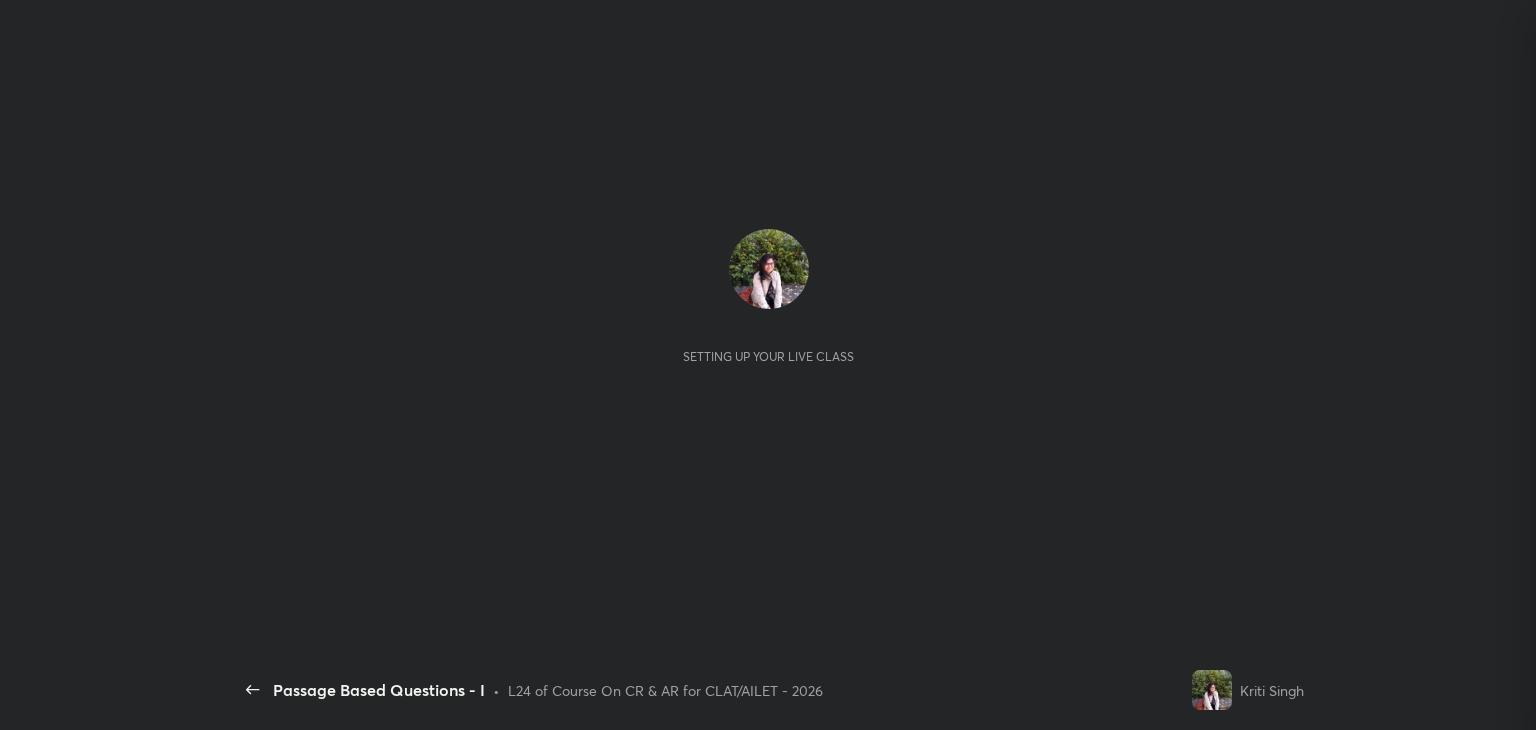 scroll, scrollTop: 0, scrollLeft: 0, axis: both 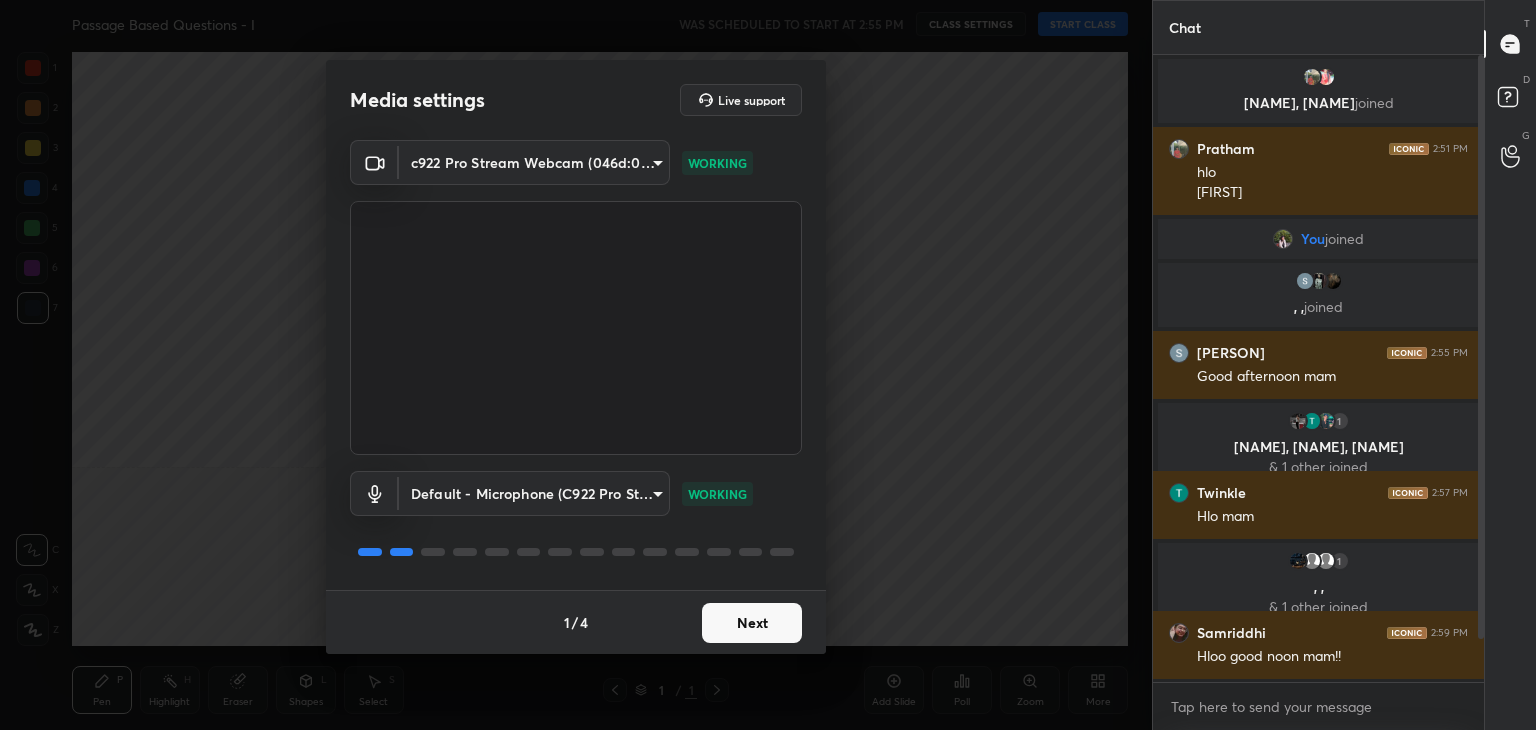 click on "Next" at bounding box center (752, 623) 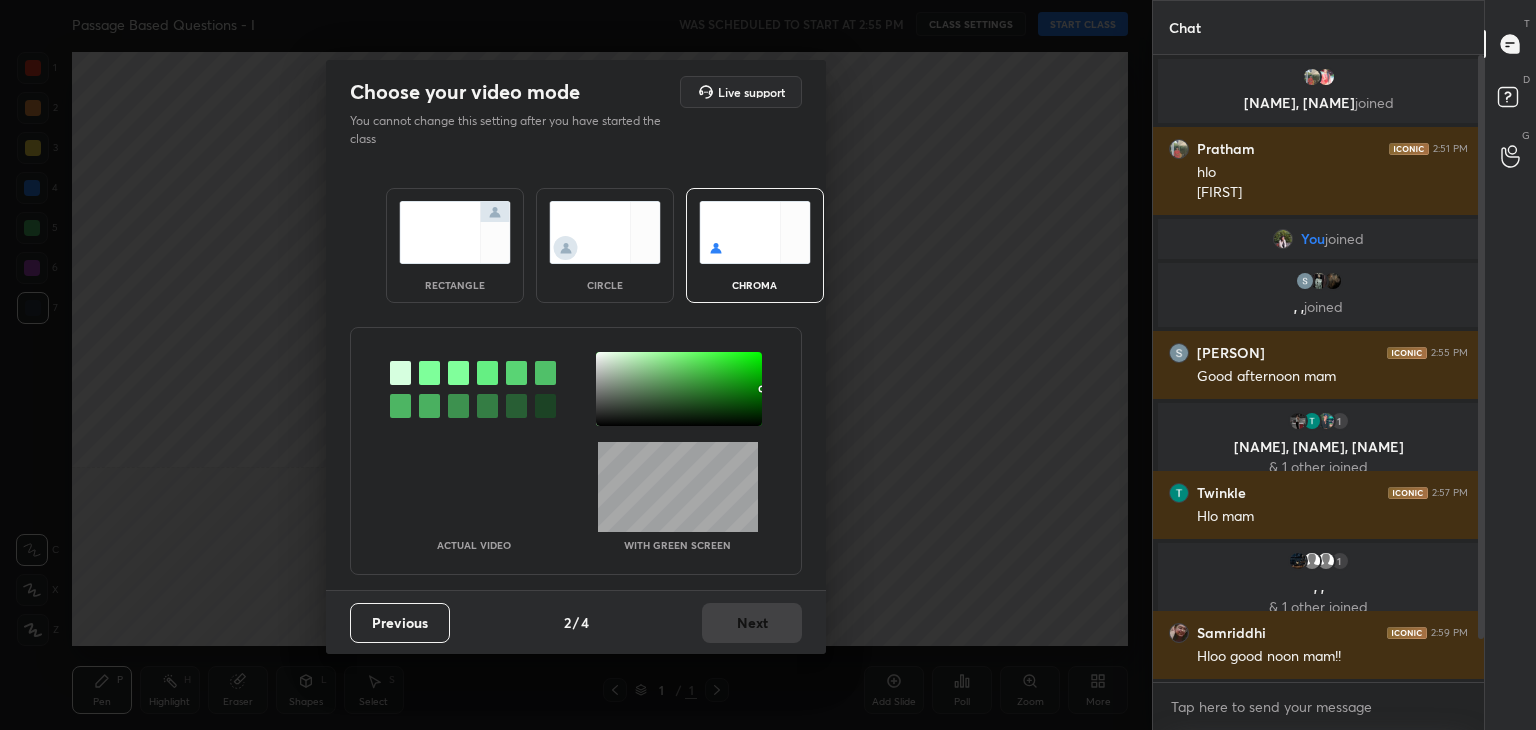 click at bounding box center (605, 232) 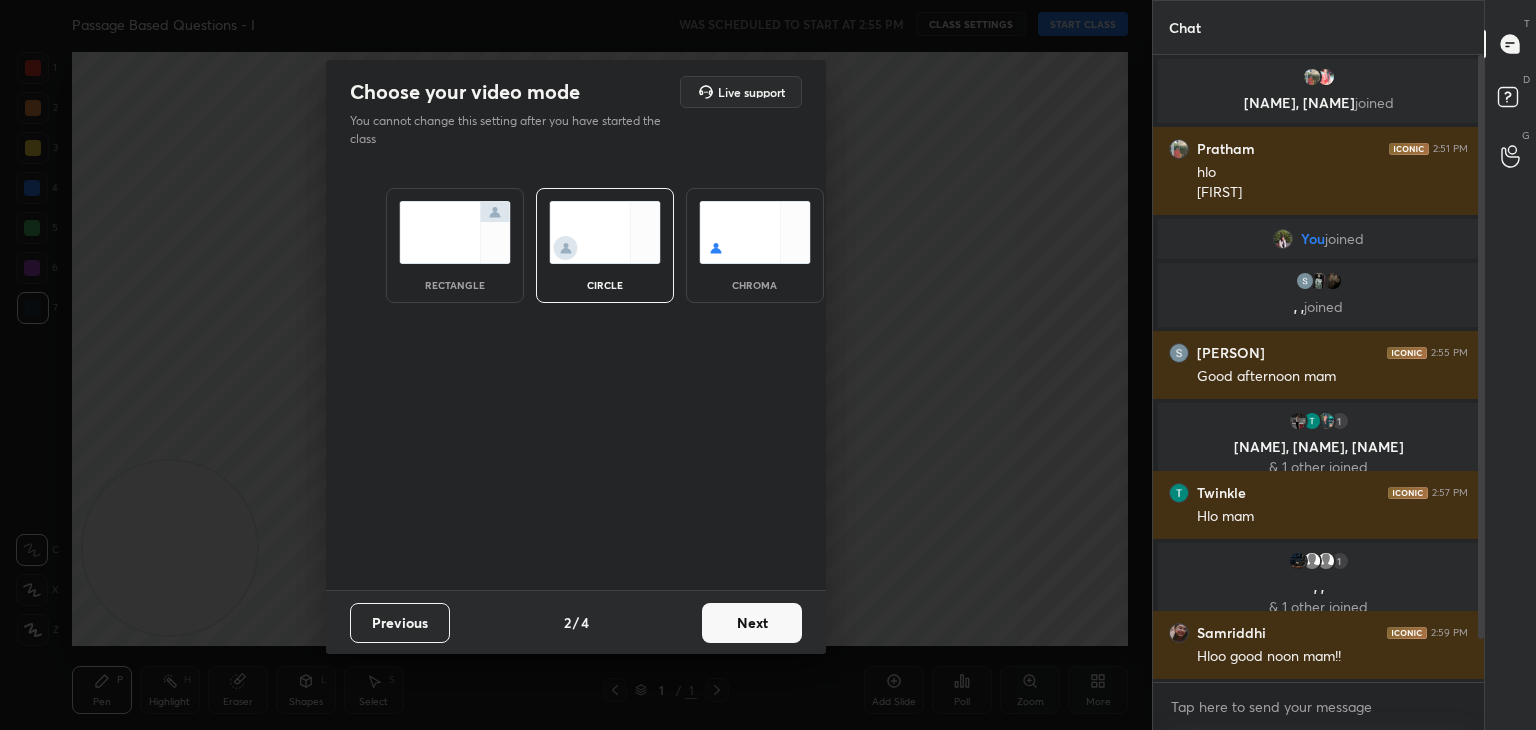 click on "Next" at bounding box center [752, 623] 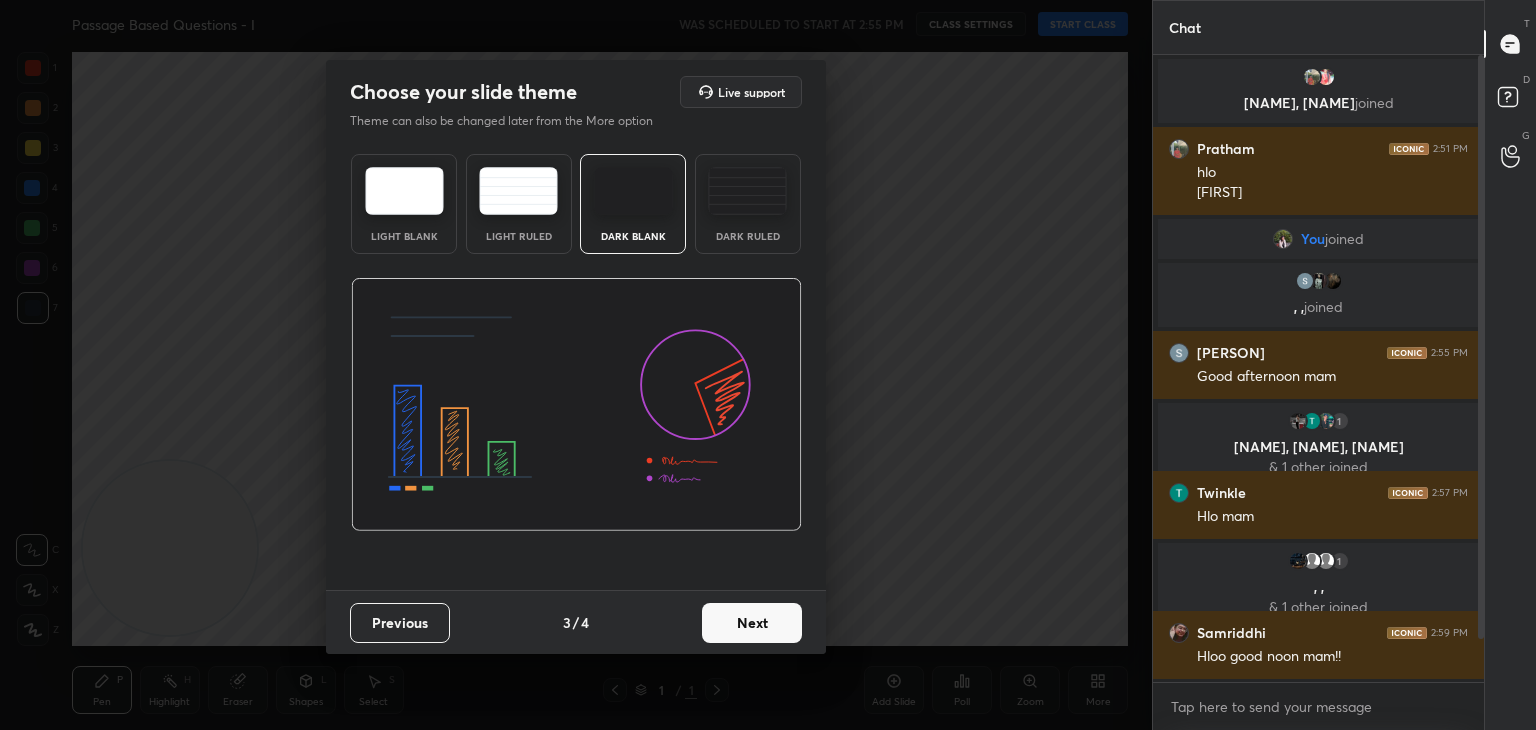 click on "Next" at bounding box center (752, 623) 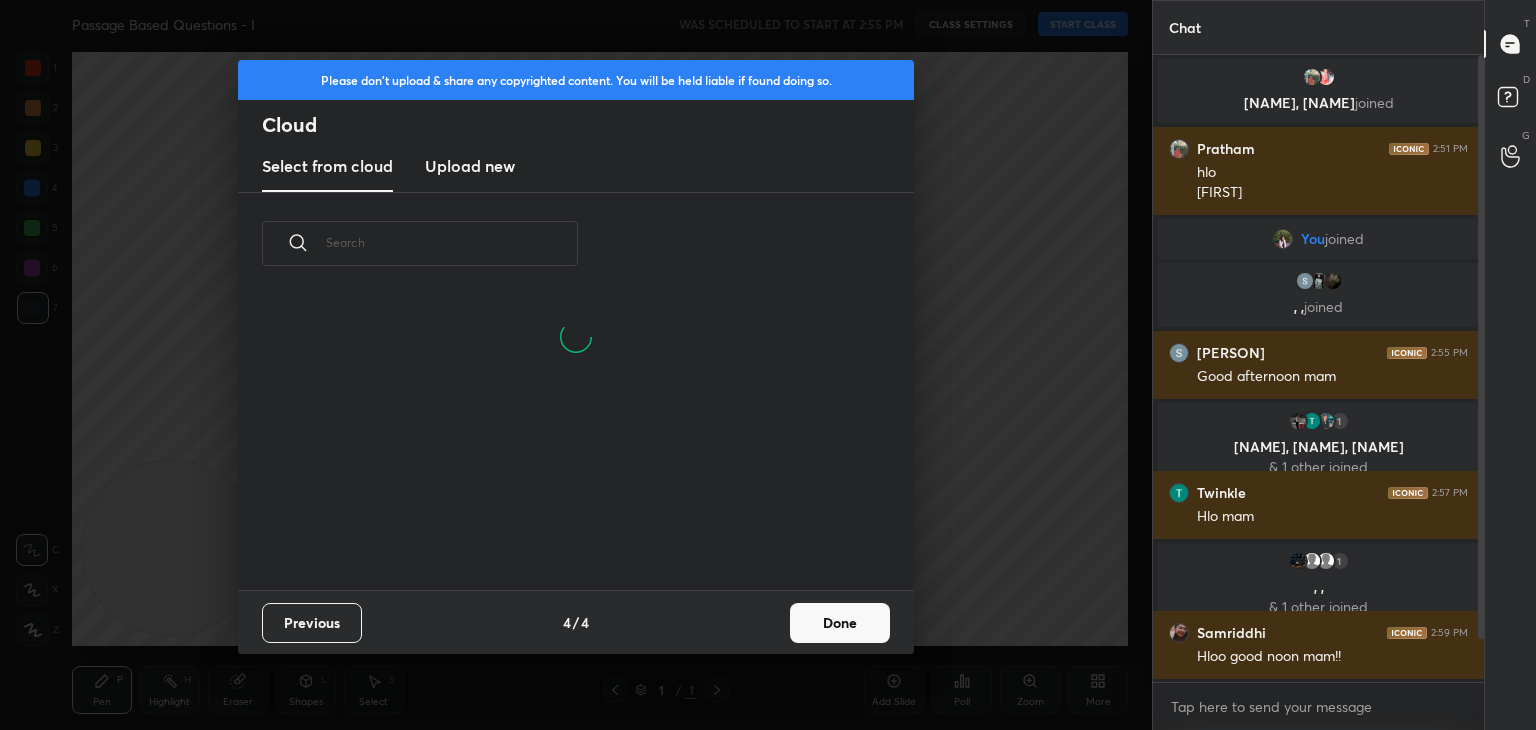 scroll, scrollTop: 6, scrollLeft: 10, axis: both 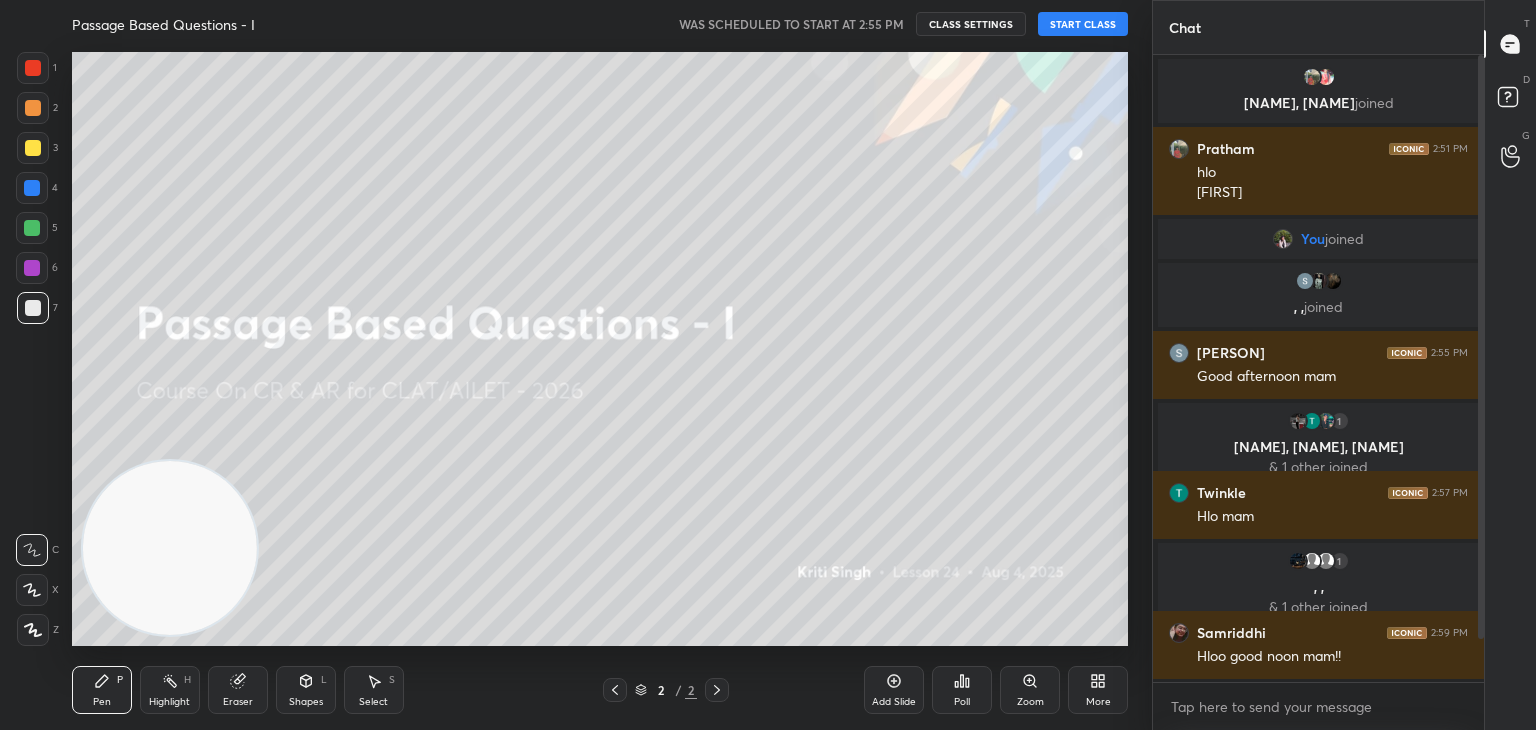 click on "START CLASS" at bounding box center [1083, 24] 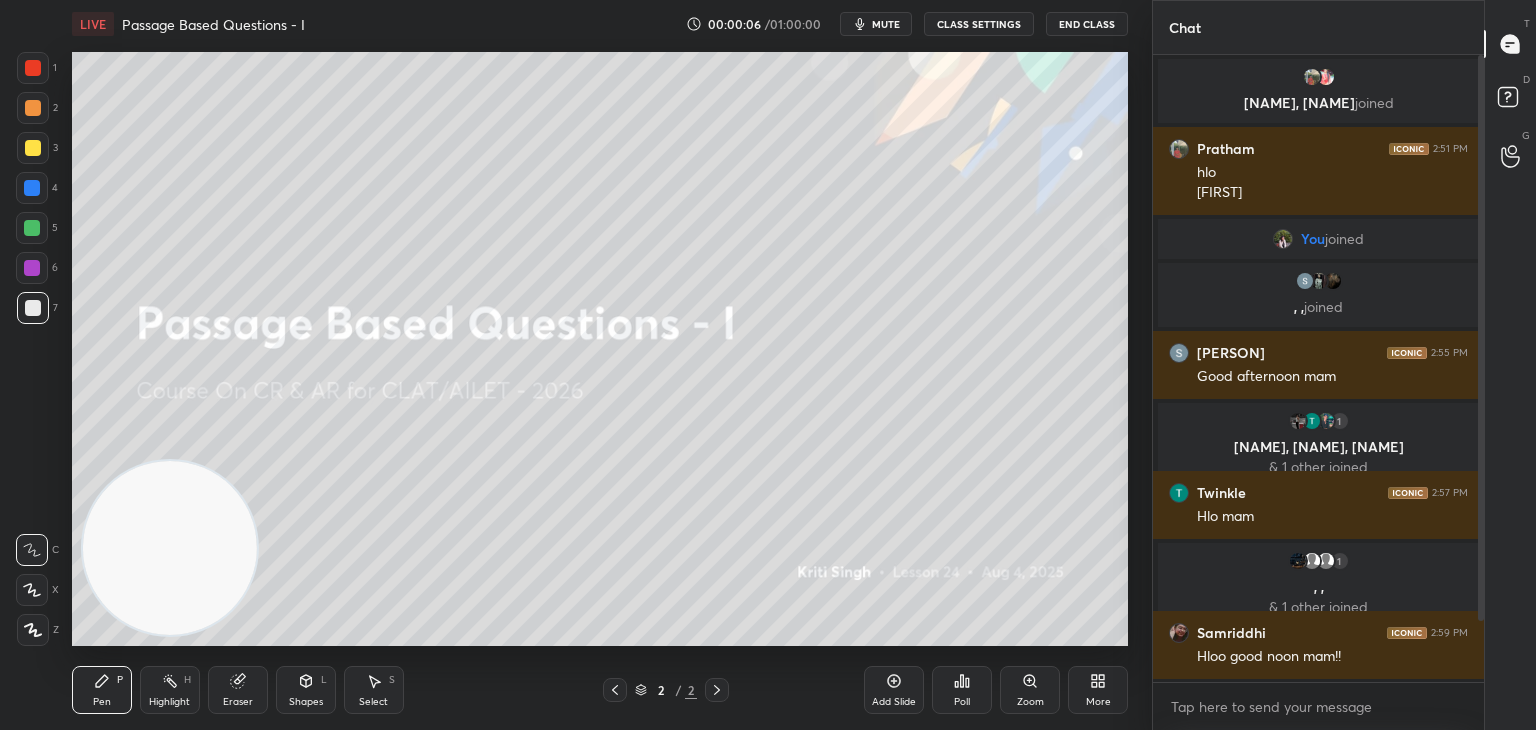 click on "End Class" at bounding box center [1087, 24] 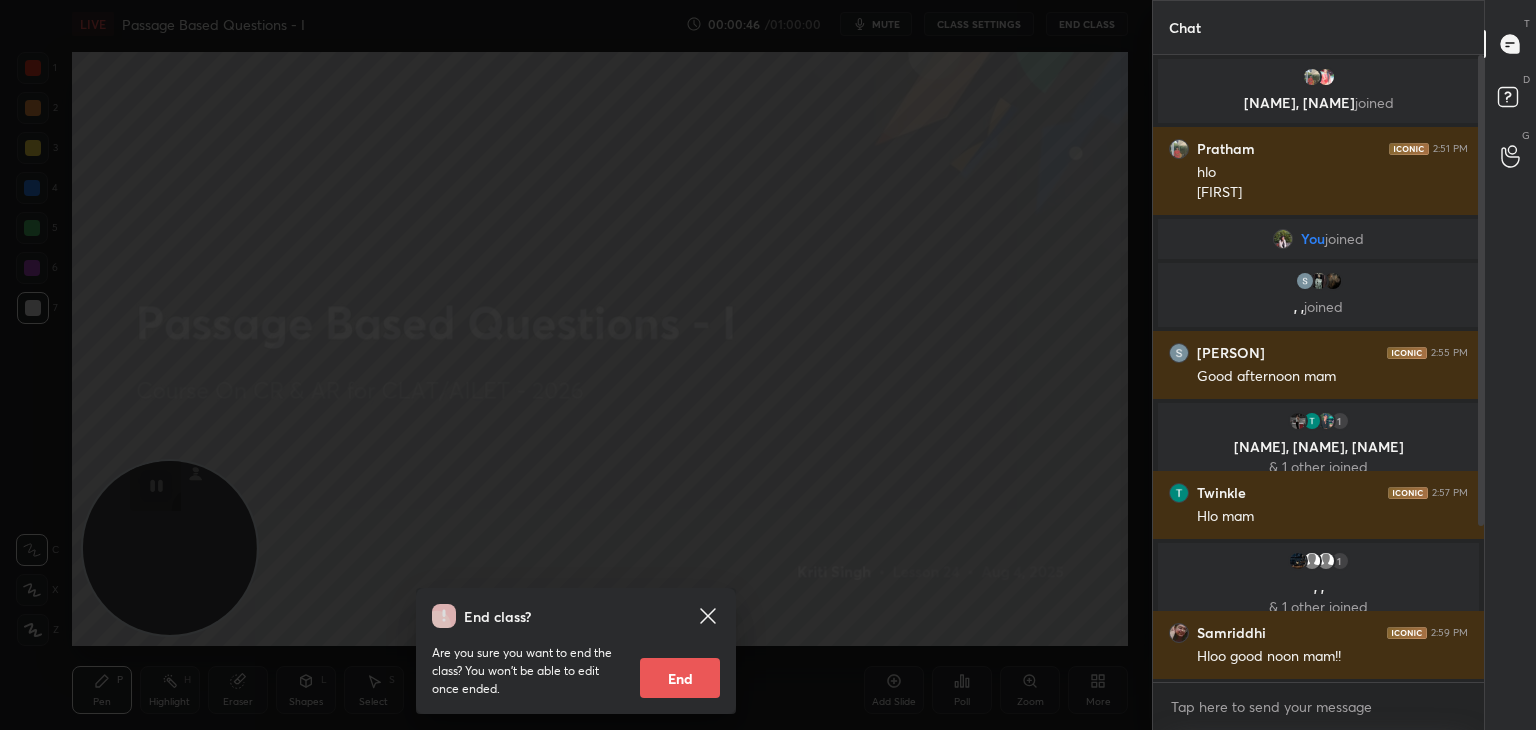 click on "End class? Are you sure you want to end the class? You won’t be able to edit once ended. End" at bounding box center (576, 365) 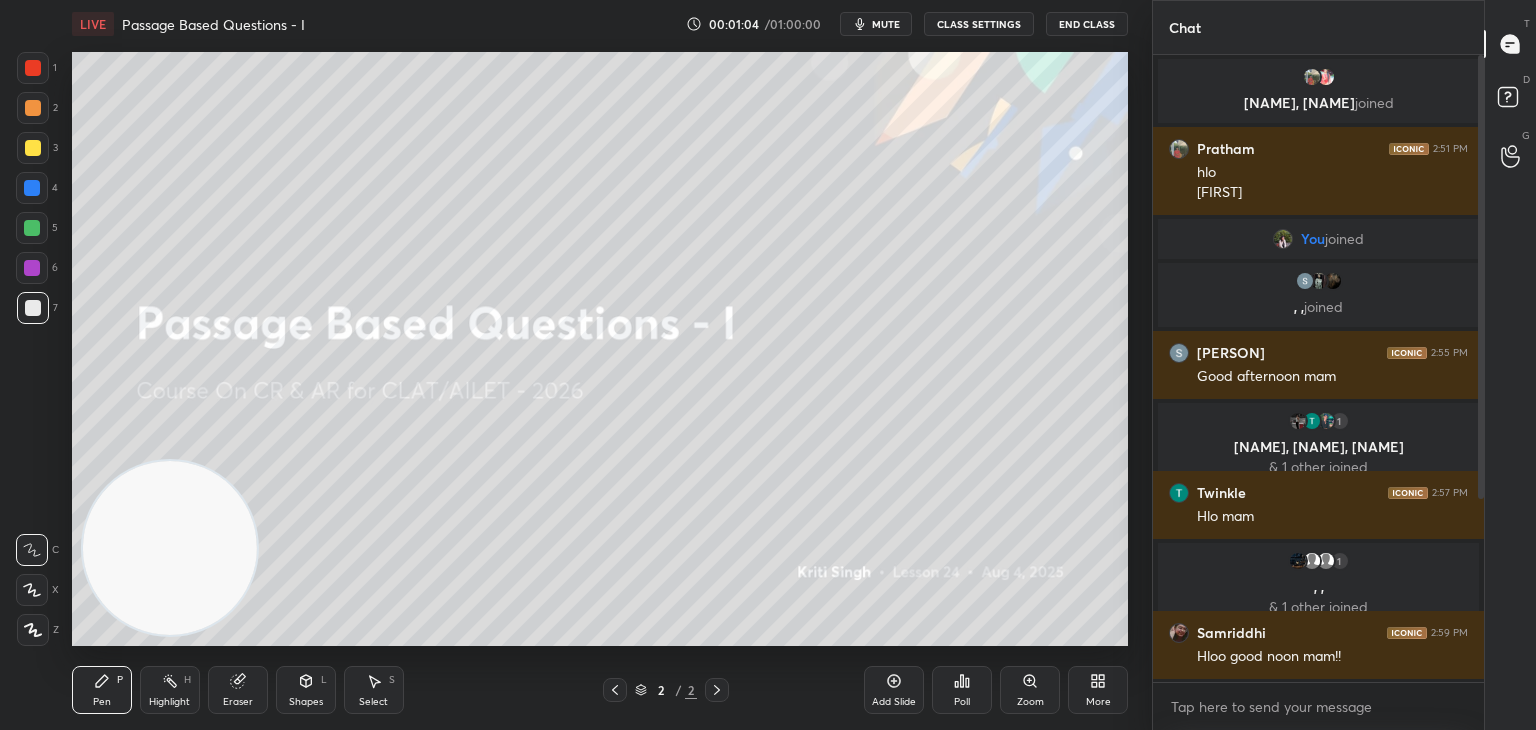 scroll, scrollTop: 276, scrollLeft: 0, axis: vertical 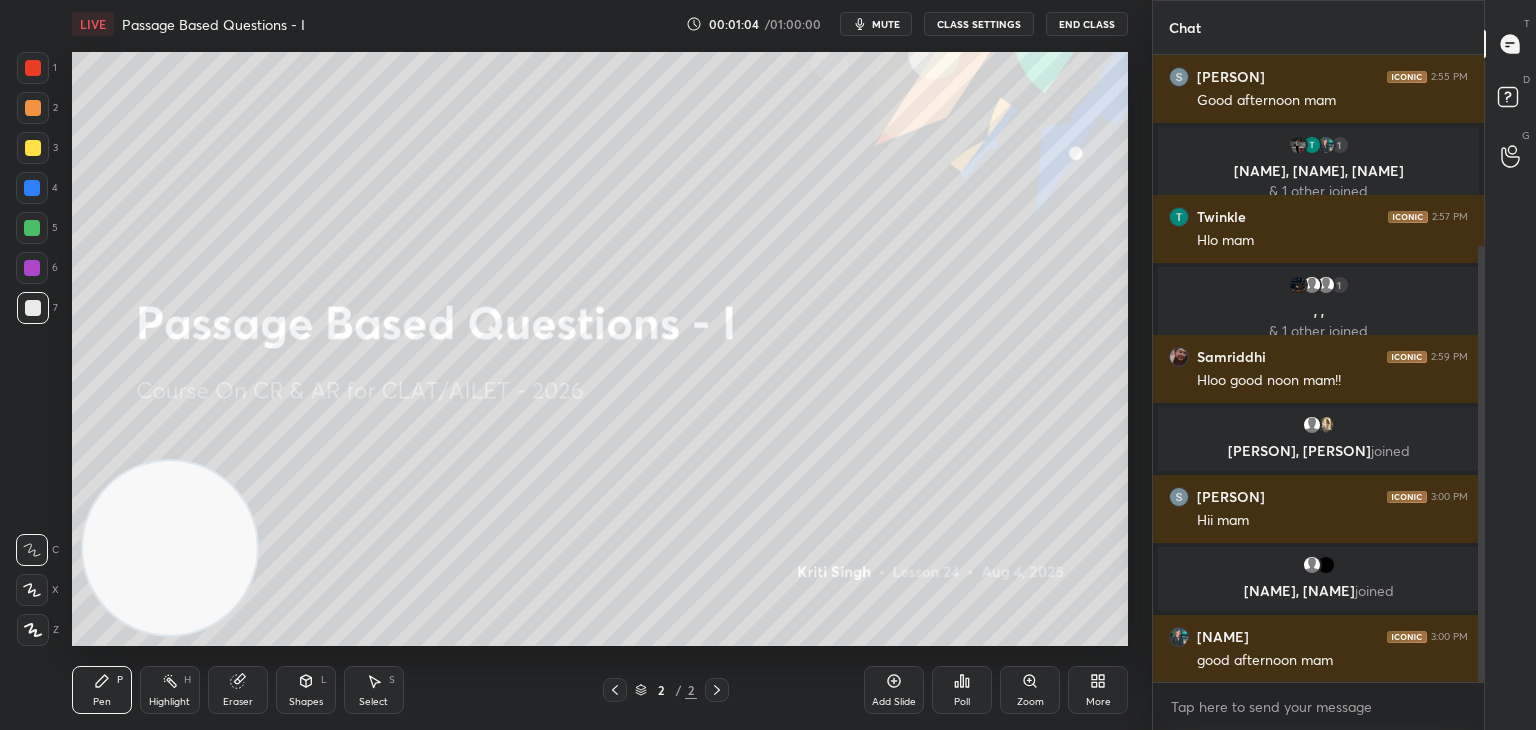 drag, startPoint x: 1483, startPoint y: 218, endPoint x: 1461, endPoint y: 439, distance: 222.09232 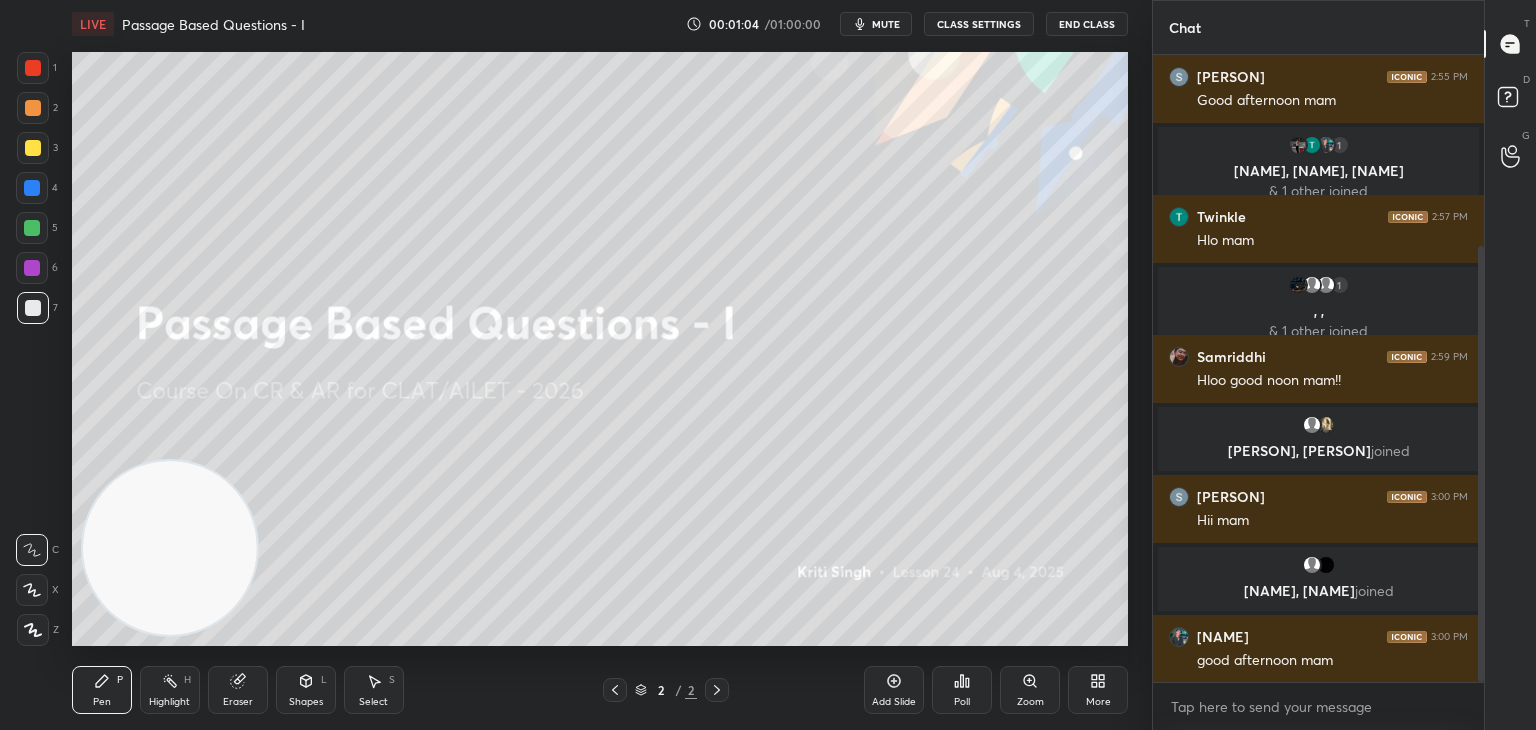 click on ", , joined 2:55 PM Good afternoon mam 1 , , & 1 other joined 2:57 PM Hlo mam 1 , , & 1 other joined 2:59 PM Hloo good noon mam!! , joined 3:00 PM Hii mam , joined 3:00 PM good afternoon mam JUMP TO LATEST" at bounding box center (1318, 368) 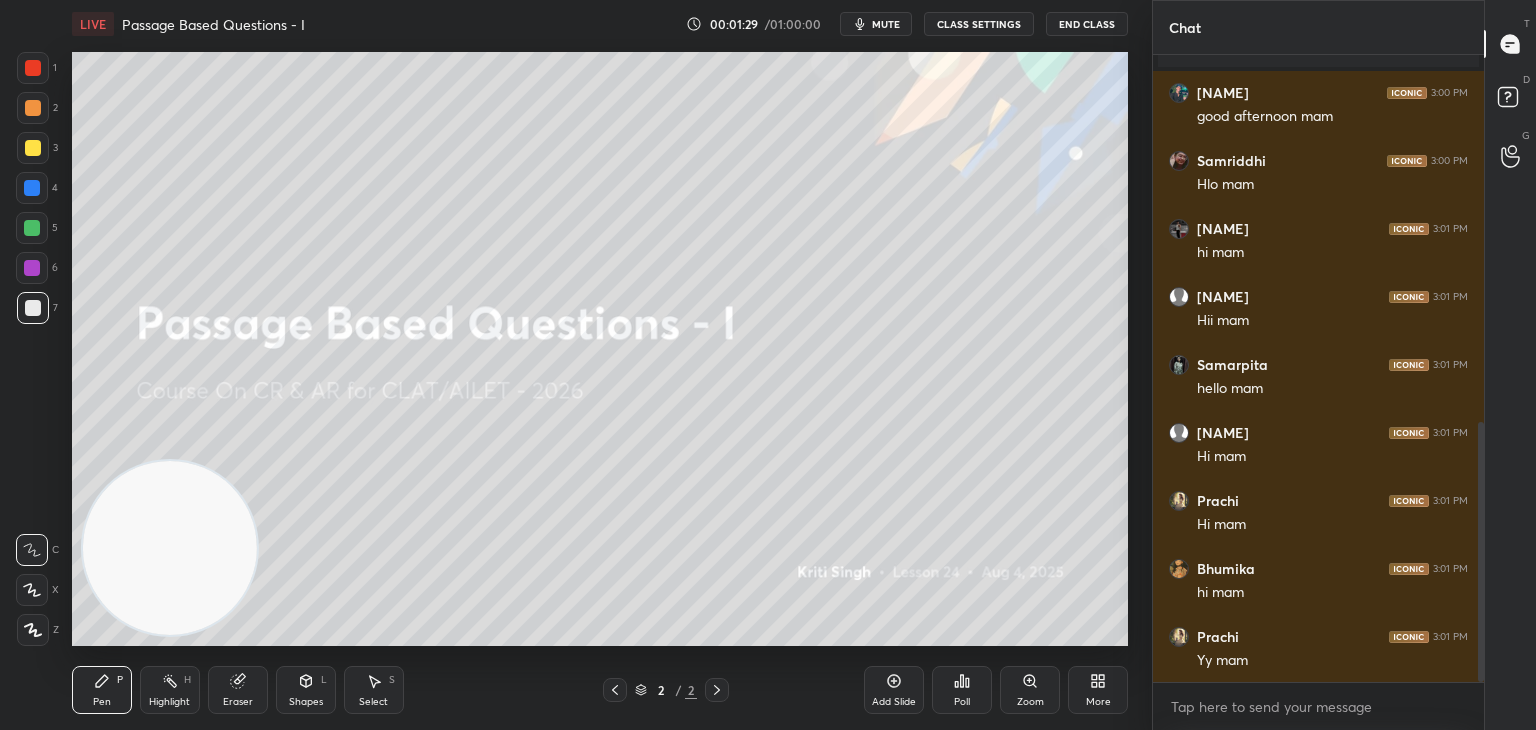 scroll, scrollTop: 888, scrollLeft: 0, axis: vertical 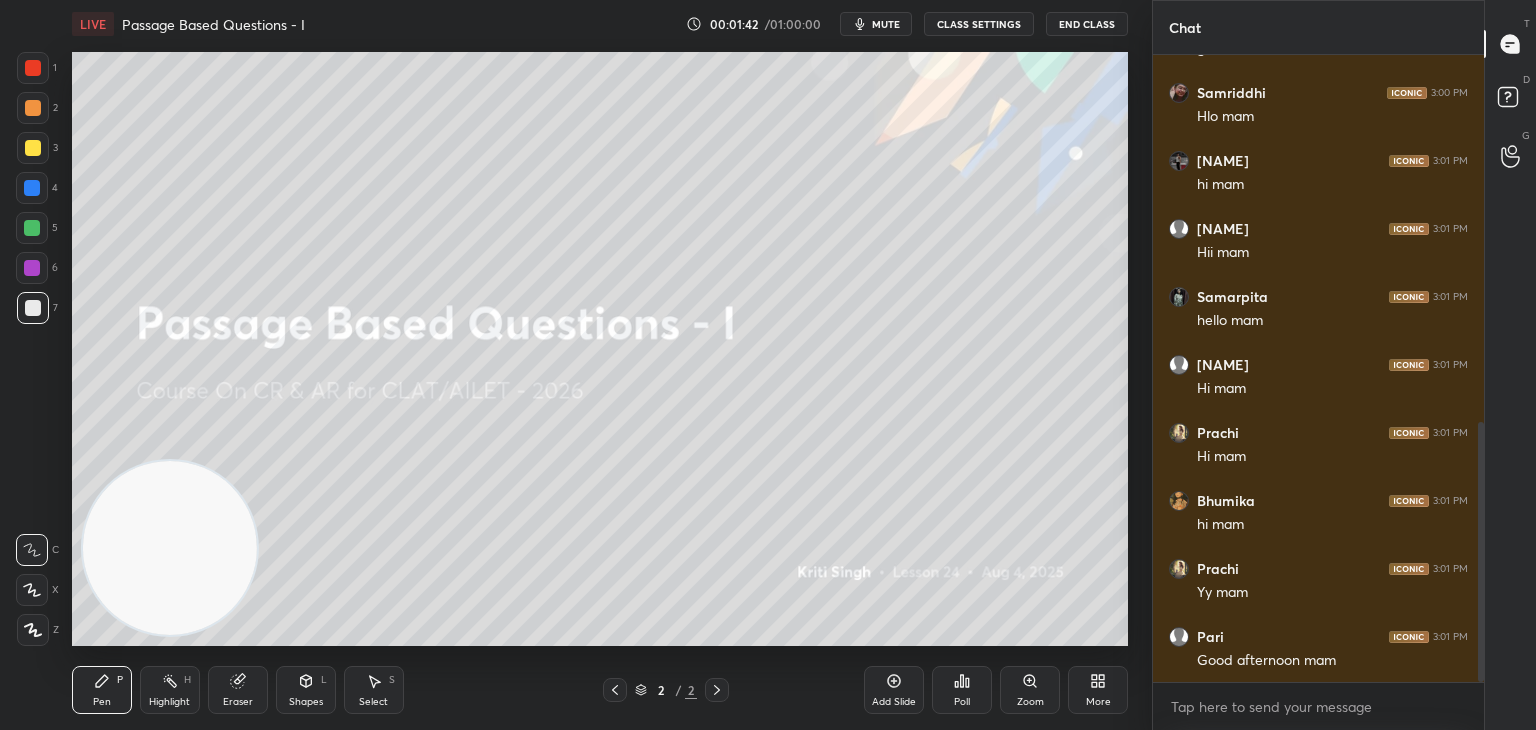 click 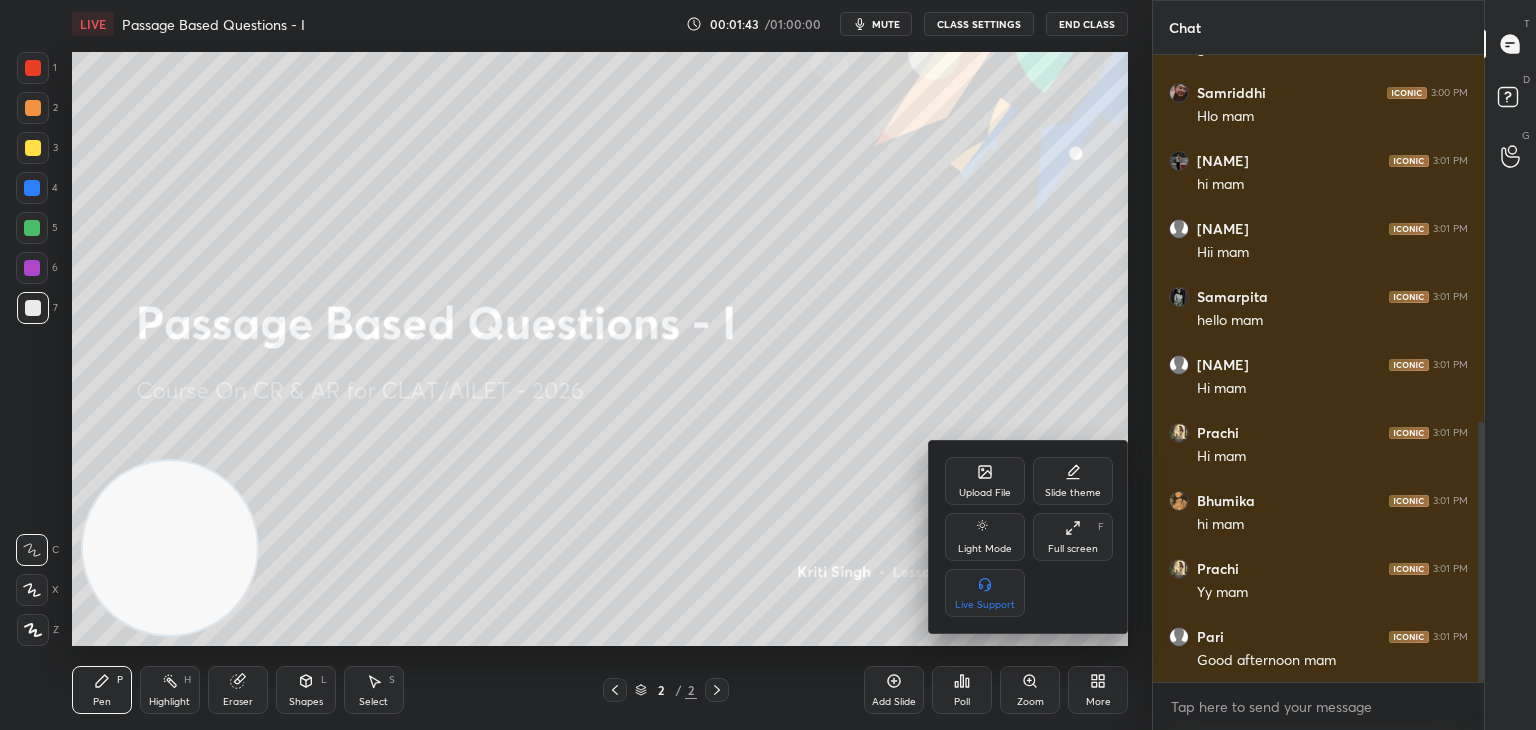 click 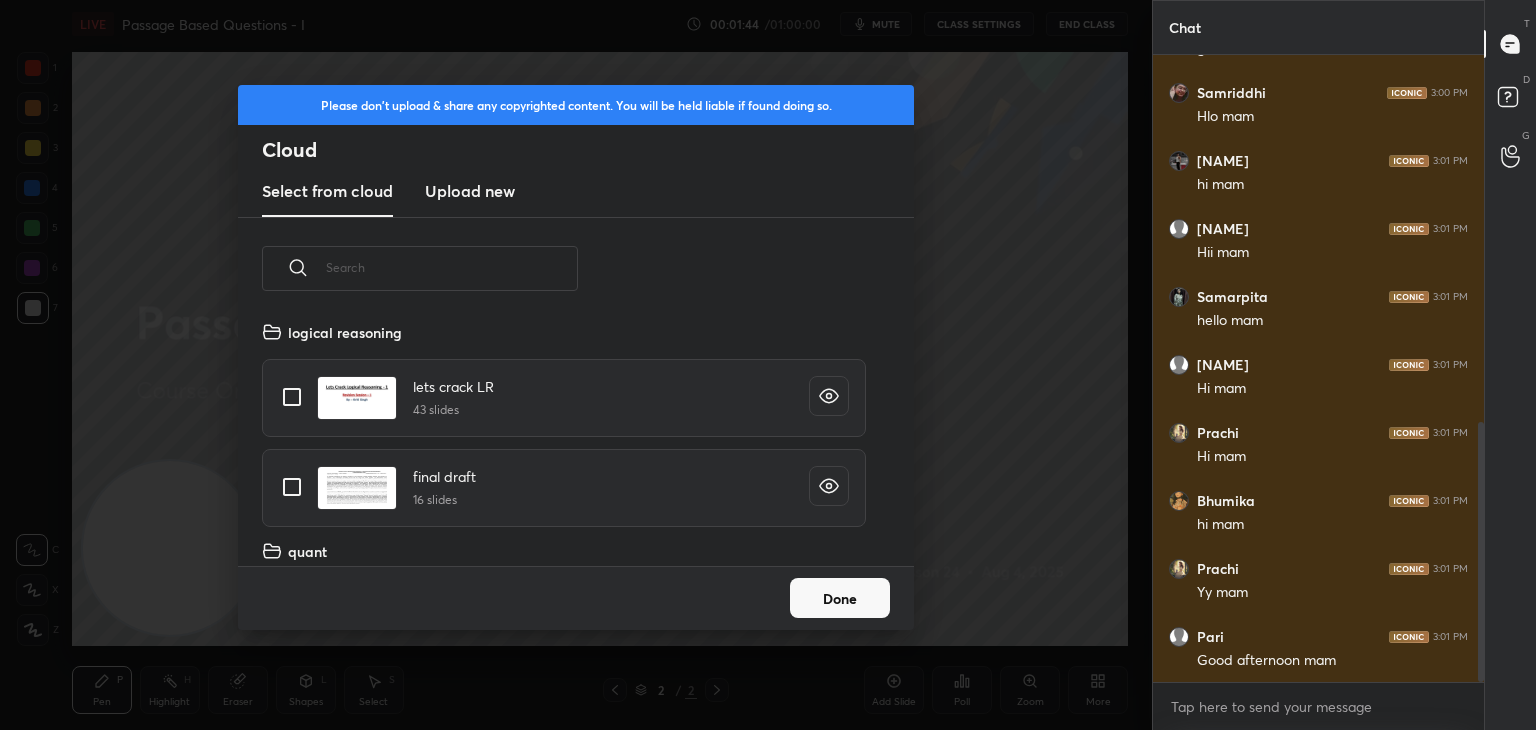 scroll, scrollTop: 5, scrollLeft: 10, axis: both 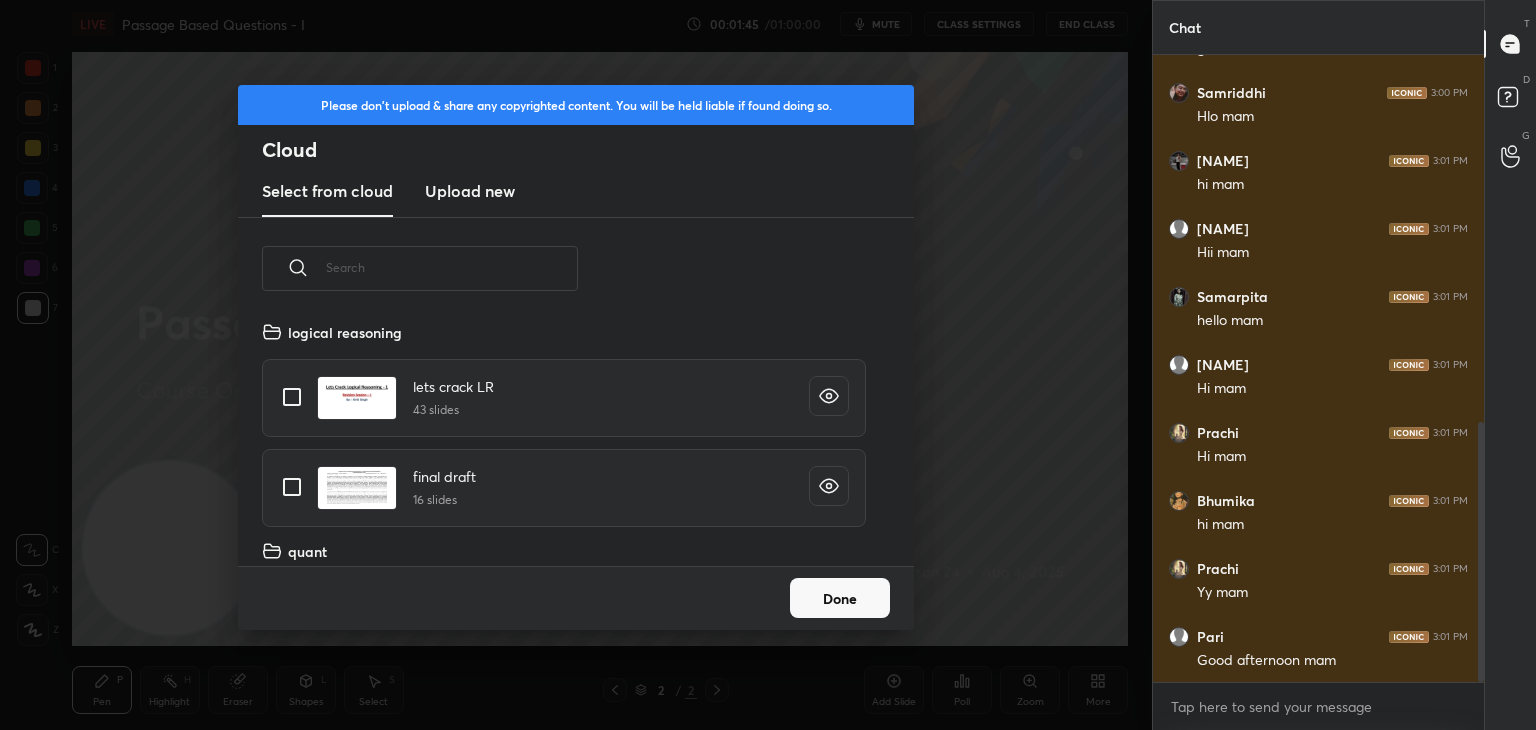 click on "Upload new" at bounding box center [470, 192] 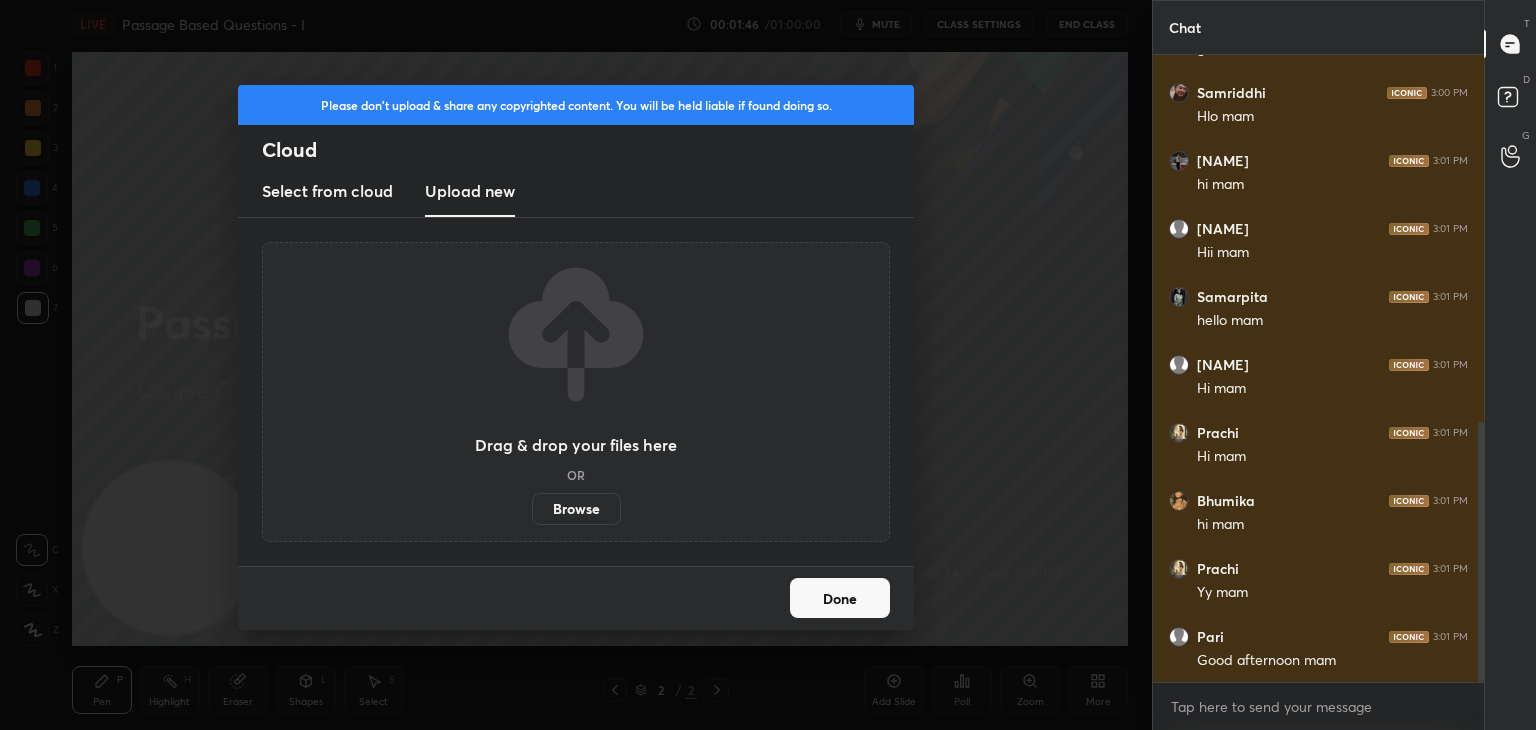 click on "Browse" at bounding box center [576, 509] 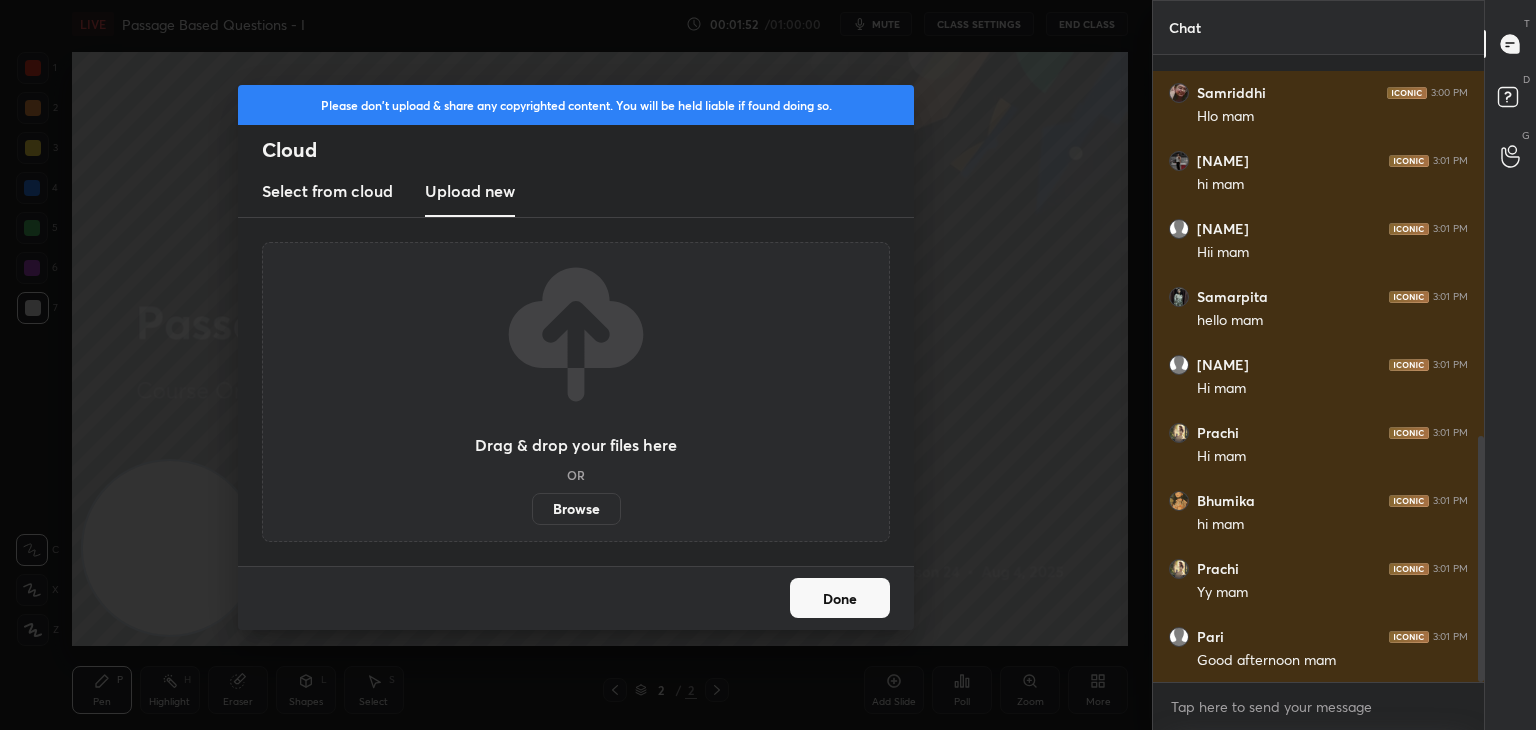 scroll, scrollTop: 974, scrollLeft: 0, axis: vertical 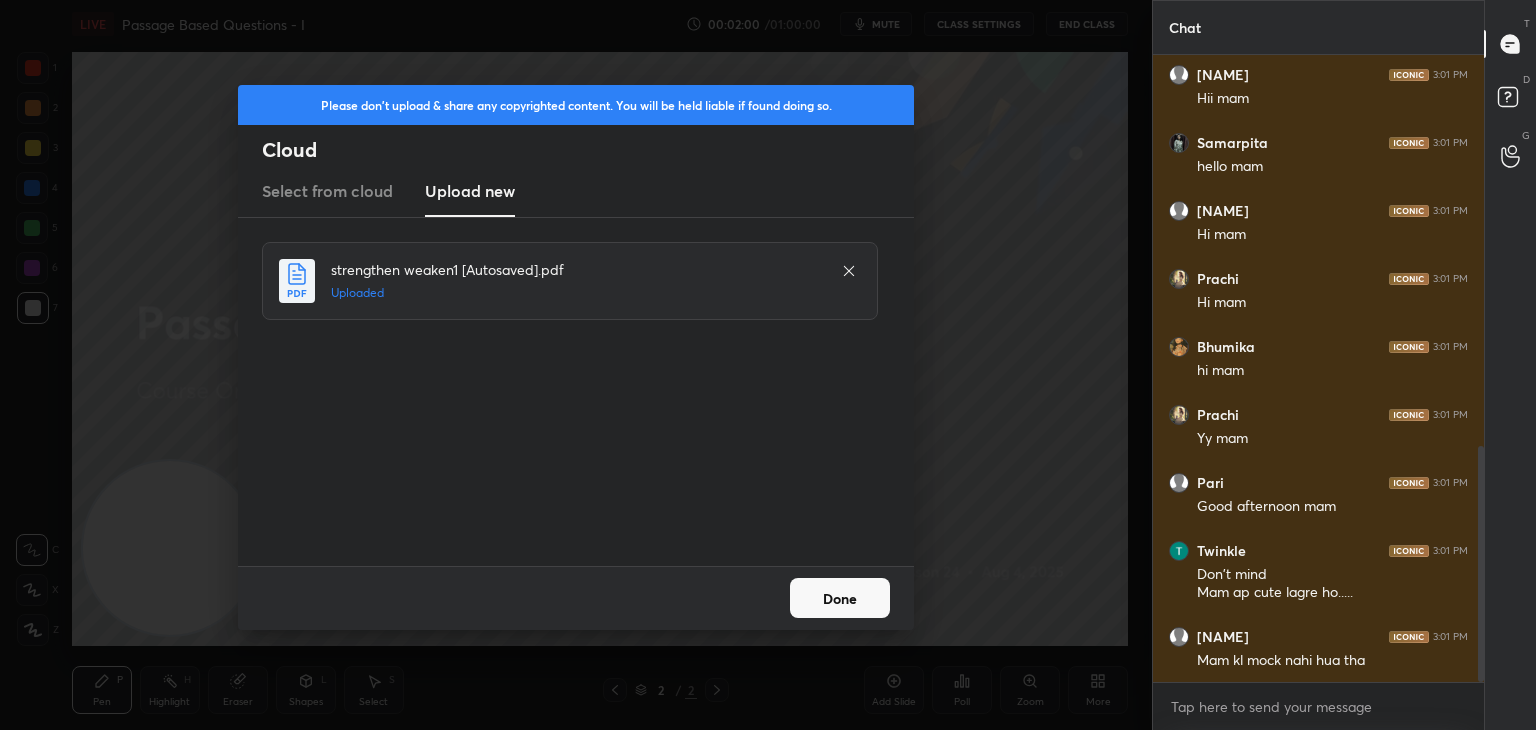 click on "Done" at bounding box center [840, 598] 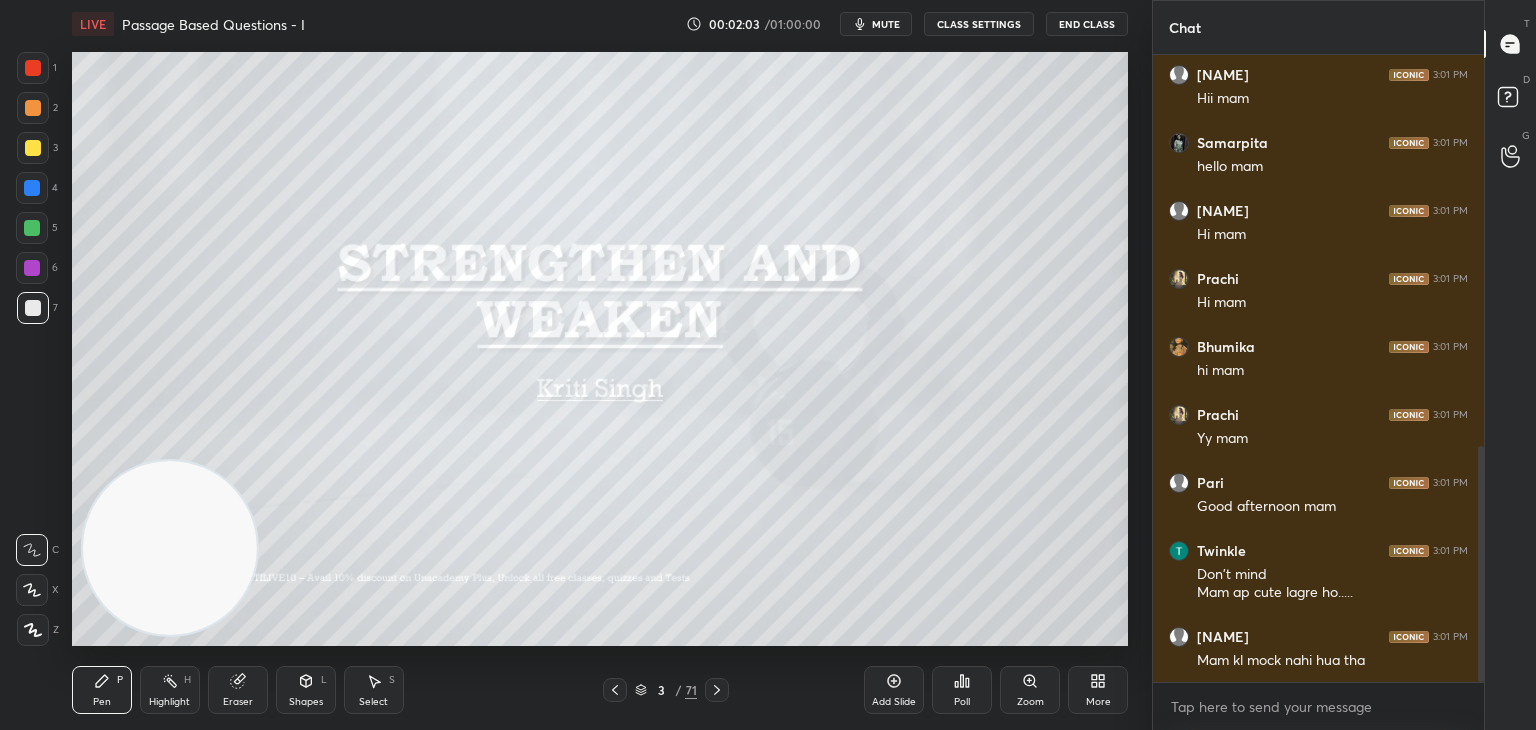 click at bounding box center (33, 148) 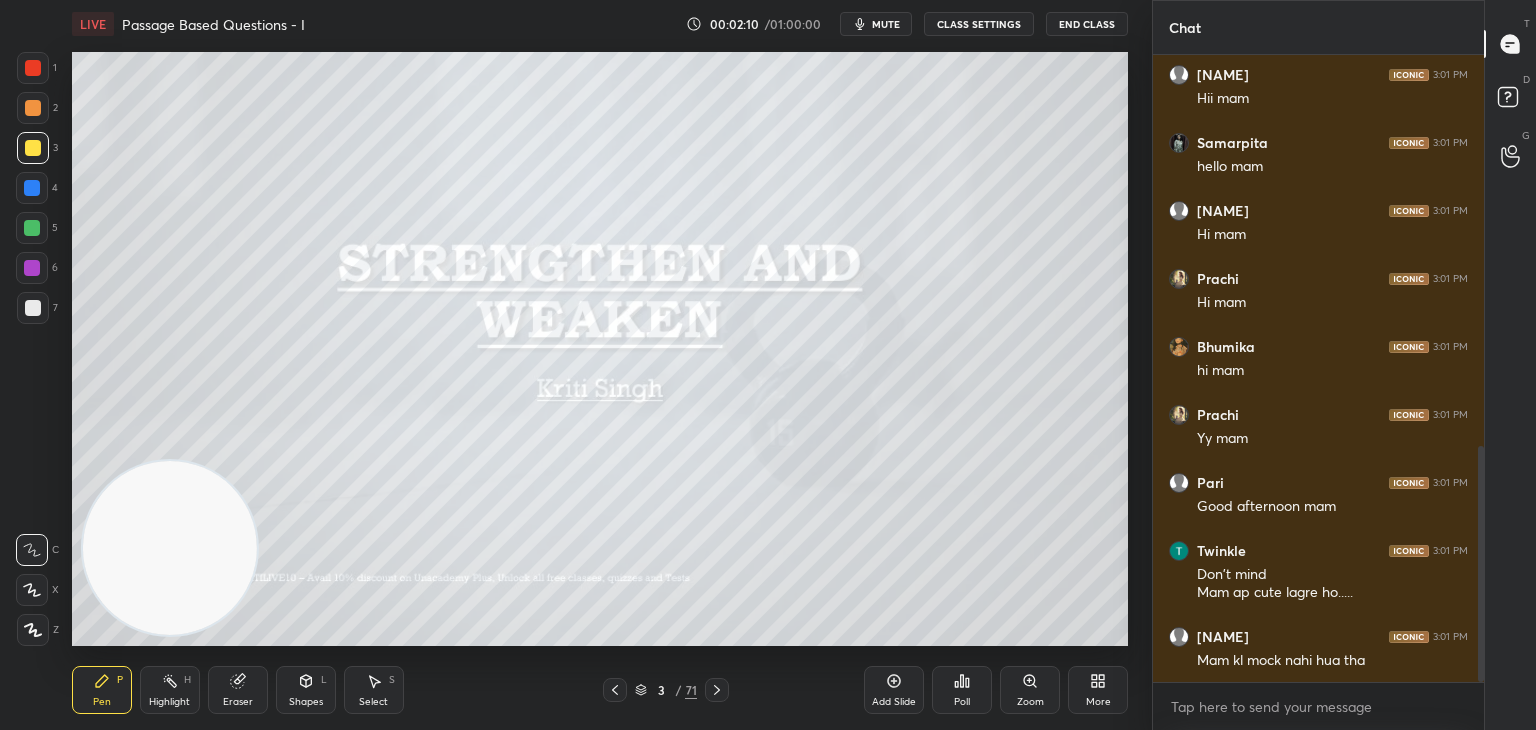 click 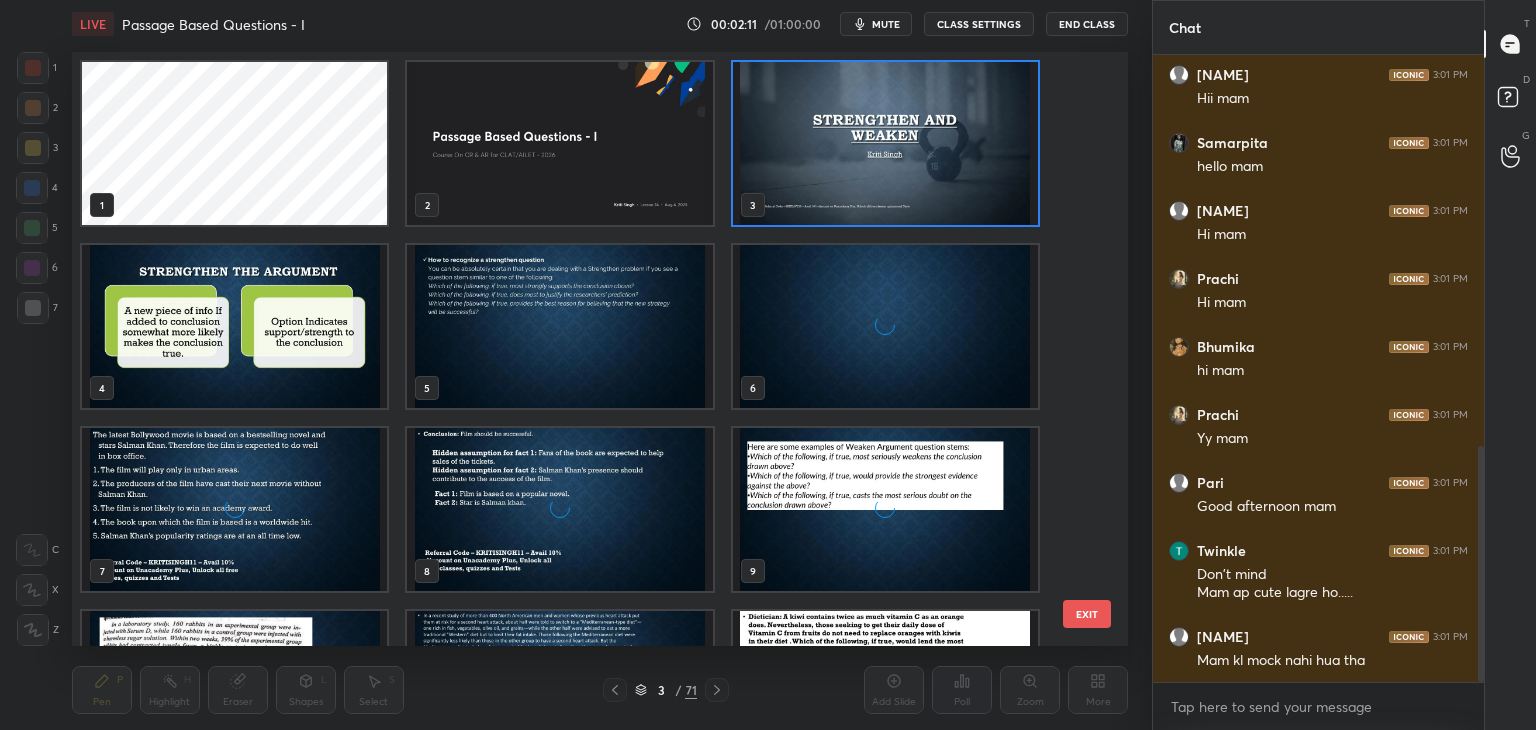 scroll, scrollTop: 6, scrollLeft: 10, axis: both 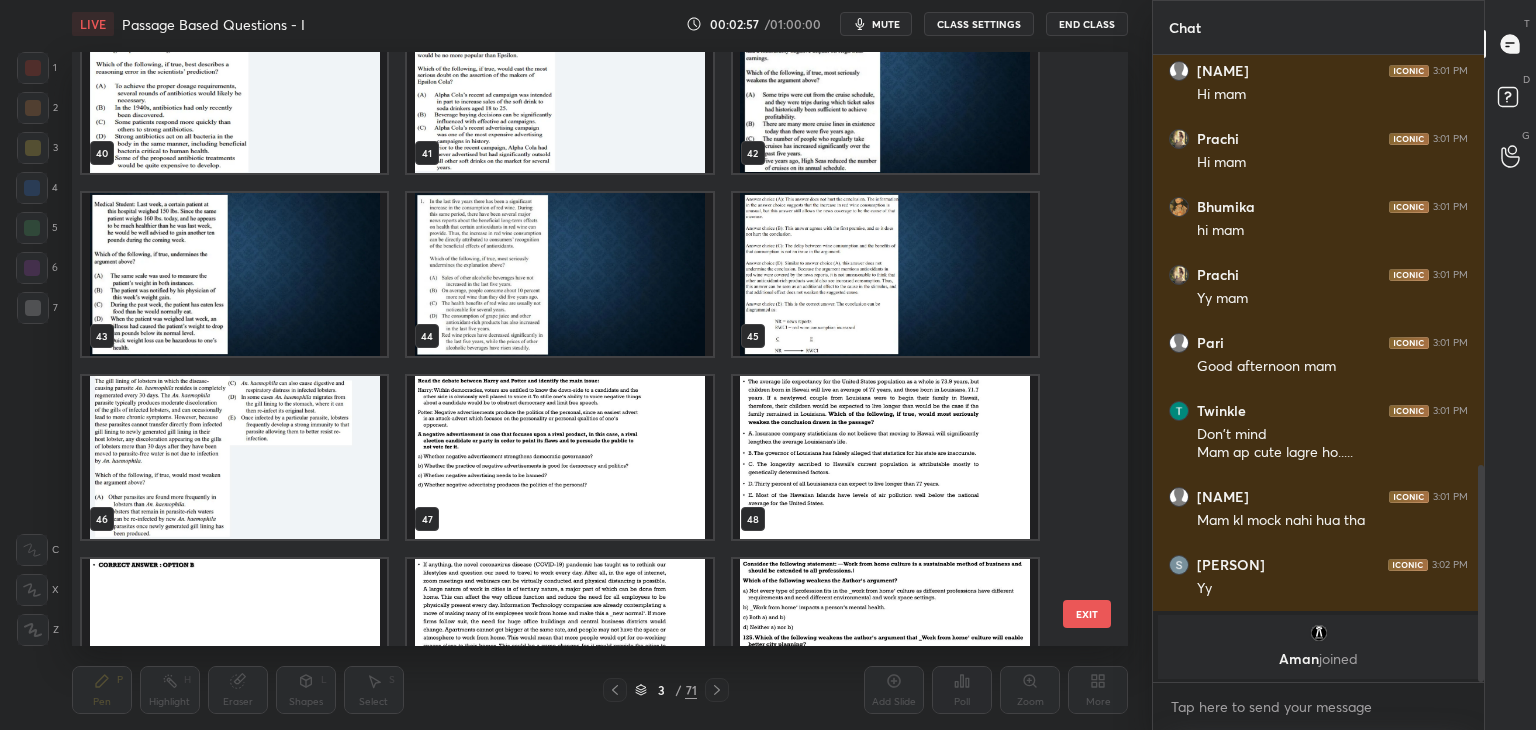 click at bounding box center (234, 457) 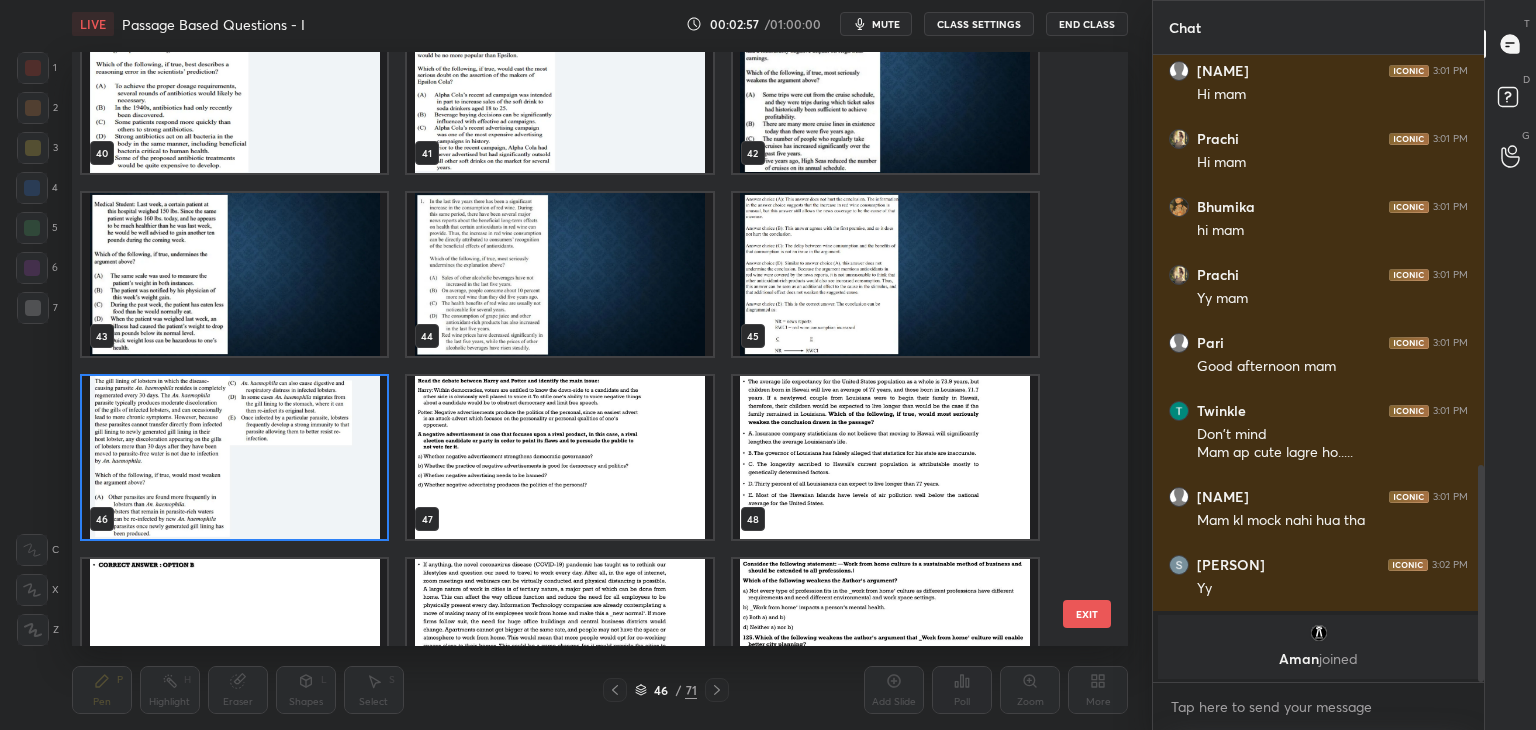 click at bounding box center (234, 457) 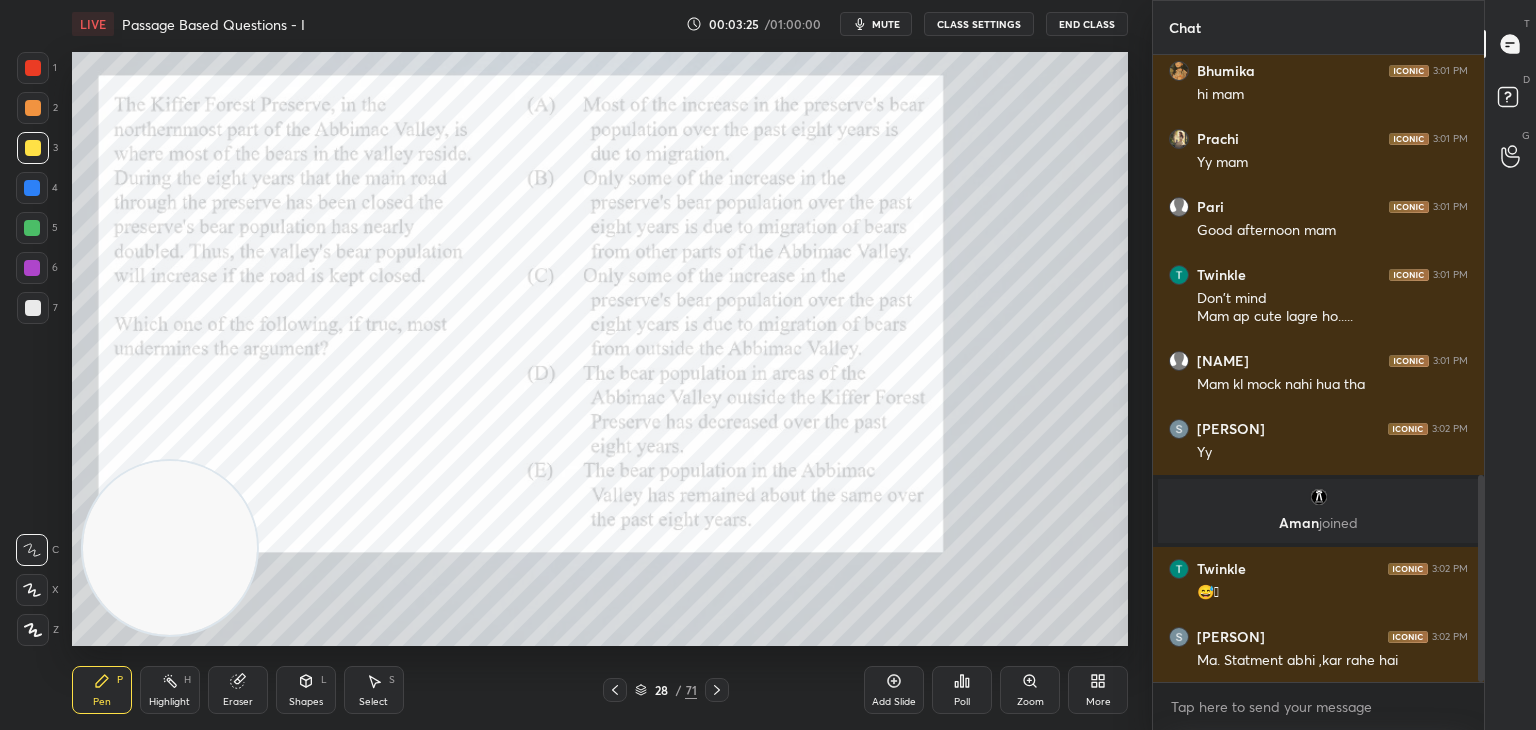 scroll, scrollTop: 1342, scrollLeft: 0, axis: vertical 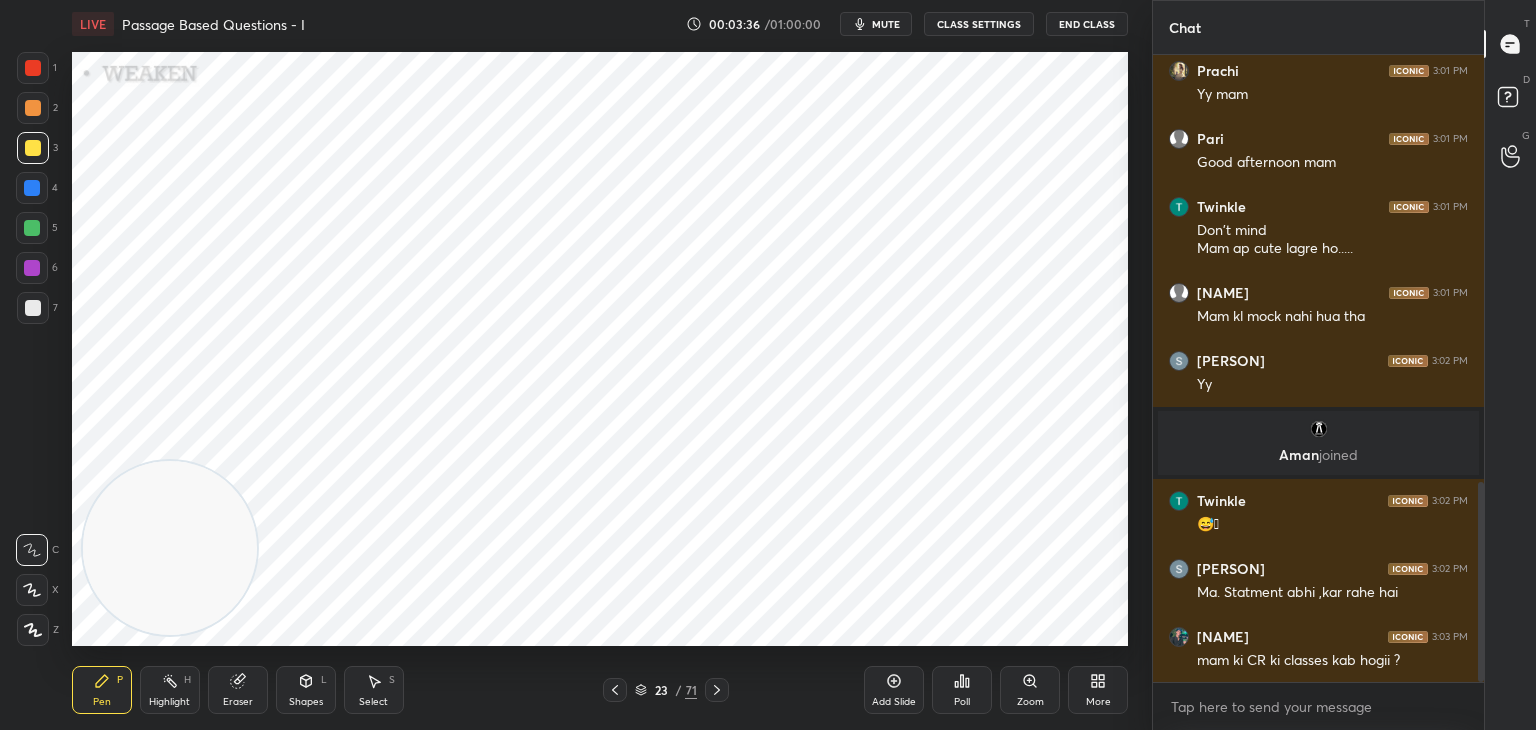 click 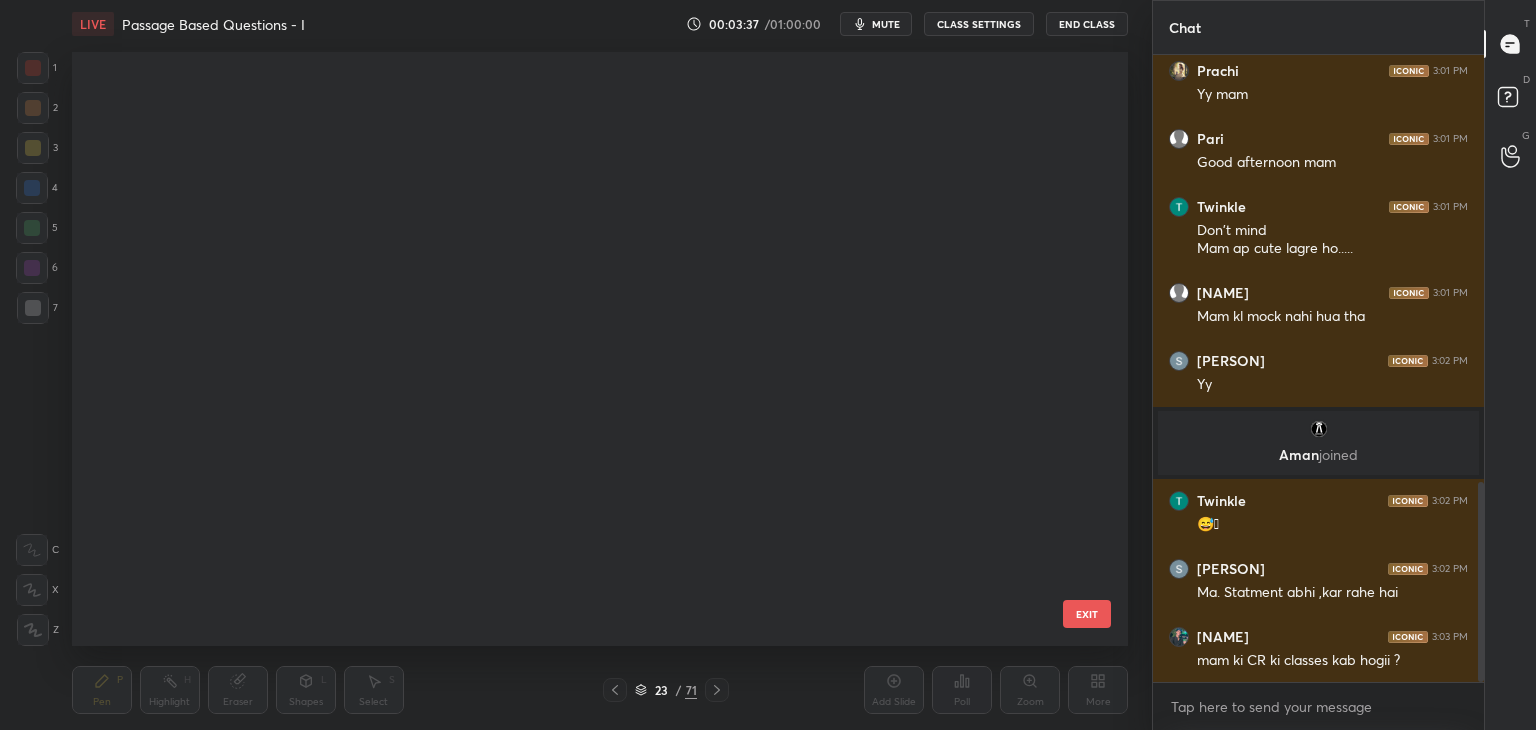 scroll, scrollTop: 870, scrollLeft: 0, axis: vertical 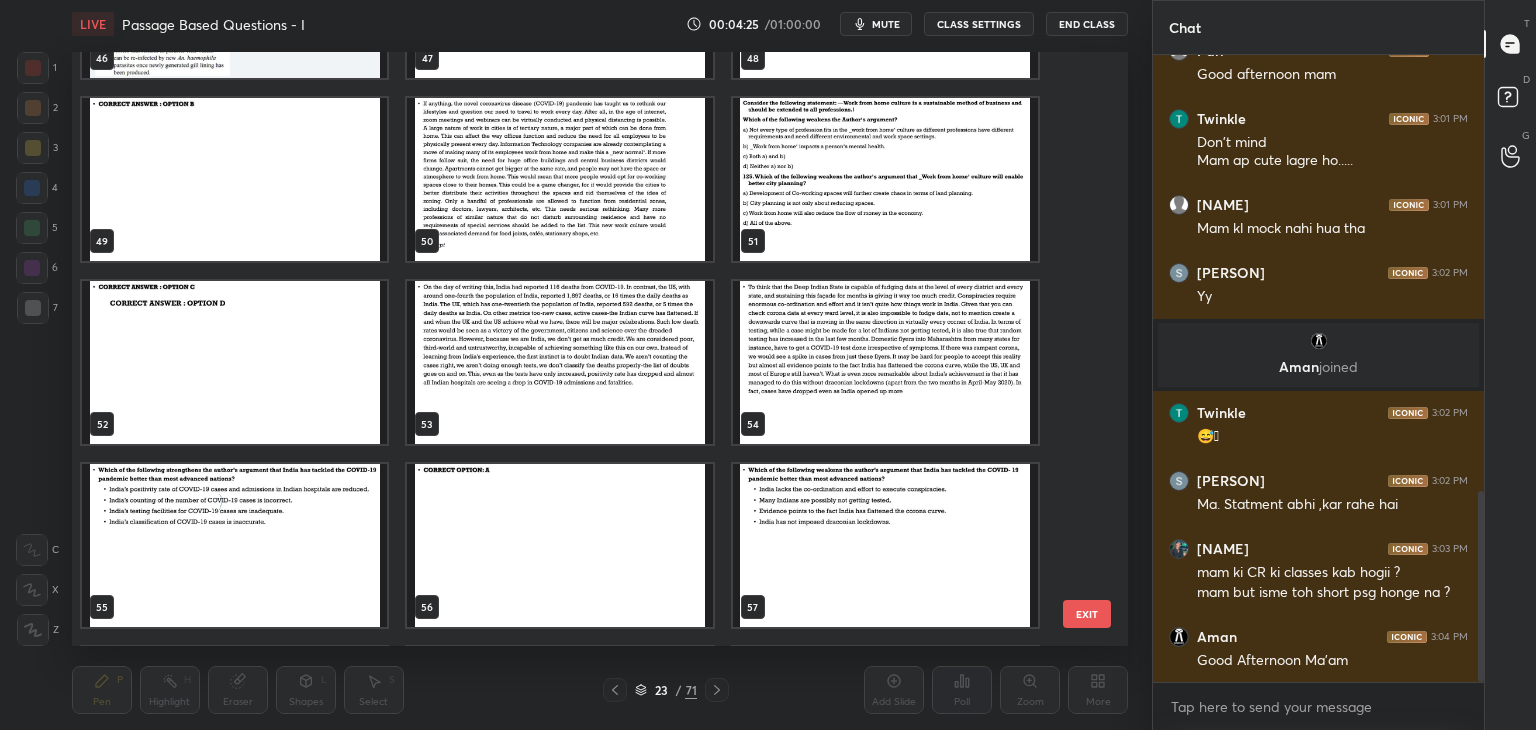 click at bounding box center (885, 179) 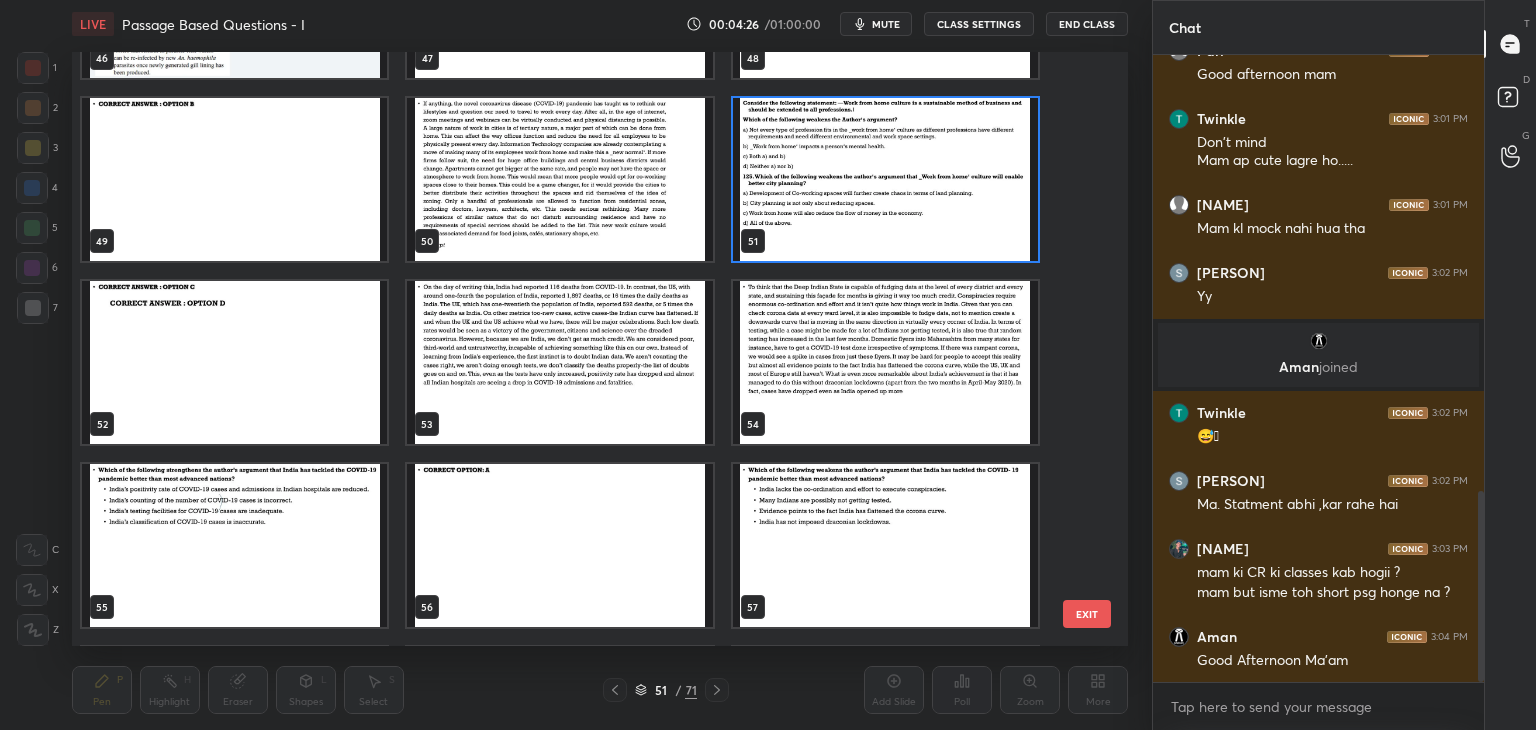 click at bounding box center [885, 179] 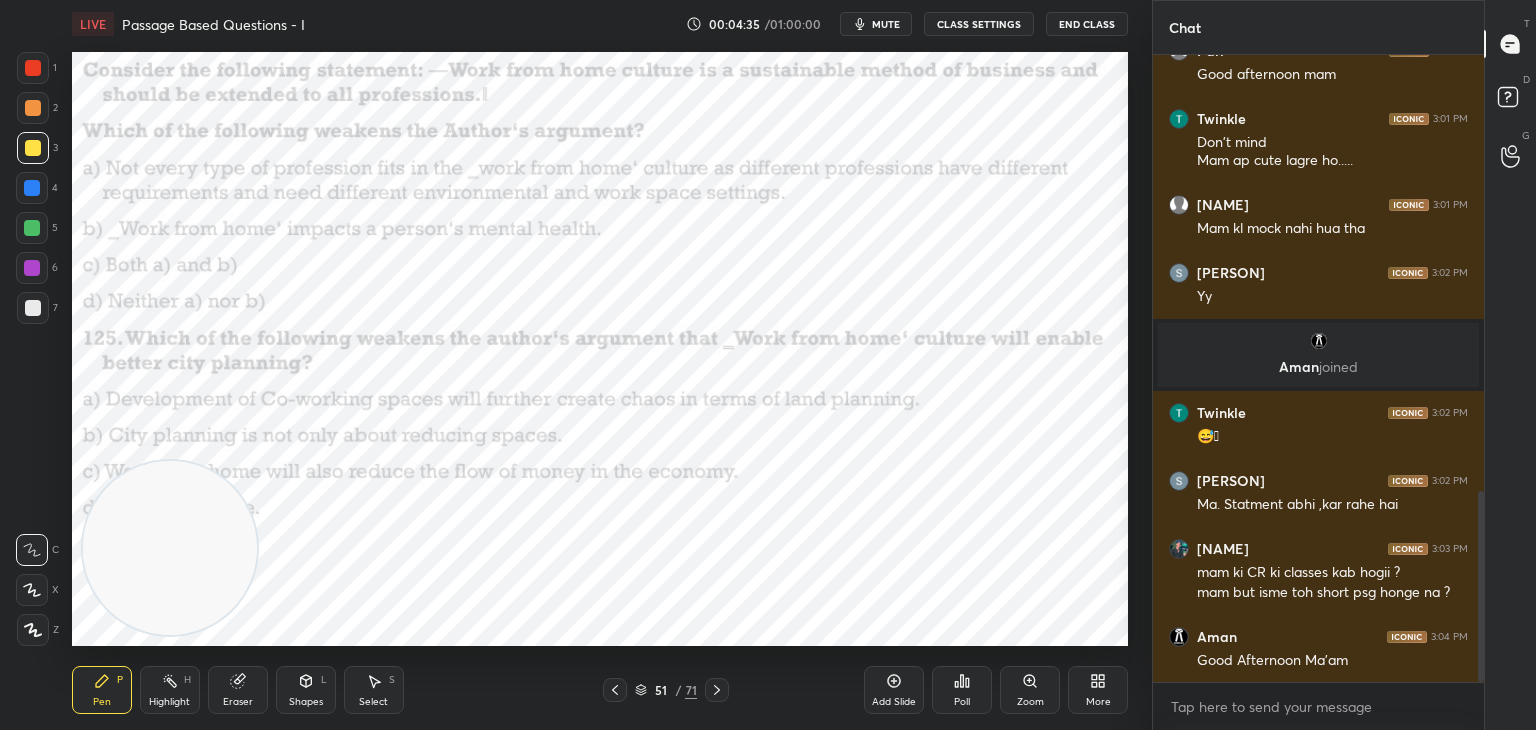 click 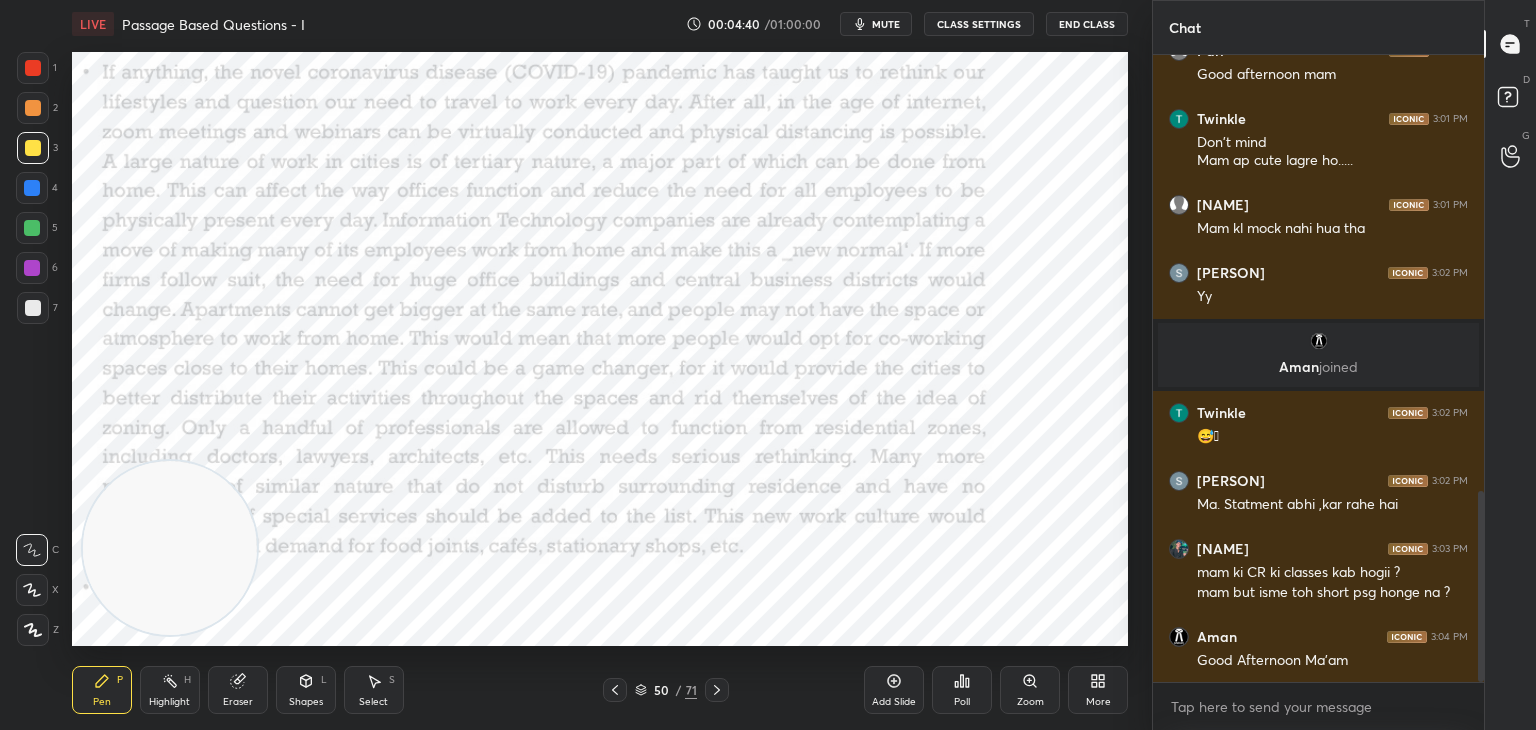 click 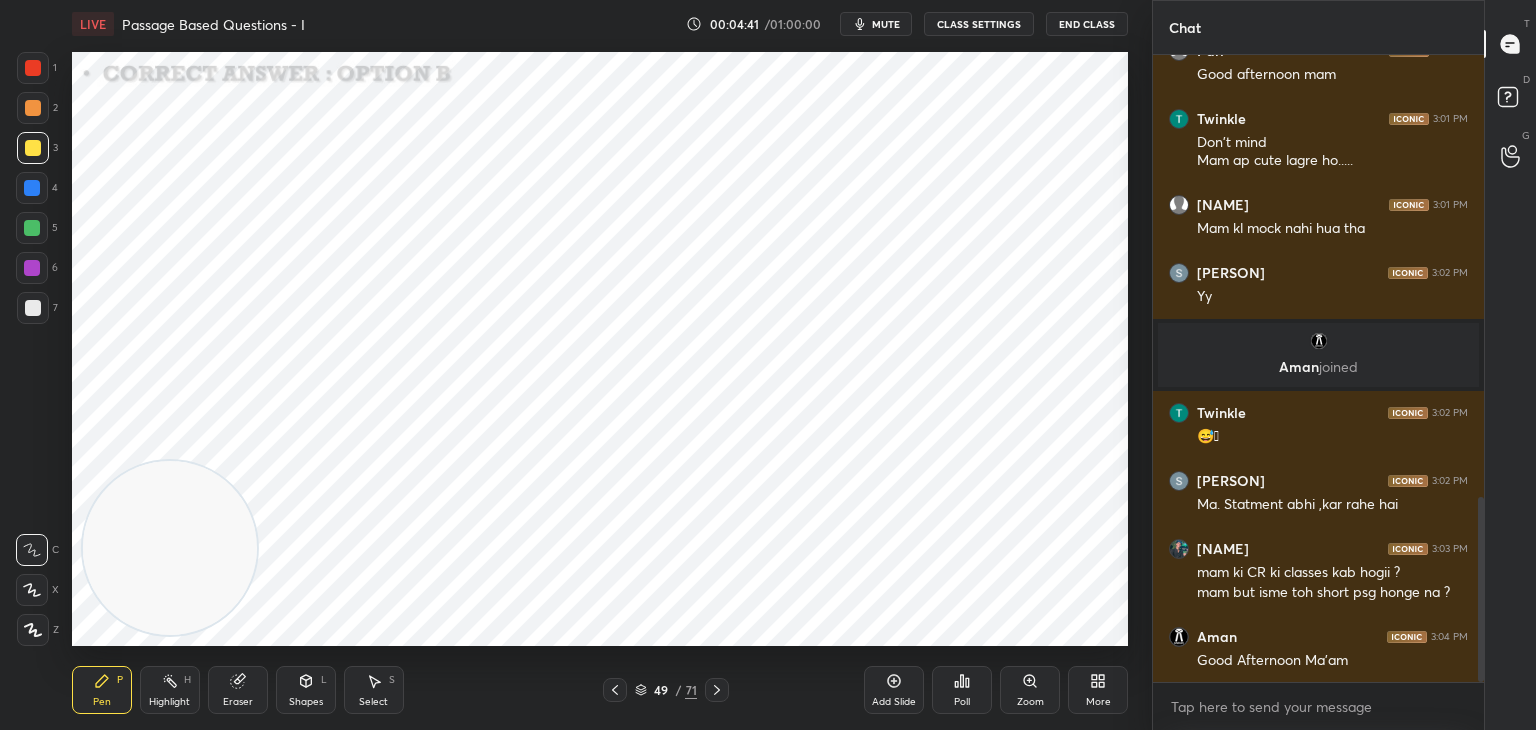 scroll, scrollTop: 1498, scrollLeft: 0, axis: vertical 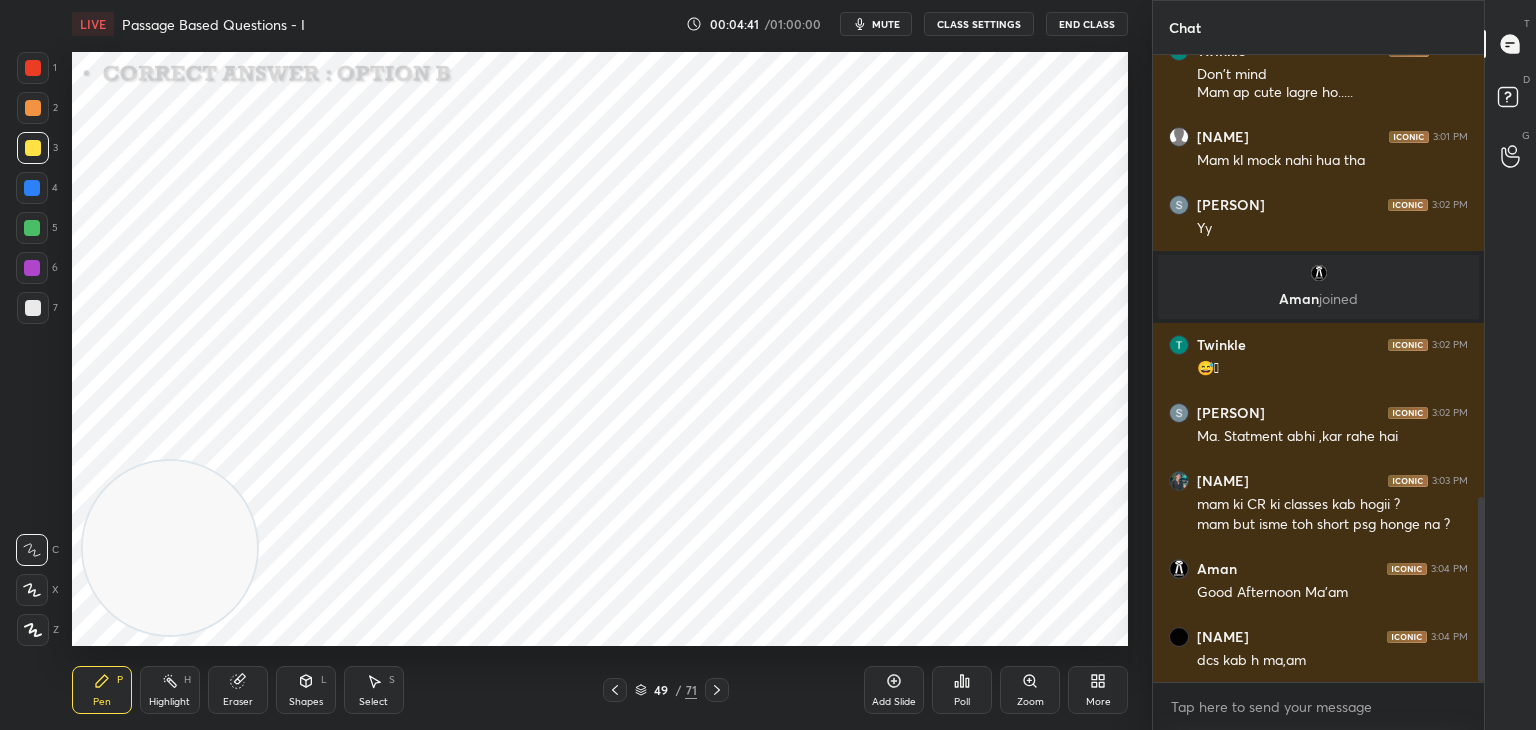 click 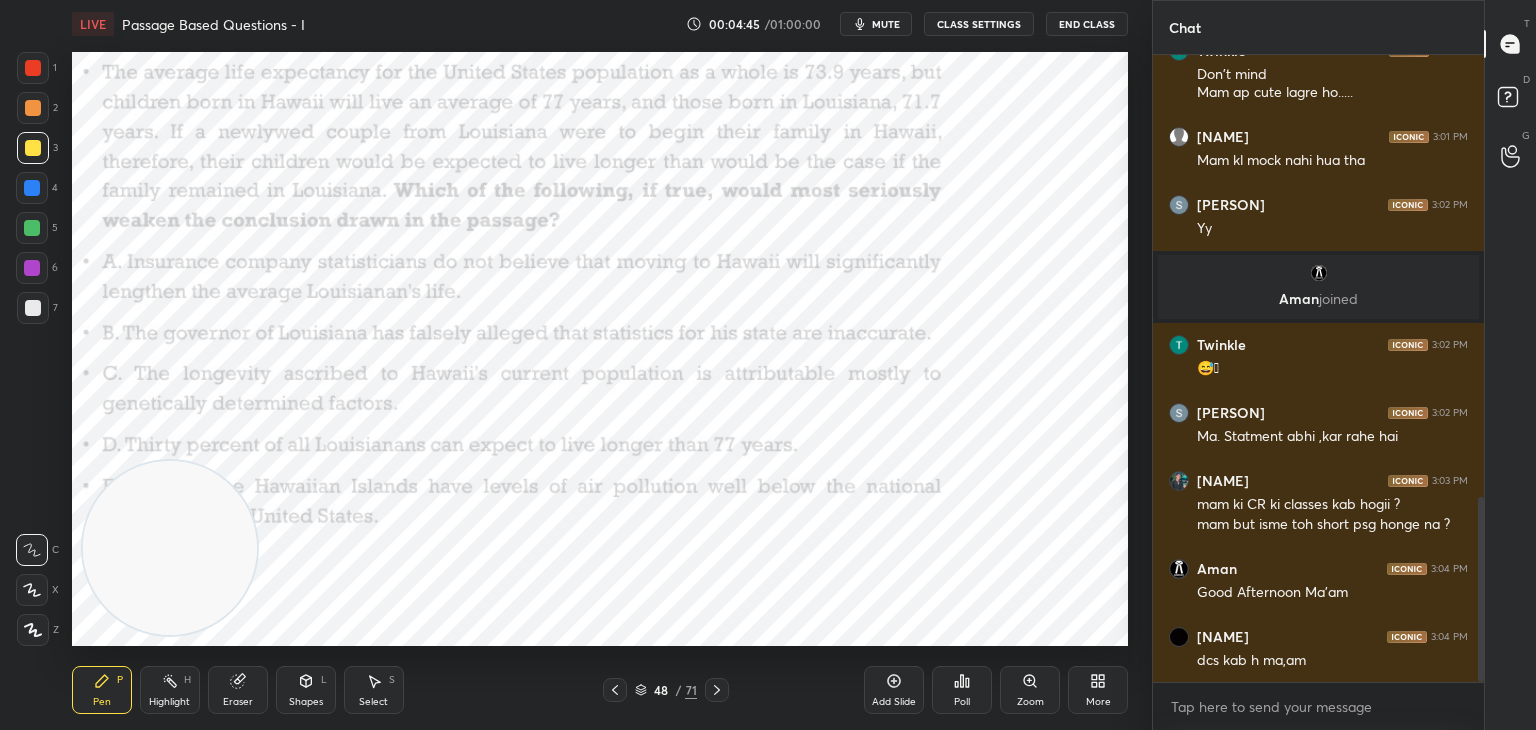 click 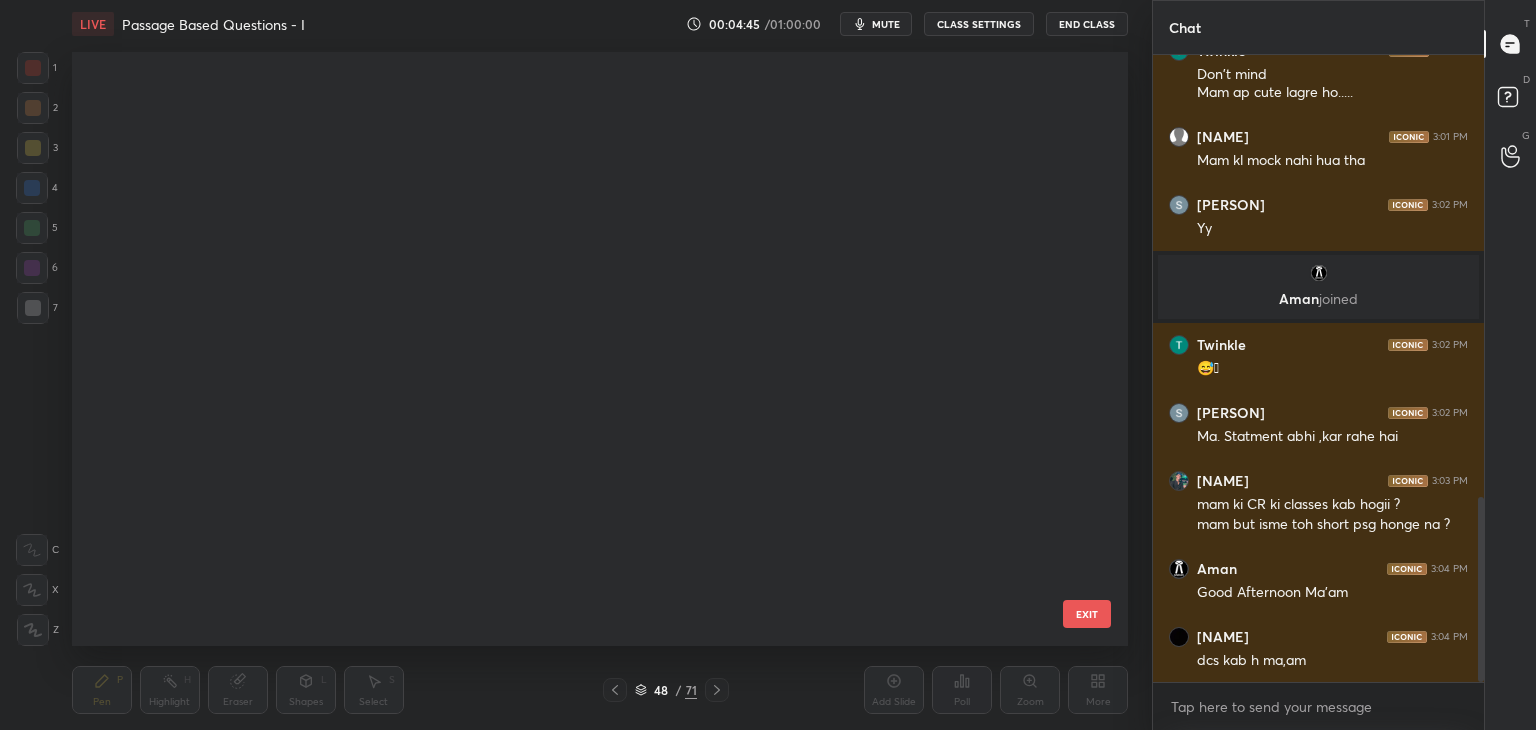 scroll, scrollTop: 2334, scrollLeft: 0, axis: vertical 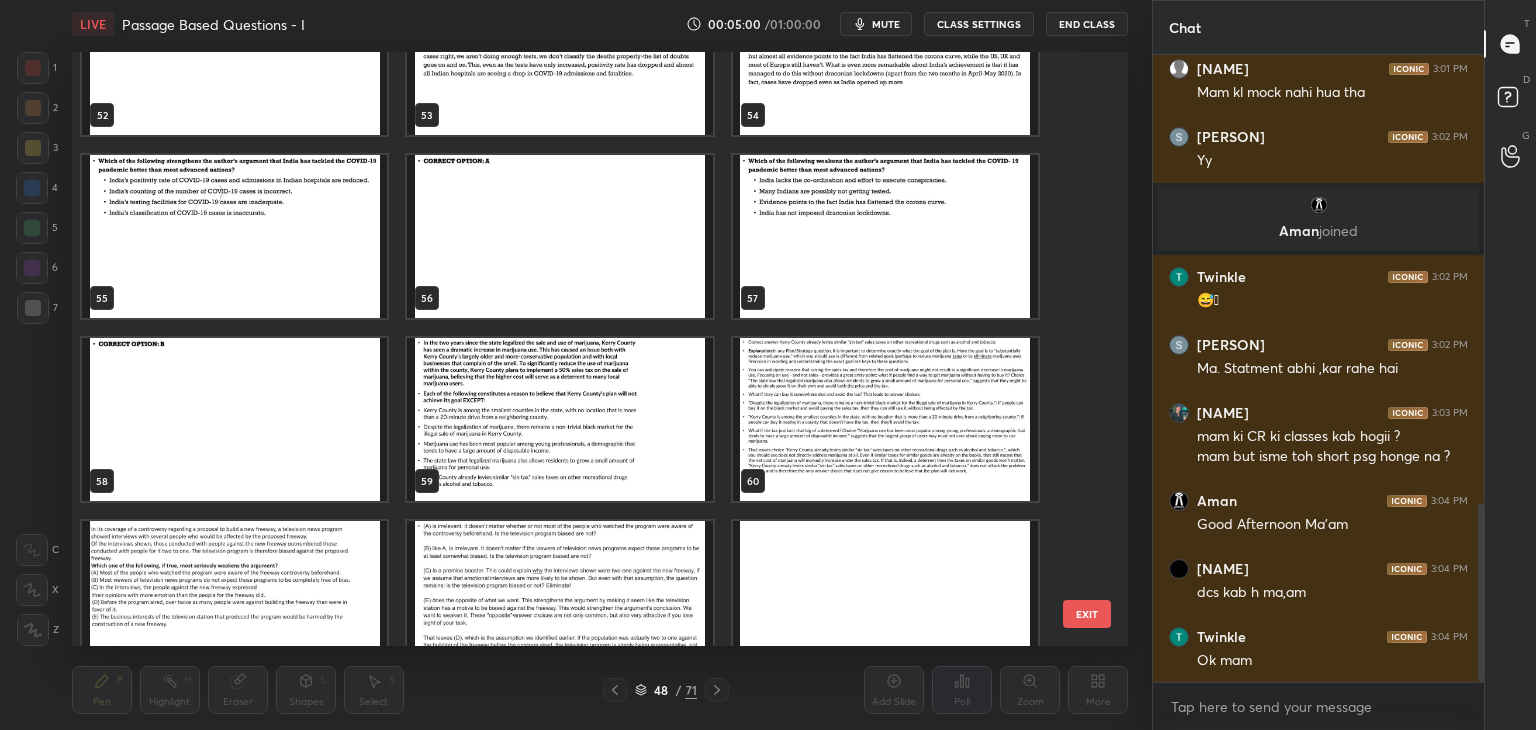 click at bounding box center [559, 419] 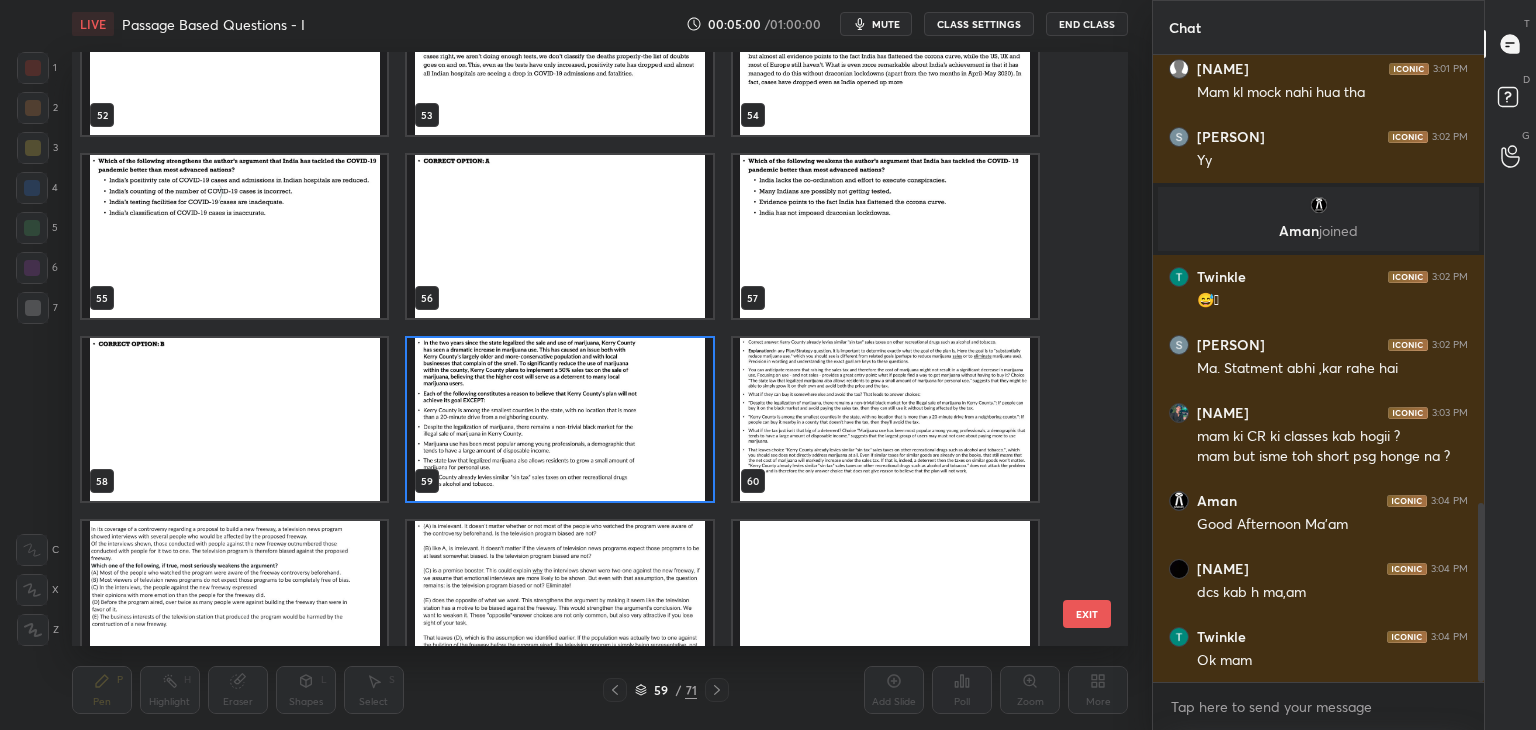 click at bounding box center (559, 419) 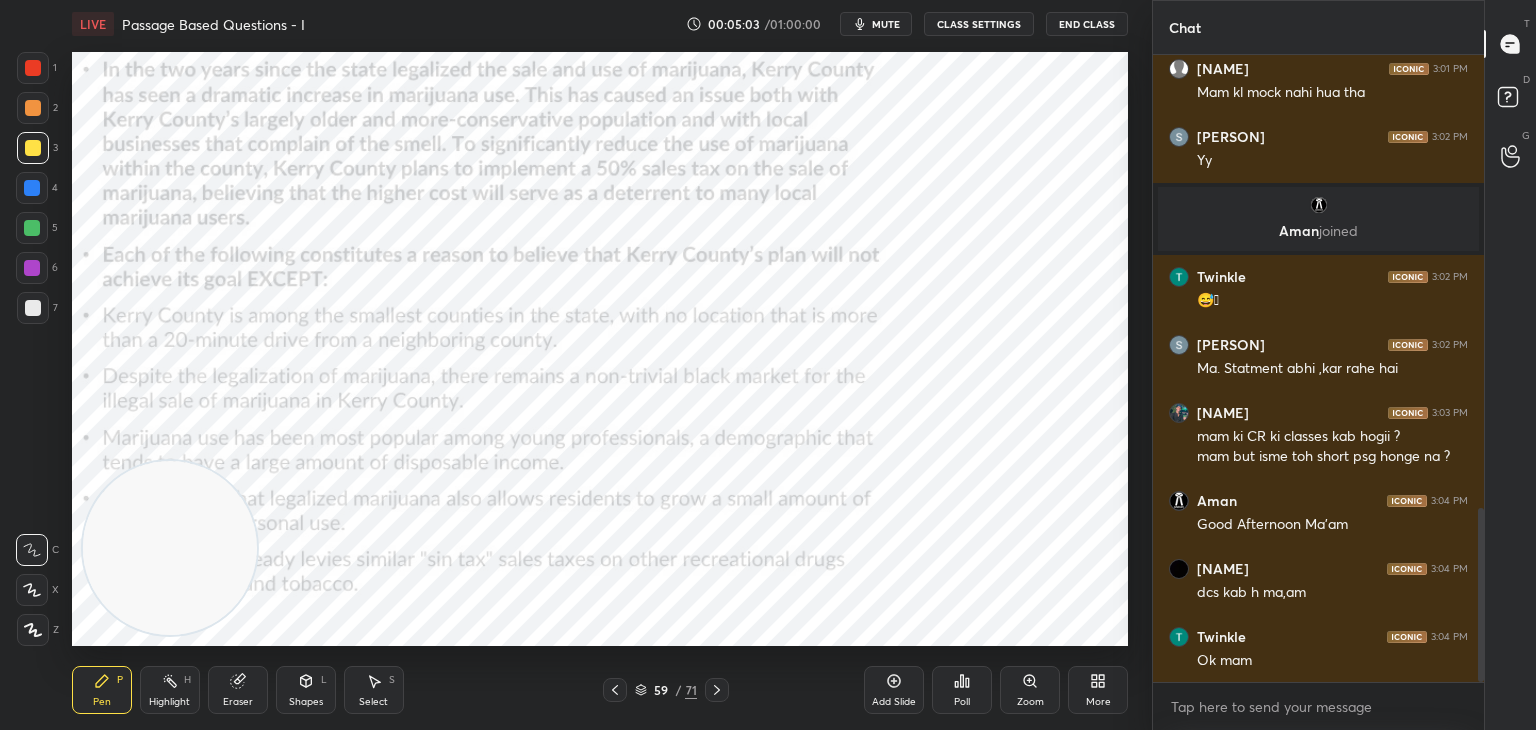 scroll, scrollTop: 1634, scrollLeft: 0, axis: vertical 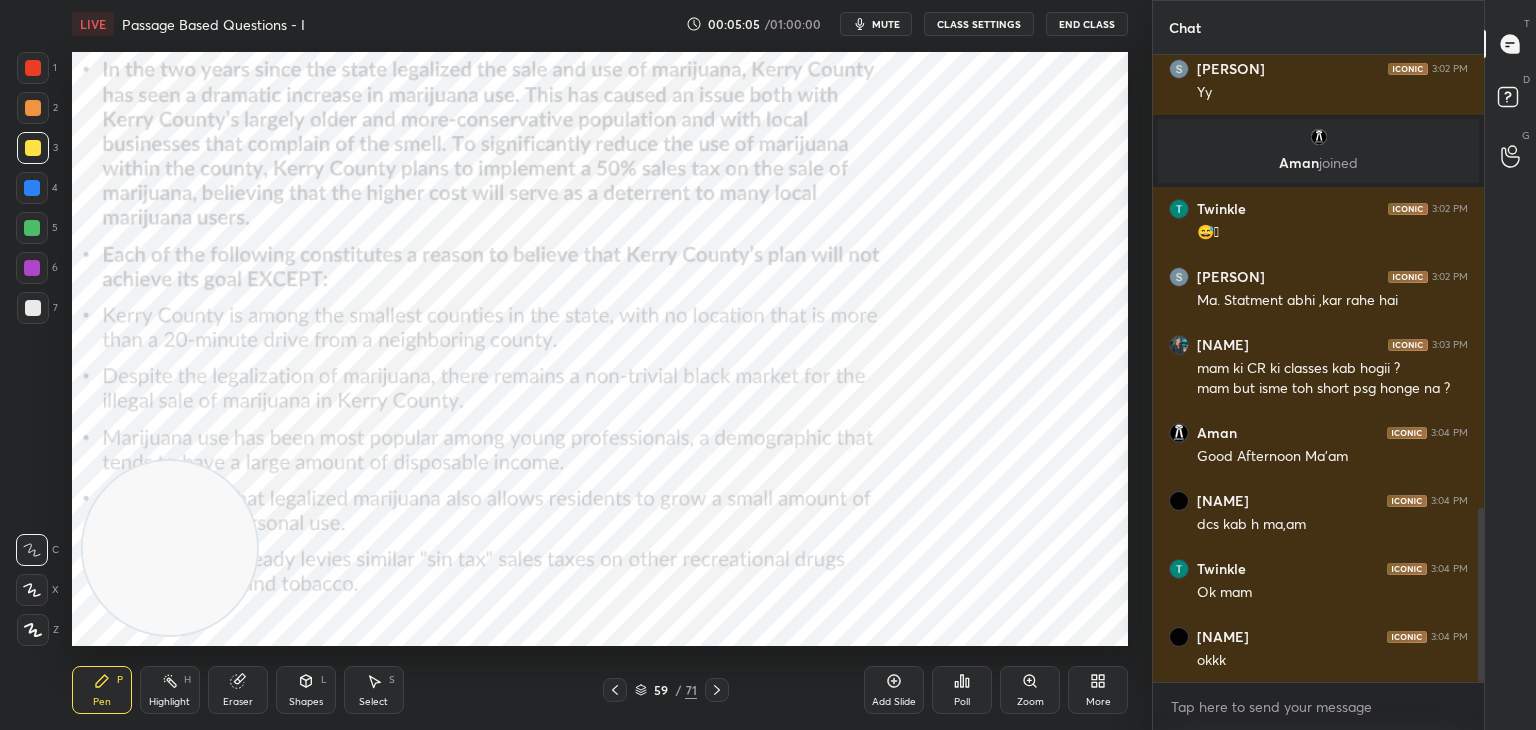 click 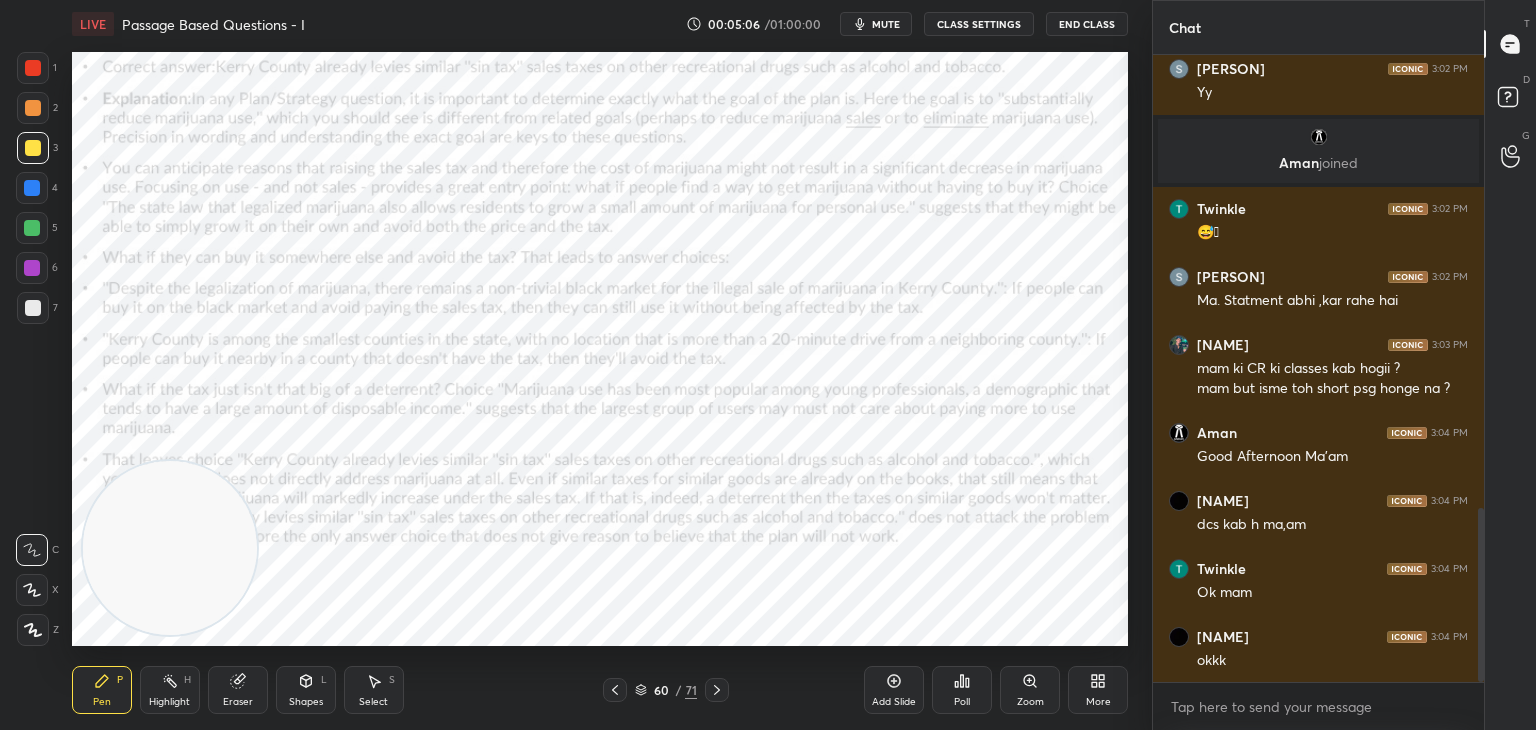 click 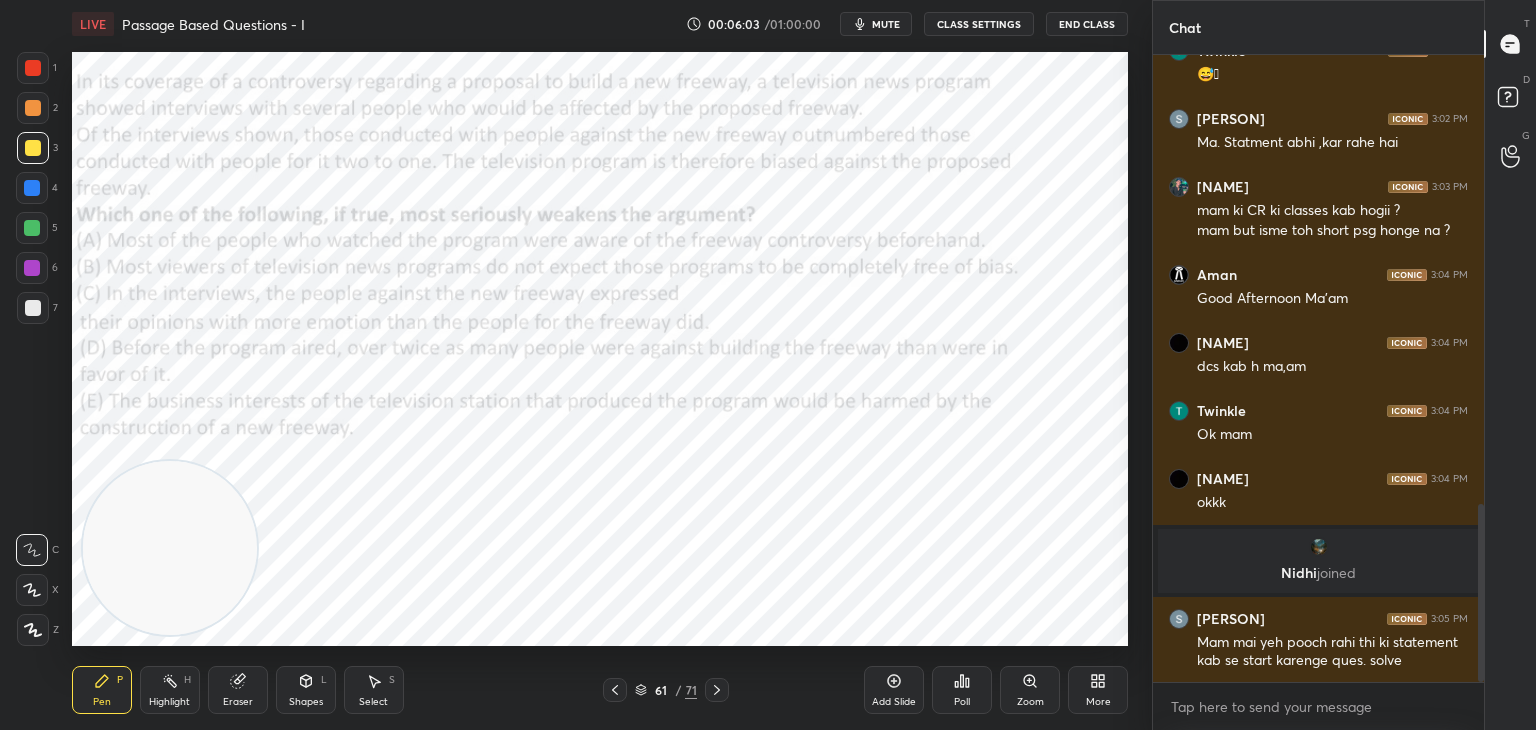 scroll, scrollTop: 1602, scrollLeft: 0, axis: vertical 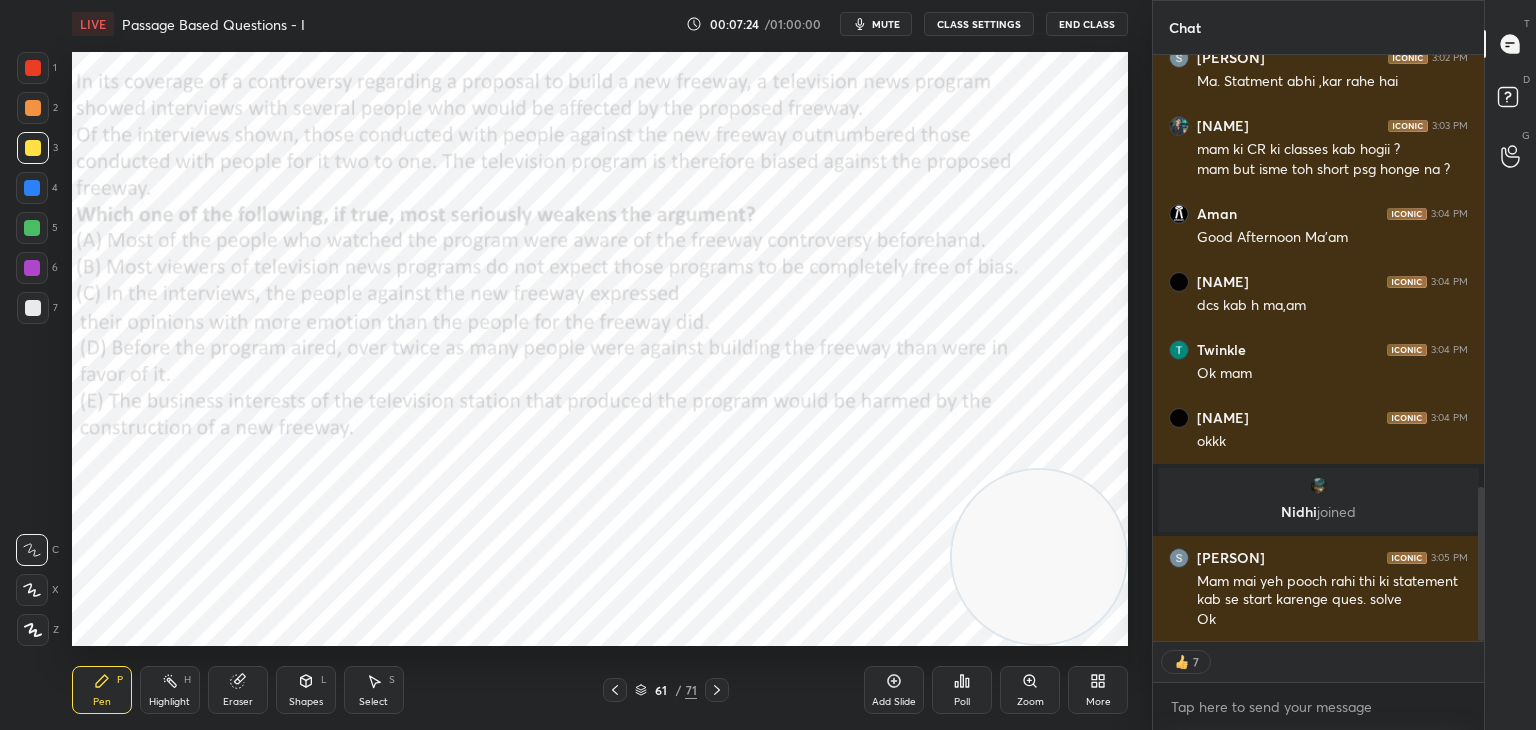 click on "61 / 71" at bounding box center [666, 690] 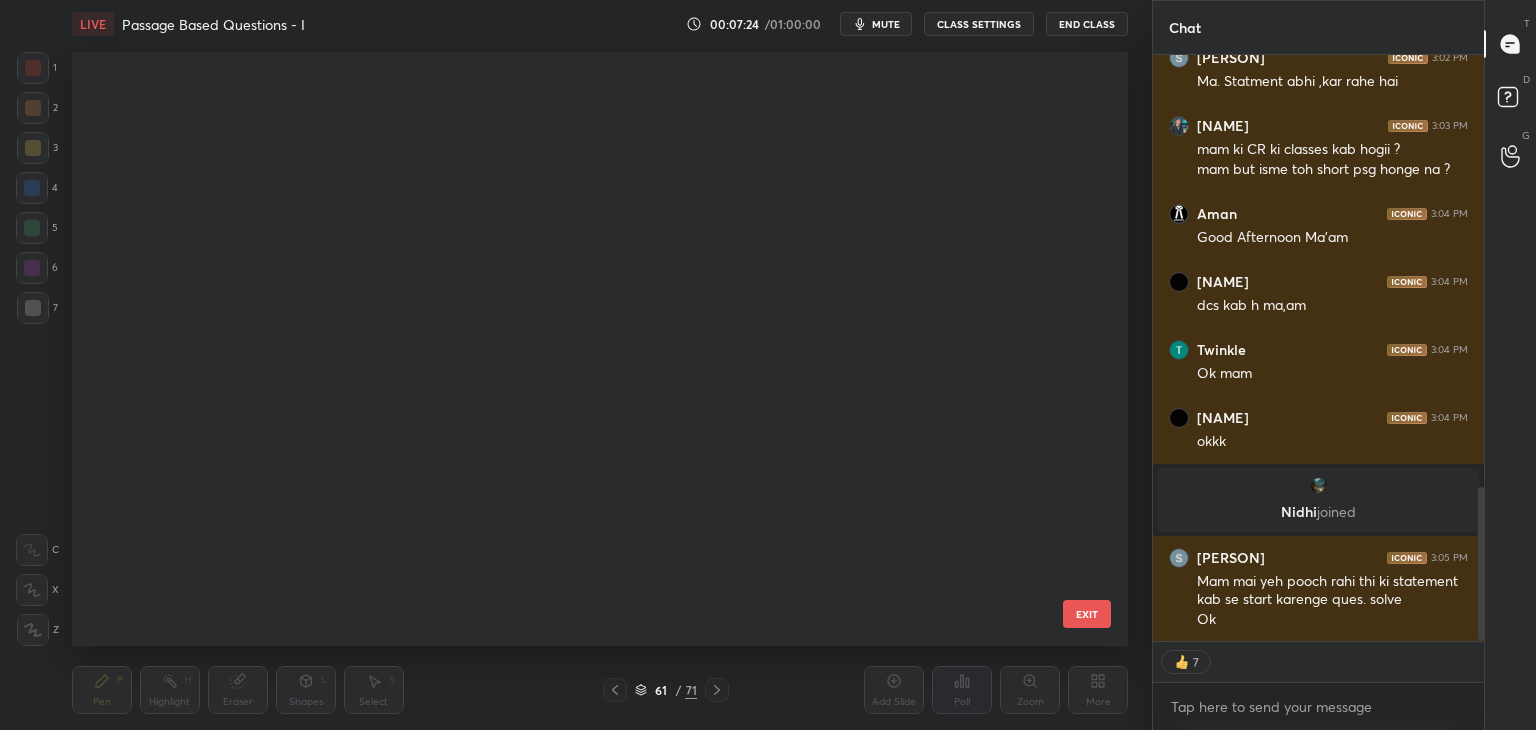 scroll, scrollTop: 3248, scrollLeft: 0, axis: vertical 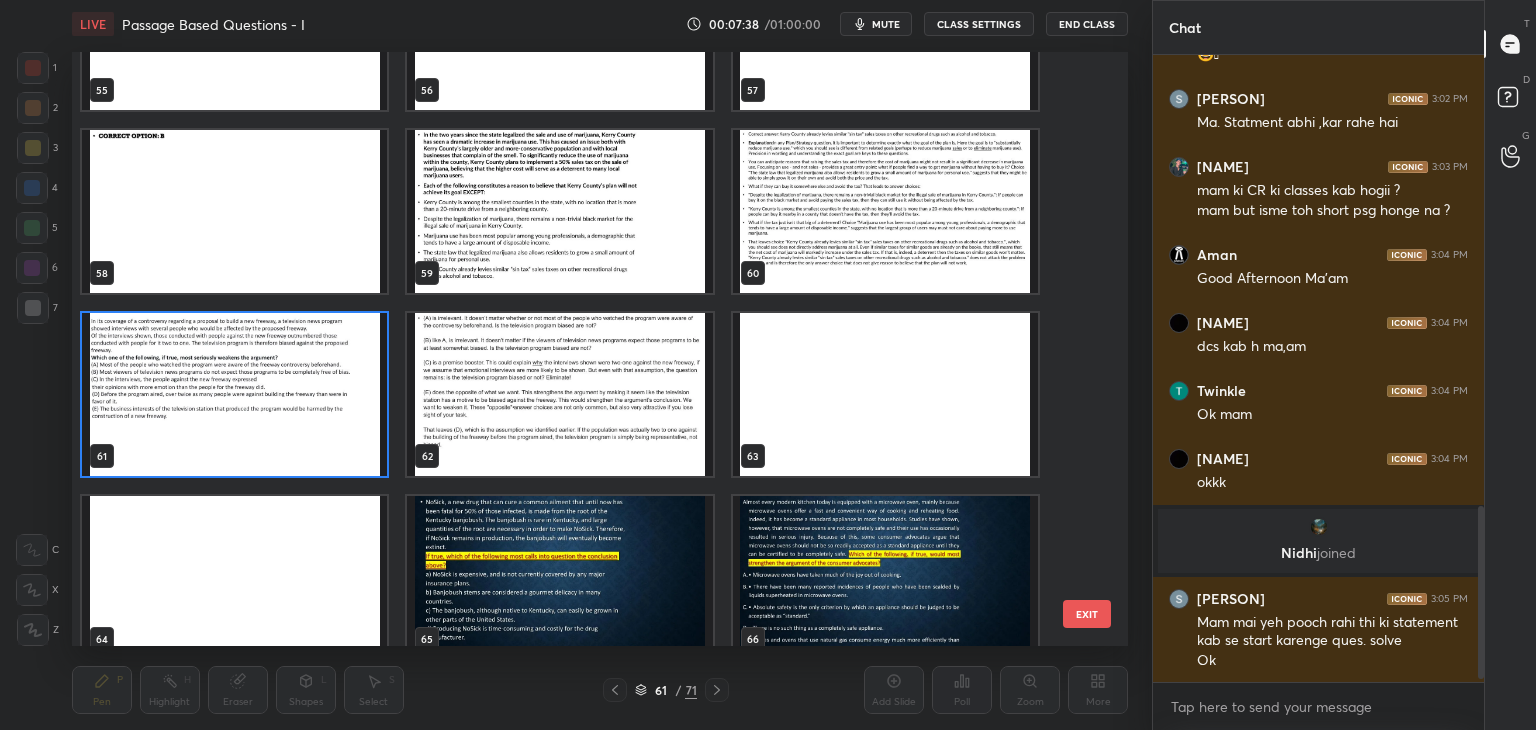 click at bounding box center [234, 394] 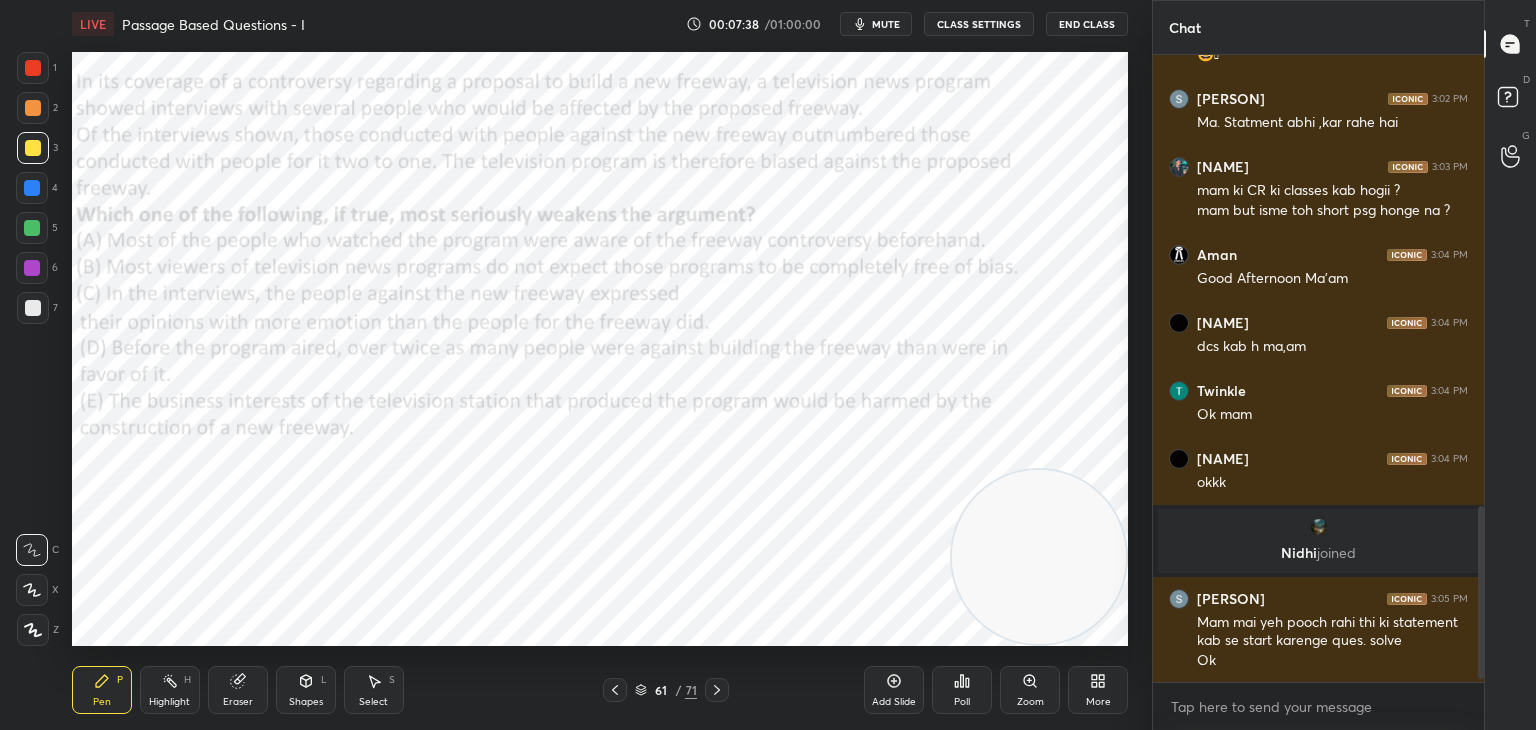 click at bounding box center [234, 394] 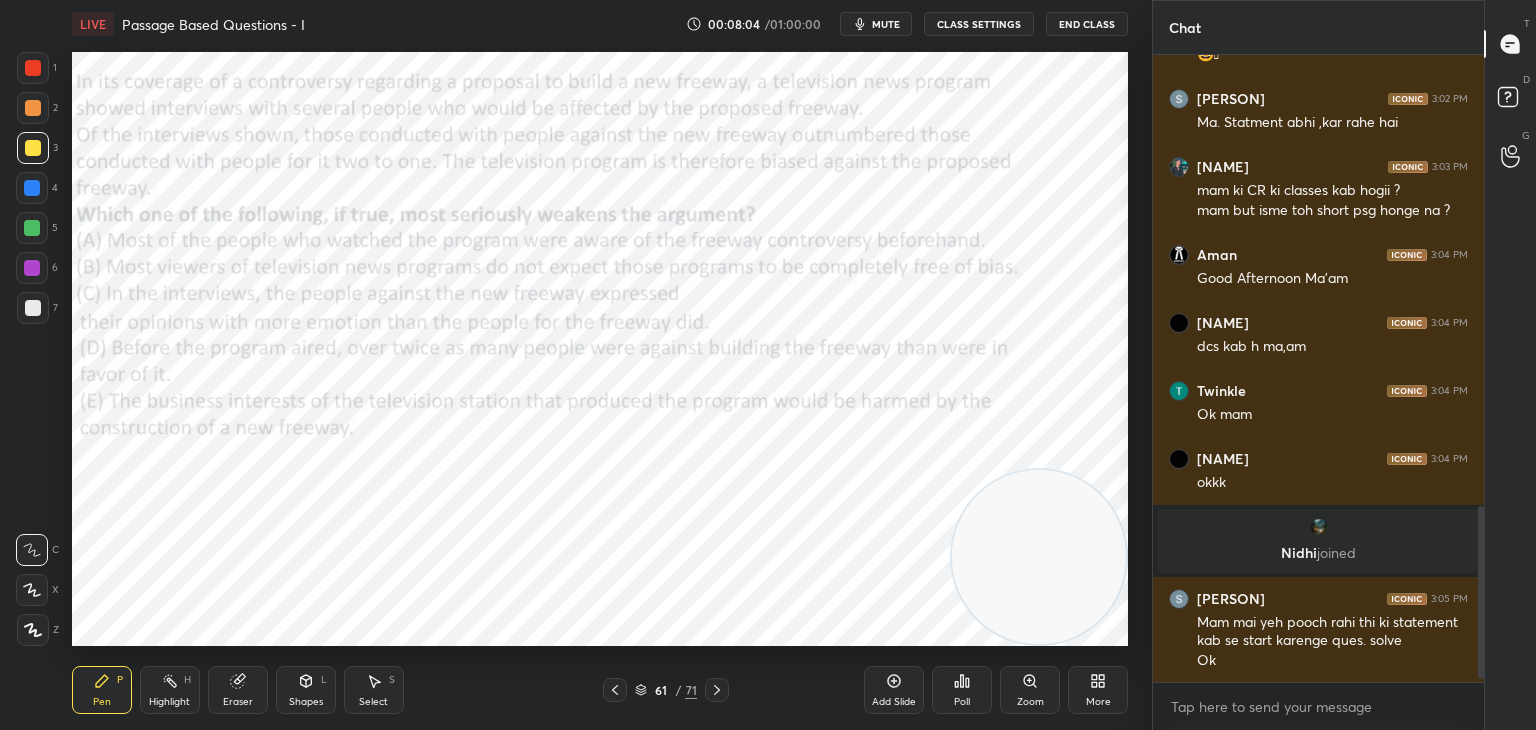 click on "61 / 71" at bounding box center [666, 690] 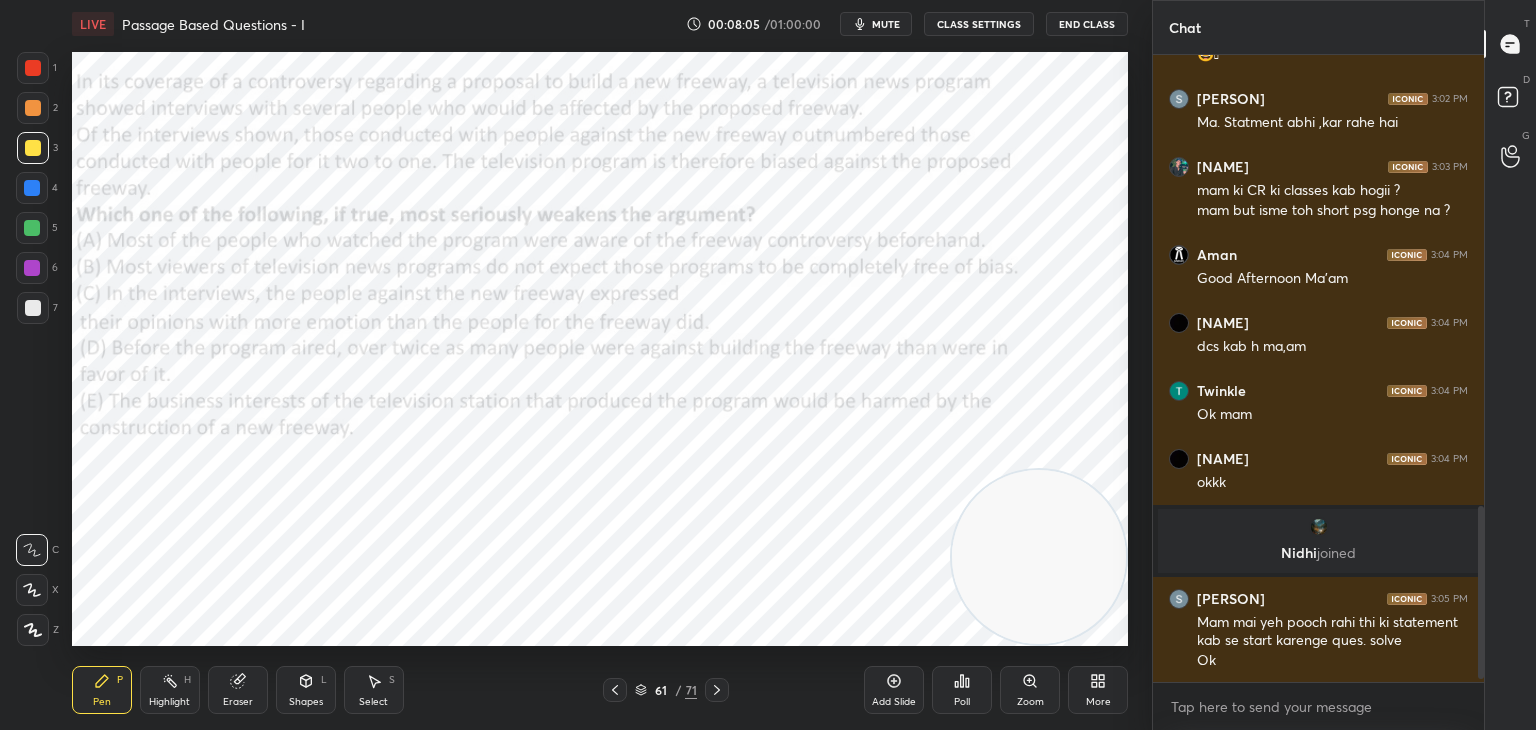 click 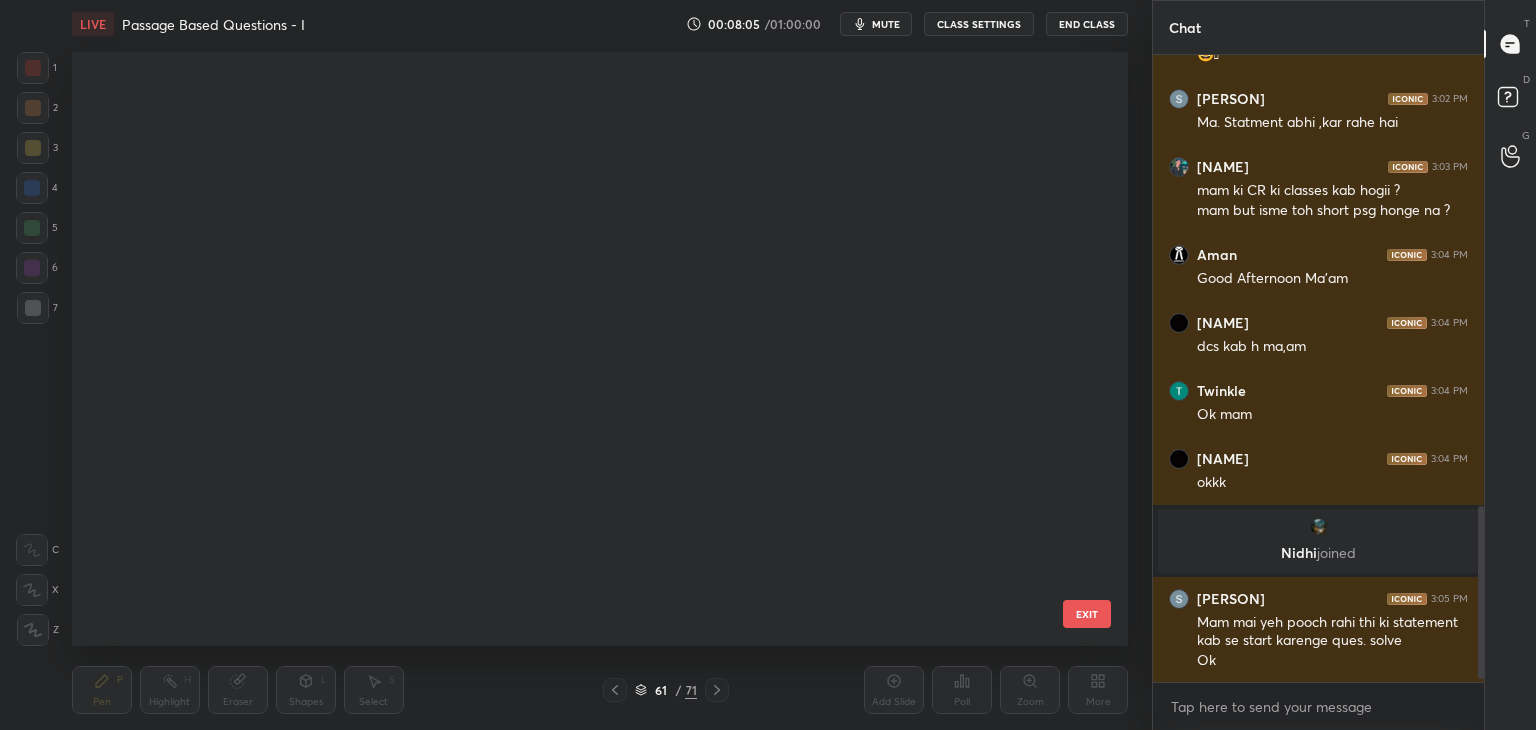 scroll, scrollTop: 3248, scrollLeft: 0, axis: vertical 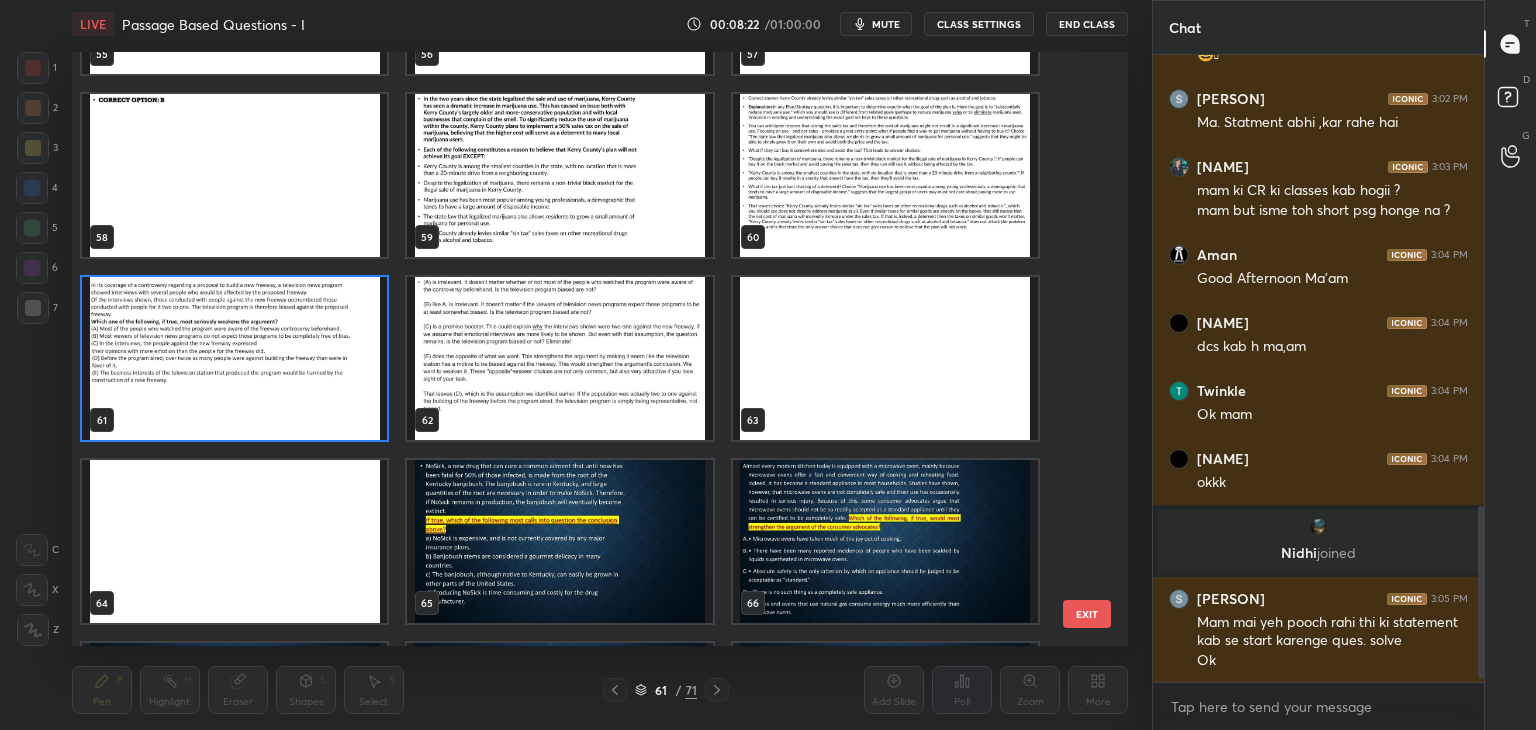 click at bounding box center (234, 358) 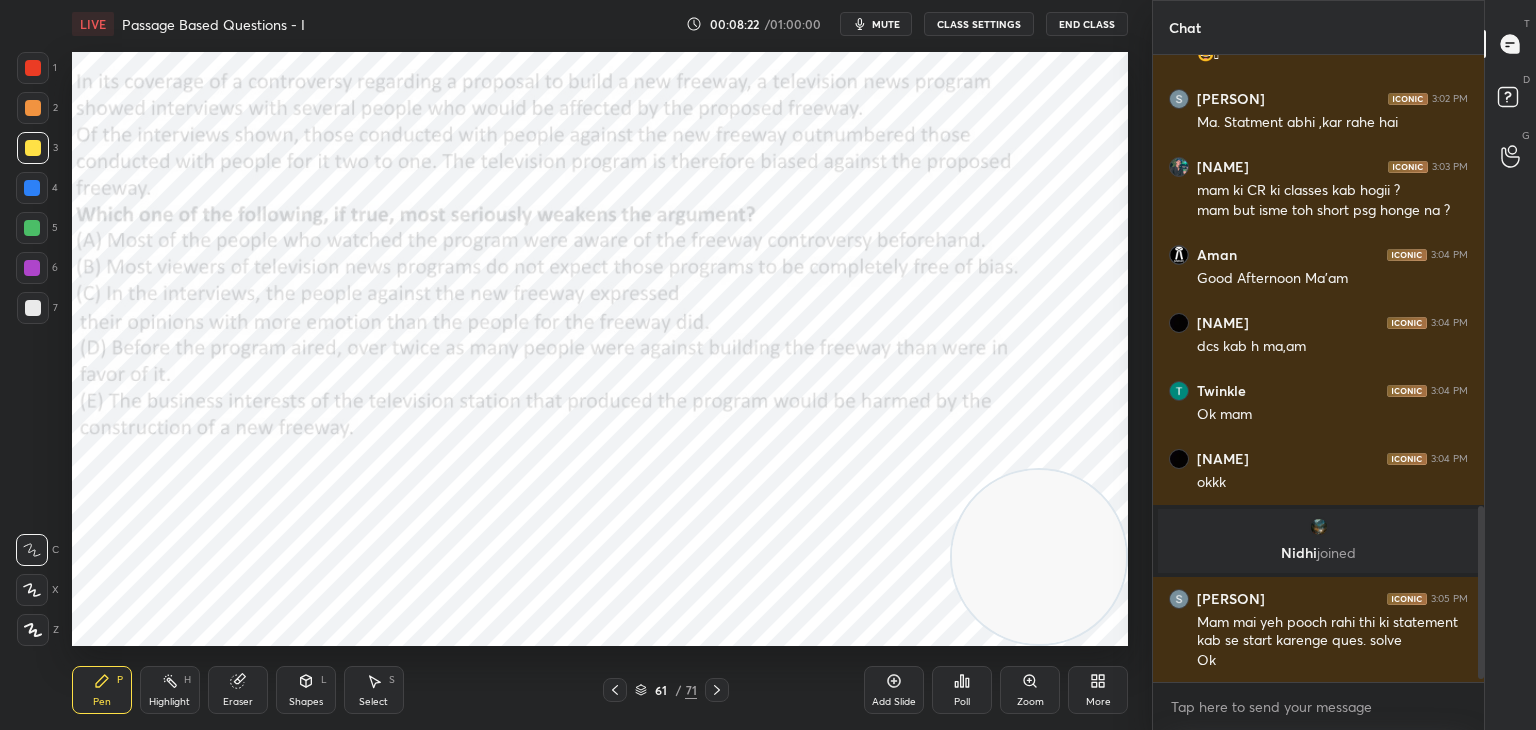 click at bounding box center (234, 358) 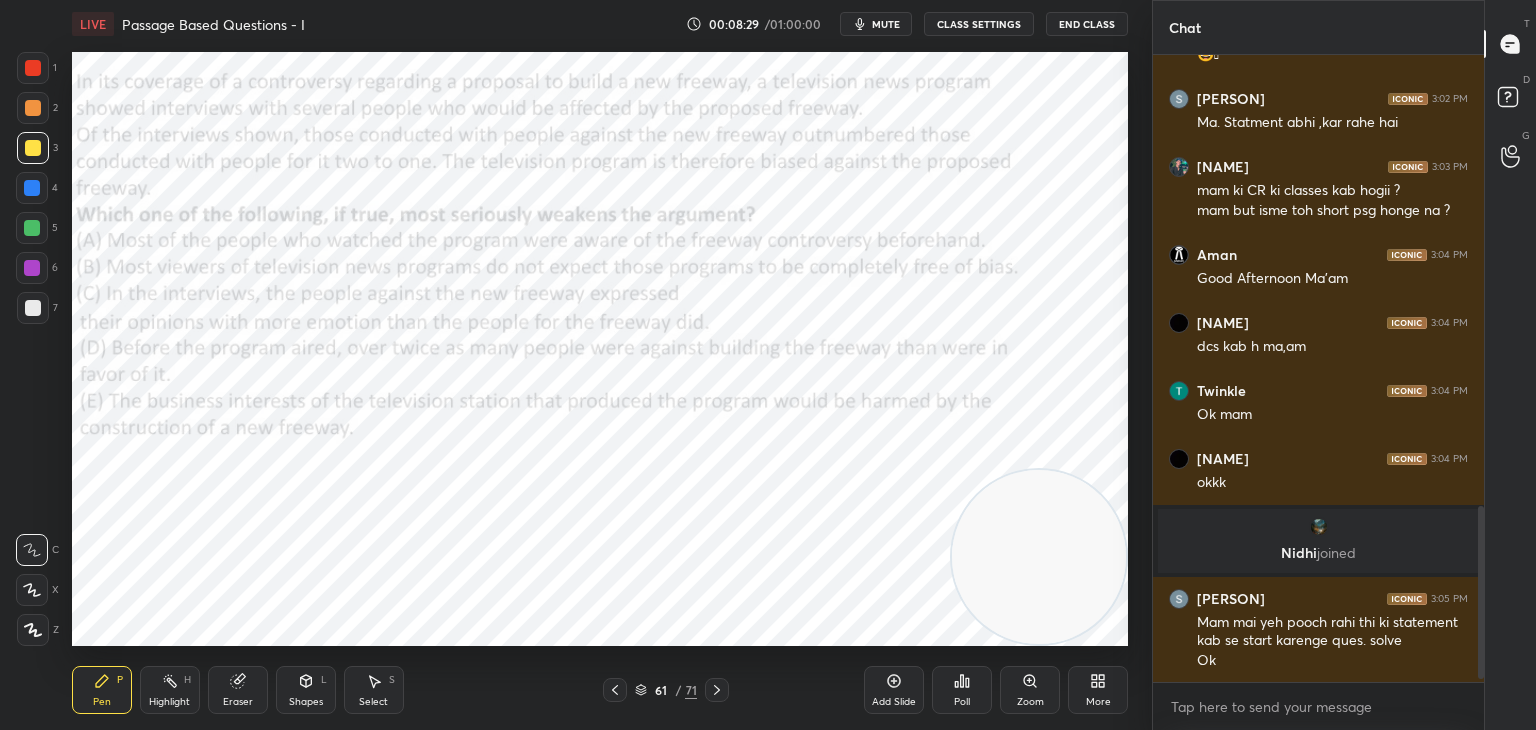click on "Poll" at bounding box center (962, 690) 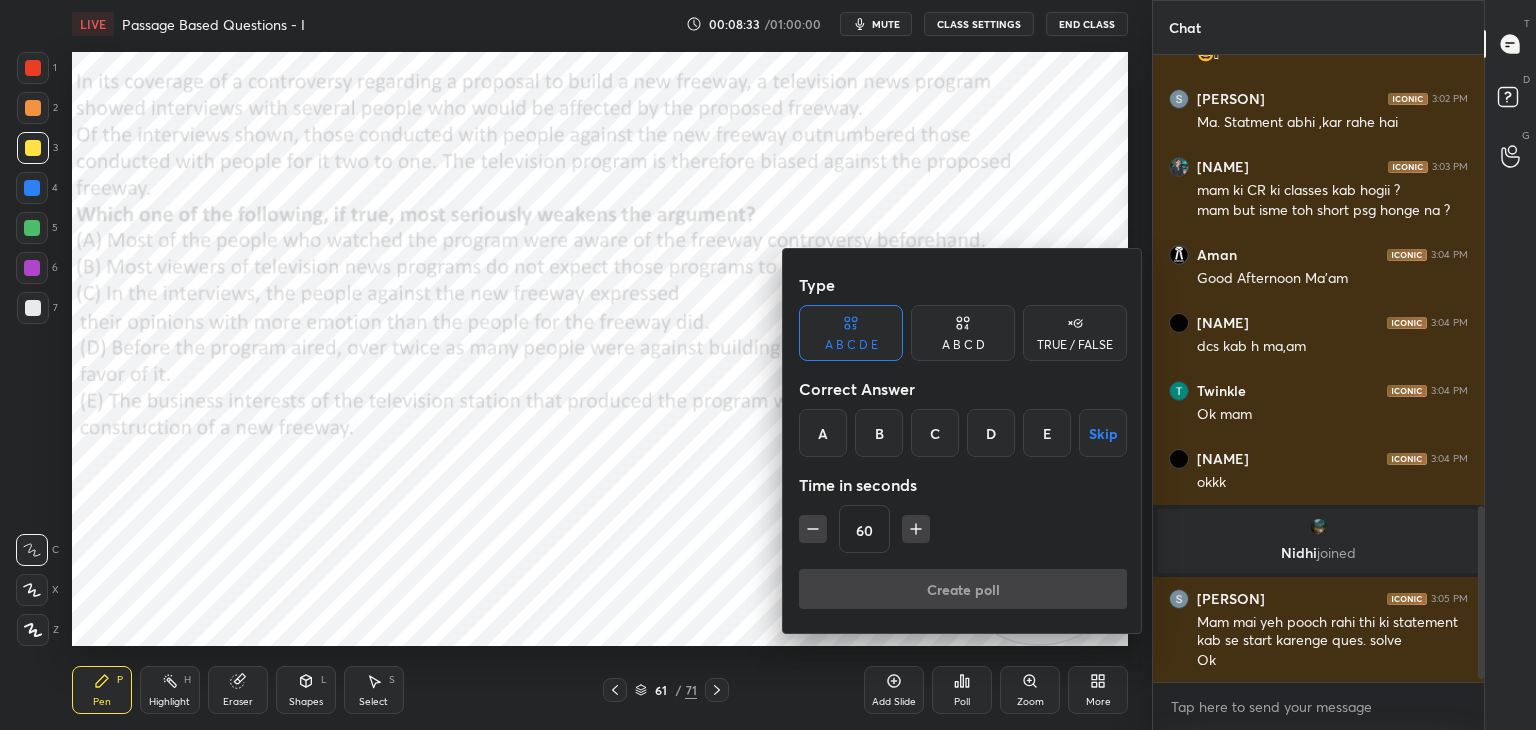 click on "D" at bounding box center (991, 433) 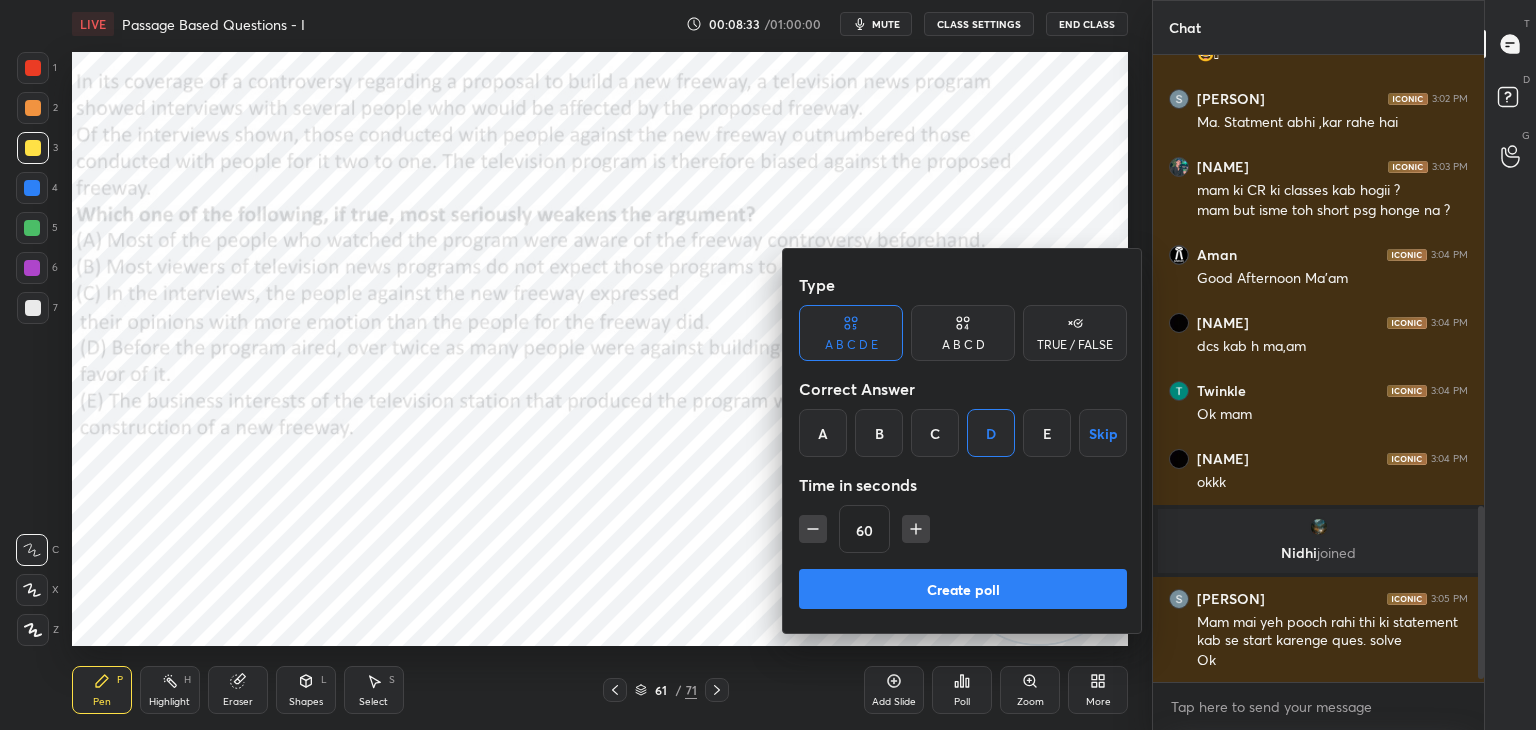 click on "Create poll" at bounding box center (963, 589) 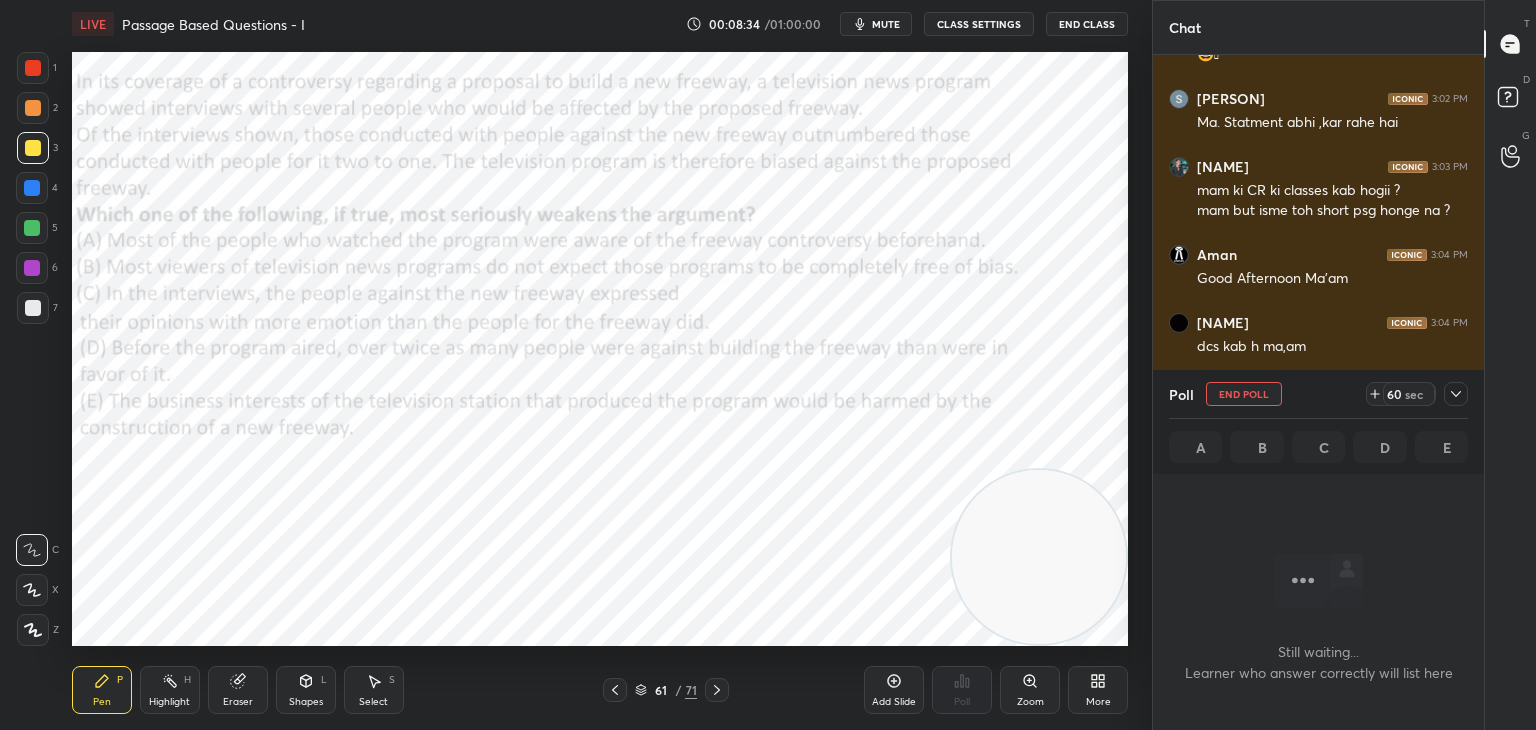 scroll, scrollTop: 555, scrollLeft: 325, axis: both 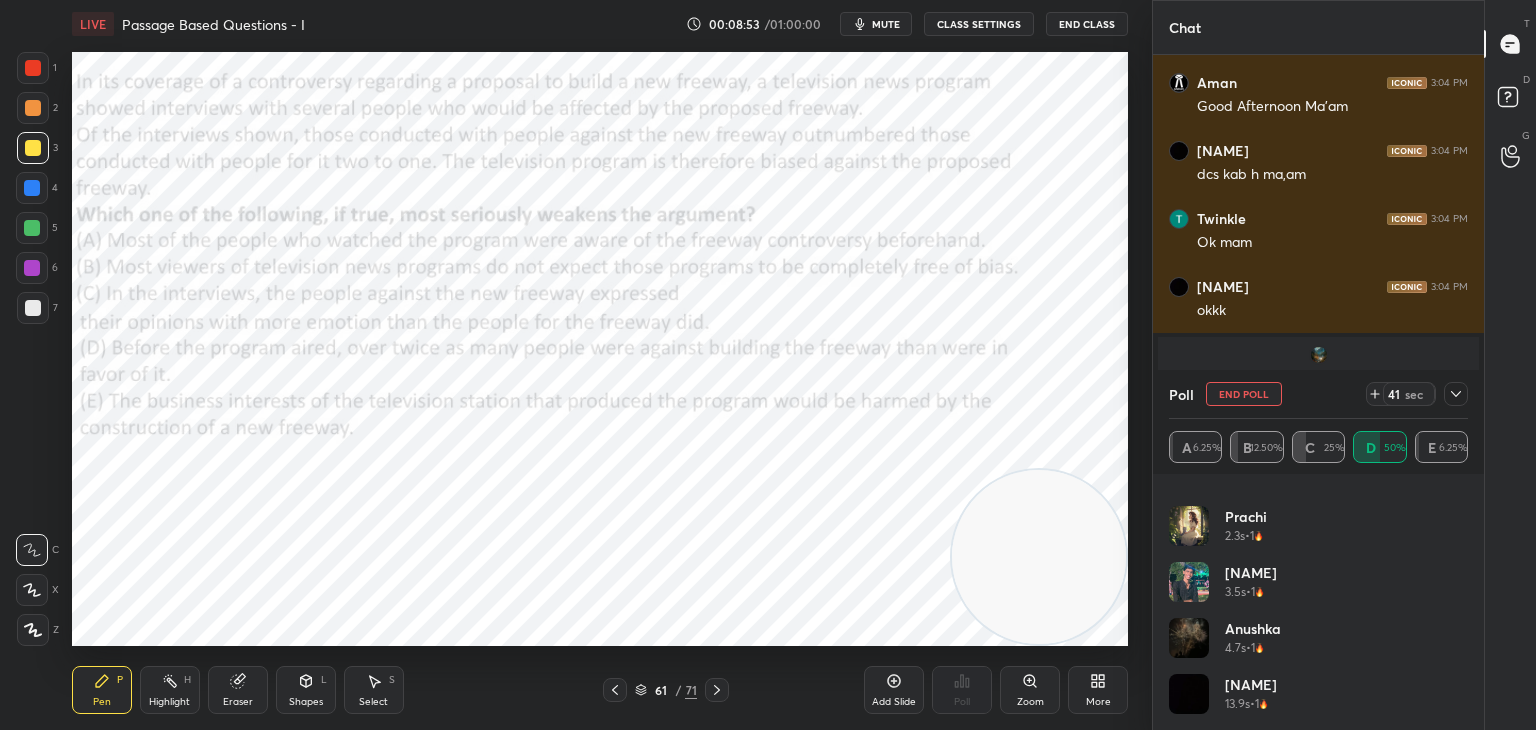click 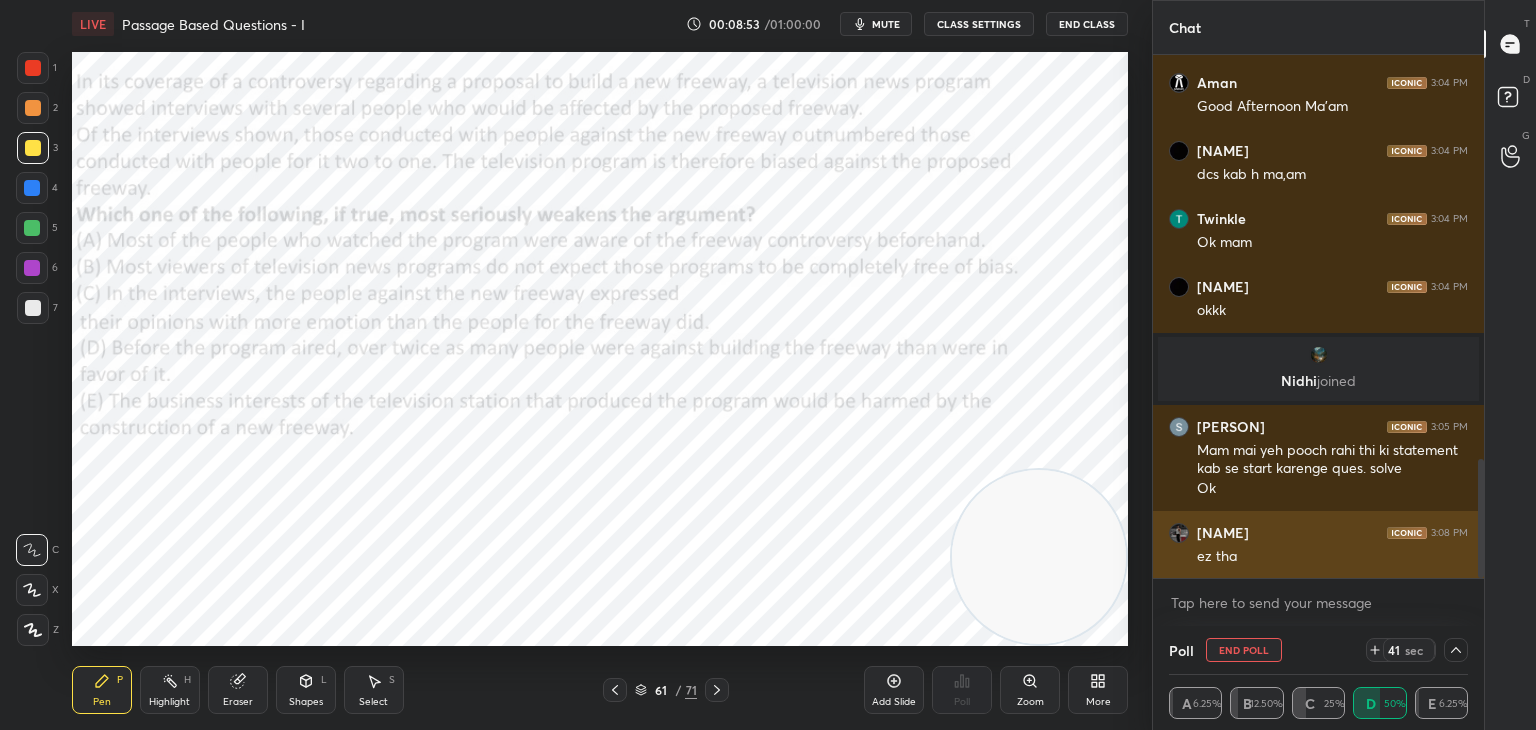scroll, scrollTop: 0, scrollLeft: 0, axis: both 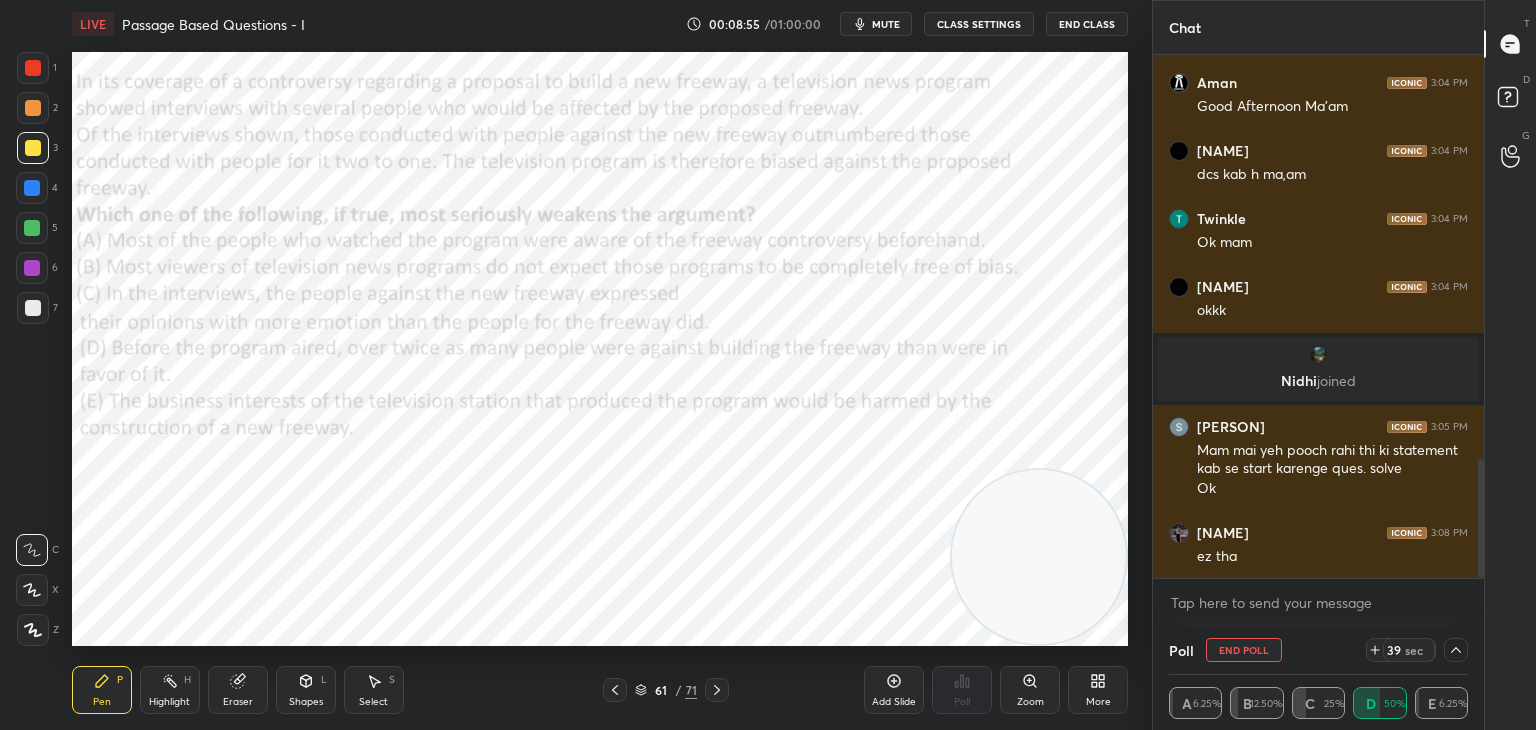click 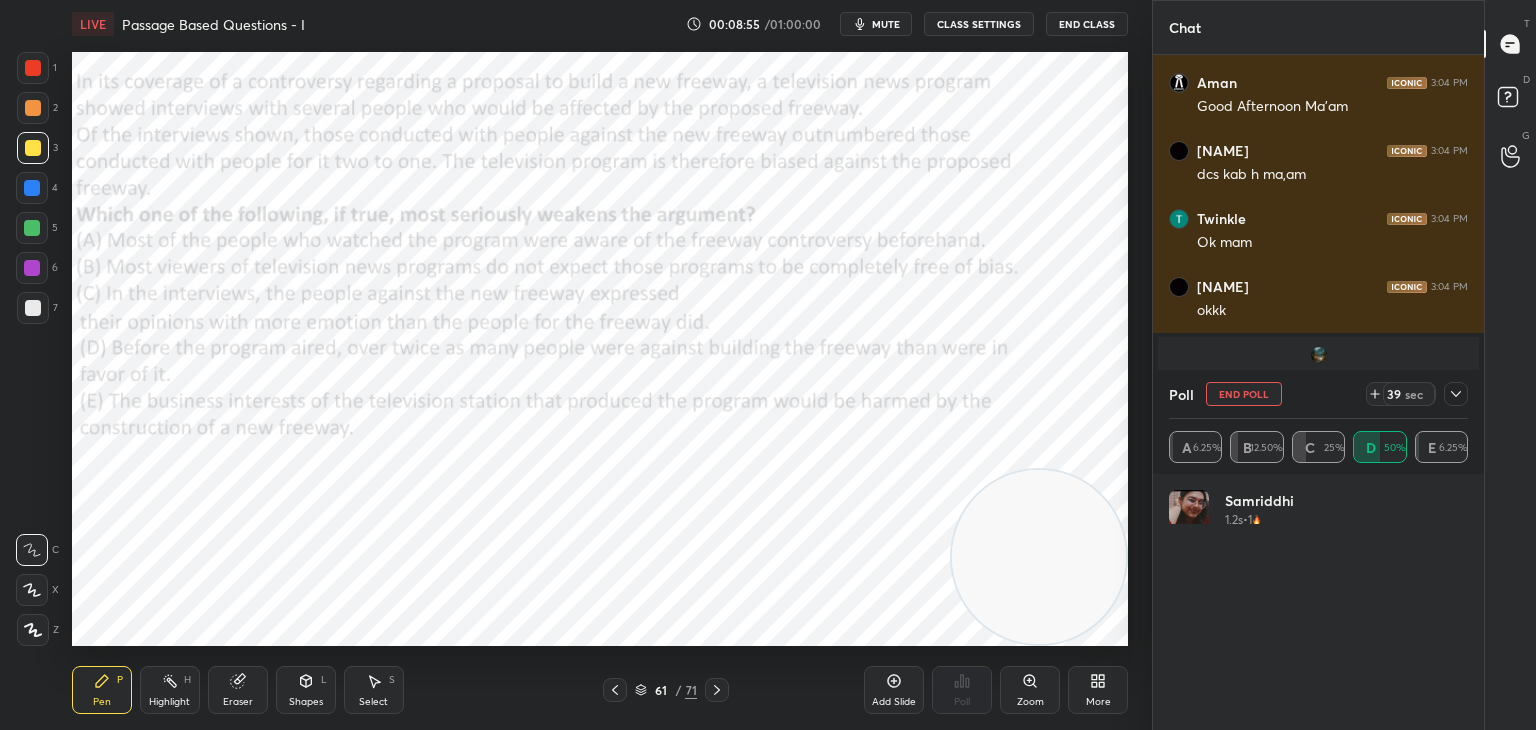 scroll, scrollTop: 0, scrollLeft: 0, axis: both 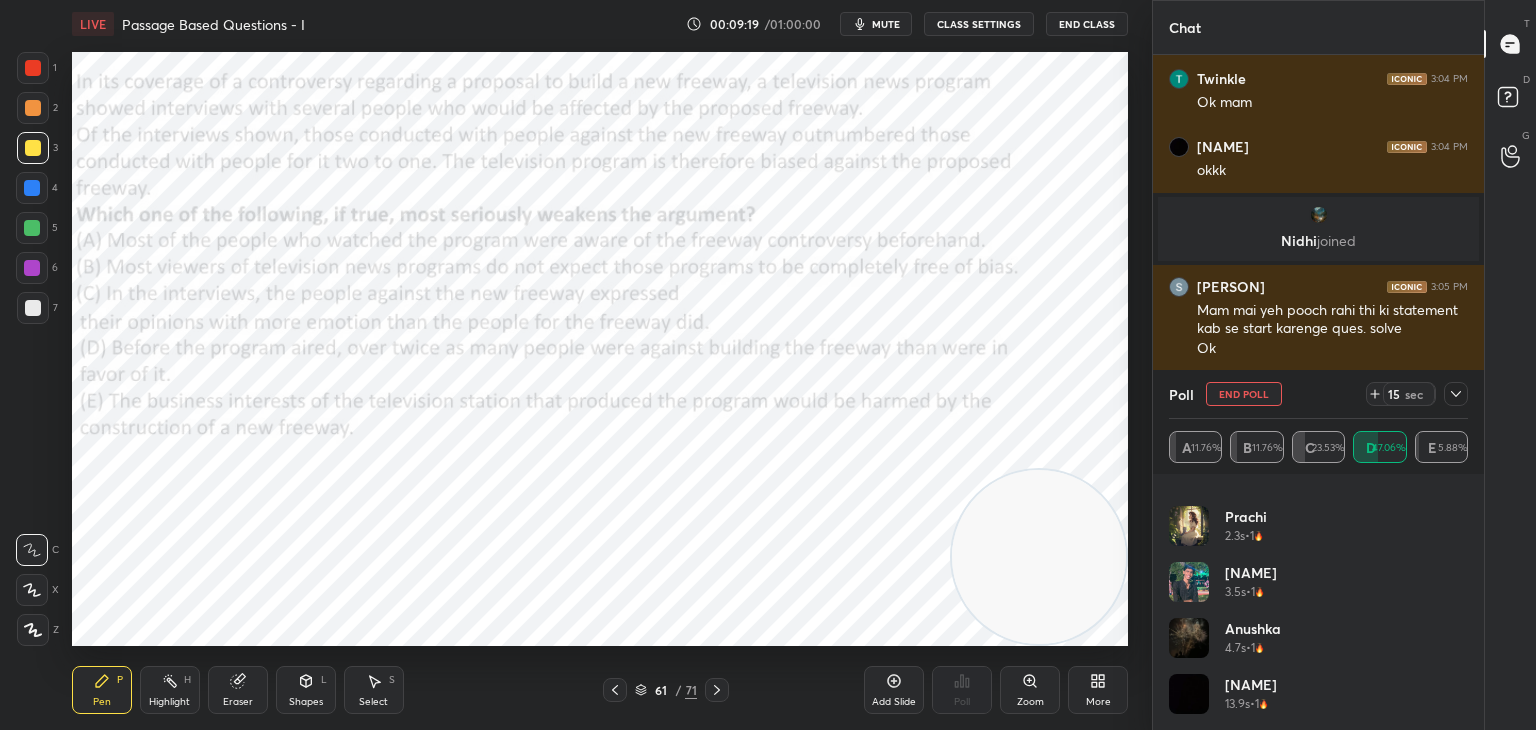 click 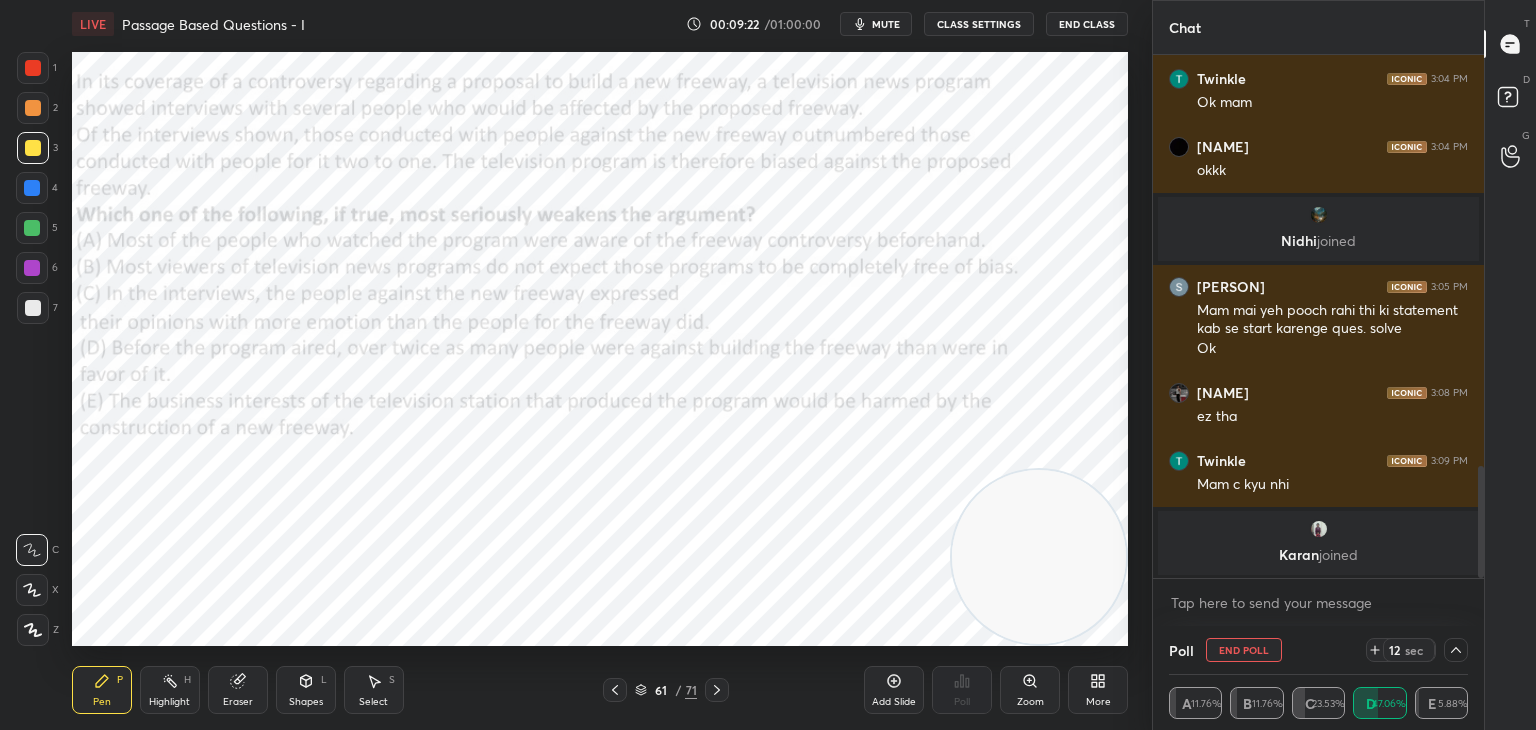 click on "End Poll" at bounding box center (1244, 650) 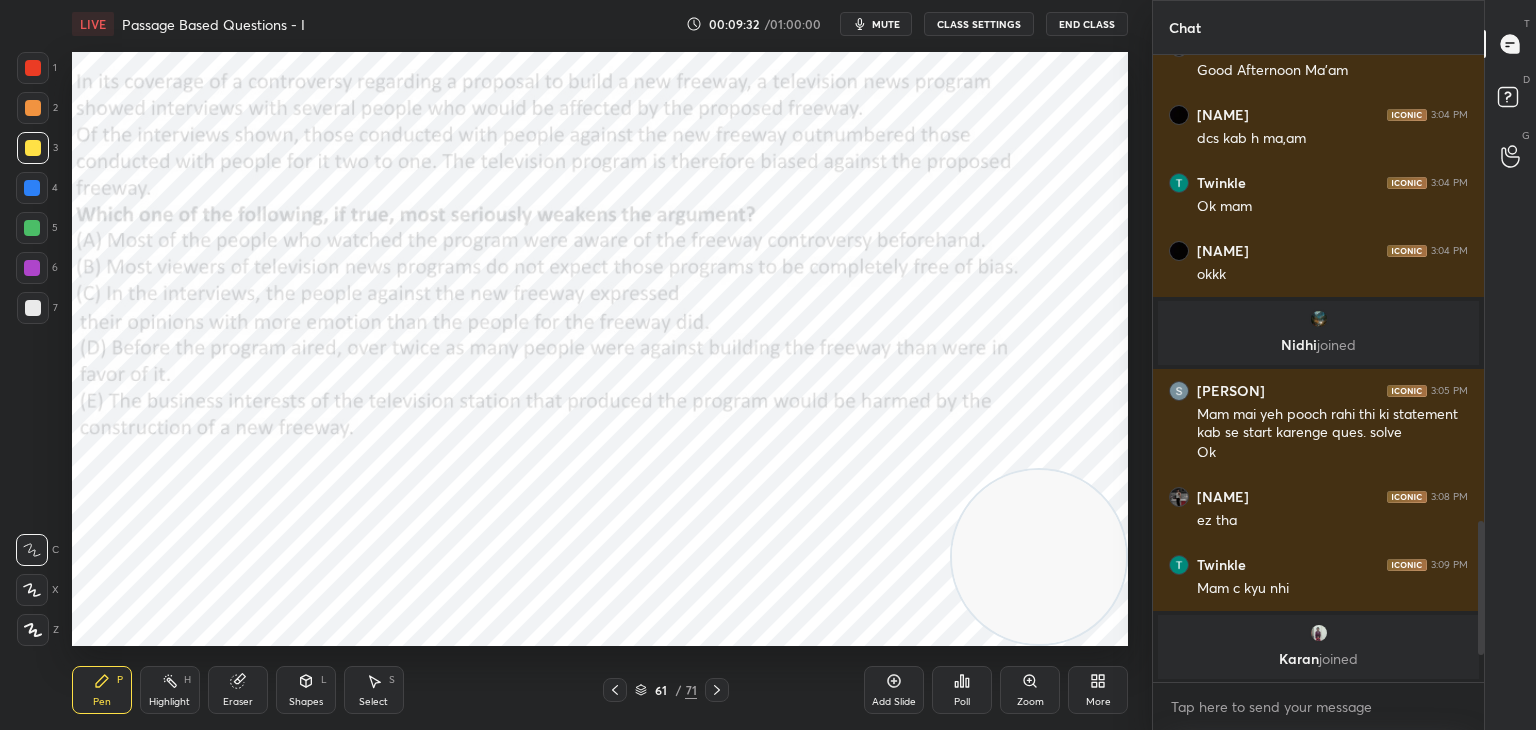 click at bounding box center (33, 68) 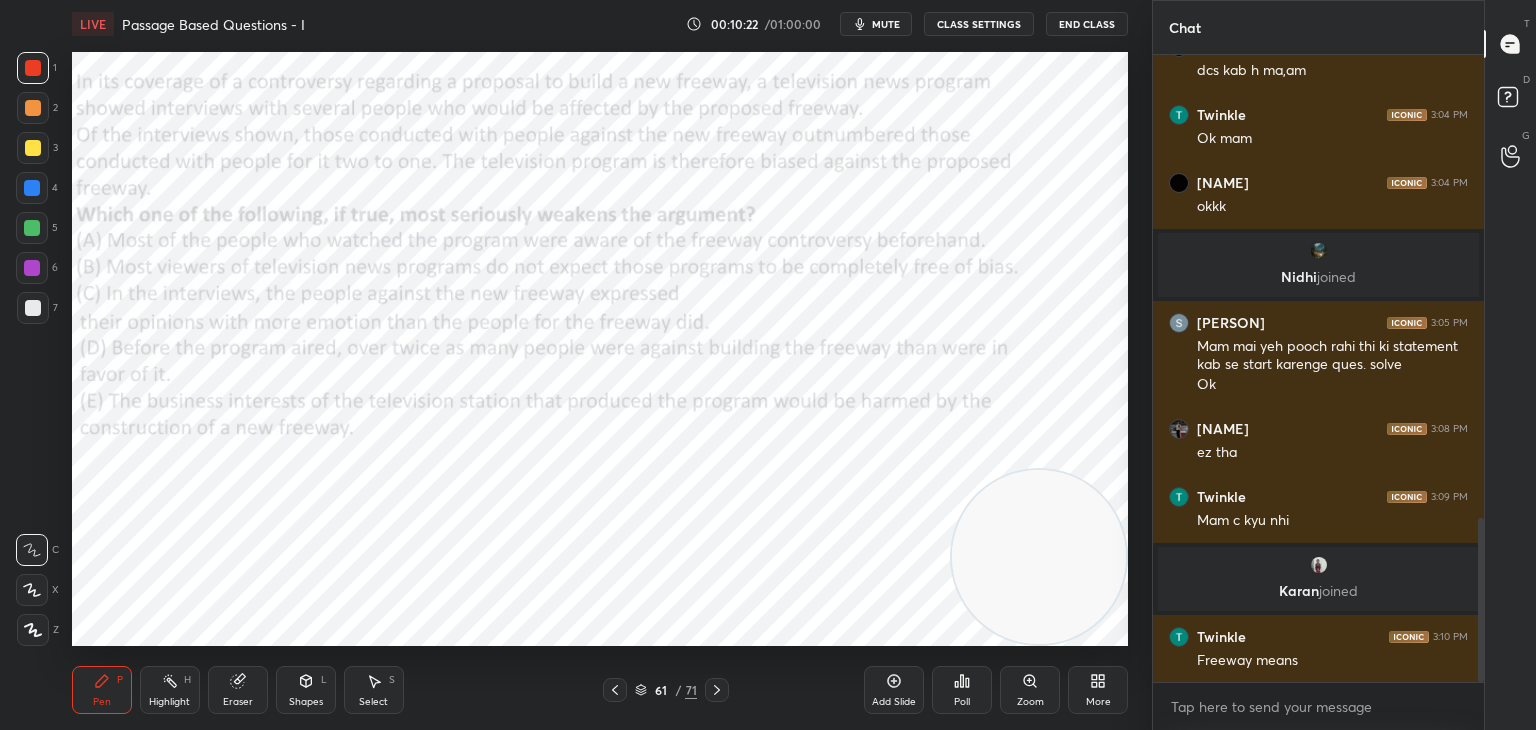 scroll, scrollTop: 1770, scrollLeft: 0, axis: vertical 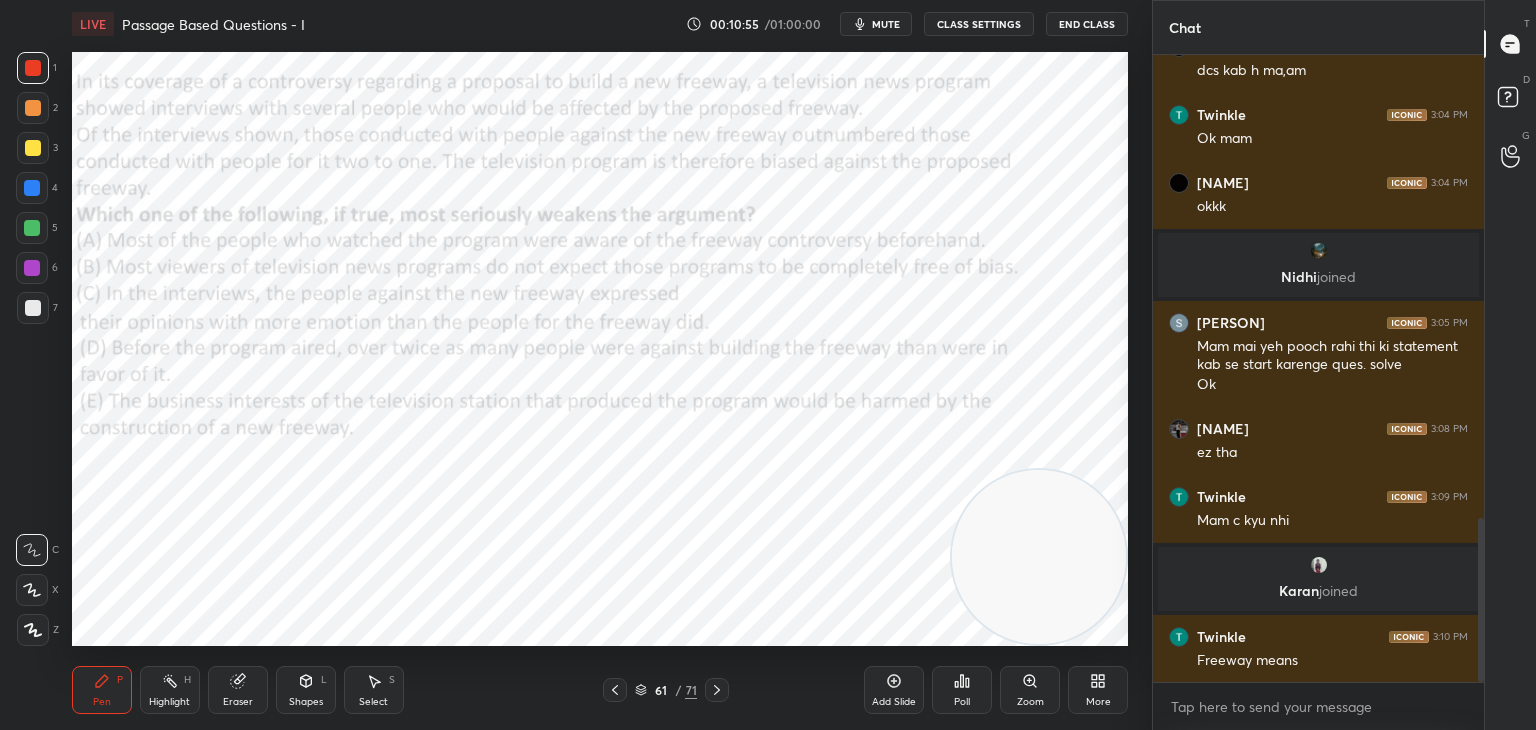 click 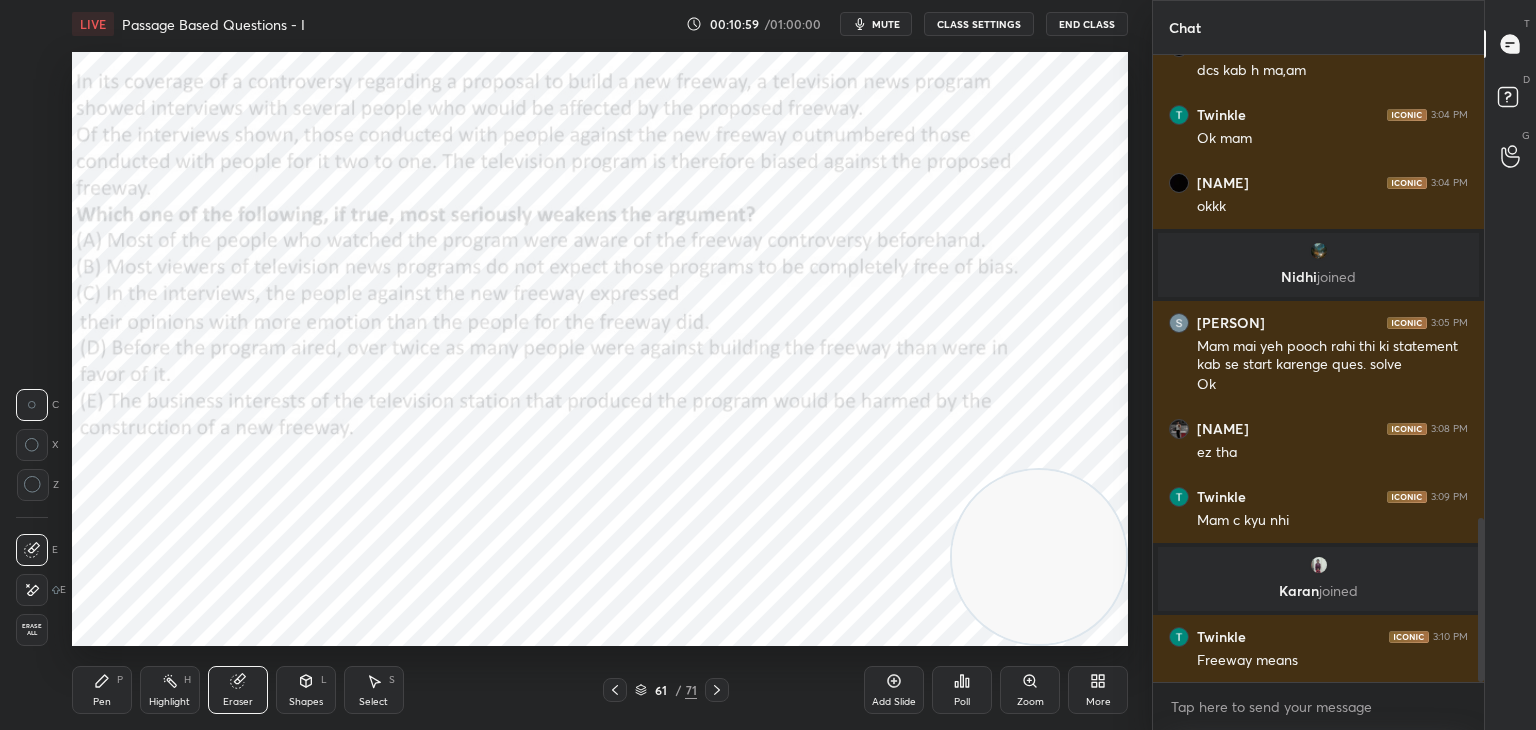 click on "Pen P" at bounding box center [102, 690] 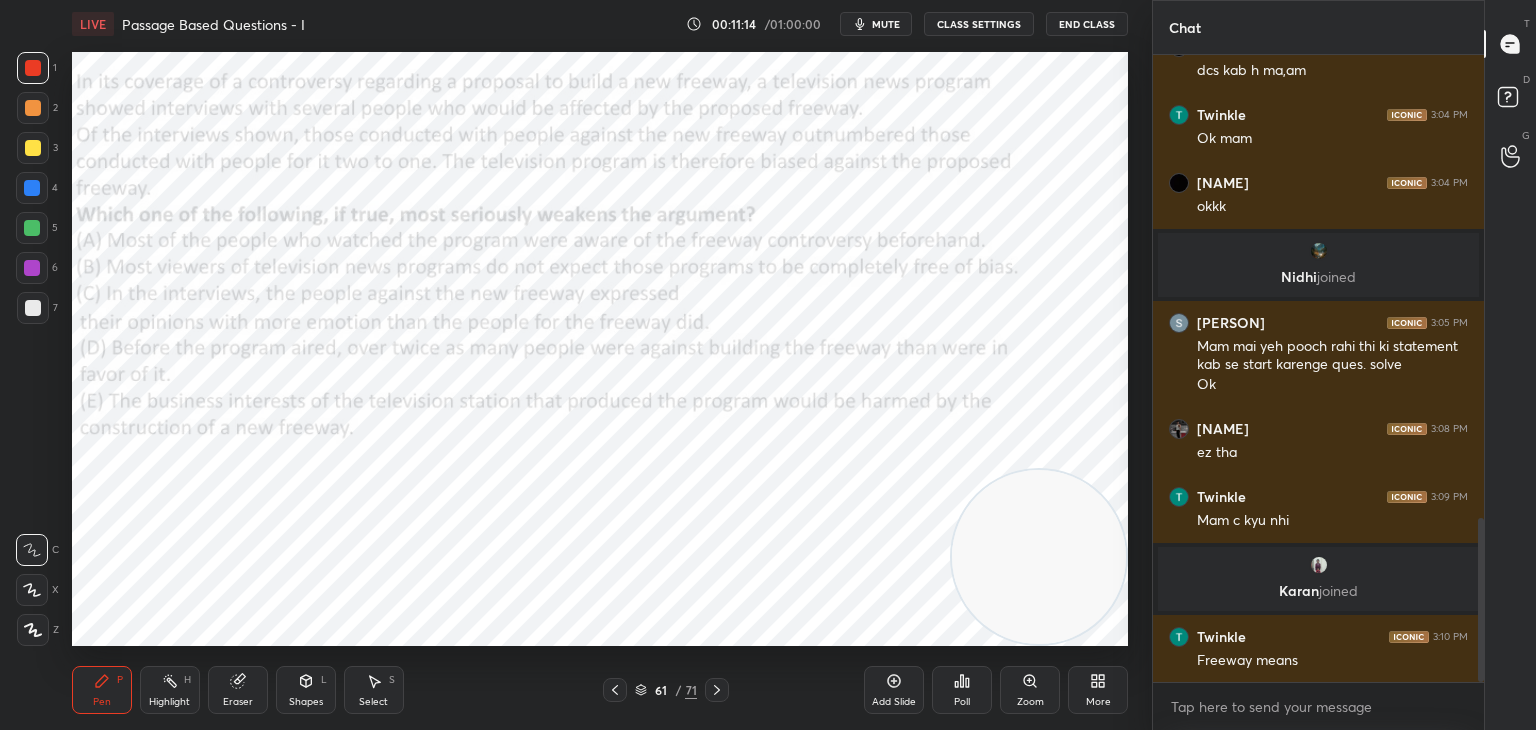 scroll, scrollTop: 586, scrollLeft: 325, axis: both 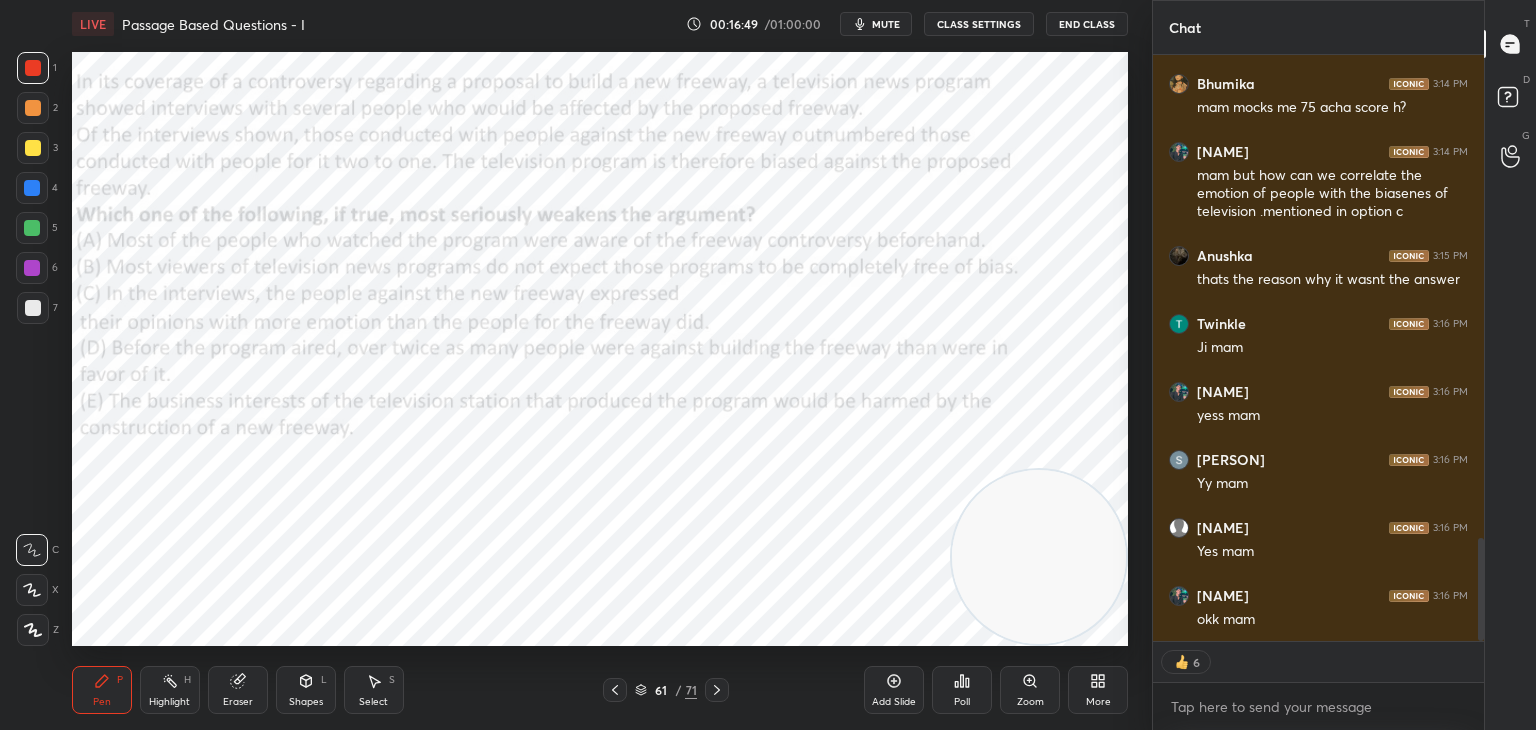 click 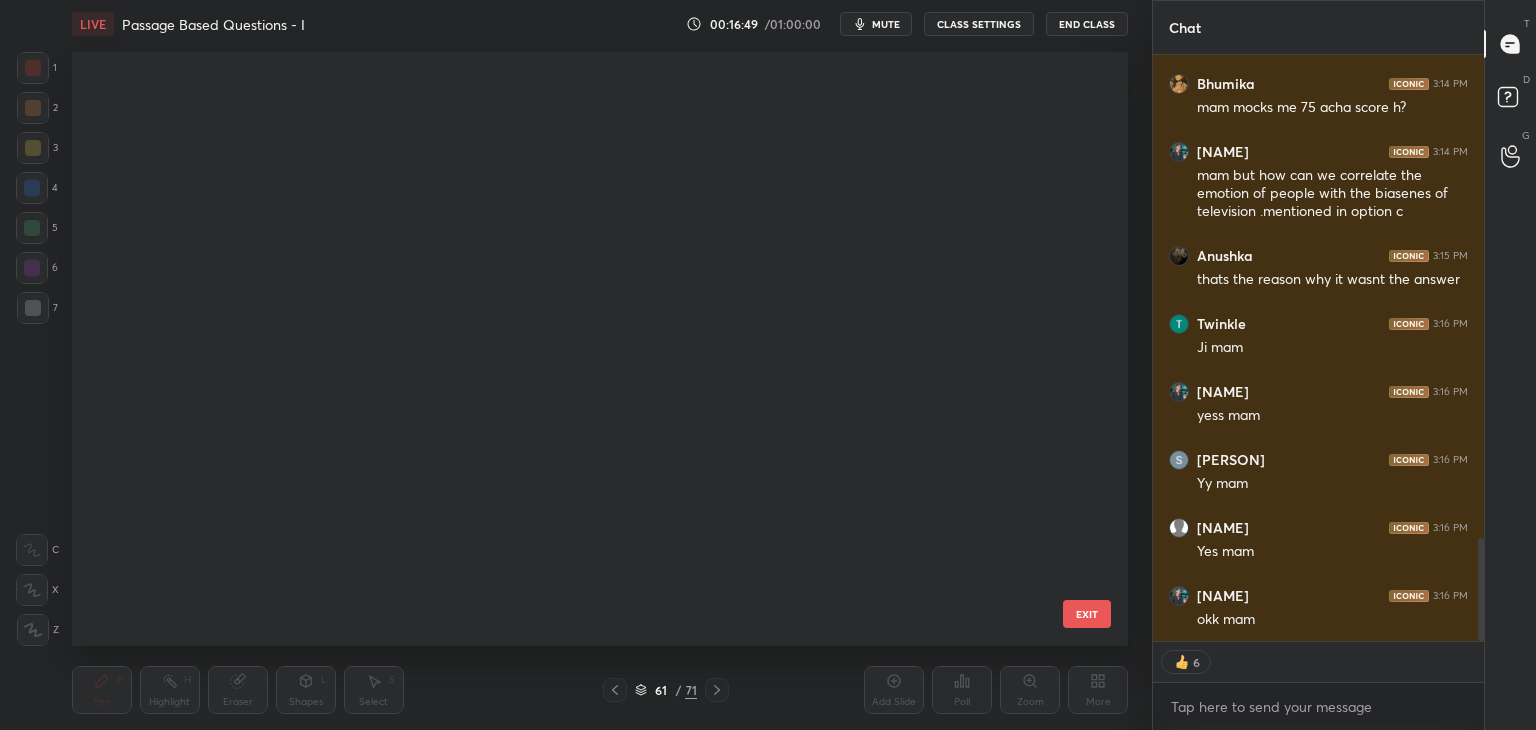 scroll, scrollTop: 3248, scrollLeft: 0, axis: vertical 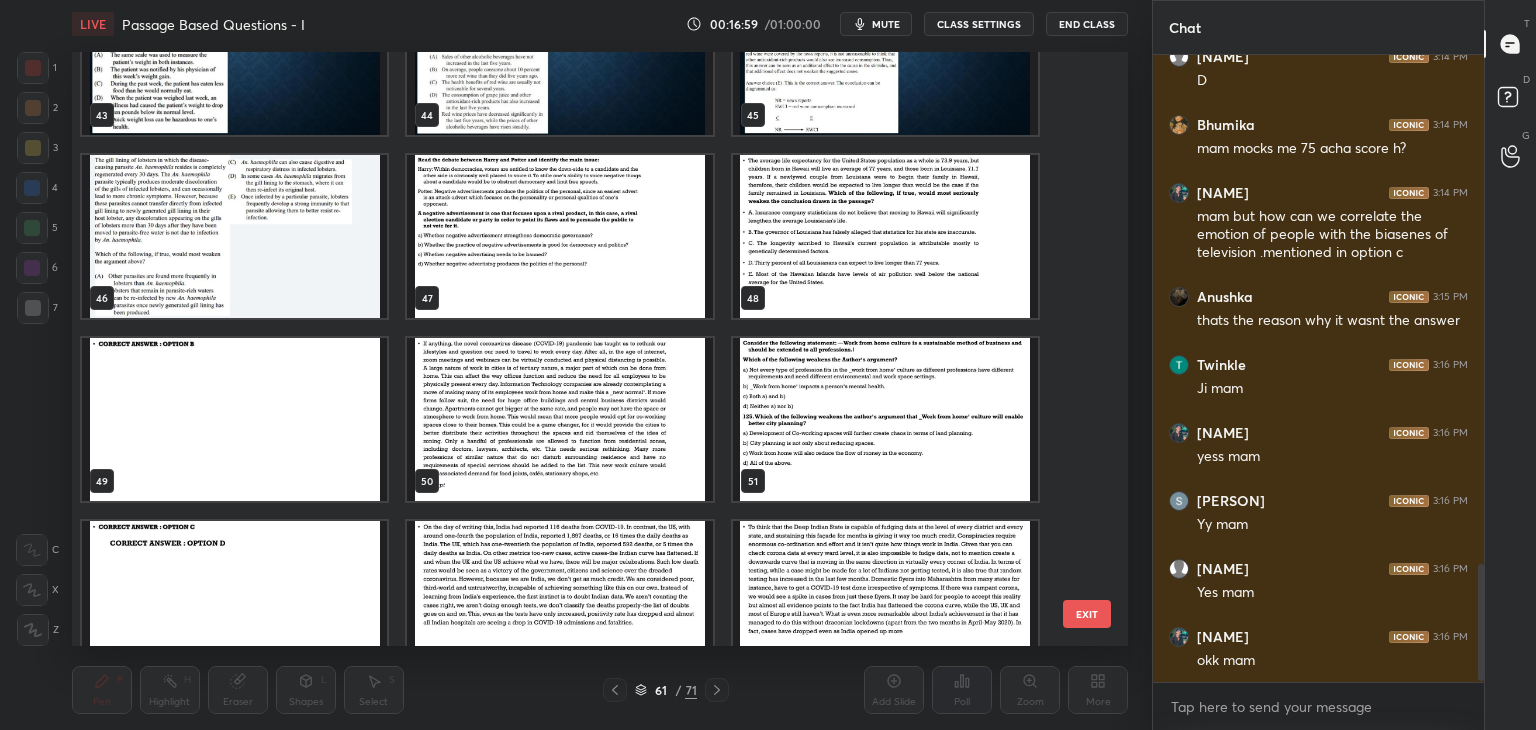 click at bounding box center [559, 419] 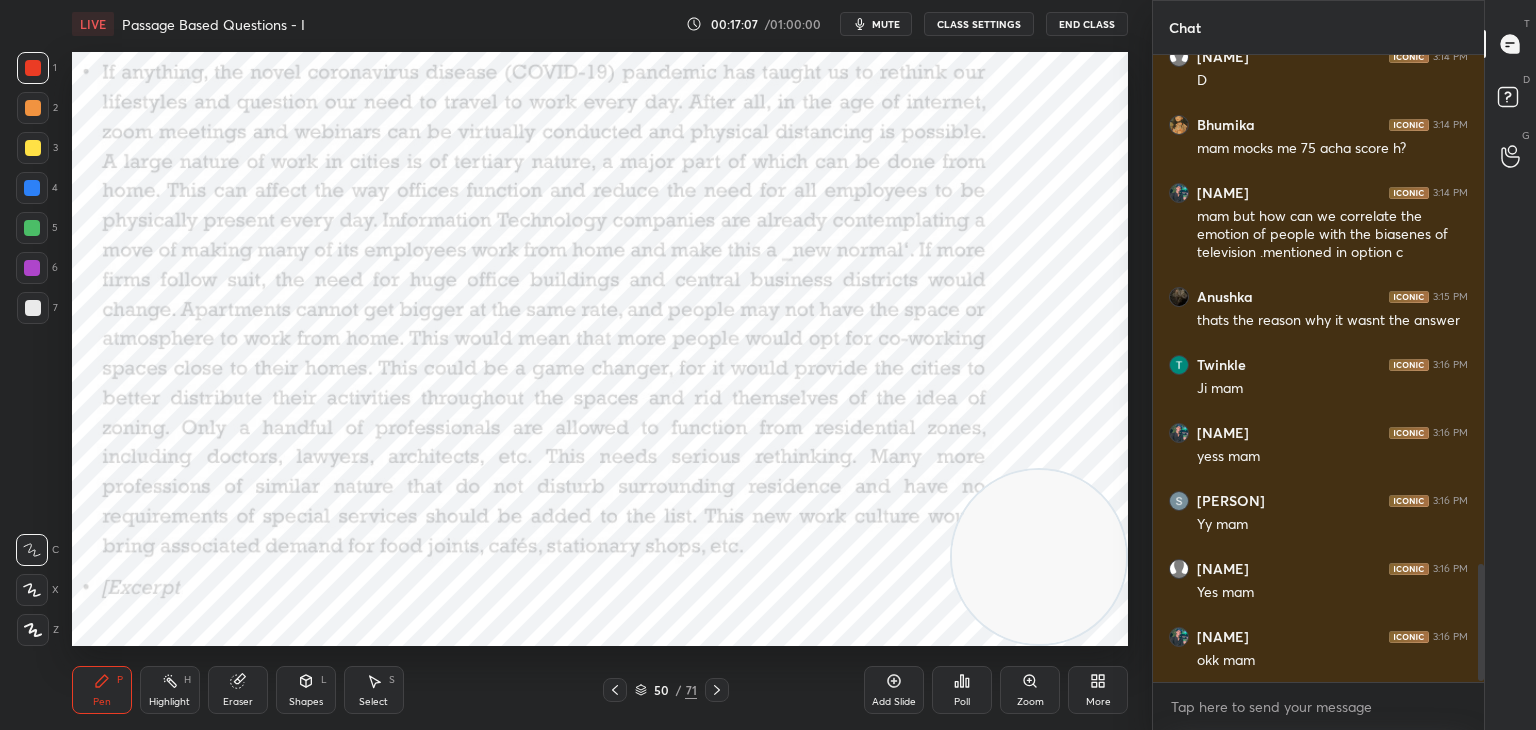 click 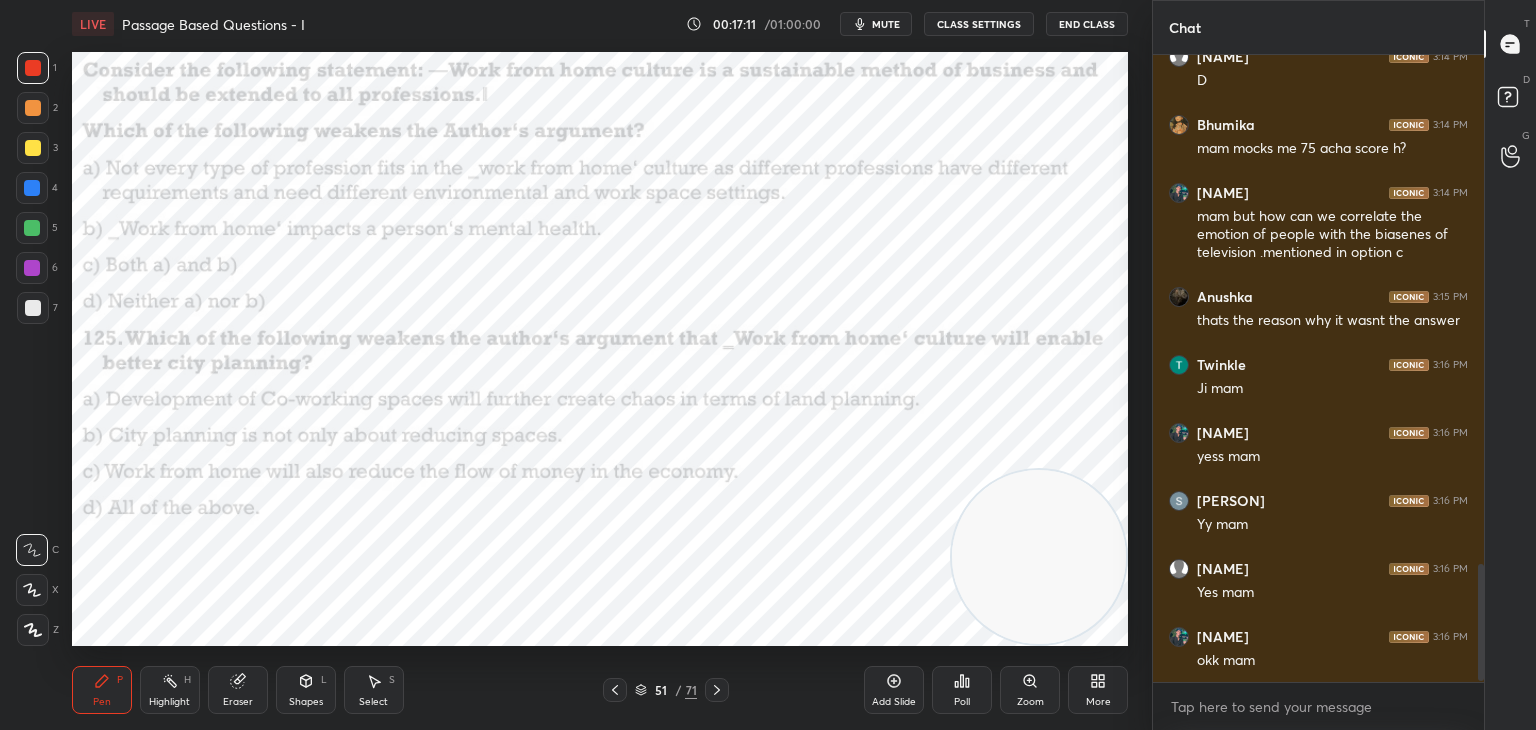 click 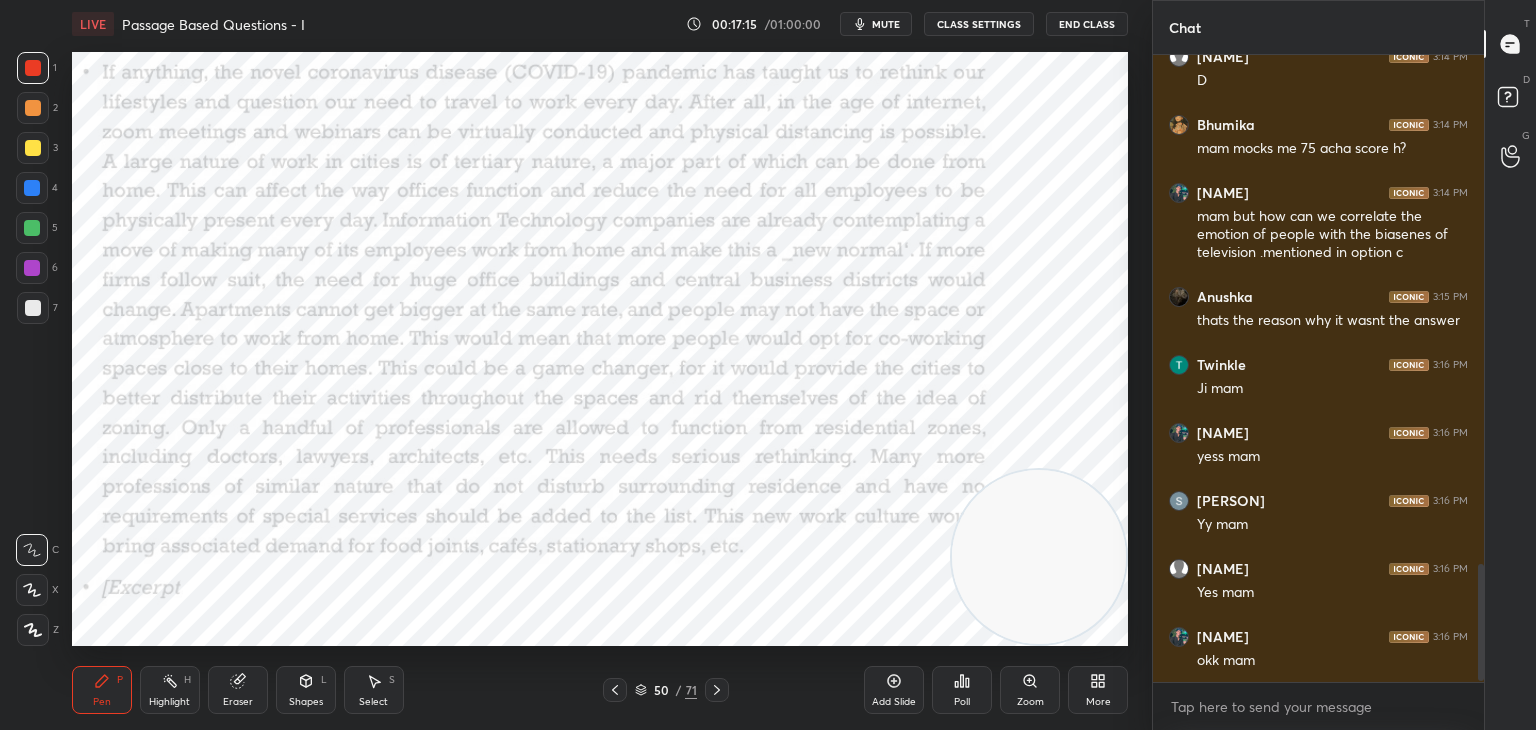 click on "4" at bounding box center [37, 188] 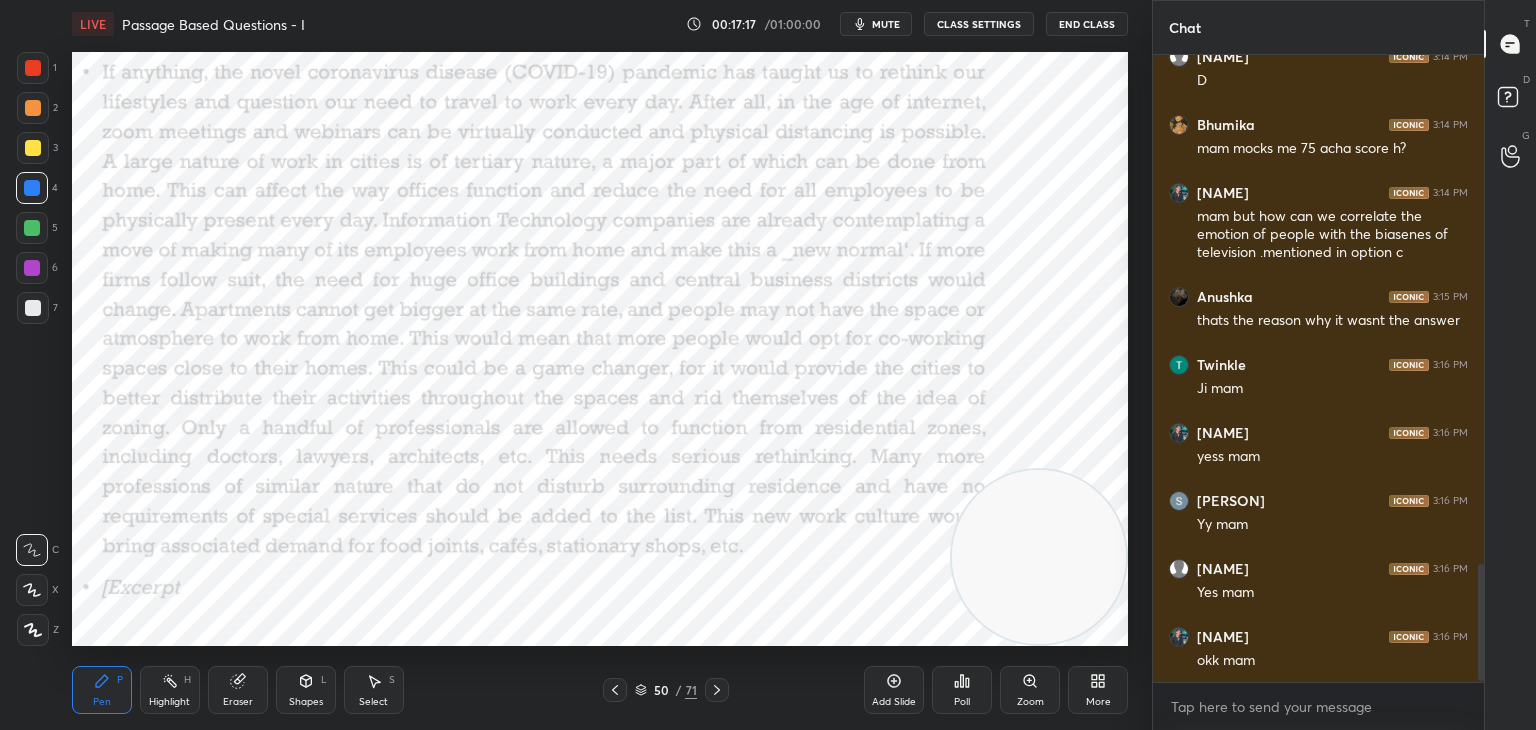 click on "mute" at bounding box center [876, 24] 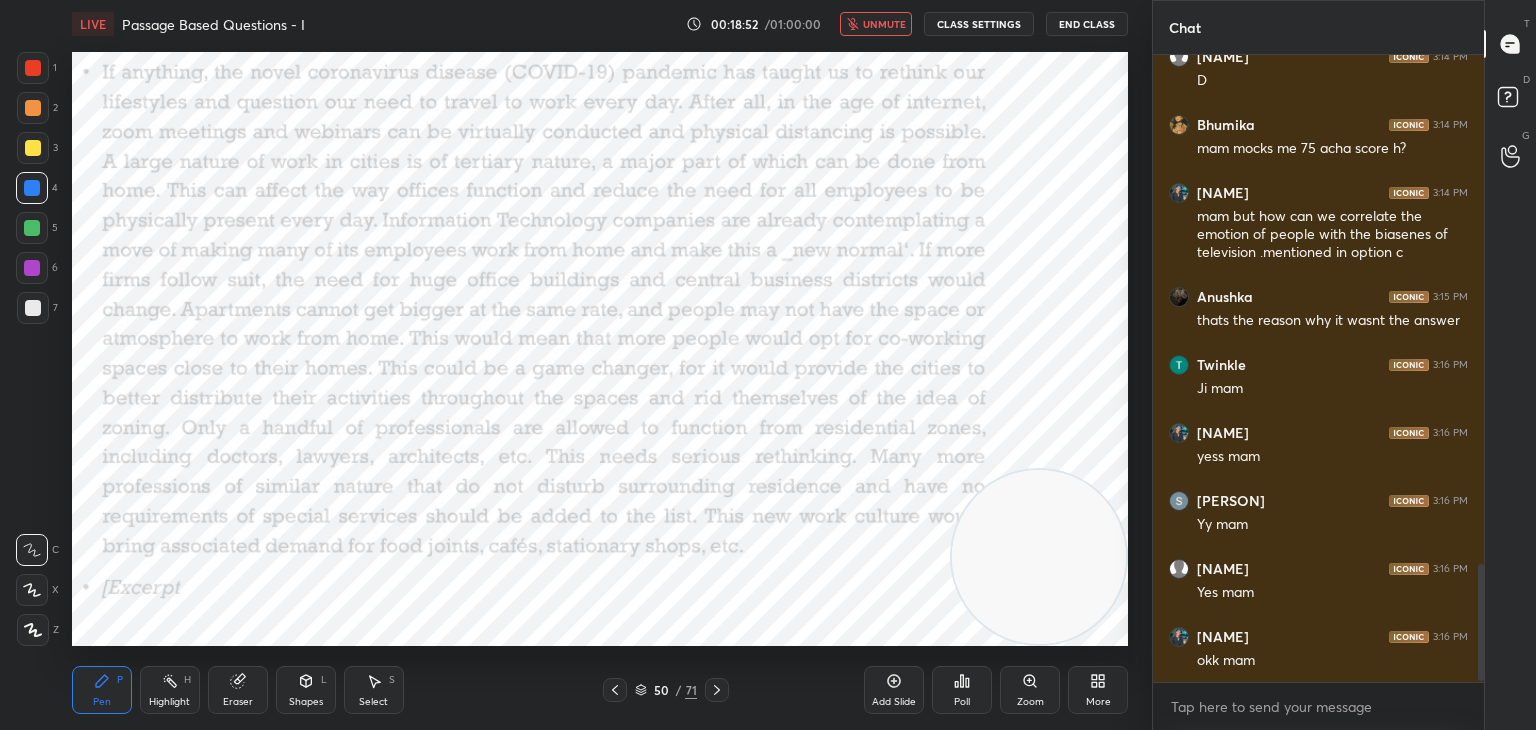 scroll, scrollTop: 2786, scrollLeft: 0, axis: vertical 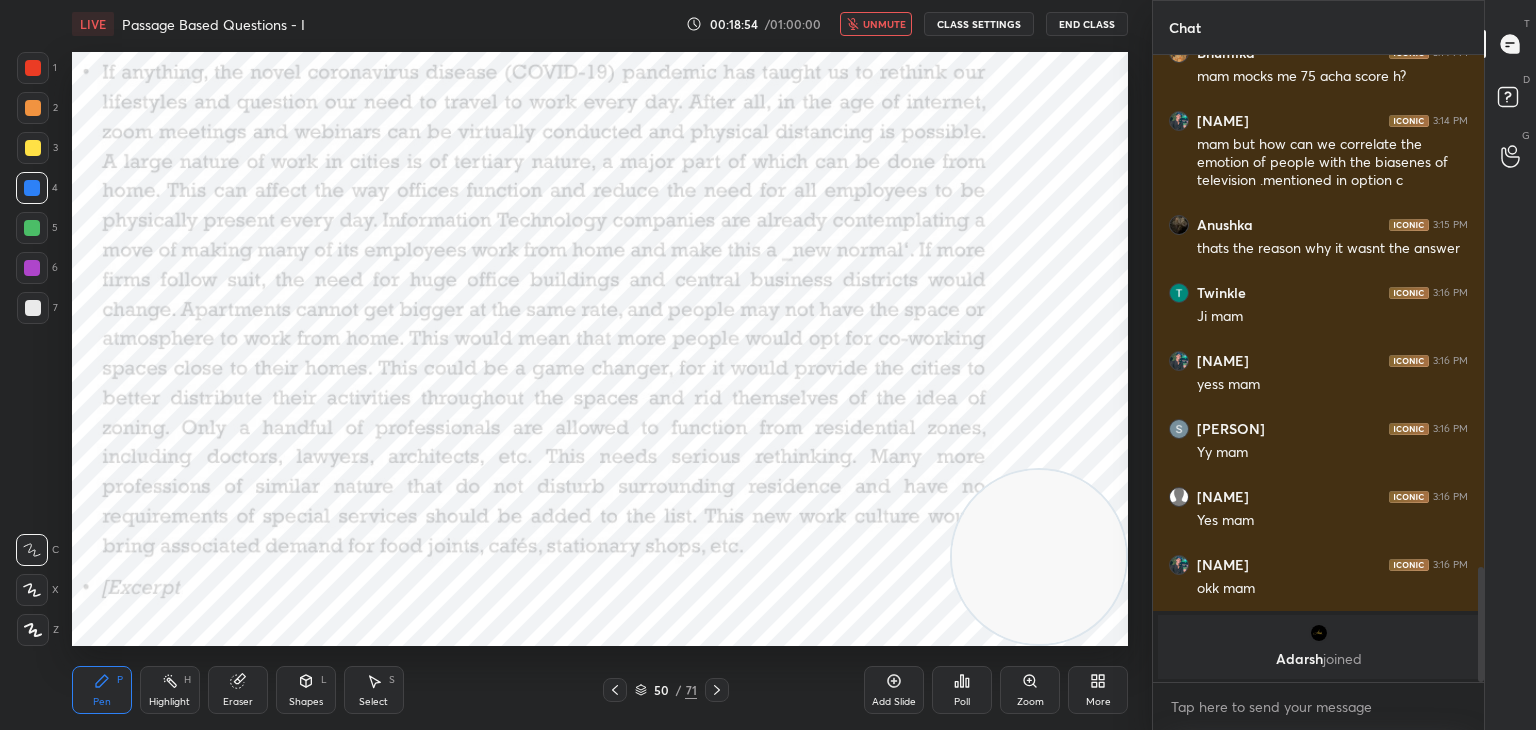 click on "unmute" at bounding box center [876, 24] 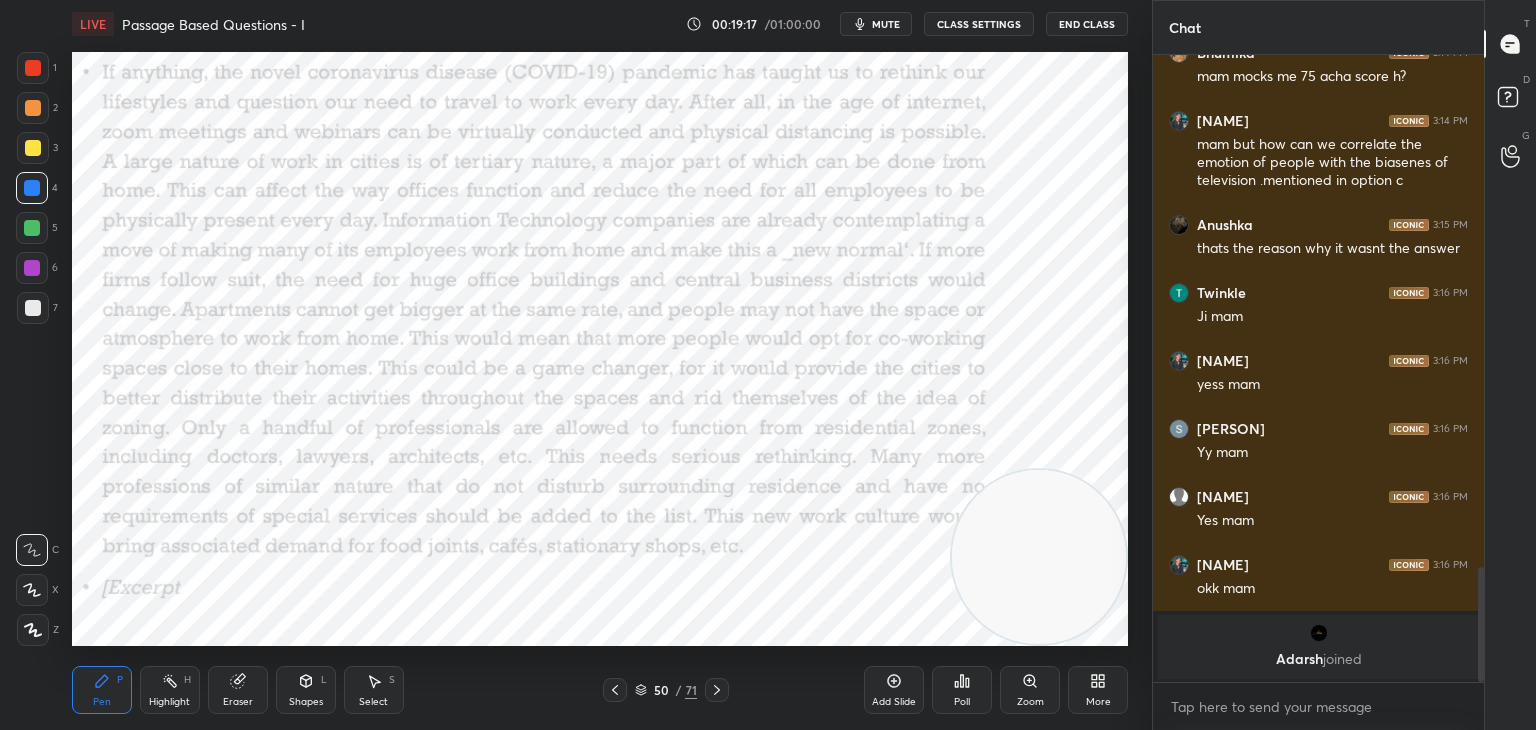scroll, scrollTop: 581, scrollLeft: 325, axis: both 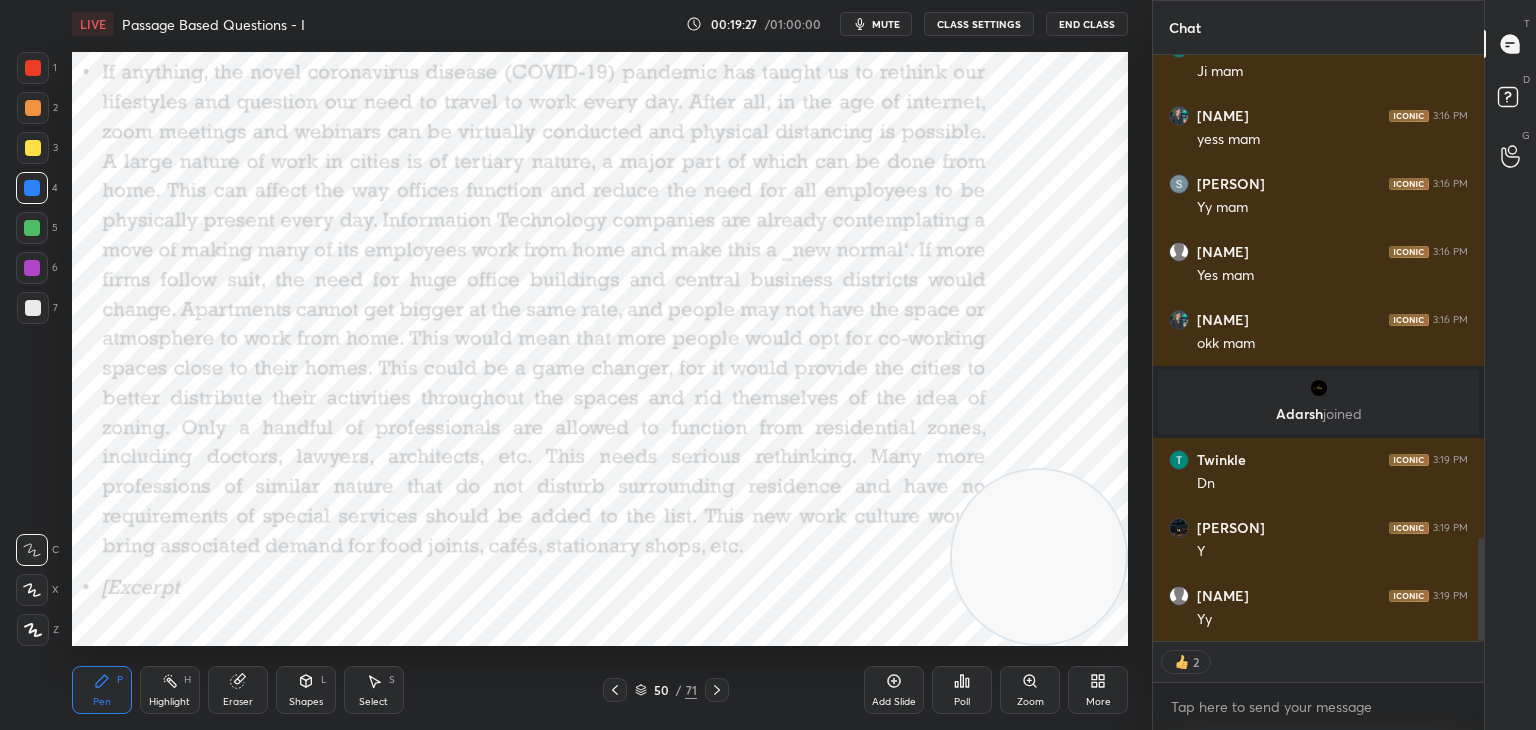 click 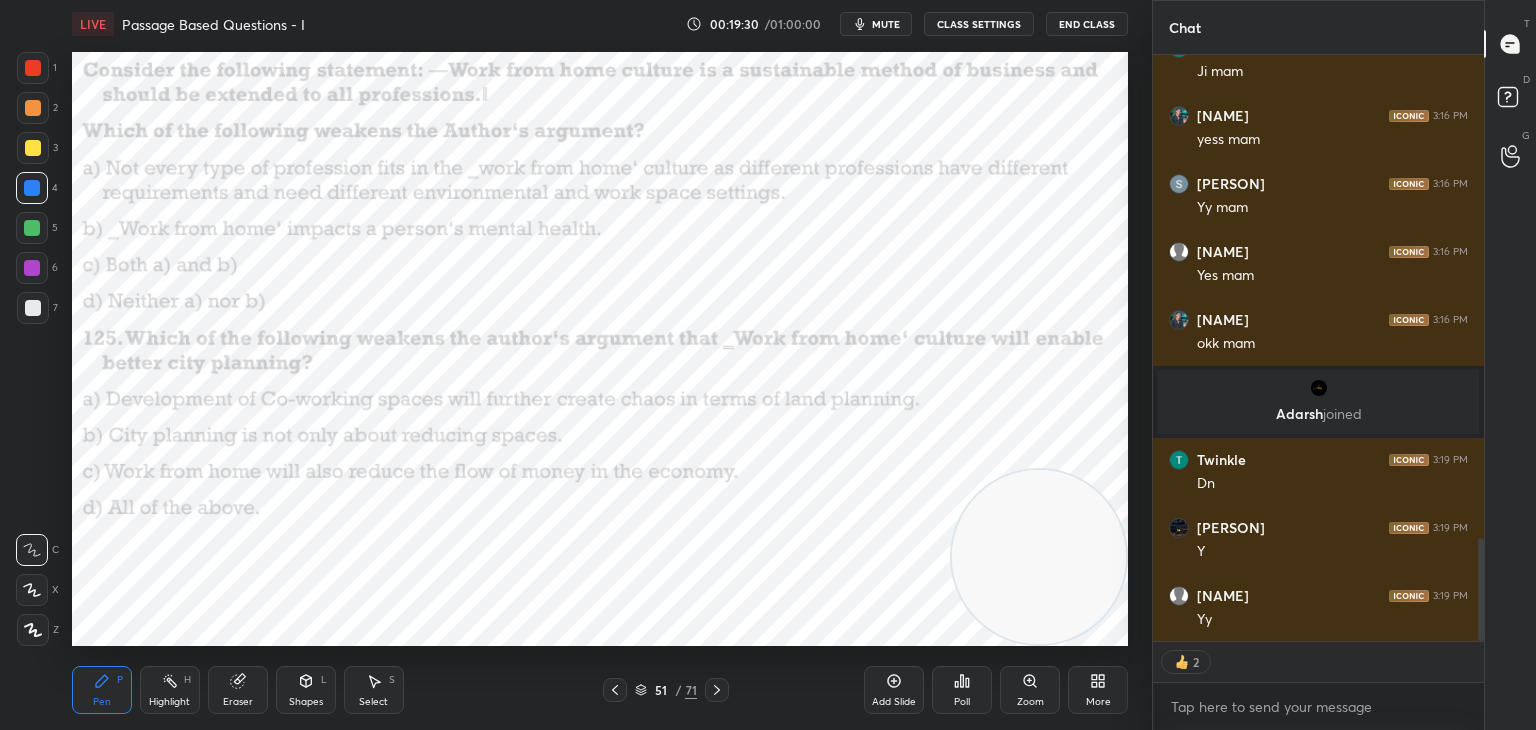 type on "x" 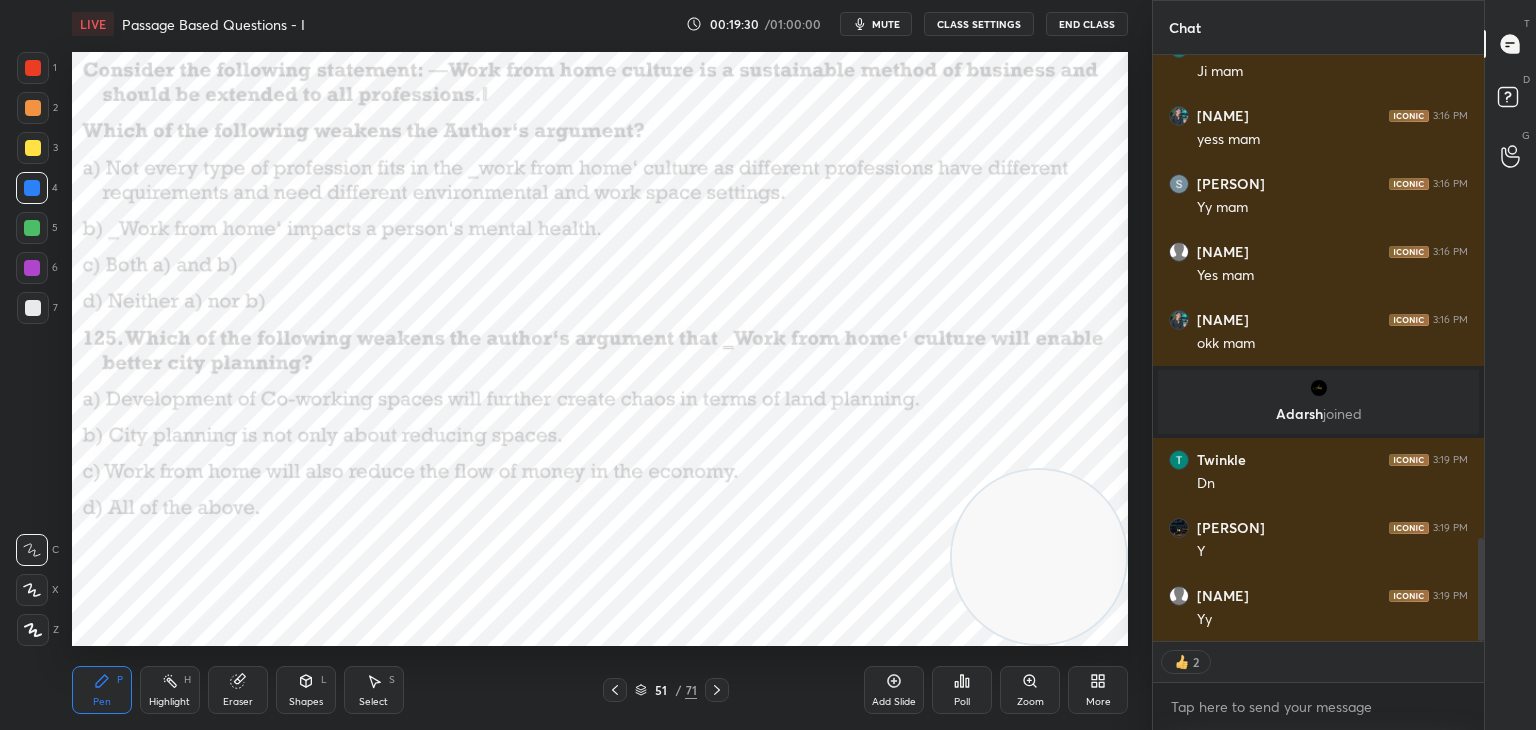 scroll, scrollTop: 6, scrollLeft: 6, axis: both 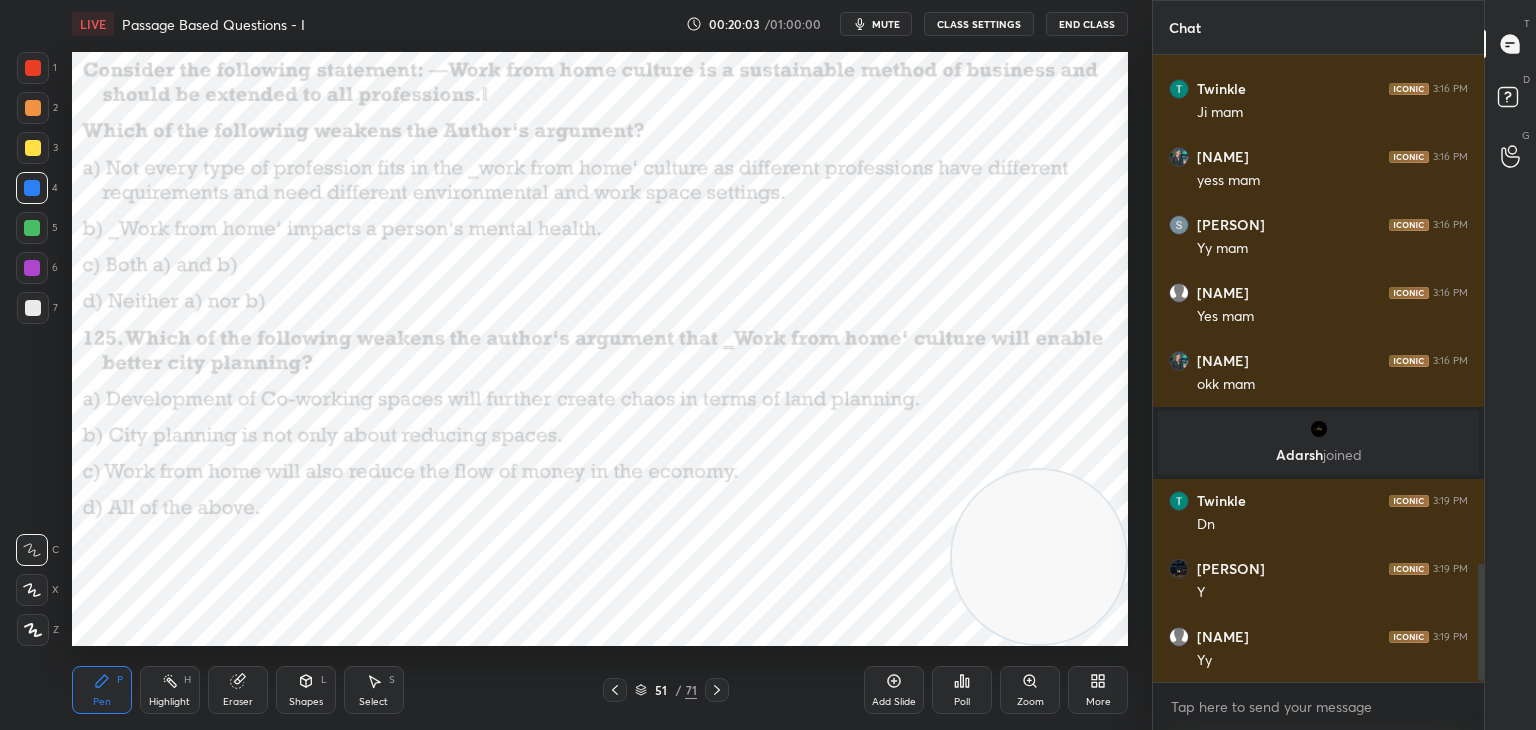 click on "Poll" at bounding box center [962, 690] 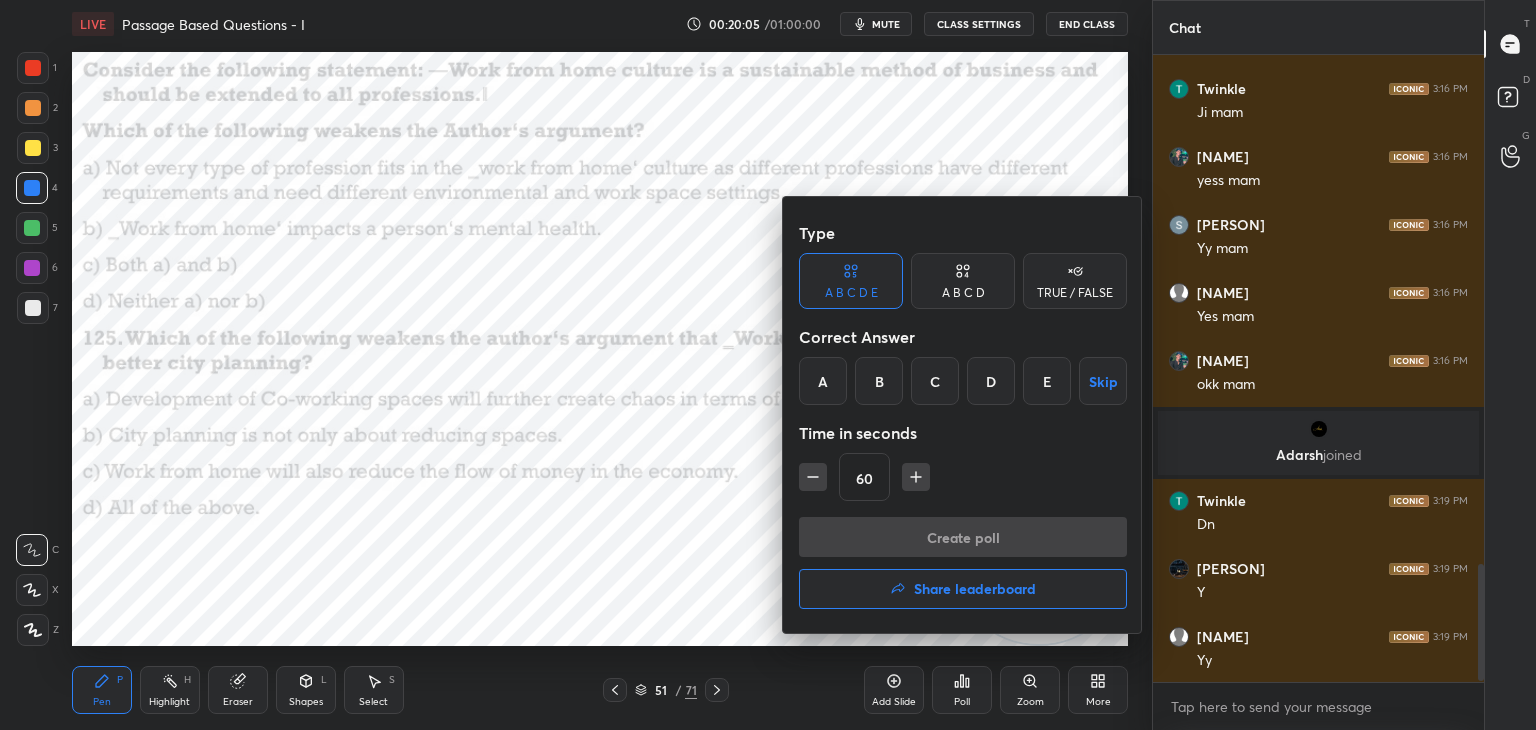click 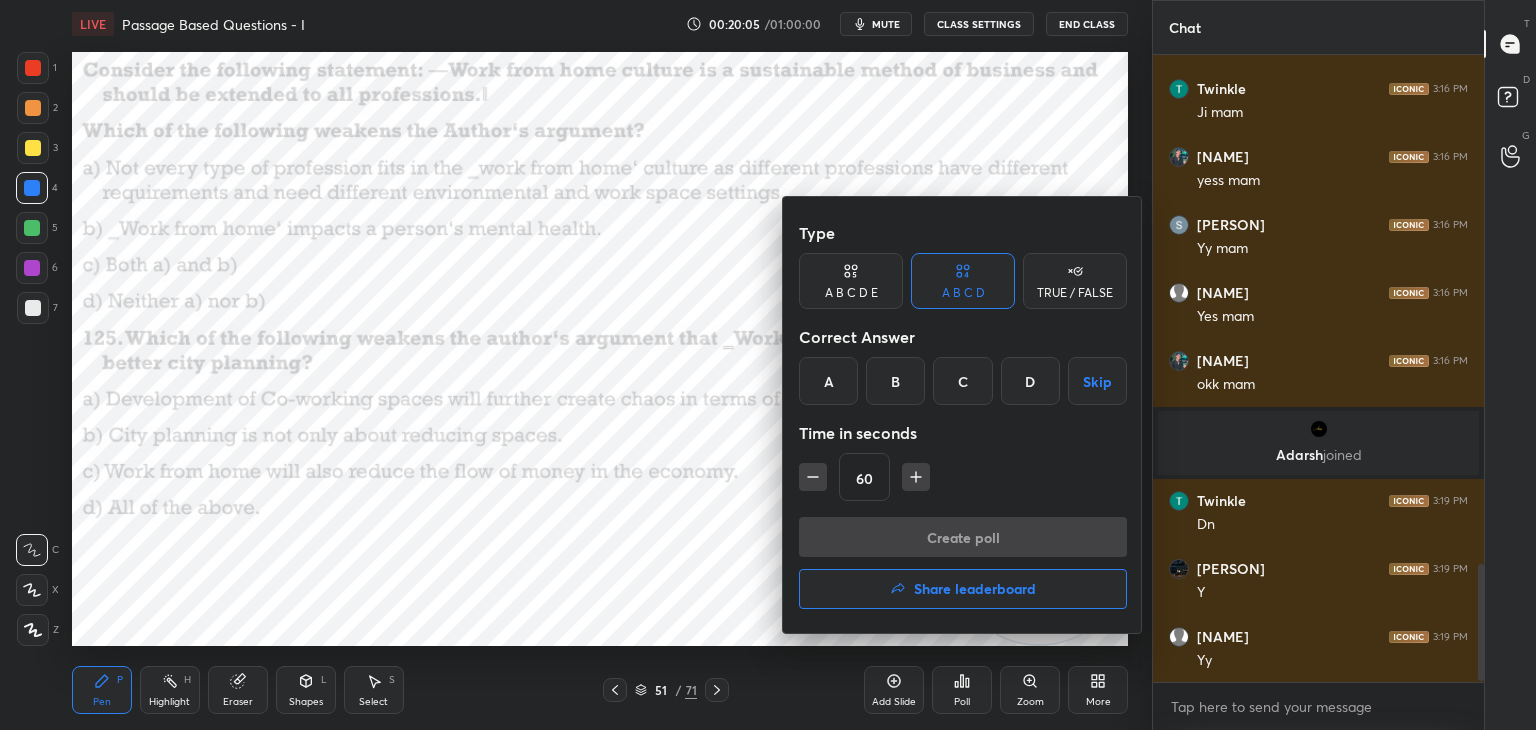 click on "C" at bounding box center [962, 381] 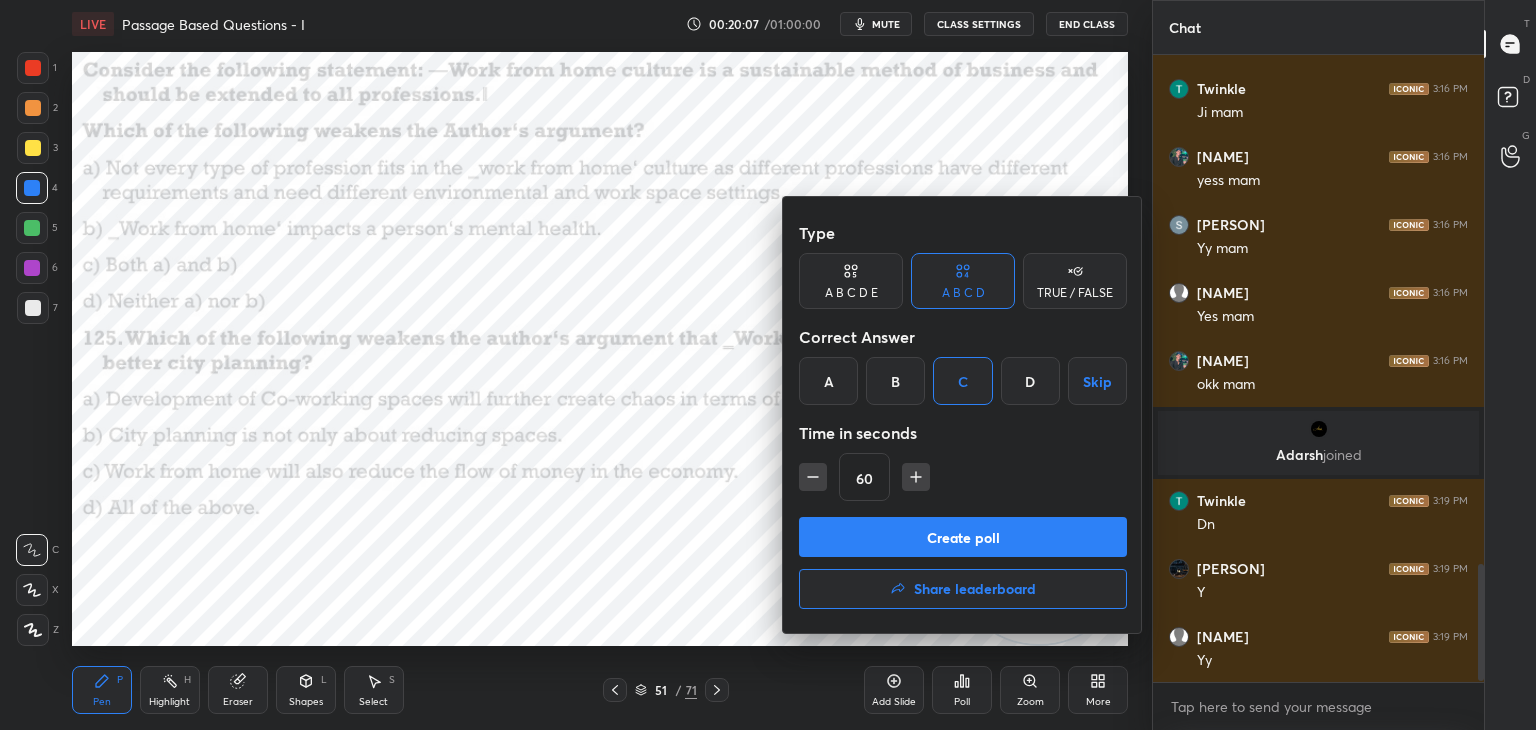click 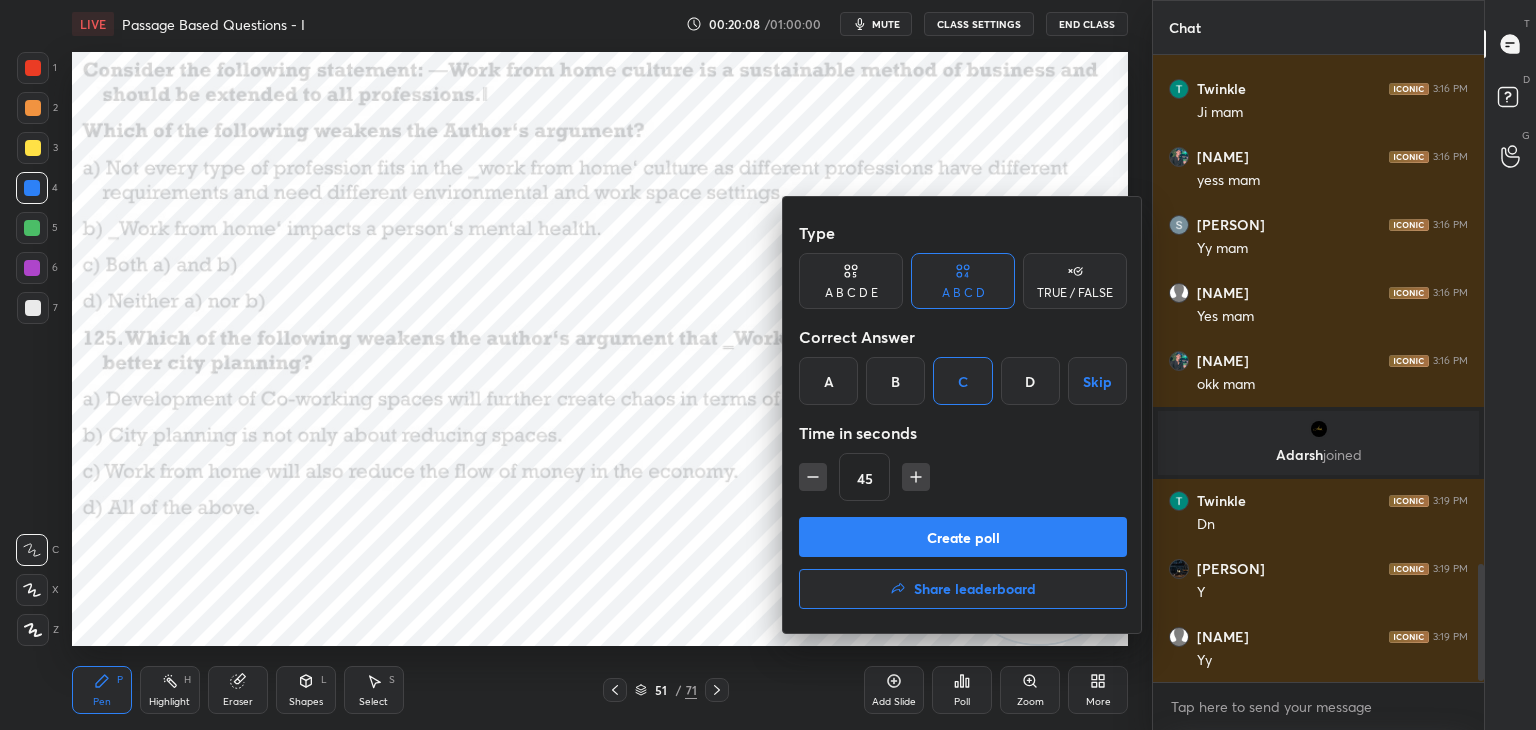 click on "Create poll" at bounding box center [963, 537] 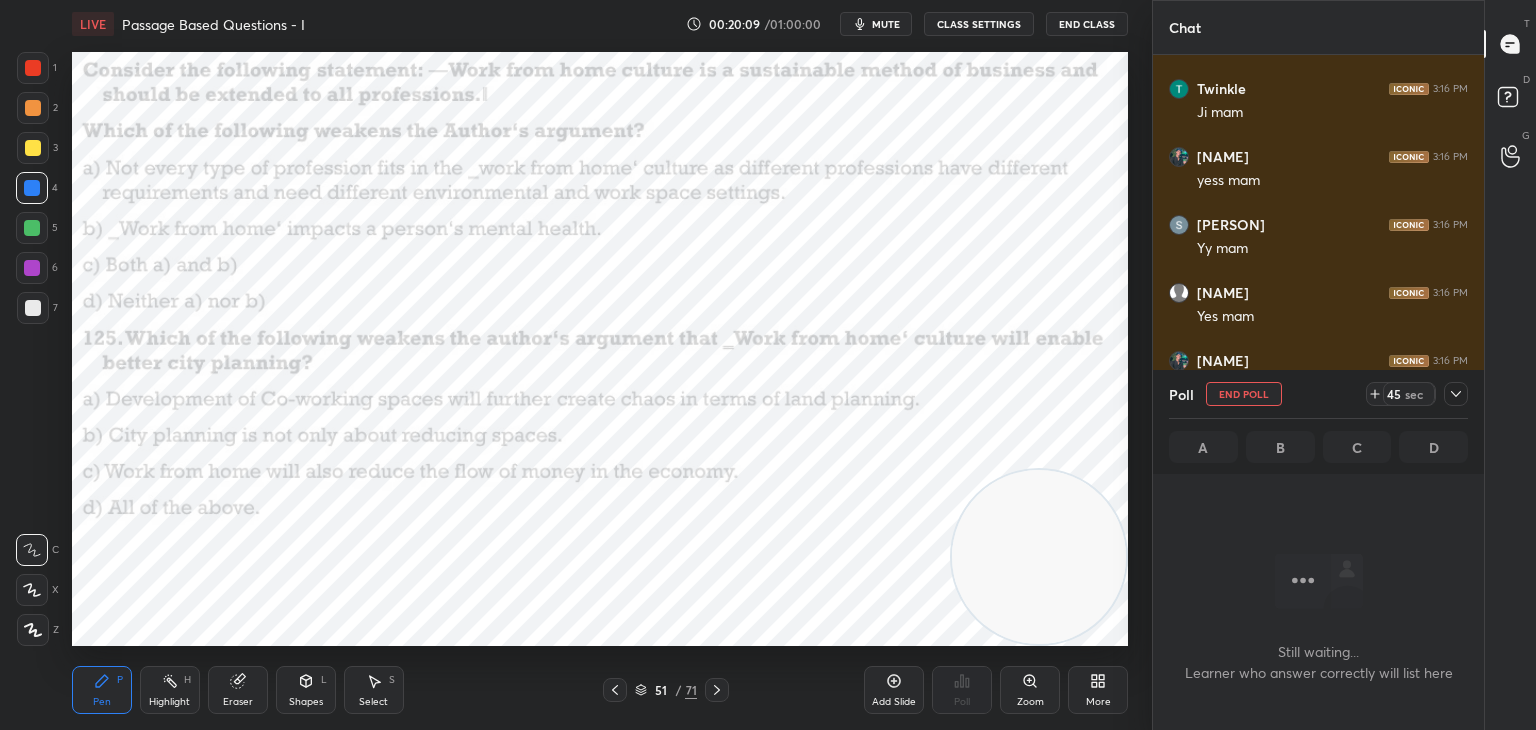 scroll, scrollTop: 556, scrollLeft: 325, axis: both 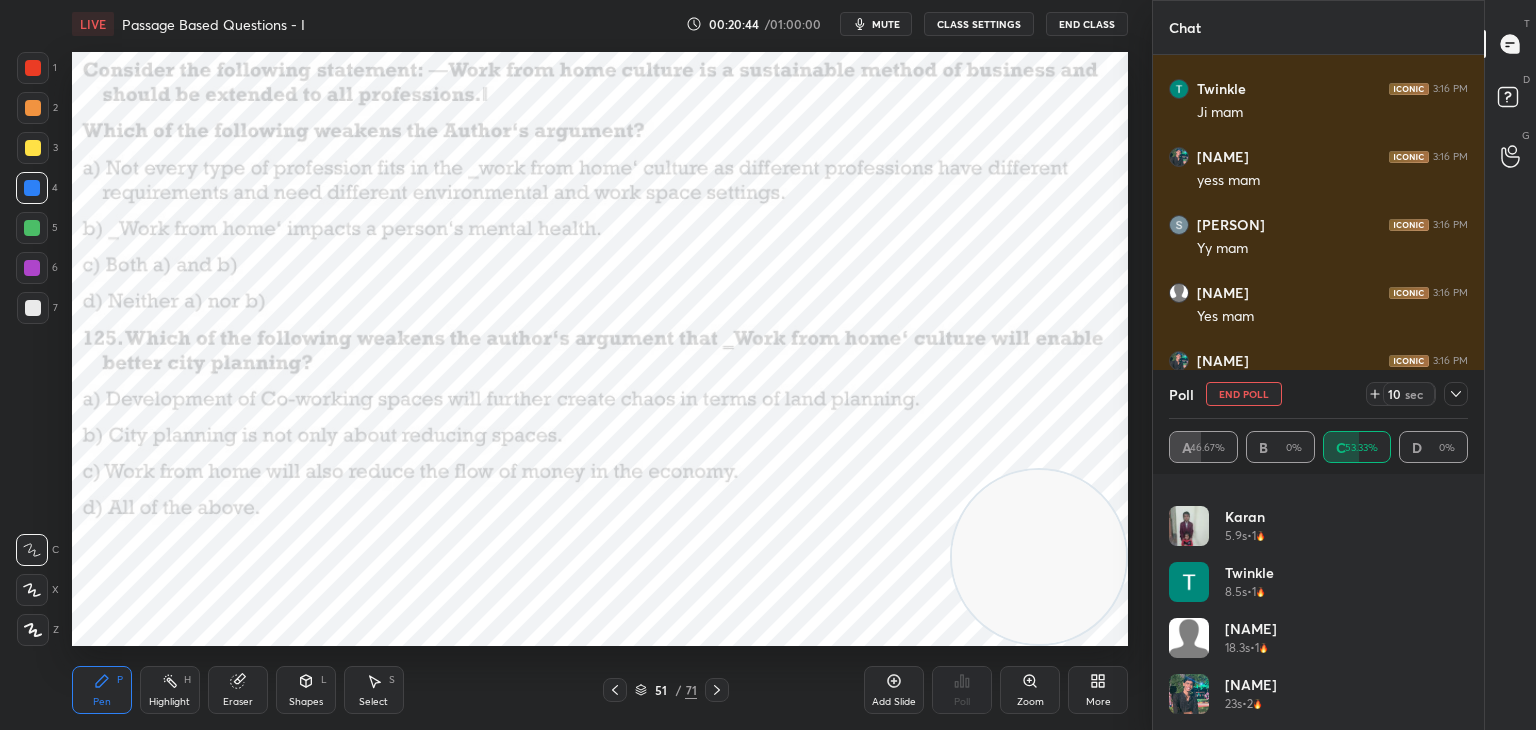 click on "End Poll" at bounding box center [1244, 394] 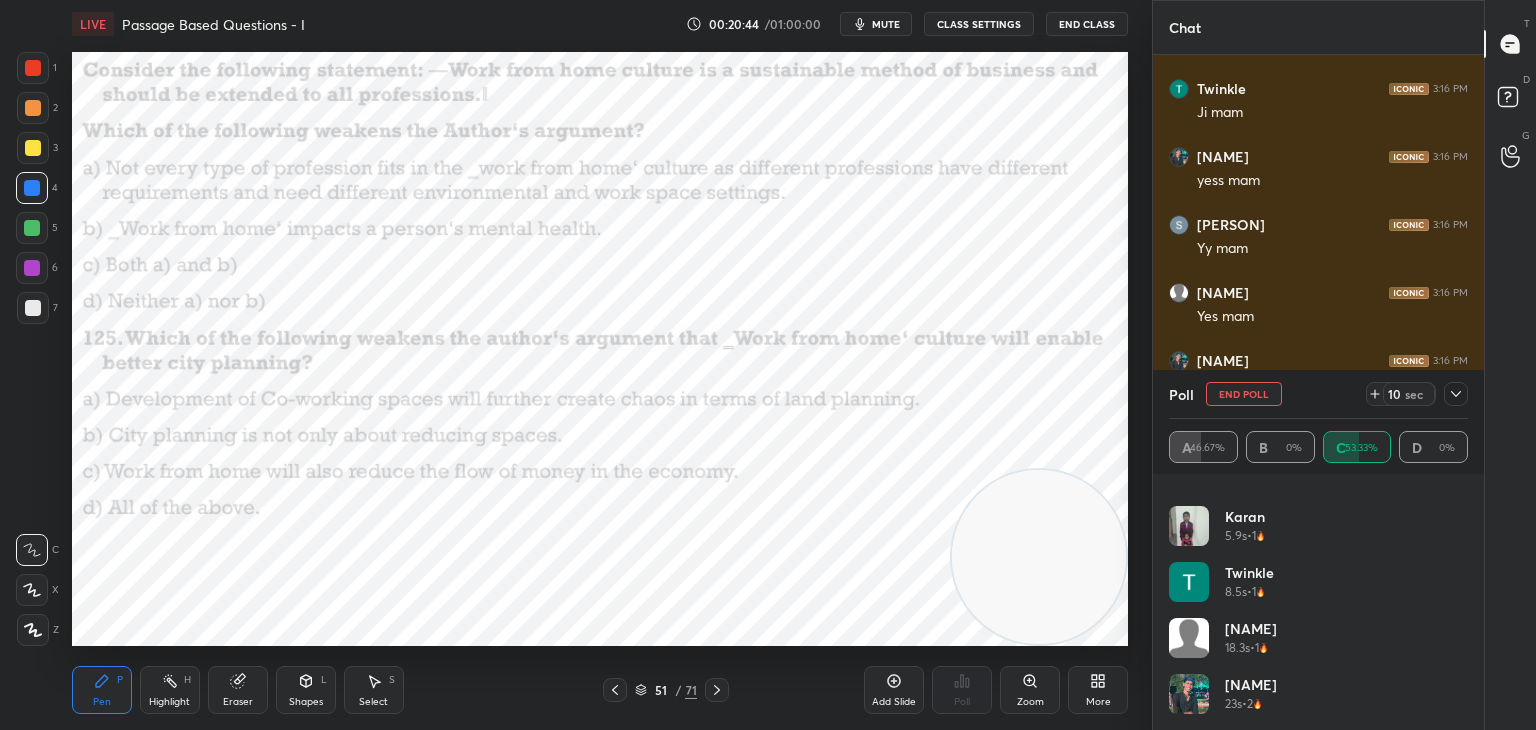 scroll, scrollTop: 151, scrollLeft: 293, axis: both 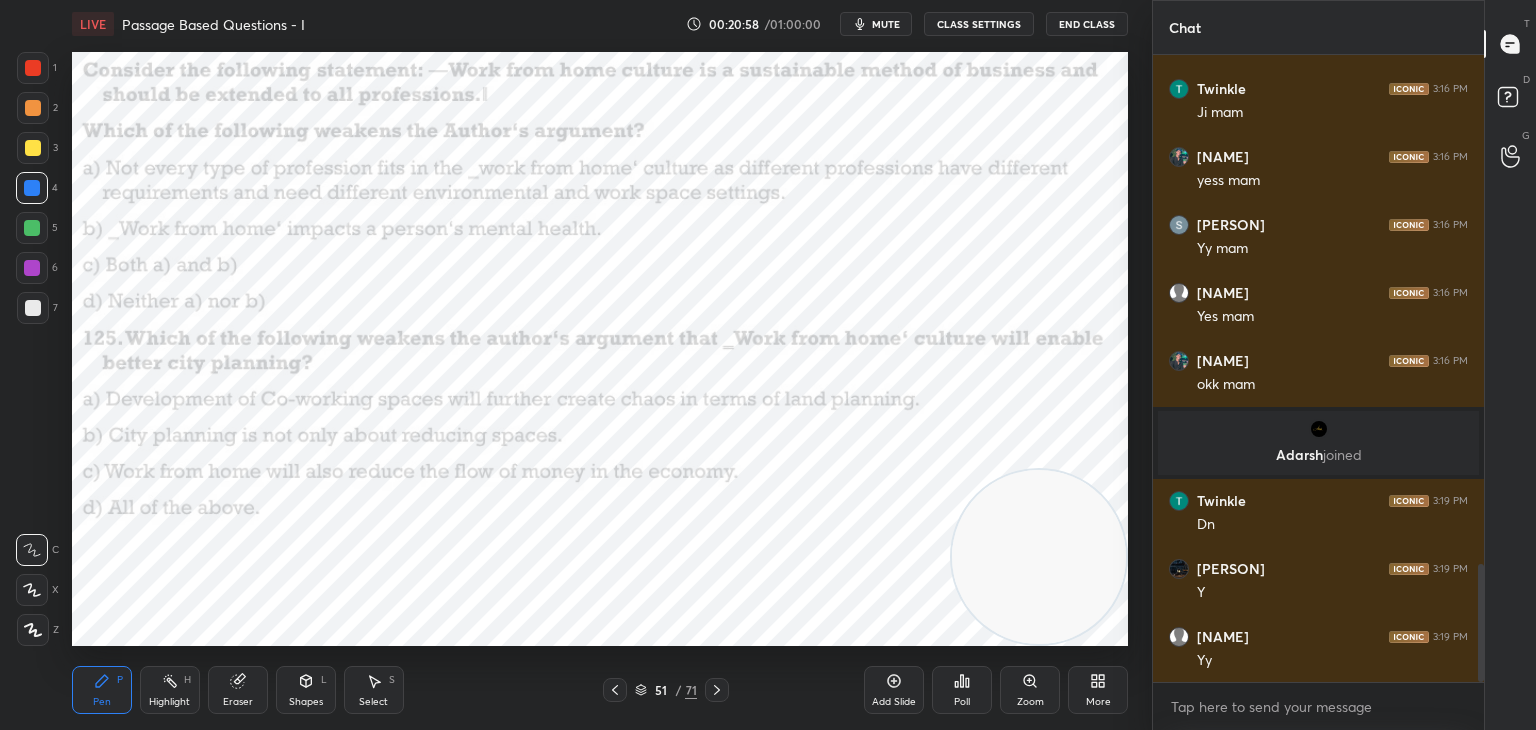 click at bounding box center [33, 68] 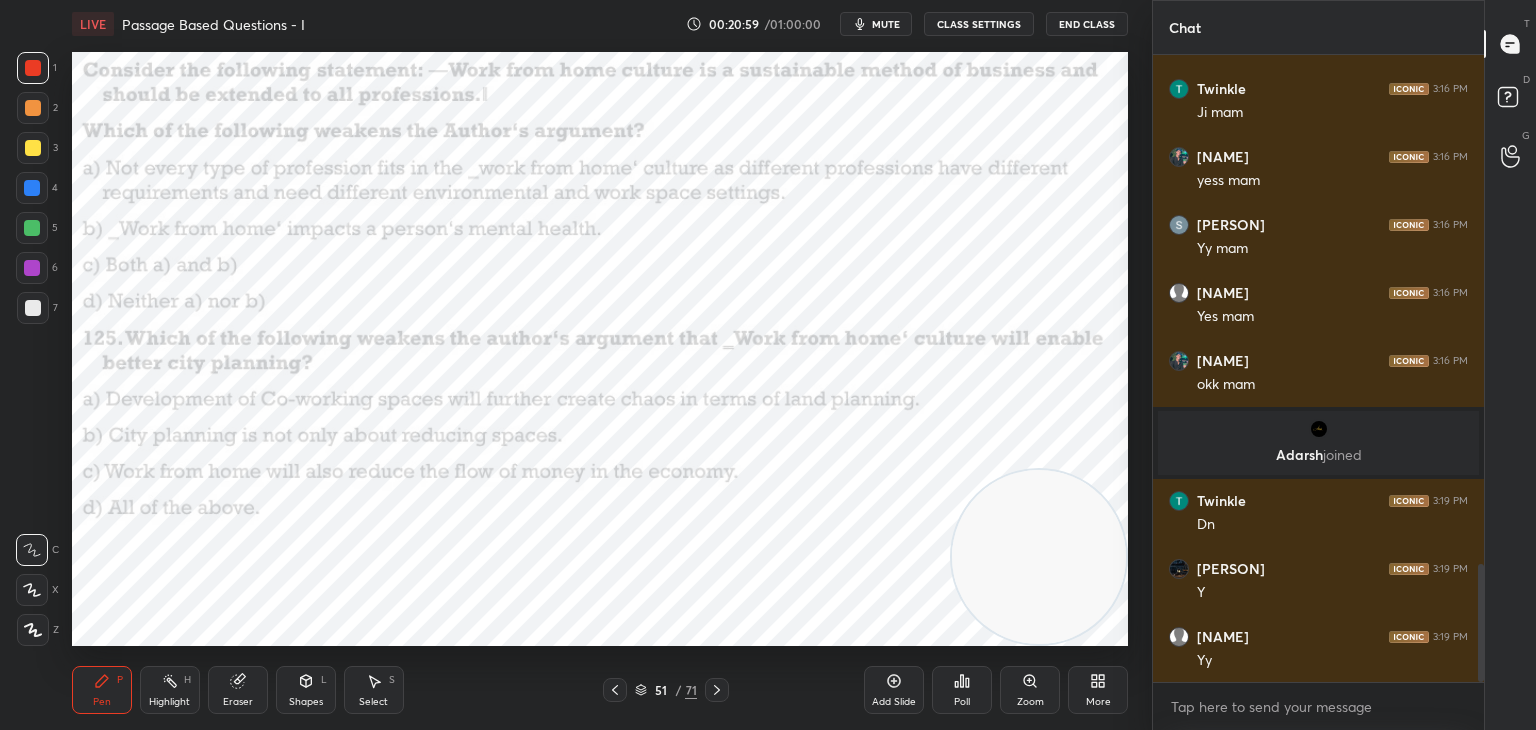 click 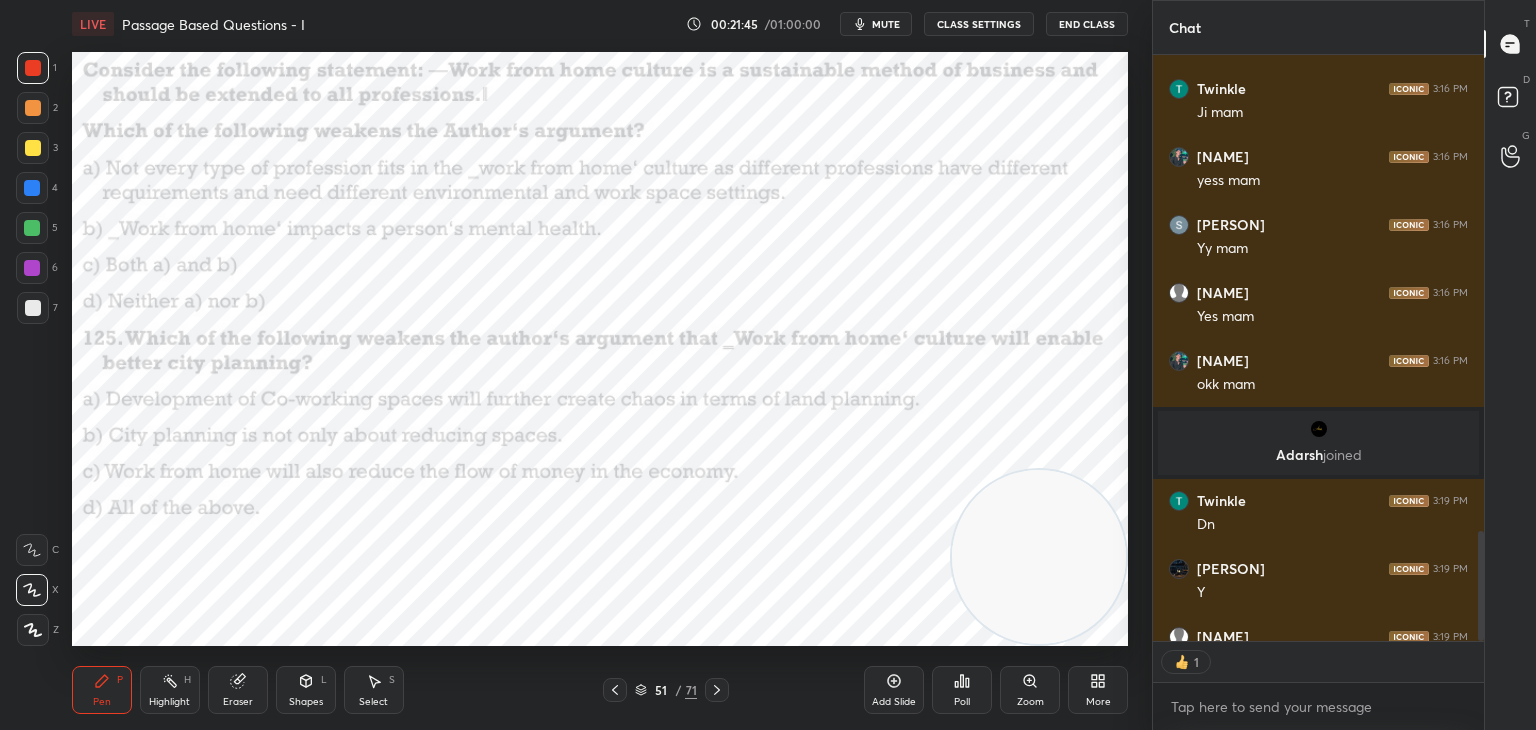 scroll, scrollTop: 581, scrollLeft: 325, axis: both 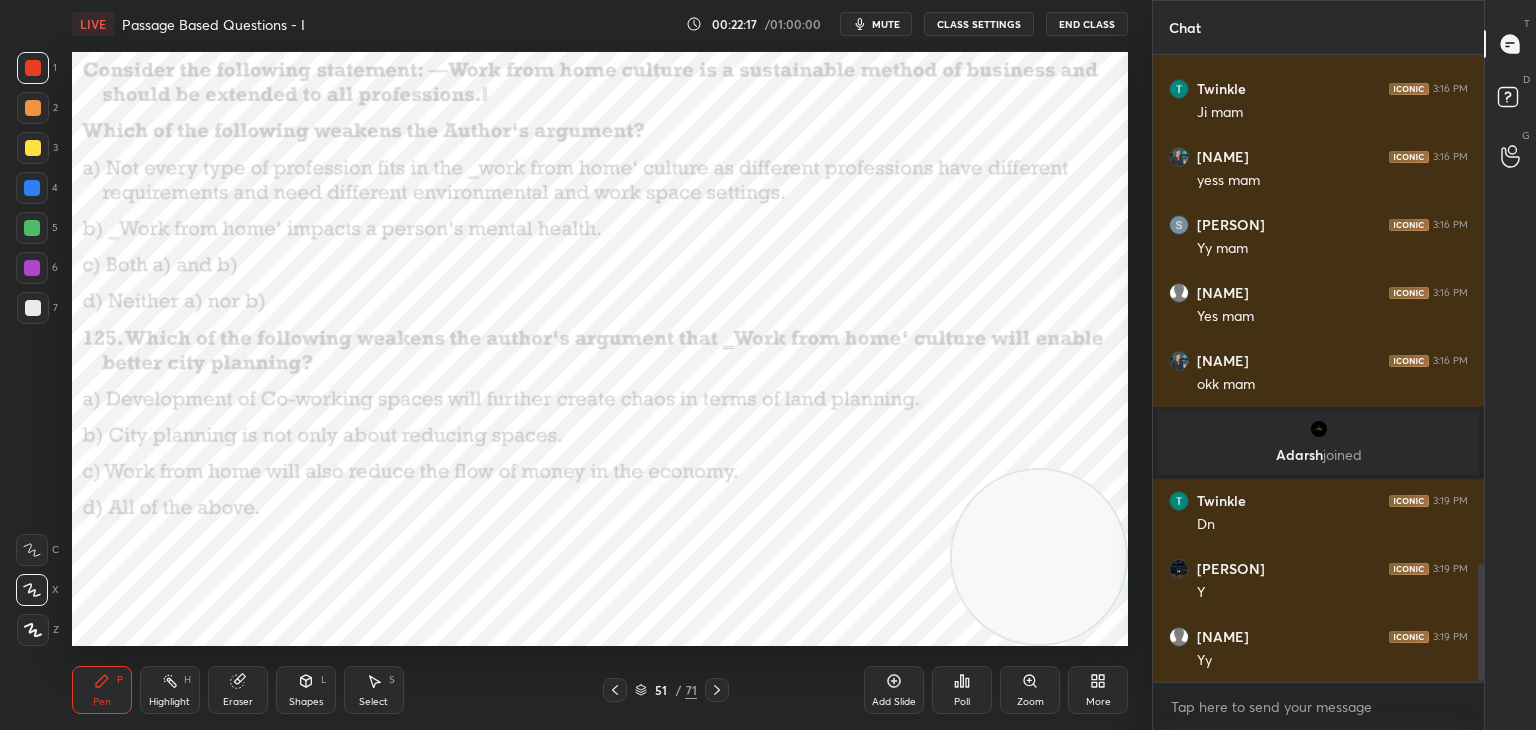 click on "Poll" at bounding box center (962, 690) 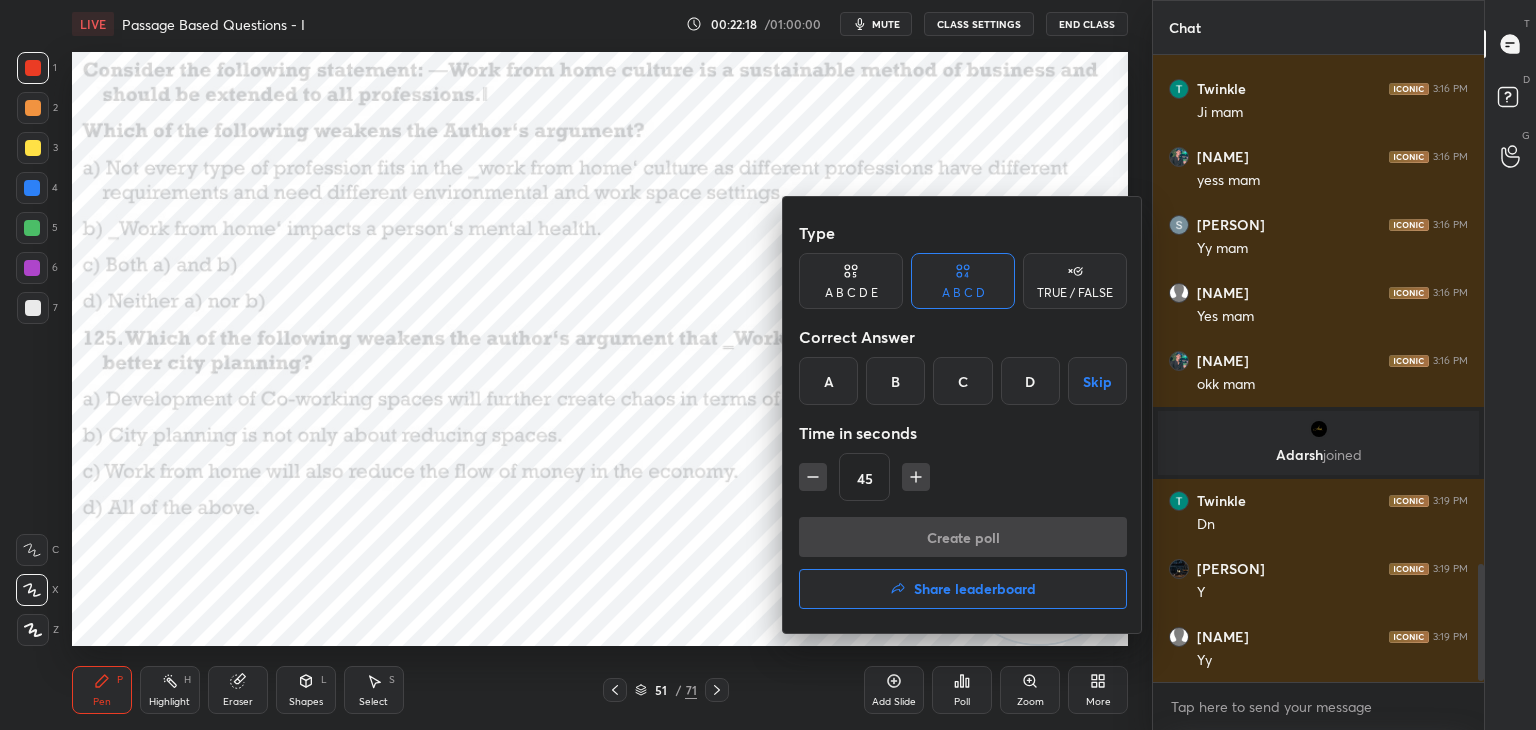 click on "D" at bounding box center (1030, 381) 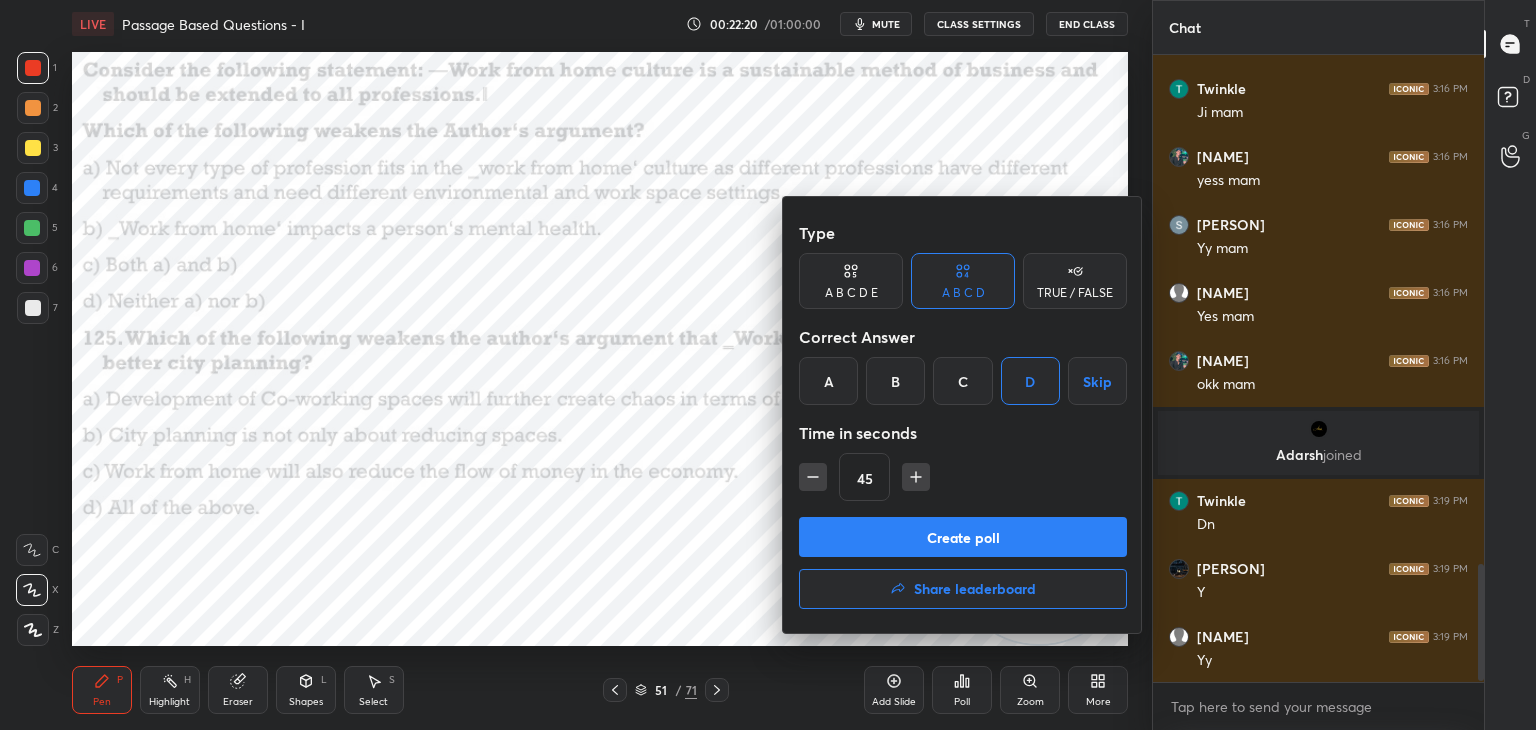 click on "Create poll" at bounding box center (963, 537) 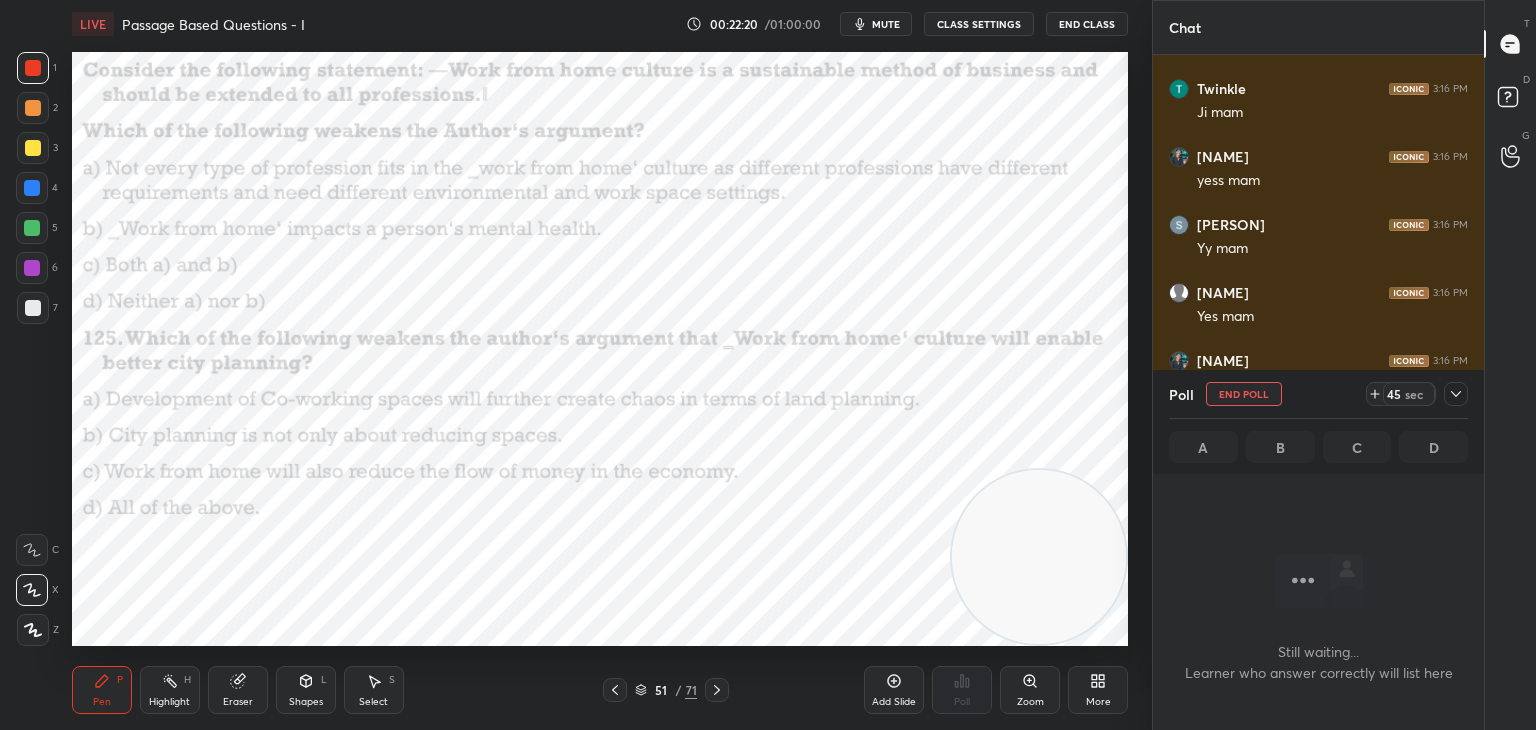 scroll, scrollTop: 555, scrollLeft: 325, axis: both 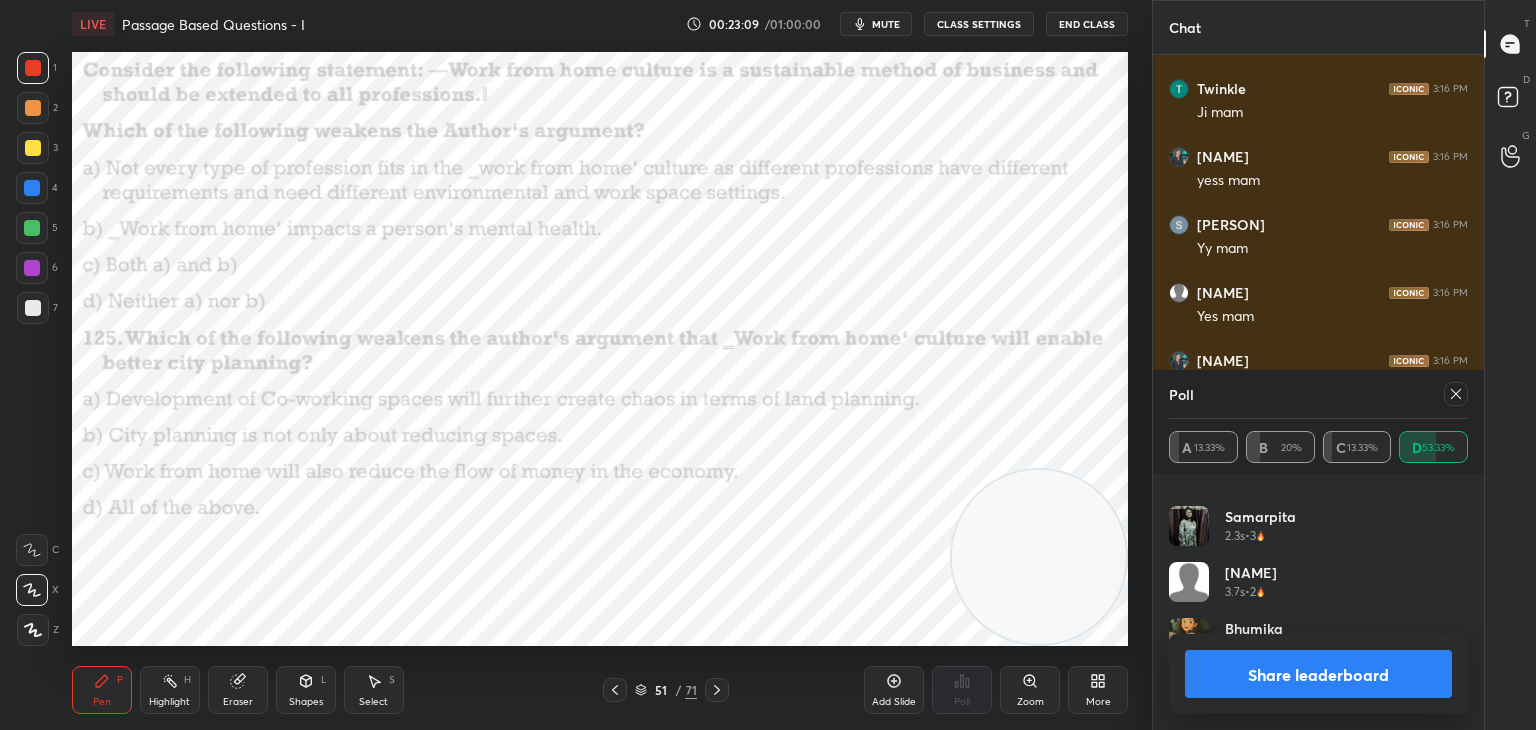 click at bounding box center (1456, 394) 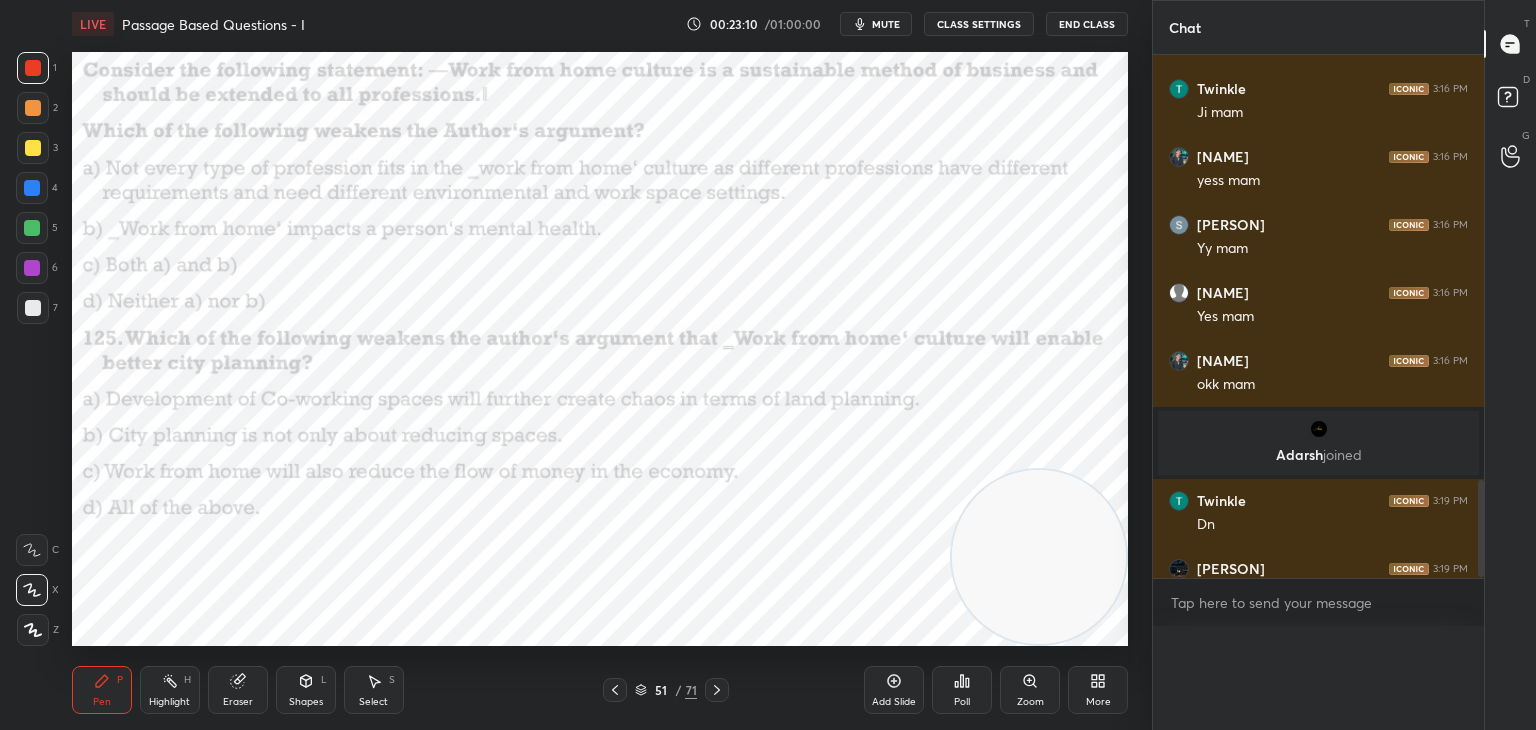 scroll, scrollTop: 151, scrollLeft: 293, axis: both 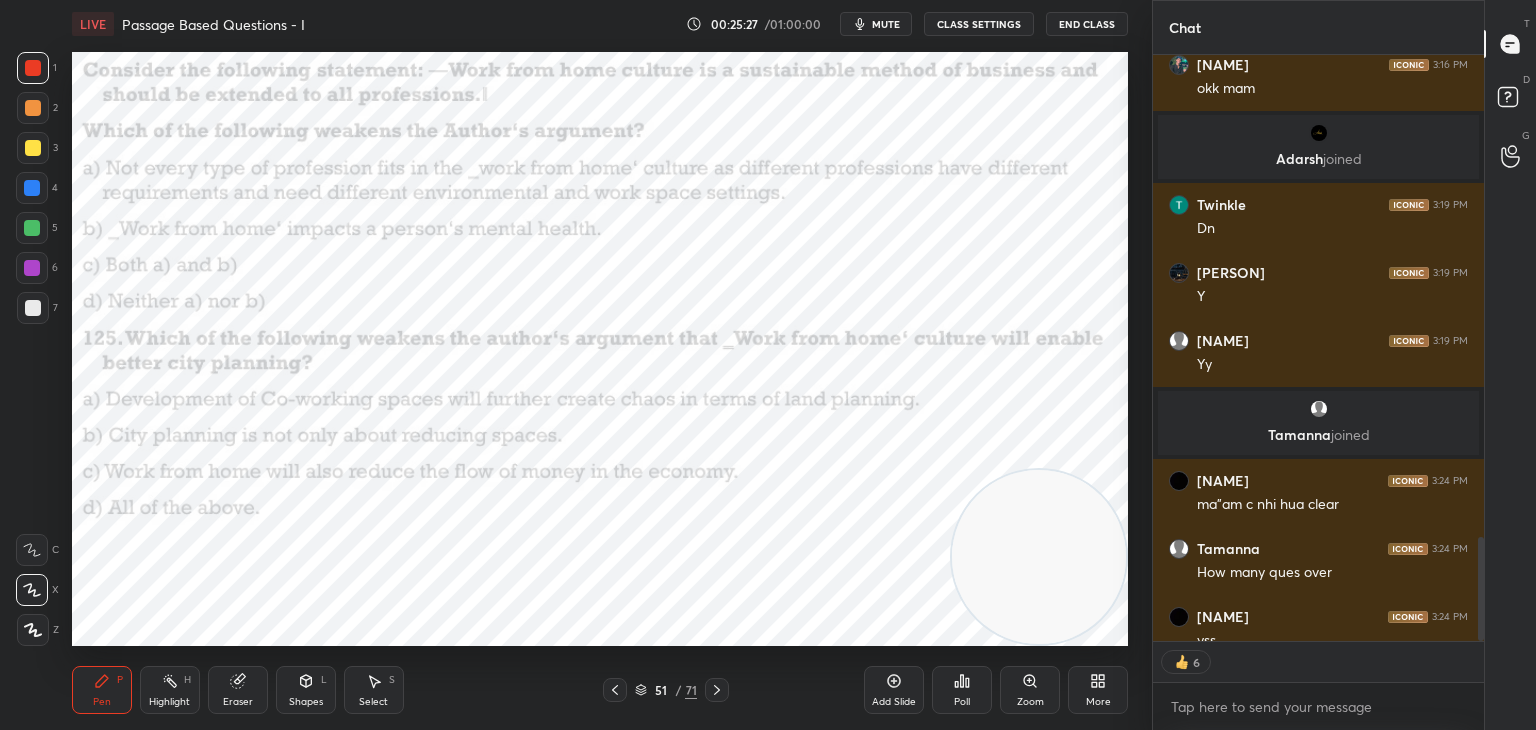type on "x" 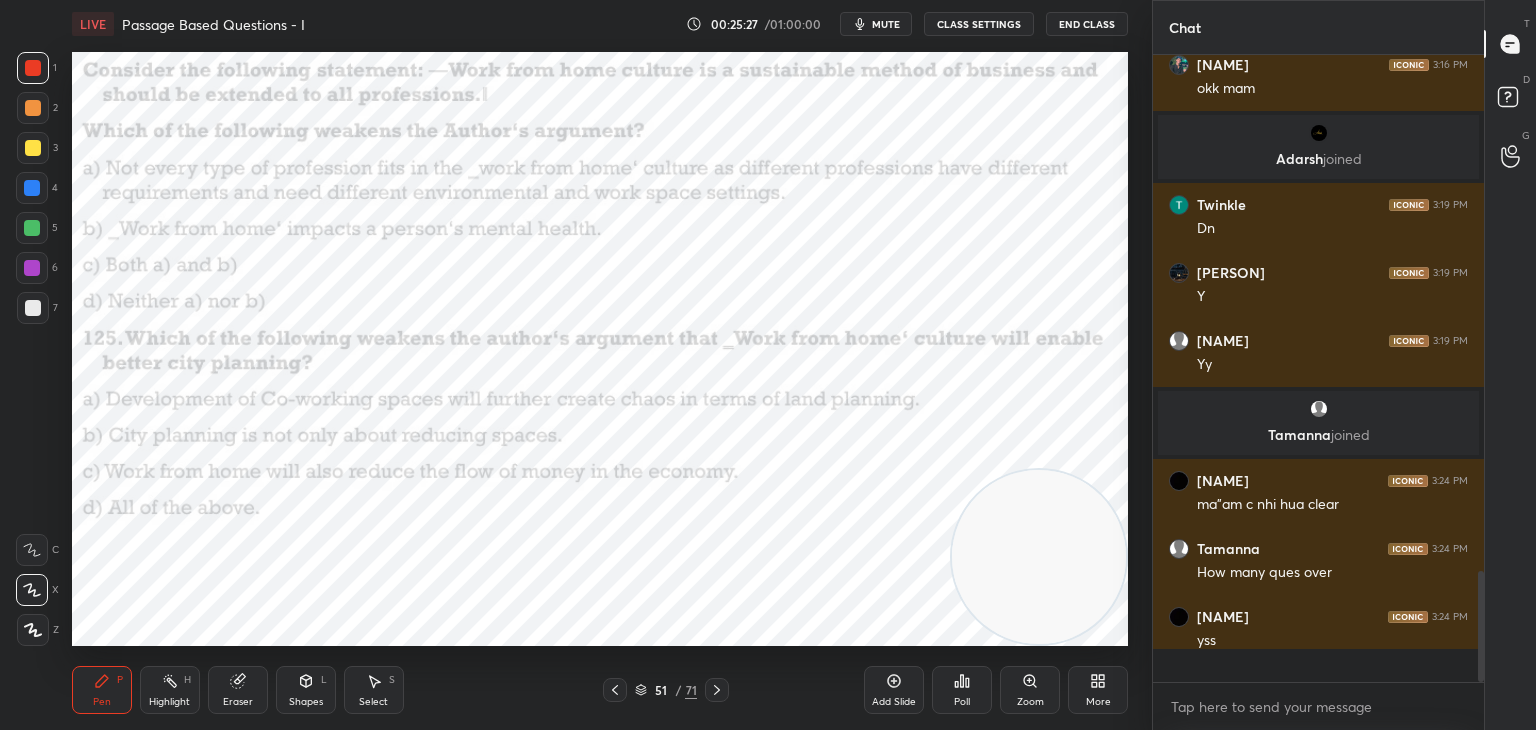scroll, scrollTop: 6, scrollLeft: 6, axis: both 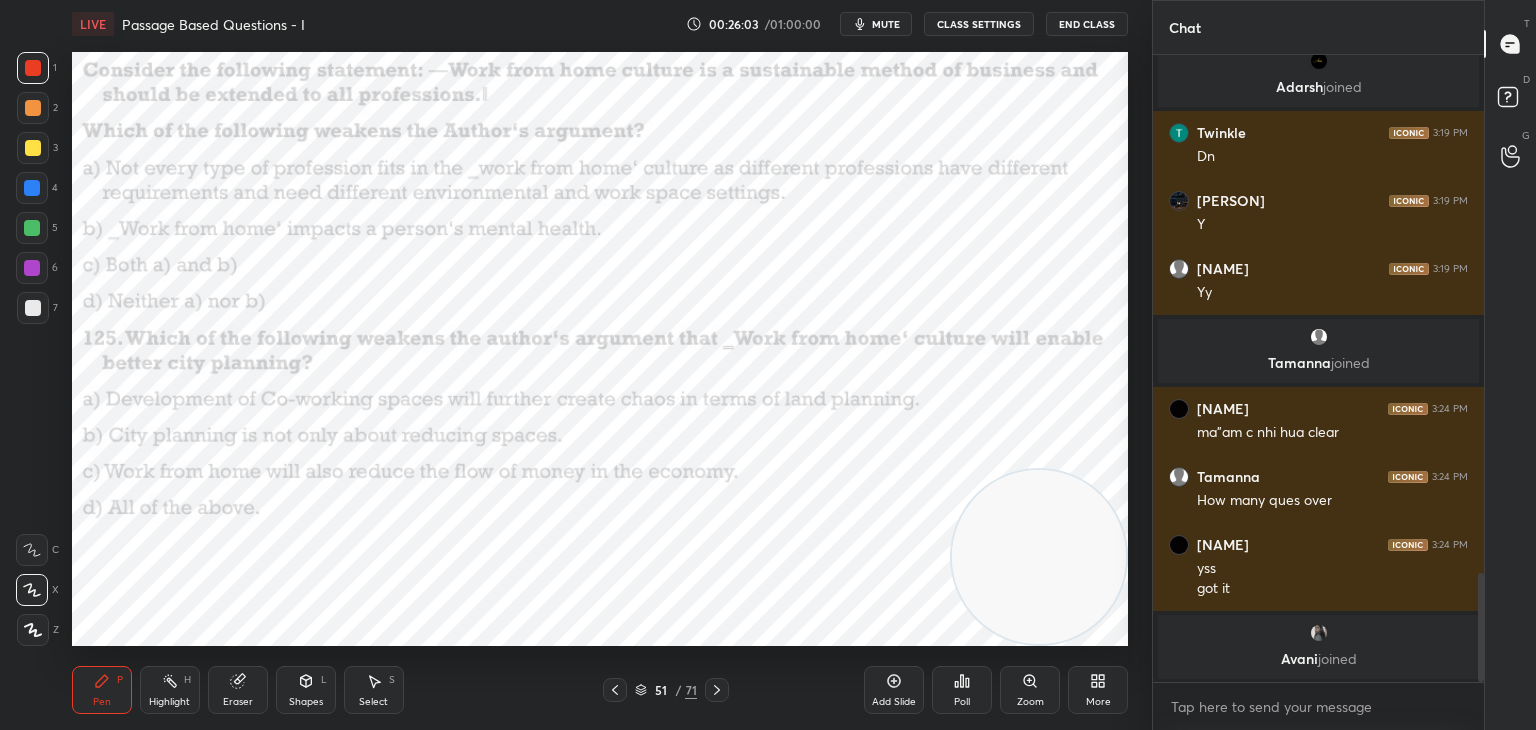click on "Pen P Highlight H Eraser Shapes L Select S 51 / 71 Add Slide Poll Zoom More" at bounding box center [600, 690] 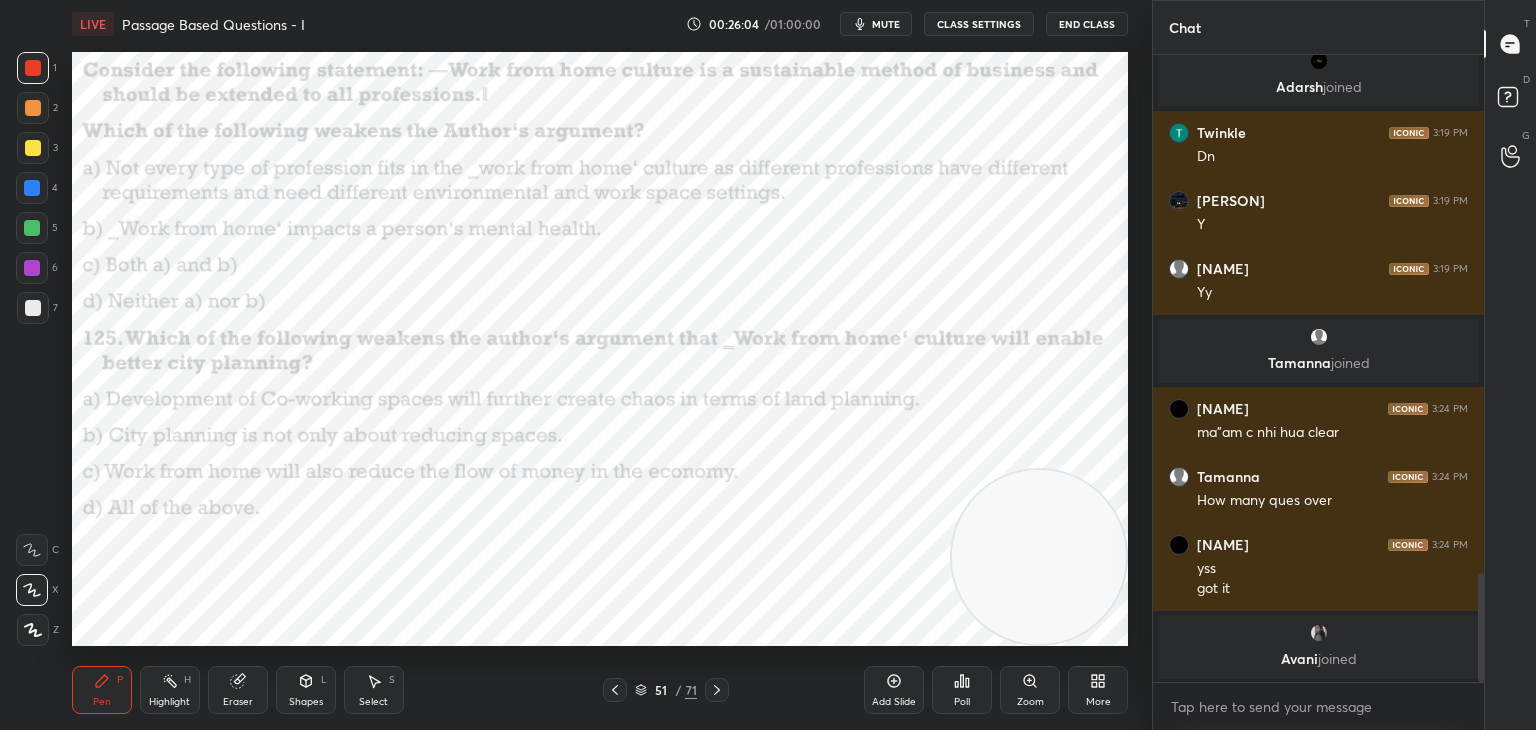 click 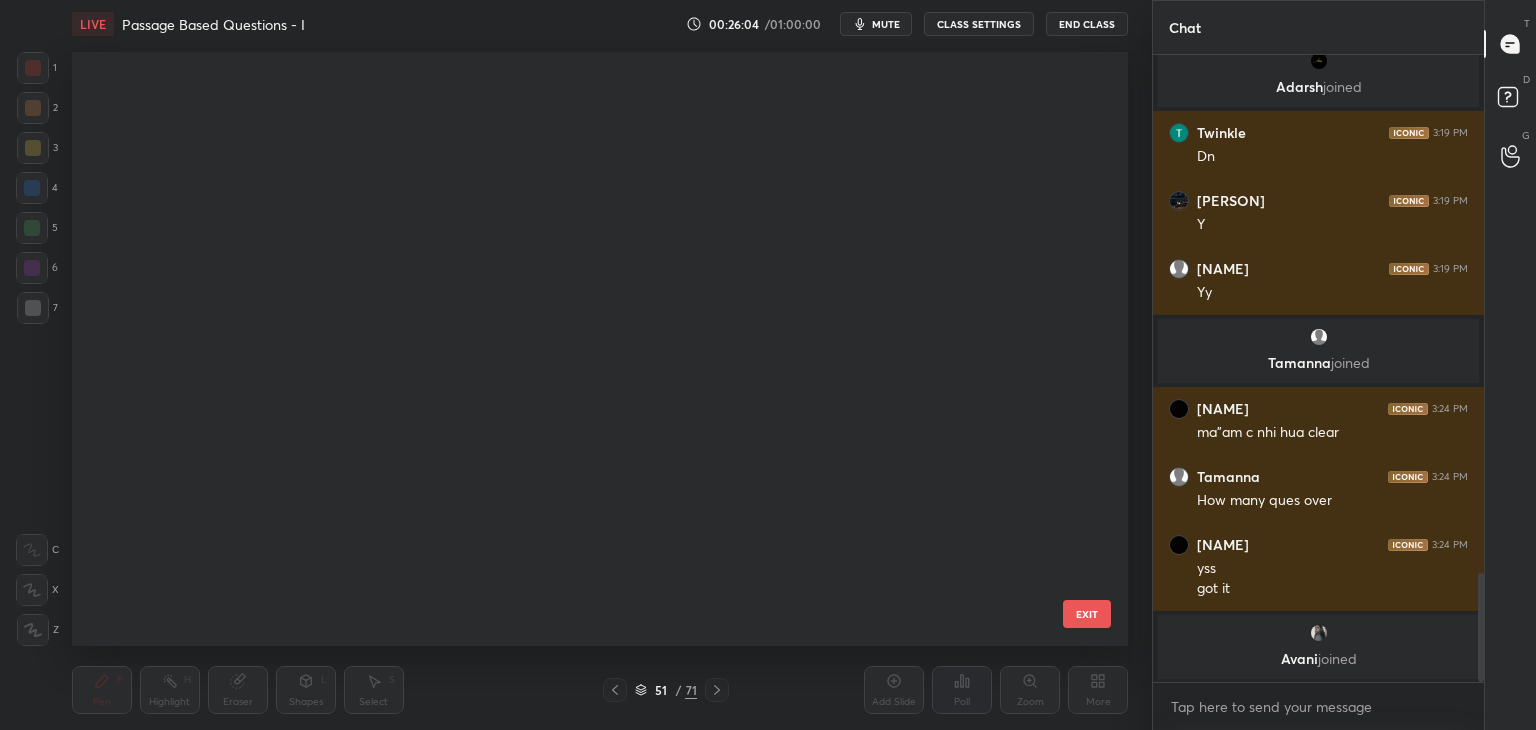 scroll, scrollTop: 2516, scrollLeft: 0, axis: vertical 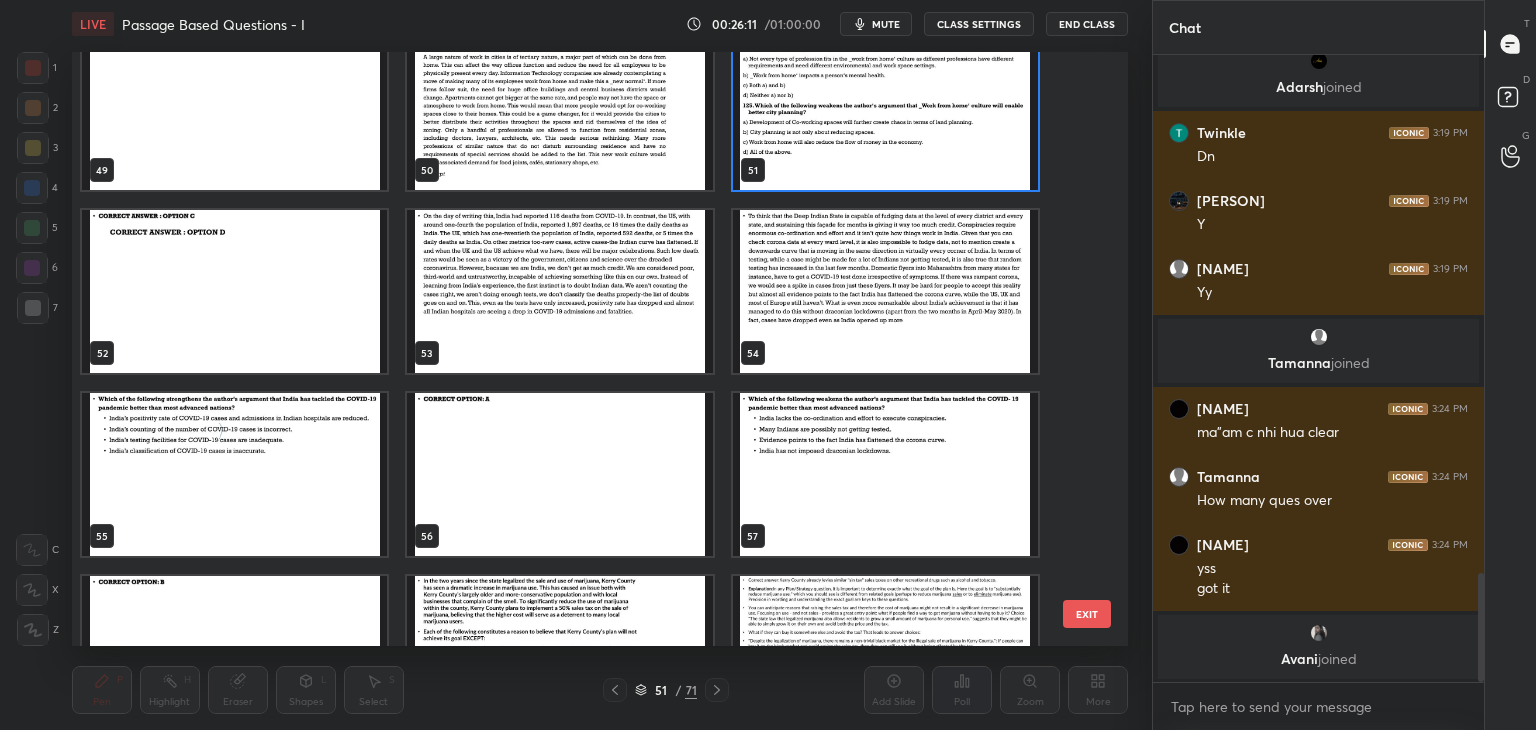 click at bounding box center (234, 474) 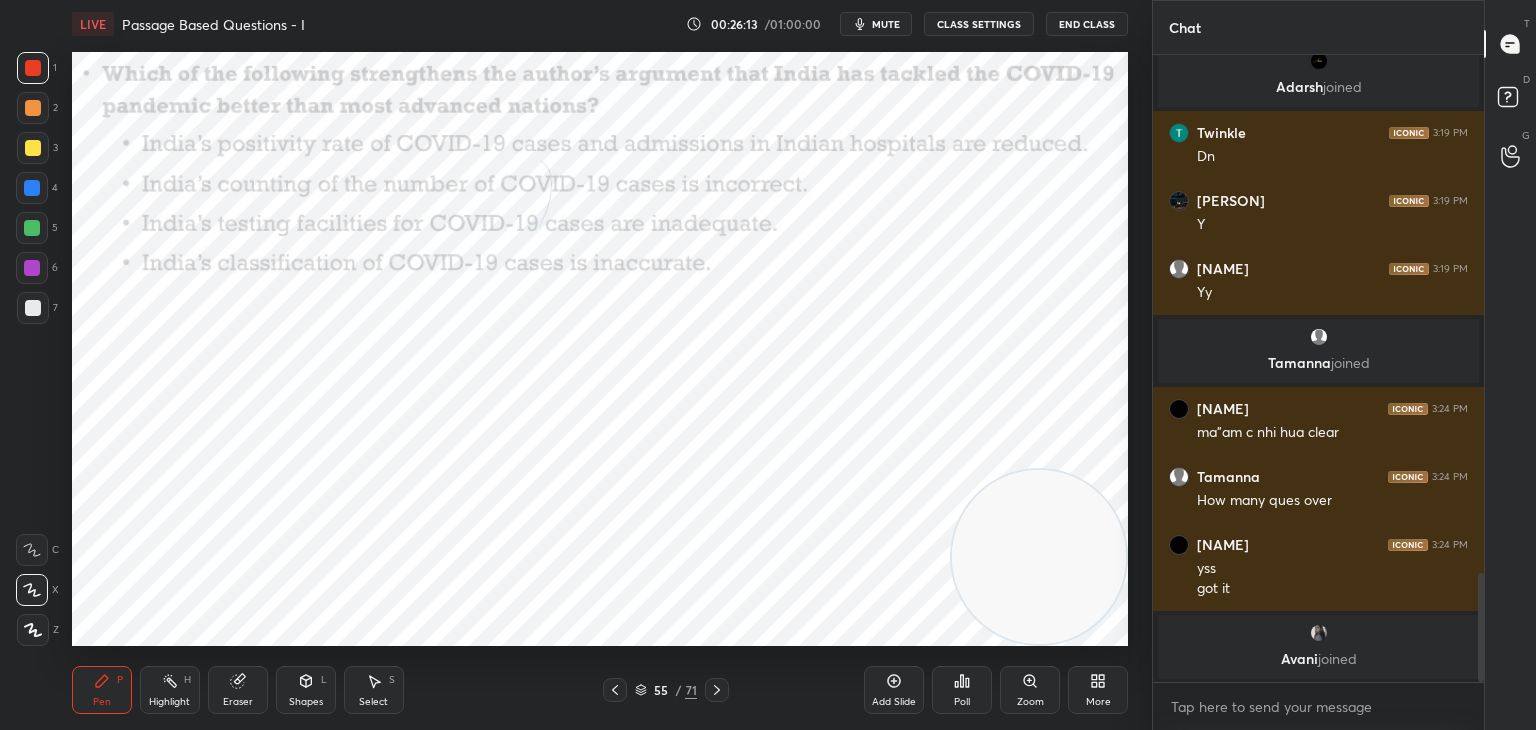 click 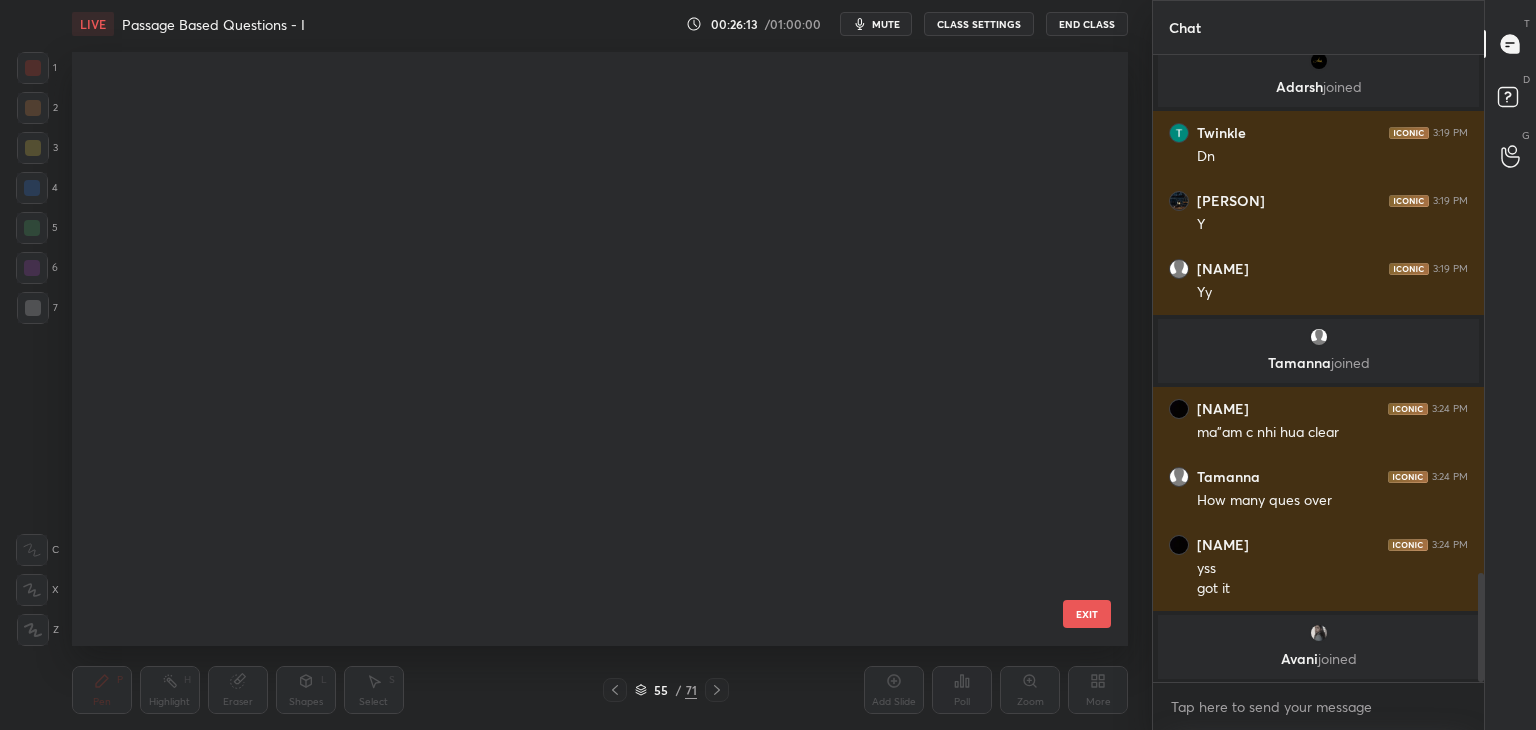 scroll, scrollTop: 2883, scrollLeft: 0, axis: vertical 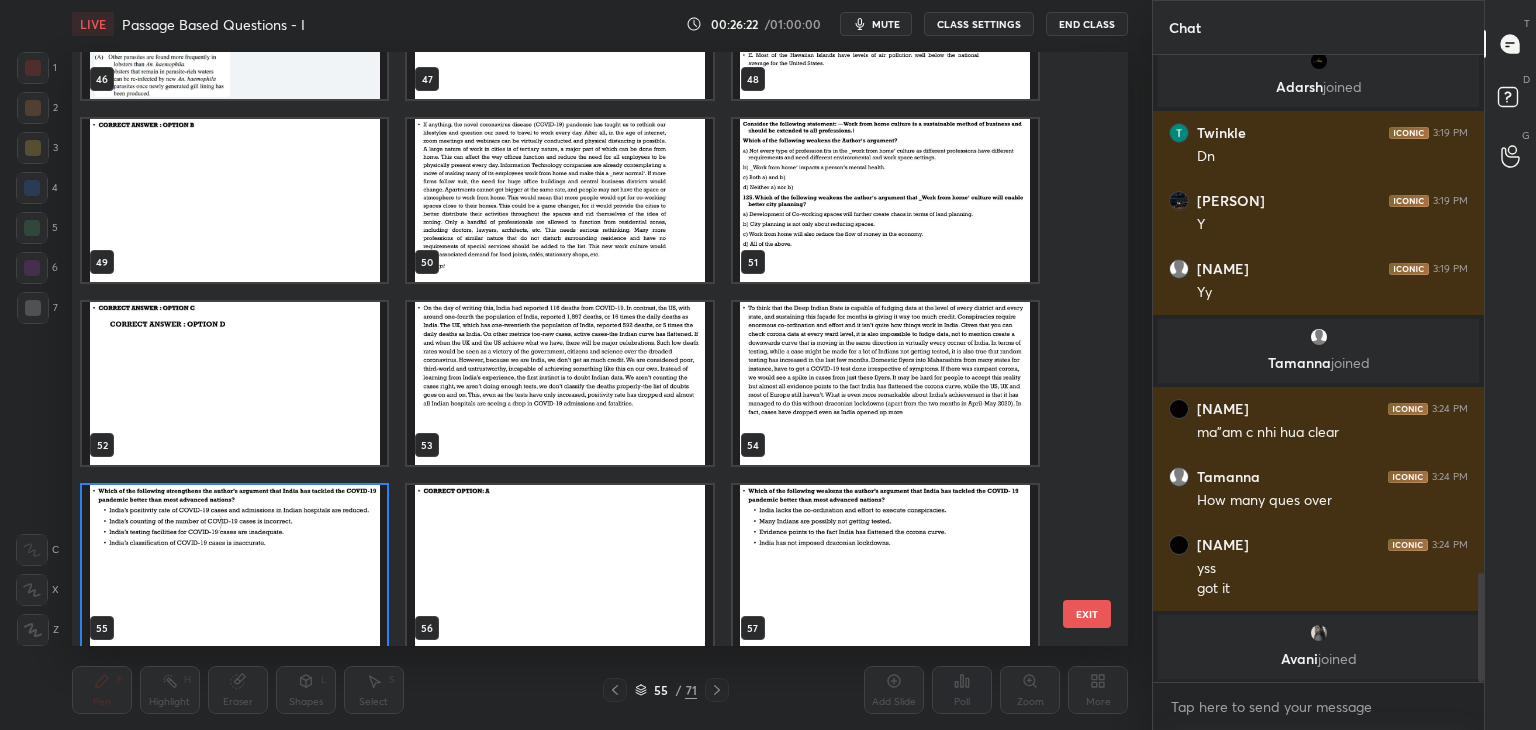 click at bounding box center [559, 383] 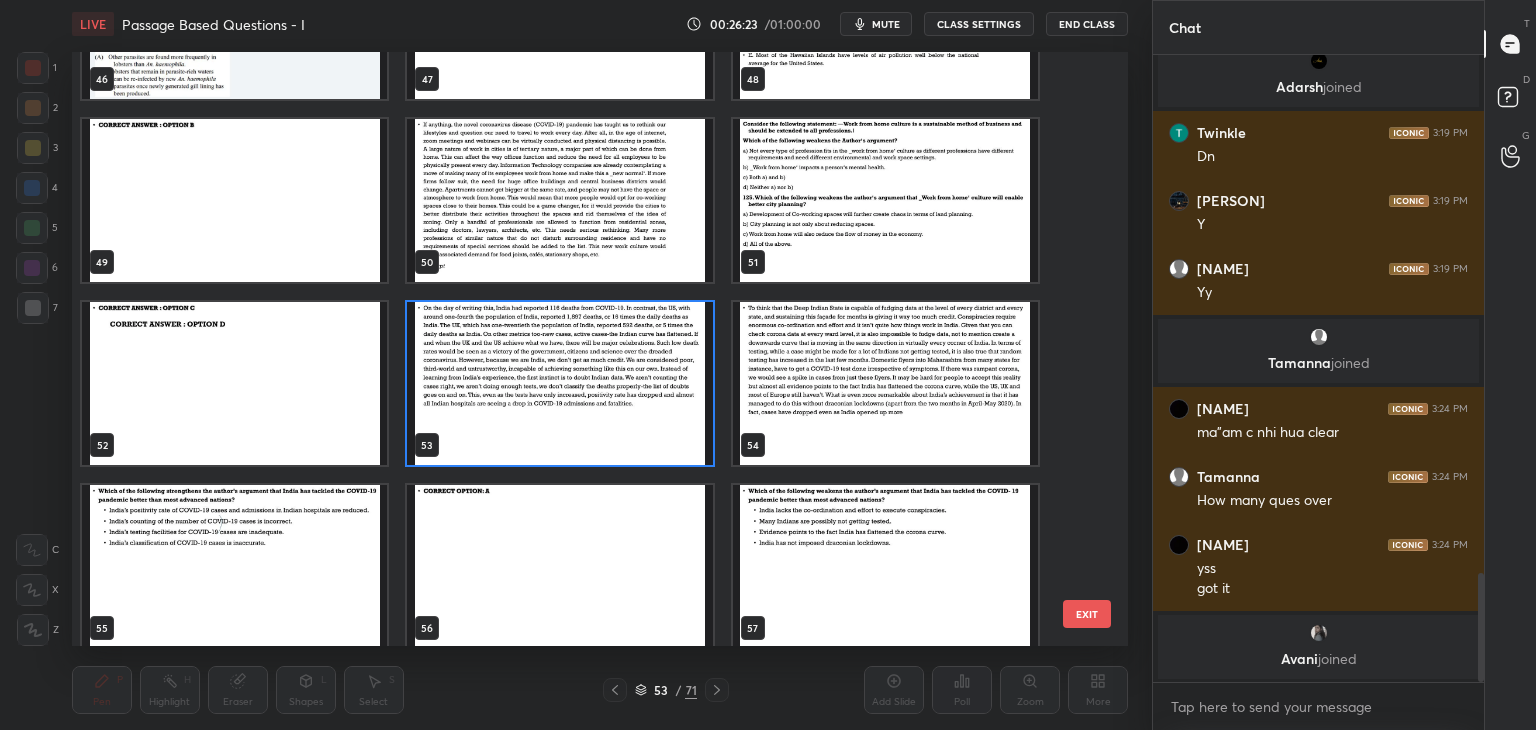 click at bounding box center (559, 383) 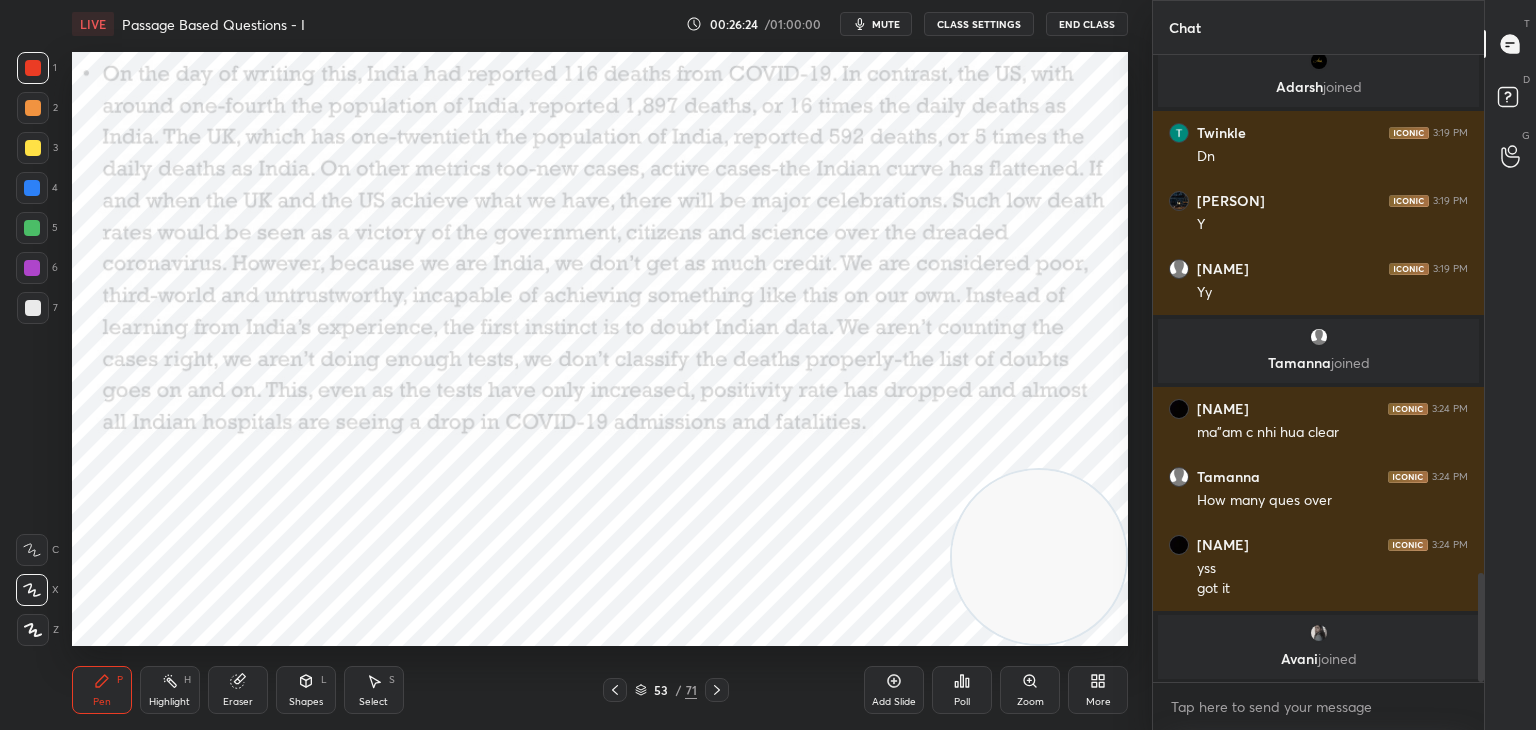 click 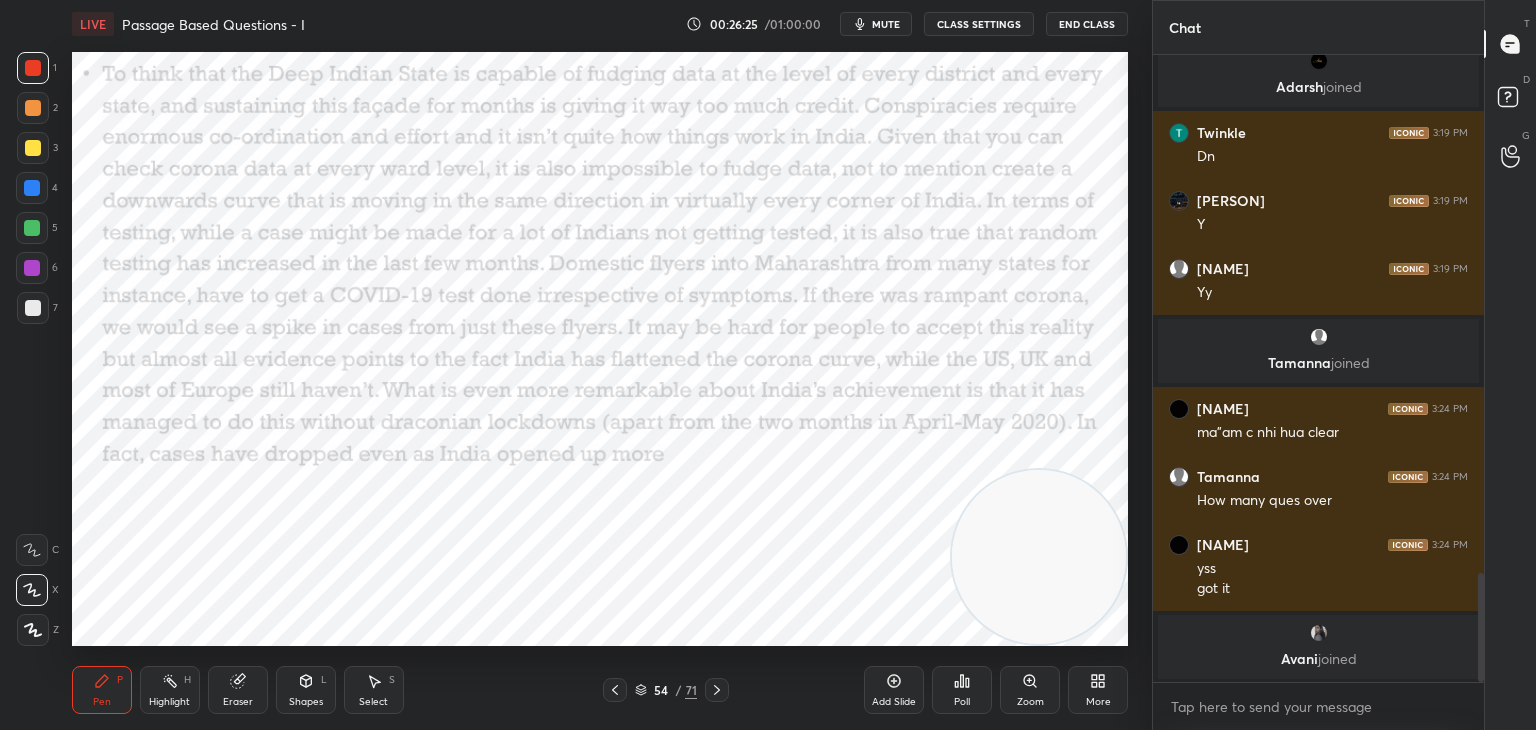 click 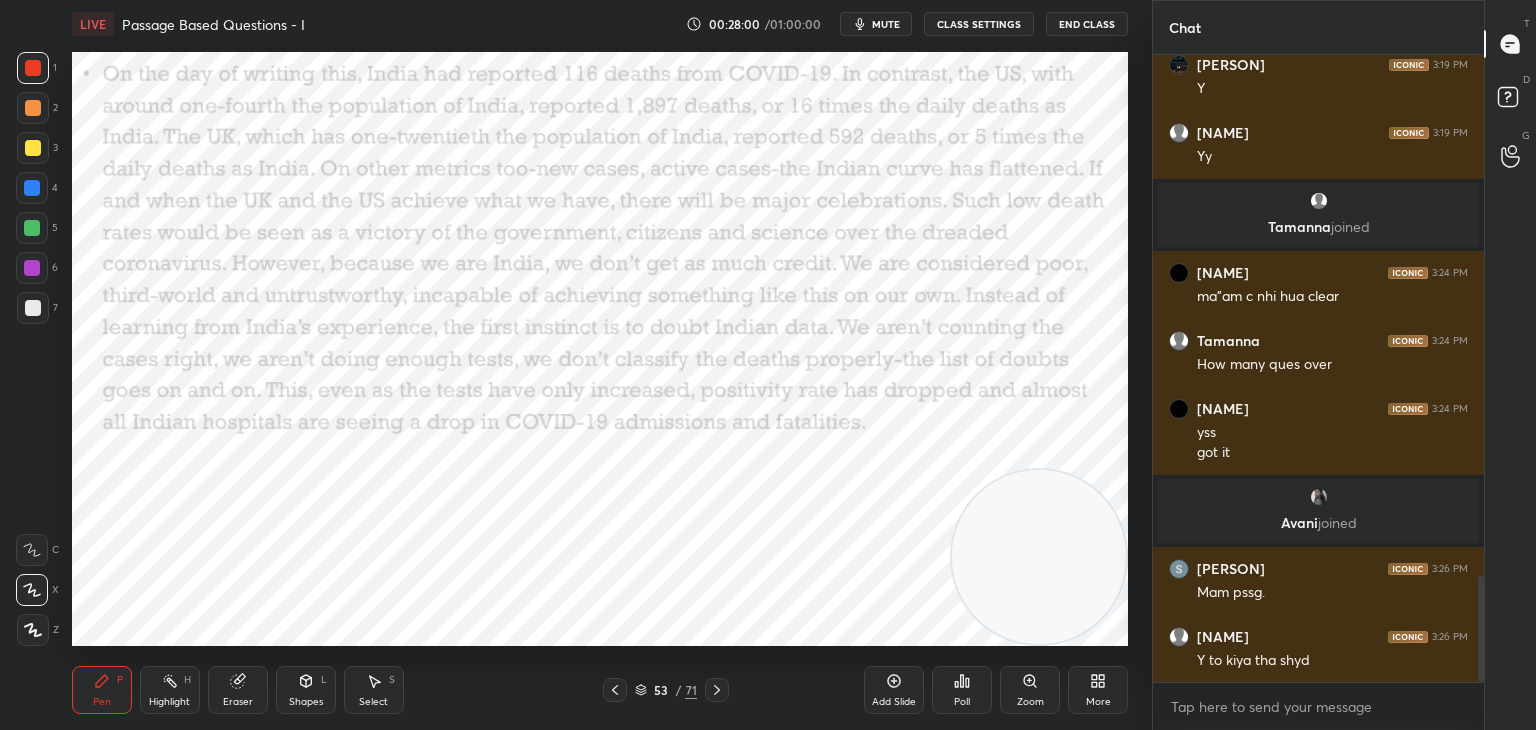 scroll, scrollTop: 3096, scrollLeft: 0, axis: vertical 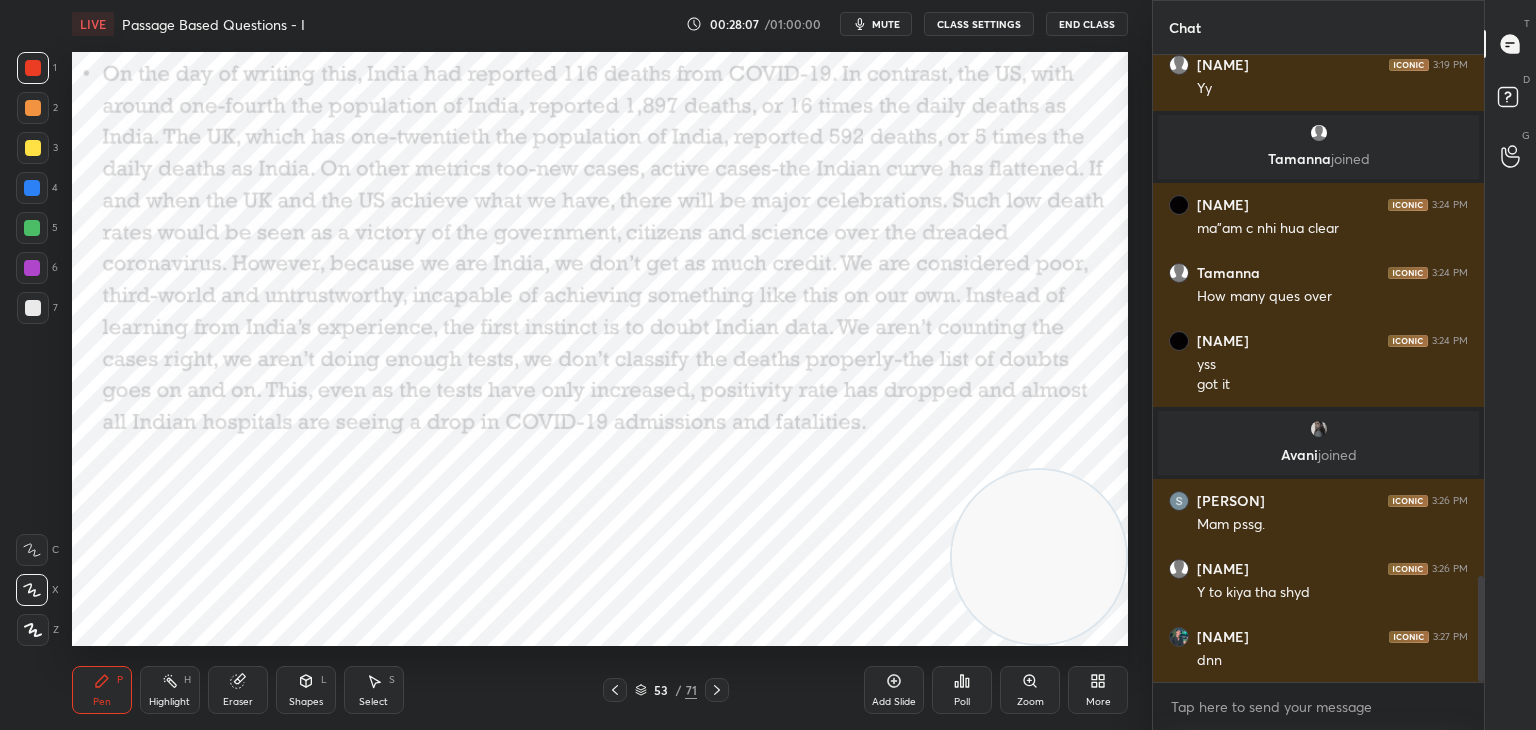click at bounding box center (717, 690) 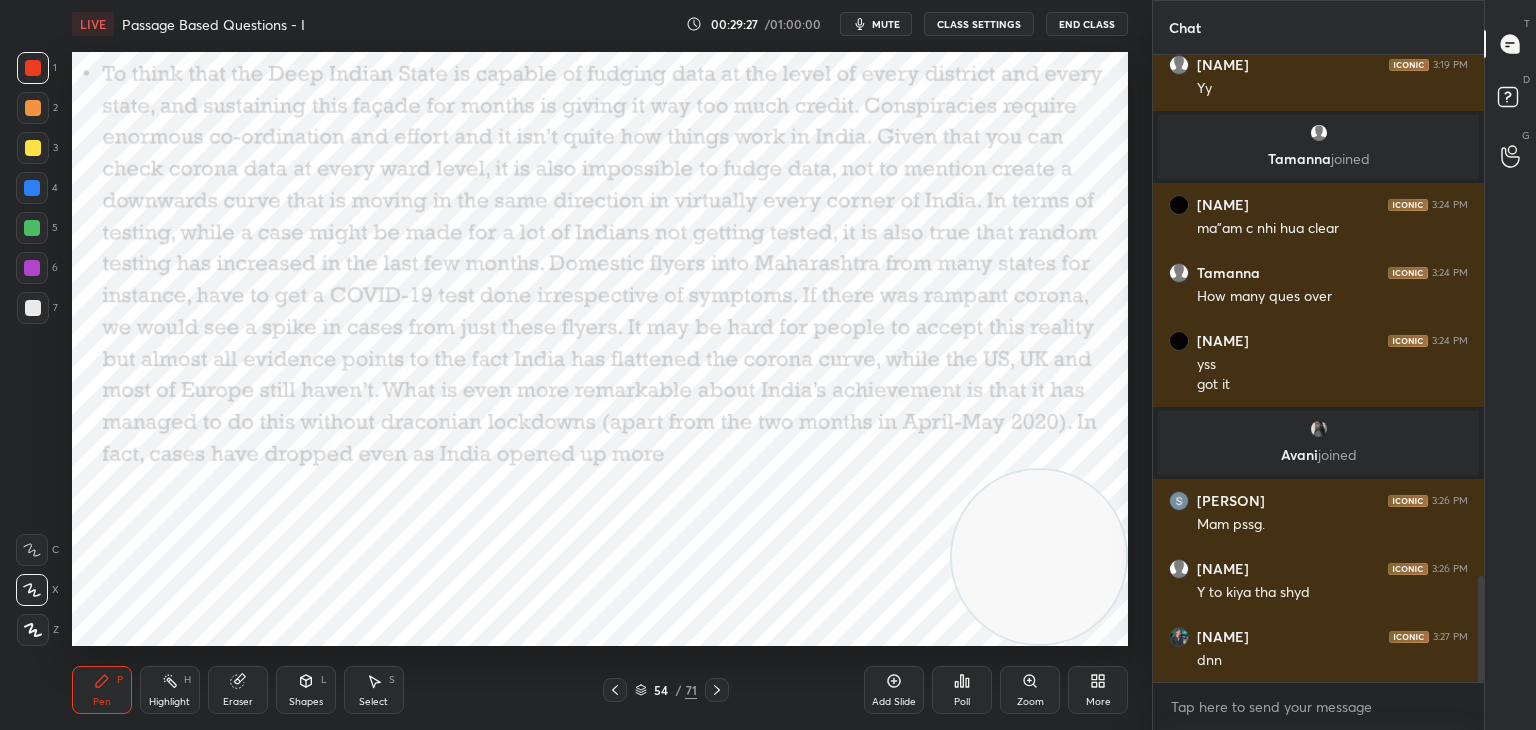 click 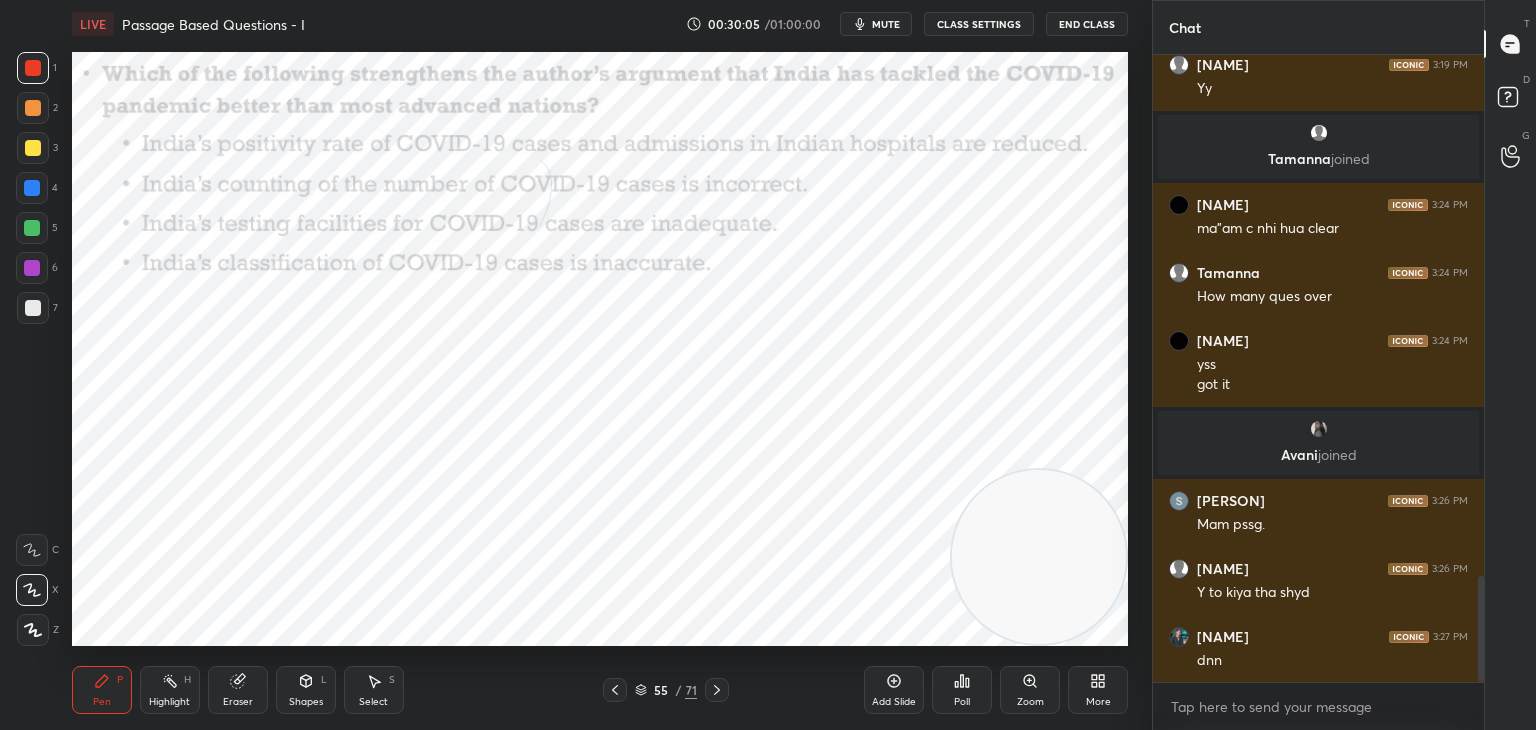 click on "Poll" at bounding box center [962, 702] 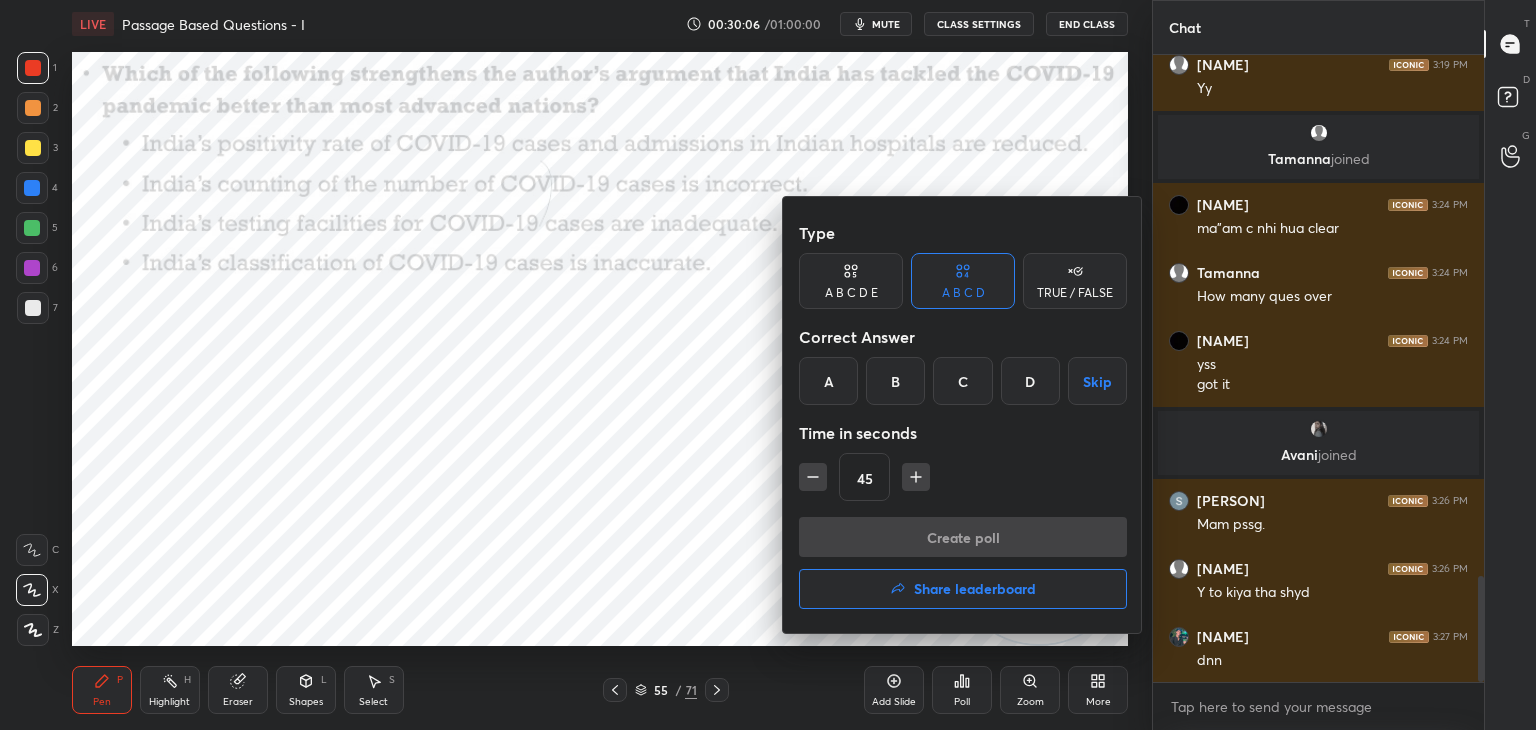 click on "A" at bounding box center (828, 381) 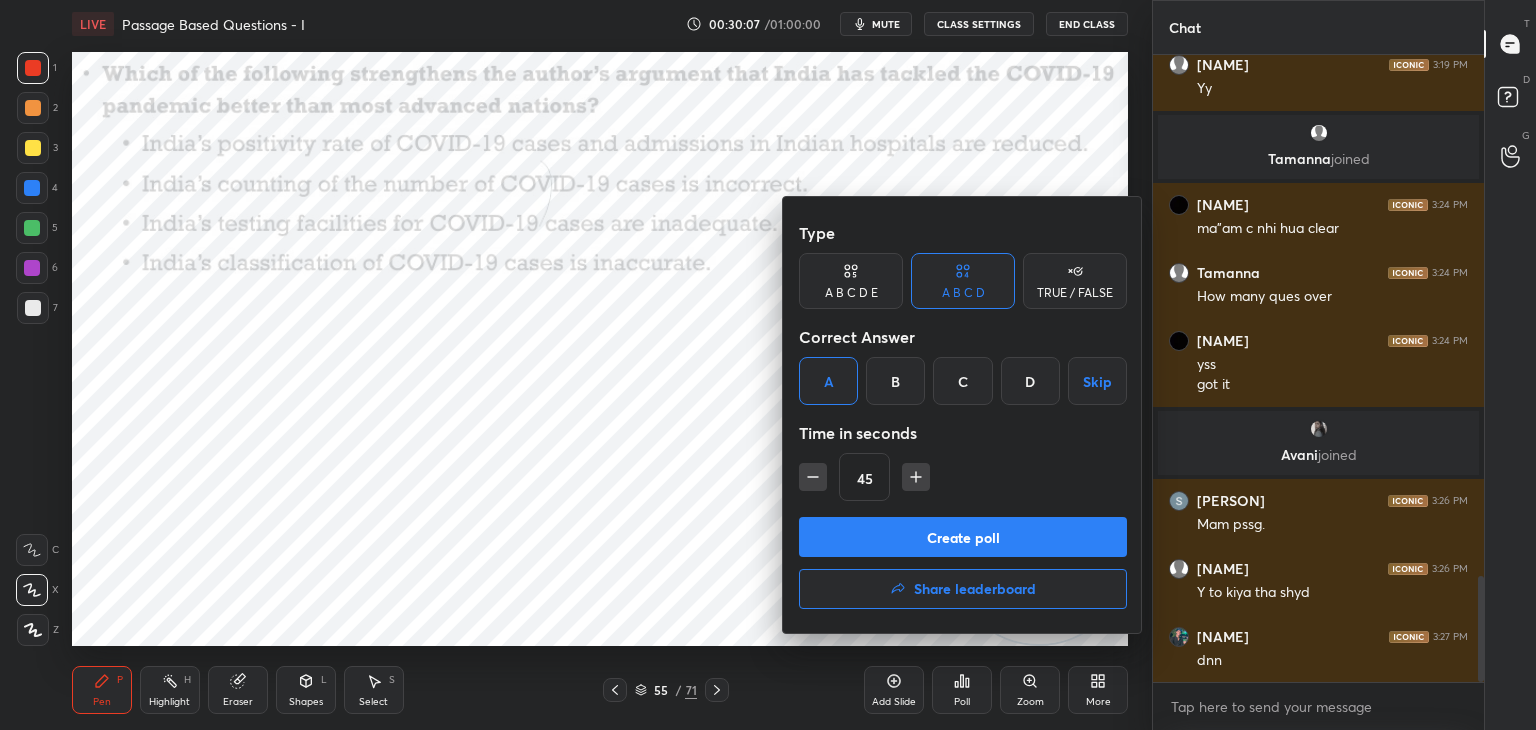 click 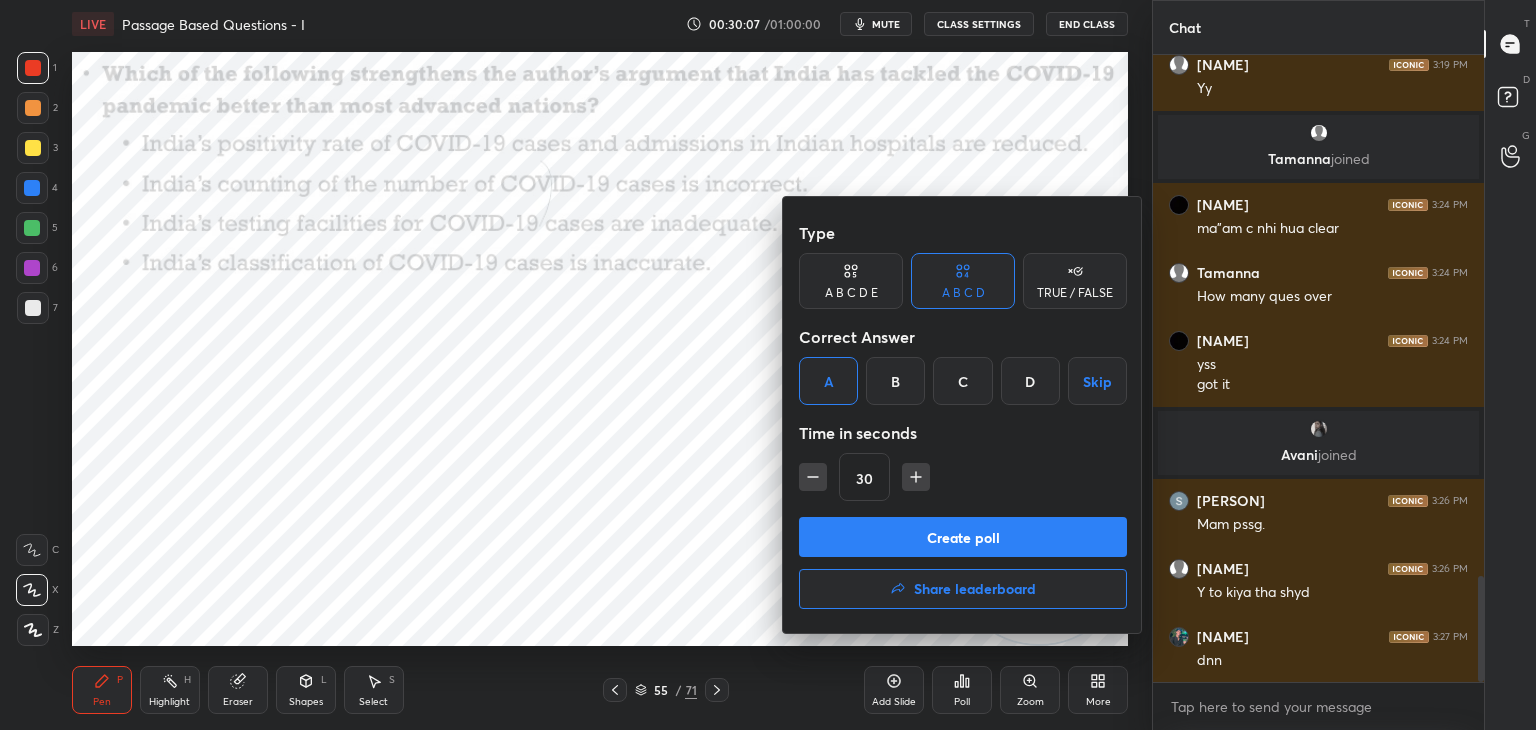 click on "Create poll" at bounding box center [963, 537] 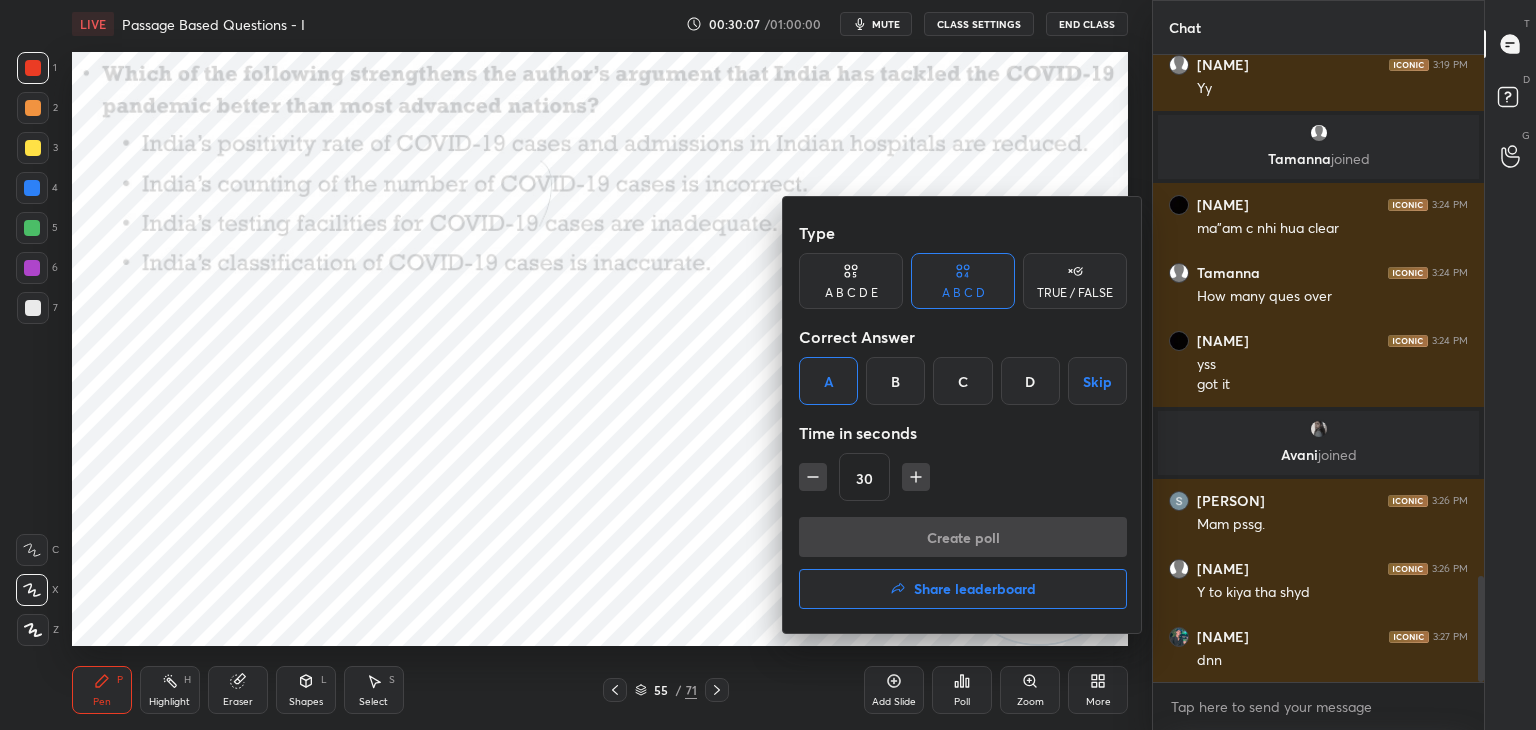 scroll, scrollTop: 6, scrollLeft: 6, axis: both 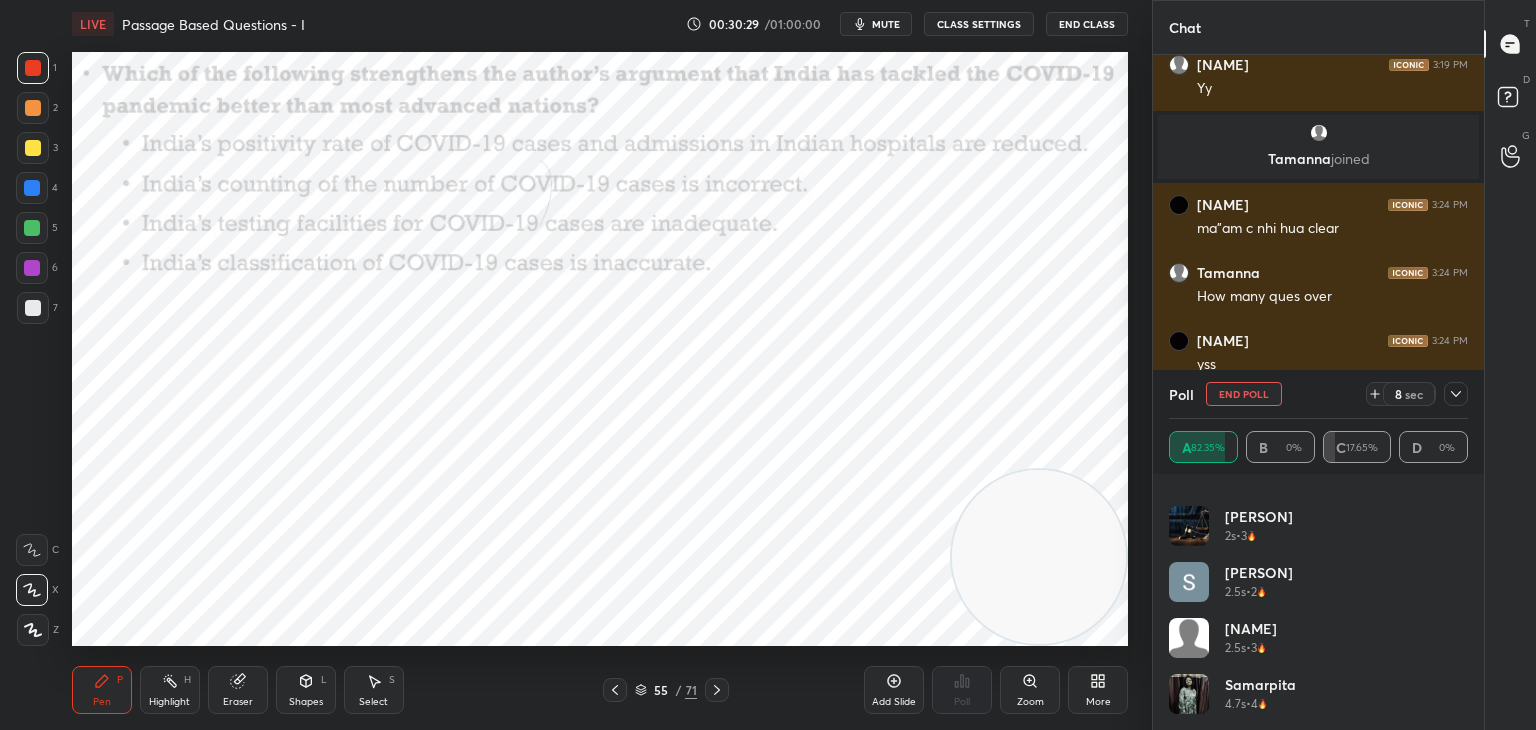 click 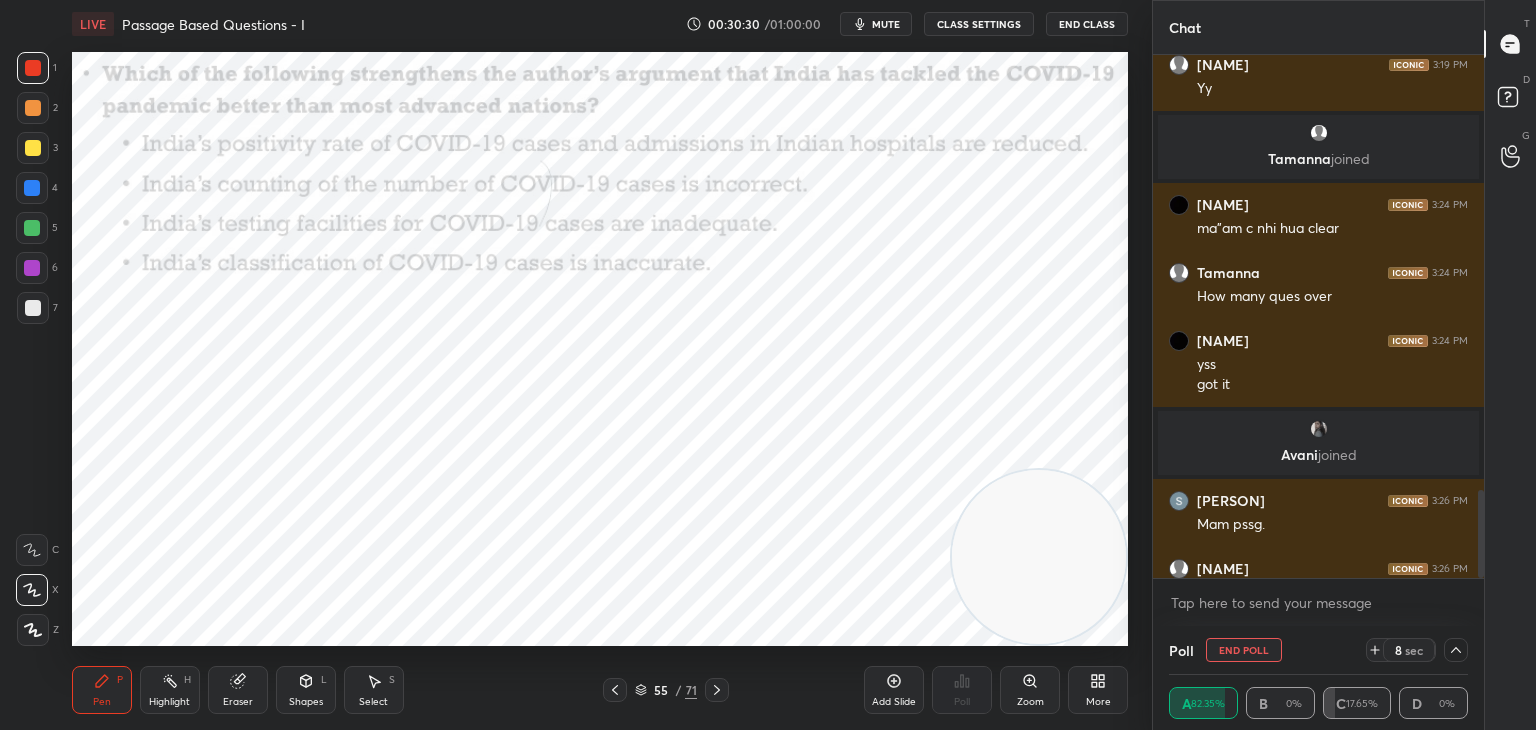 scroll, scrollTop: 0, scrollLeft: 0, axis: both 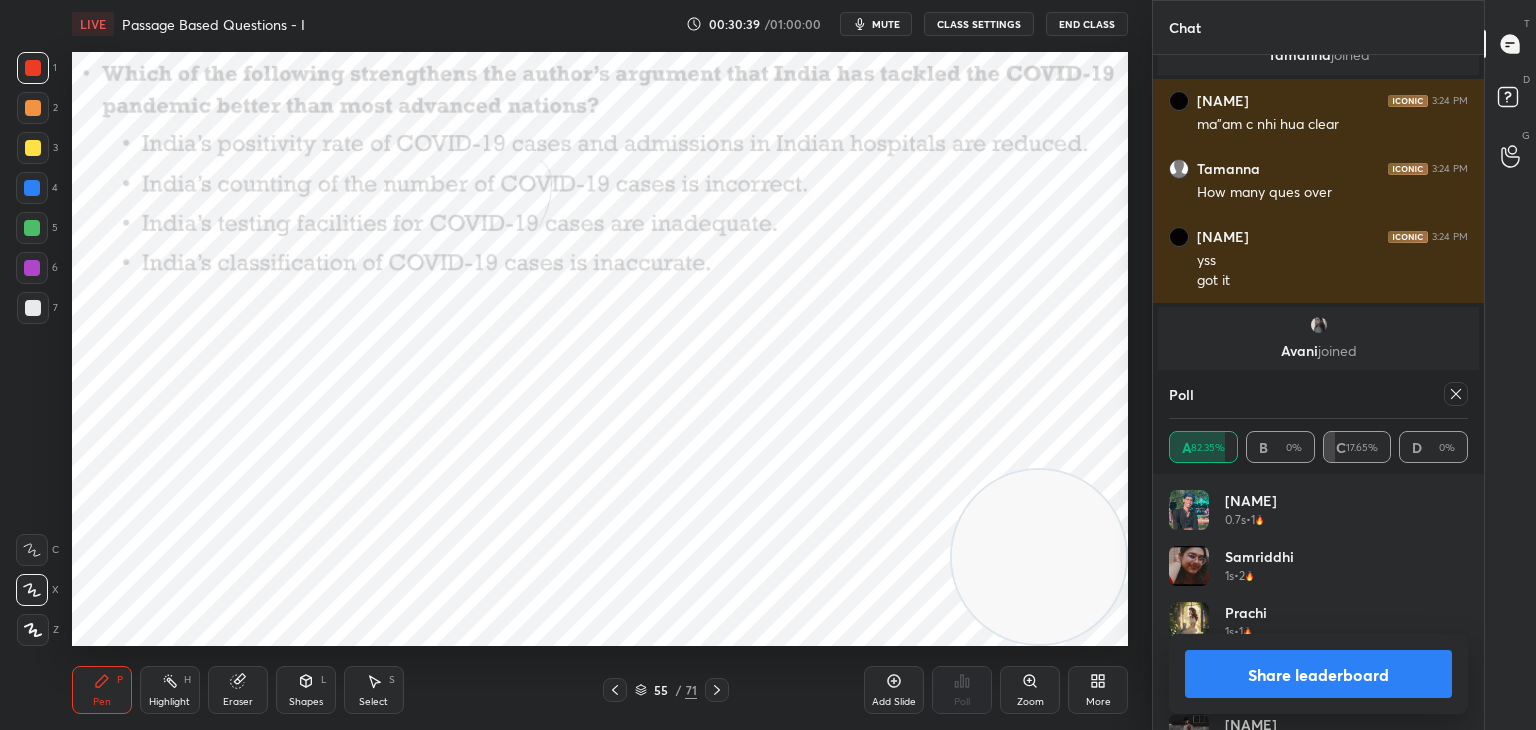 click 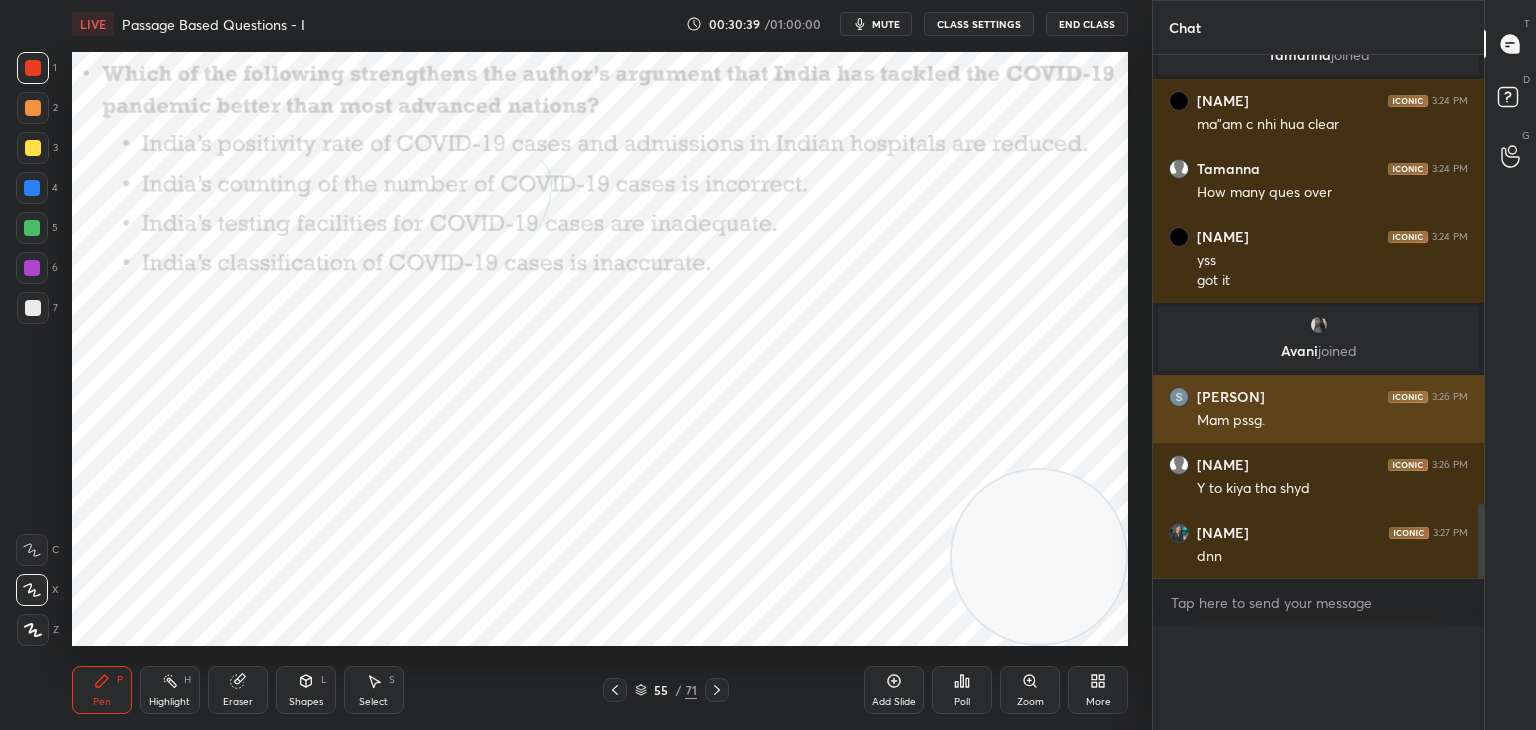 scroll, scrollTop: 151, scrollLeft: 293, axis: both 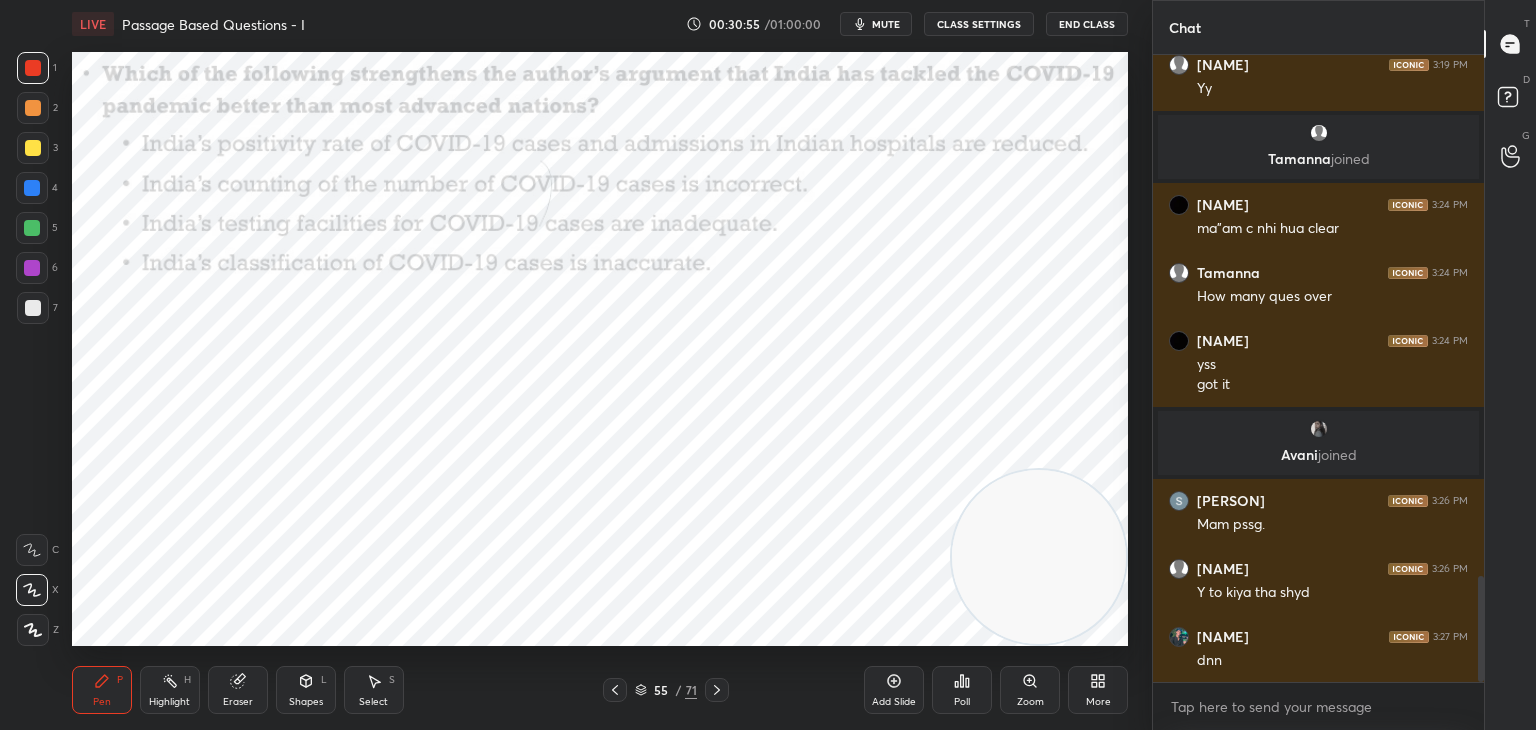 click 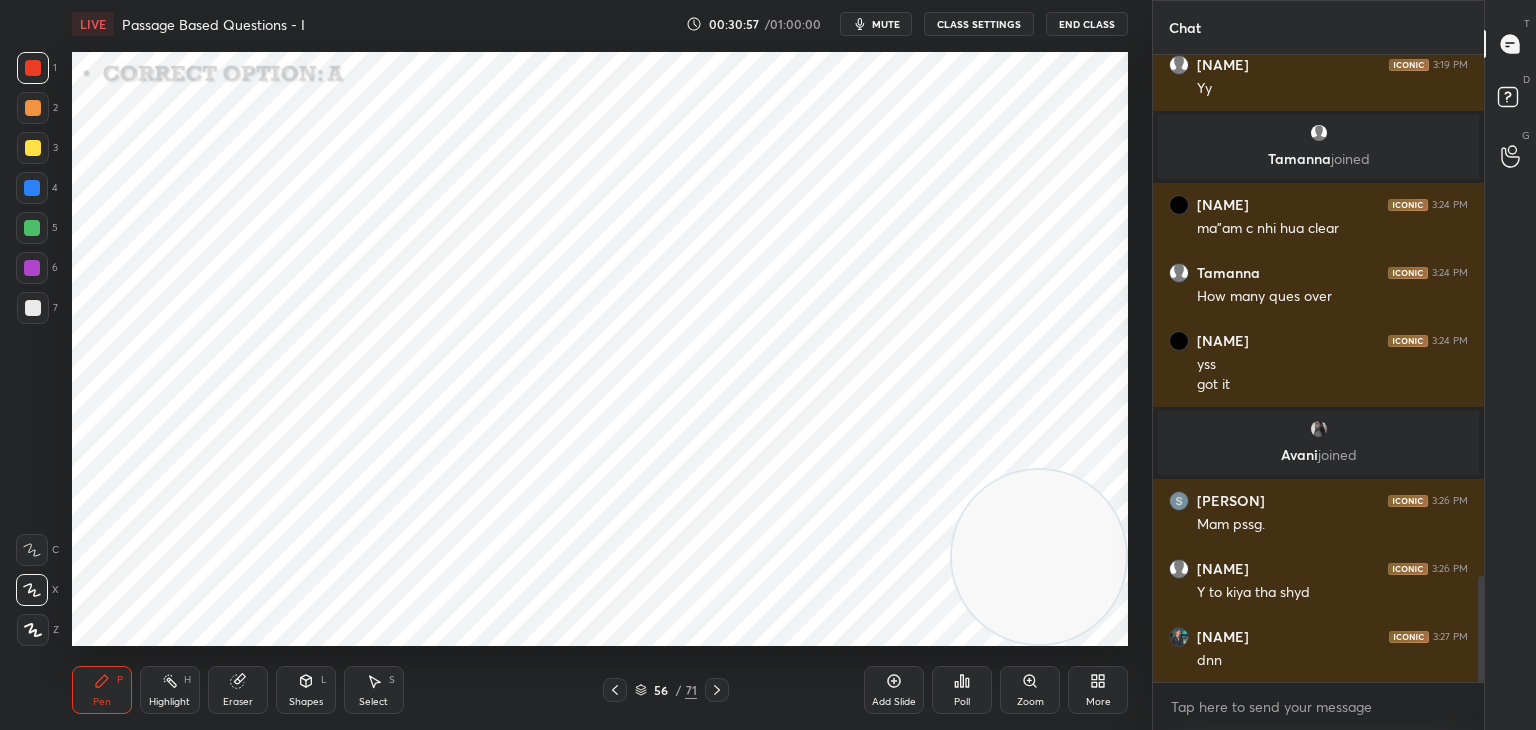 click 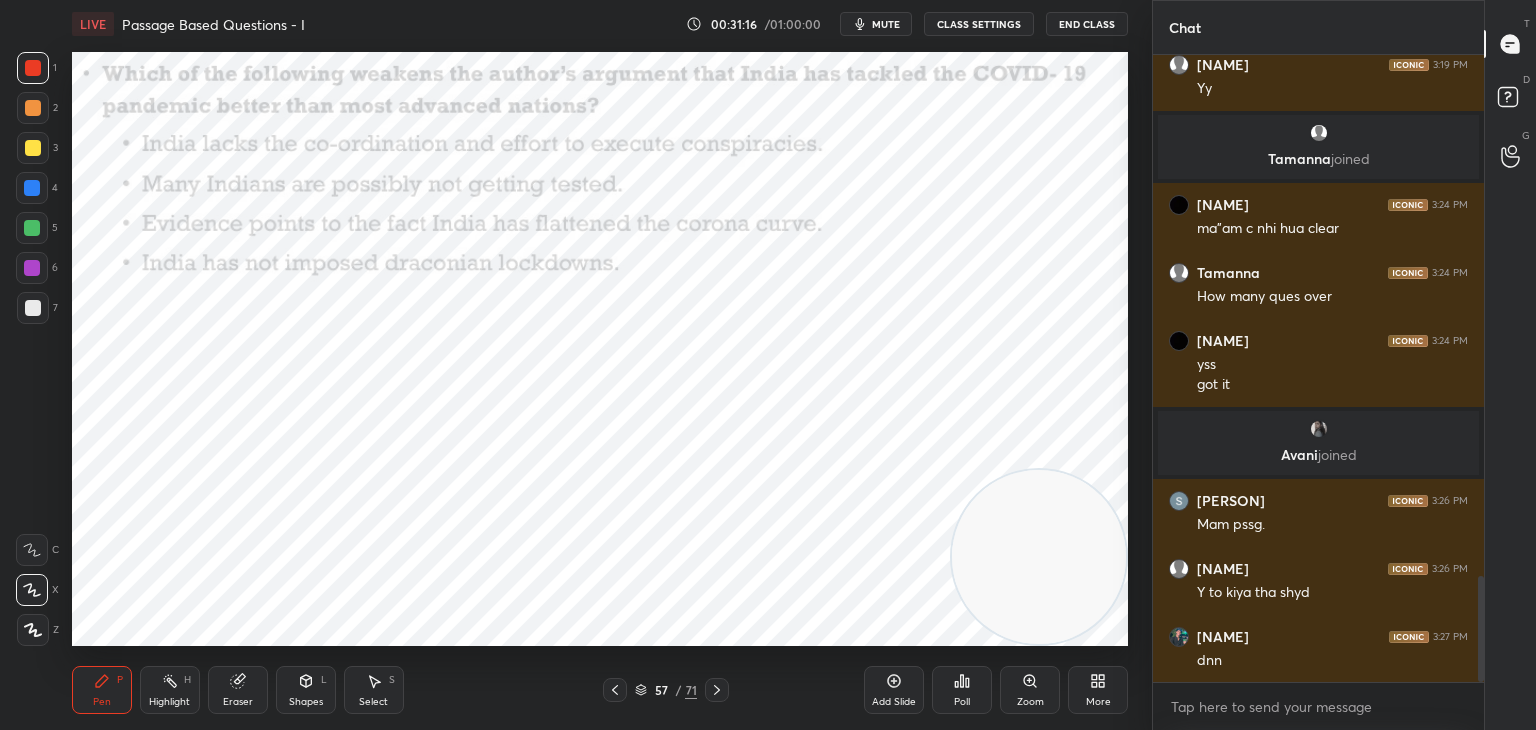 click on "Poll" at bounding box center (962, 690) 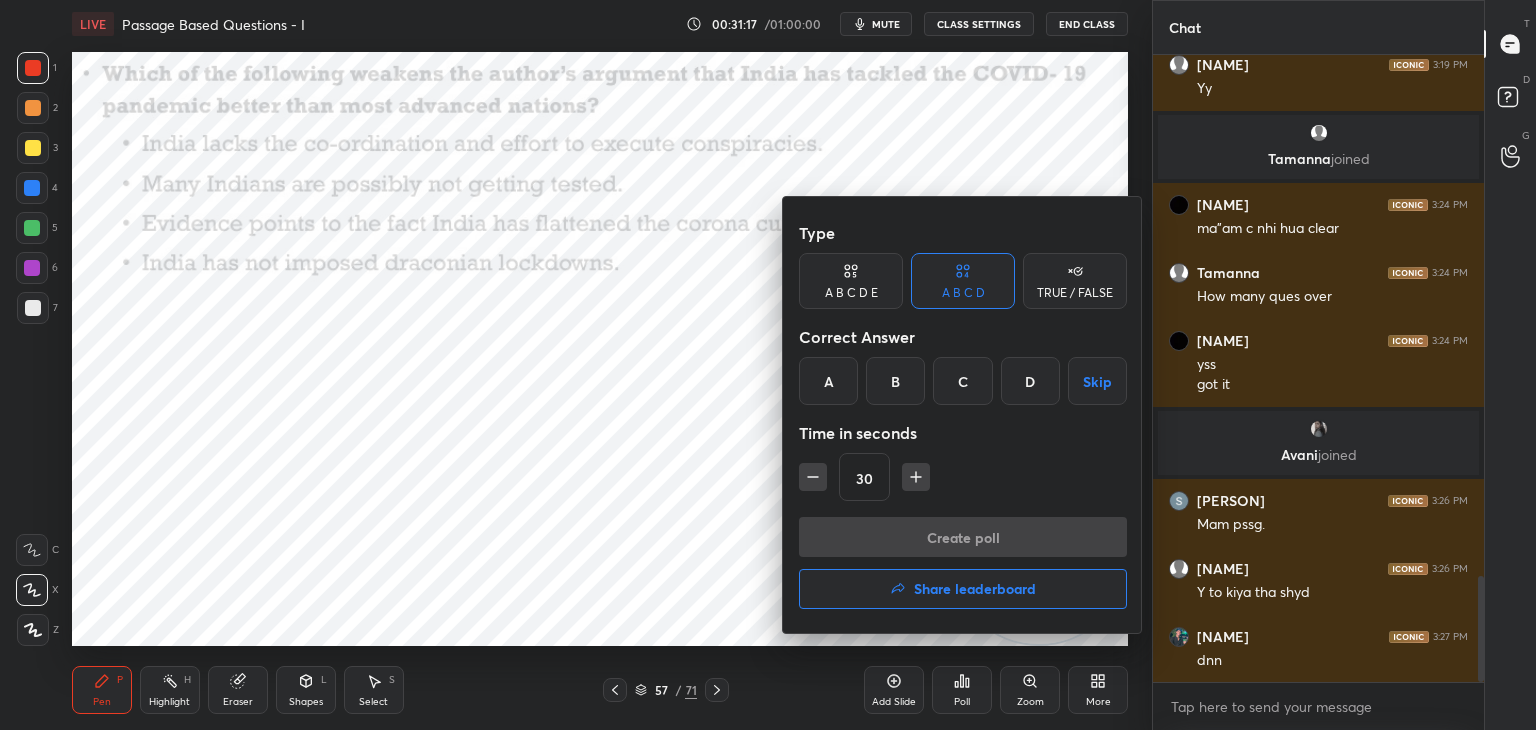 click on "B" at bounding box center [895, 381] 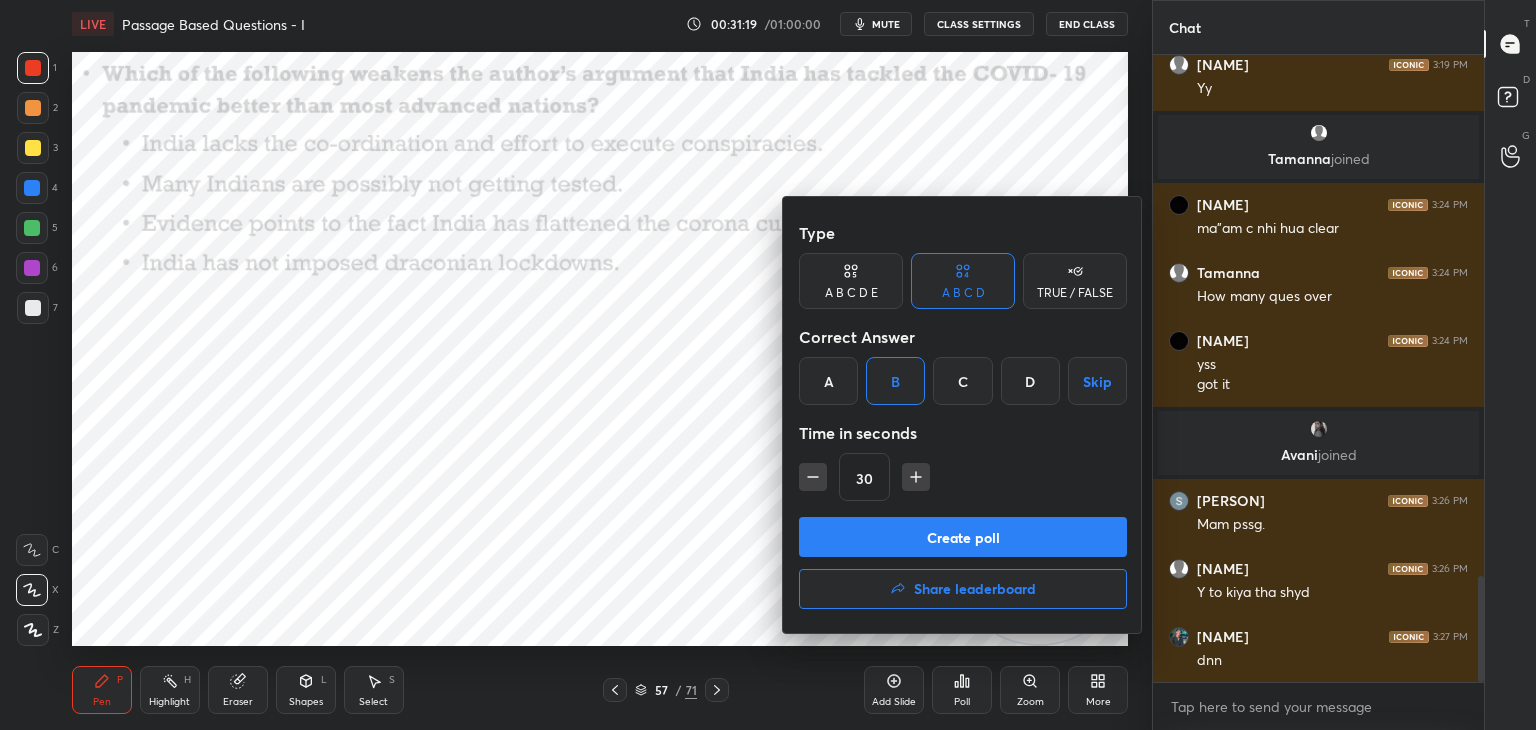 click 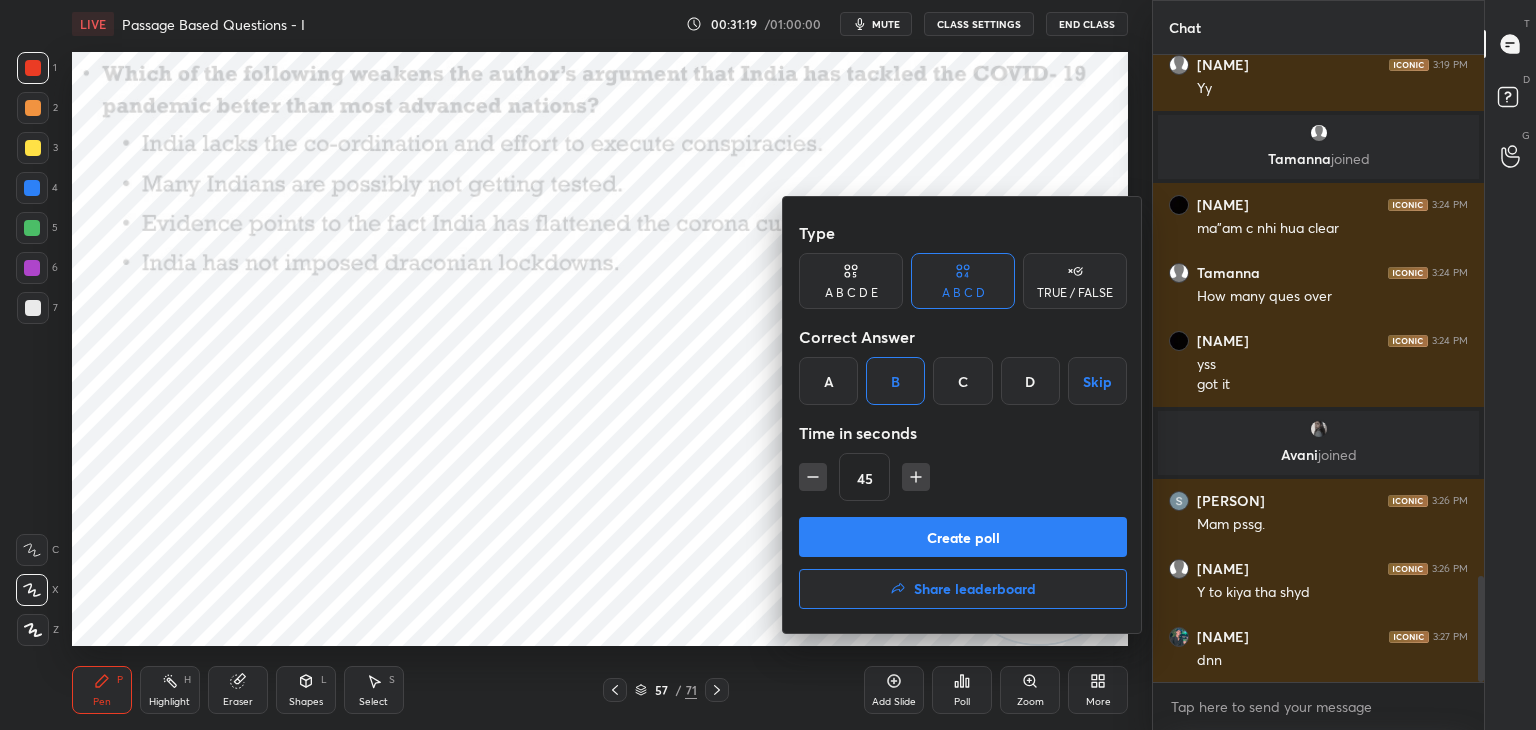 click on "Create poll" at bounding box center (963, 537) 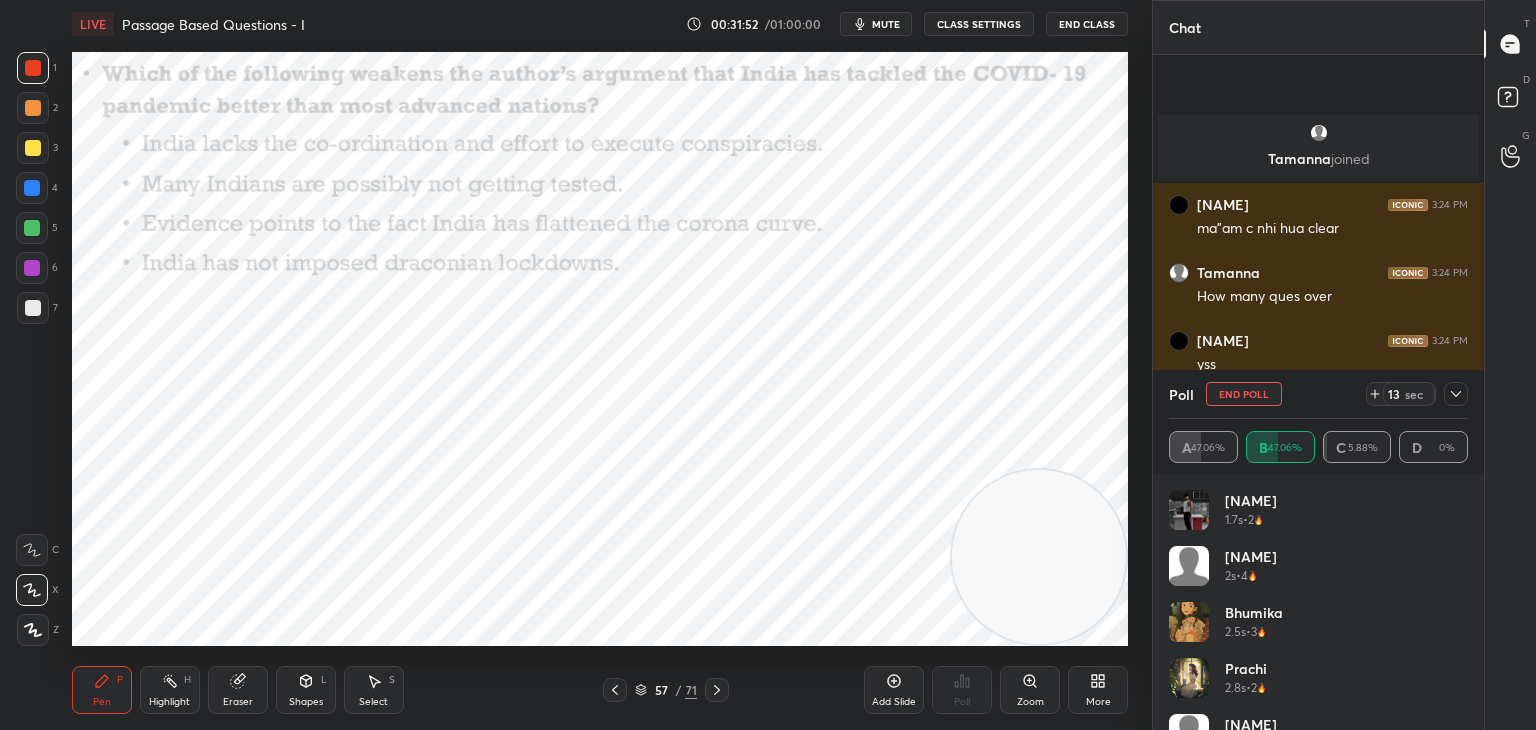 scroll, scrollTop: 3268, scrollLeft: 0, axis: vertical 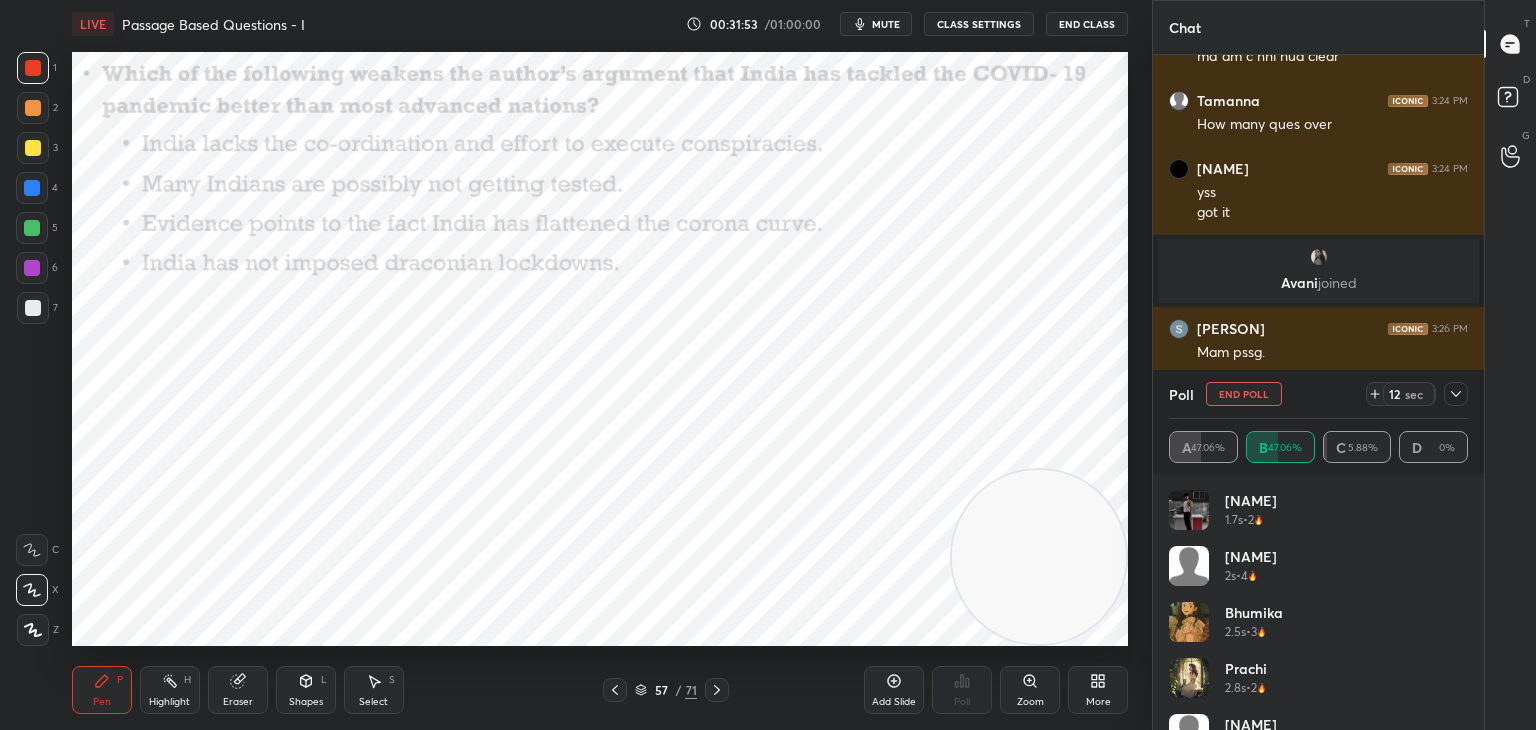 click 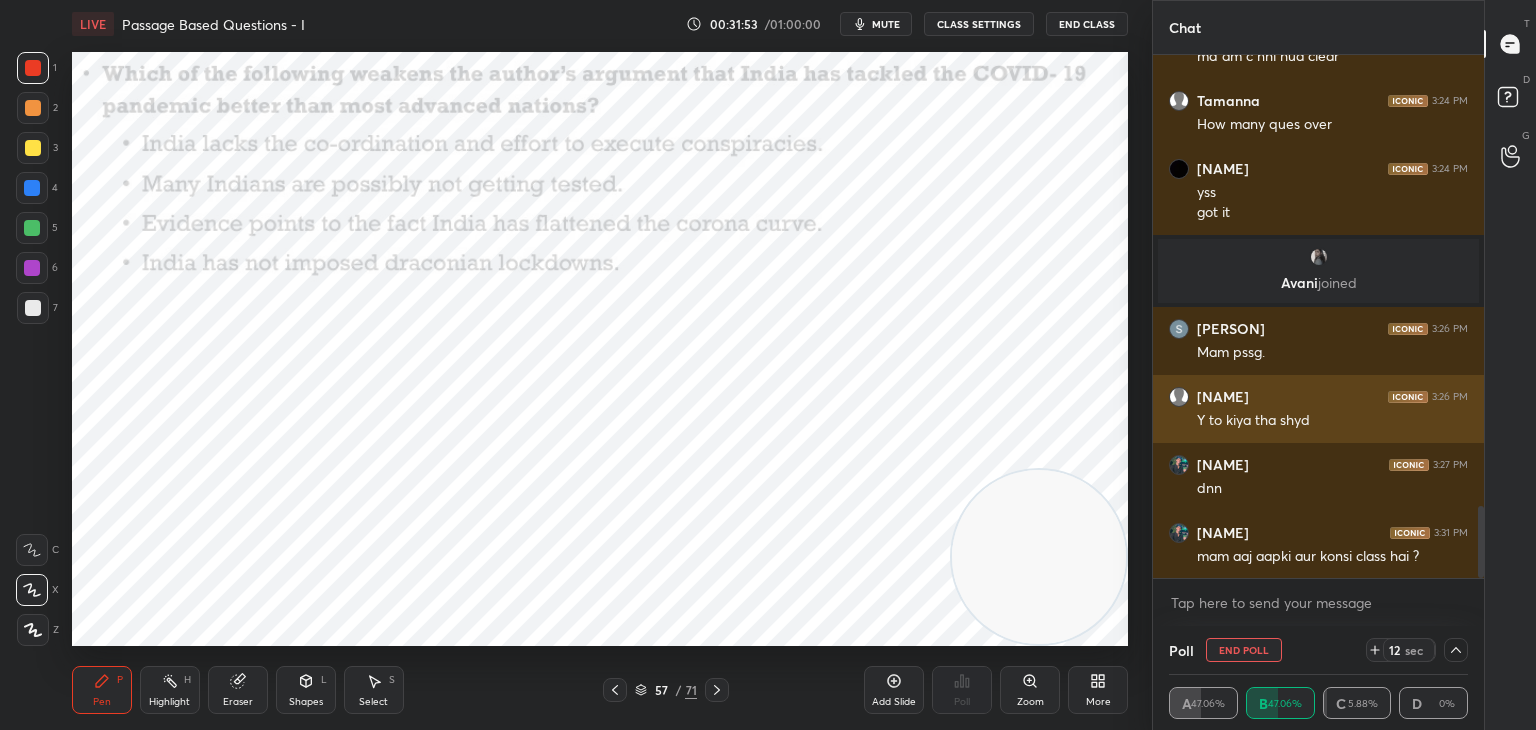 scroll, scrollTop: 0, scrollLeft: 0, axis: both 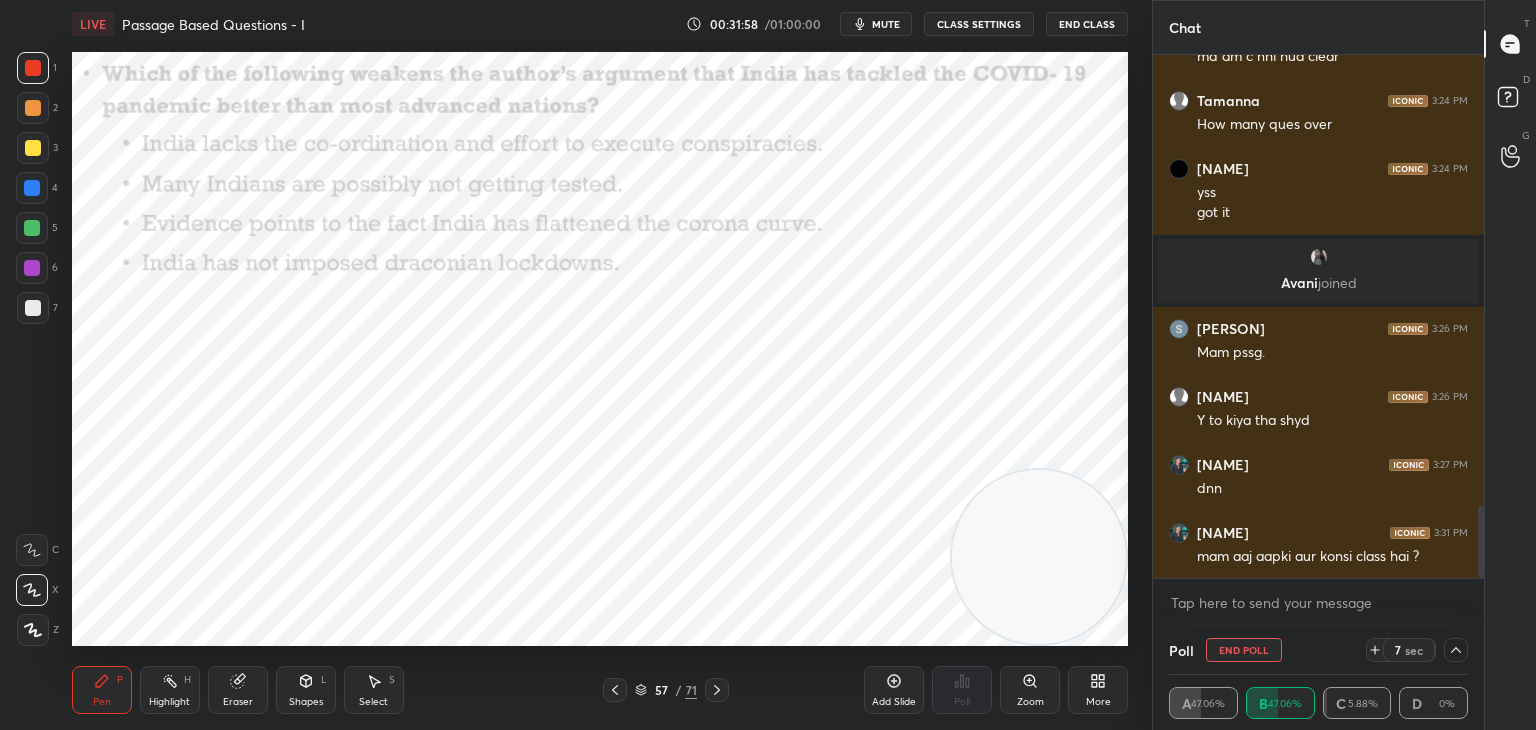 click at bounding box center [32, 188] 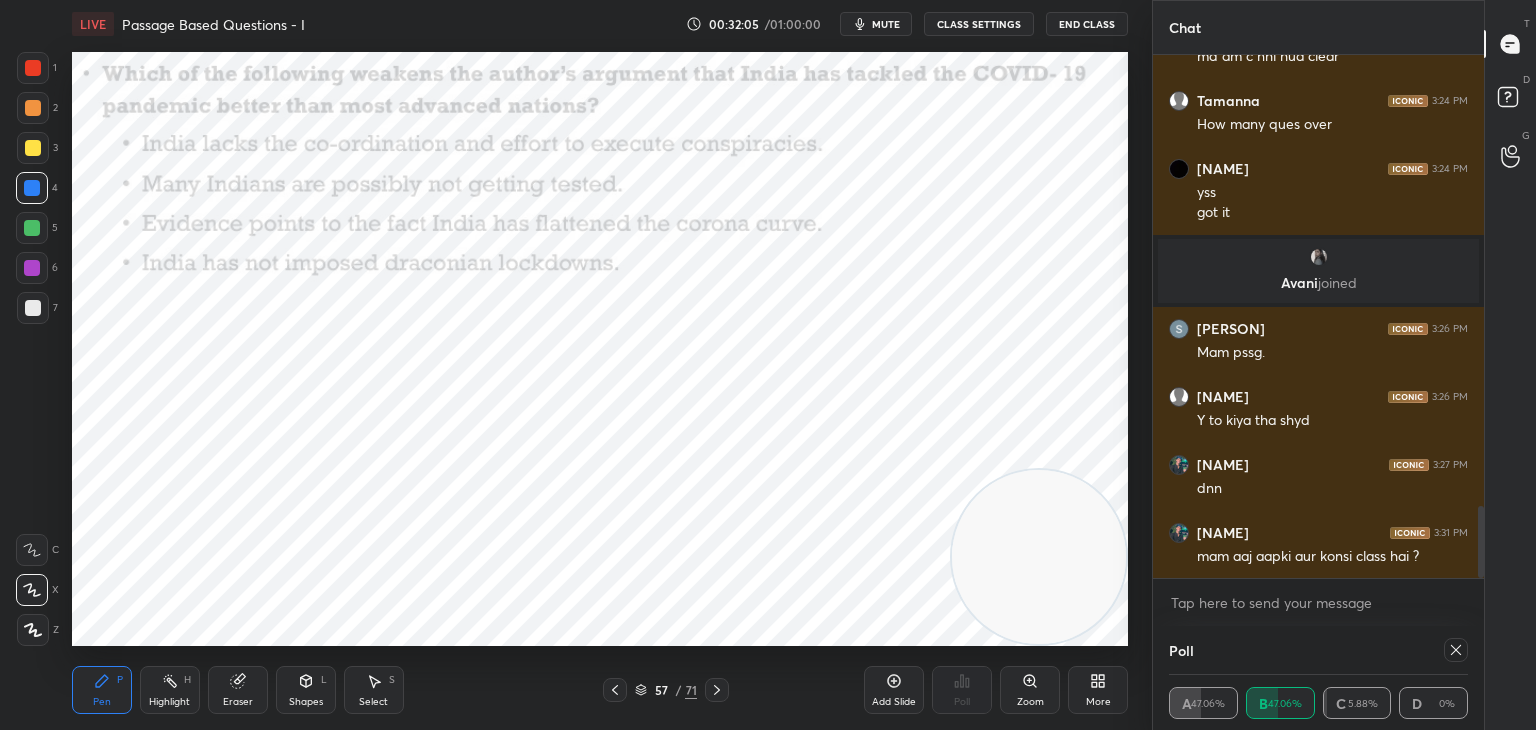 scroll, scrollTop: 0, scrollLeft: 0, axis: both 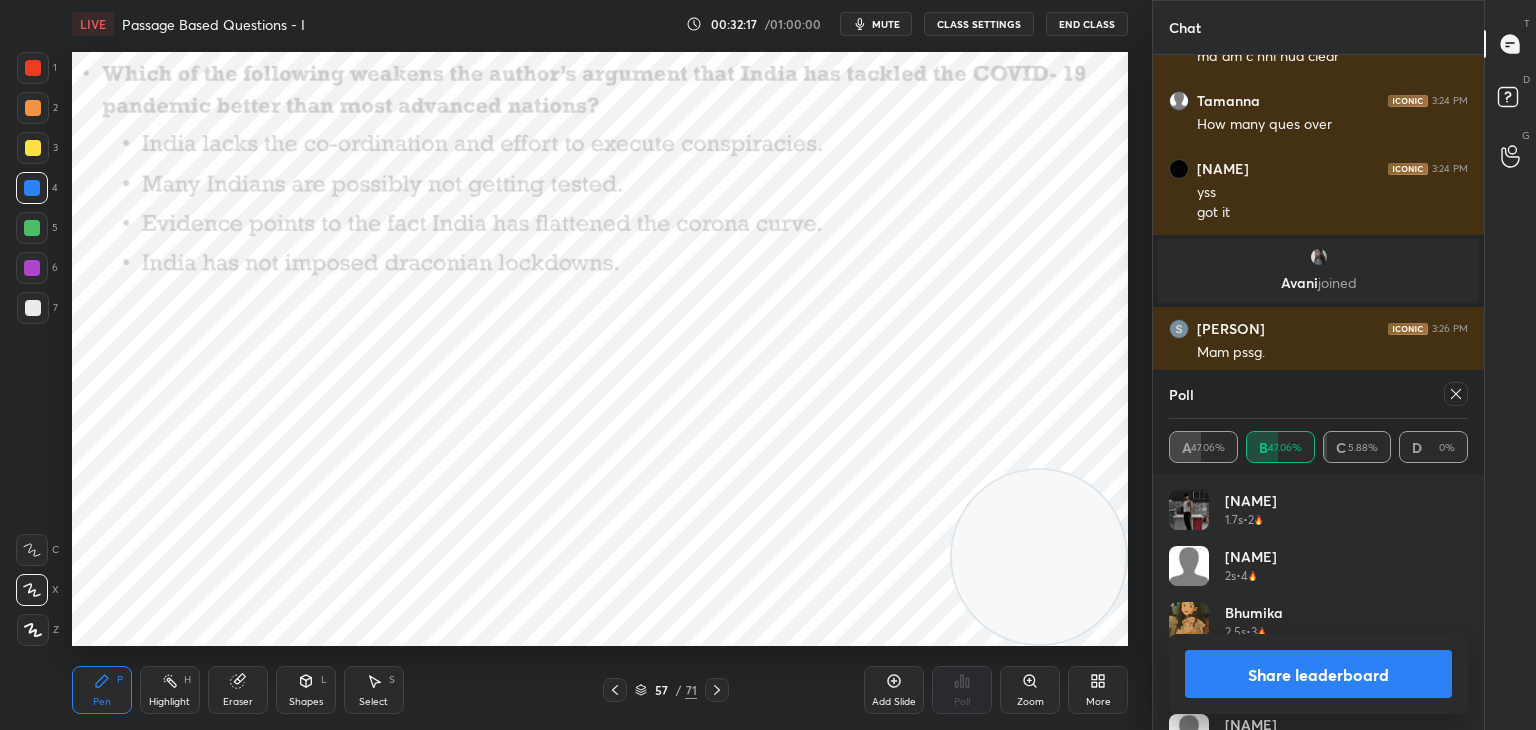 click 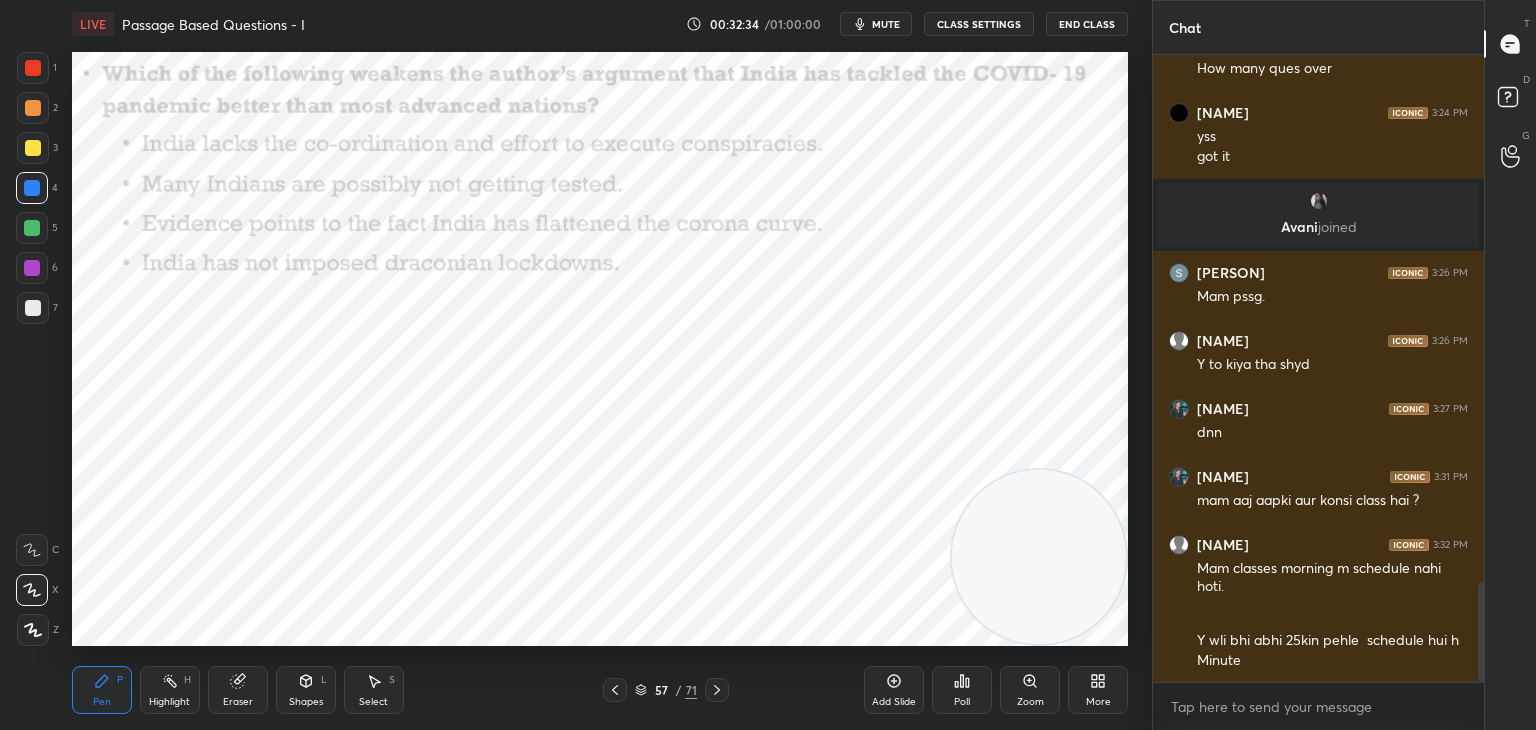 click at bounding box center (33, 68) 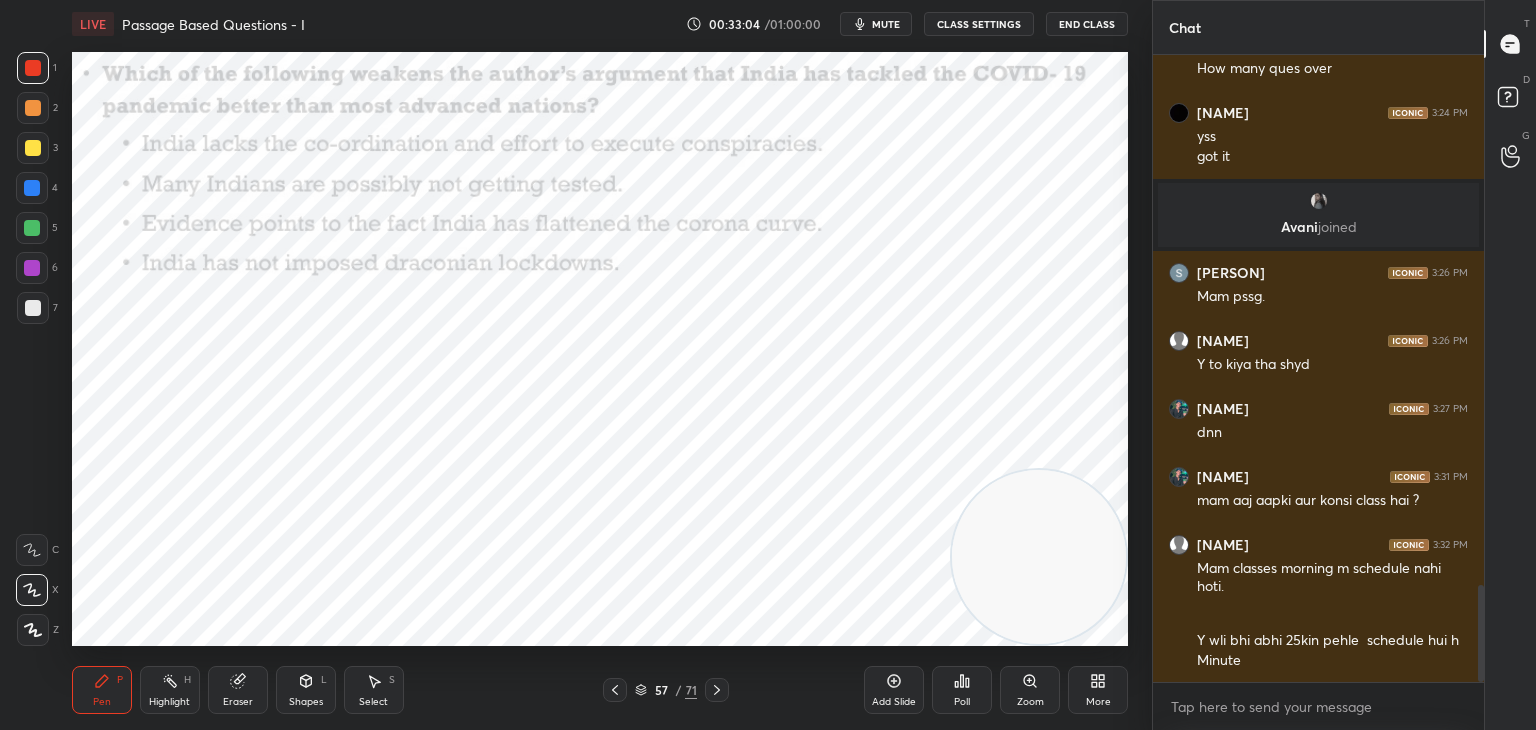 scroll, scrollTop: 3410, scrollLeft: 0, axis: vertical 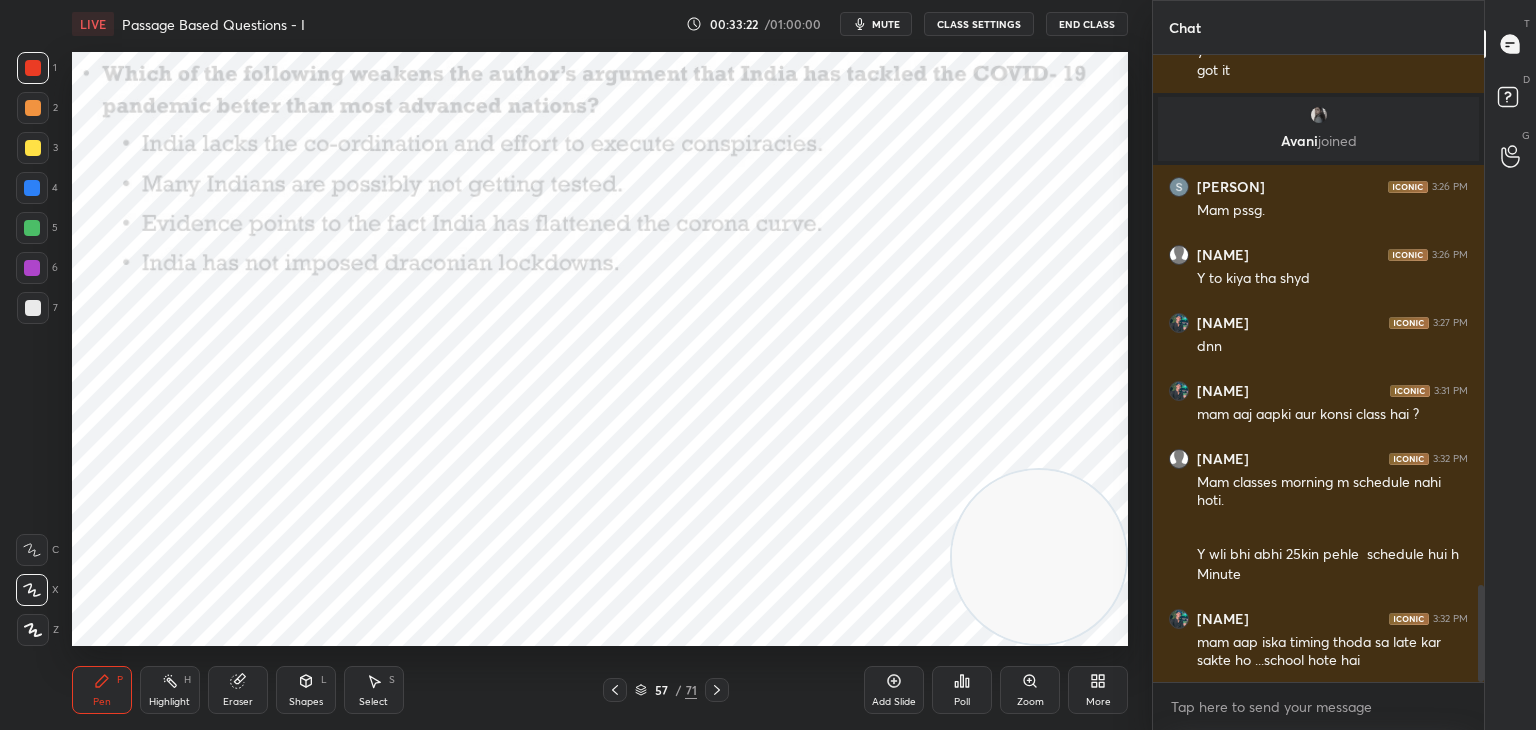 click on "Eraser" at bounding box center (238, 690) 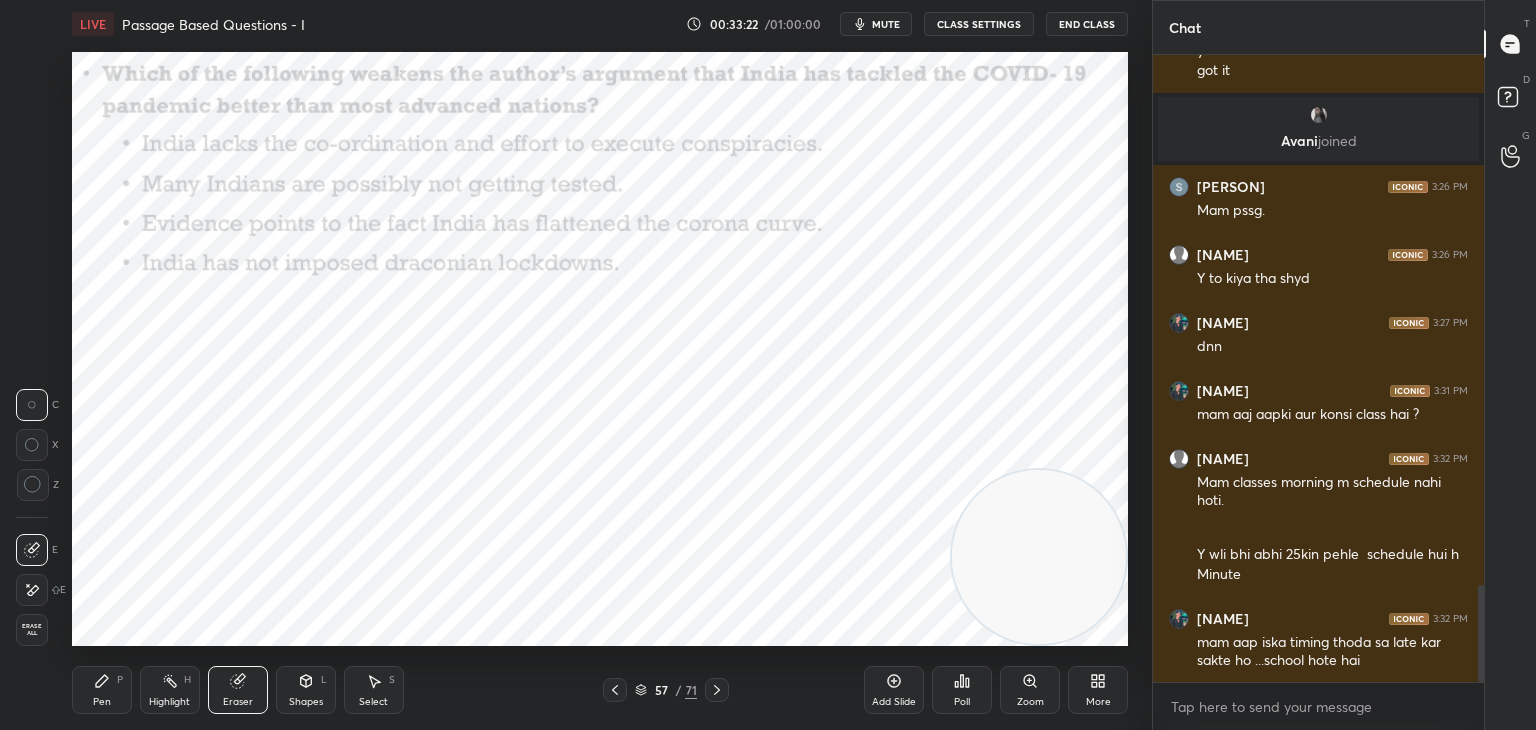 click on "Erase all" at bounding box center [34, 626] 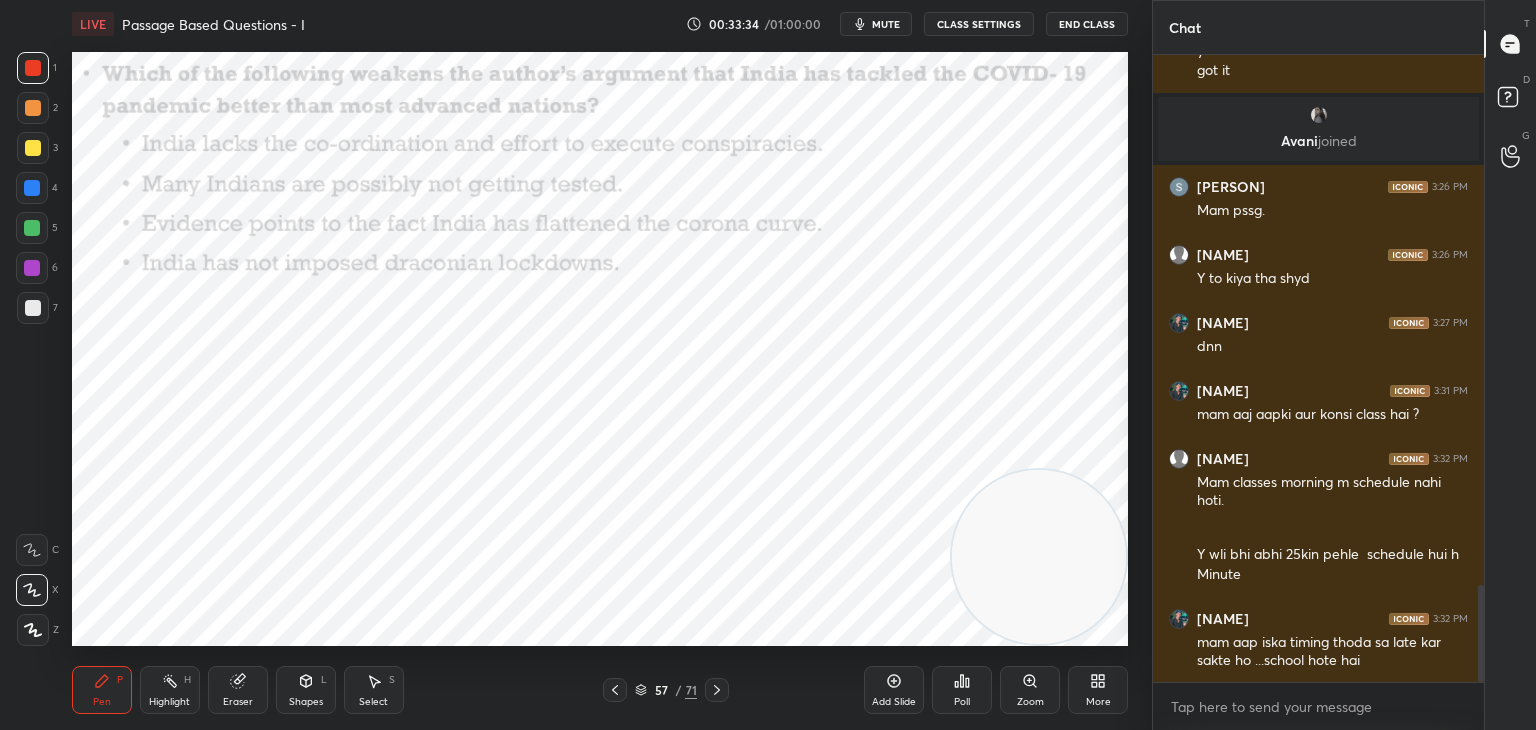click 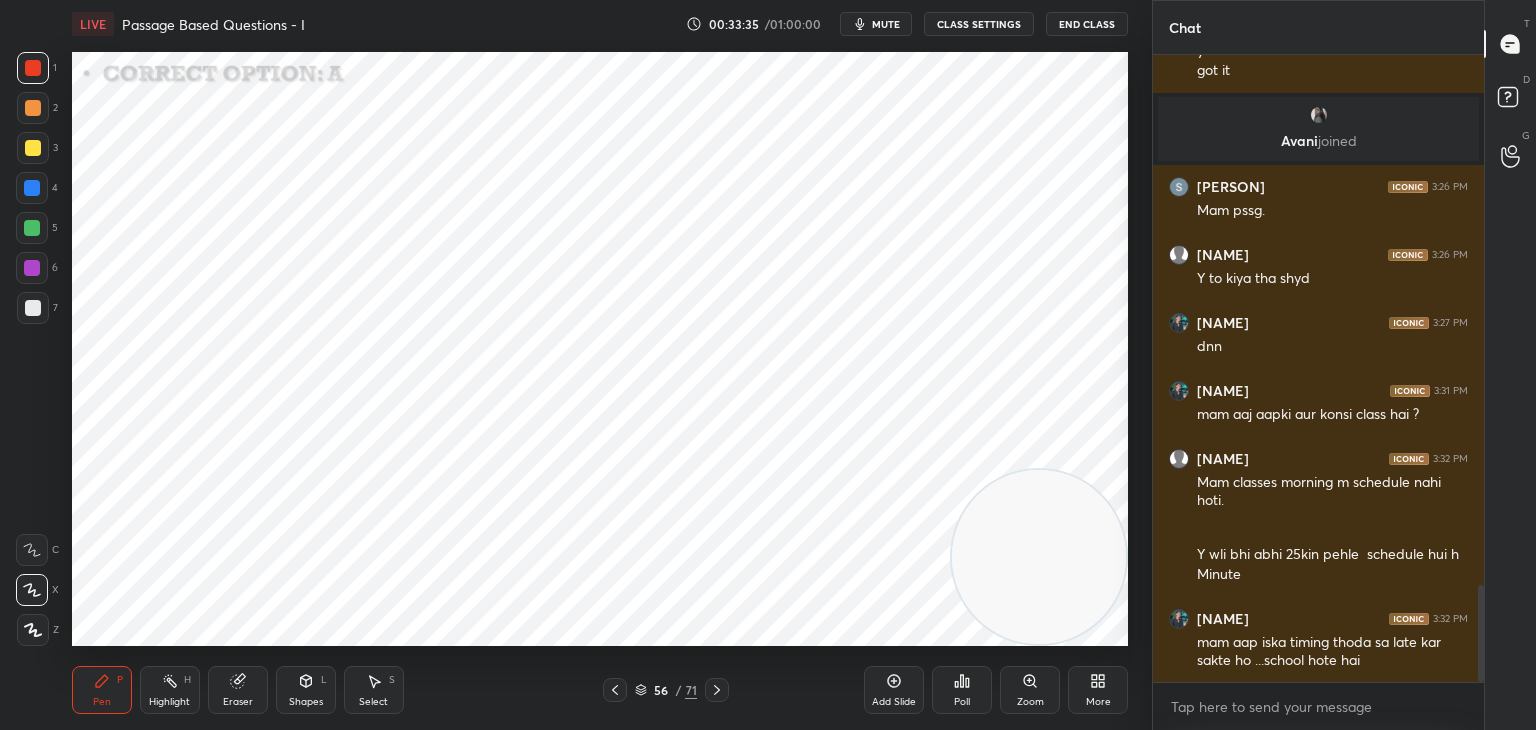 click 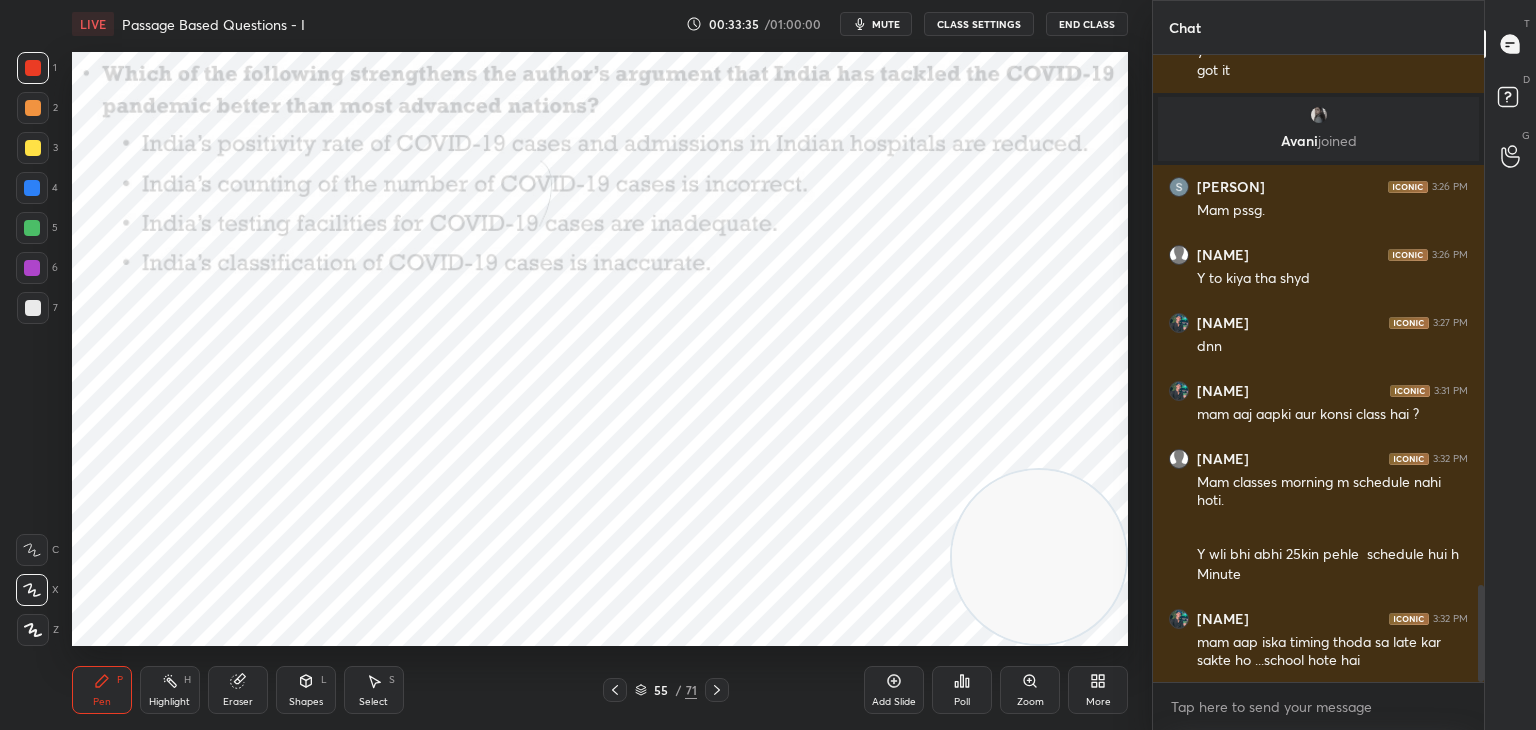 click 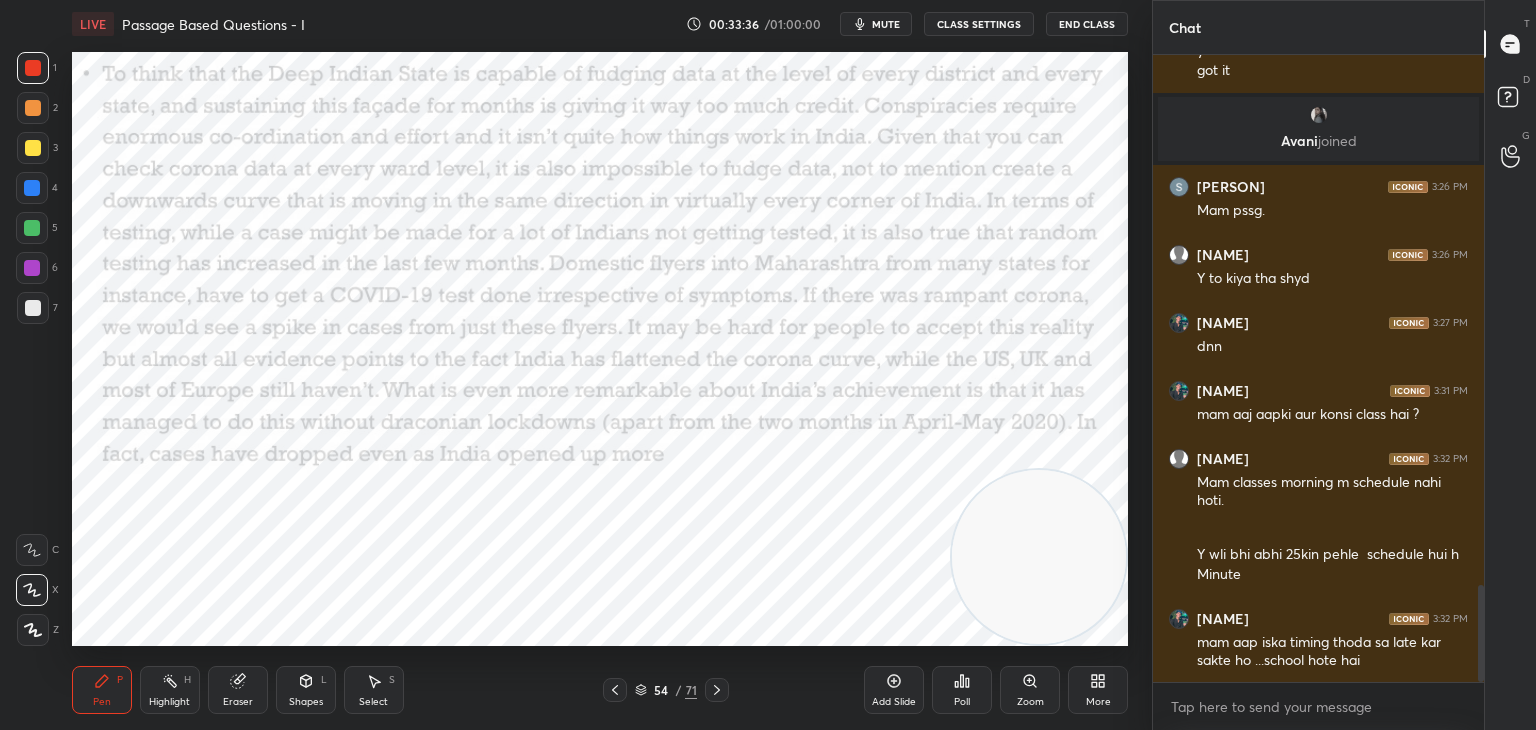 click 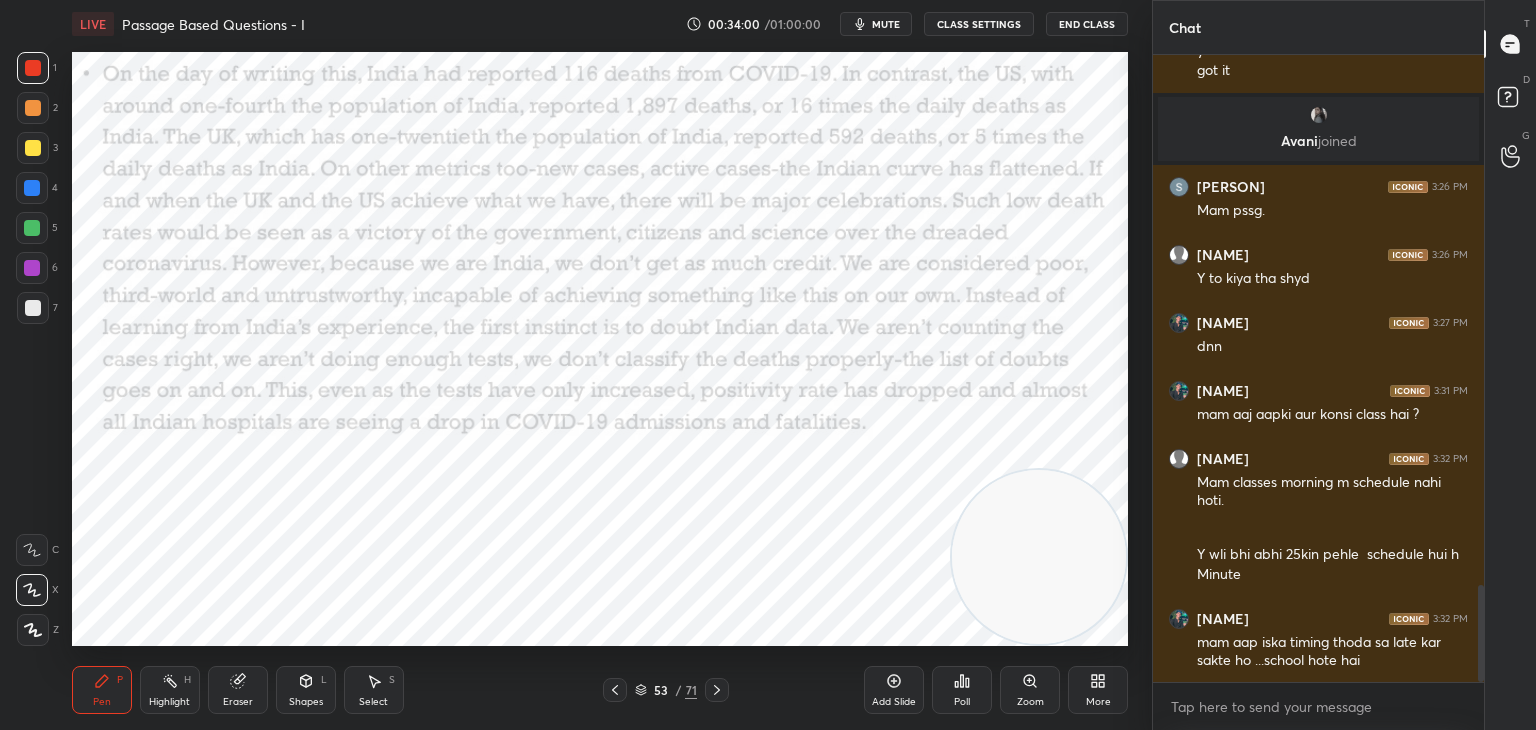 click 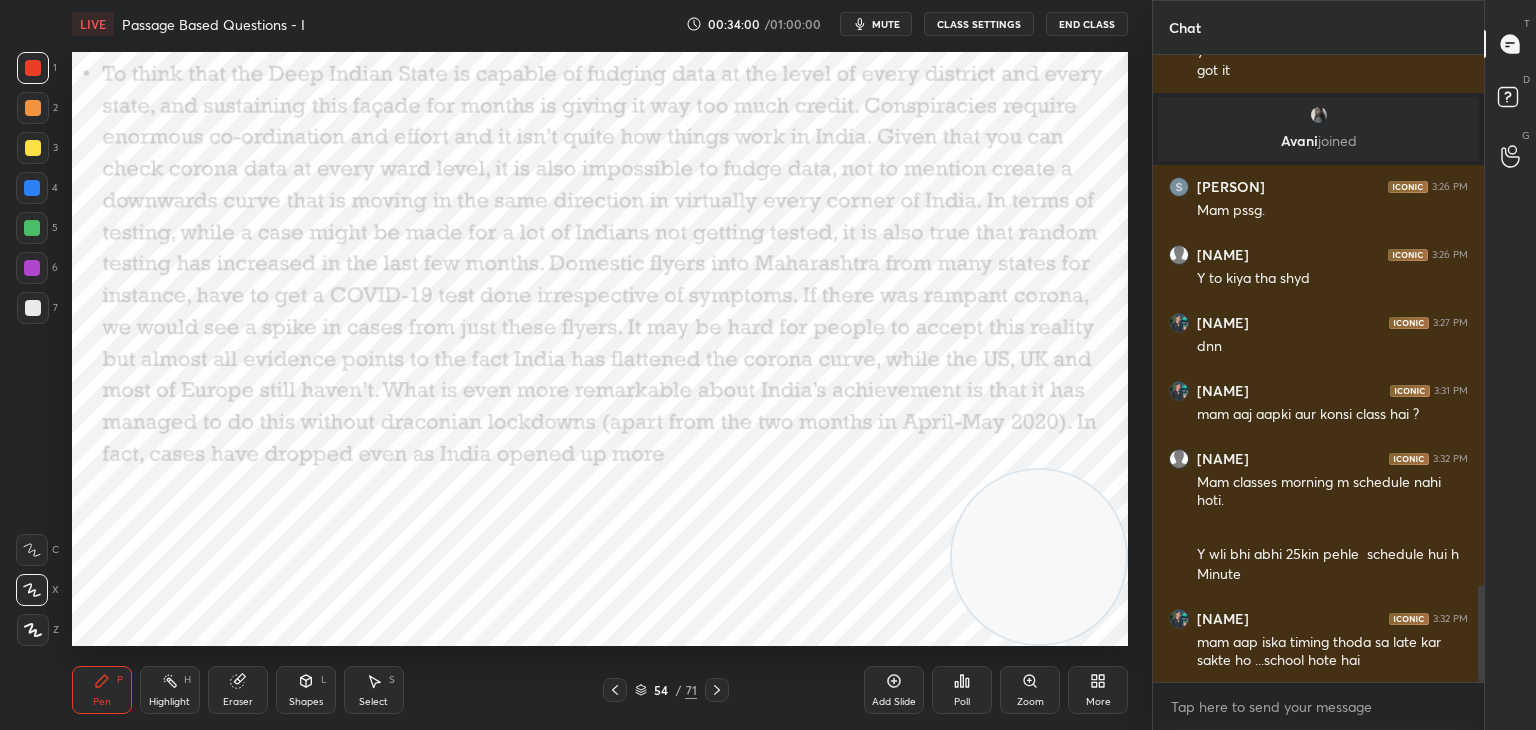 click 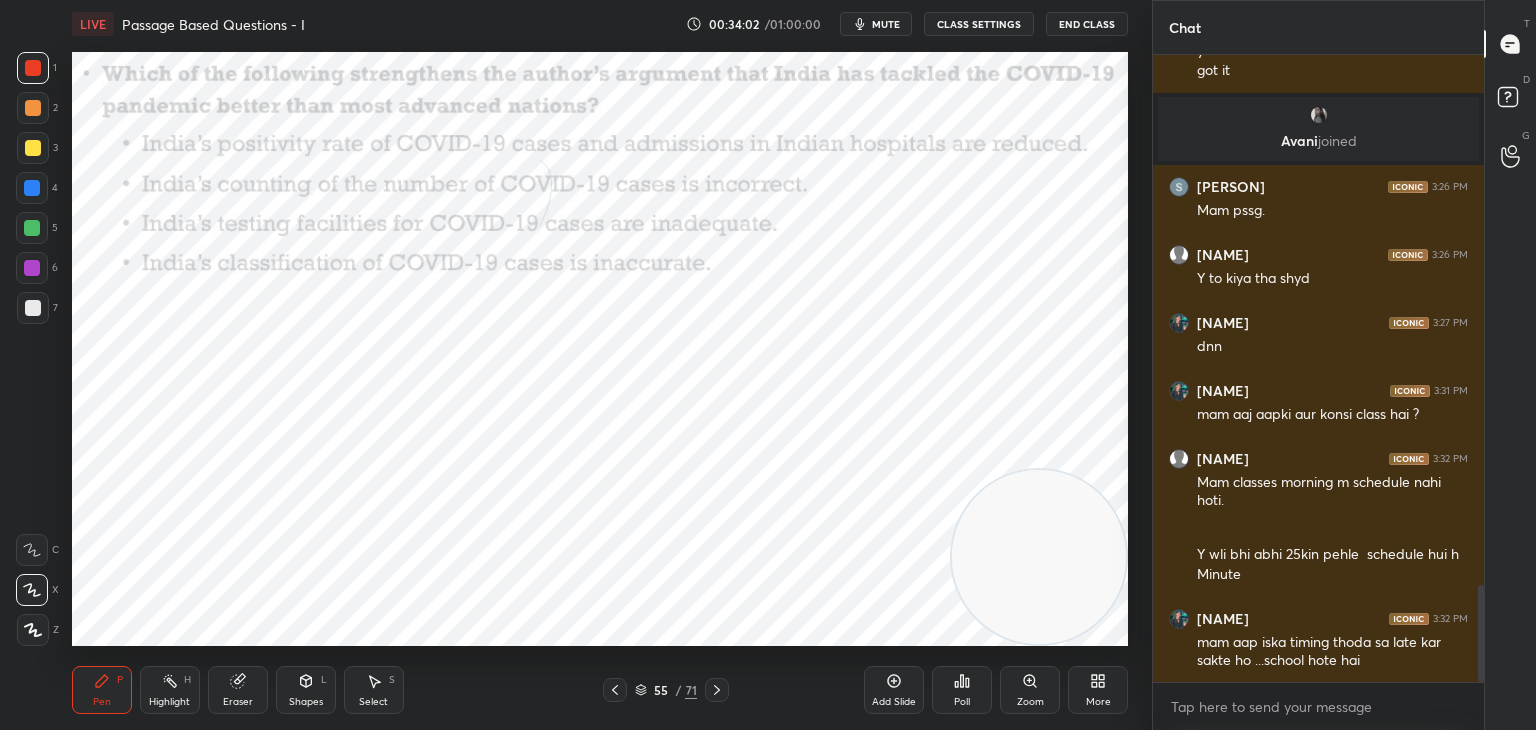 click 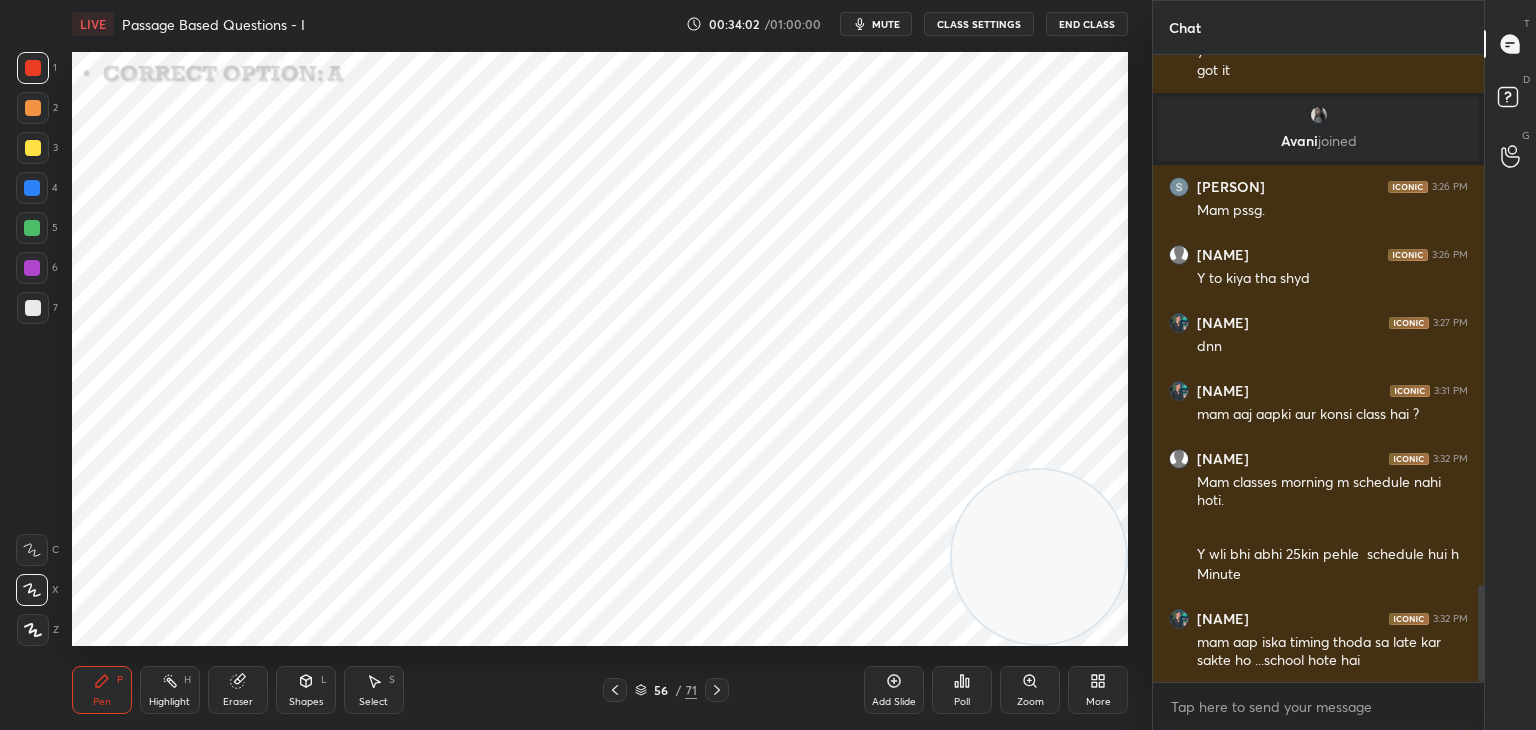click 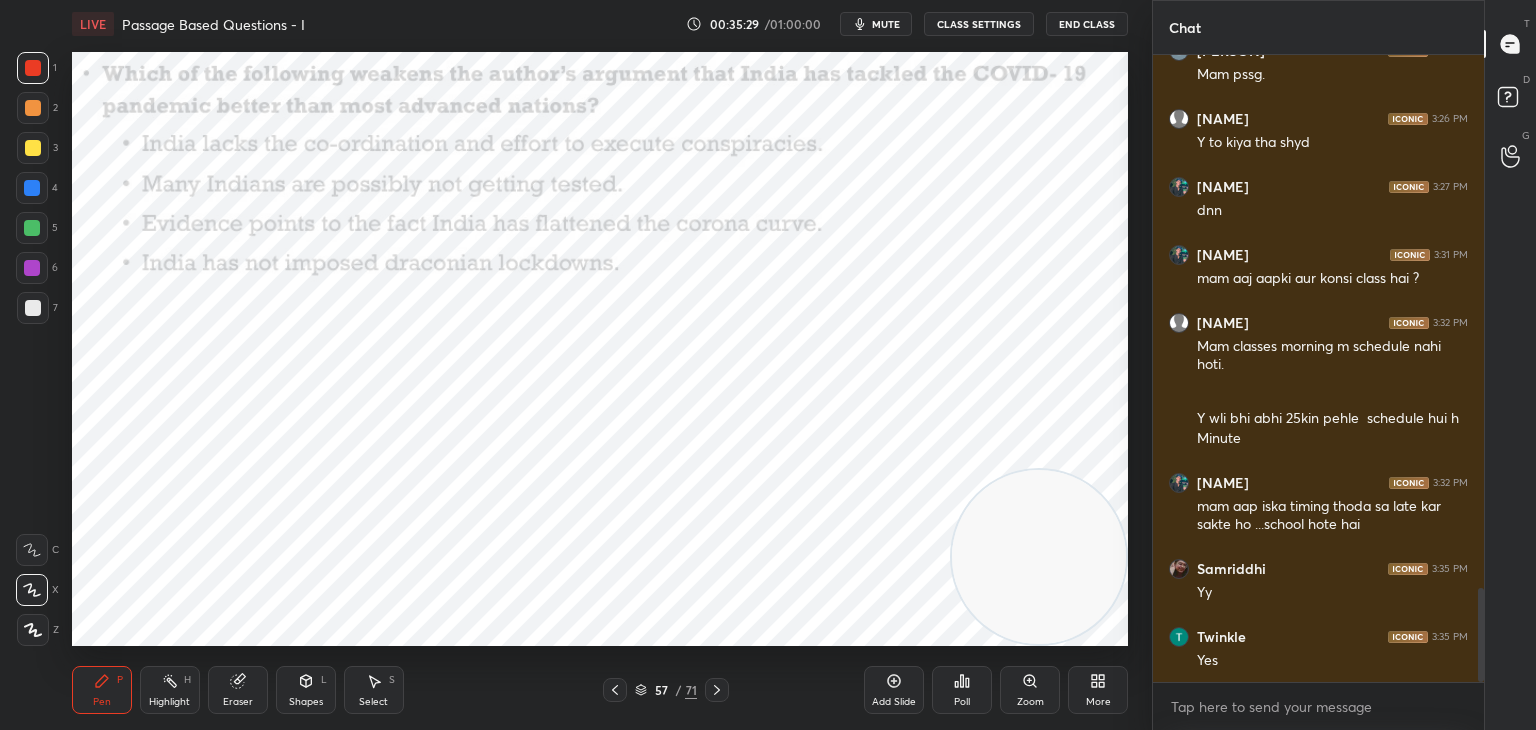 scroll, scrollTop: 3614, scrollLeft: 0, axis: vertical 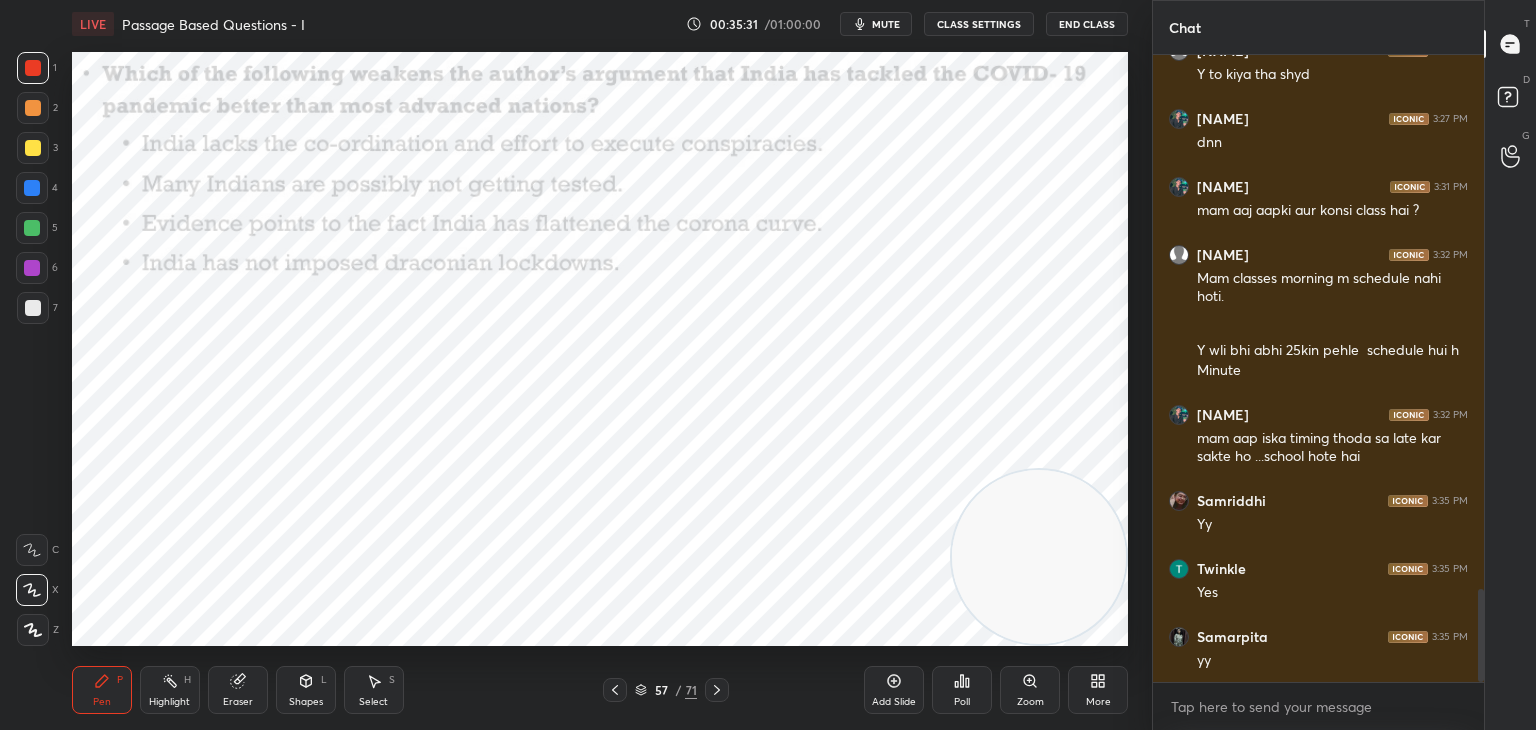 click 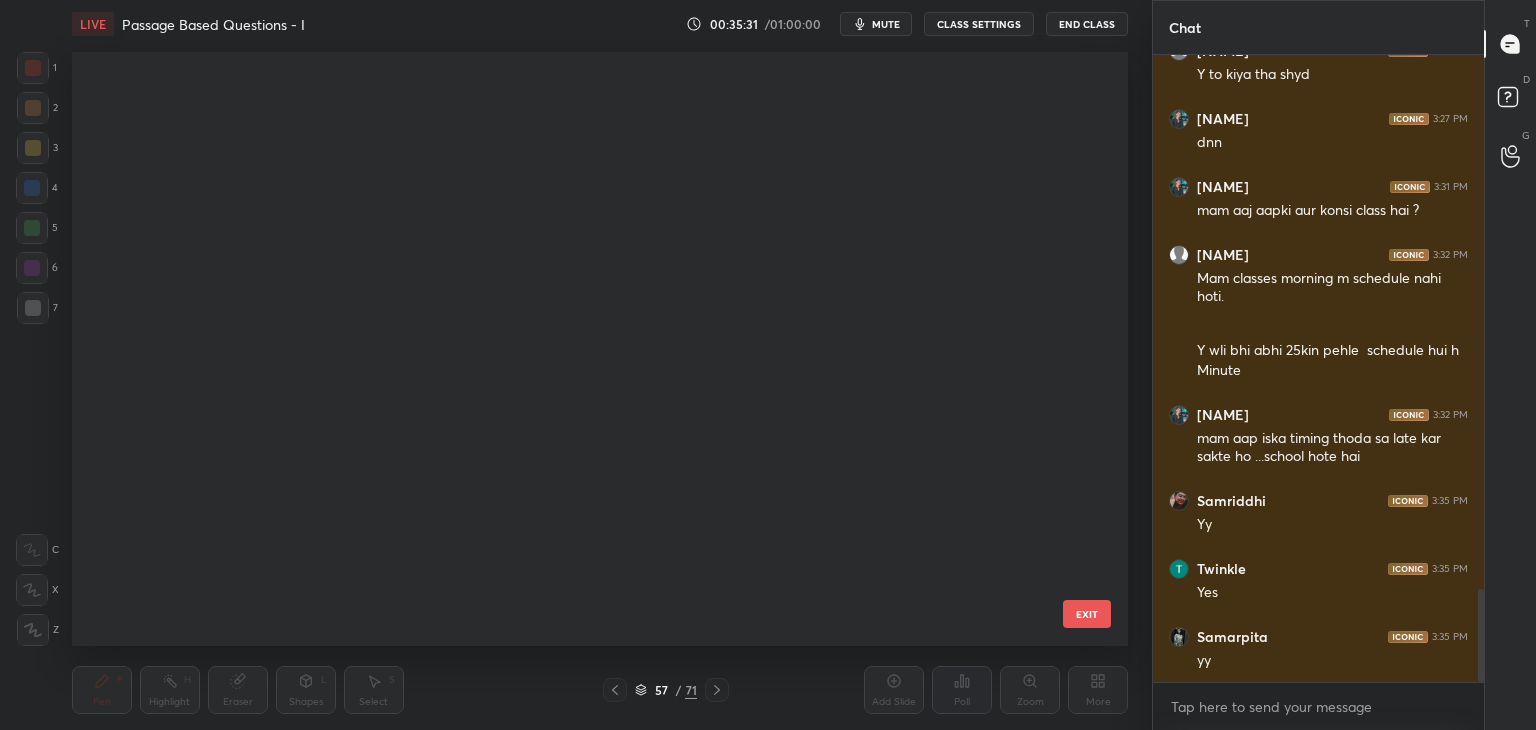 scroll, scrollTop: 2883, scrollLeft: 0, axis: vertical 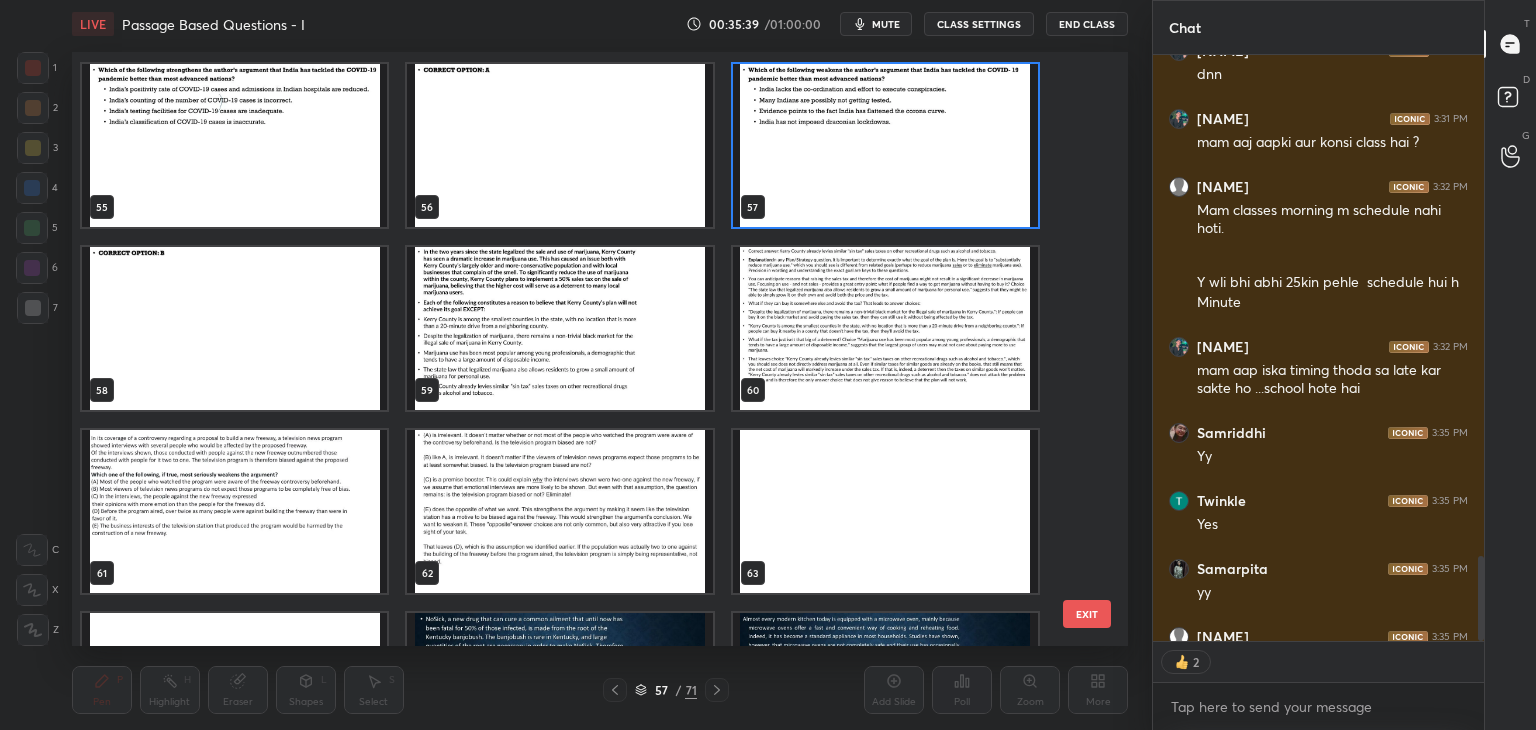 click at bounding box center [559, 328] 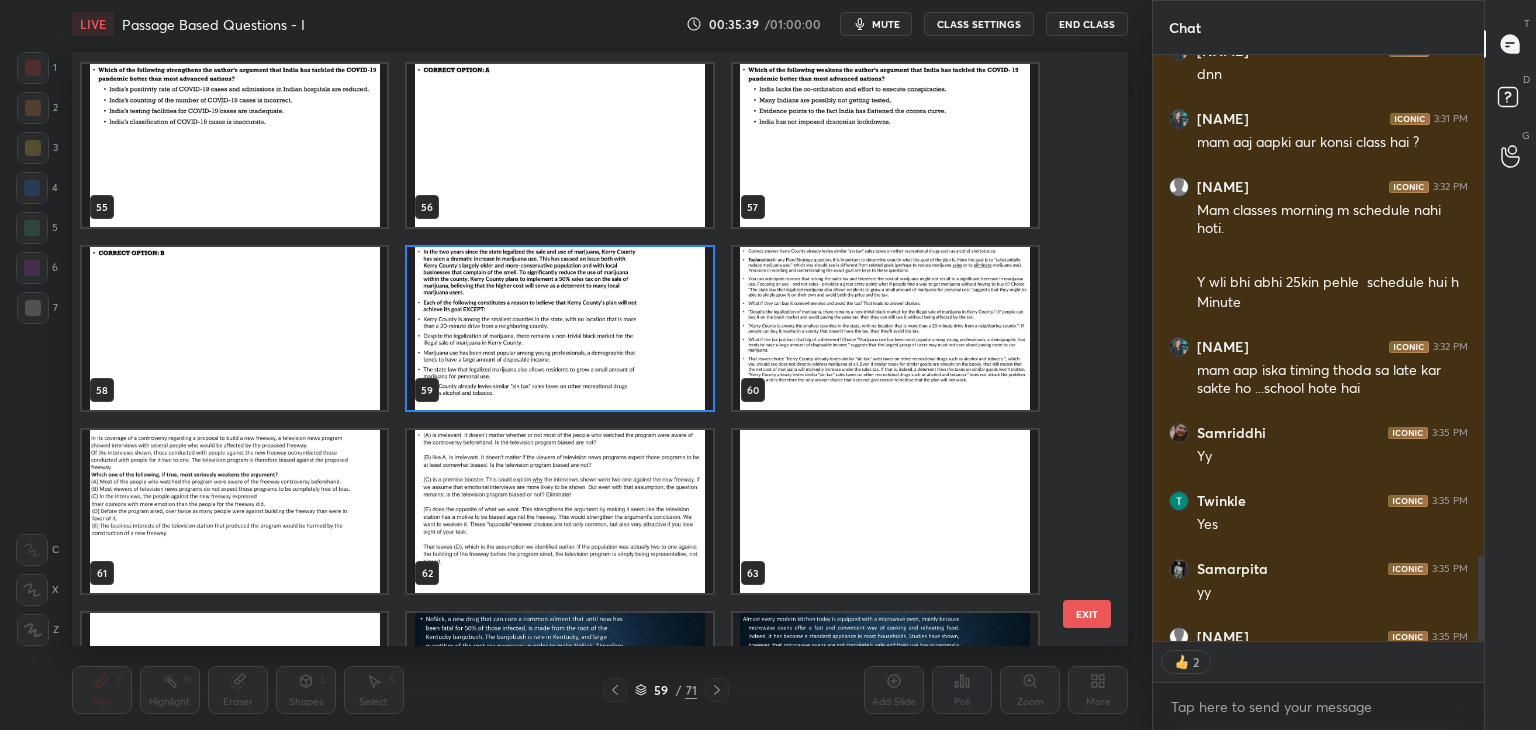 click at bounding box center [559, 328] 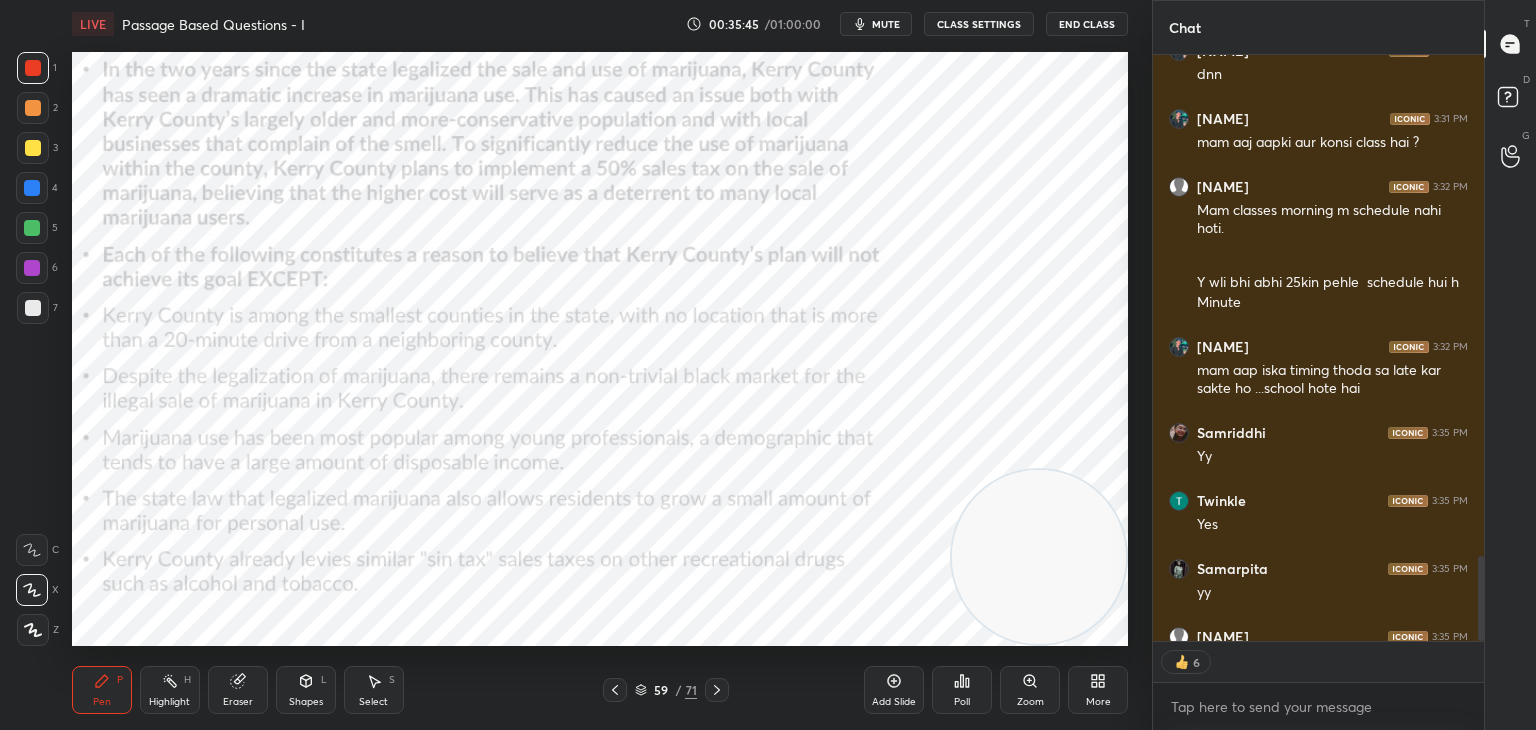 click at bounding box center [33, 68] 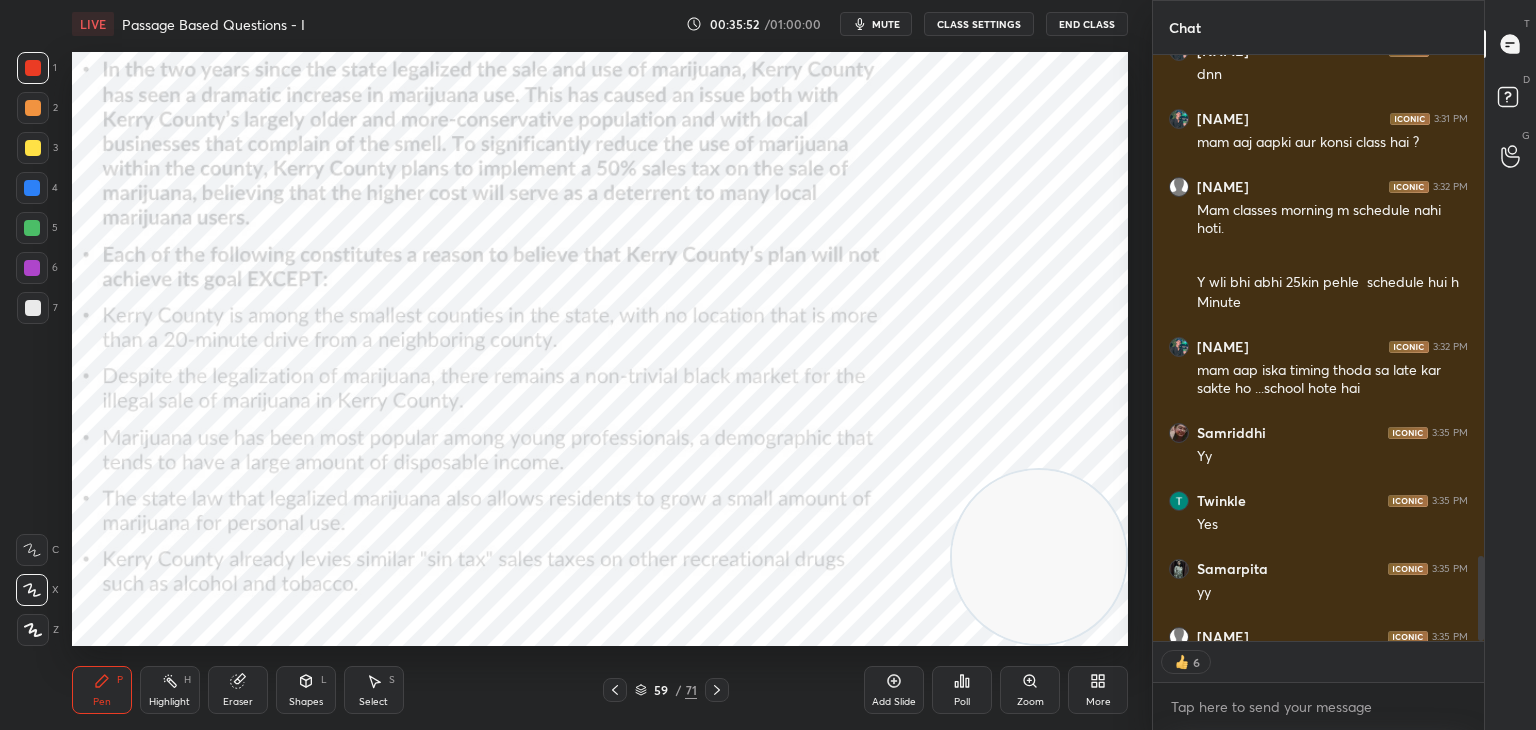 scroll, scrollTop: 5, scrollLeft: 6, axis: both 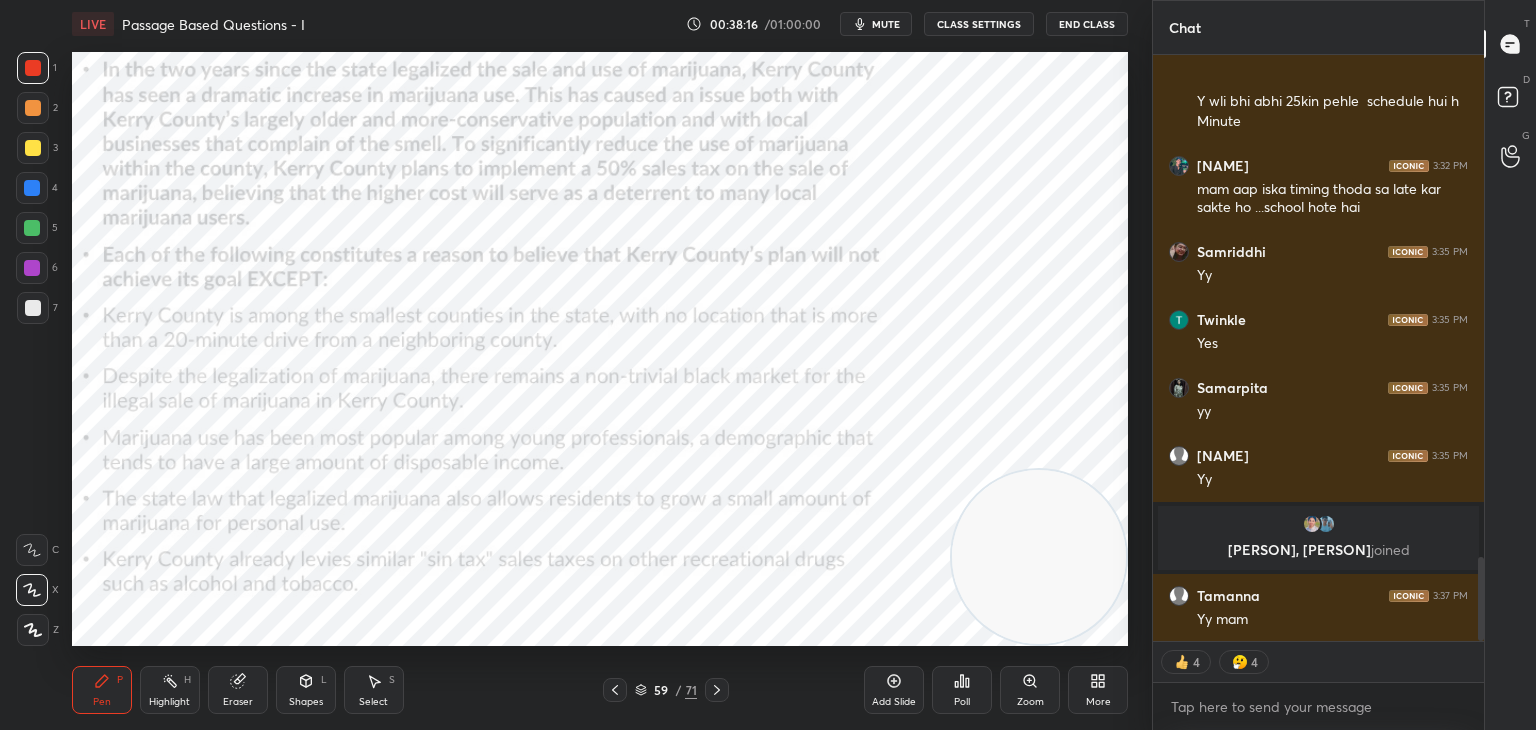 click on "Poll" at bounding box center [962, 690] 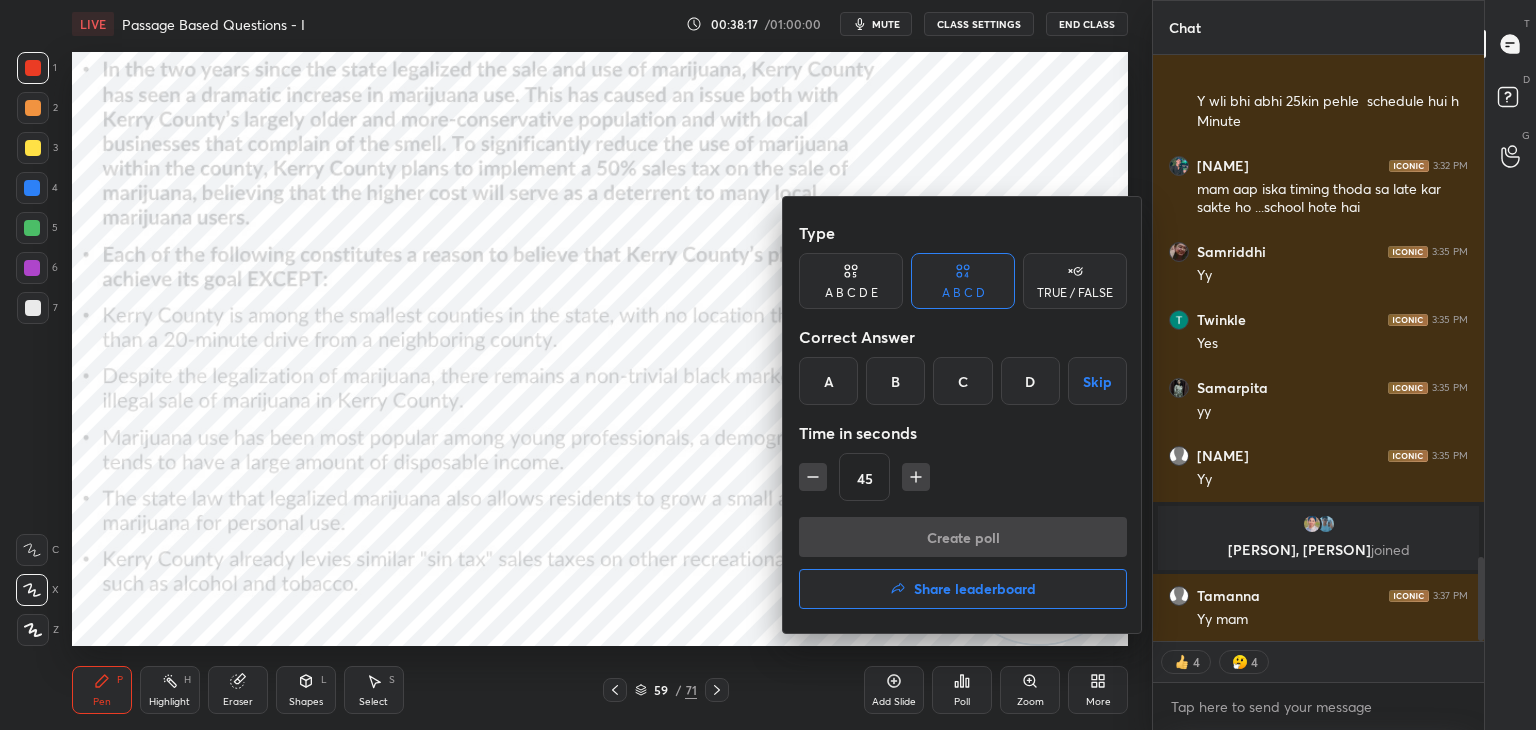 type on "x" 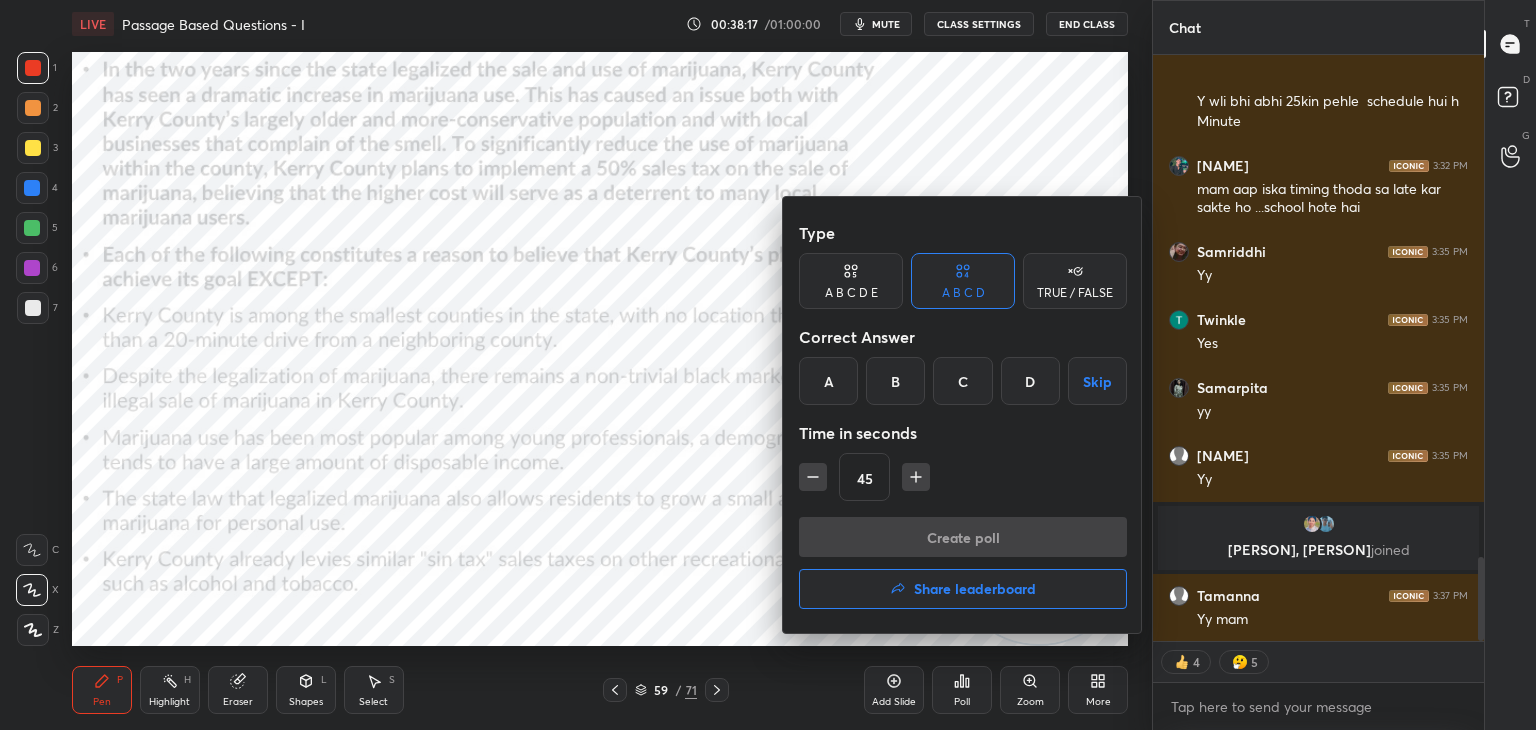 click on "A B C D E" at bounding box center [851, 281] 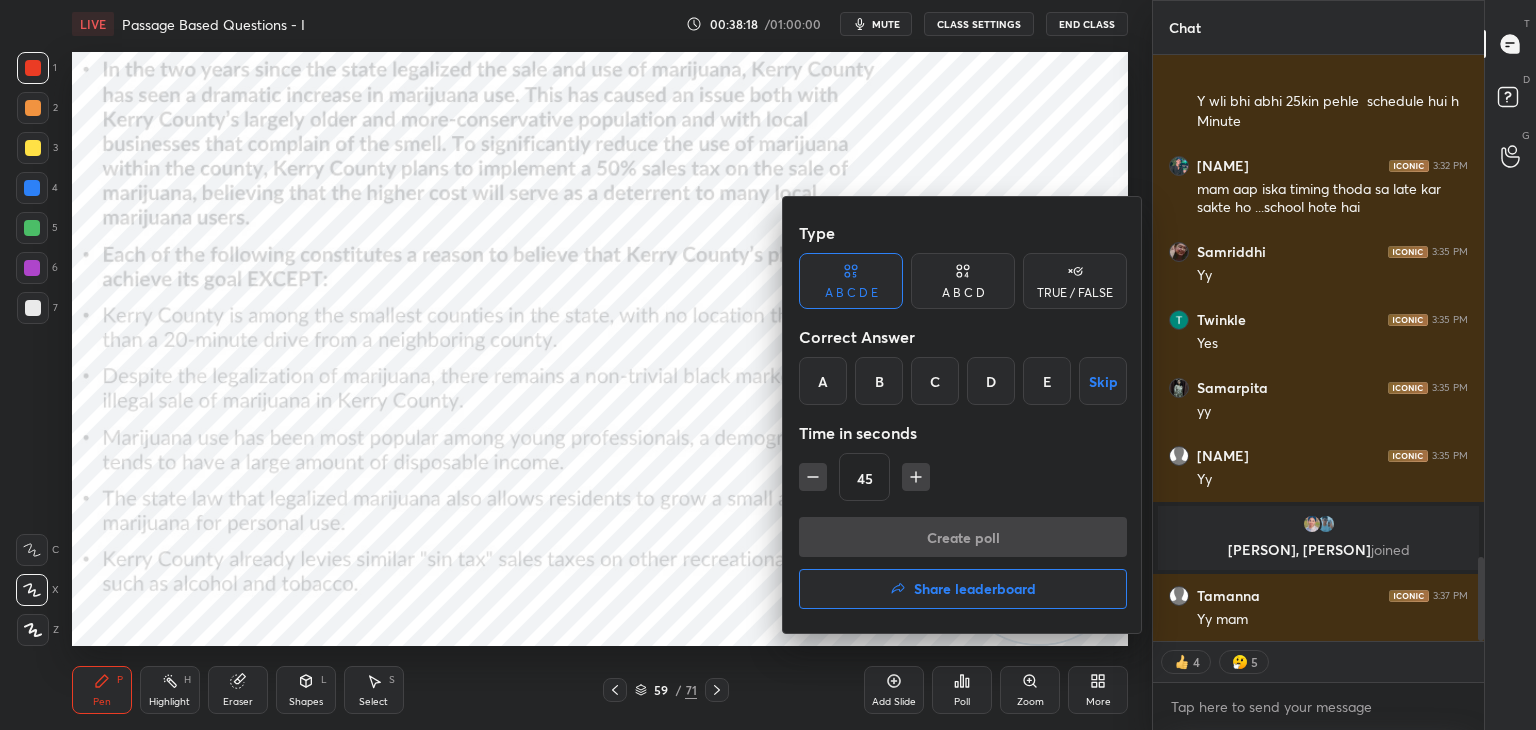 click on "E" at bounding box center (1047, 381) 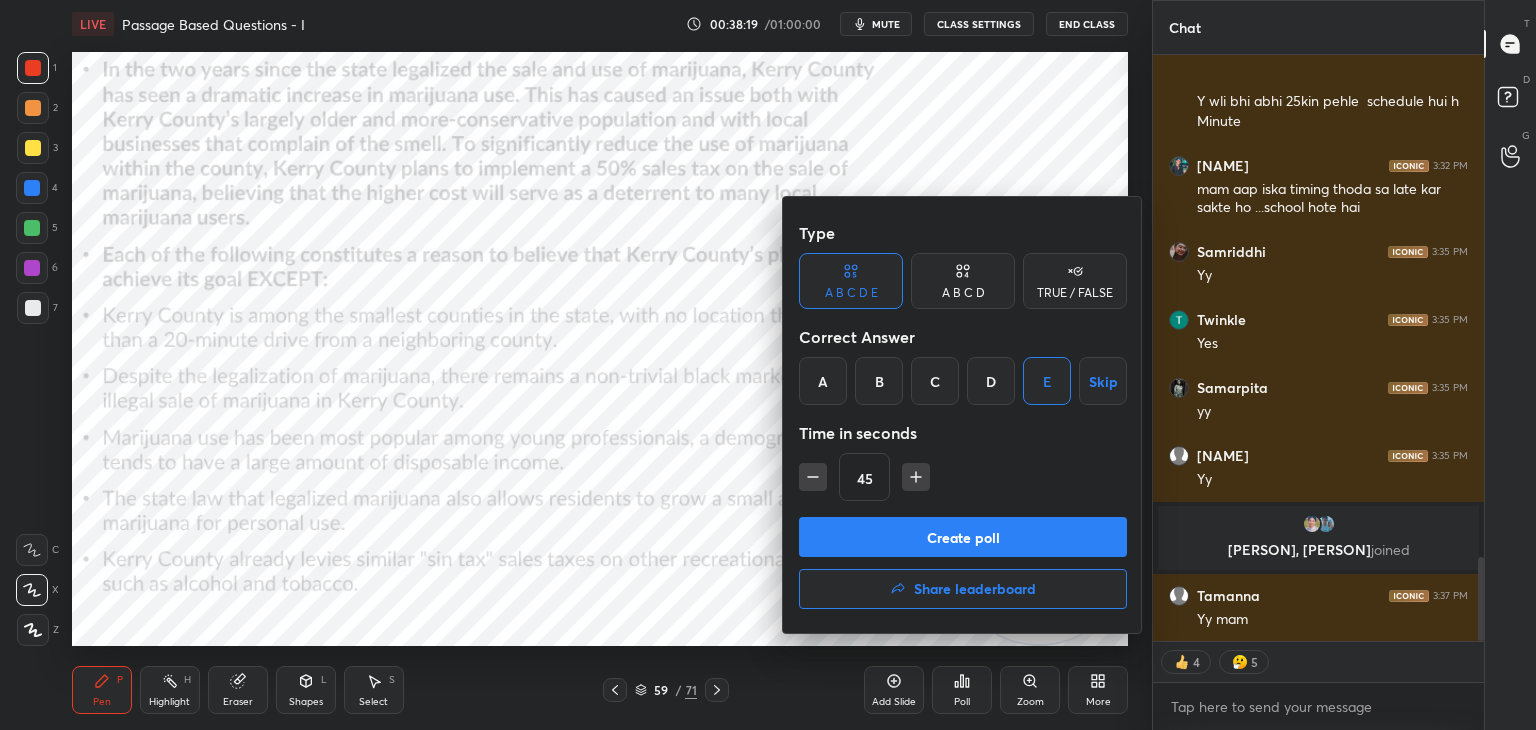 click 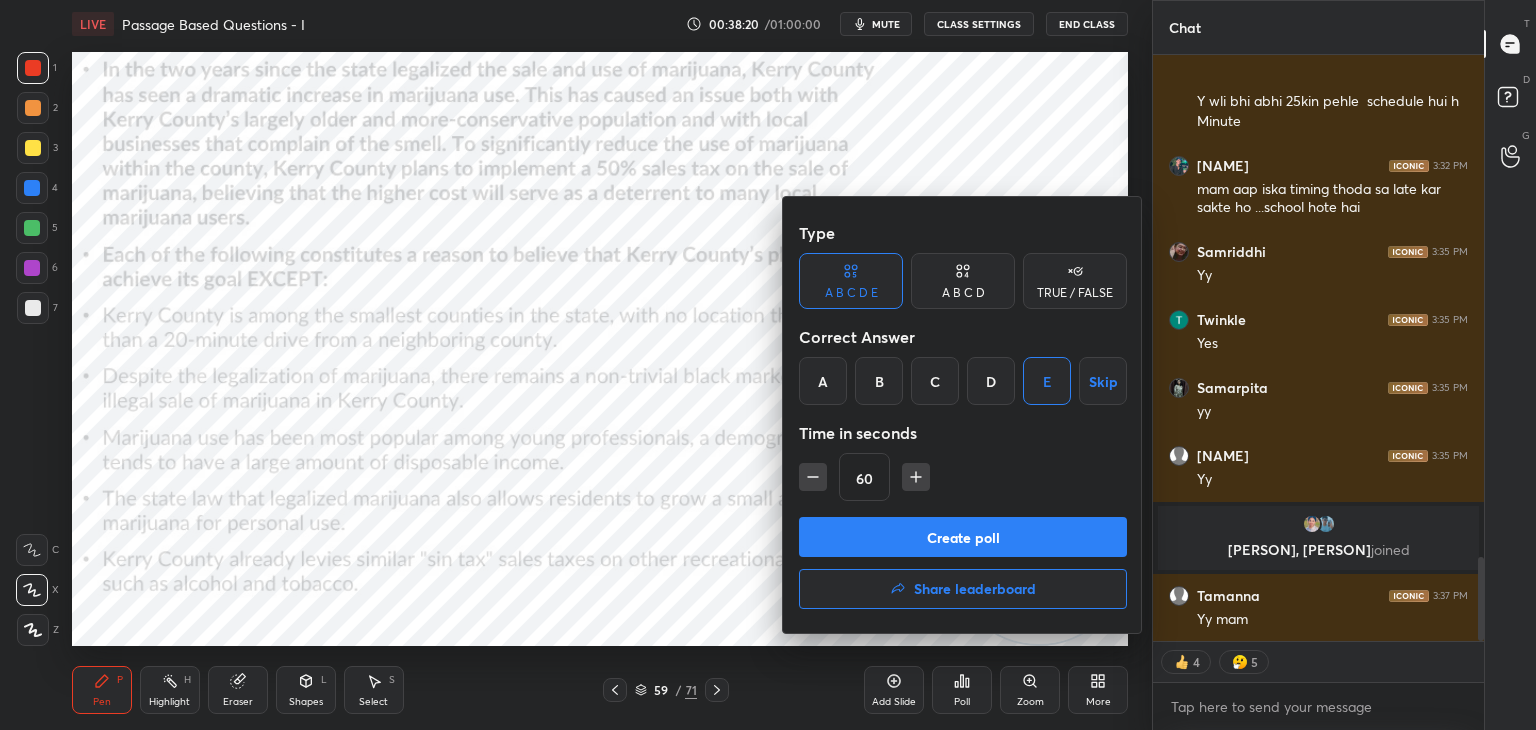 click on "Create poll" at bounding box center (963, 537) 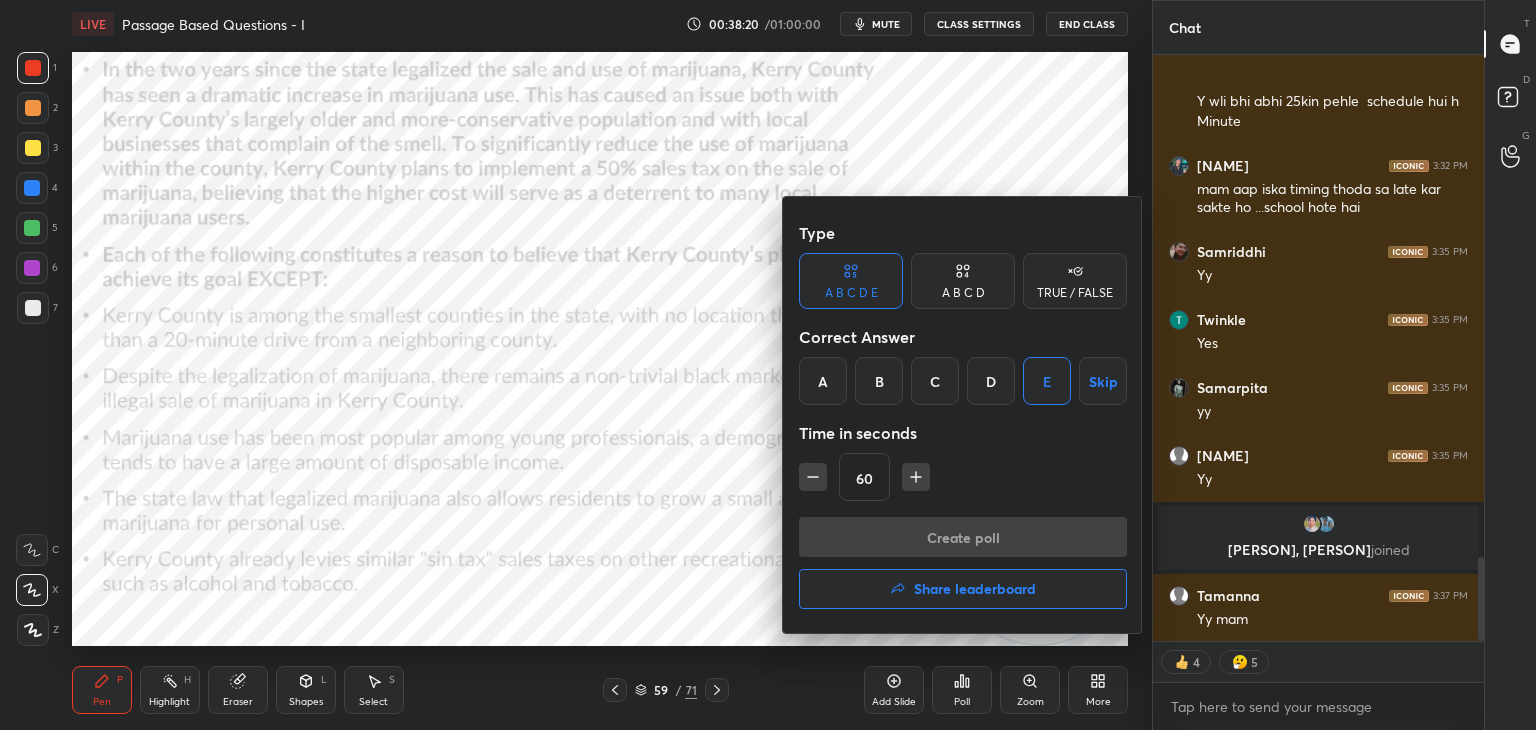 scroll, scrollTop: 560, scrollLeft: 325, axis: both 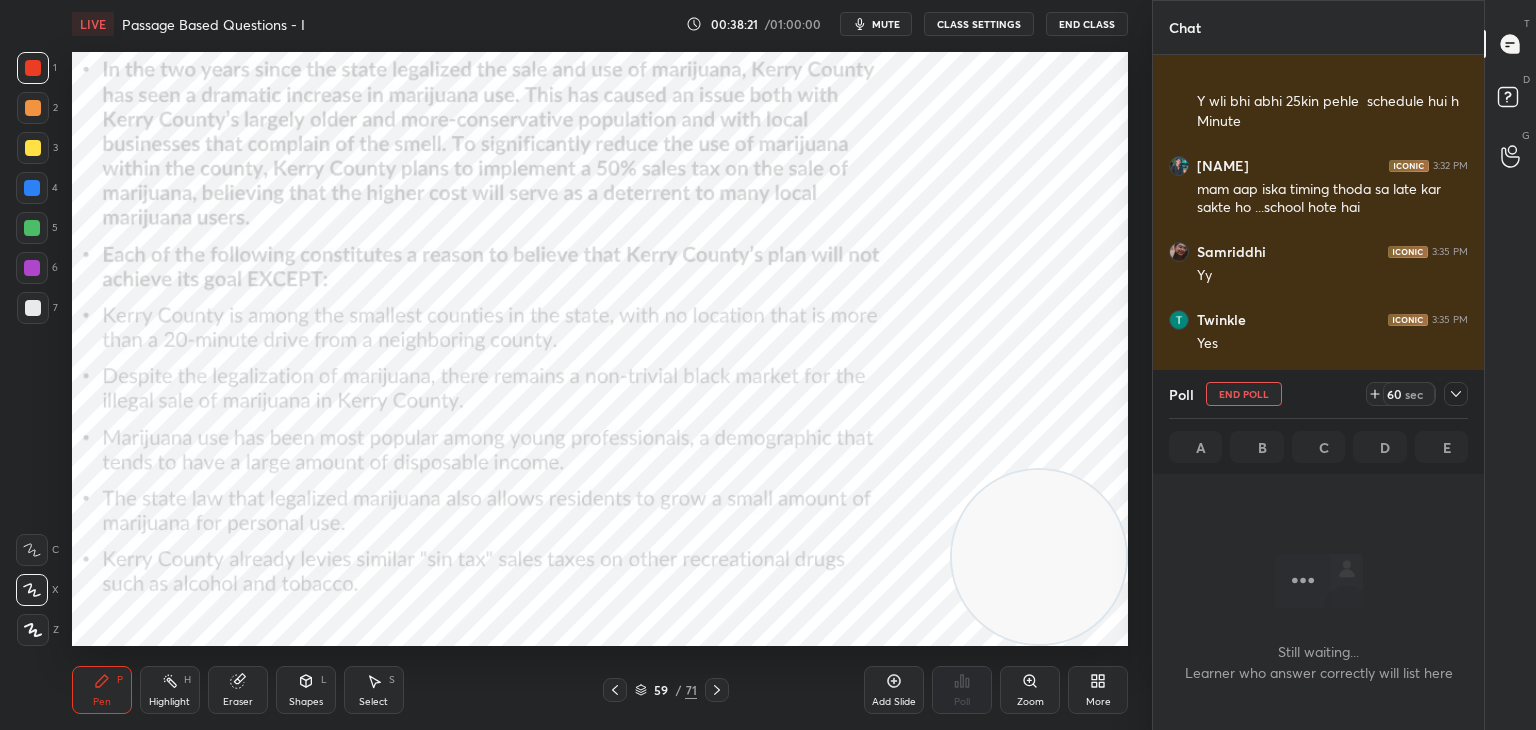 click on "mute" at bounding box center (886, 24) 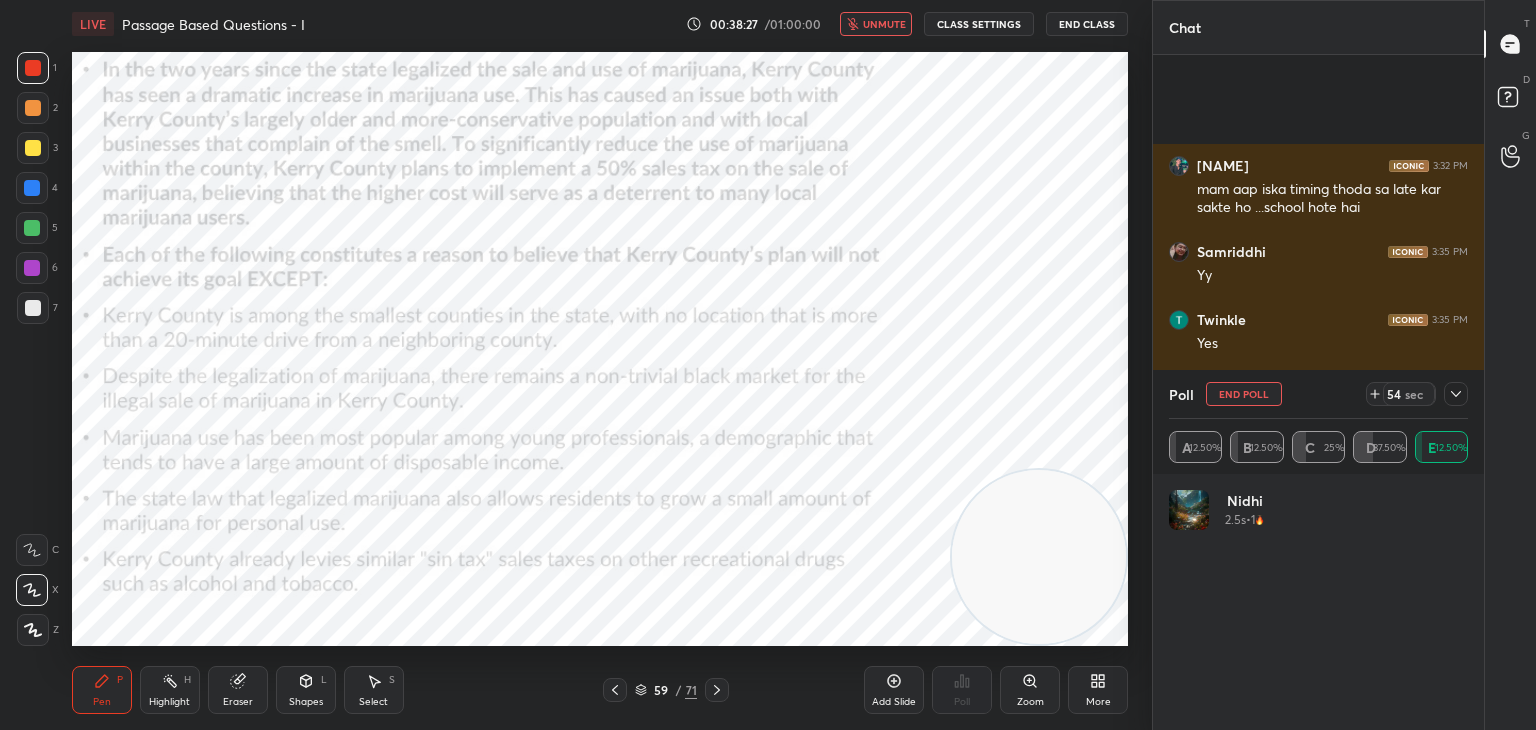 scroll, scrollTop: 3650, scrollLeft: 0, axis: vertical 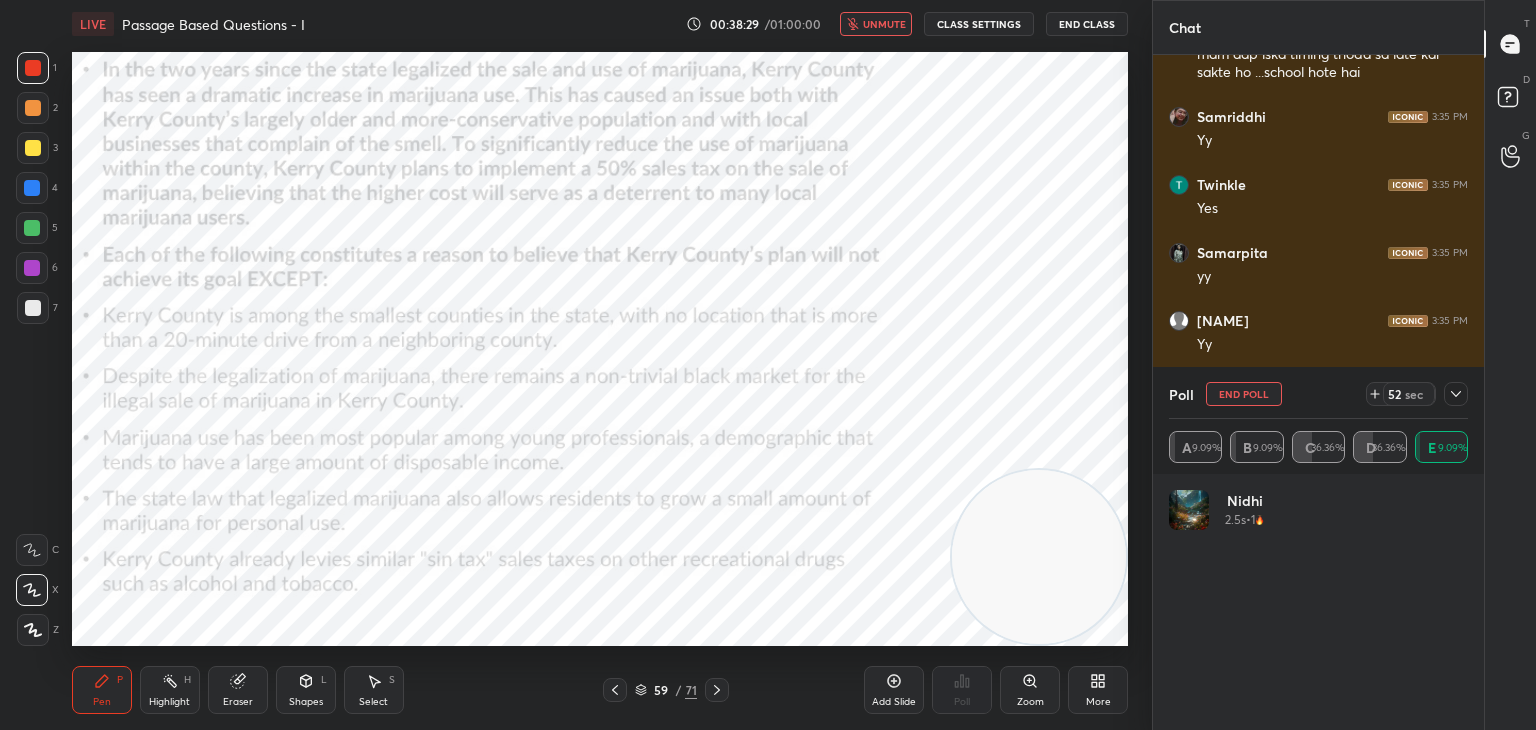 click 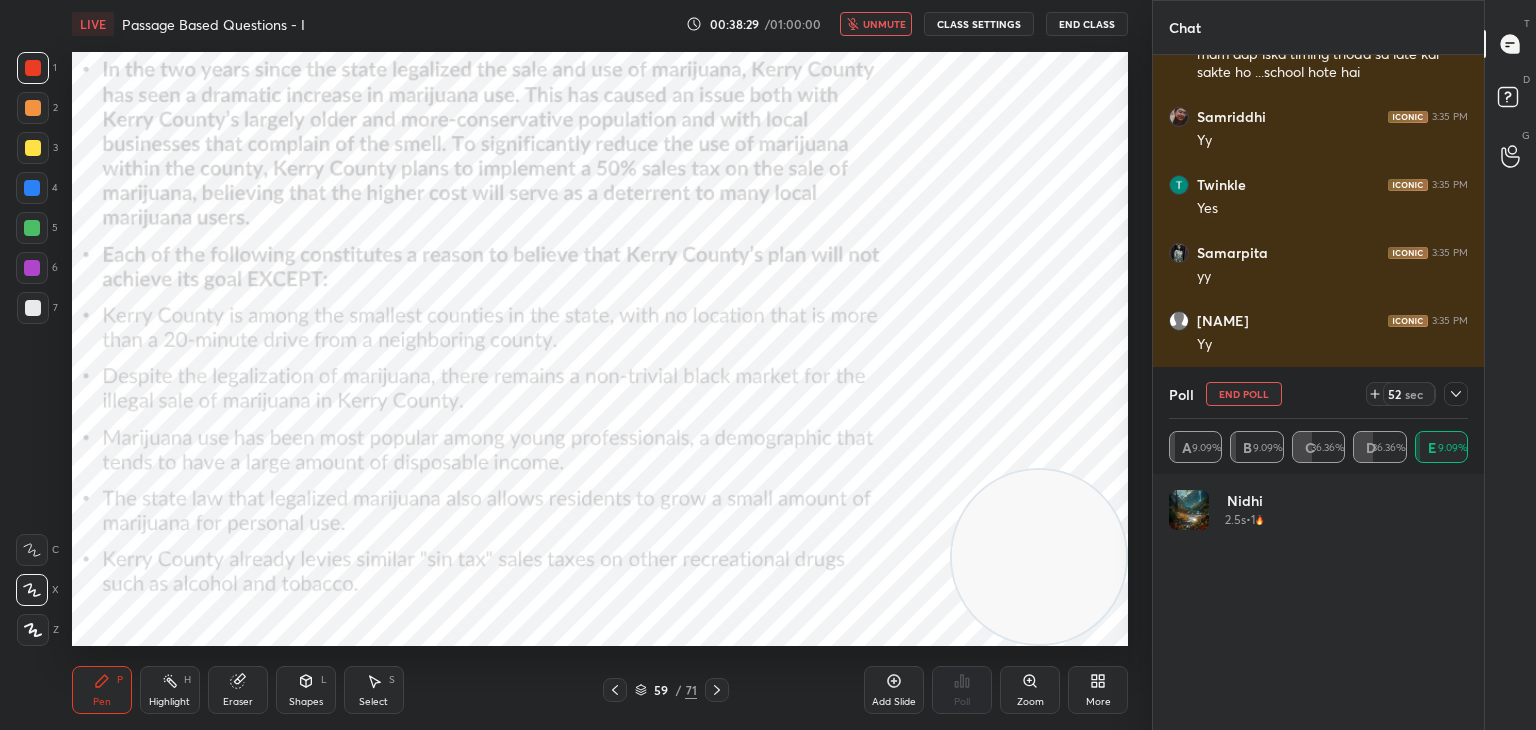 scroll, scrollTop: 70, scrollLeft: 293, axis: both 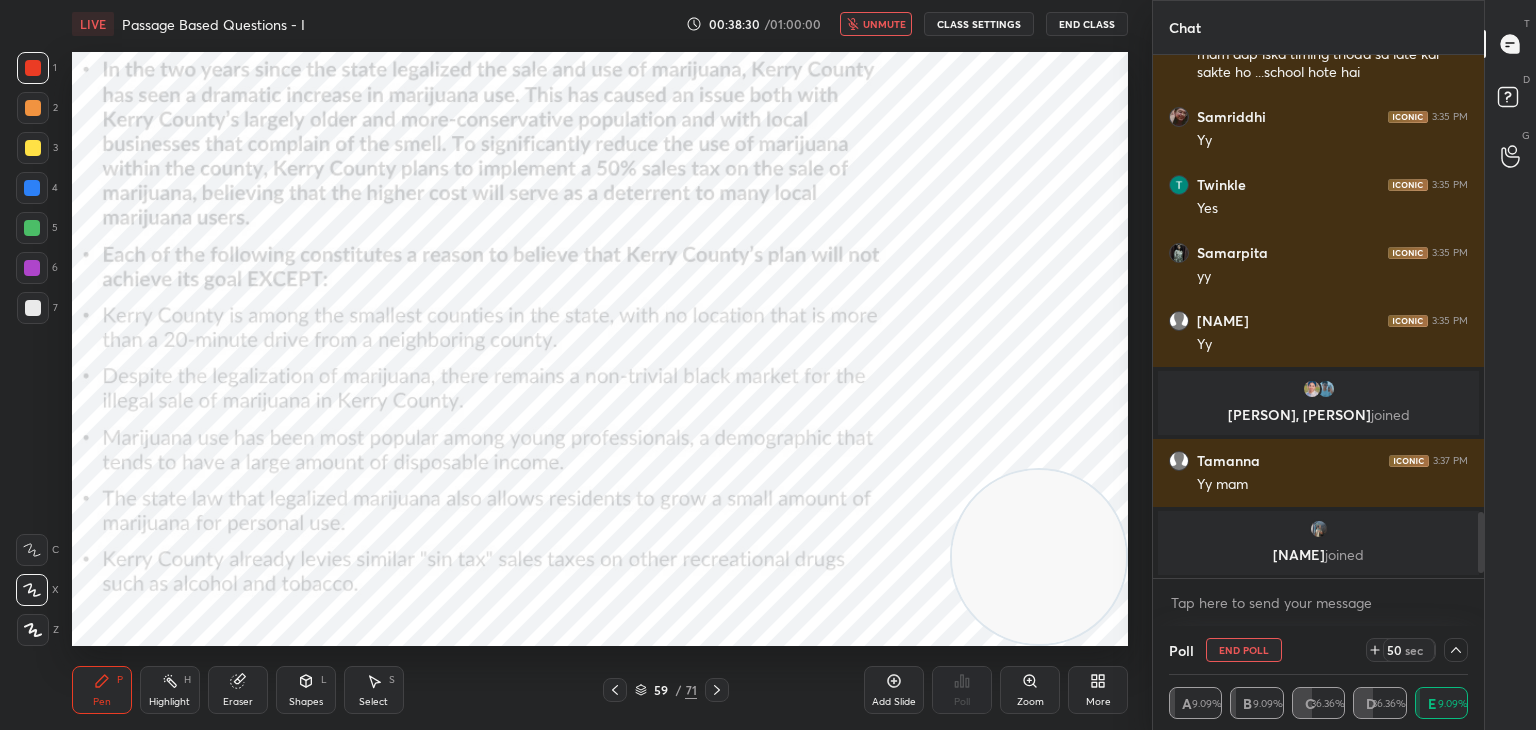 click at bounding box center (1456, 650) 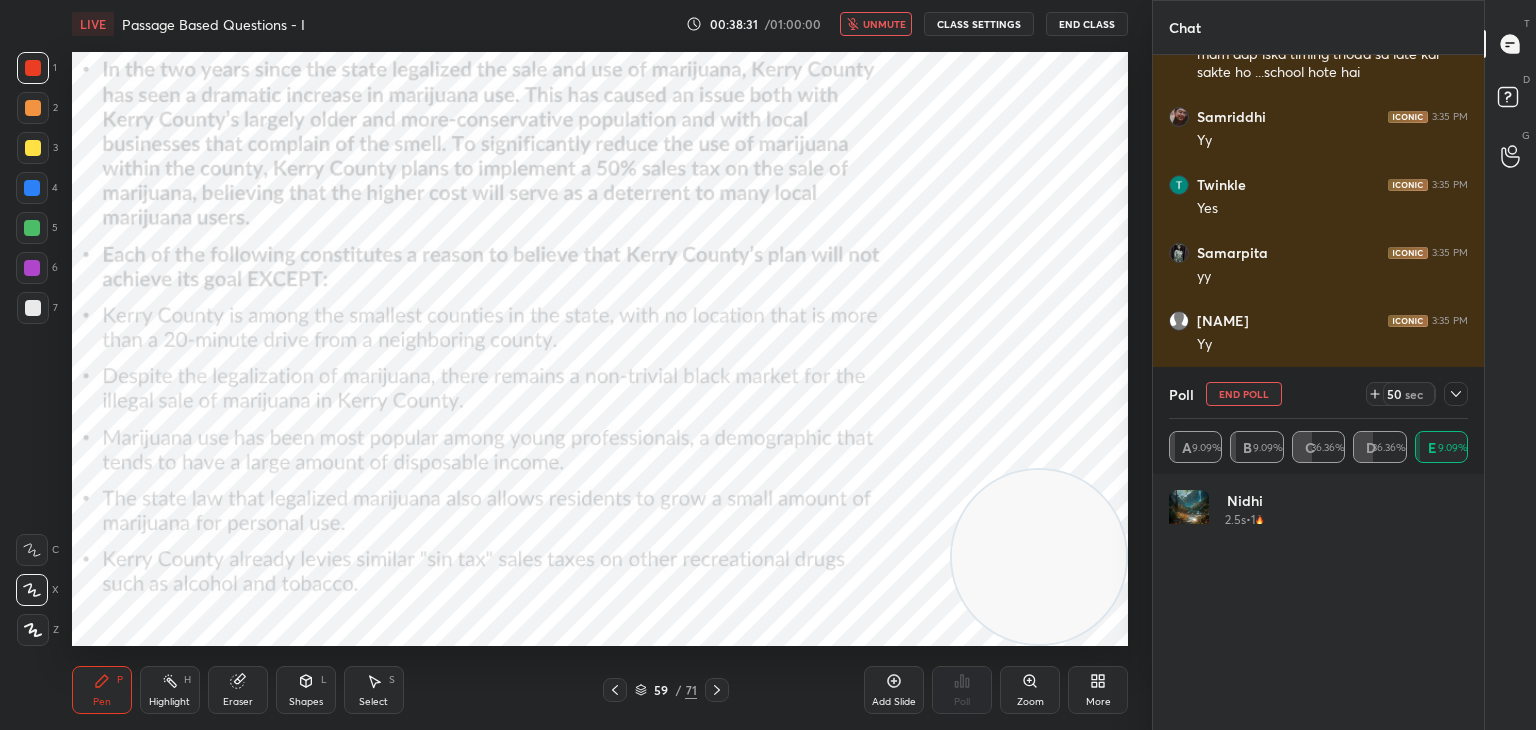 scroll, scrollTop: 0, scrollLeft: 0, axis: both 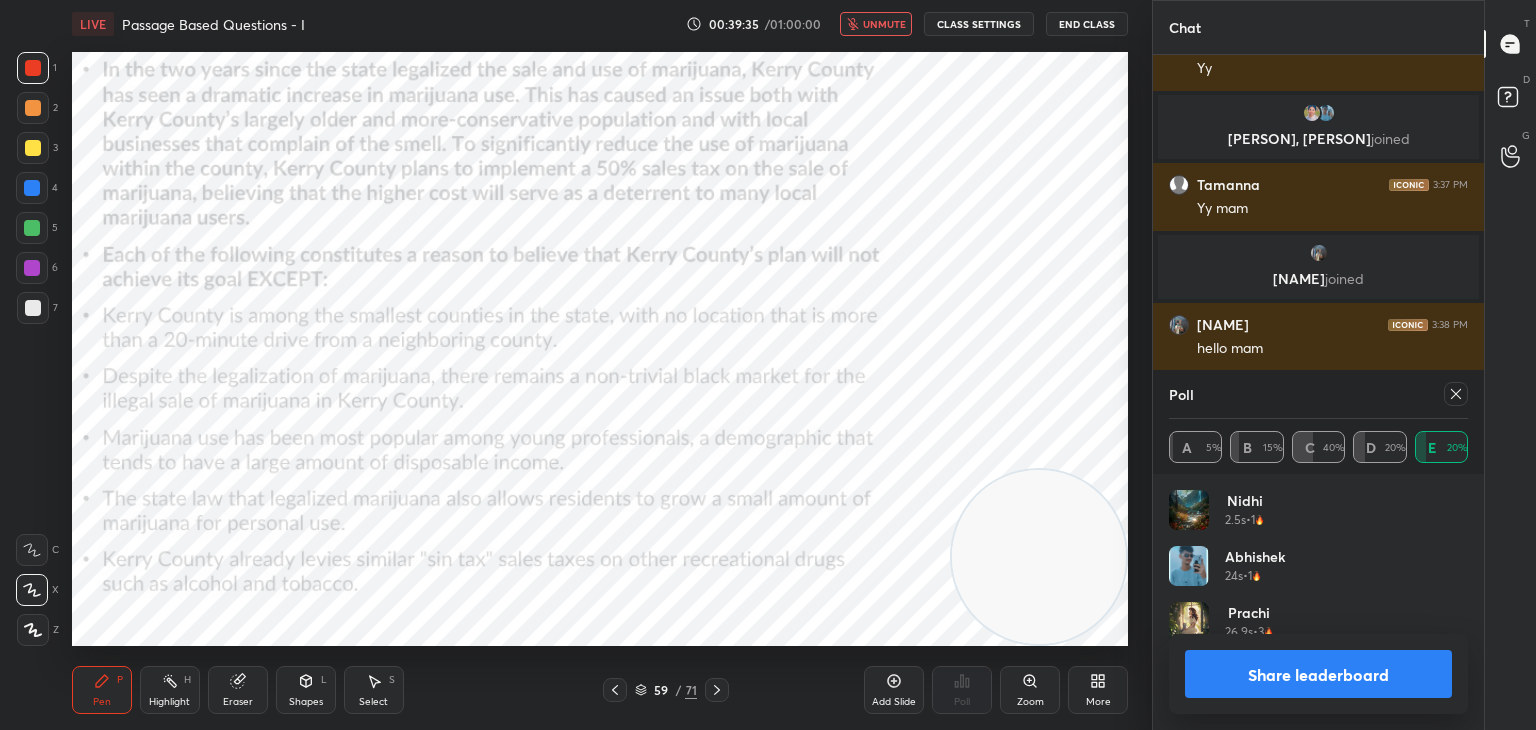 click 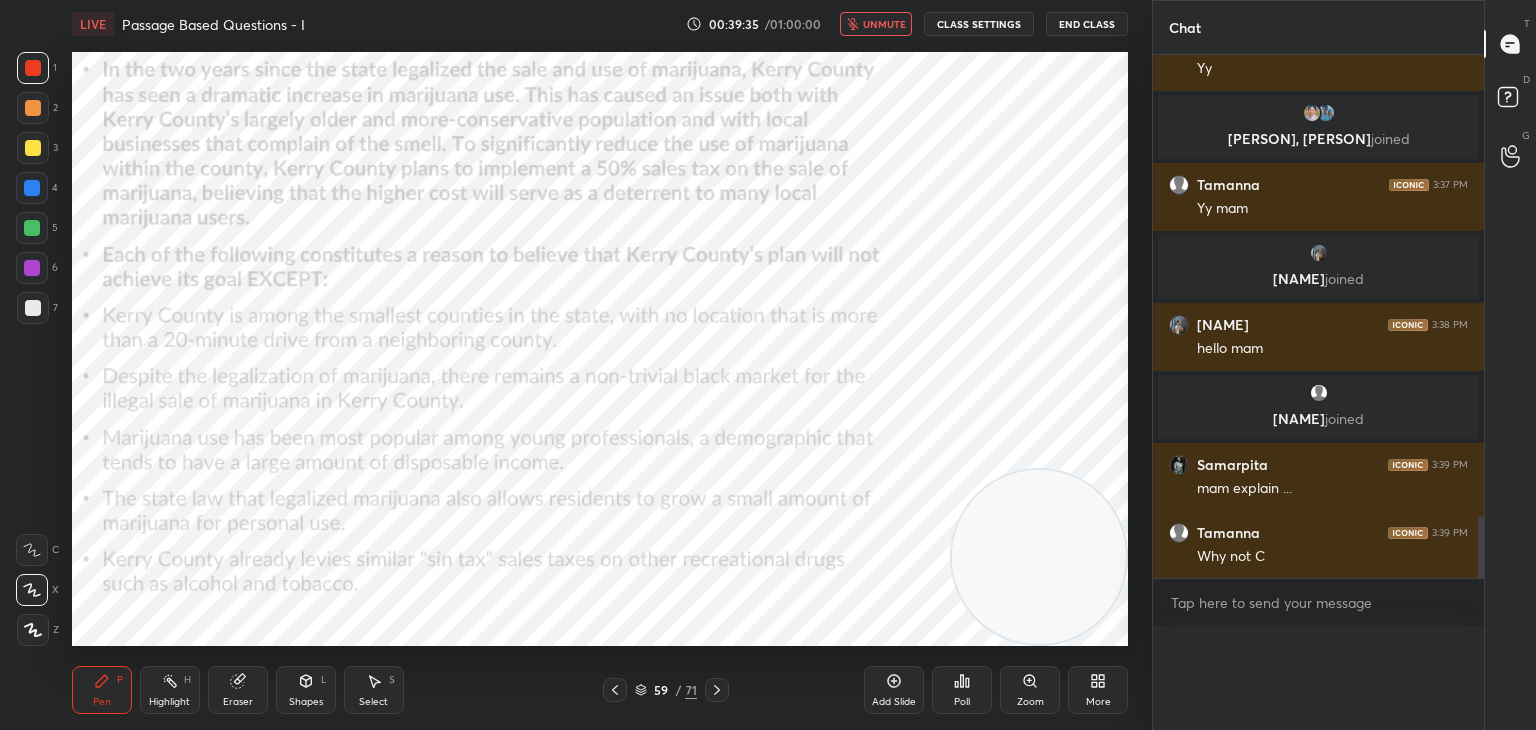 scroll, scrollTop: 0, scrollLeft: 0, axis: both 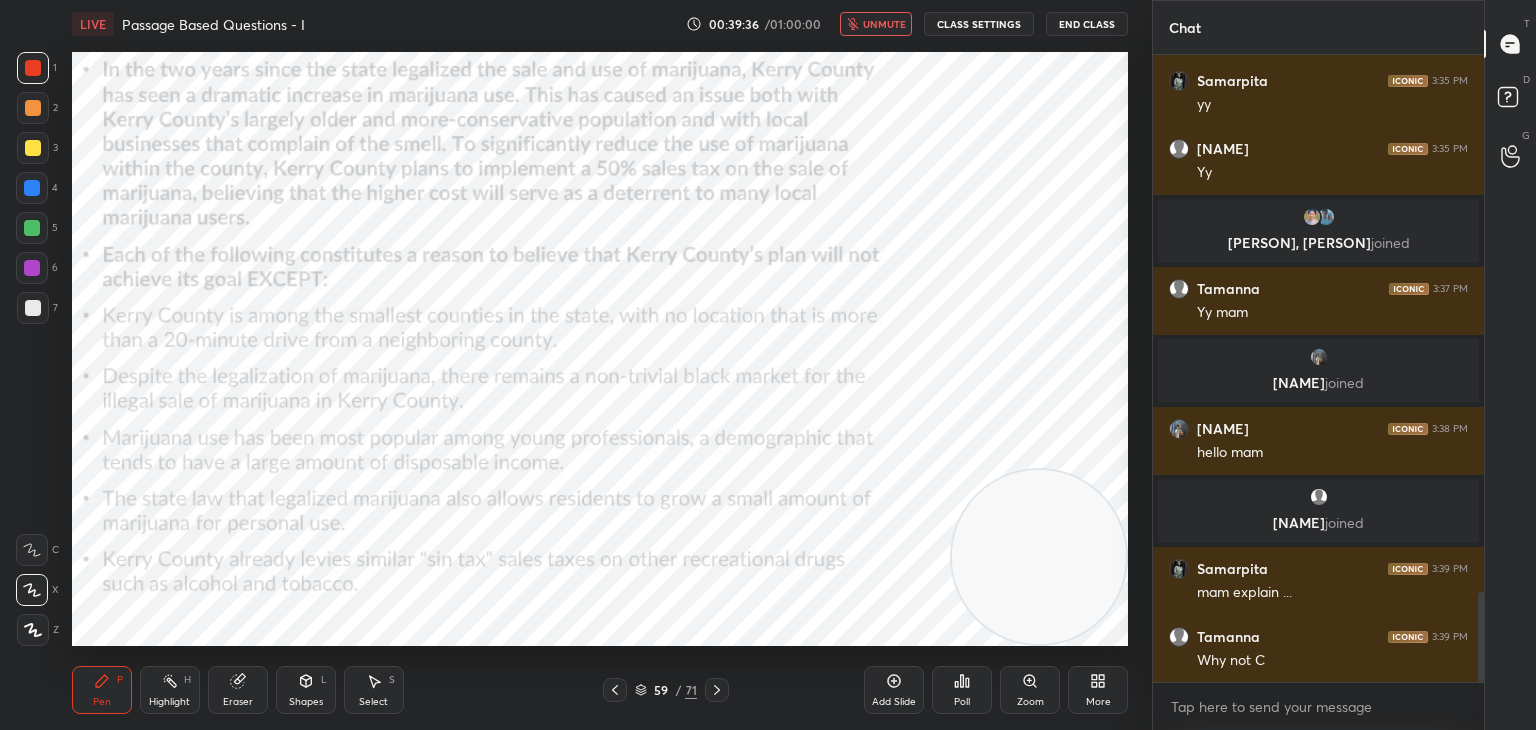 click on "unmute" at bounding box center (884, 24) 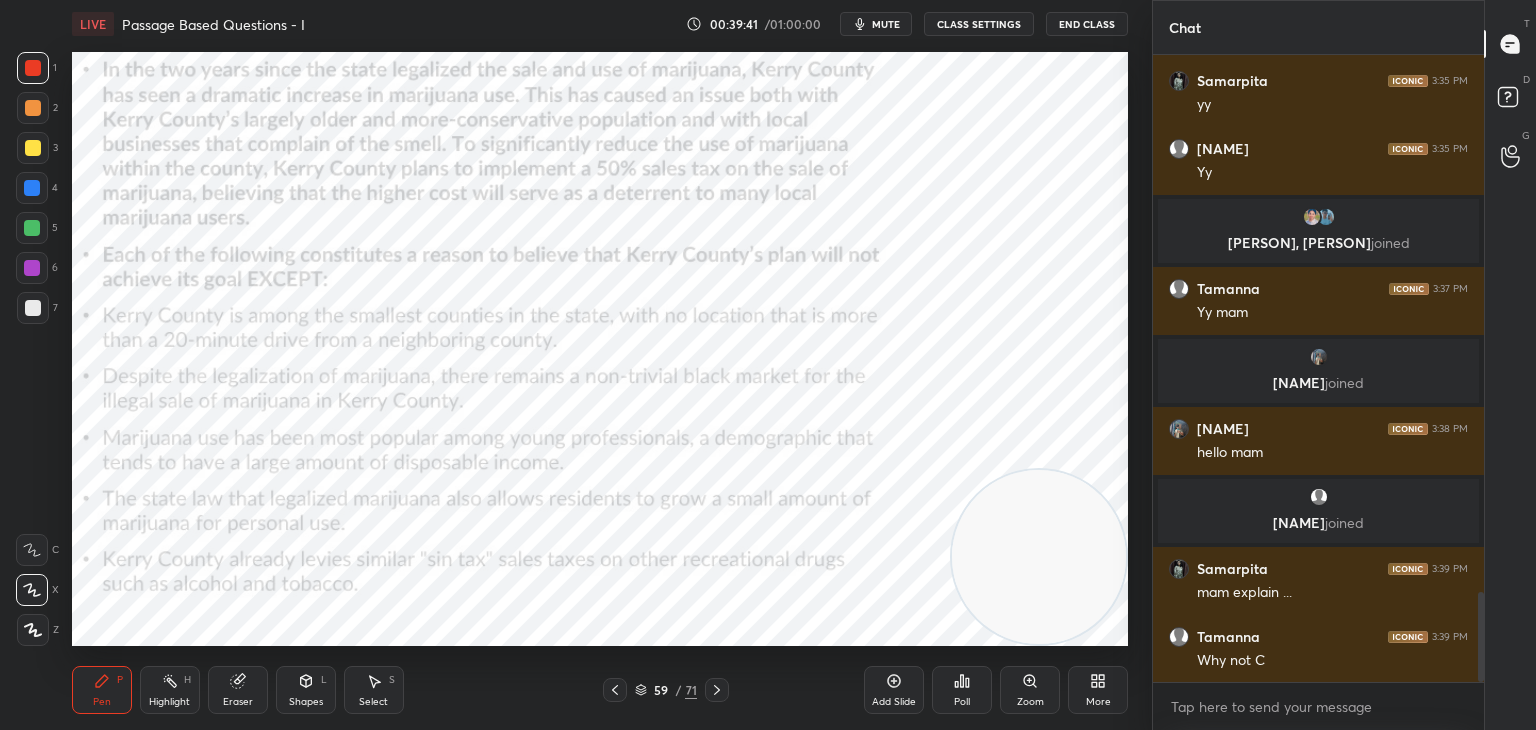 click 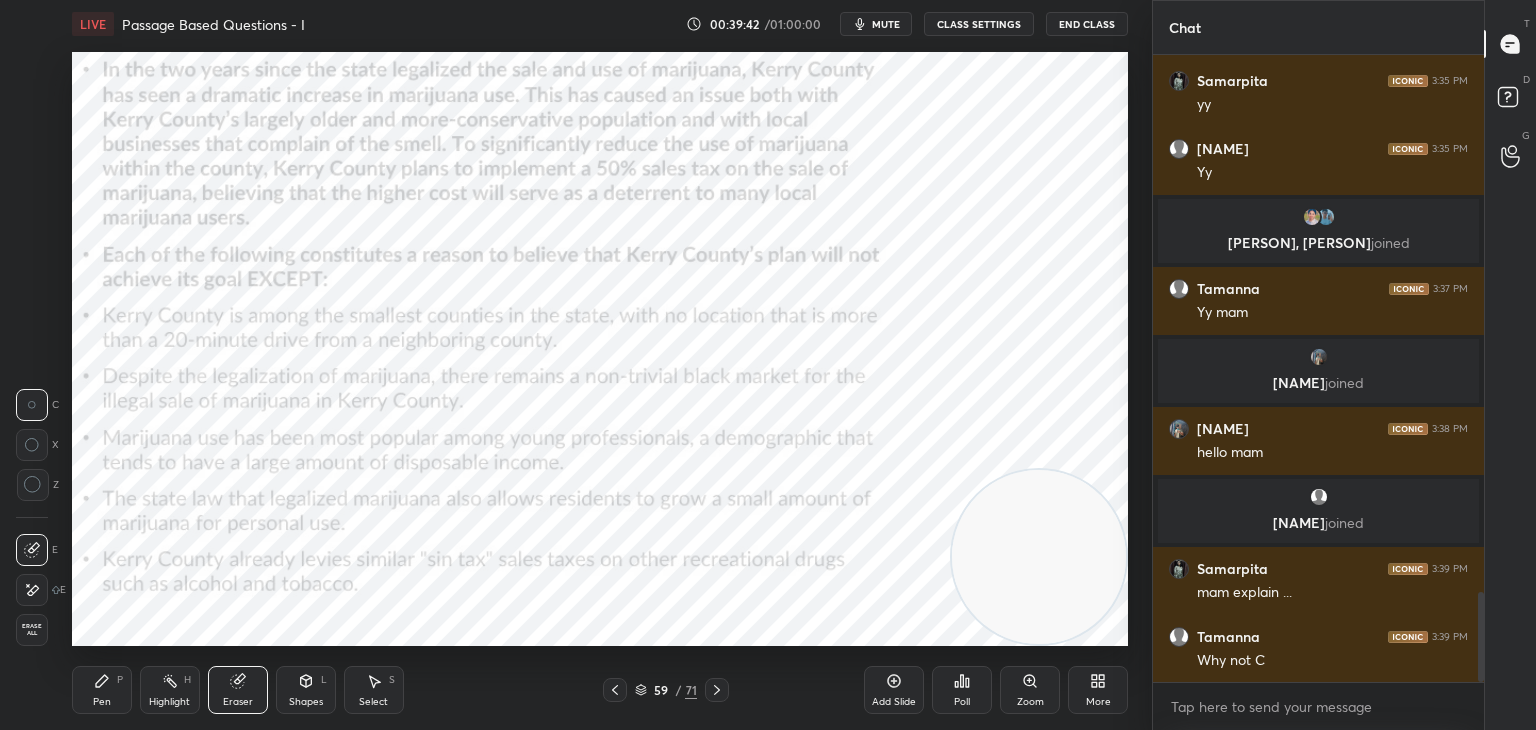 click on "Erase all" at bounding box center (32, 630) 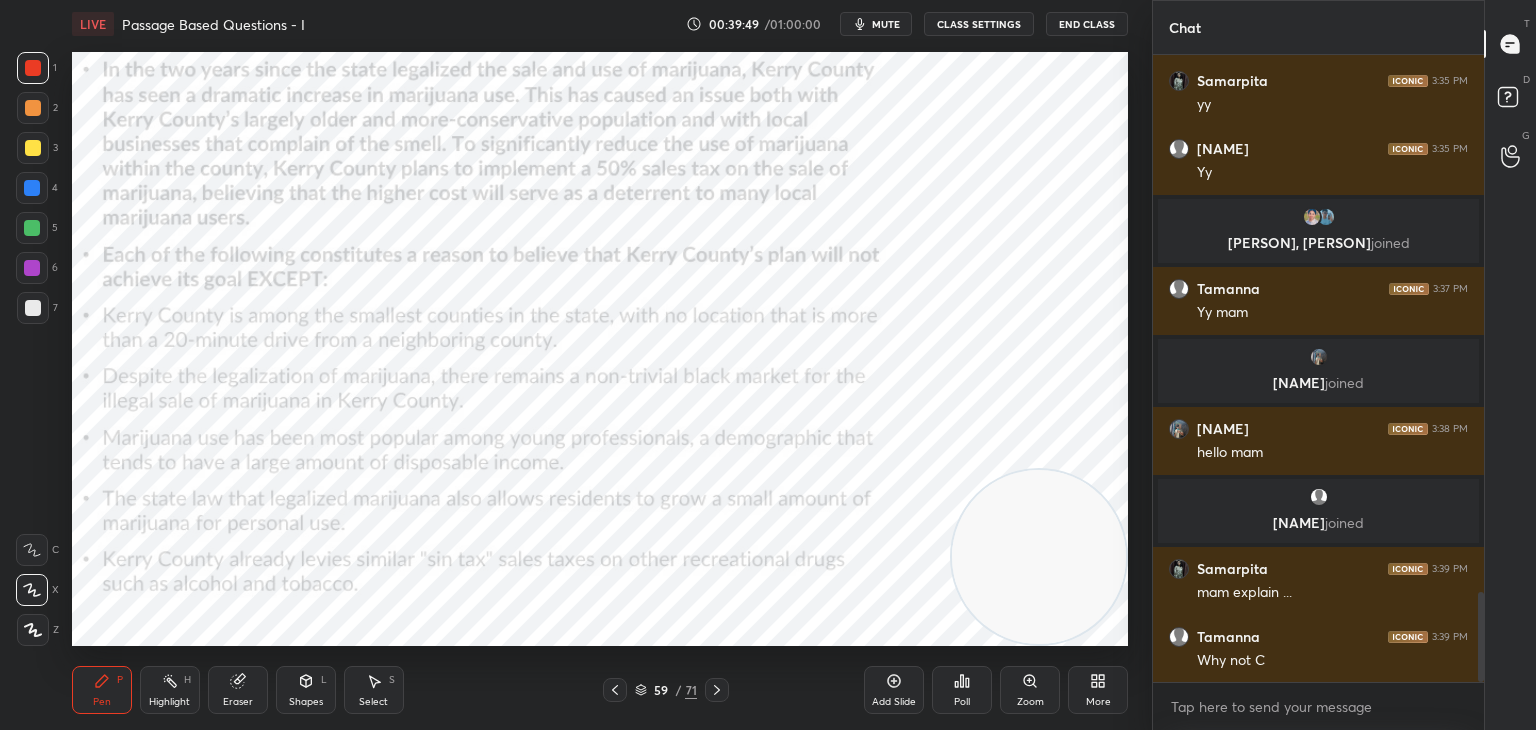 click 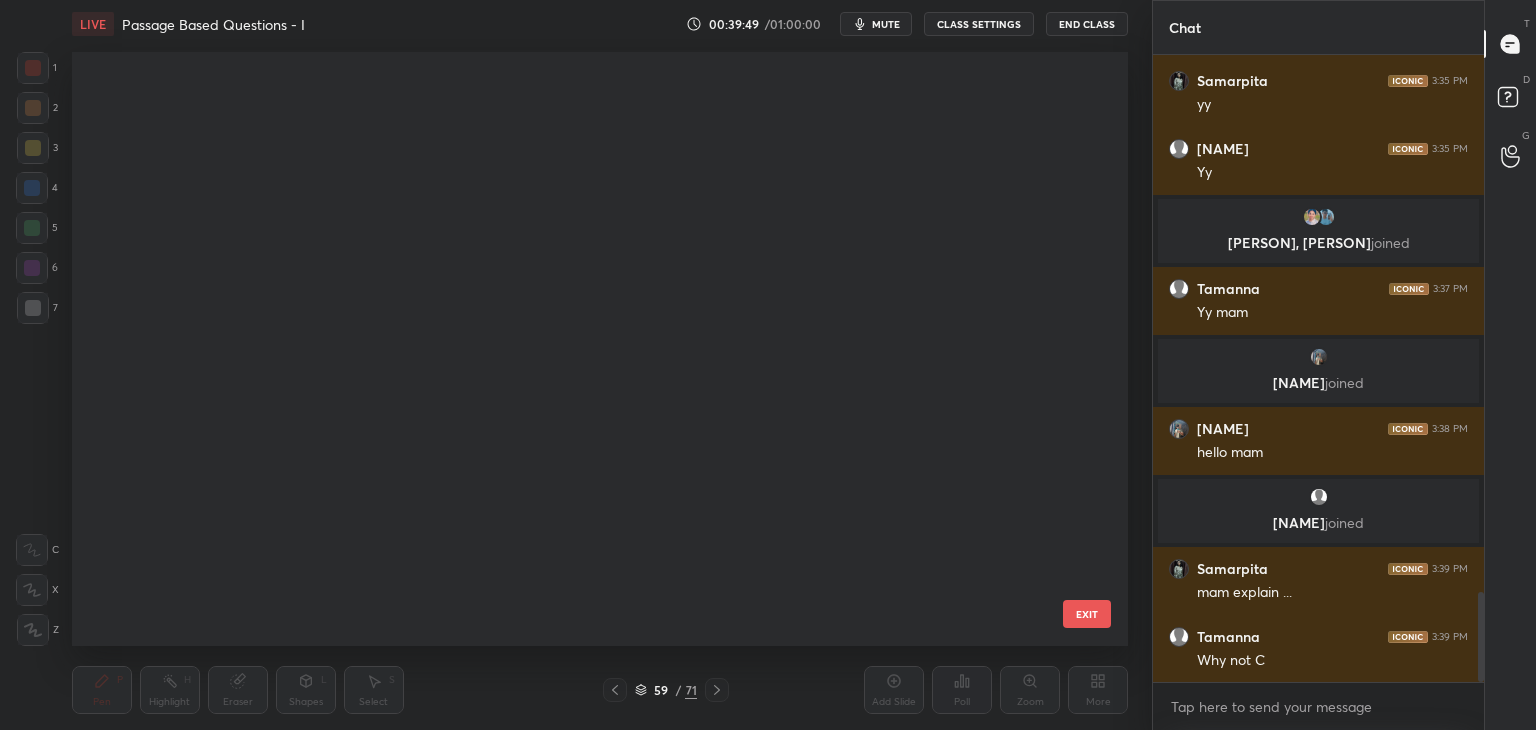 scroll, scrollTop: 3066, scrollLeft: 0, axis: vertical 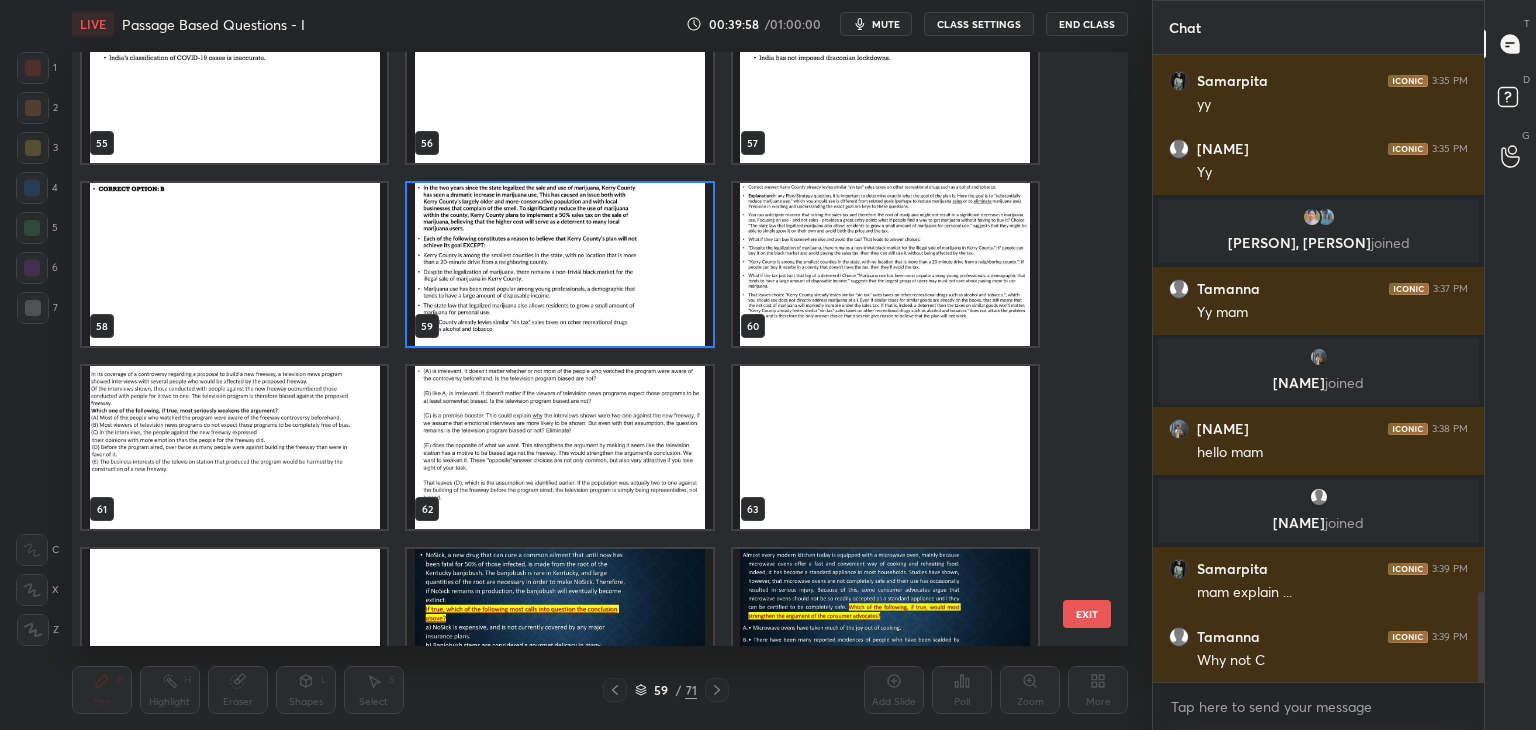 click at bounding box center (559, 264) 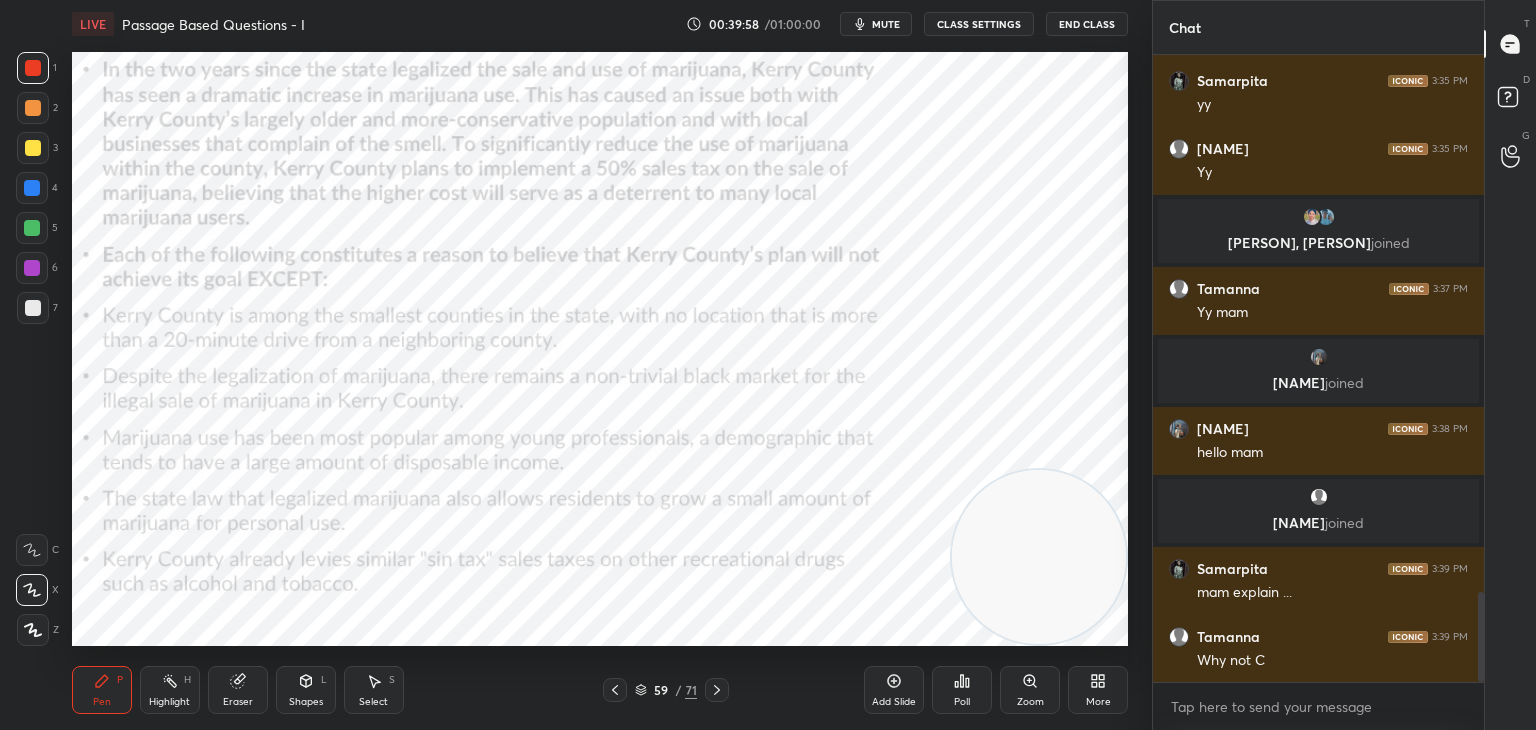 click at bounding box center (559, 264) 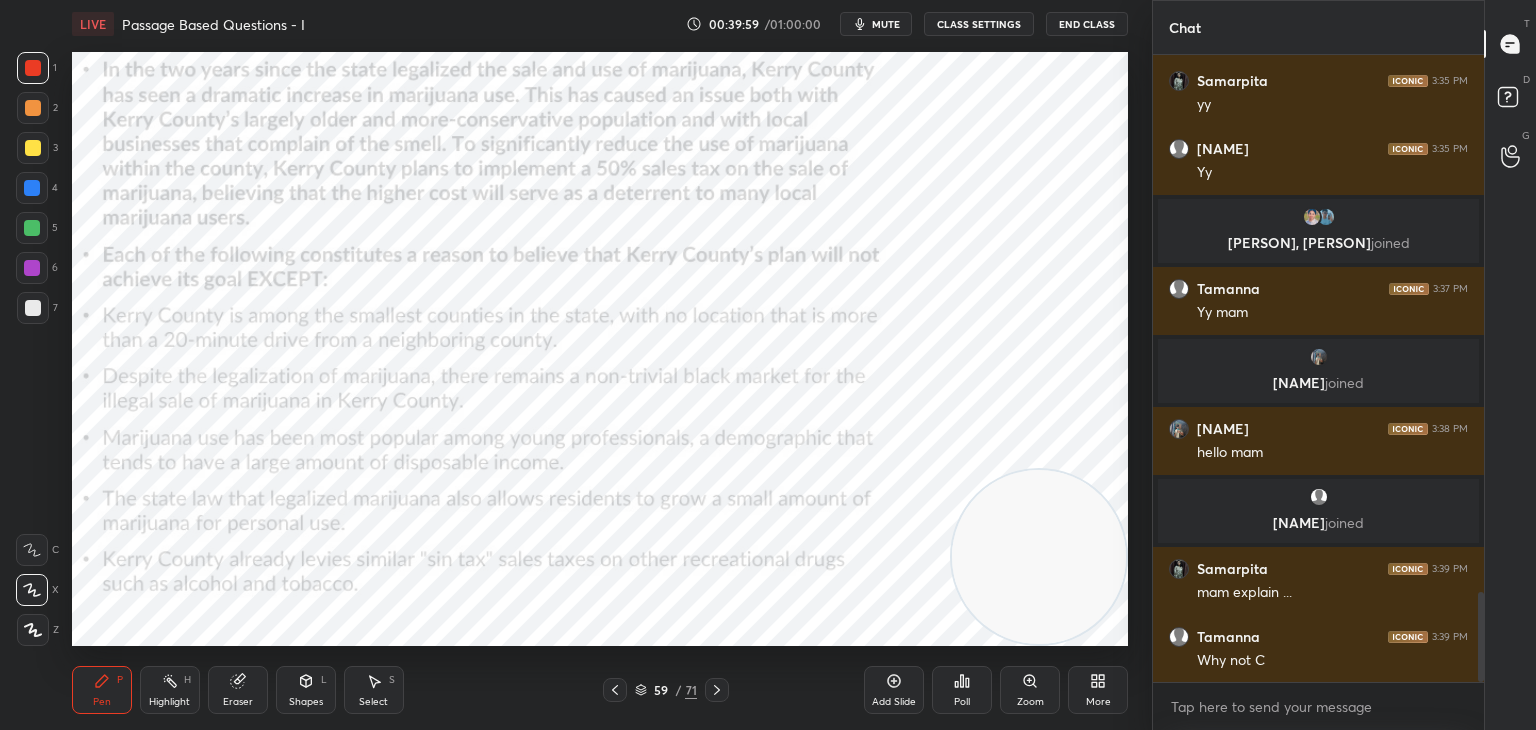 scroll, scrollTop: 586, scrollLeft: 325, axis: both 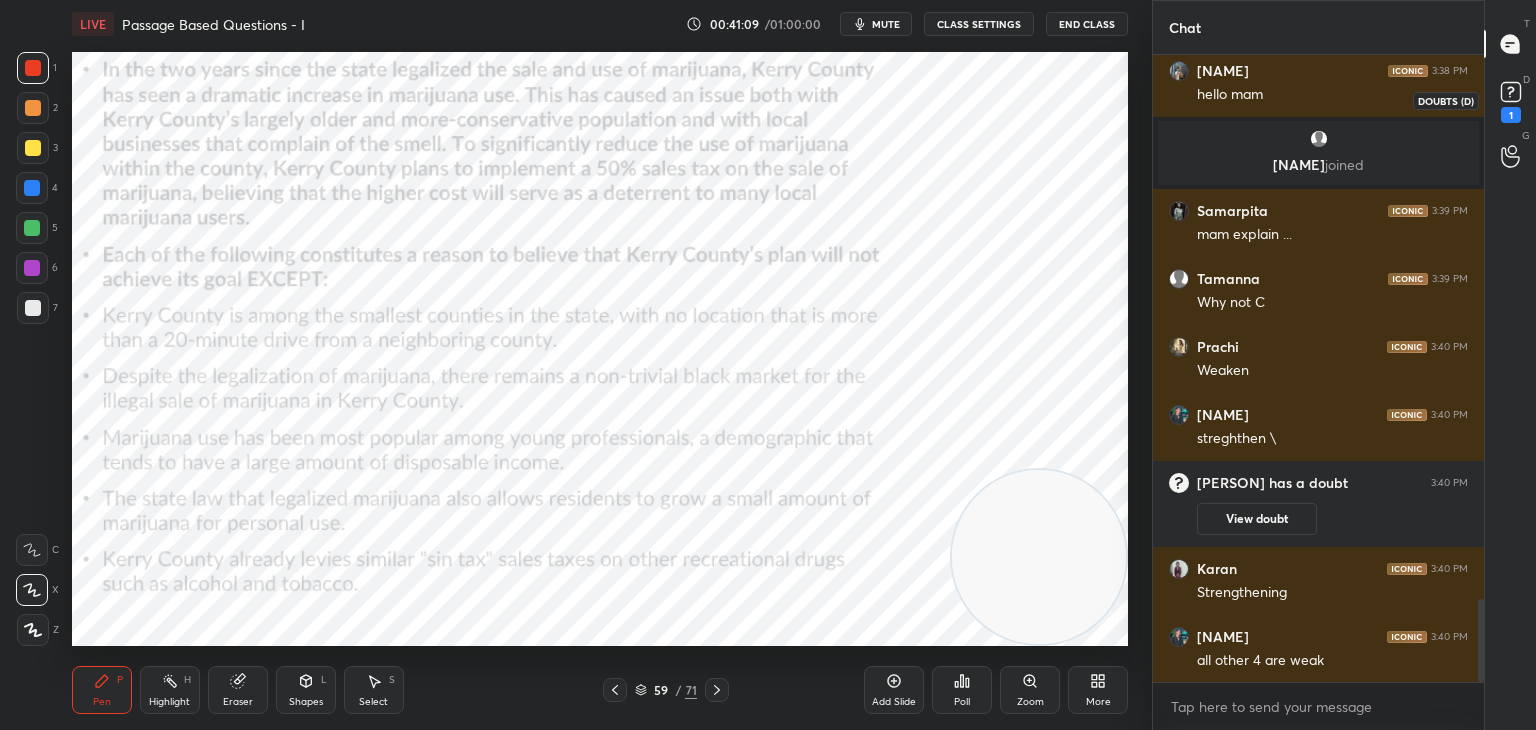 click 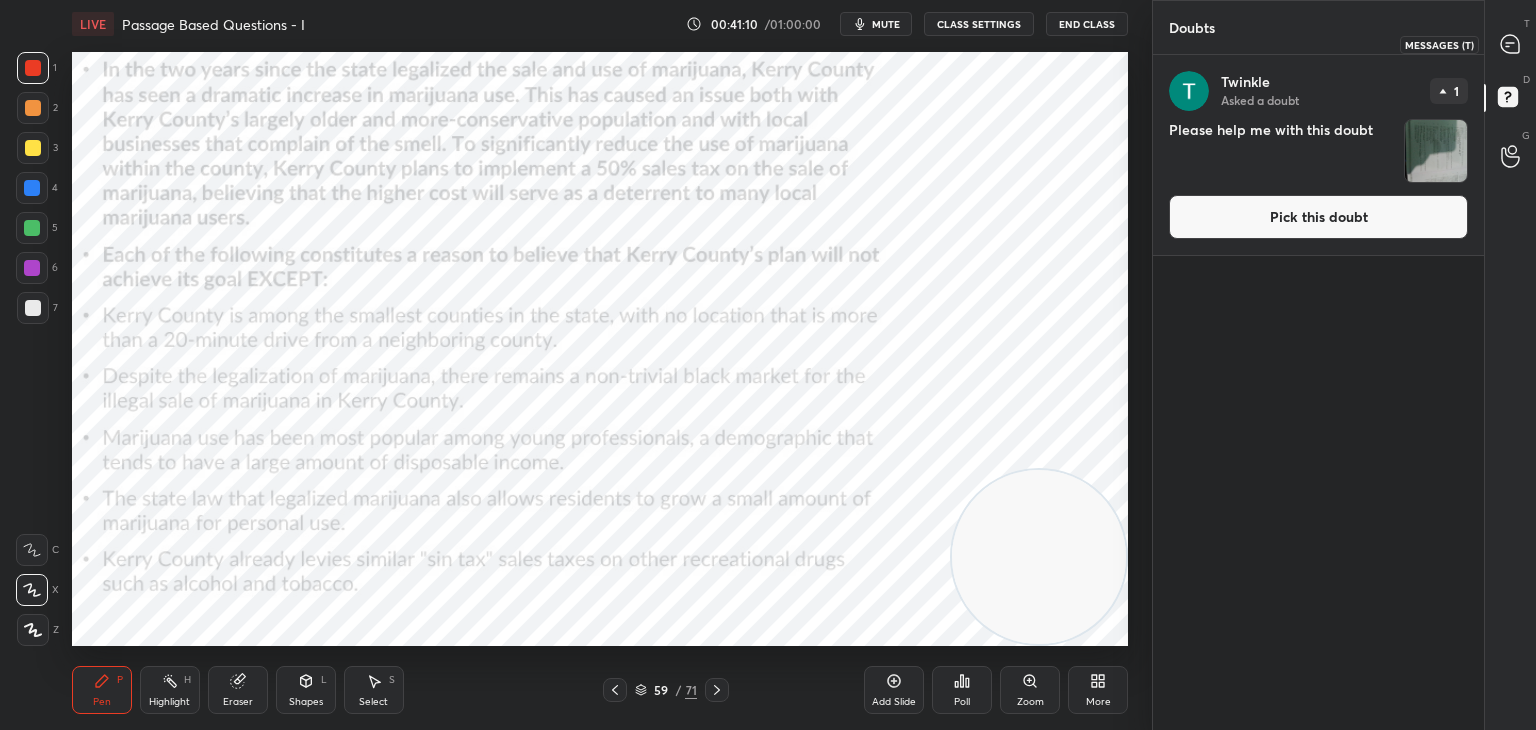click 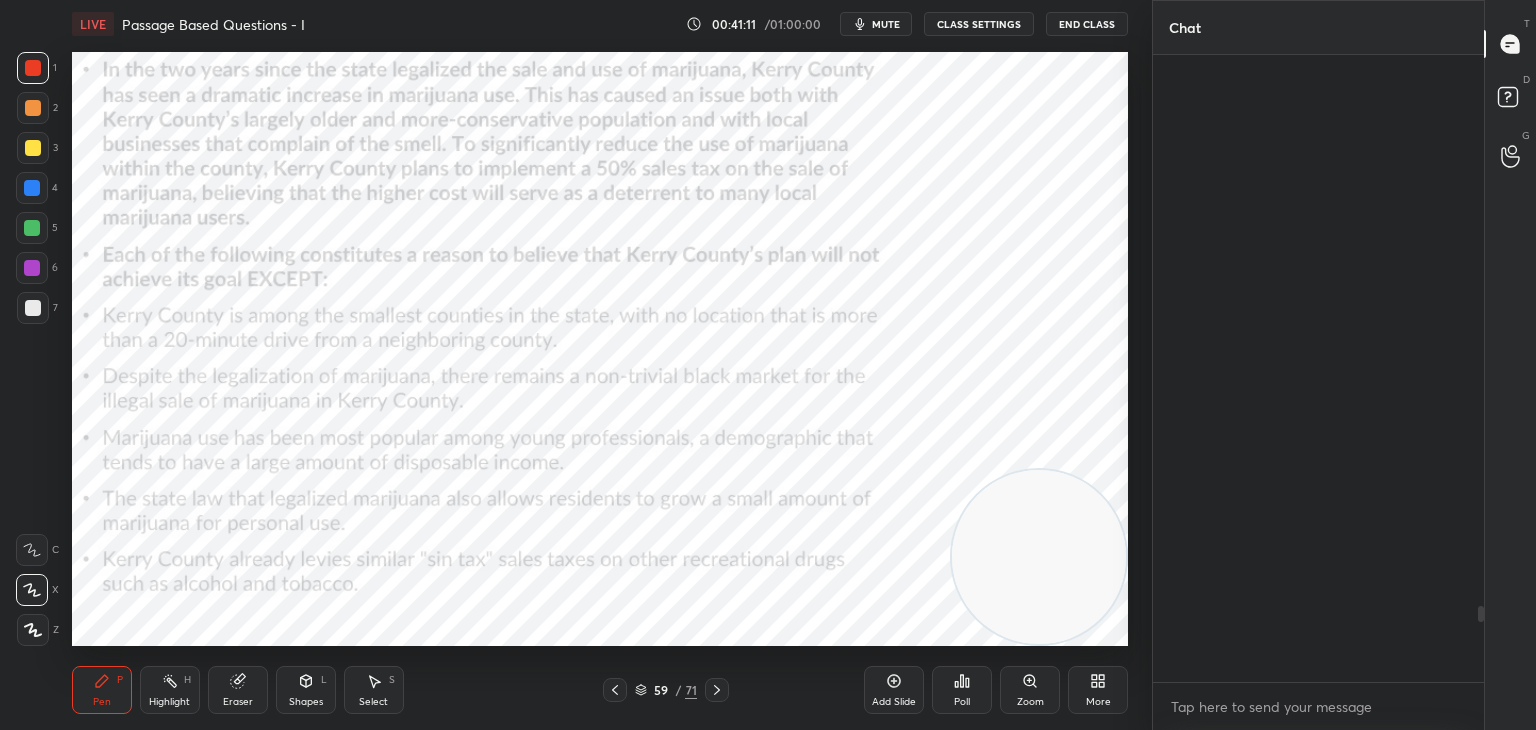 scroll, scrollTop: 4570, scrollLeft: 0, axis: vertical 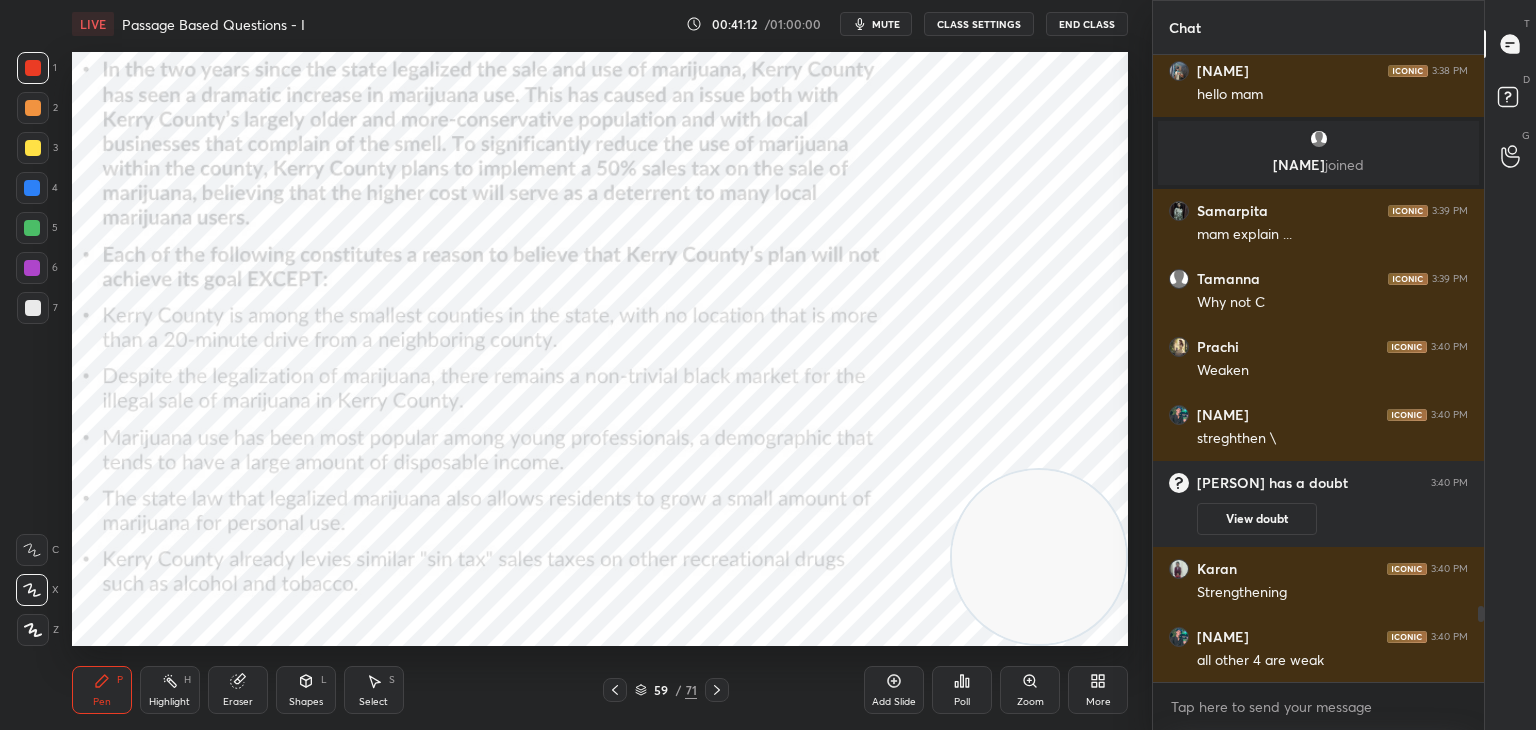 click on "Eraser" at bounding box center (238, 690) 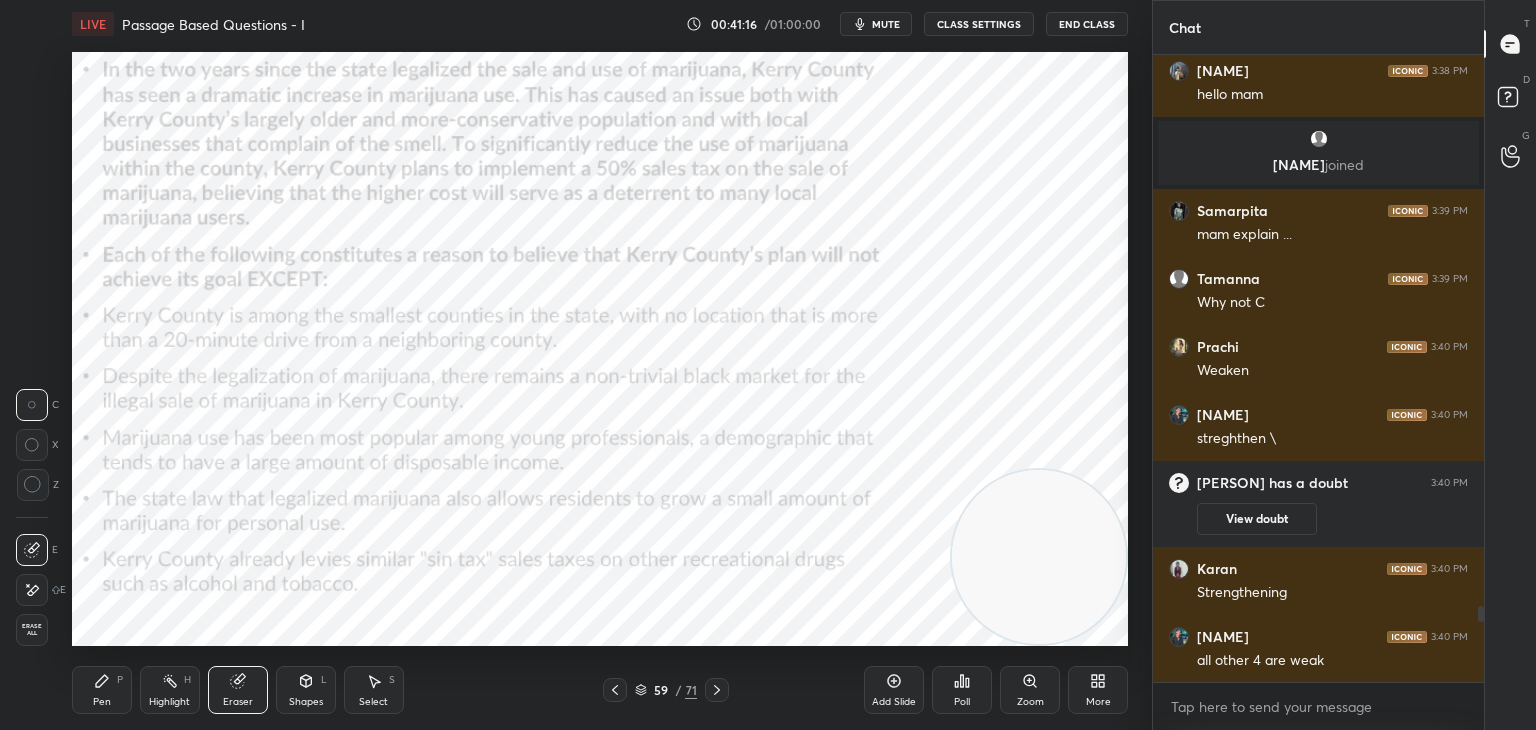 click on "Pen P" at bounding box center [102, 690] 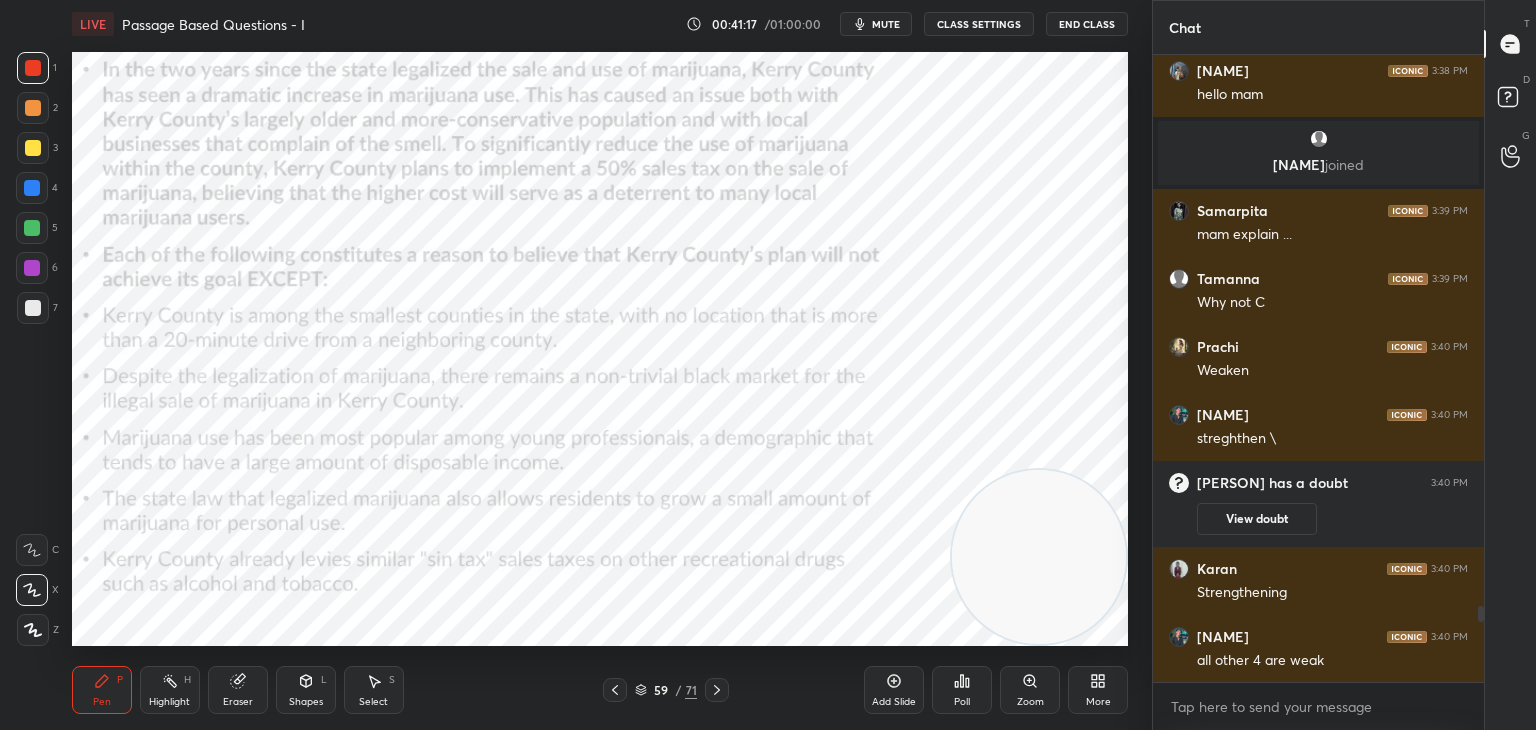 click on "Highlight H" at bounding box center [170, 690] 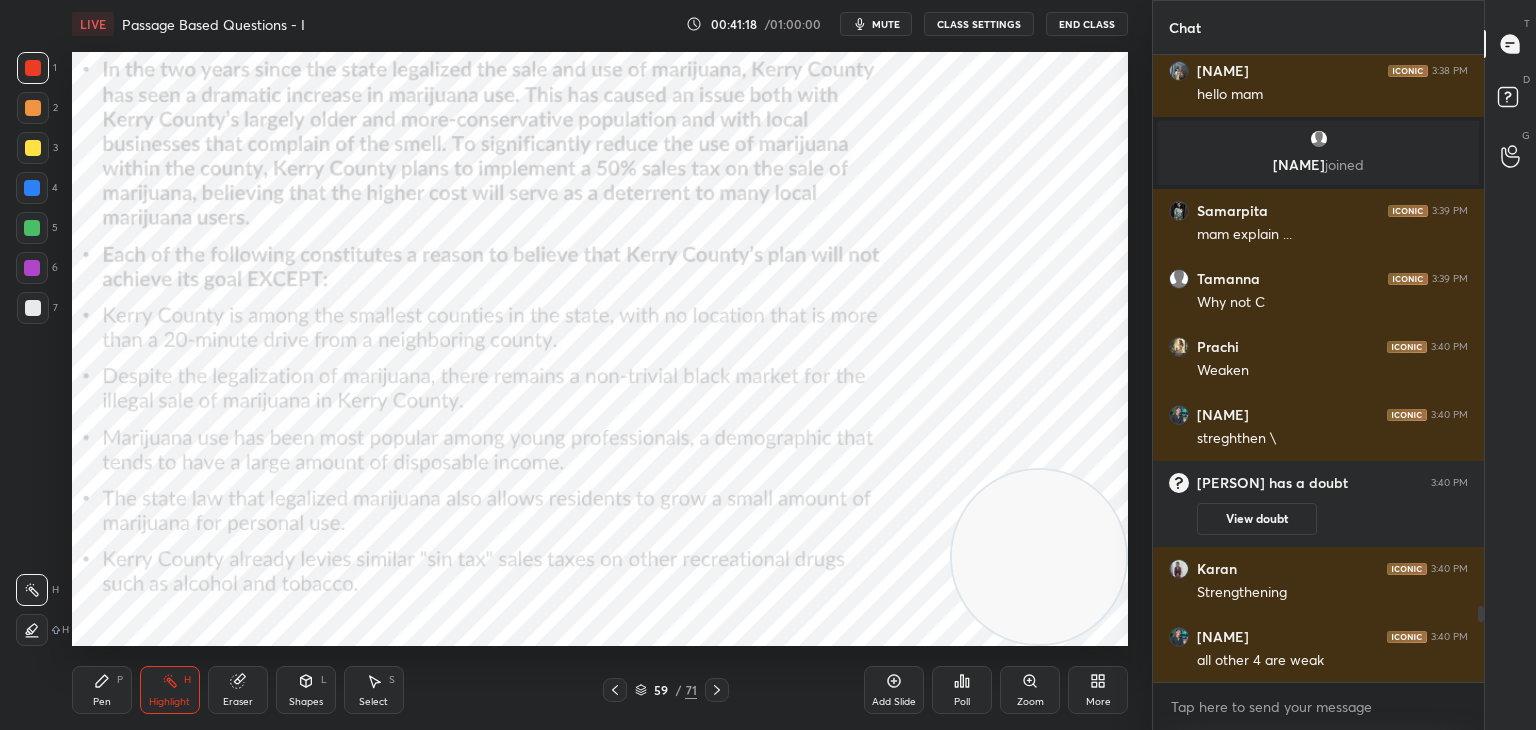 click 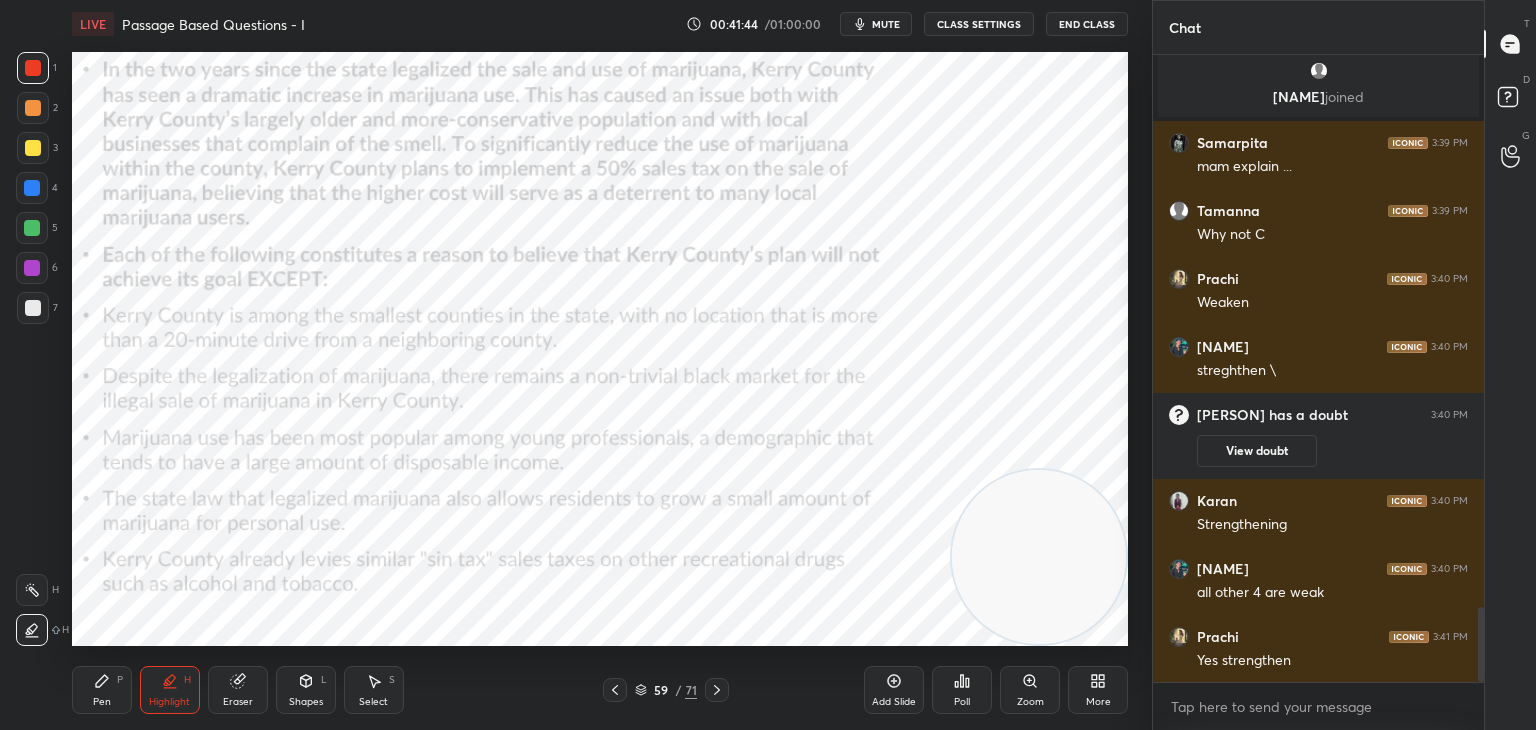 scroll, scrollTop: 4724, scrollLeft: 0, axis: vertical 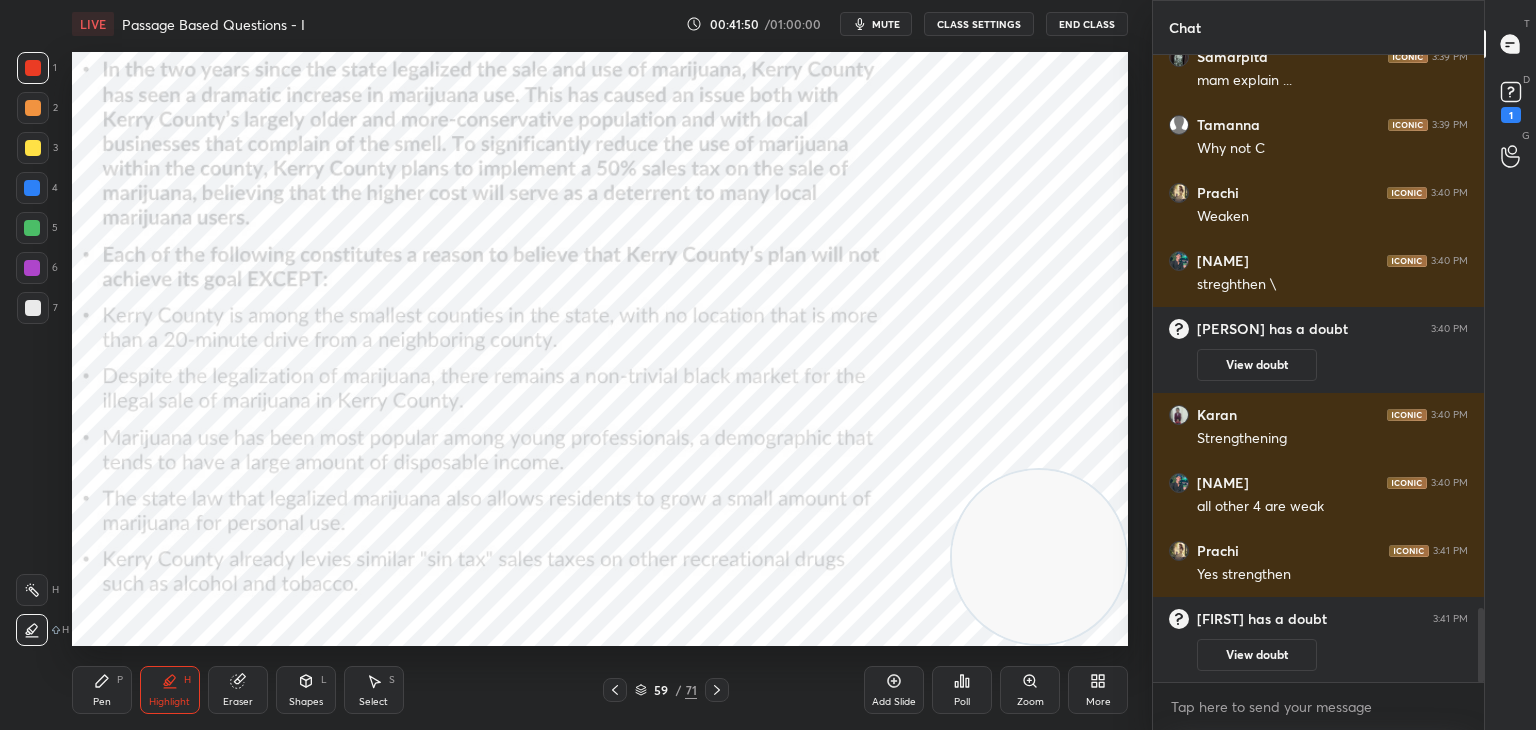 click on "Pen" at bounding box center (102, 702) 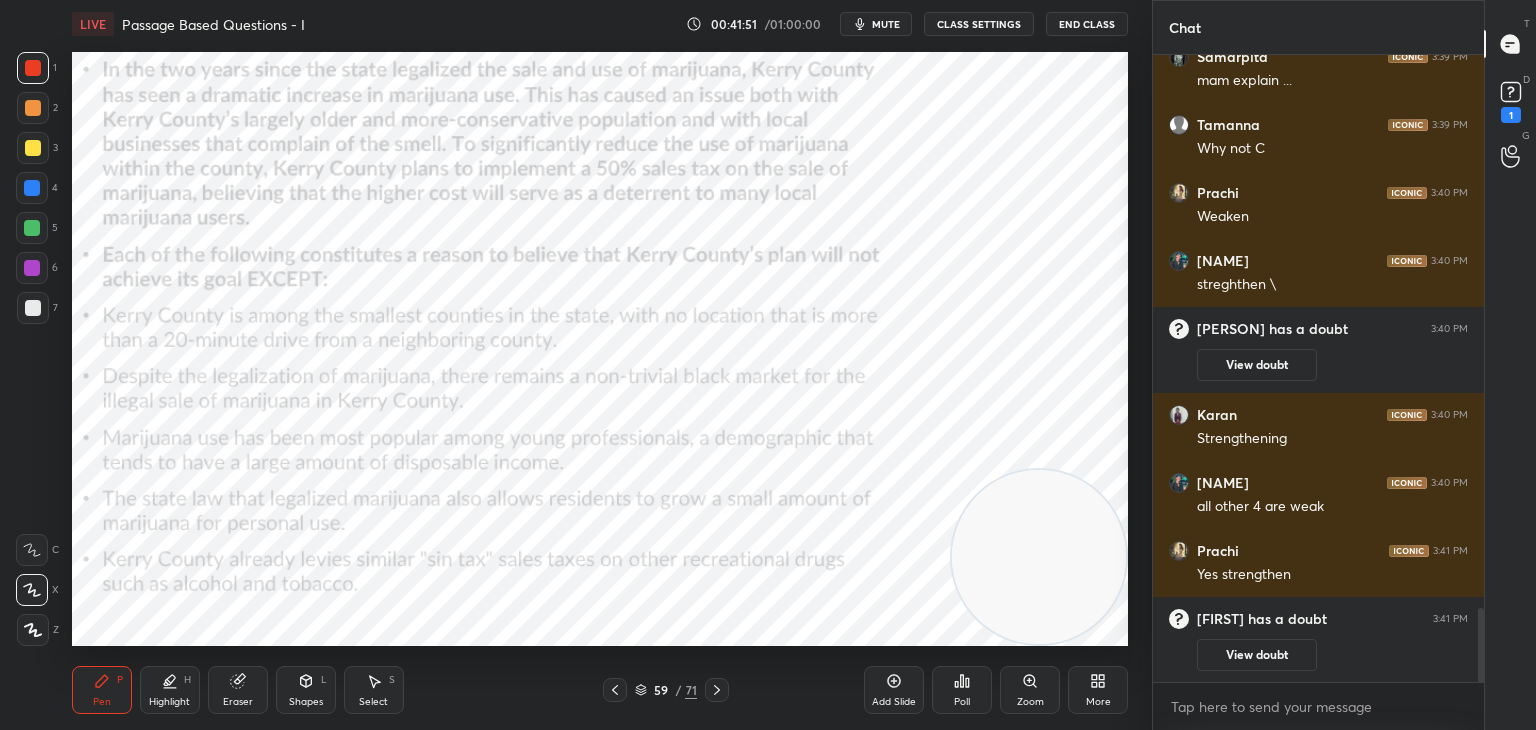 click at bounding box center [32, 228] 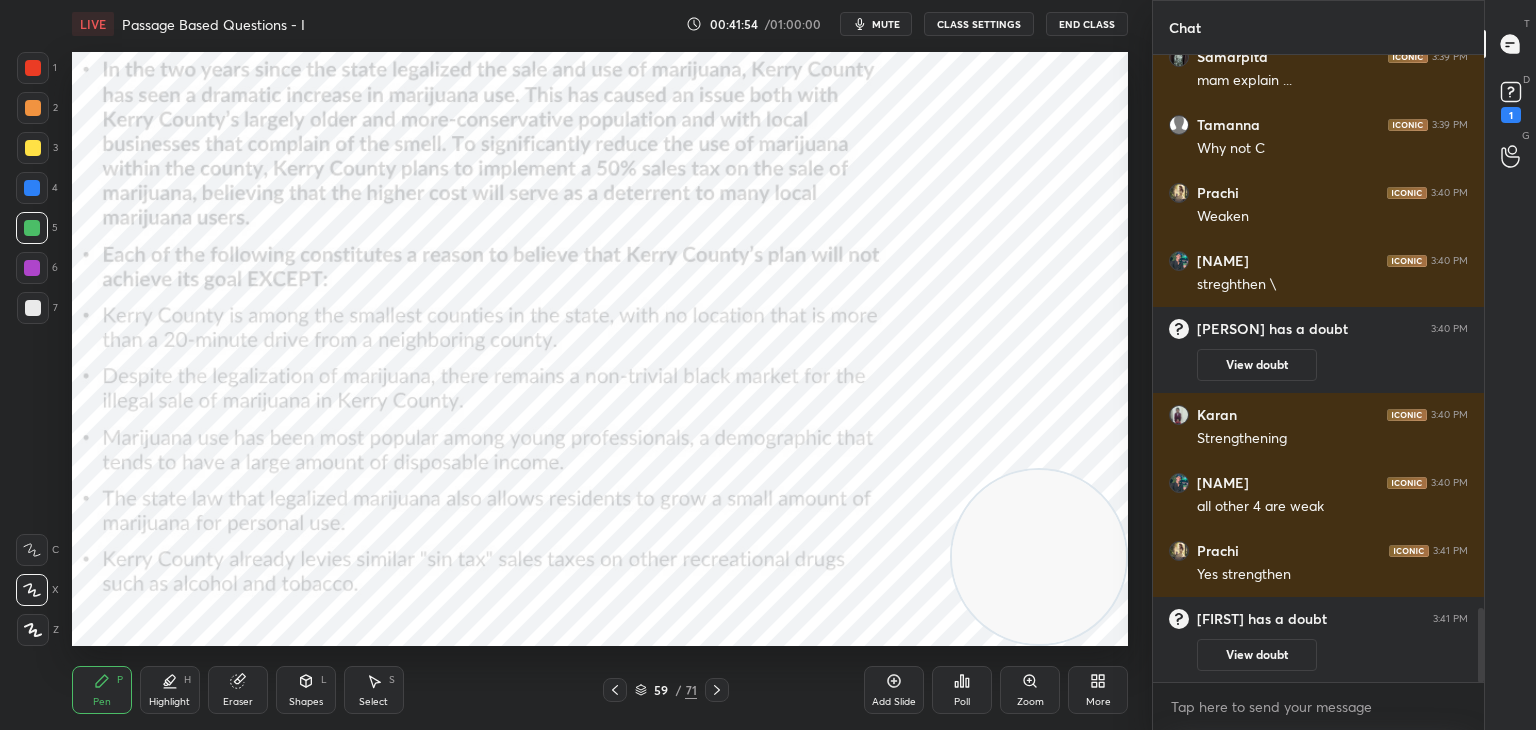 click 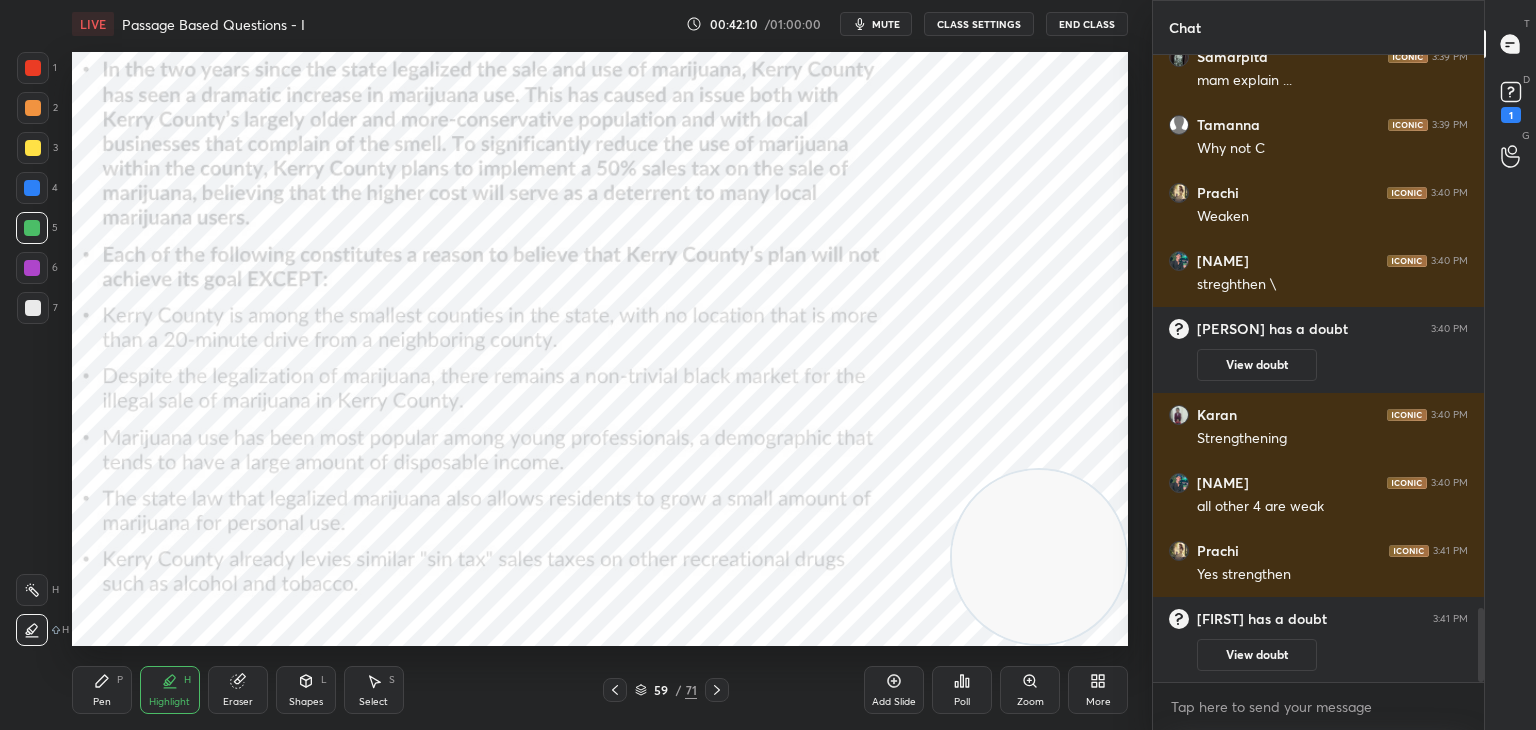 click on "Pen" at bounding box center (102, 702) 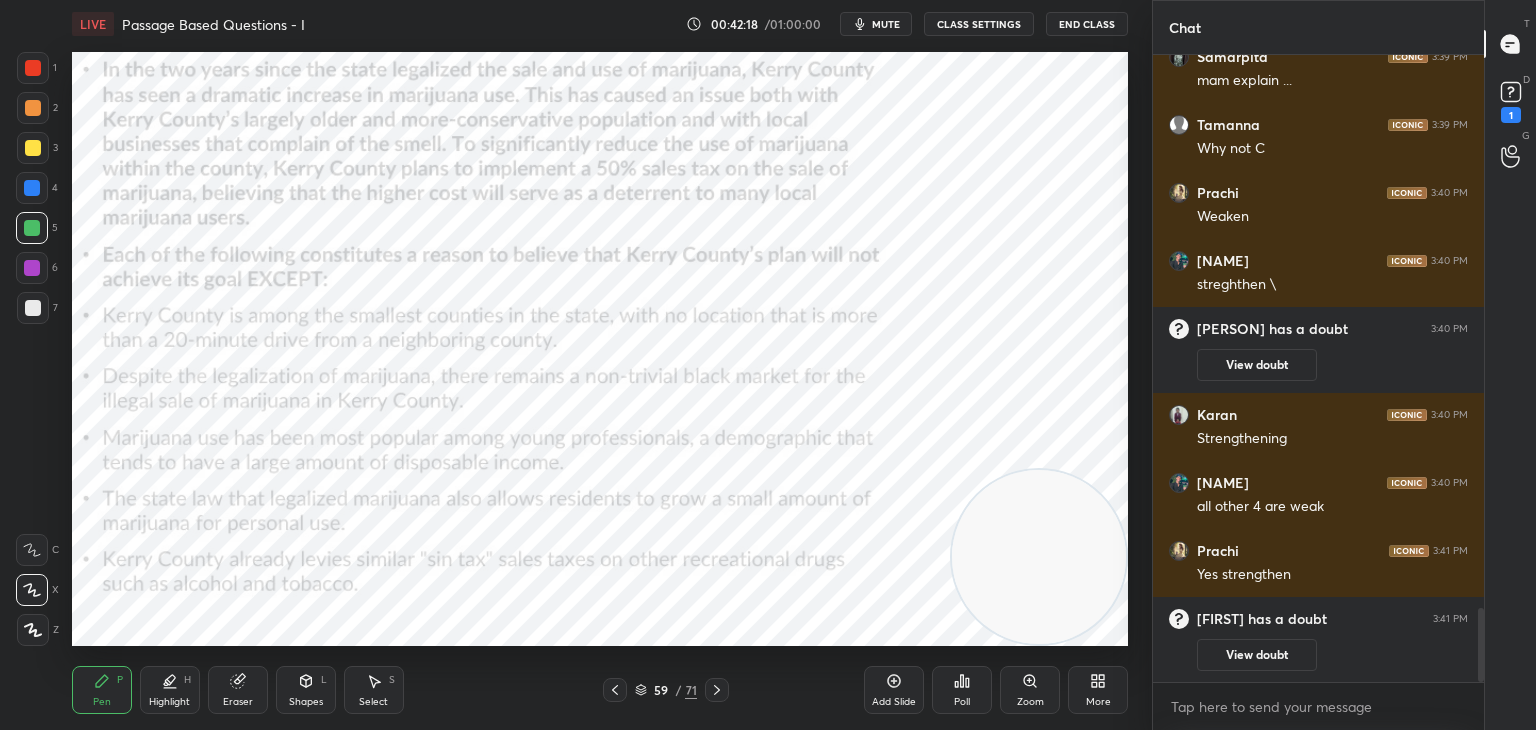 click at bounding box center [33, 68] 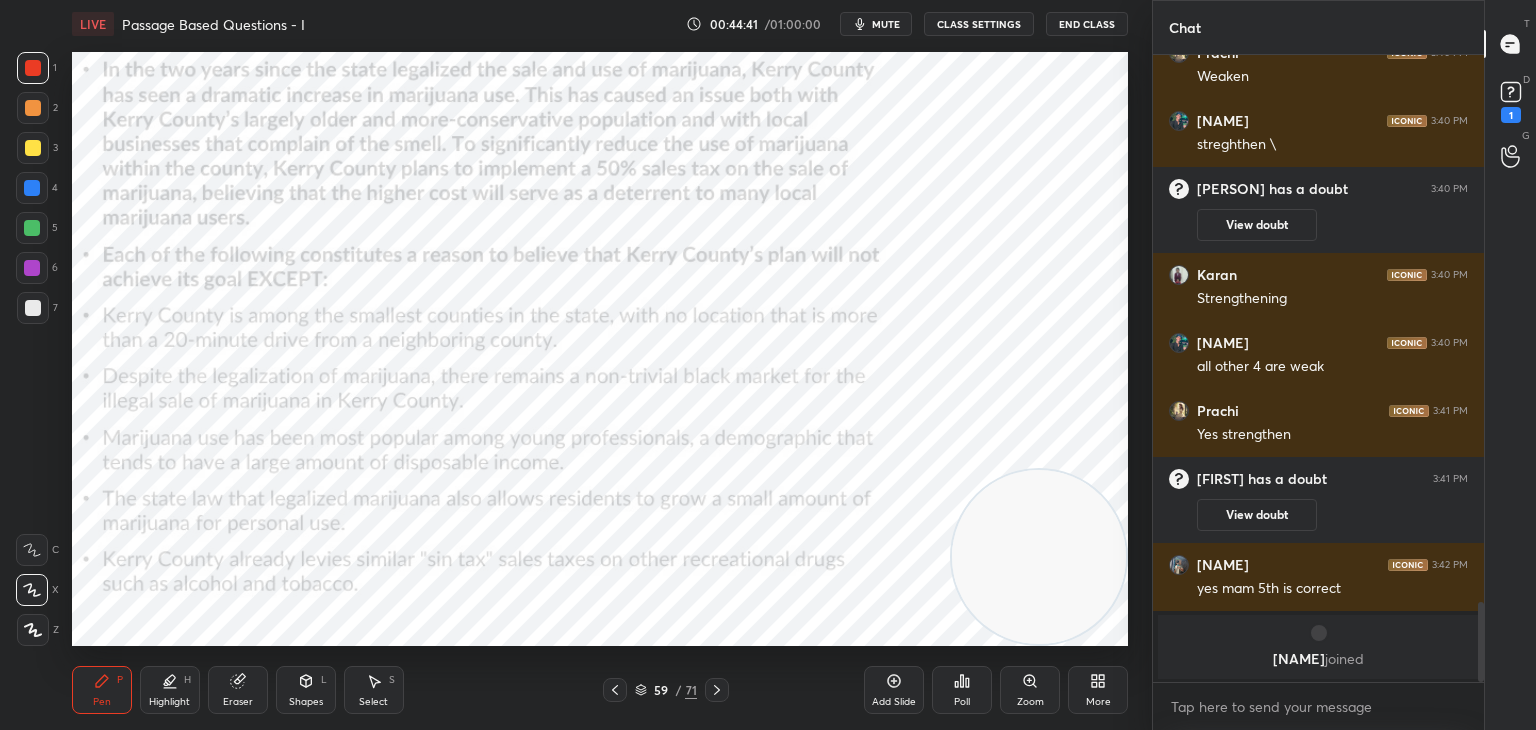 scroll, scrollTop: 4188, scrollLeft: 0, axis: vertical 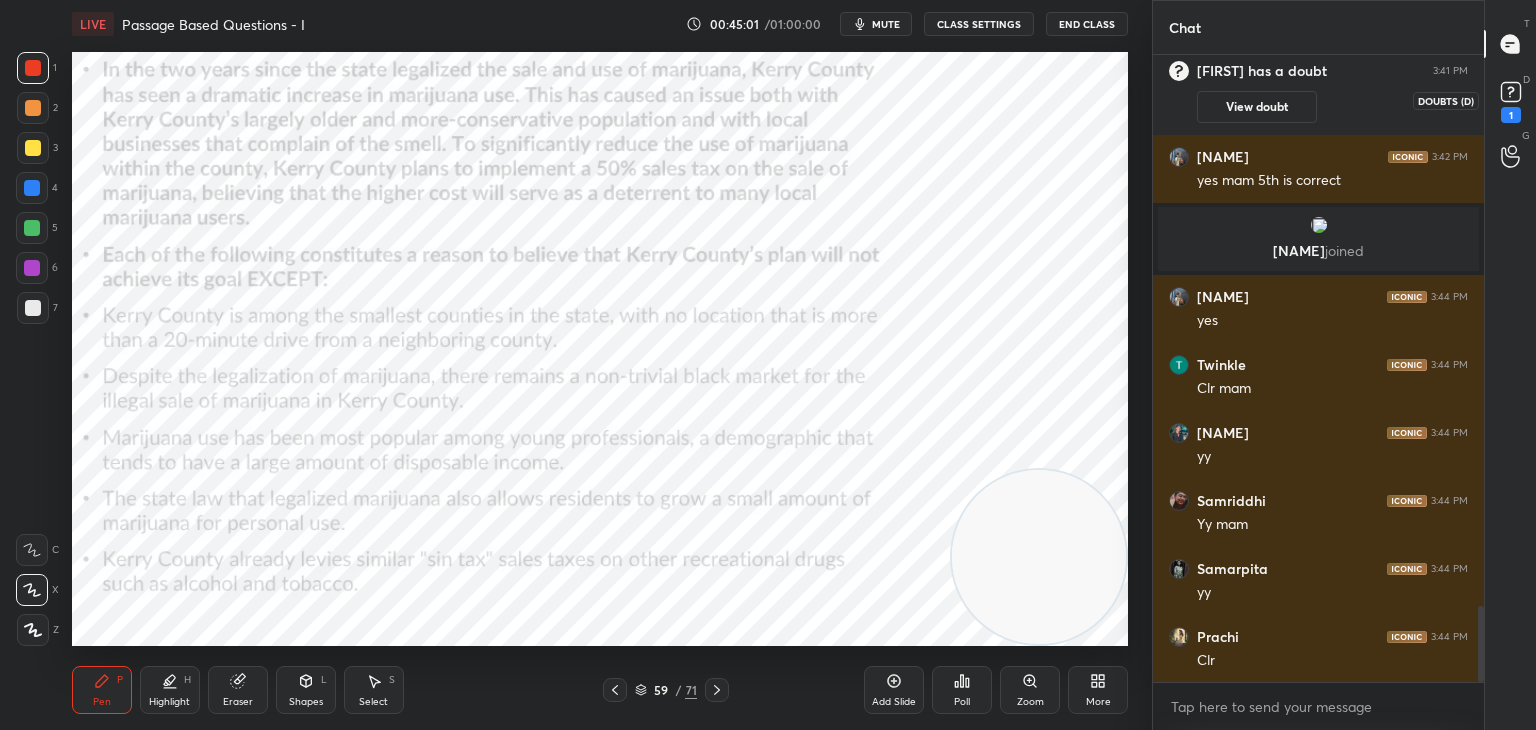 click on "1" at bounding box center [1511, 115] 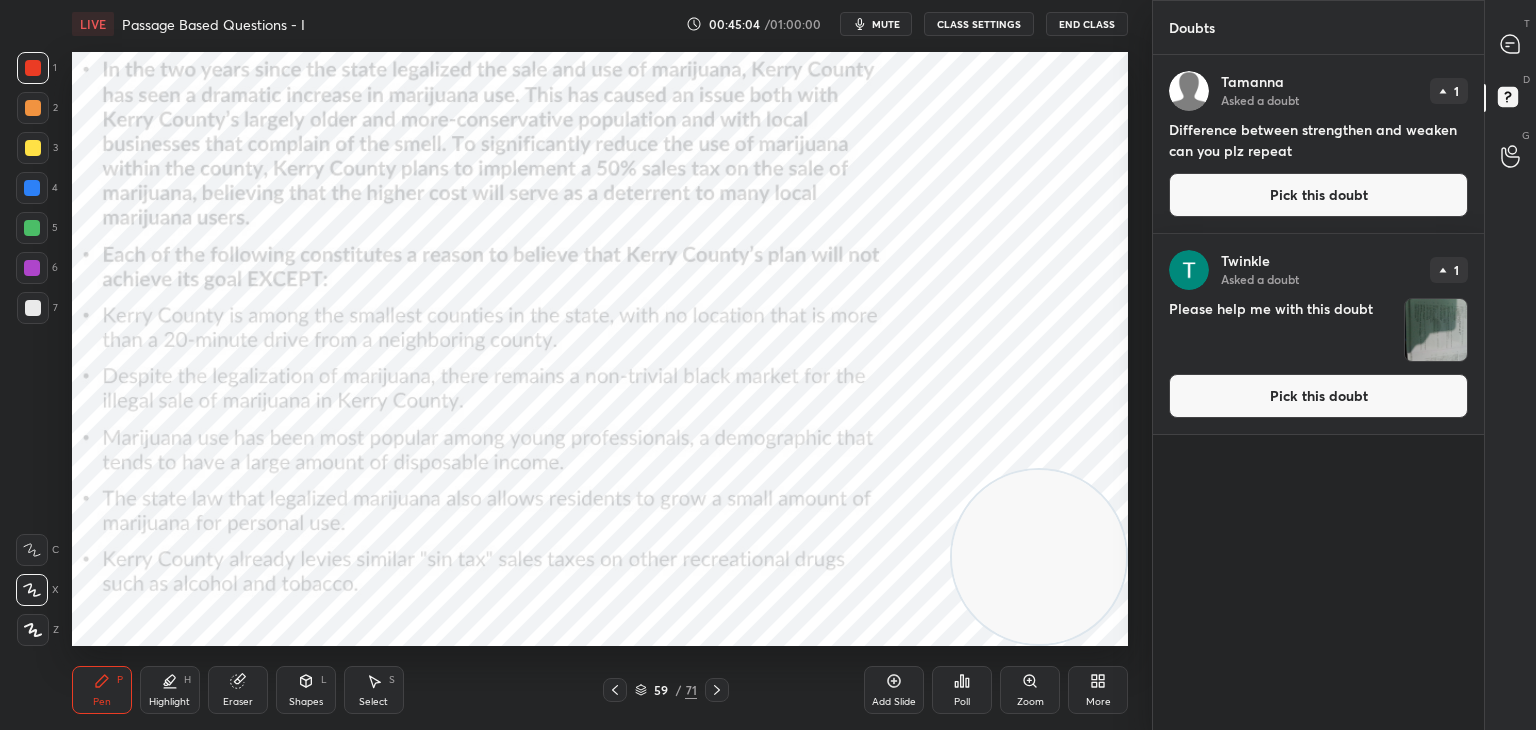 click on "Add Slide" at bounding box center (894, 690) 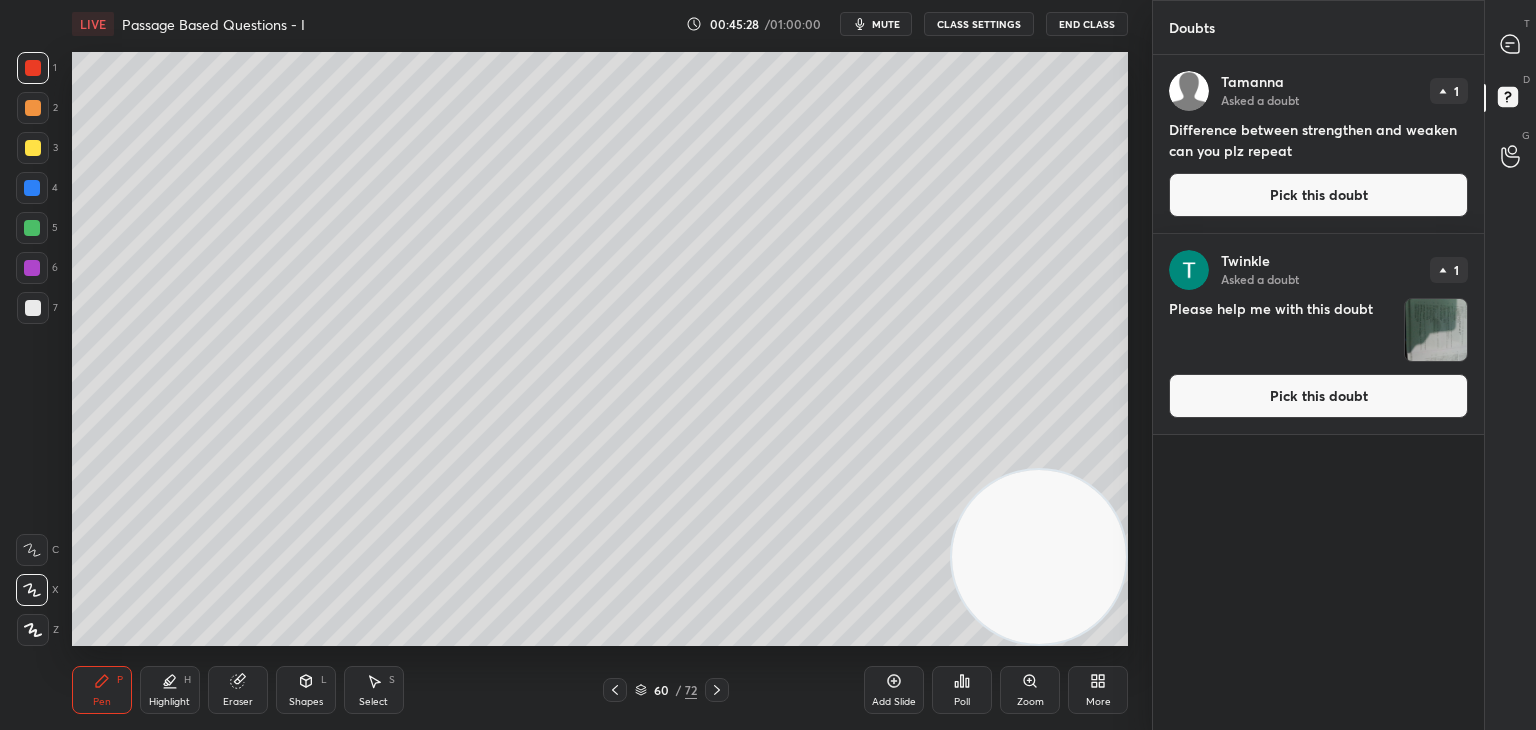 click 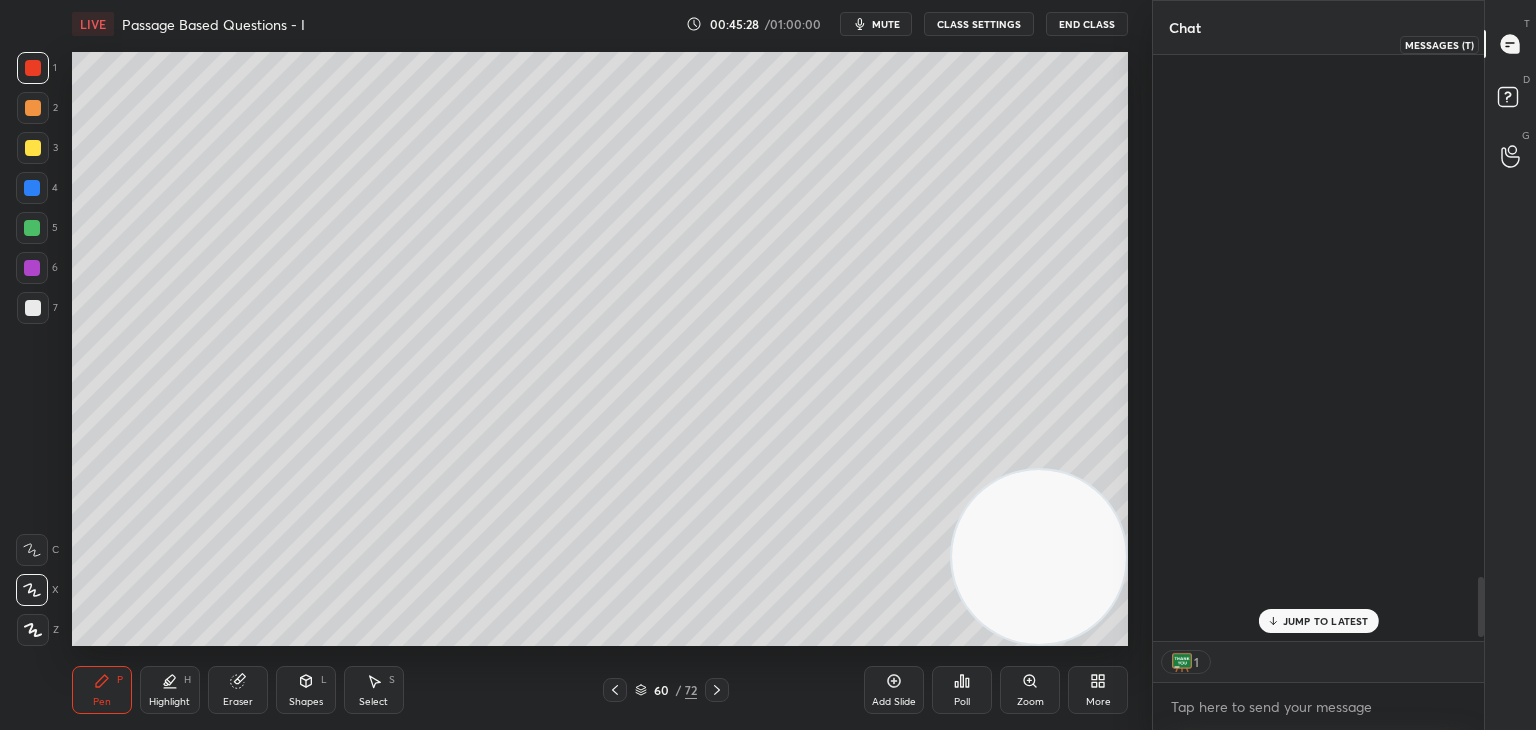 scroll, scrollTop: 5116, scrollLeft: 0, axis: vertical 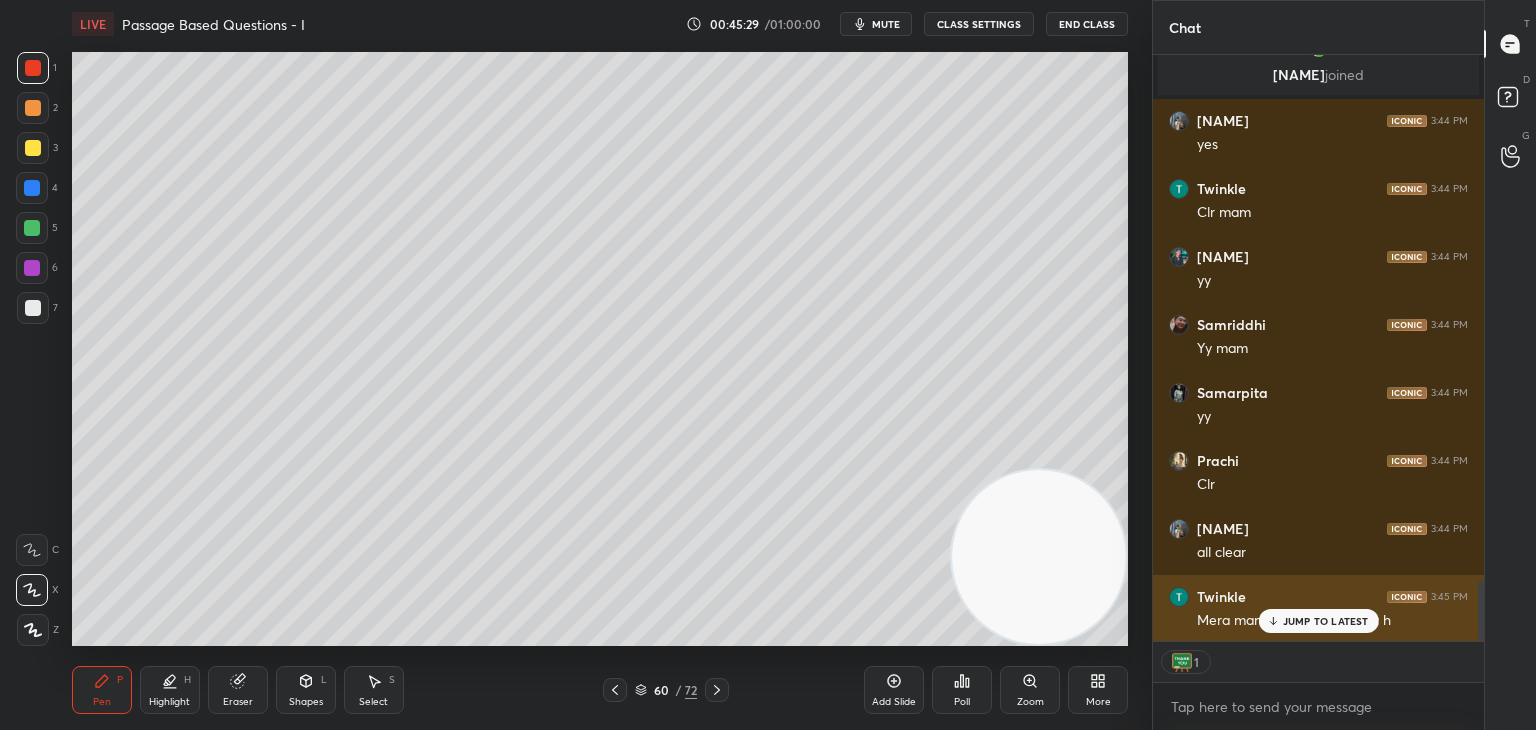 click on "JUMP TO LATEST" at bounding box center [1326, 621] 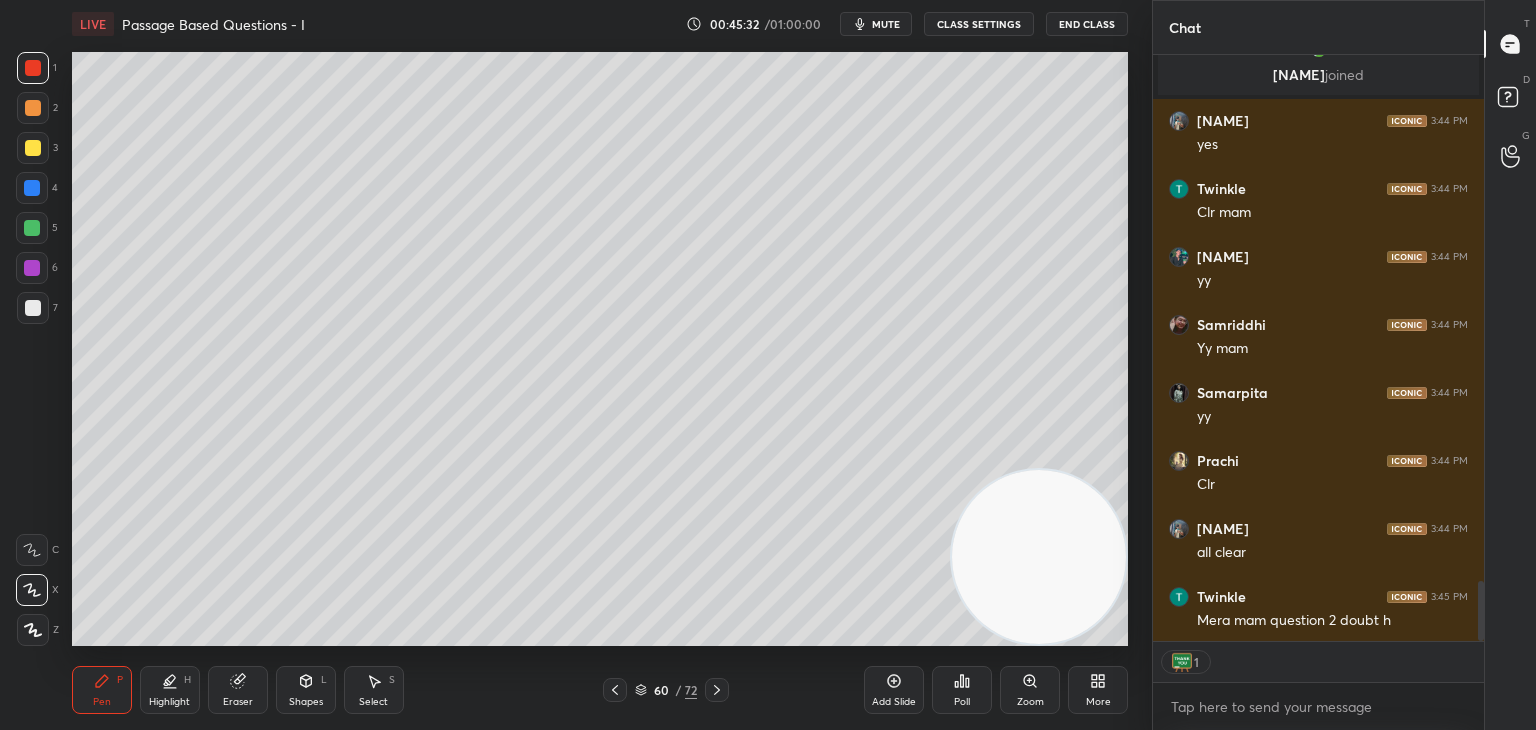 scroll, scrollTop: 5275, scrollLeft: 0, axis: vertical 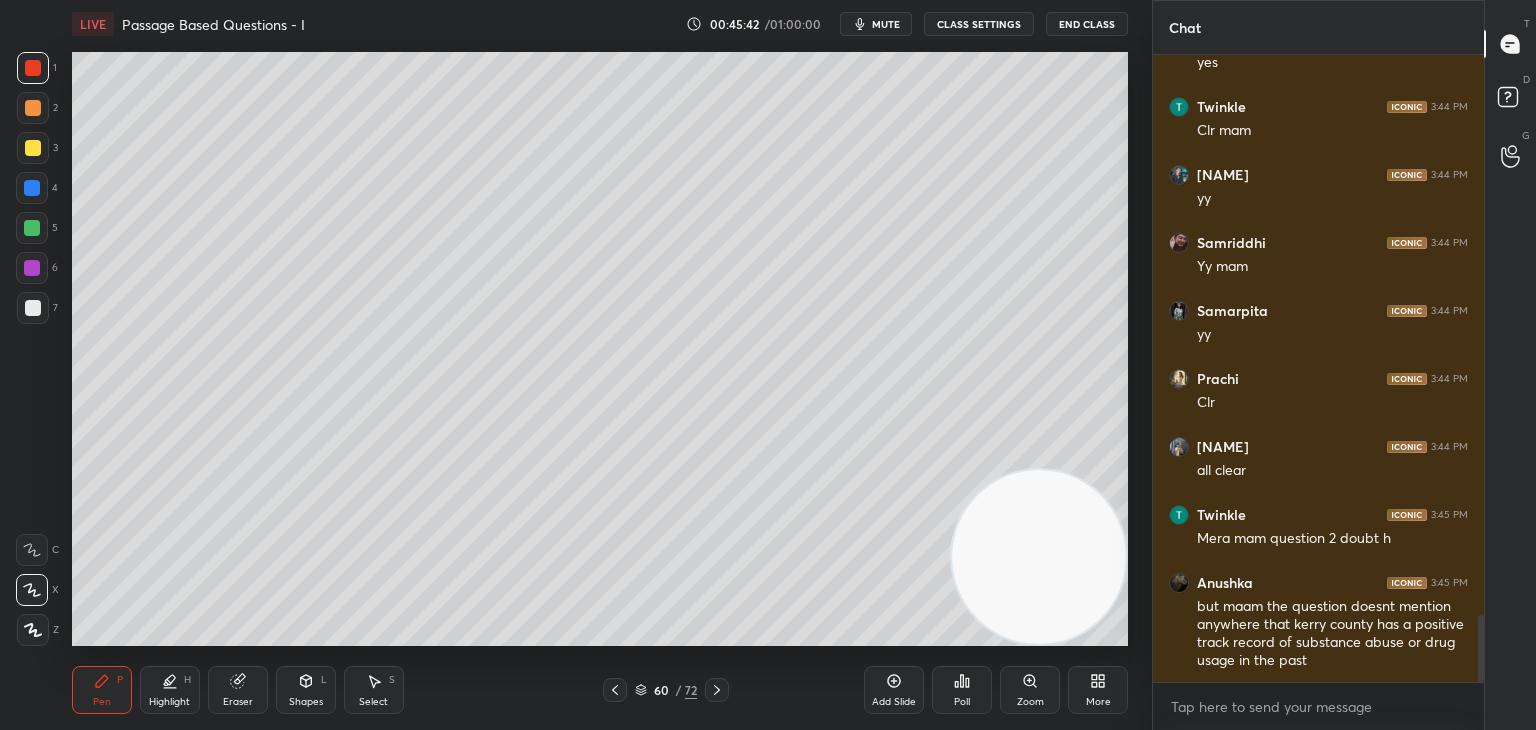 click 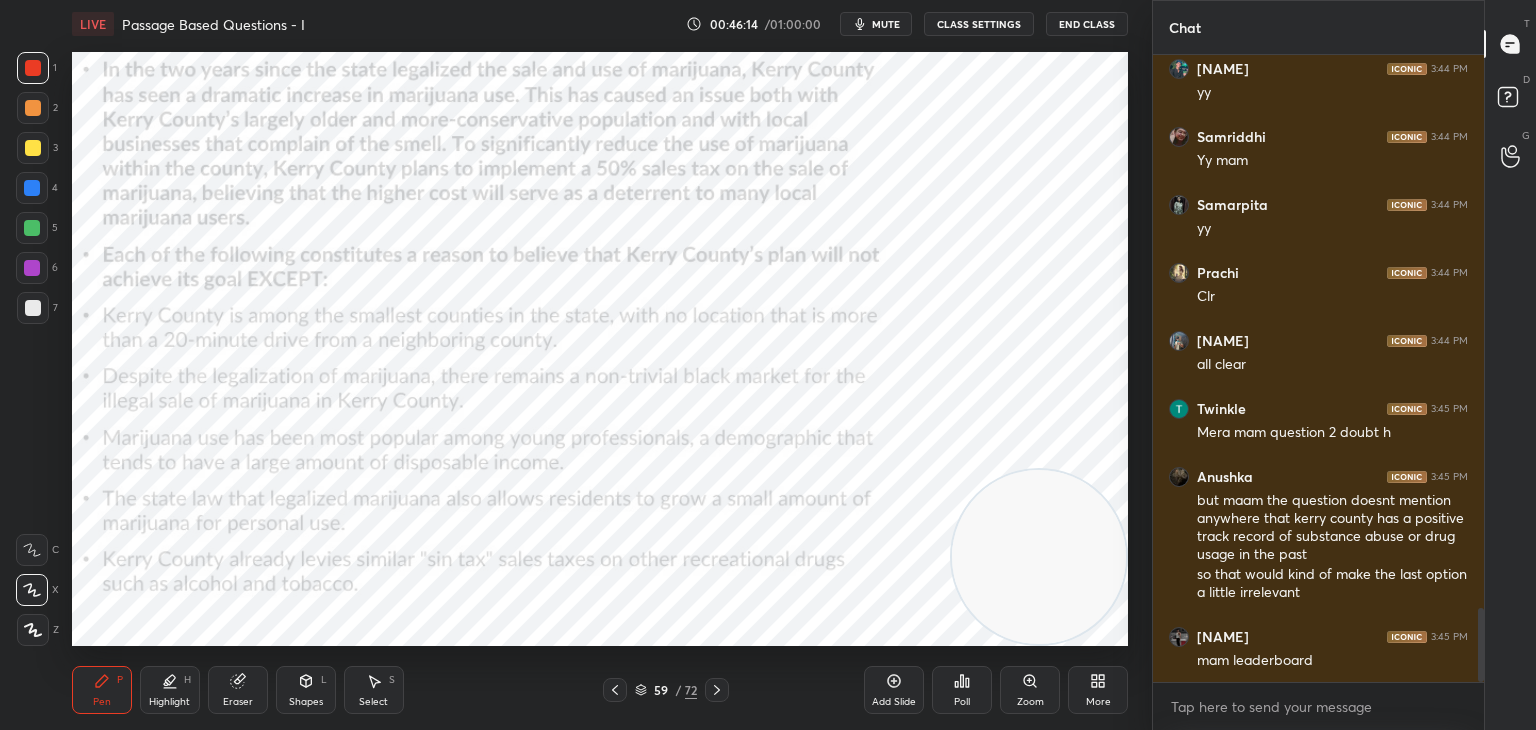 scroll, scrollTop: 4732, scrollLeft: 0, axis: vertical 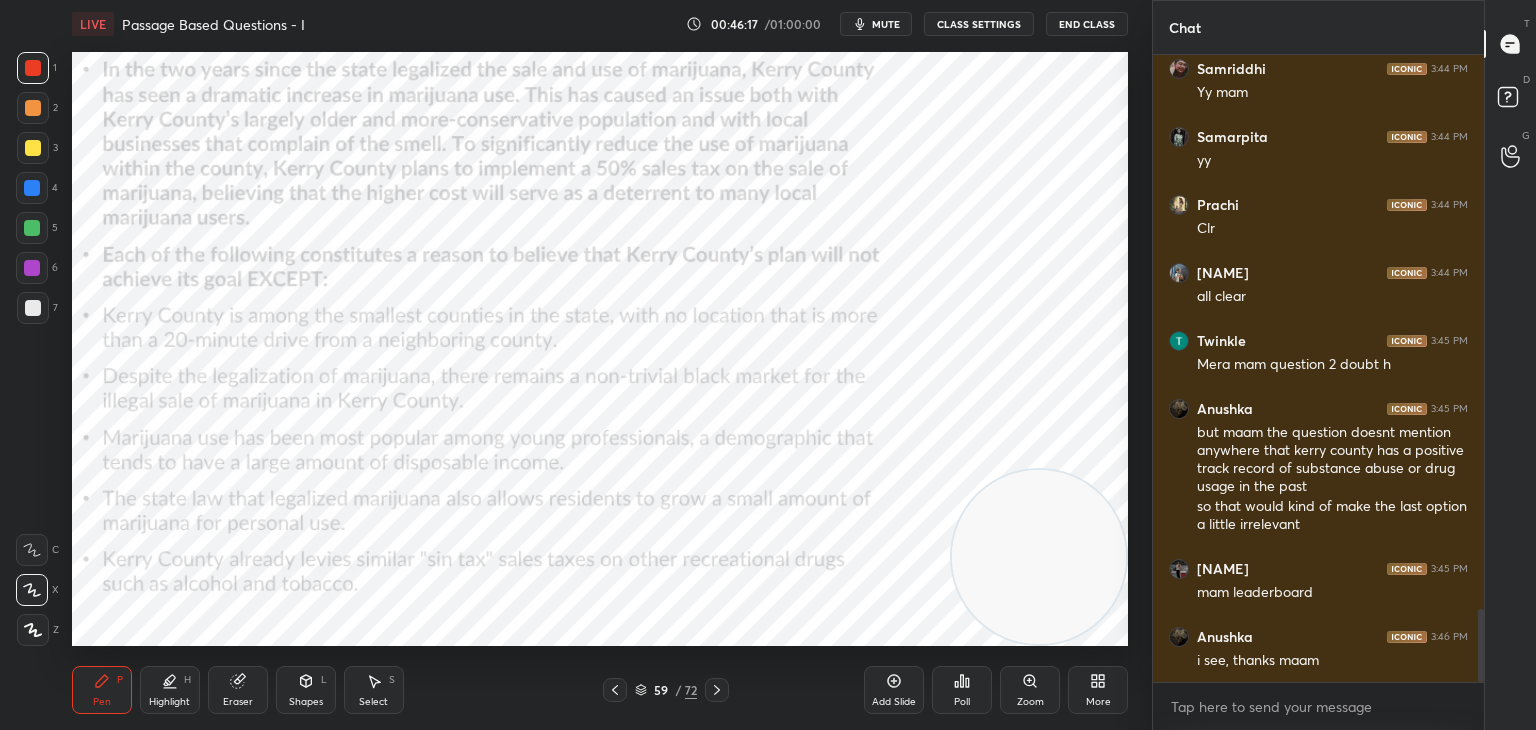 click on "Poll" at bounding box center (962, 690) 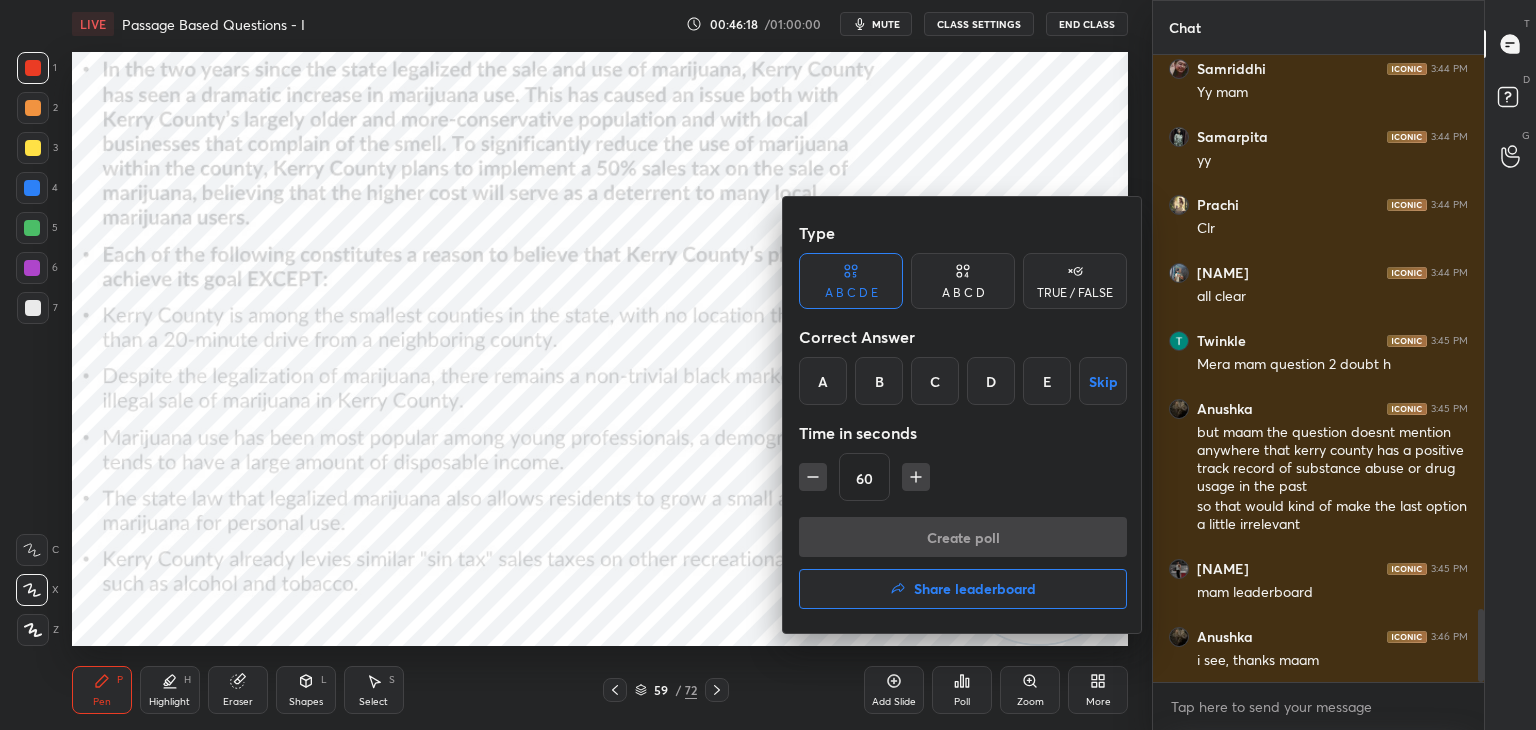 click on "Share leaderboard" at bounding box center (963, 589) 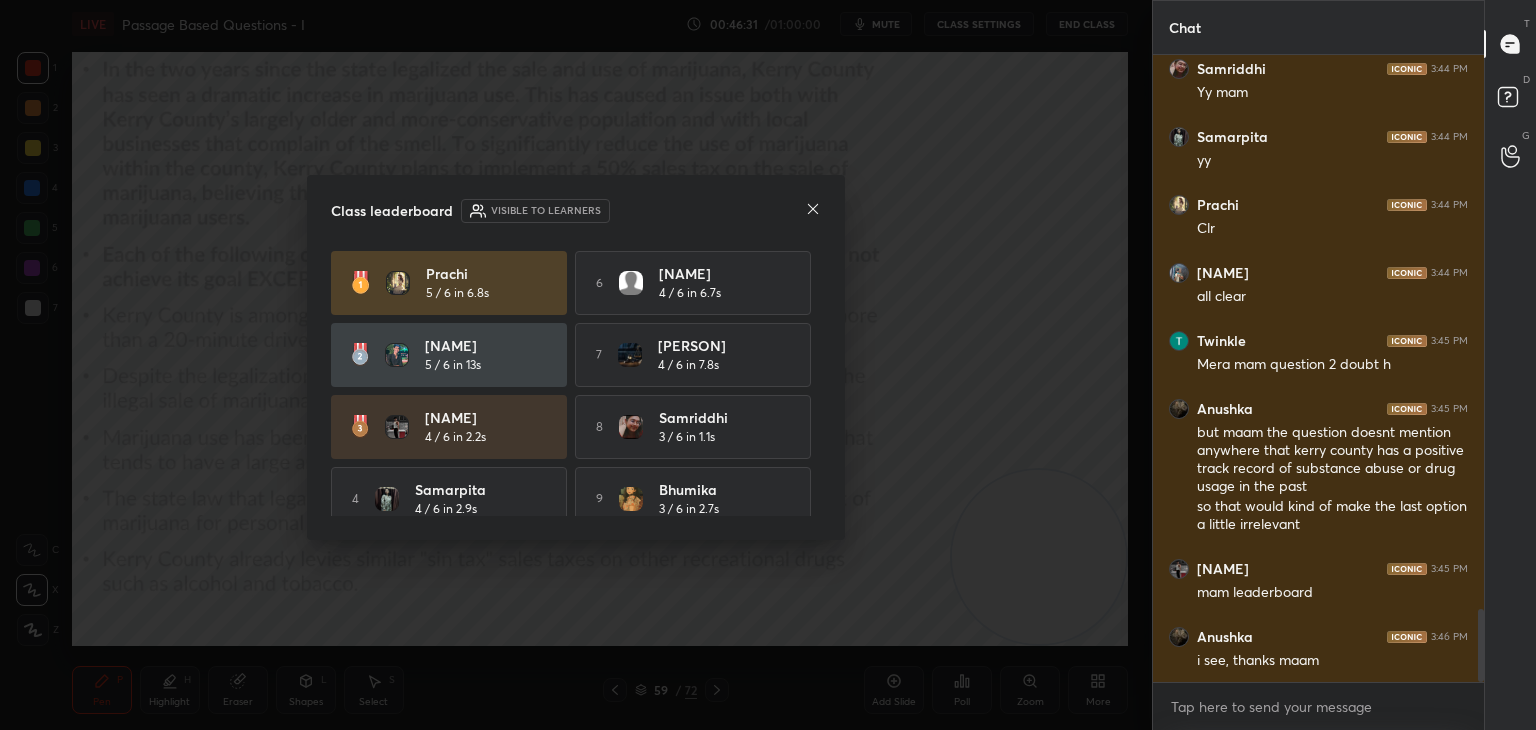 scroll, scrollTop: 92, scrollLeft: 0, axis: vertical 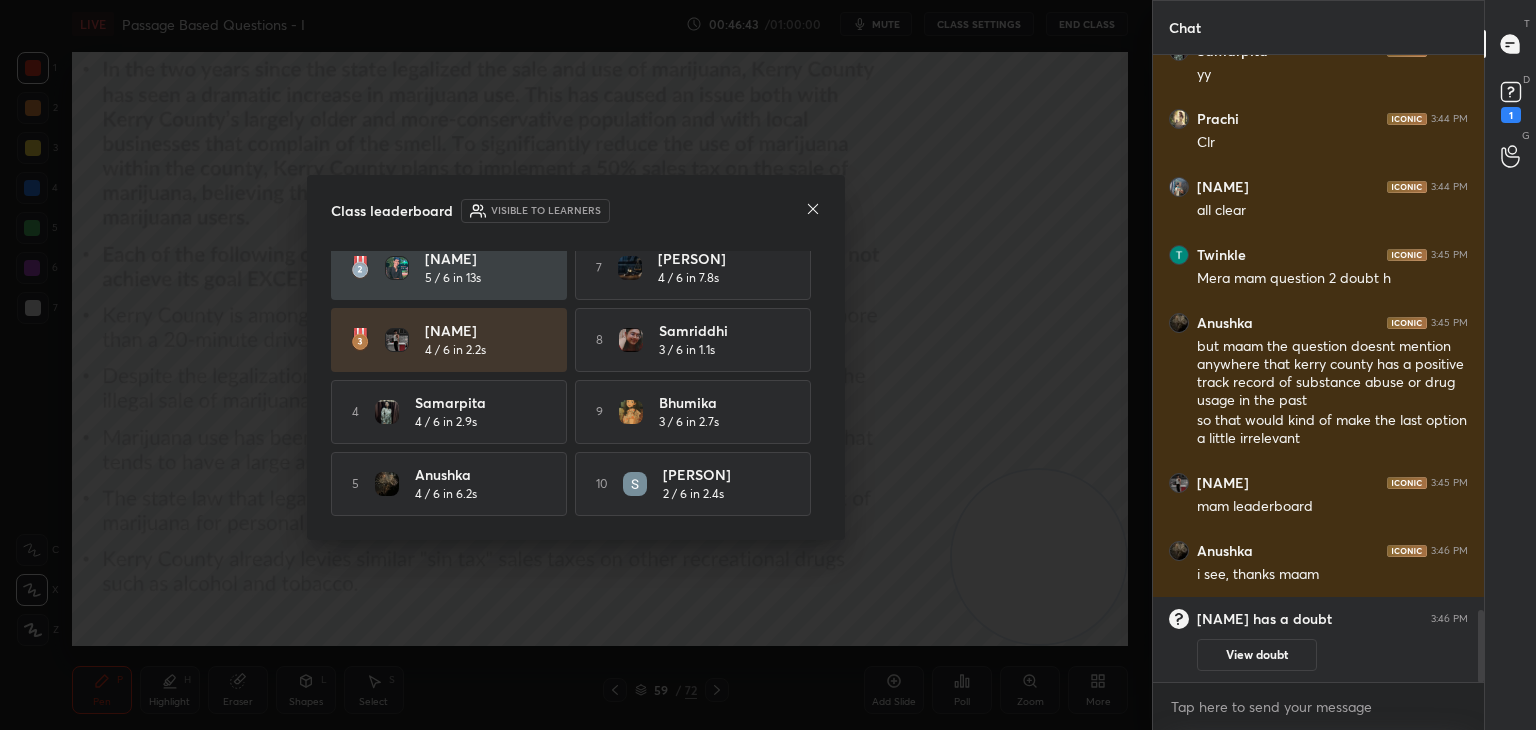 click 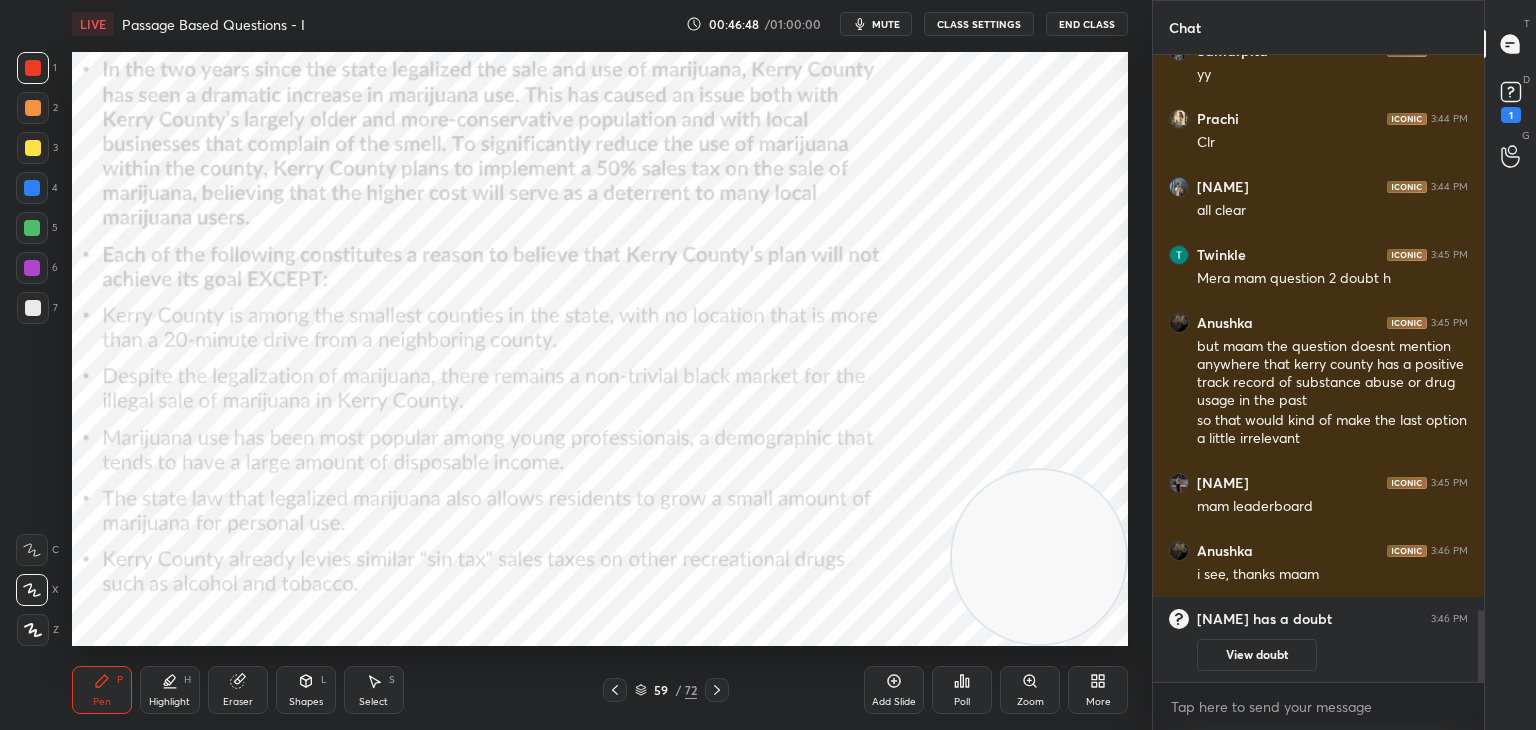 scroll, scrollTop: 4850, scrollLeft: 0, axis: vertical 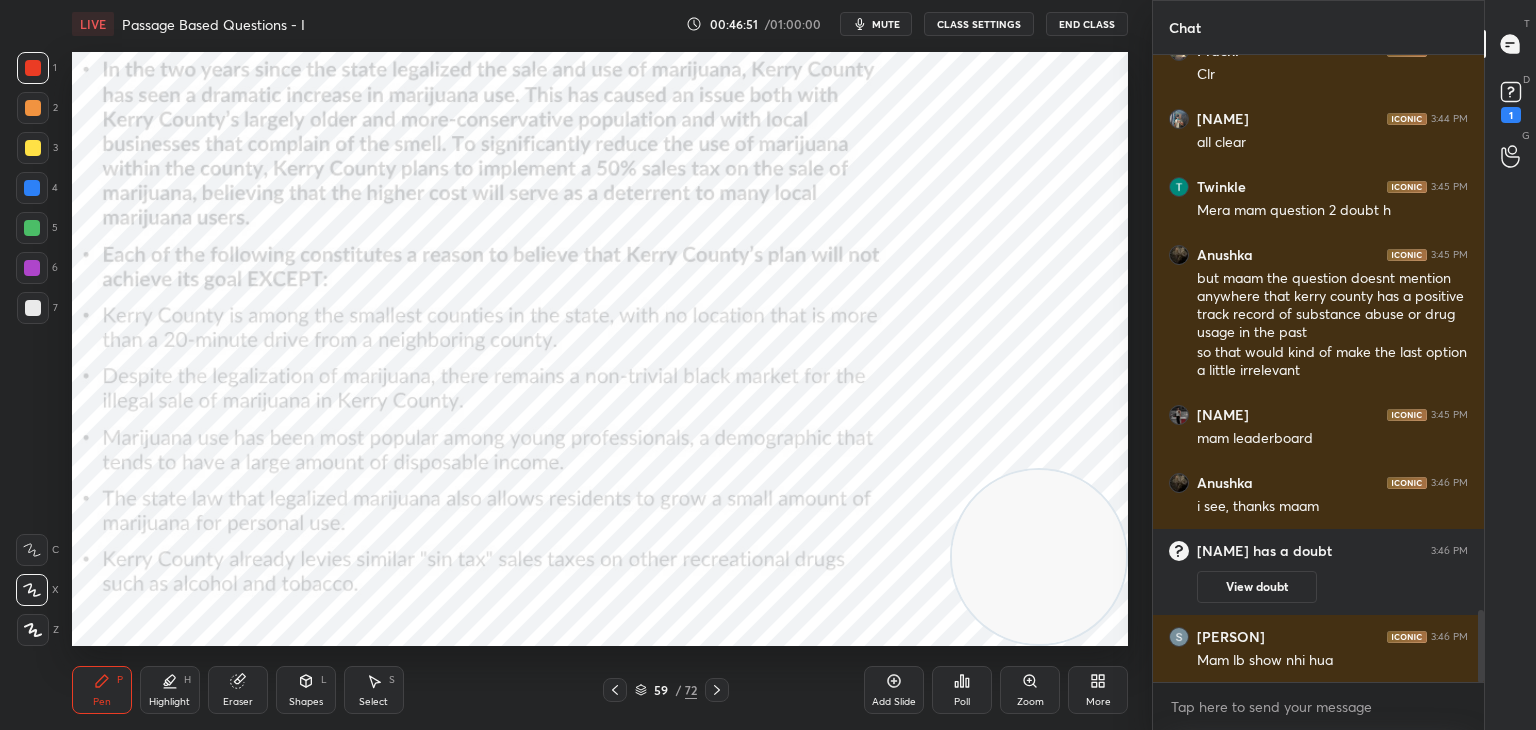 click 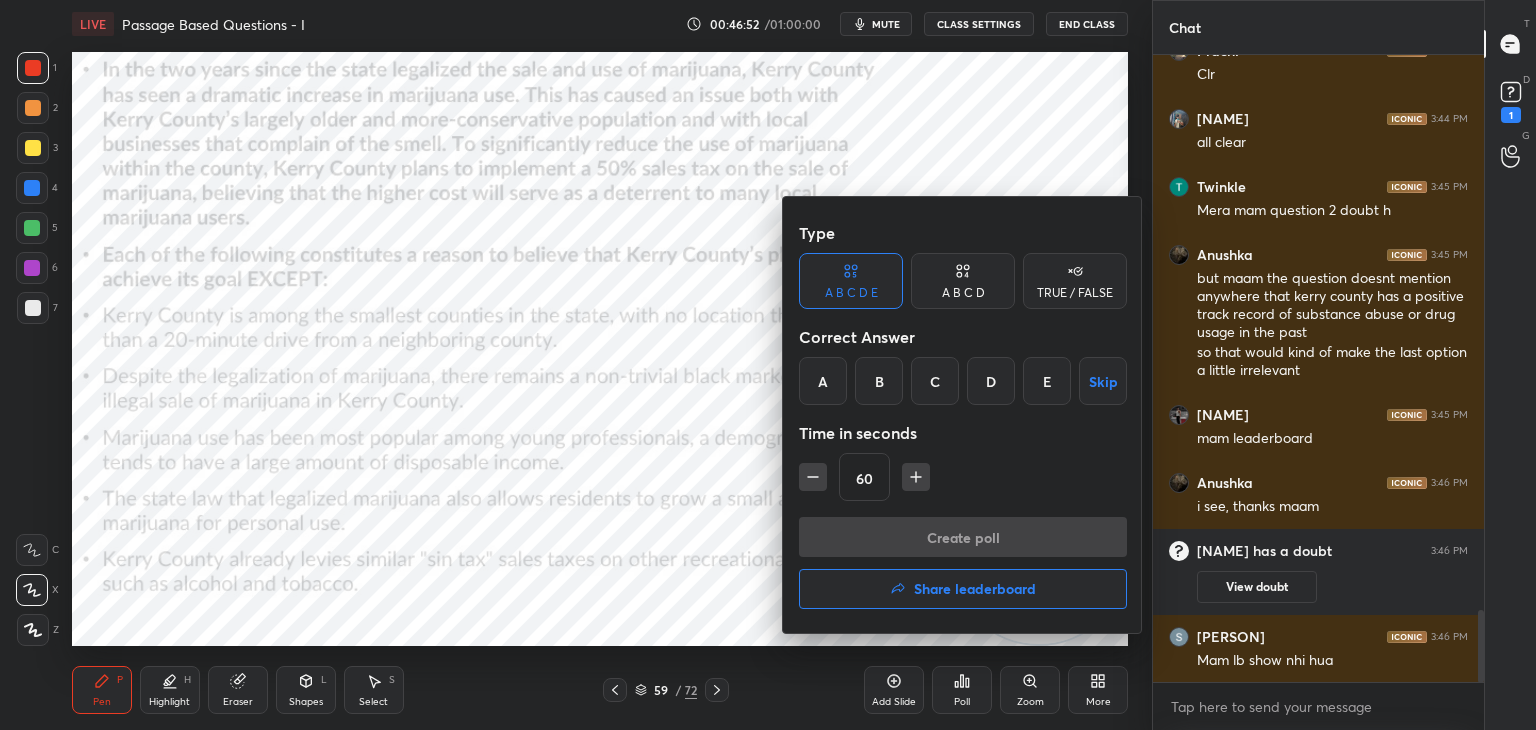 click on "Share leaderboard" at bounding box center [975, 589] 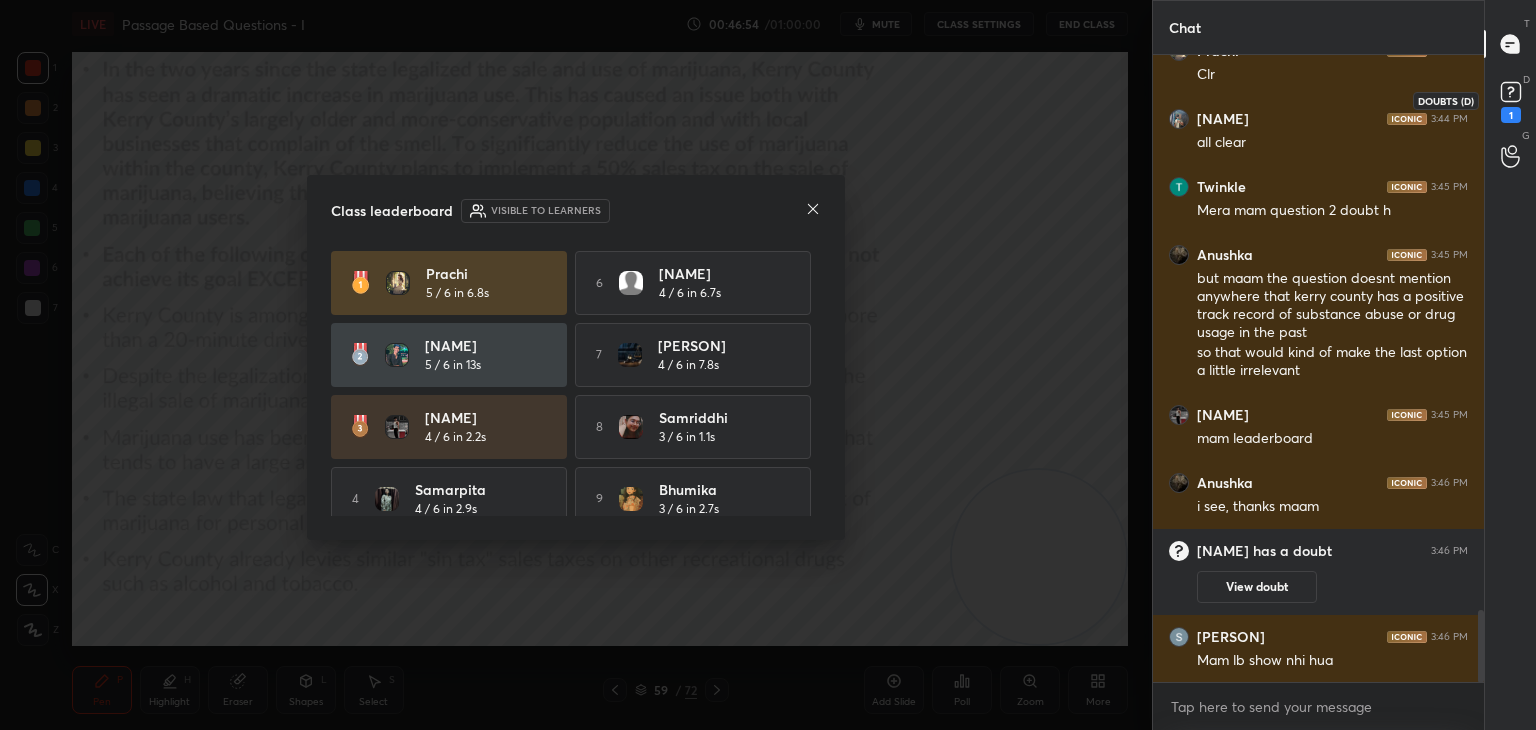 click on "1" at bounding box center [1511, 115] 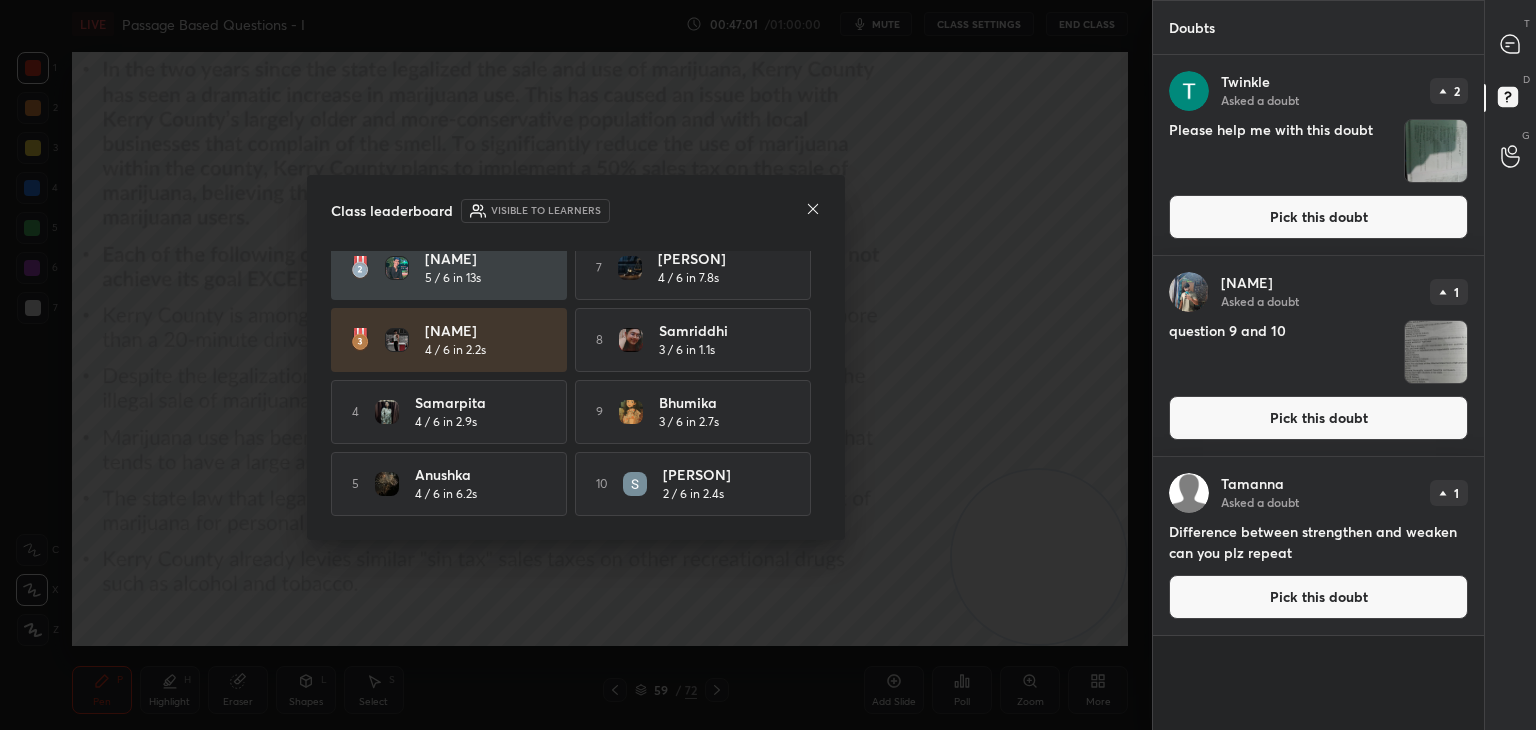 scroll, scrollTop: 0, scrollLeft: 0, axis: both 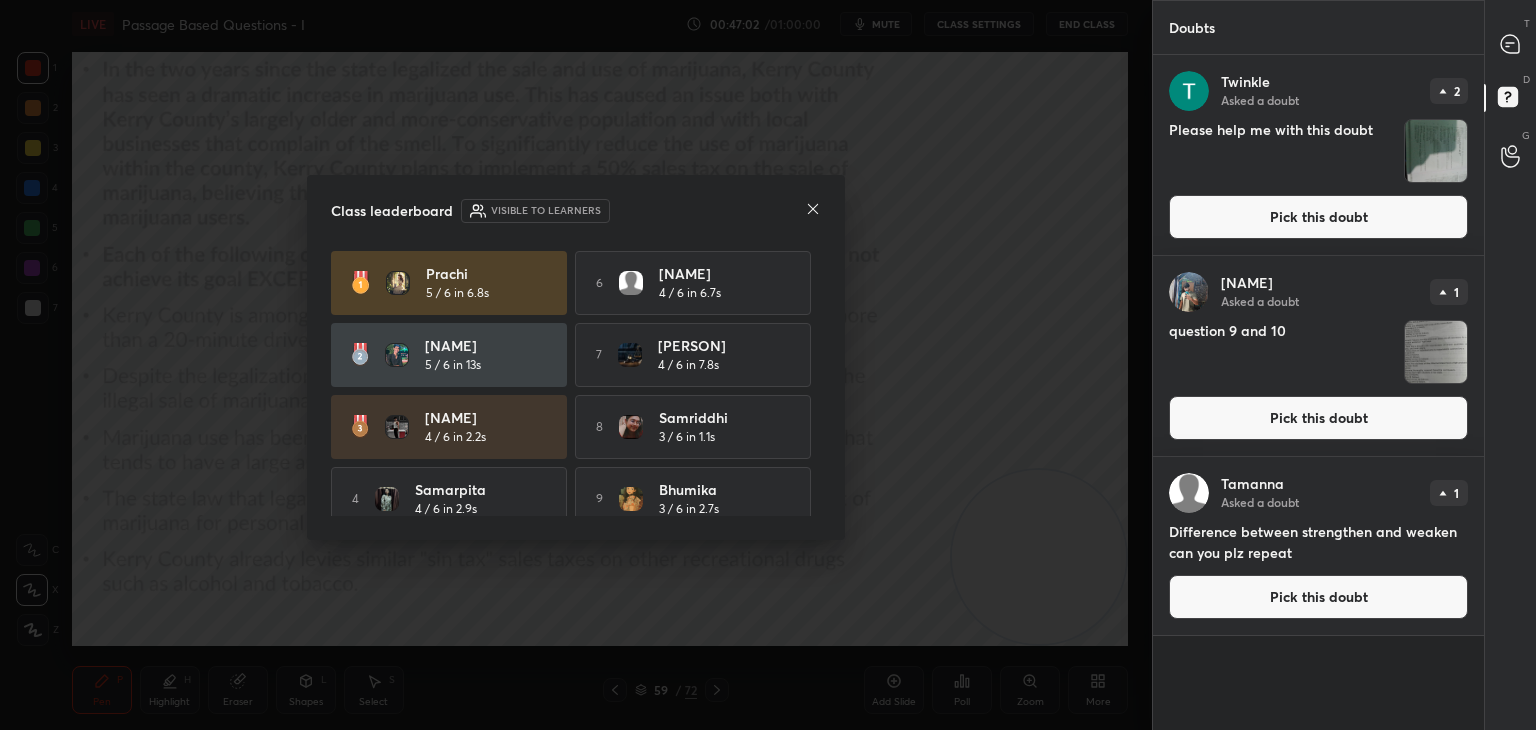 click 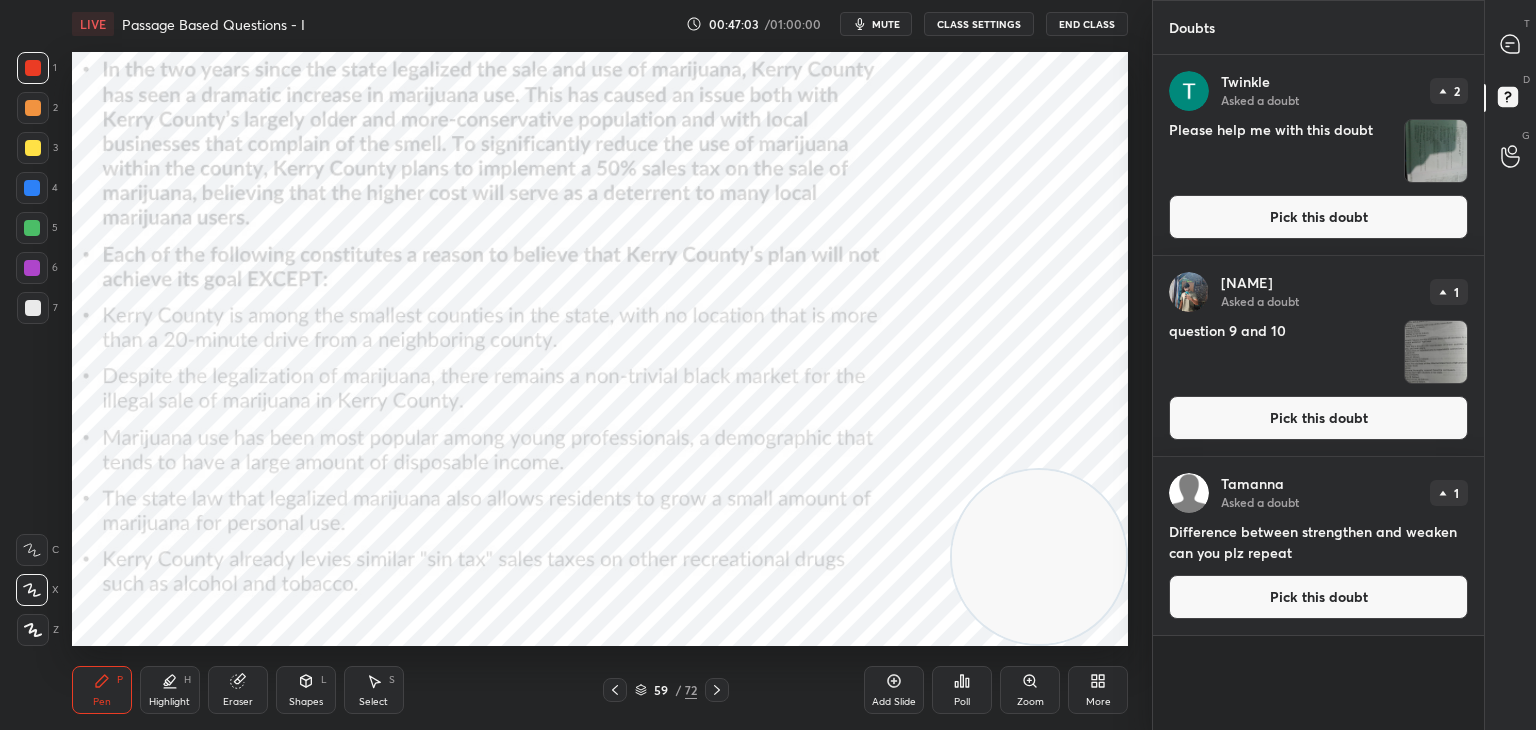 click on "T Messages (T)" at bounding box center (1510, 44) 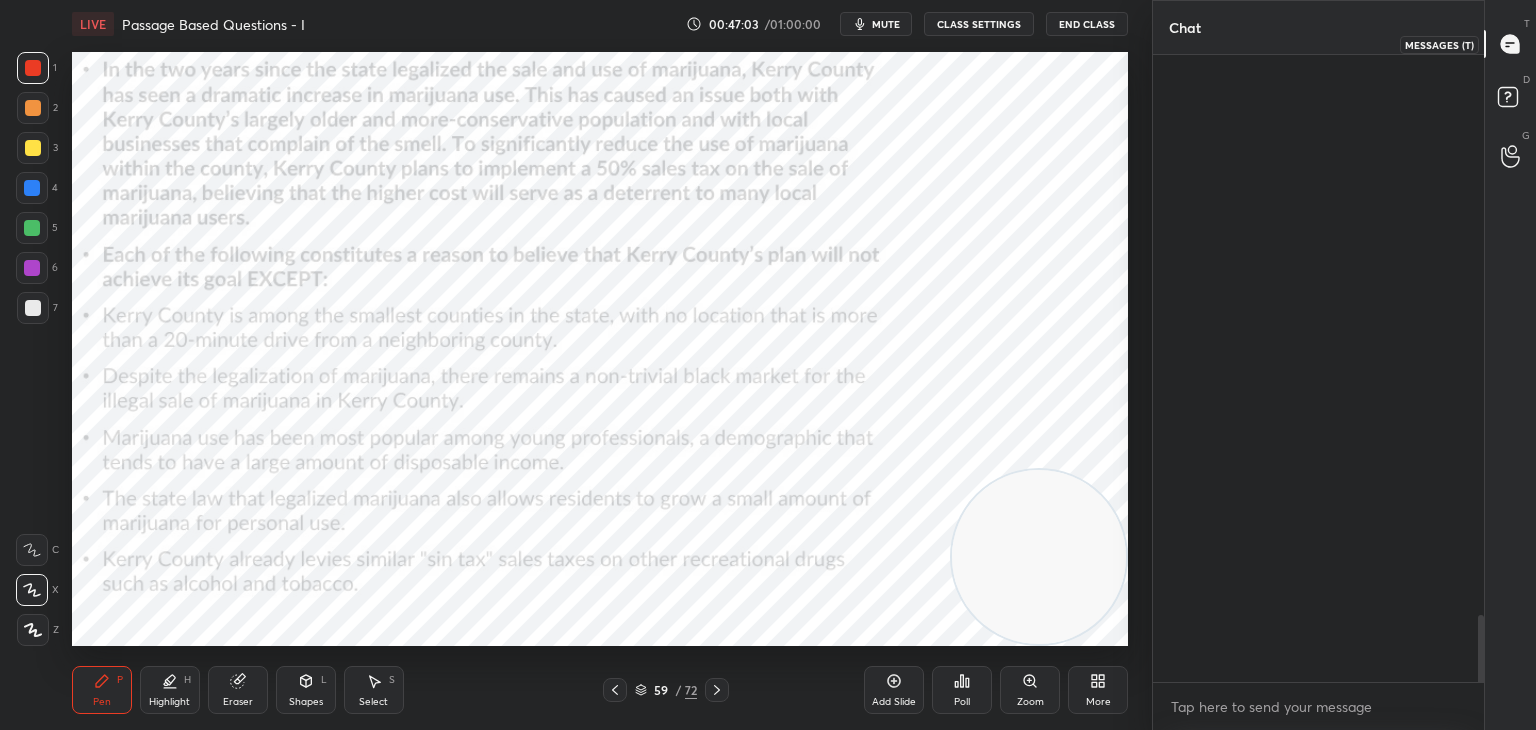 scroll, scrollTop: 5384, scrollLeft: 0, axis: vertical 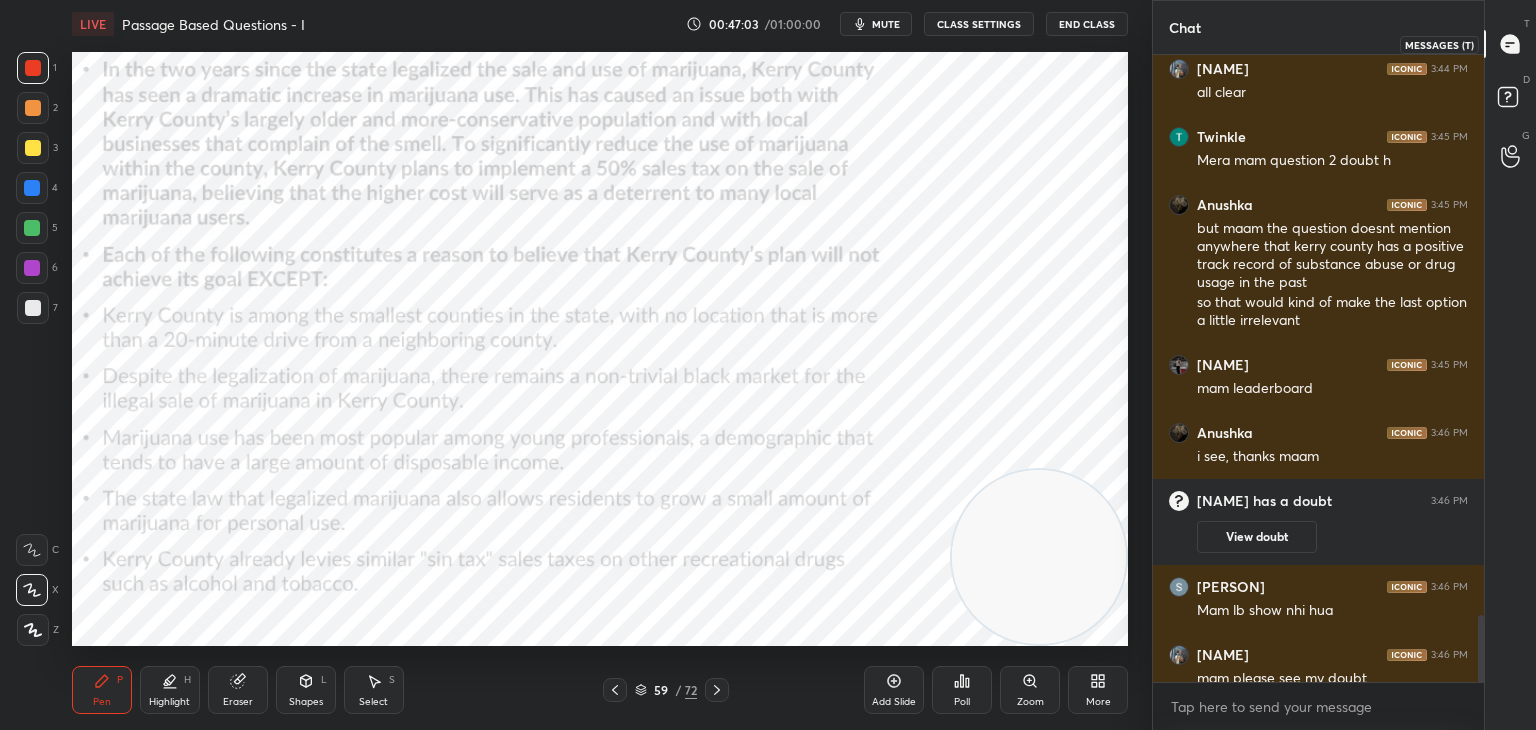 click 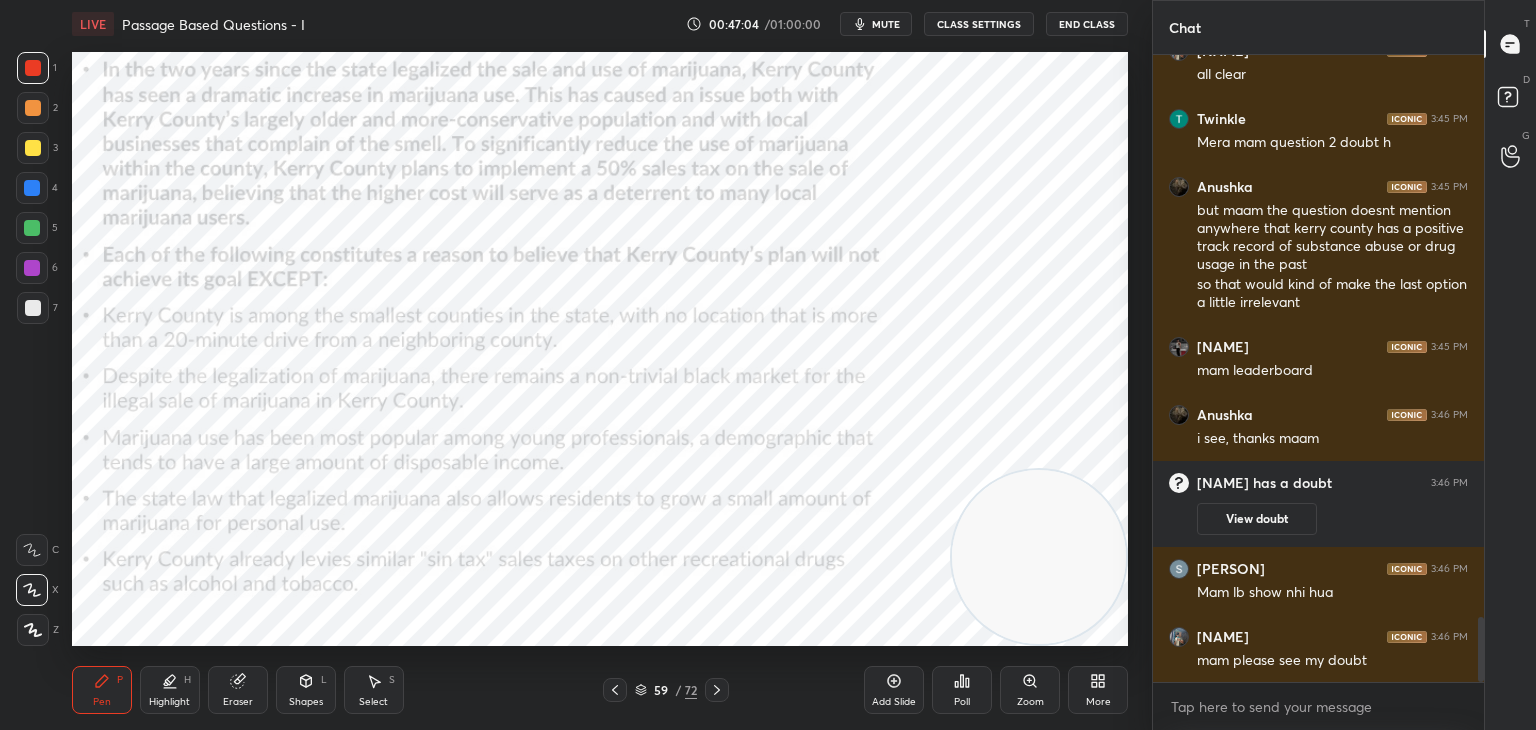 scroll, scrollTop: 5470, scrollLeft: 0, axis: vertical 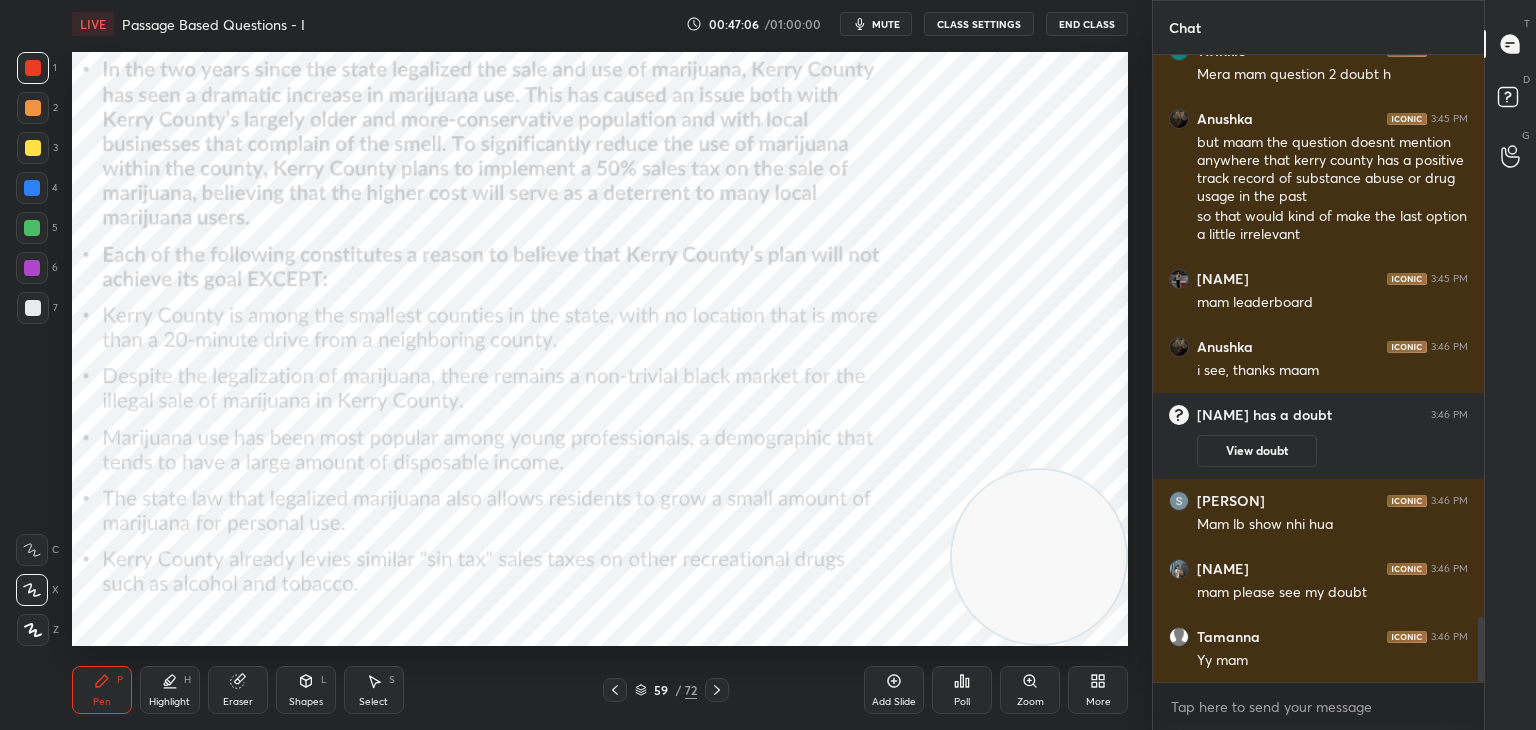 click 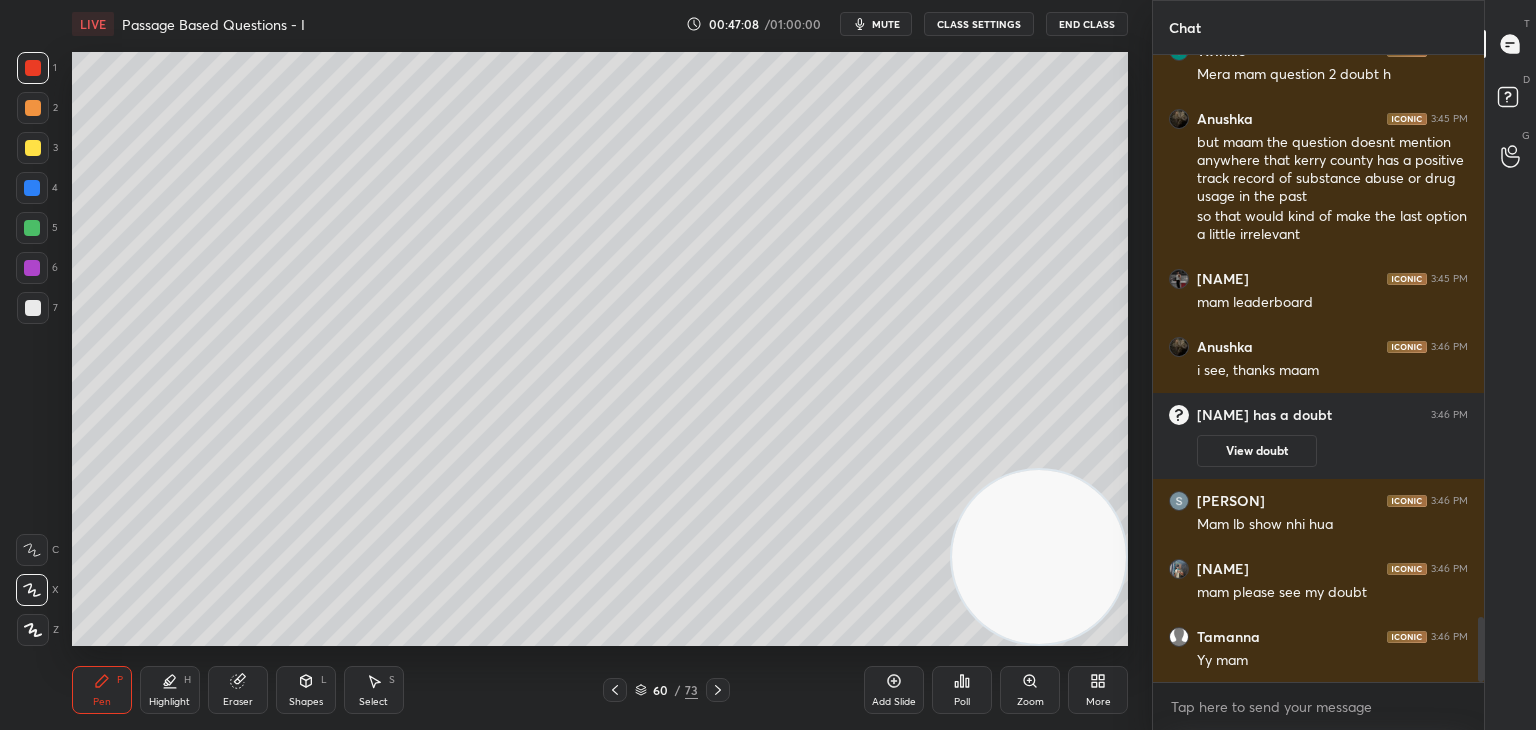 scroll, scrollTop: 5538, scrollLeft: 0, axis: vertical 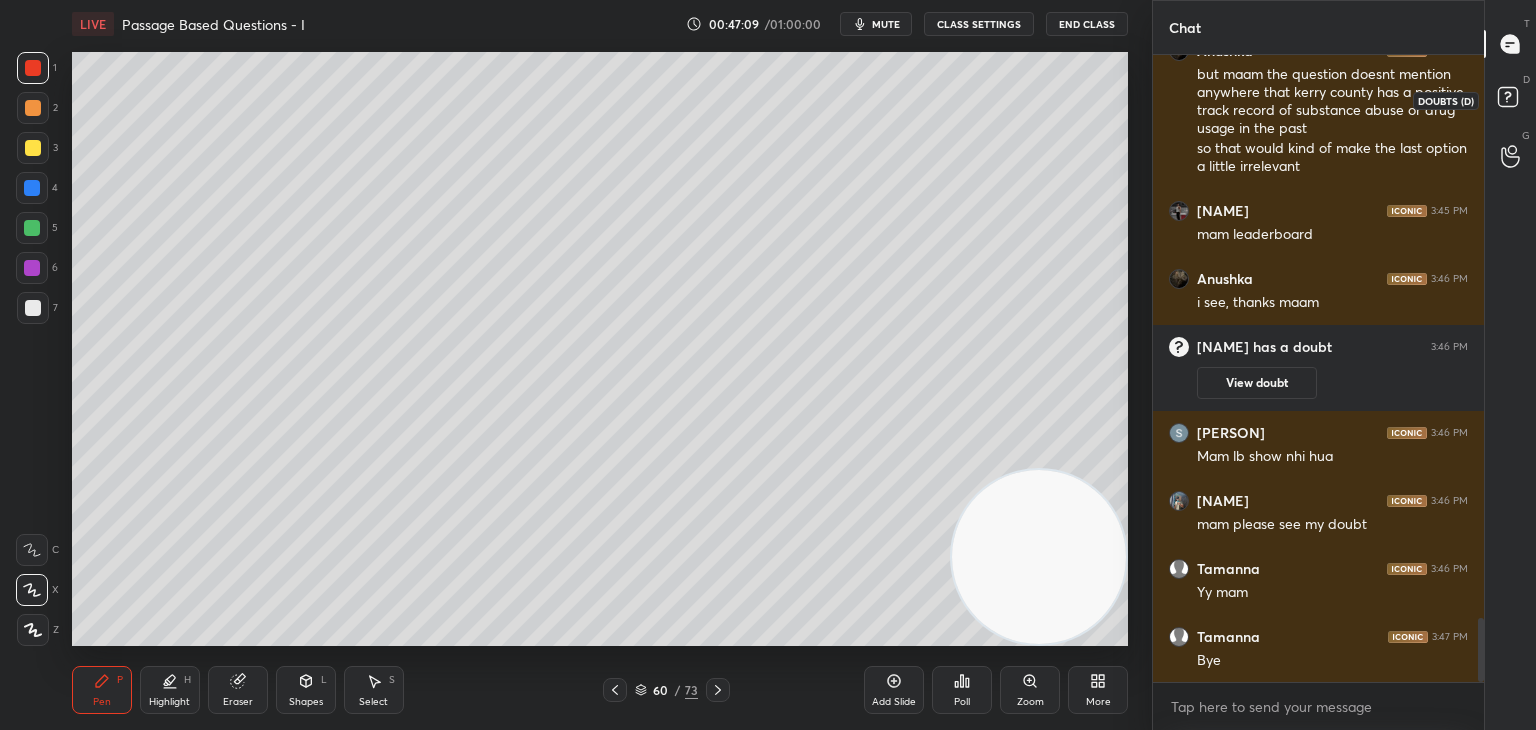 click 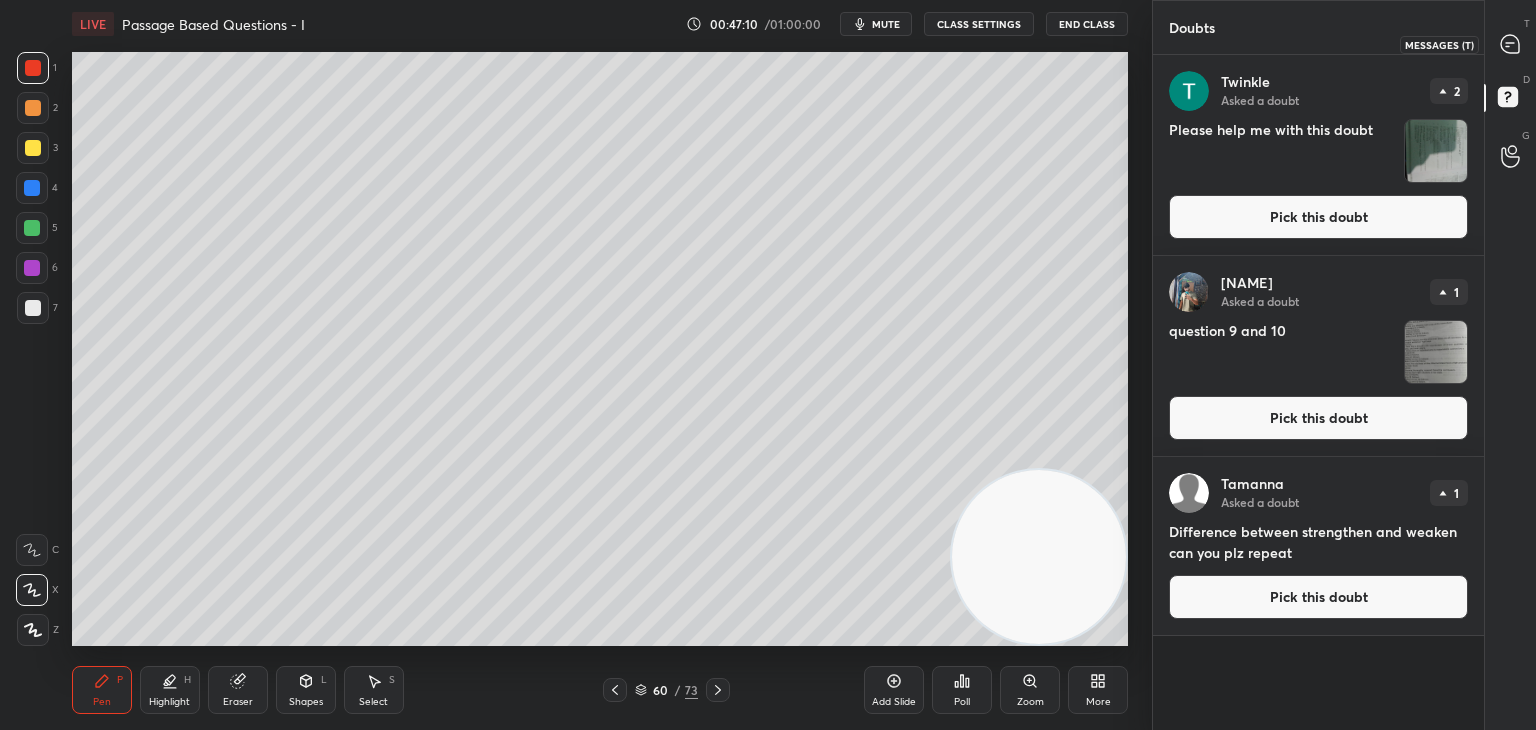 click 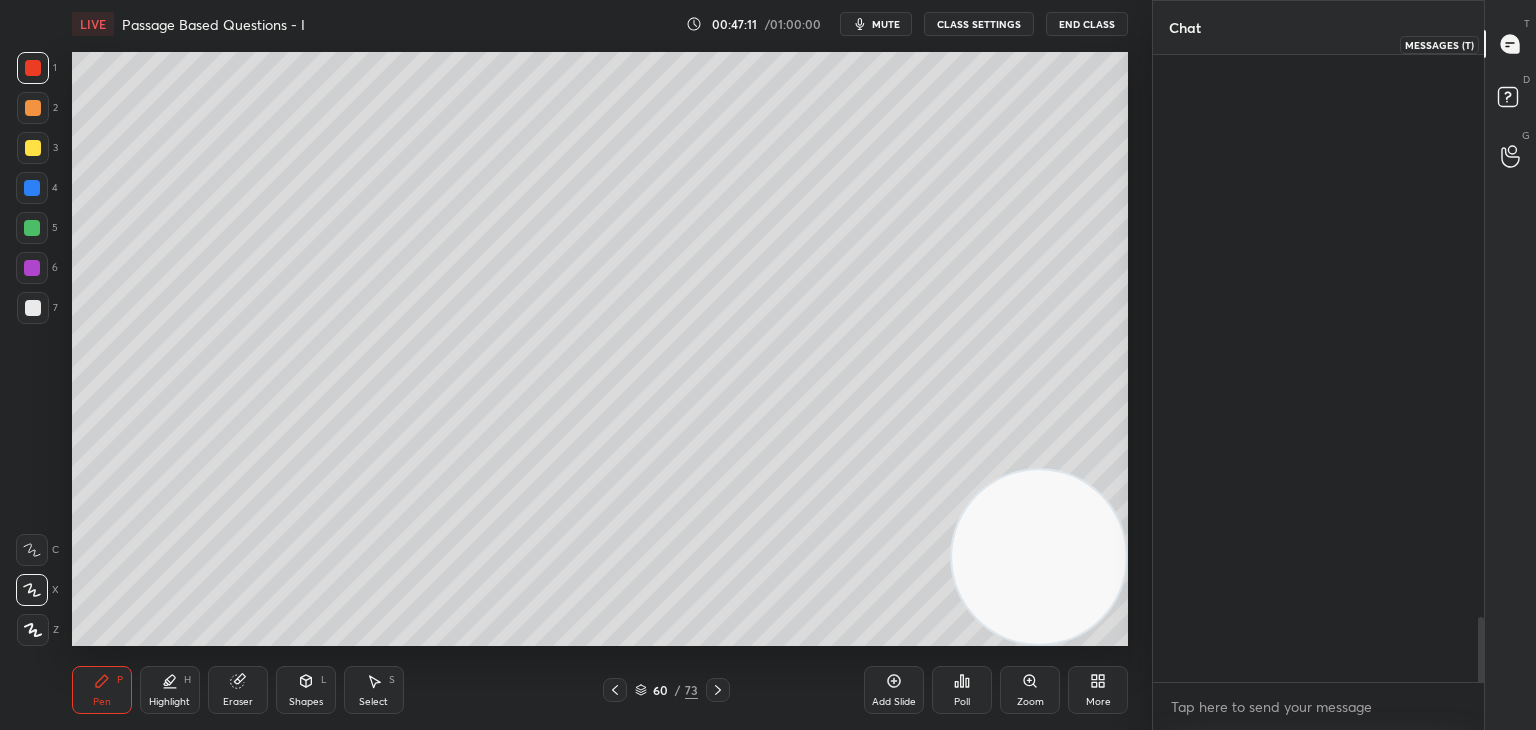 scroll, scrollTop: 5588, scrollLeft: 0, axis: vertical 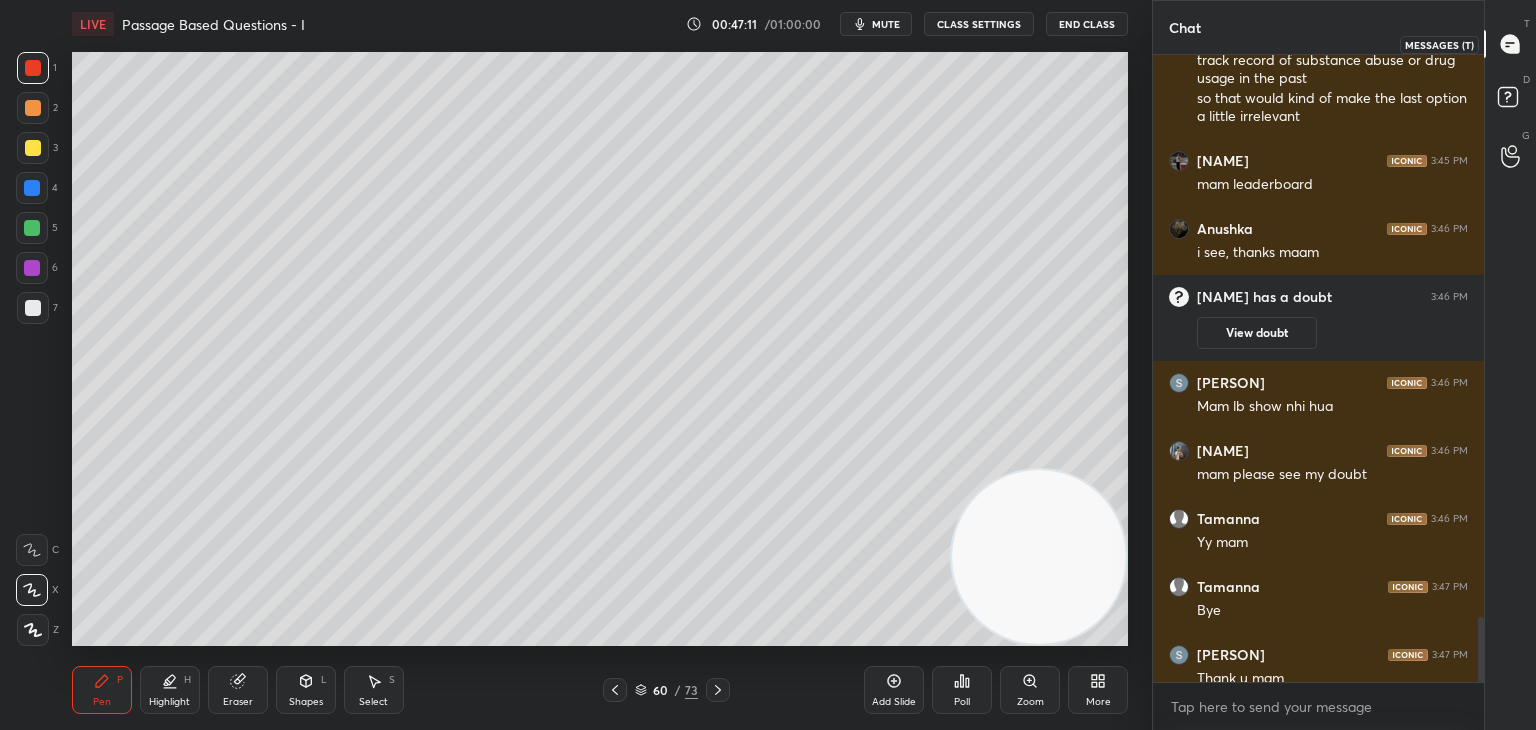 click on "T Messages (T)" at bounding box center [1510, 44] 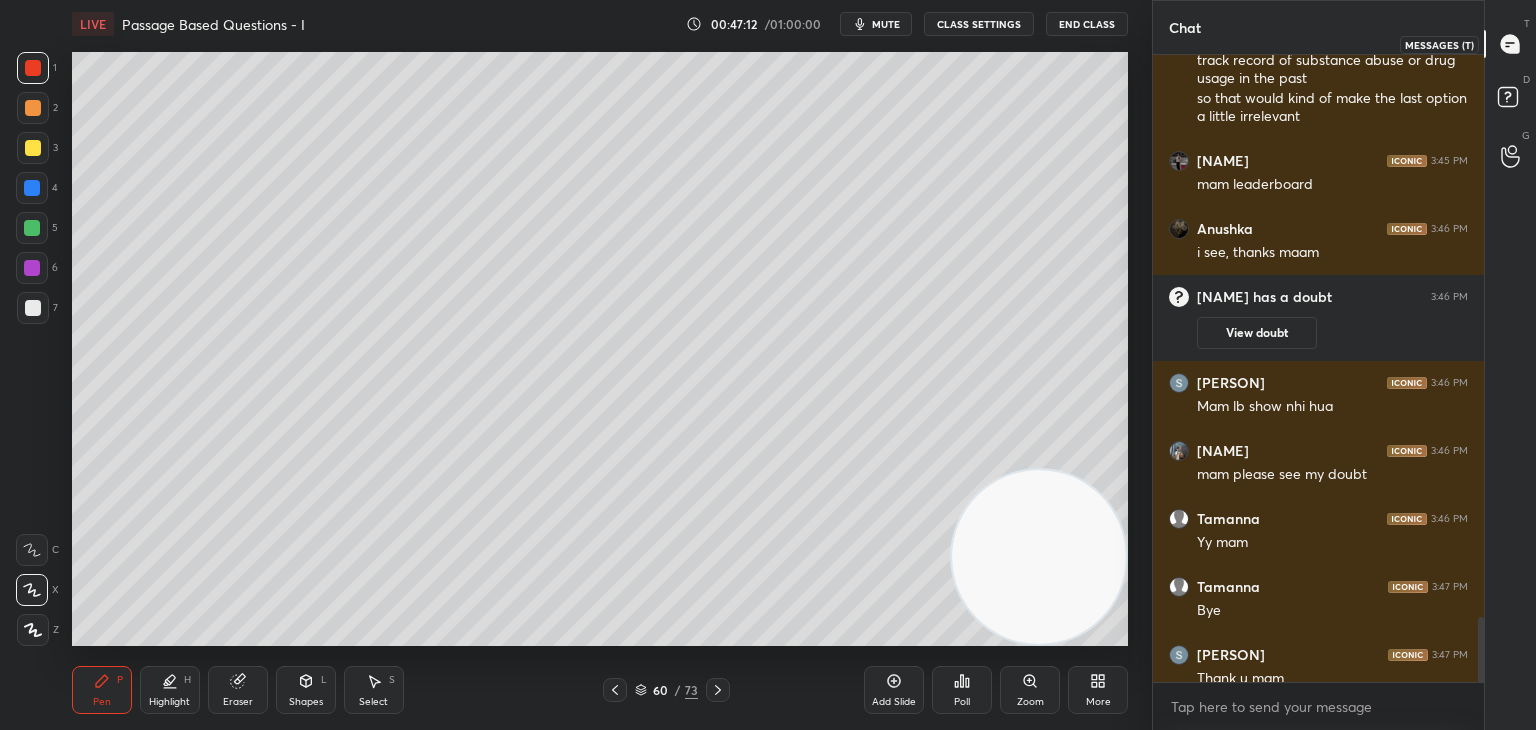click at bounding box center (1511, 44) 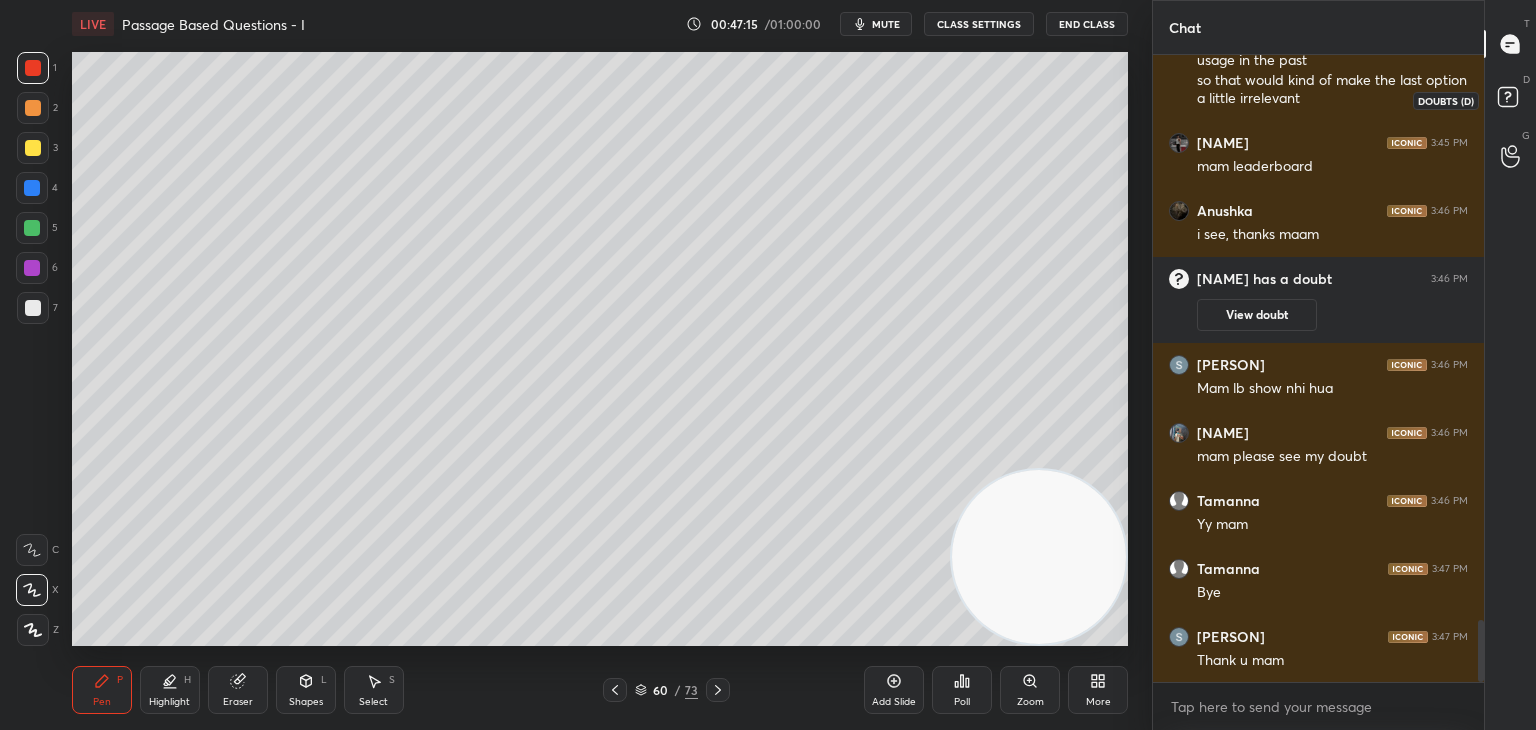 scroll, scrollTop: 5692, scrollLeft: 0, axis: vertical 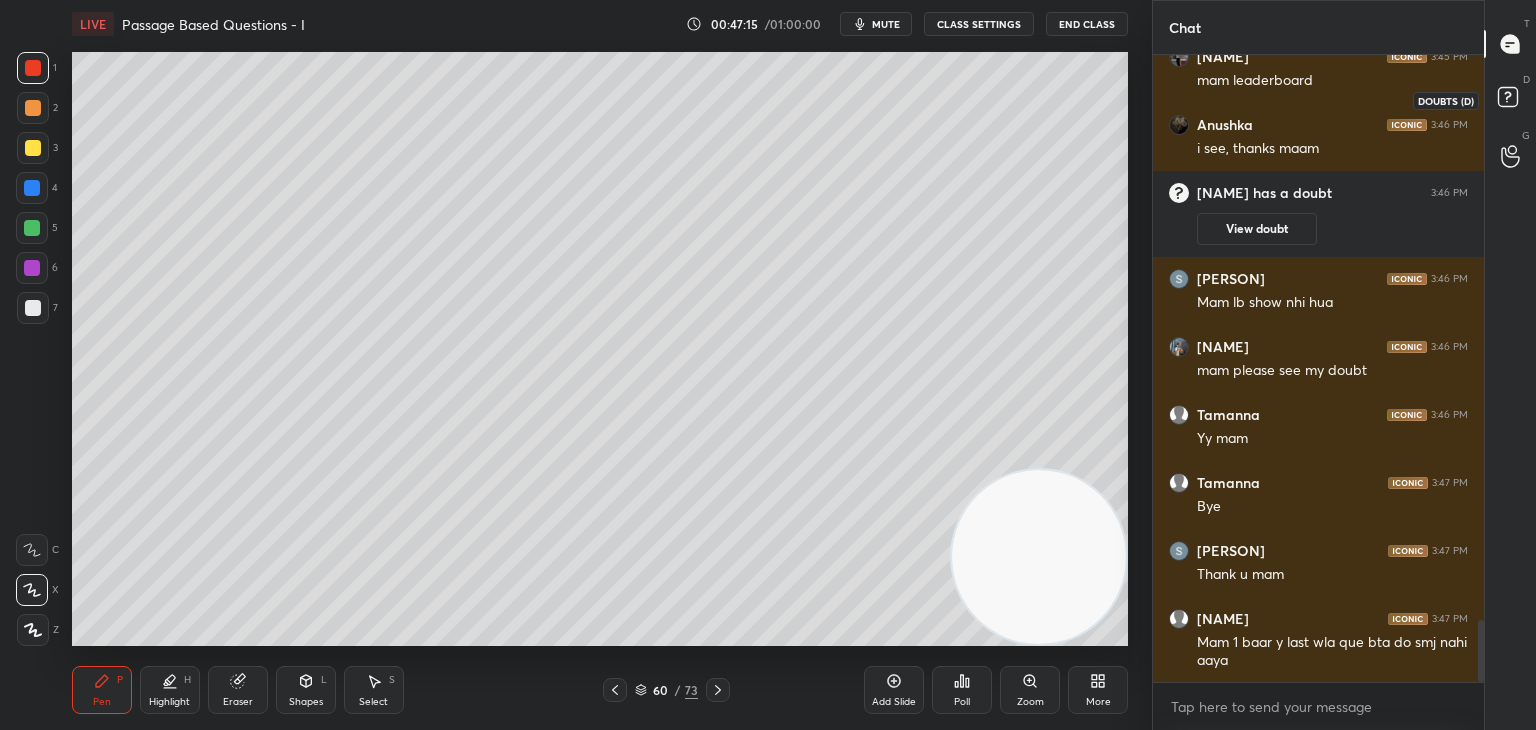 click 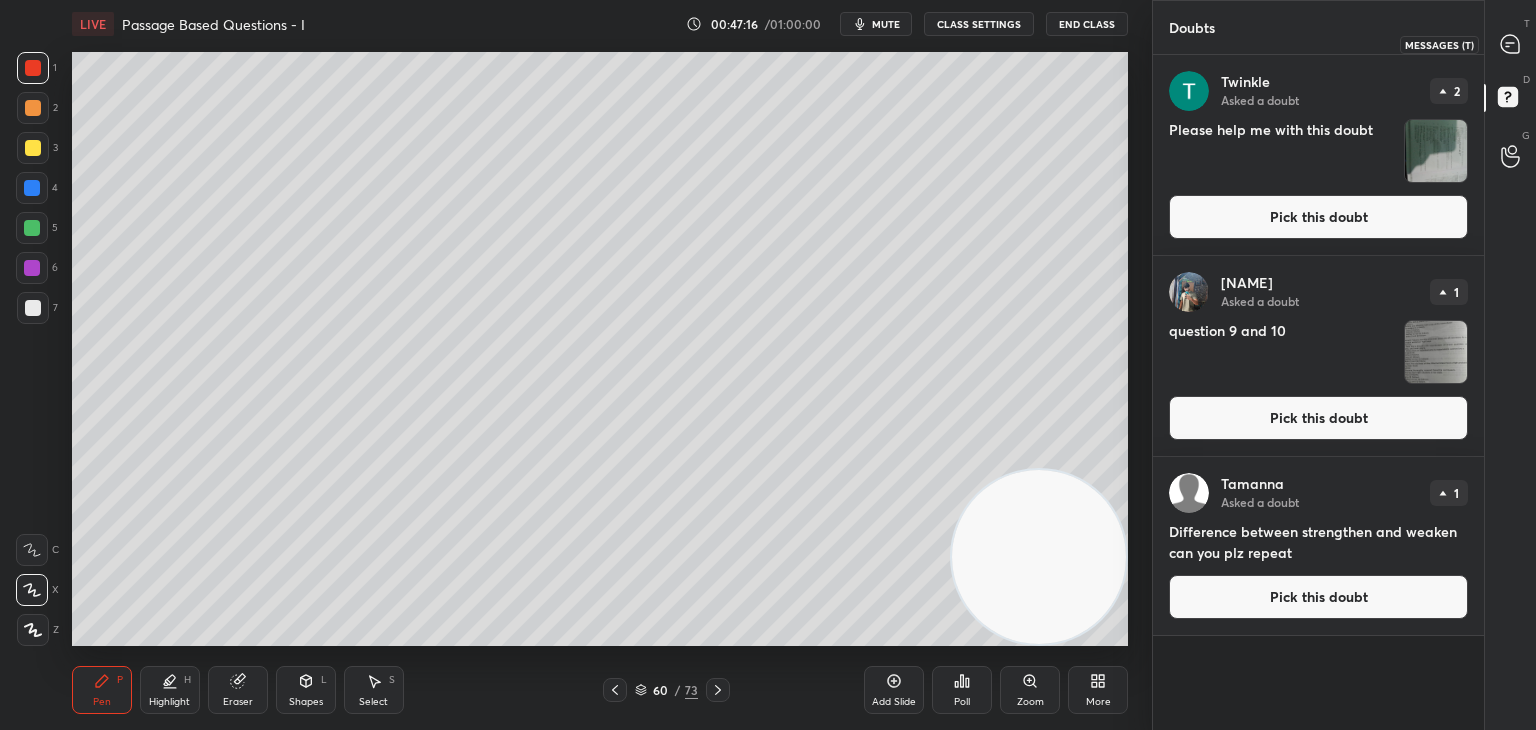 click 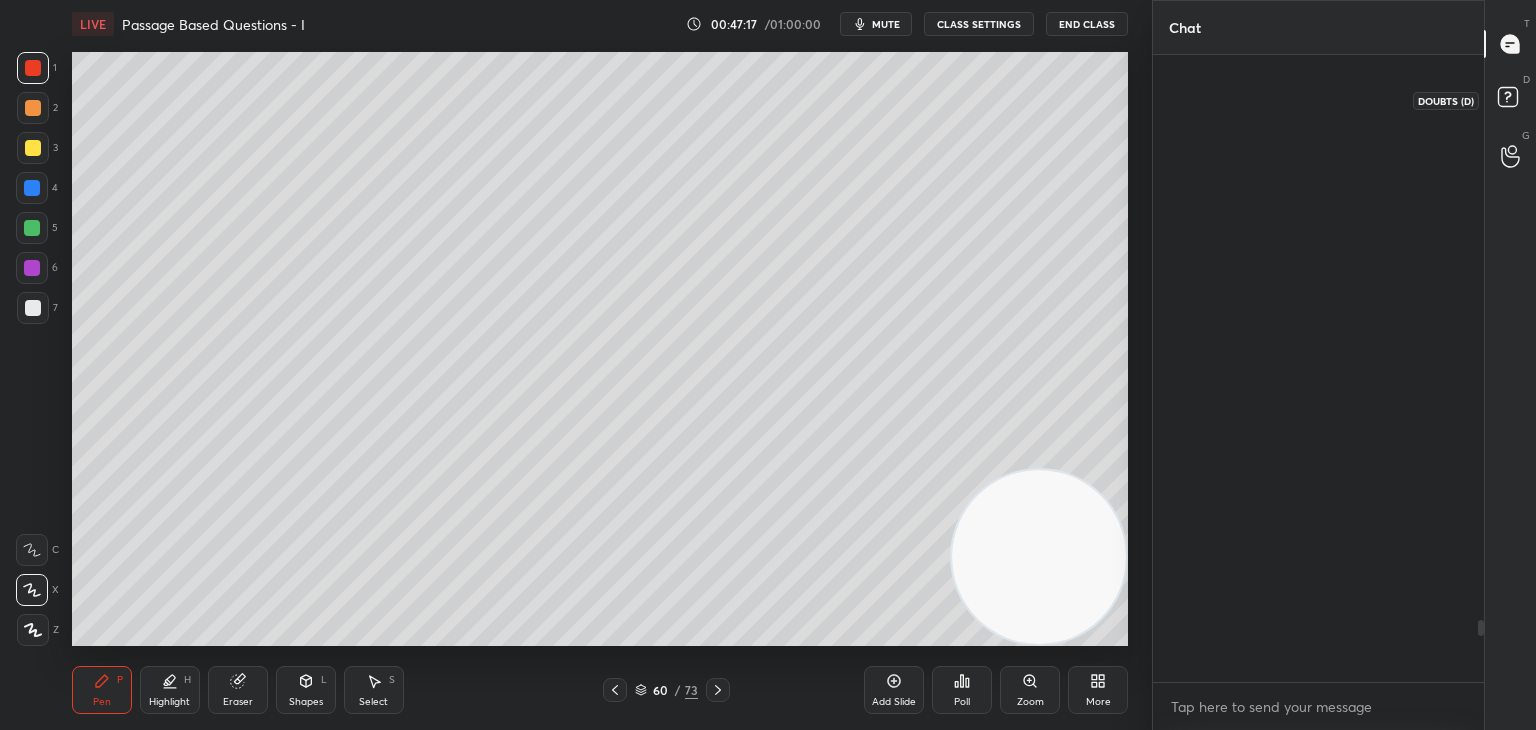 scroll, scrollTop: 5692, scrollLeft: 0, axis: vertical 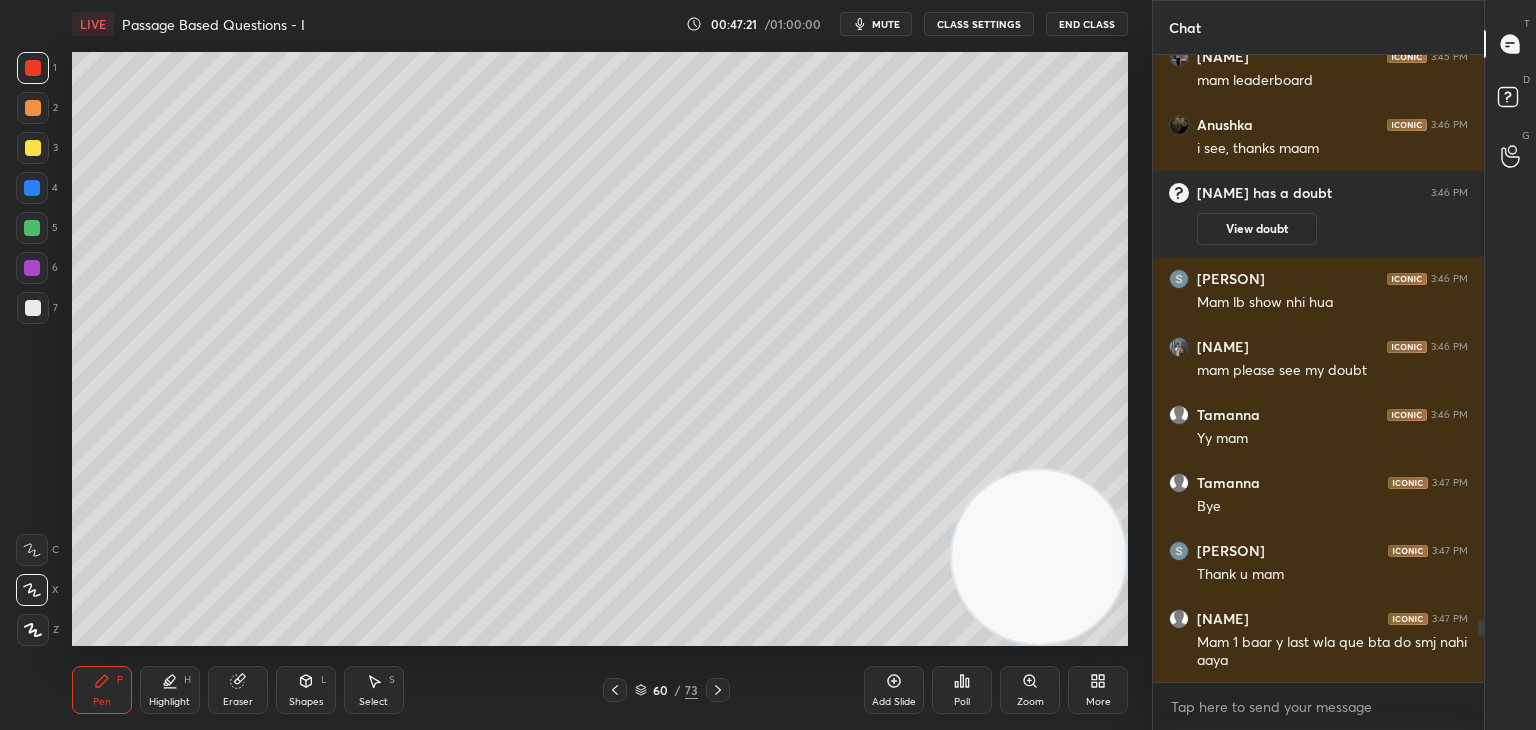 click on "60 / 73" at bounding box center [666, 690] 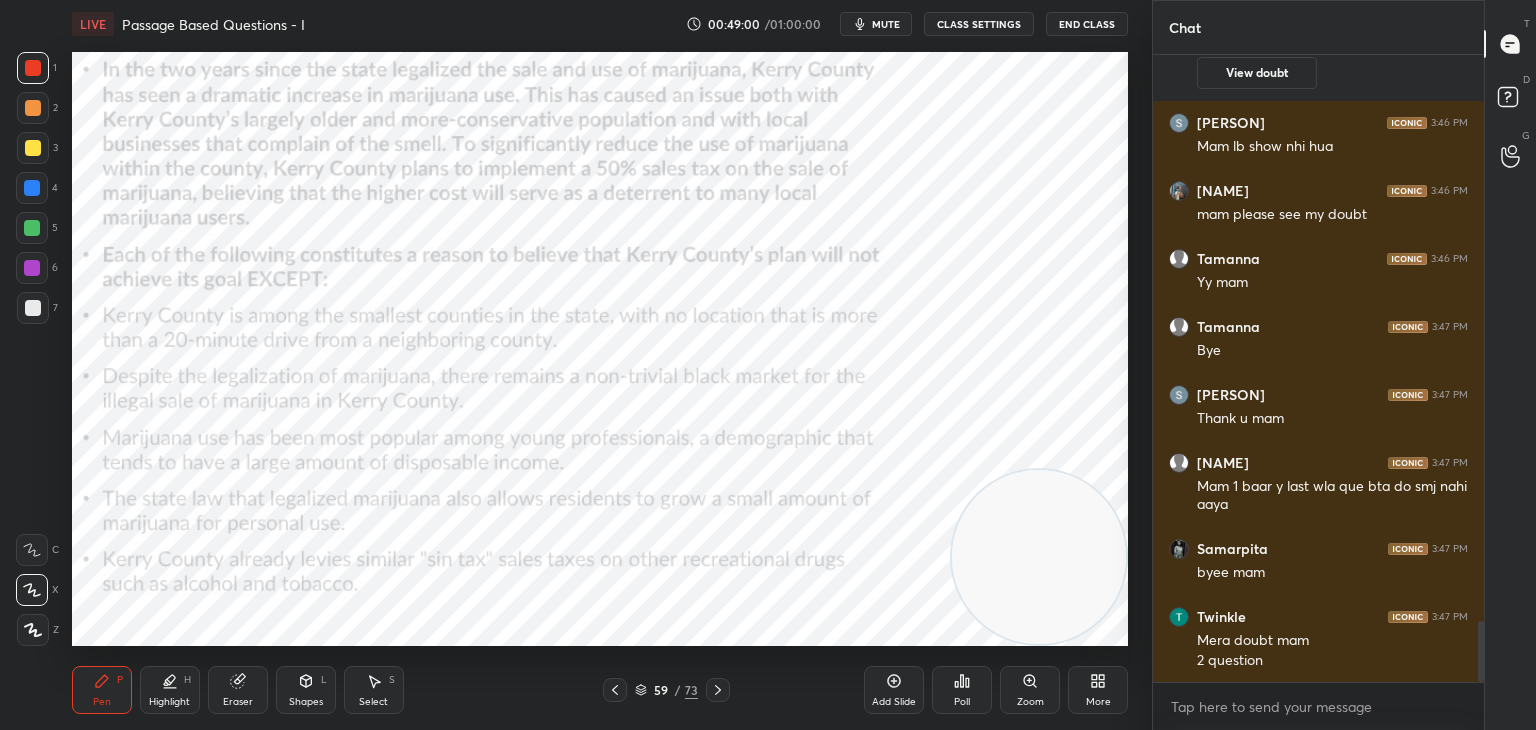 scroll, scrollTop: 5916, scrollLeft: 0, axis: vertical 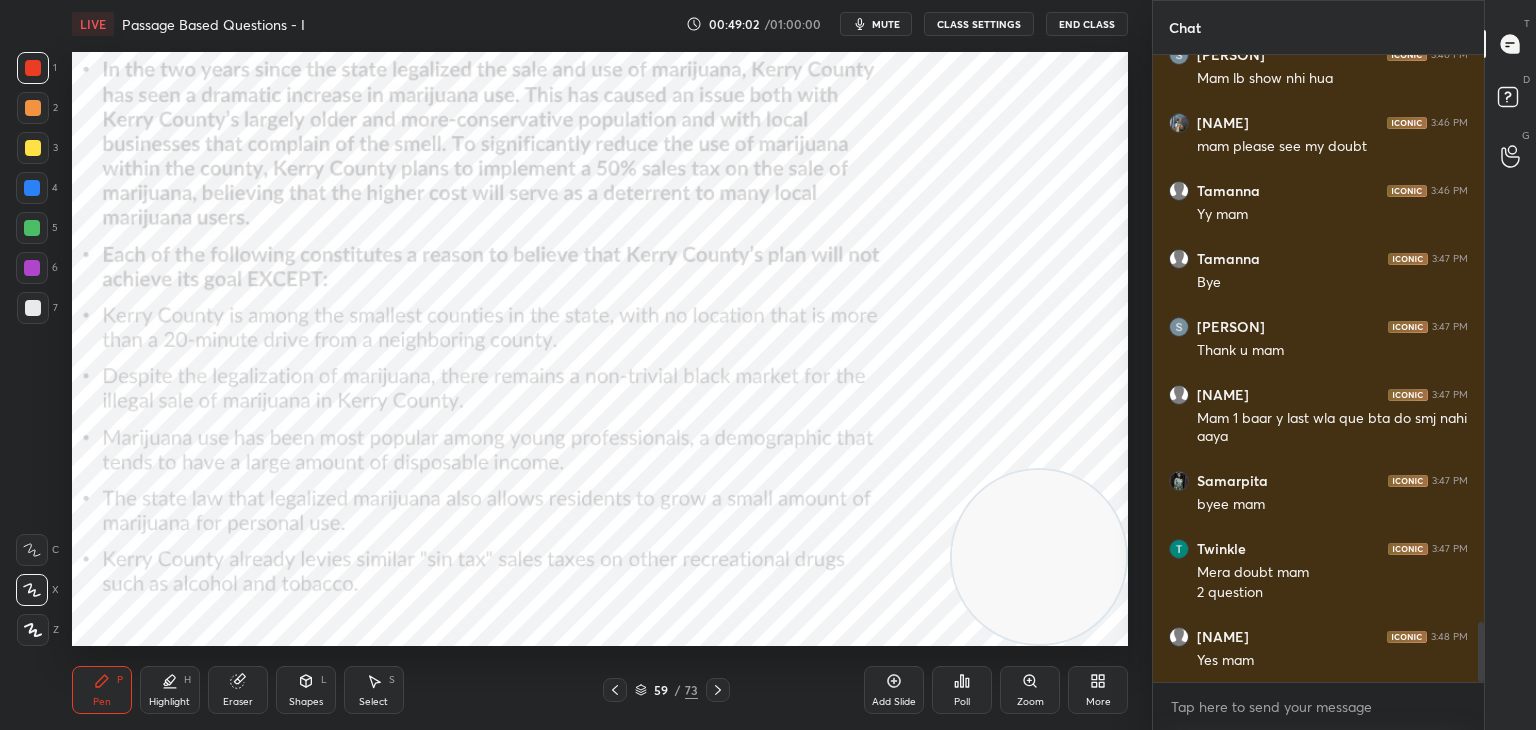 click 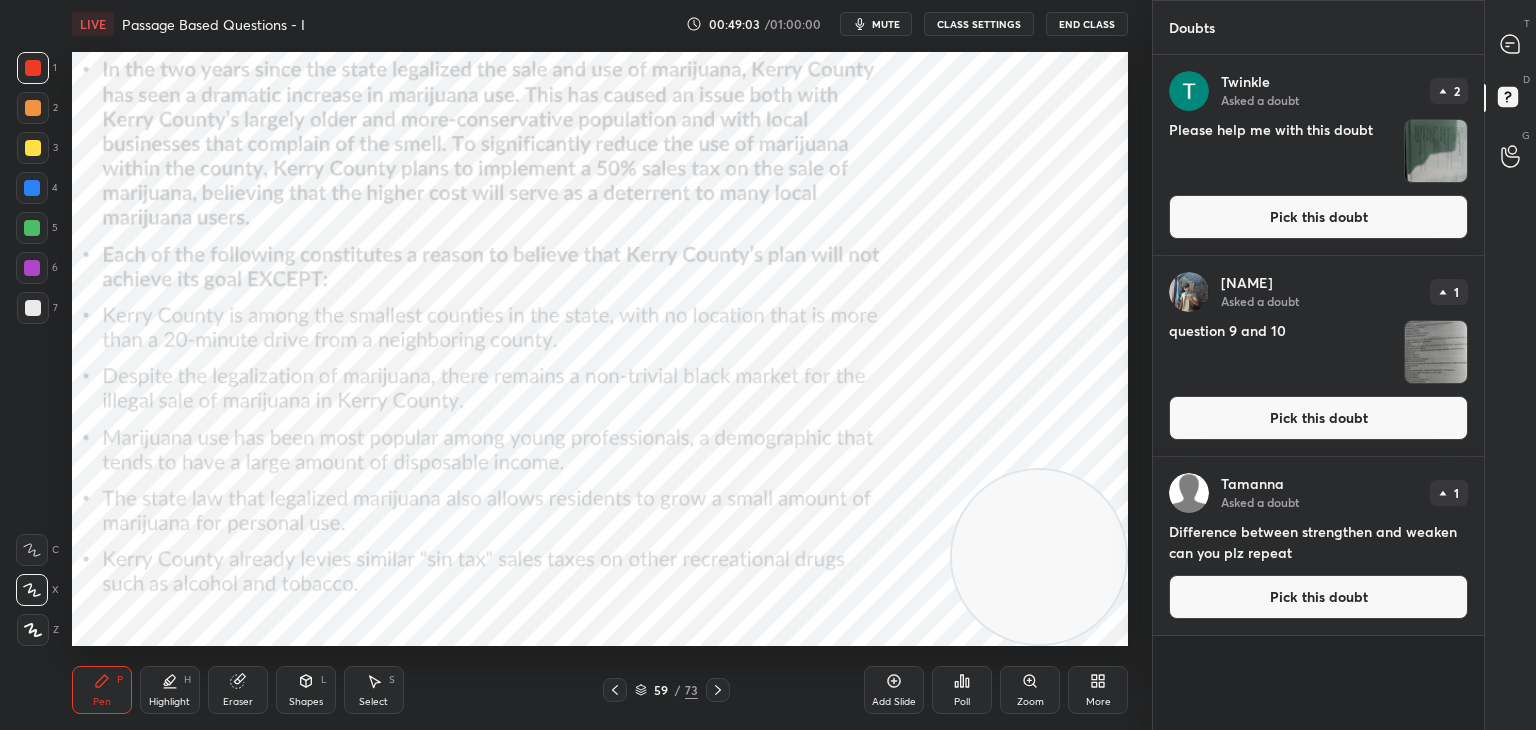 click on "Pick this doubt" at bounding box center (1318, 217) 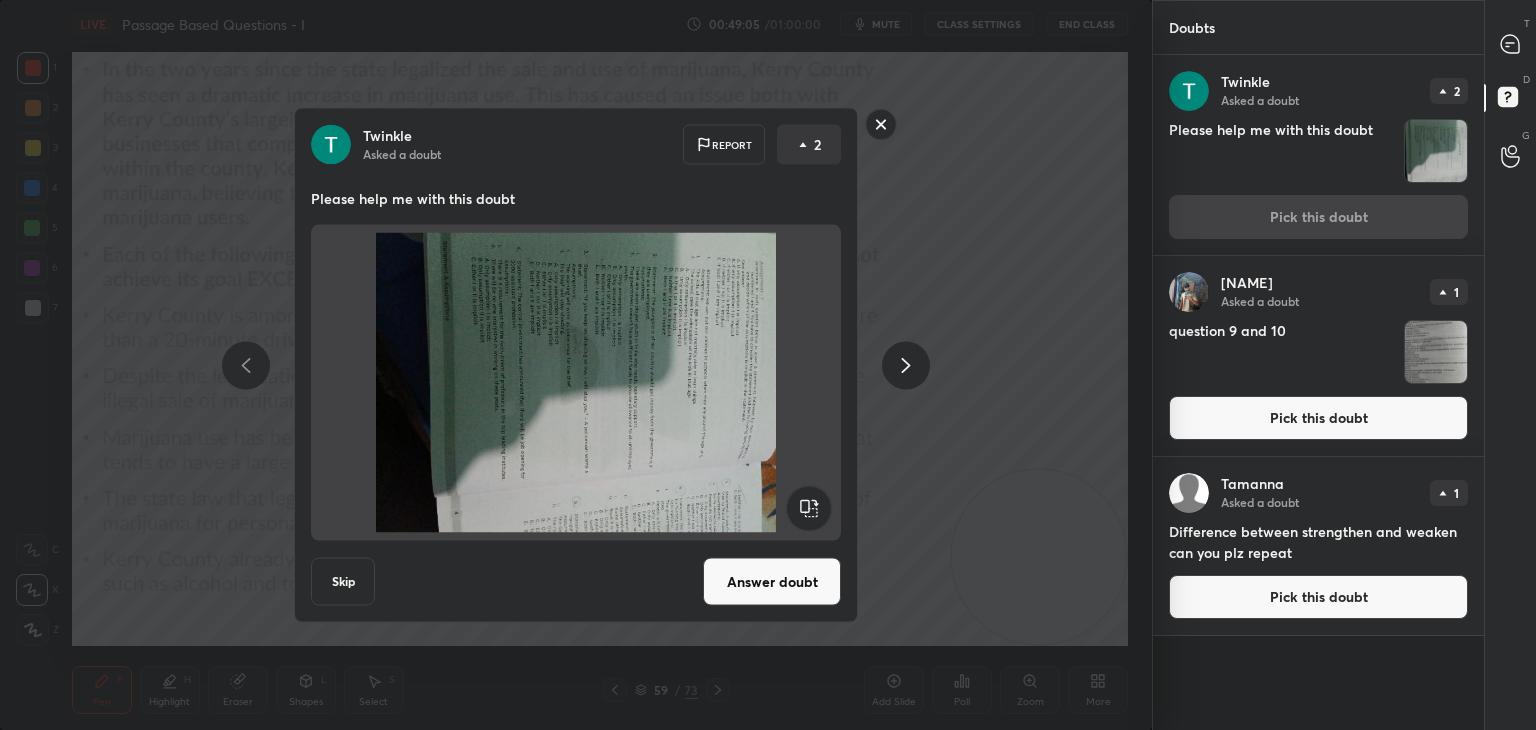 click 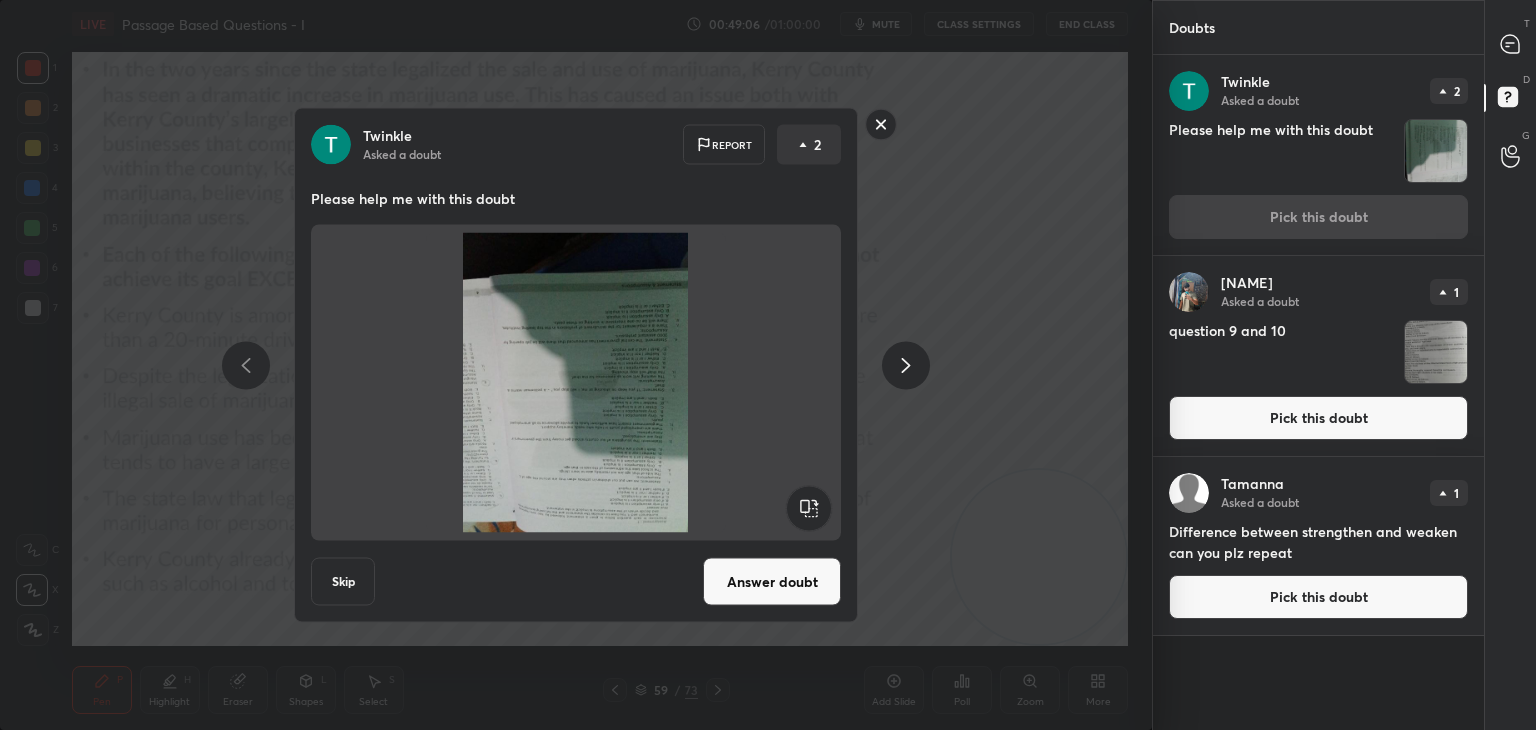 click 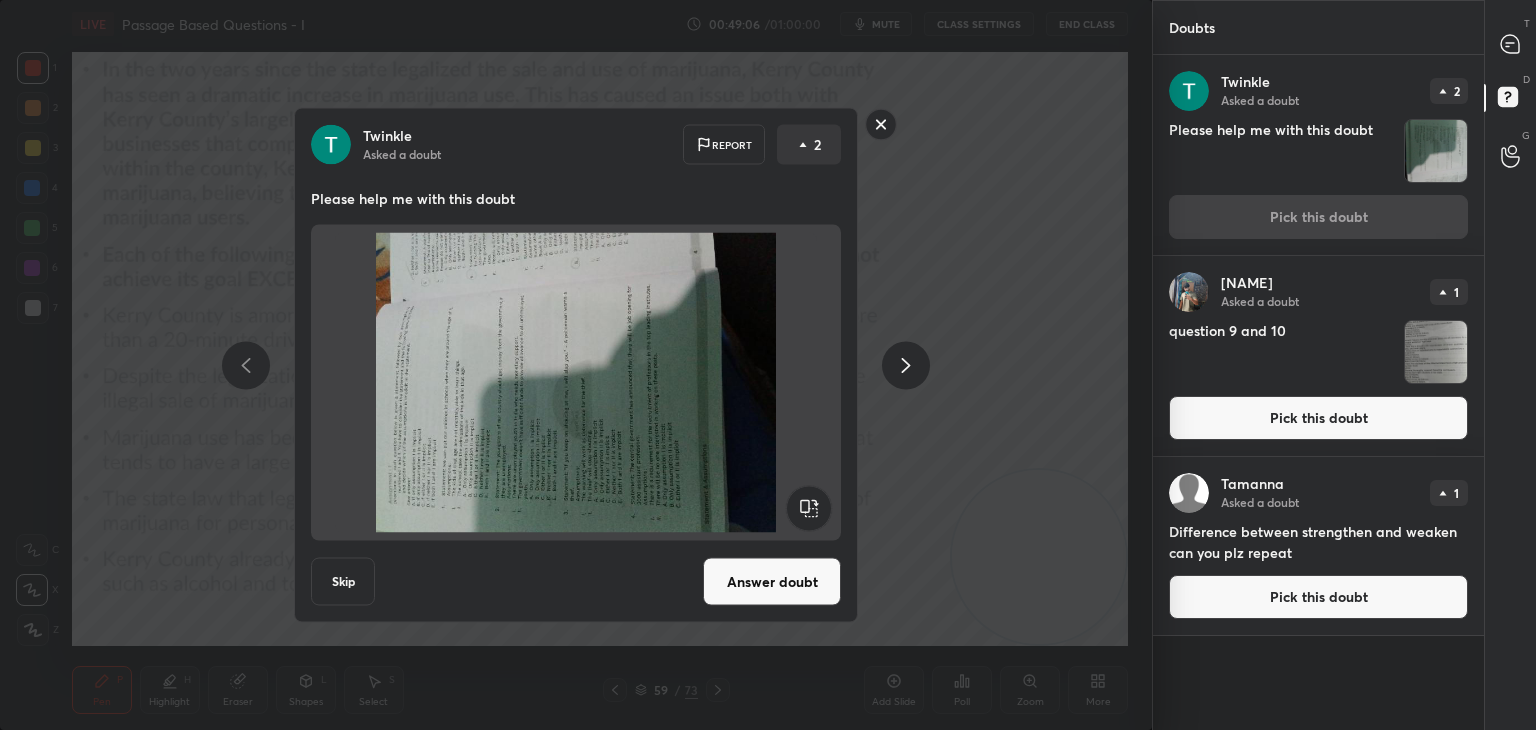 click 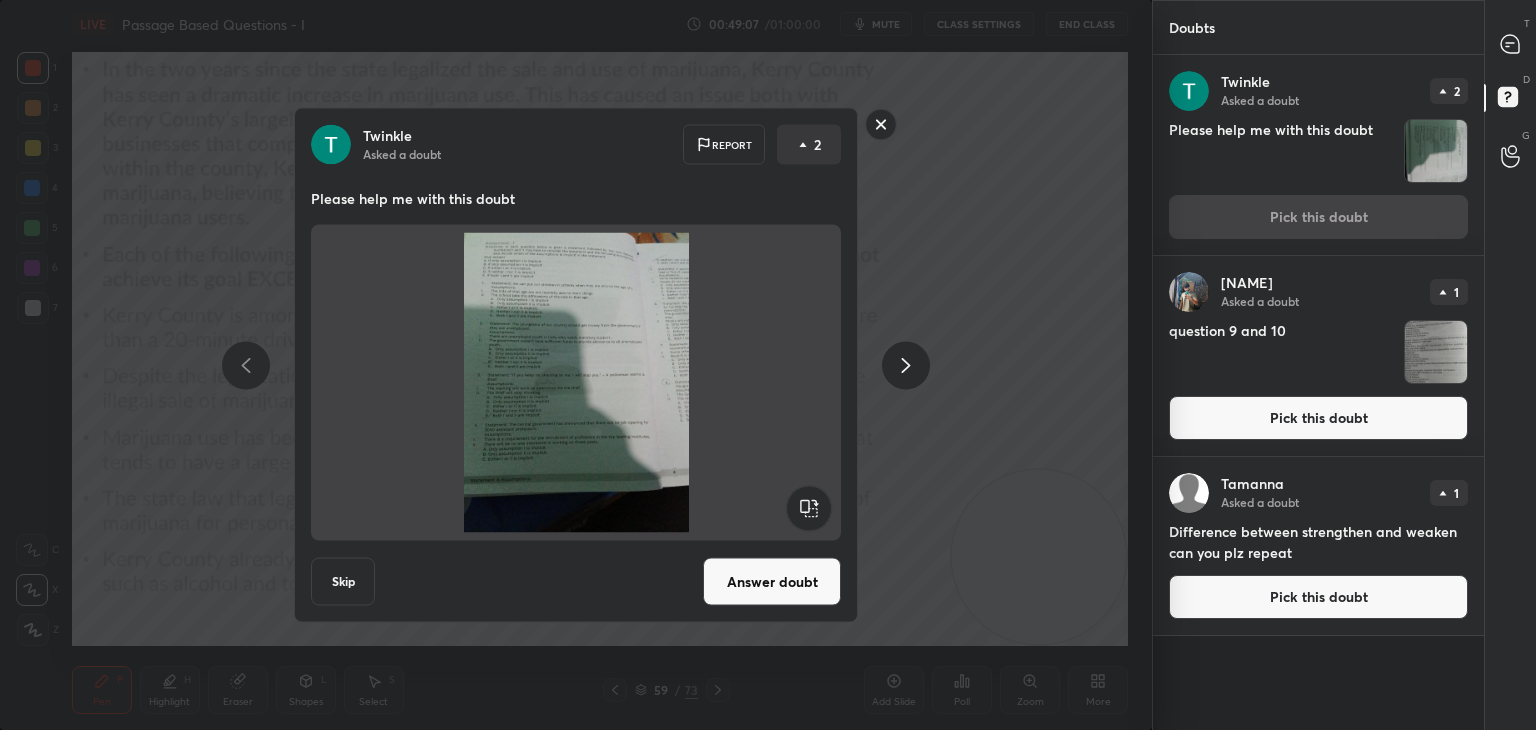 click on "Answer doubt" at bounding box center [772, 582] 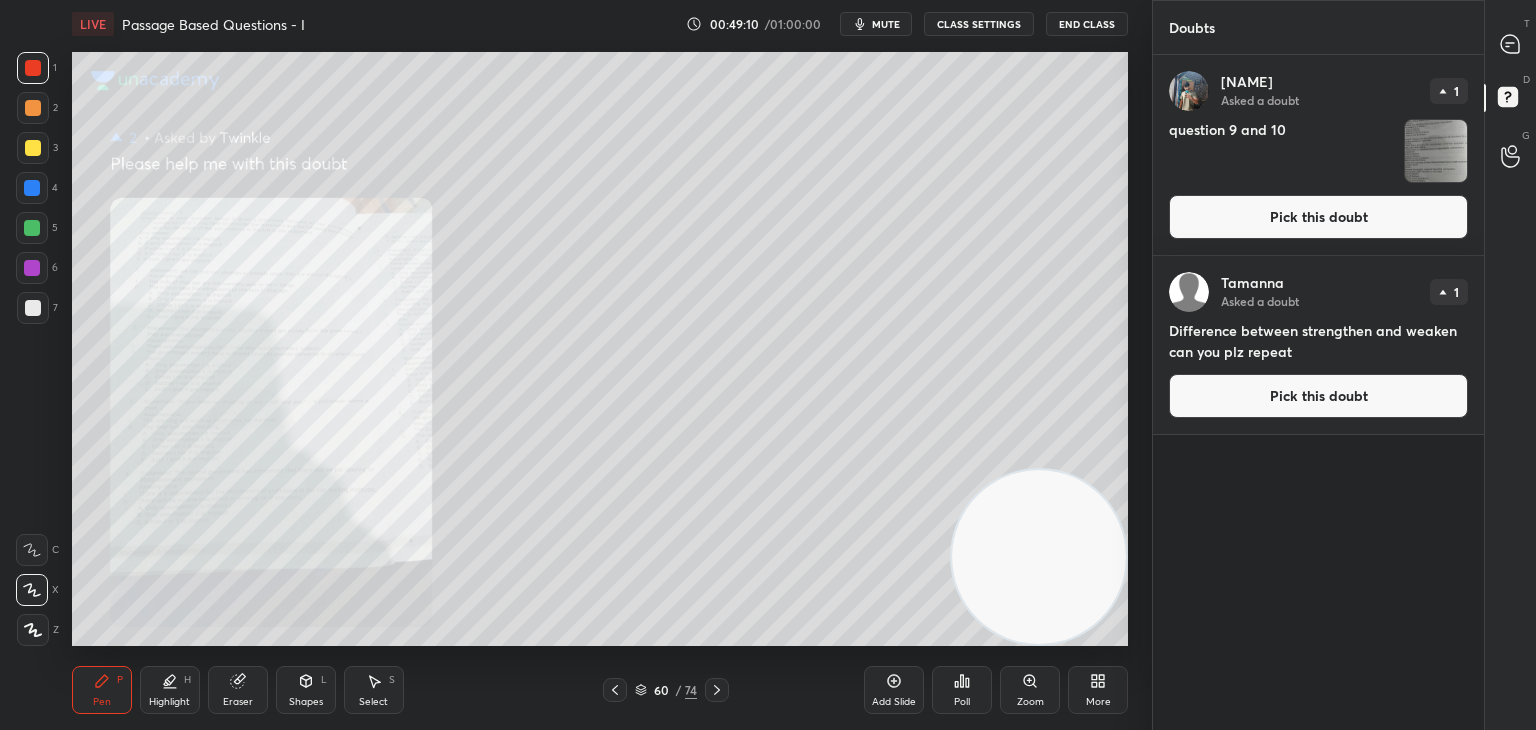 click on "T Messages (T)" at bounding box center (1510, 44) 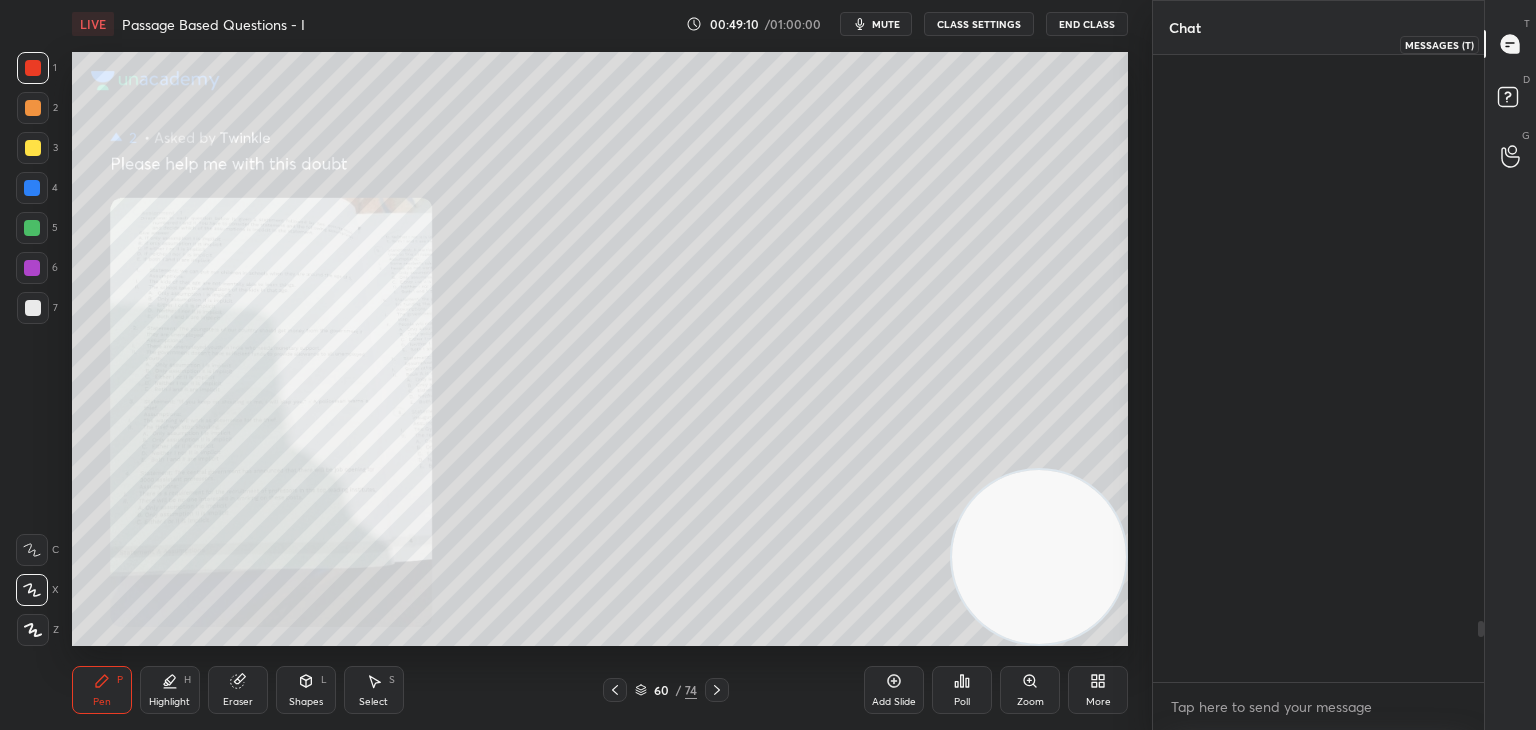 scroll, scrollTop: 5808, scrollLeft: 0, axis: vertical 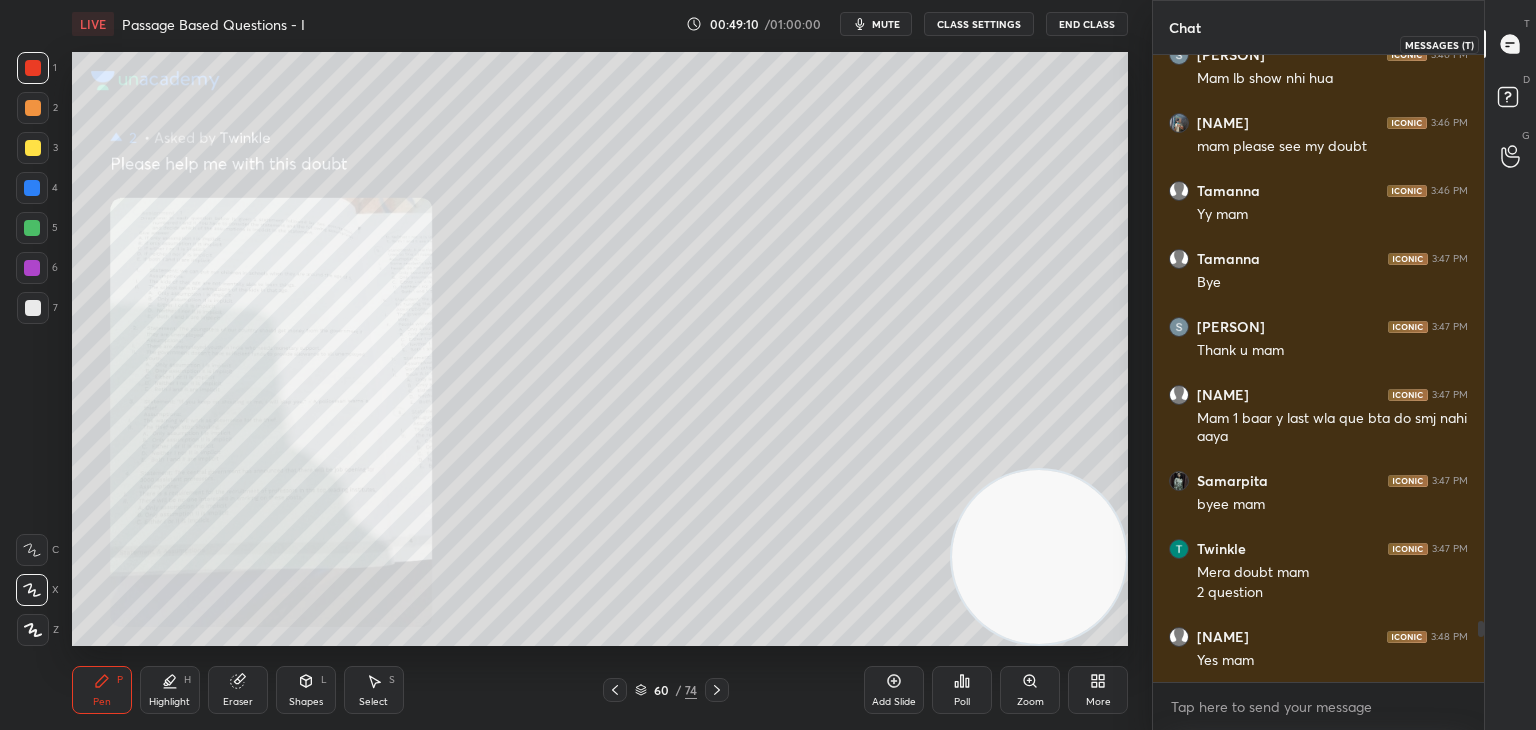 click 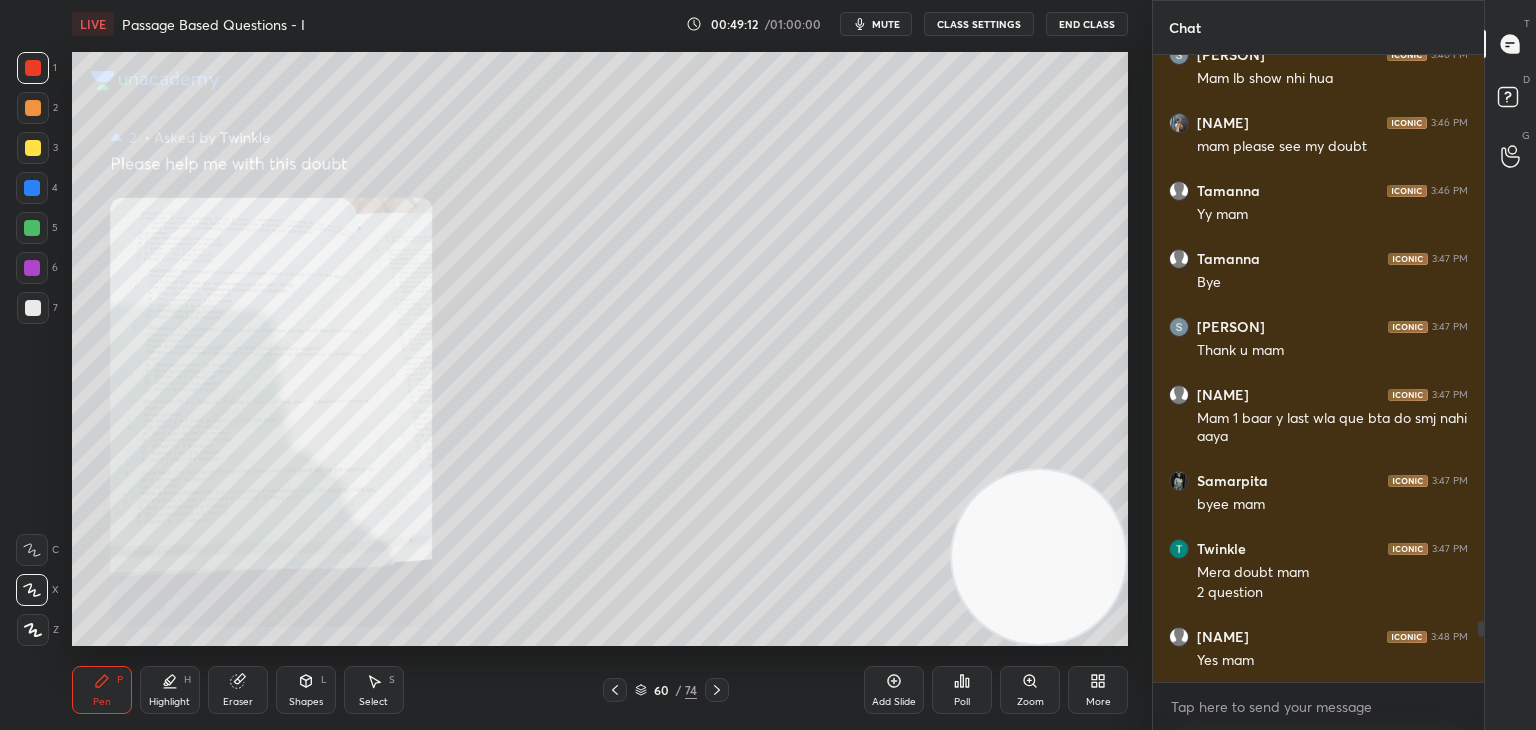 click 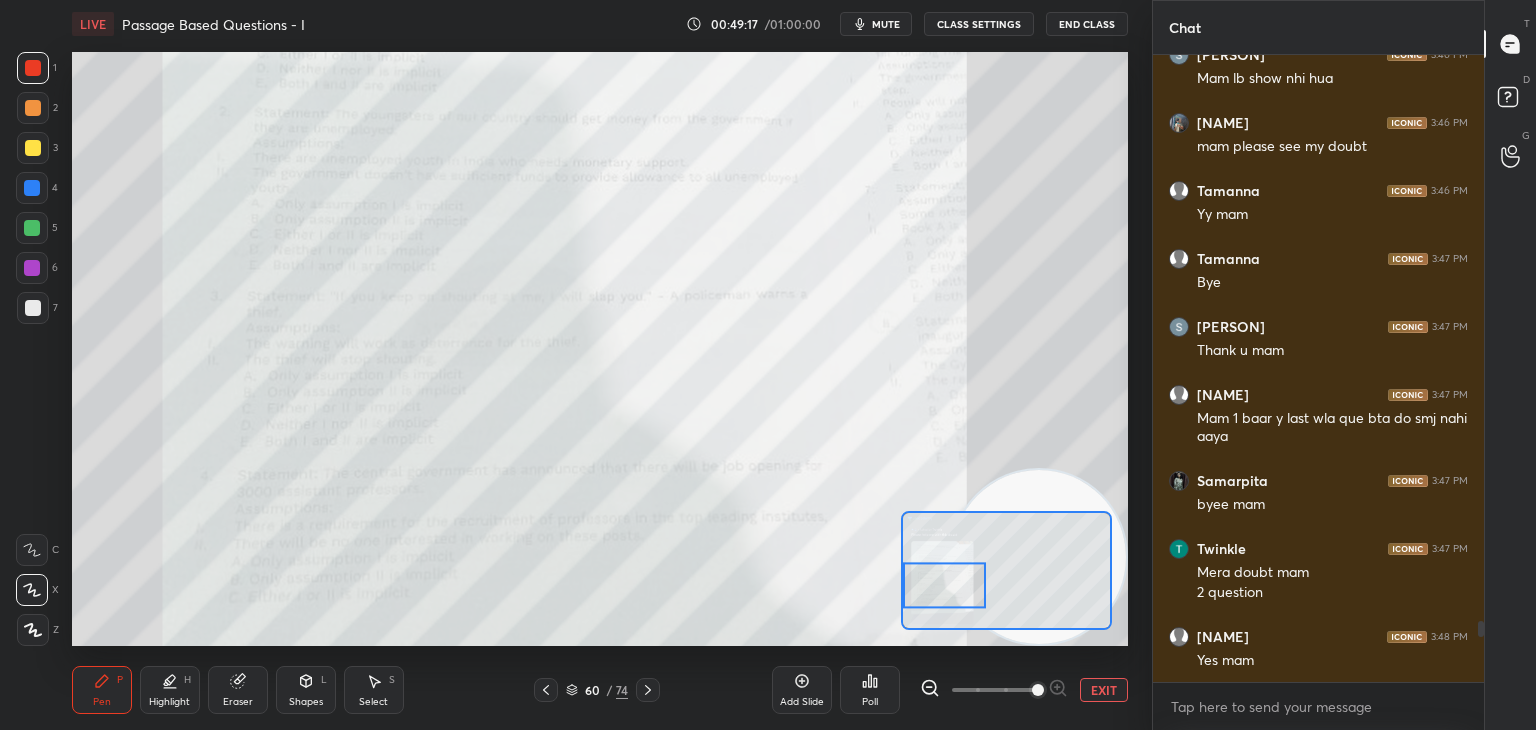 scroll, scrollTop: 5876, scrollLeft: 0, axis: vertical 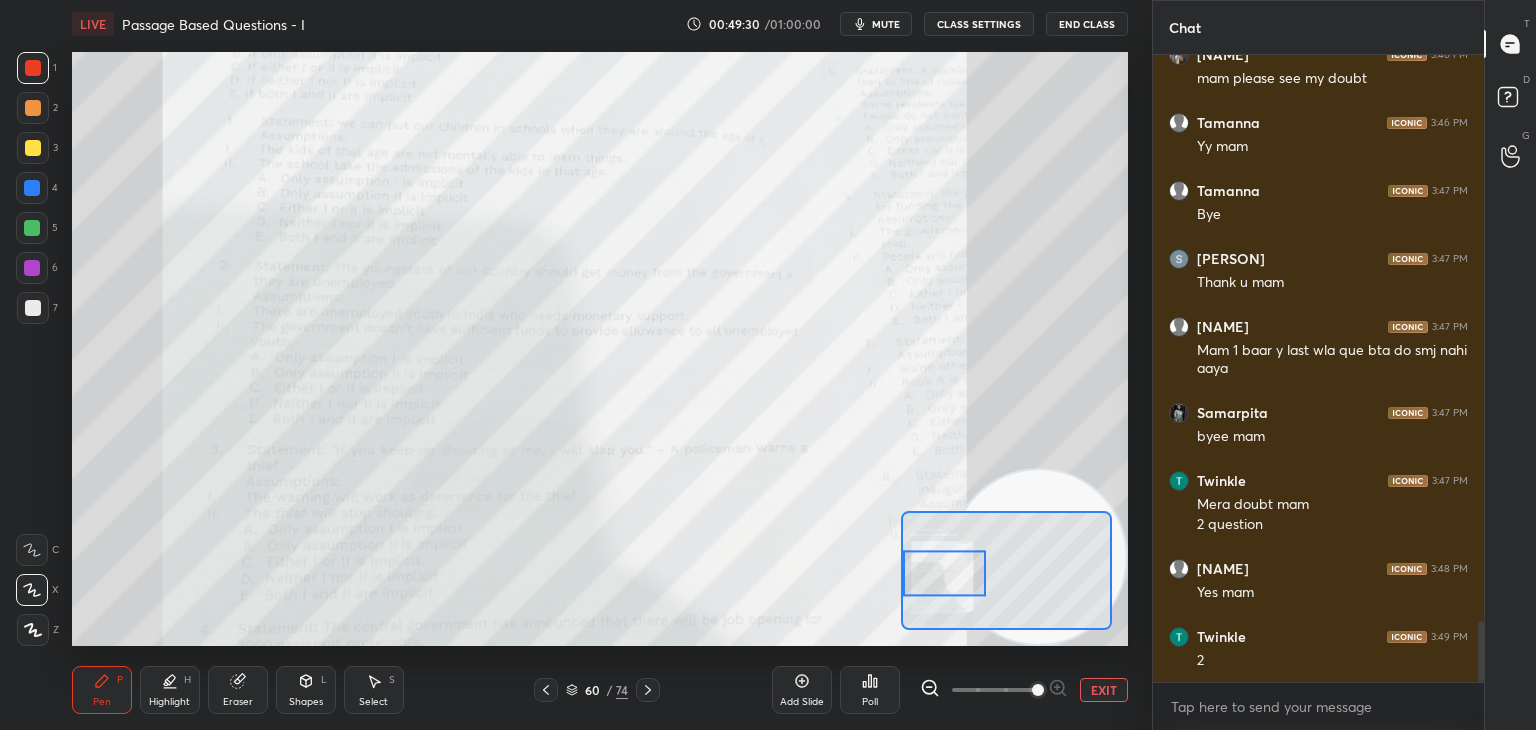 click 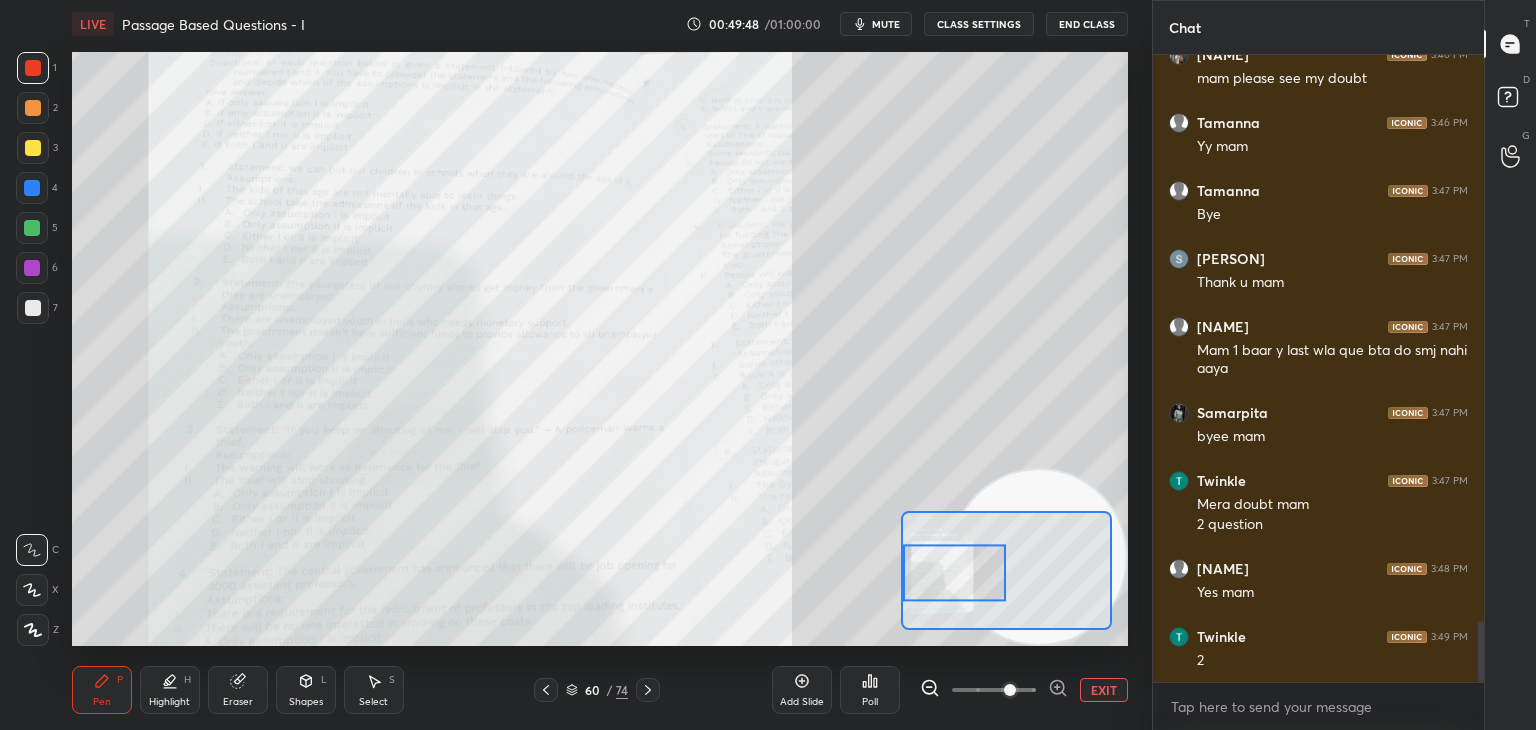 scroll, scrollTop: 5896, scrollLeft: 0, axis: vertical 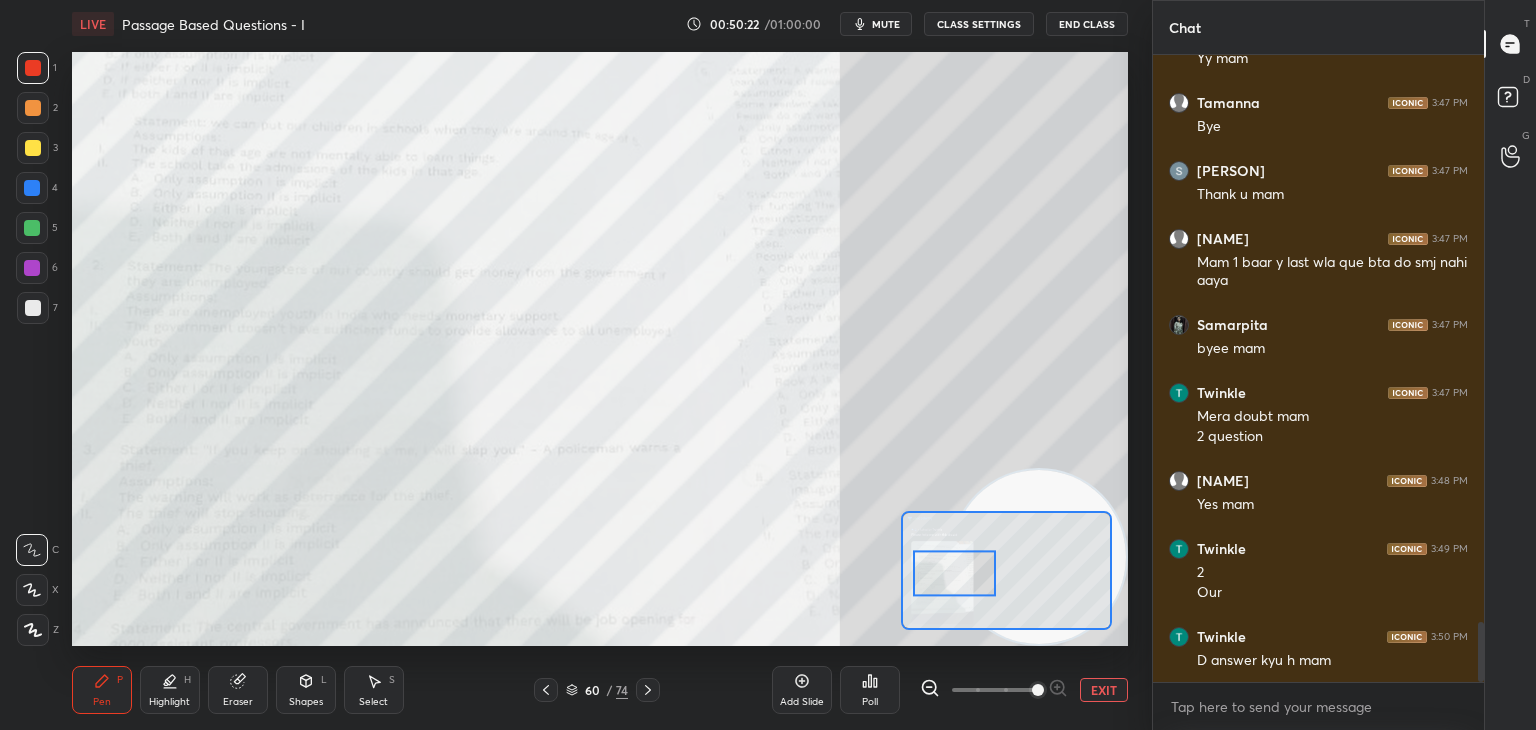 click on "Eraser" at bounding box center (238, 702) 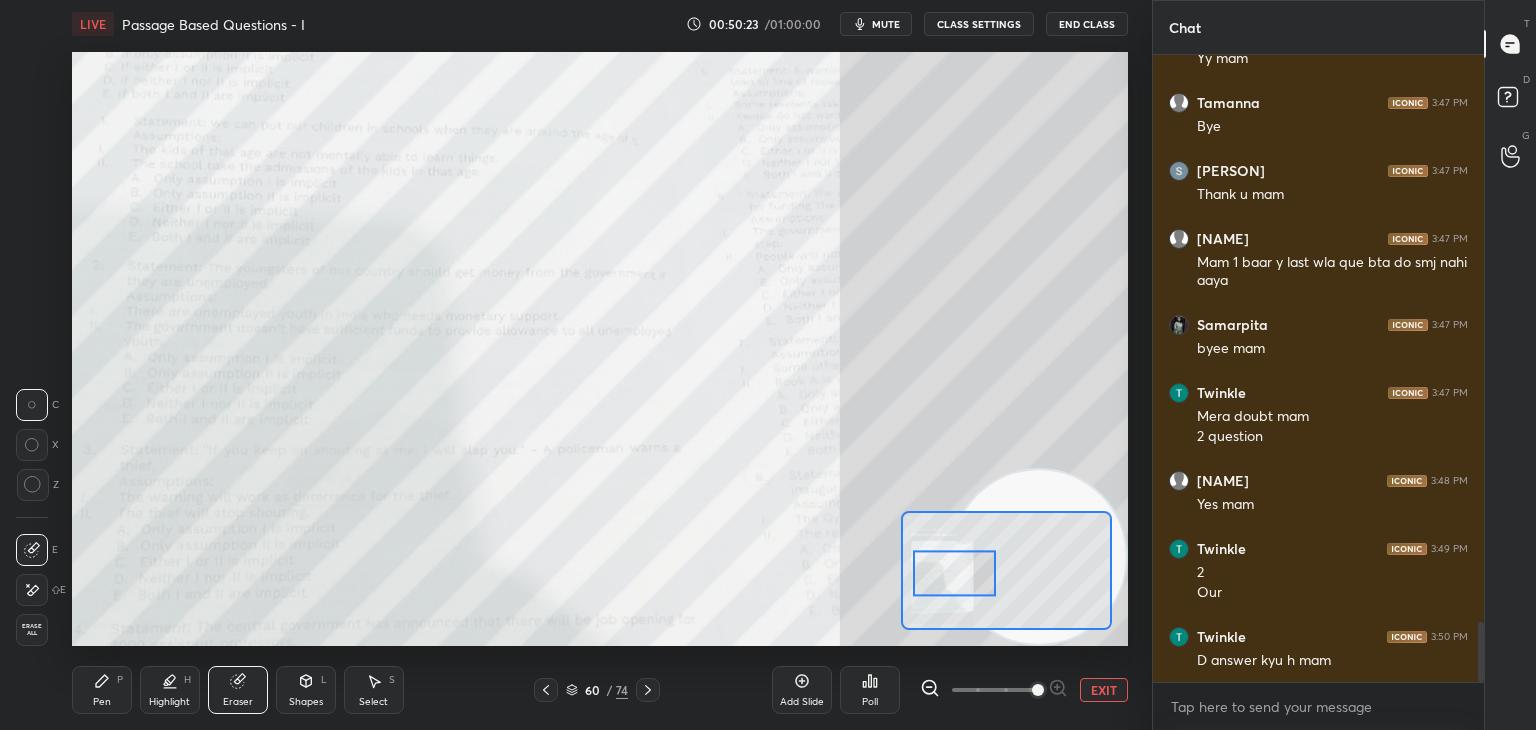 click on "Eraser" at bounding box center (238, 690) 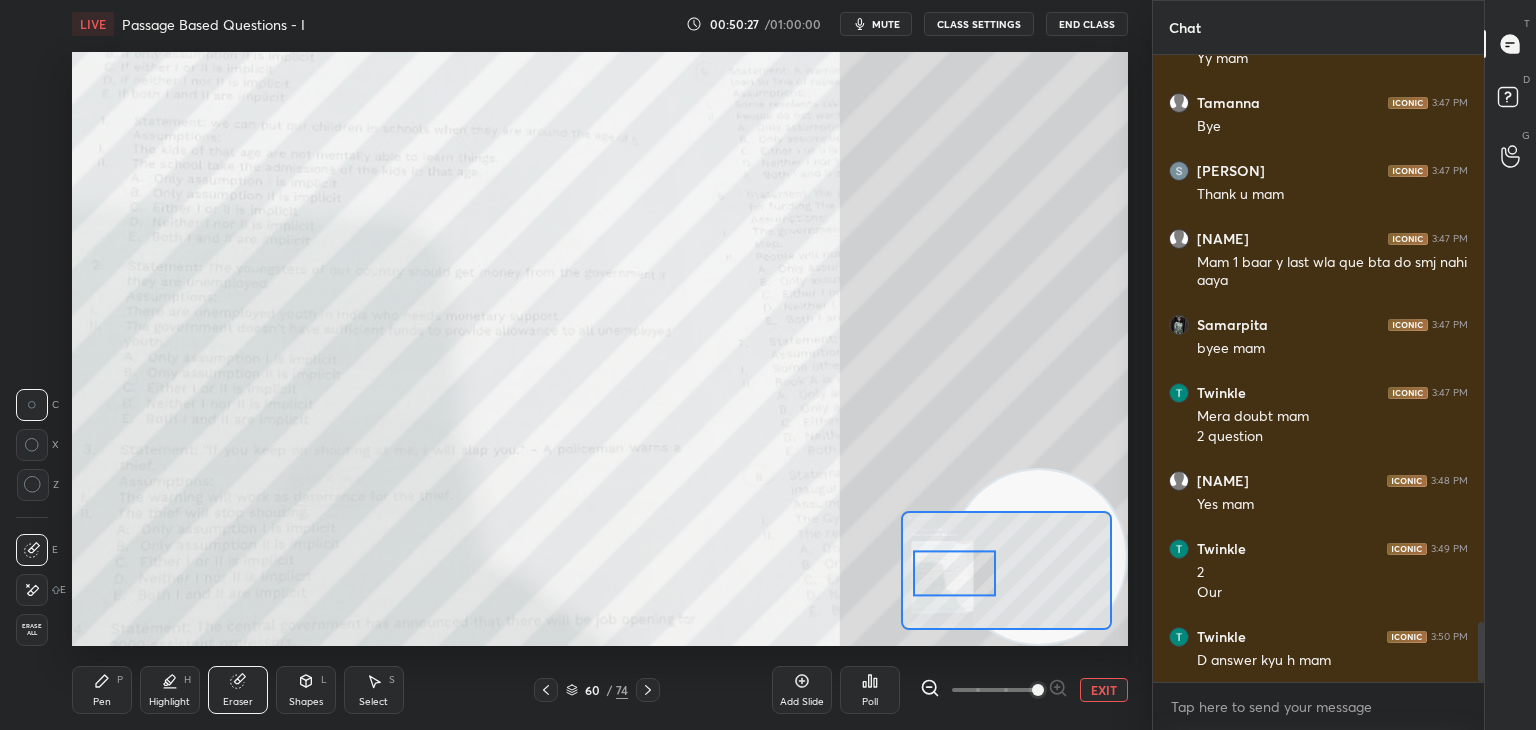 click on "Pen P" at bounding box center (102, 690) 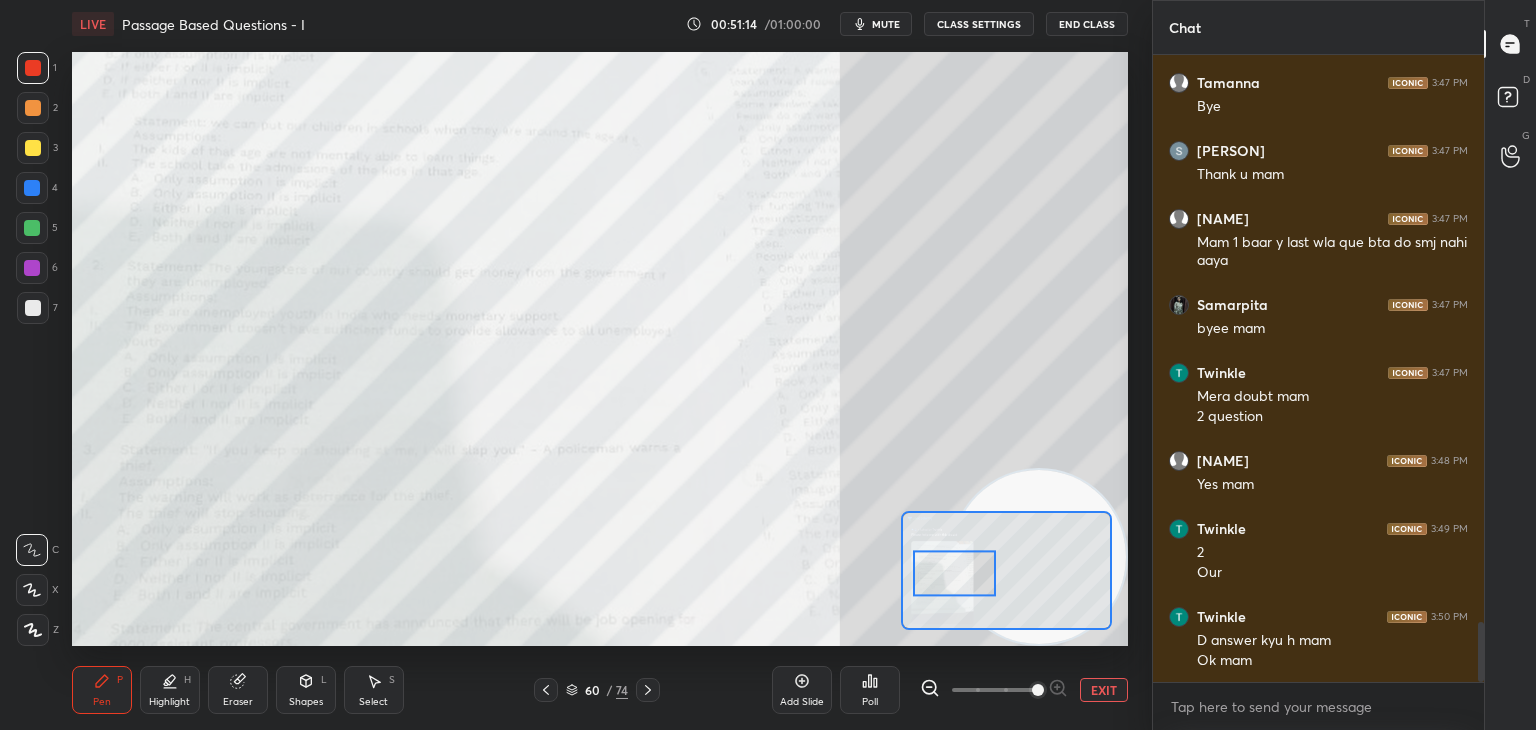 scroll, scrollTop: 6052, scrollLeft: 0, axis: vertical 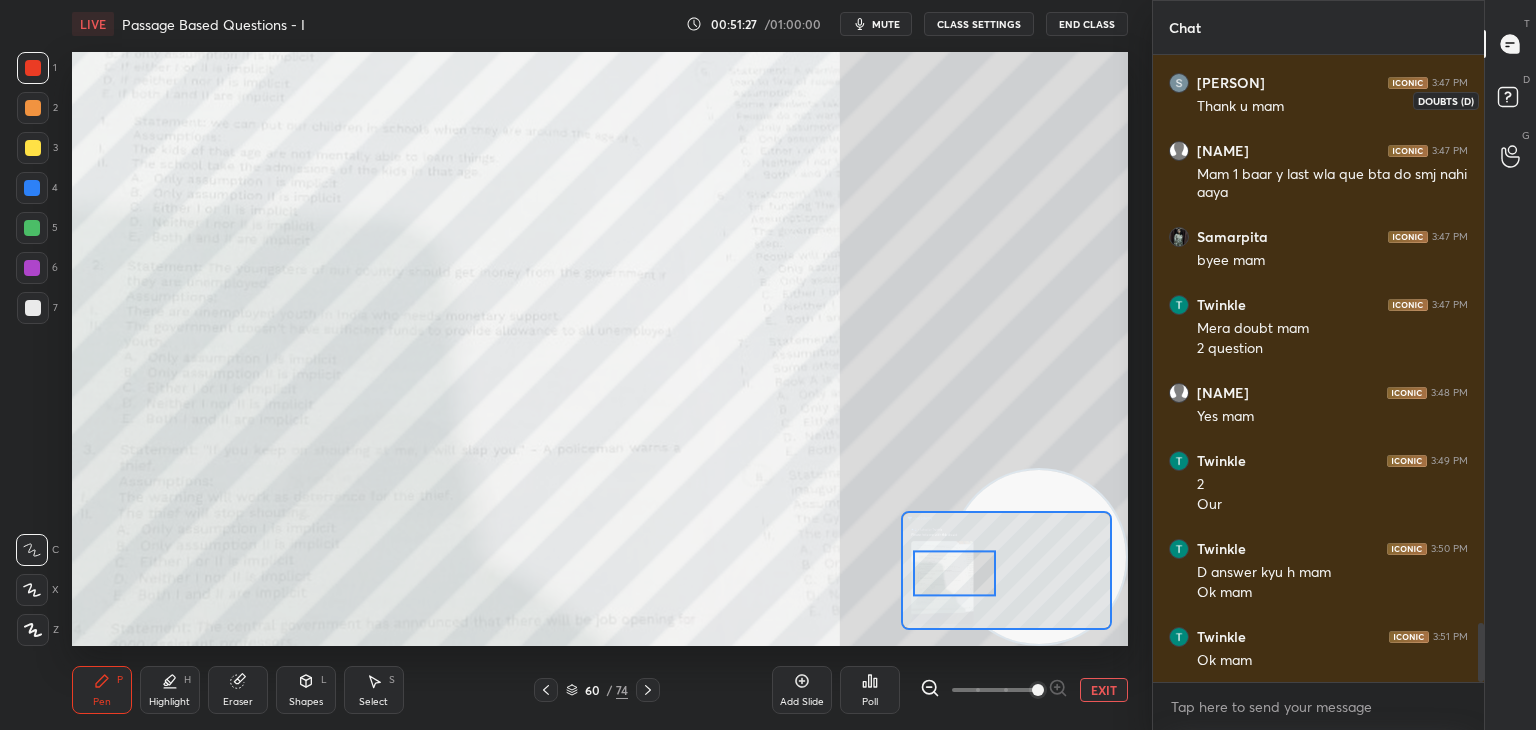click 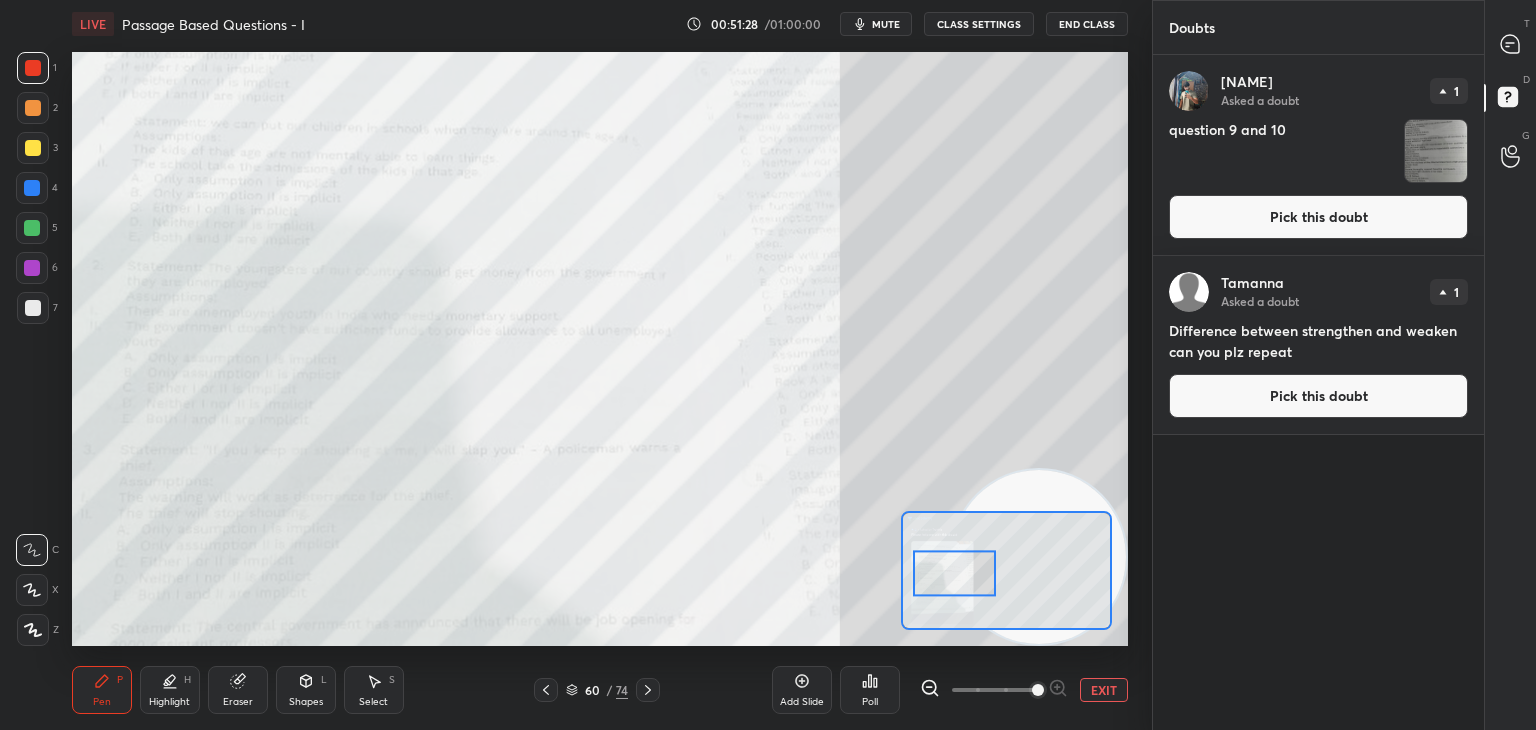 click on "Pick this doubt" at bounding box center (1318, 217) 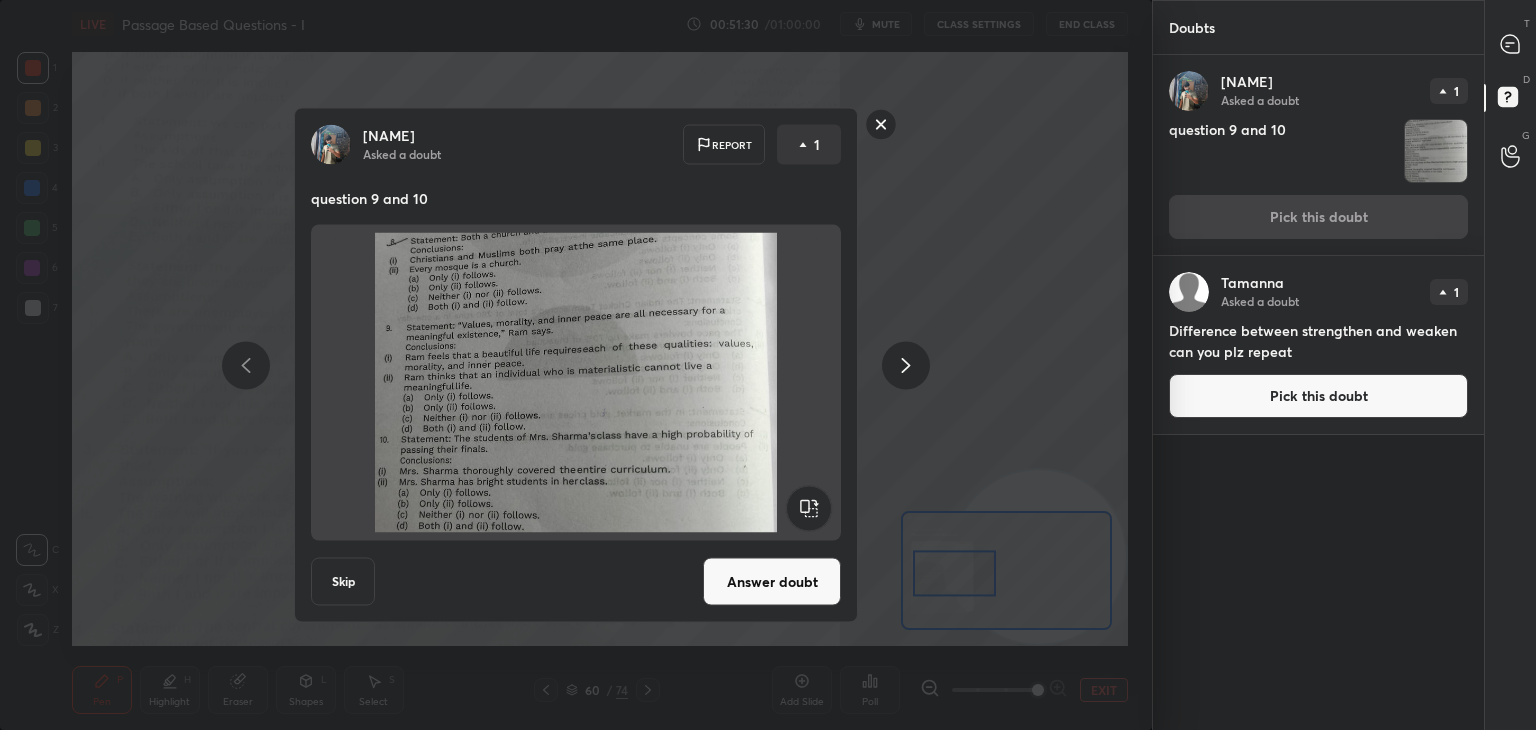 click on "Answer doubt" at bounding box center (772, 582) 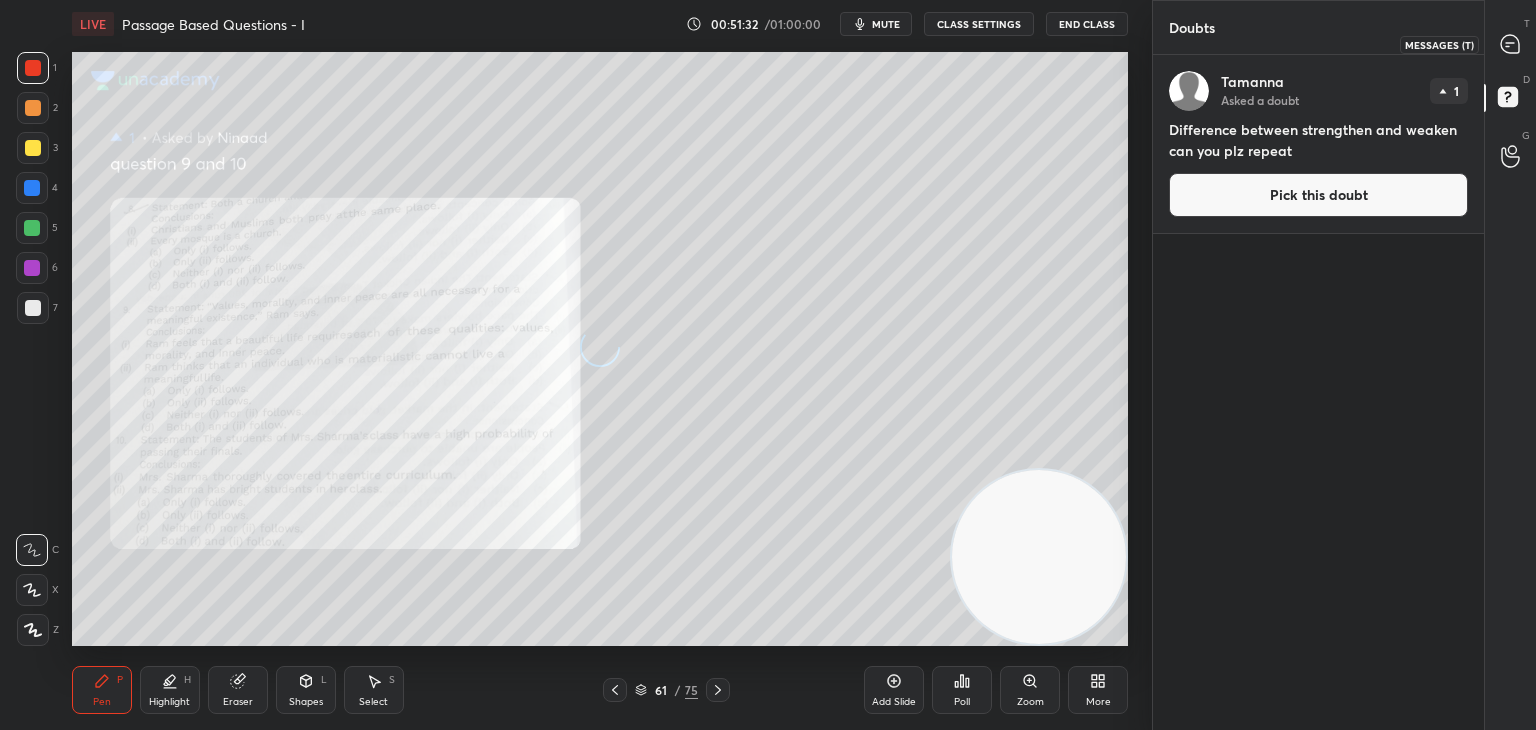 click 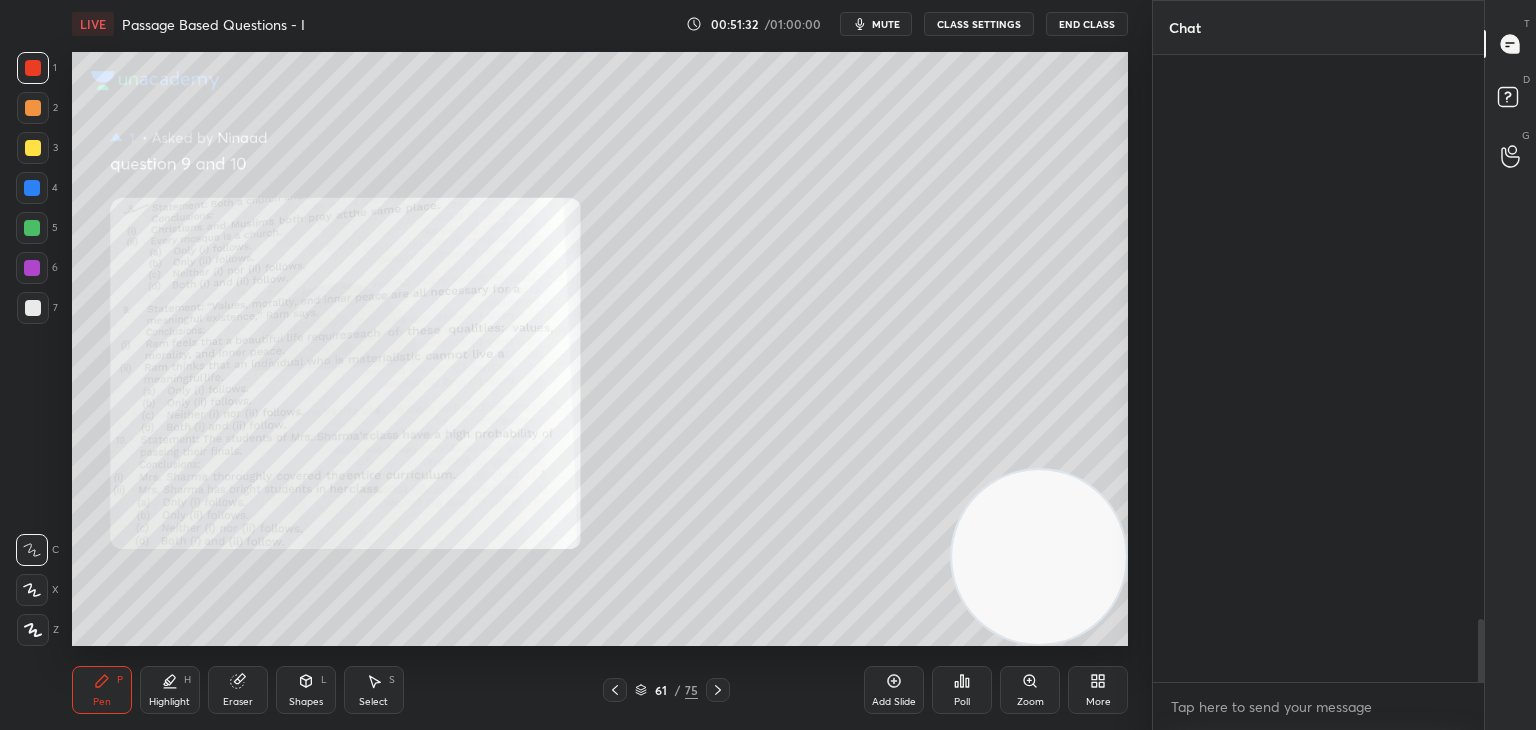 scroll, scrollTop: 5948, scrollLeft: 0, axis: vertical 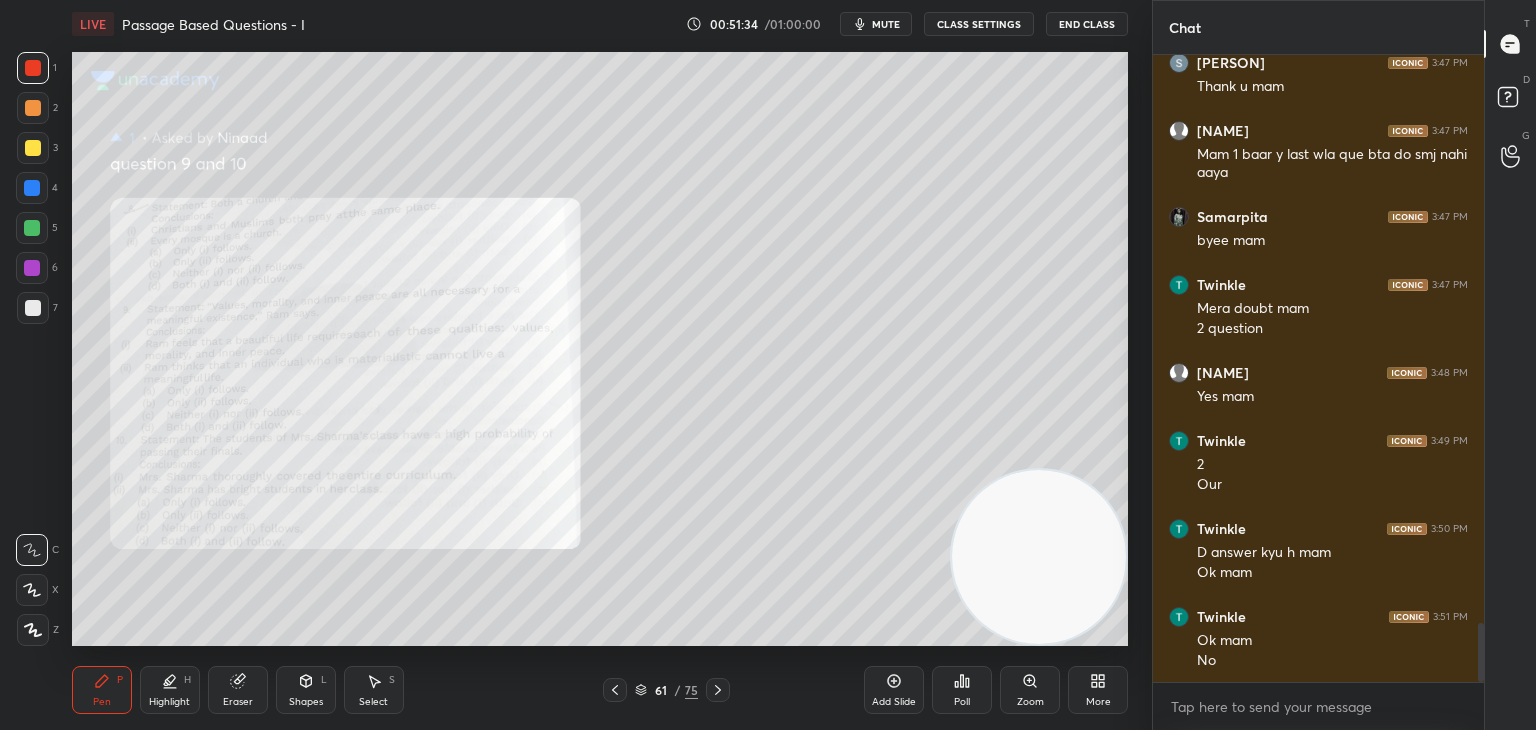click 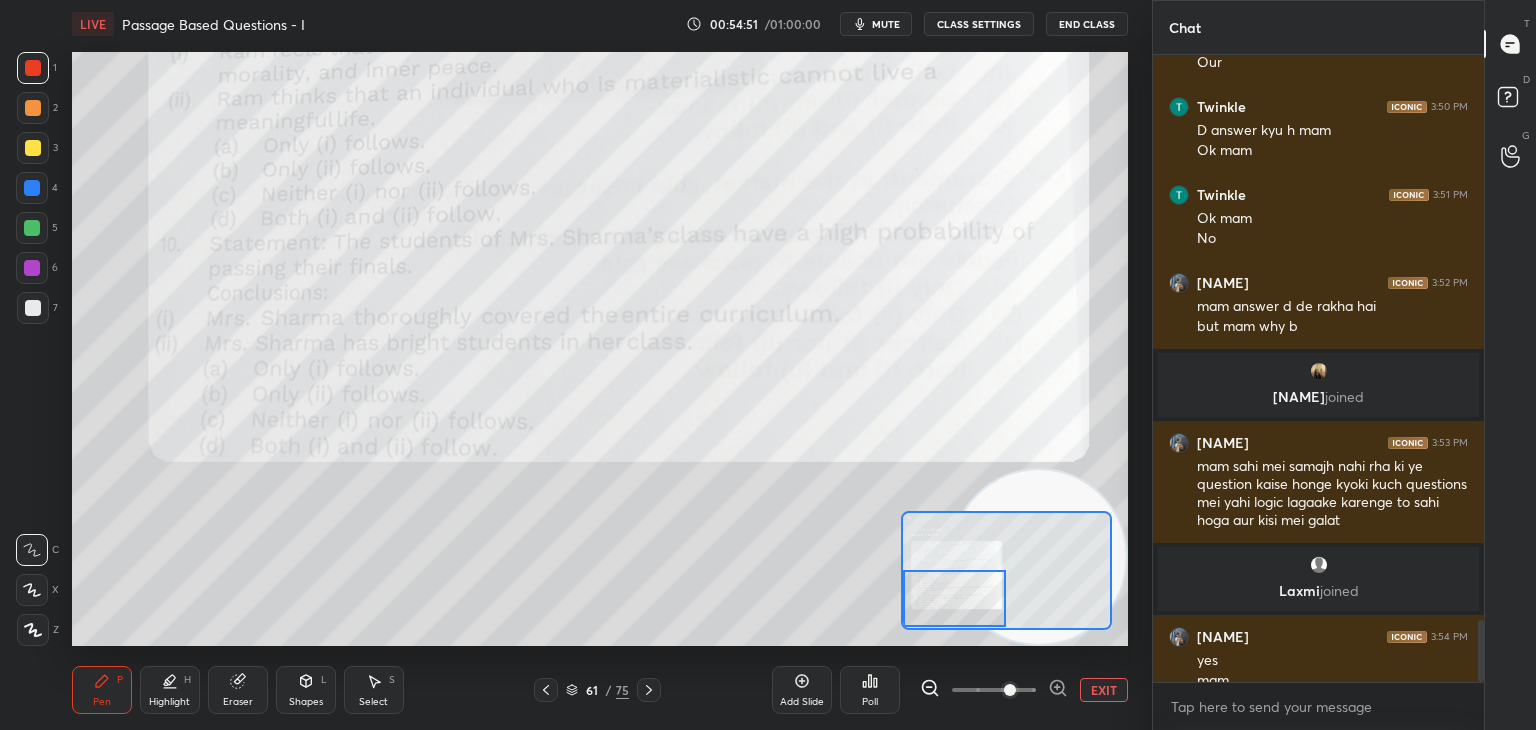 scroll, scrollTop: 5710, scrollLeft: 0, axis: vertical 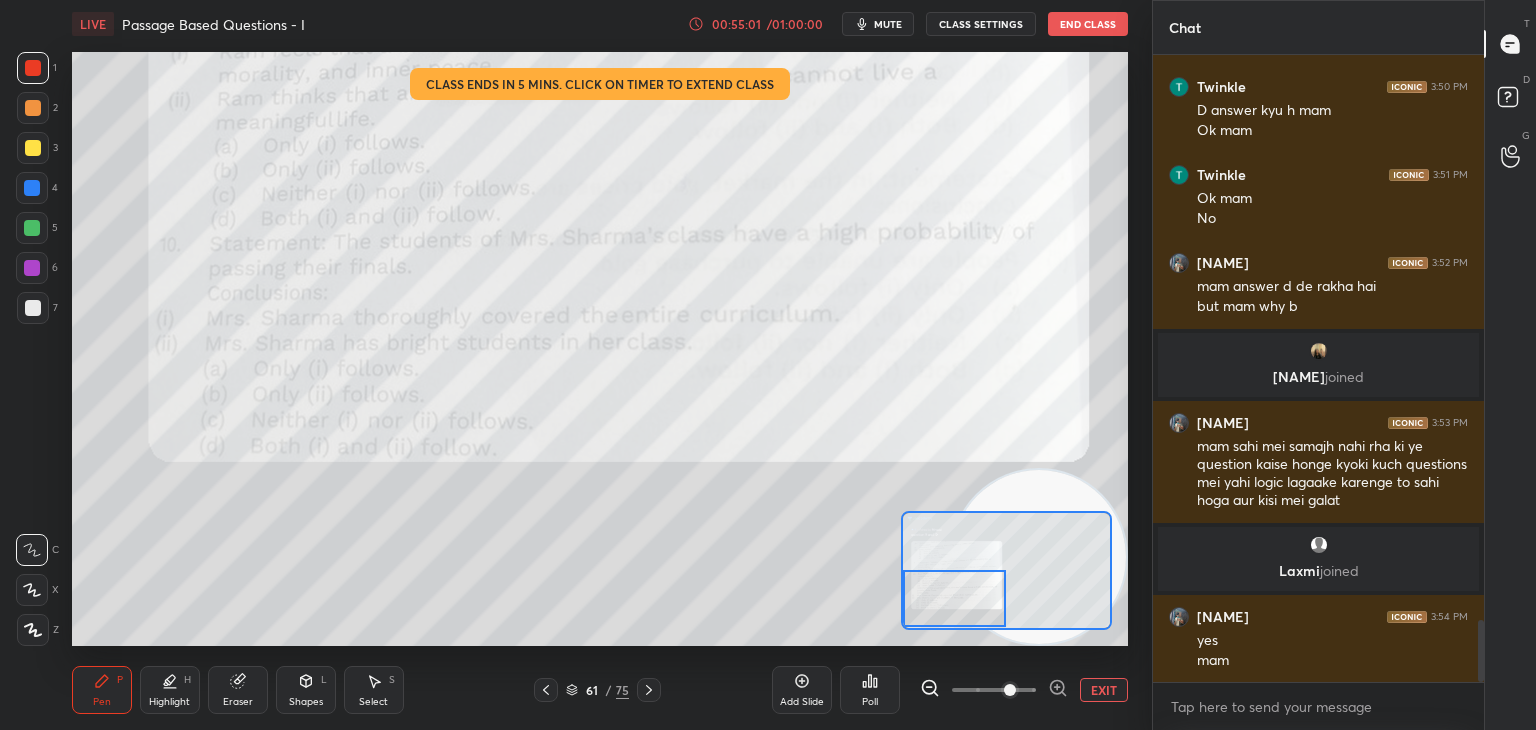 click on "00:55:01 /  01:00:00 mute CLASS SETTINGS End Class" at bounding box center [908, 24] 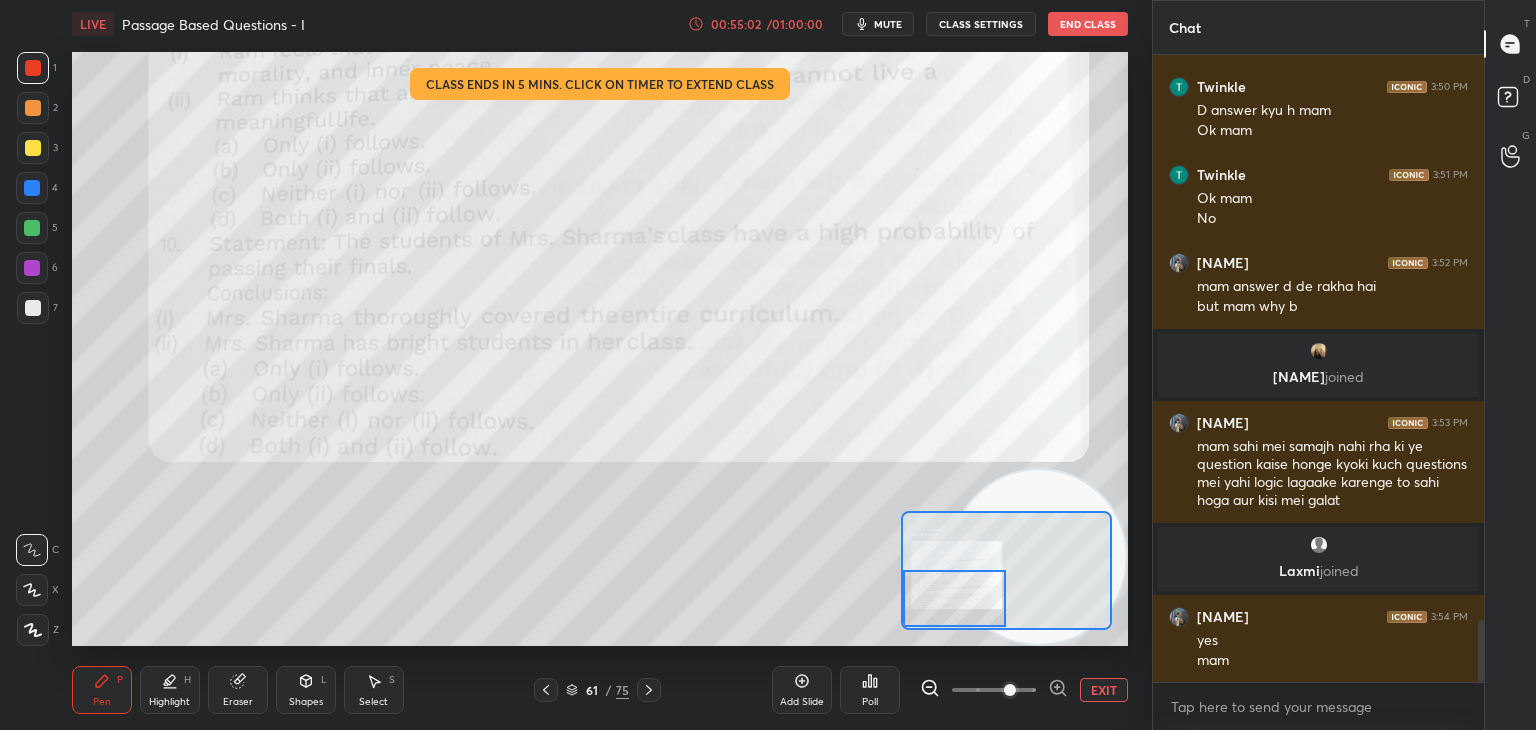 click on "/  01:00:00" at bounding box center (795, 24) 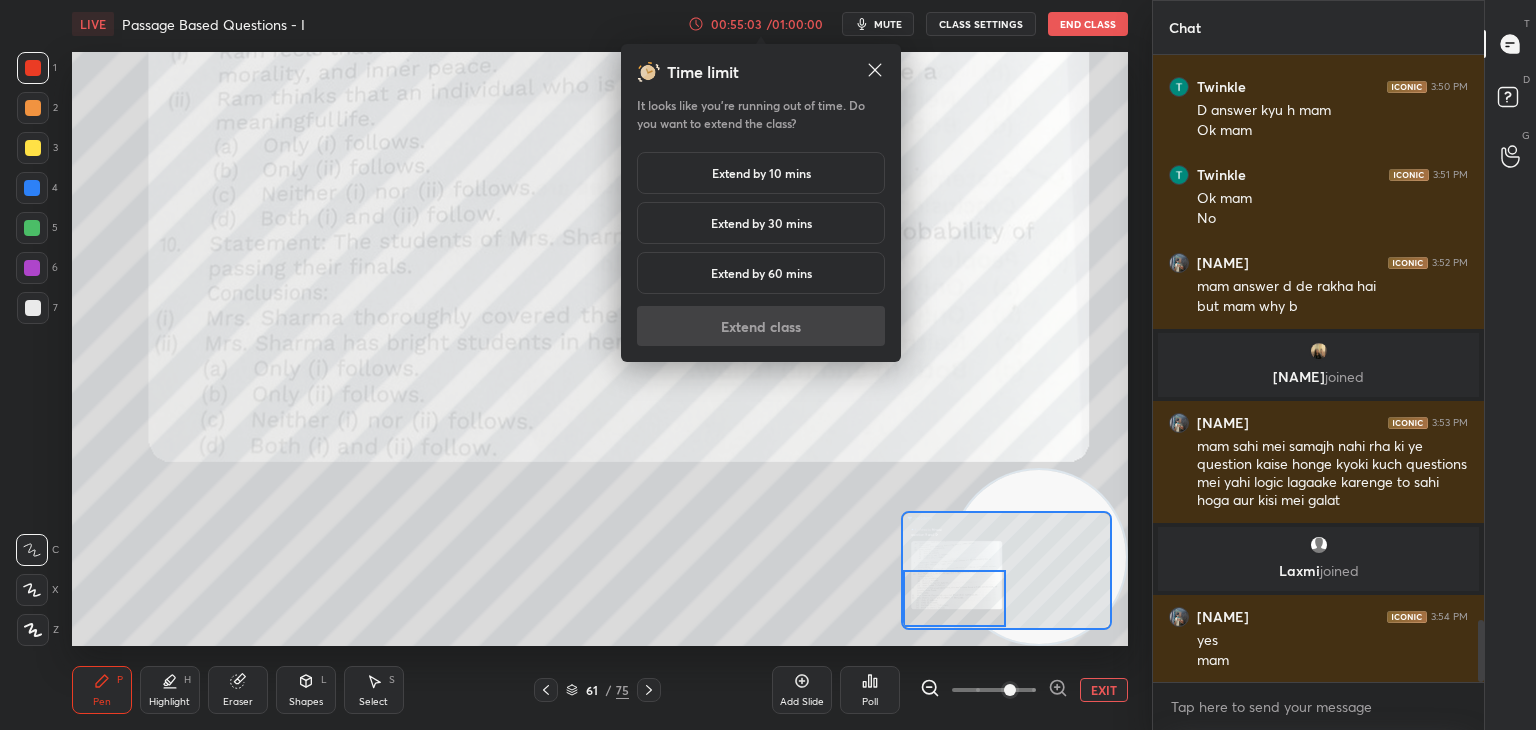 click at bounding box center (875, 72) 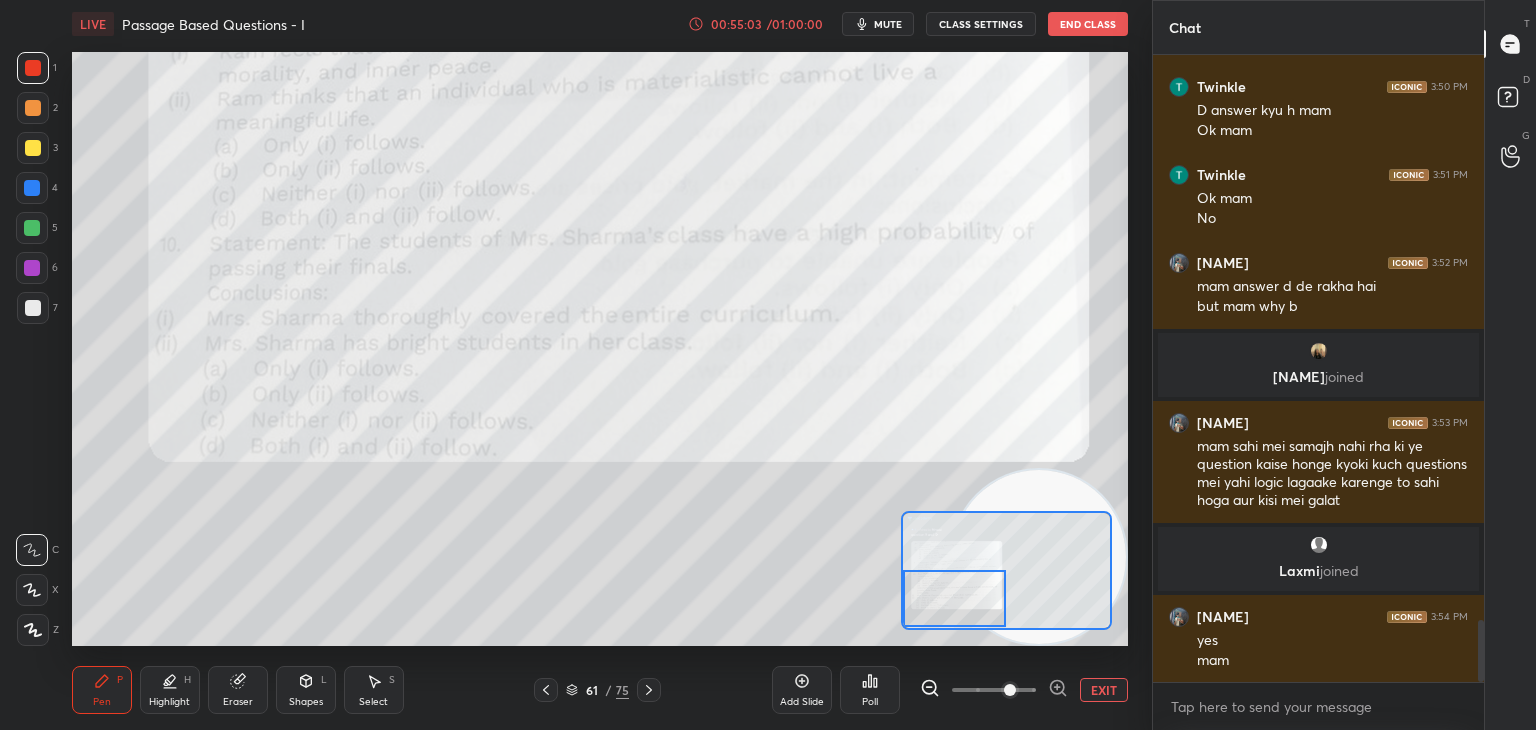 scroll, scrollTop: 5796, scrollLeft: 0, axis: vertical 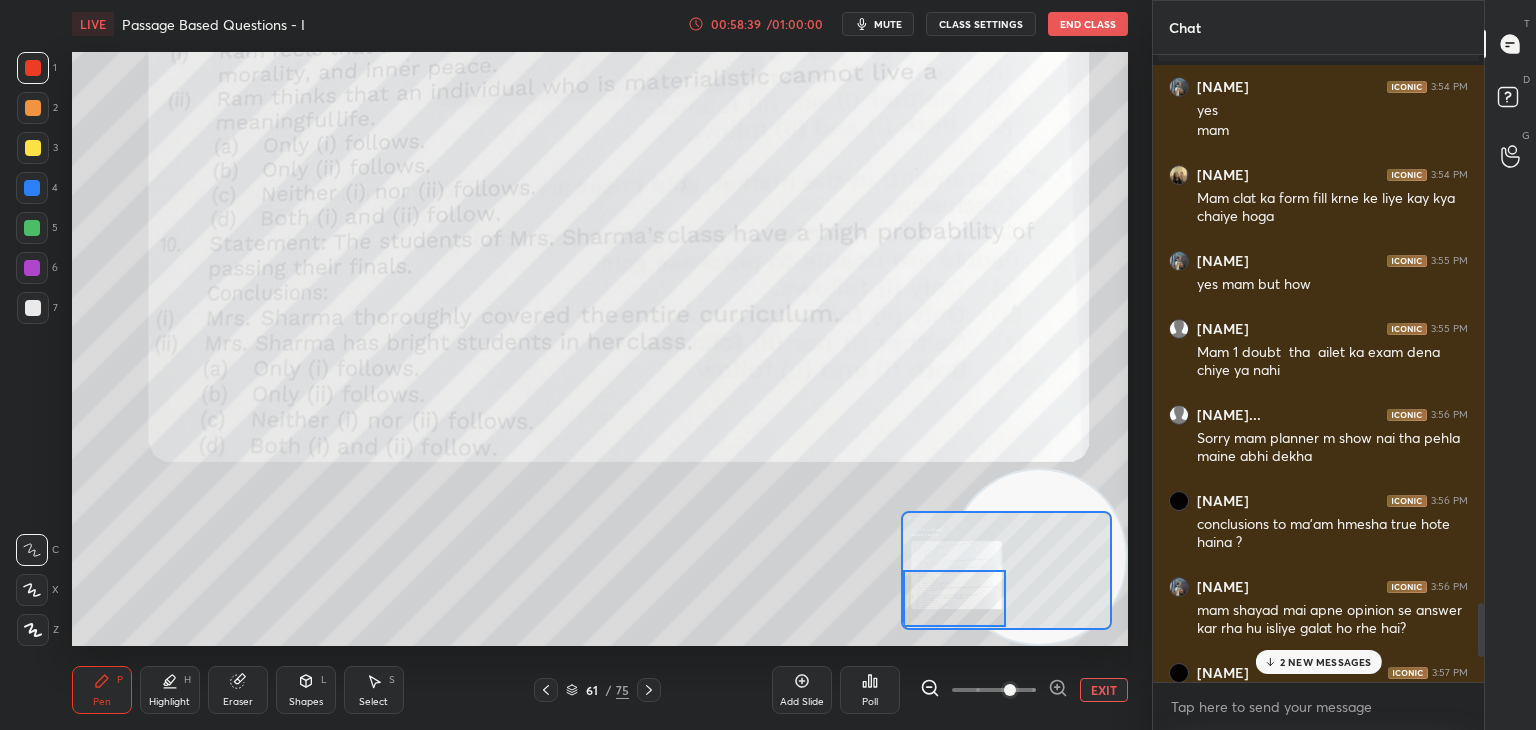 click on "2 NEW MESSAGES" at bounding box center (1326, 662) 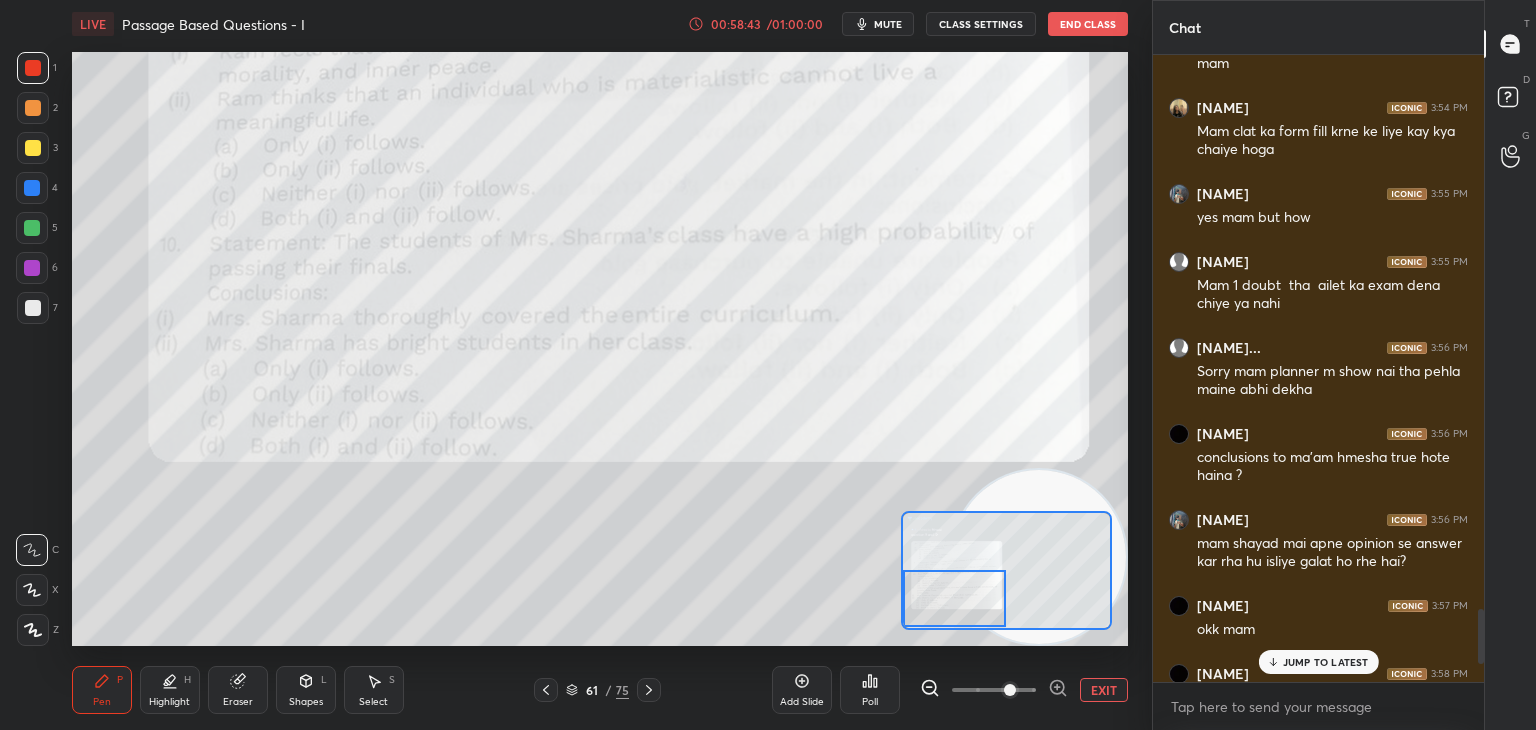 scroll, scrollTop: 6314, scrollLeft: 0, axis: vertical 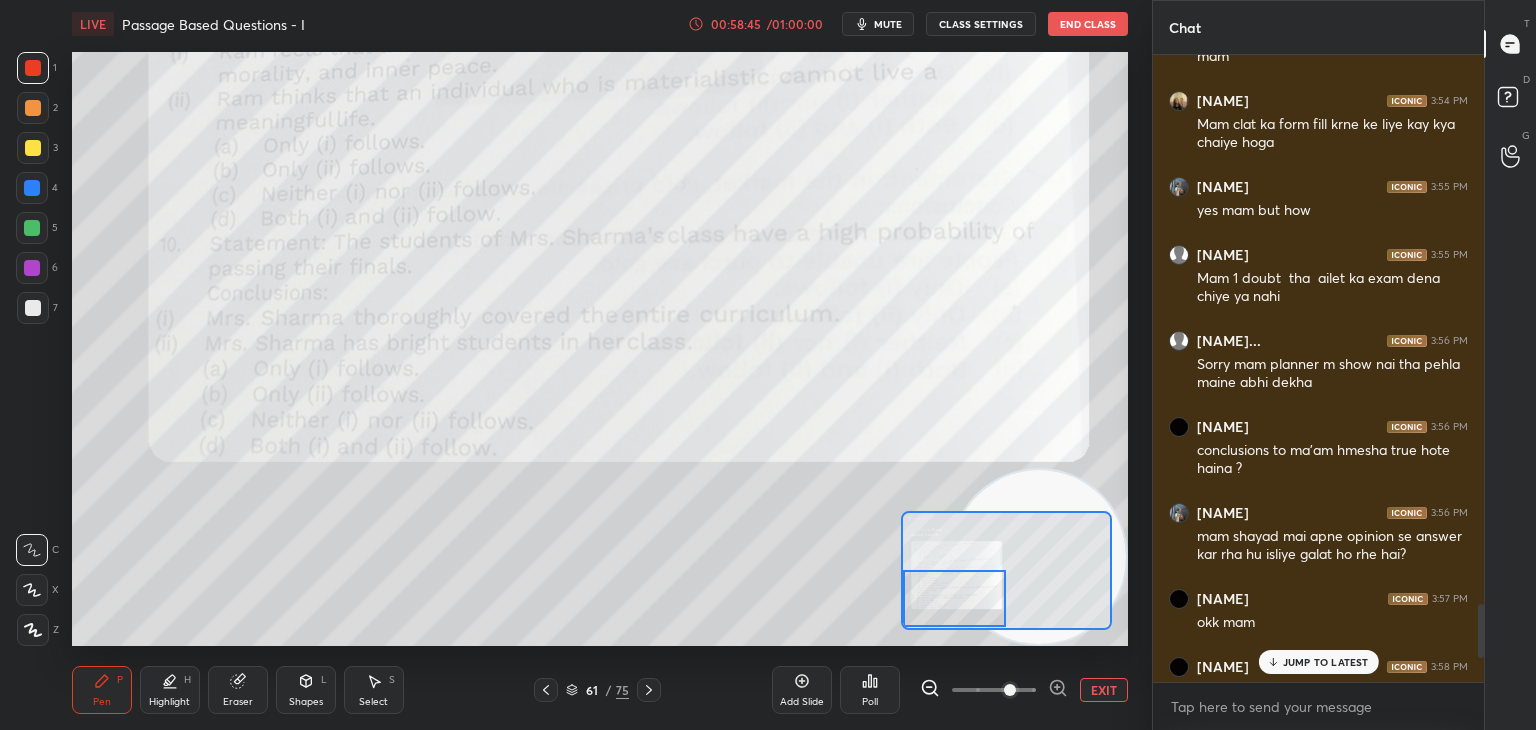 click on "Add Slide" at bounding box center [802, 690] 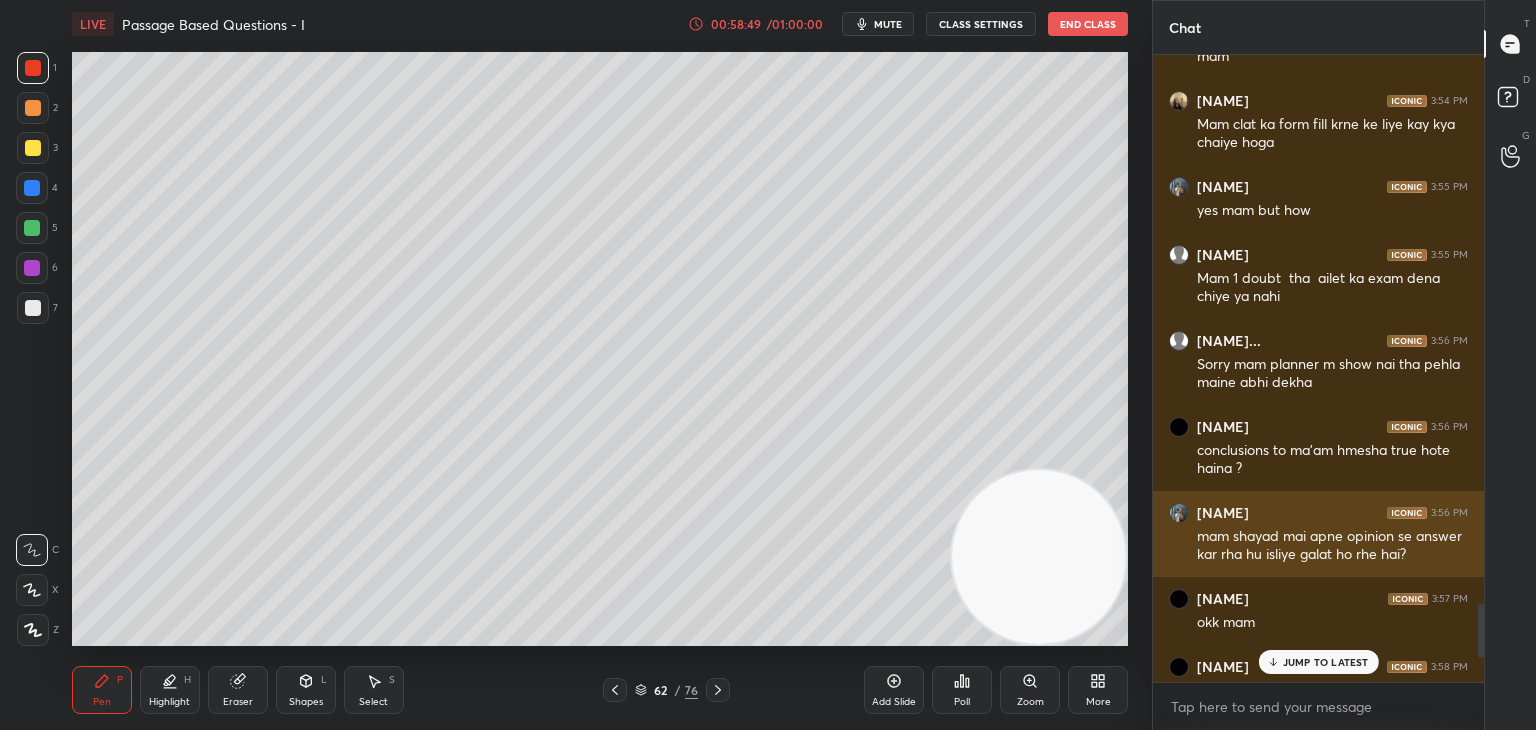 click on "mam shayad mai apne opinion se answer kar rha hu isliye galat ho rhe hai?" at bounding box center (1332, 546) 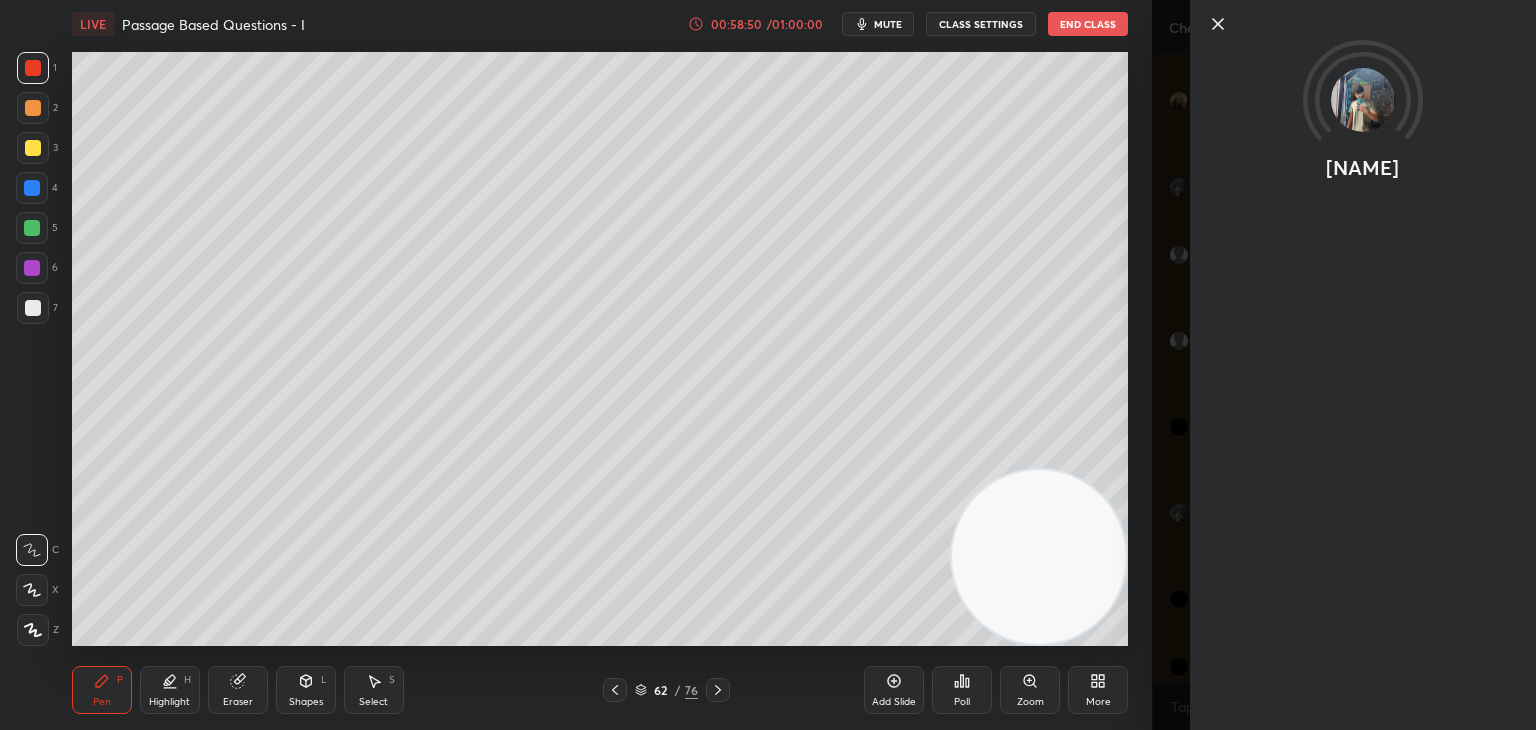 click 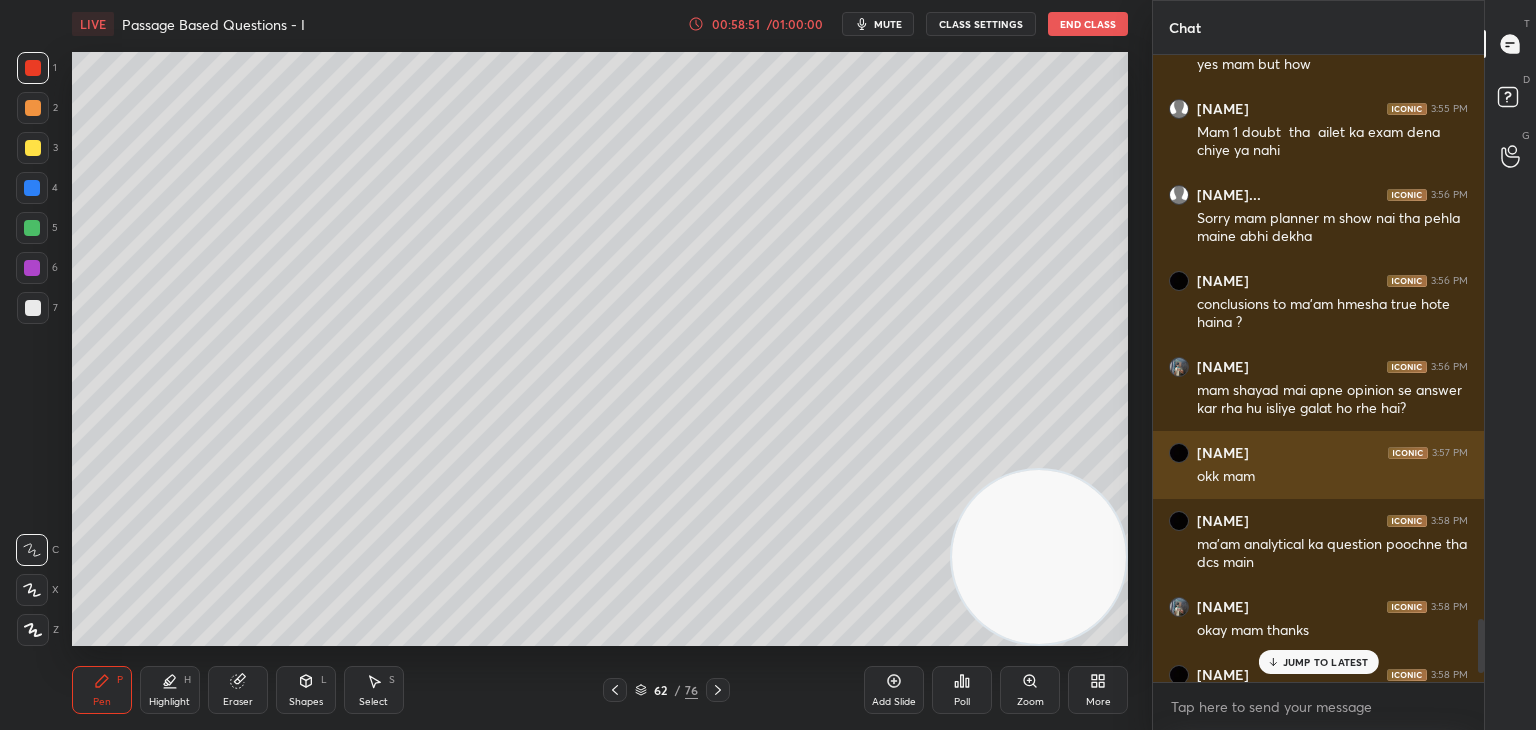 scroll, scrollTop: 6457, scrollLeft: 0, axis: vertical 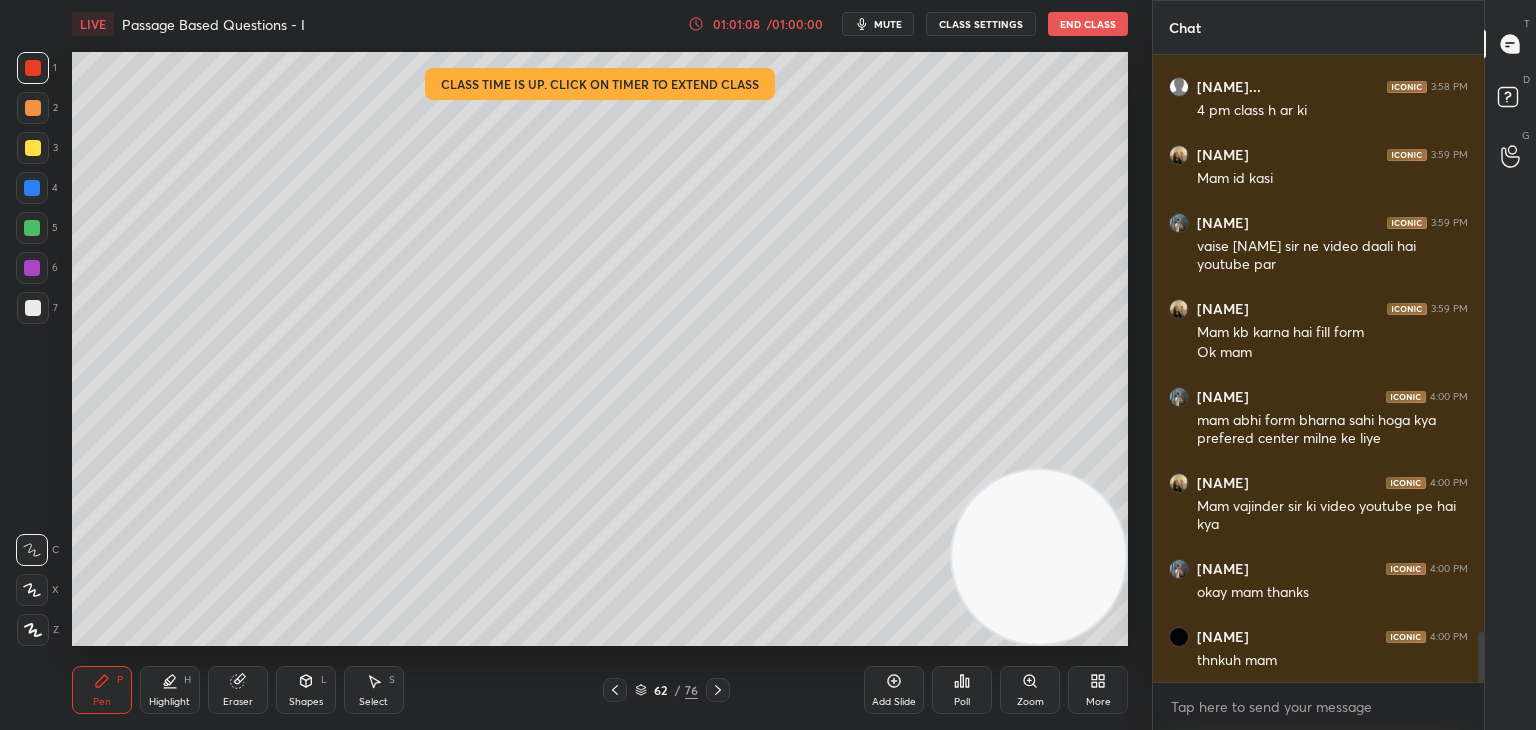 click on "End Class" at bounding box center (1088, 24) 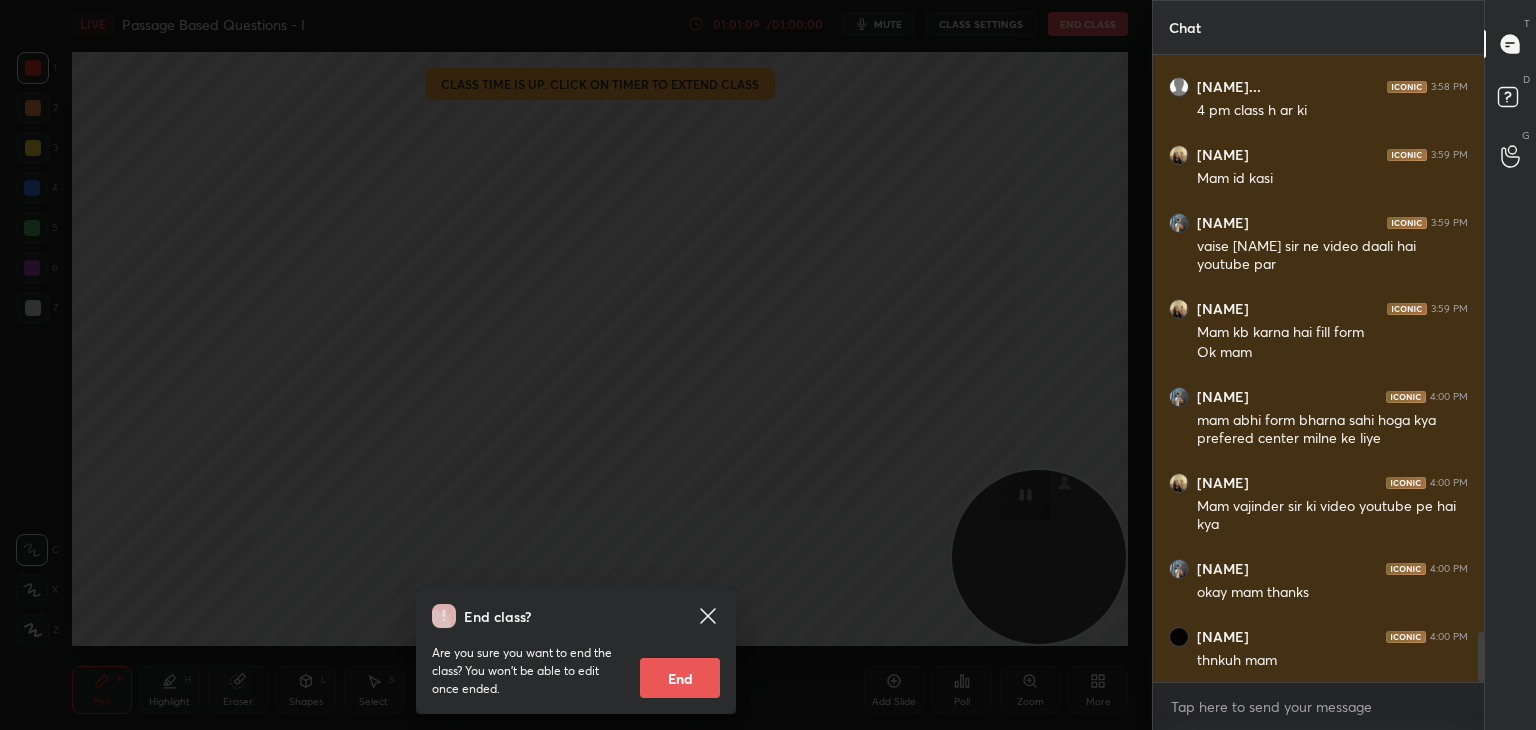 click on "End" at bounding box center [680, 678] 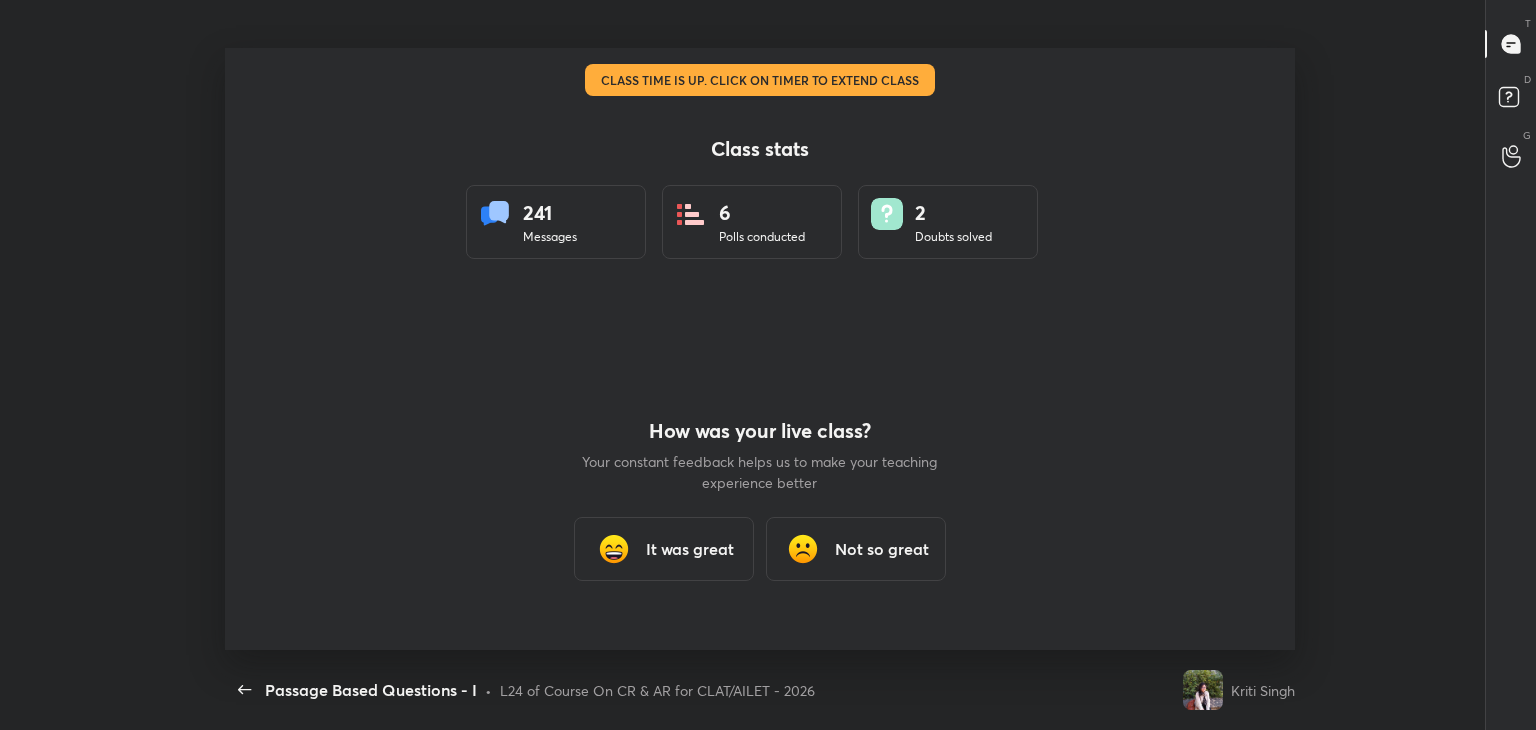 scroll, scrollTop: 99397, scrollLeft: 98693, axis: both 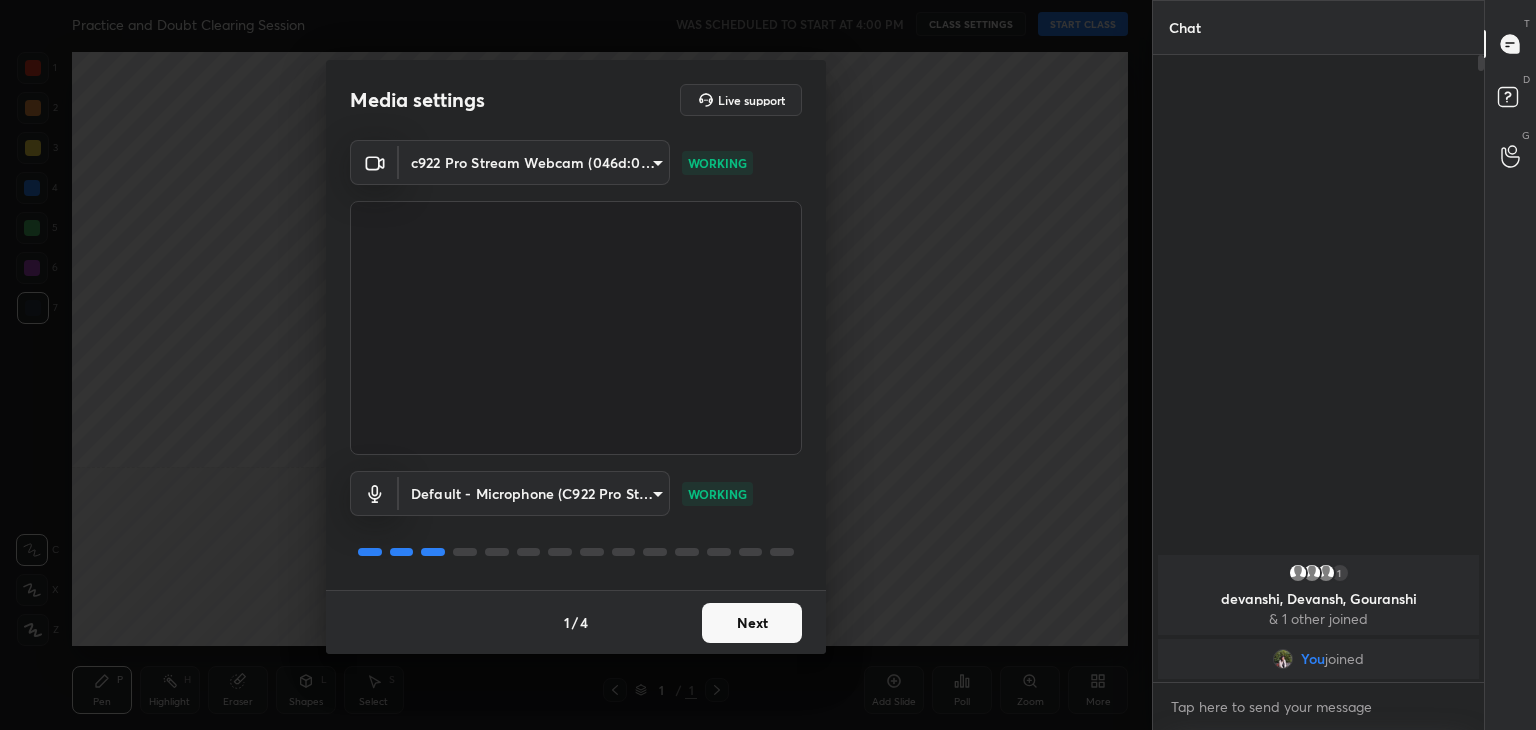 click on "Next" at bounding box center [752, 623] 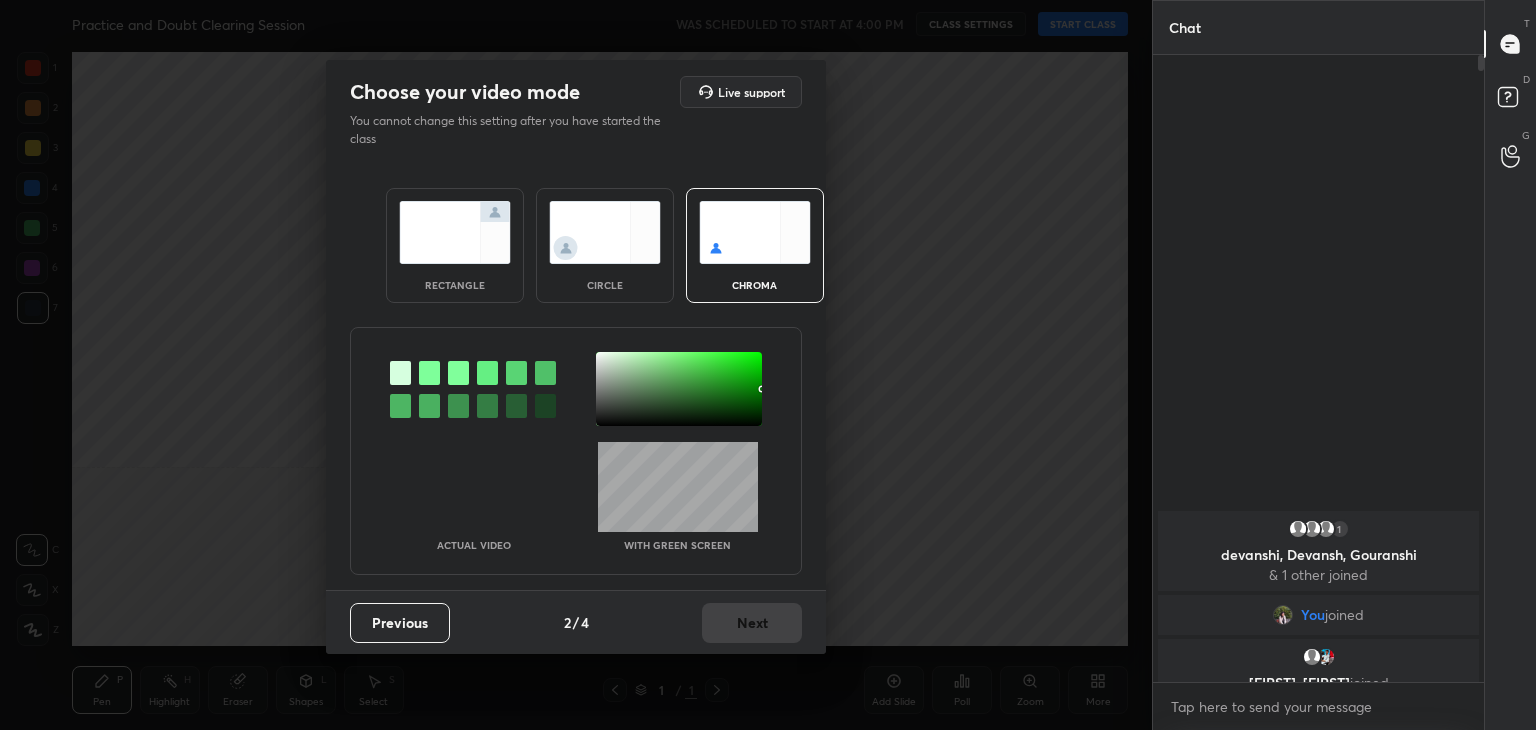 scroll, scrollTop: 581, scrollLeft: 325, axis: both 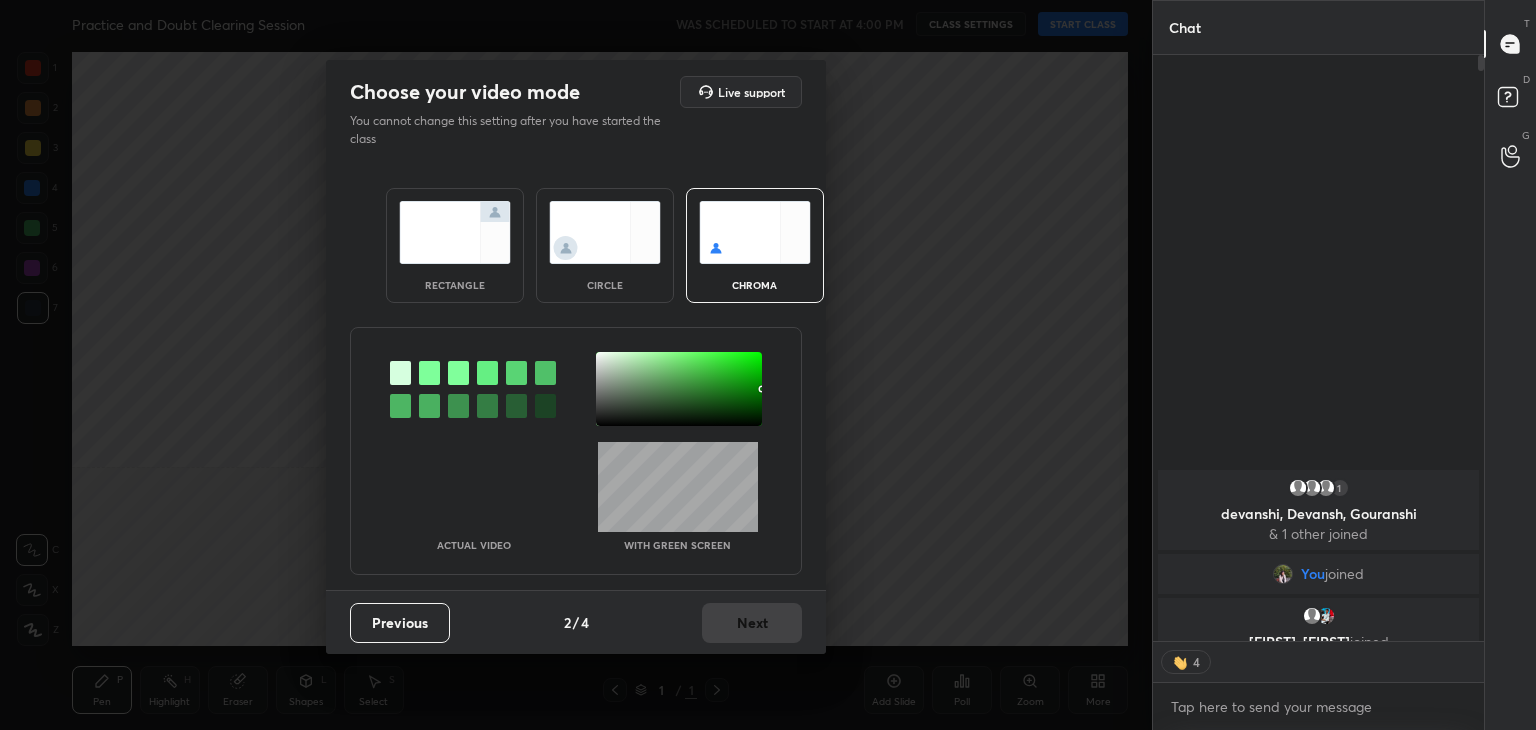 click at bounding box center [605, 232] 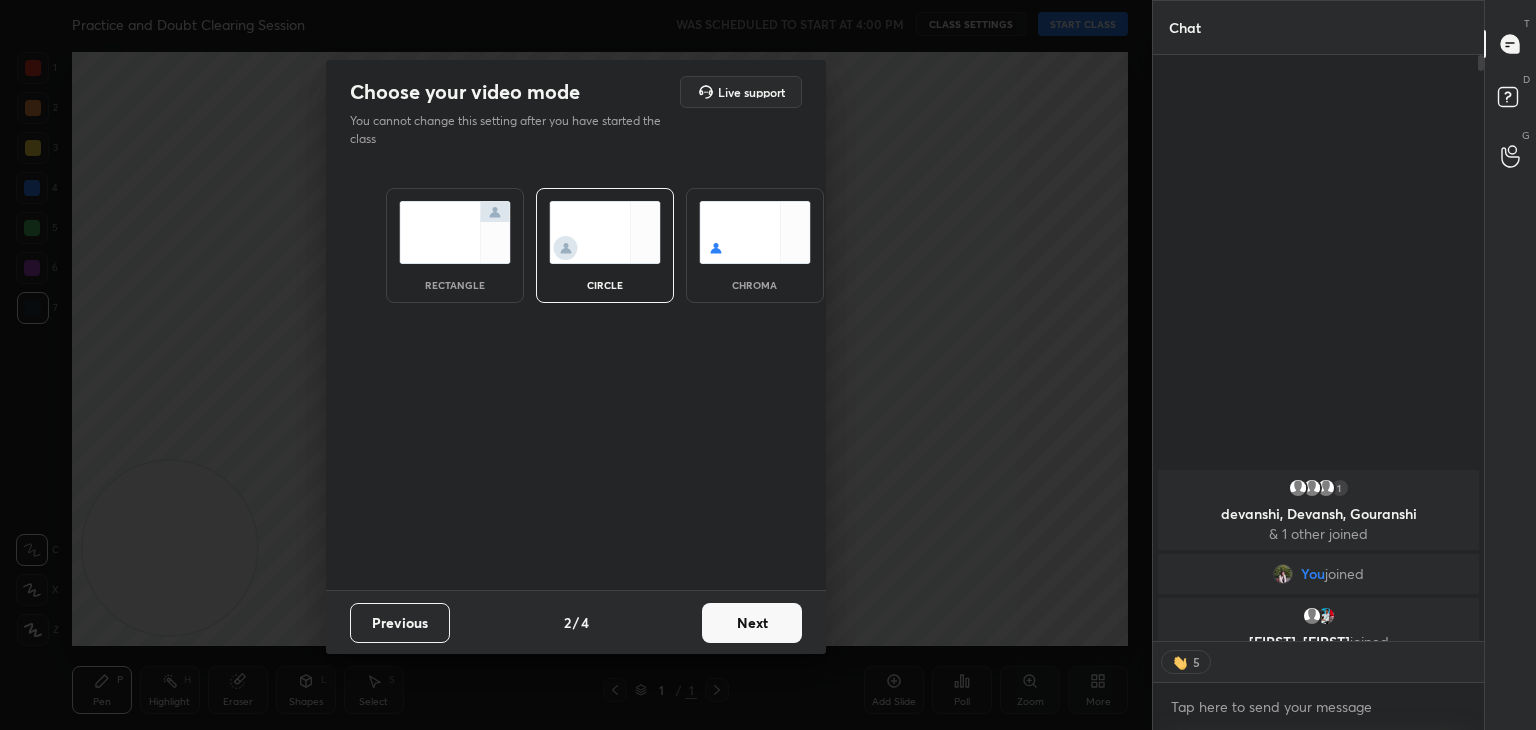 click on "Next" at bounding box center [752, 623] 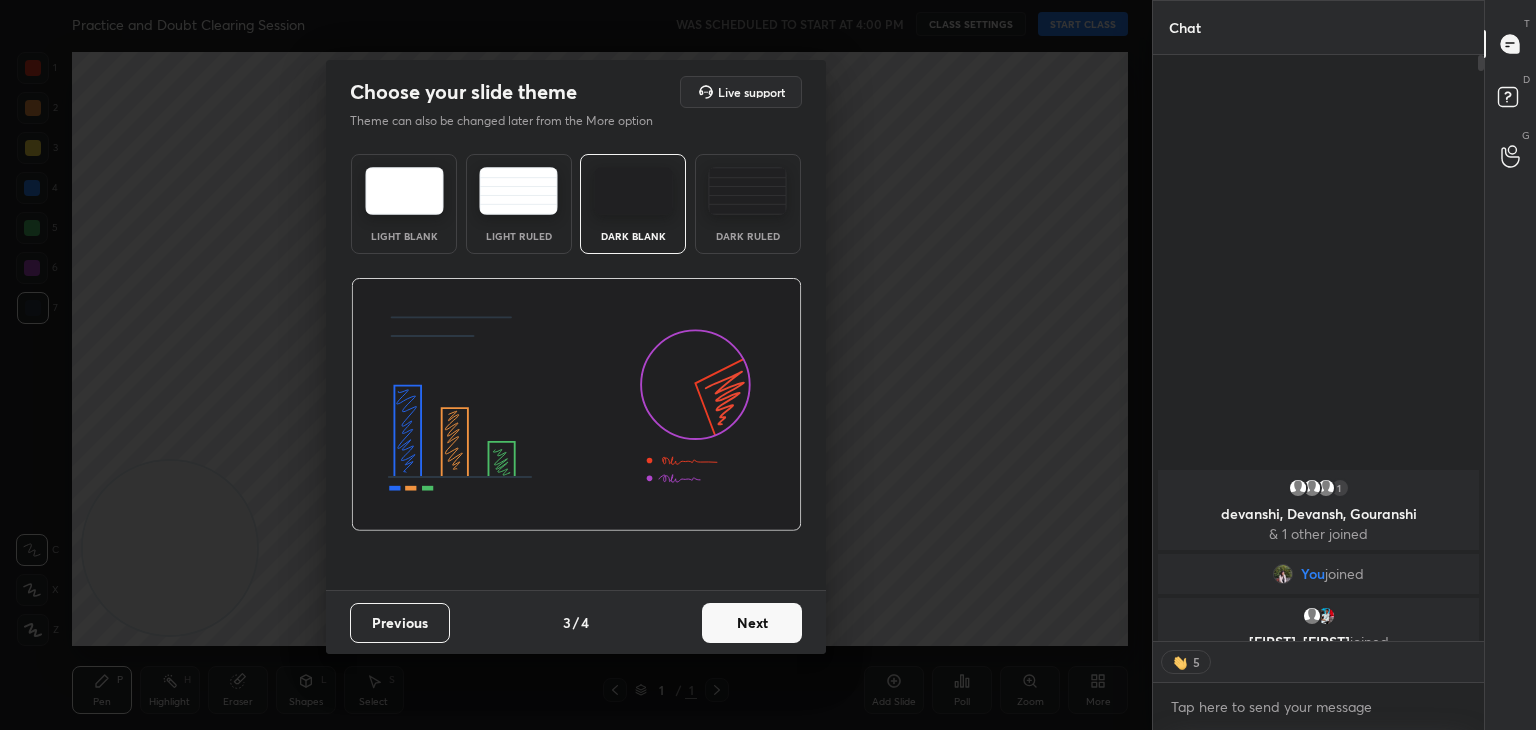click on "Next" at bounding box center (752, 623) 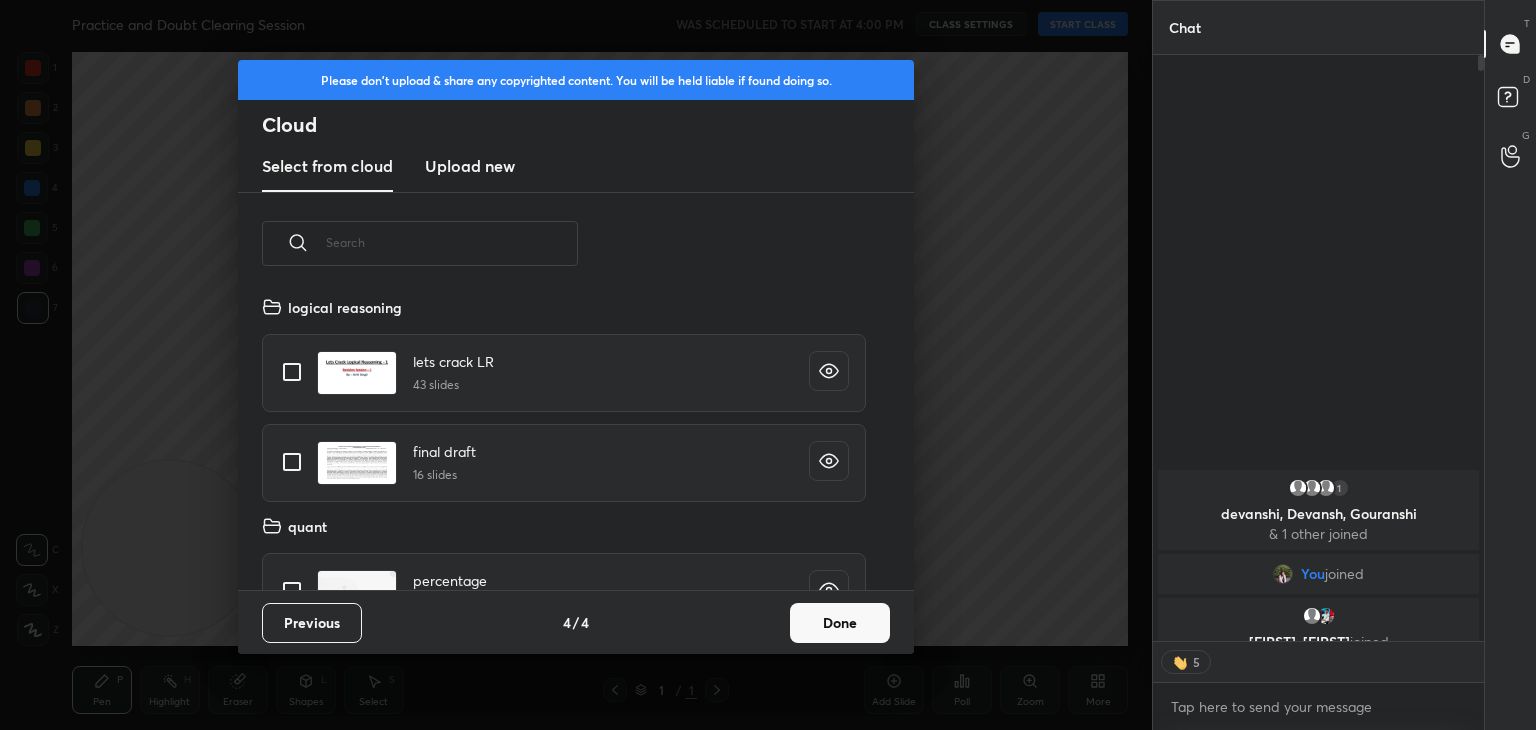 scroll, scrollTop: 6, scrollLeft: 10, axis: both 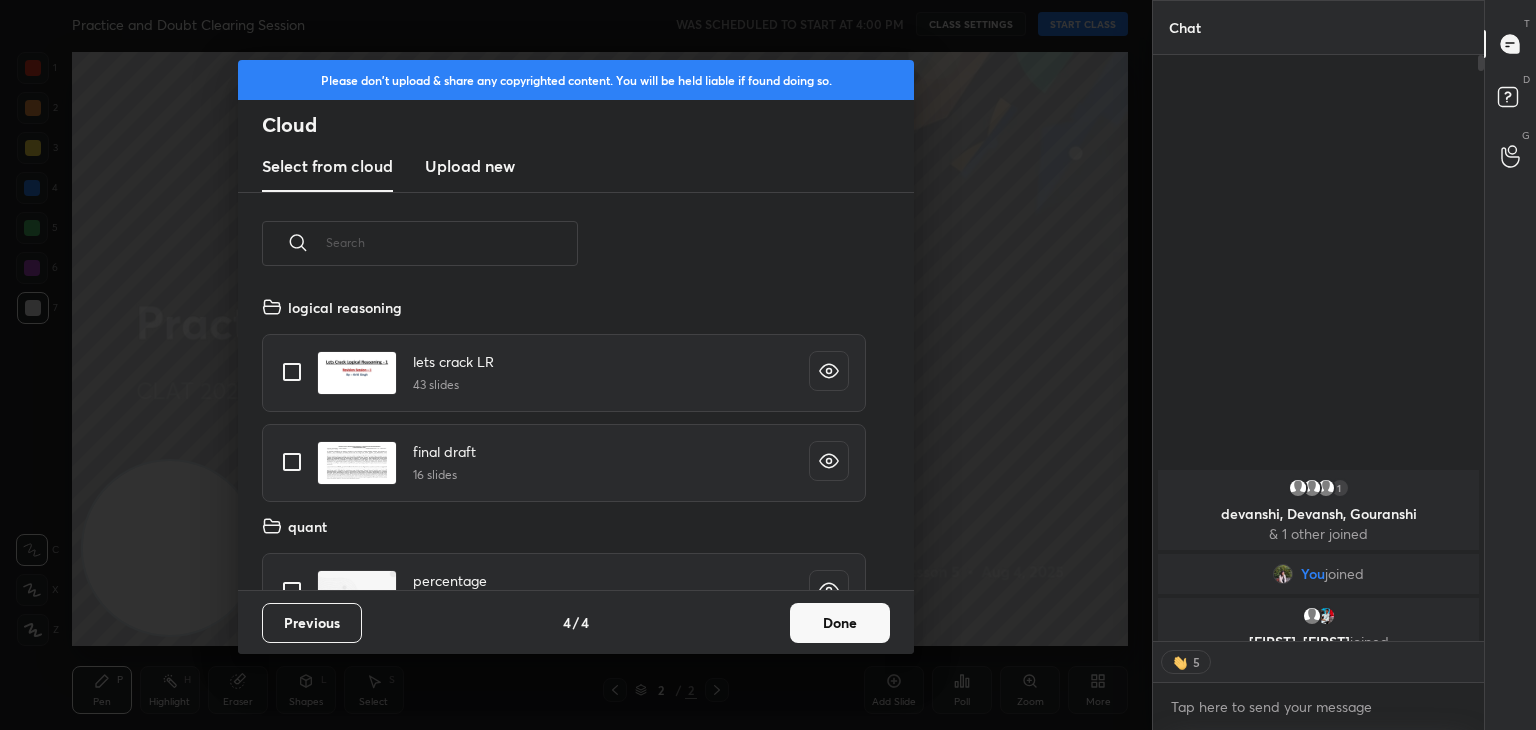 click on "Done" at bounding box center [840, 623] 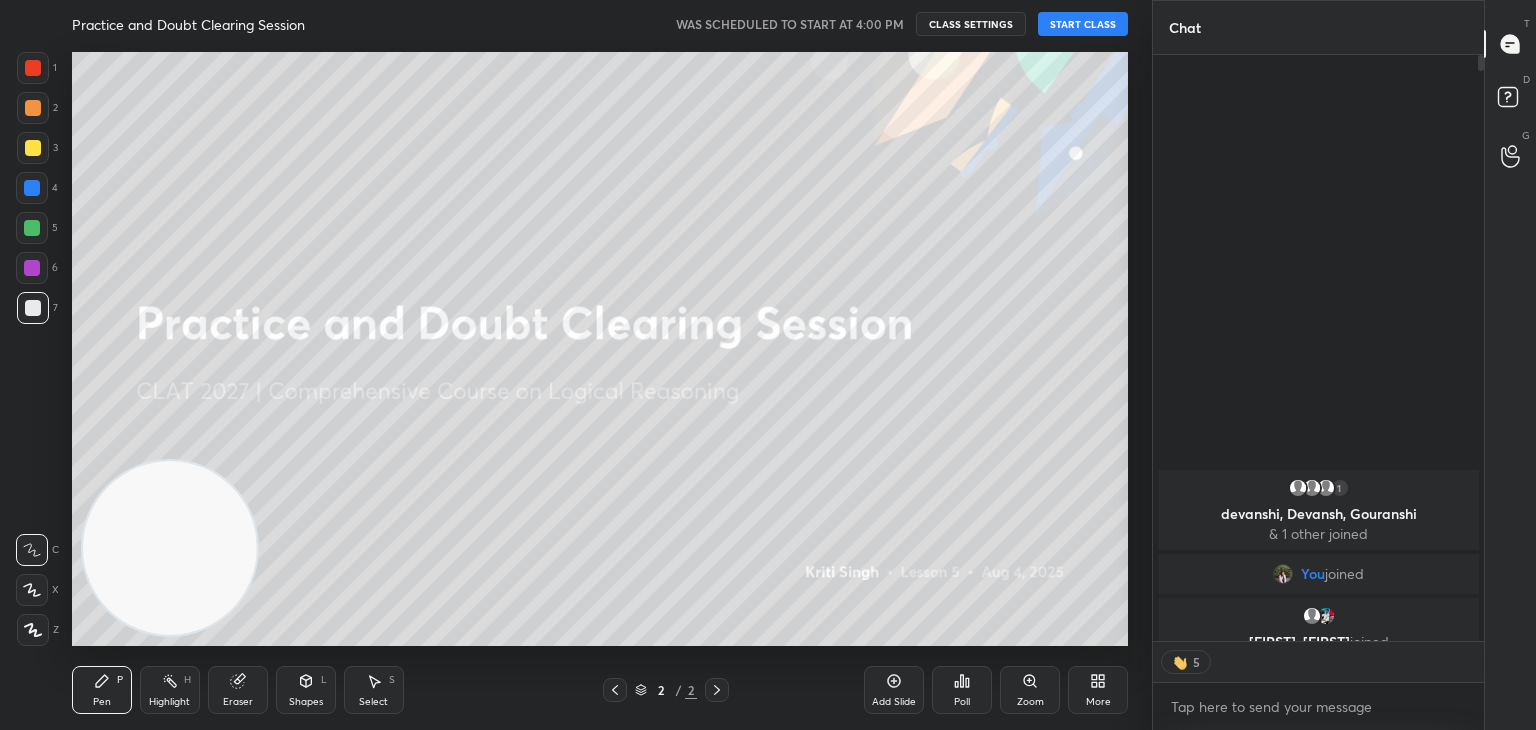 scroll, scrollTop: 7, scrollLeft: 6, axis: both 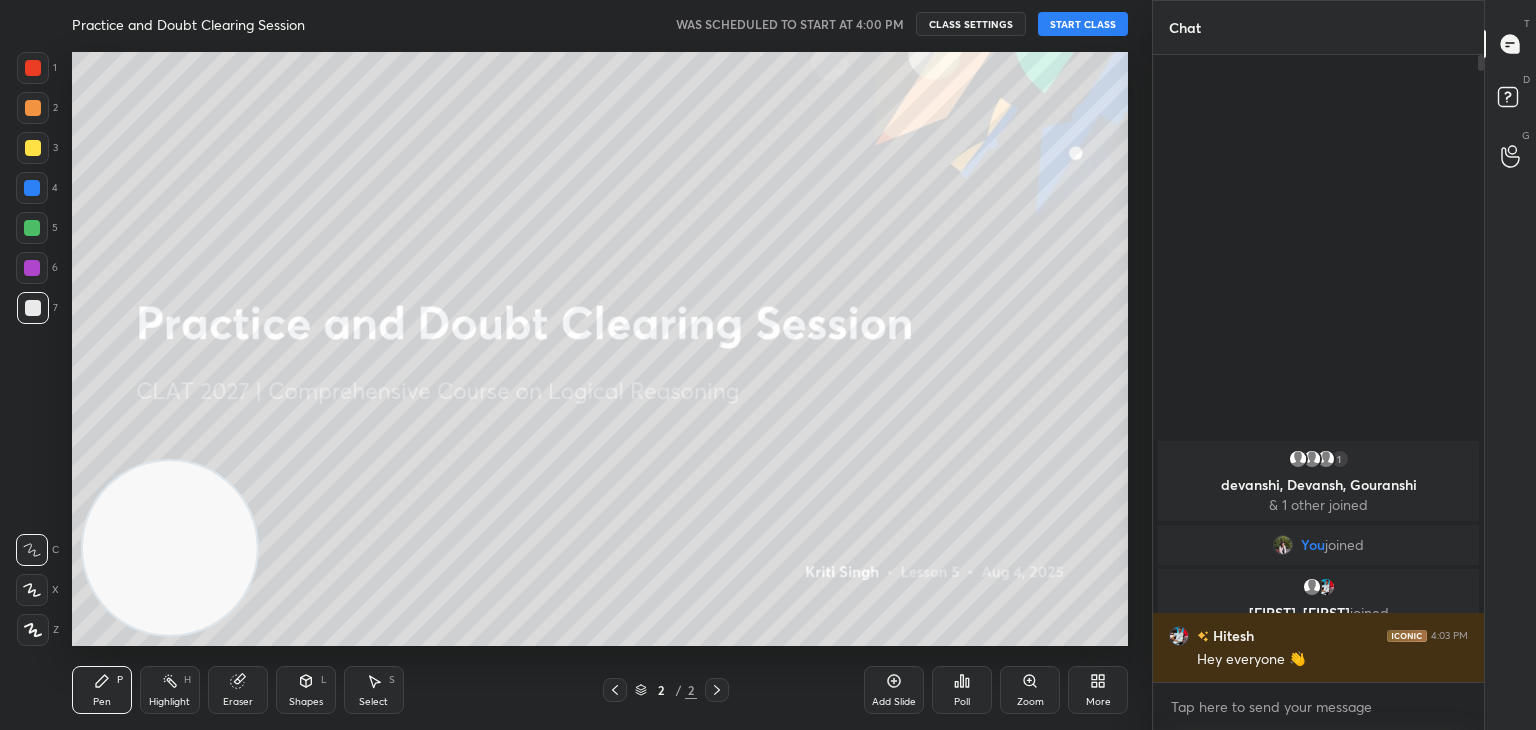 click on "START CLASS" at bounding box center [1083, 24] 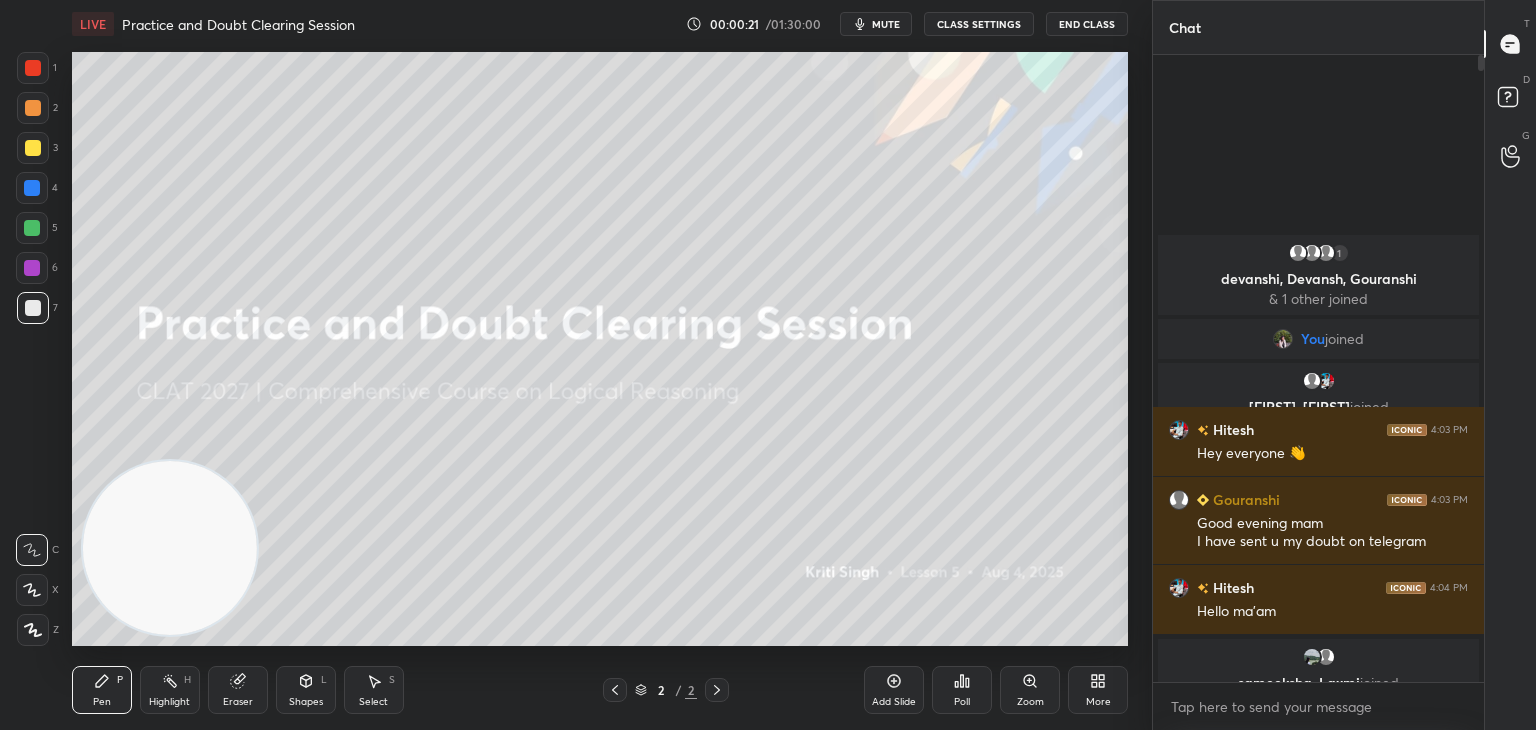 click on "mute" at bounding box center (886, 24) 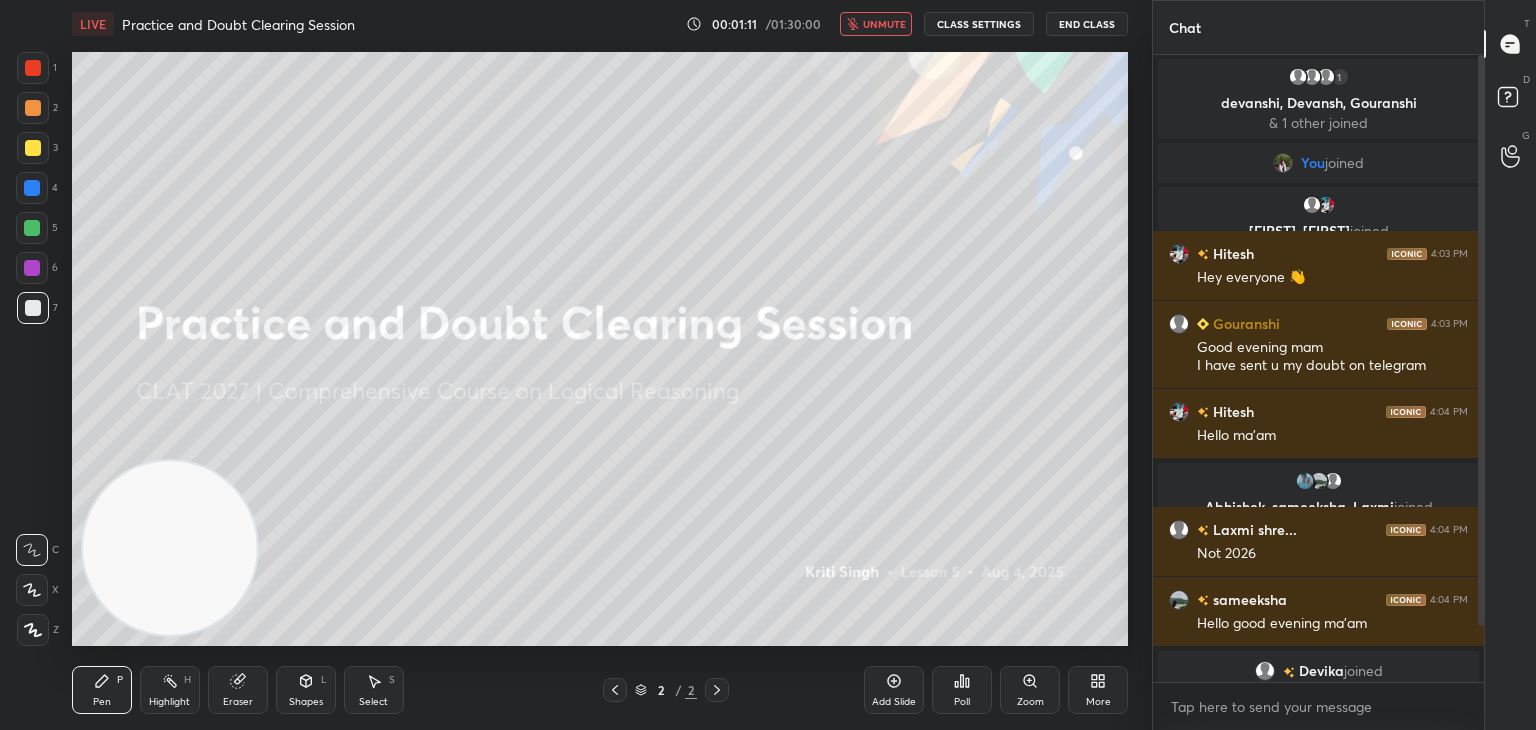 scroll, scrollTop: 82, scrollLeft: 0, axis: vertical 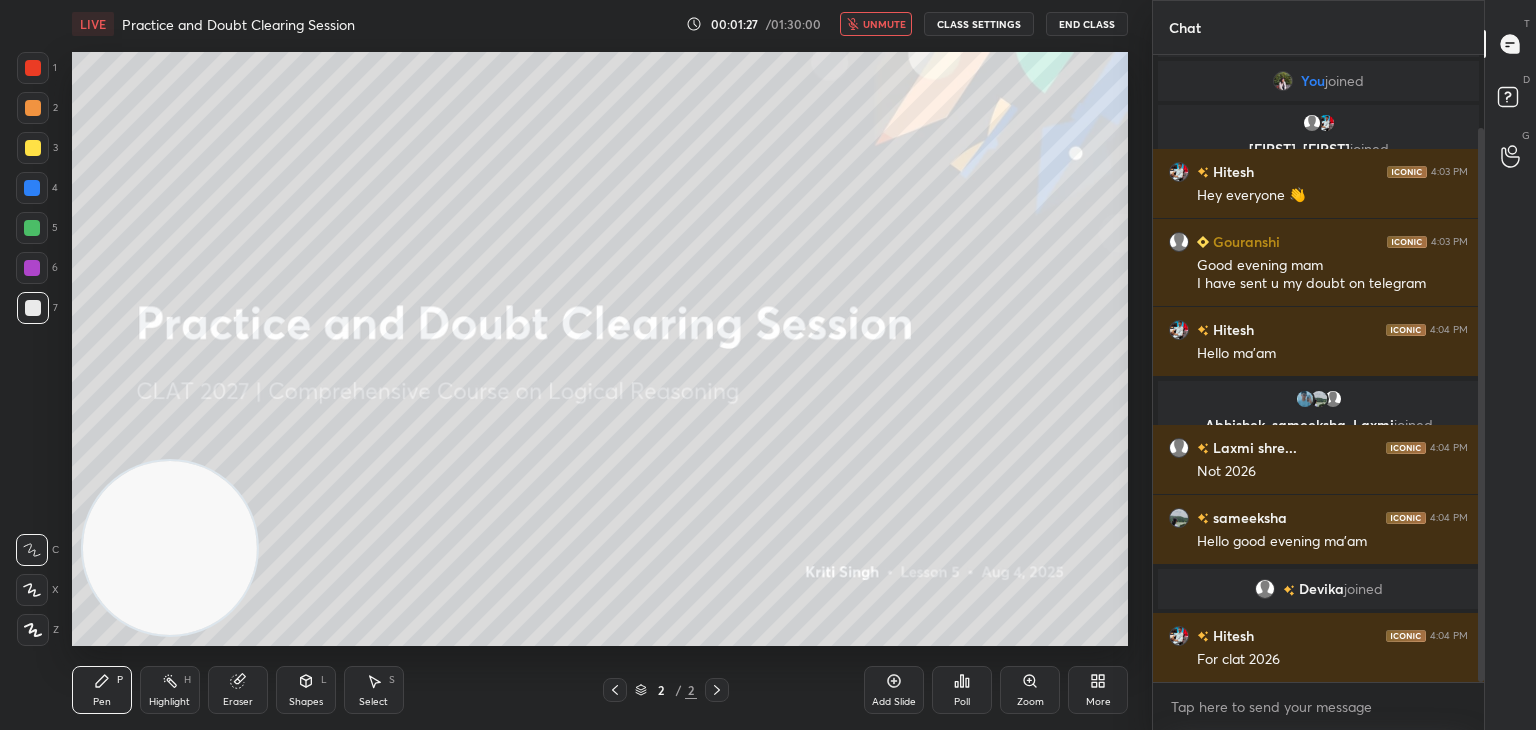click on "unmute" at bounding box center (884, 24) 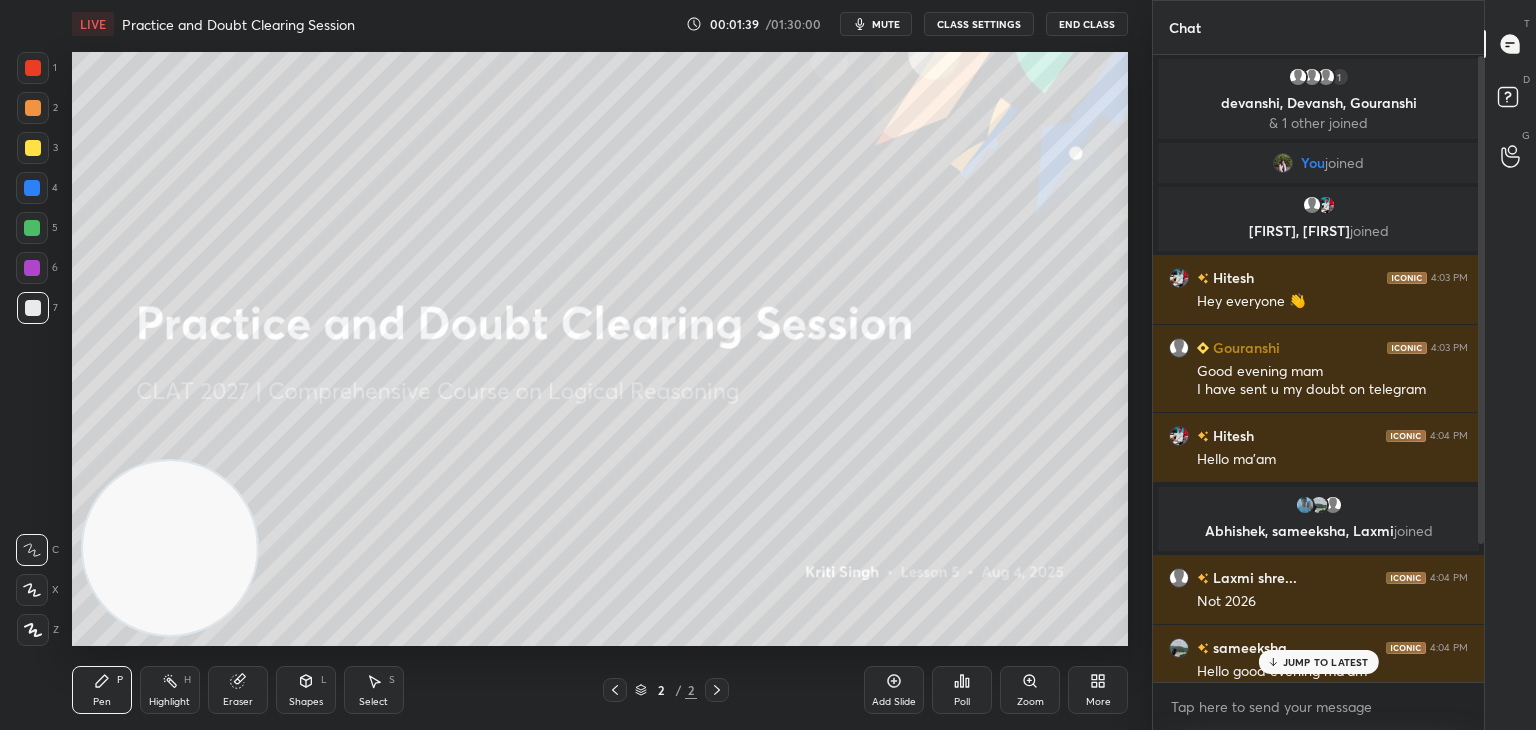 scroll, scrollTop: 178, scrollLeft: 0, axis: vertical 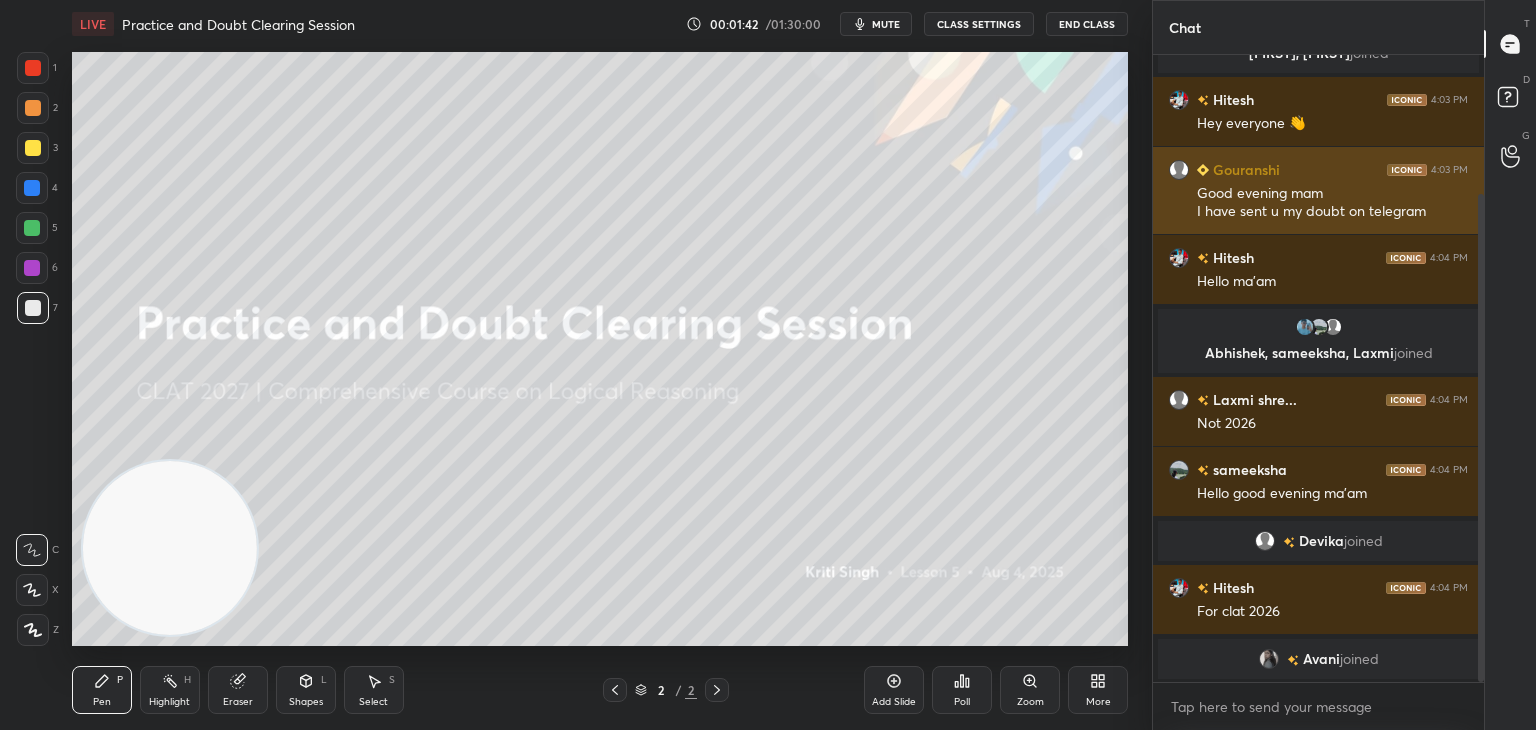 click on "Good evening mam
I have sent u my doubt on telegram" at bounding box center [1332, 203] 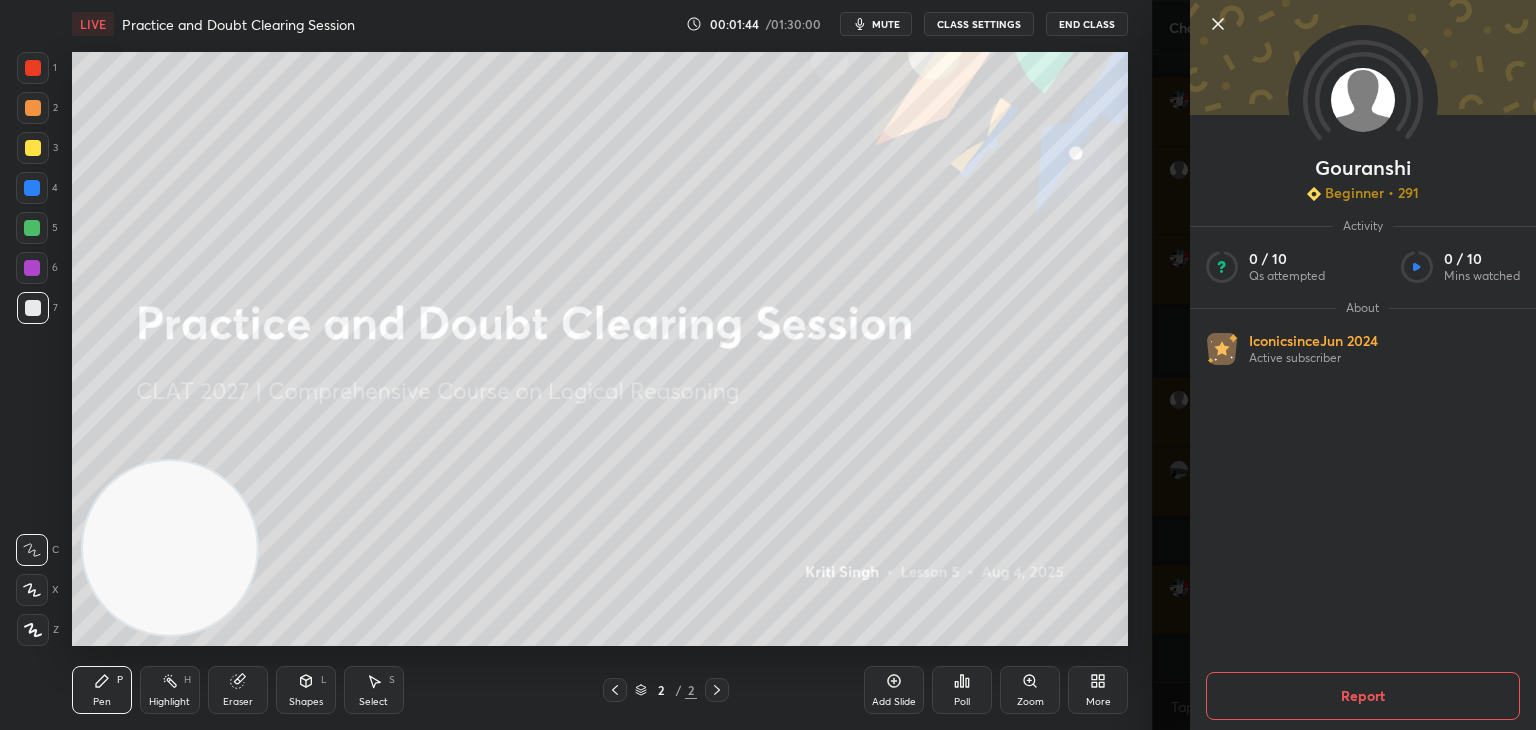 click 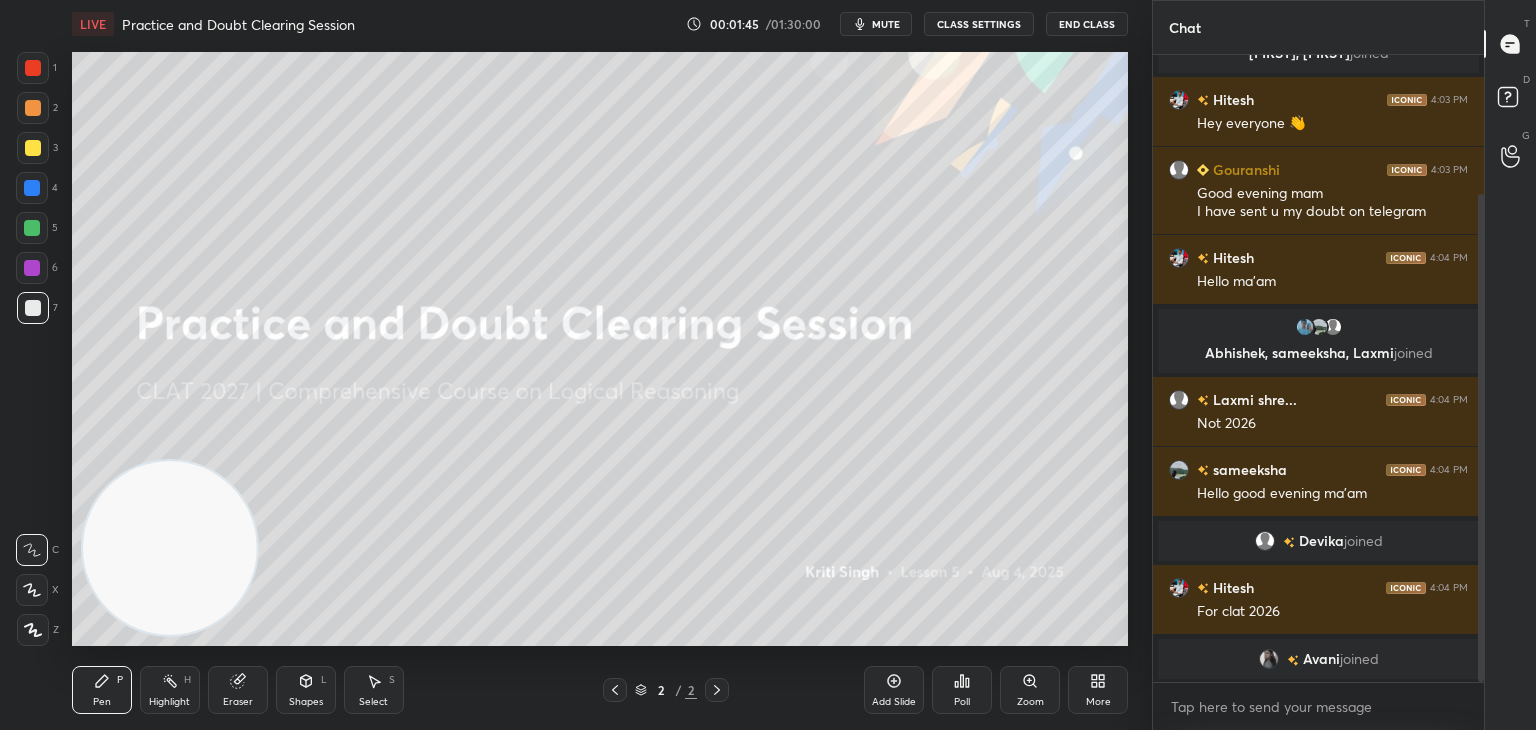 click on "mute" at bounding box center [876, 24] 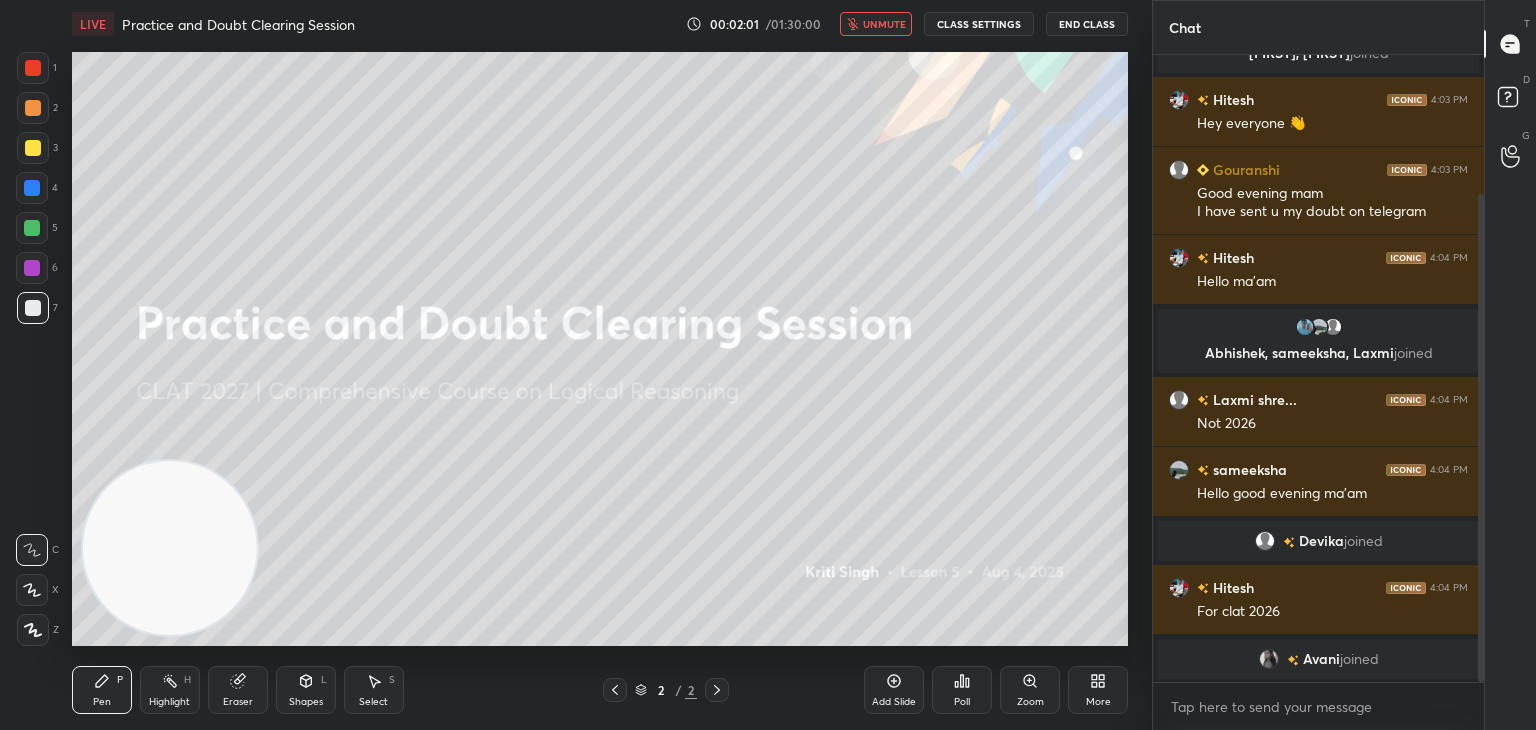 click on "unmute" at bounding box center [884, 24] 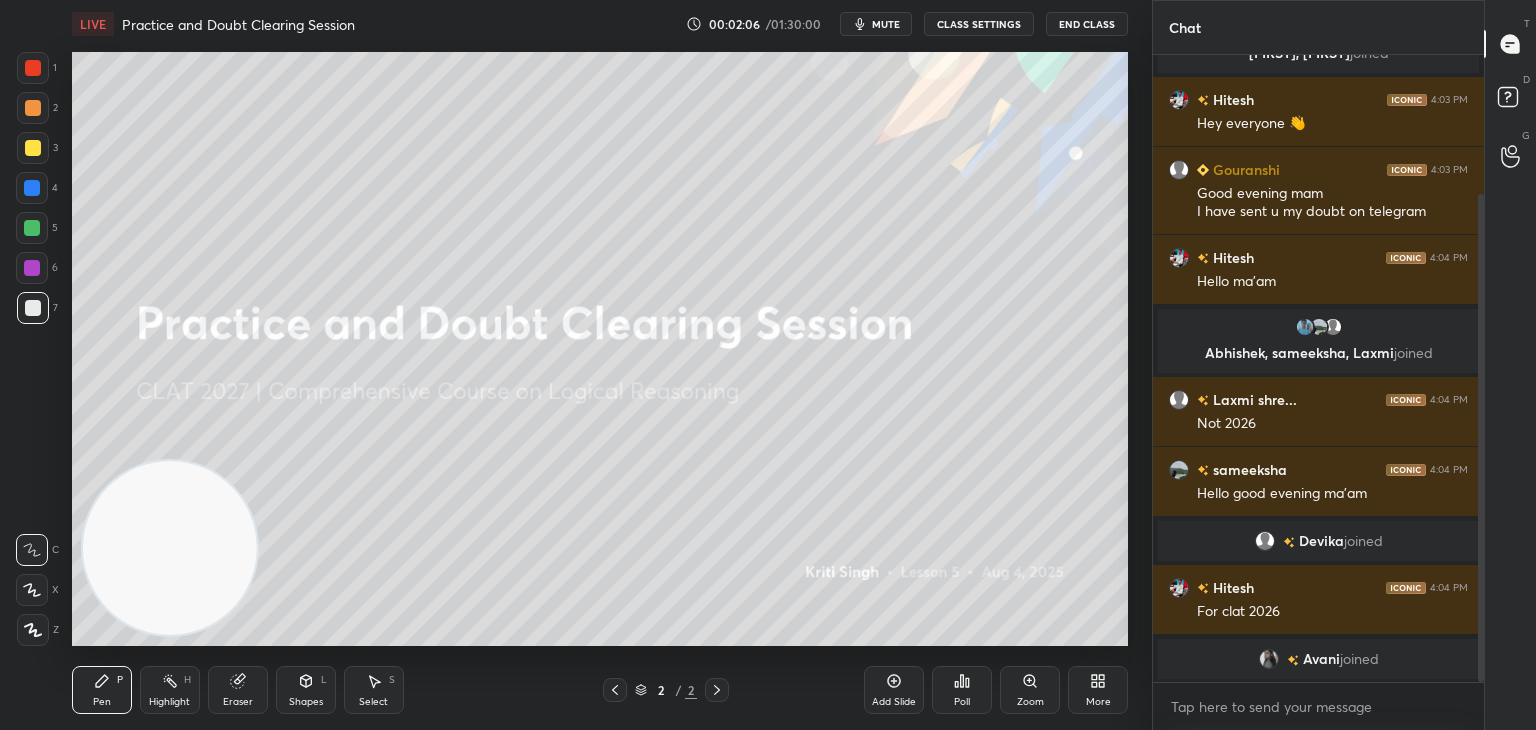 scroll, scrollTop: 0, scrollLeft: 0, axis: both 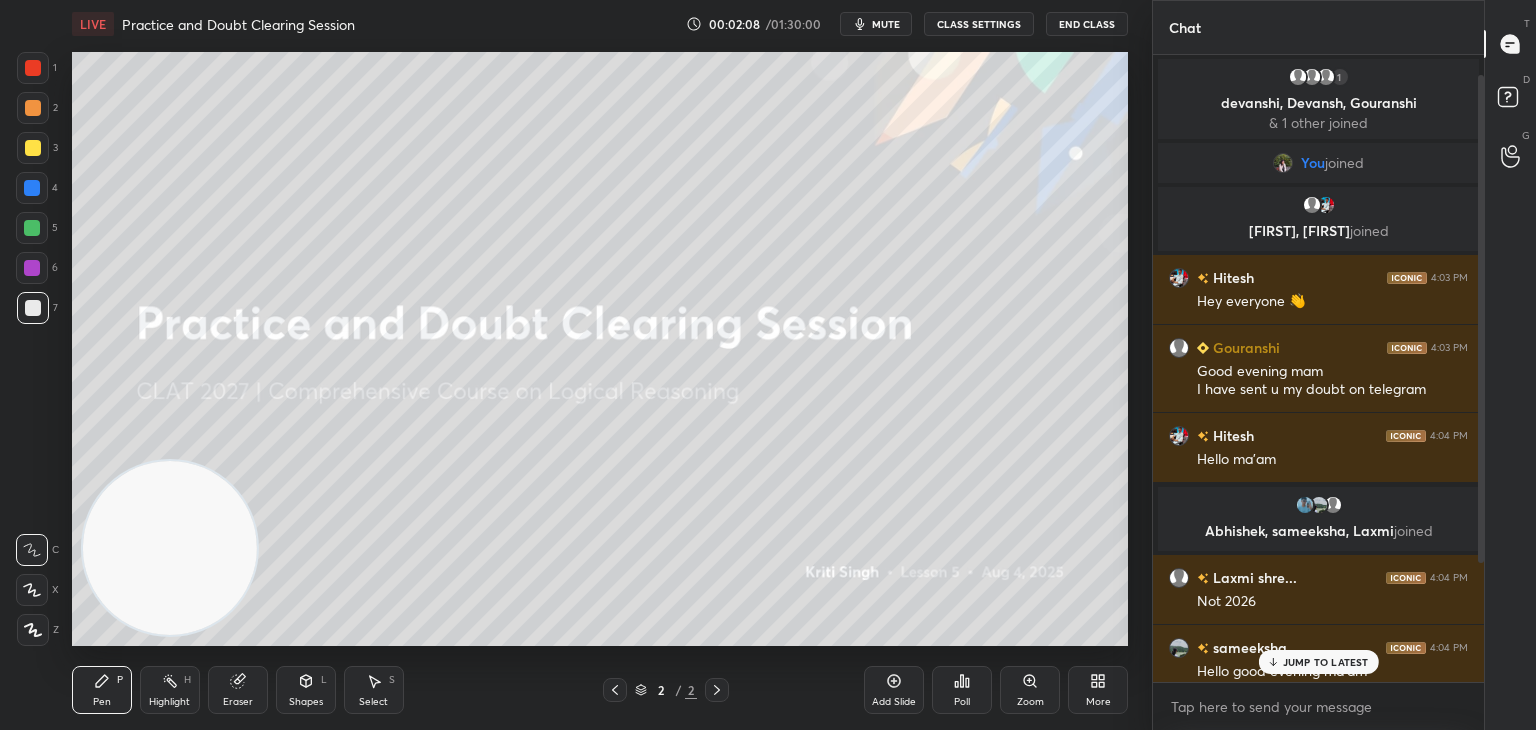 click on "JUMP TO LATEST" at bounding box center [1318, 662] 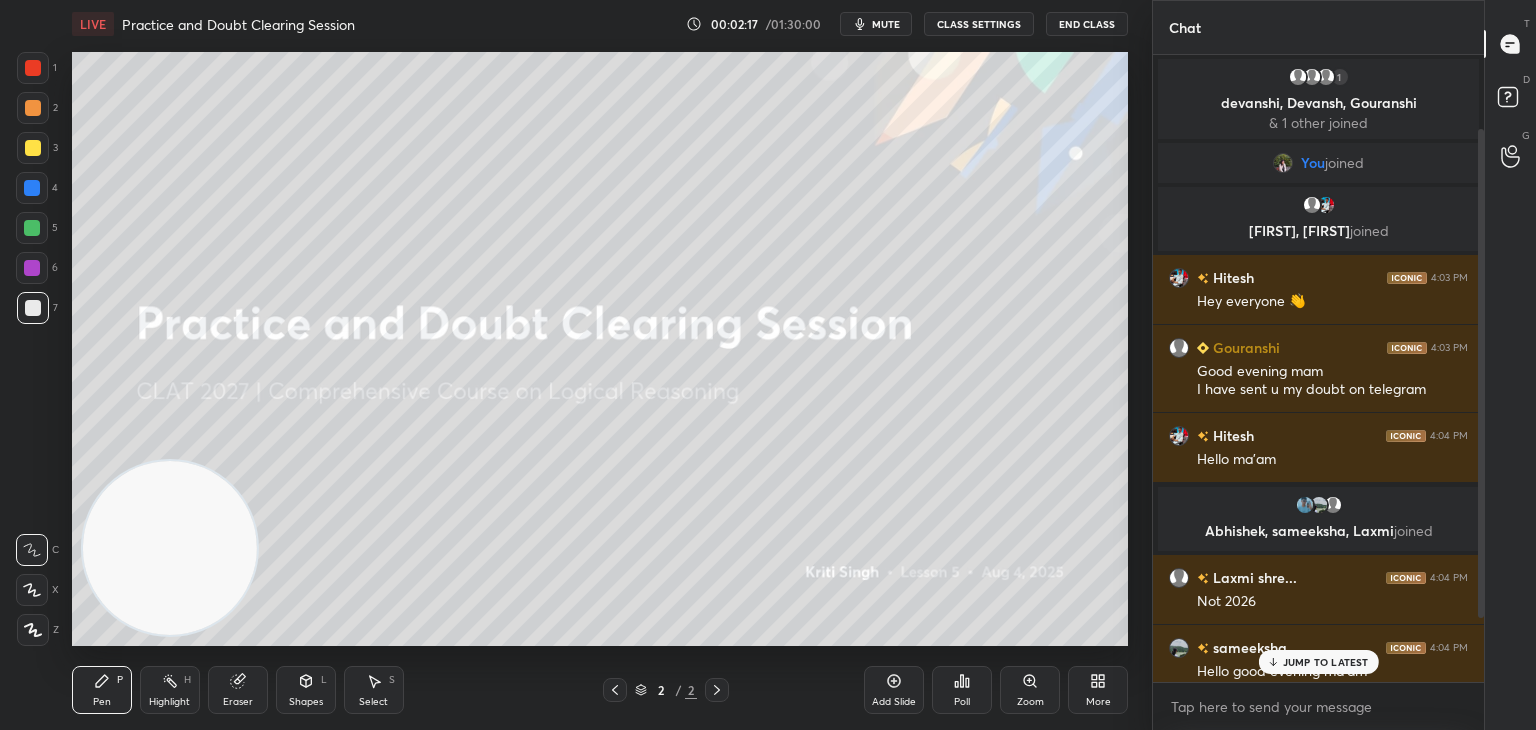scroll, scrollTop: 178, scrollLeft: 0, axis: vertical 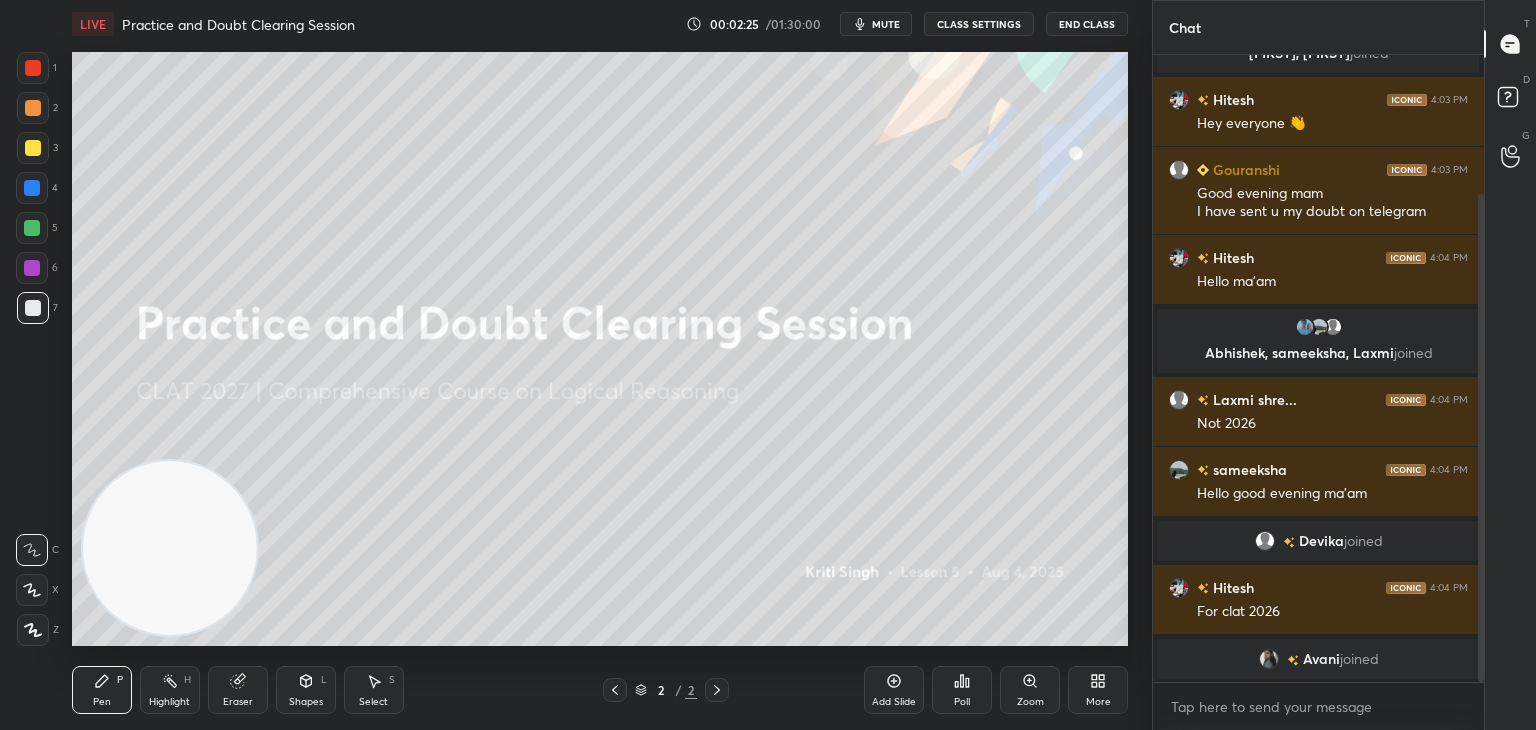 click 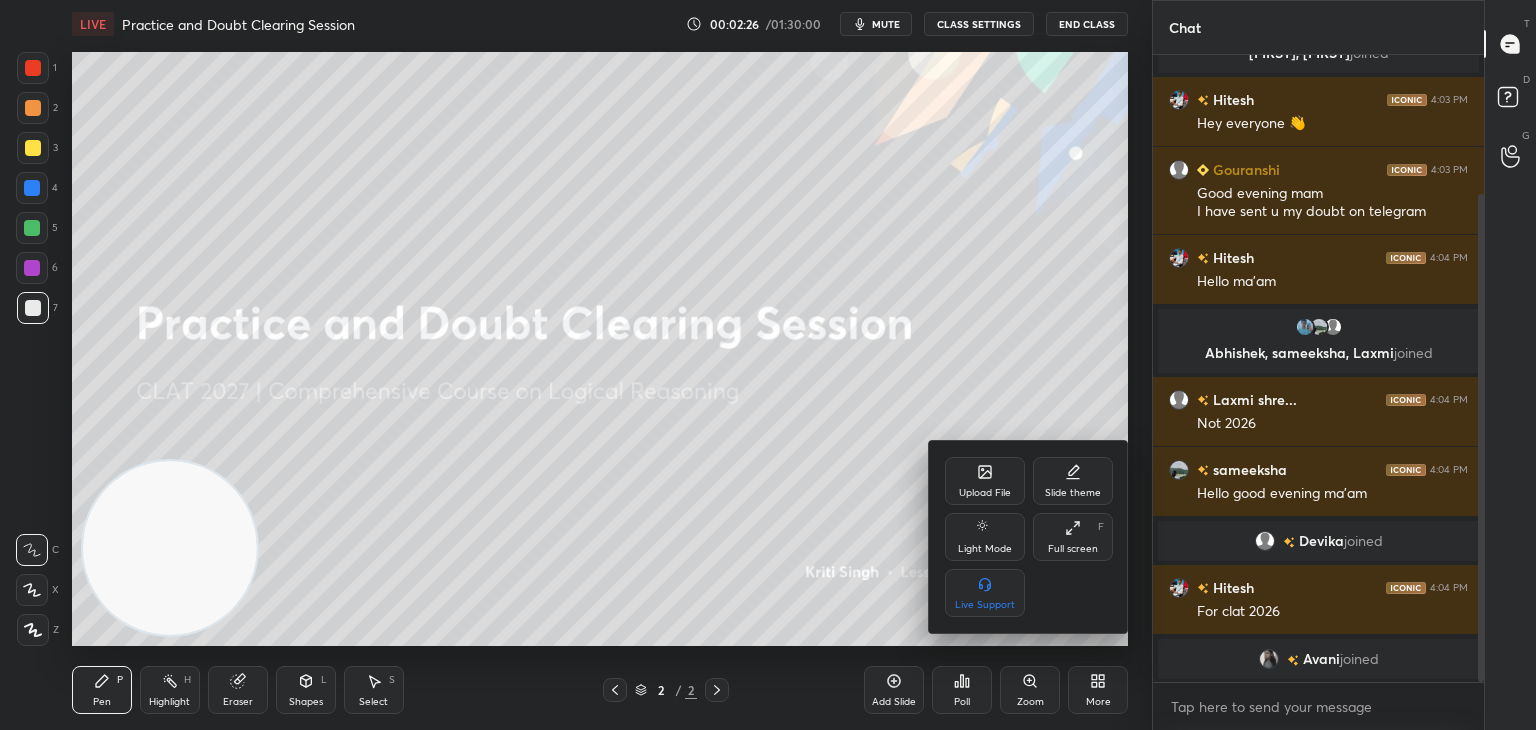 click 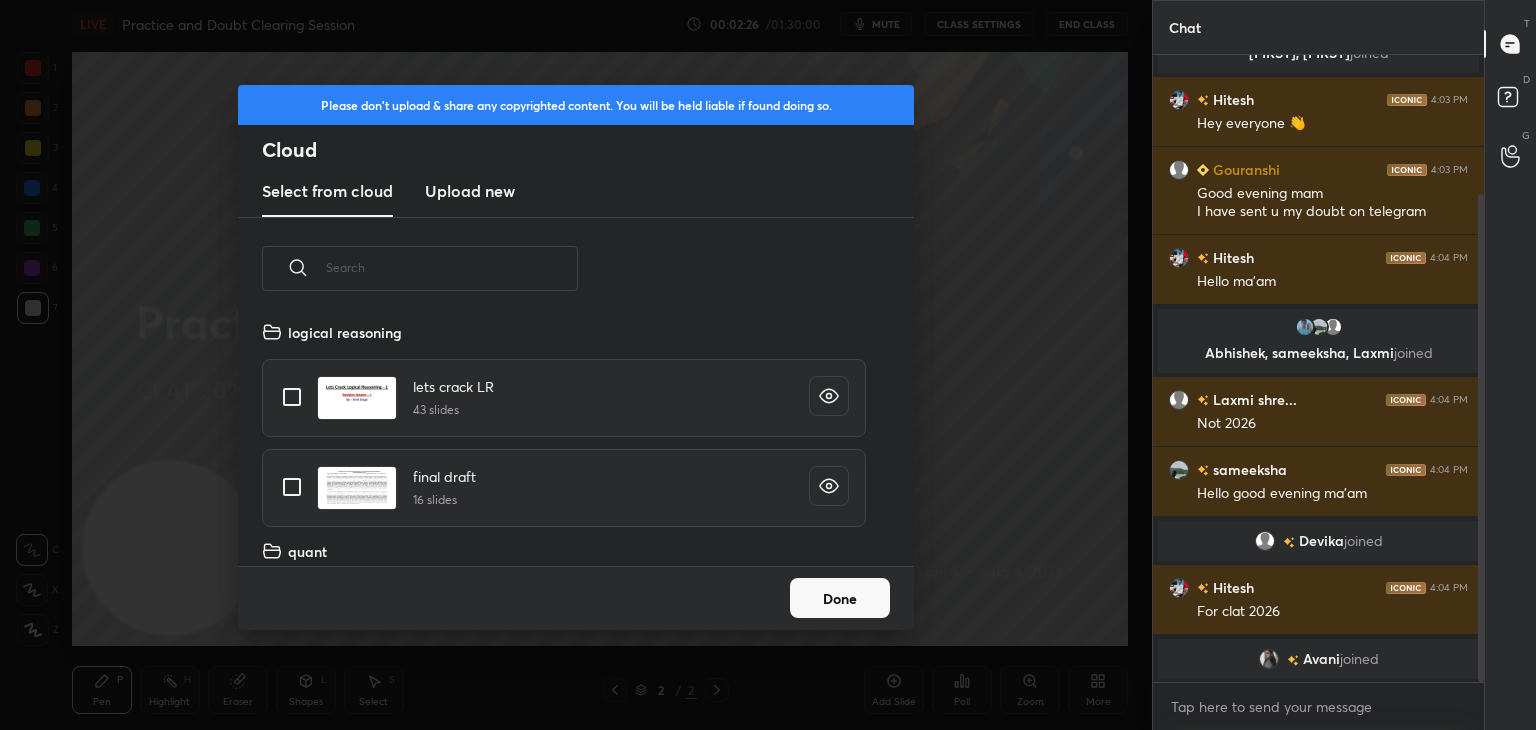 scroll, scrollTop: 5, scrollLeft: 10, axis: both 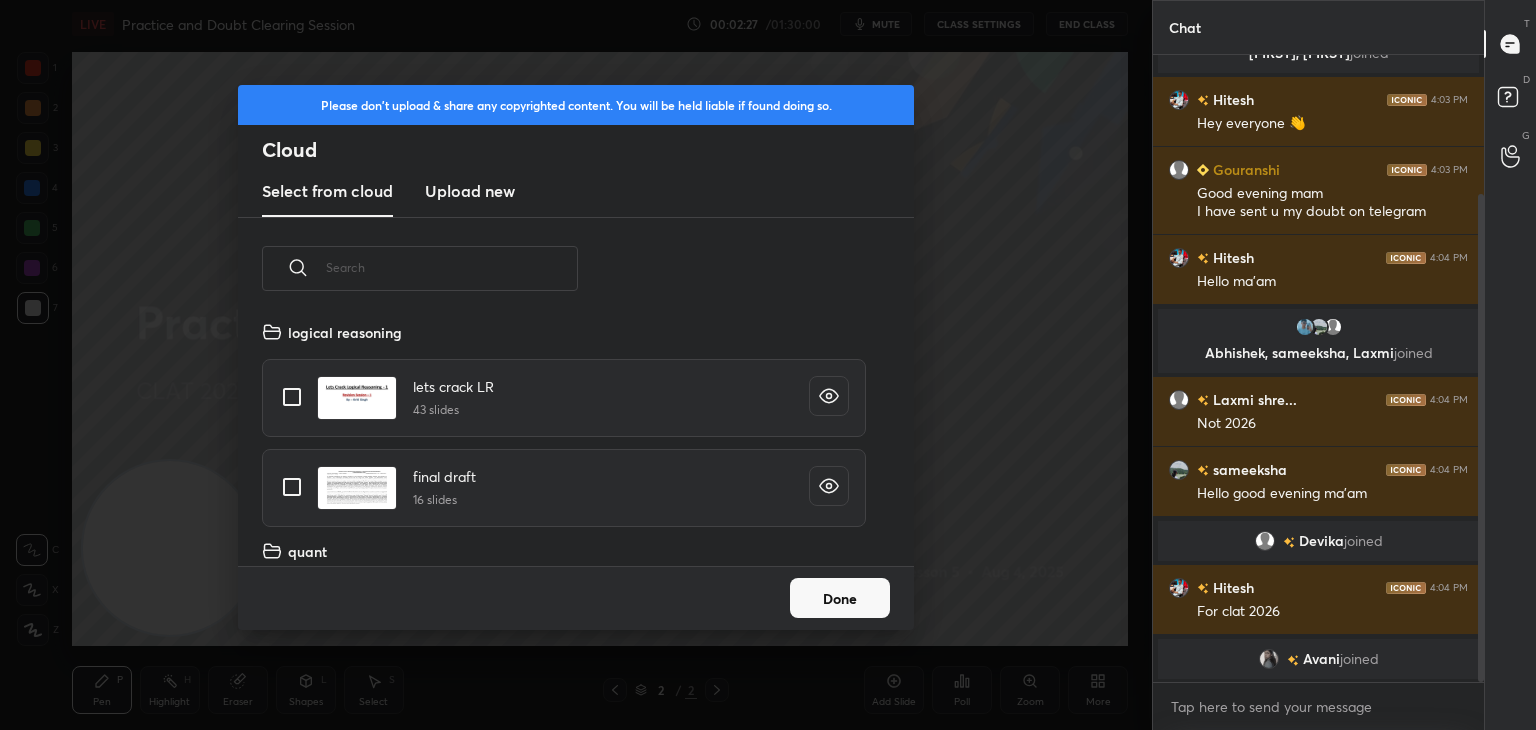 click on "Upload new" at bounding box center [470, 191] 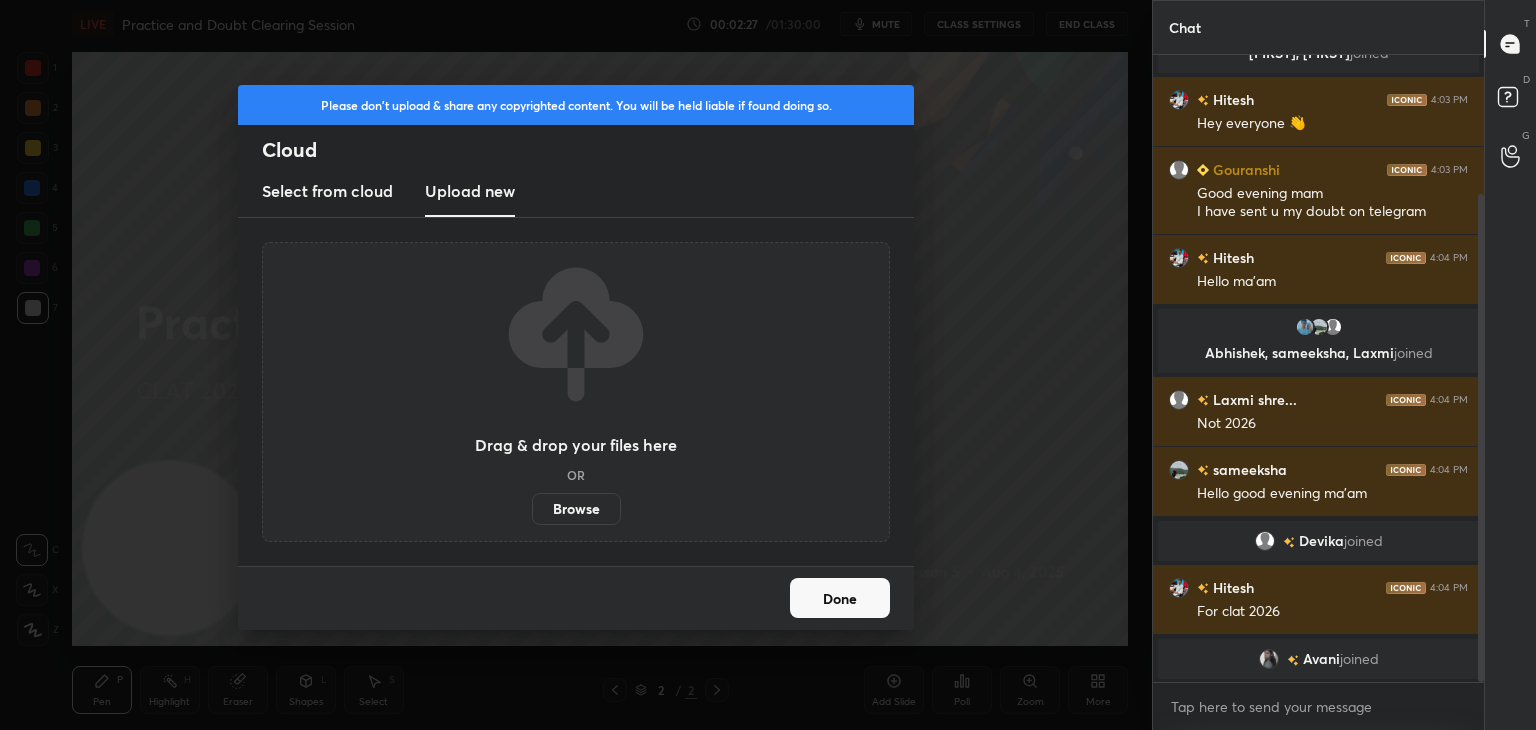 click on "Browse" at bounding box center [576, 509] 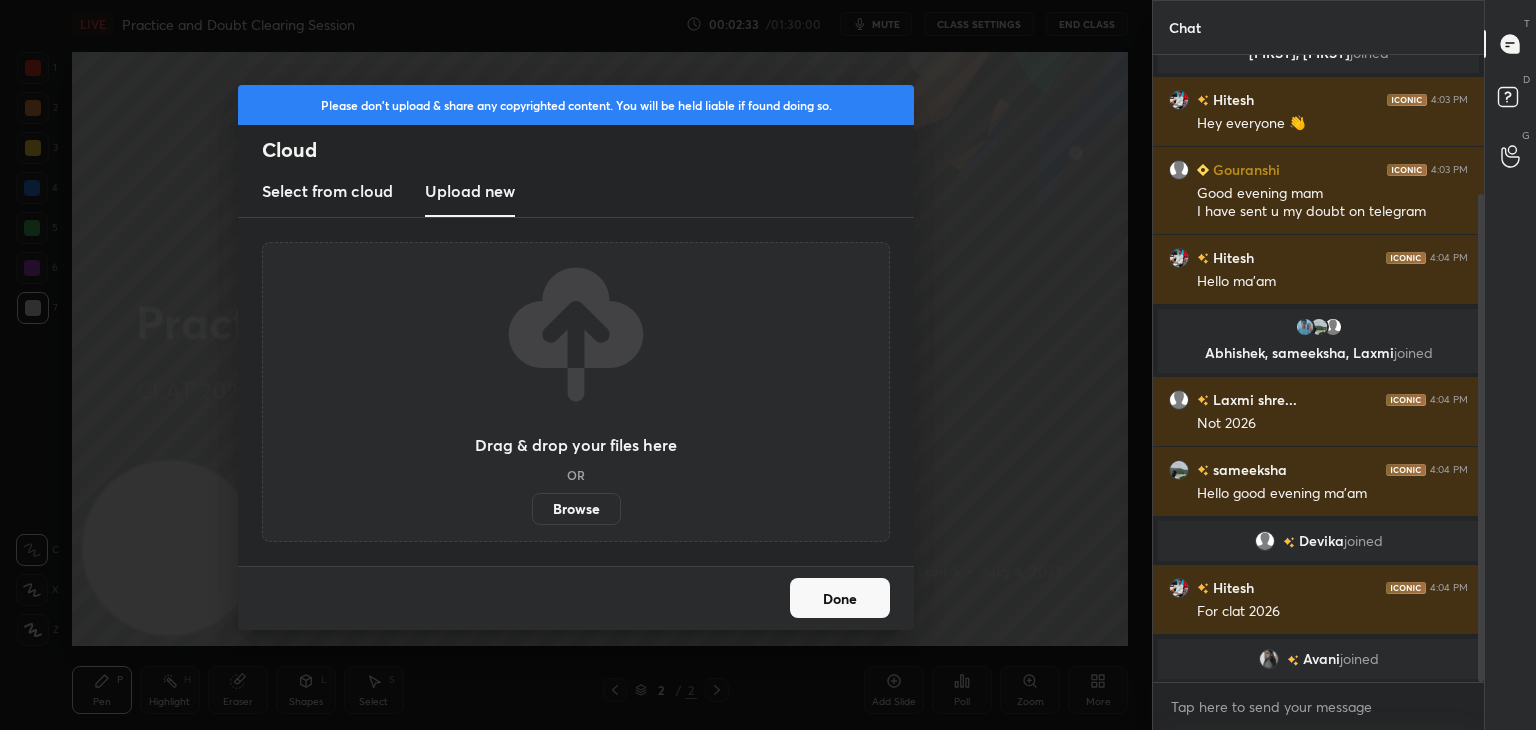scroll, scrollTop: 248, scrollLeft: 0, axis: vertical 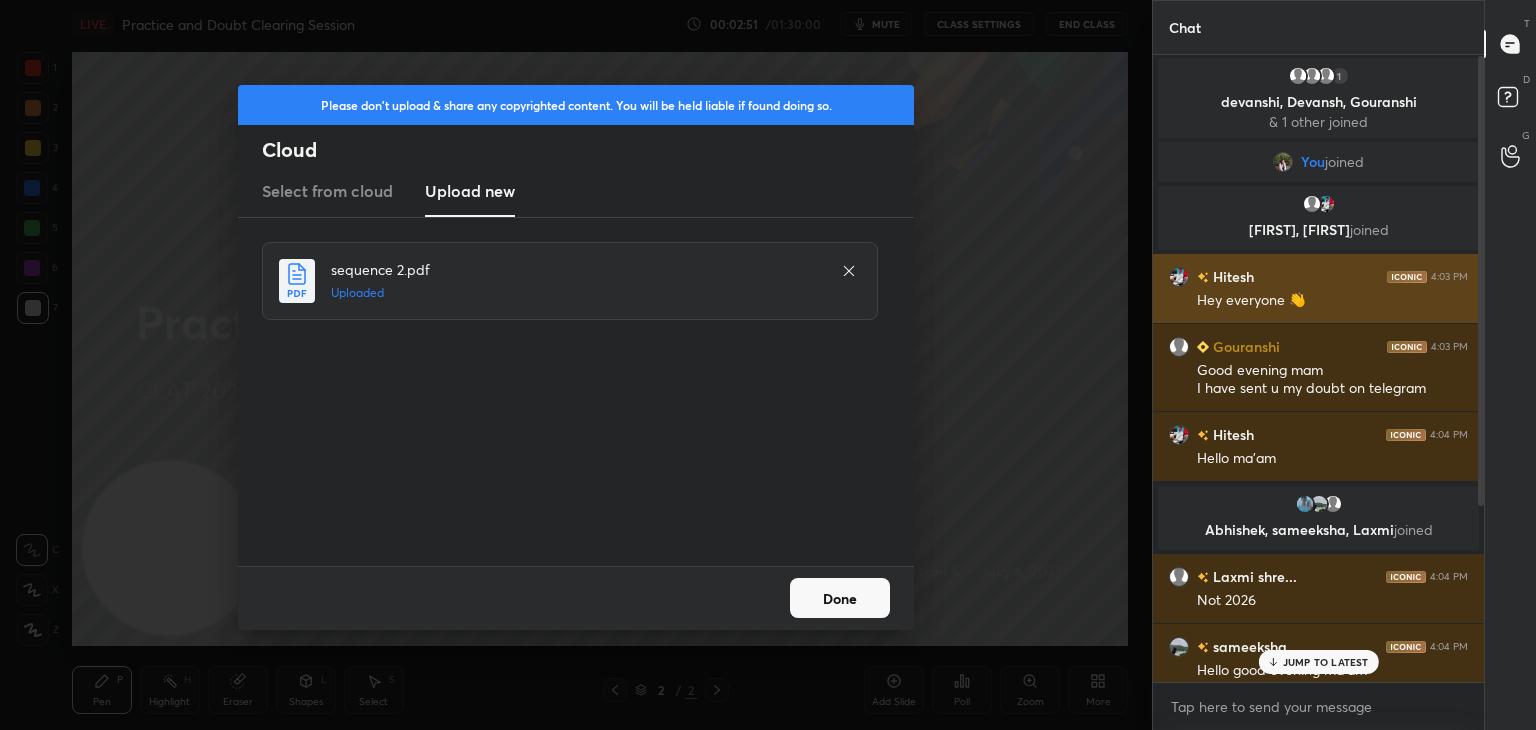 click on "Hitesh 4:03 PM Hey everyone 👋" at bounding box center (1318, 288) 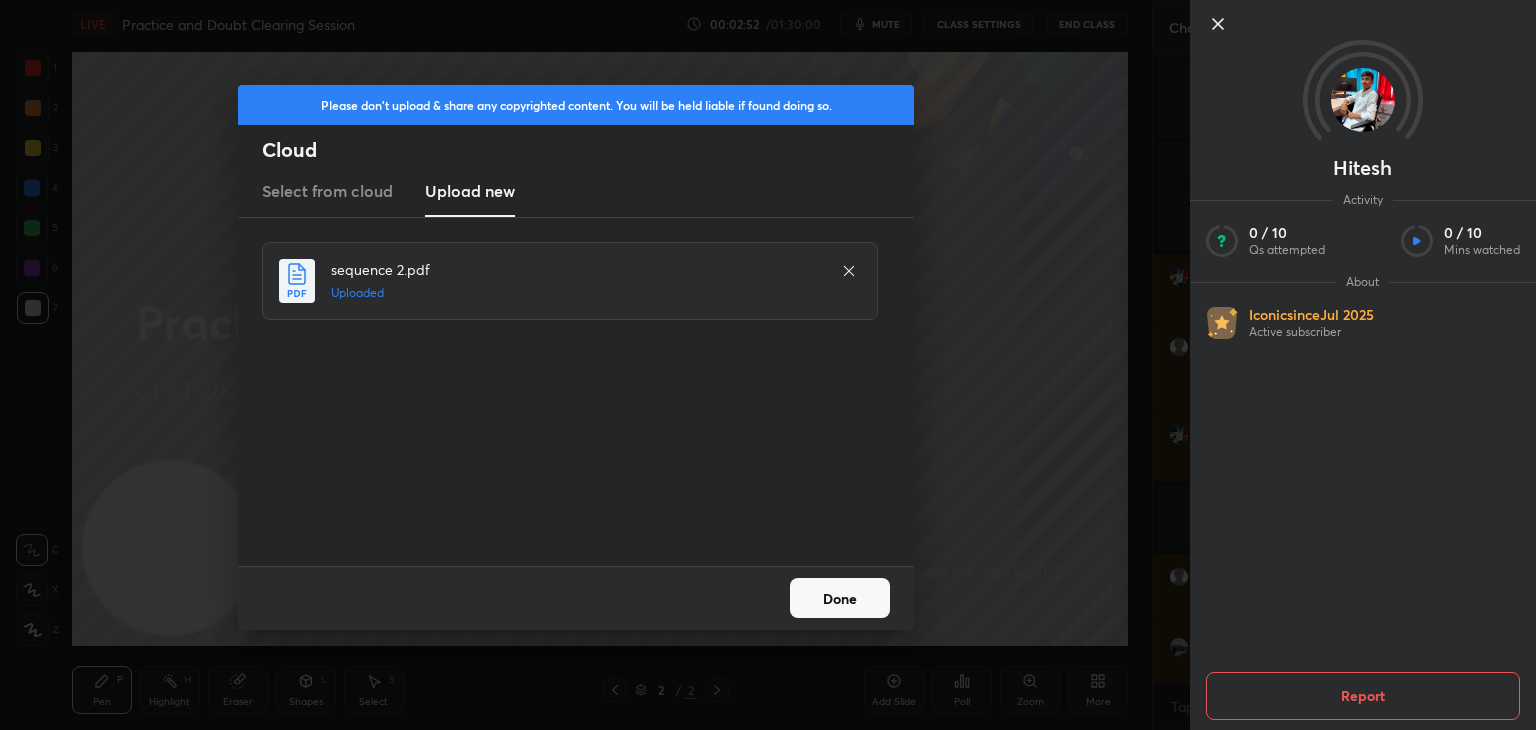 click on "Done" at bounding box center (840, 598) 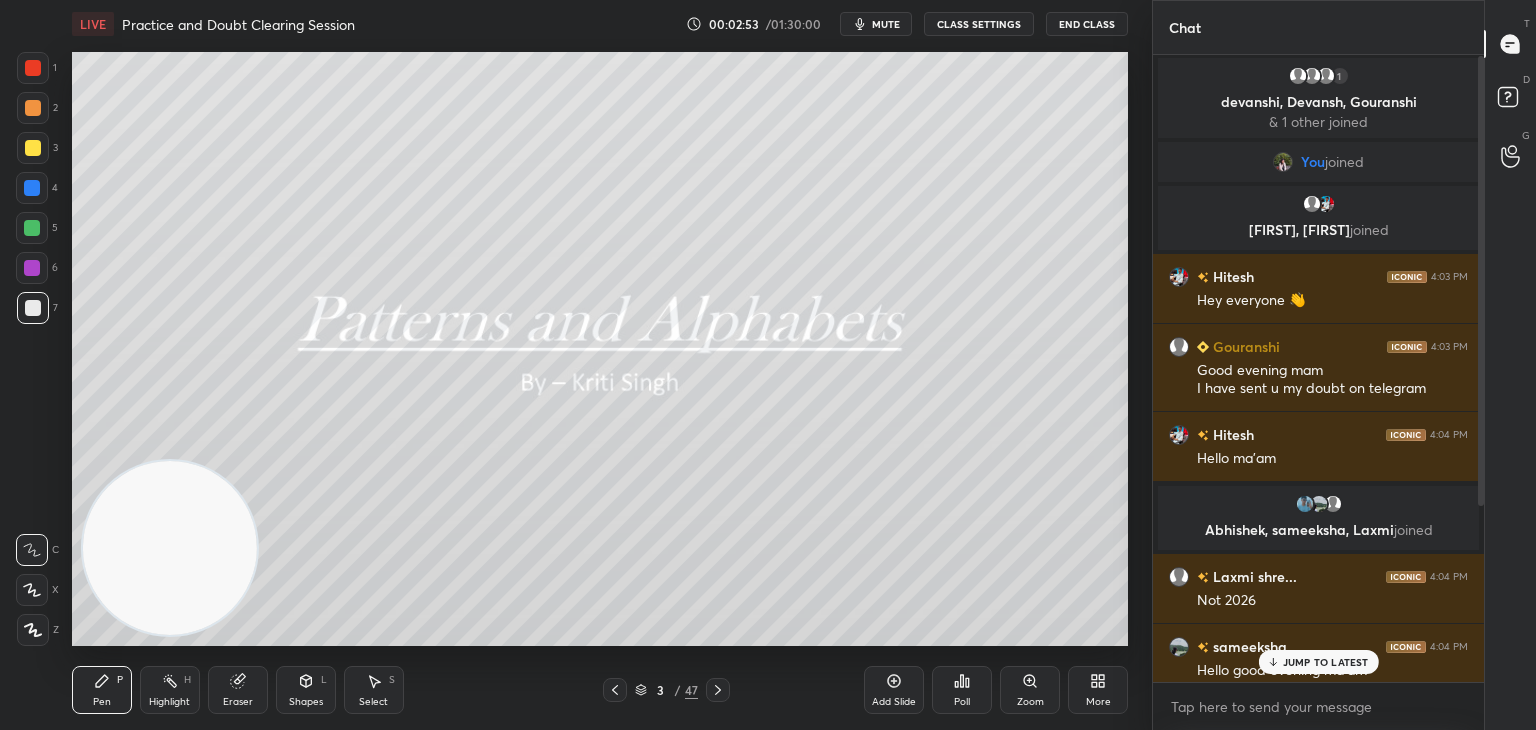 click on "JUMP TO LATEST" at bounding box center [1318, 662] 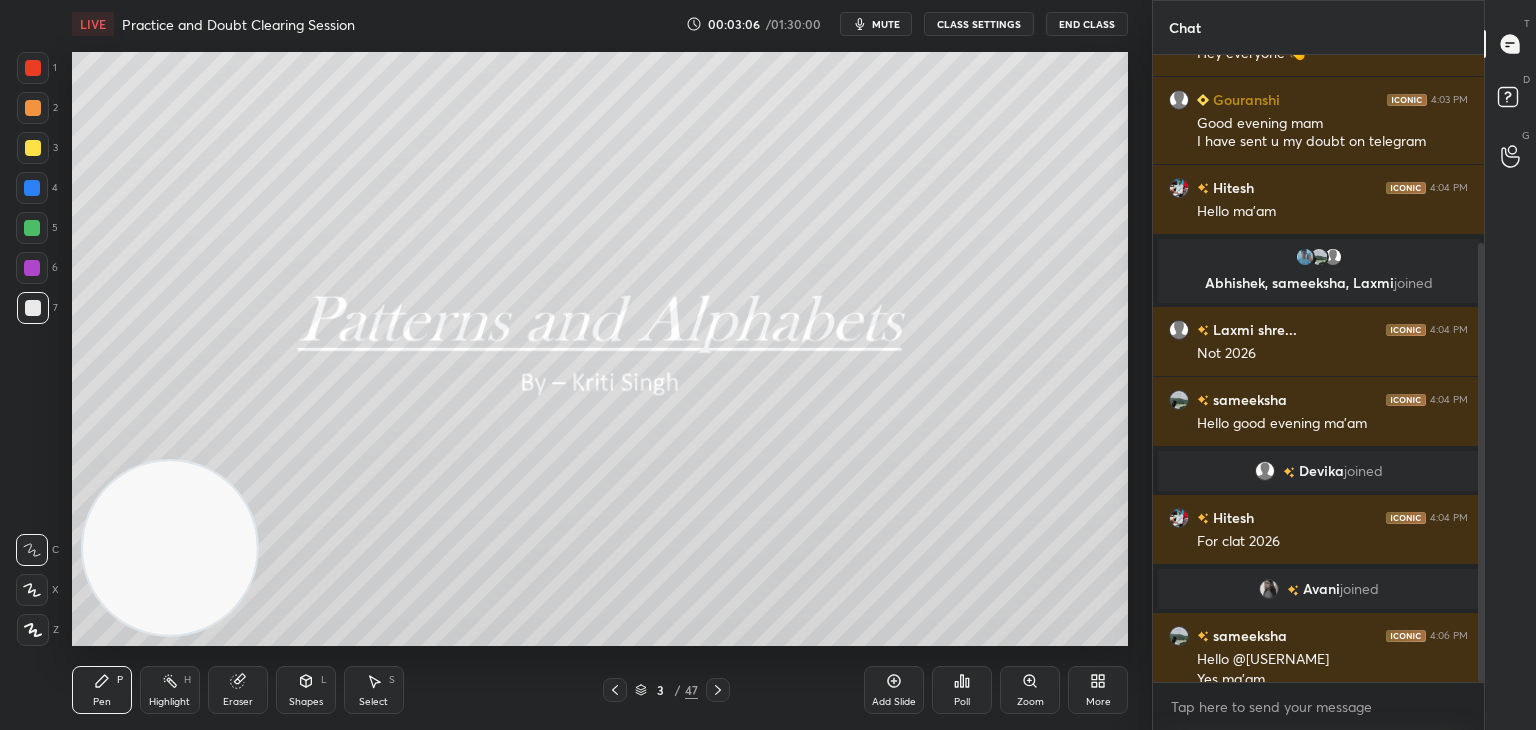 scroll, scrollTop: 268, scrollLeft: 0, axis: vertical 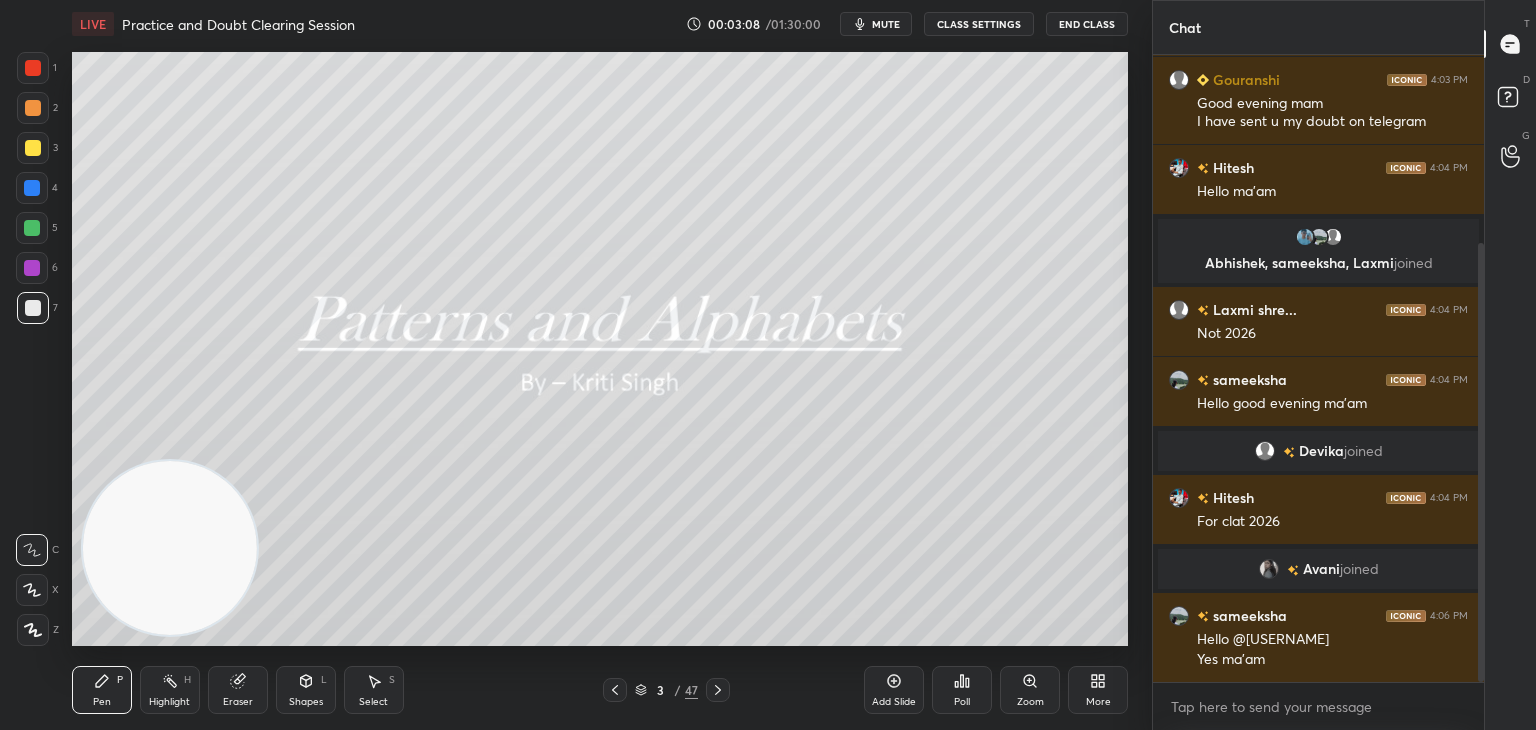 click 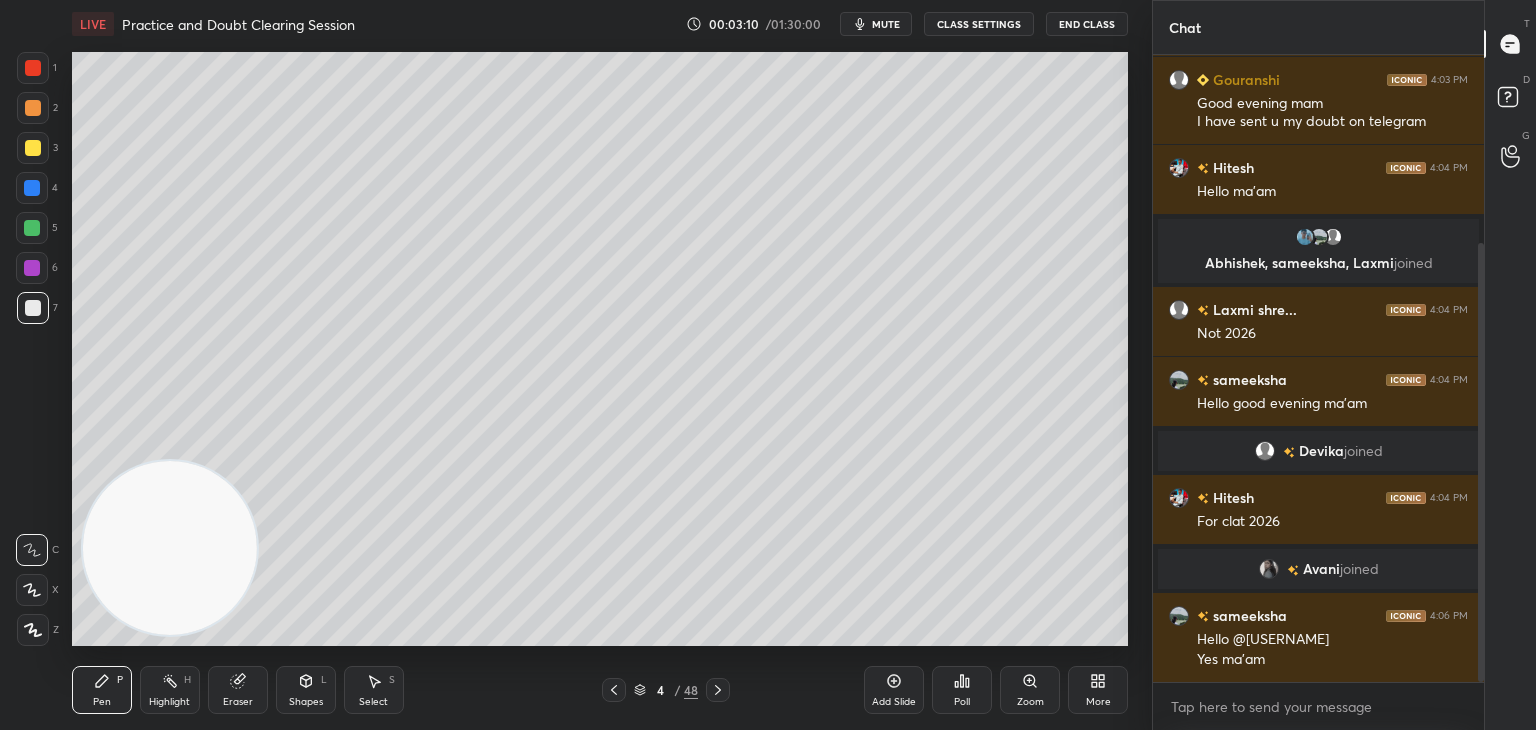 click at bounding box center [33, 148] 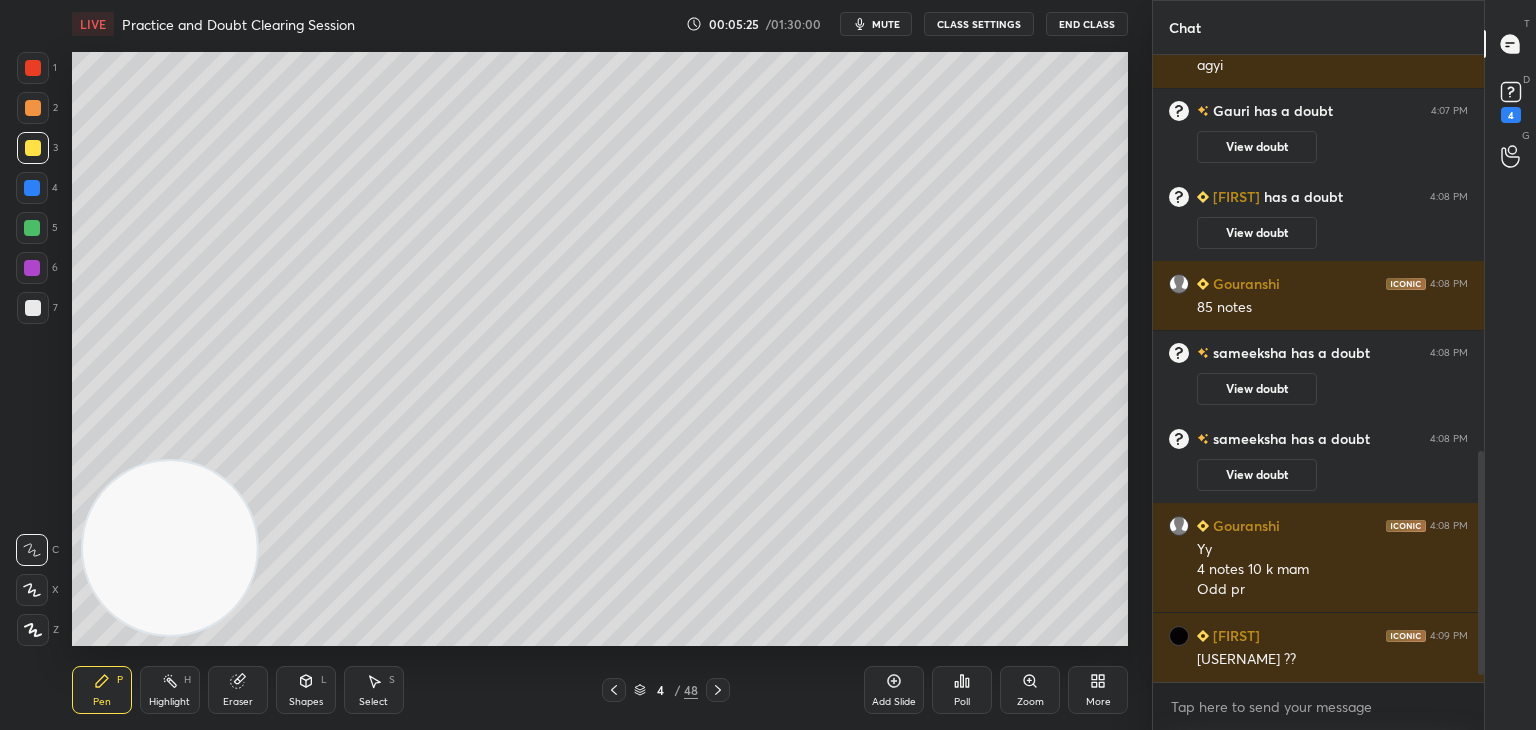 scroll, scrollTop: 1124, scrollLeft: 0, axis: vertical 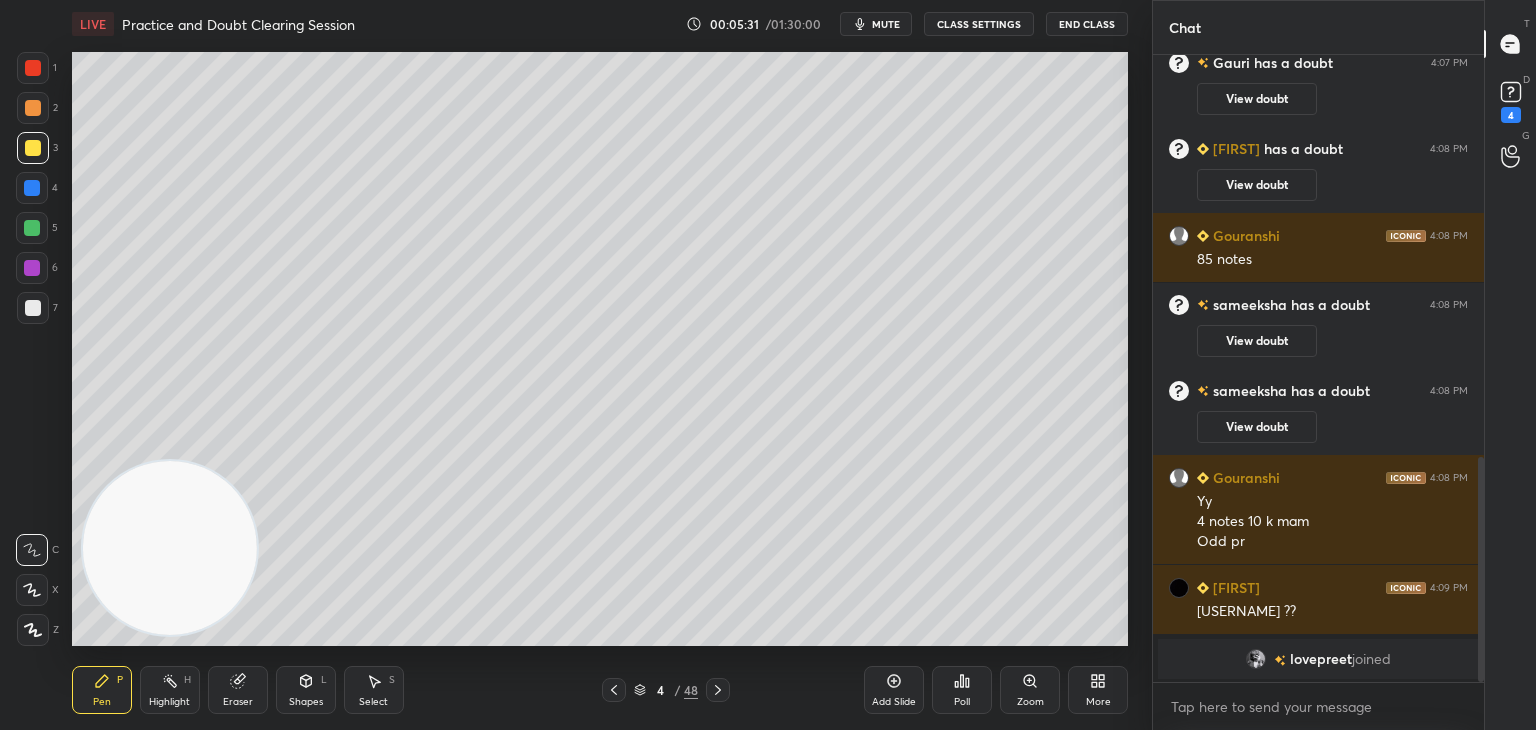 click 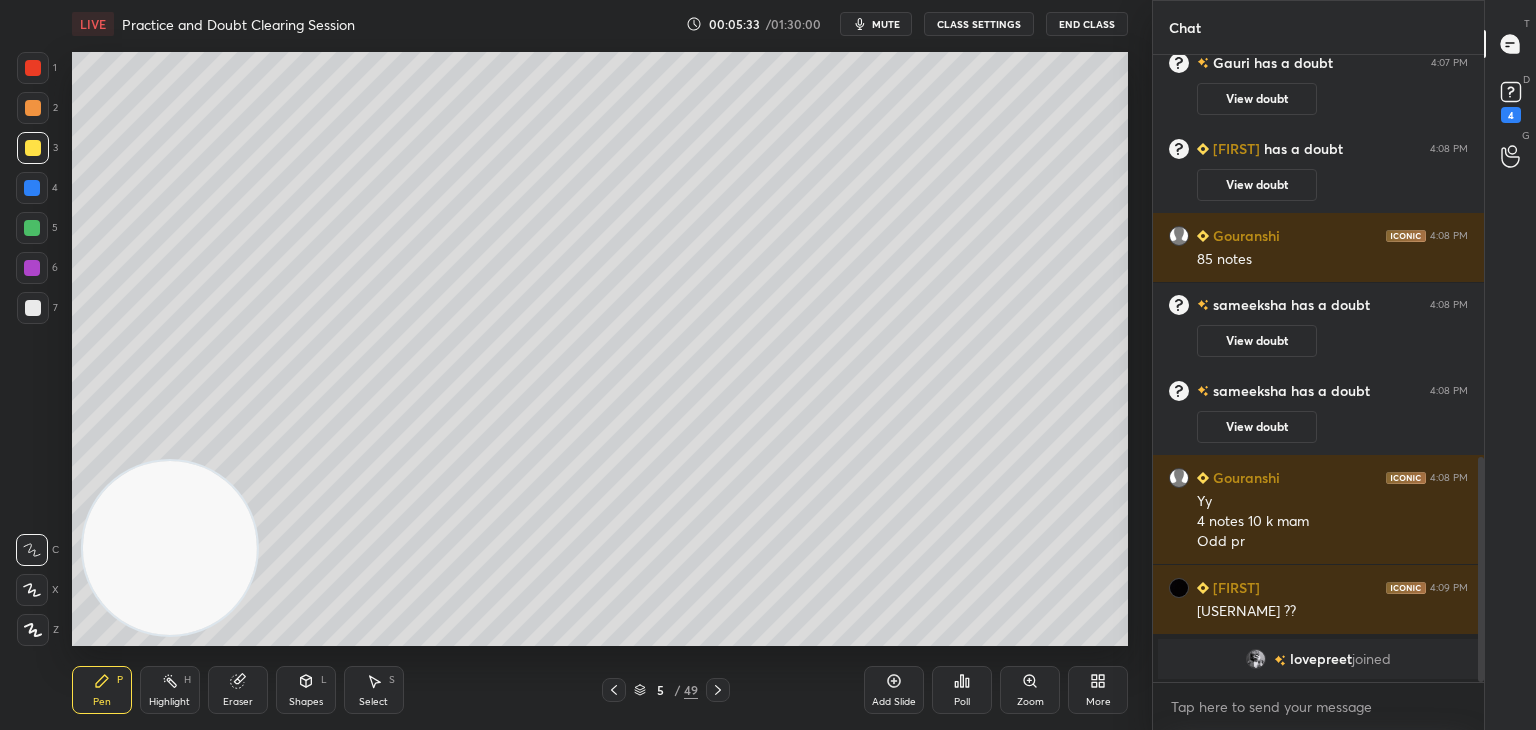 click at bounding box center (33, 308) 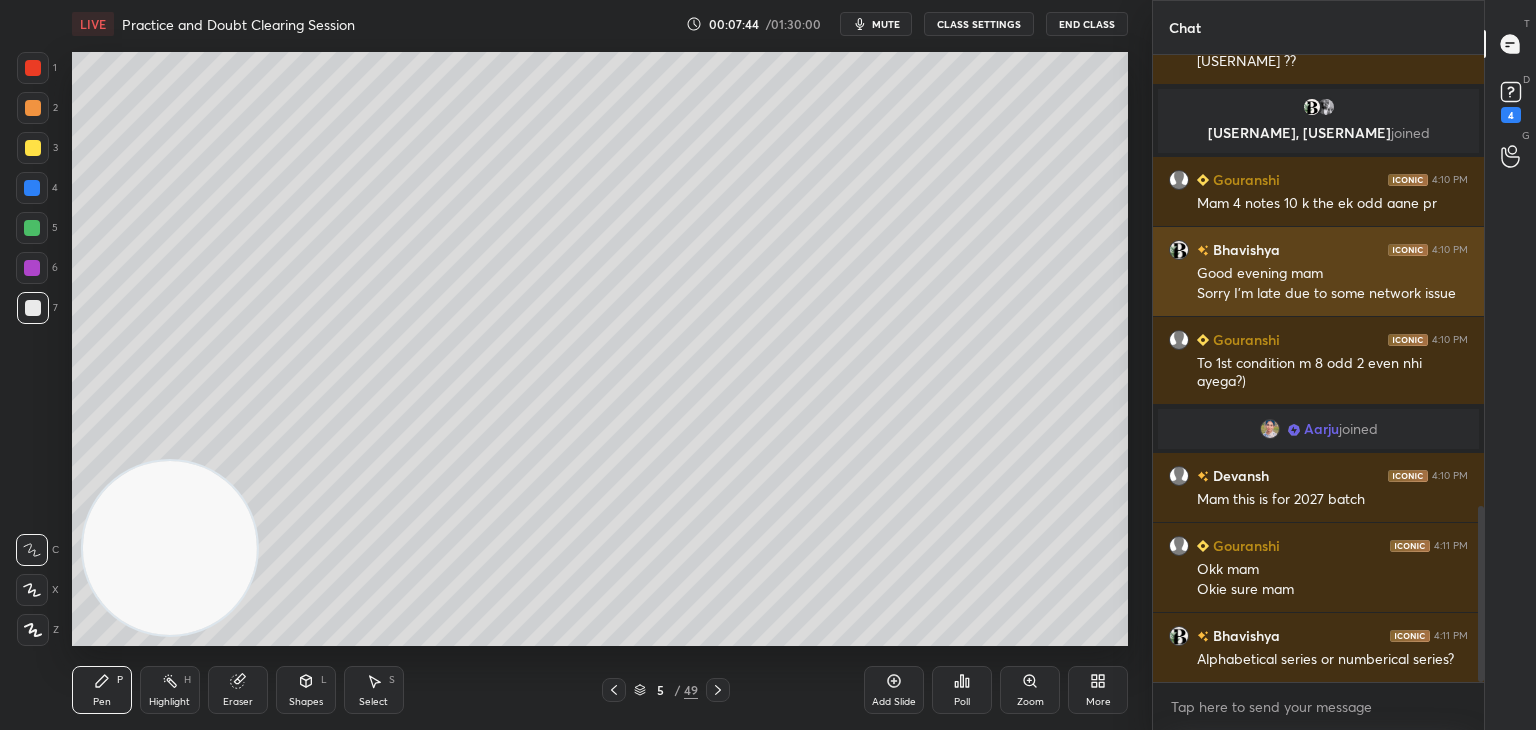 scroll, scrollTop: 1604, scrollLeft: 0, axis: vertical 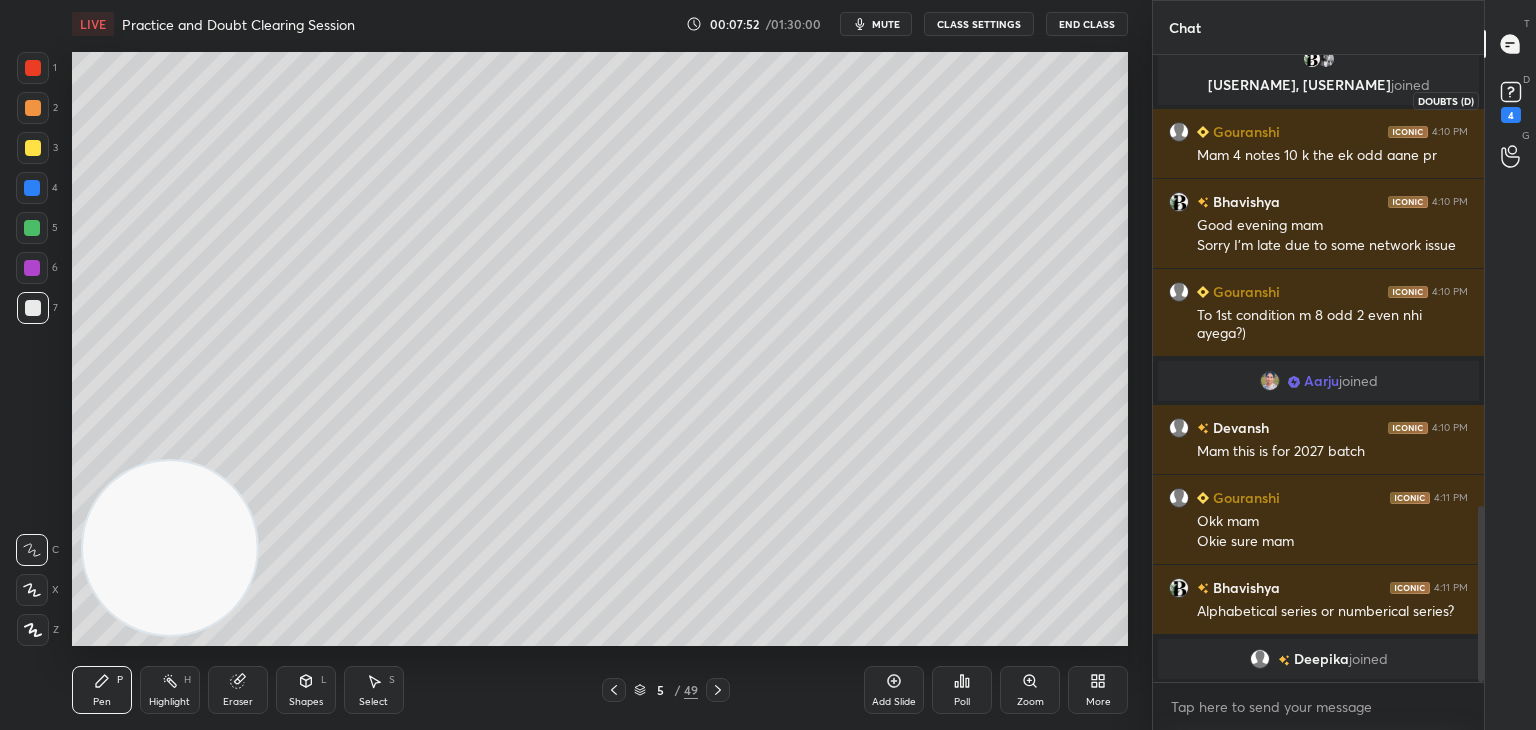 click on "4" at bounding box center (1511, 100) 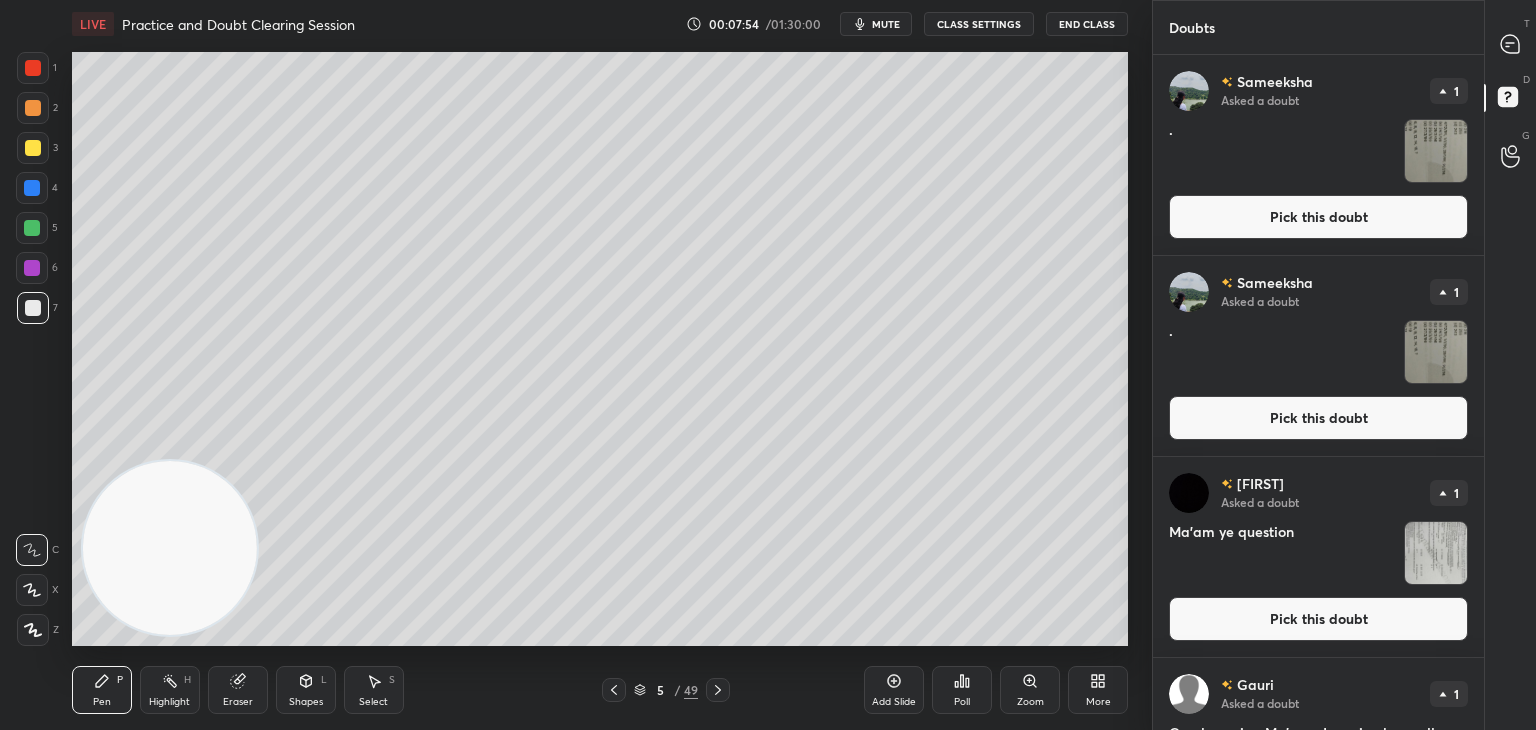 scroll, scrollTop: 127, scrollLeft: 0, axis: vertical 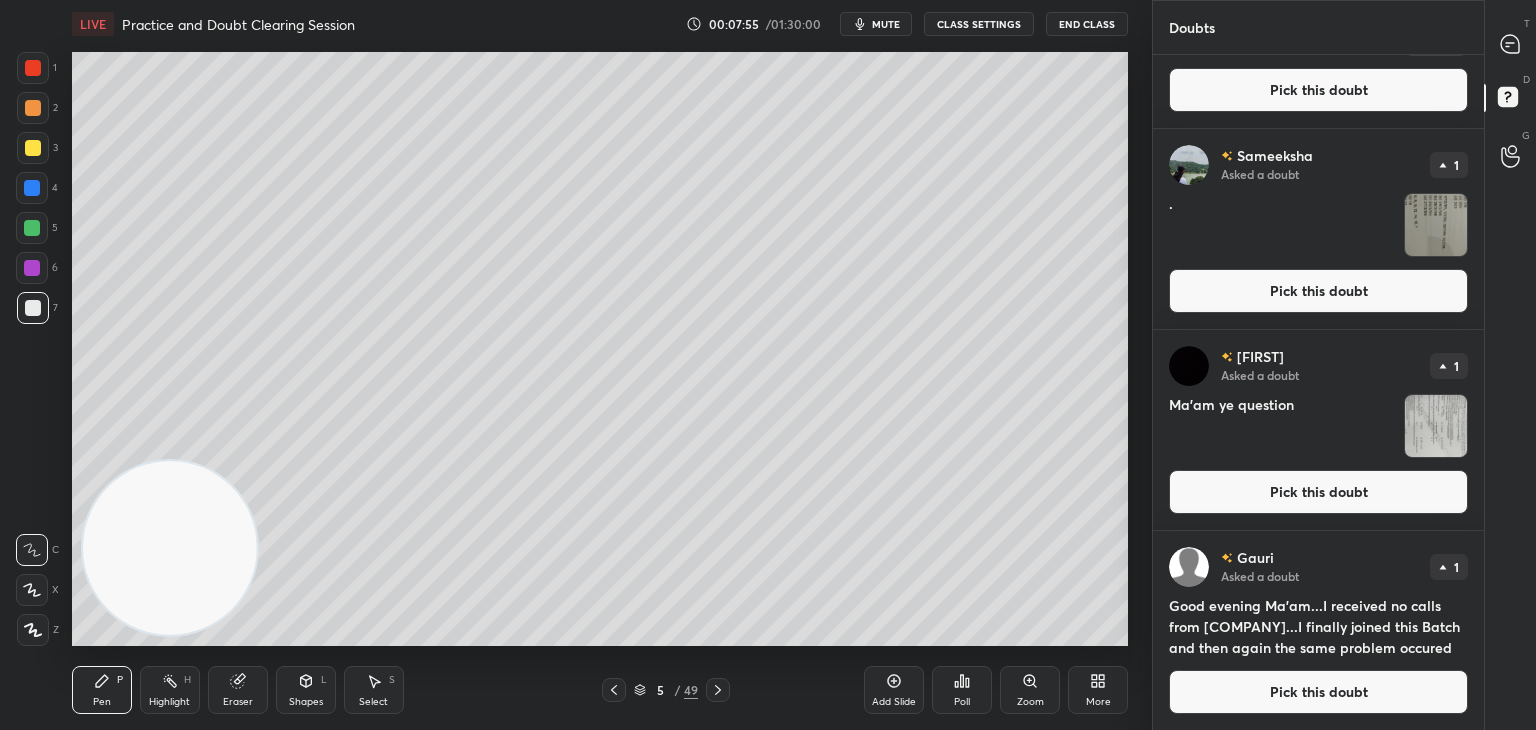 click on "Pick this doubt" at bounding box center (1318, 291) 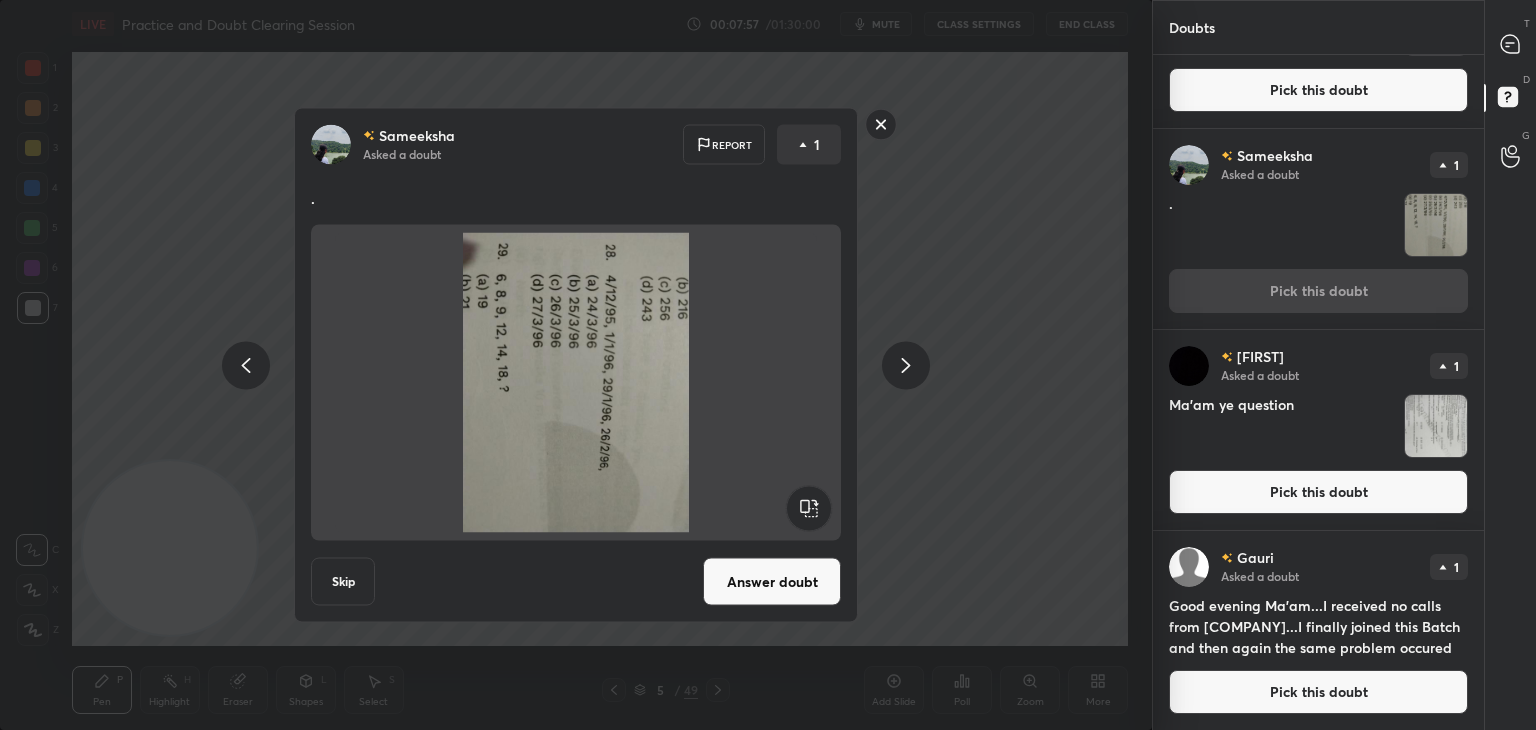 click 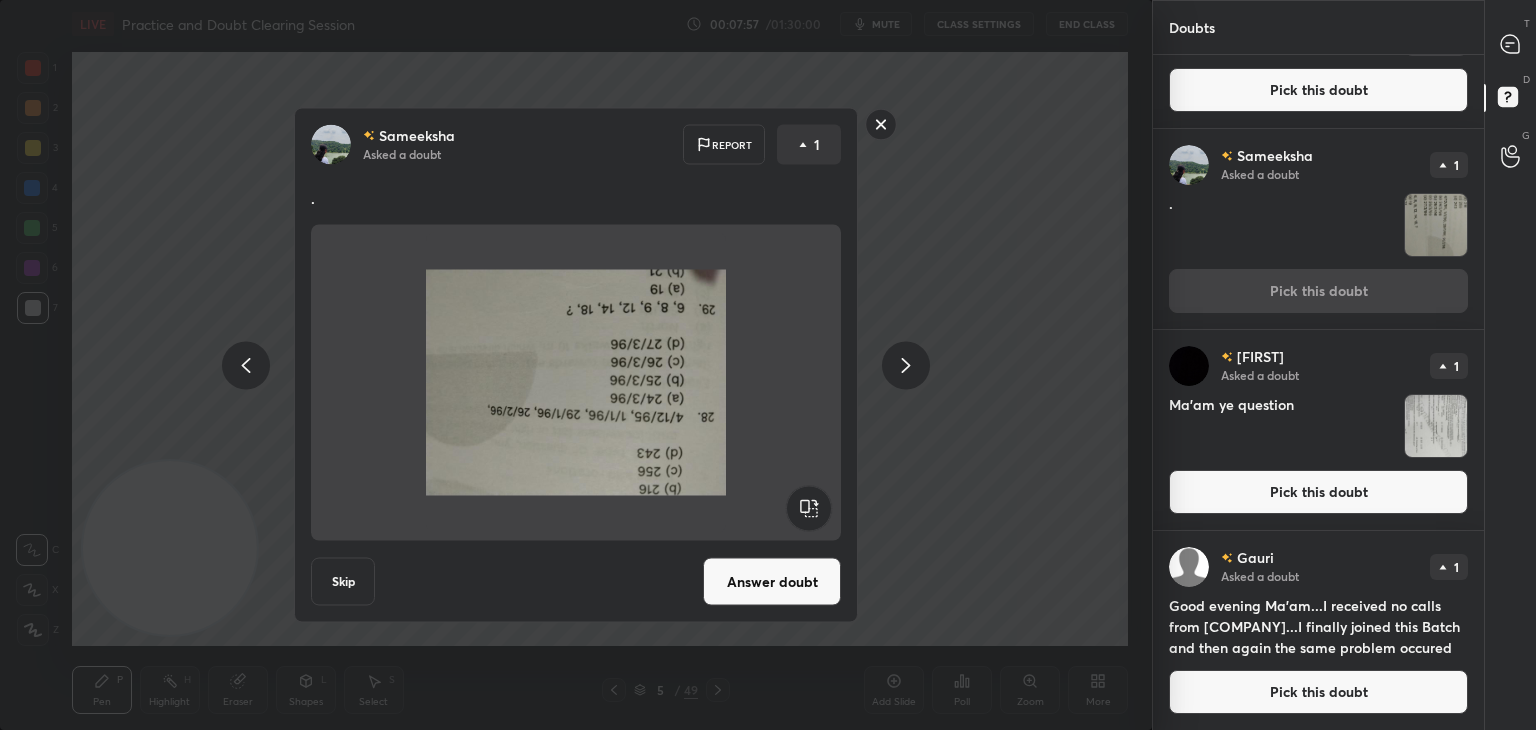 click 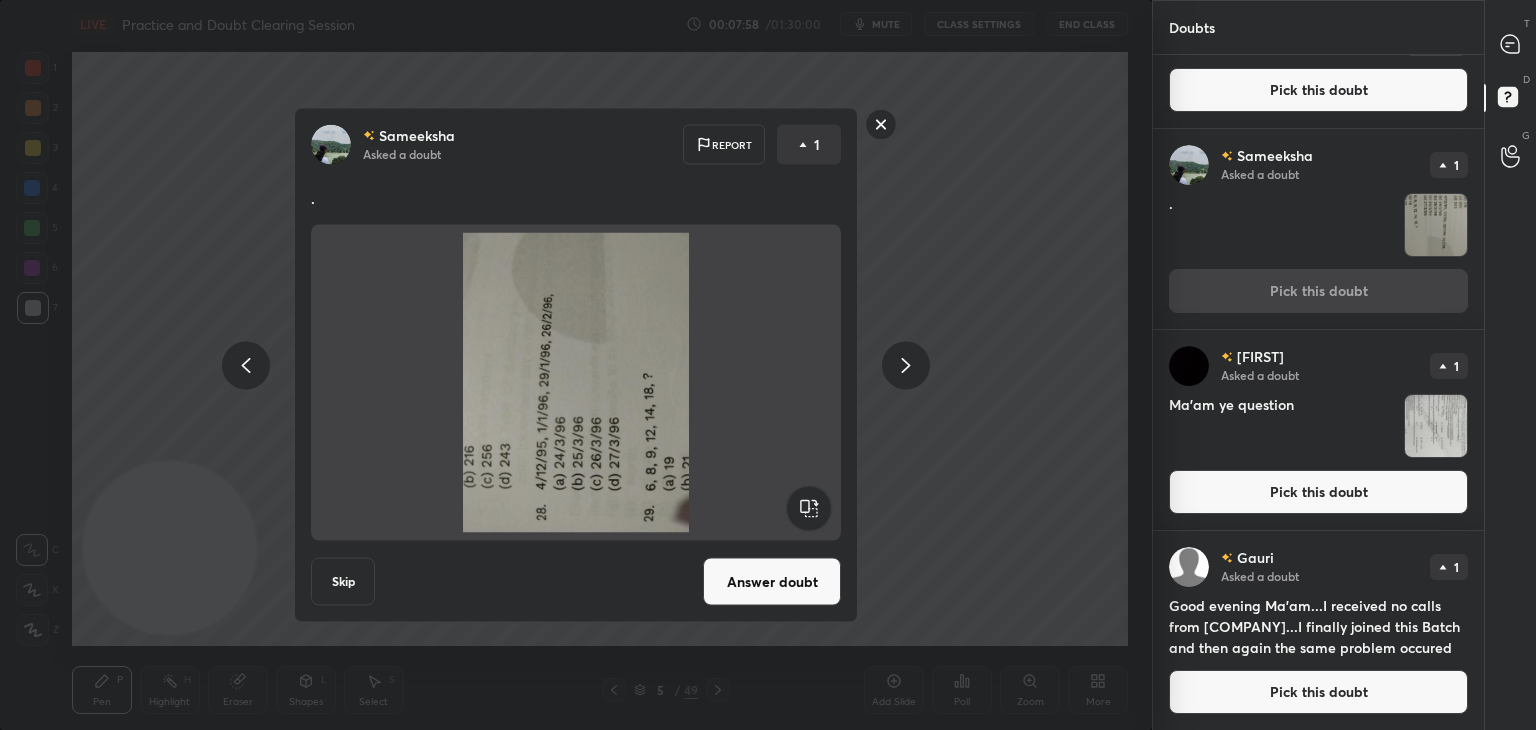 click 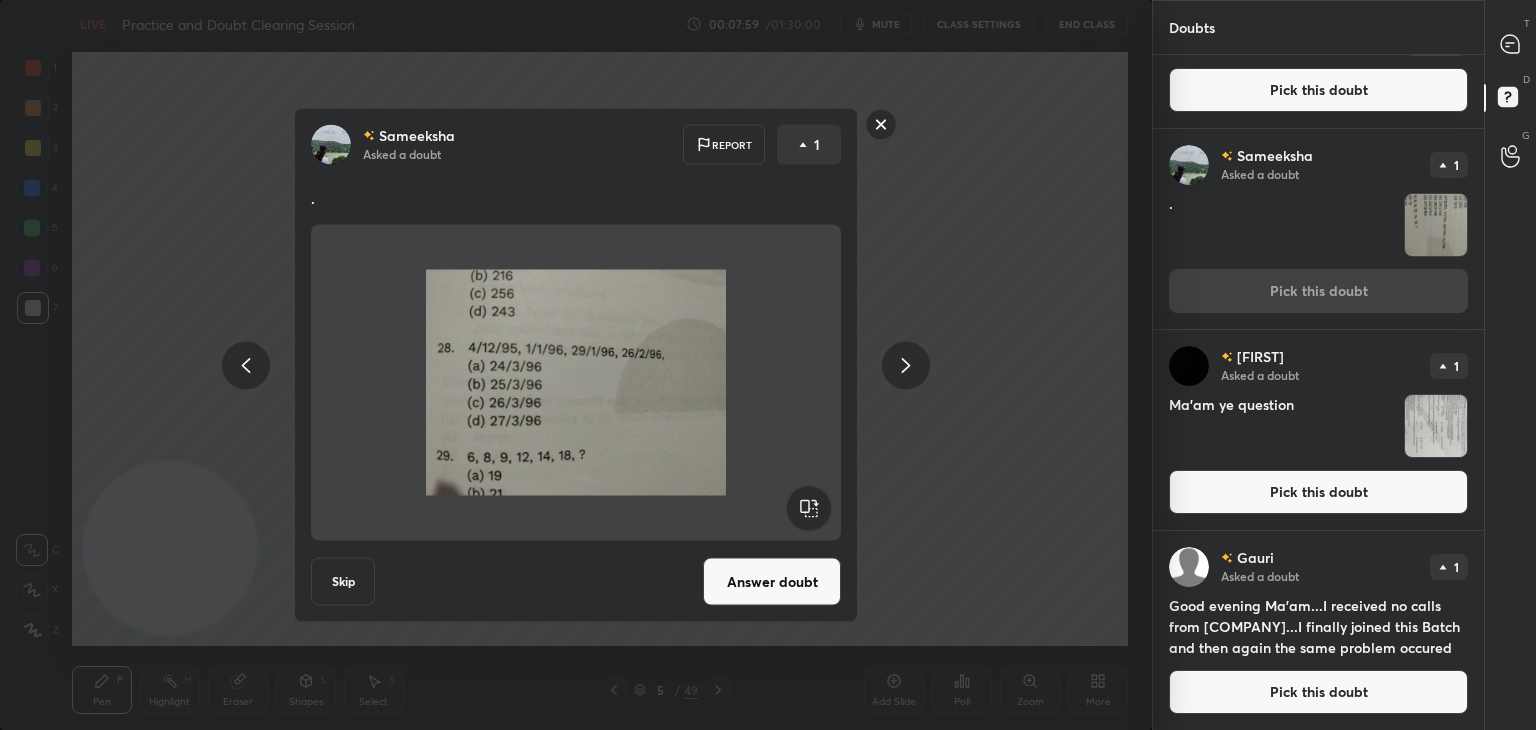 click on "Answer doubt" at bounding box center [772, 582] 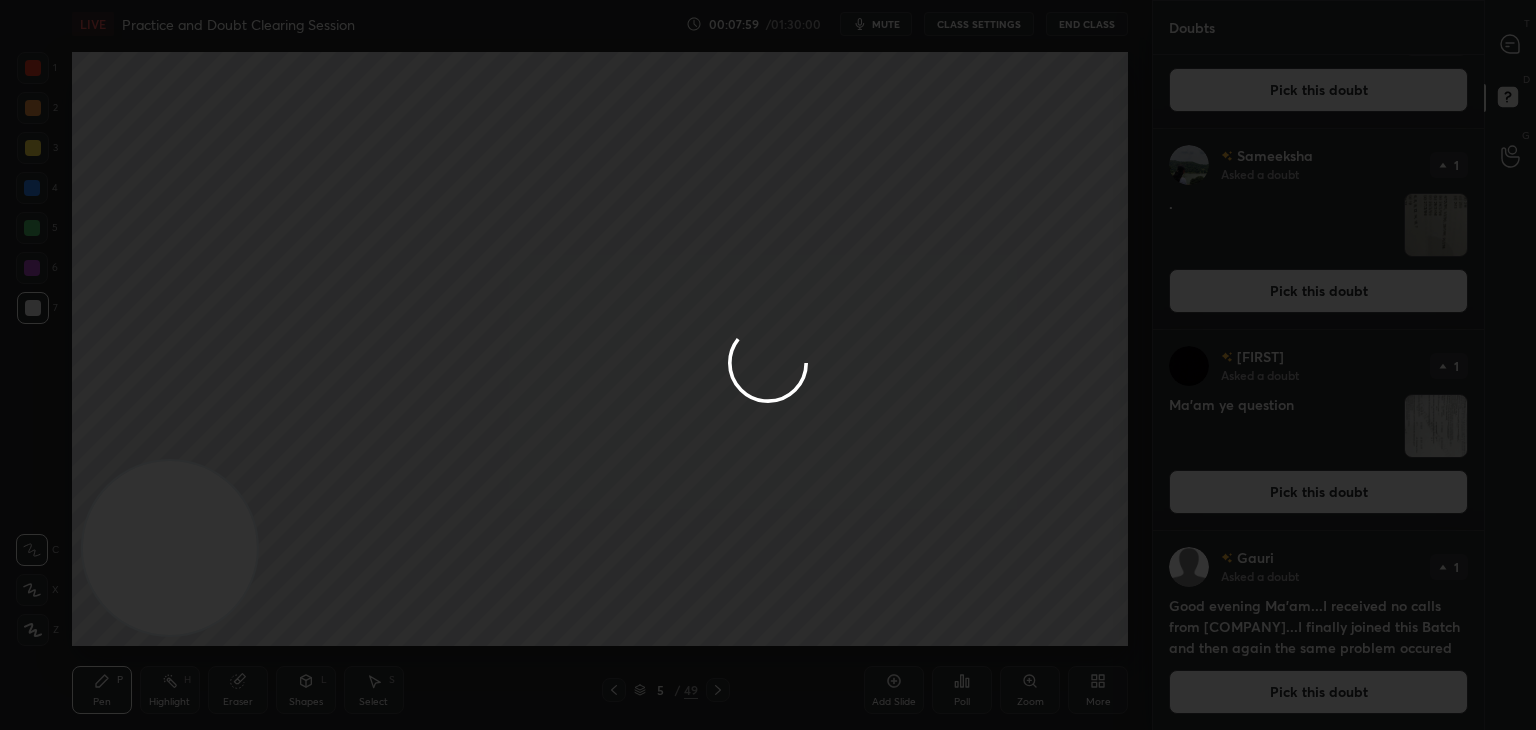 scroll, scrollTop: 0, scrollLeft: 0, axis: both 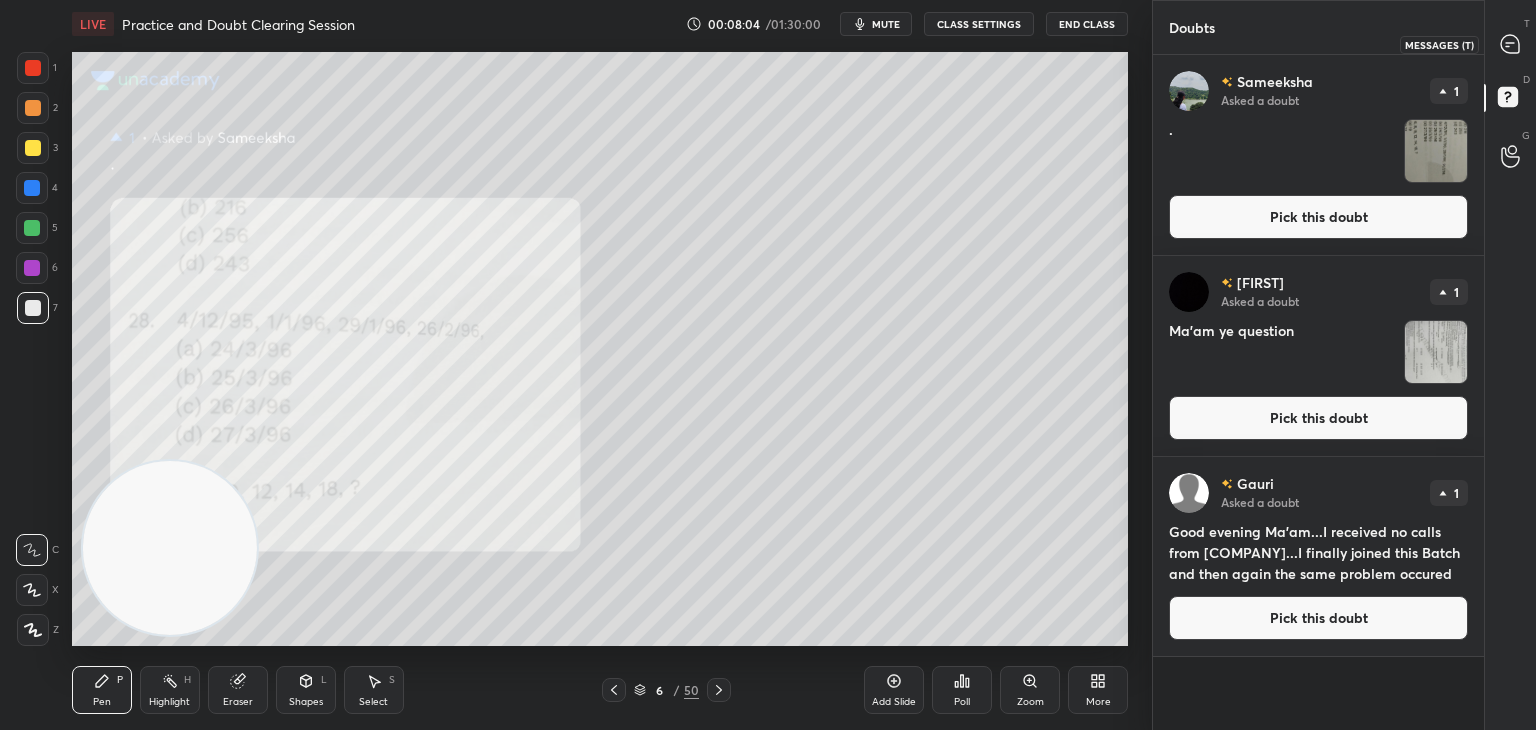 click 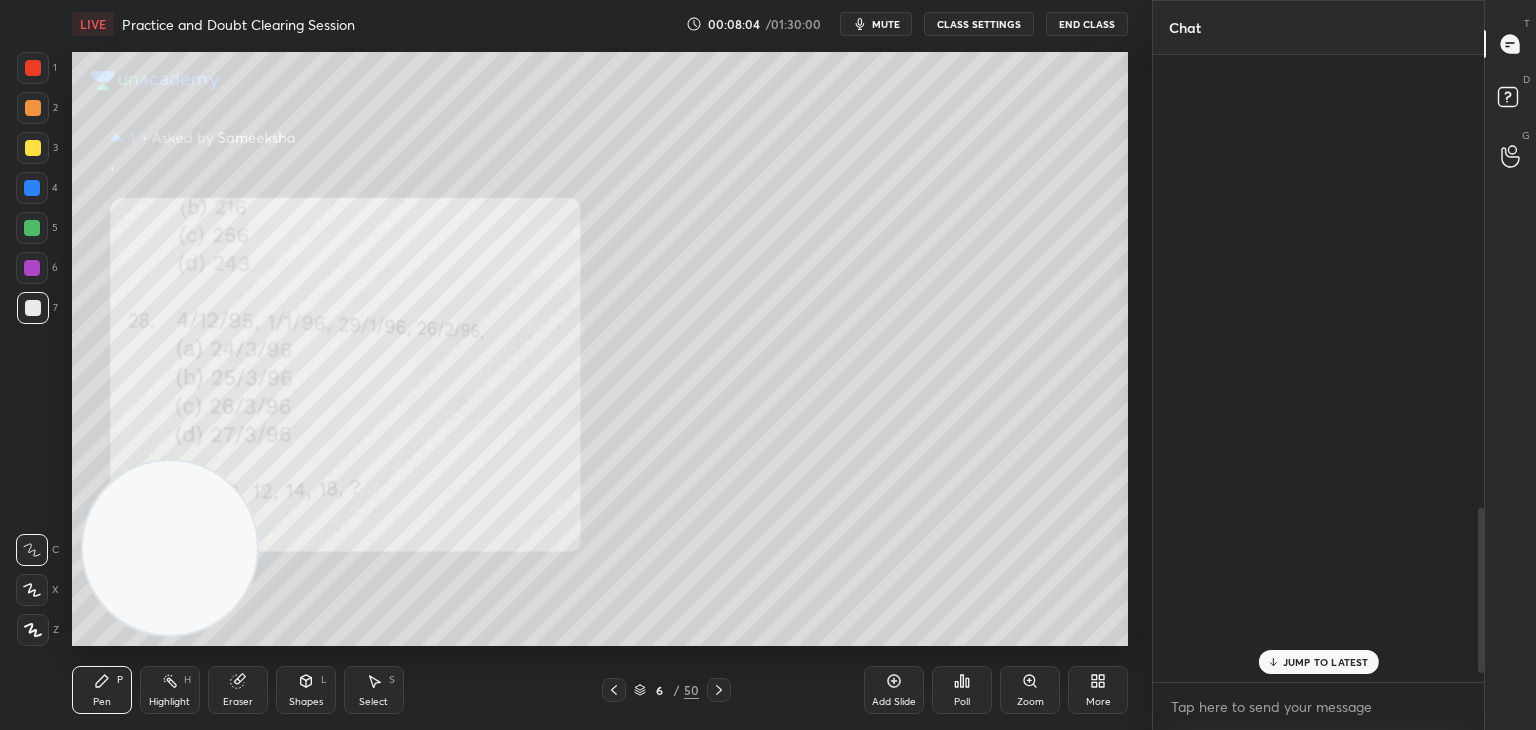 scroll, scrollTop: 1722, scrollLeft: 0, axis: vertical 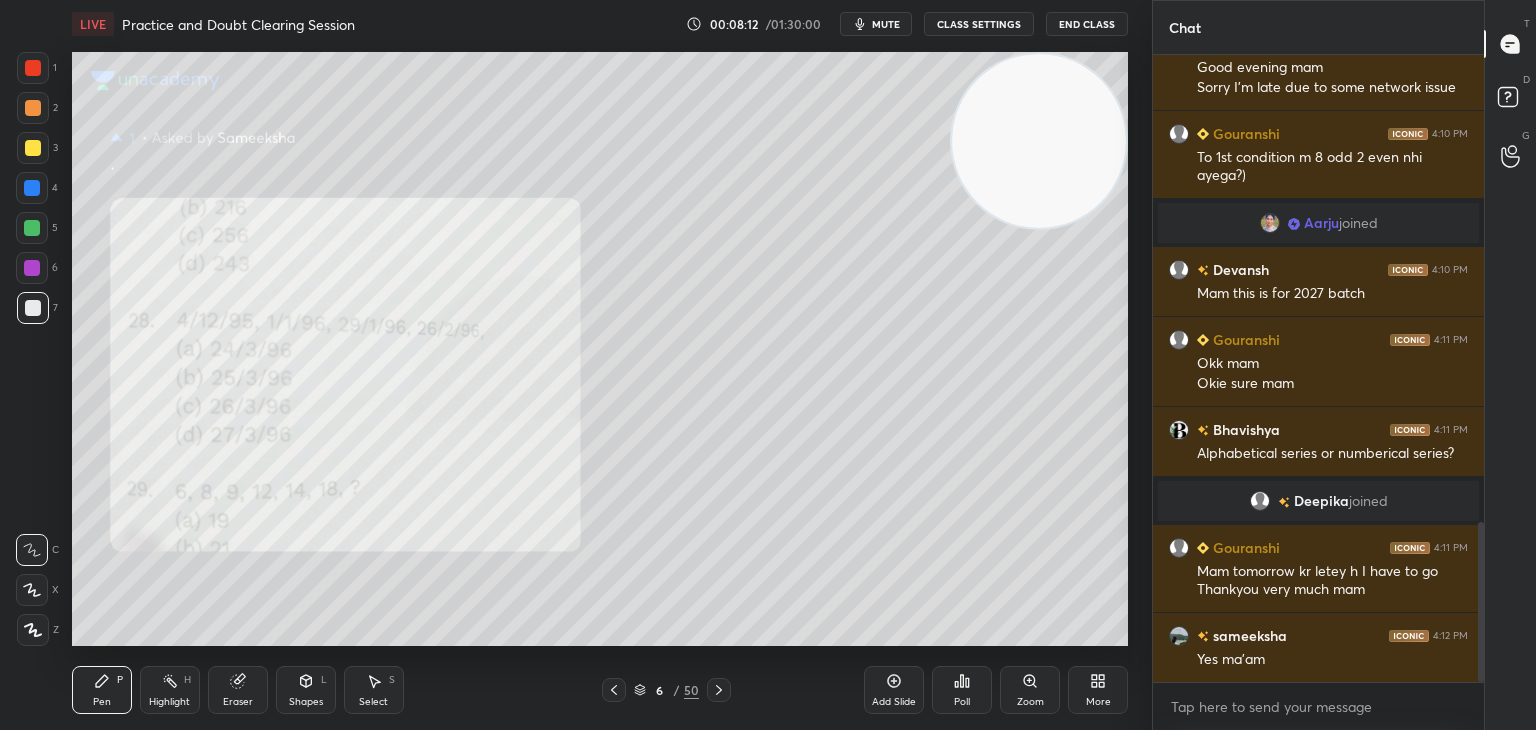 click at bounding box center (33, 148) 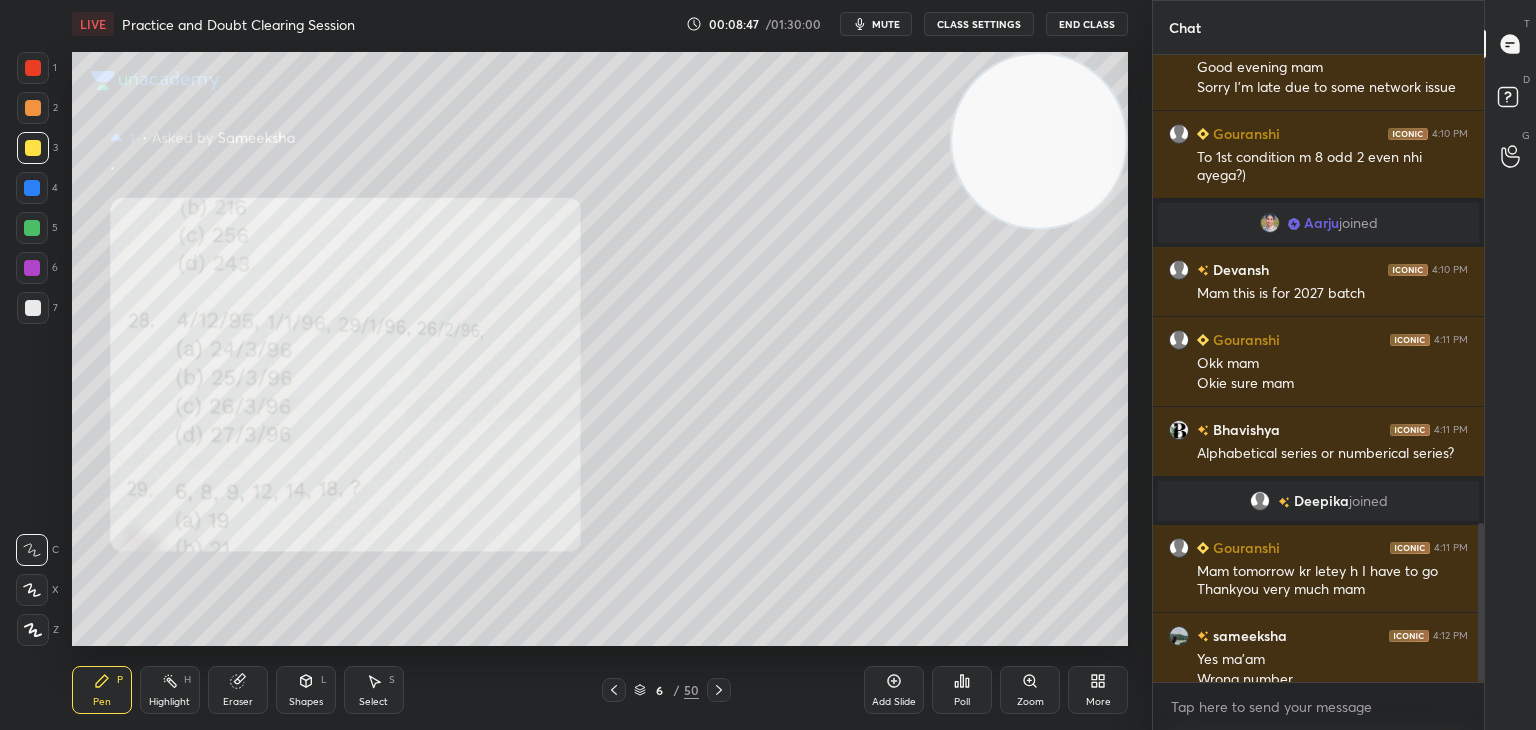 scroll, scrollTop: 1846, scrollLeft: 0, axis: vertical 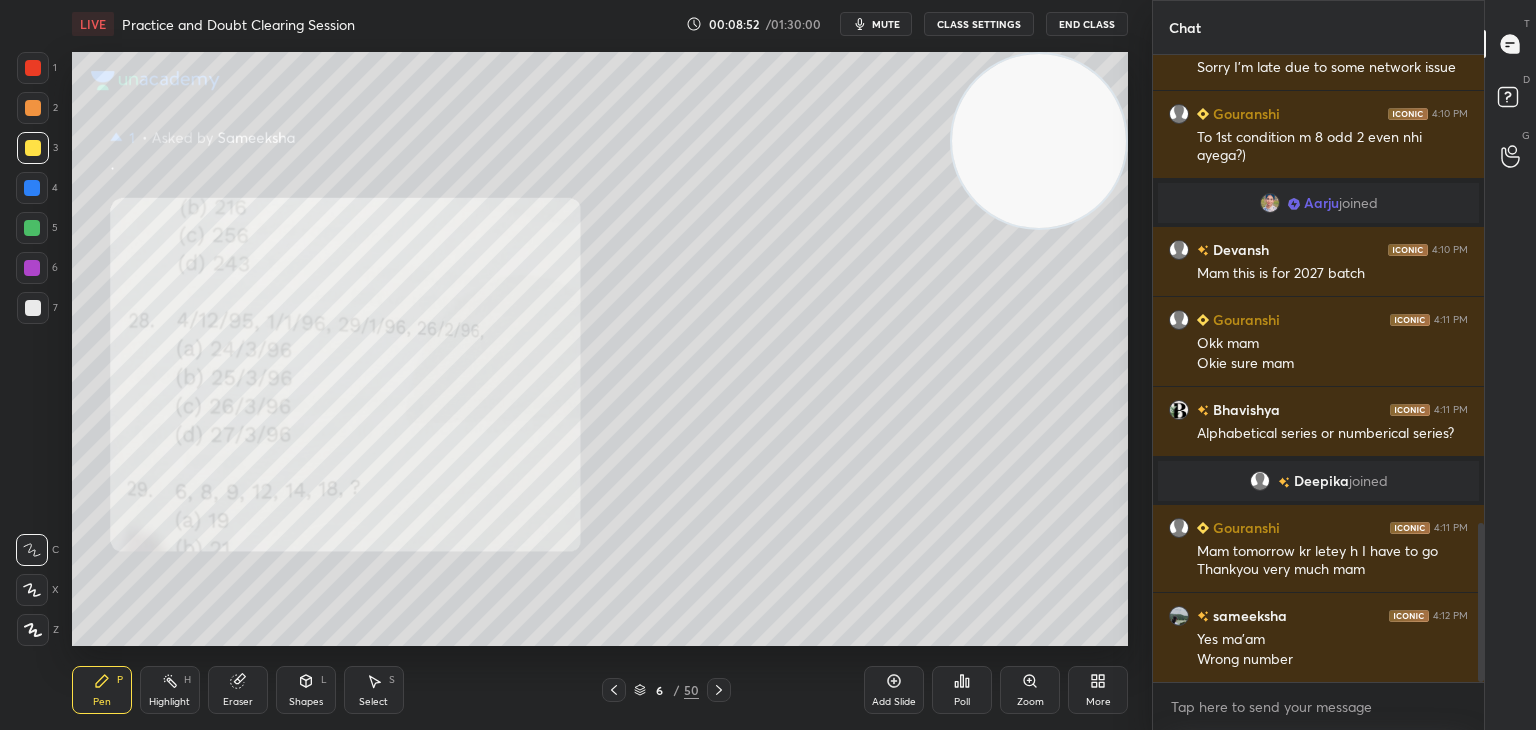 click on "mute" at bounding box center (886, 24) 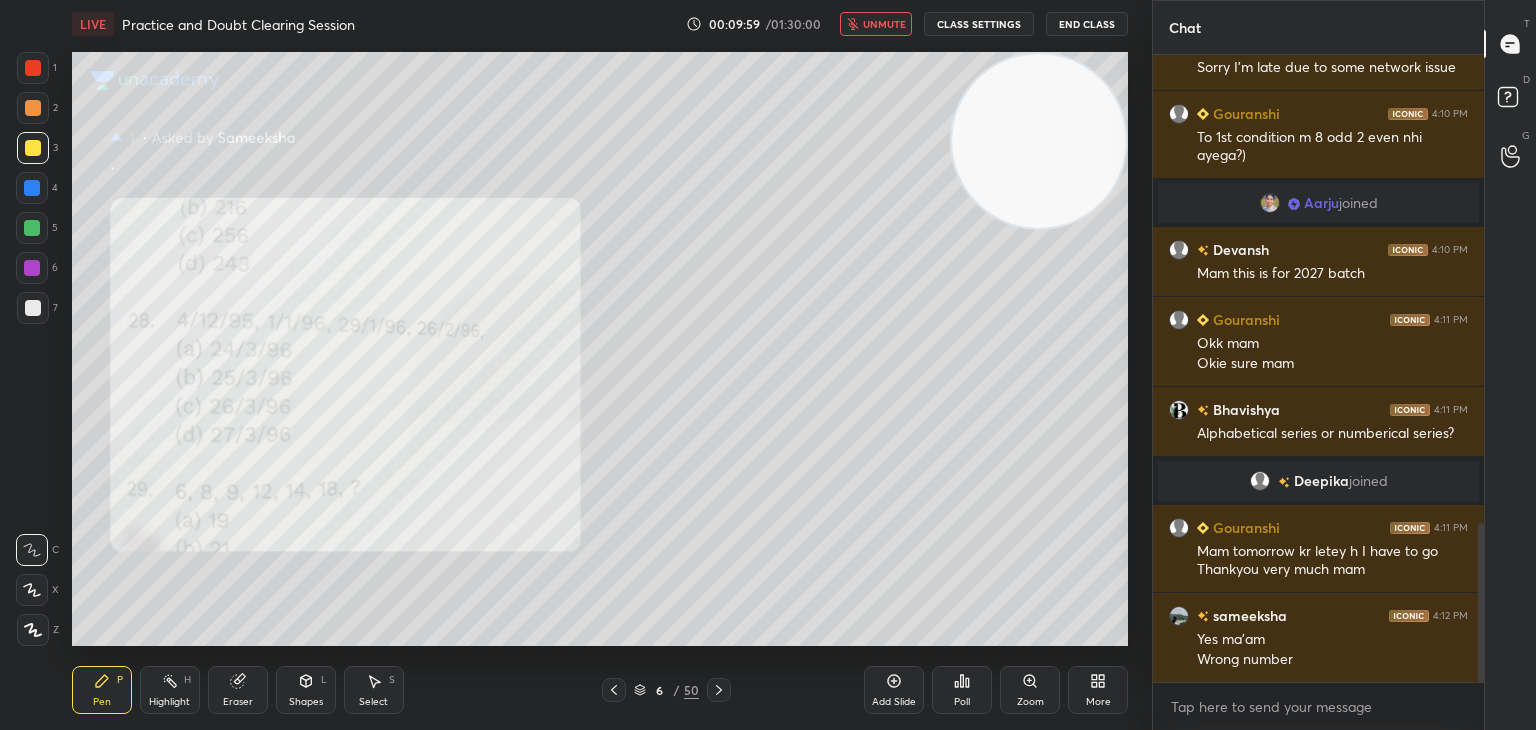 scroll, scrollTop: 1728, scrollLeft: 0, axis: vertical 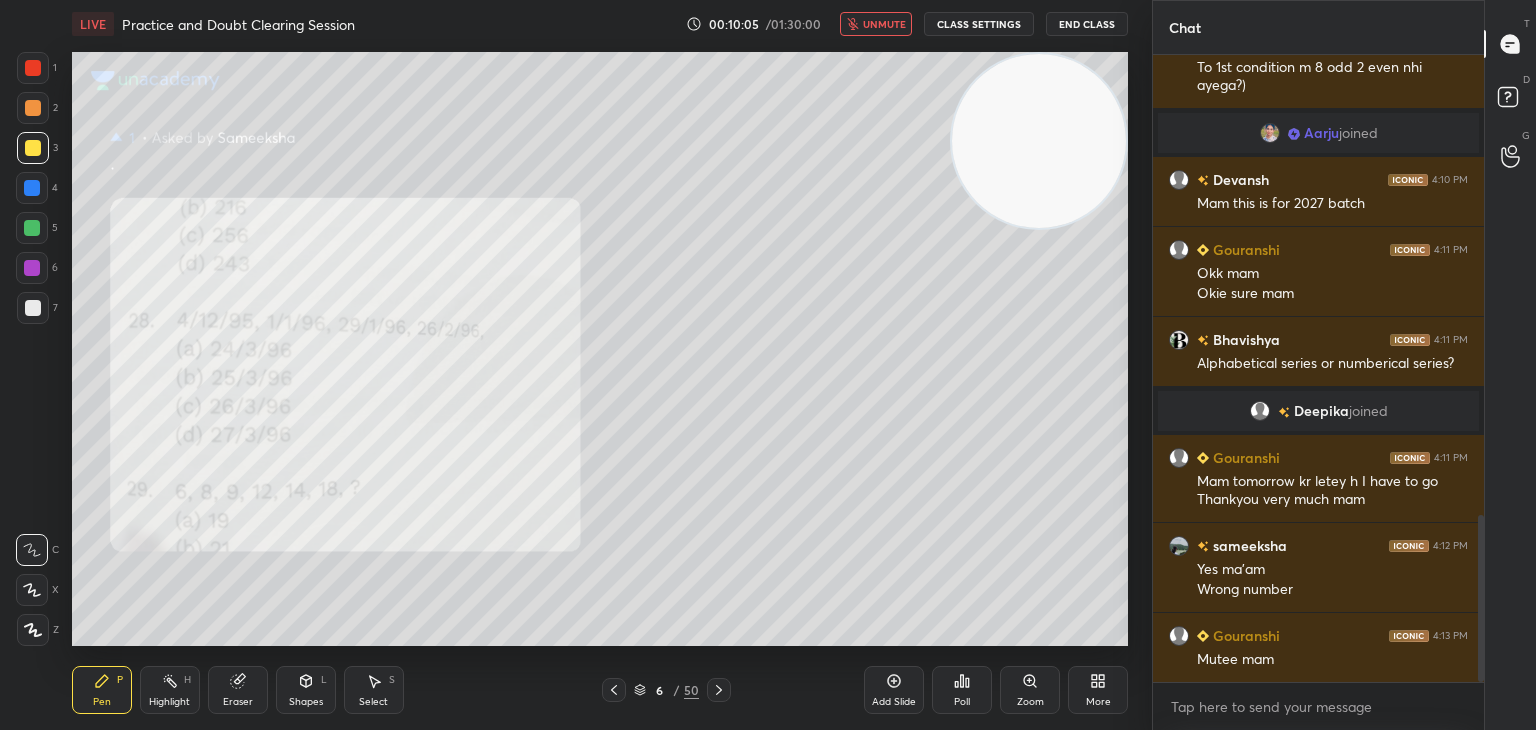 click on "LIVE Practice and Doubt Clearing Session 00:10:05 /  01:30:00 unmute CLASS SETTINGS End Class" at bounding box center [600, 24] 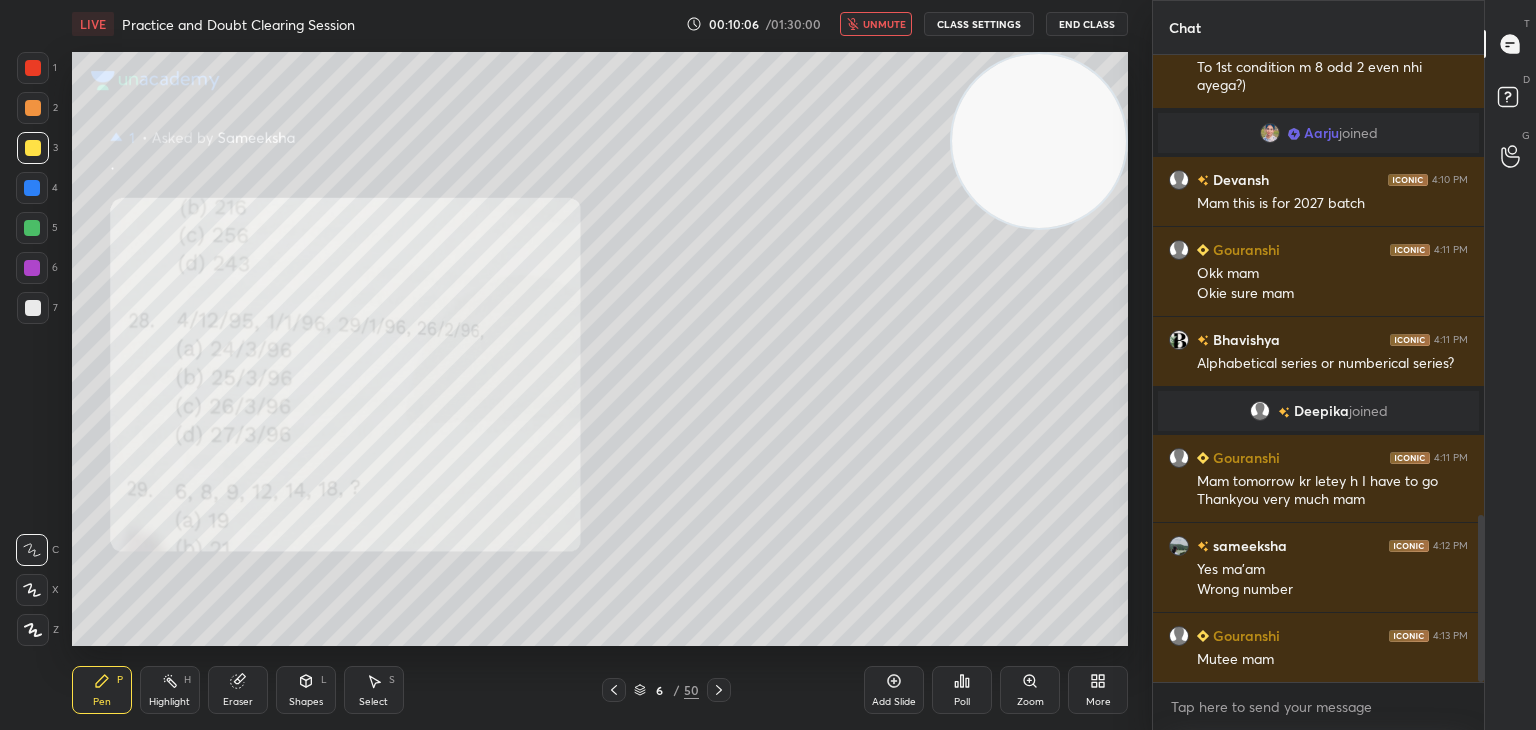 click on "unmute" at bounding box center [884, 24] 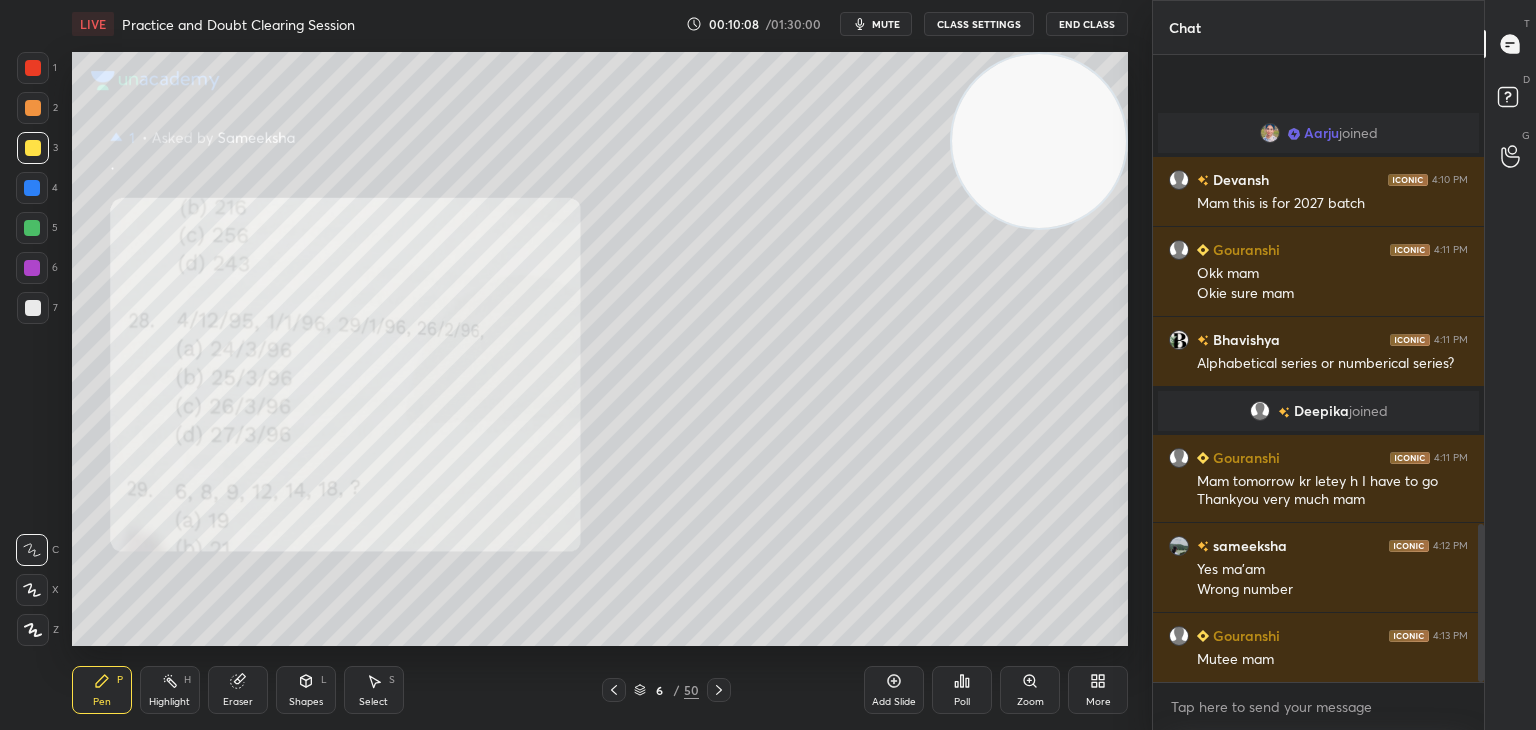 scroll, scrollTop: 1870, scrollLeft: 0, axis: vertical 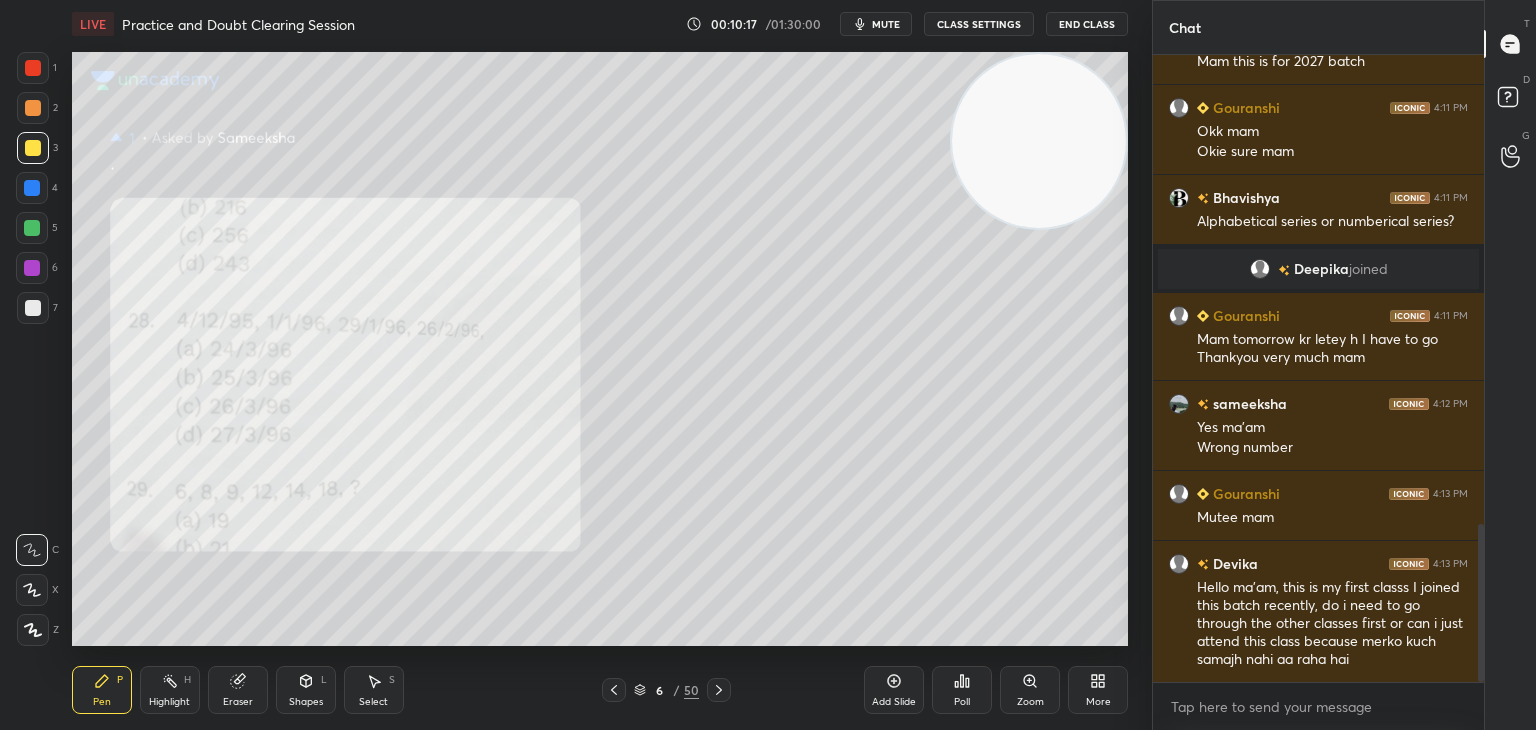 click at bounding box center (33, 108) 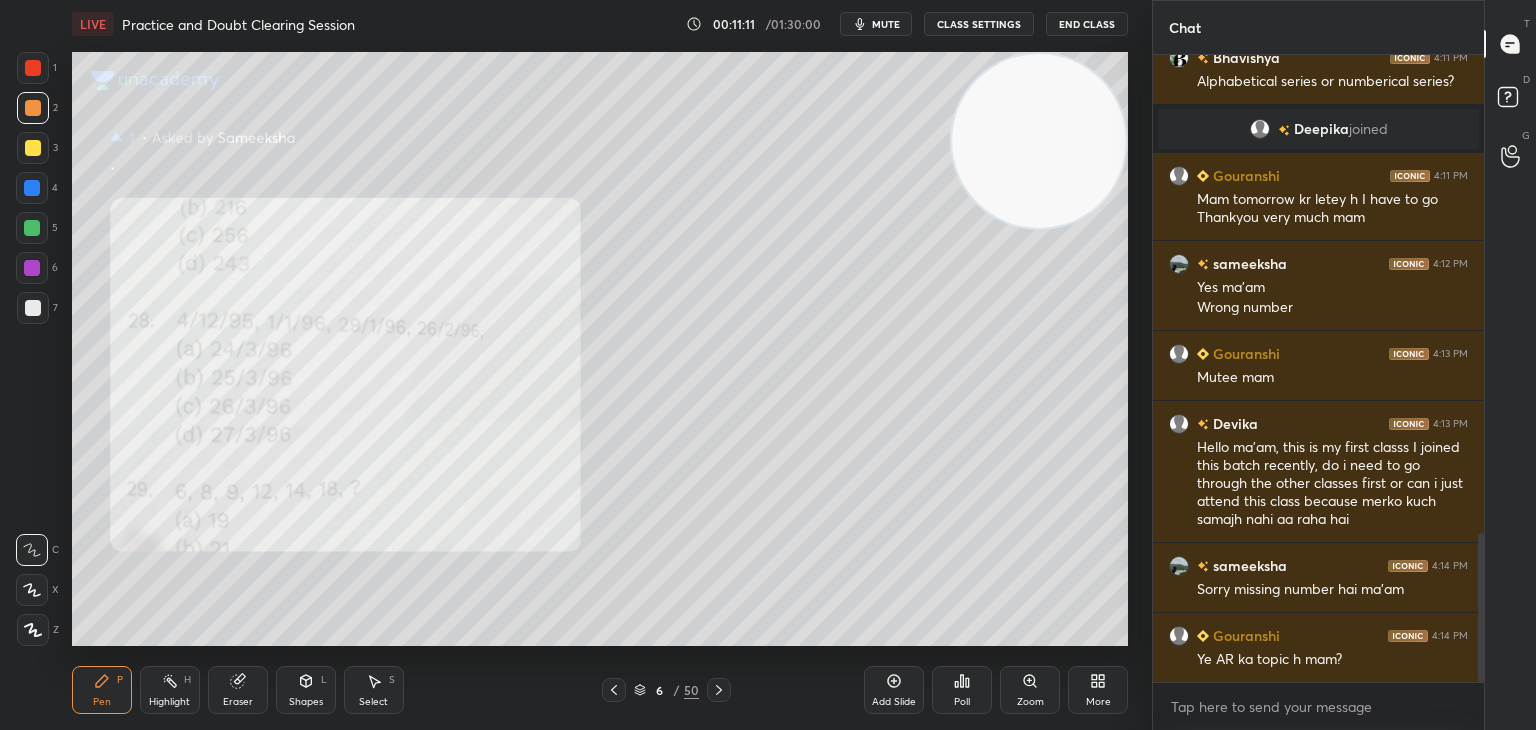scroll, scrollTop: 2080, scrollLeft: 0, axis: vertical 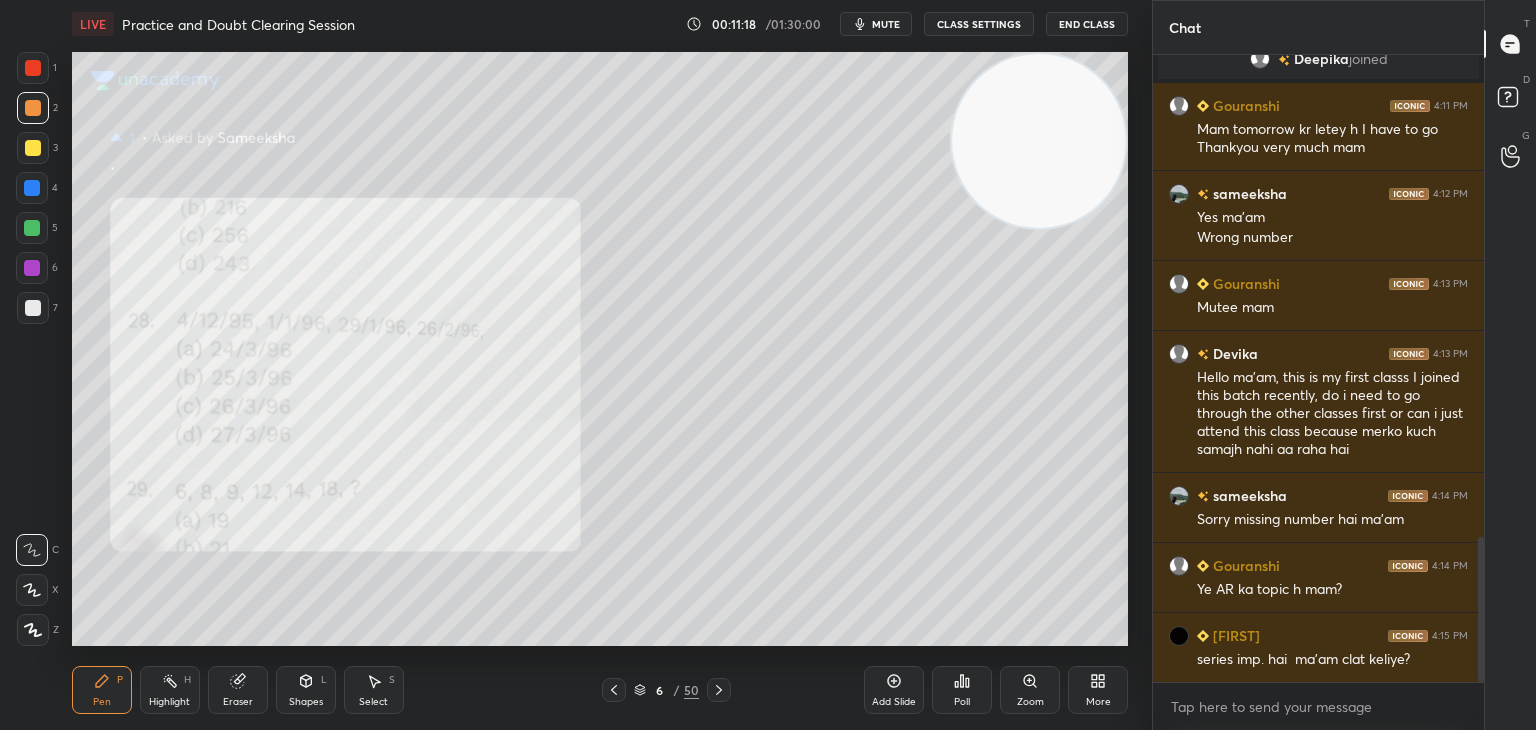 click on "Eraser" at bounding box center (238, 690) 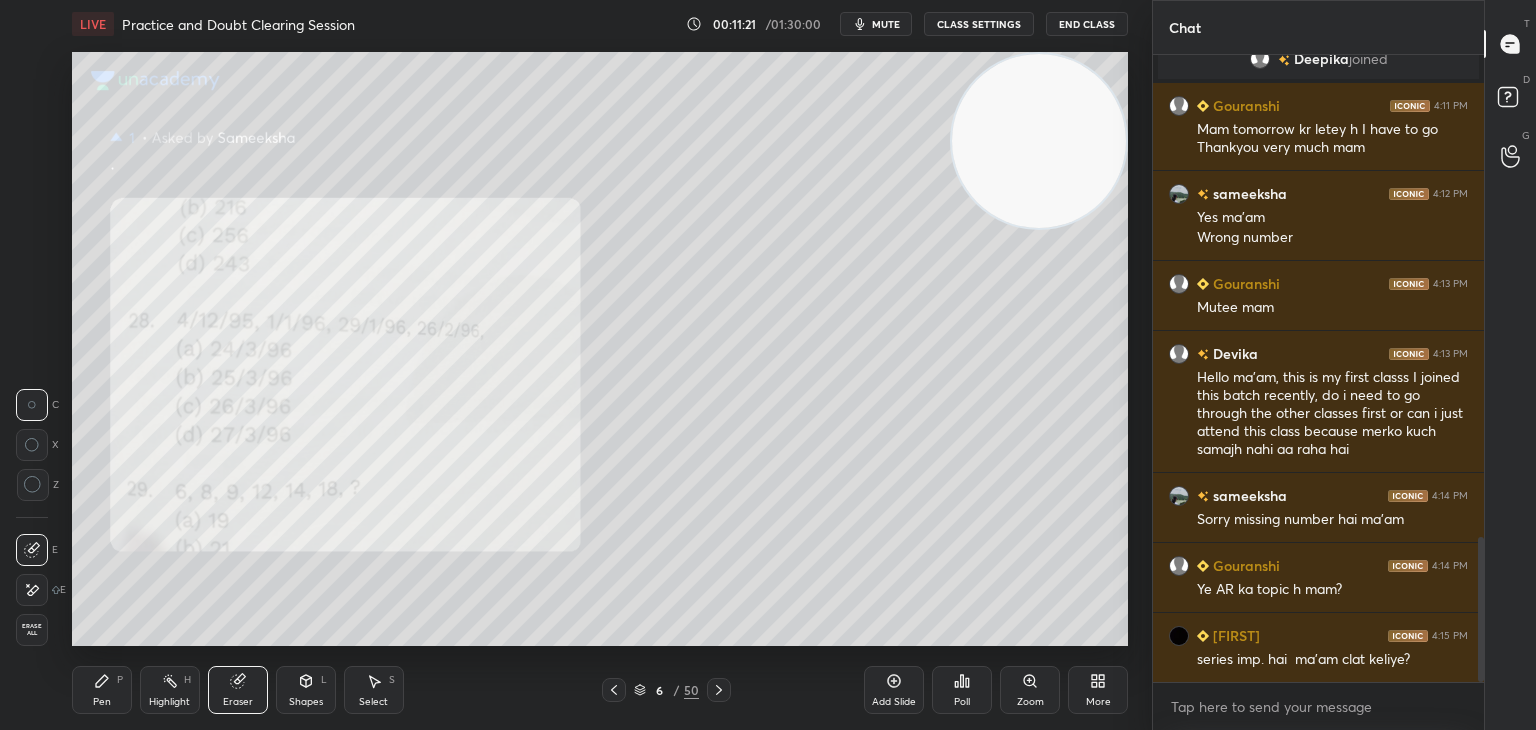 scroll, scrollTop: 2150, scrollLeft: 0, axis: vertical 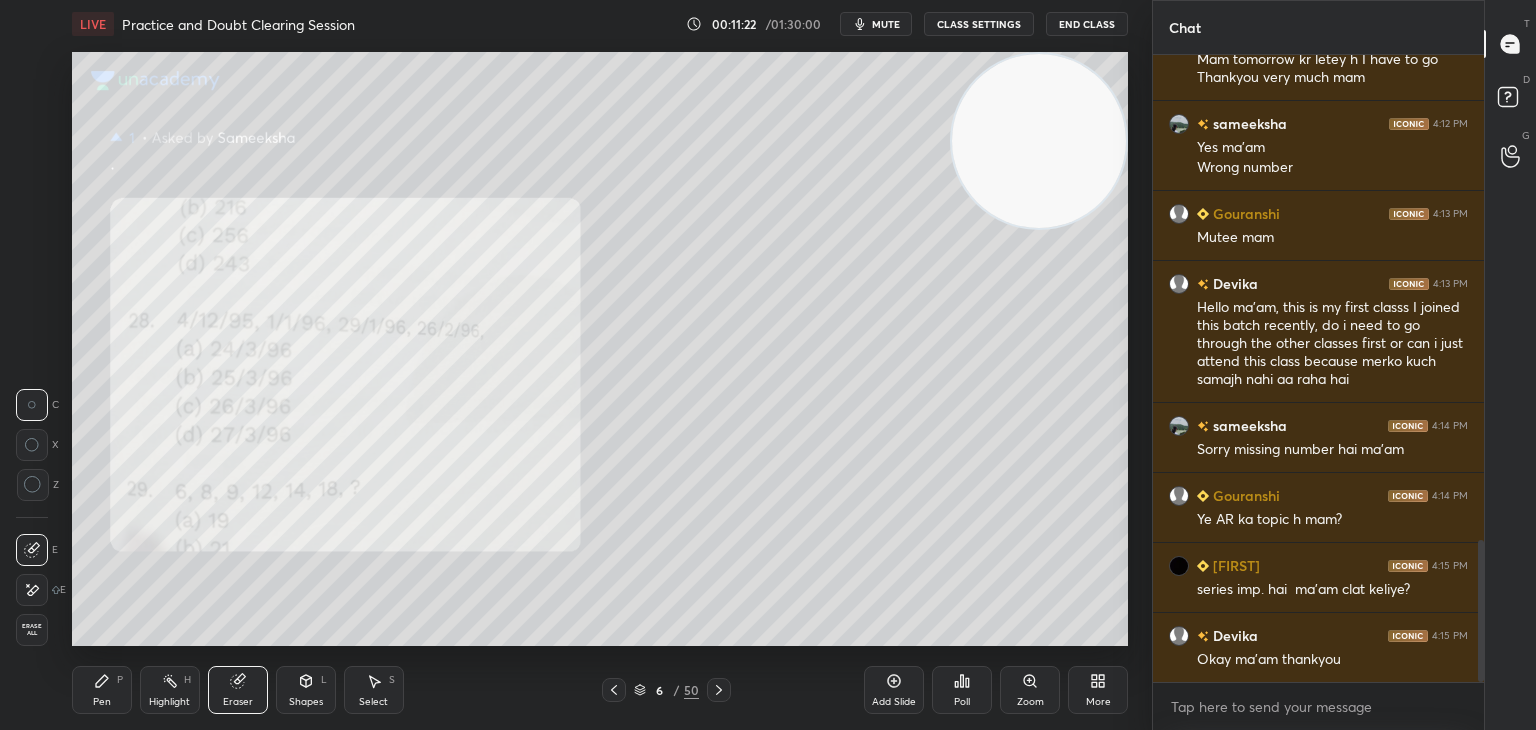 click on "Pen P" at bounding box center [102, 690] 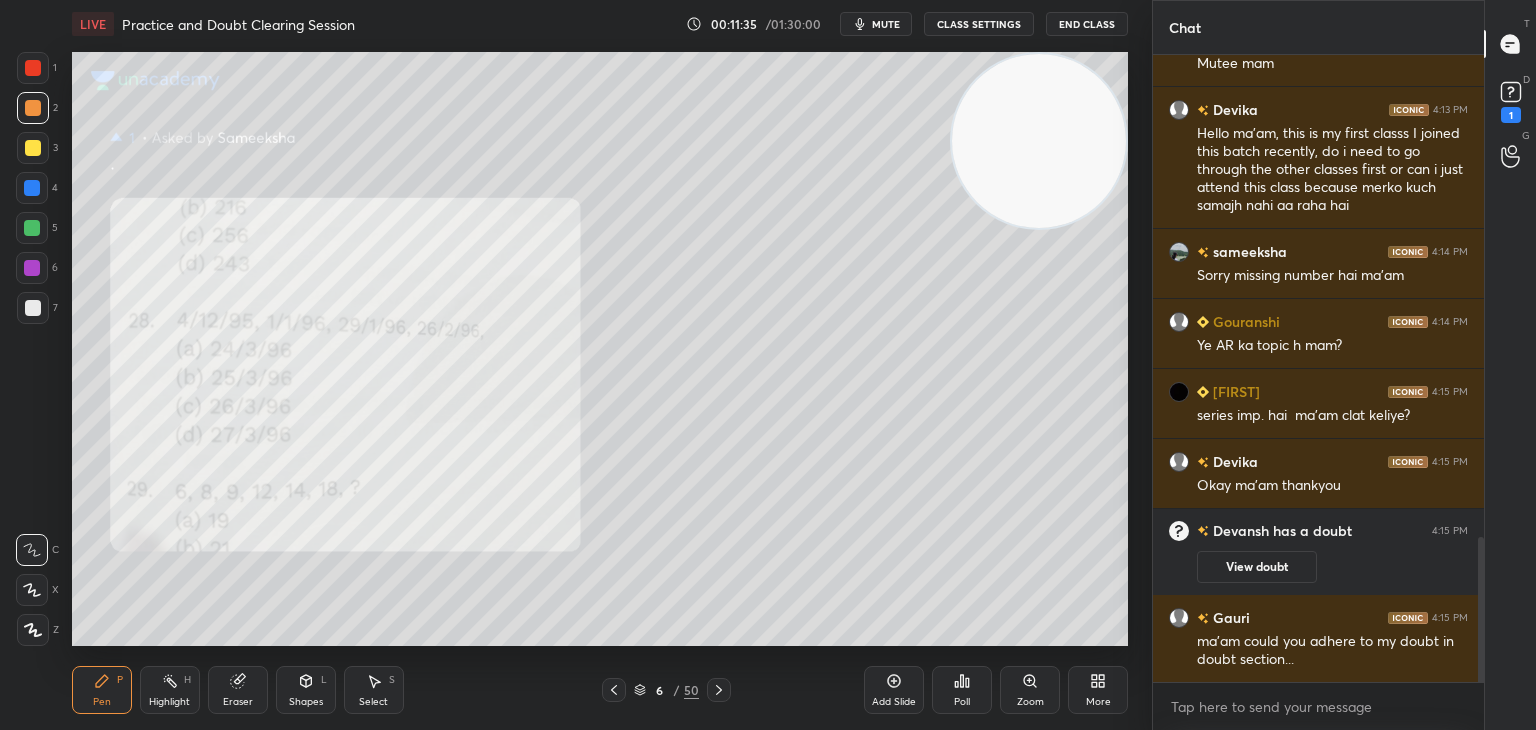scroll, scrollTop: 2078, scrollLeft: 0, axis: vertical 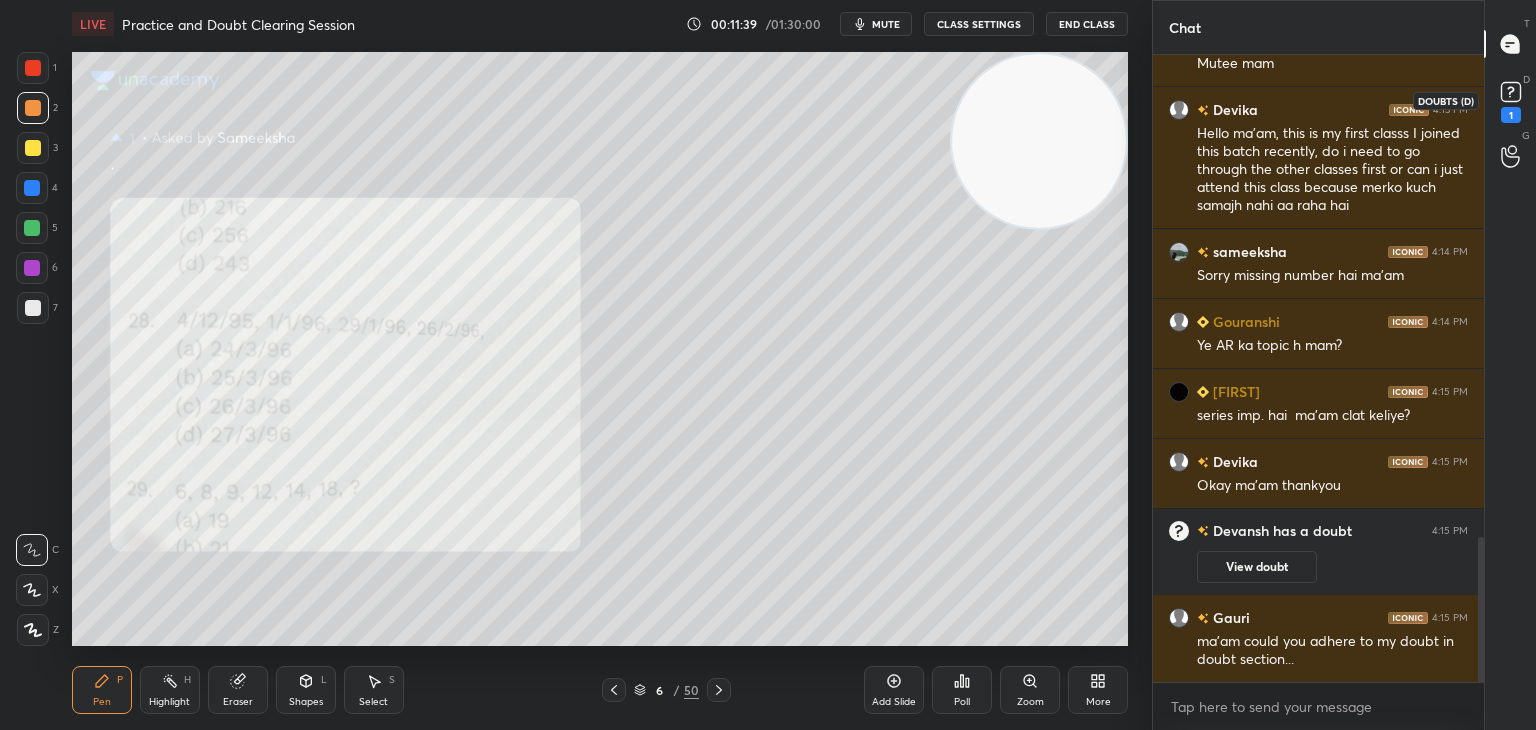 click on "1" at bounding box center [1511, 115] 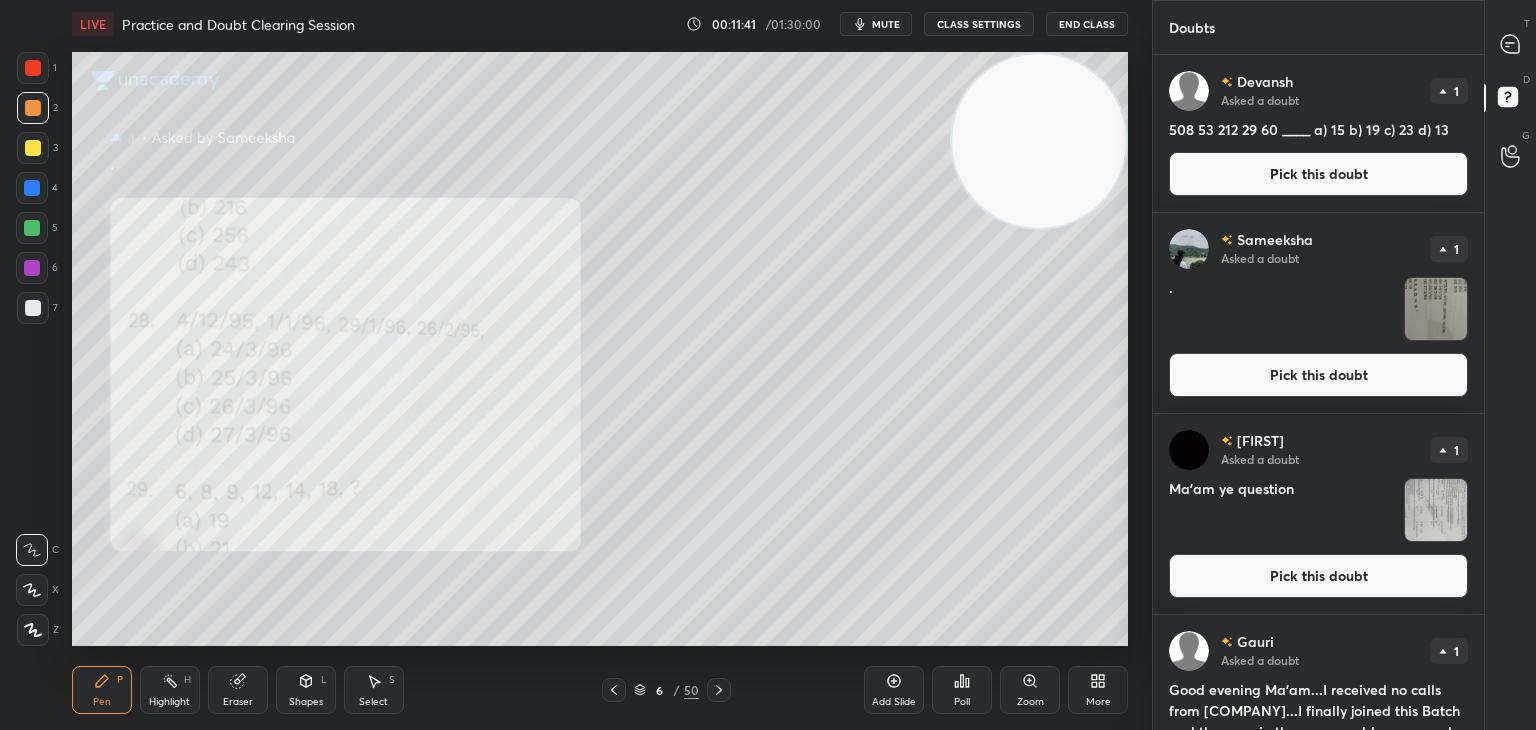 scroll, scrollTop: 84, scrollLeft: 0, axis: vertical 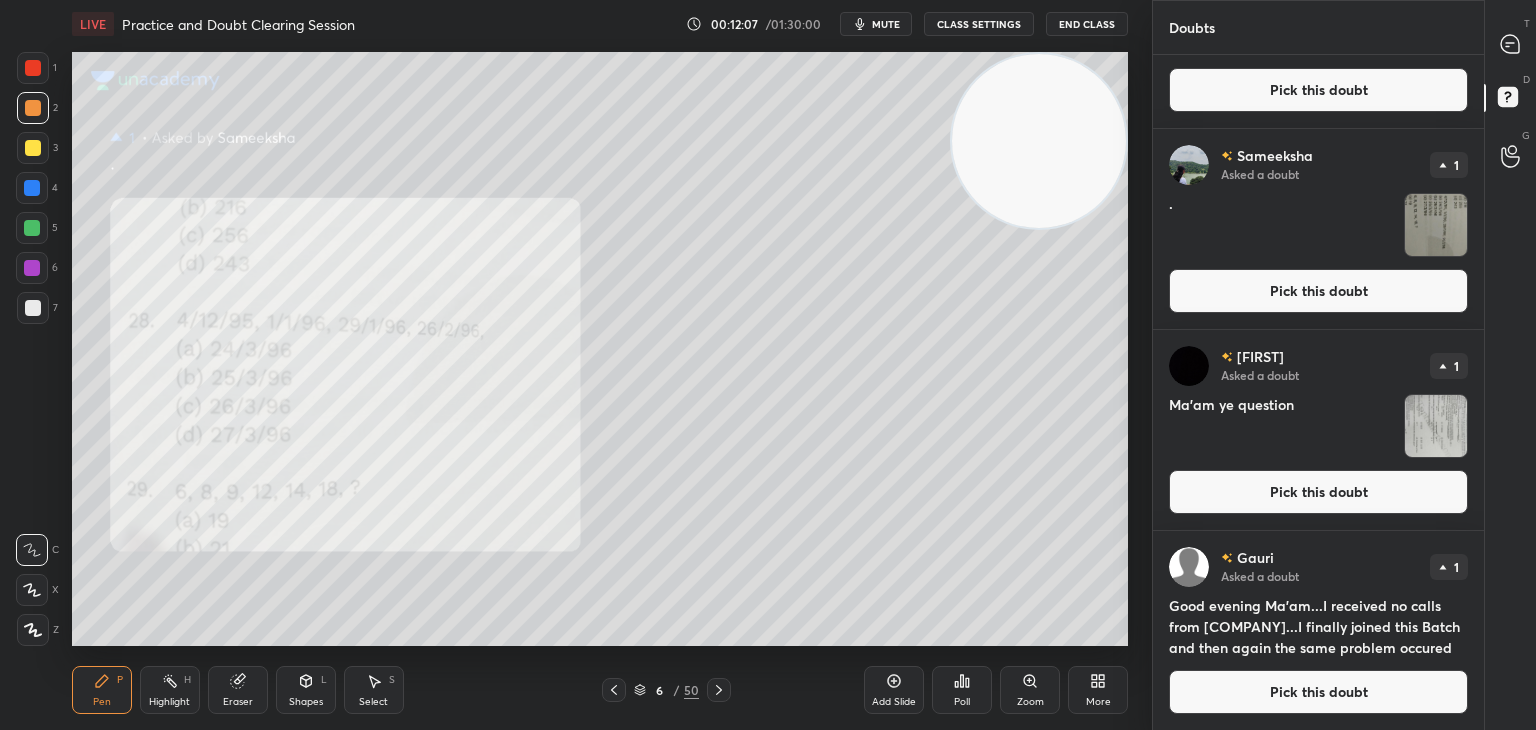 click on "T Messages (T)" at bounding box center [1510, 44] 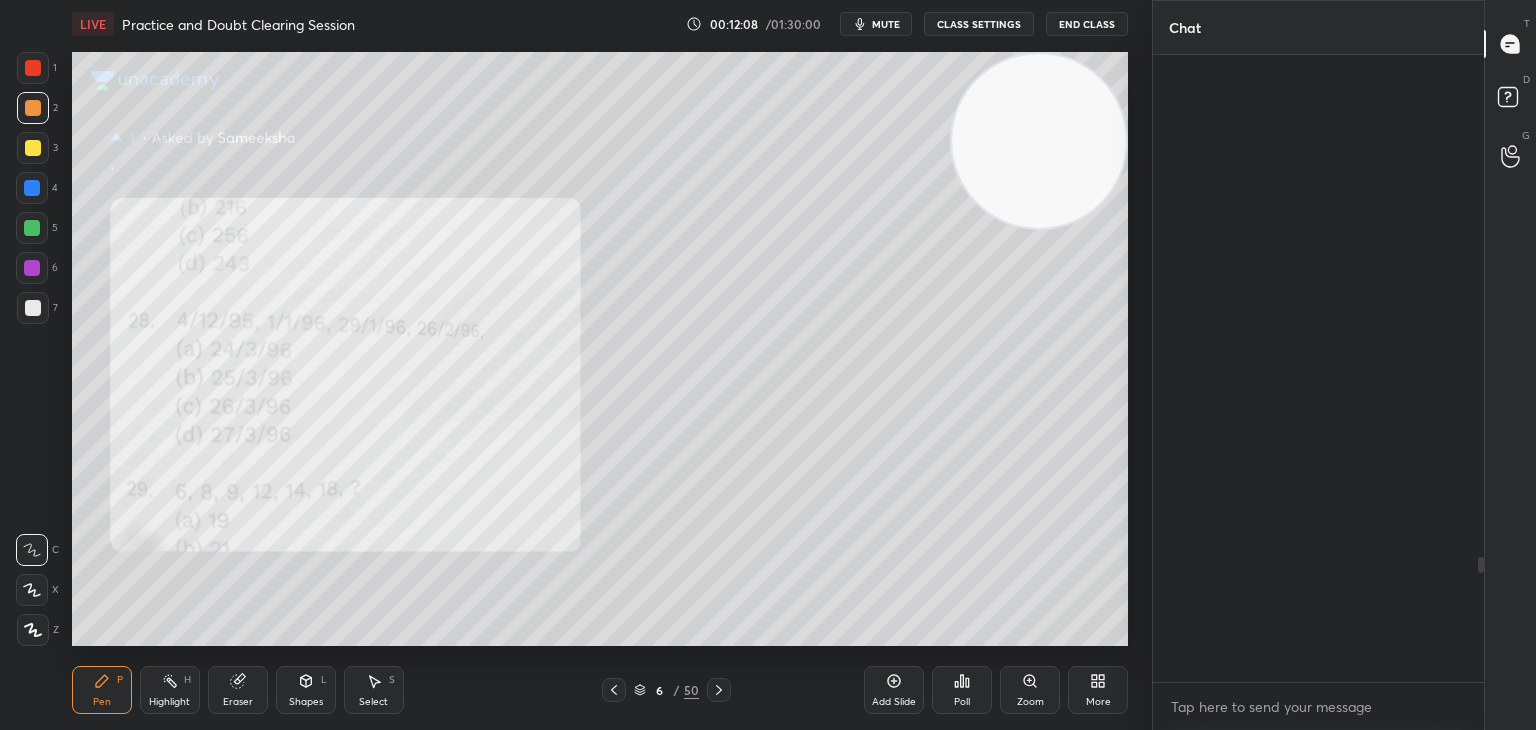 scroll, scrollTop: 2512, scrollLeft: 0, axis: vertical 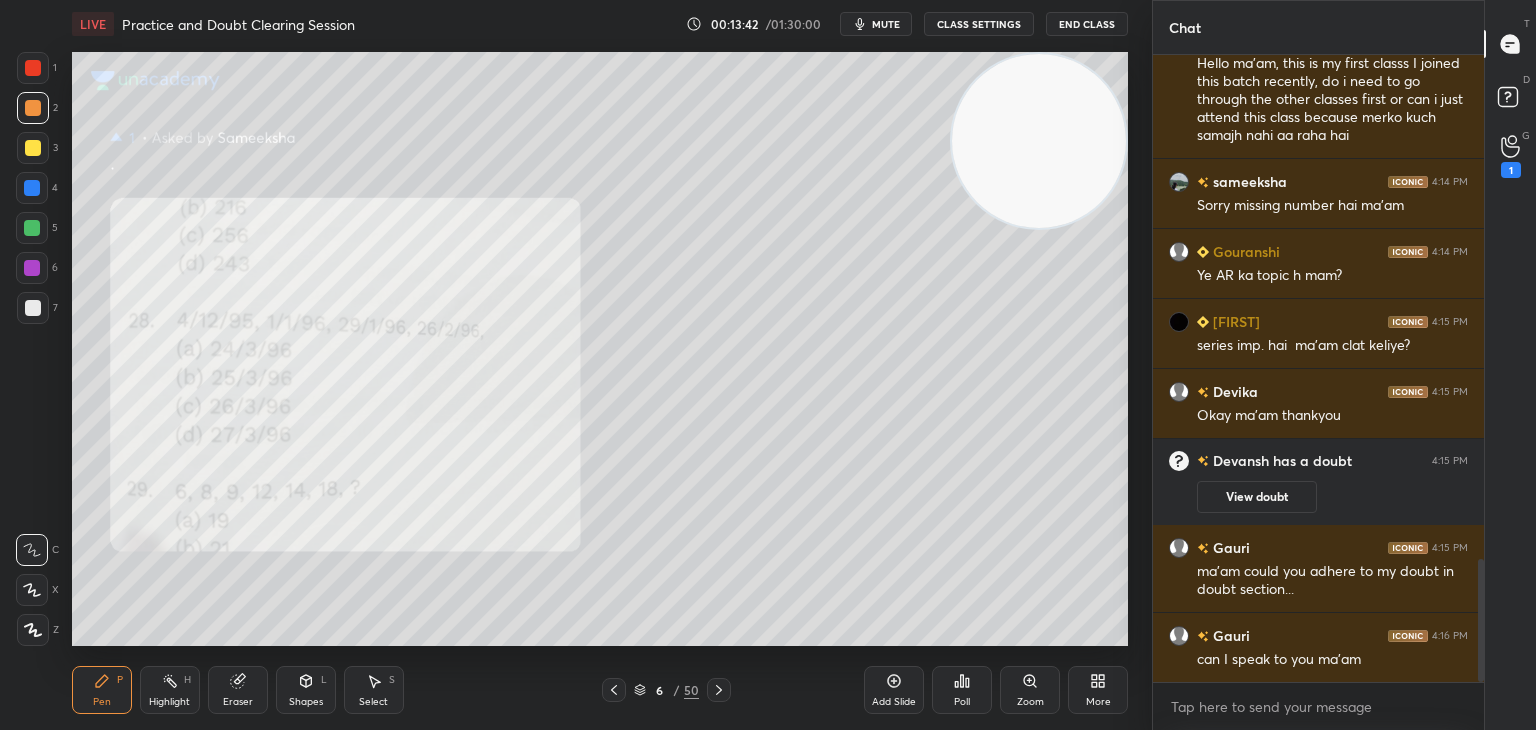 click on "Eraser" at bounding box center [238, 690] 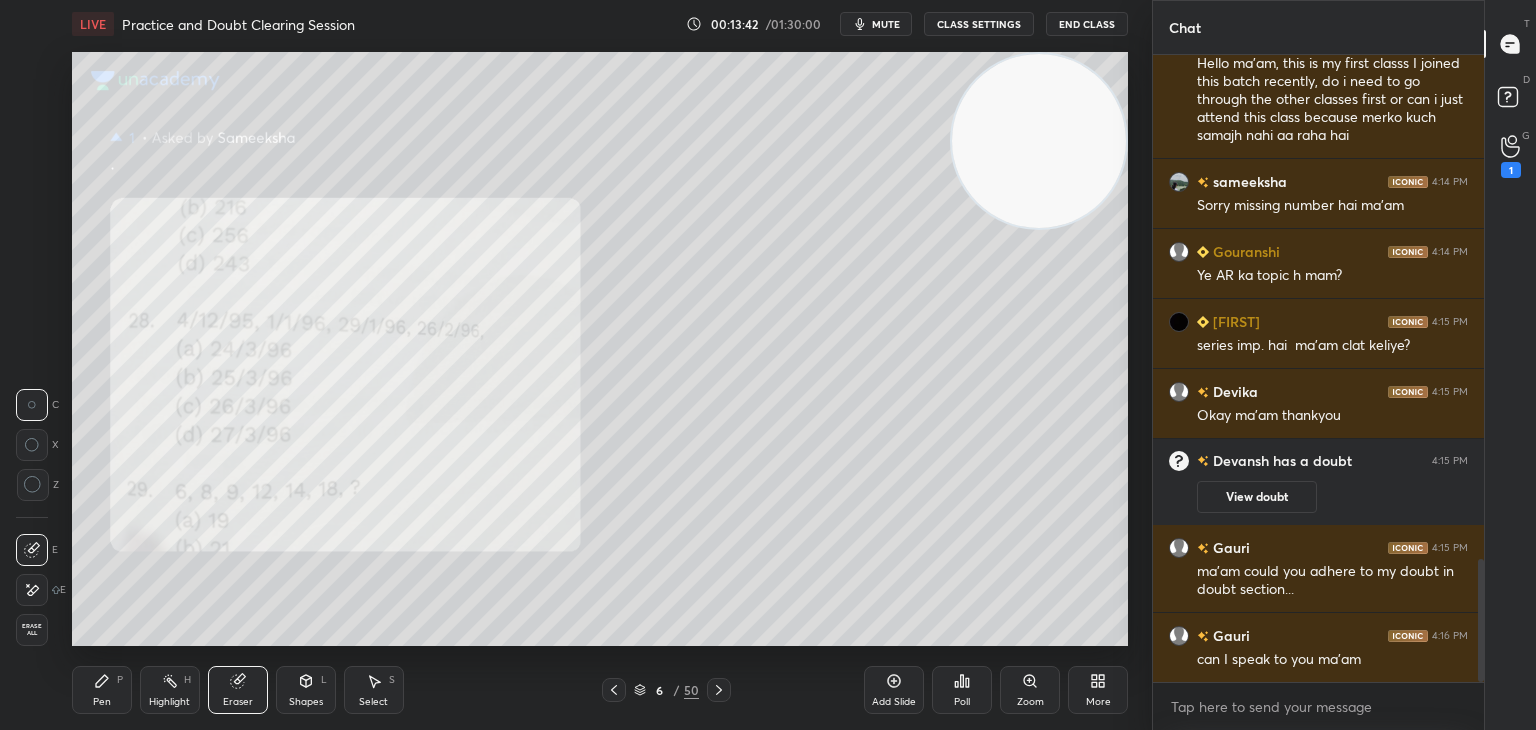 click on "Erase all" at bounding box center [32, 630] 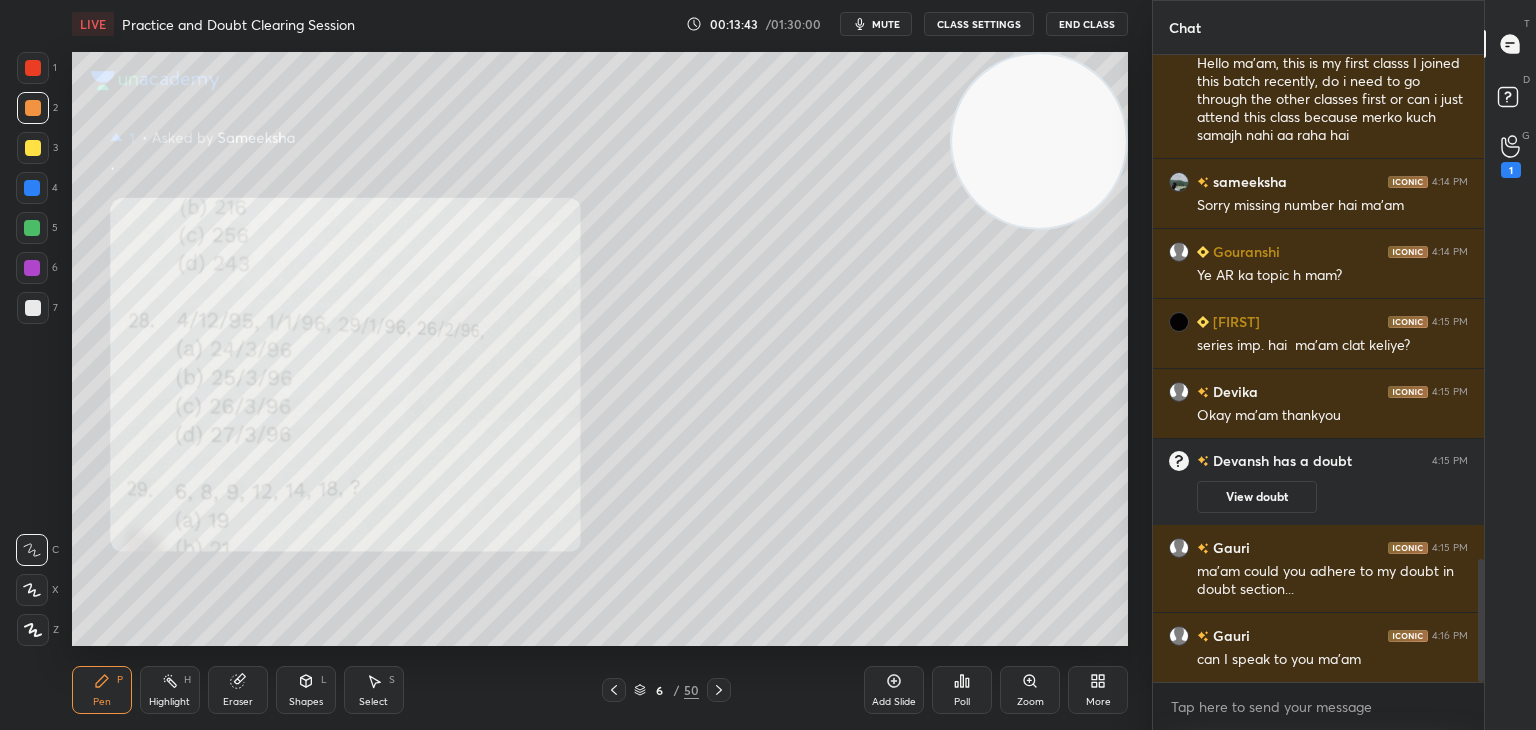 click on "Pen P" at bounding box center (102, 690) 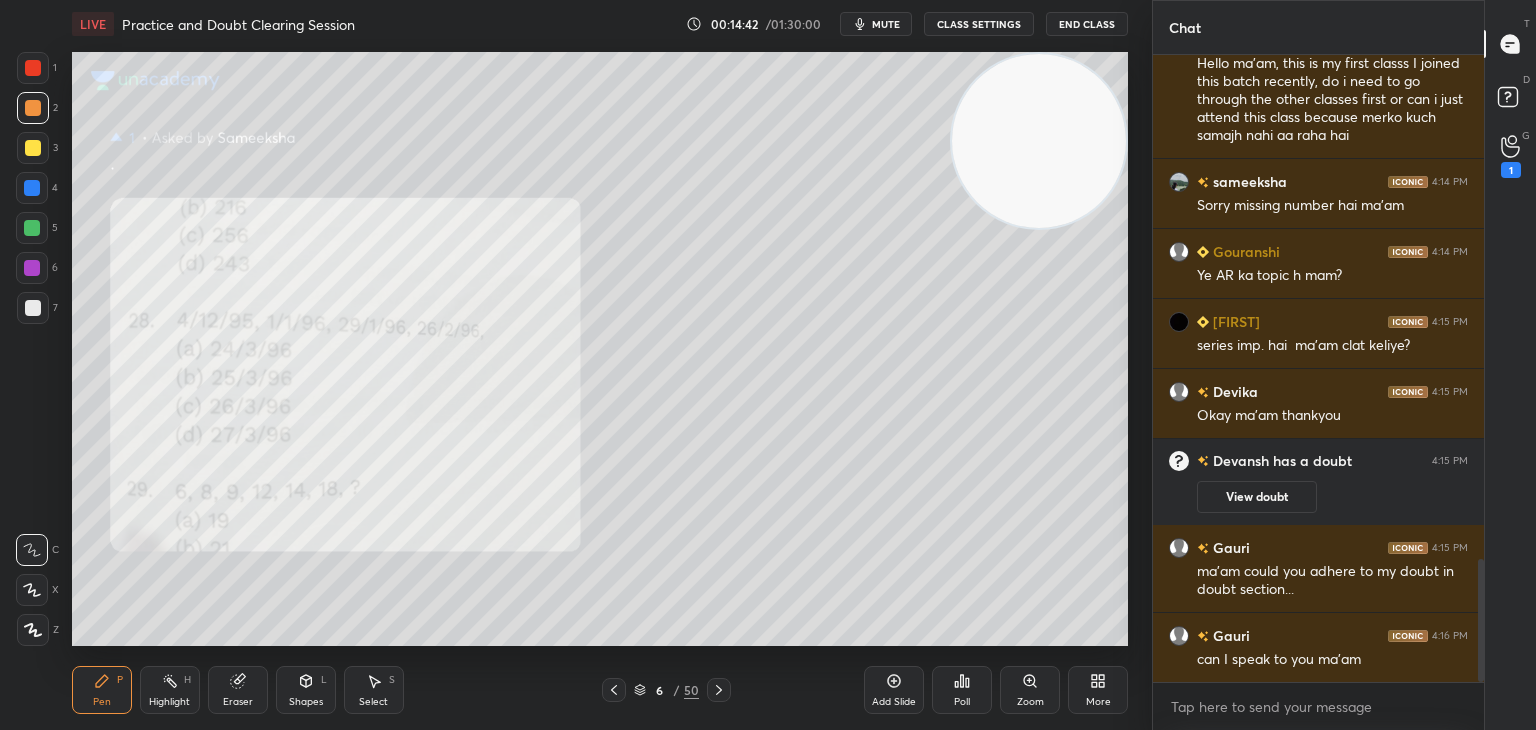 click on "Eraser" at bounding box center [238, 690] 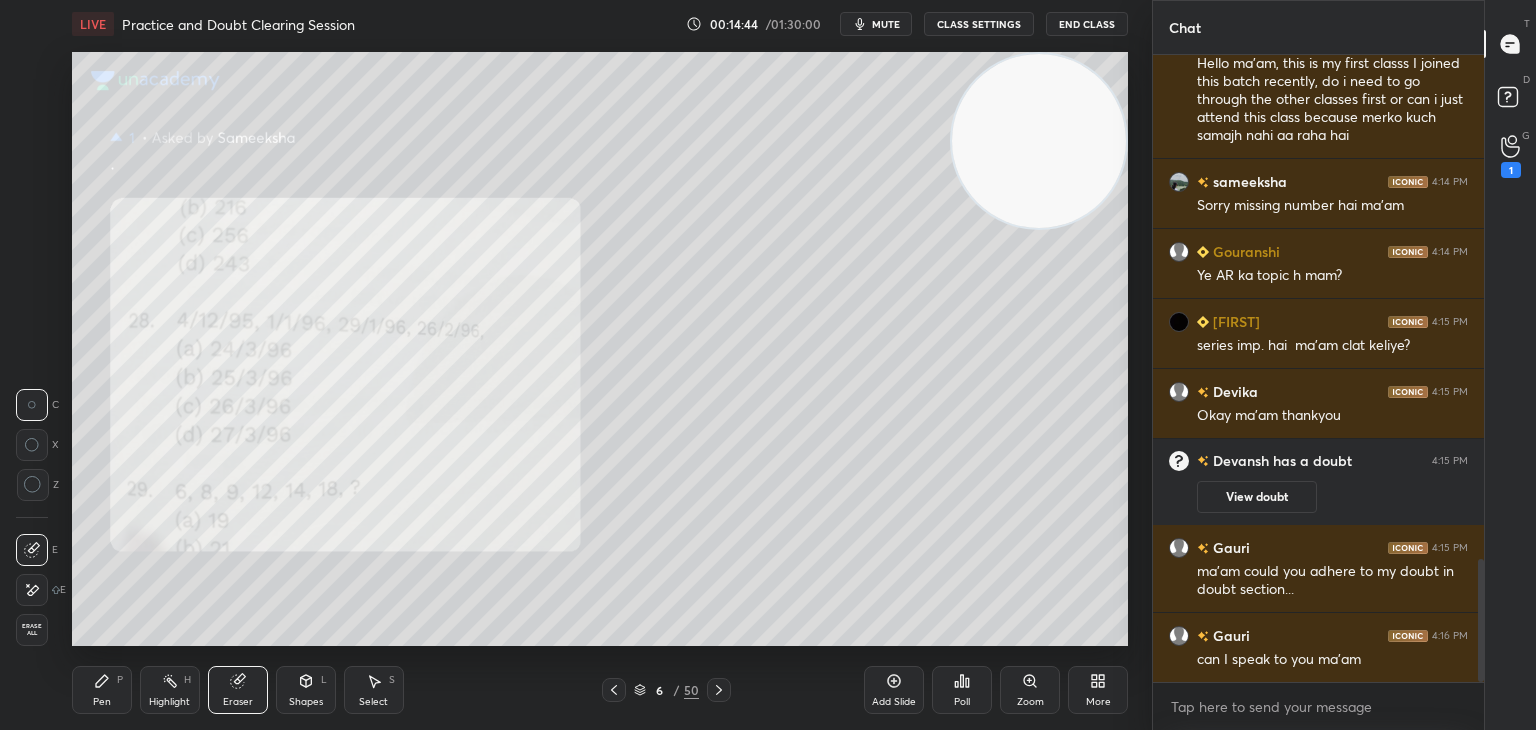 click 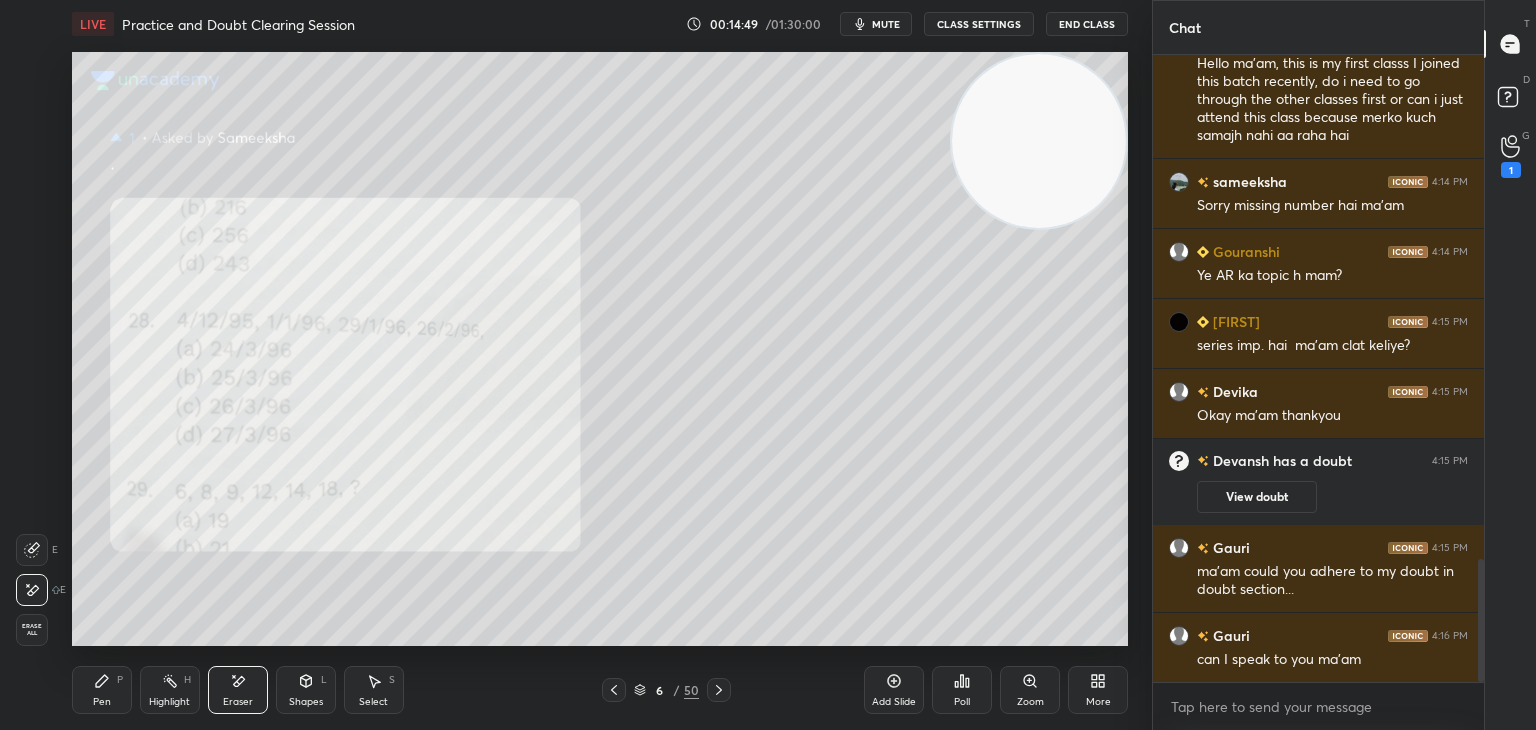 click 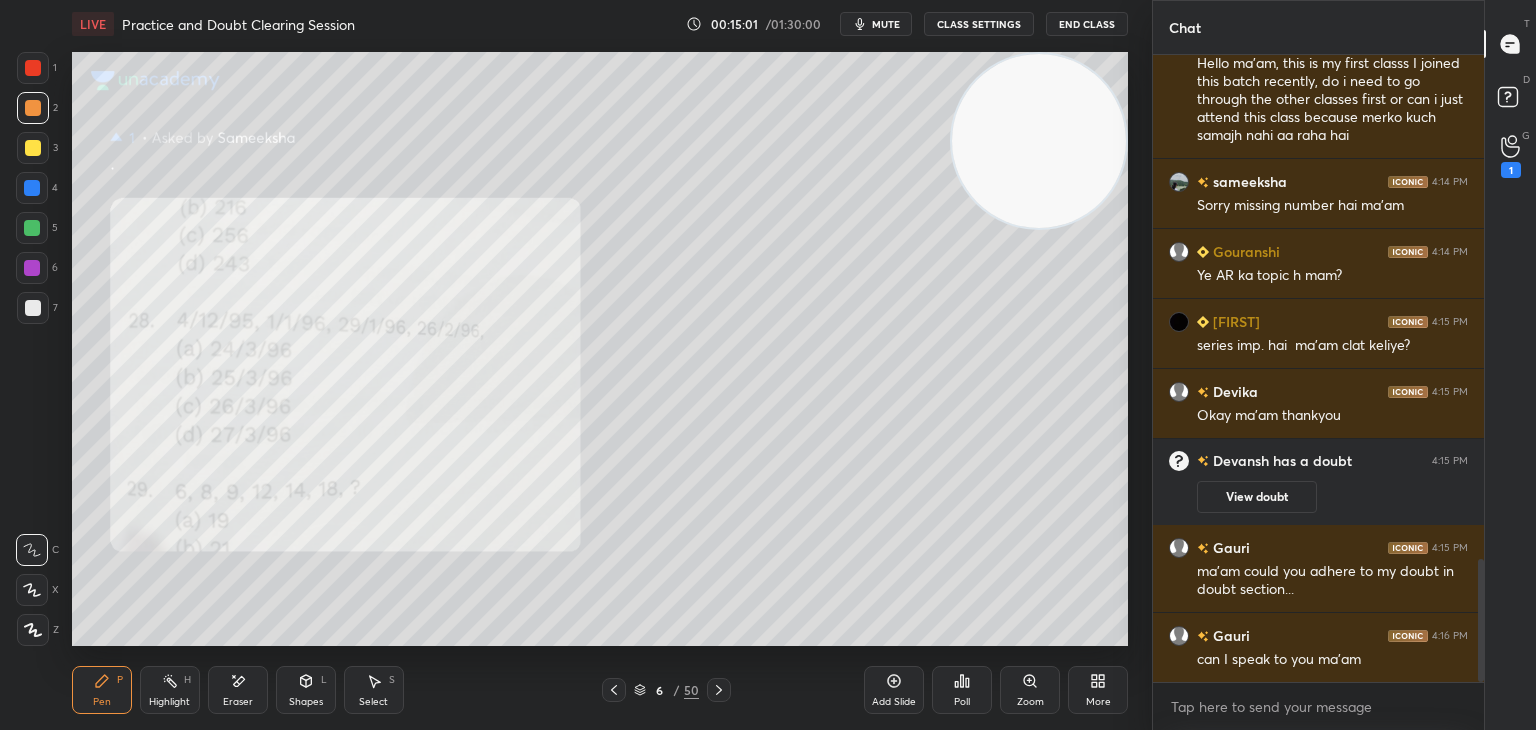 scroll, scrollTop: 2122, scrollLeft: 0, axis: vertical 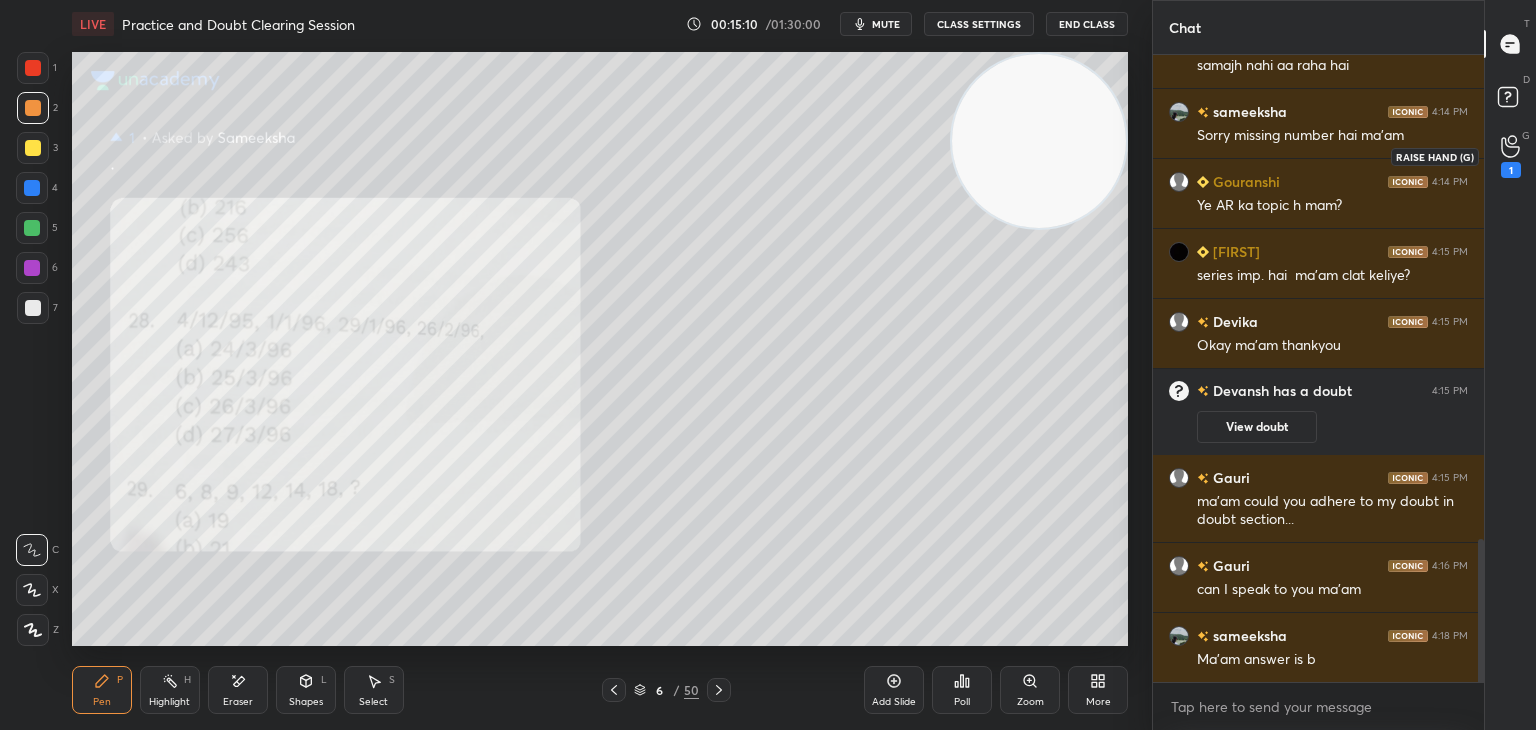 click on "1" at bounding box center [1511, 156] 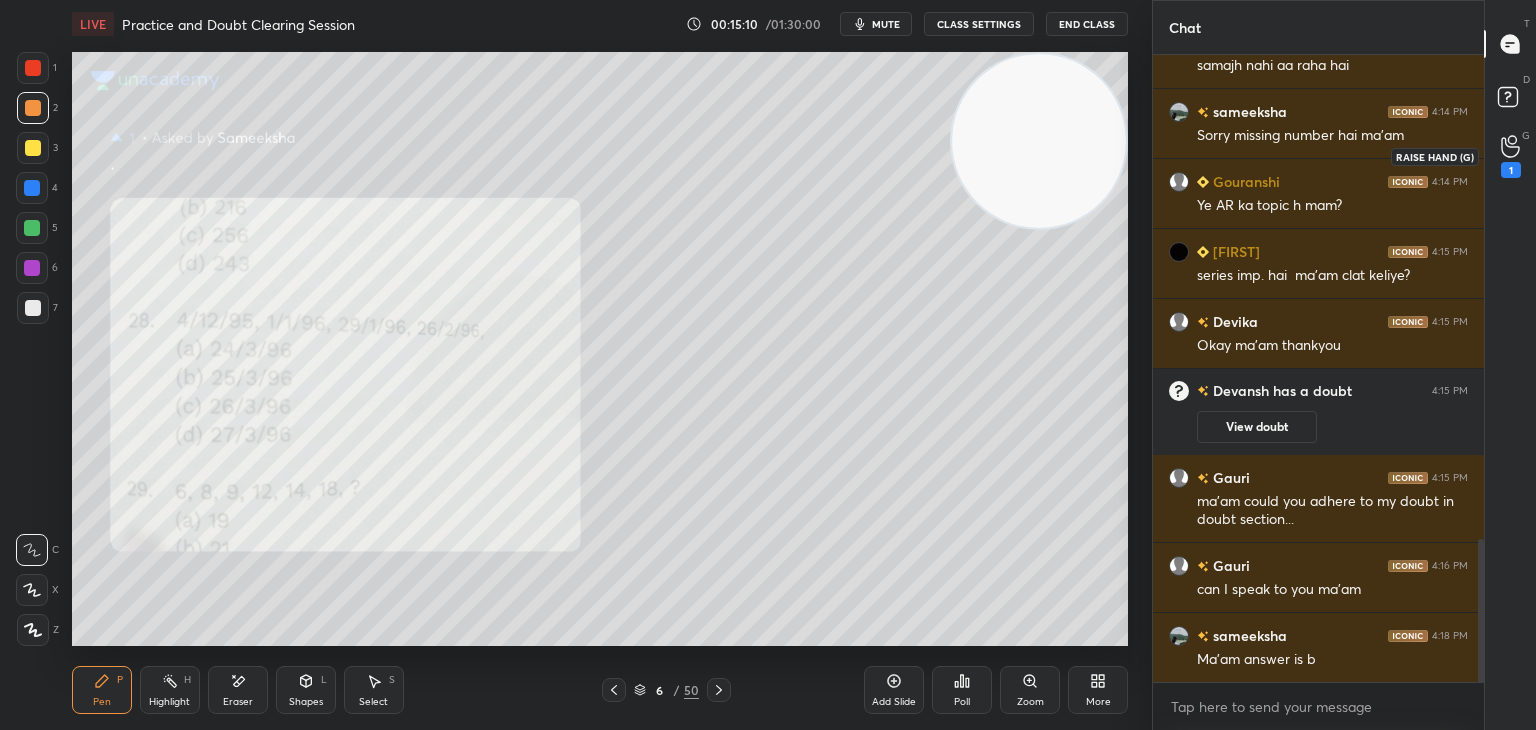 scroll, scrollTop: 669, scrollLeft: 325, axis: both 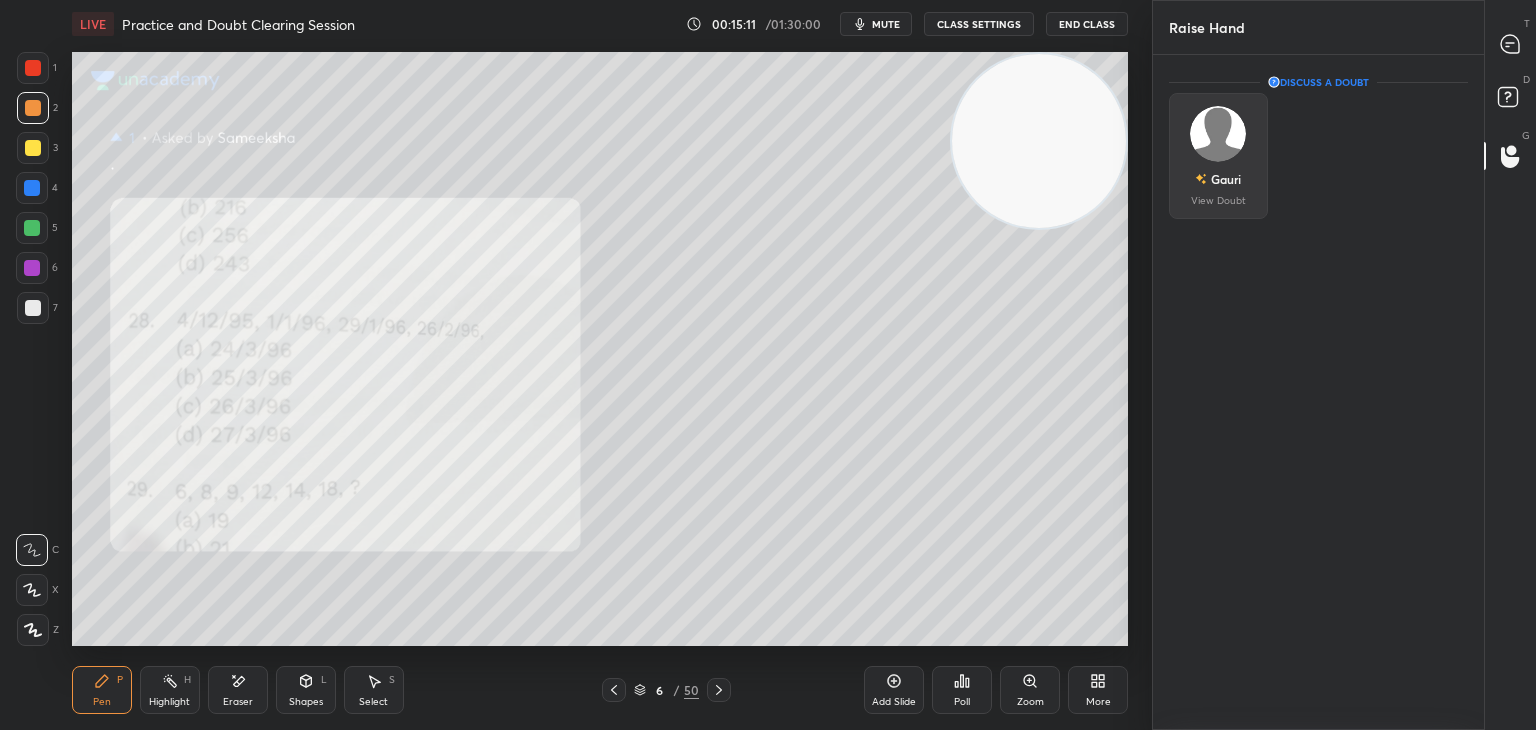 click at bounding box center [1218, 134] 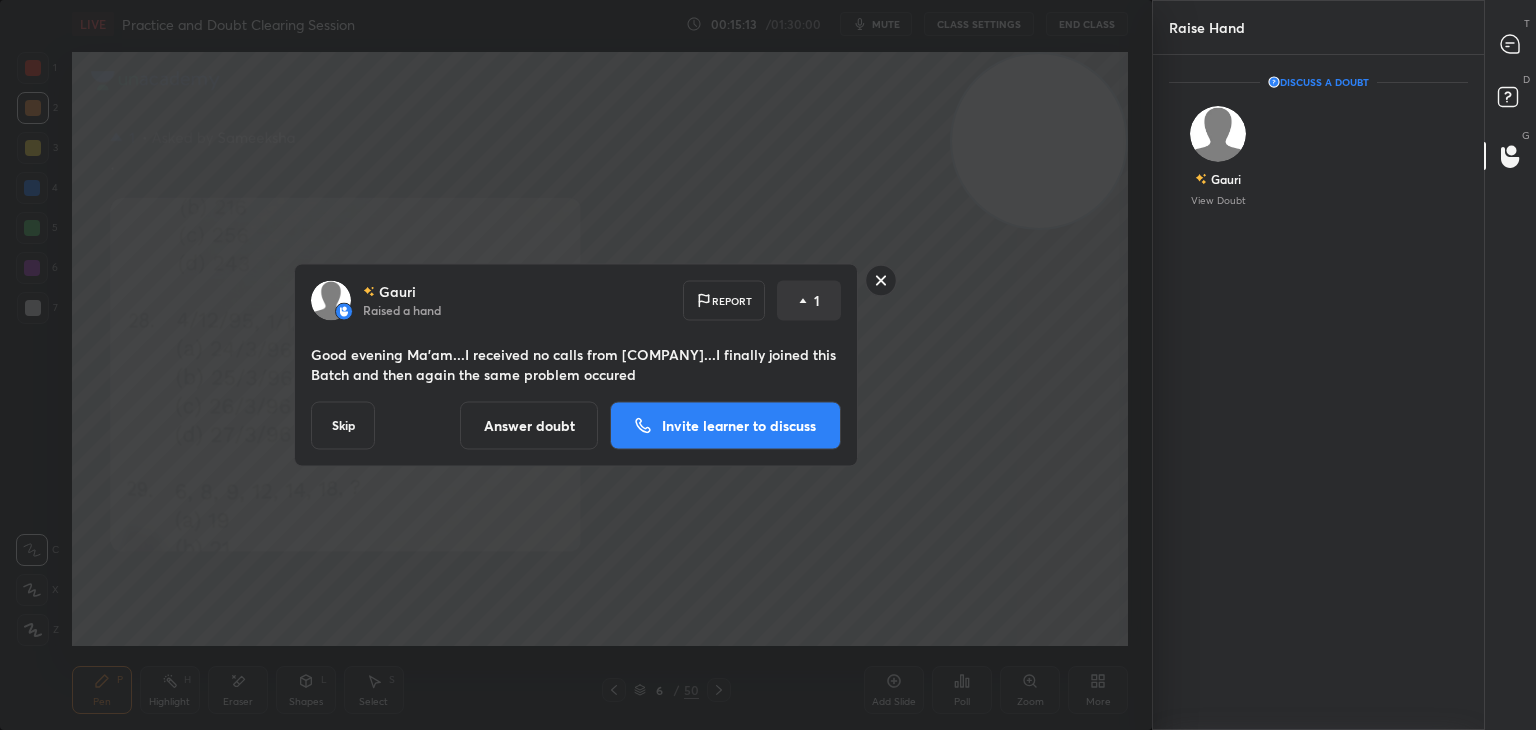 click on "Invite learner to discuss" at bounding box center [739, 426] 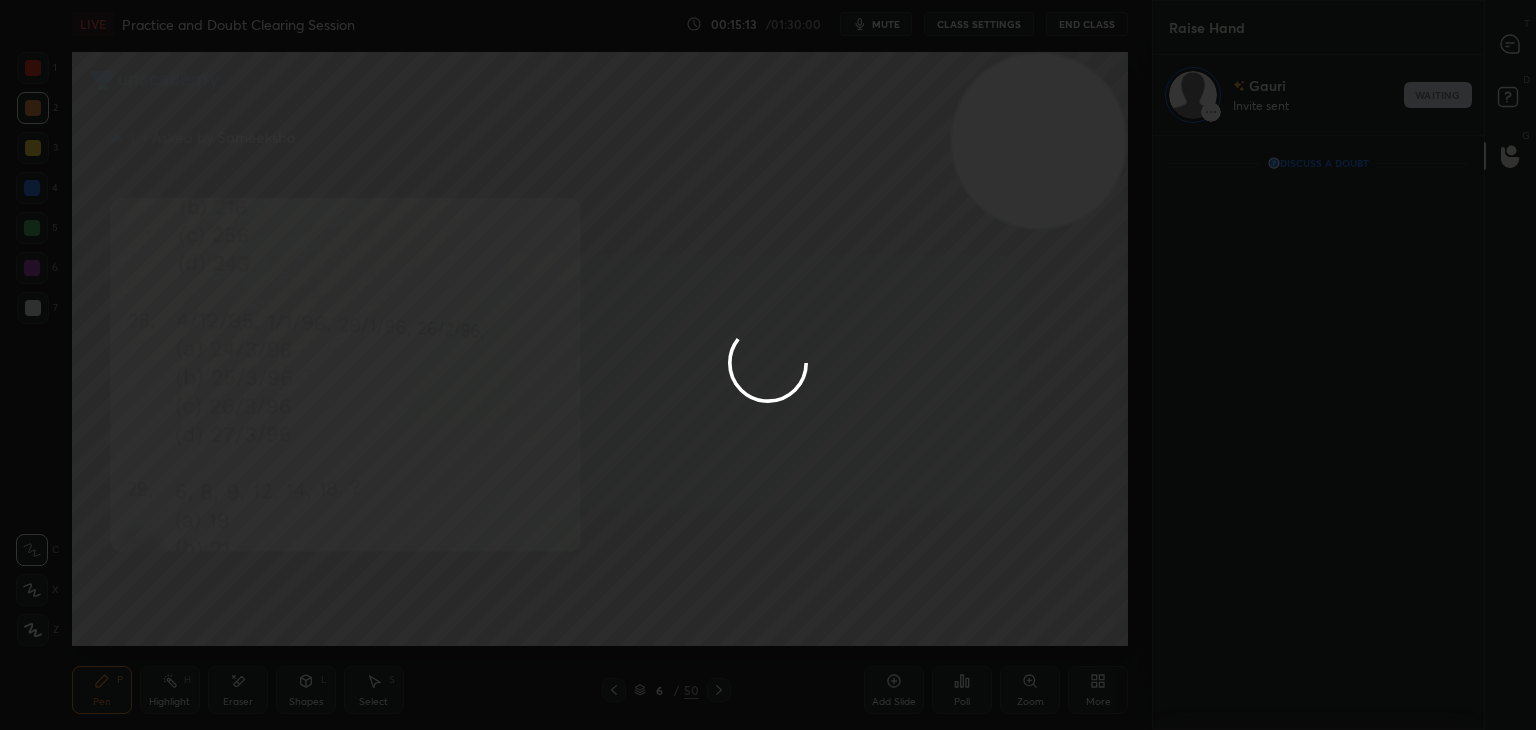 scroll, scrollTop: 589, scrollLeft: 325, axis: both 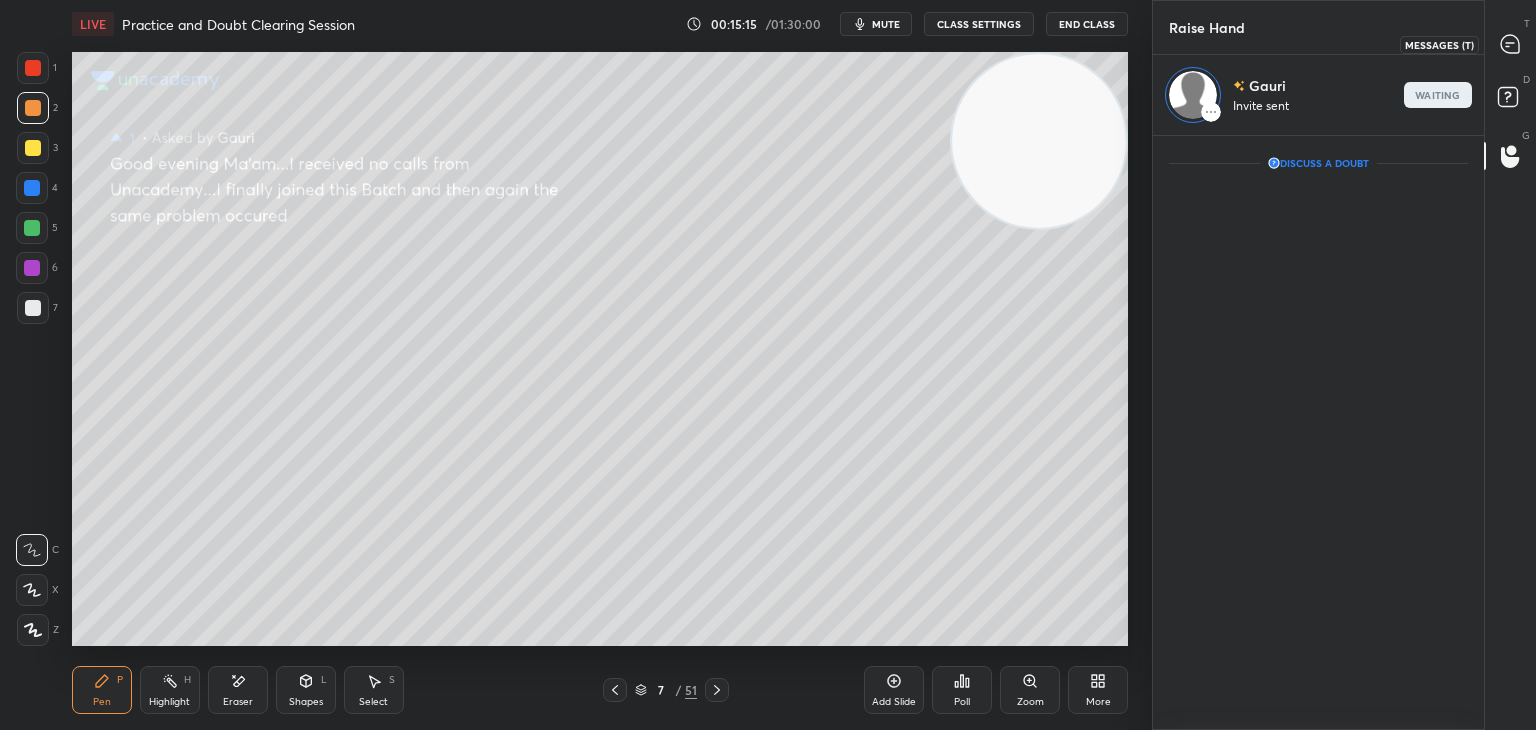 click 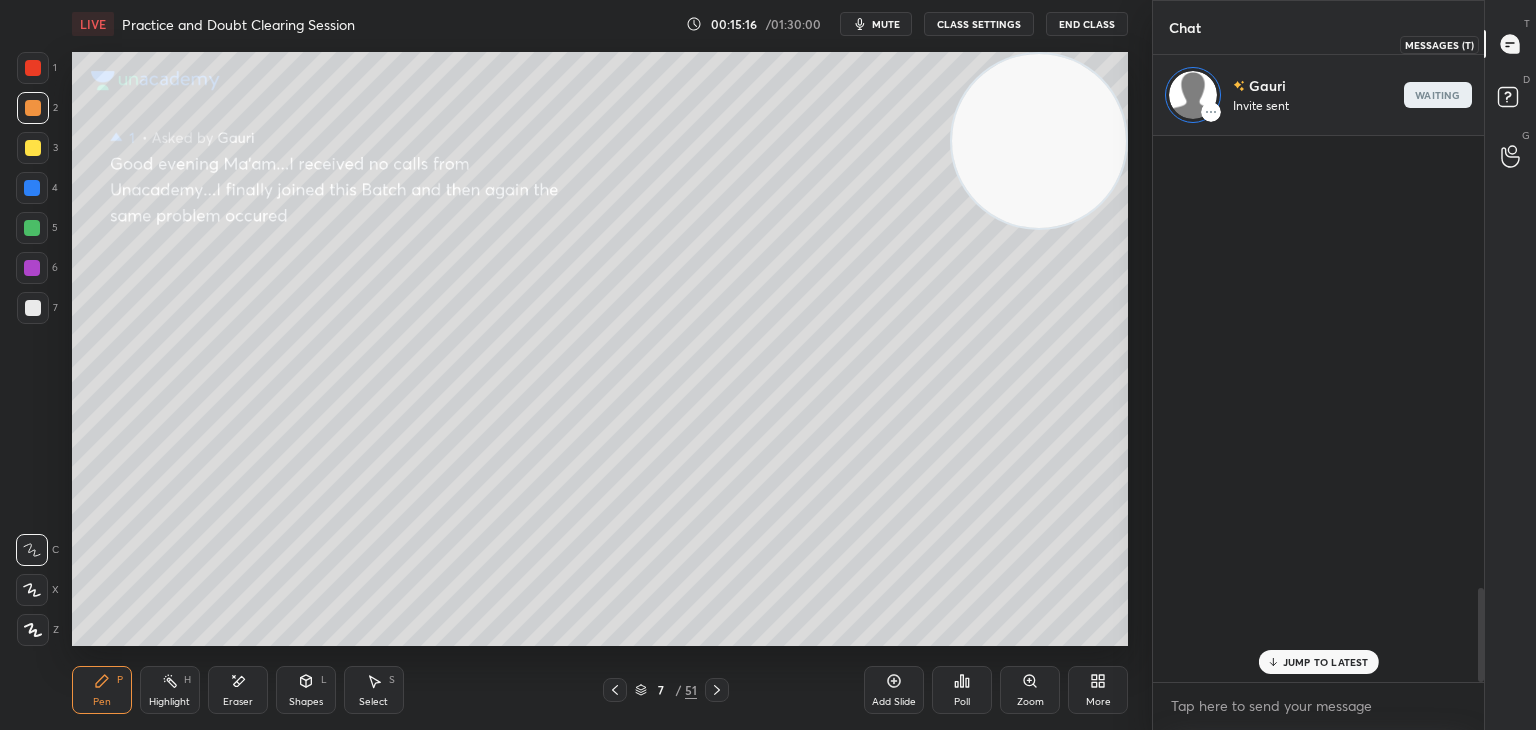 scroll, scrollTop: 2624, scrollLeft: 0, axis: vertical 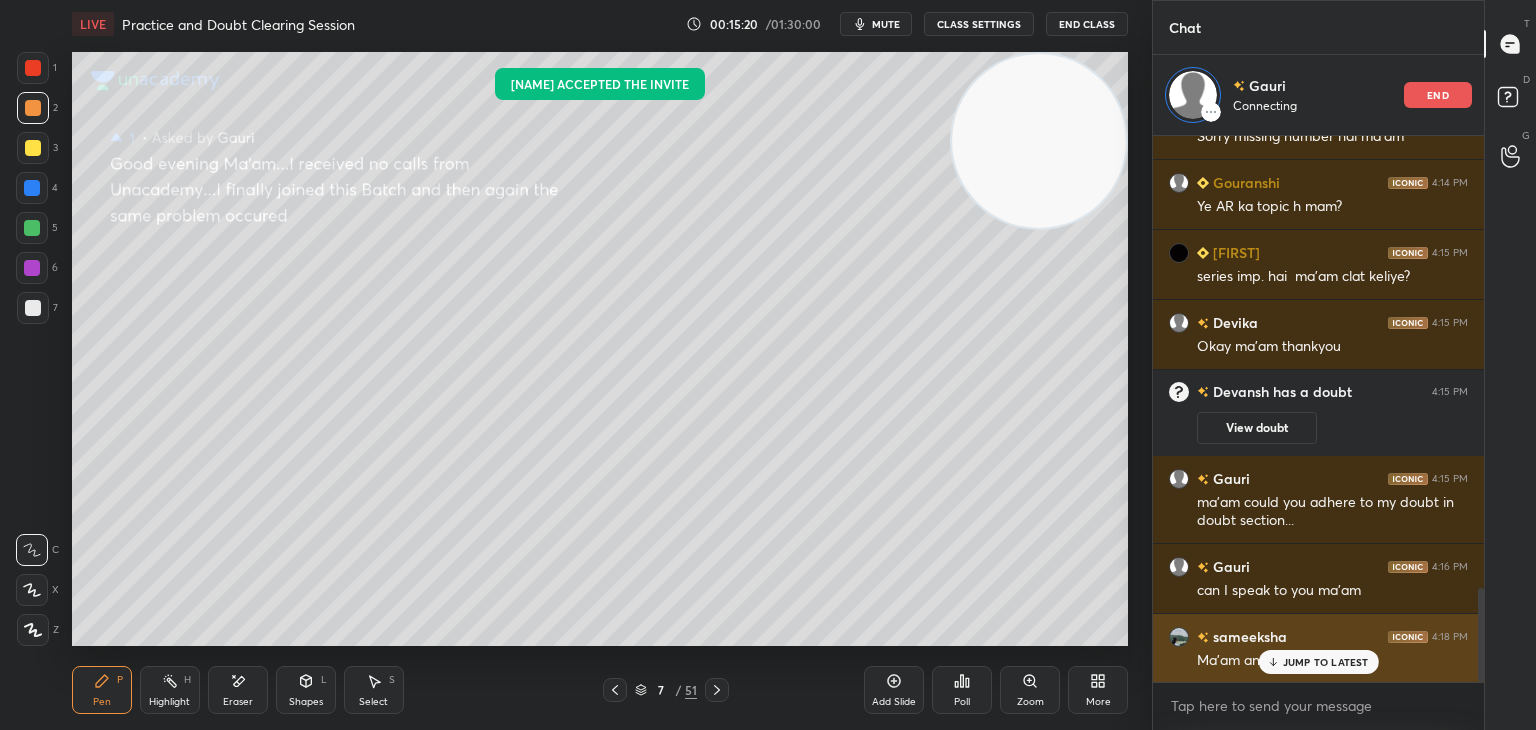 click on "JUMP TO LATEST" at bounding box center (1326, 662) 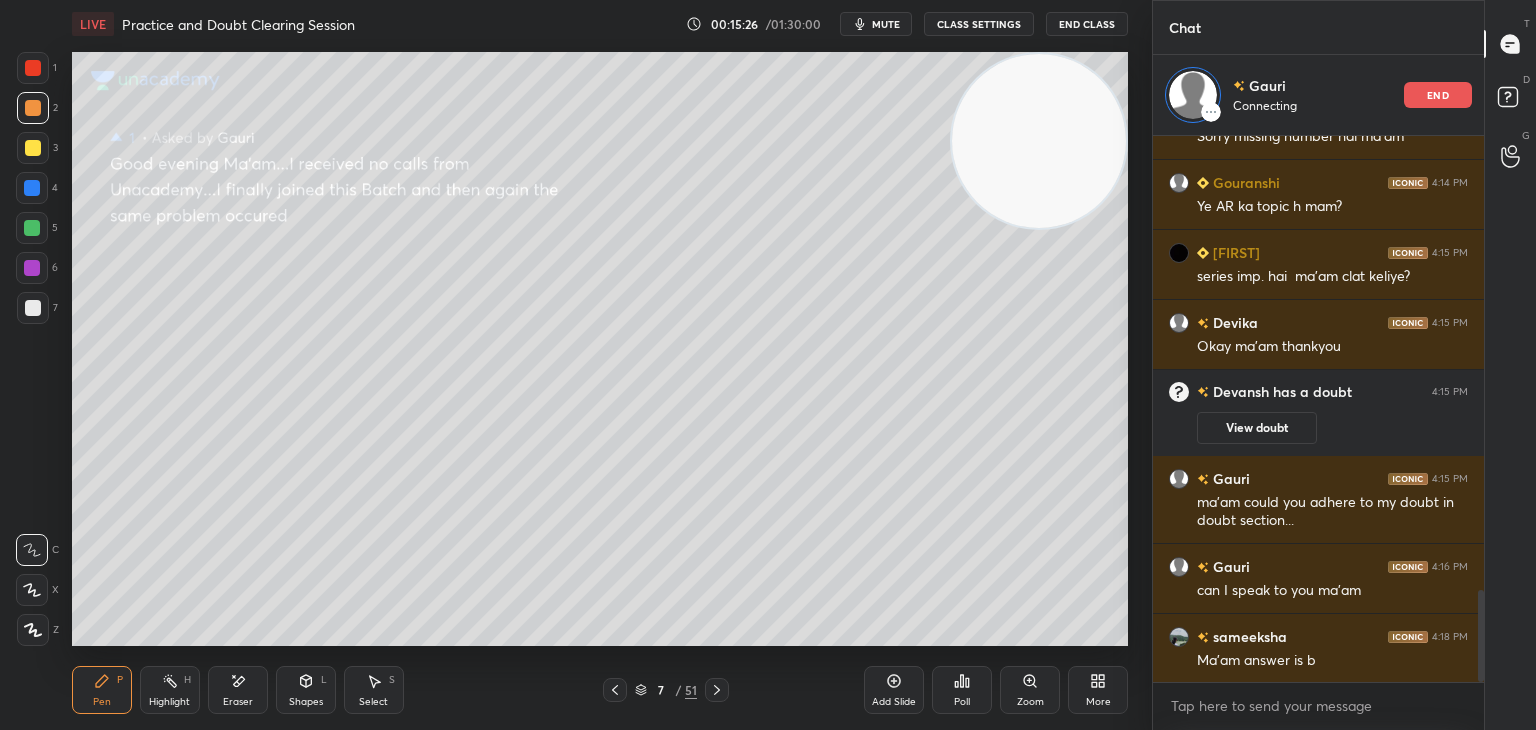scroll, scrollTop: 2695, scrollLeft: 0, axis: vertical 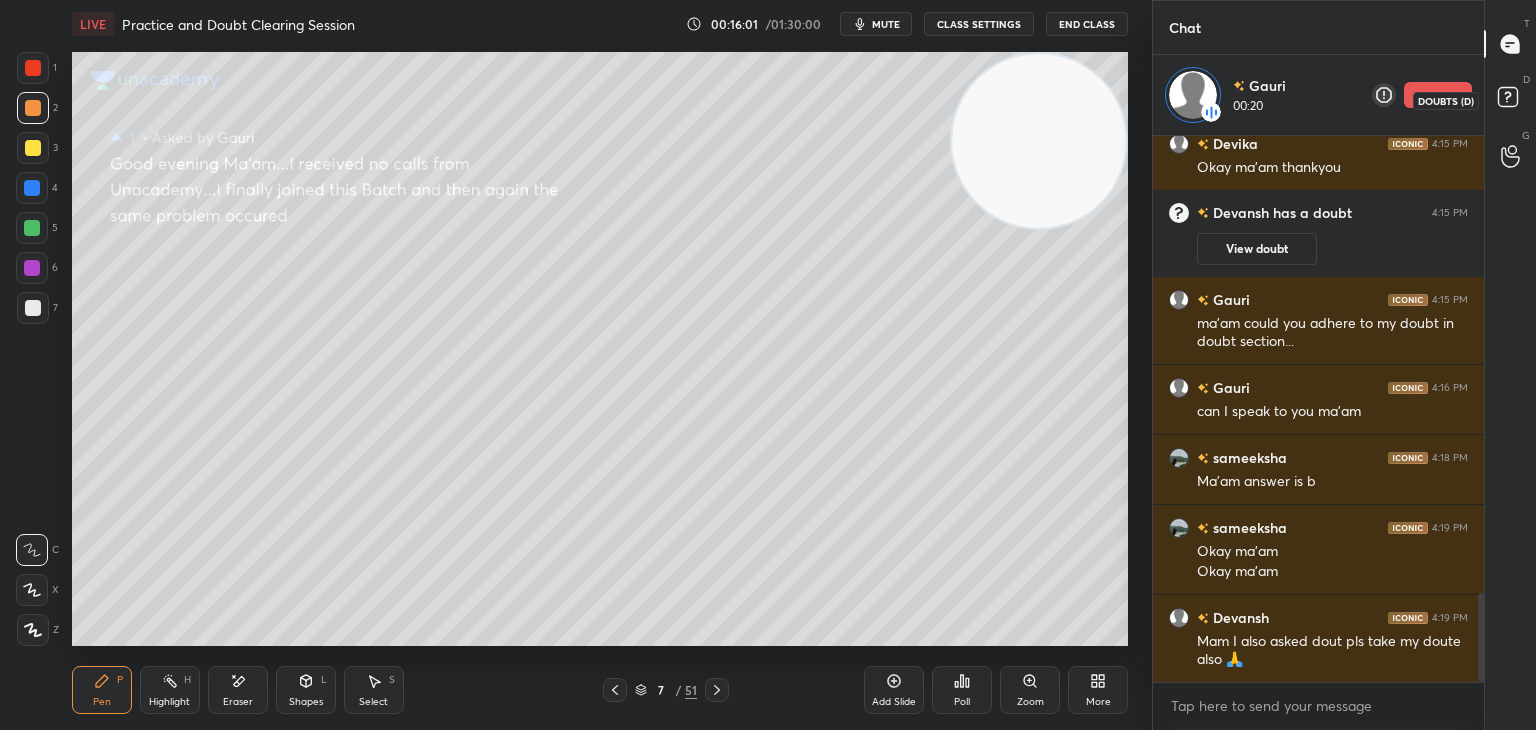 click 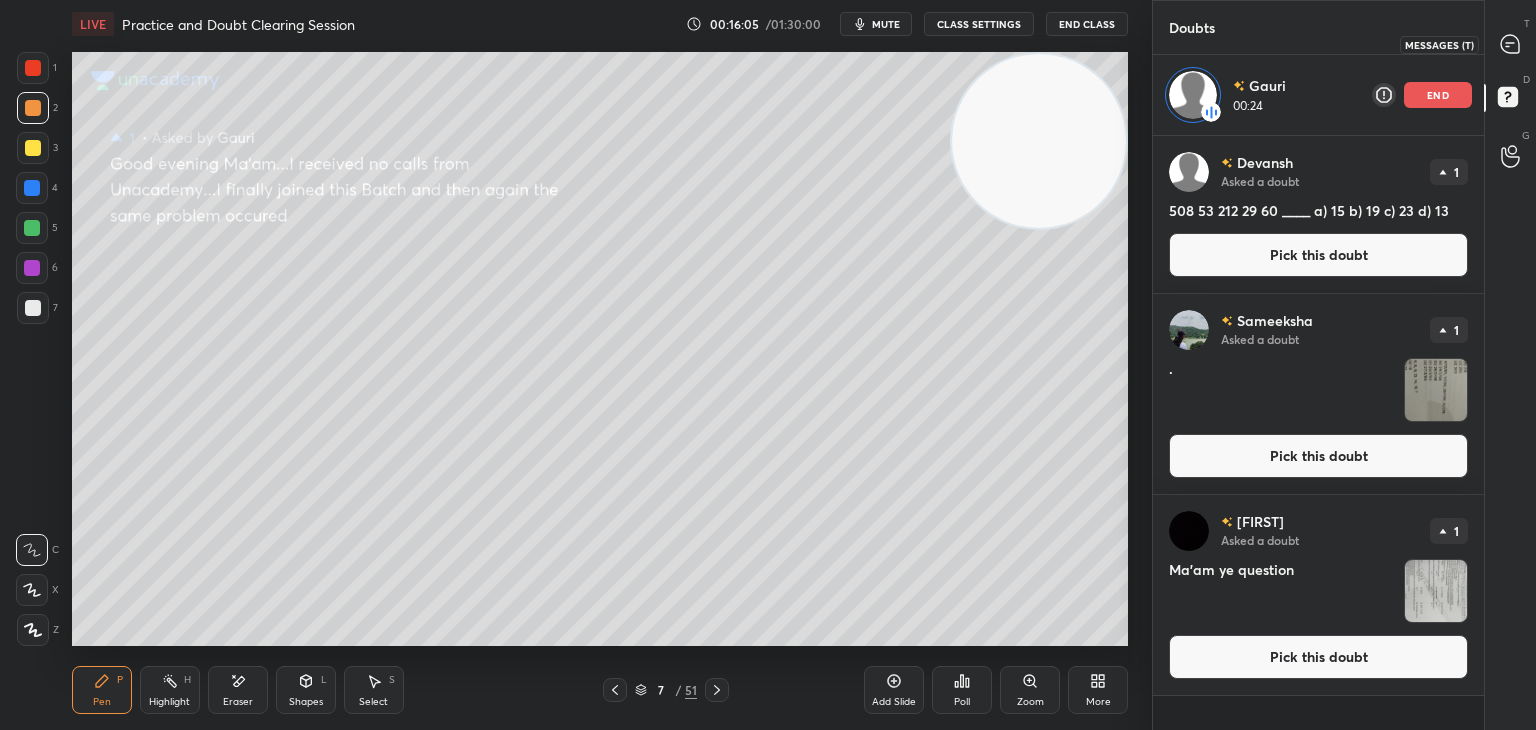 click at bounding box center [1511, 44] 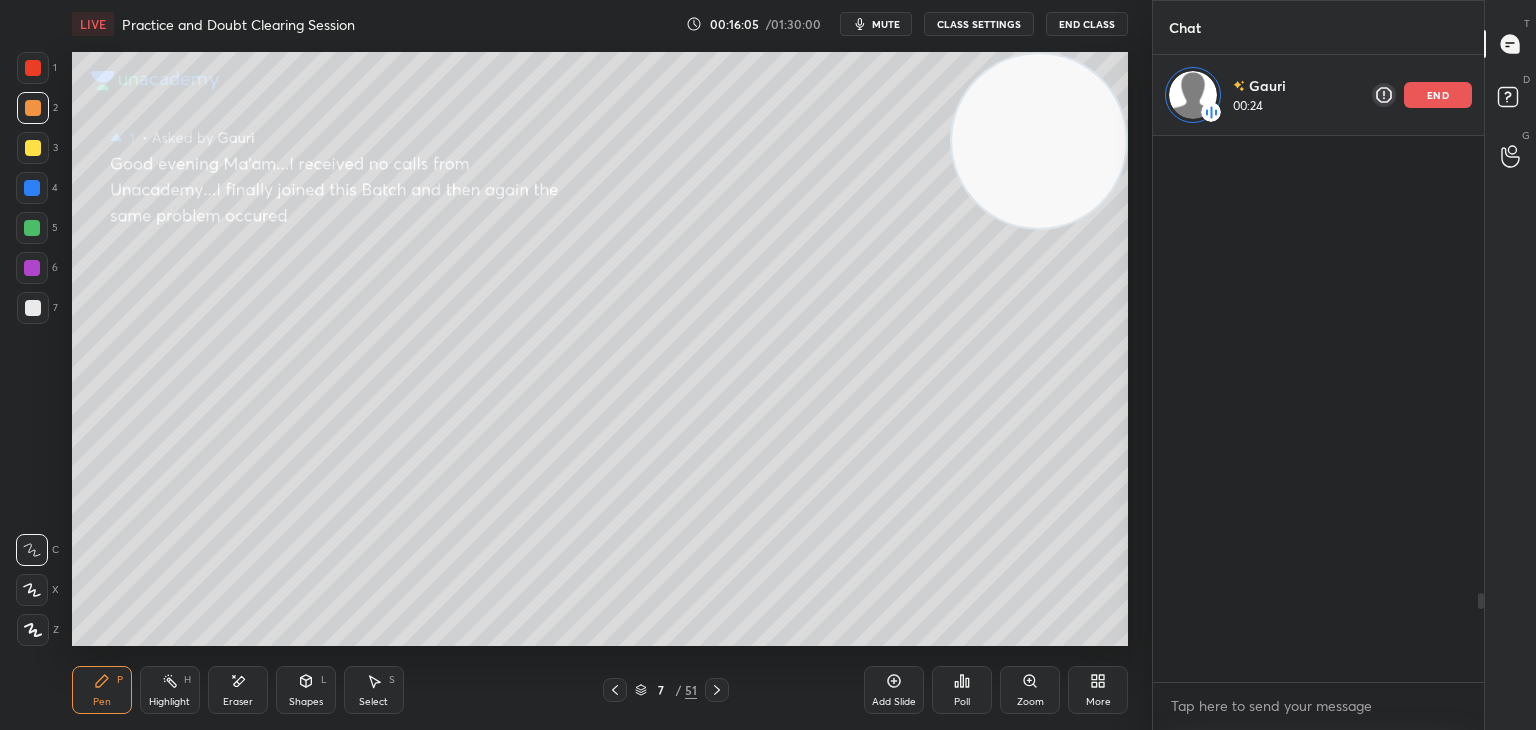 scroll, scrollTop: 2803, scrollLeft: 0, axis: vertical 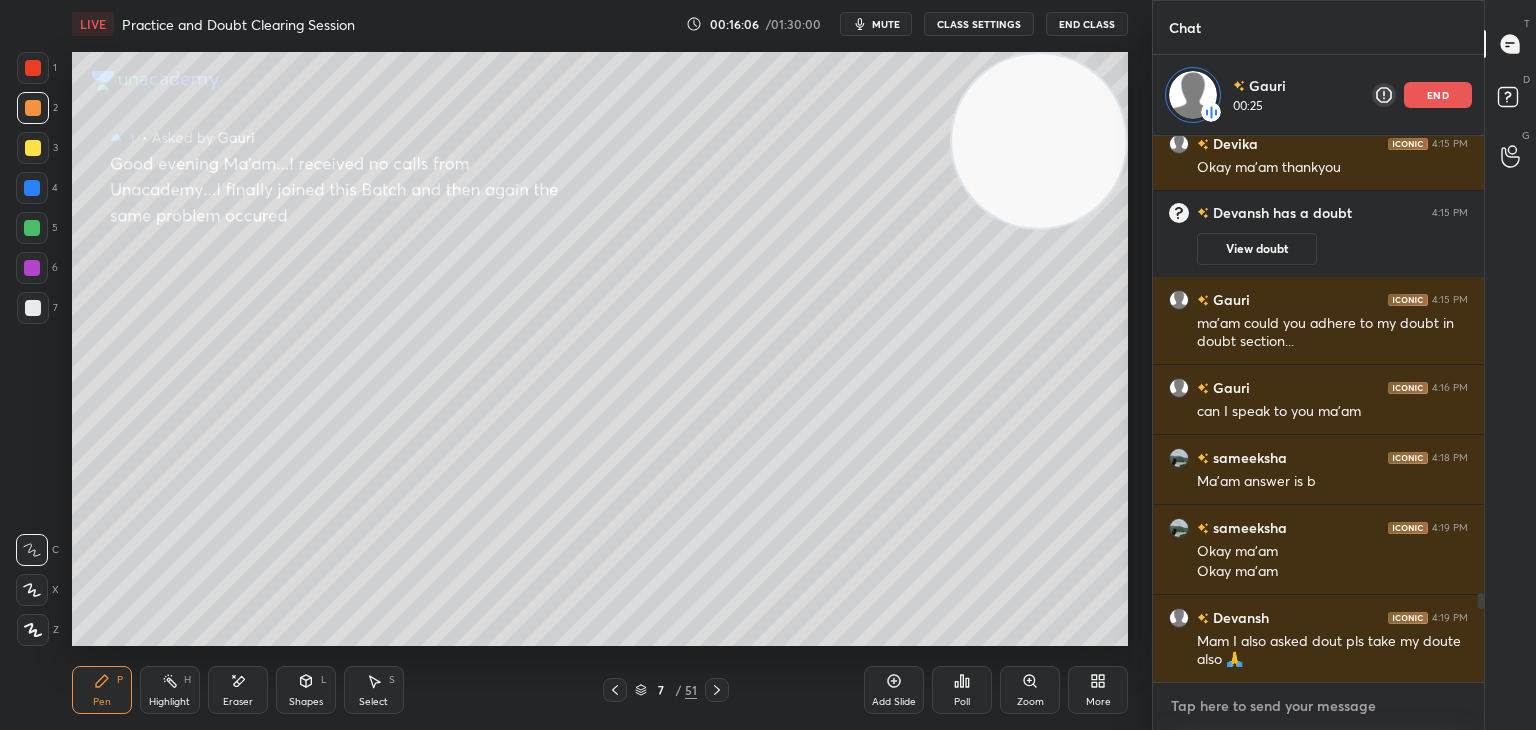 click at bounding box center (1318, 706) 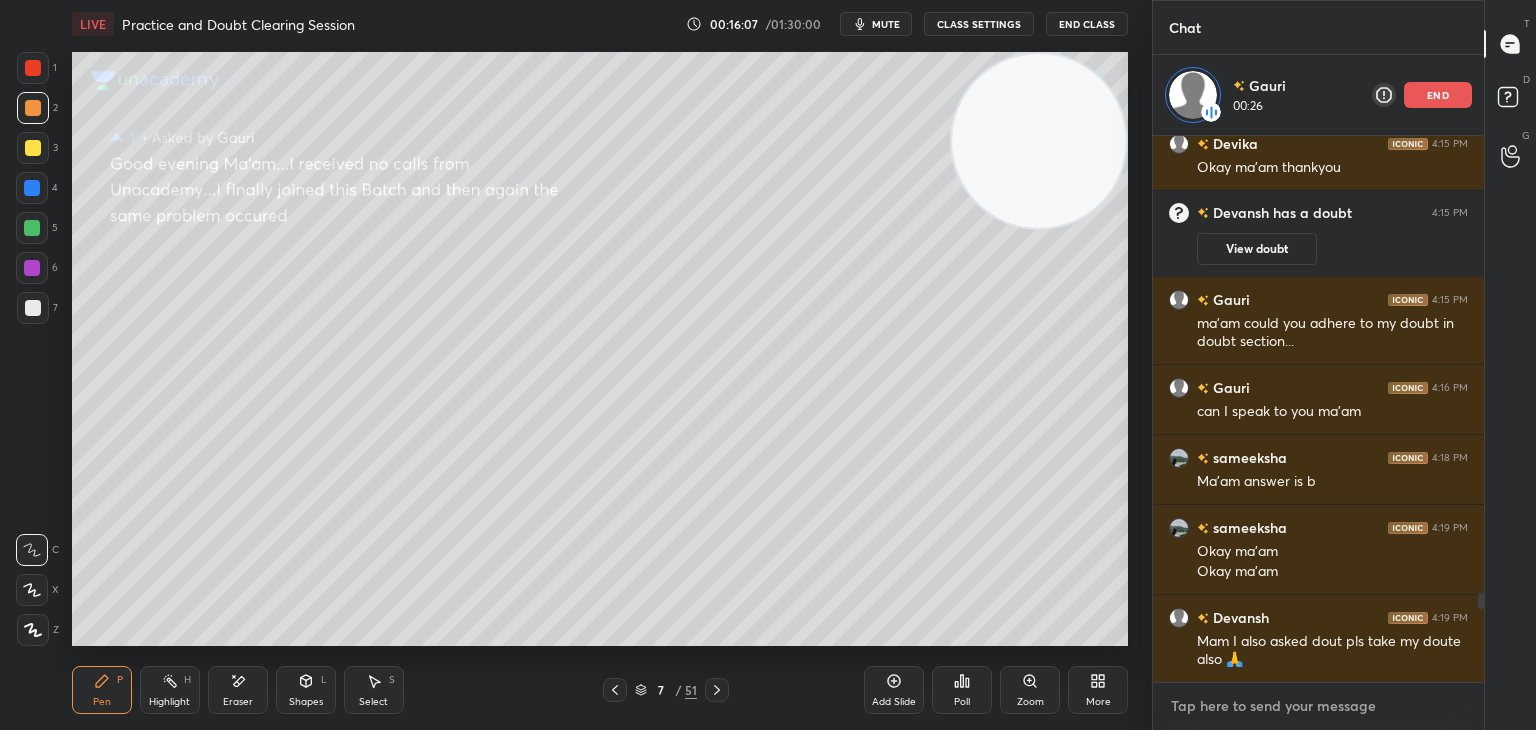 type on "o" 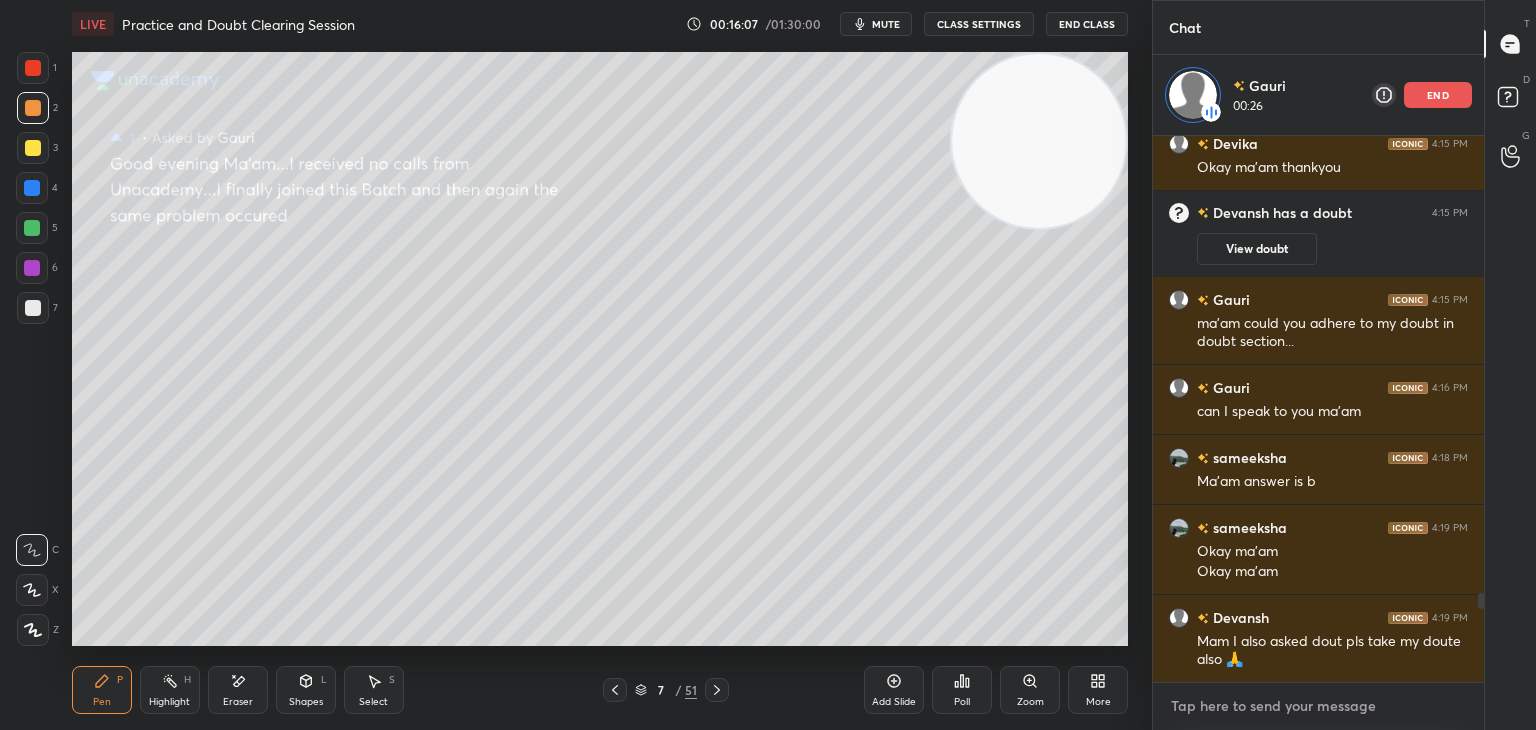 type on "x" 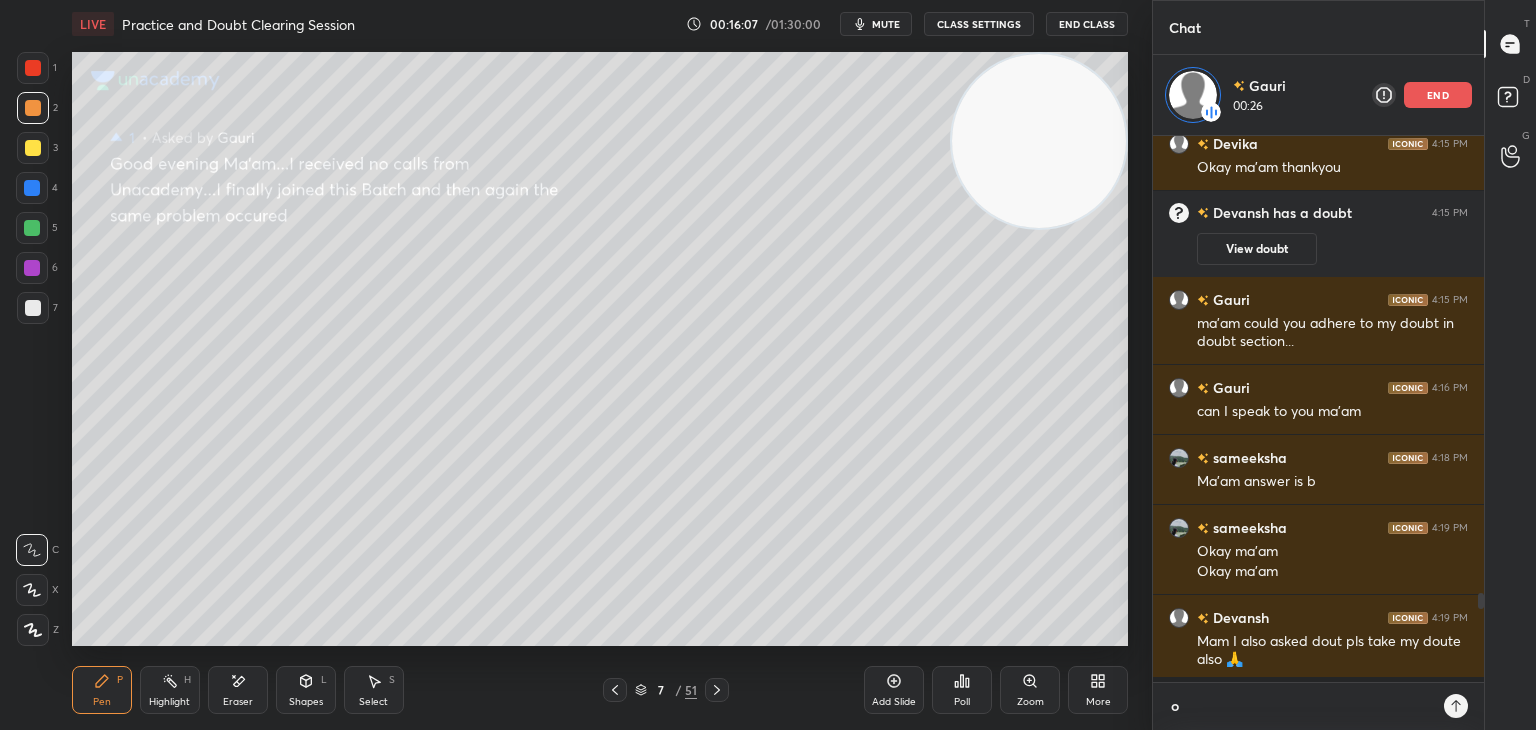 scroll, scrollTop: 540, scrollLeft: 325, axis: both 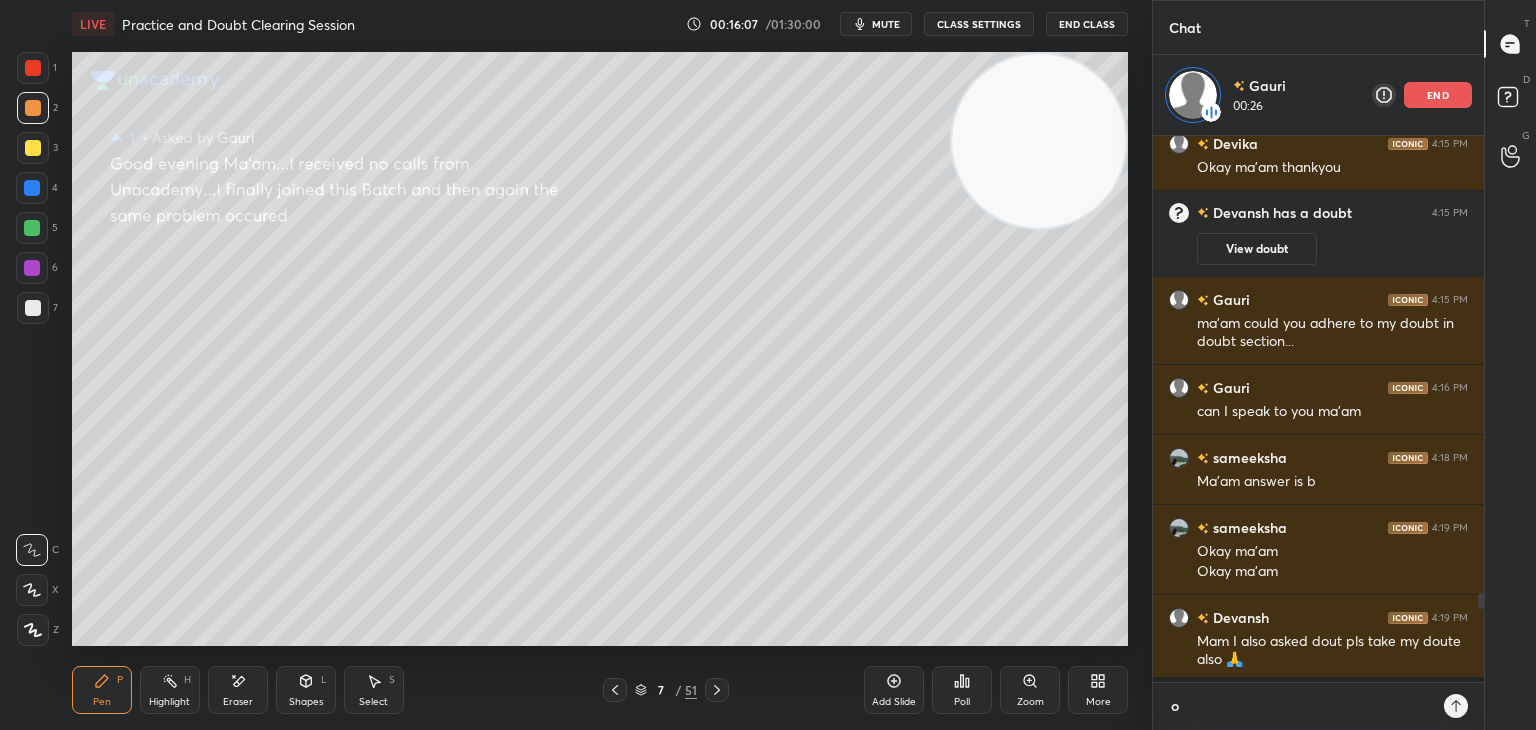 type on "on" 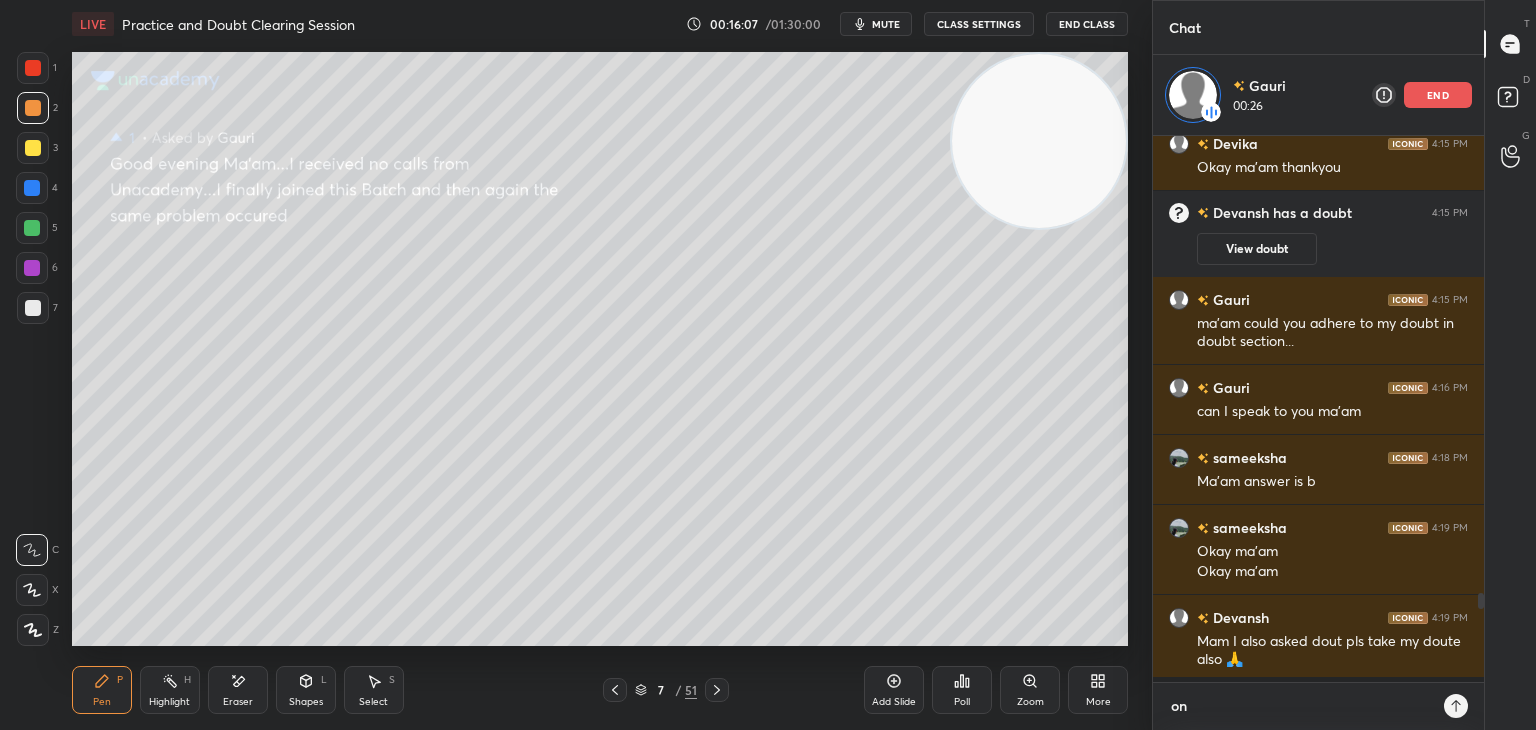 type on "one" 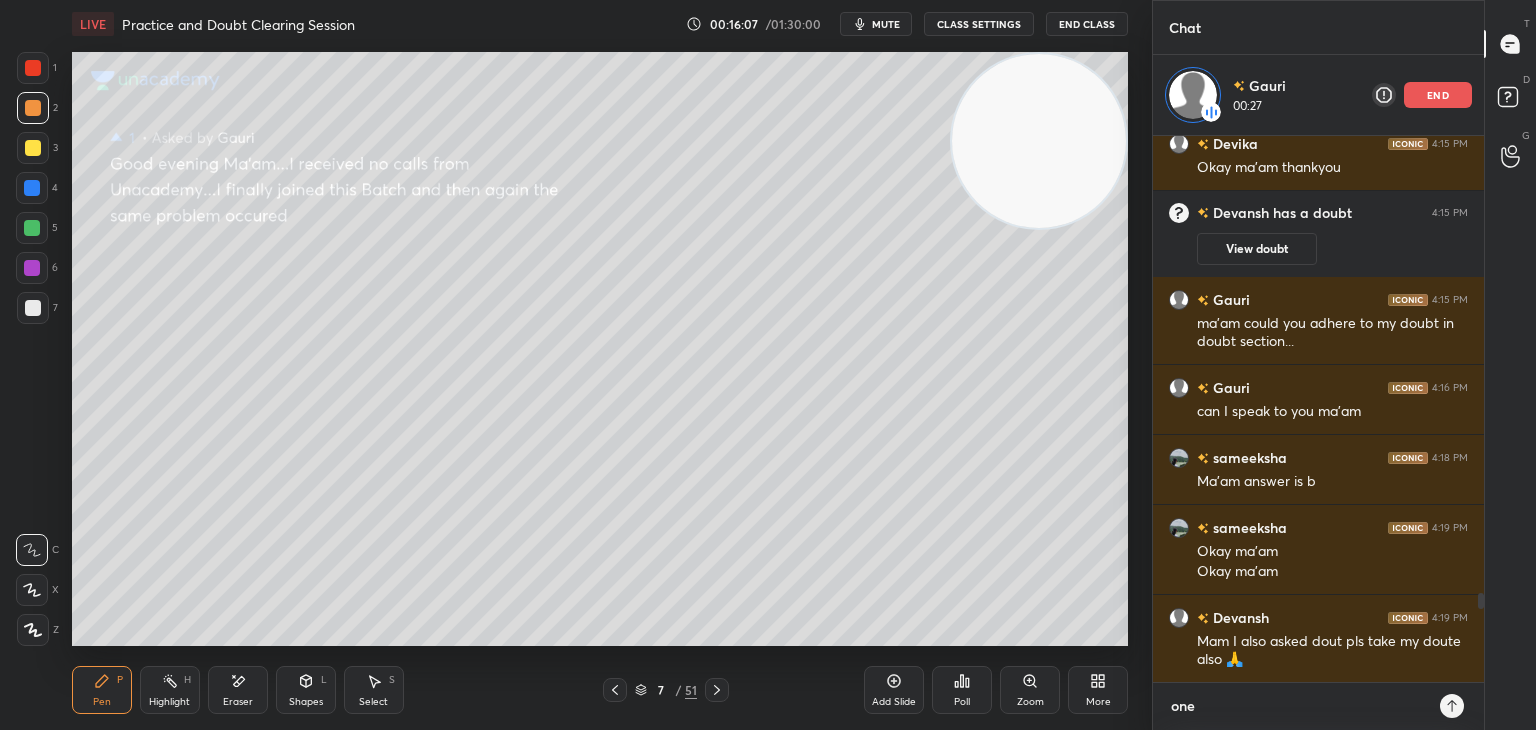 type on "one" 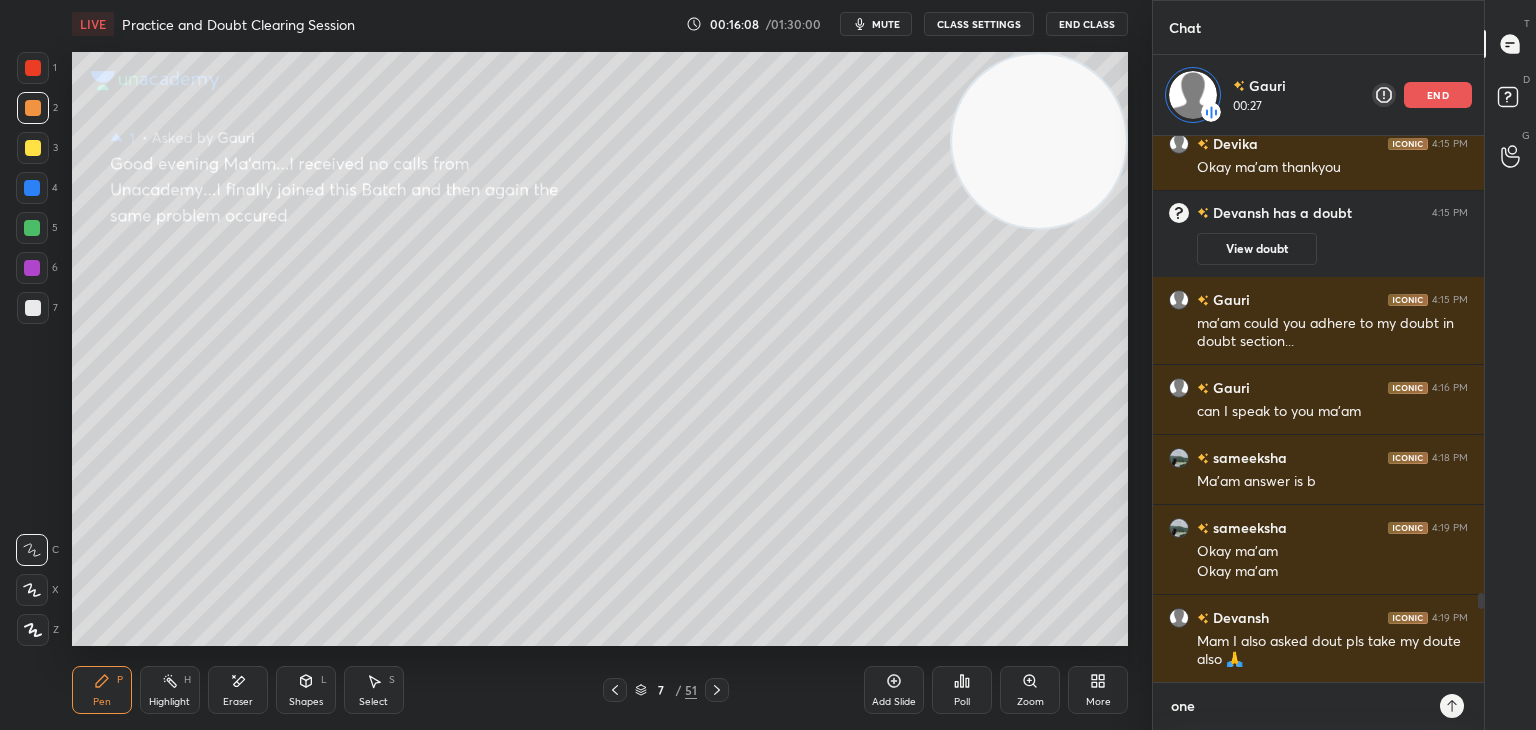 type on "one b" 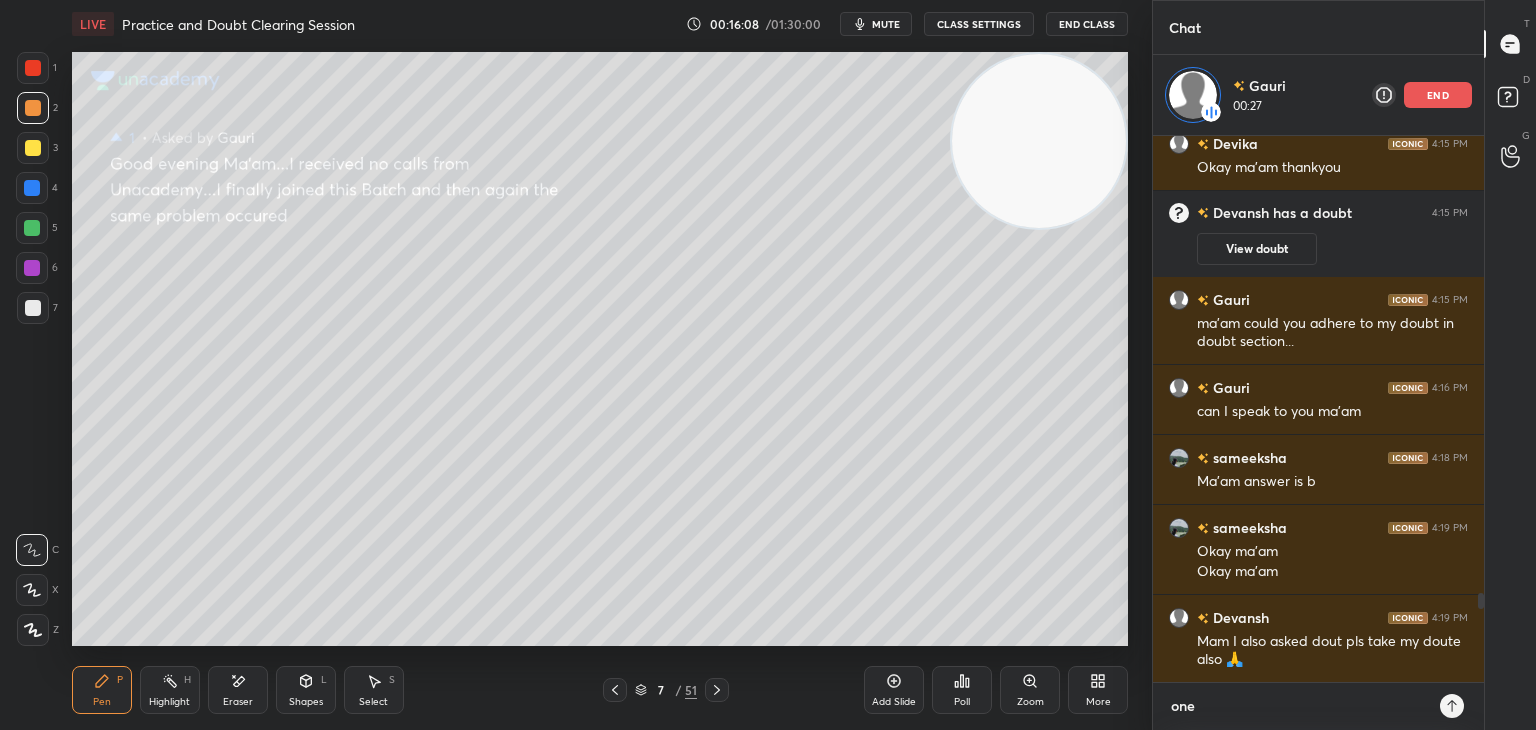 type on "x" 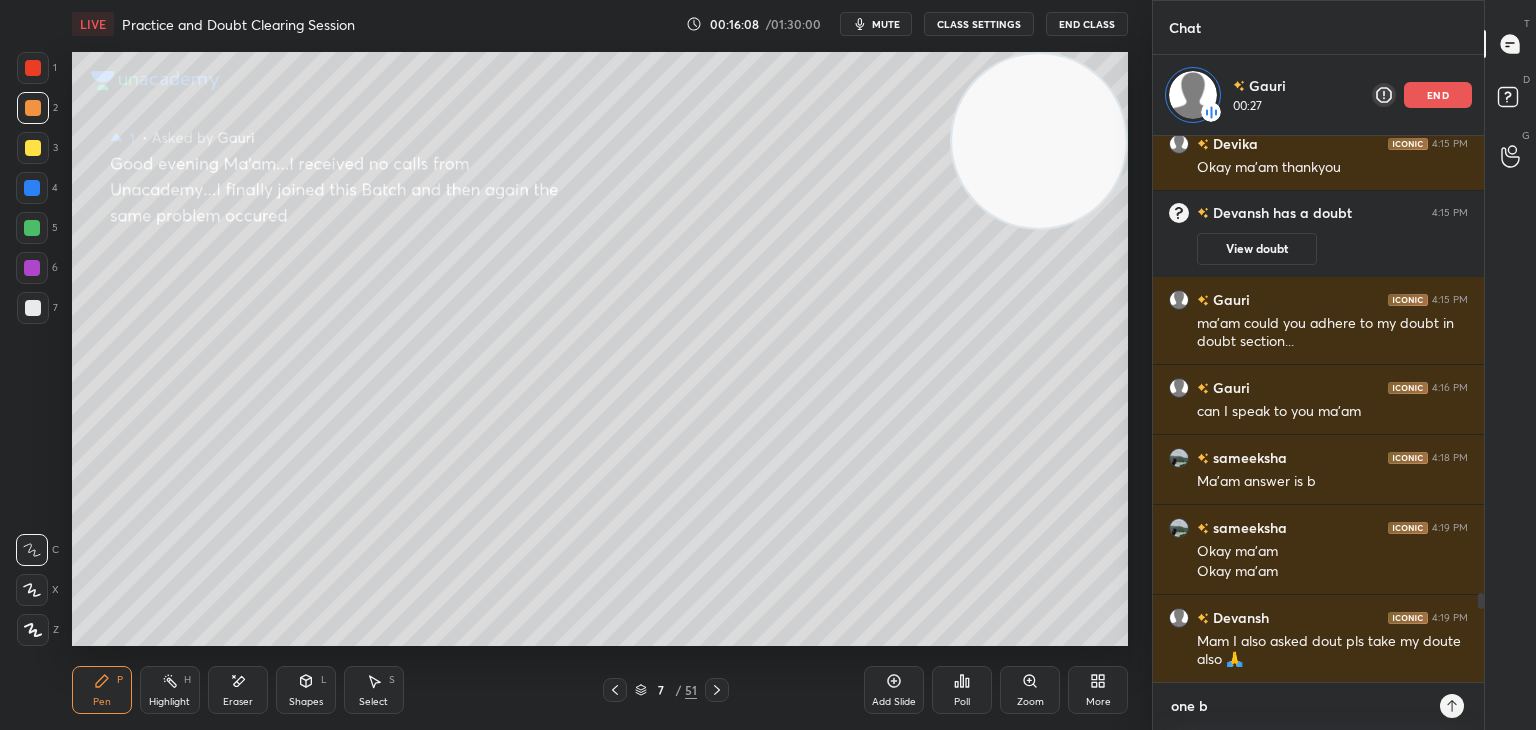 type on "one by" 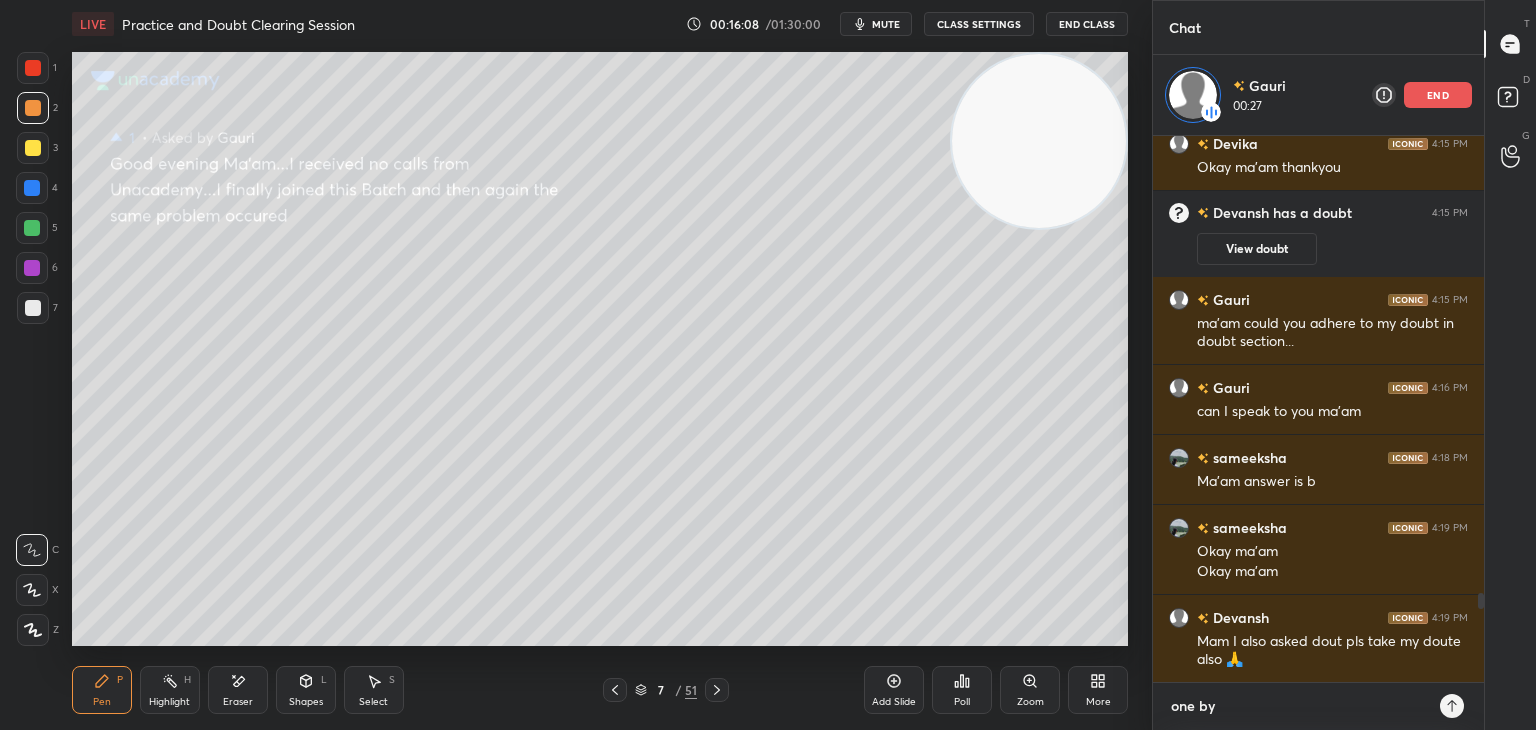 type on "one by" 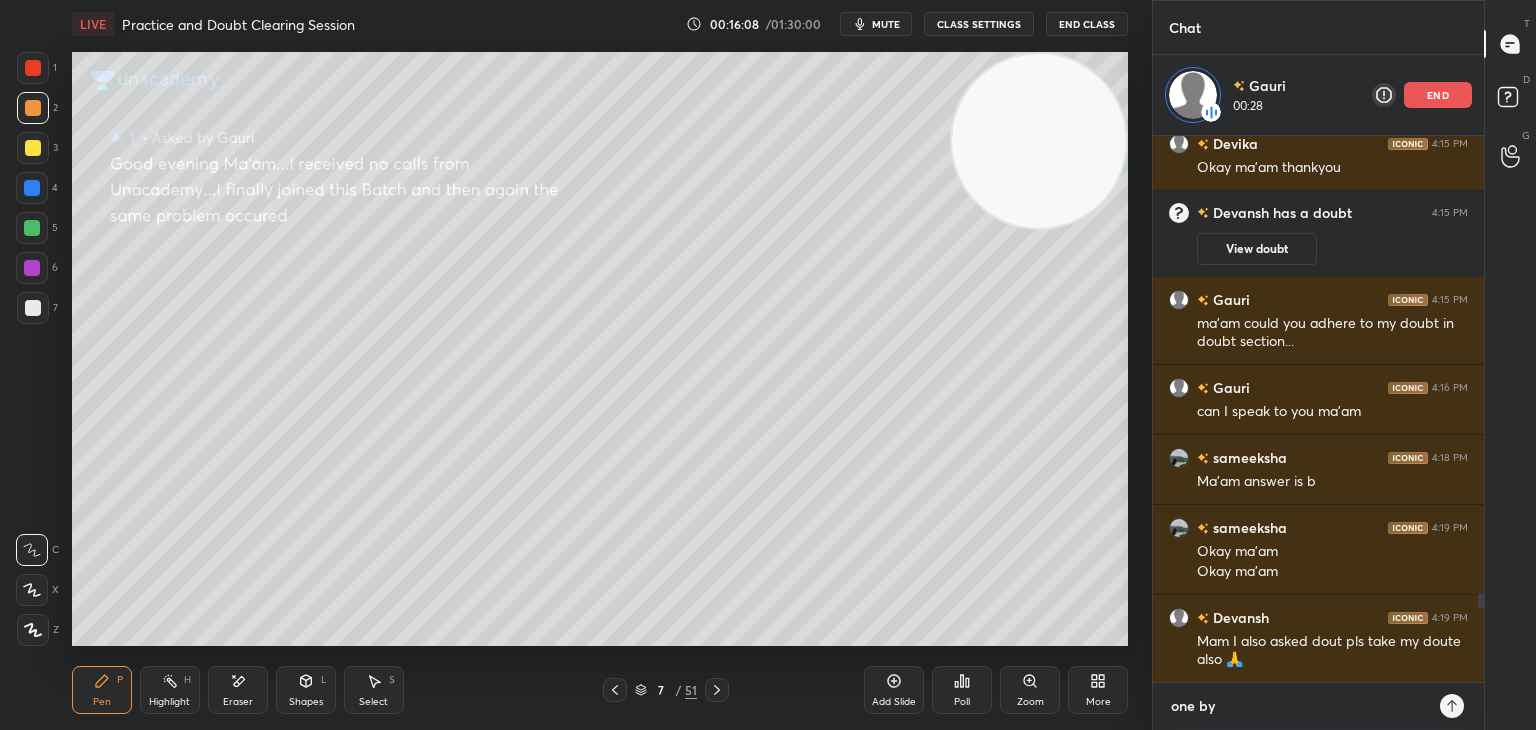 type on "one by o" 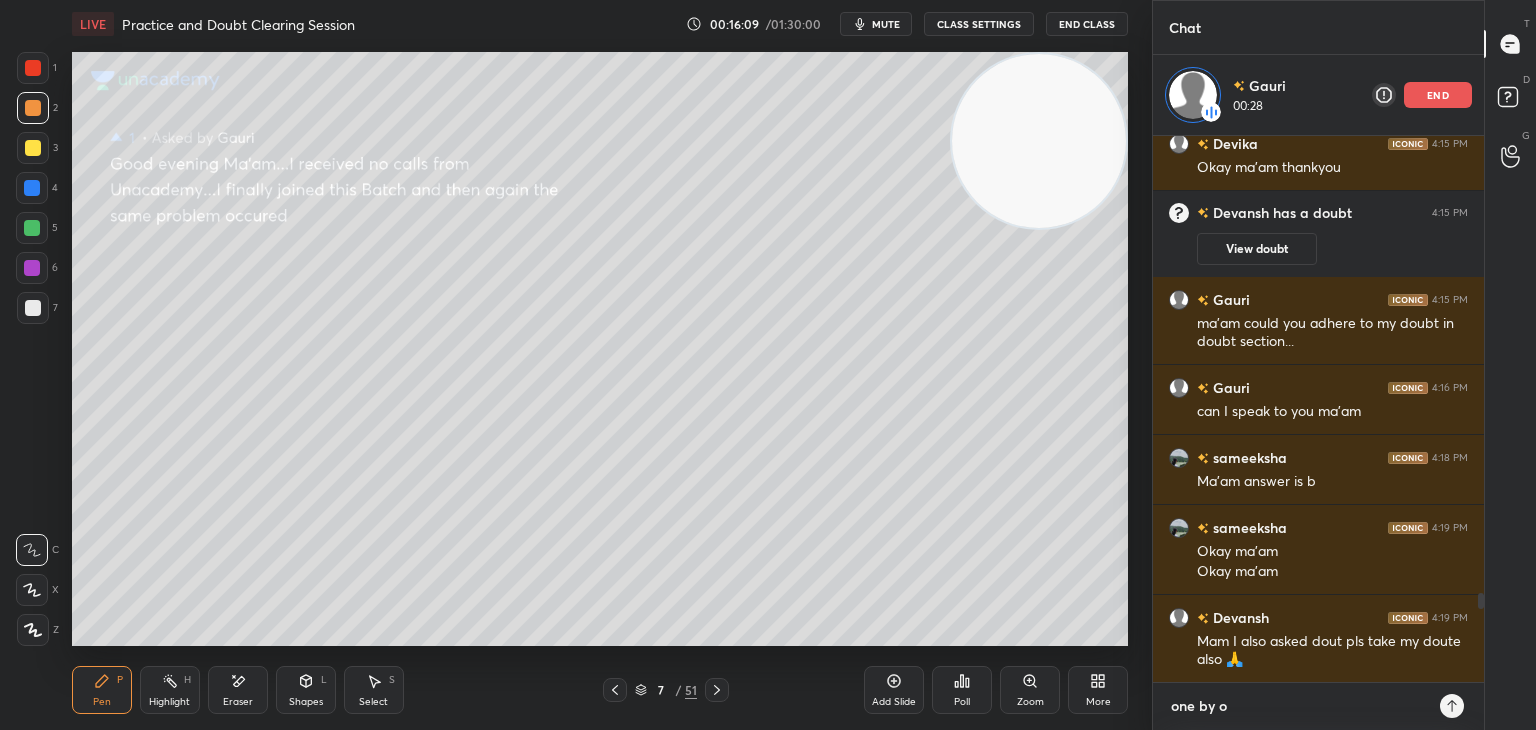 type on "one by on" 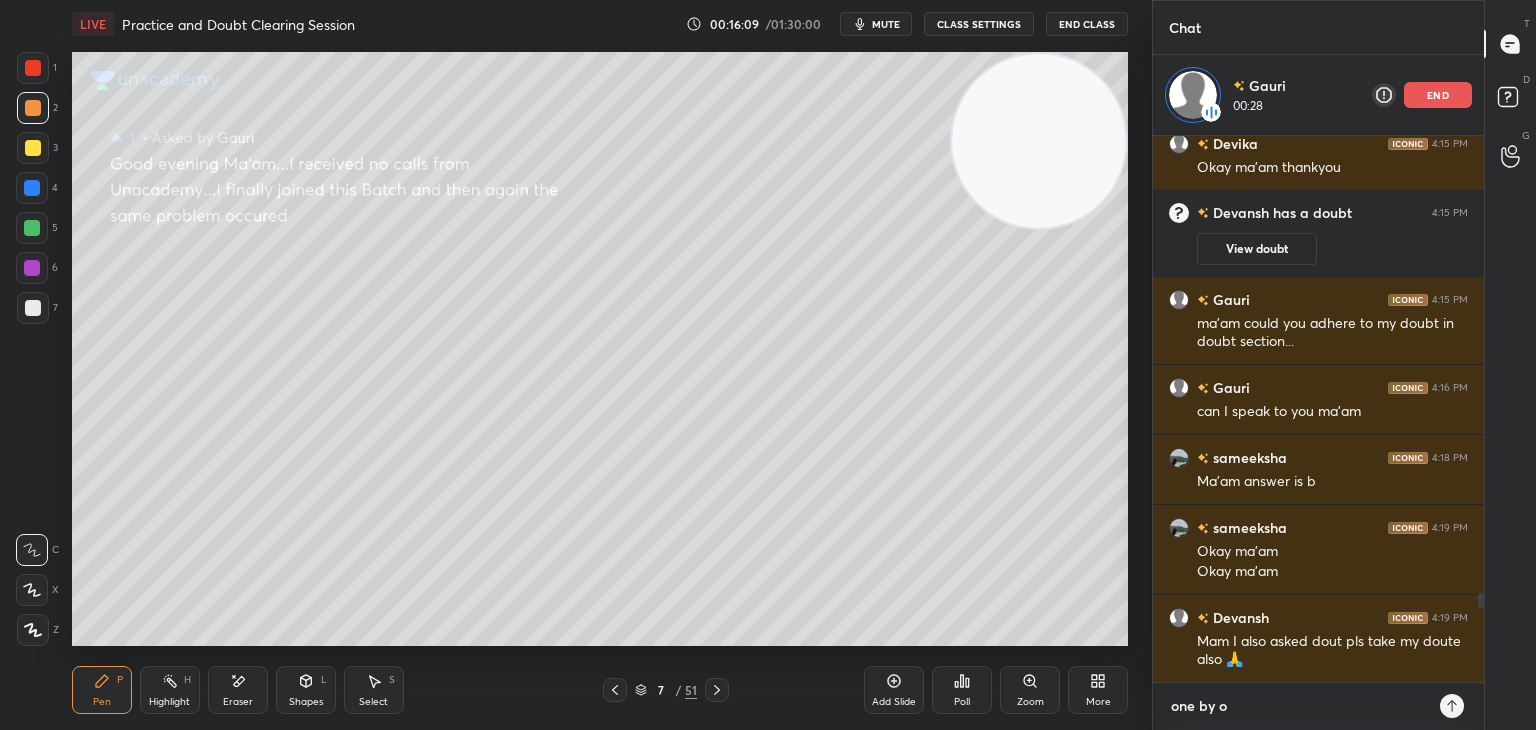 type on "x" 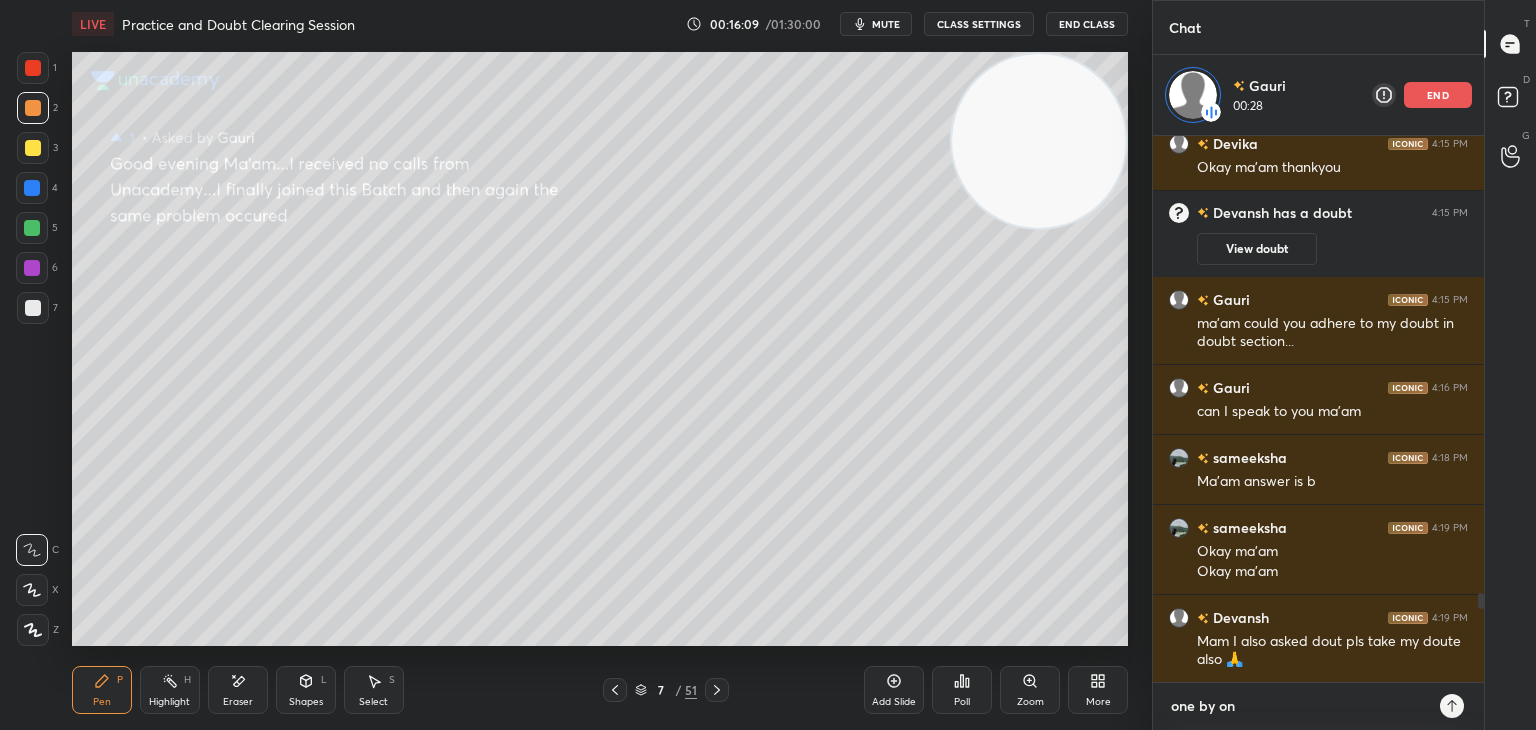 type on "one by one" 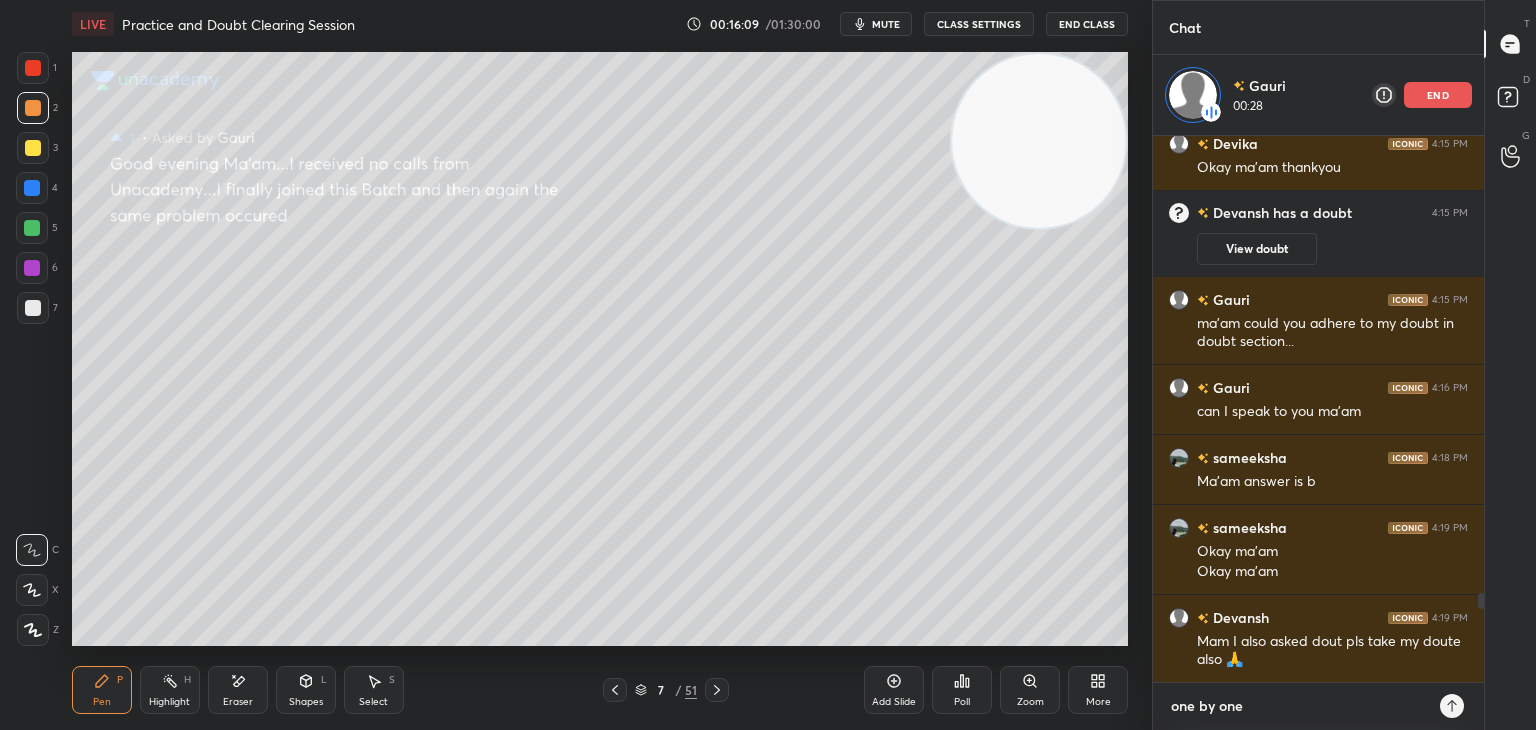 type on "one by one" 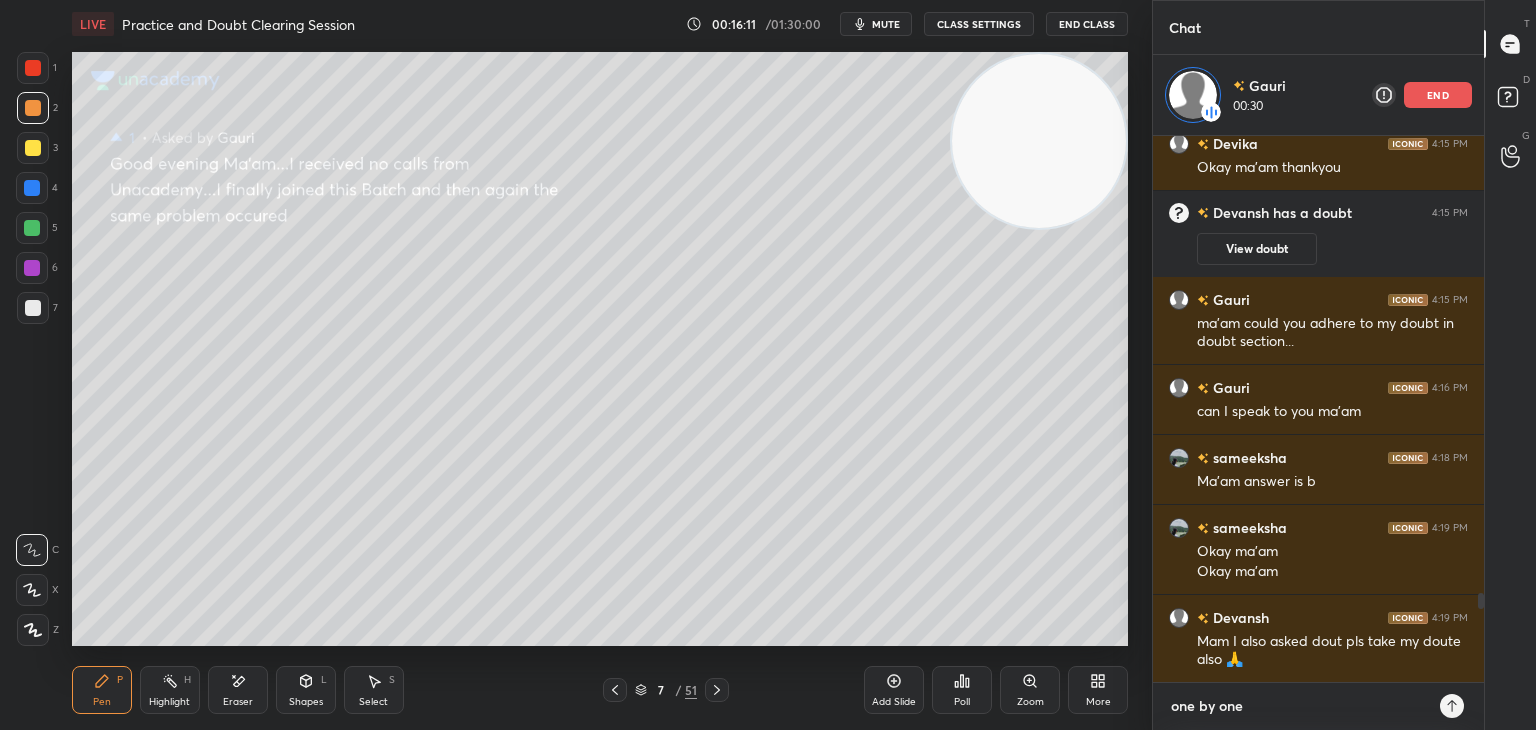 type on "one by one D" 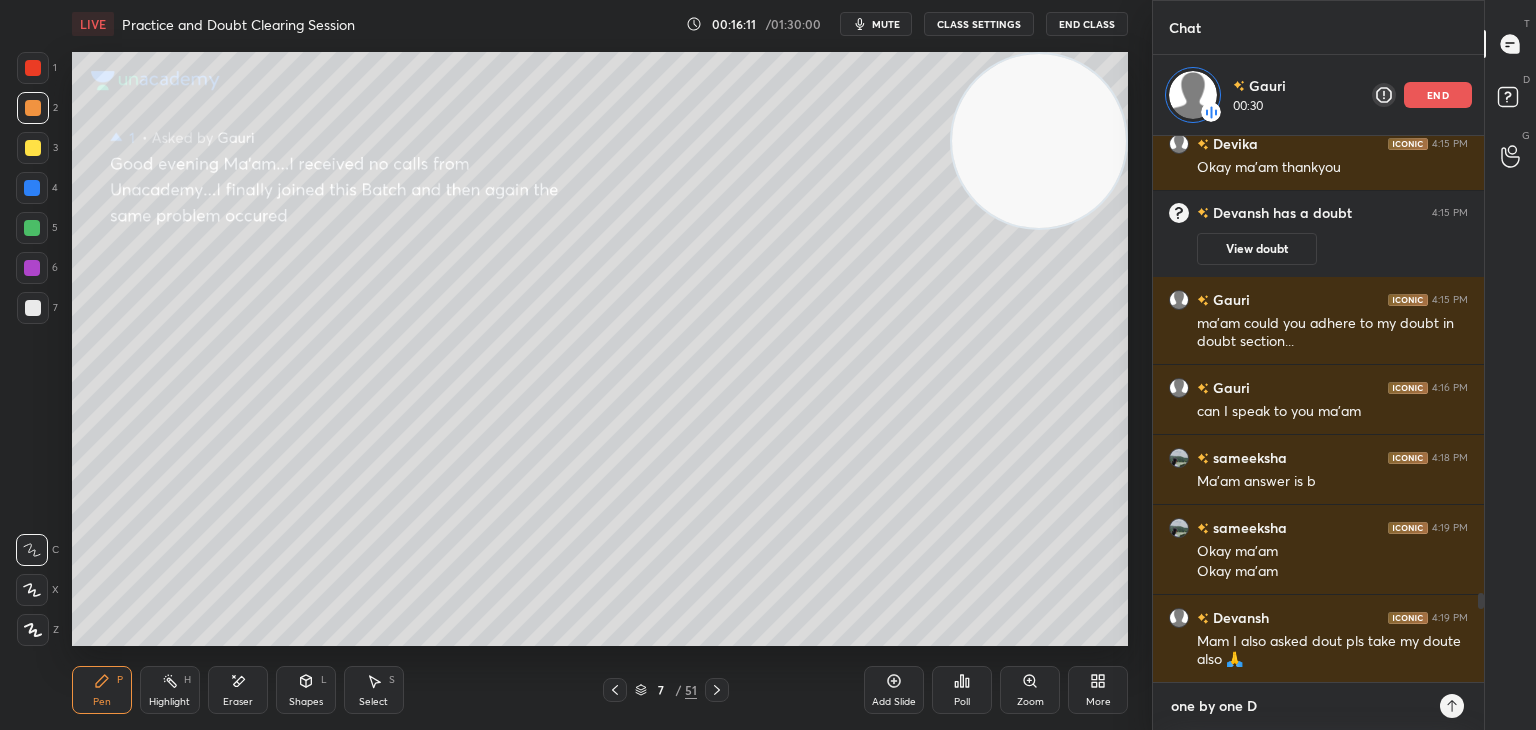 type on "x" 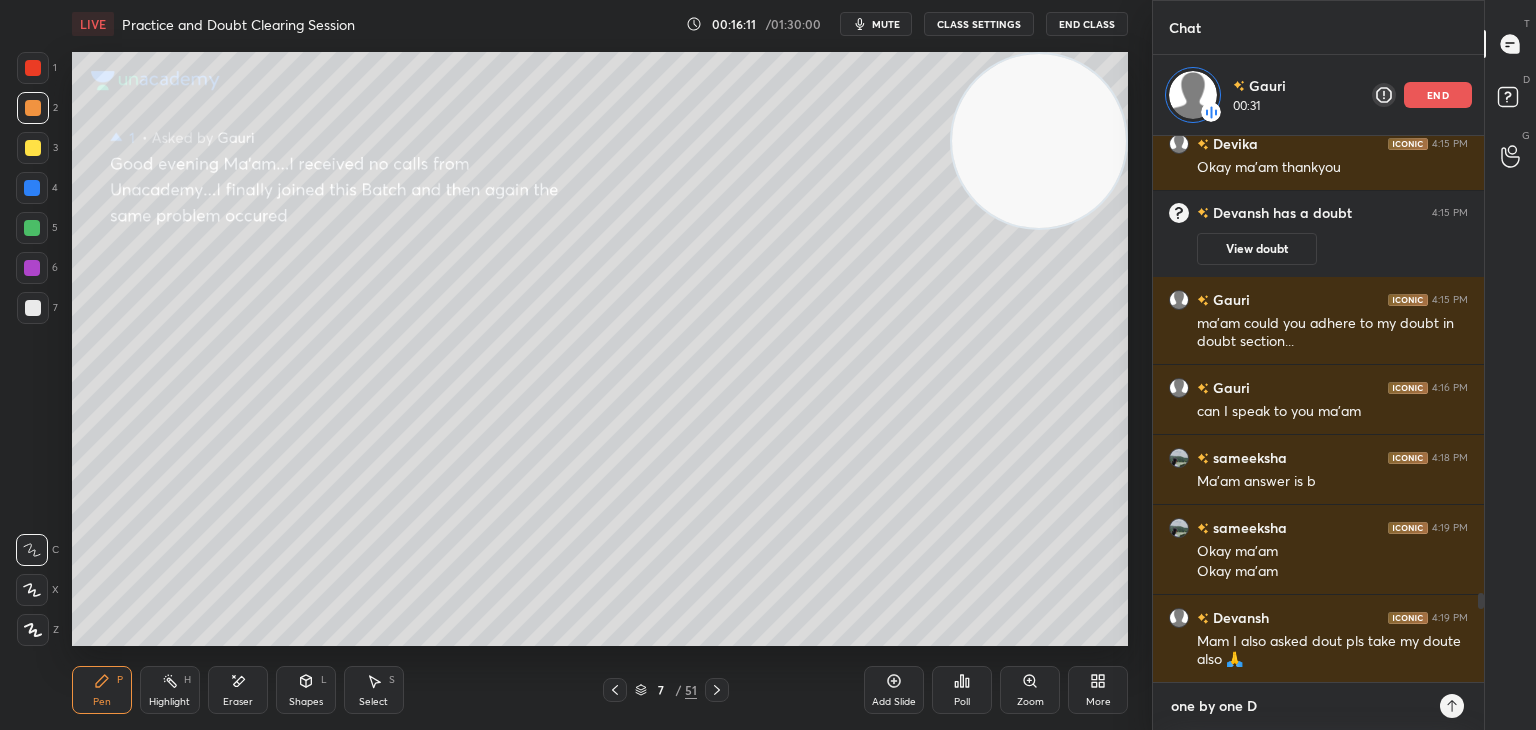 type on "one by one De" 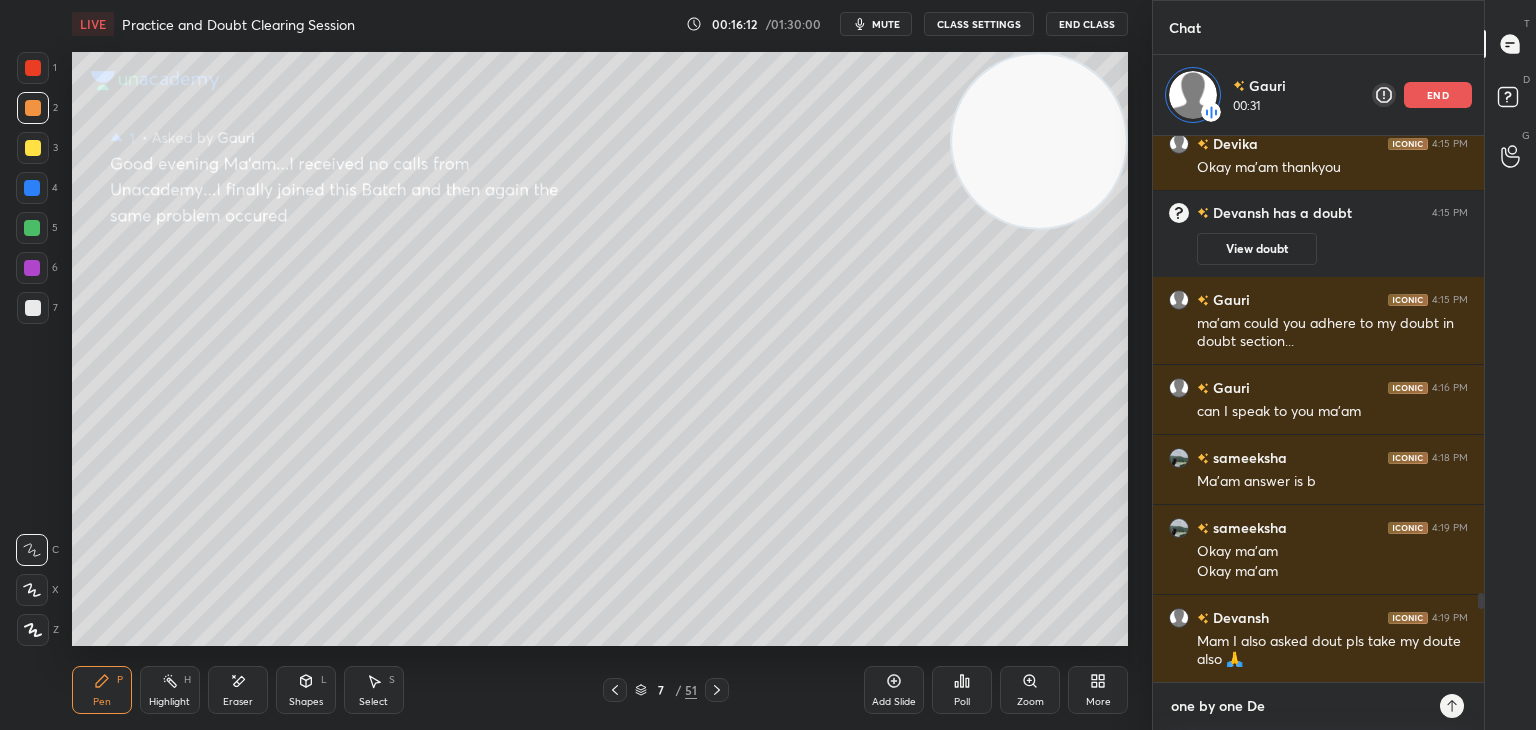 type on "one by one Dev" 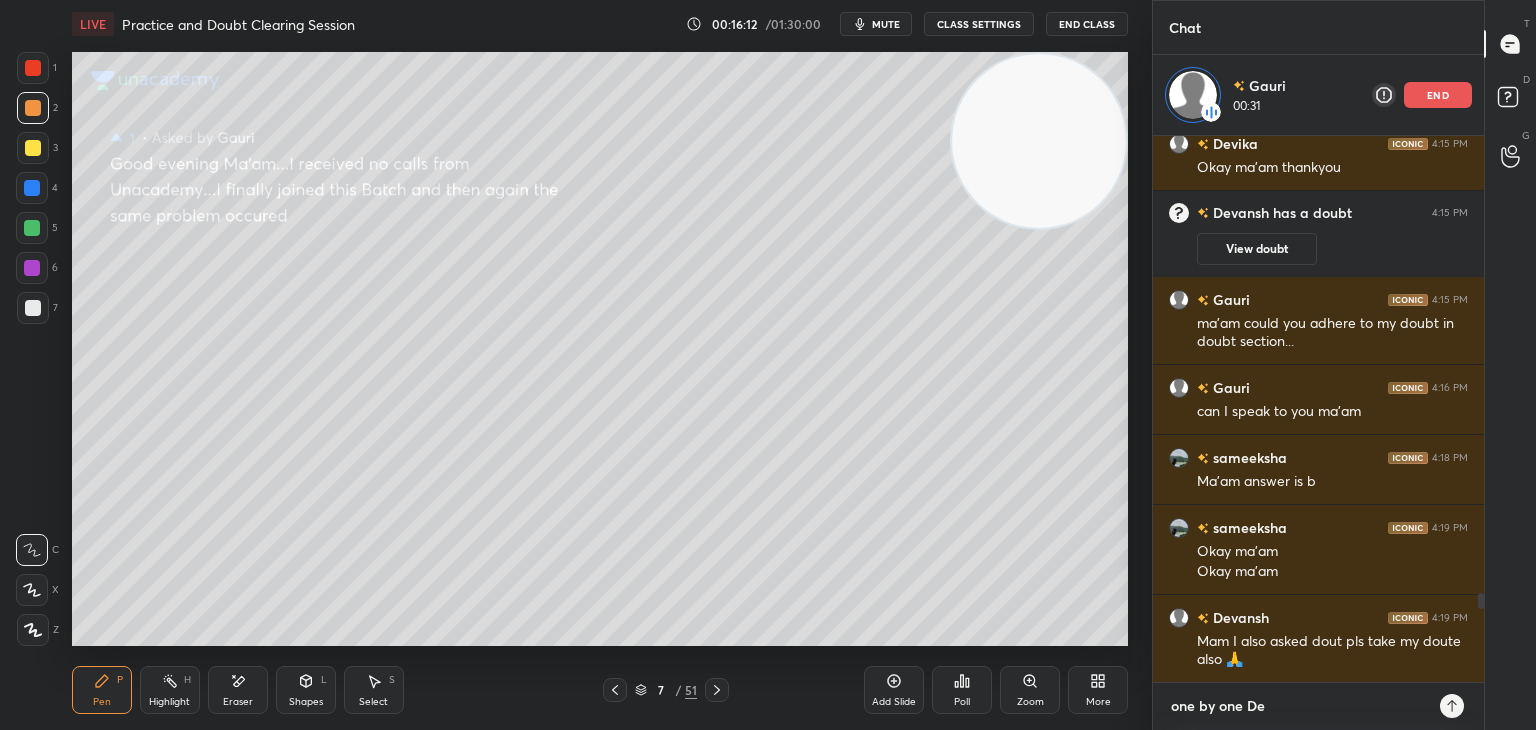 type on "x" 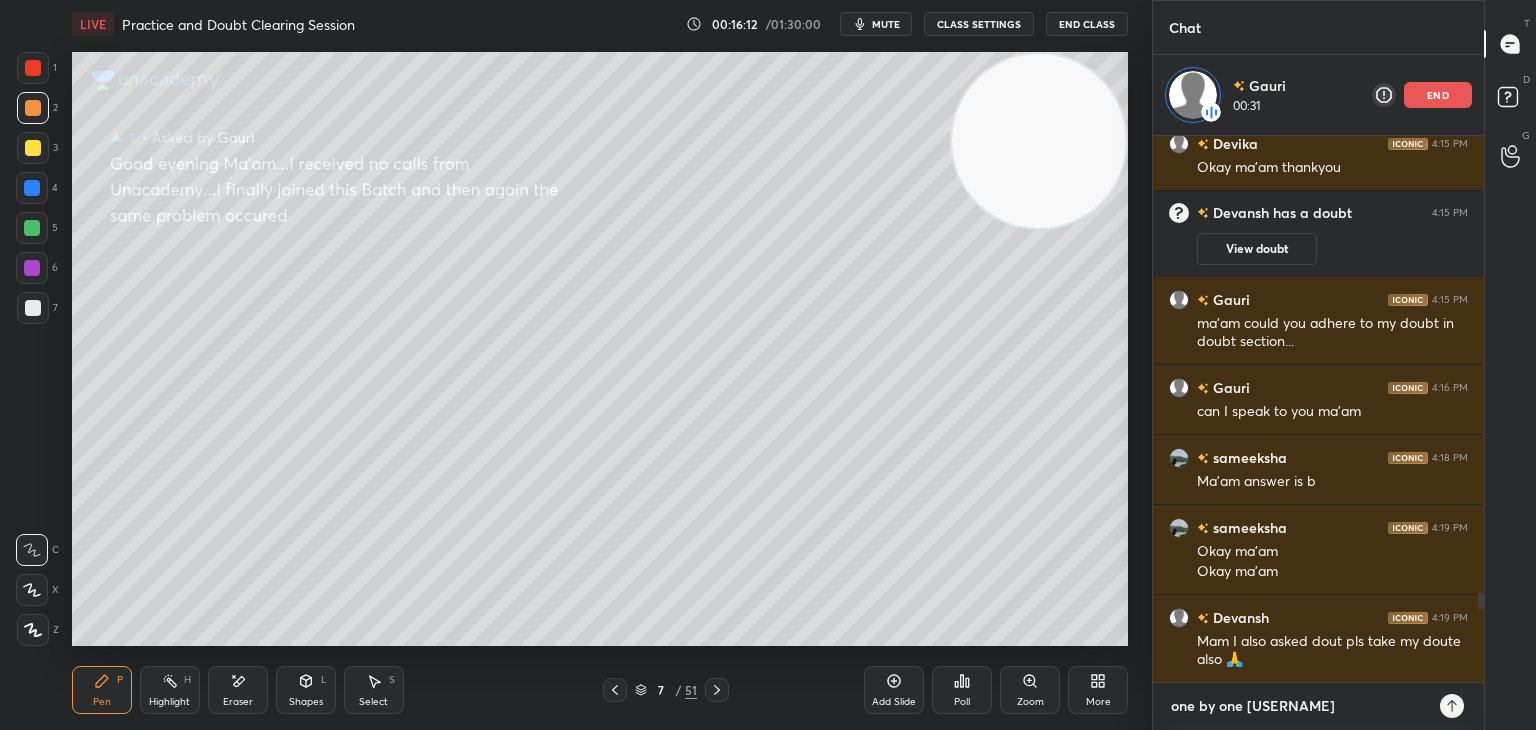 type on "one by one Deva" 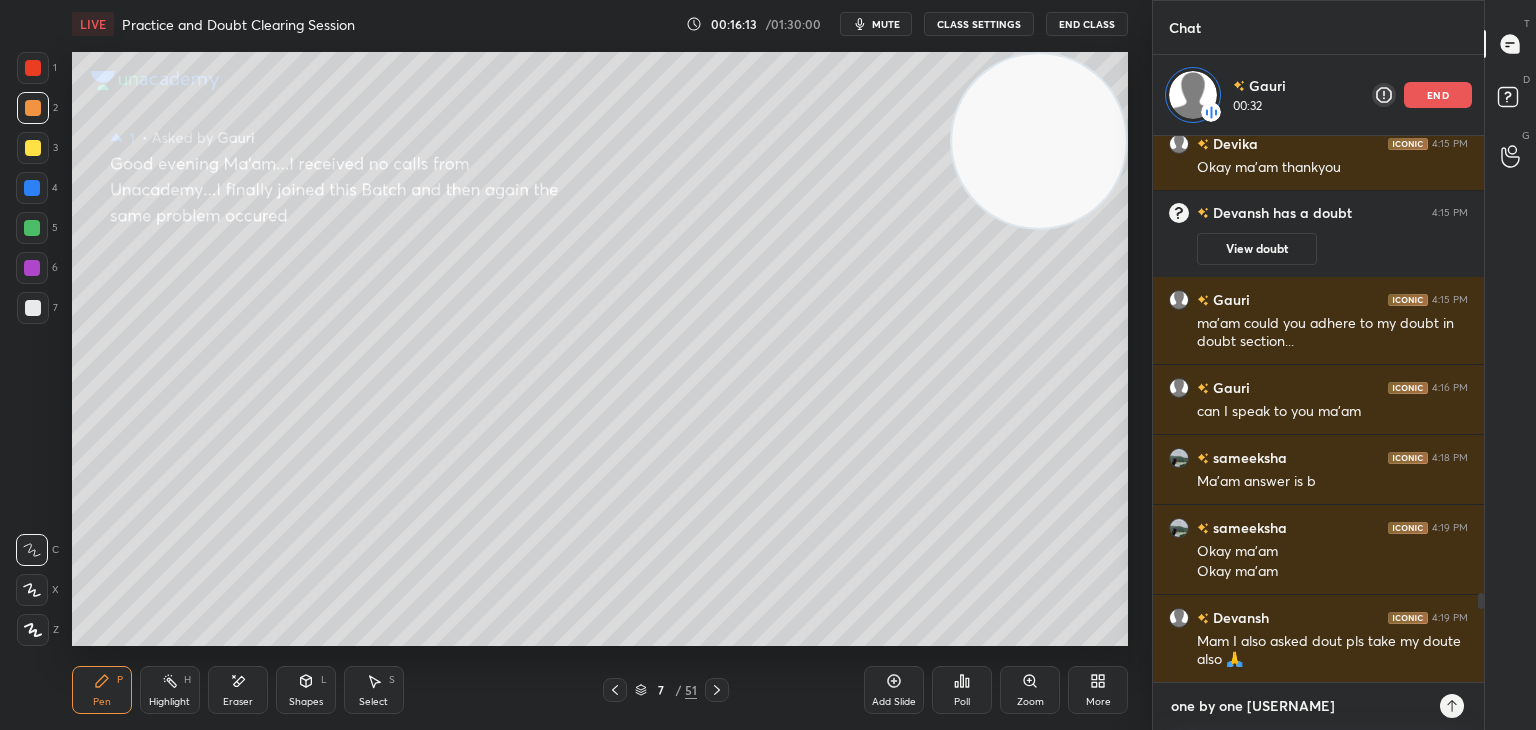 type on "one by one Devan" 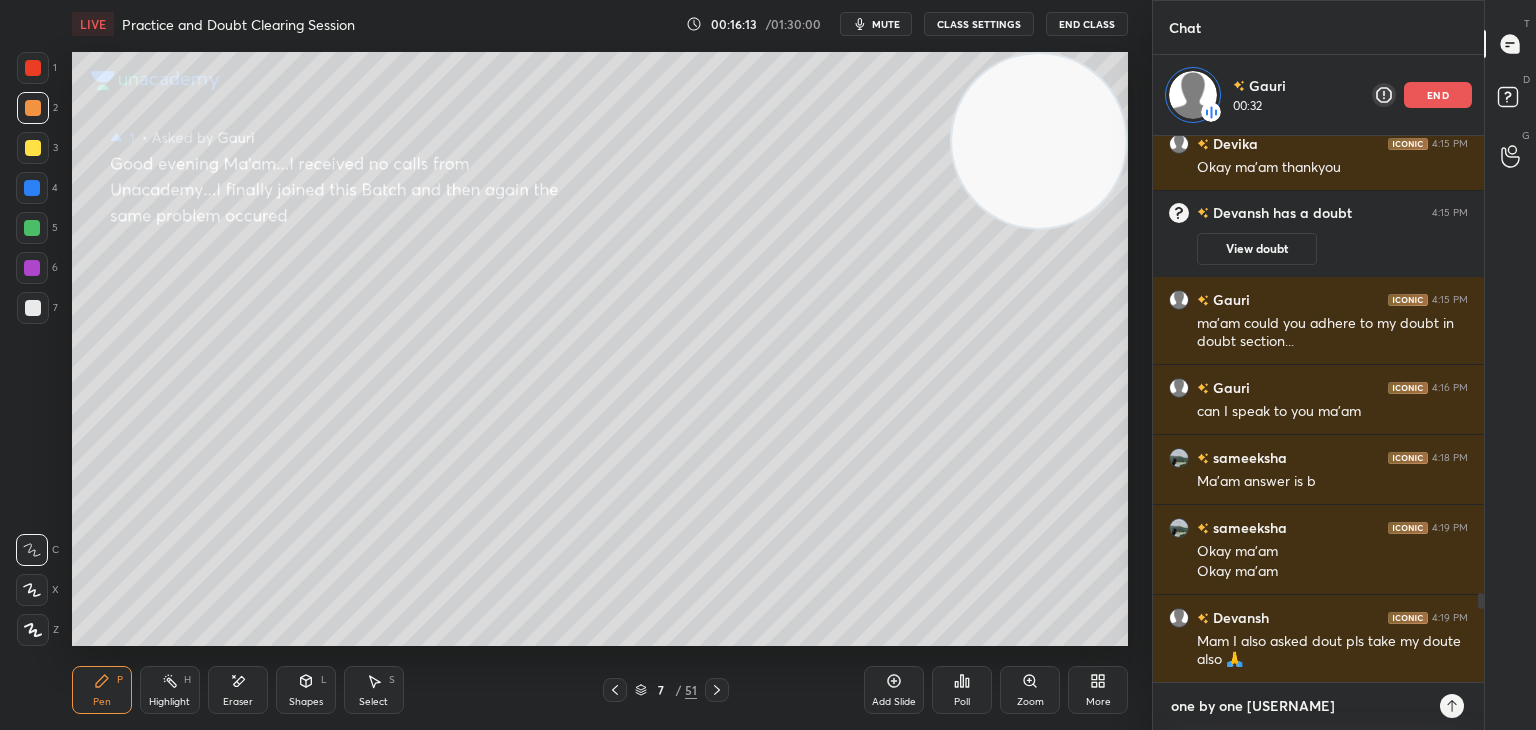 type on "x" 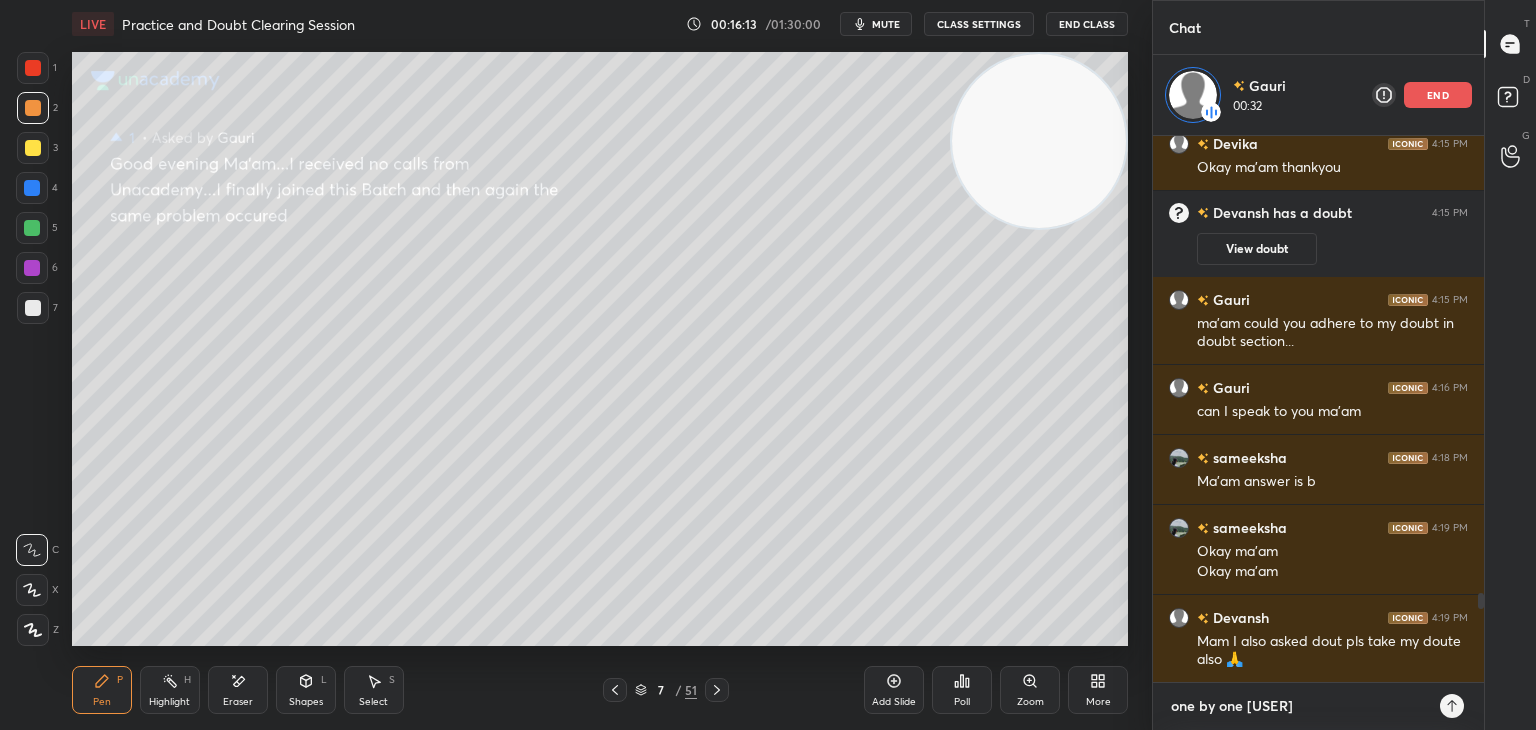 type on "one by one Devans" 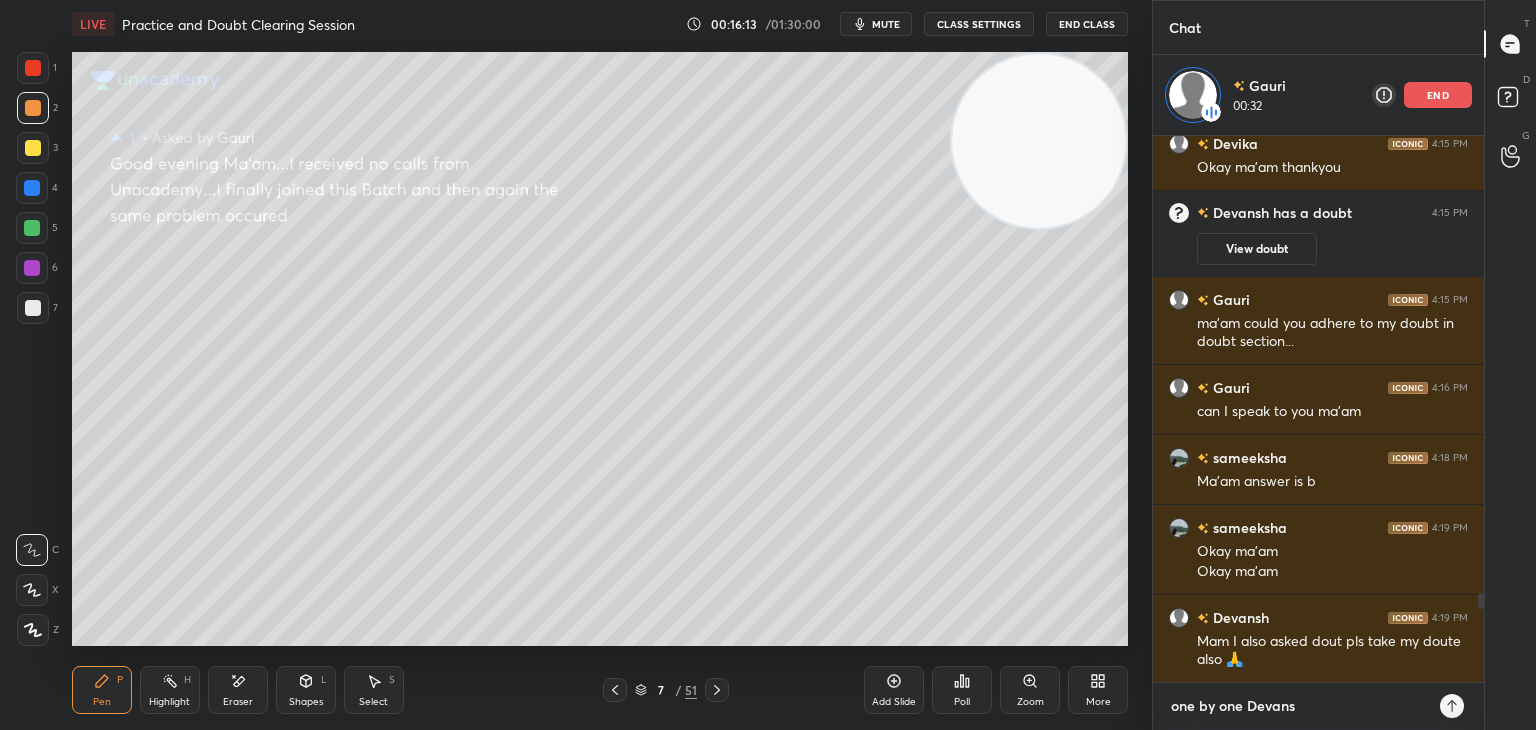 type on "one by one Devansh" 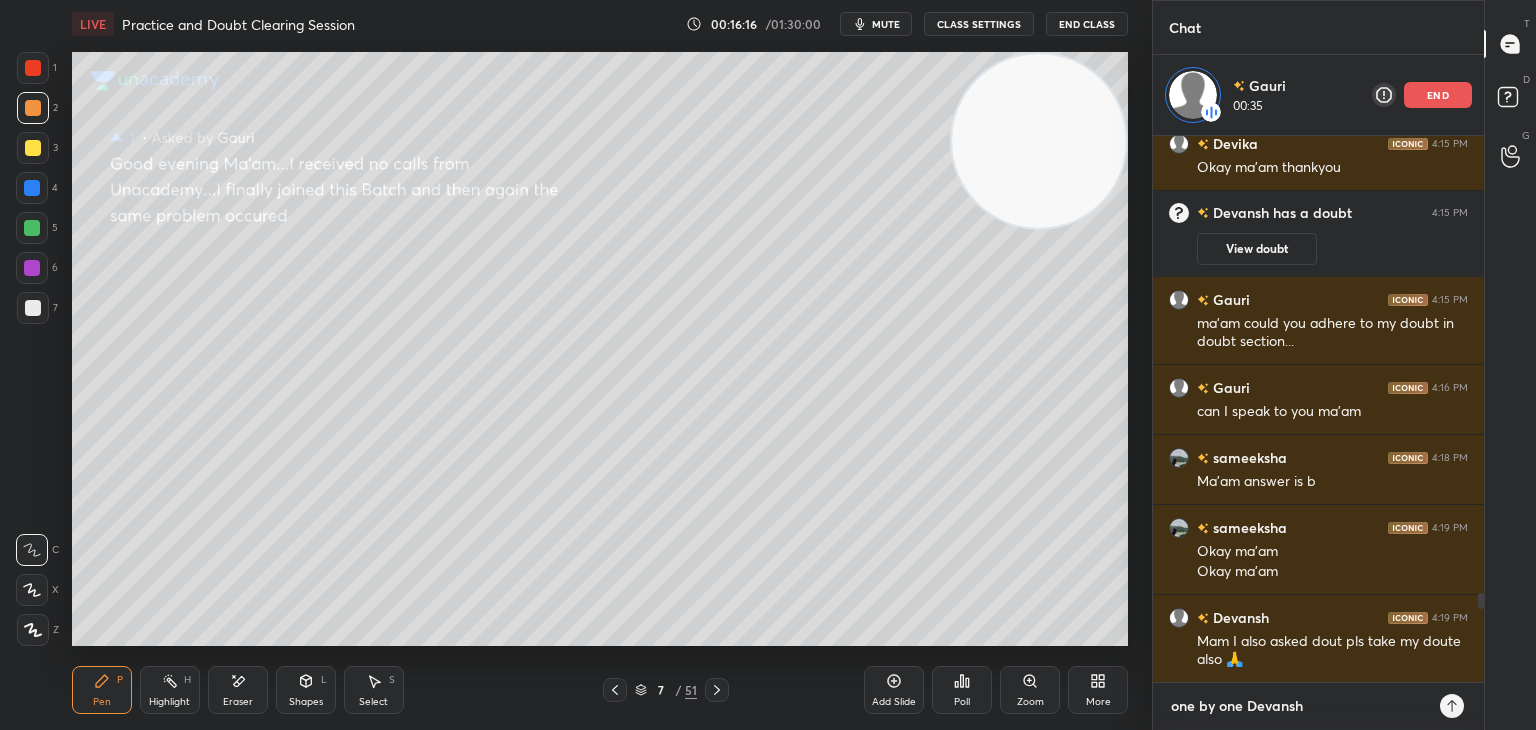 type 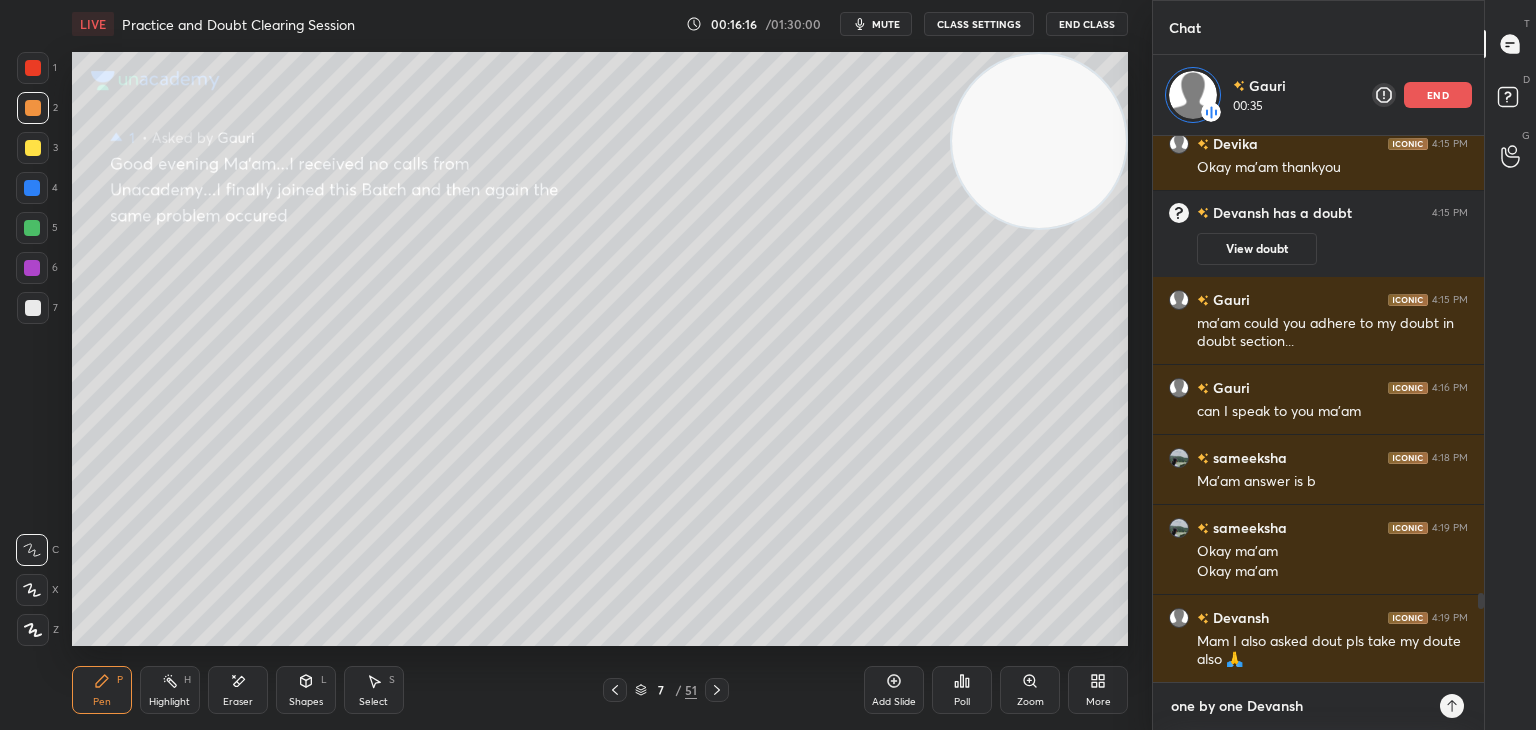 type on "x" 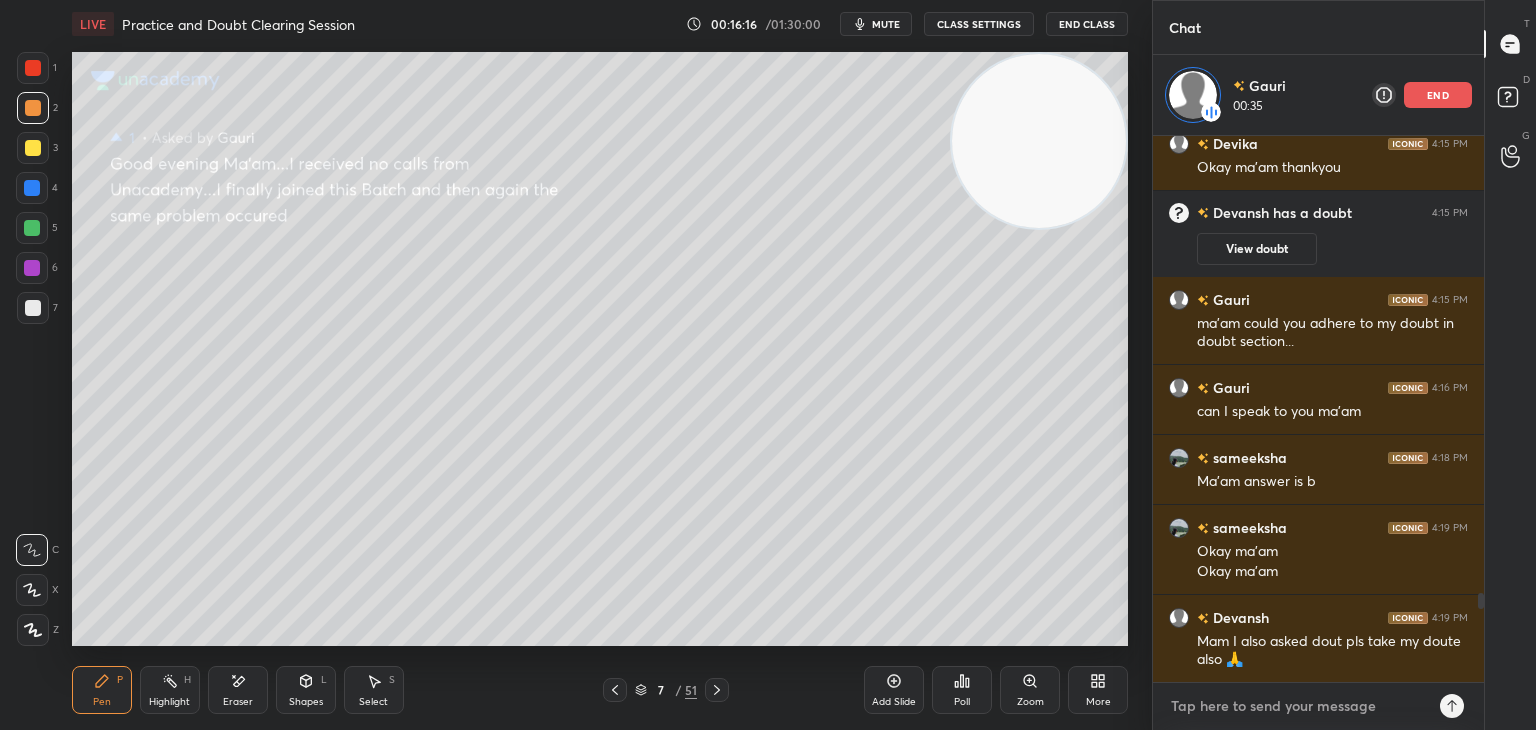 scroll, scrollTop: 2915, scrollLeft: 0, axis: vertical 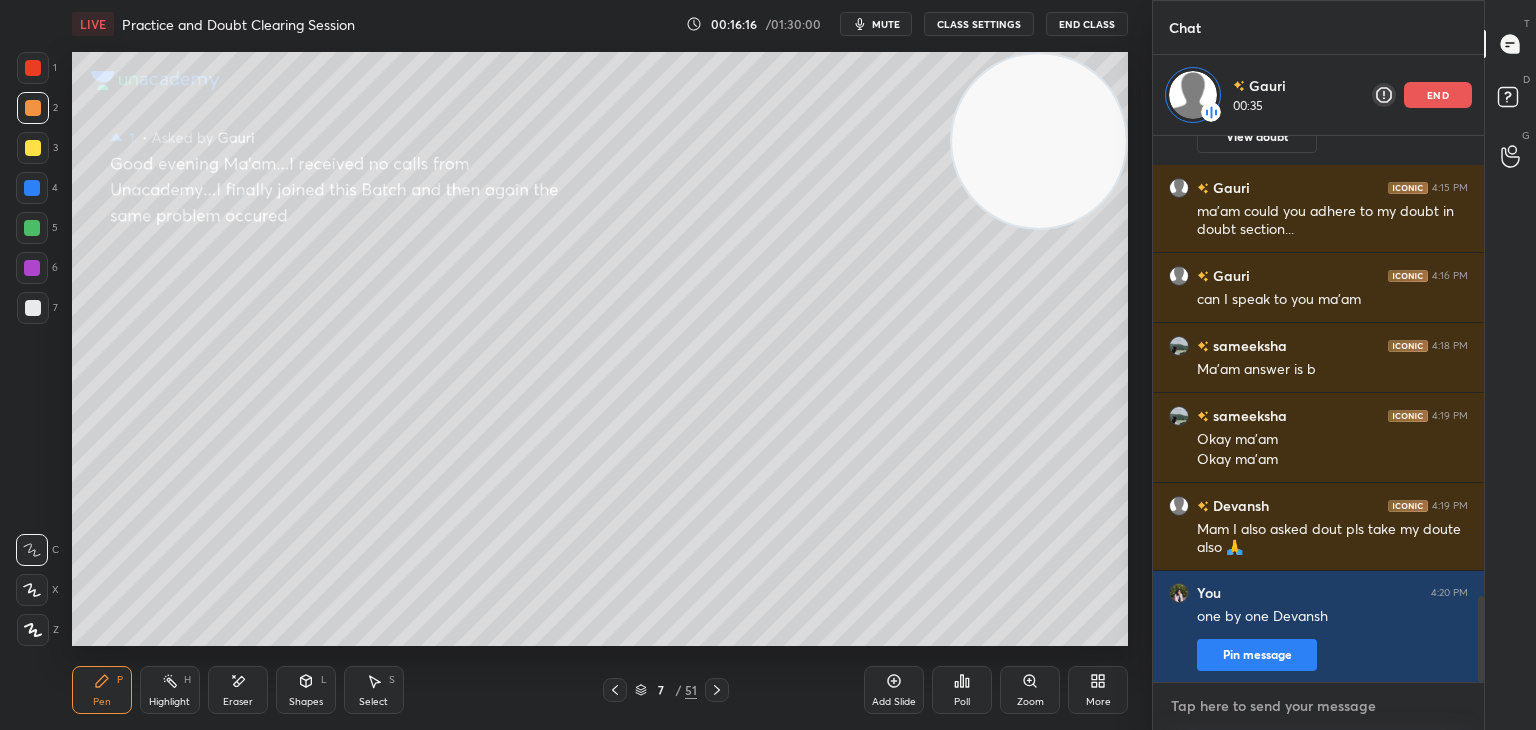 type on "a" 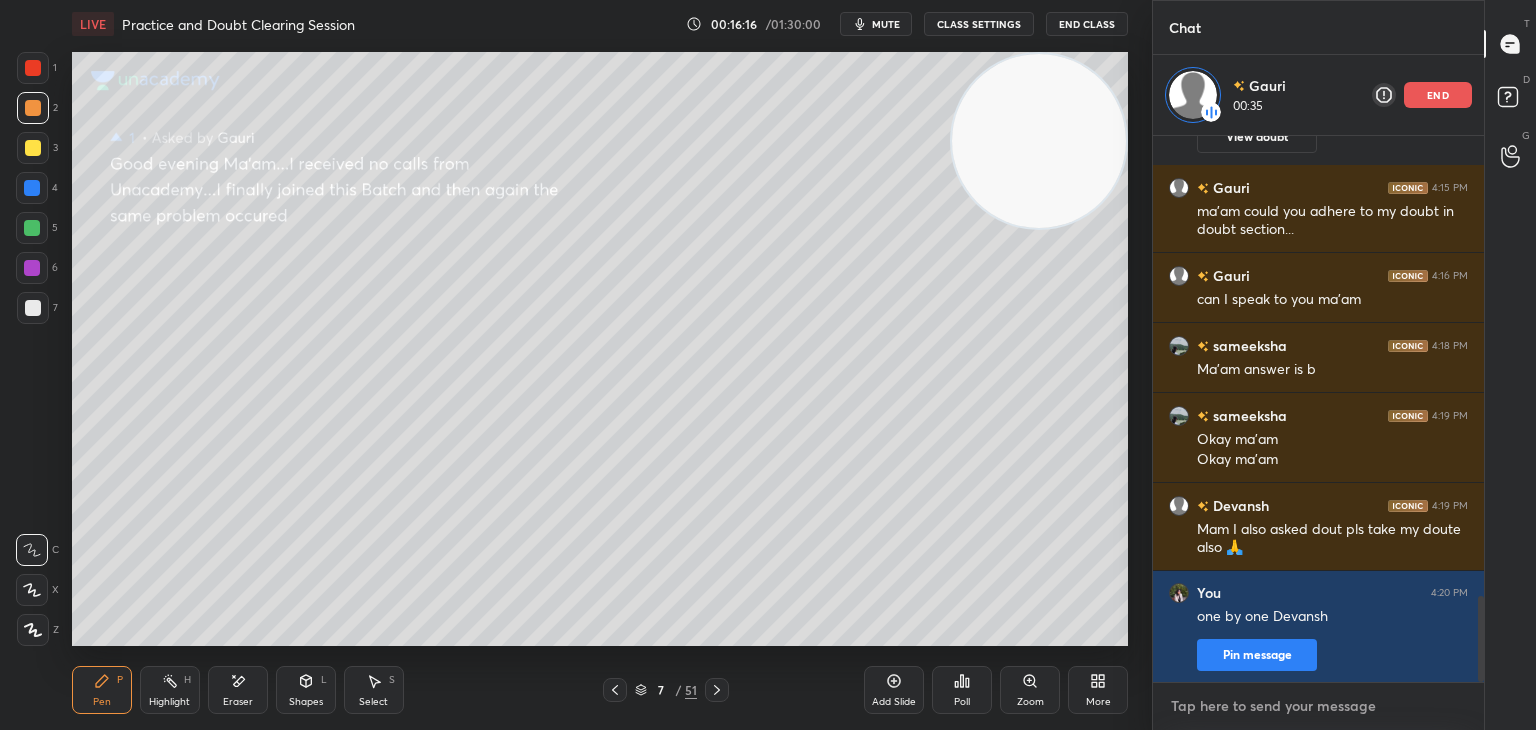 type on "x" 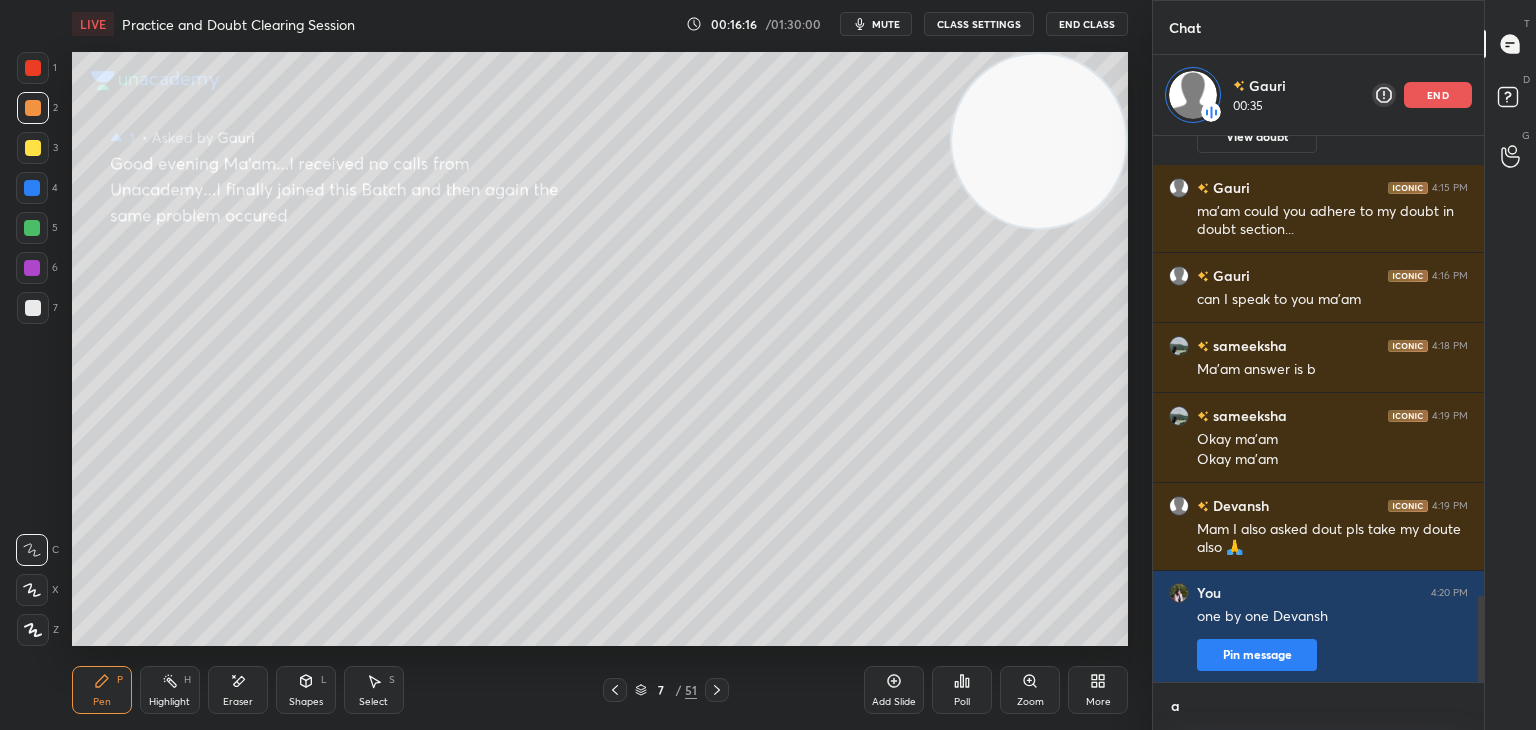 scroll, scrollTop: 540, scrollLeft: 325, axis: both 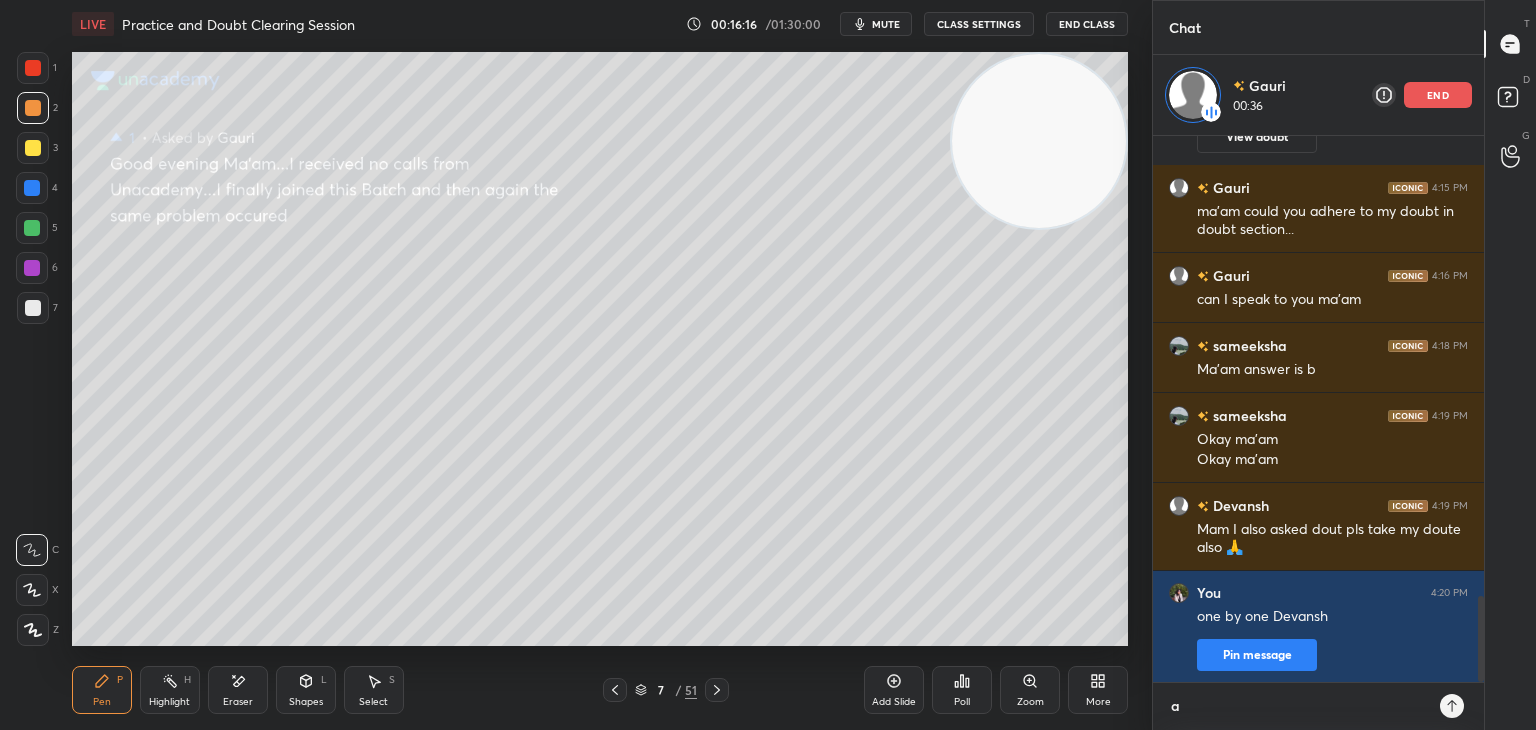 type on "an" 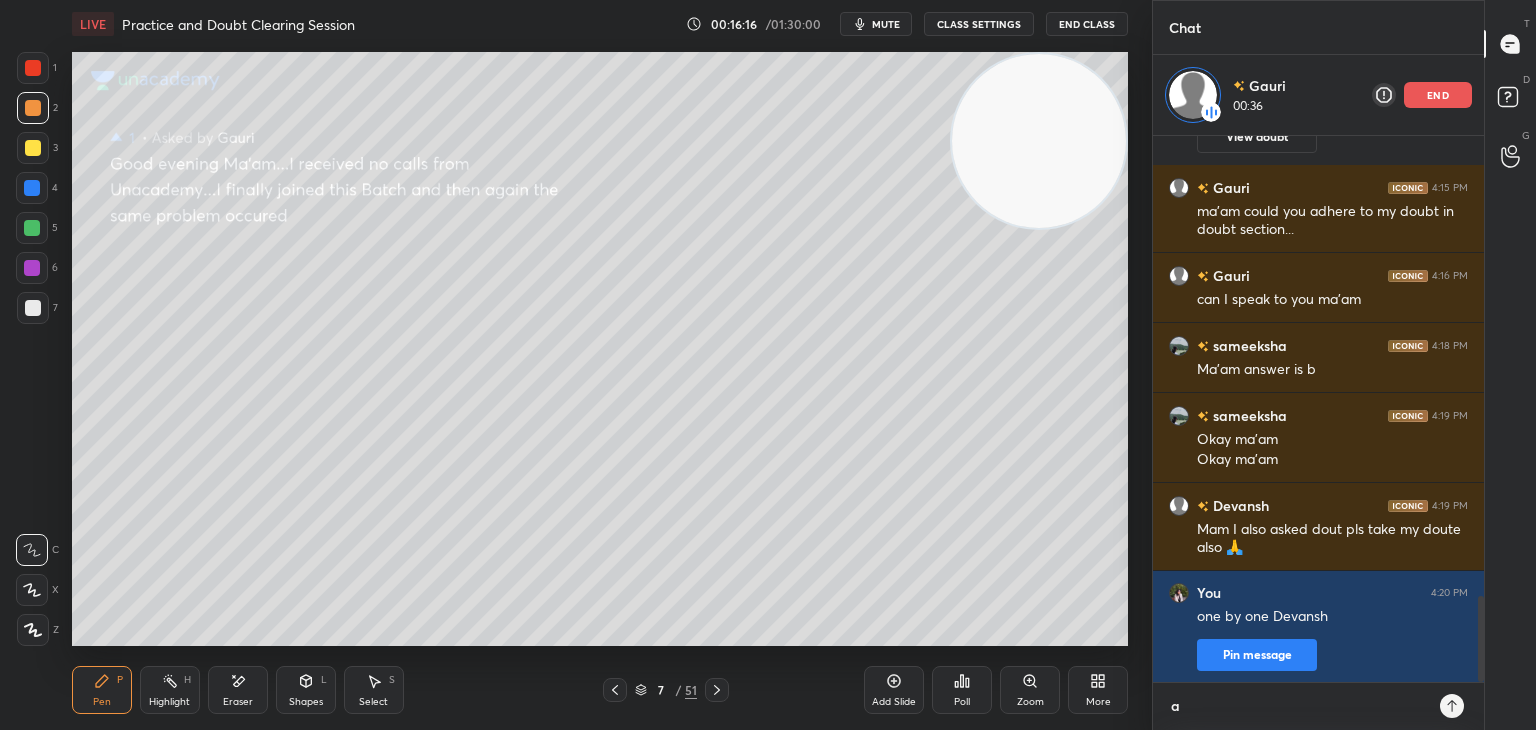 type on "x" 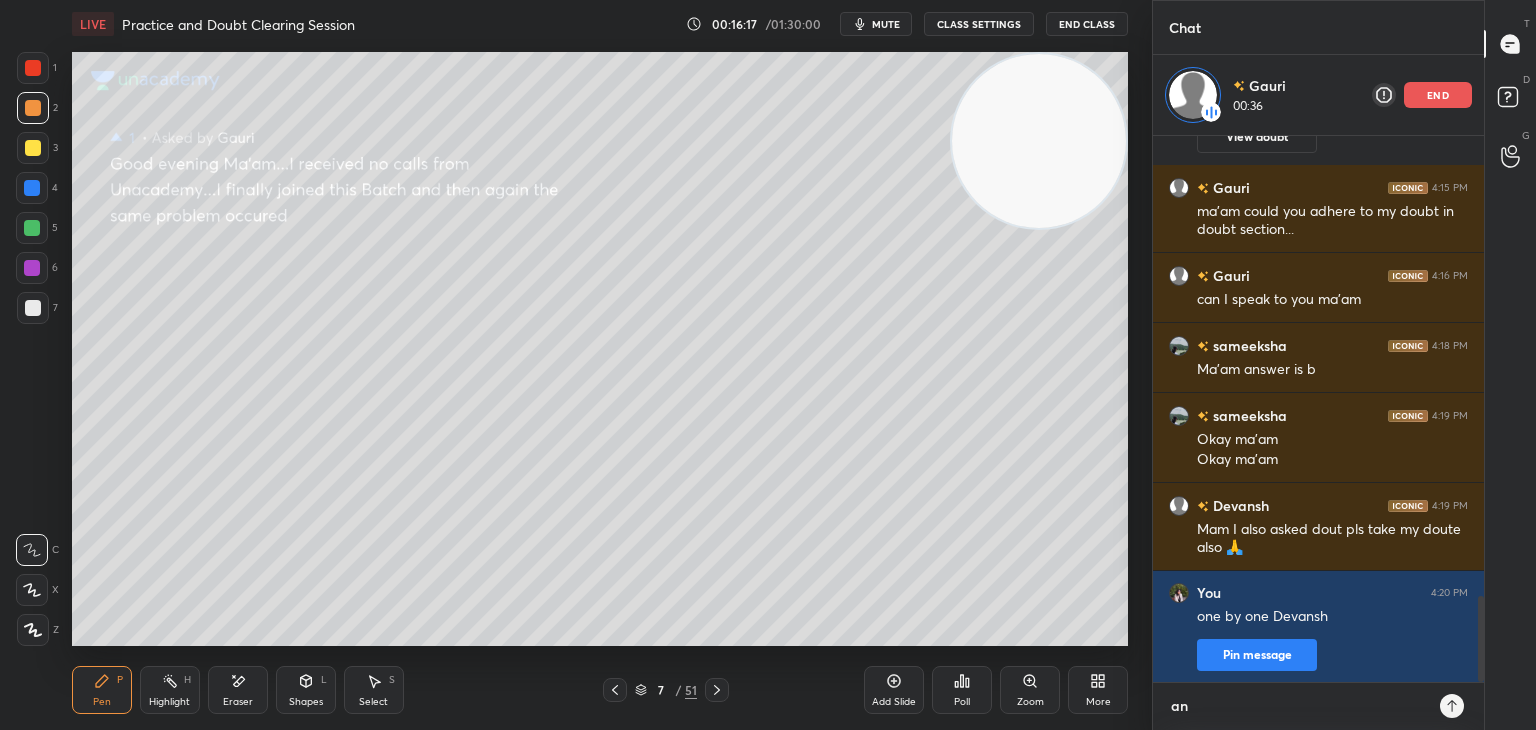 type on "ans" 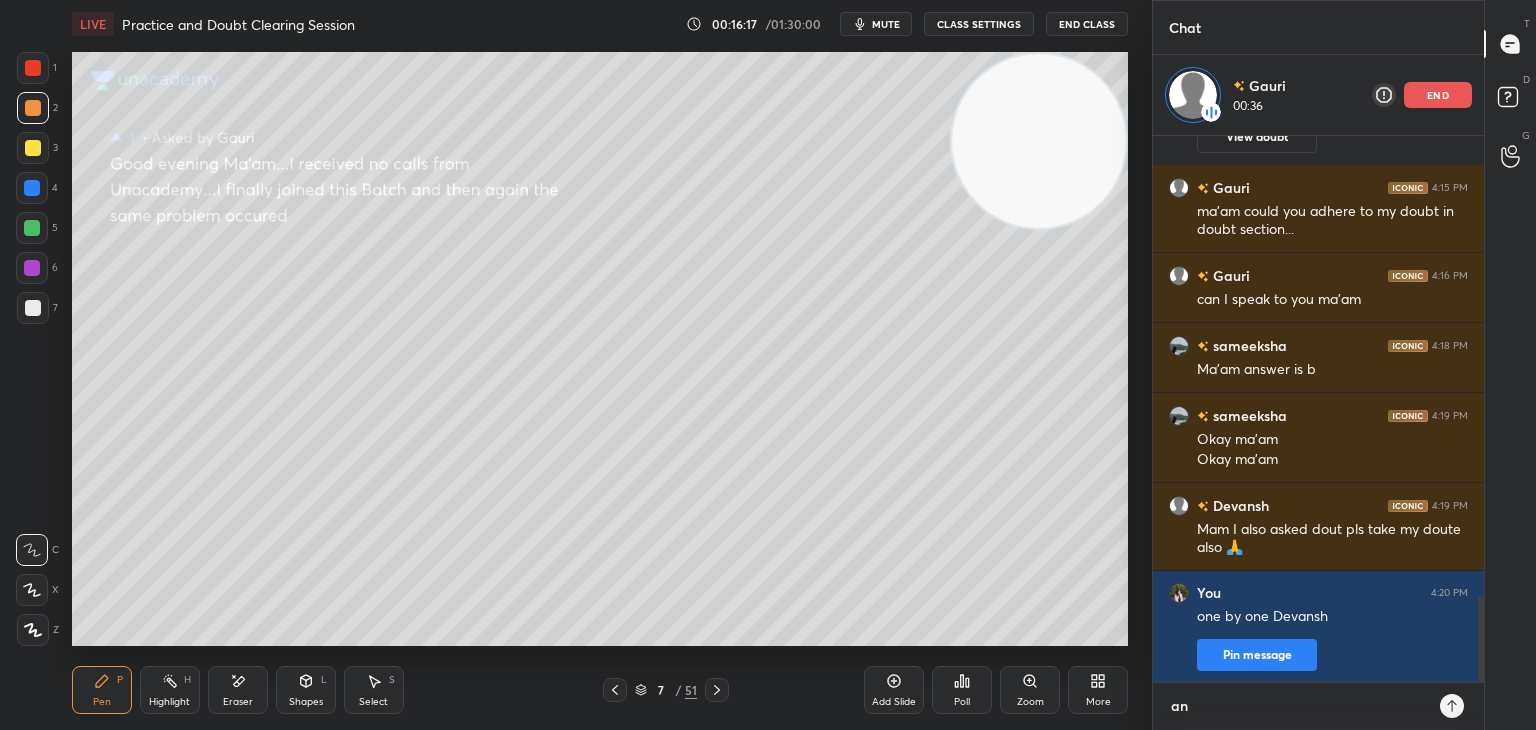 type on "x" 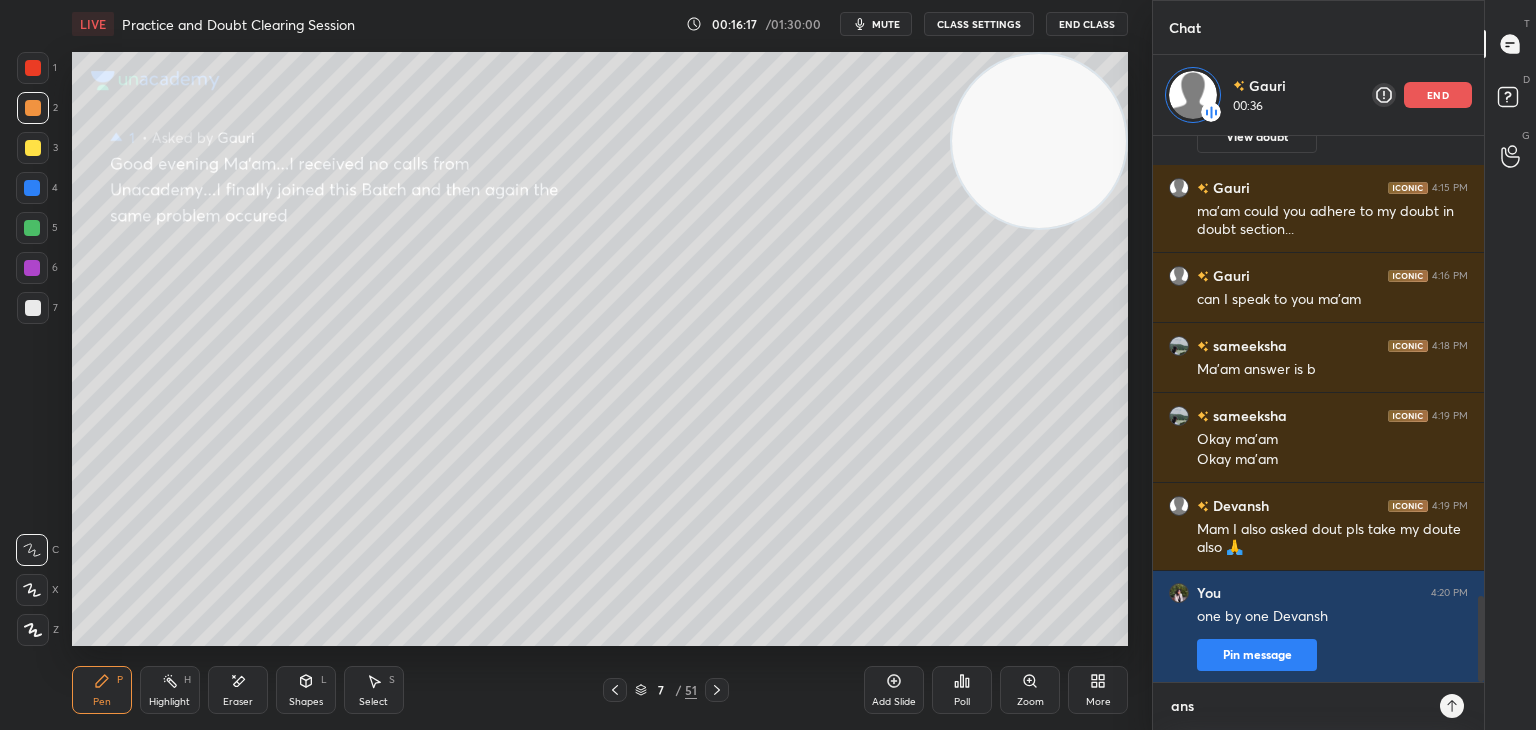 type on "answ" 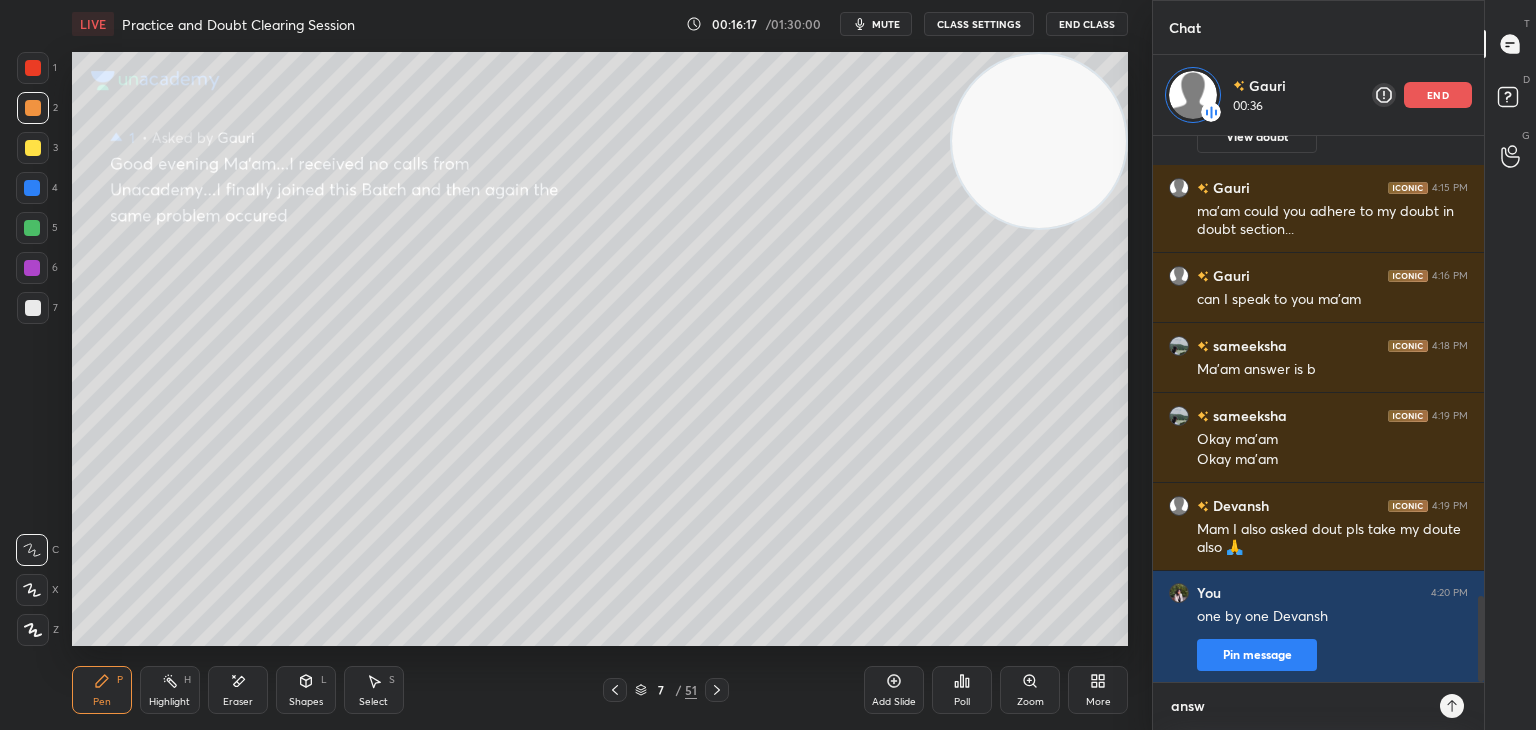 type on "answe" 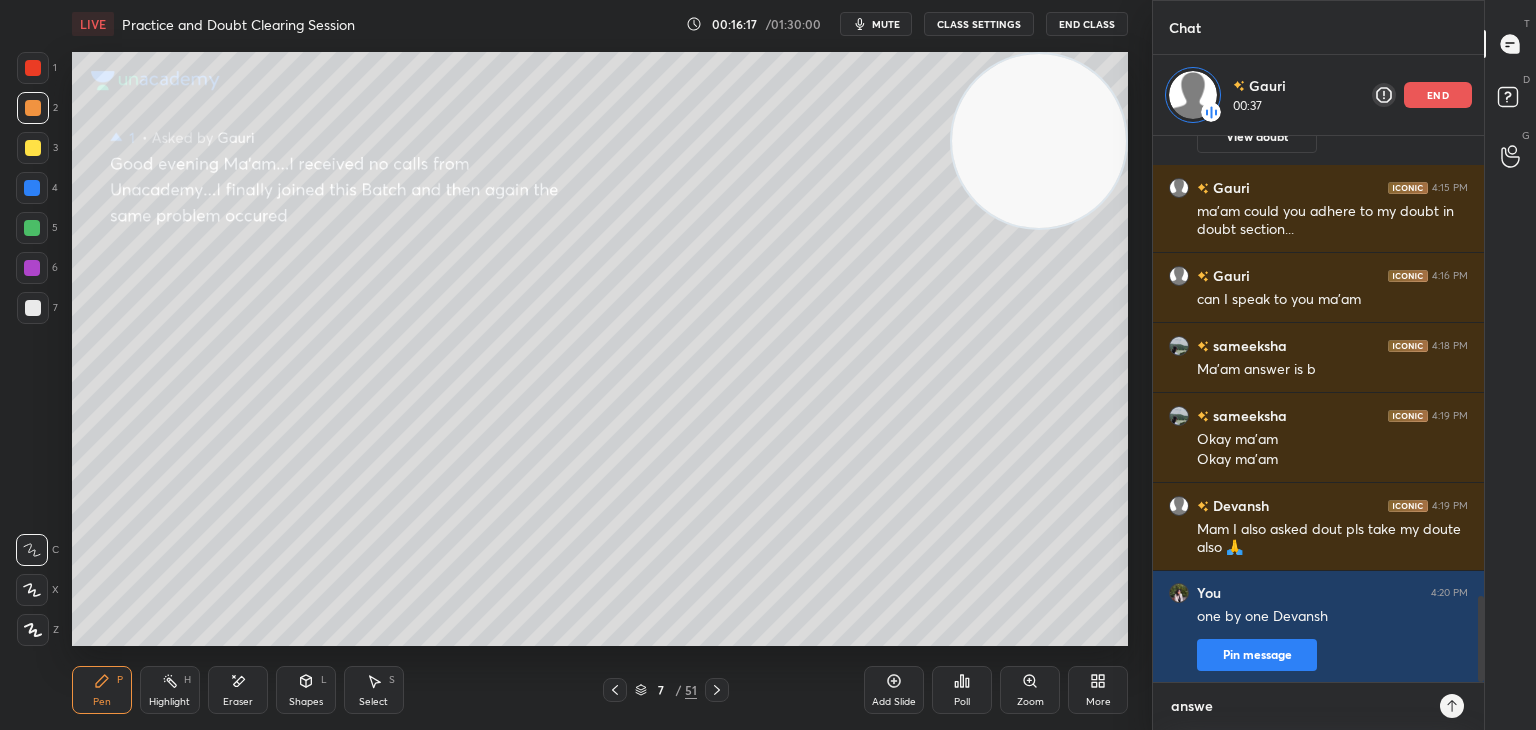 type on "answer" 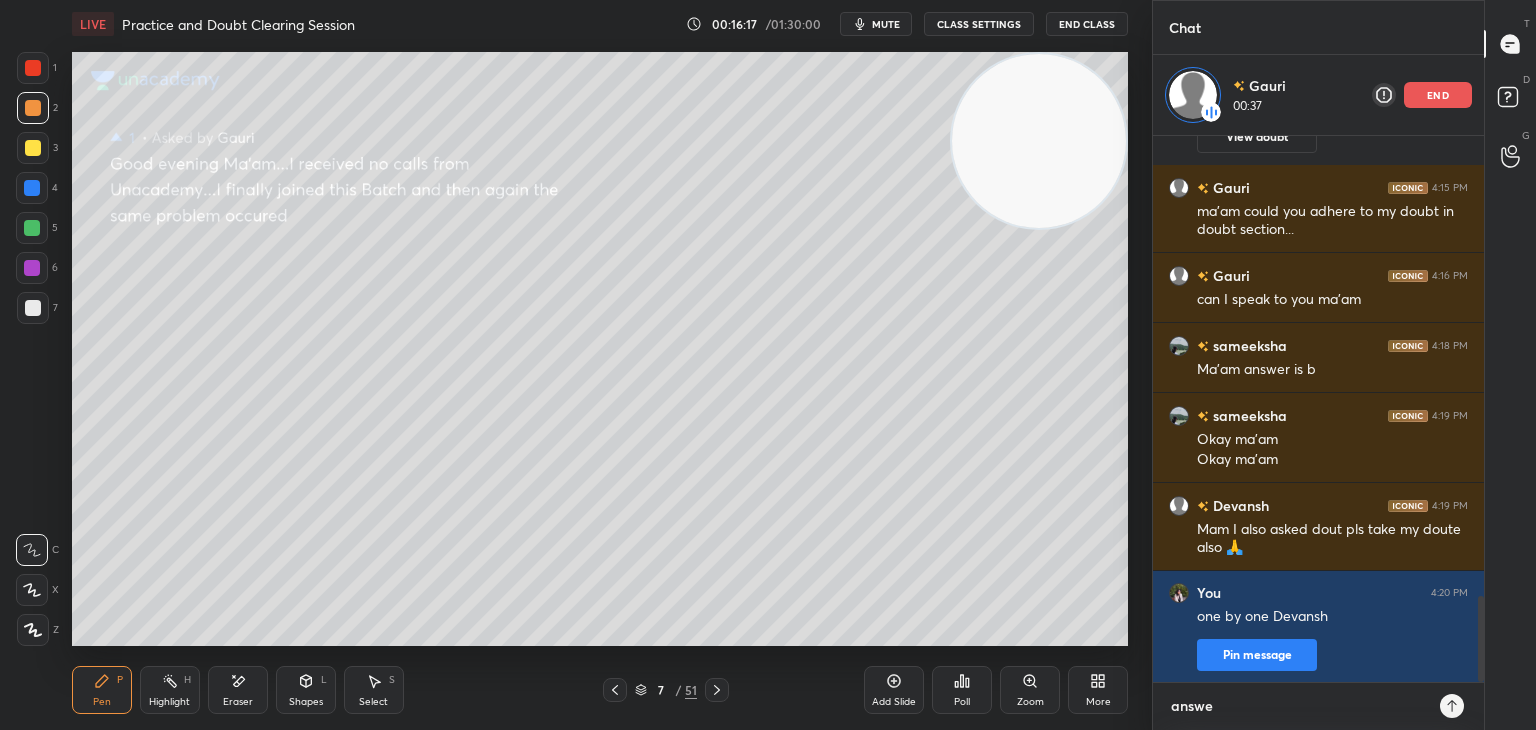 type on "x" 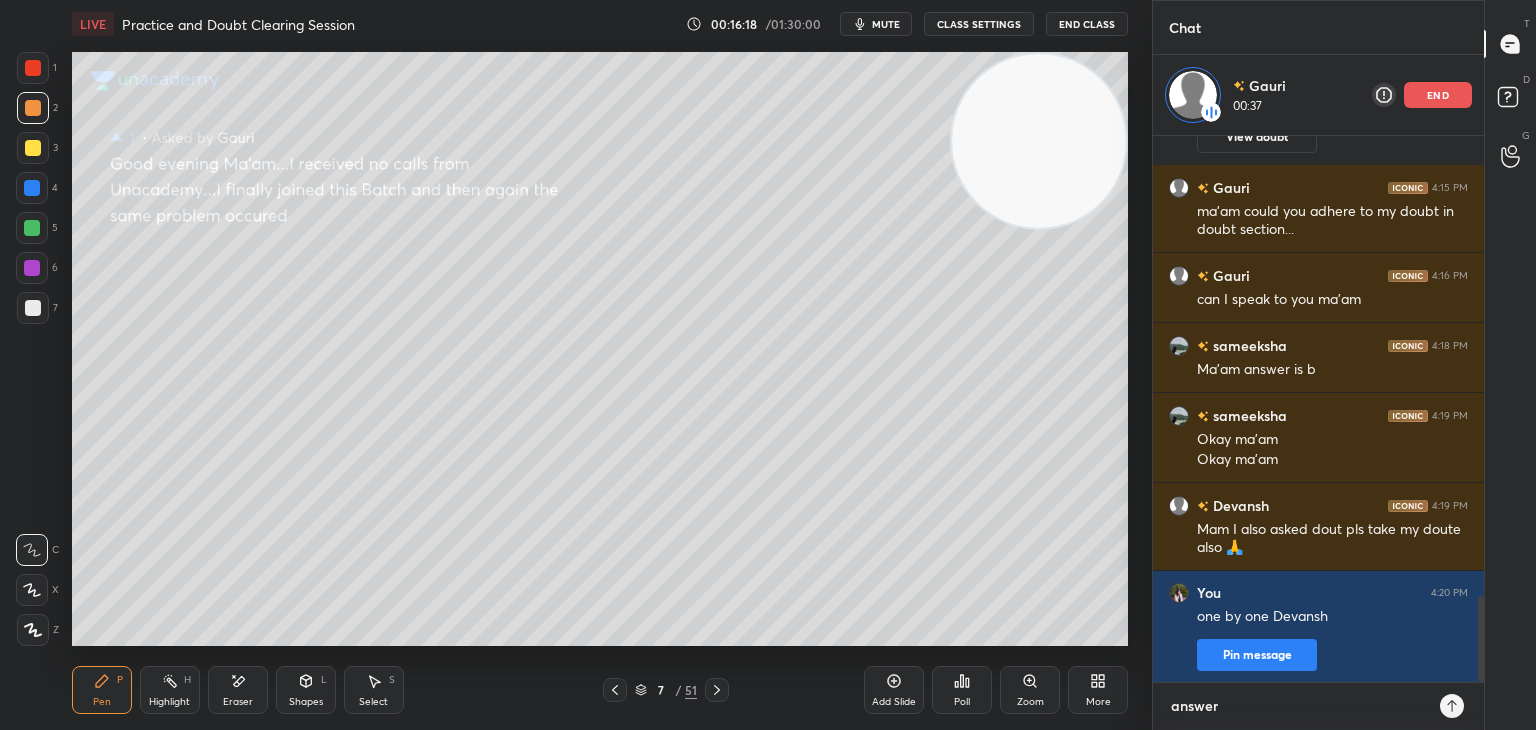 type on "answeri" 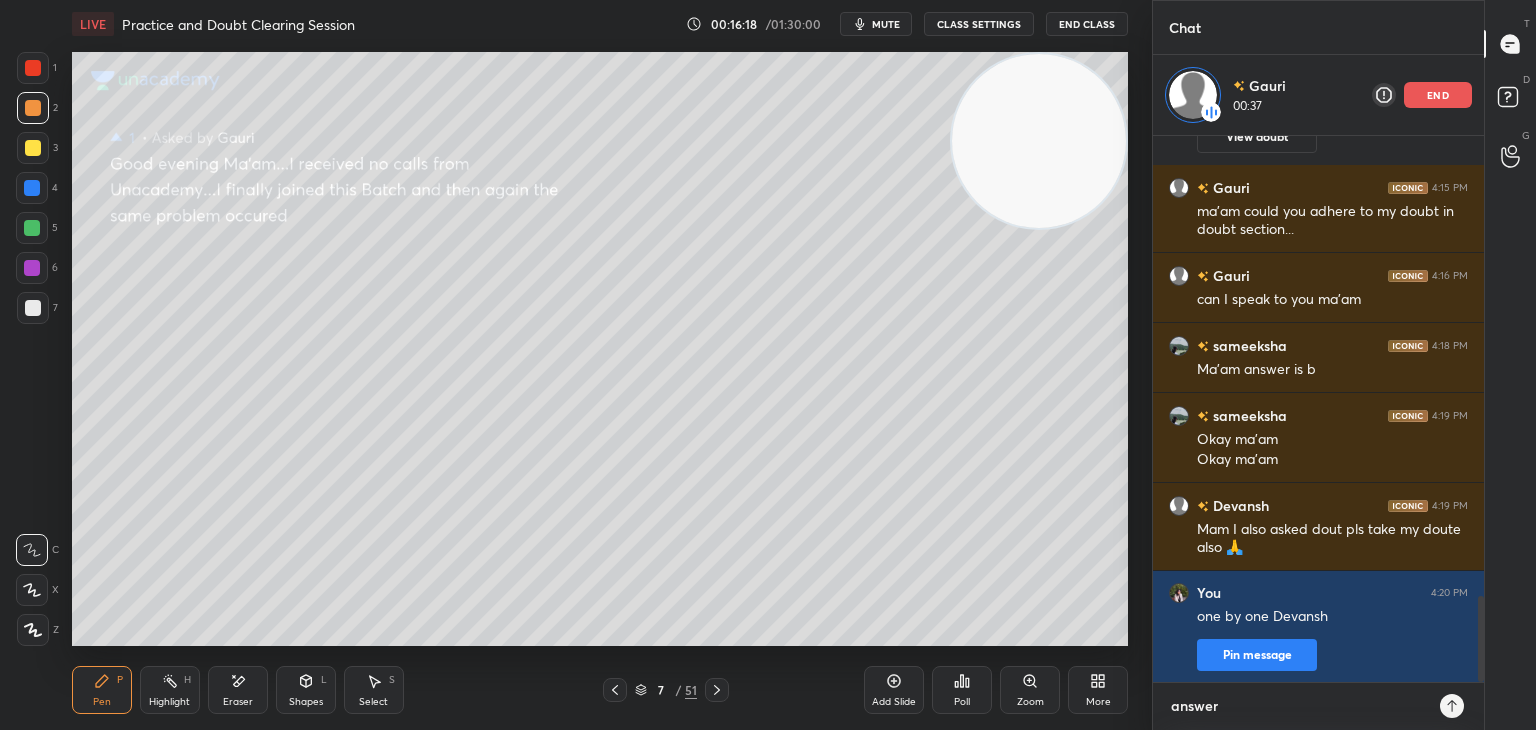 type on "x" 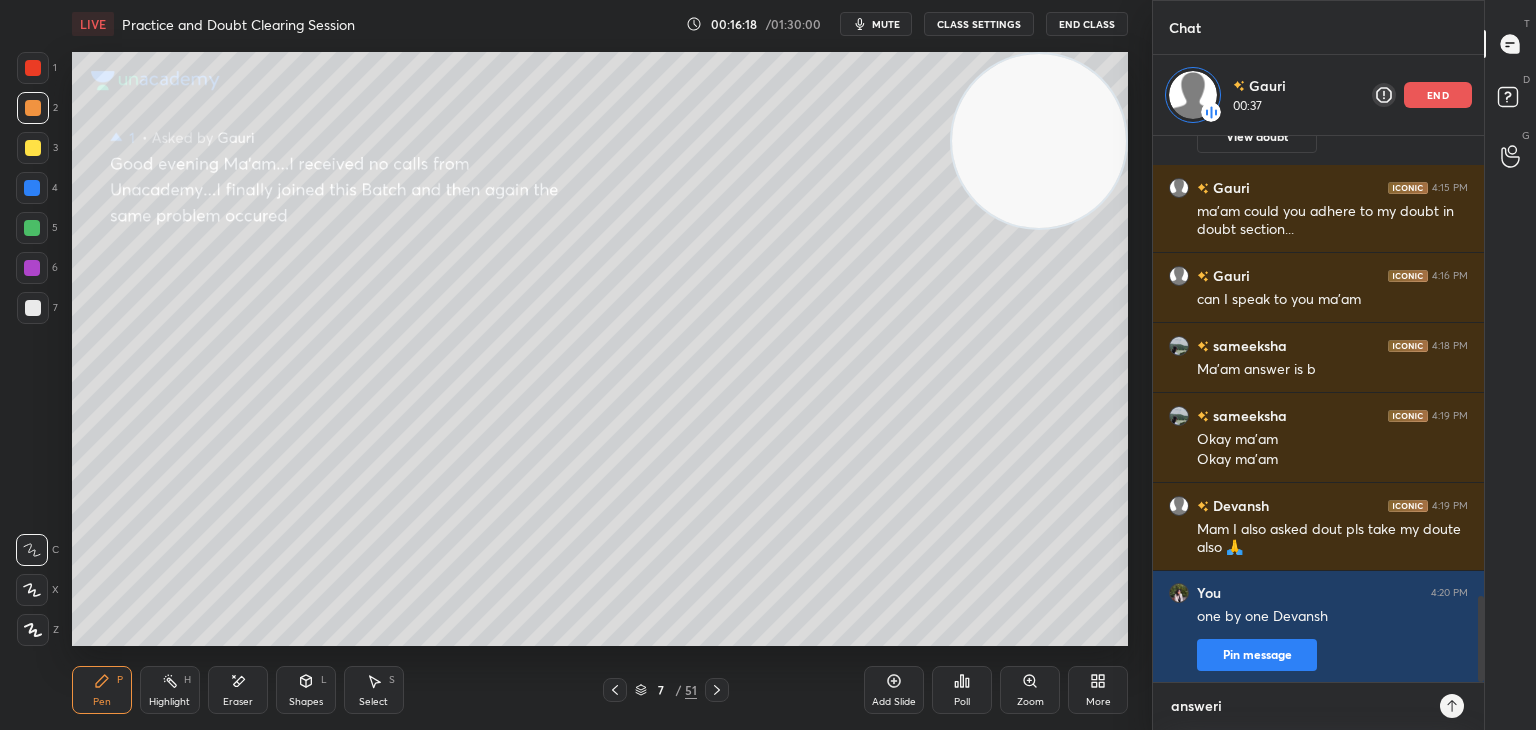 type on "answerin" 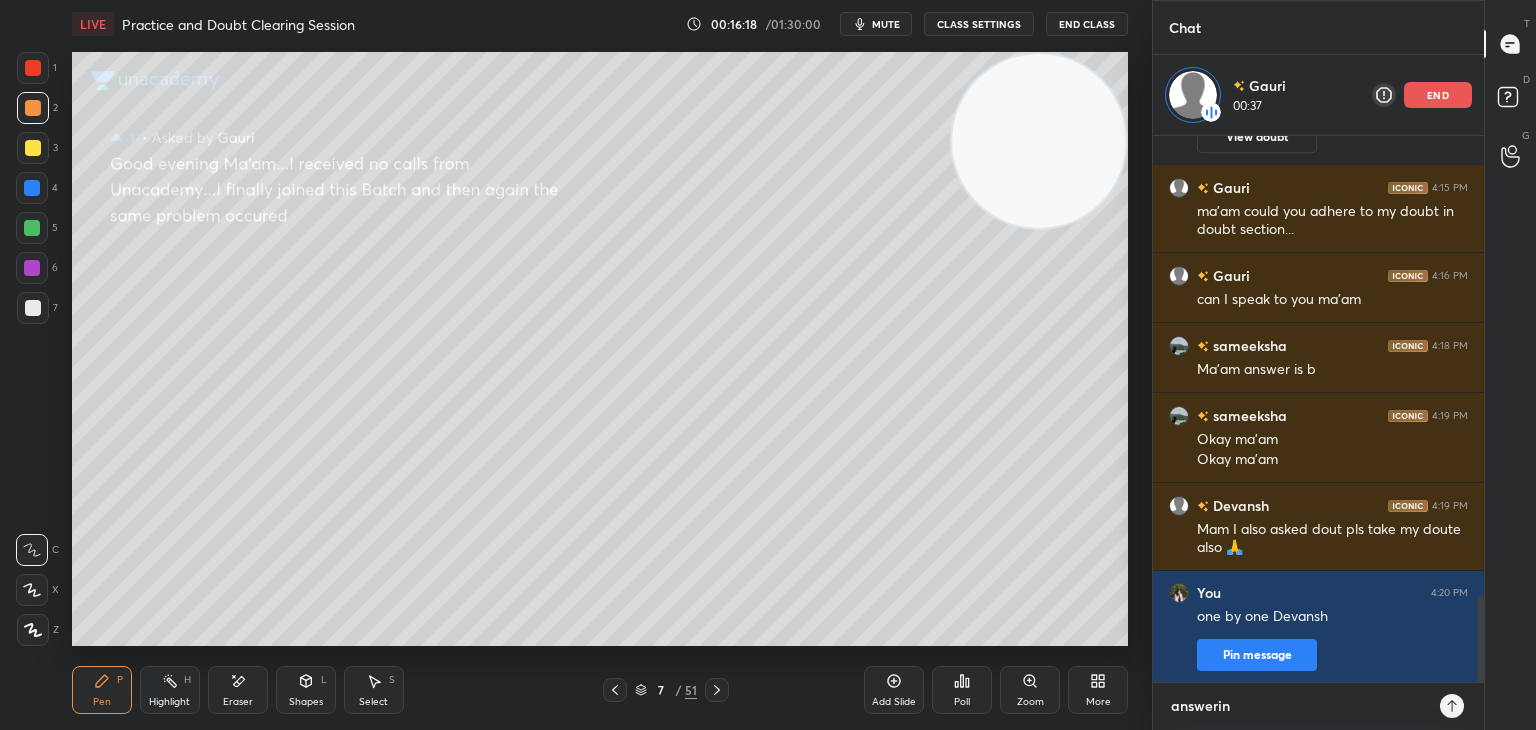 type on "answering" 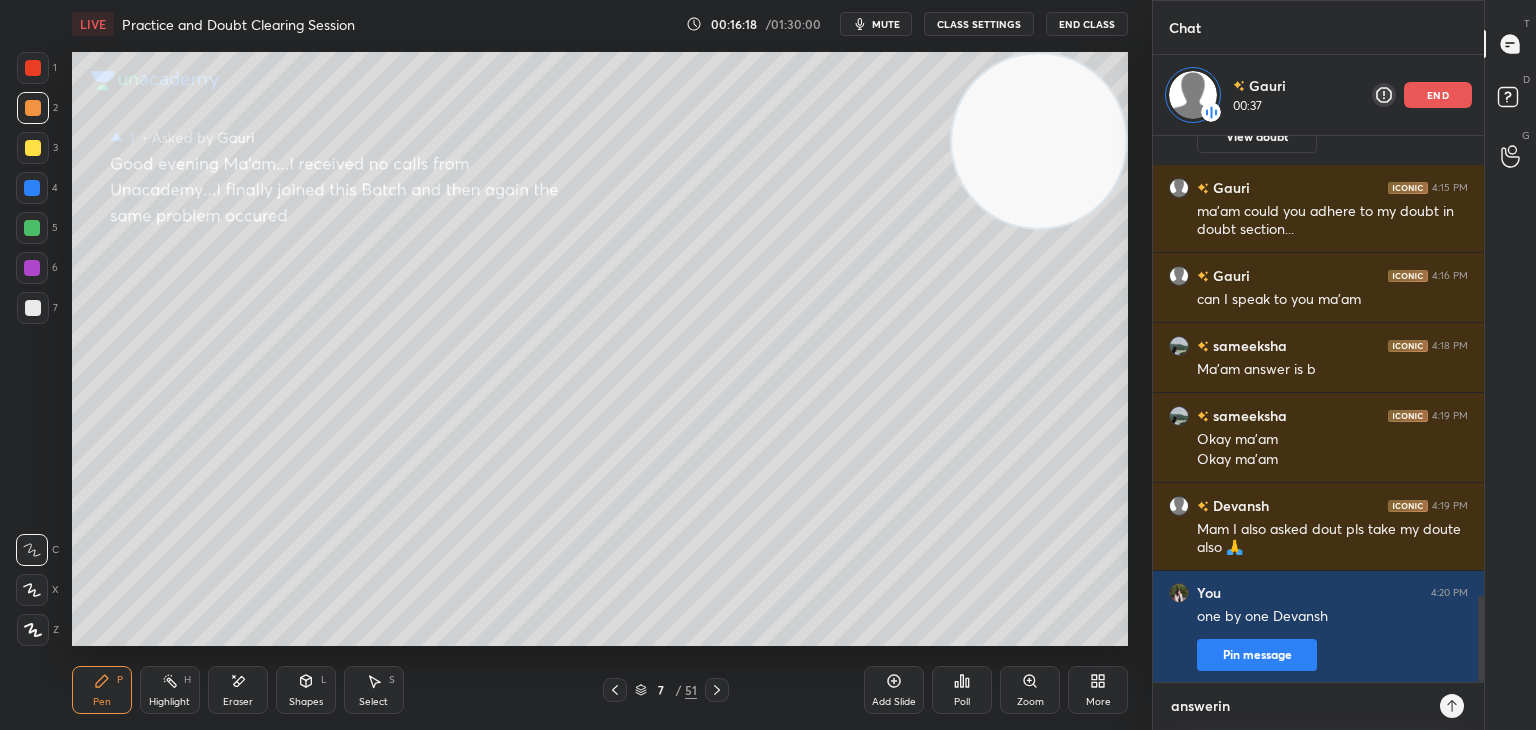 type on "x" 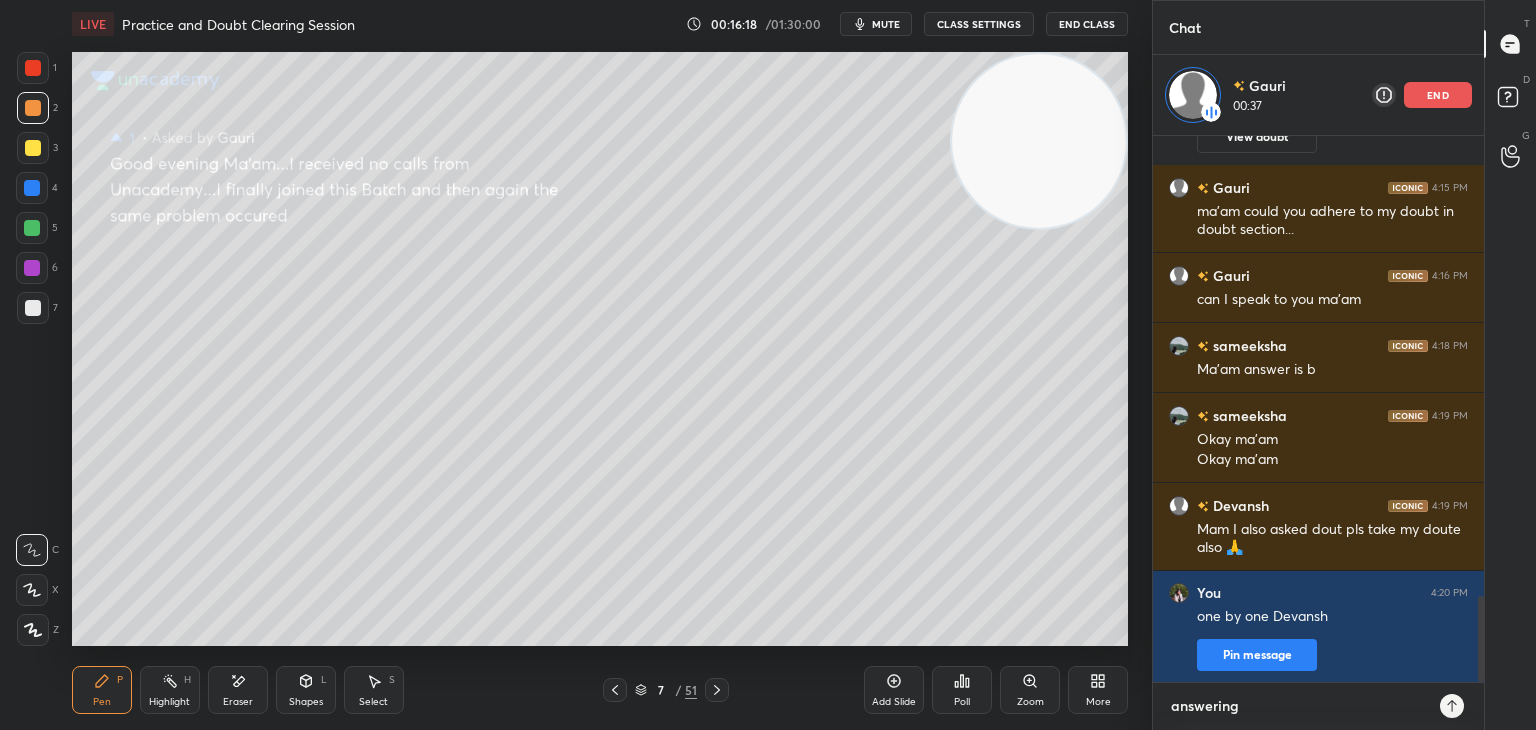 type on "answering" 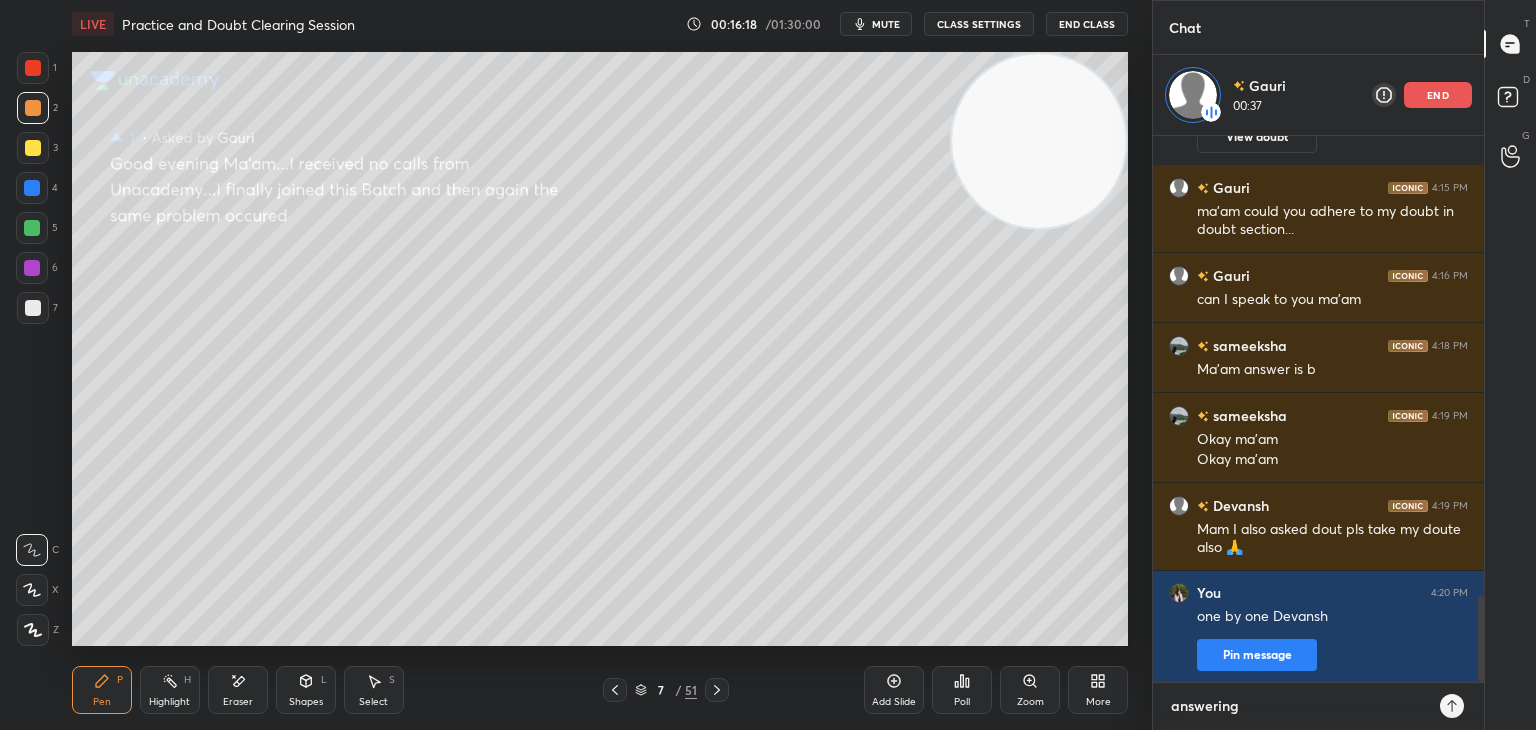 type on "x" 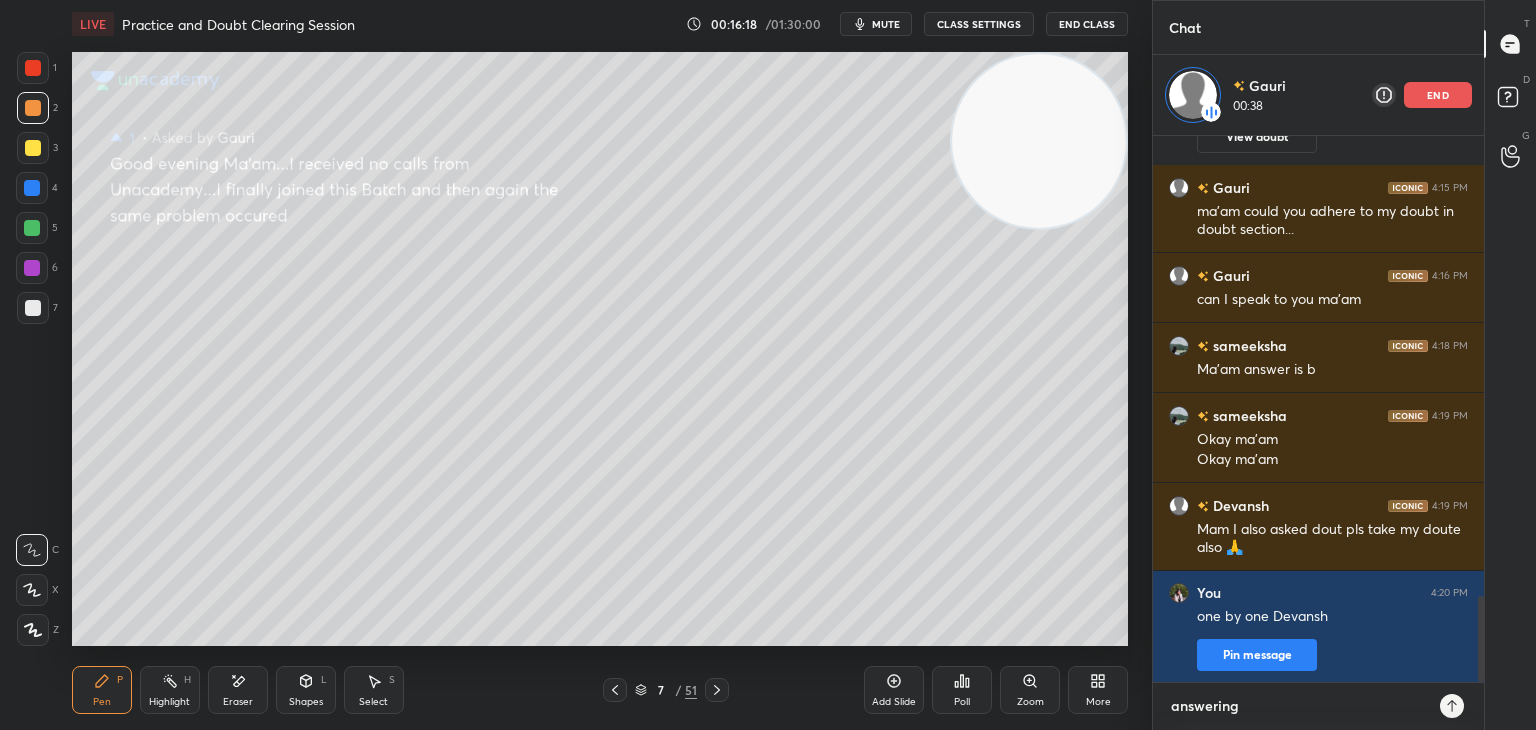 type on "answering y" 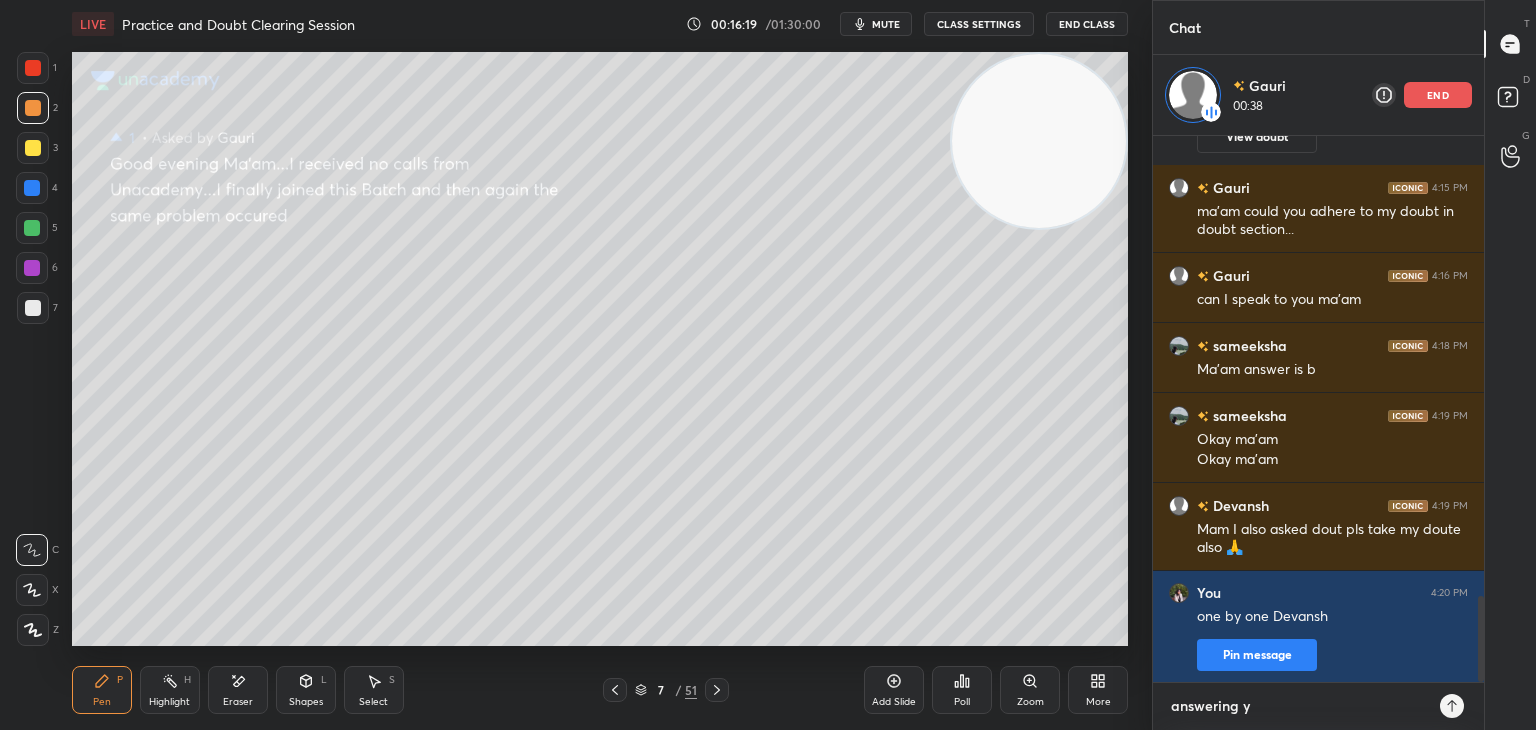 type on "answering yo" 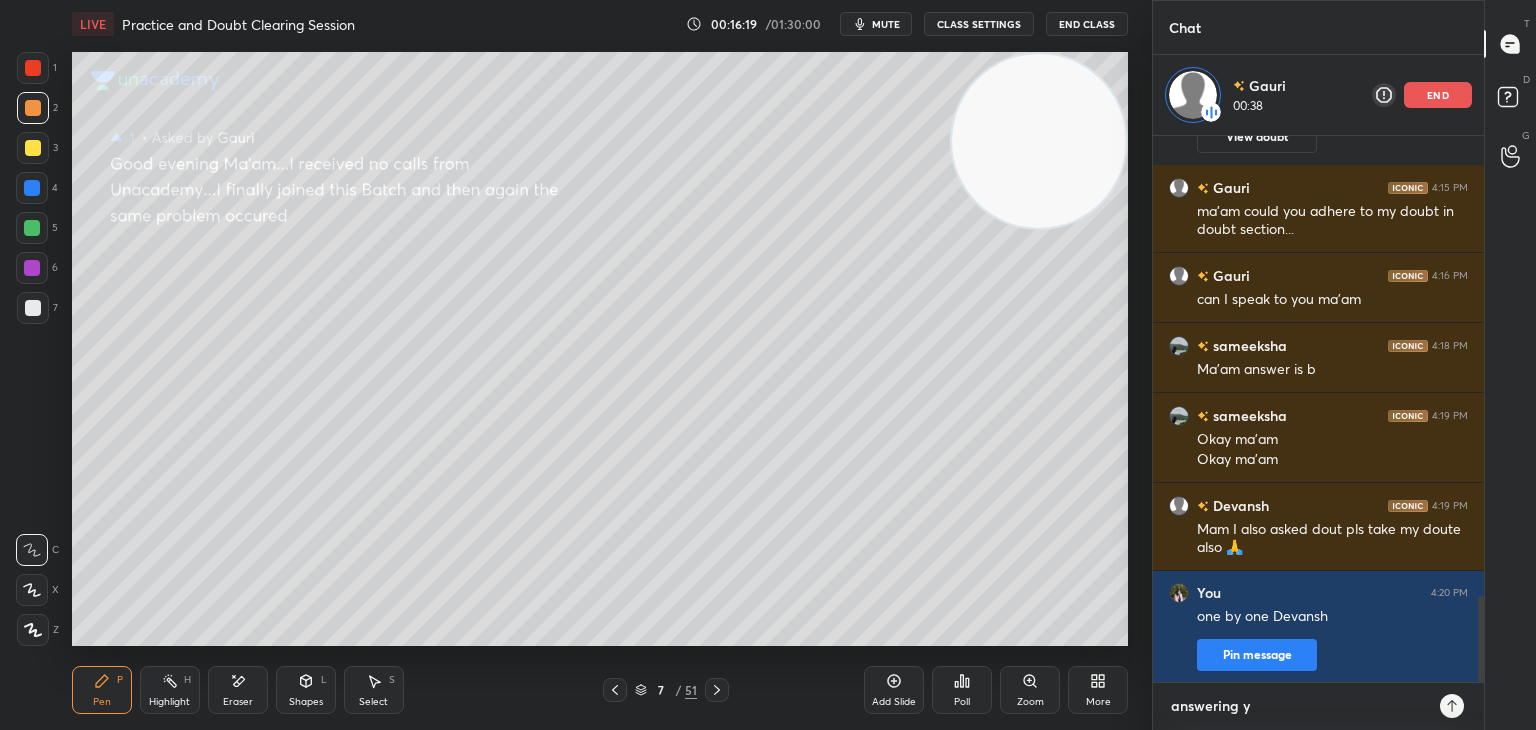 type on "x" 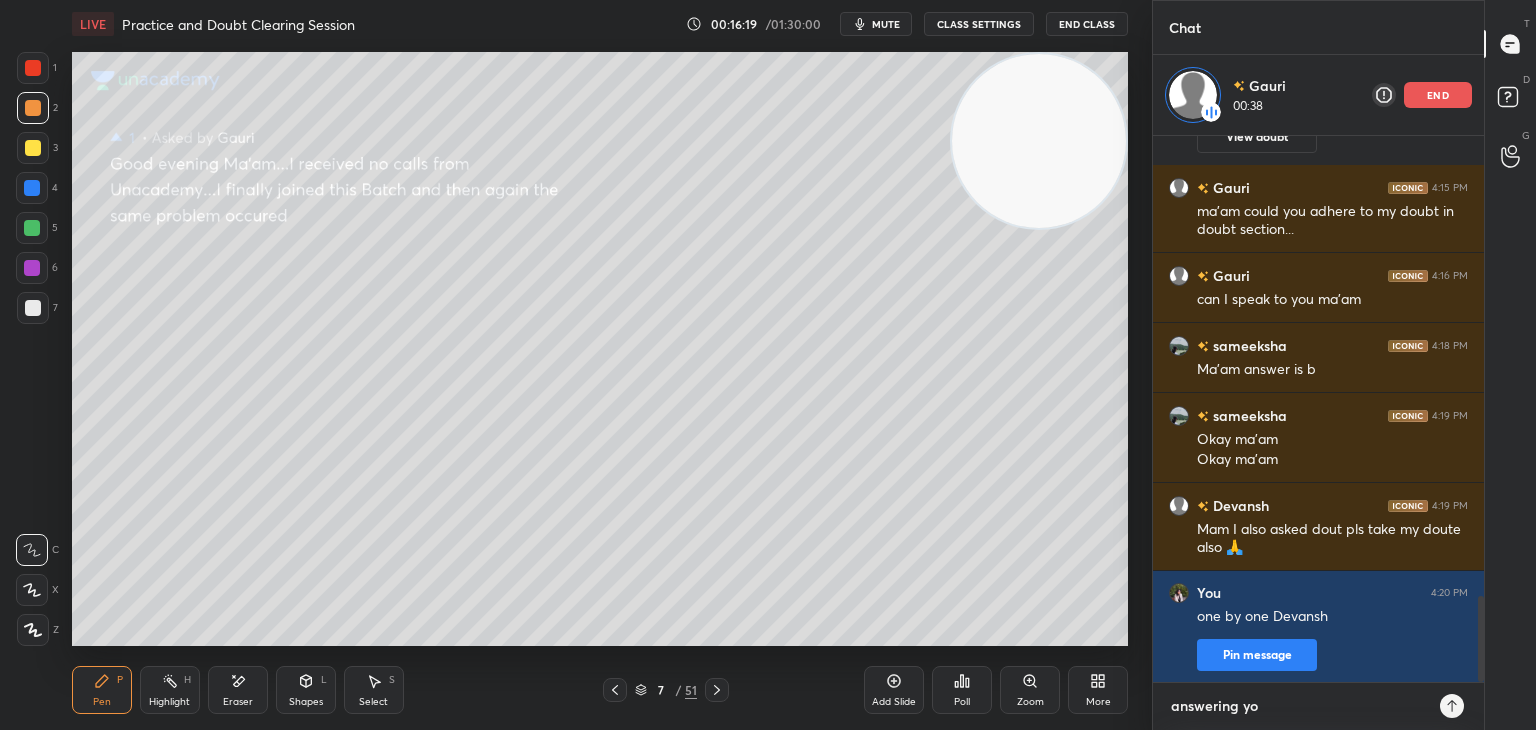 type on "answering you" 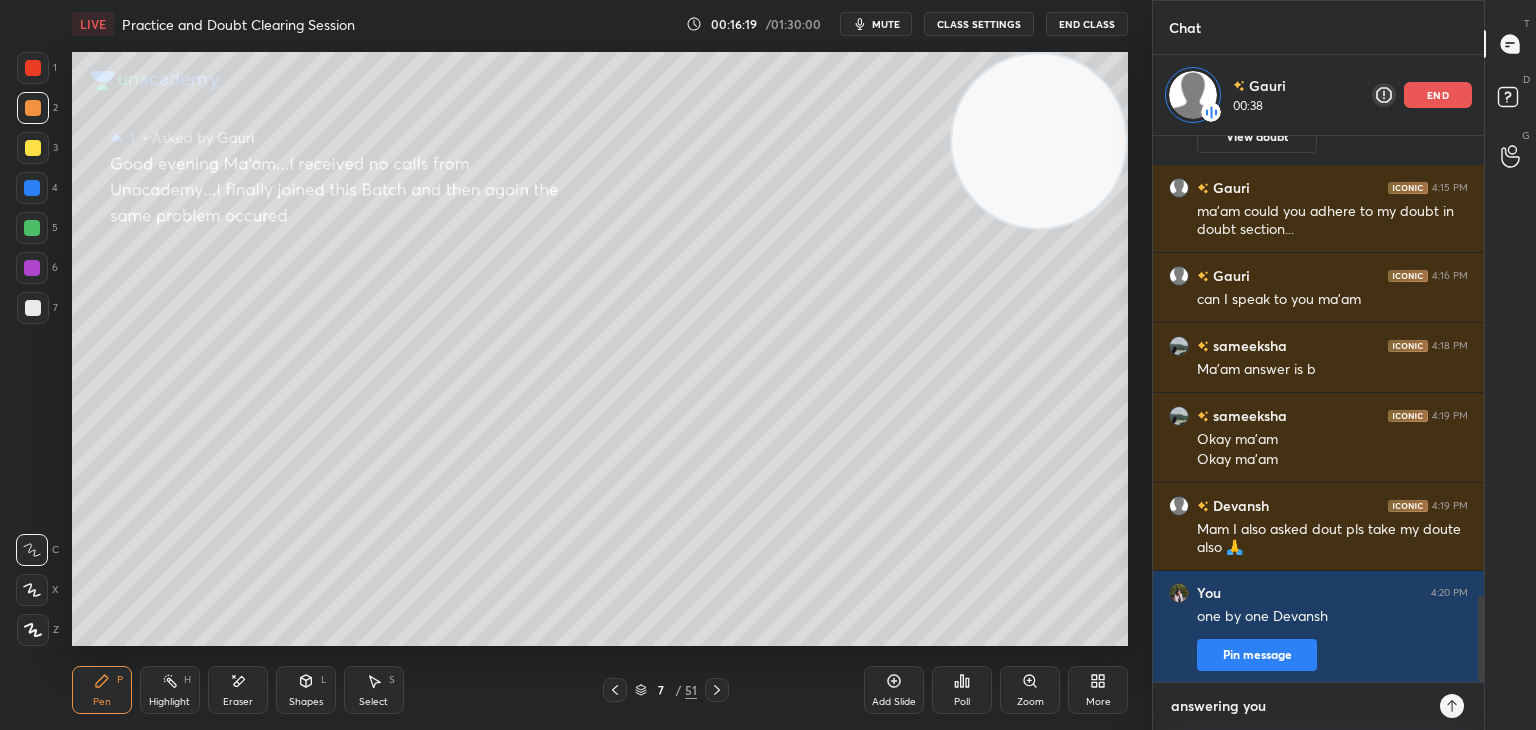 type on "answering your" 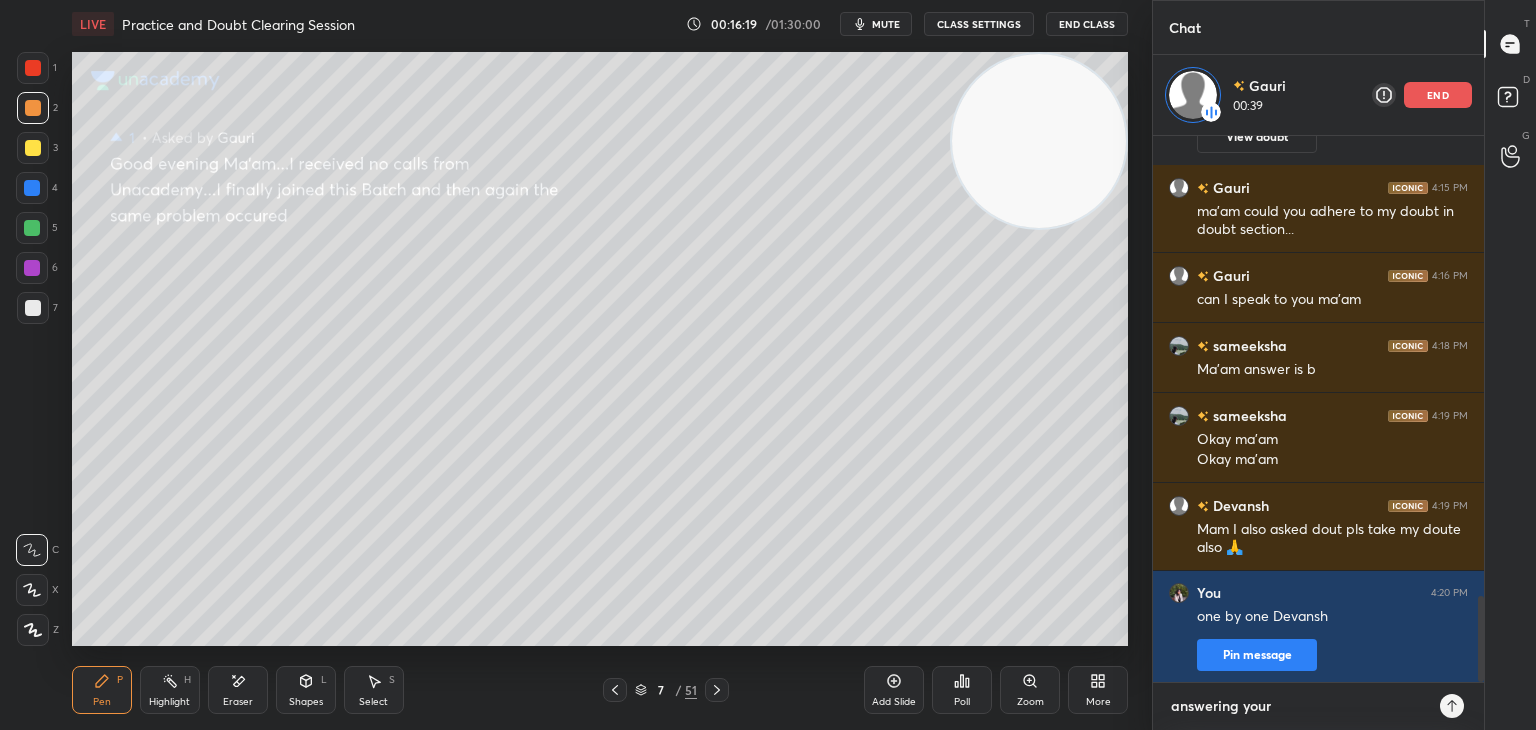 type on "answering yours" 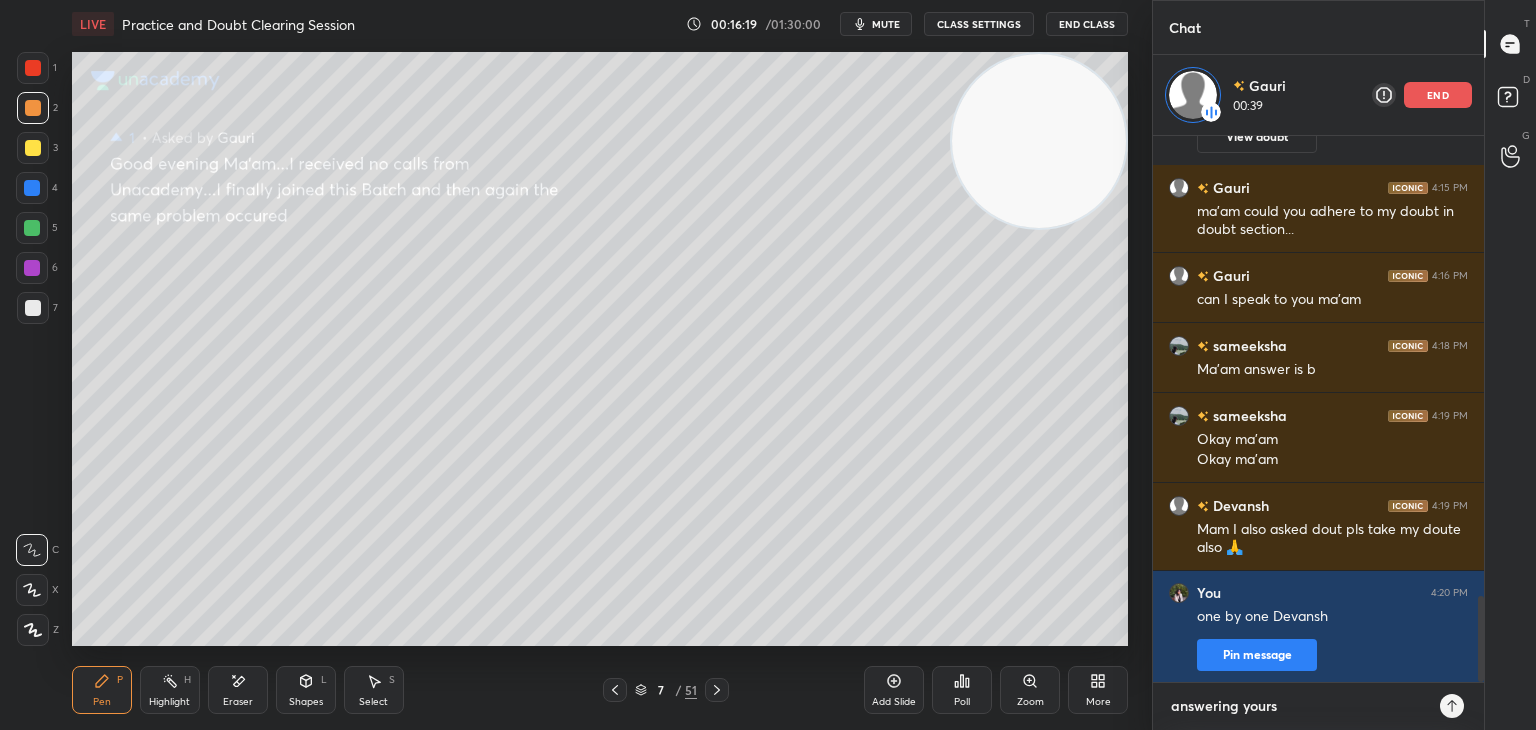type on "x" 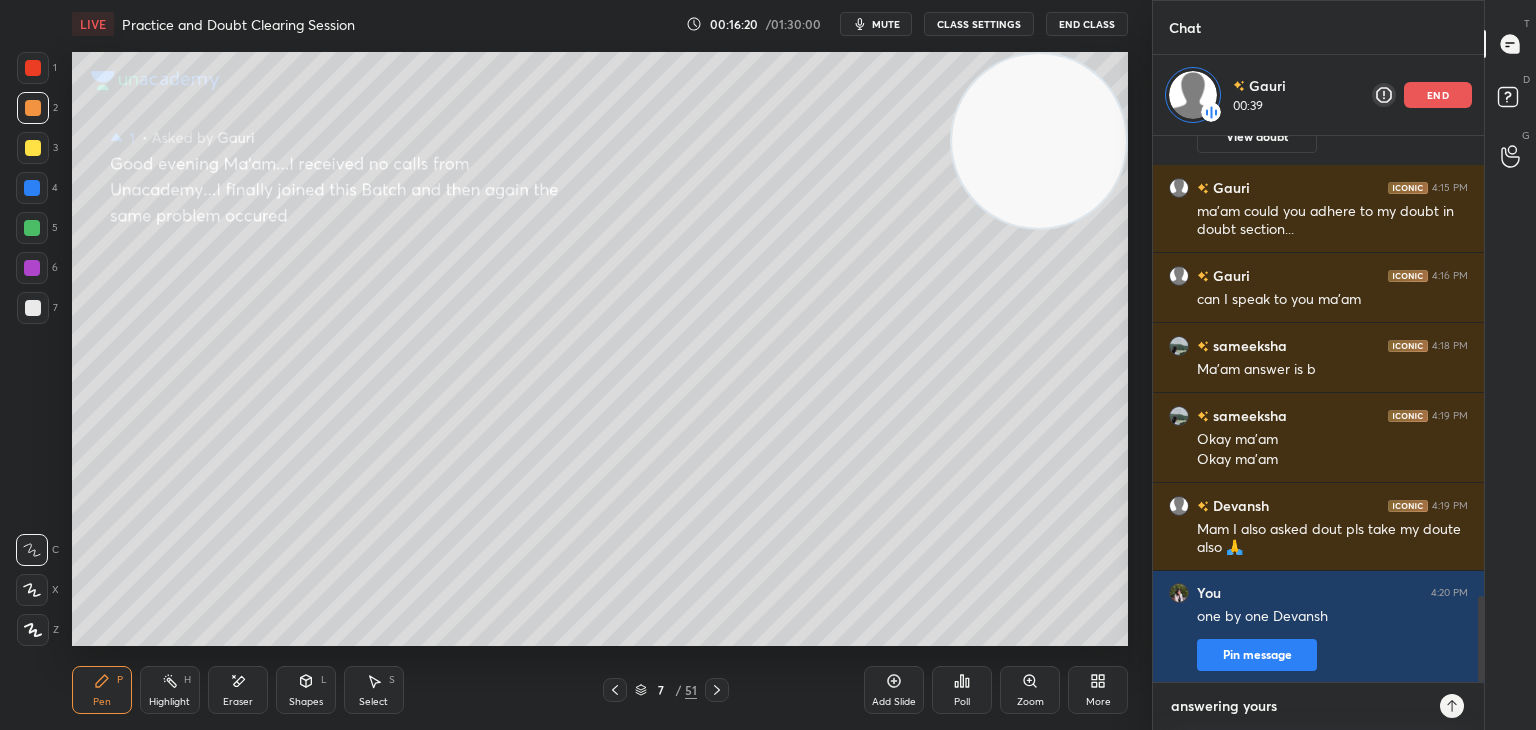 type on "answering yours" 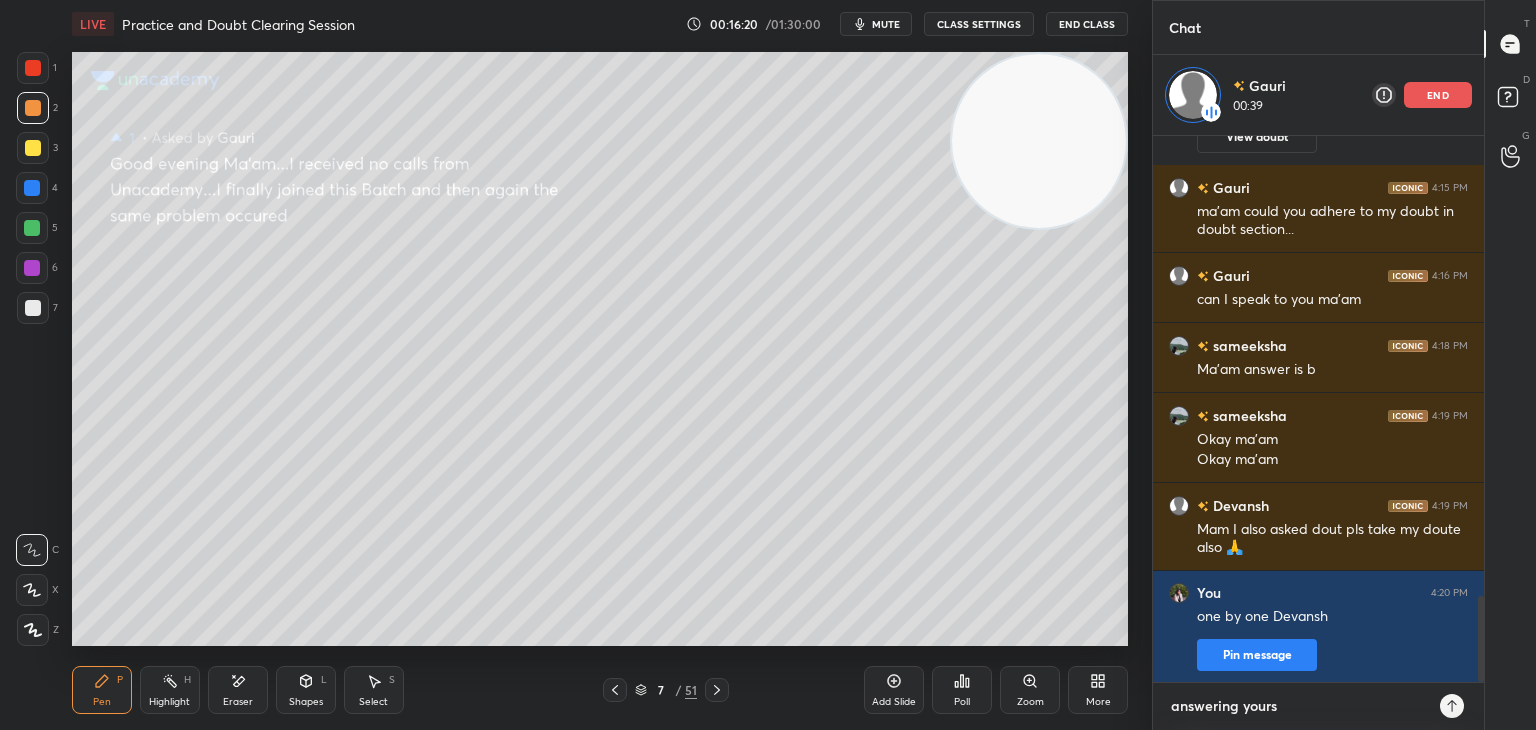 type on "x" 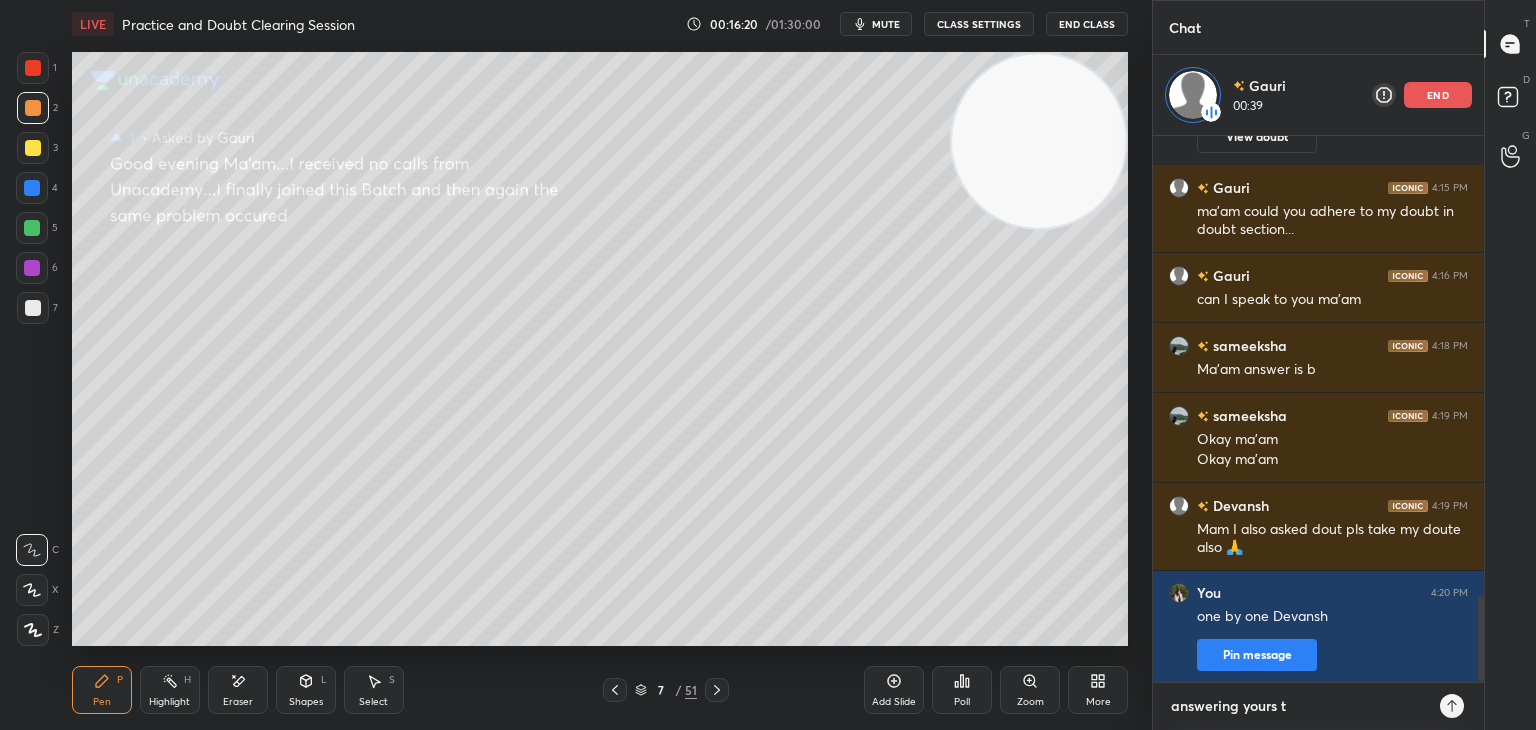 type on "answering yours to" 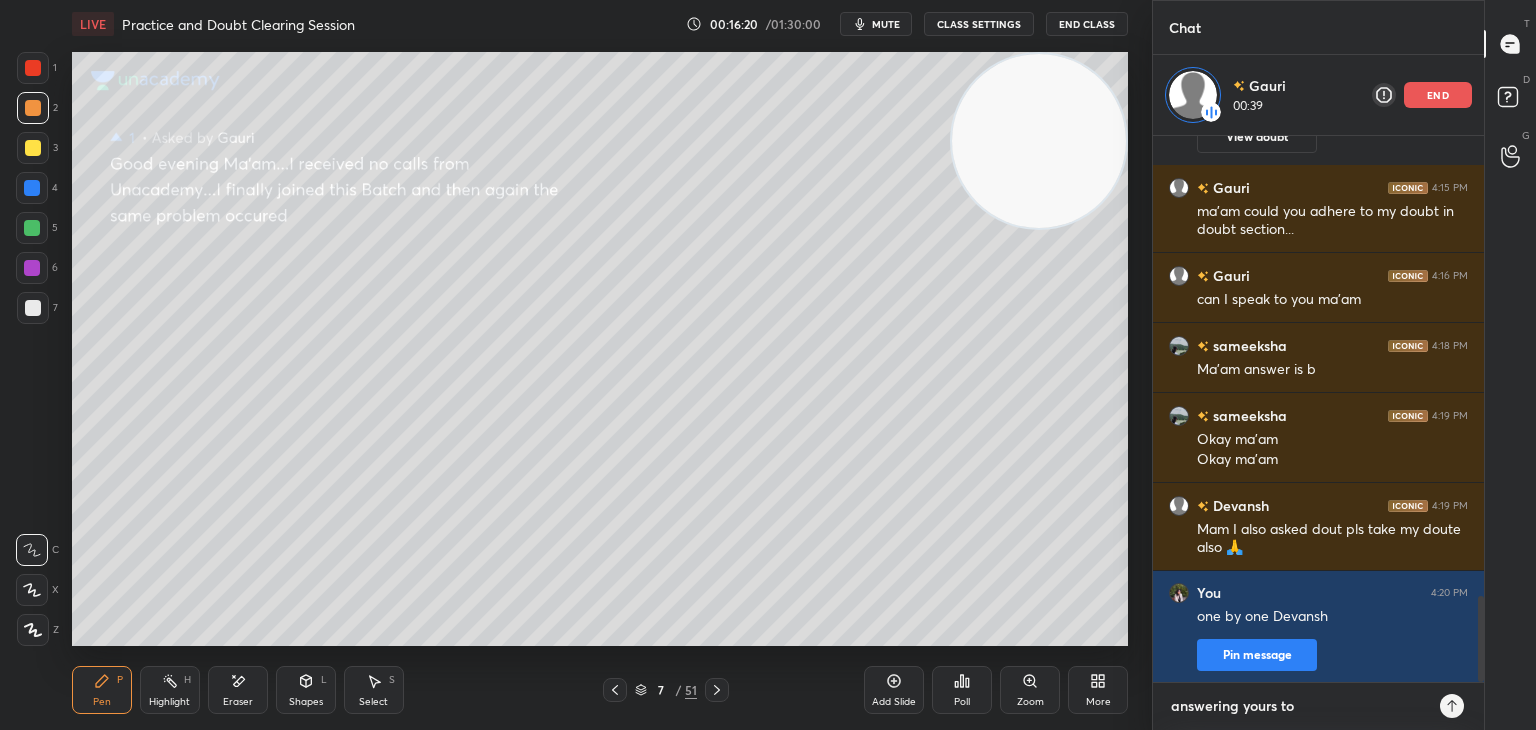type on "answering yours too" 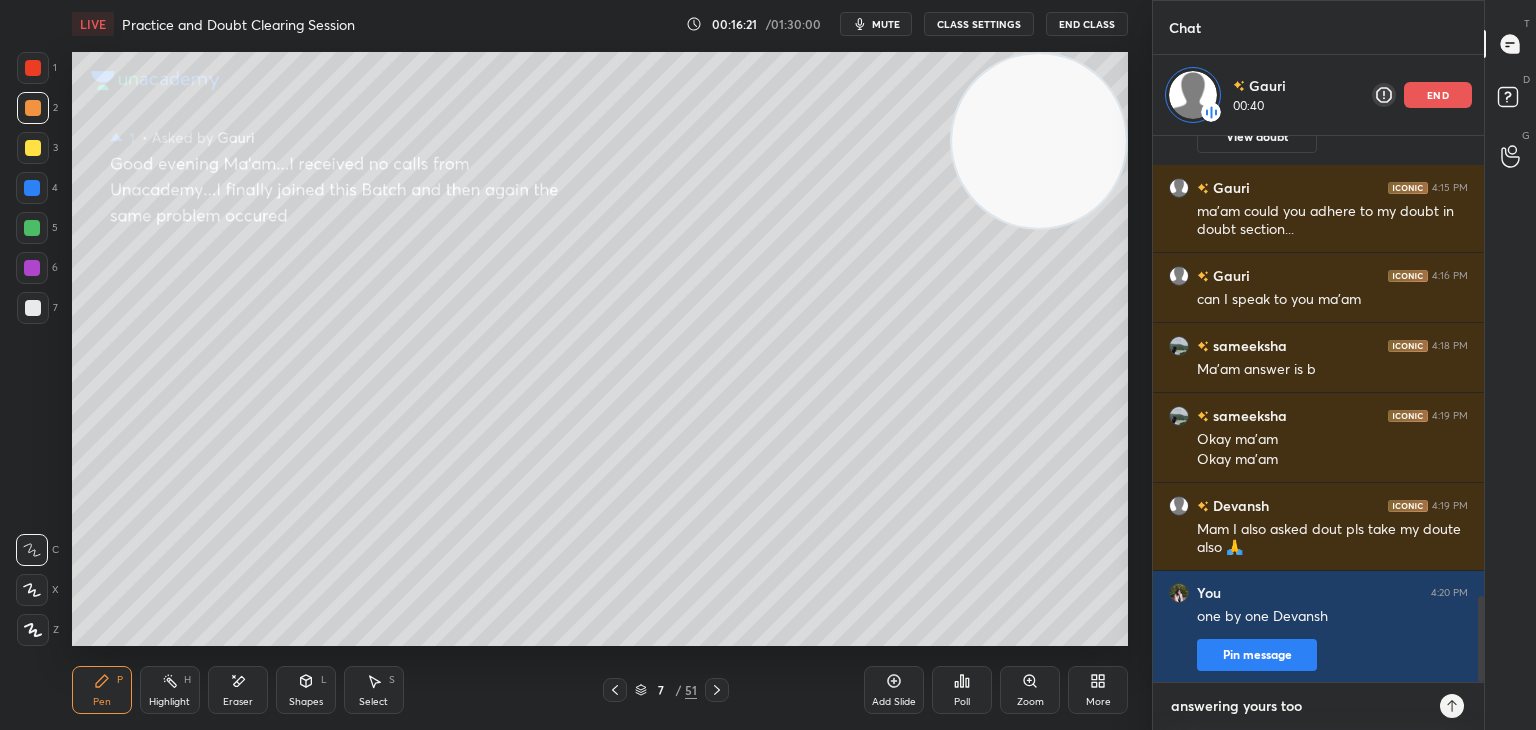 type 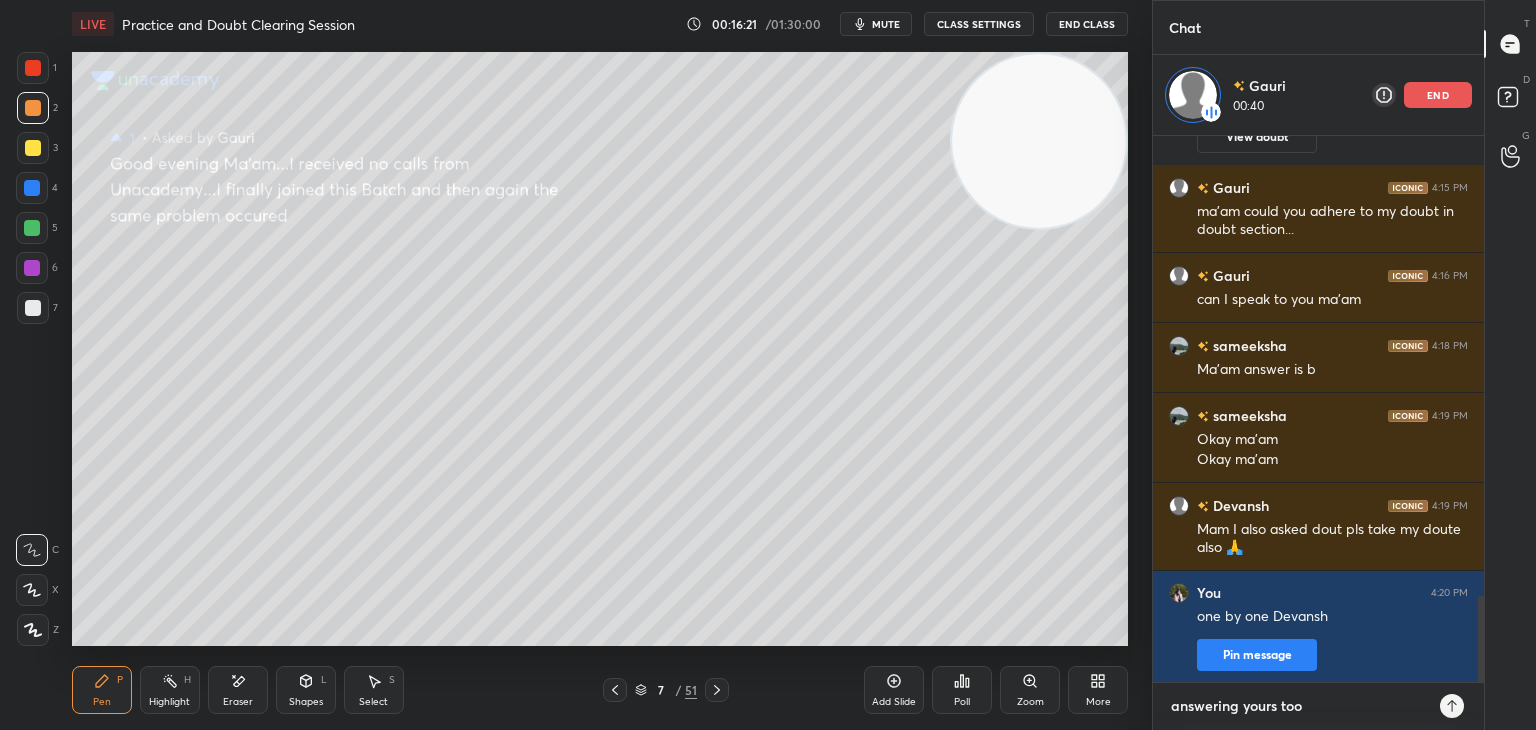 type on "x" 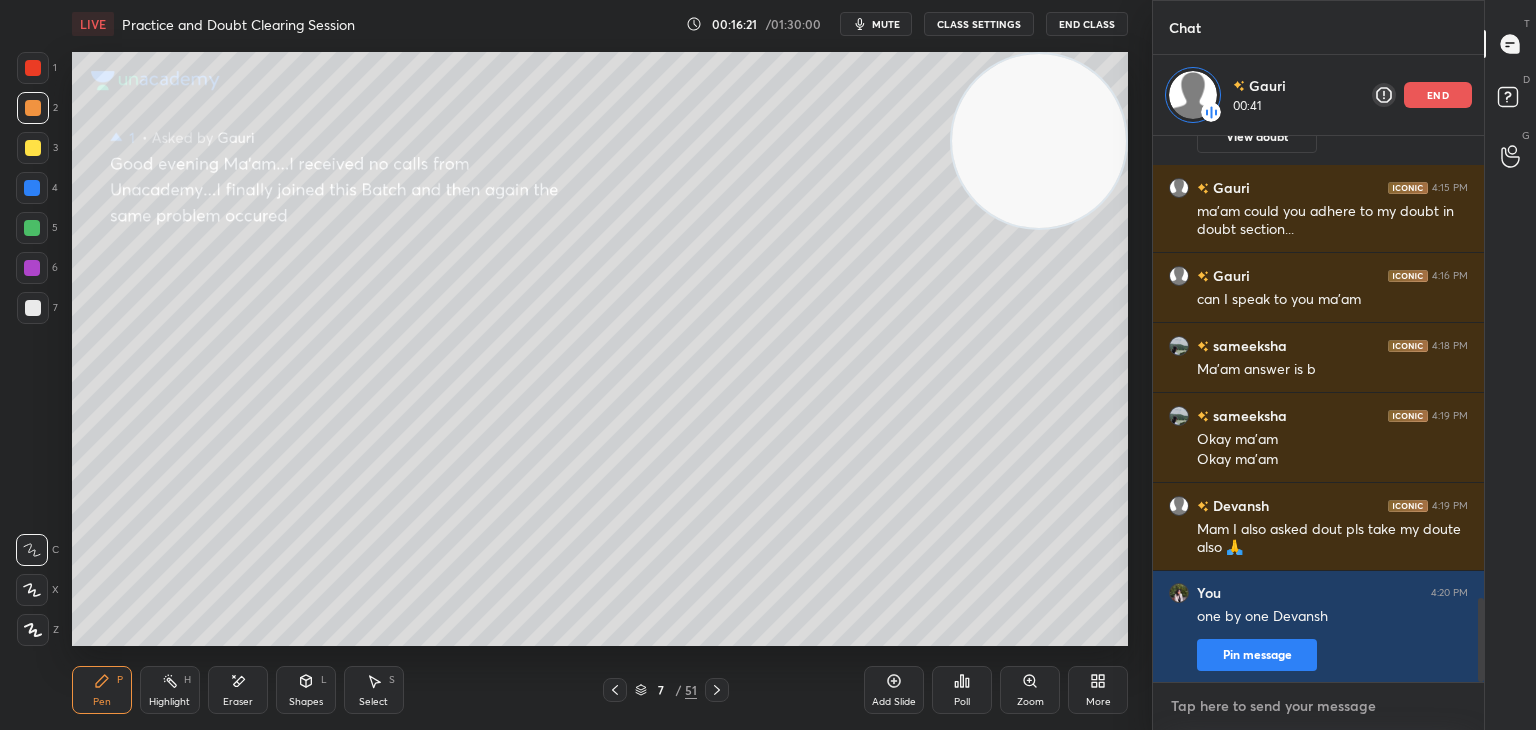 scroll, scrollTop: 3027, scrollLeft: 0, axis: vertical 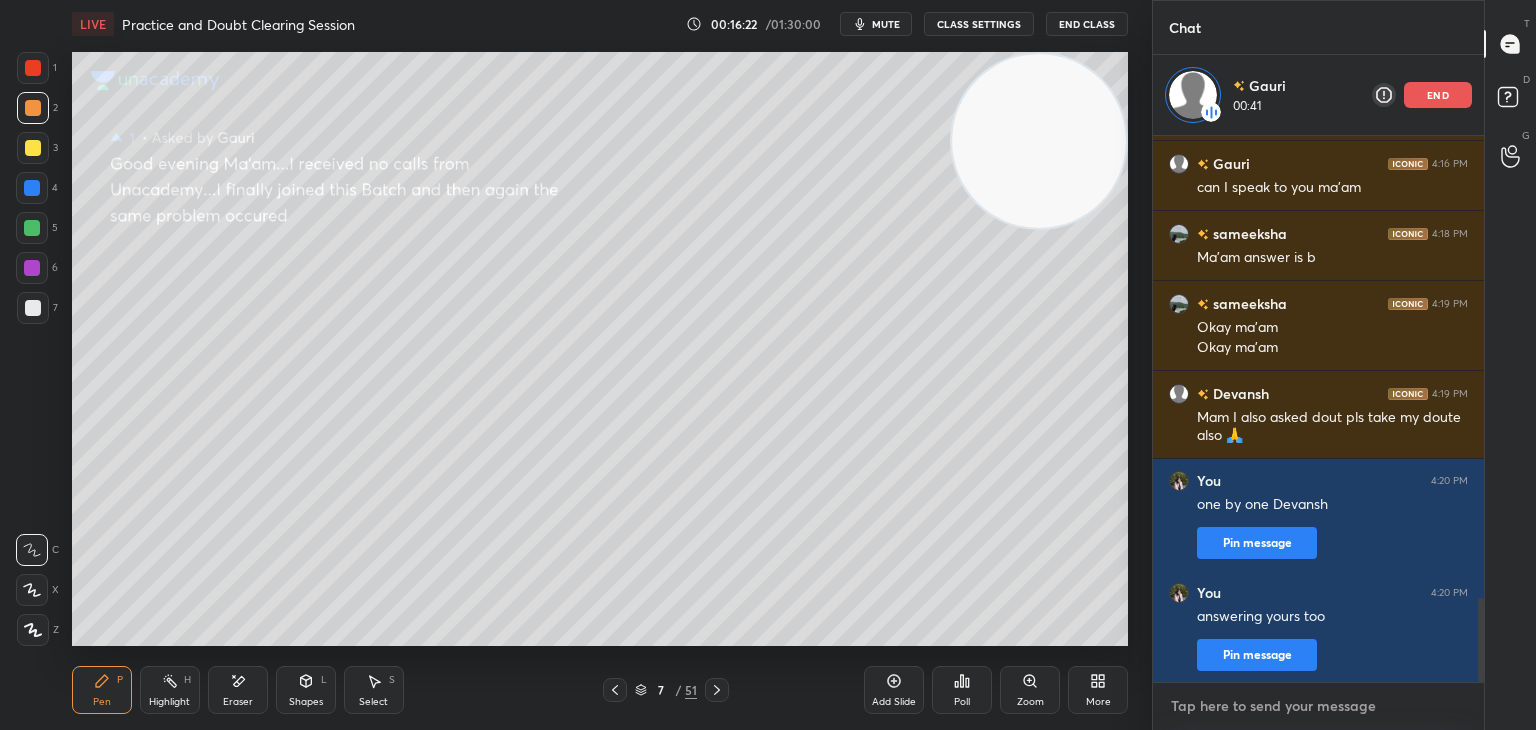 type 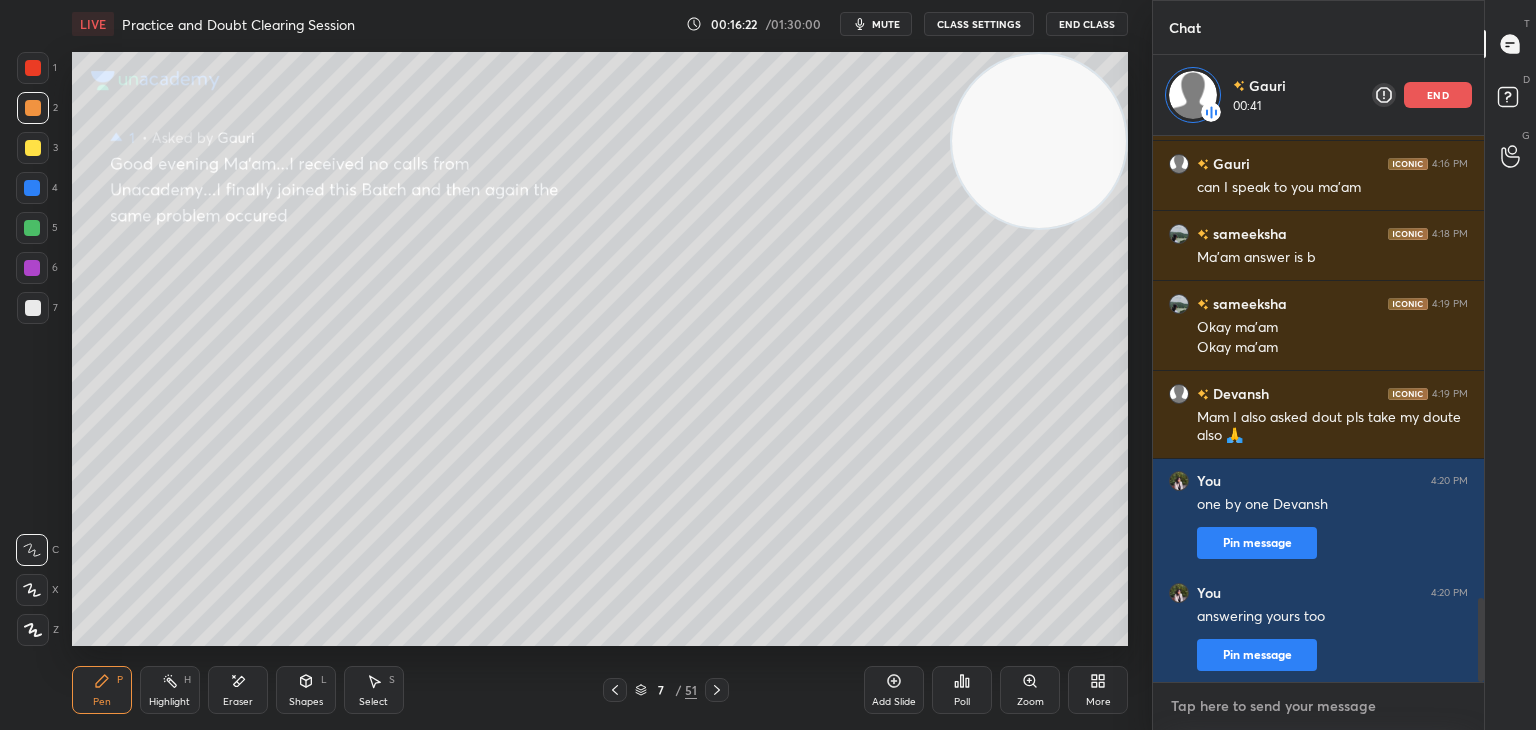 type on "x" 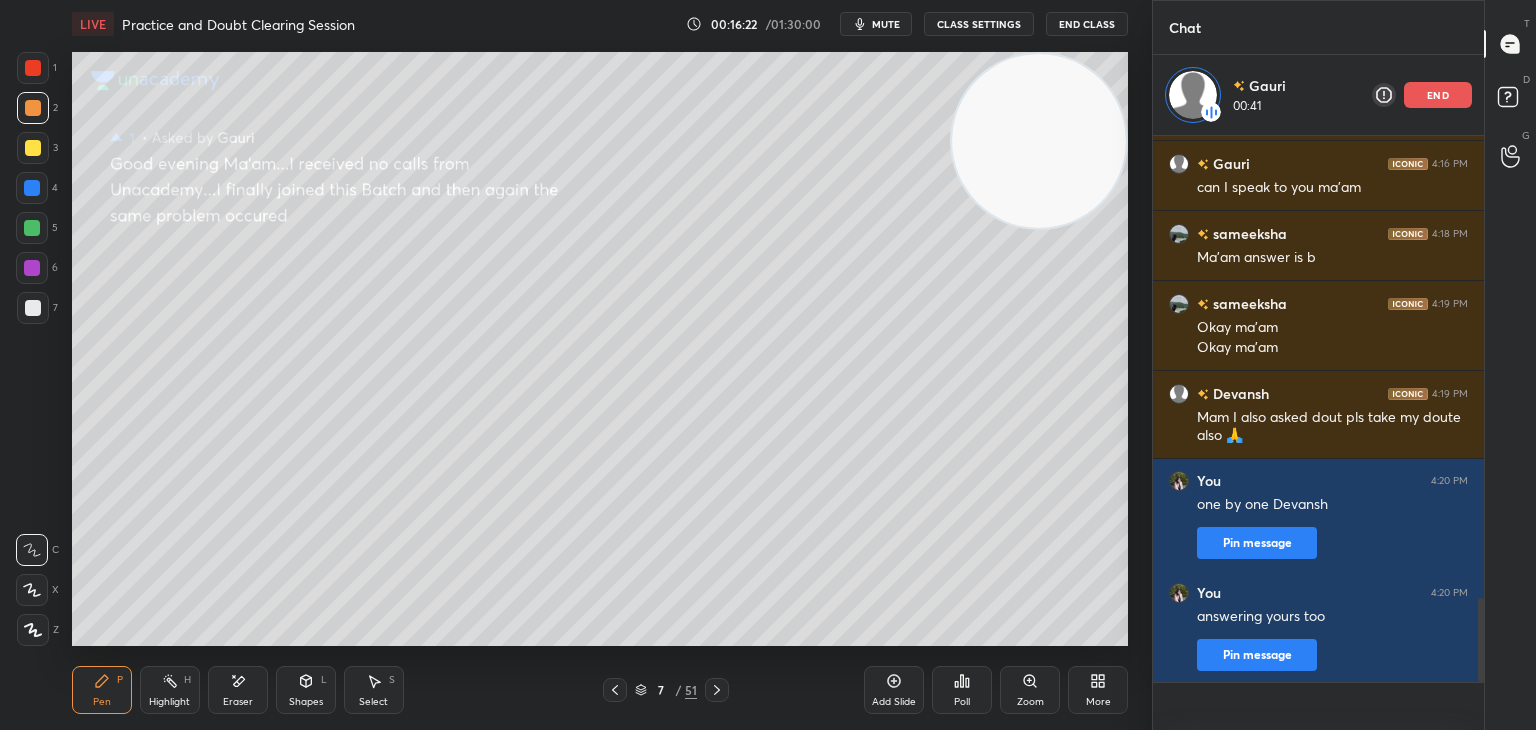 scroll, scrollTop: 0, scrollLeft: 0, axis: both 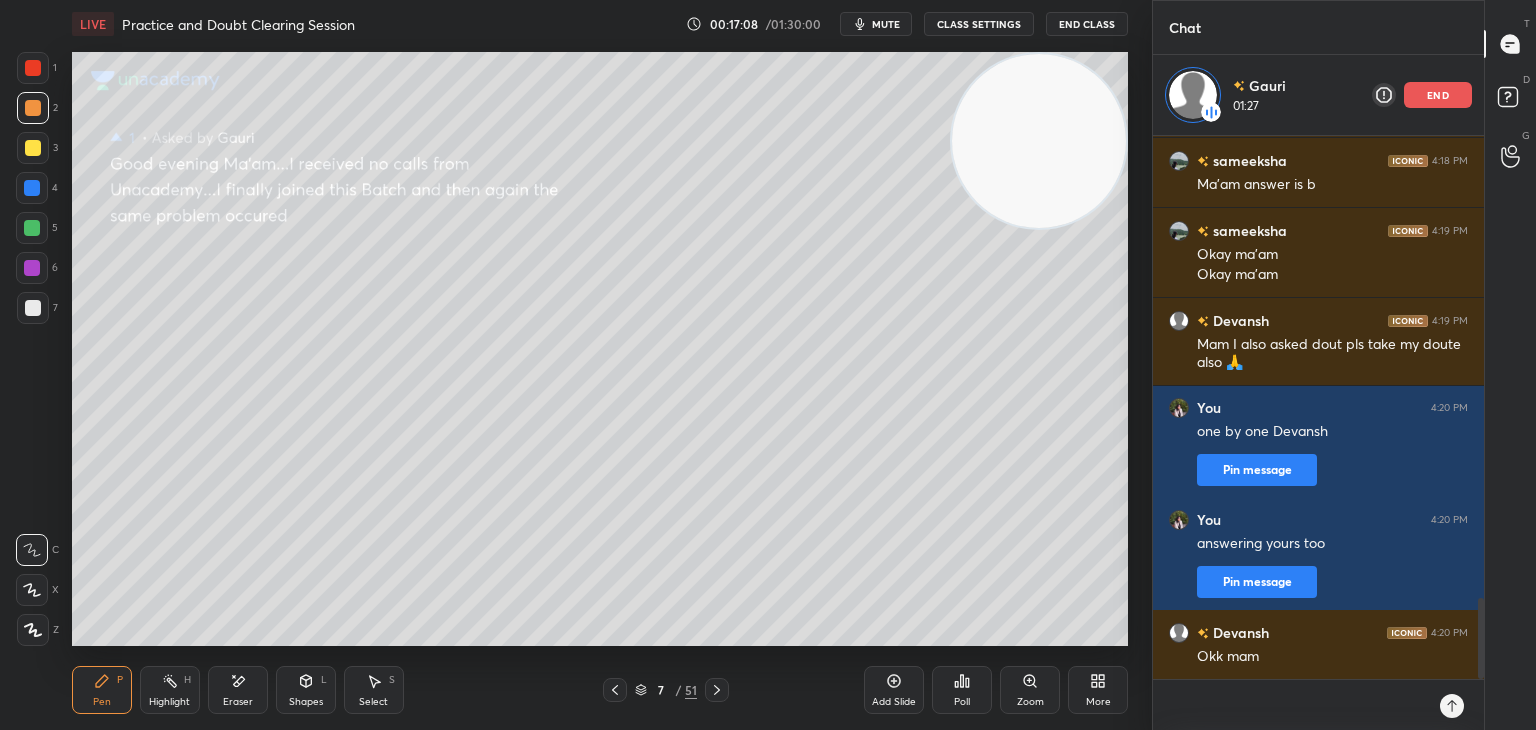 type 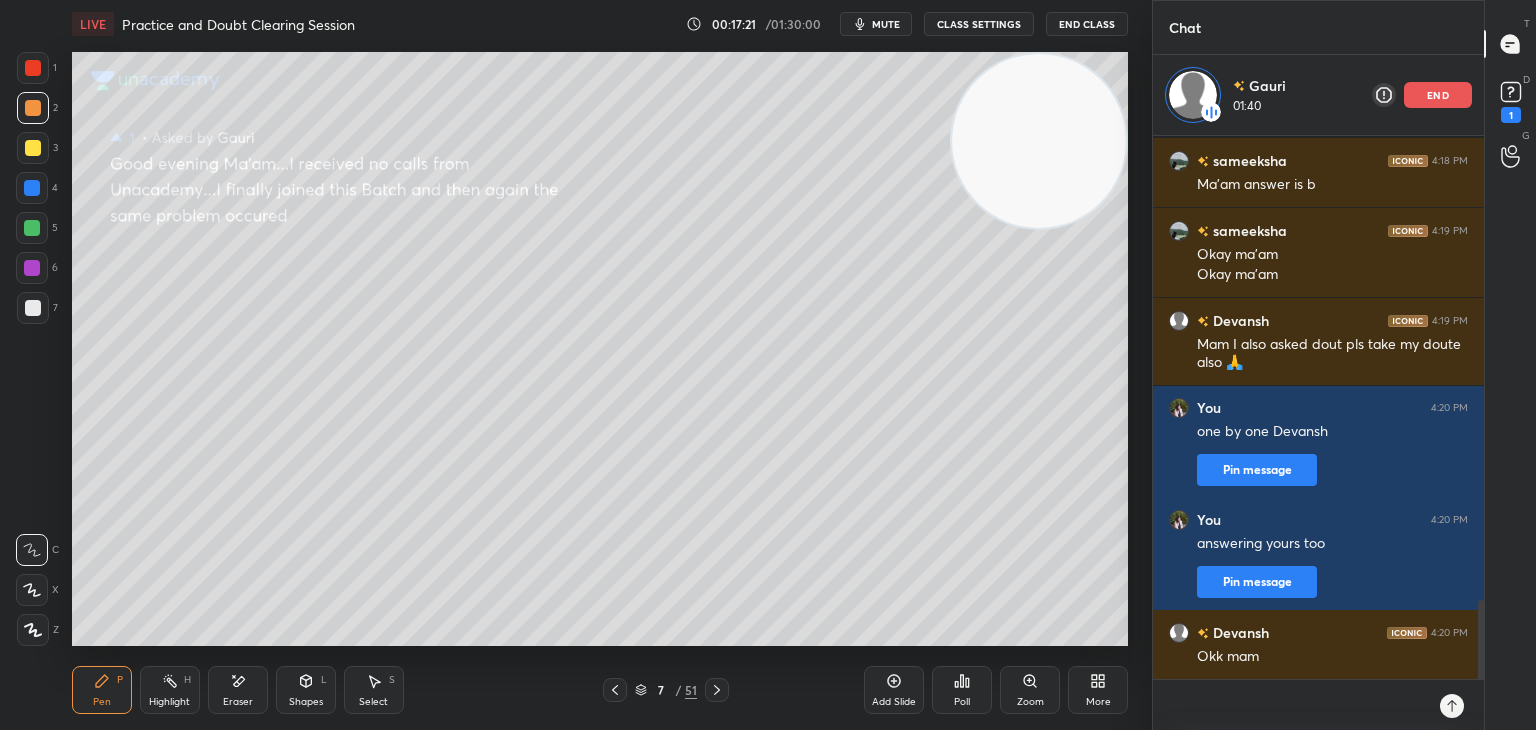 scroll, scrollTop: 3186, scrollLeft: 0, axis: vertical 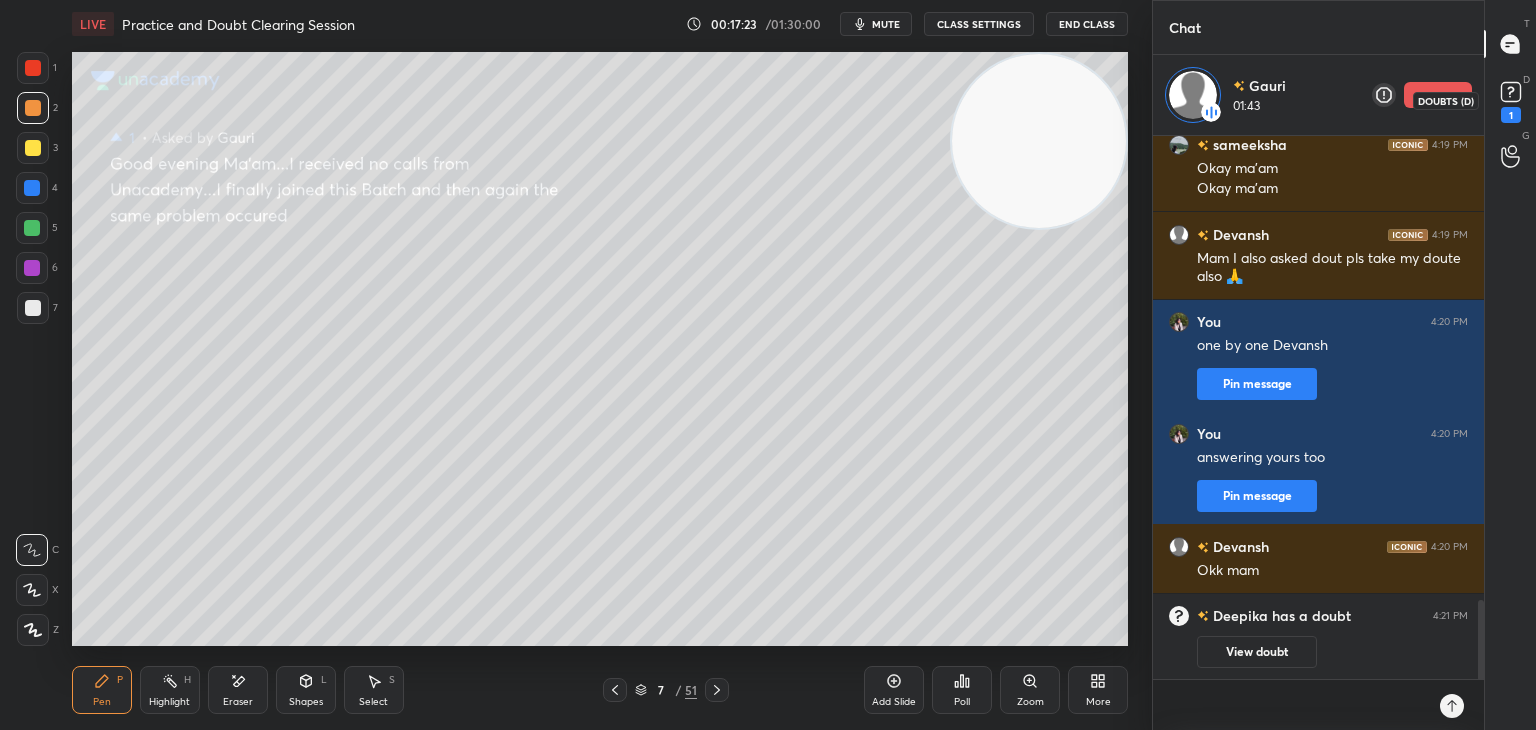 click on "D Doubts (D) 1" at bounding box center [1510, 100] 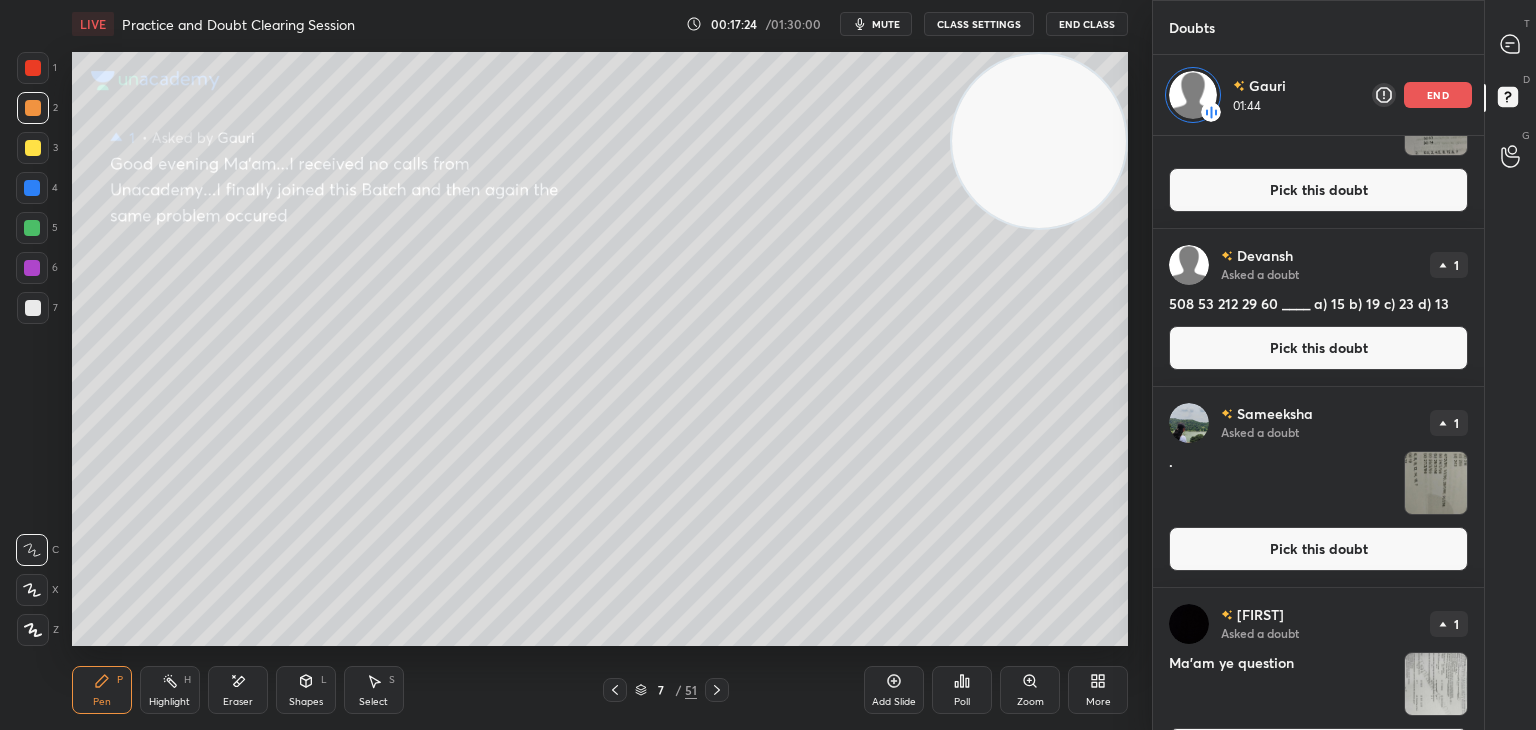 scroll, scrollTop: 165, scrollLeft: 0, axis: vertical 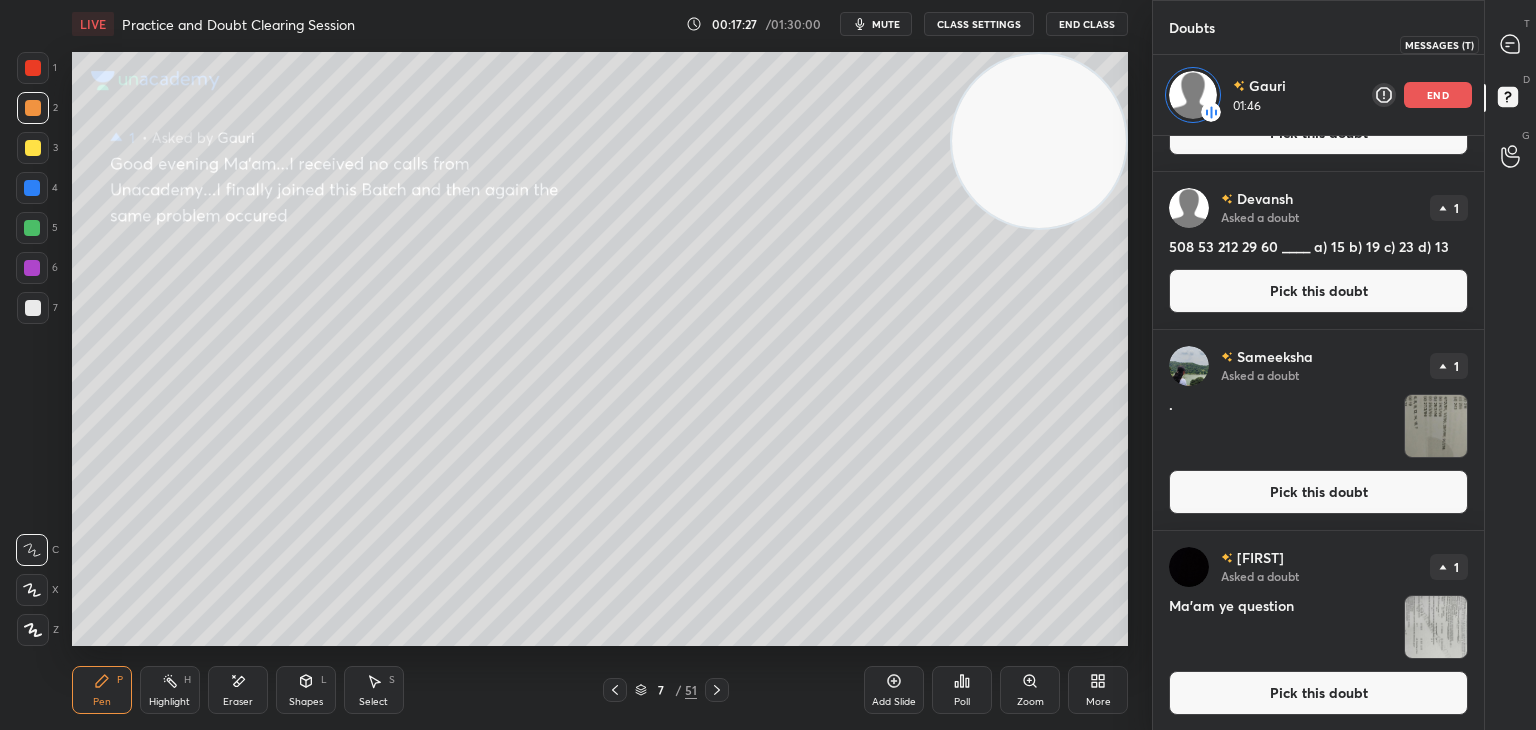 click at bounding box center (1511, 44) 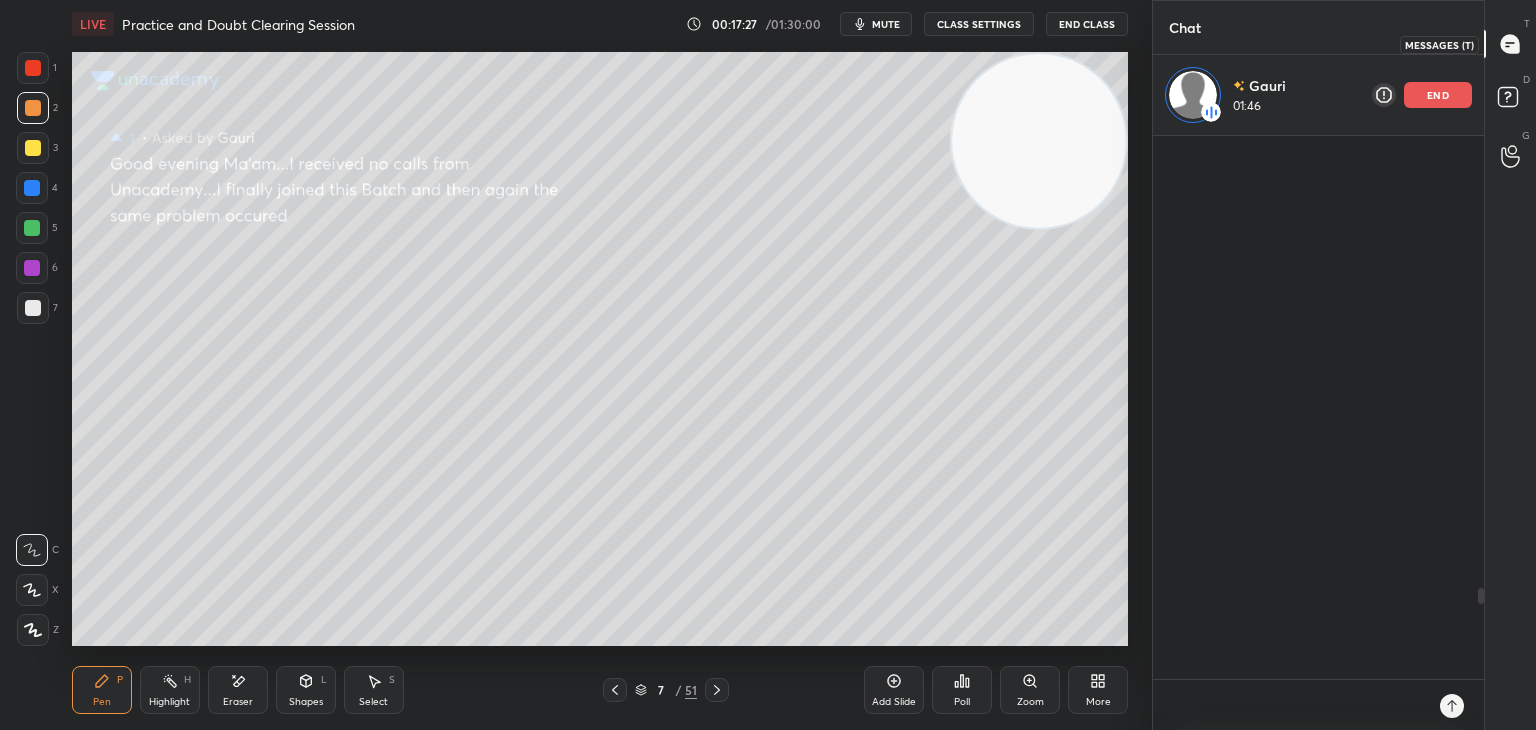 scroll, scrollTop: 2706, scrollLeft: 0, axis: vertical 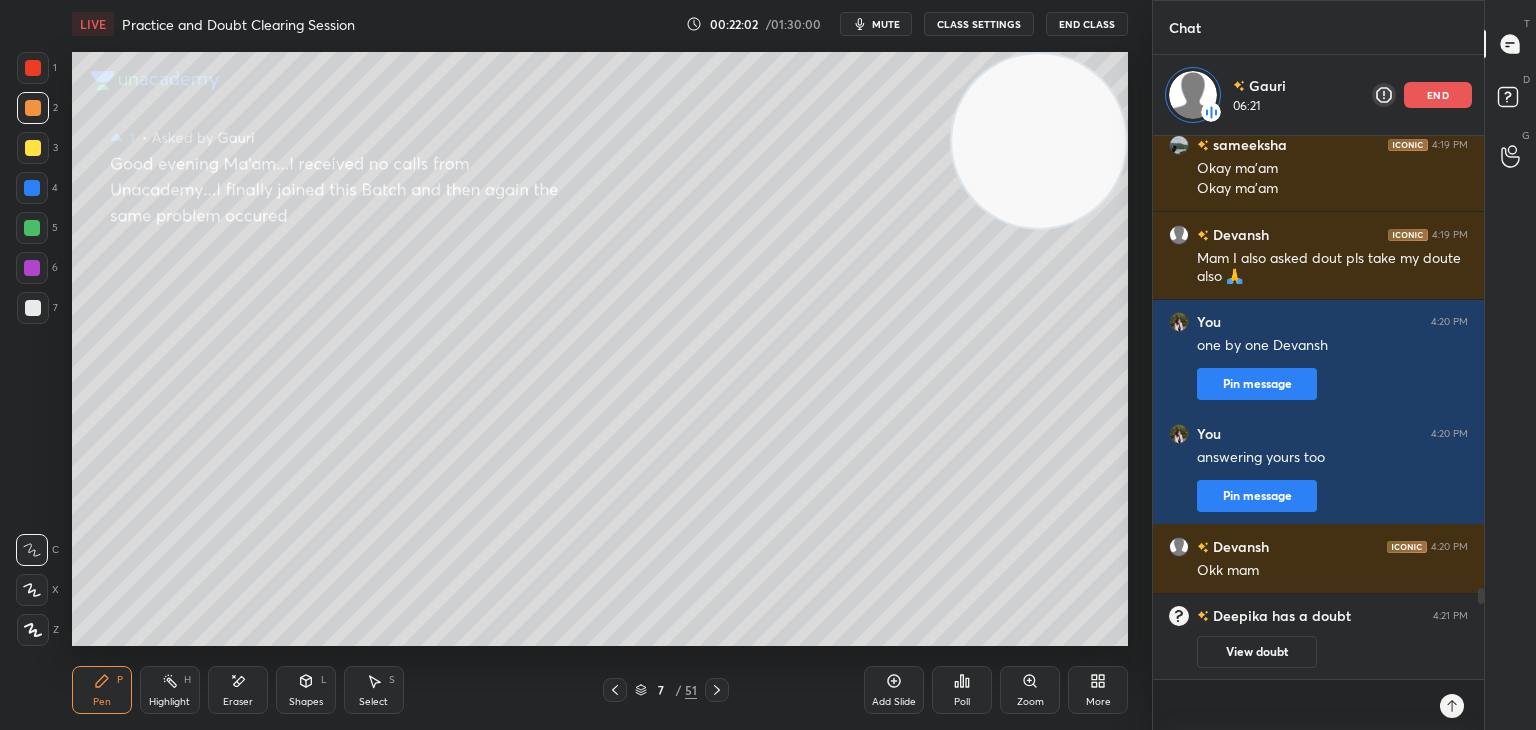 click 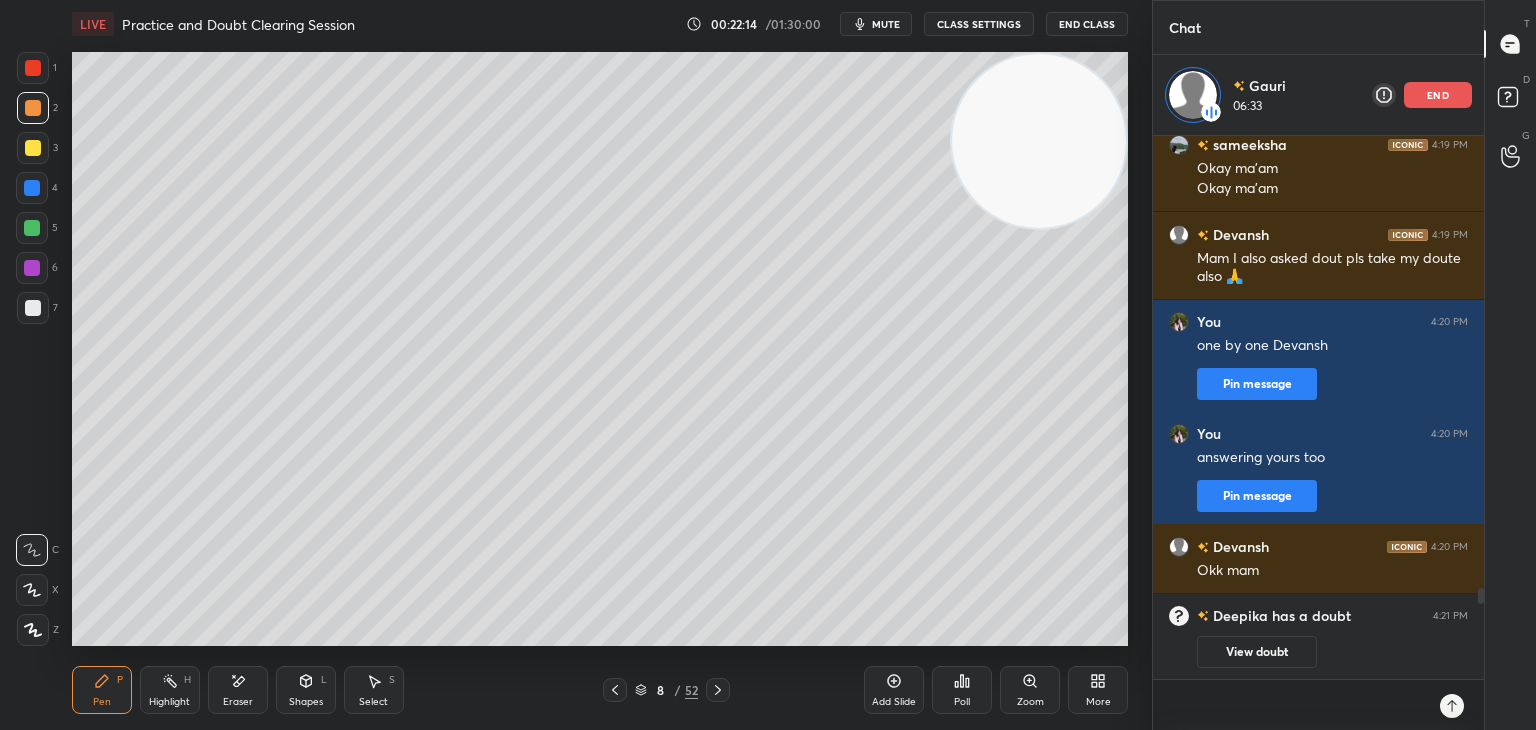 scroll, scrollTop: 7, scrollLeft: 6, axis: both 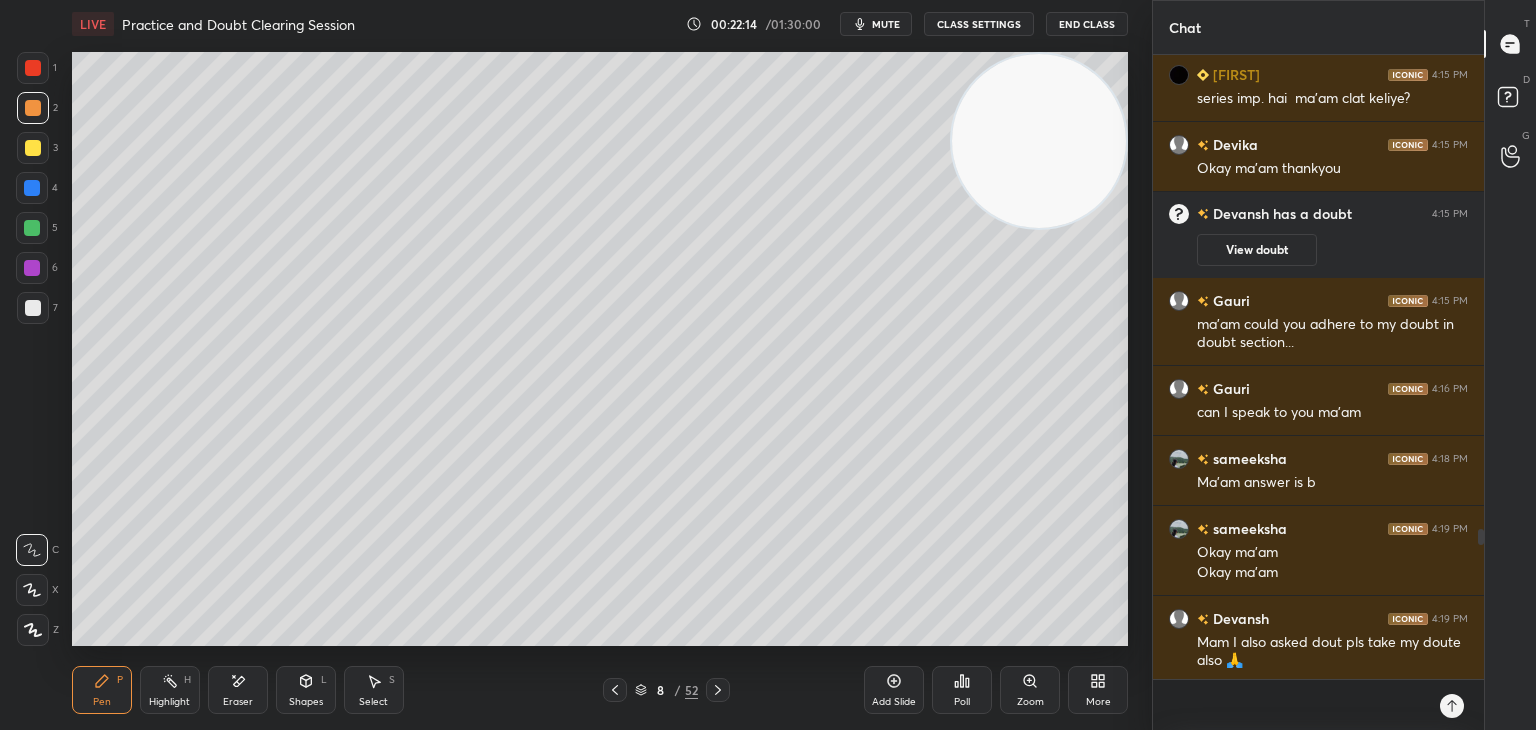 click on "series imp. hai  ma'am clat keliye?" at bounding box center [1332, 97] 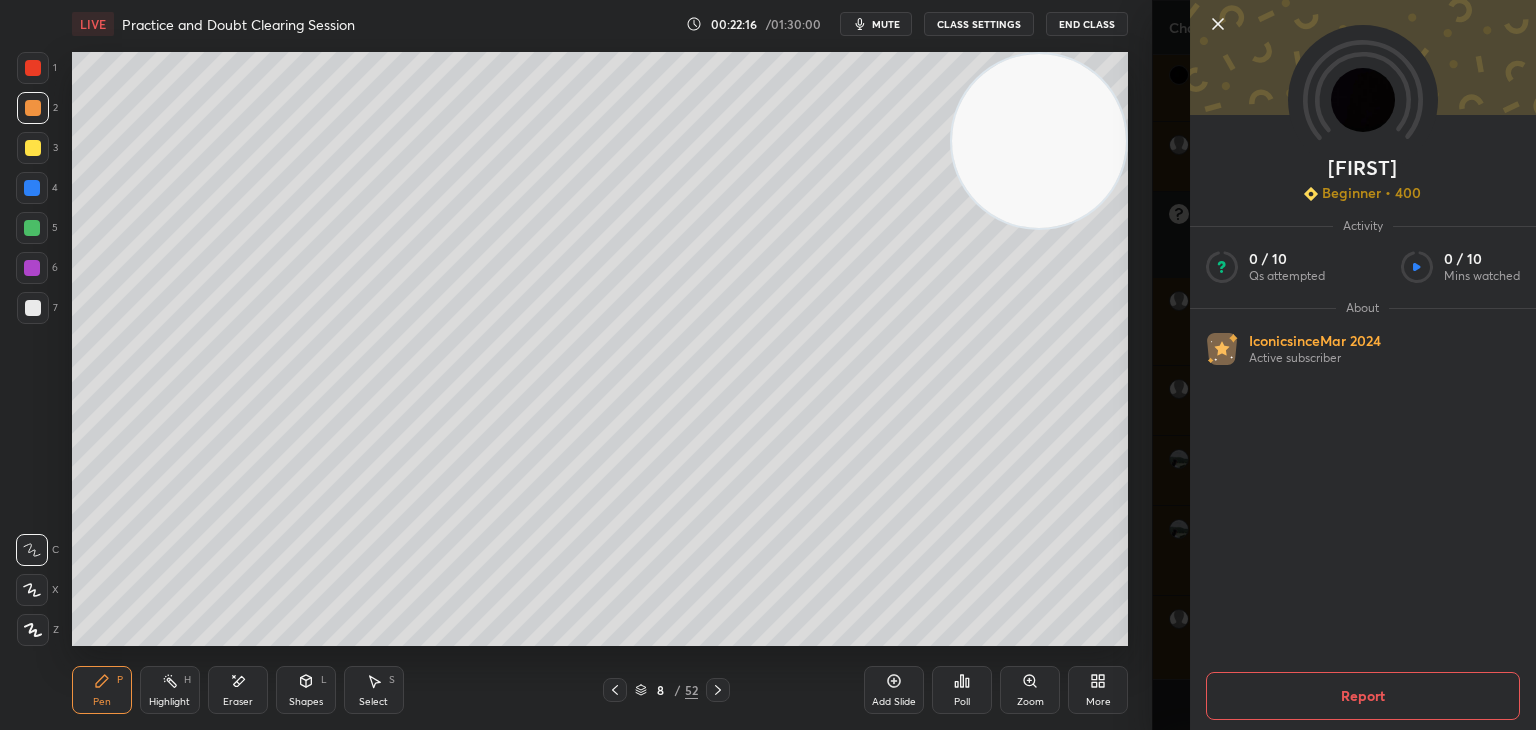 click 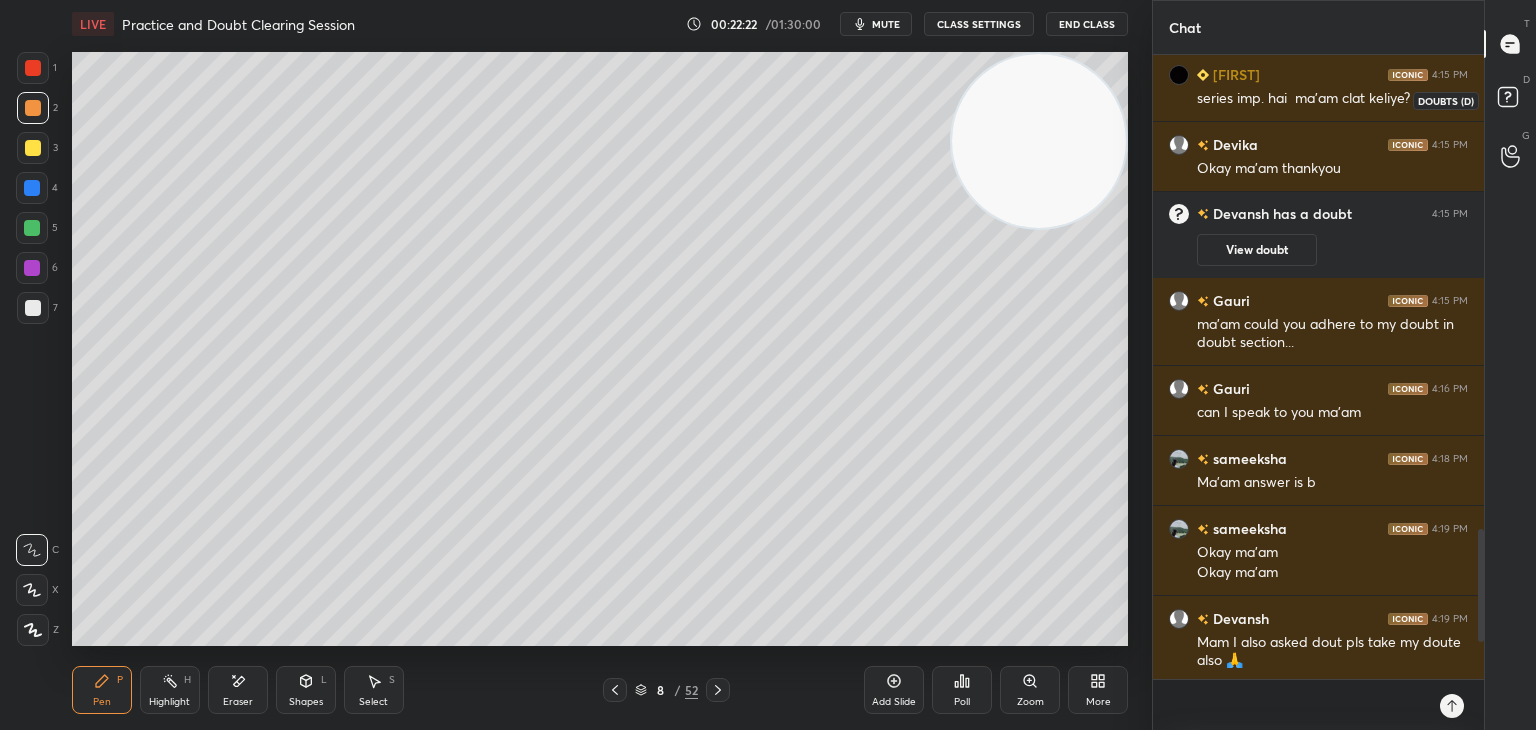 click 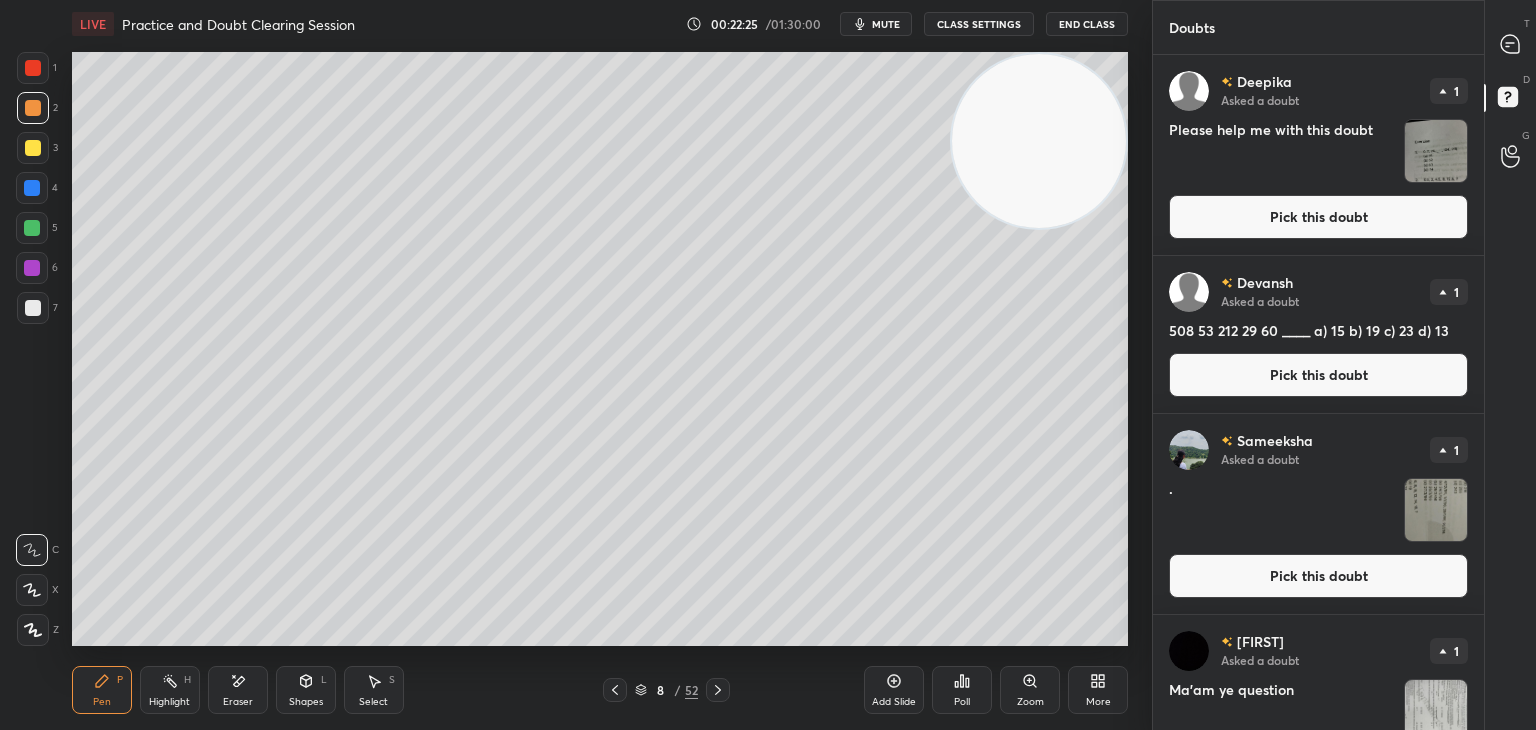 click on "Pick this doubt" at bounding box center (1318, 576) 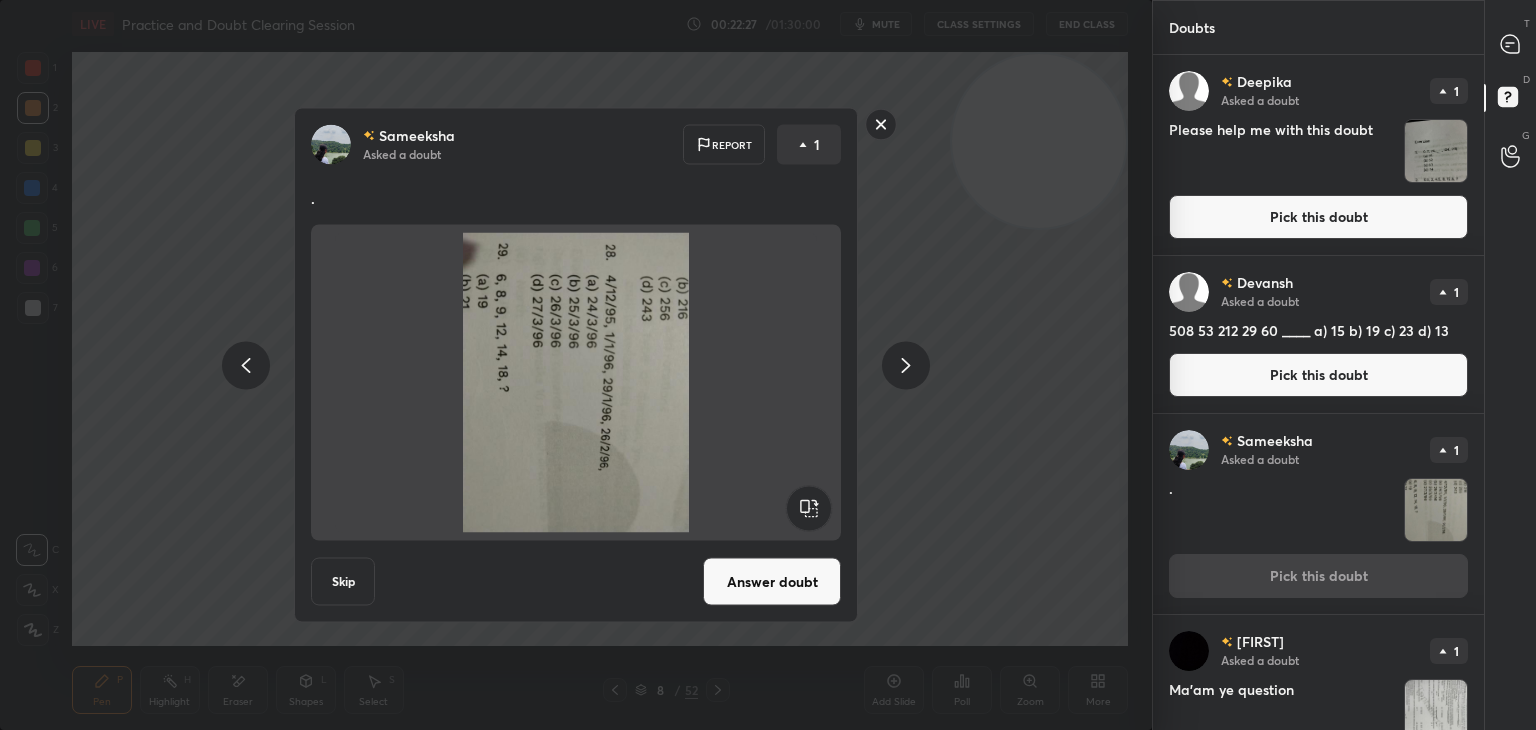 click 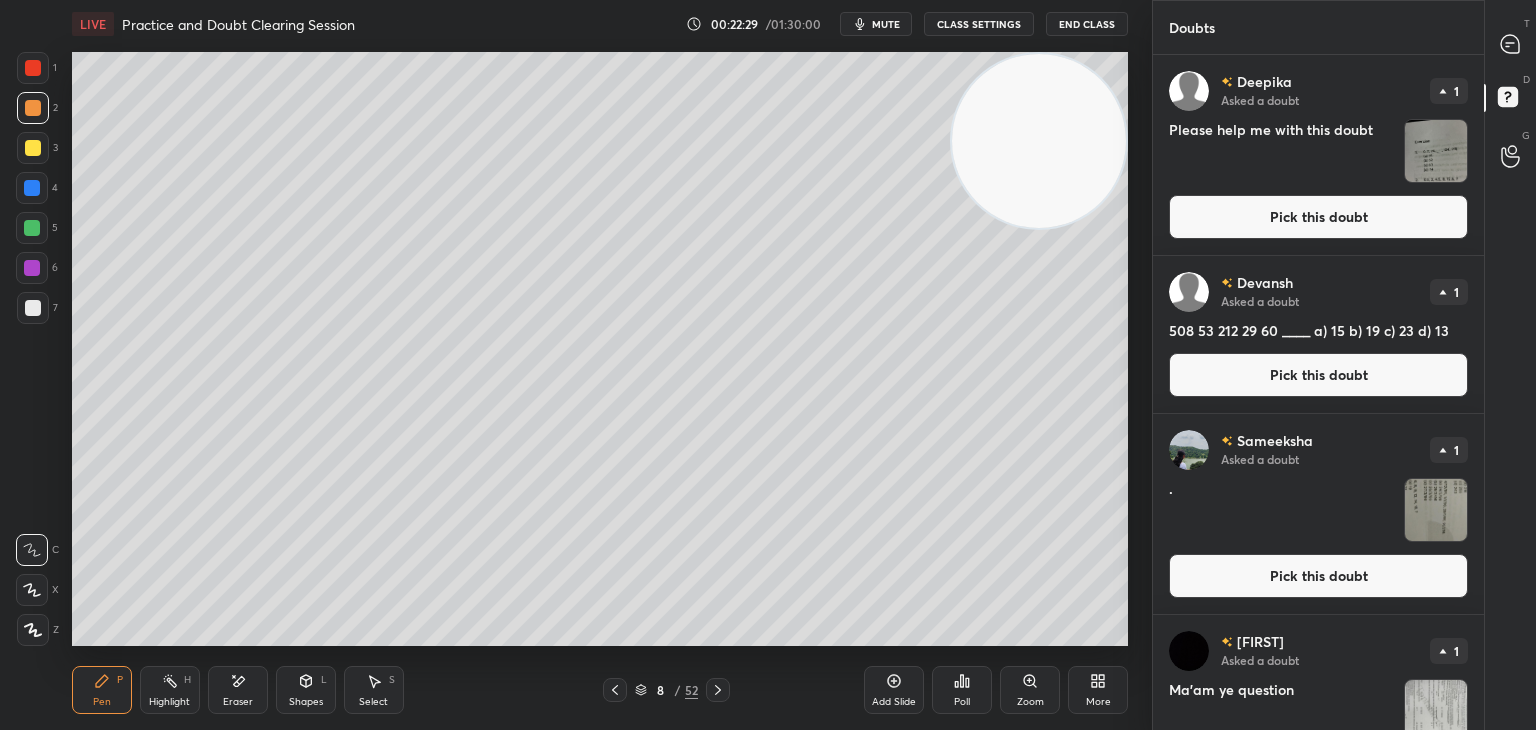 click on "Pick this doubt" at bounding box center [1318, 375] 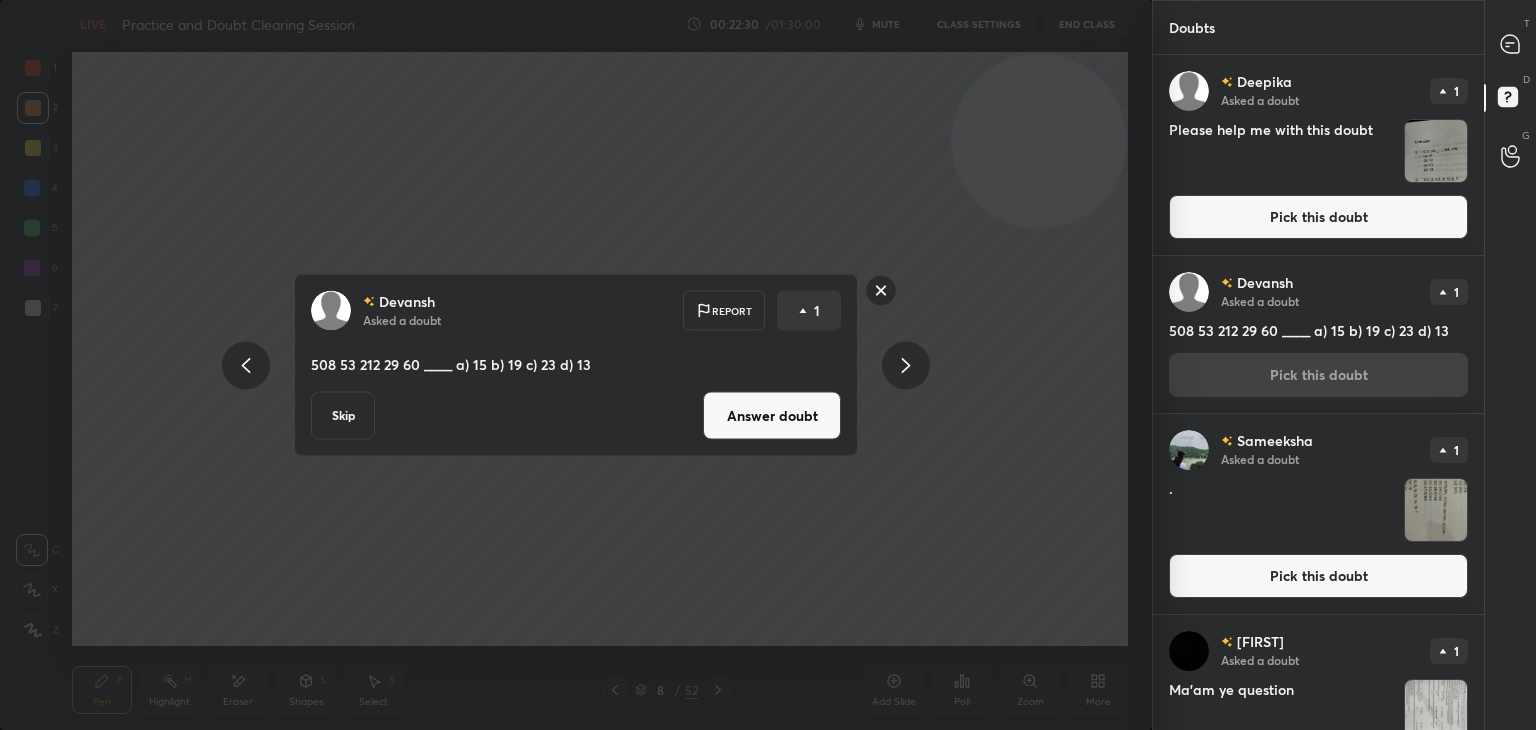 click on "Answer doubt" at bounding box center (772, 416) 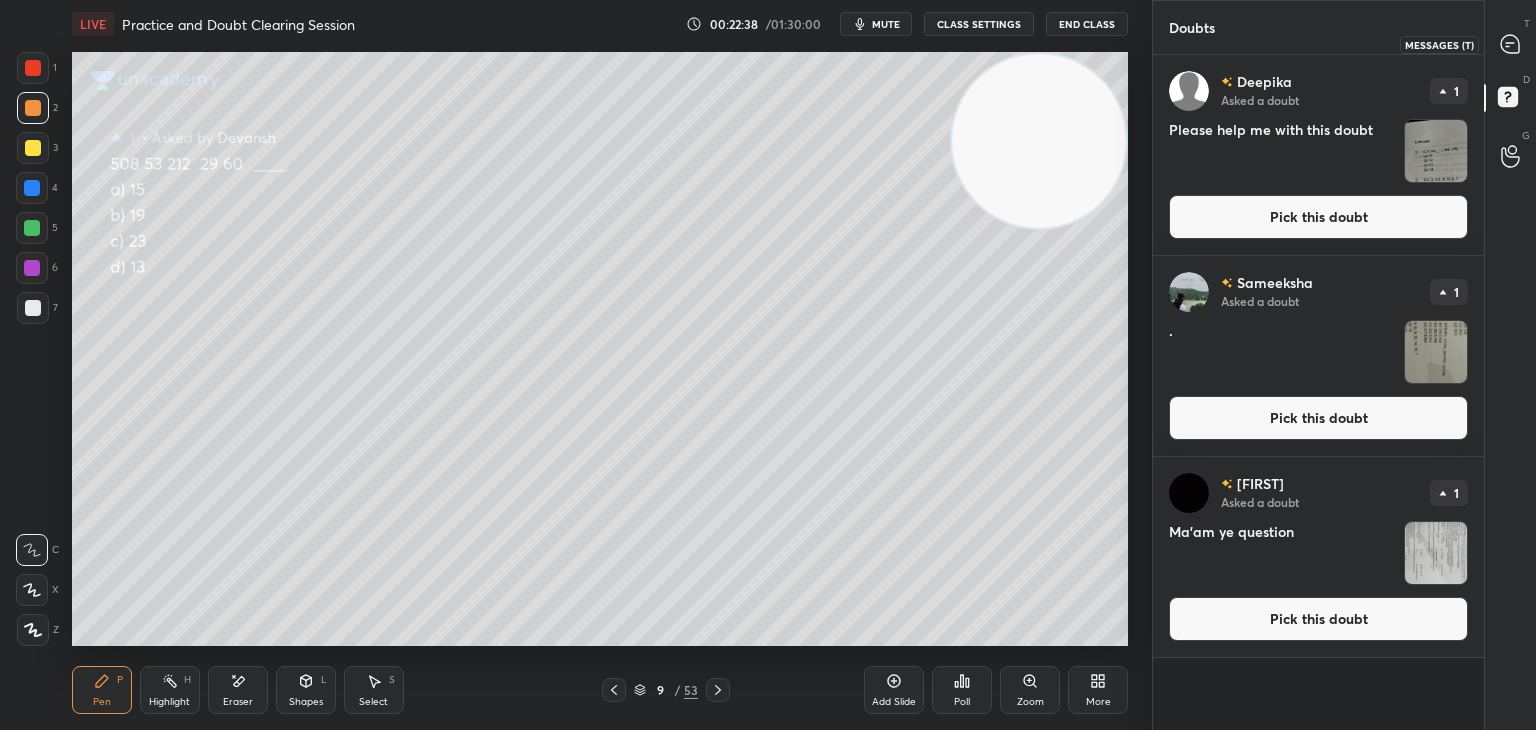 click 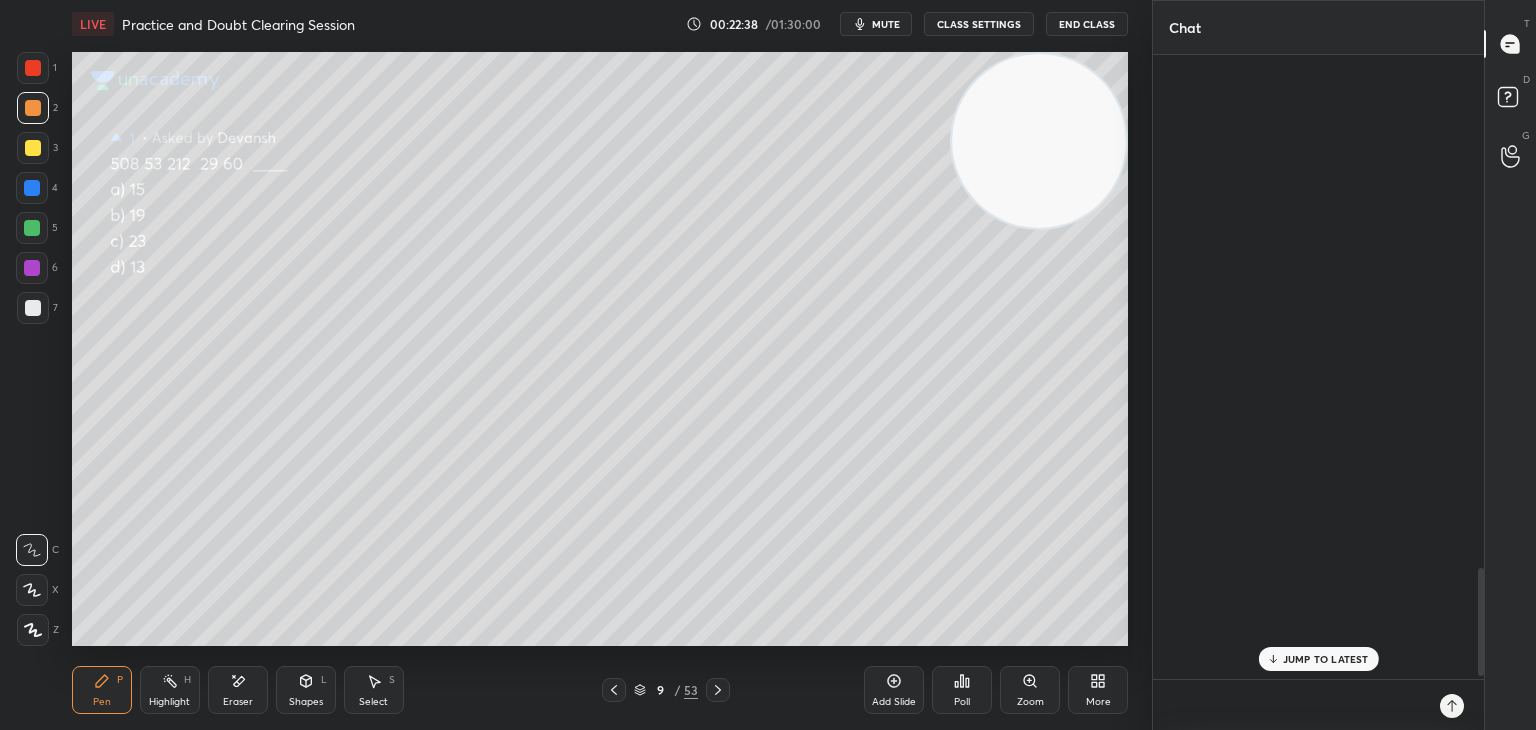 scroll, scrollTop: 2972, scrollLeft: 0, axis: vertical 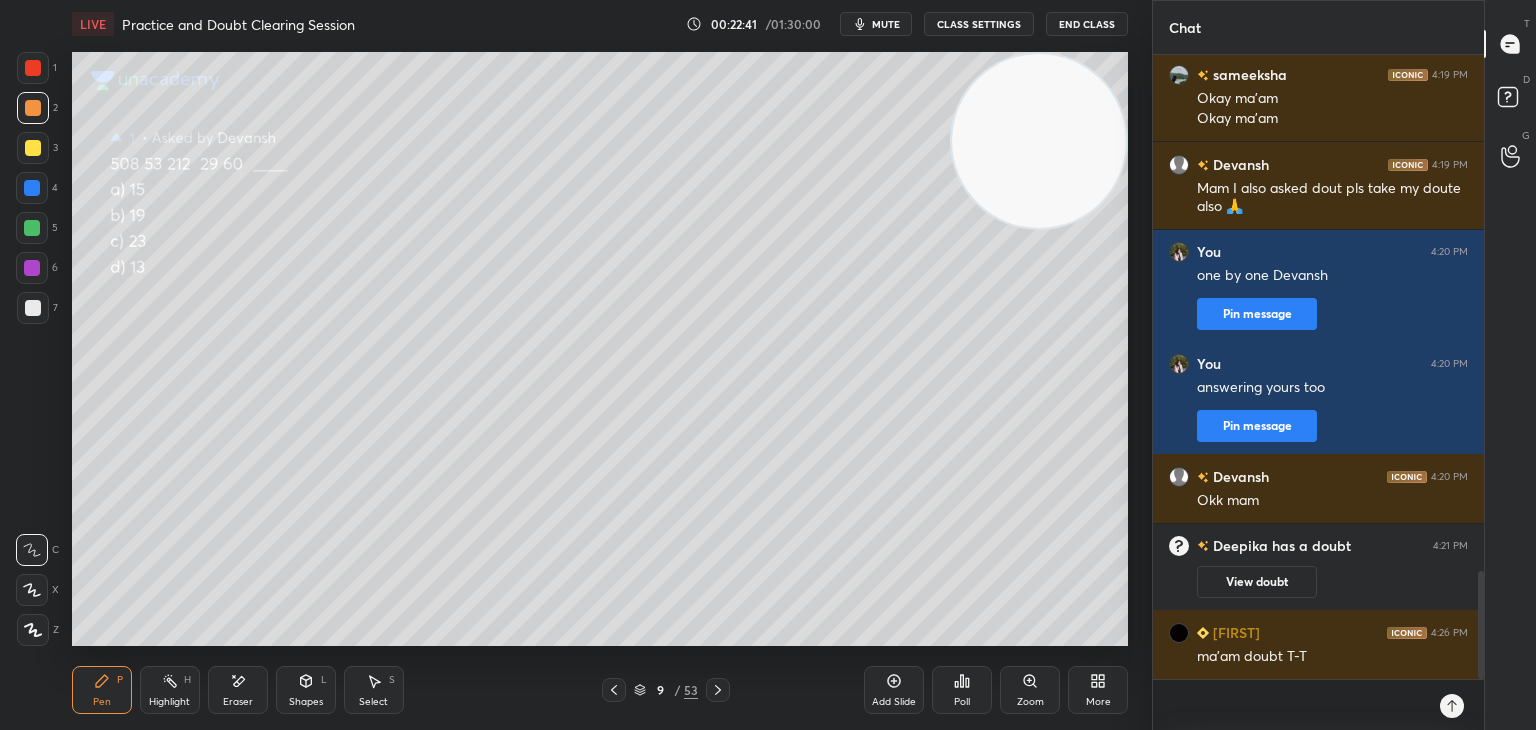click at bounding box center (33, 148) 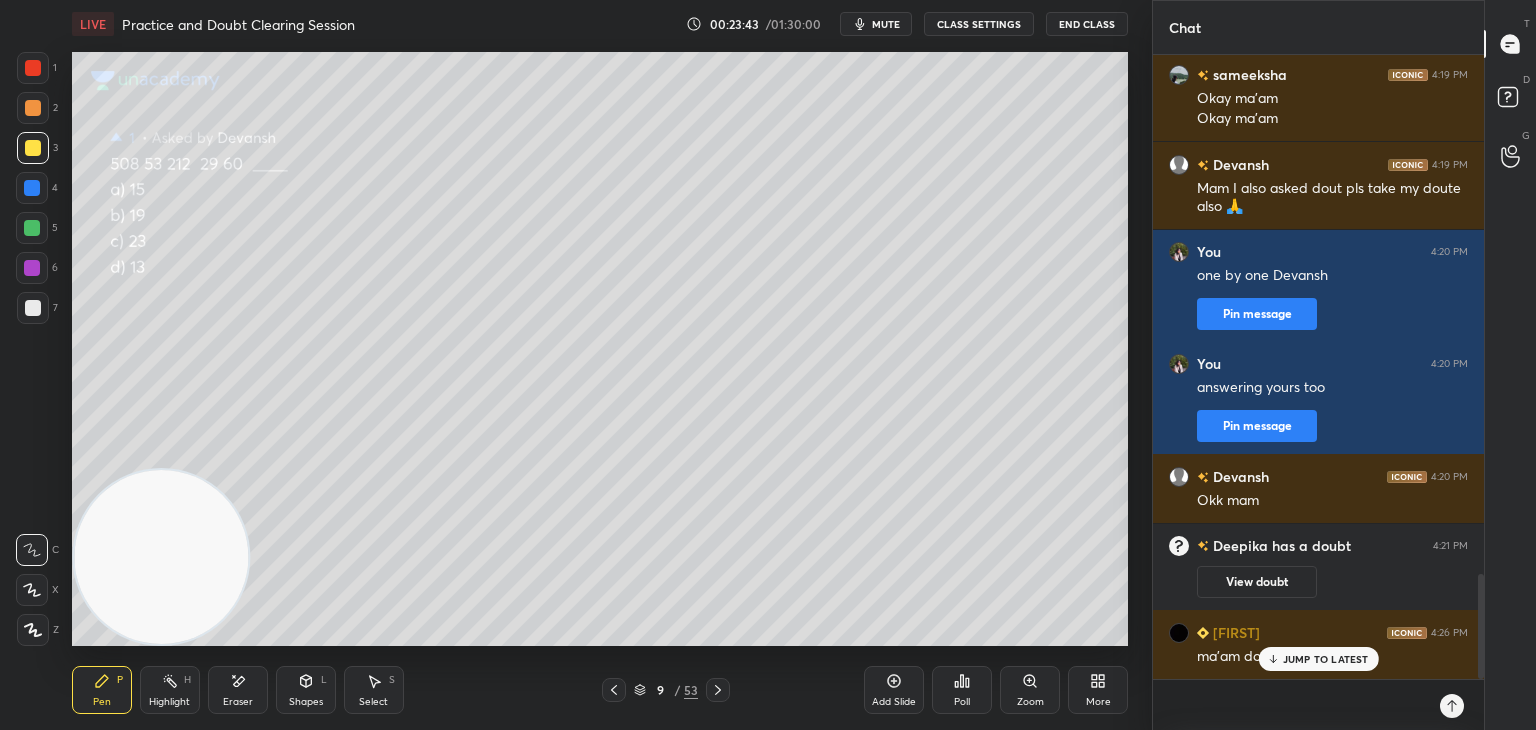 scroll, scrollTop: 3080, scrollLeft: 0, axis: vertical 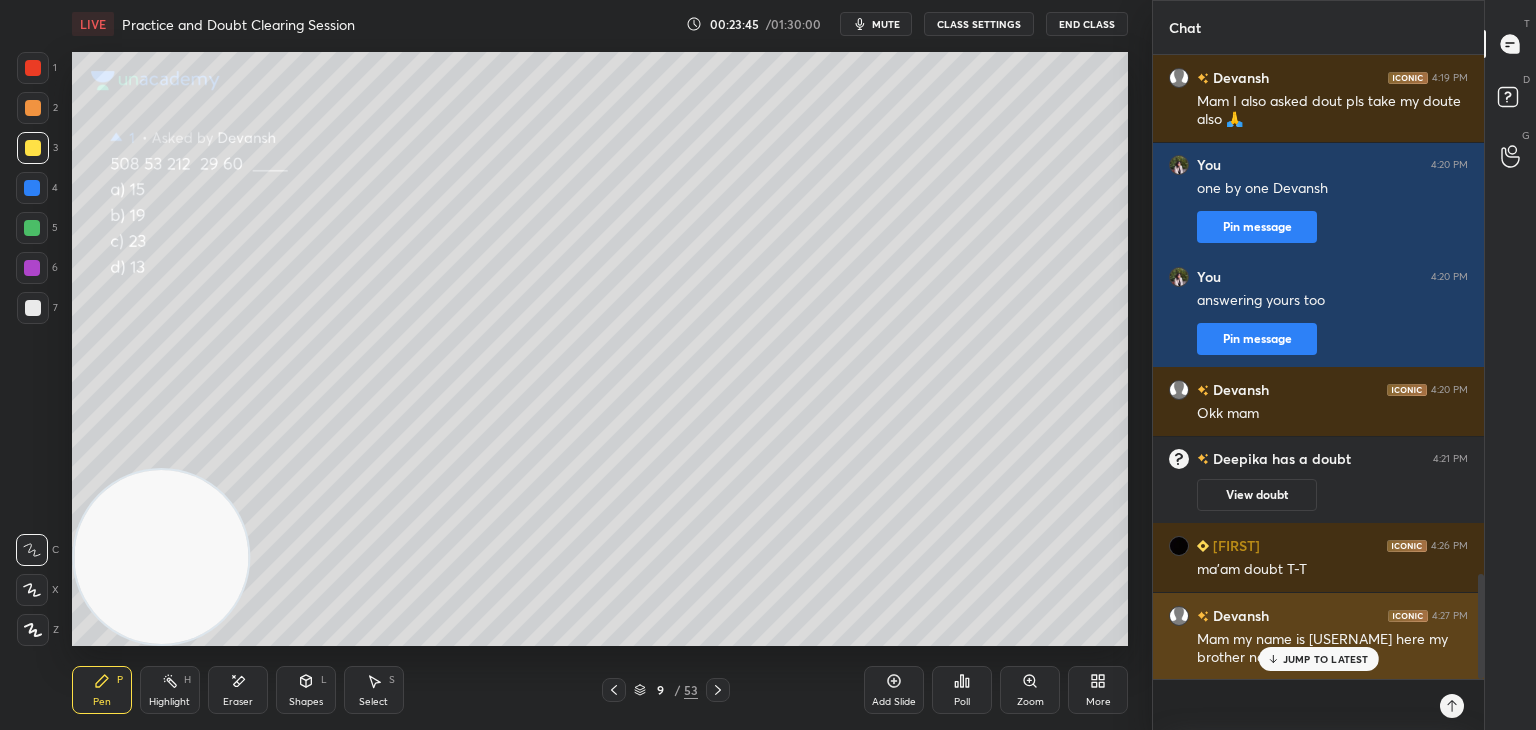 click on "JUMP TO LATEST" at bounding box center (1318, 659) 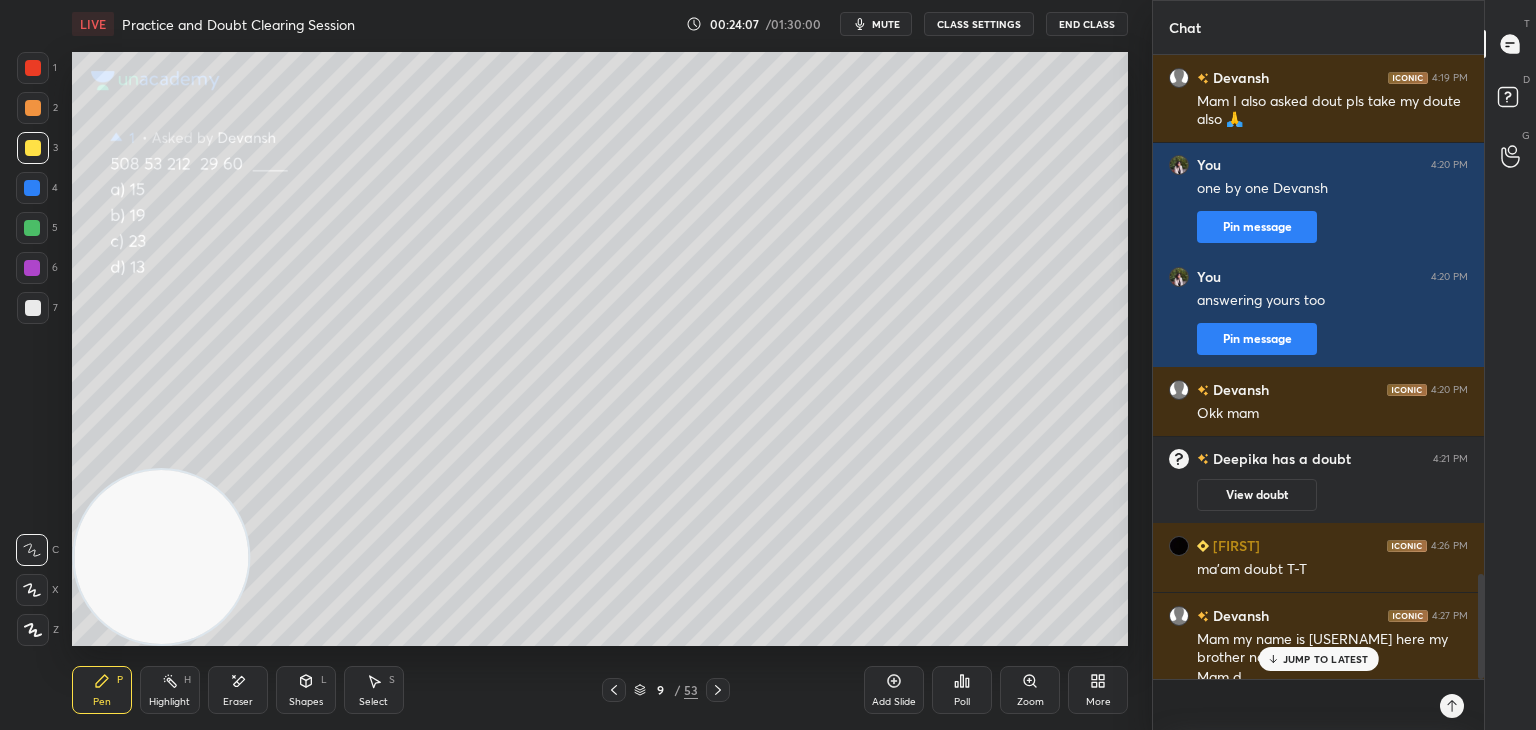 scroll, scrollTop: 3100, scrollLeft: 0, axis: vertical 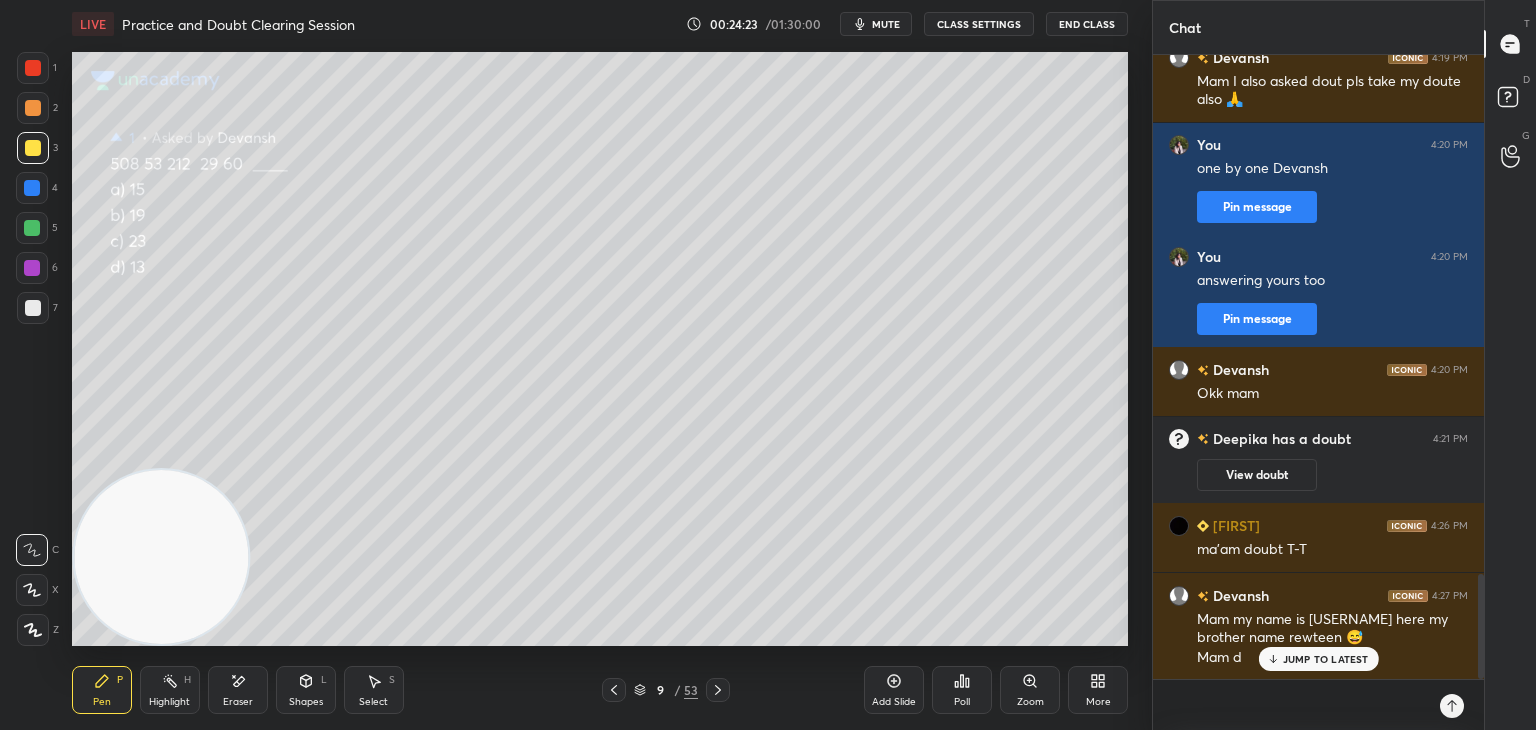 click 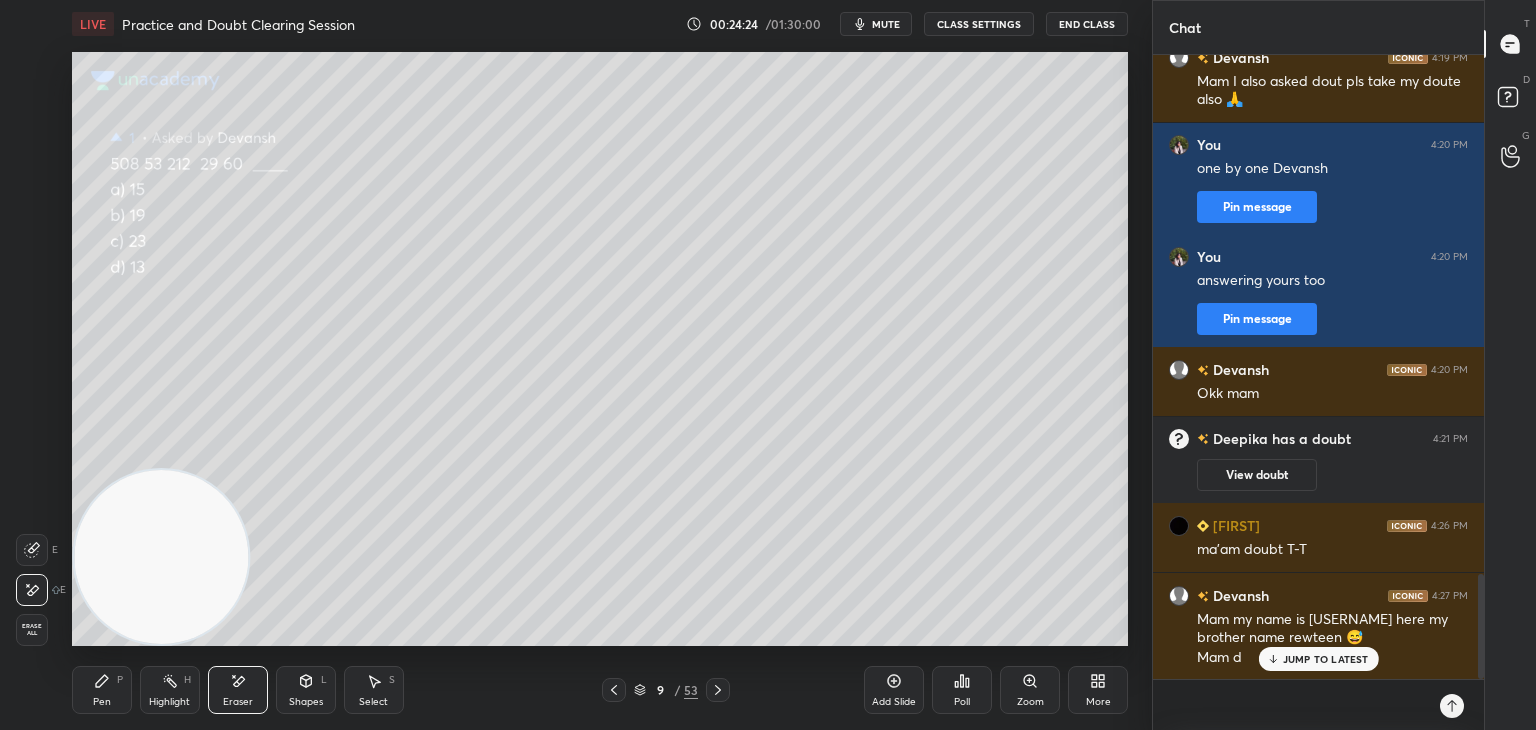click on "Erase all" at bounding box center [32, 630] 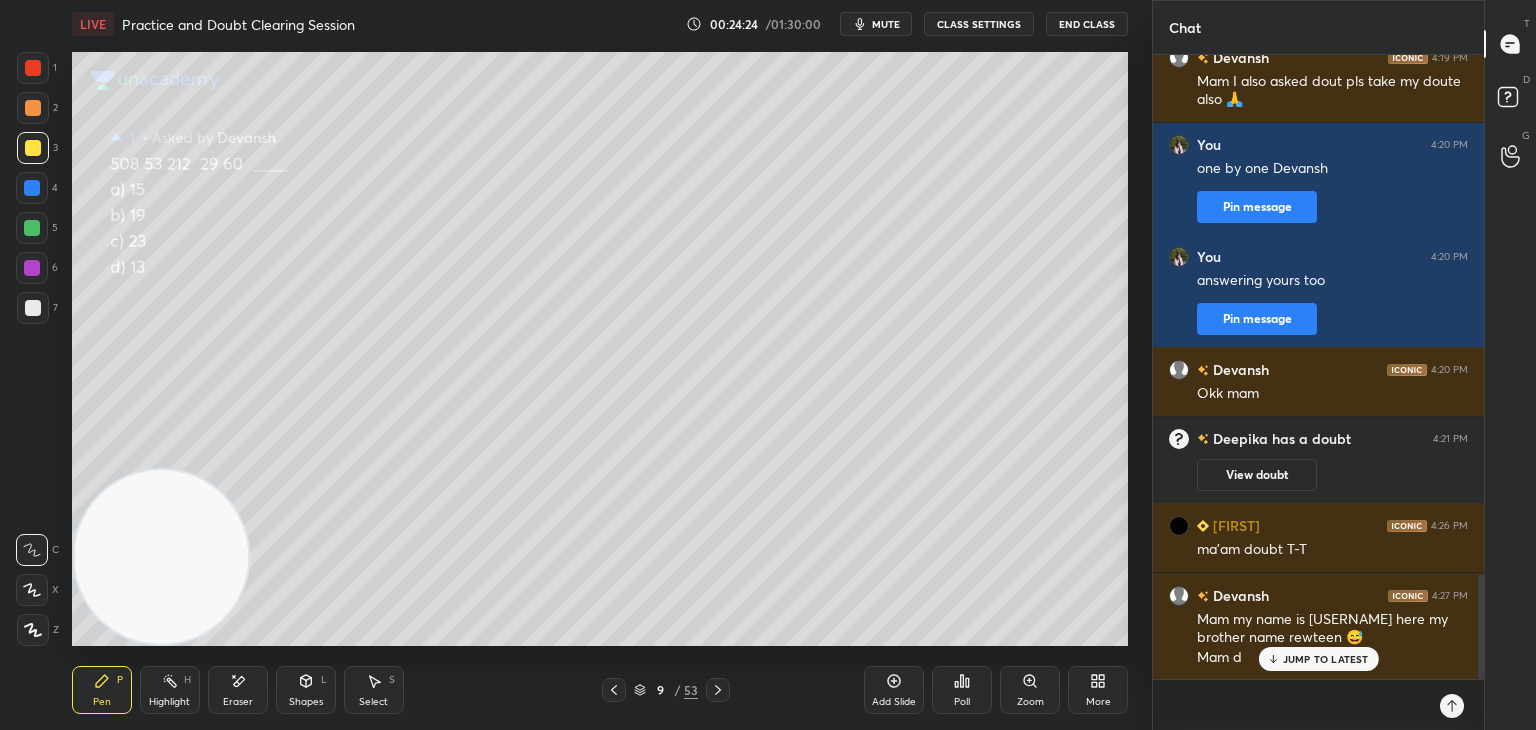 click on "Pen P" at bounding box center (102, 690) 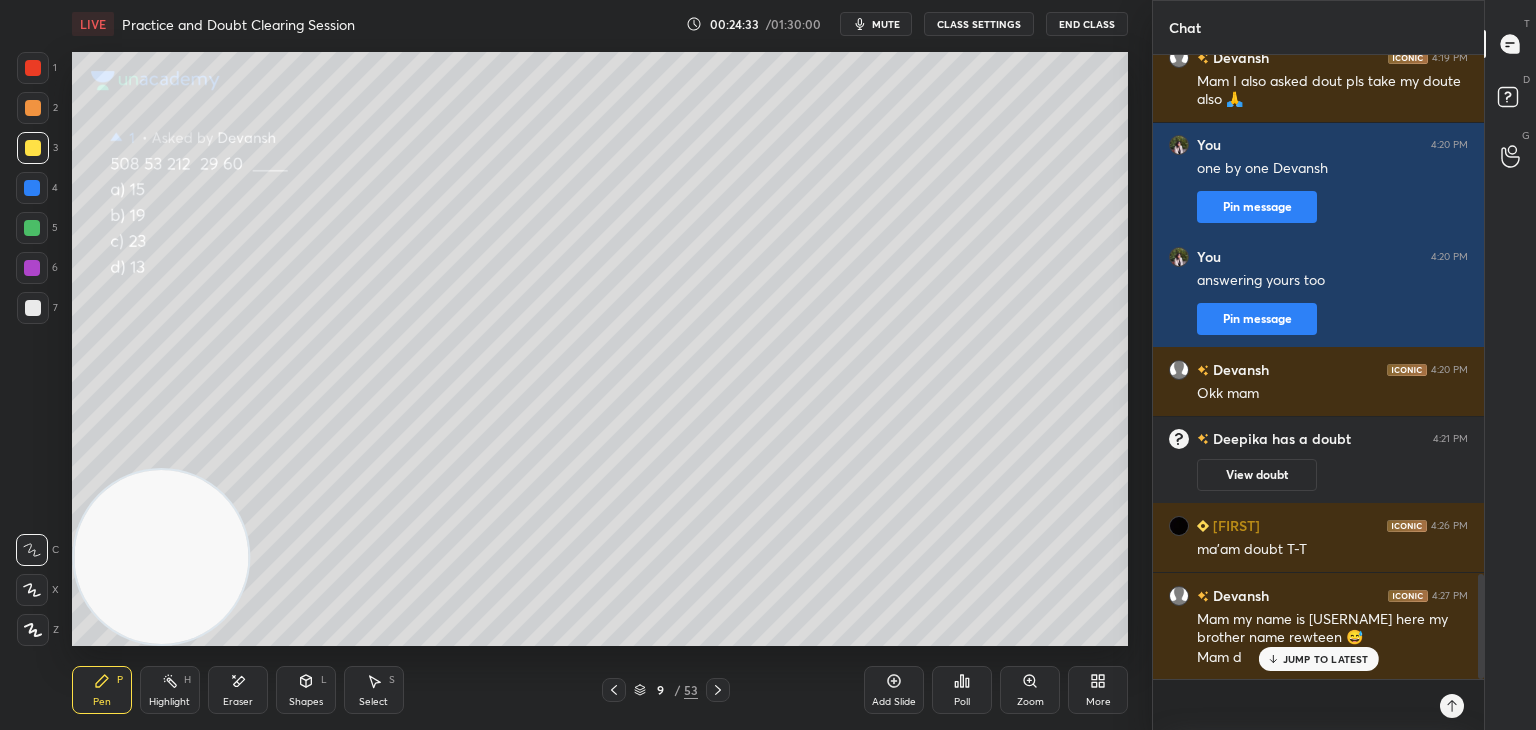 click on "Eraser" at bounding box center (238, 690) 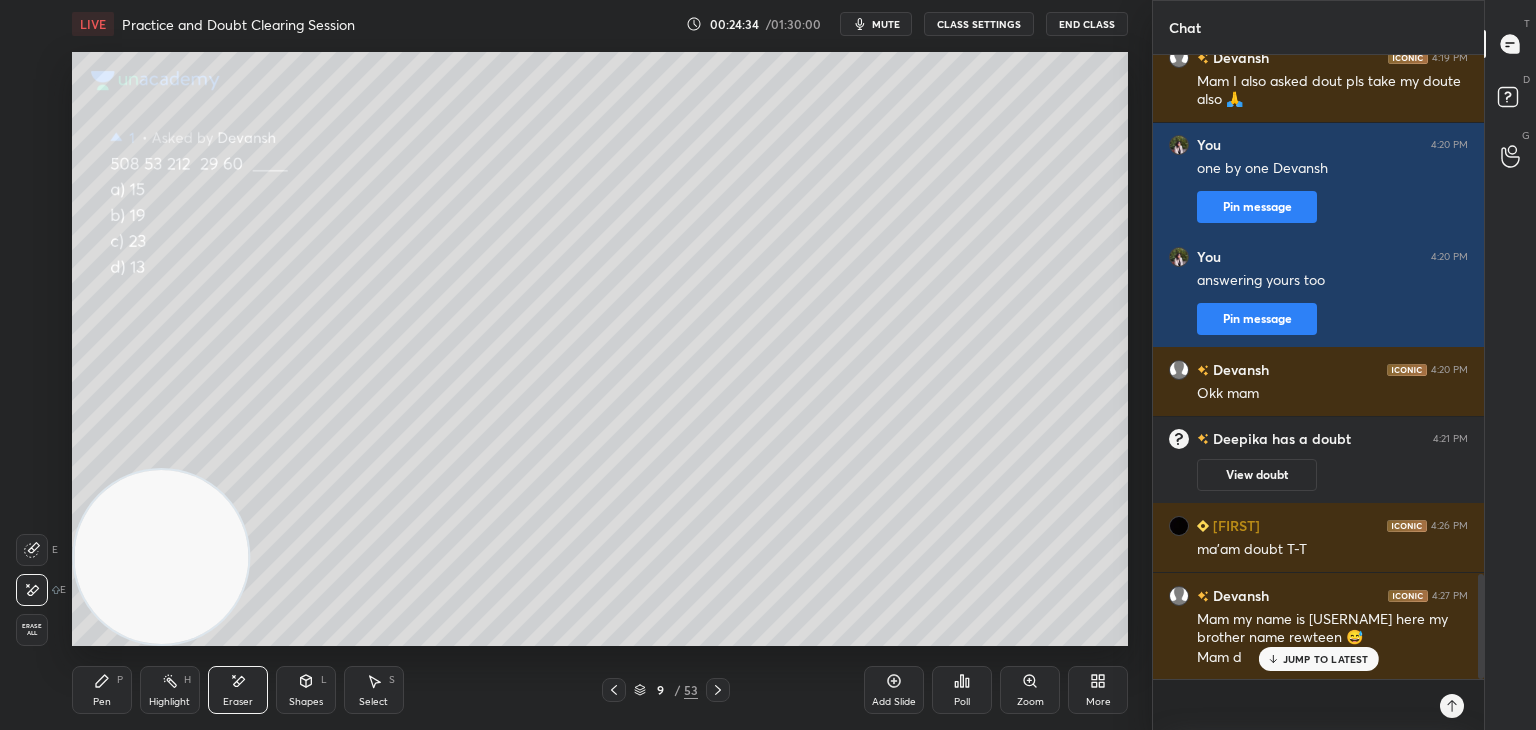 click on "Pen P" at bounding box center (102, 690) 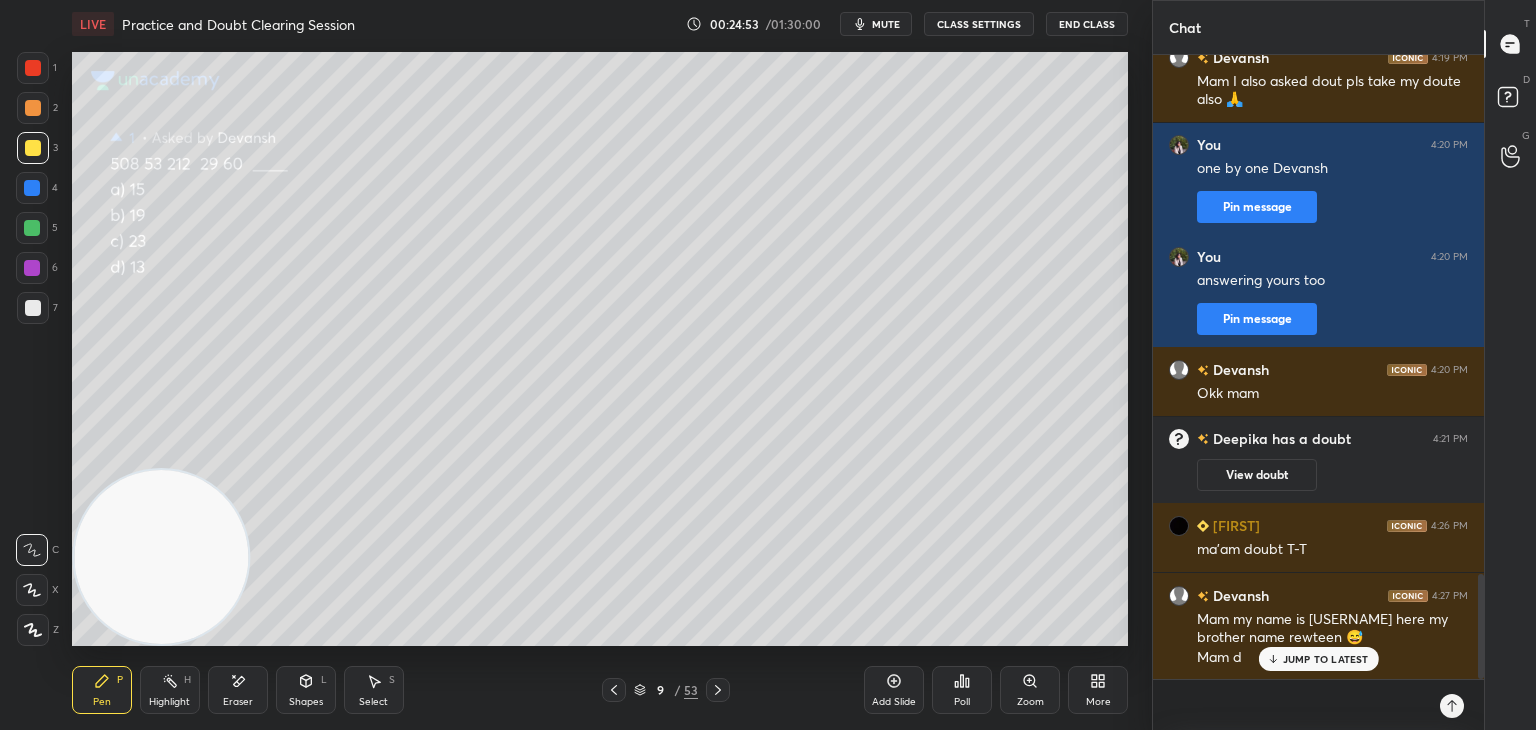 click at bounding box center (33, 308) 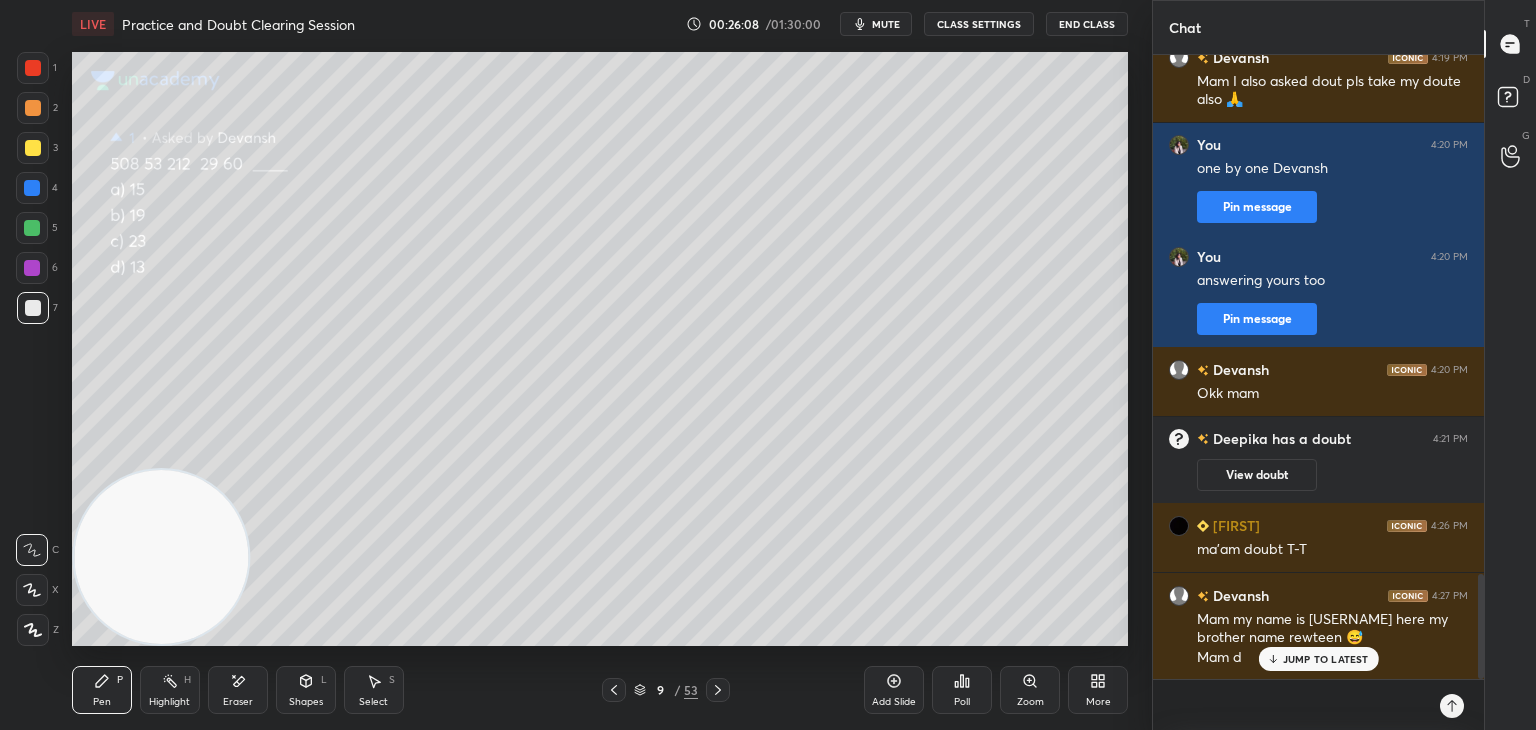 click at bounding box center [33, 148] 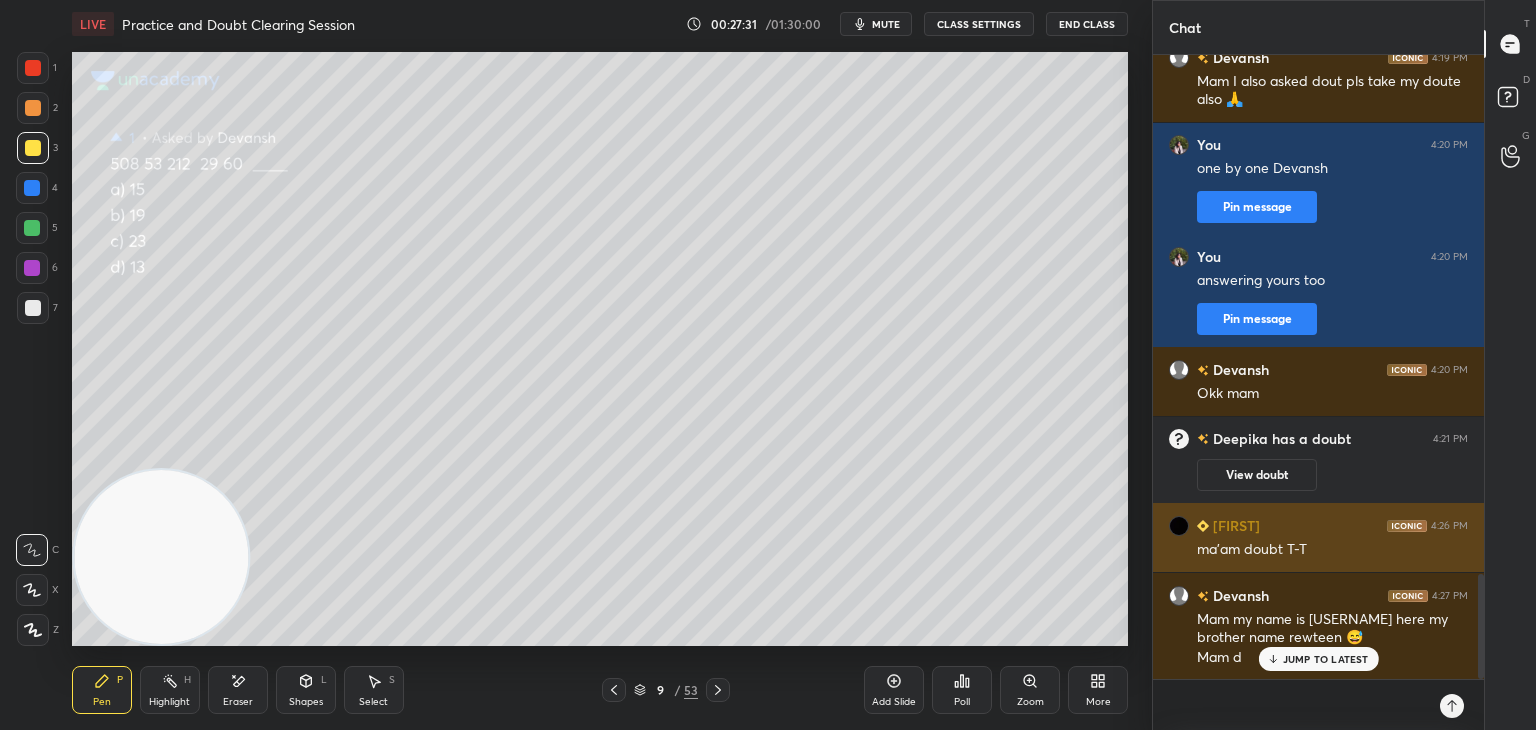 click on "JUMP TO LATEST" at bounding box center [1326, 659] 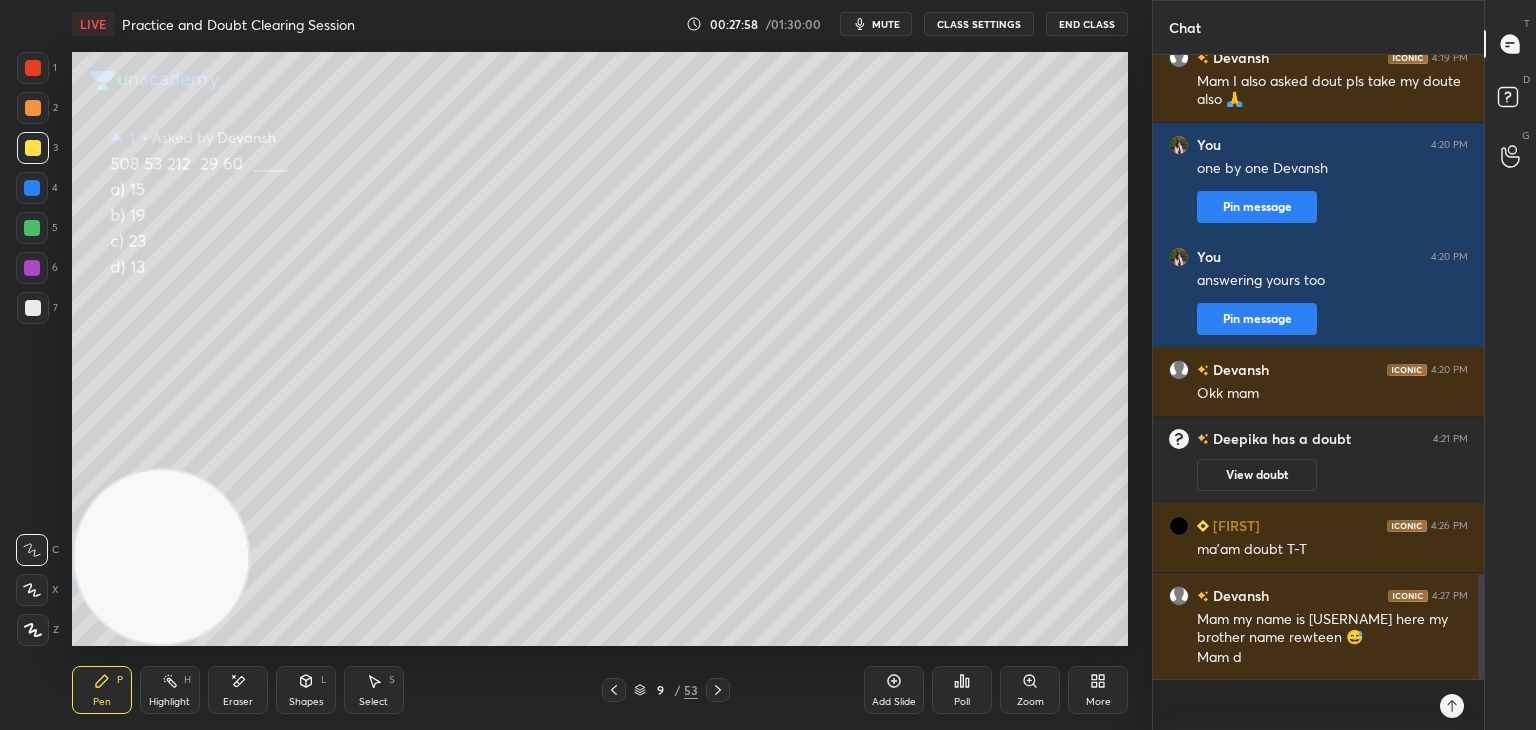 click on "Eraser" at bounding box center [238, 702] 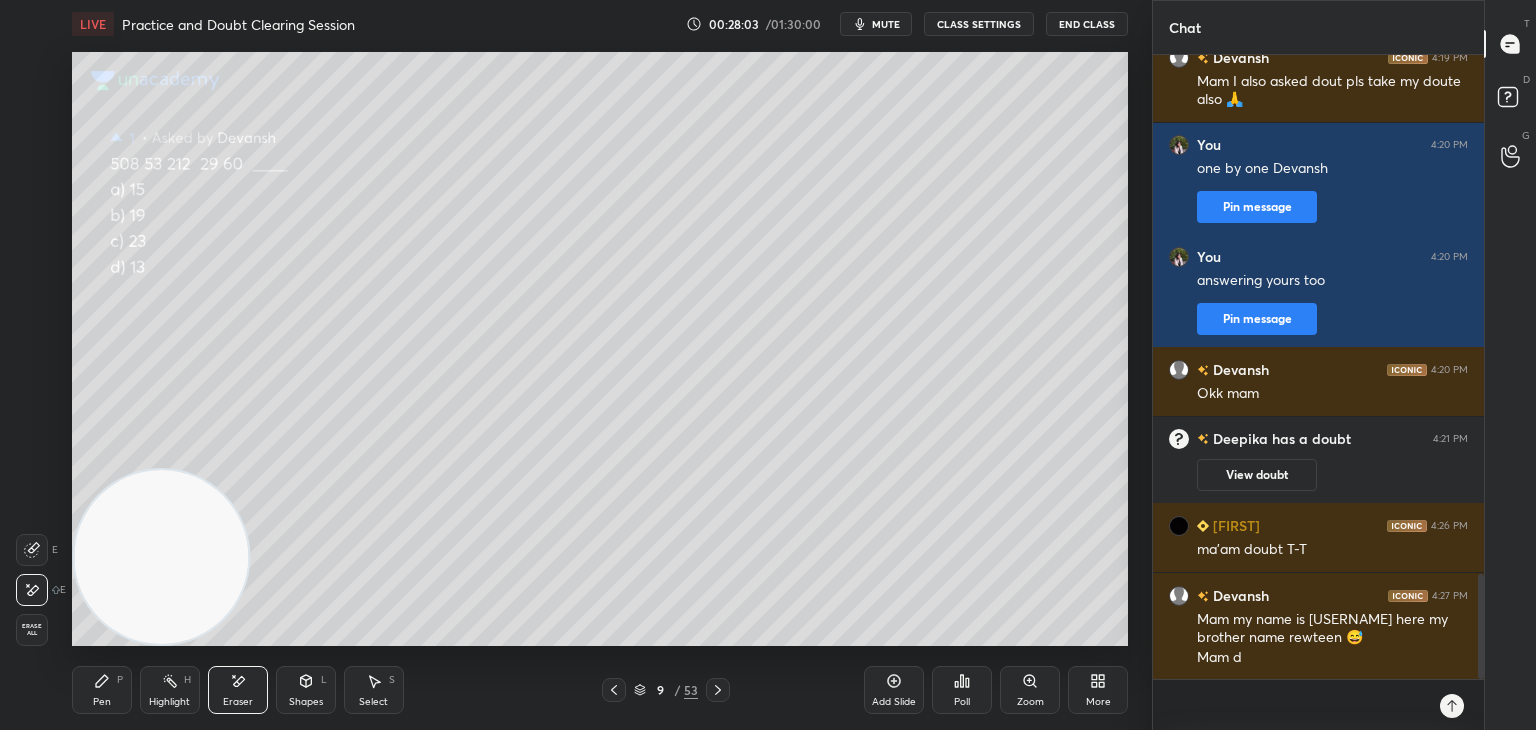 click on "Pen" at bounding box center (102, 702) 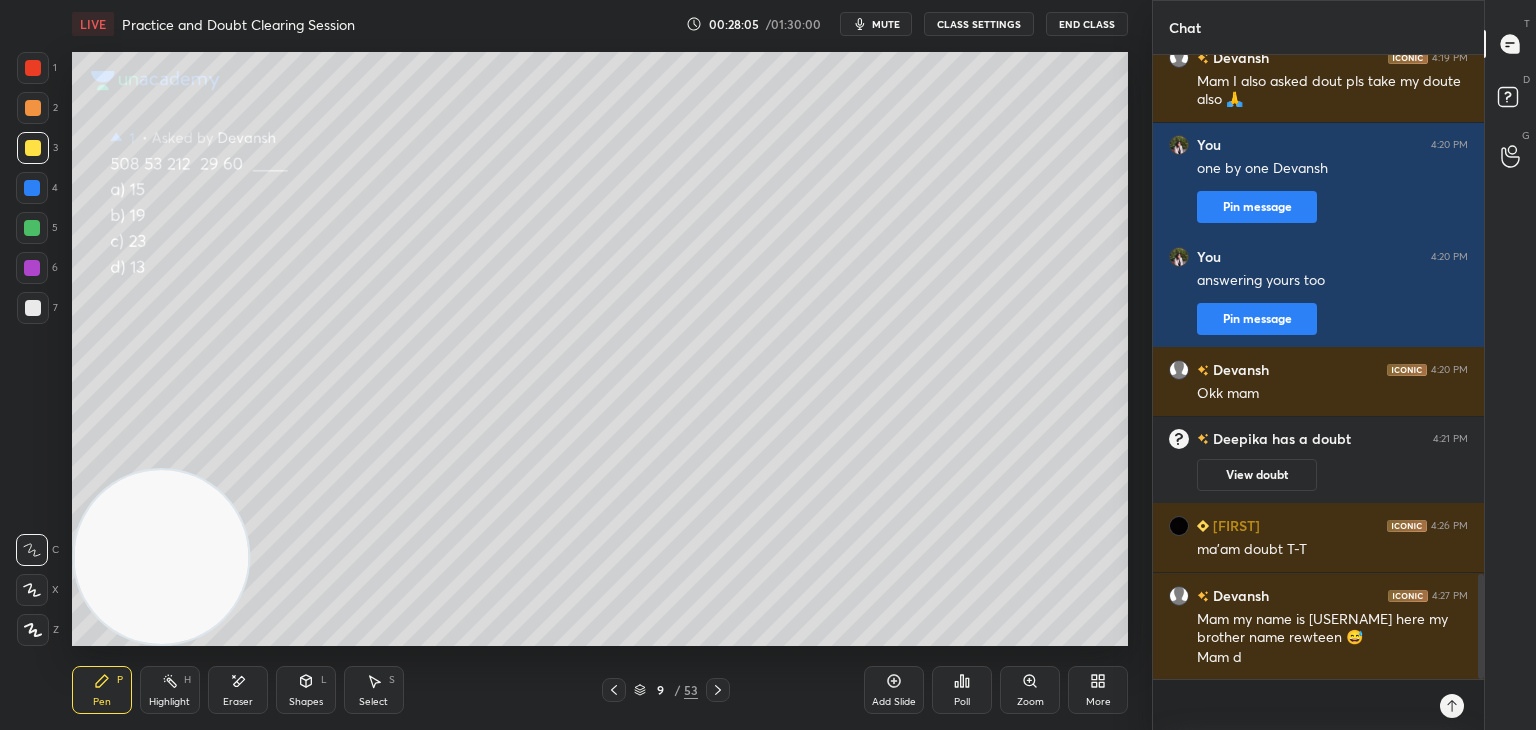click on "Eraser" at bounding box center [238, 690] 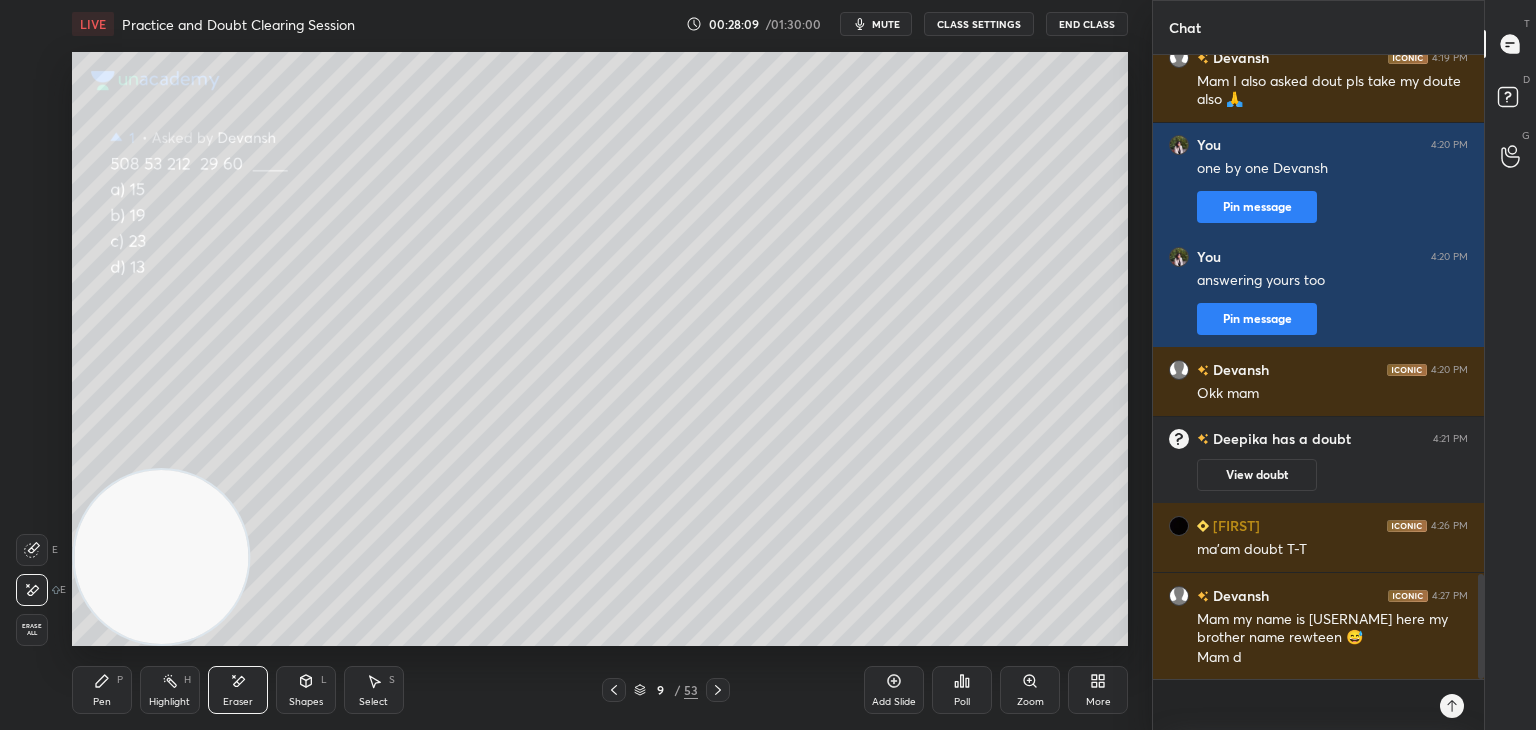 click on "Pen P" at bounding box center [102, 690] 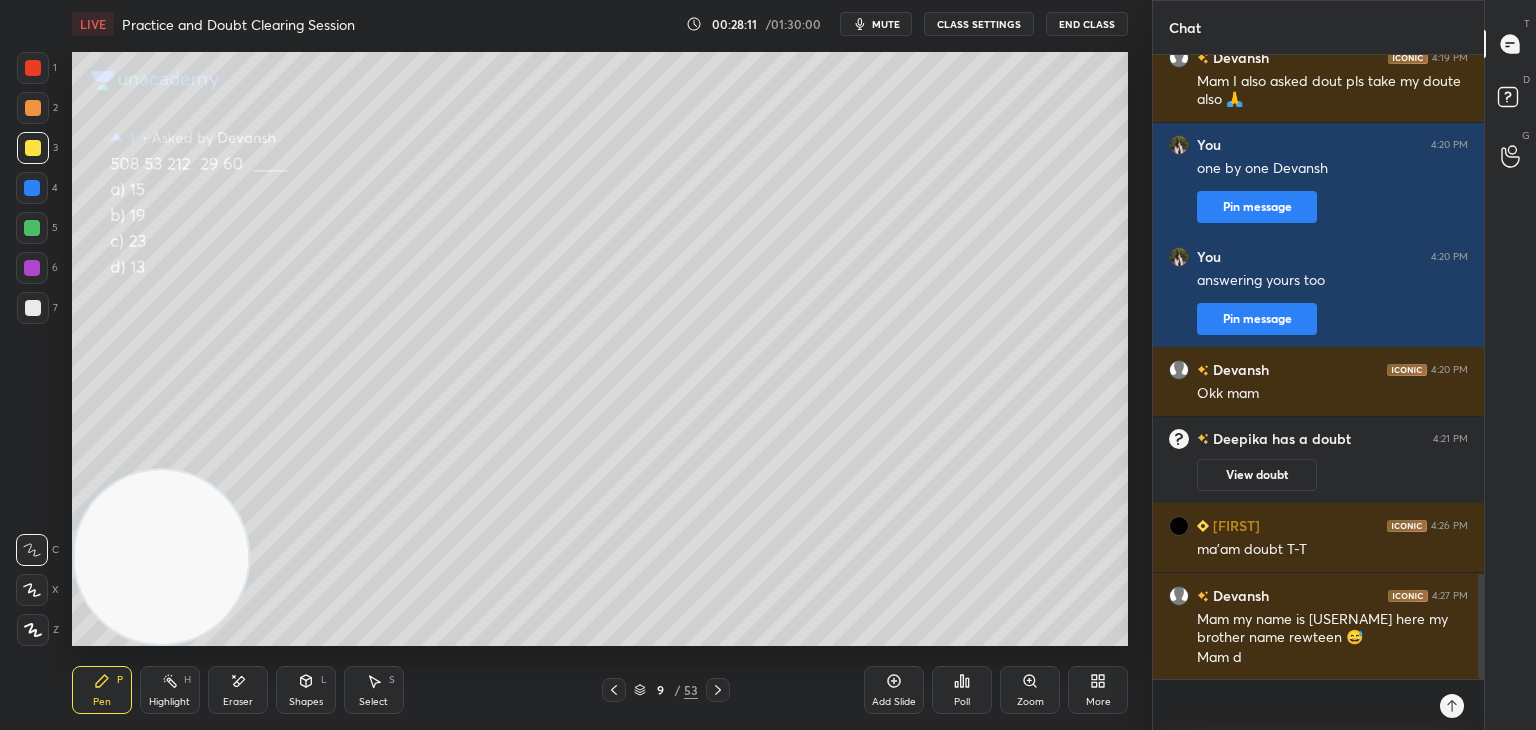 click on "Eraser" at bounding box center [238, 690] 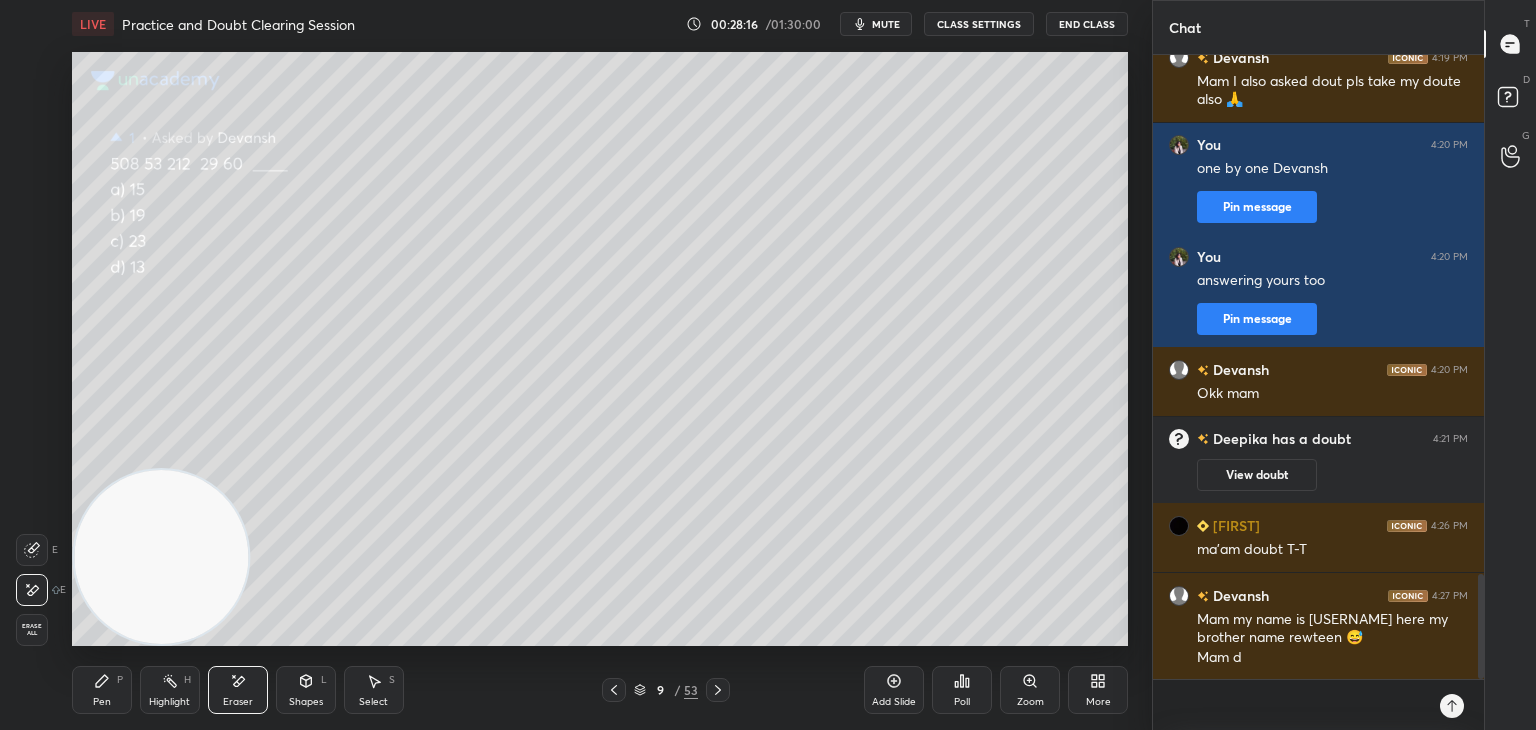 click on "Pen P" at bounding box center (102, 690) 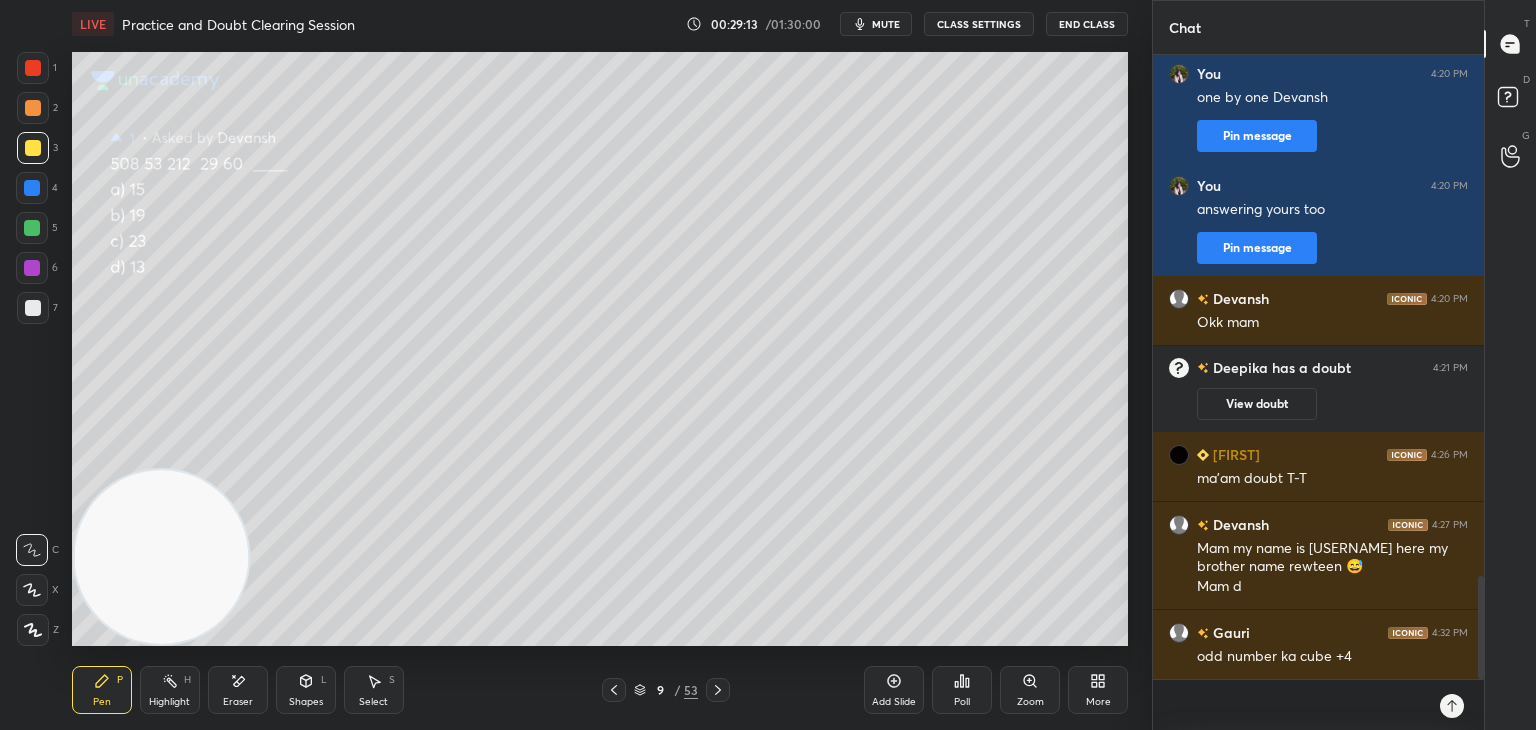 scroll, scrollTop: 3240, scrollLeft: 0, axis: vertical 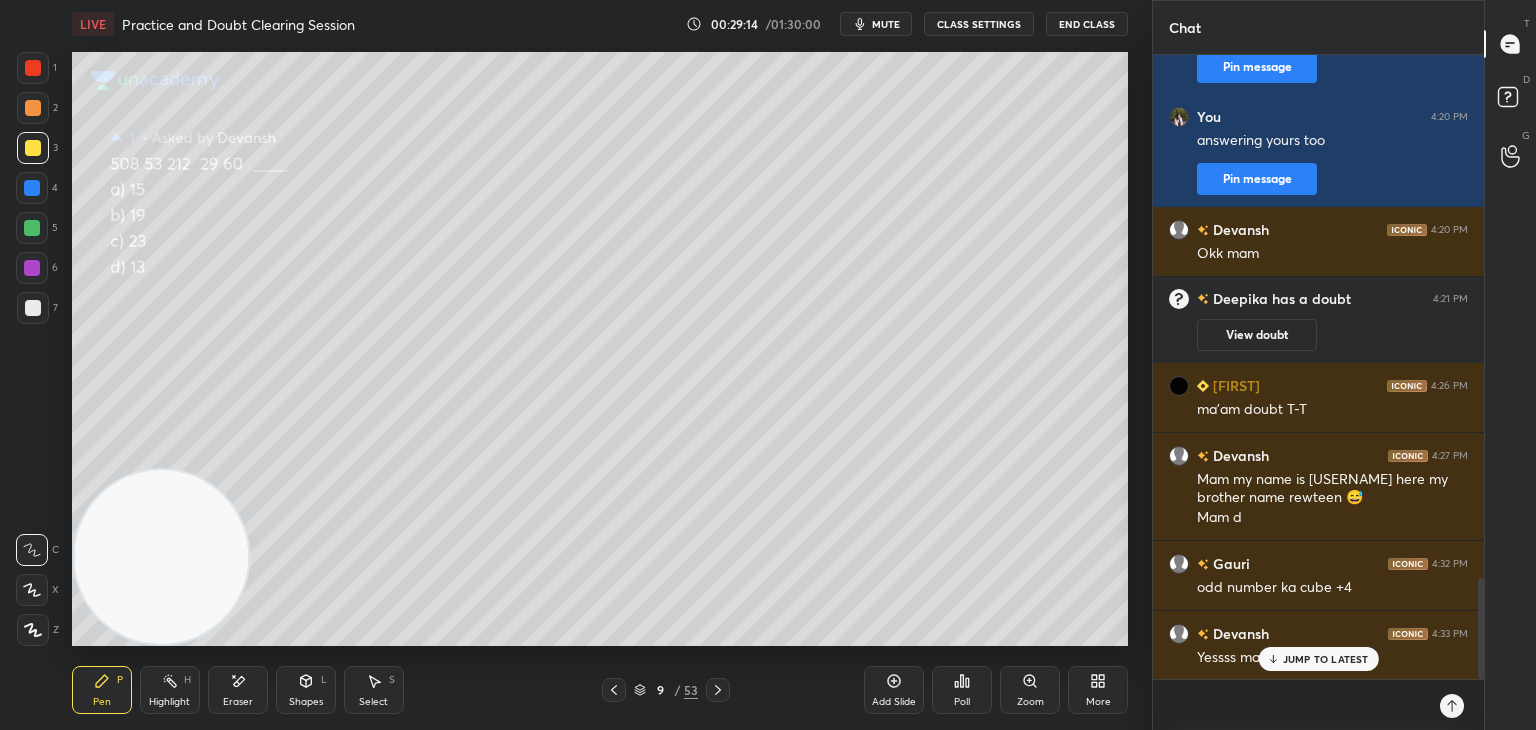 click on "JUMP TO LATEST" at bounding box center (1326, 659) 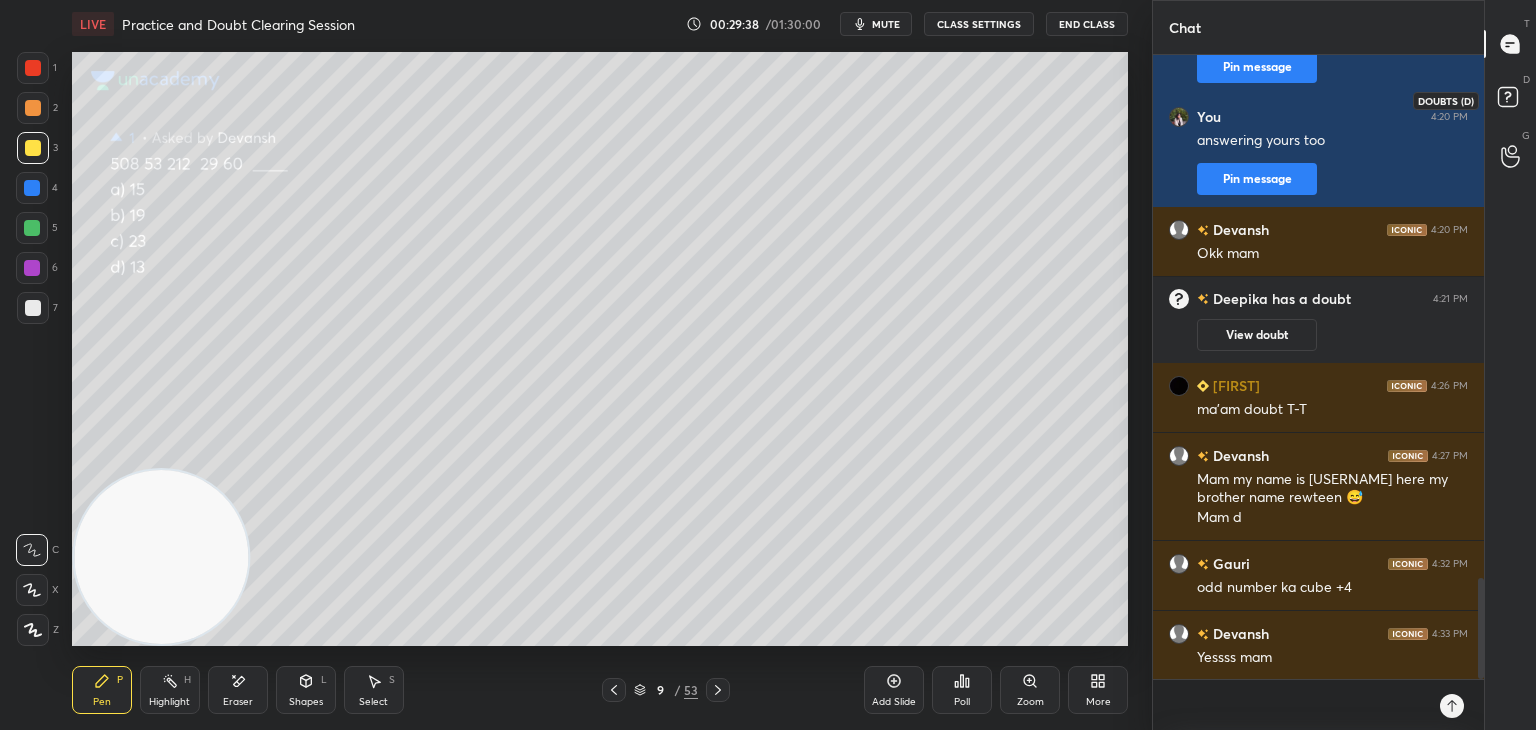 click 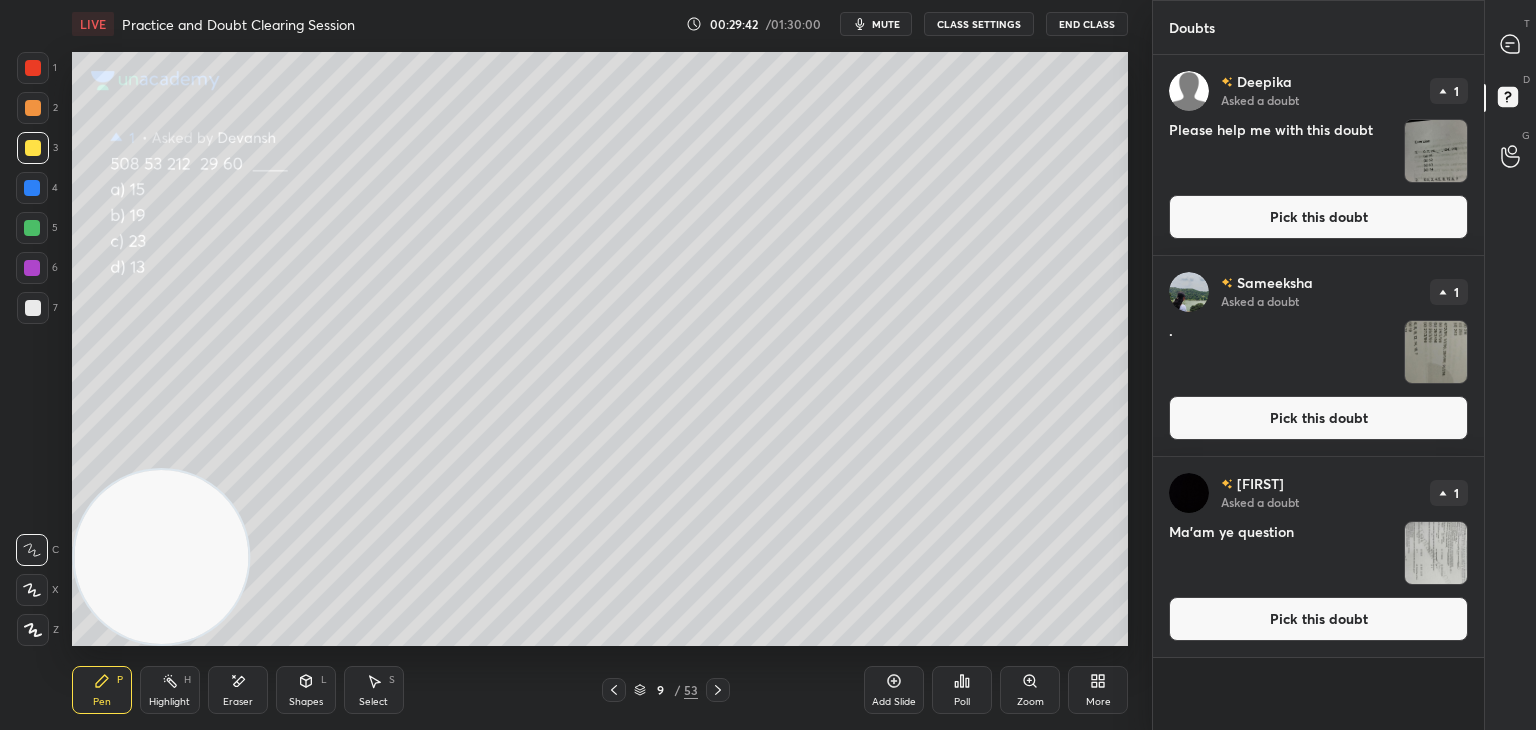 click on "mute" at bounding box center (886, 24) 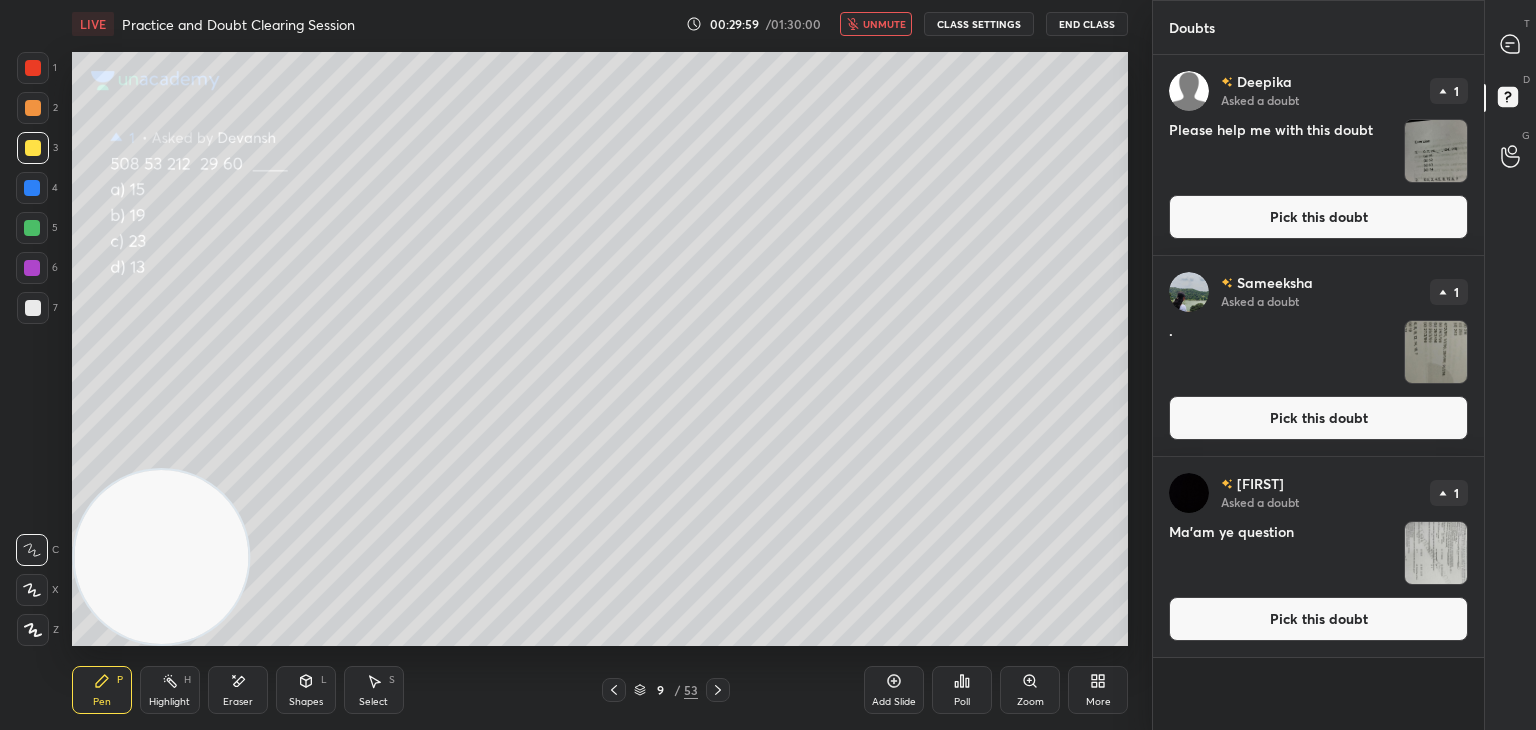 click on "Pick this doubt" at bounding box center [1318, 217] 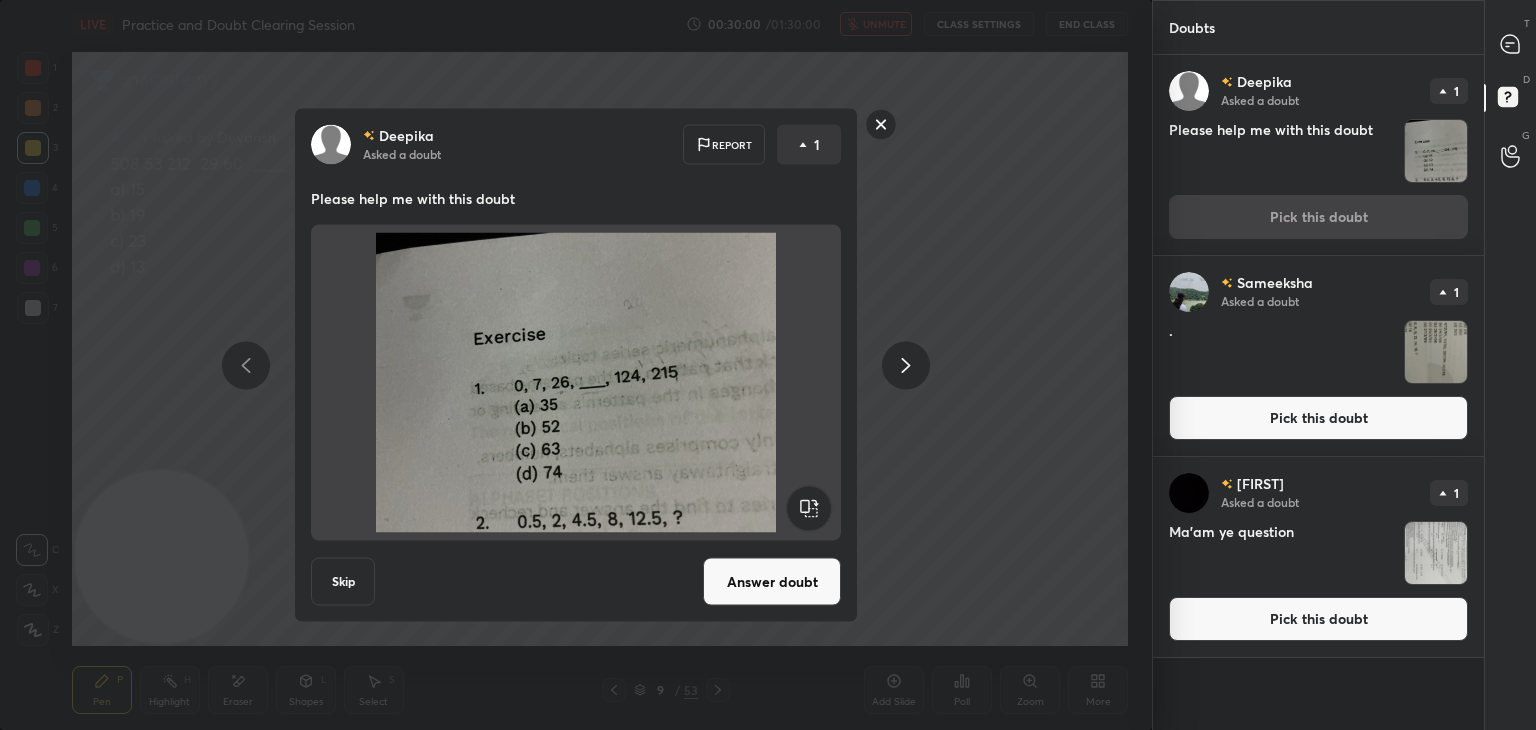 click on "Answer doubt" at bounding box center [772, 582] 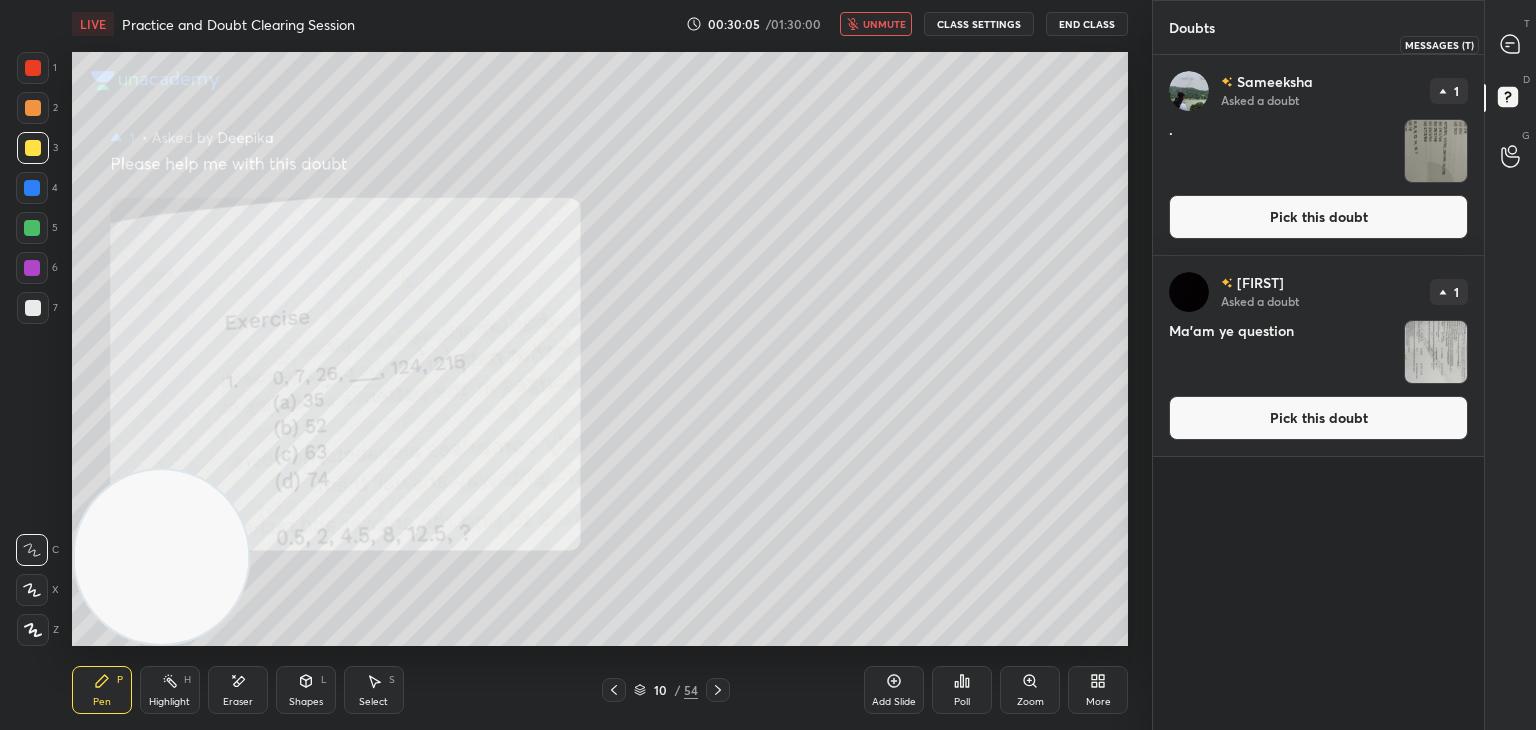 click 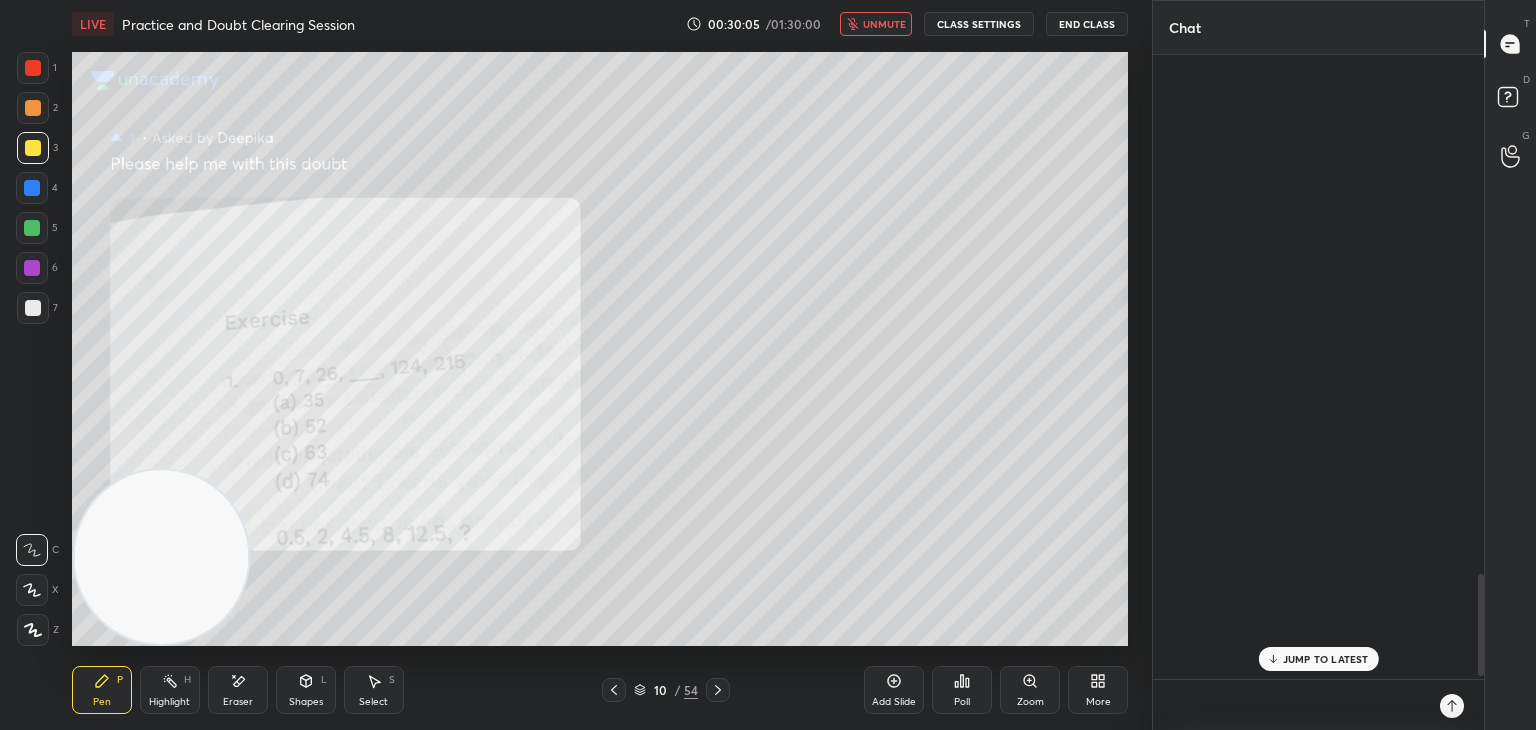 scroll, scrollTop: 3204, scrollLeft: 0, axis: vertical 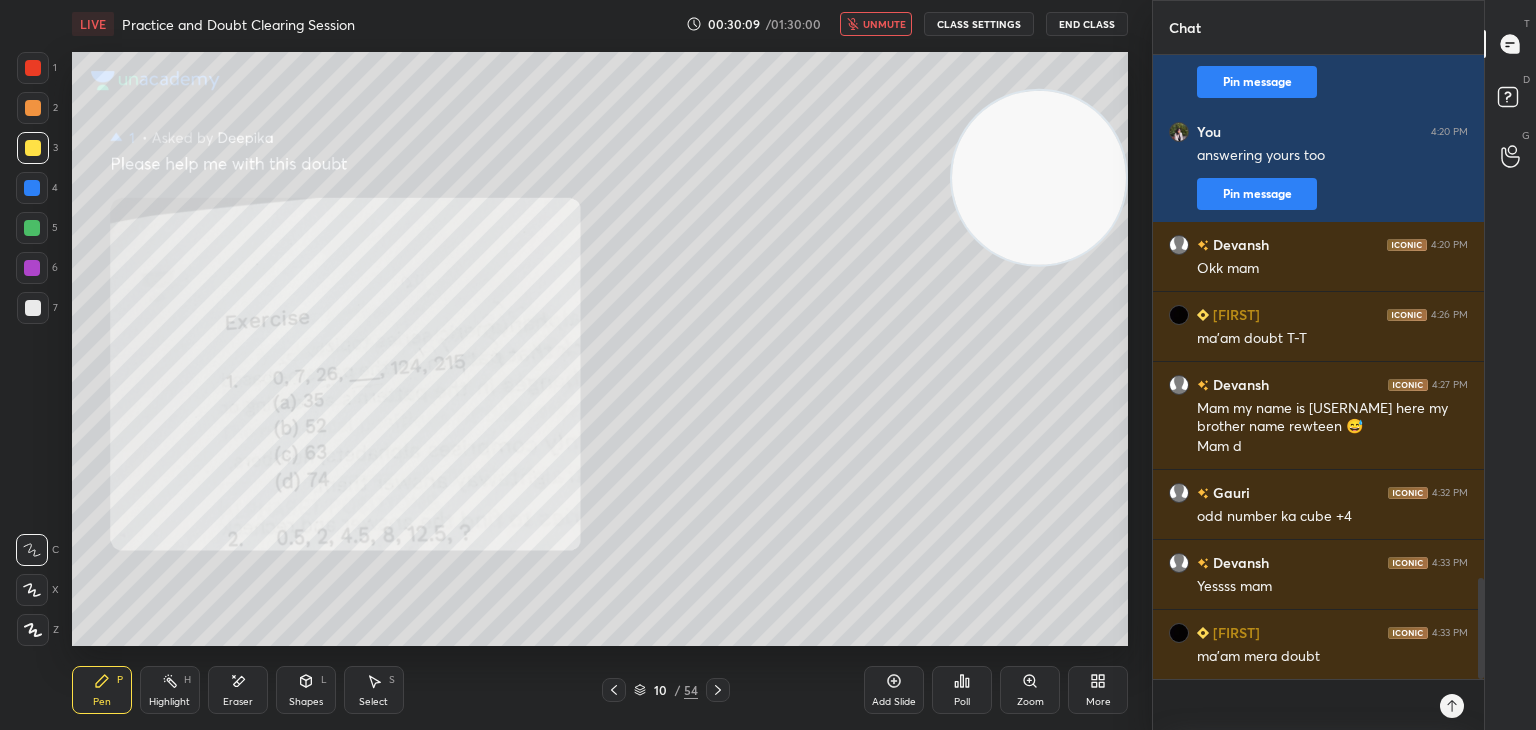 click on "unmute" at bounding box center (884, 24) 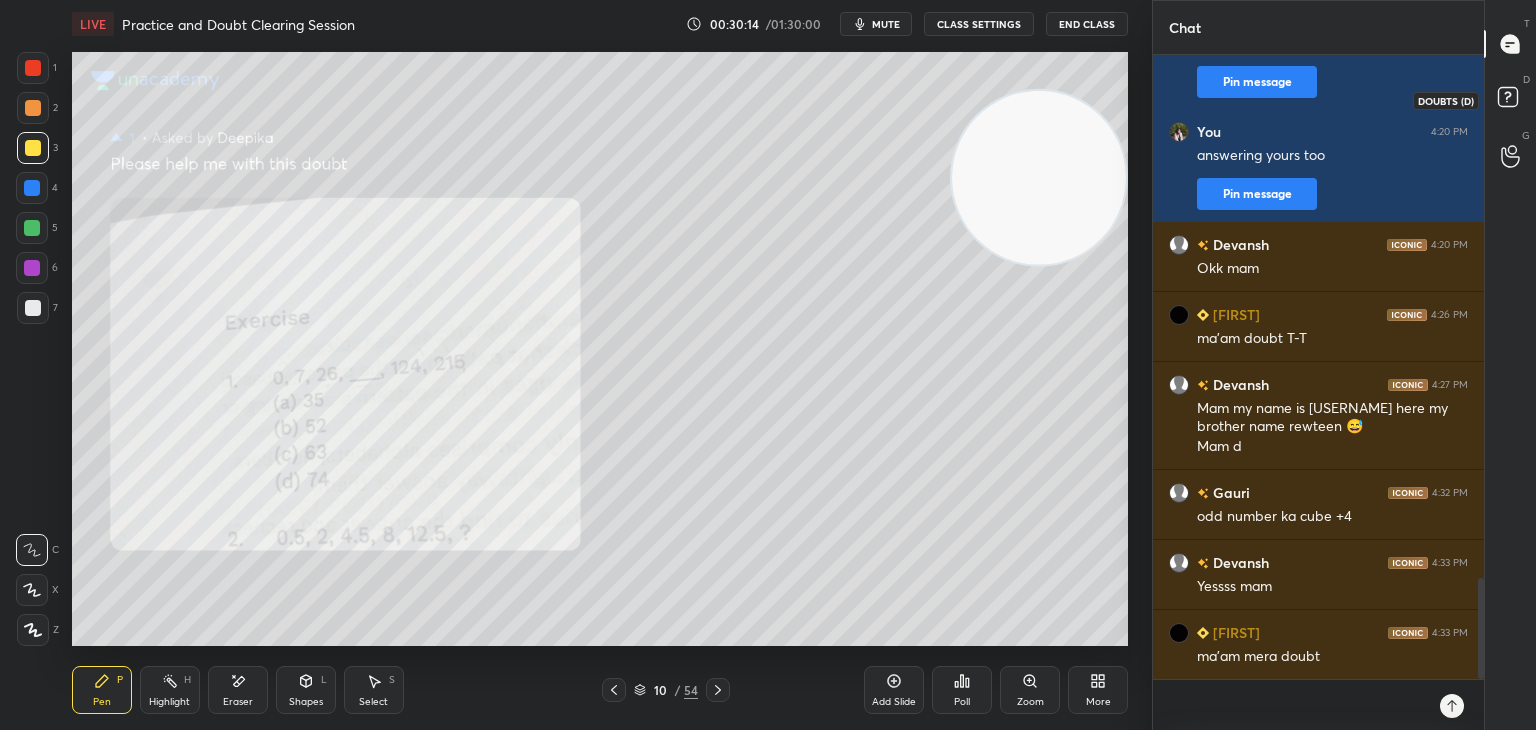 click 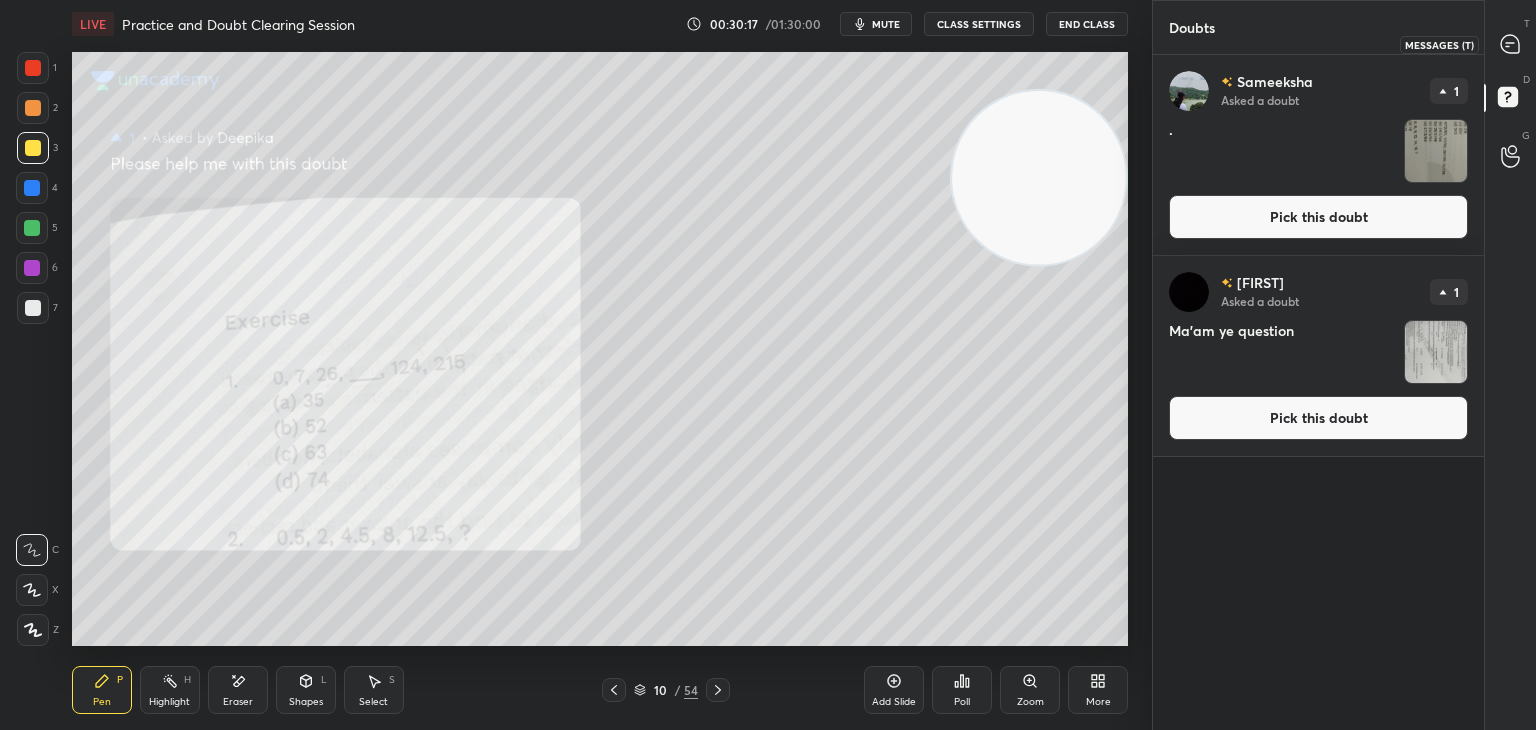 click 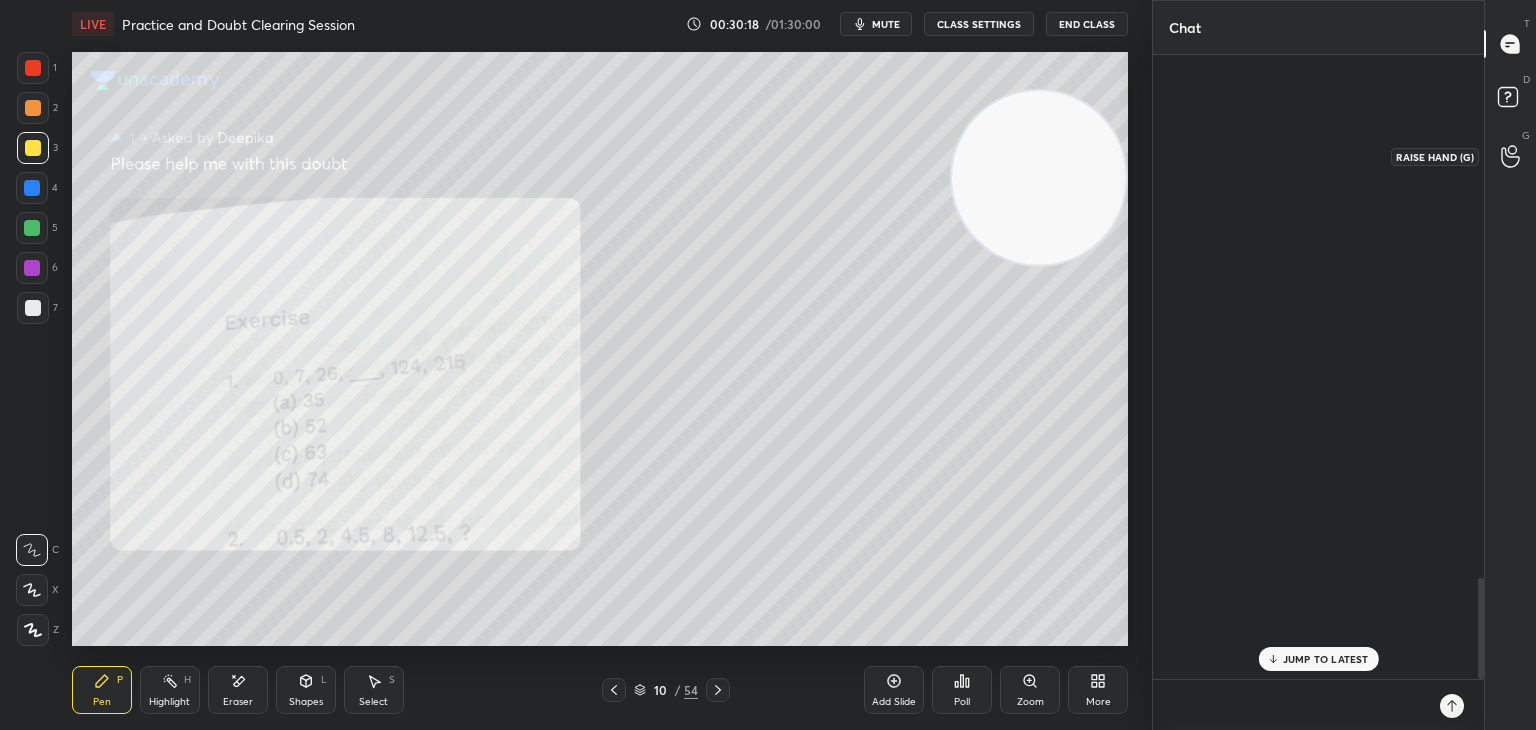 scroll, scrollTop: 3224, scrollLeft: 0, axis: vertical 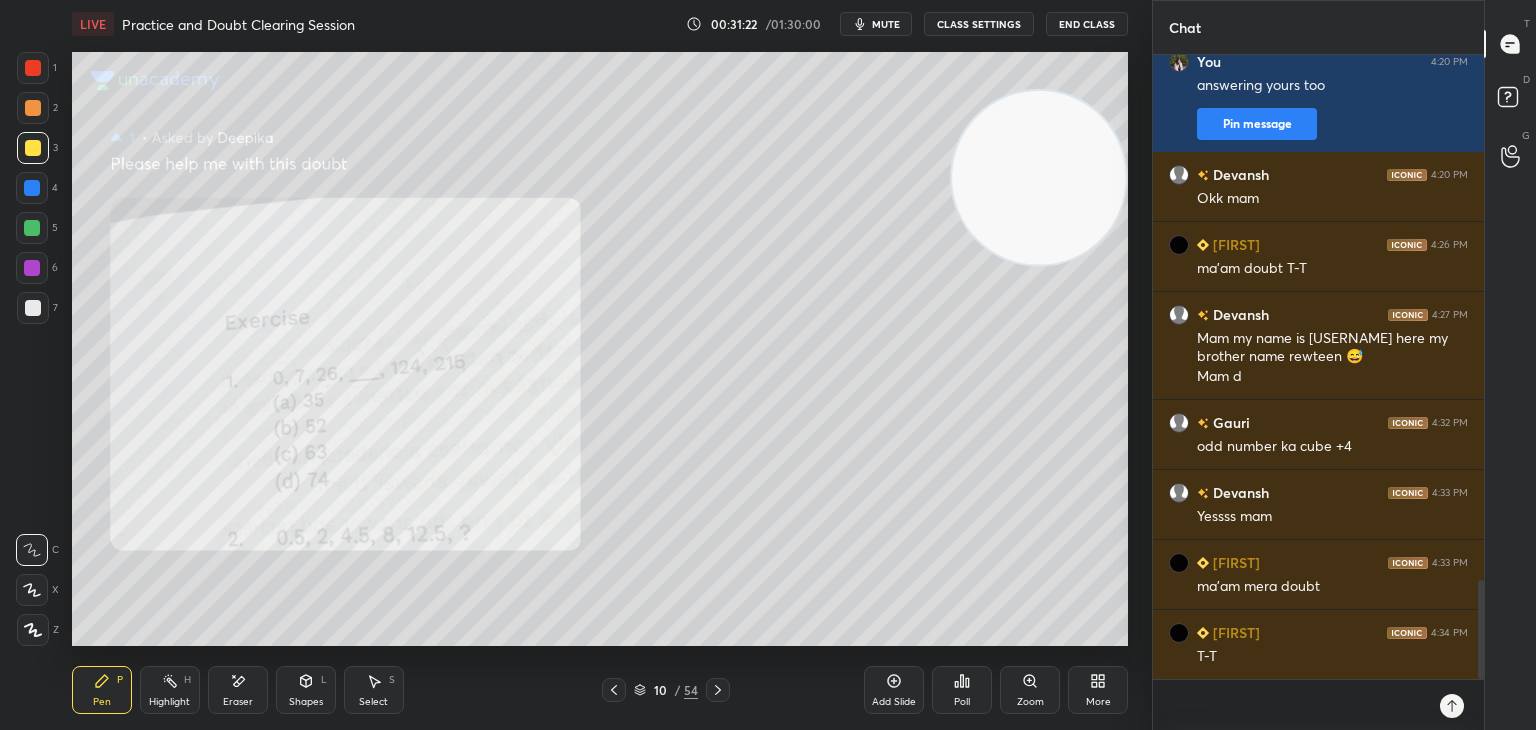 click on "Eraser" at bounding box center [238, 690] 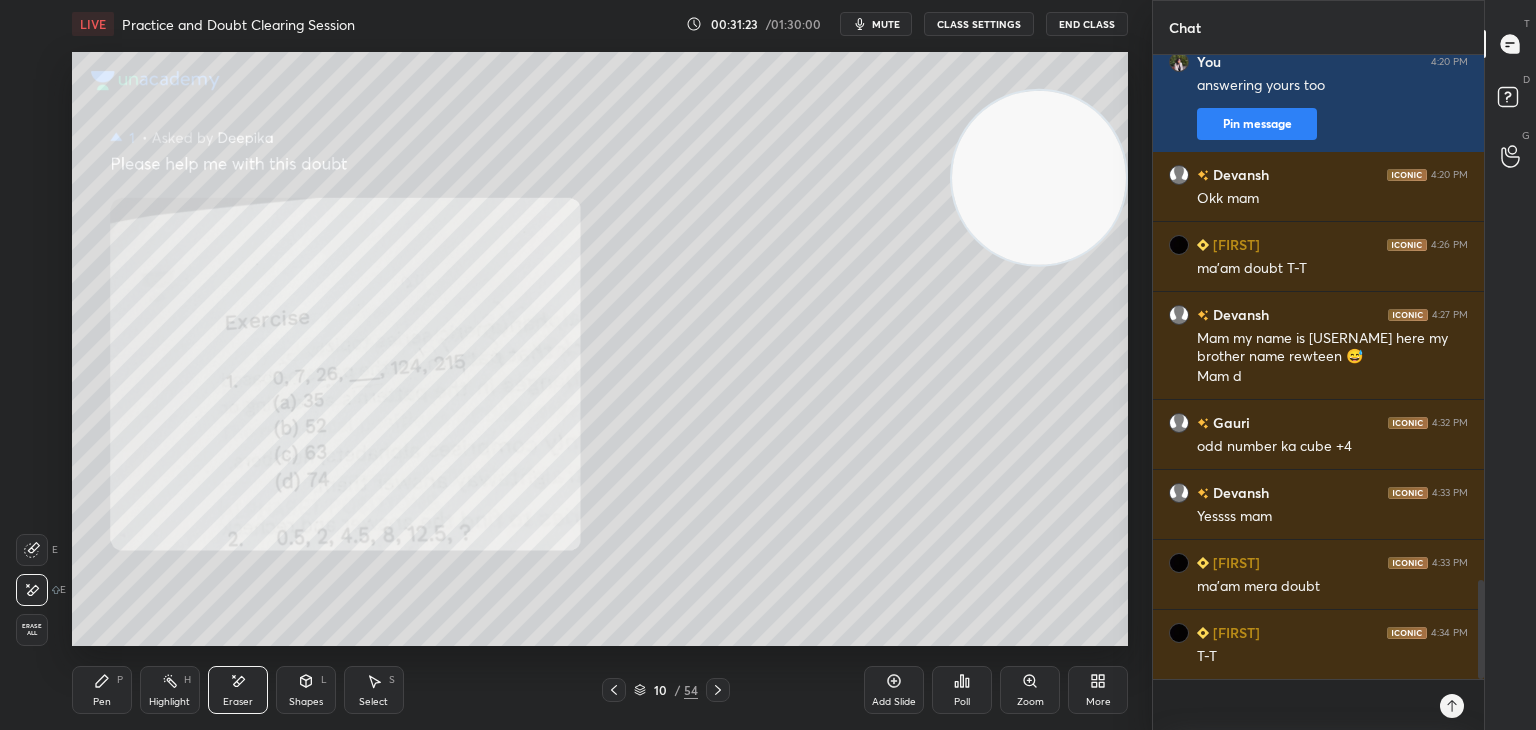 click on "Erase all" at bounding box center (32, 630) 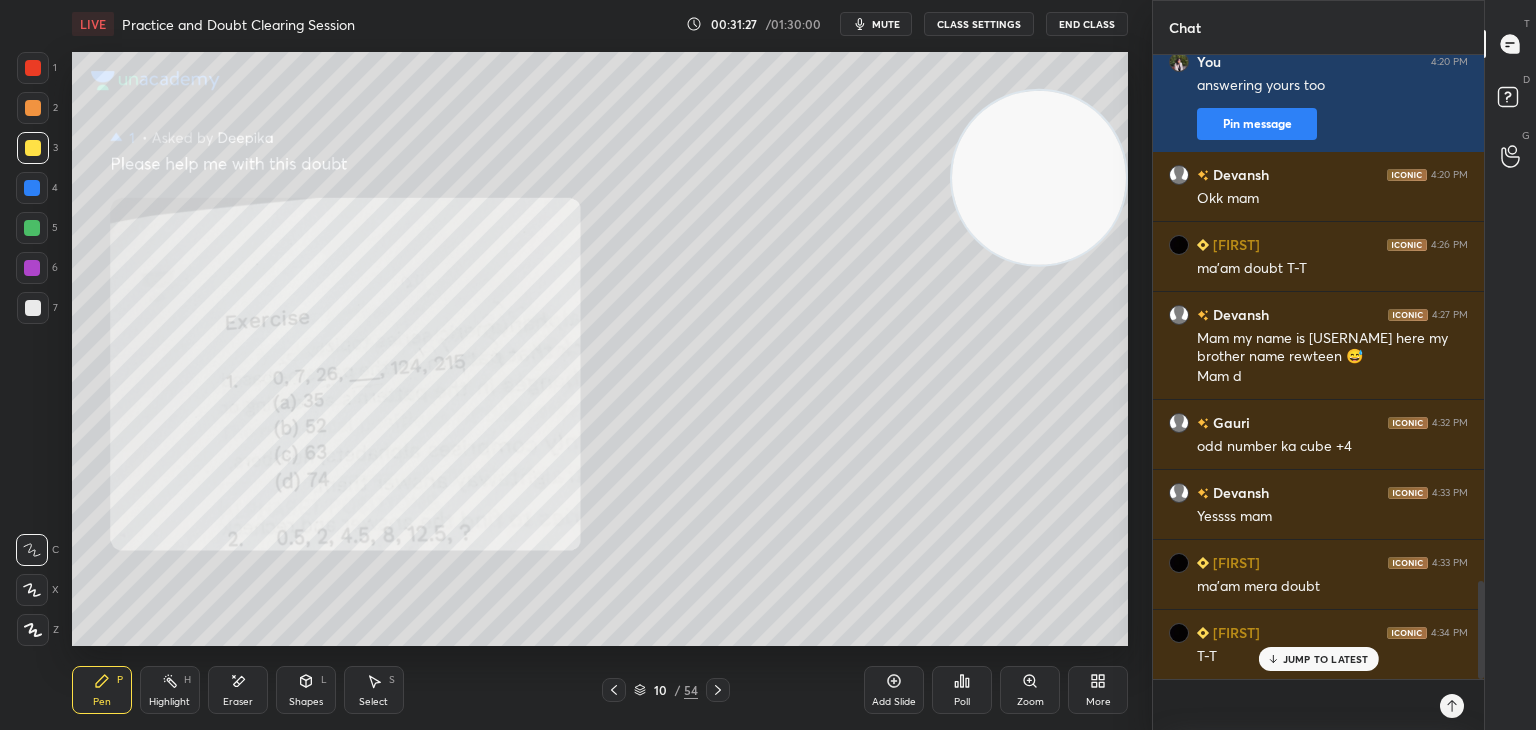 scroll, scrollTop: 3364, scrollLeft: 0, axis: vertical 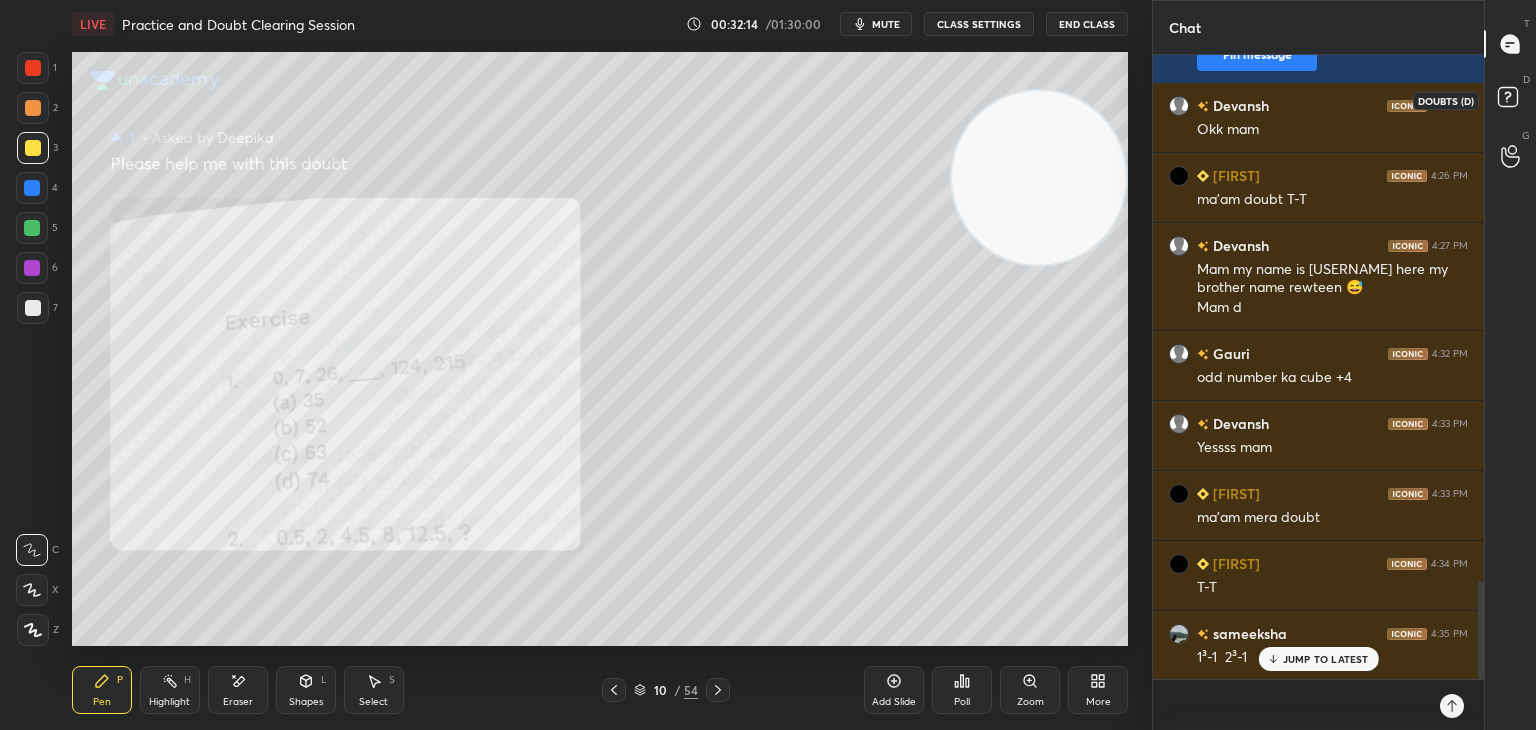 click 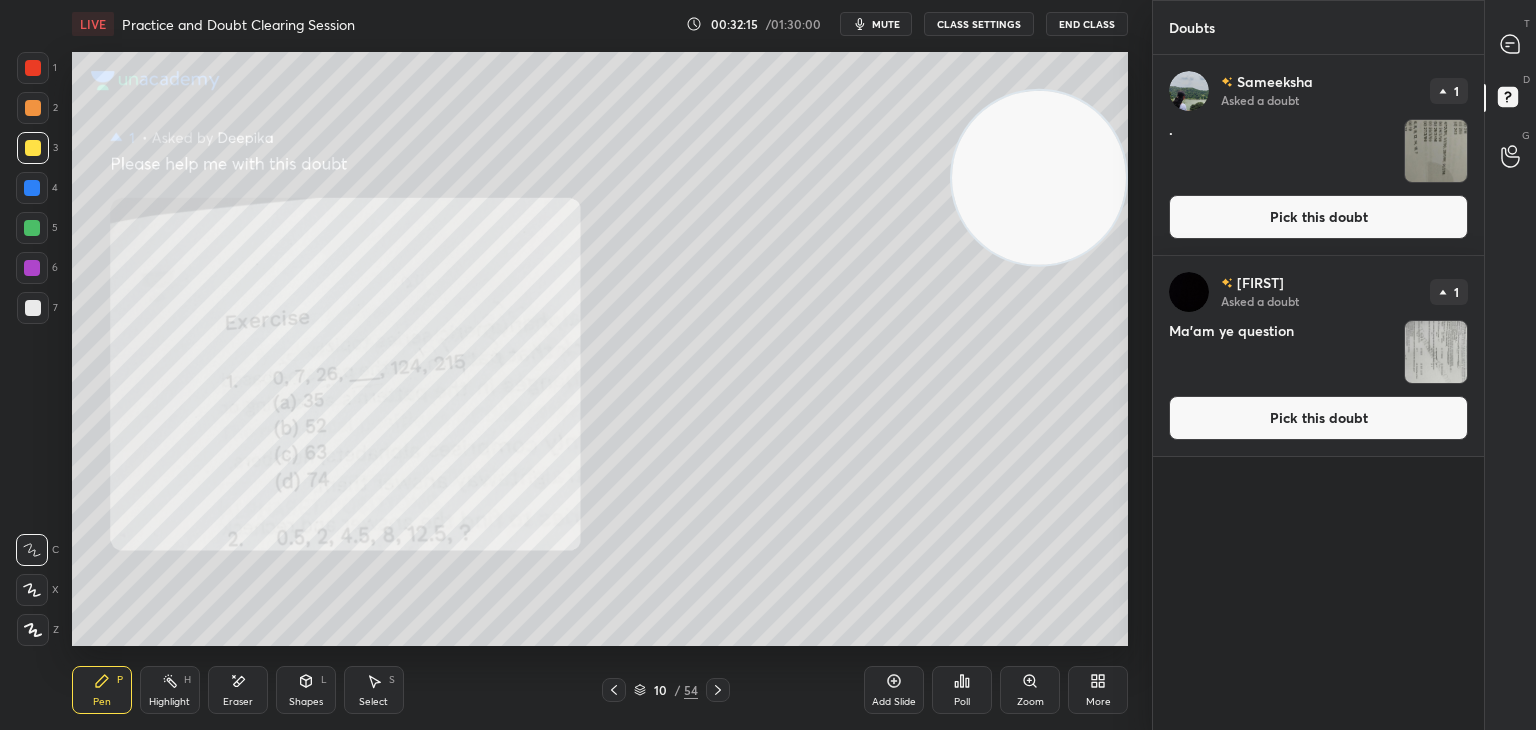 click on "Pick this doubt" at bounding box center (1318, 418) 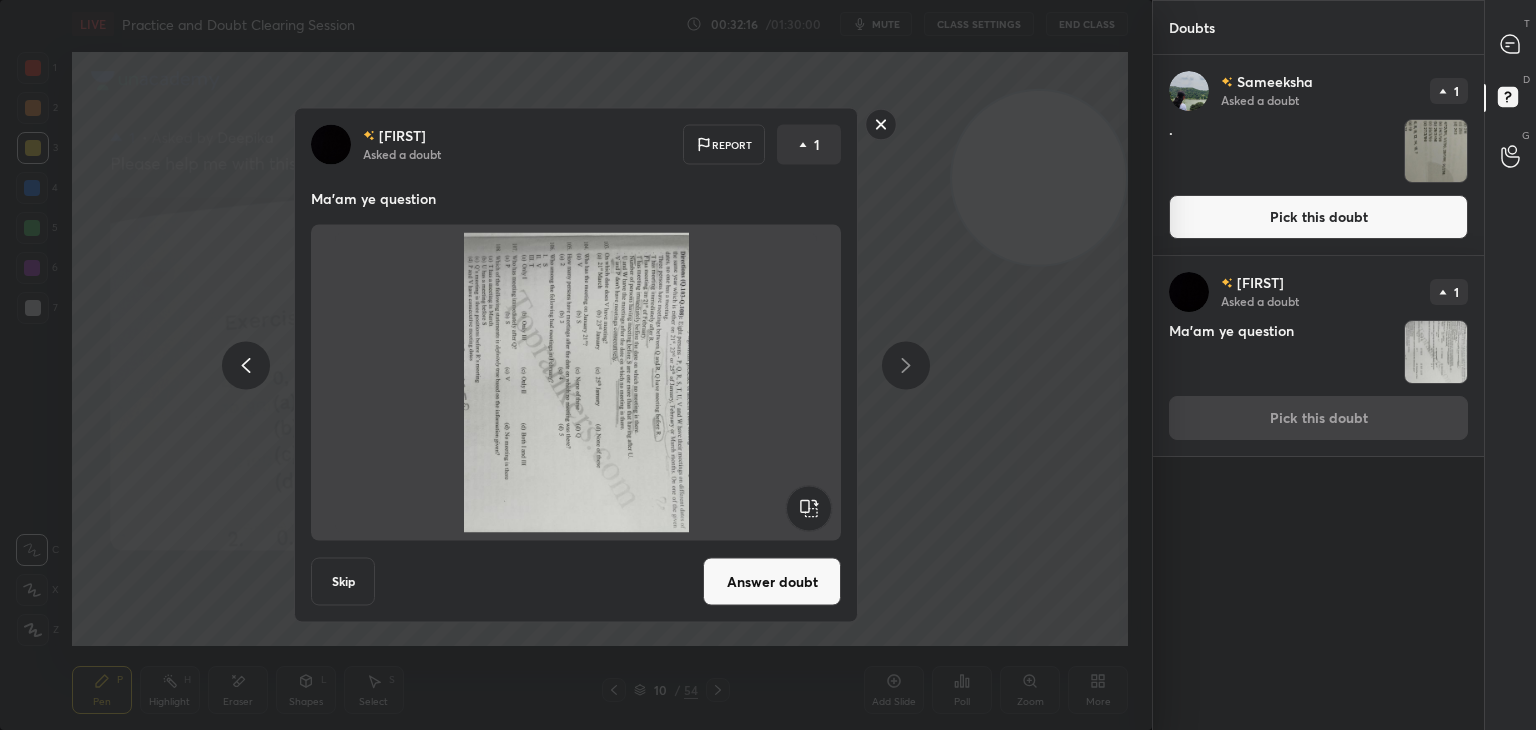 click on "Answer doubt" at bounding box center [772, 582] 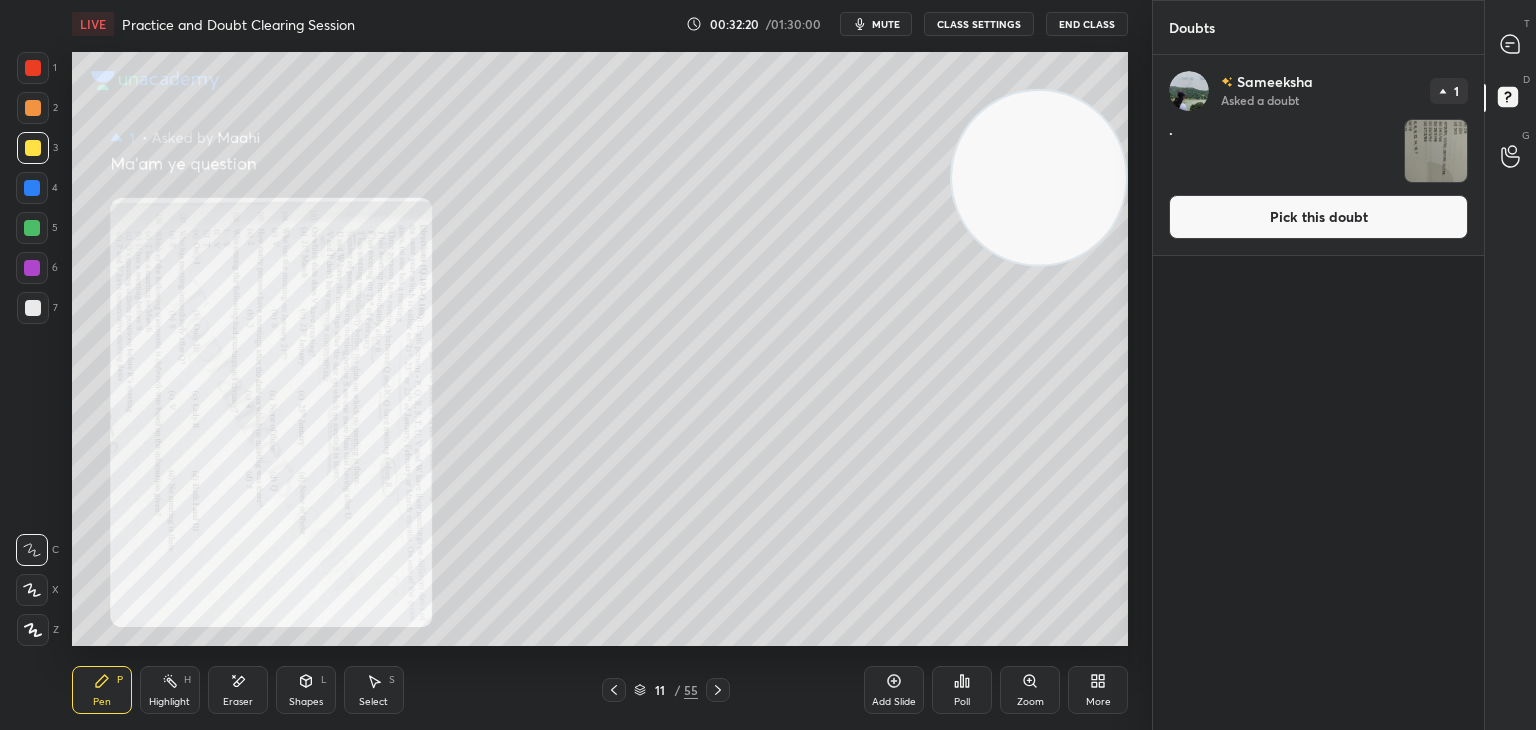 click on "T Messages (T)" at bounding box center [1510, 44] 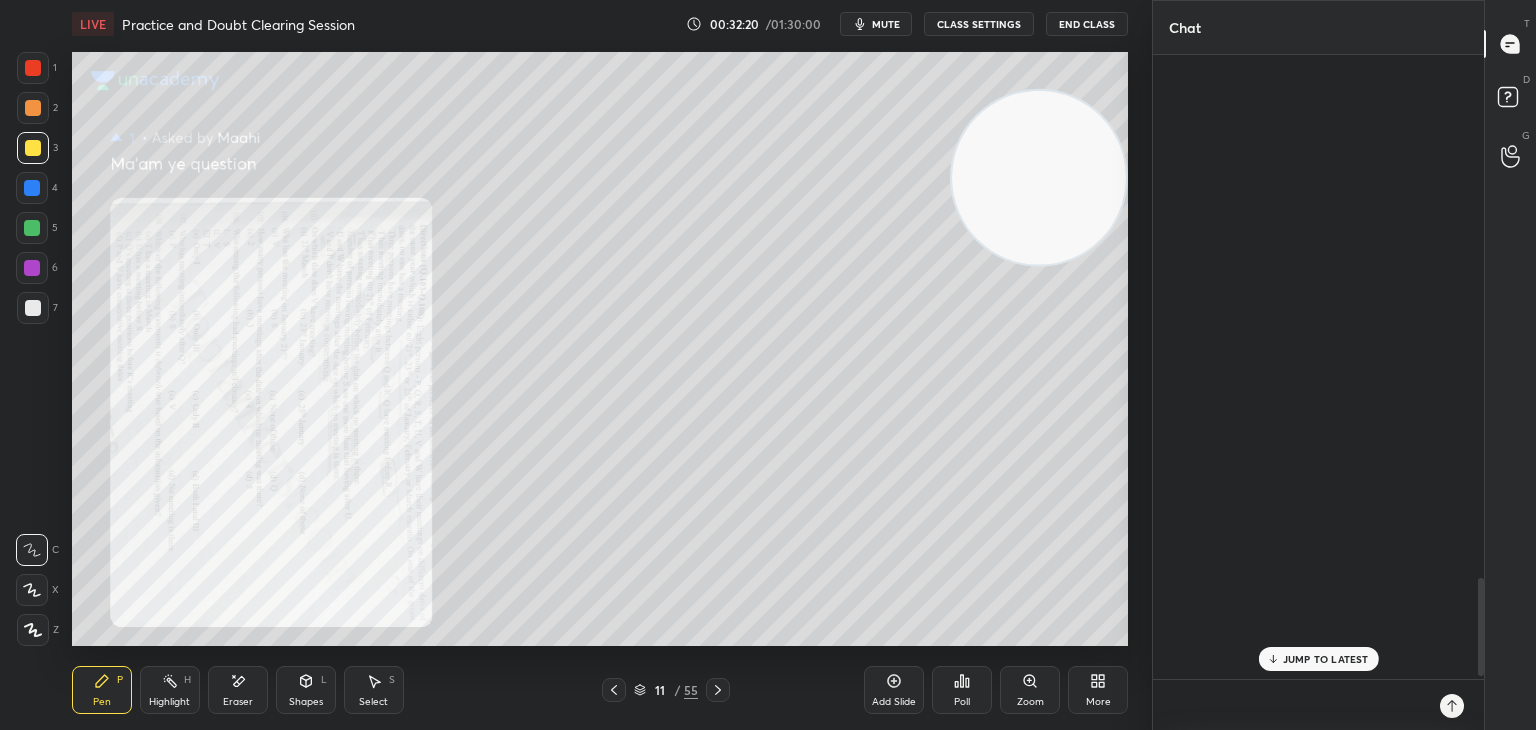 scroll, scrollTop: 3331, scrollLeft: 0, axis: vertical 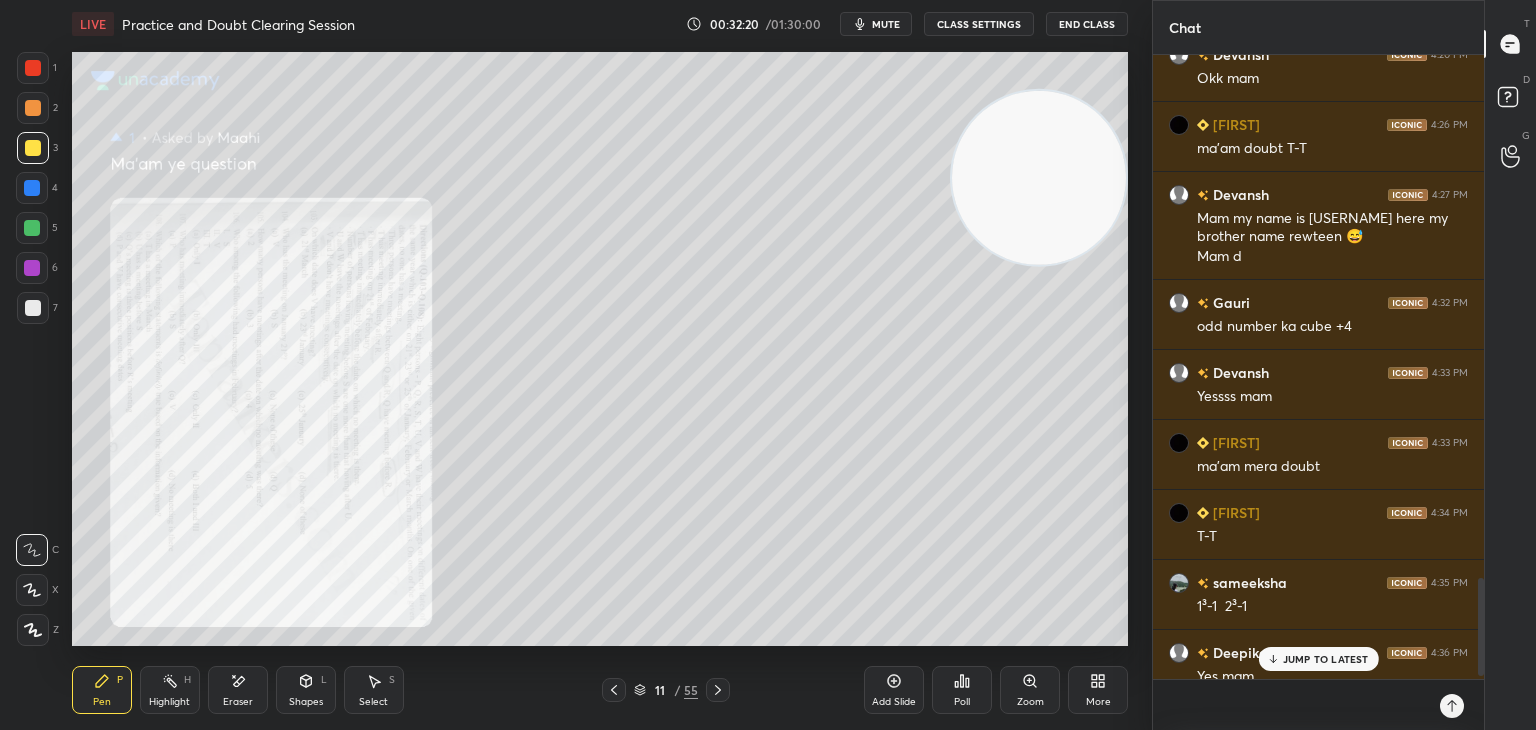 click at bounding box center [1511, 44] 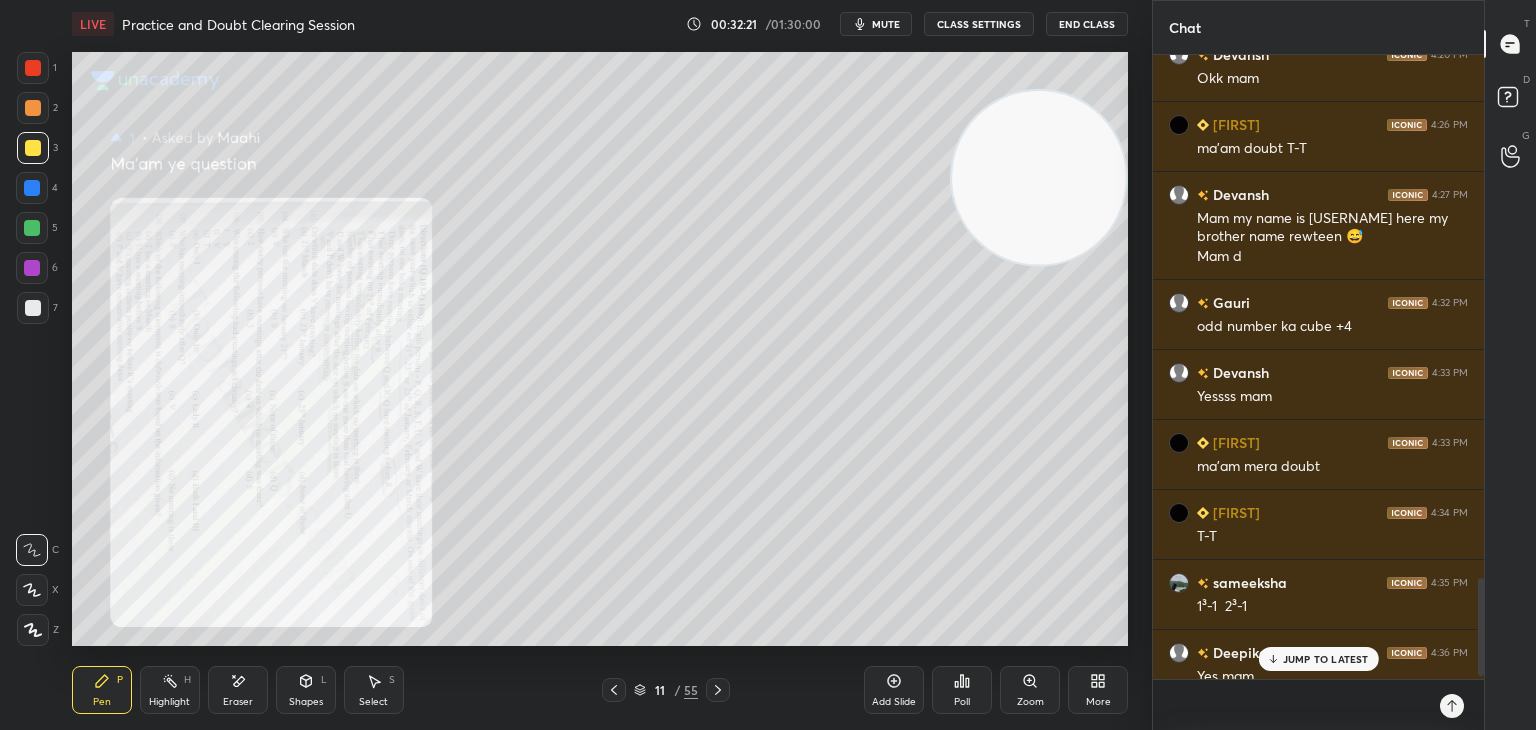 scroll, scrollTop: 3351, scrollLeft: 0, axis: vertical 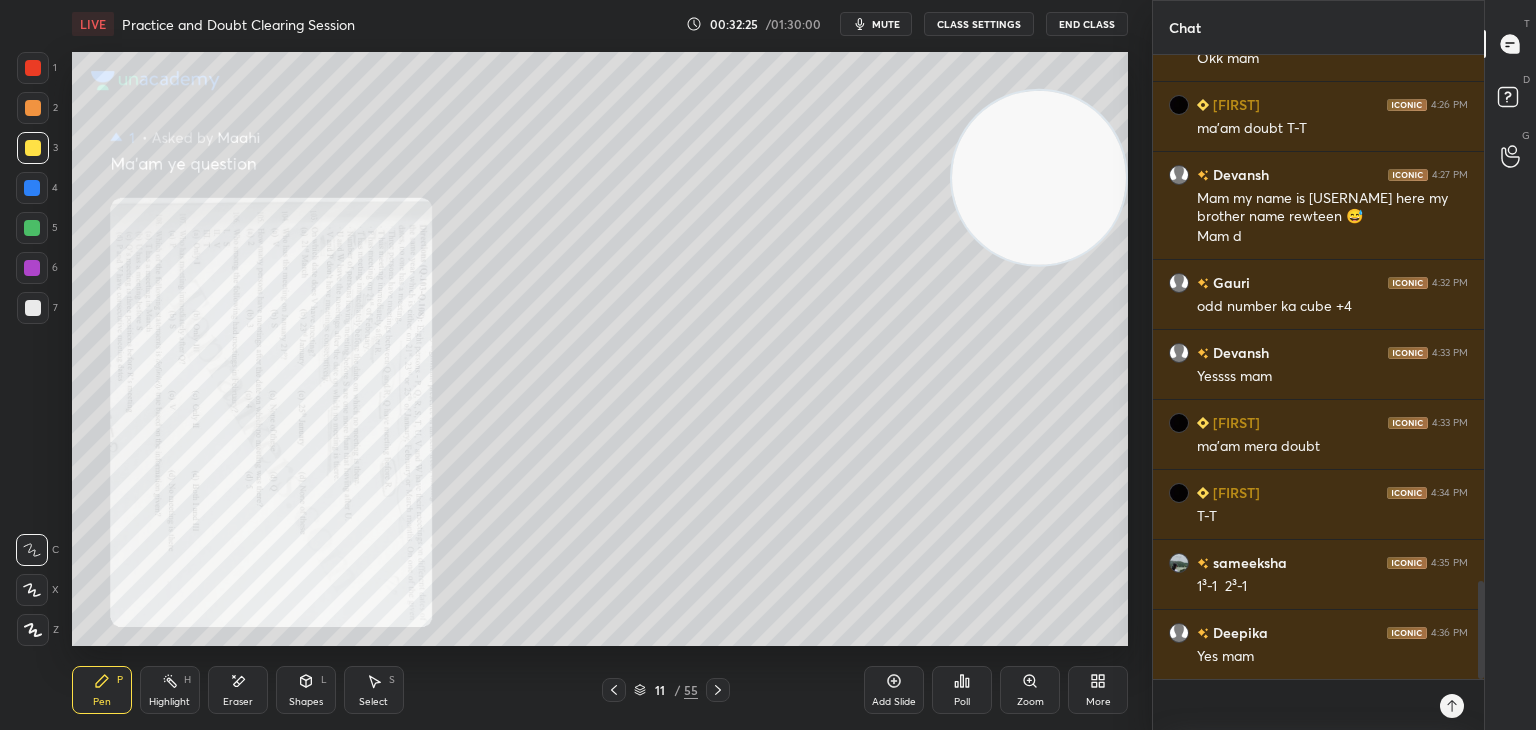 click on "Zoom" at bounding box center [1030, 690] 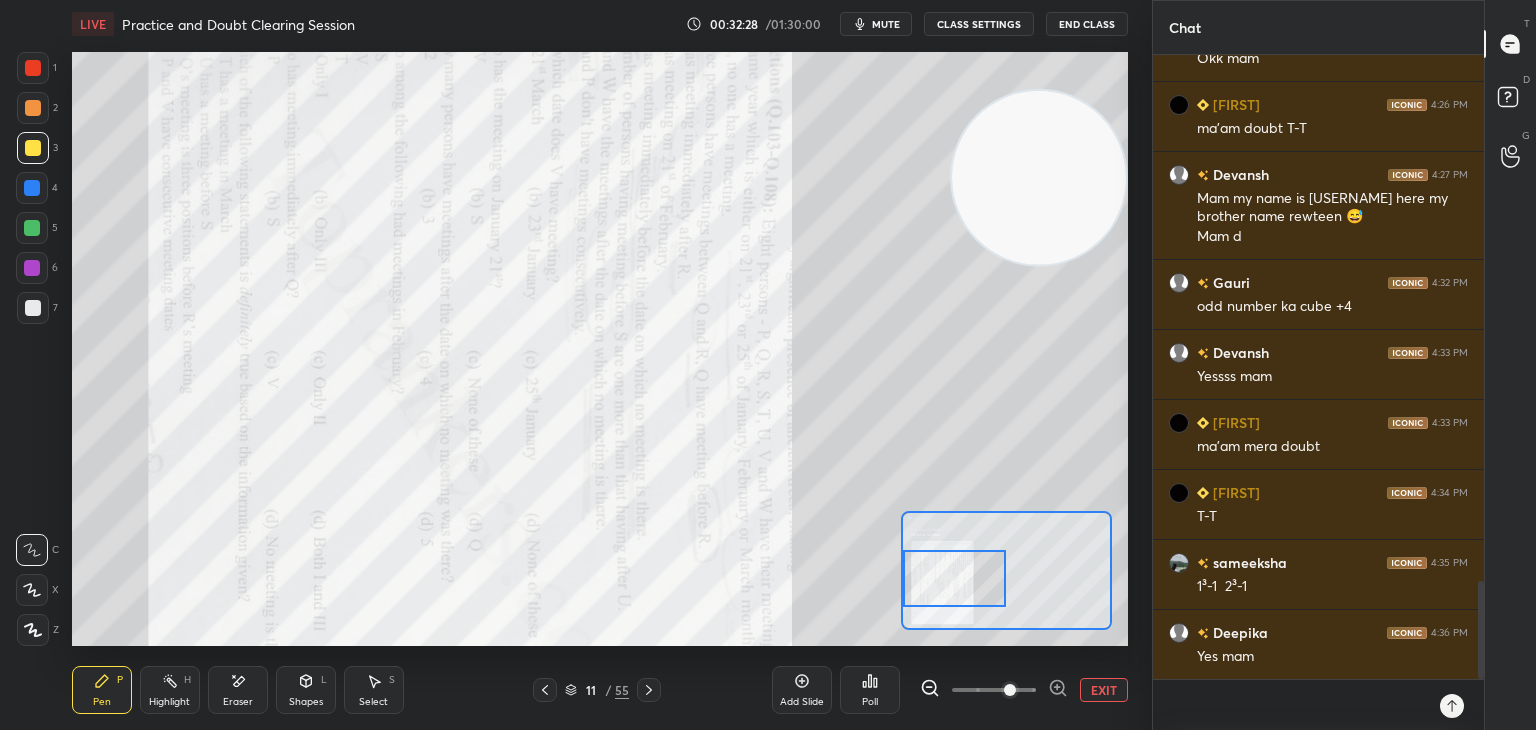 scroll, scrollTop: 3420, scrollLeft: 0, axis: vertical 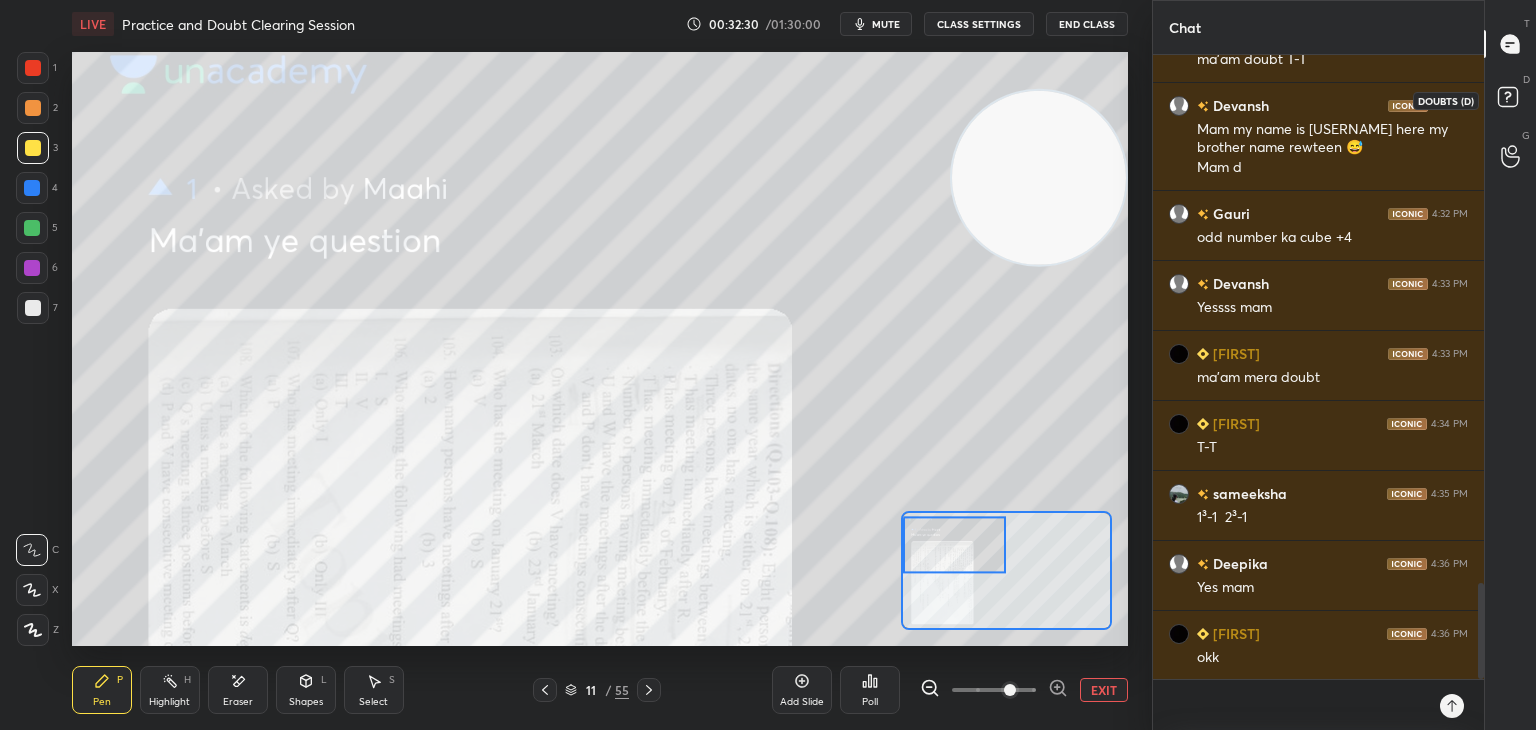 click 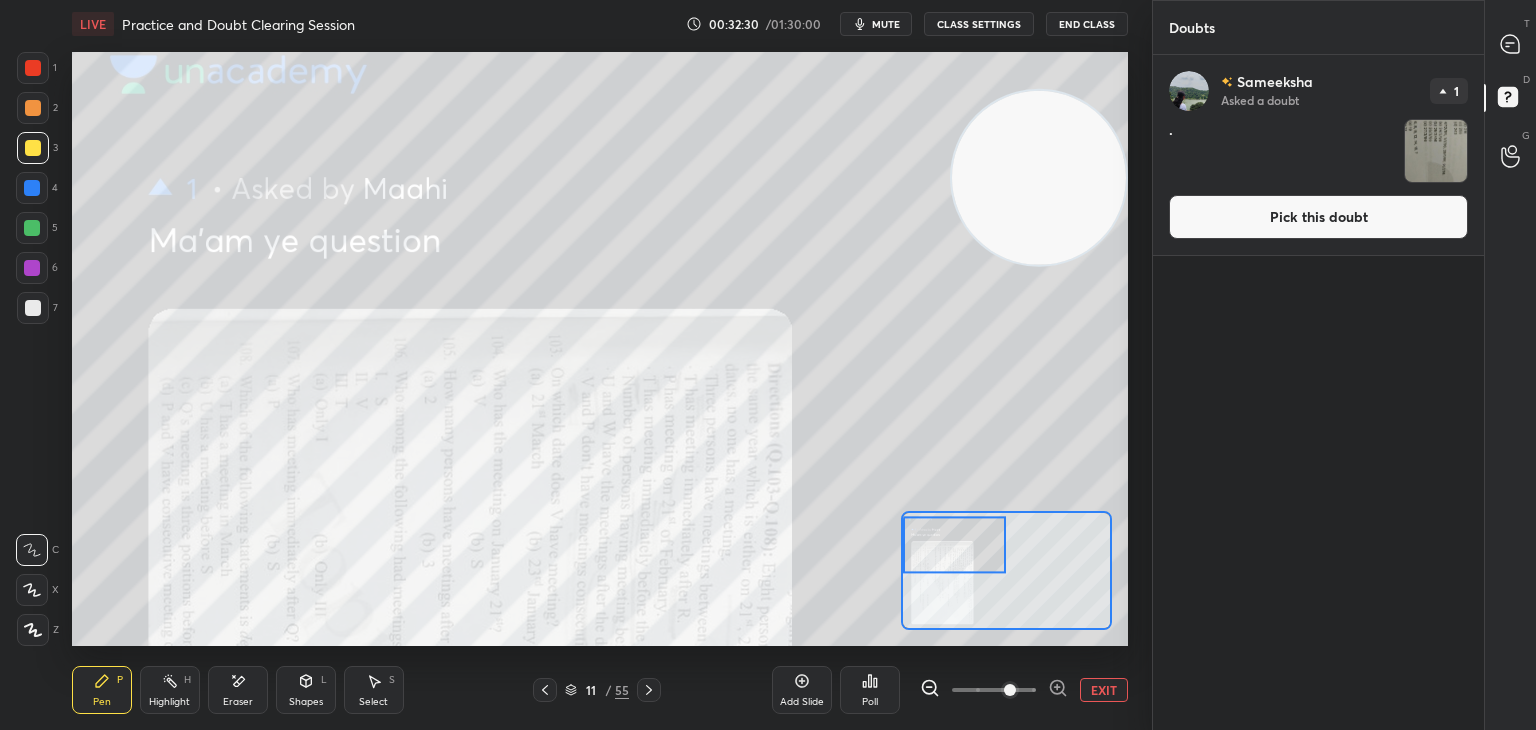 click on "Pick this doubt" at bounding box center [1318, 217] 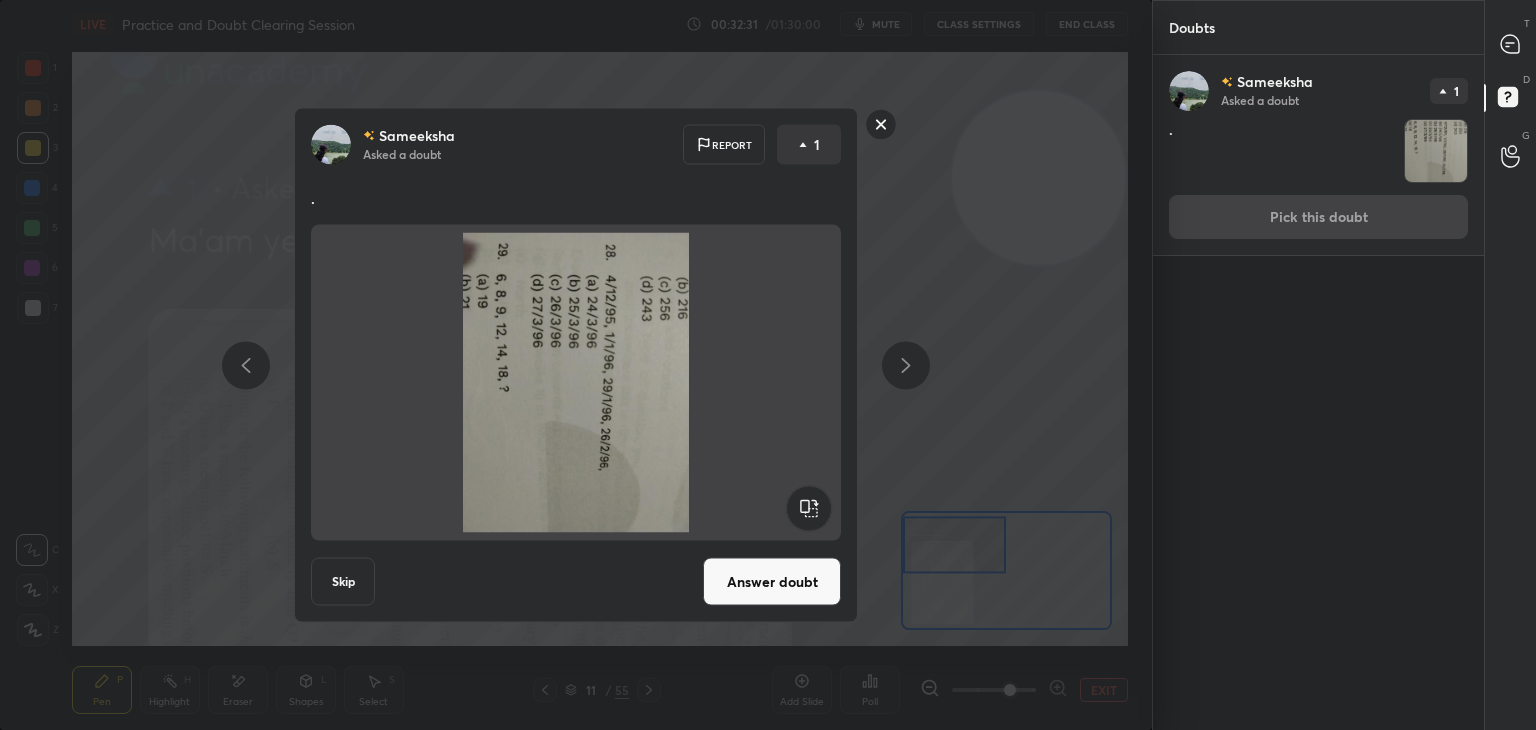 click 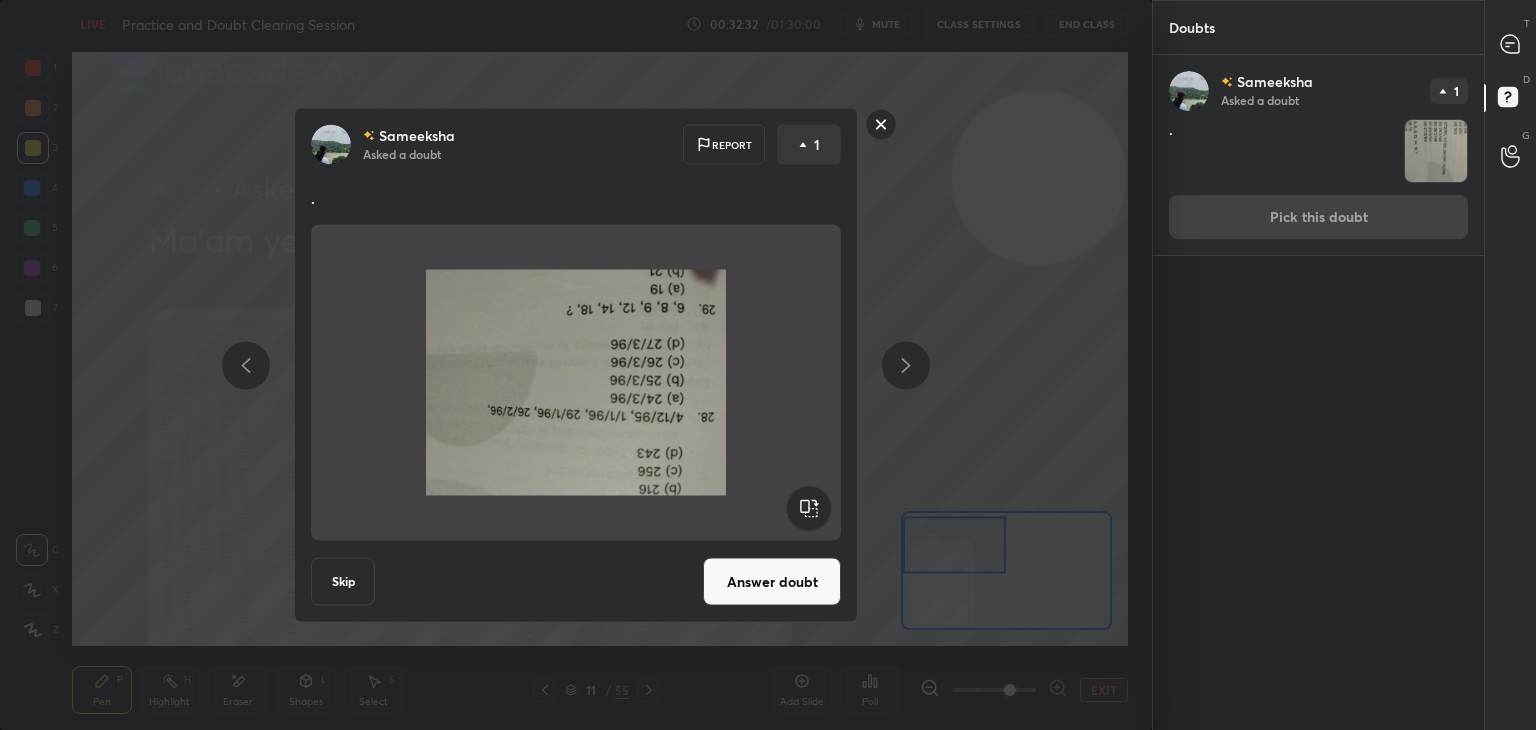 click 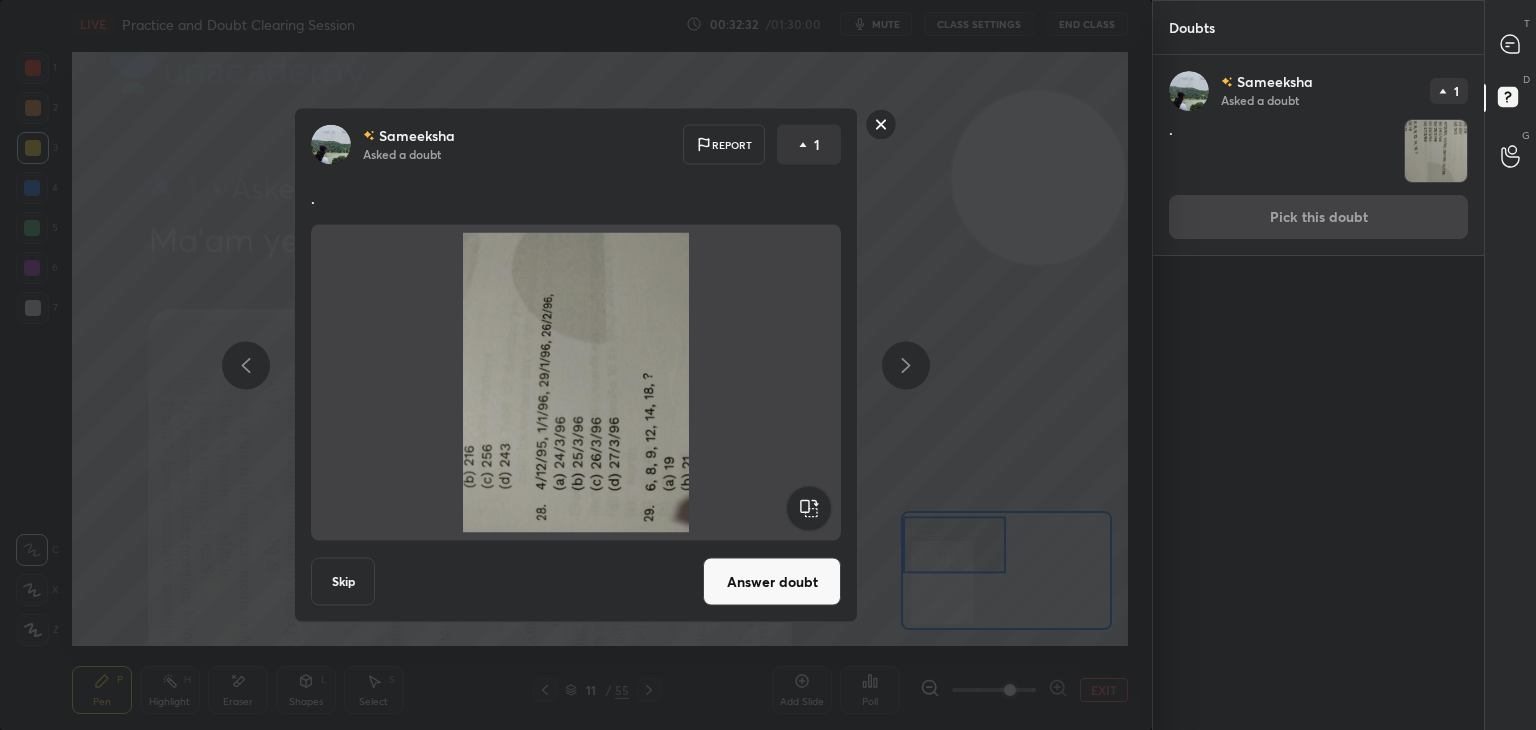 click 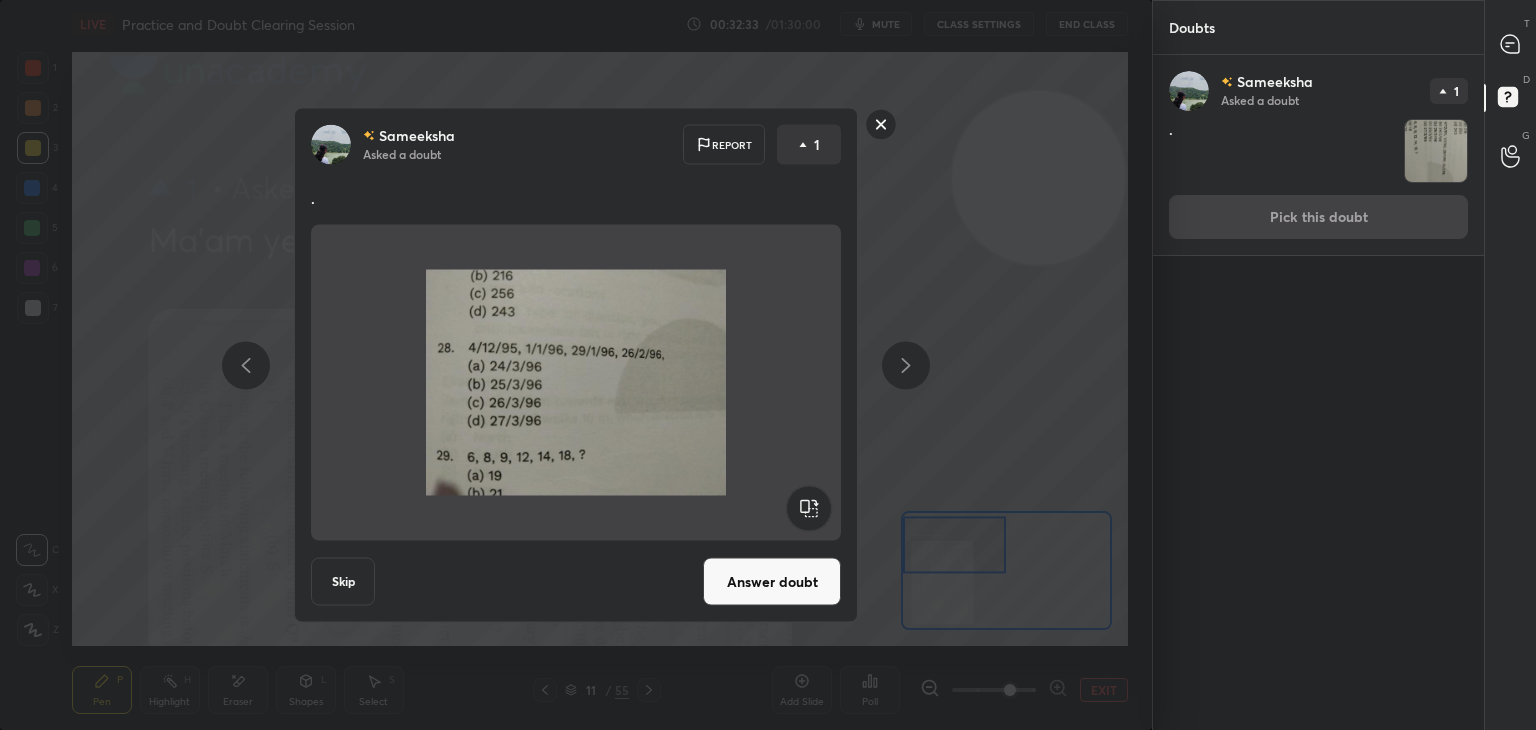 click on "Answer doubt" at bounding box center (772, 582) 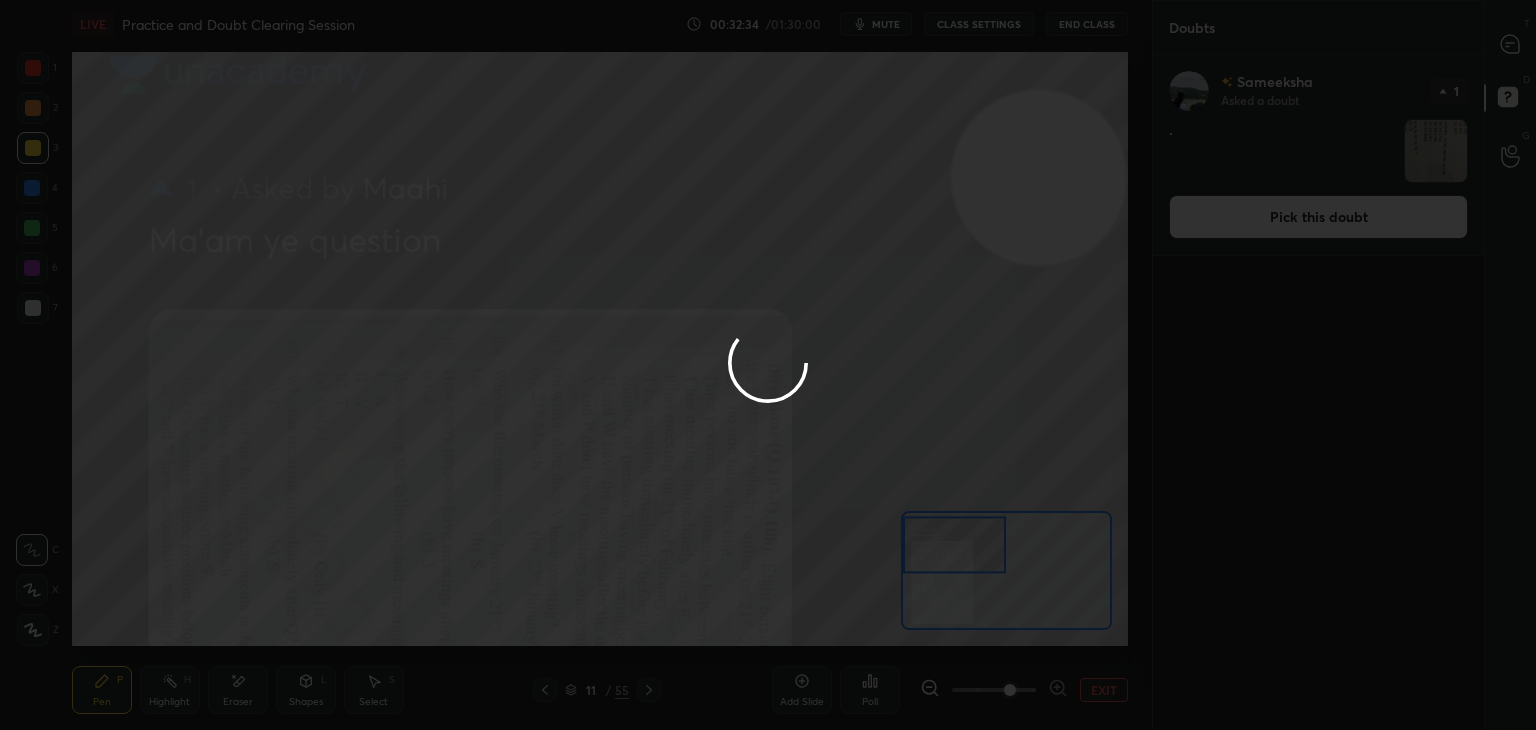 click at bounding box center (768, 365) 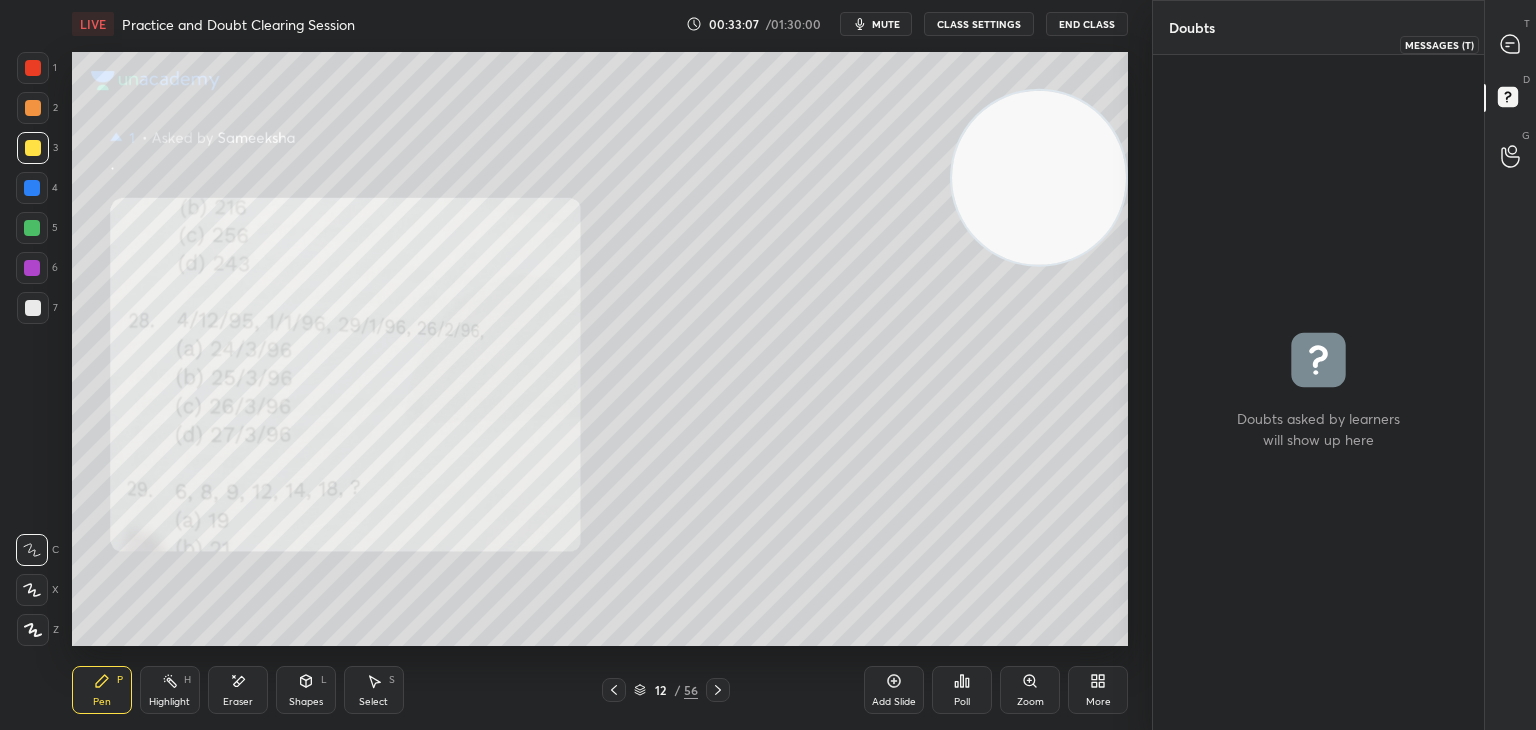 click 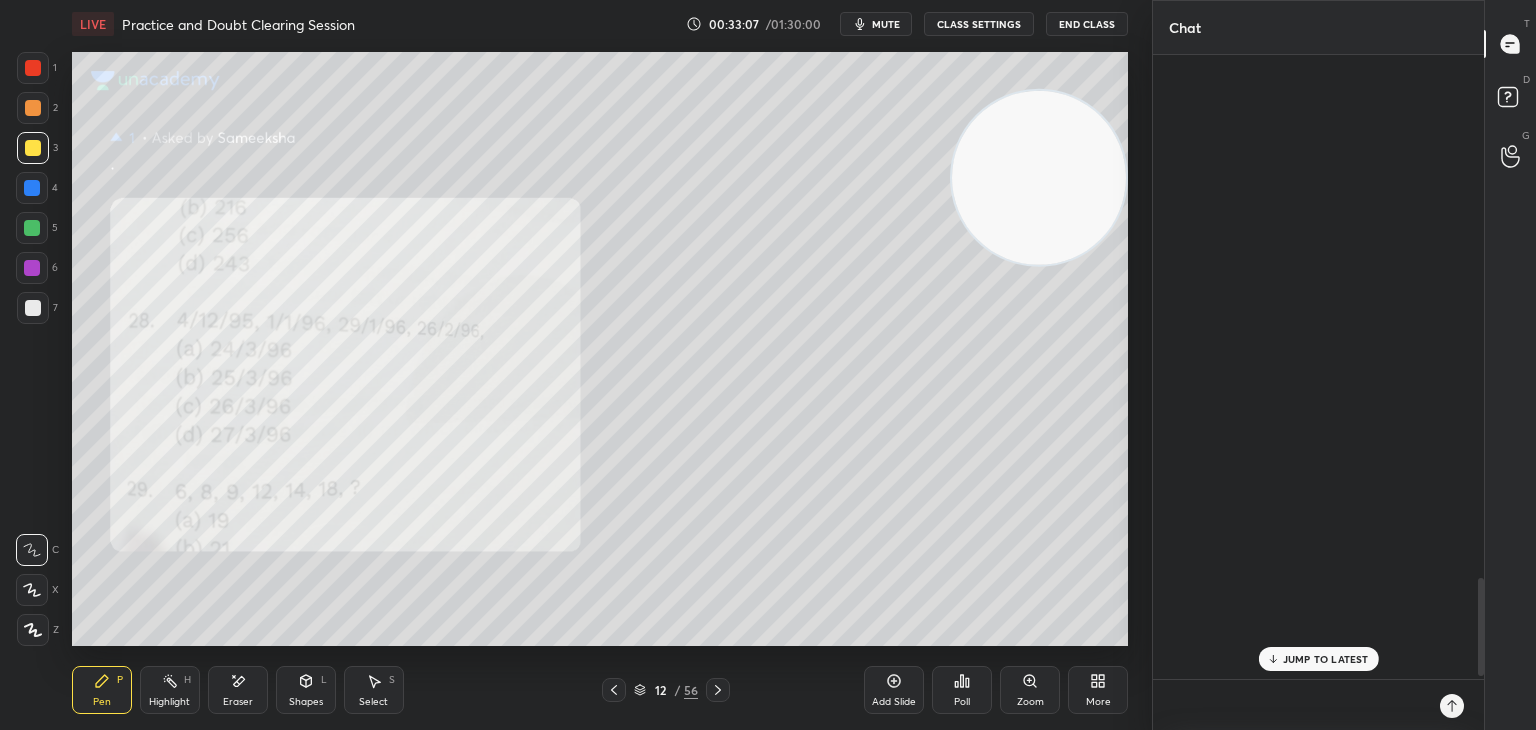 scroll, scrollTop: 3336, scrollLeft: 0, axis: vertical 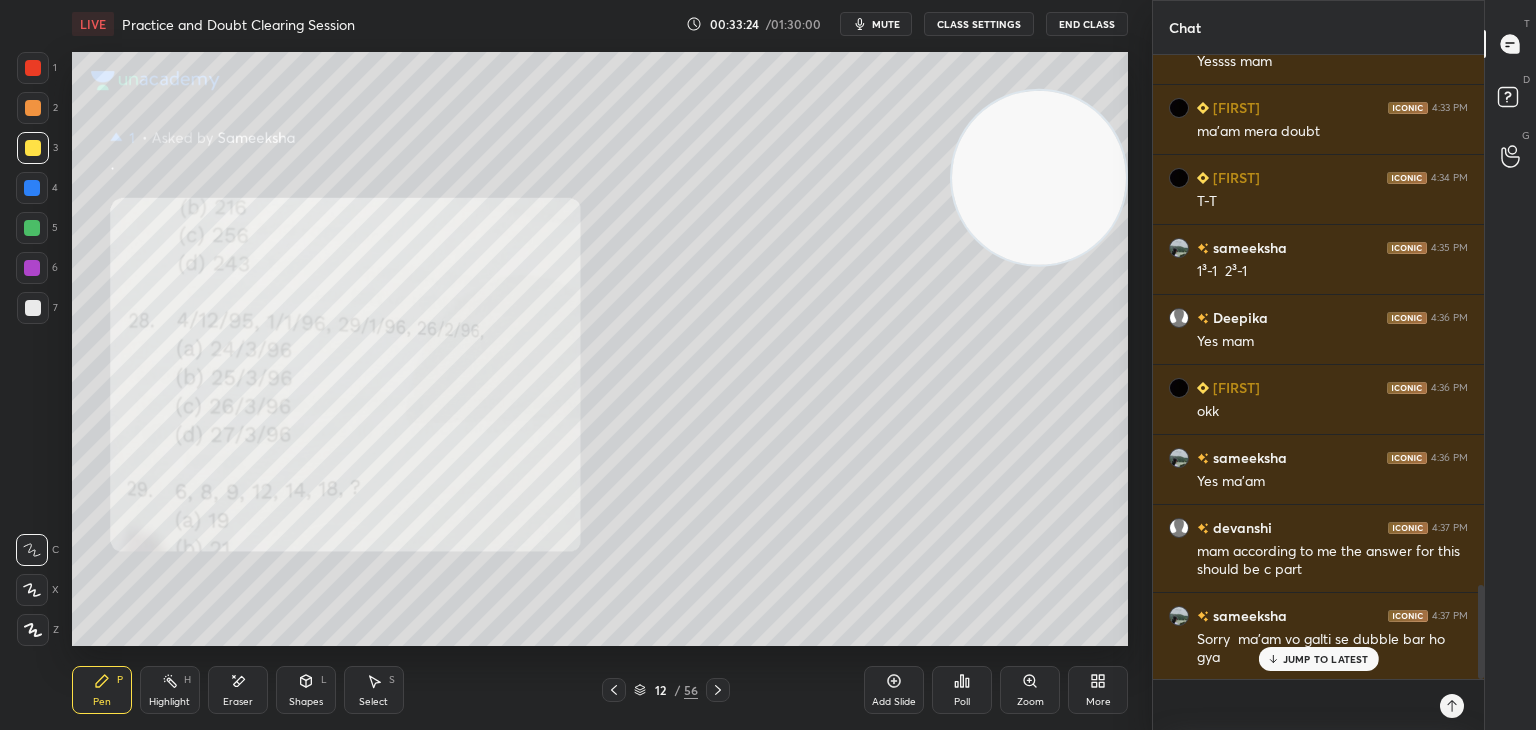 click on "JUMP TO LATEST" at bounding box center [1318, 659] 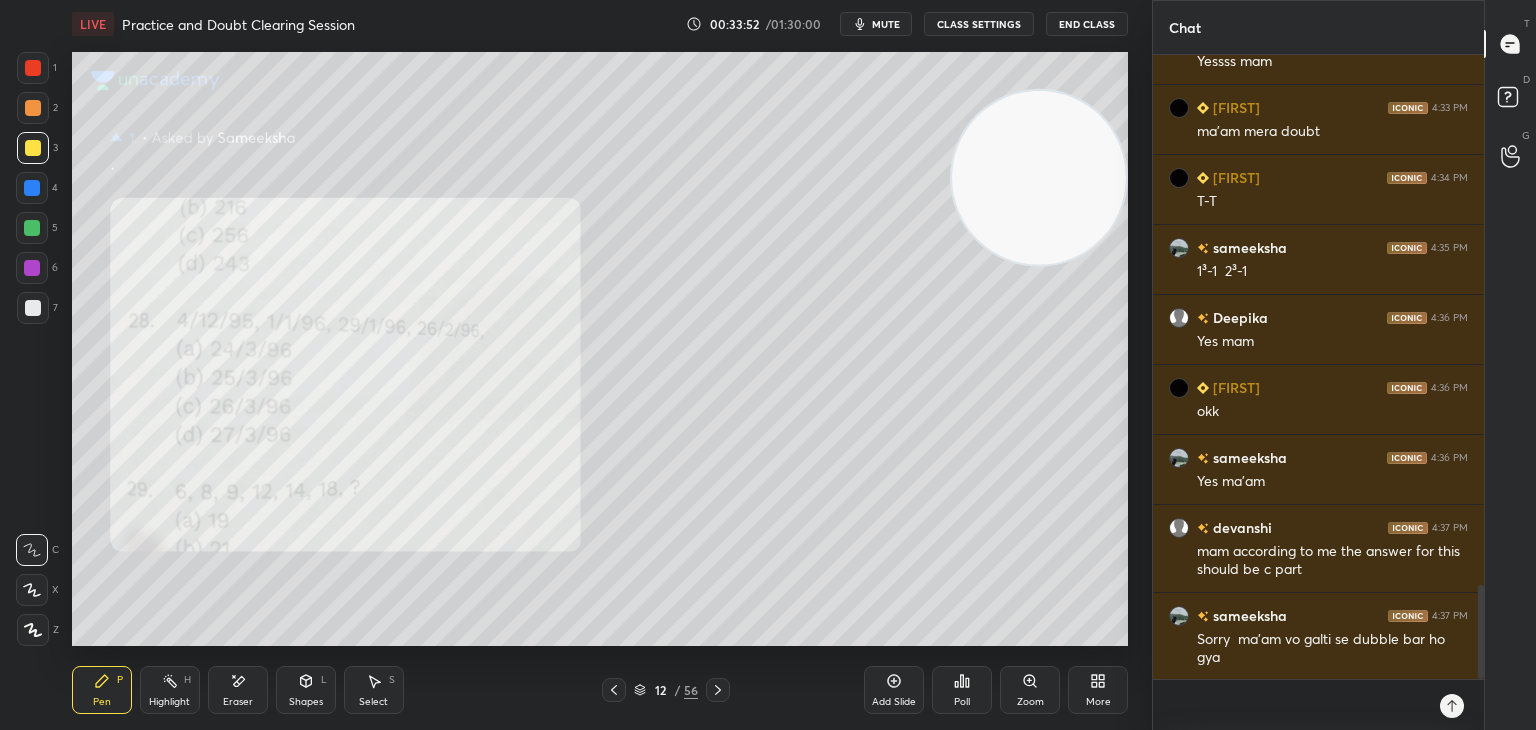 scroll, scrollTop: 3552, scrollLeft: 0, axis: vertical 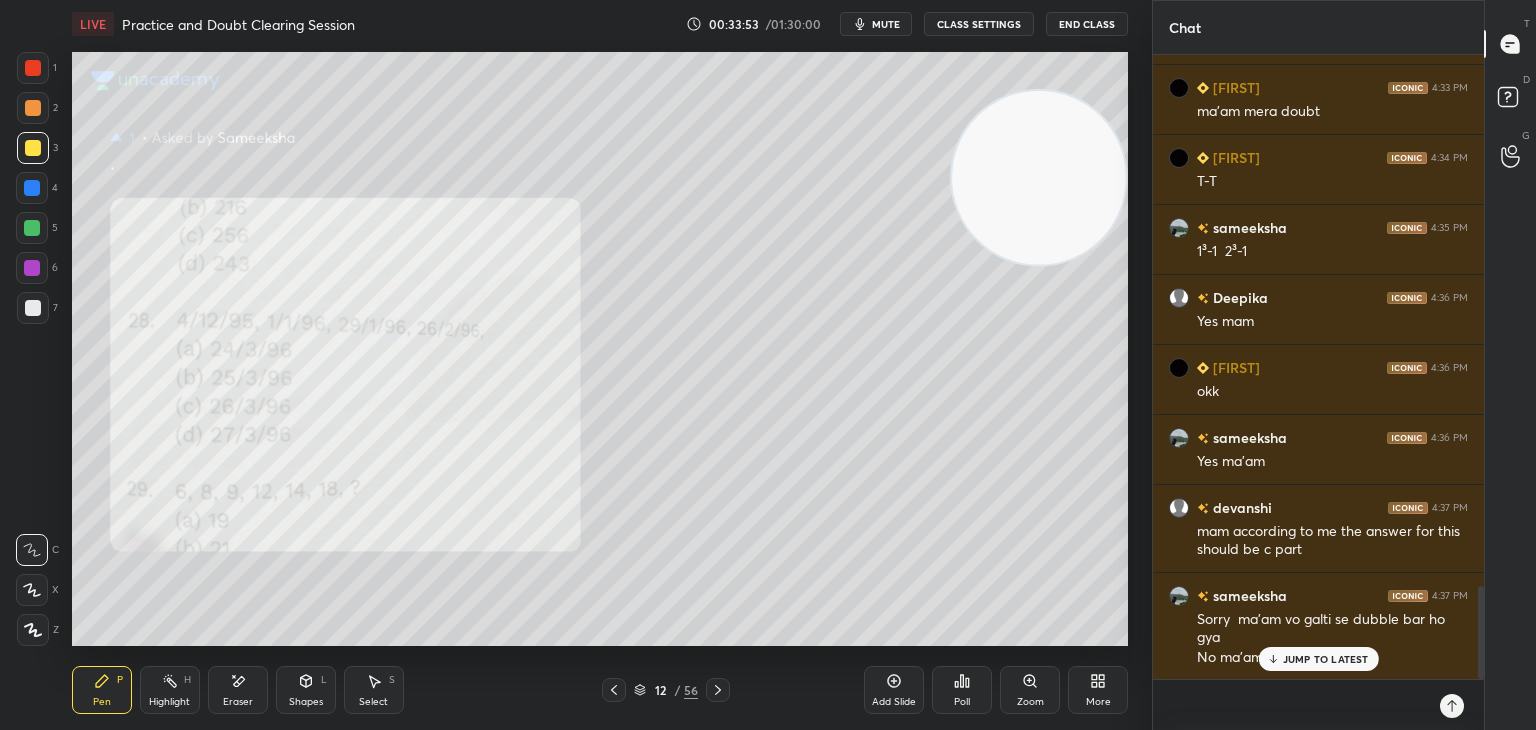 click on "JUMP TO LATEST" at bounding box center (1326, 659) 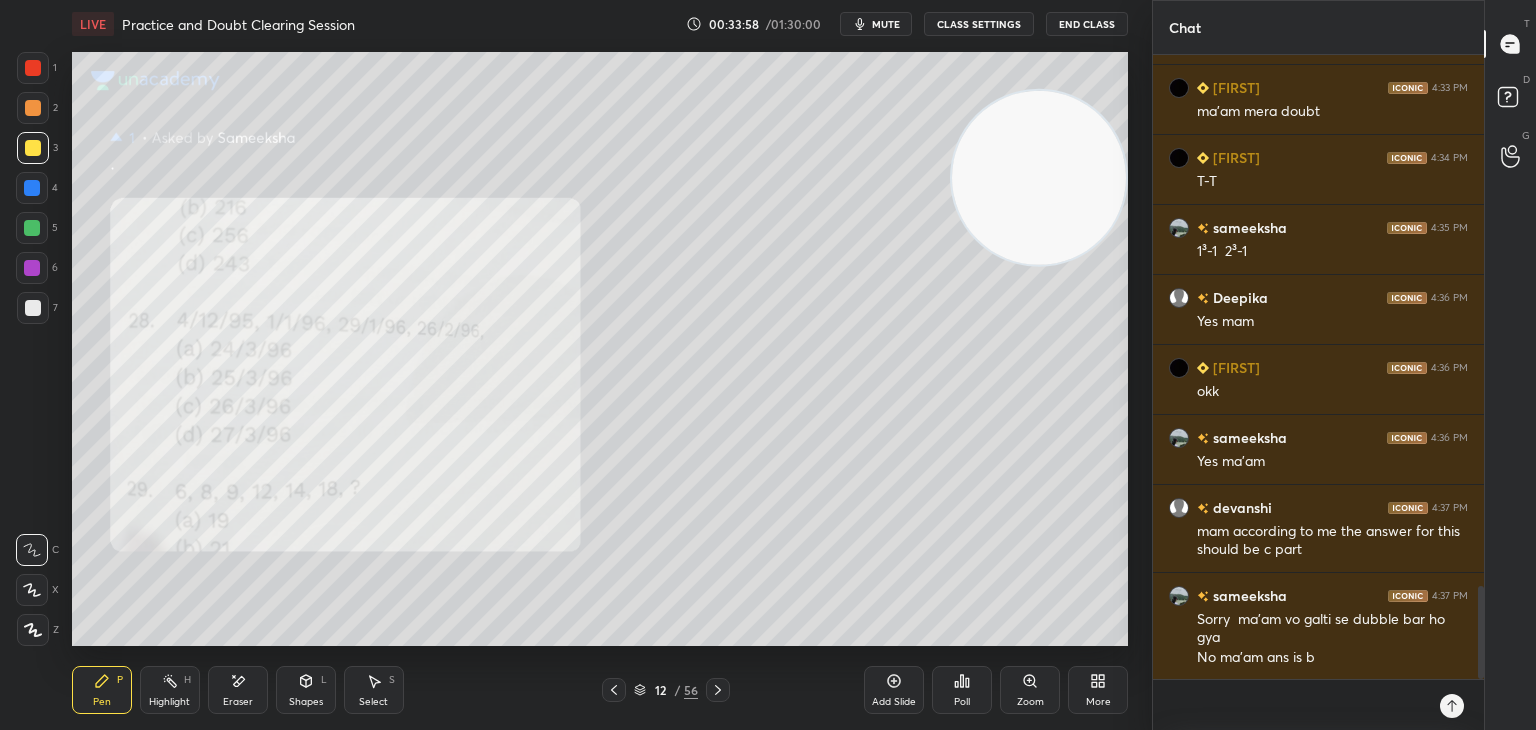 click on "Eraser" at bounding box center (238, 690) 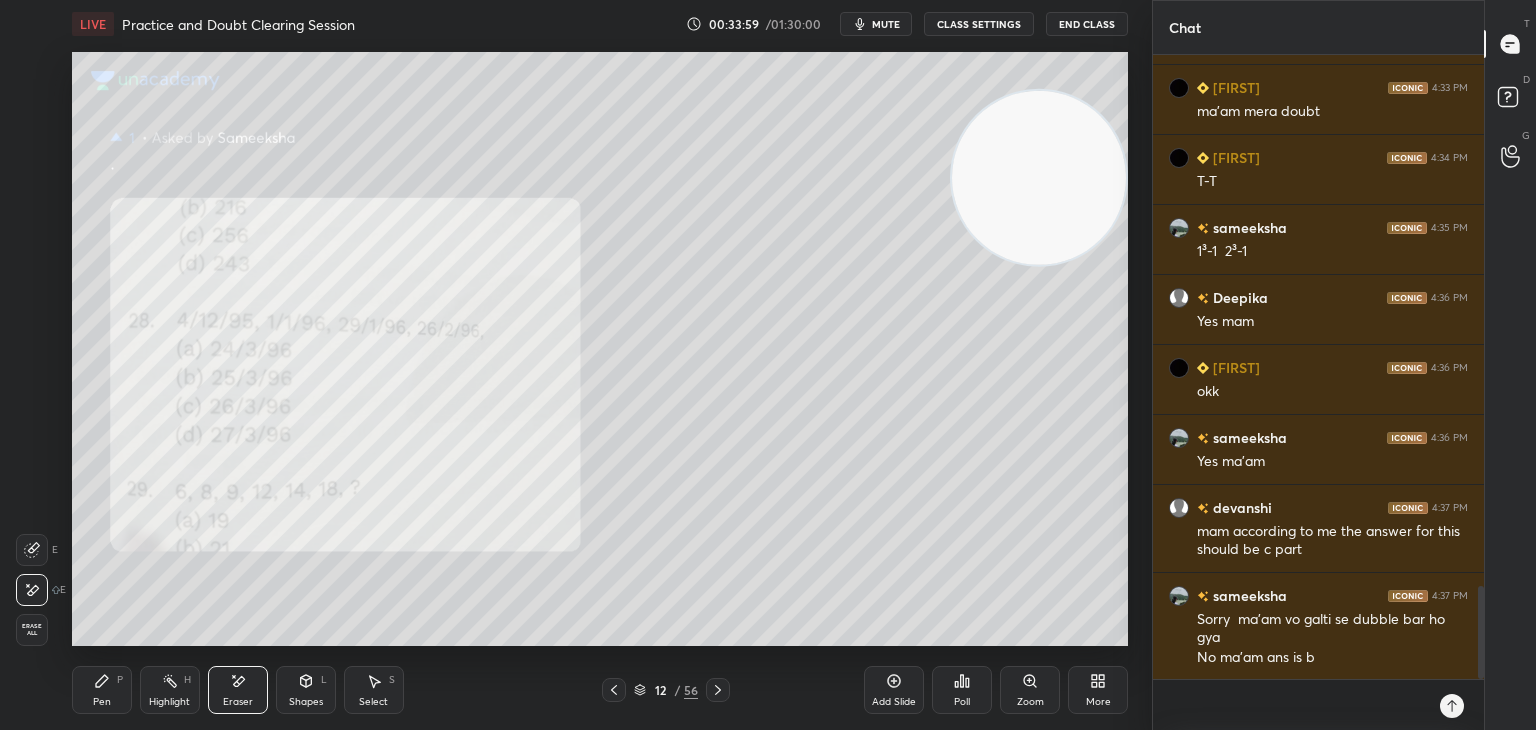 click on "Erase all" at bounding box center (32, 630) 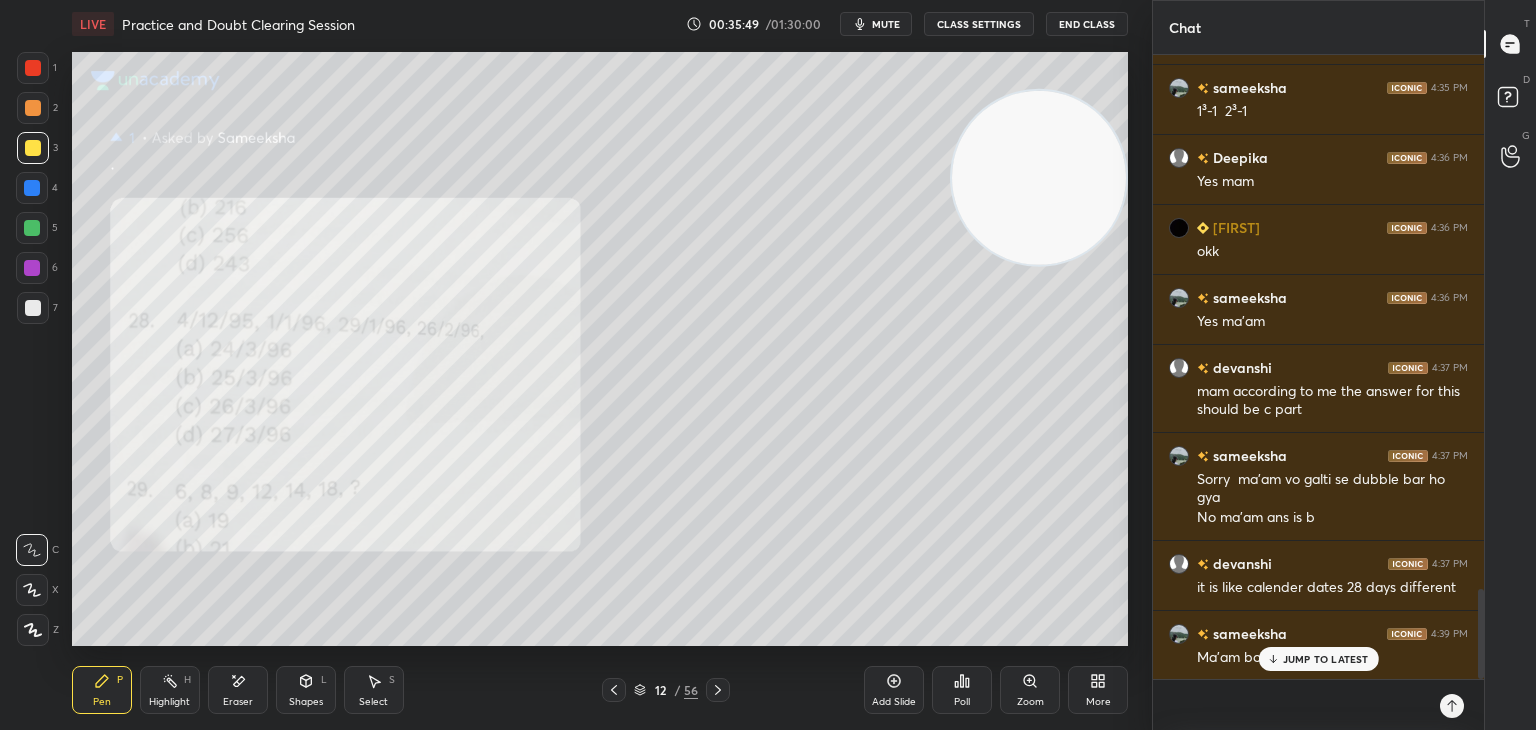 scroll, scrollTop: 3740, scrollLeft: 0, axis: vertical 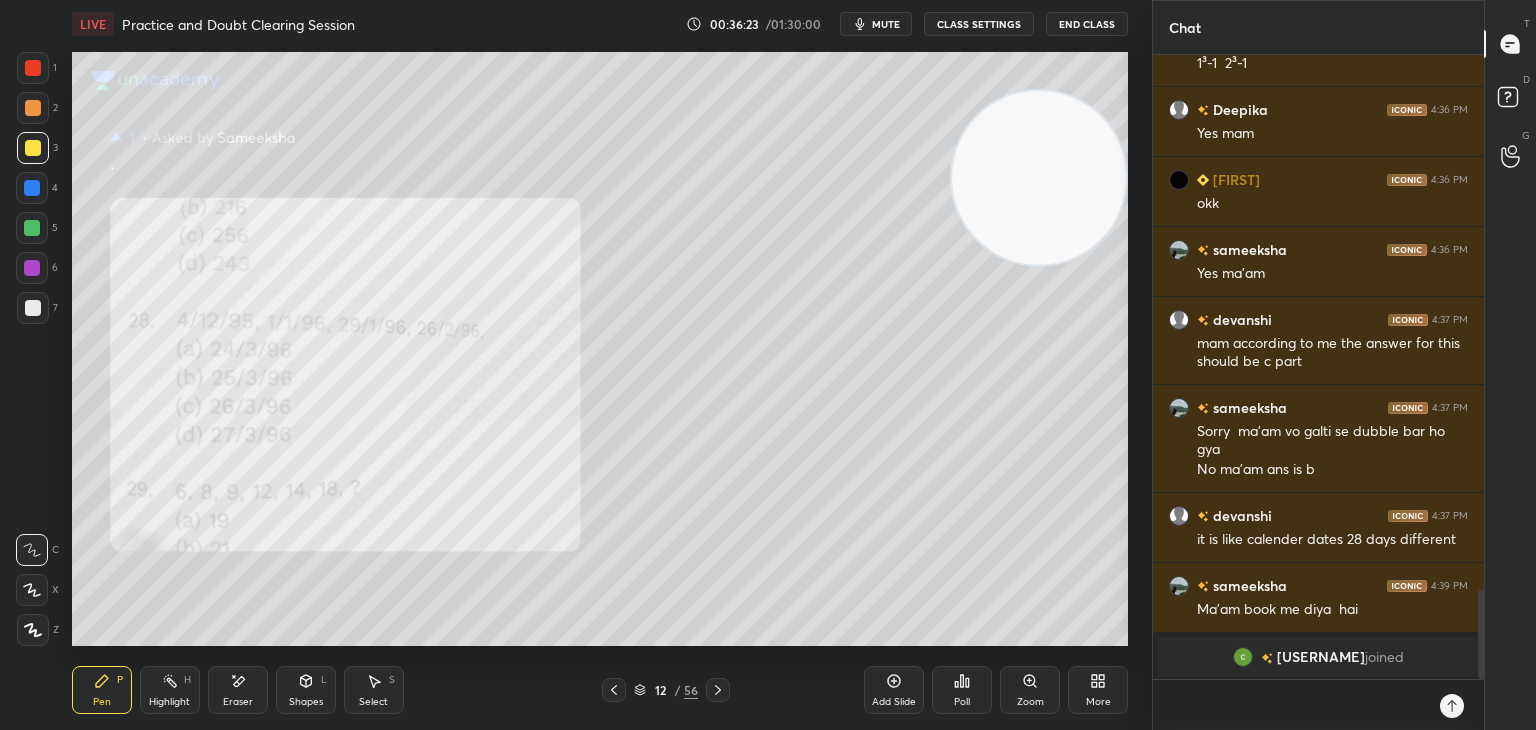 click on "mute" at bounding box center [886, 24] 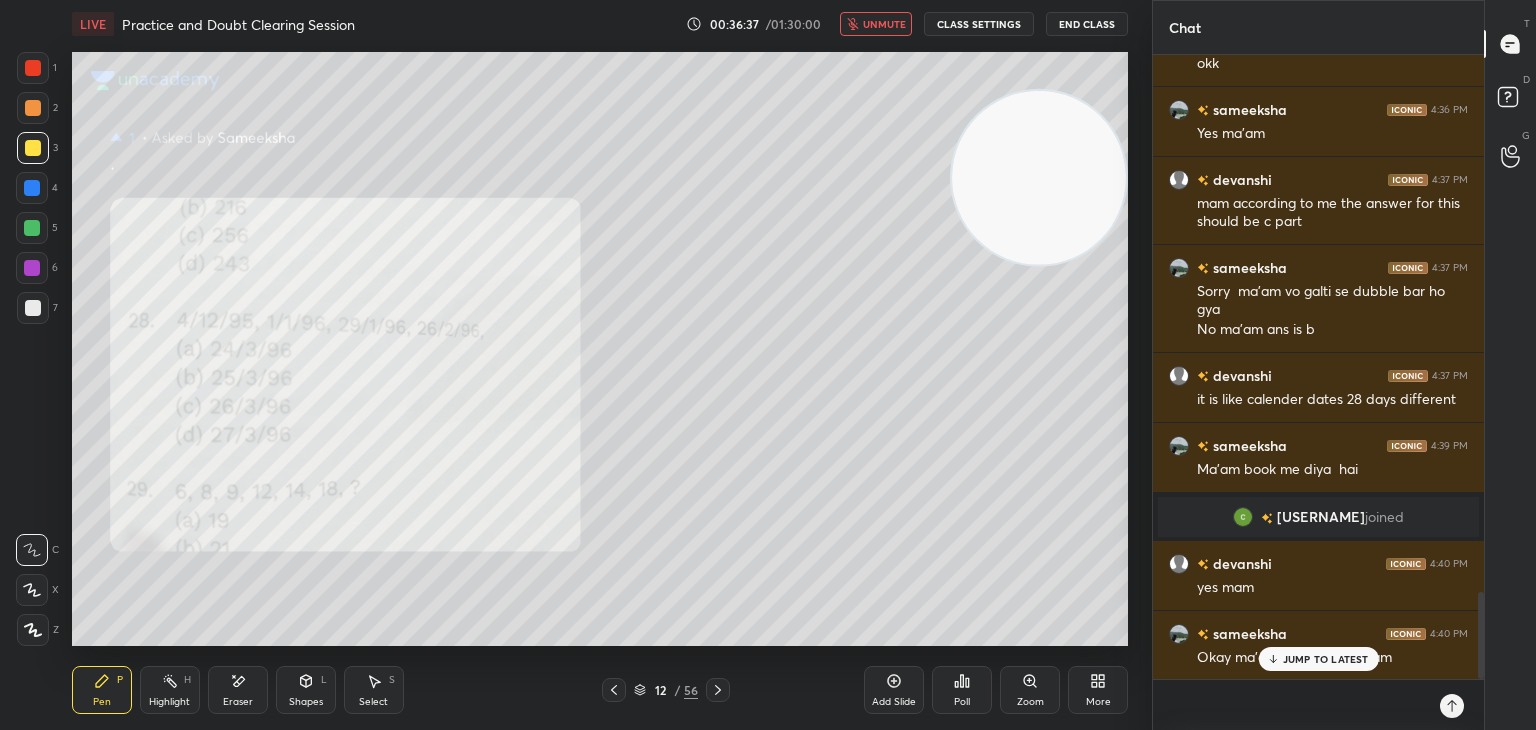 scroll, scrollTop: 3881, scrollLeft: 0, axis: vertical 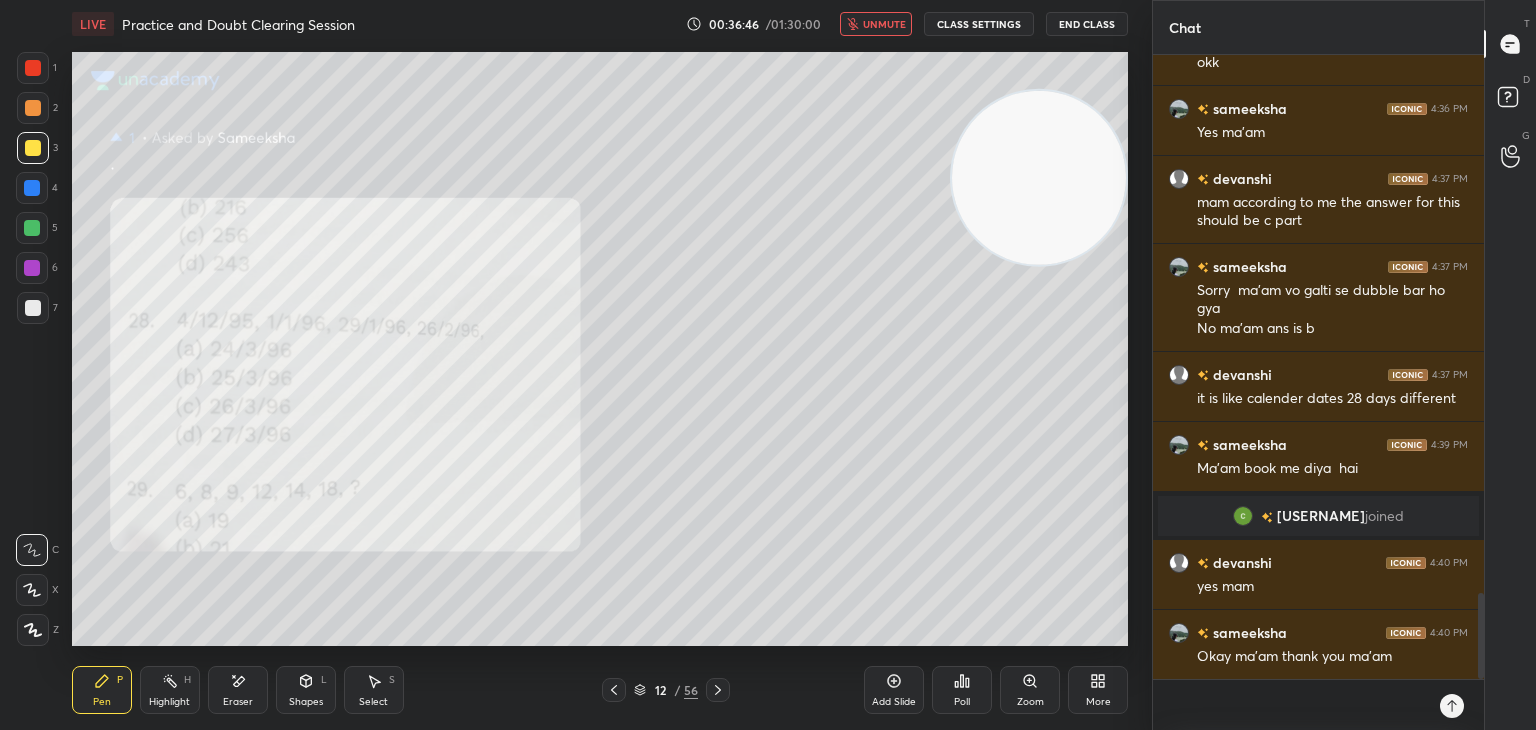 click on "unmute" at bounding box center [884, 24] 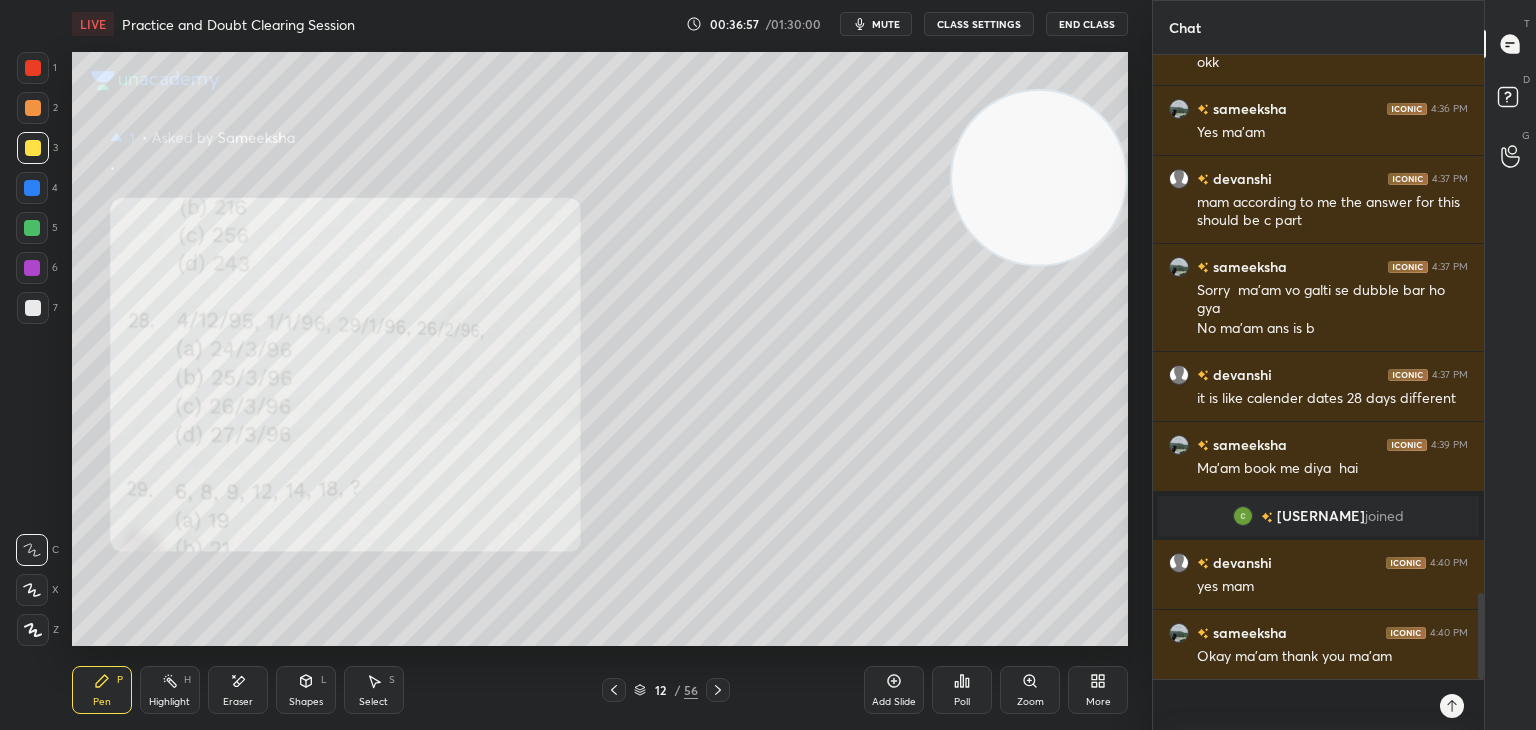 click on "mute" at bounding box center (886, 24) 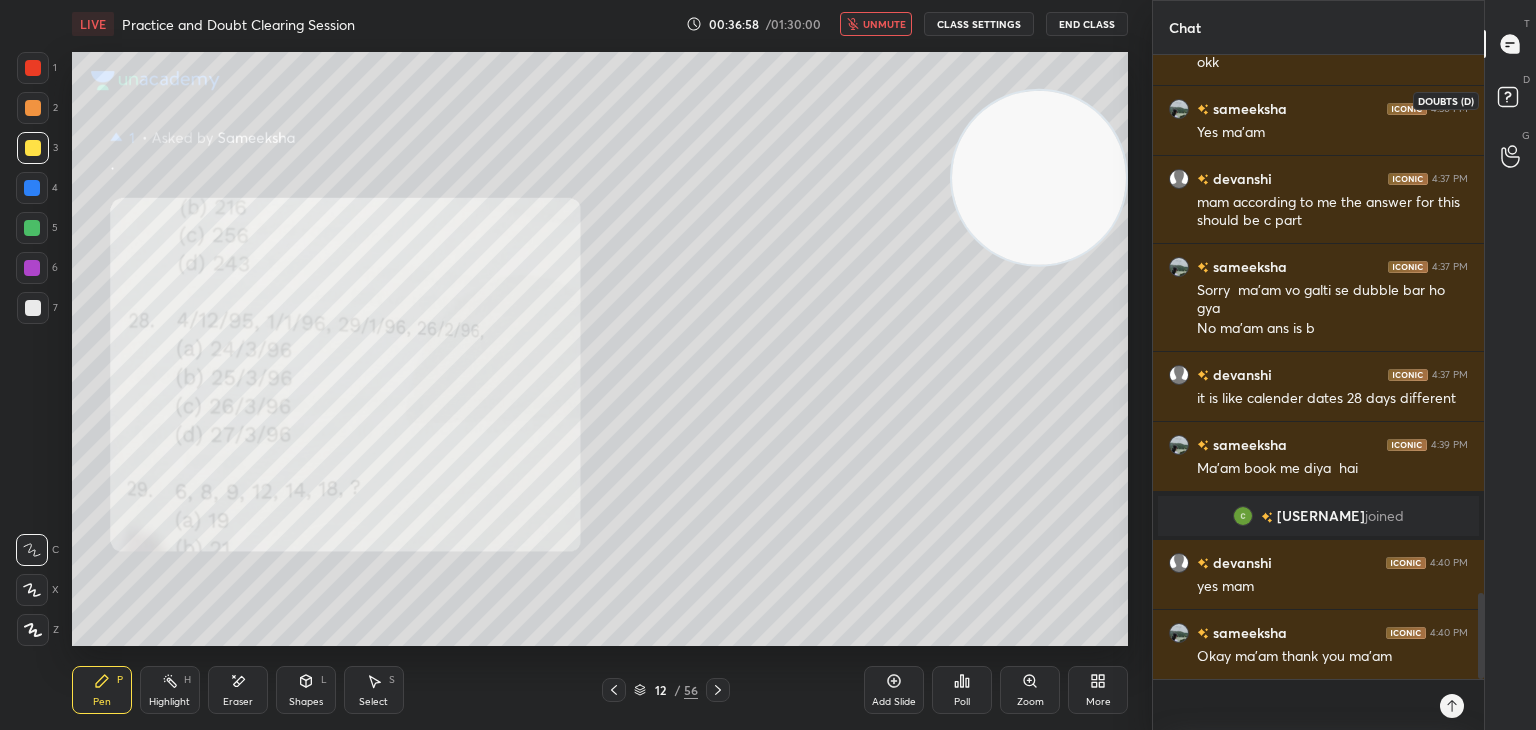 click 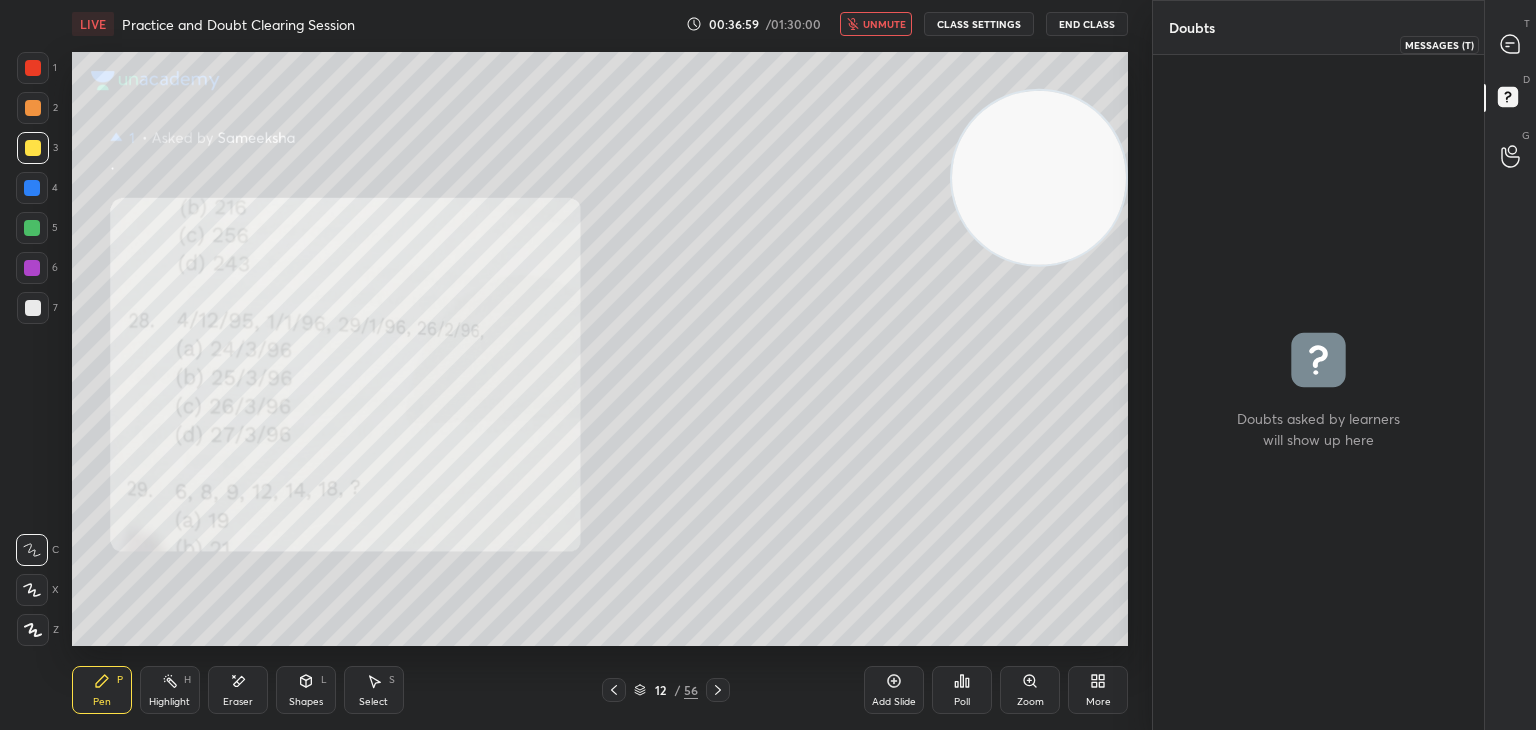 click 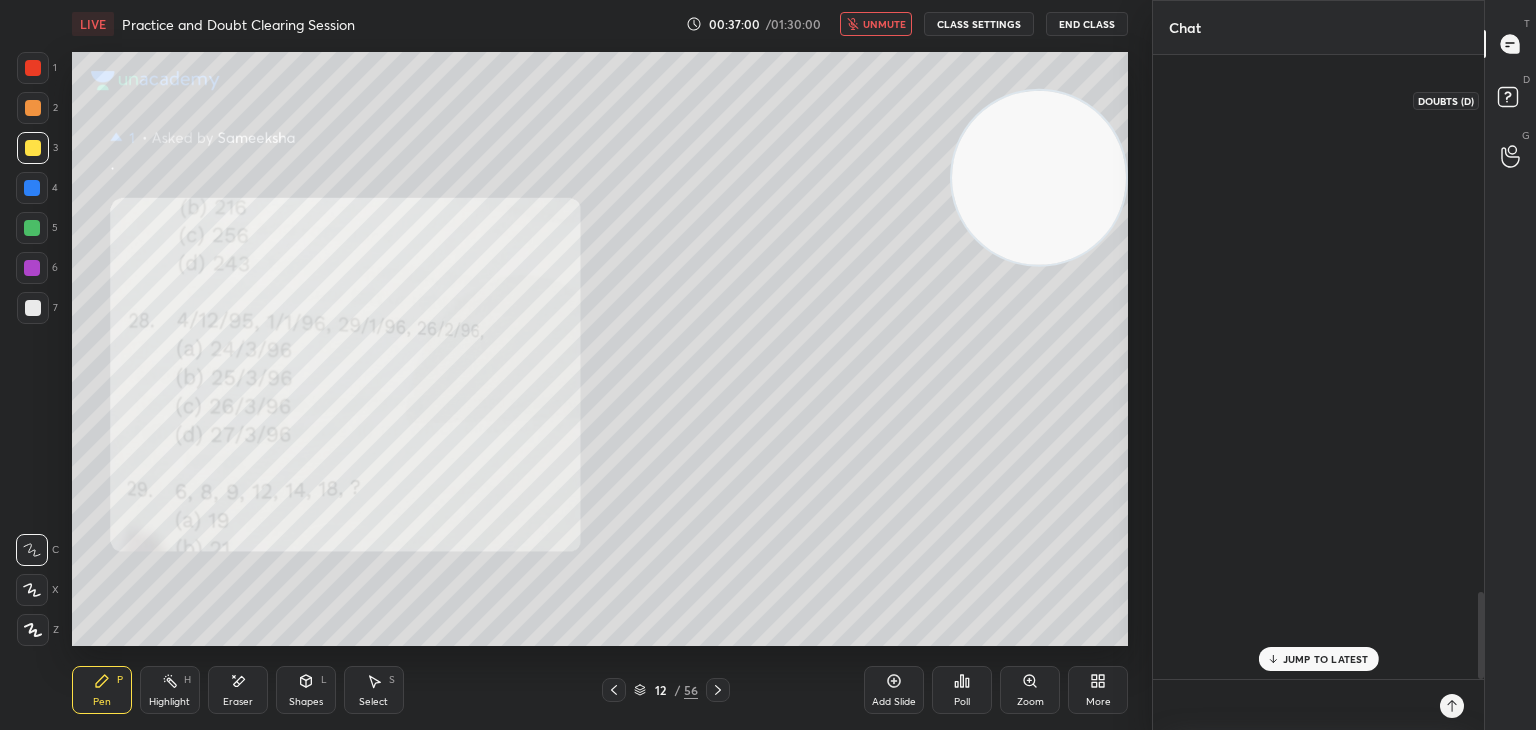 scroll, scrollTop: 3880, scrollLeft: 0, axis: vertical 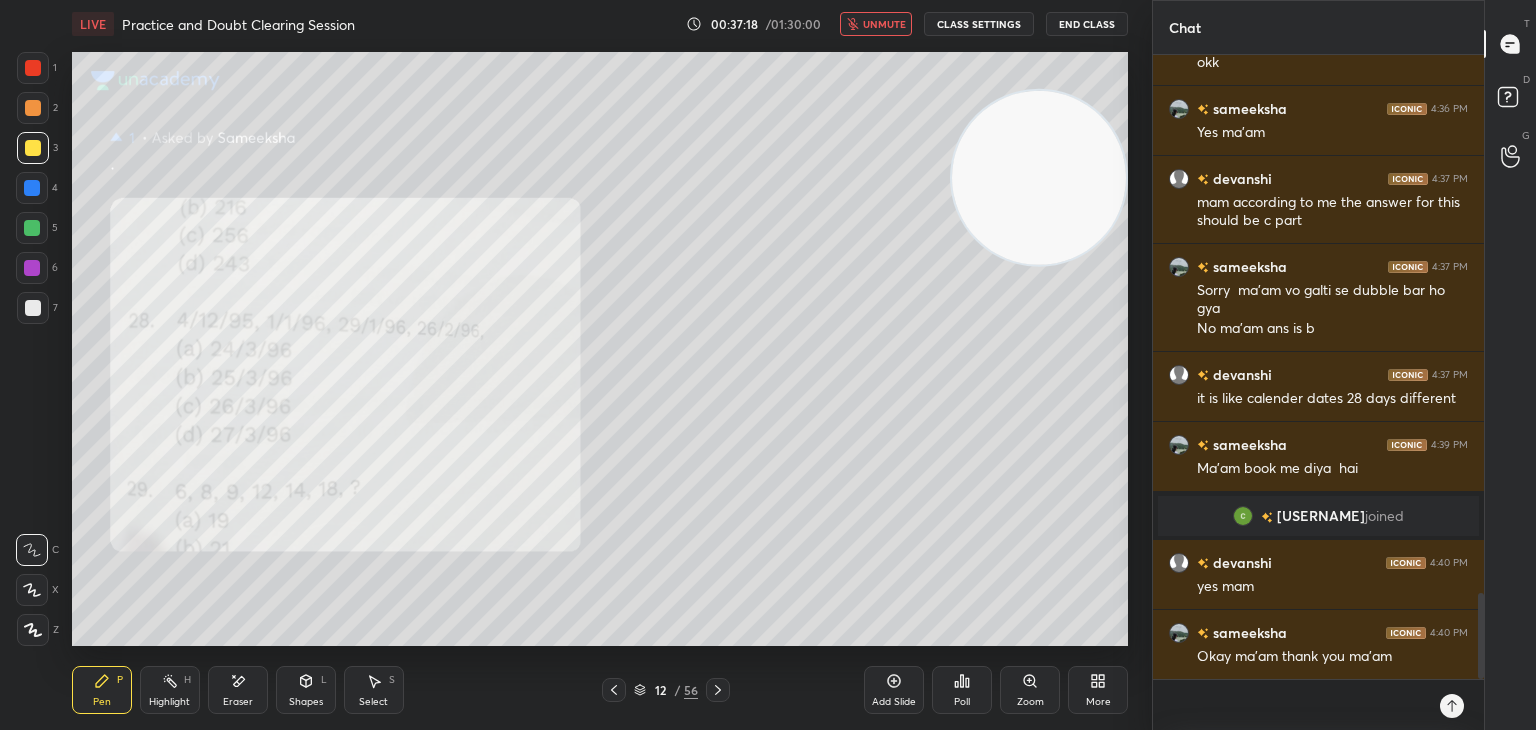 click on "Add Slide" at bounding box center (894, 690) 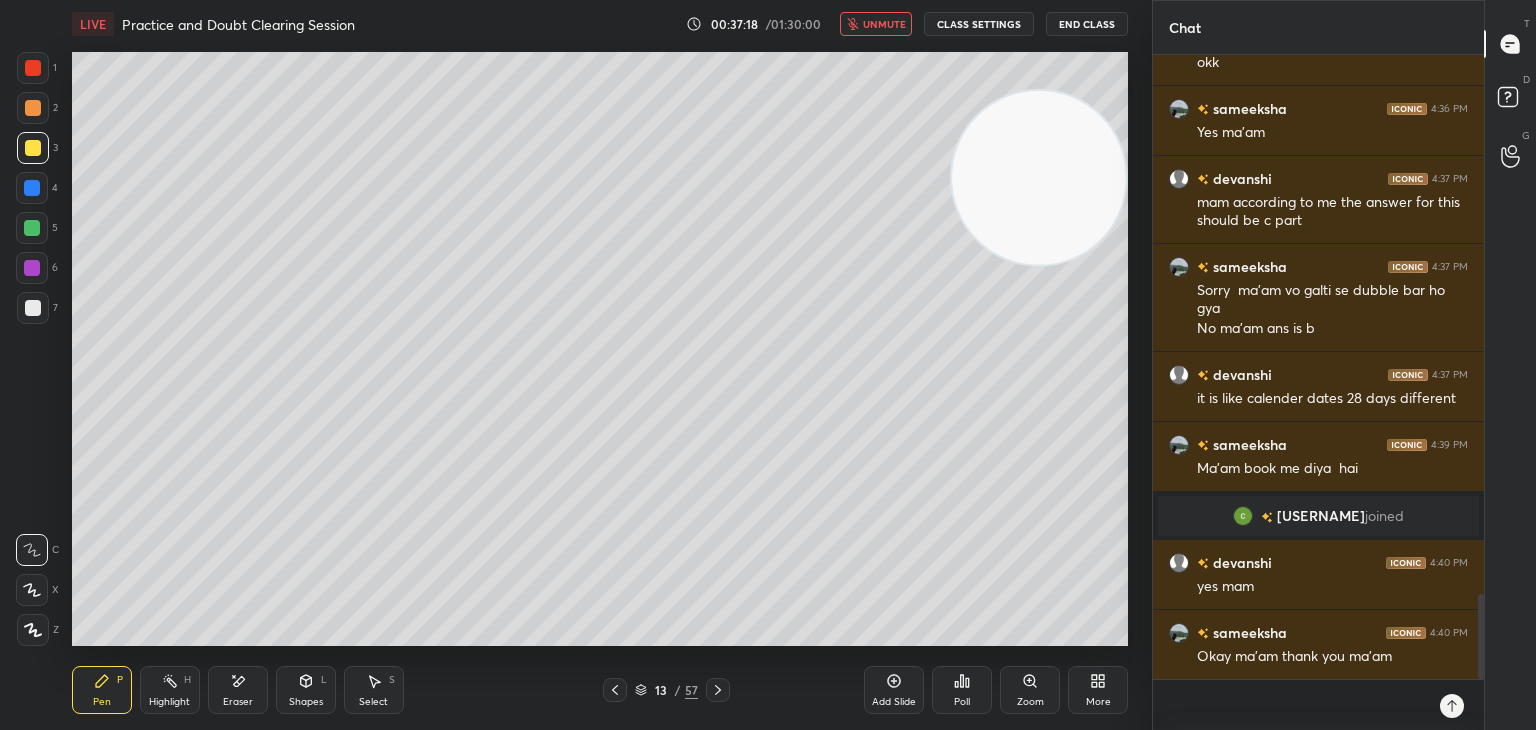 scroll, scrollTop: 3951, scrollLeft: 0, axis: vertical 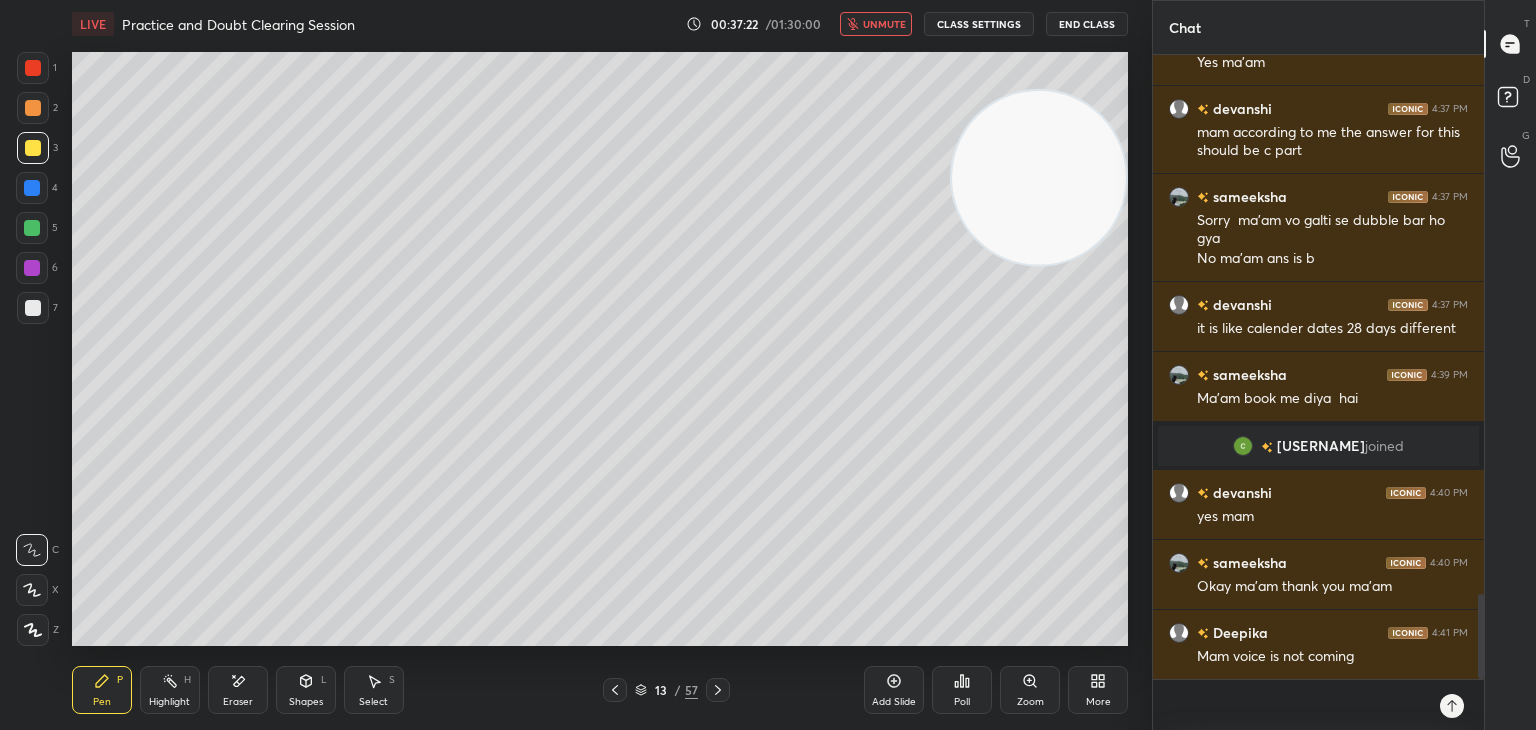click 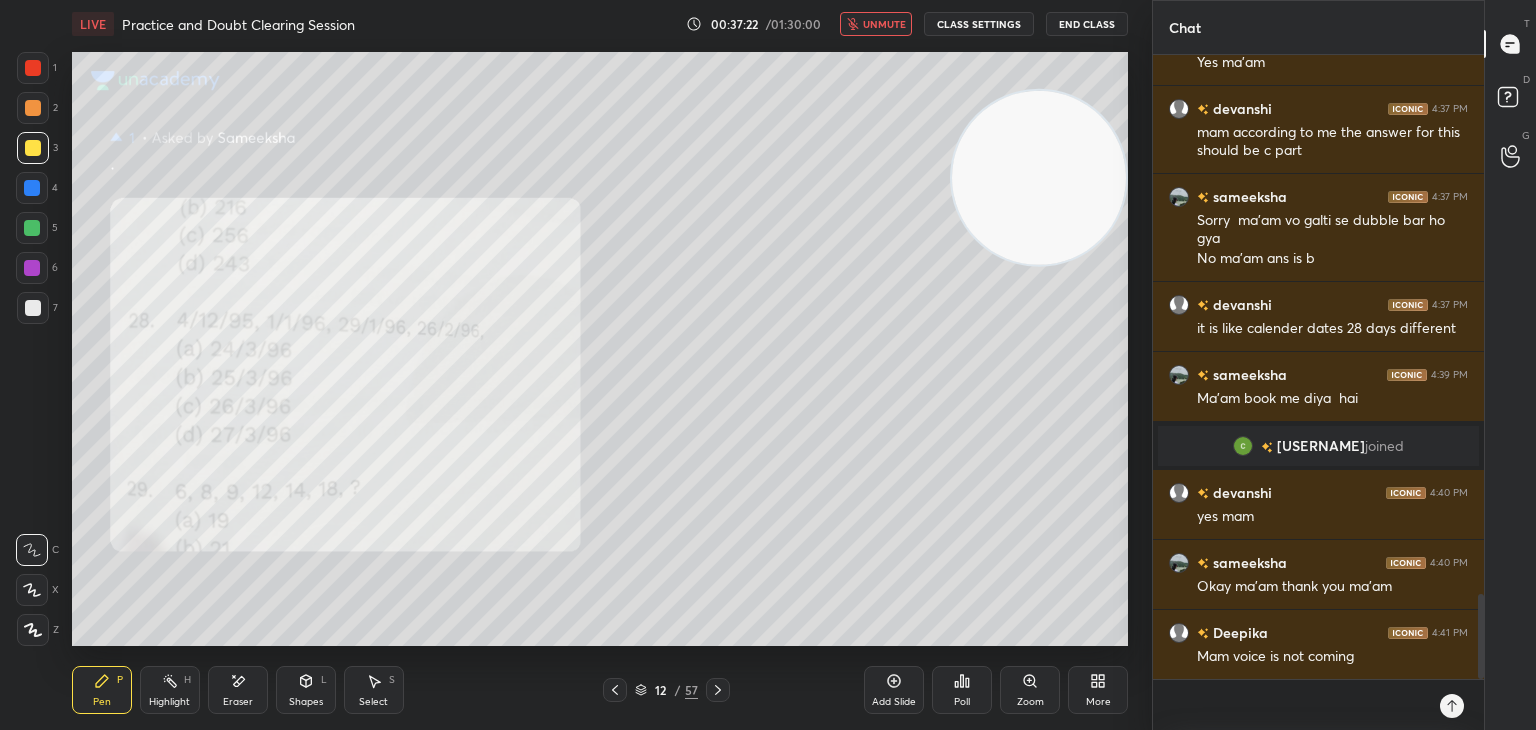 click 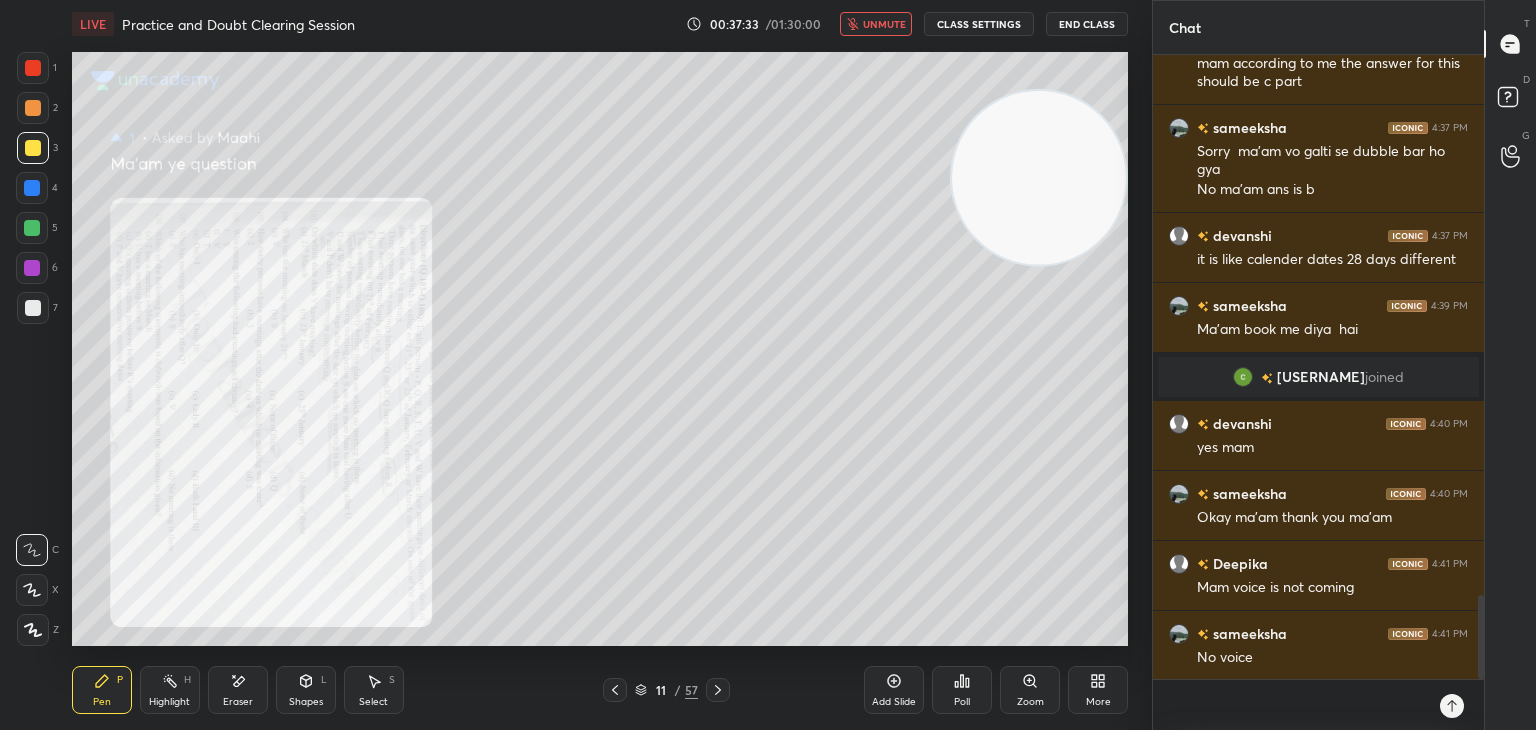 scroll, scrollTop: 4091, scrollLeft: 0, axis: vertical 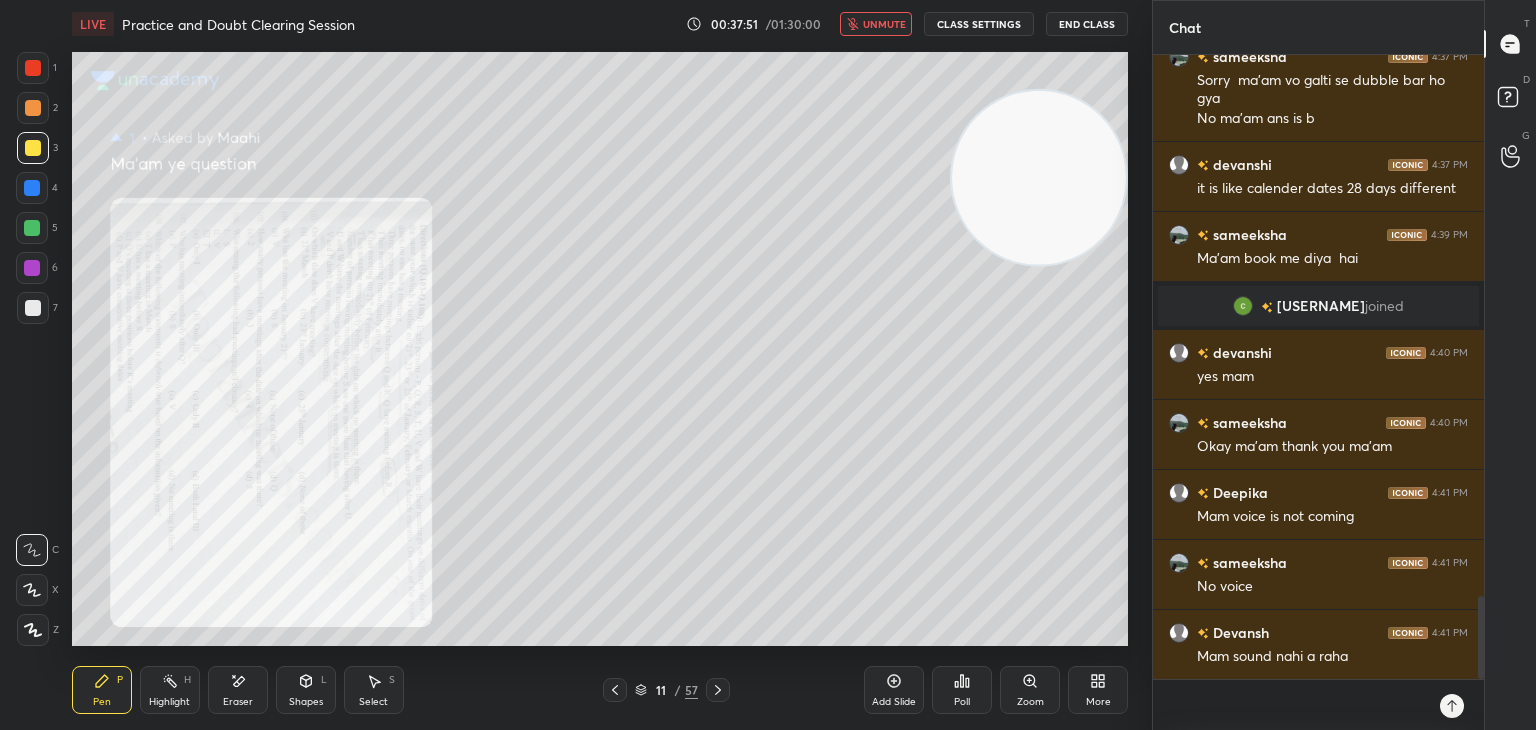 click on "unmute" at bounding box center [884, 24] 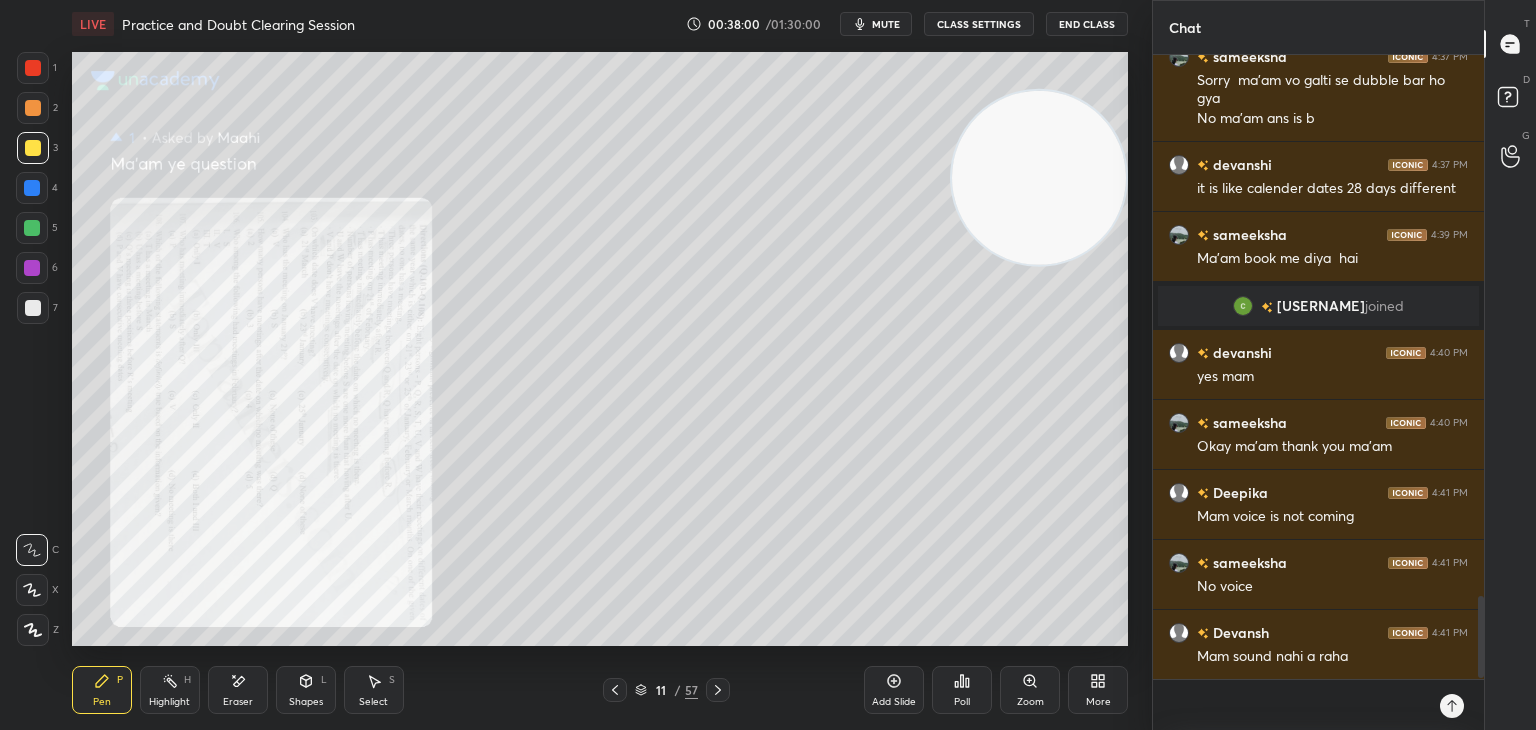 scroll, scrollTop: 4179, scrollLeft: 0, axis: vertical 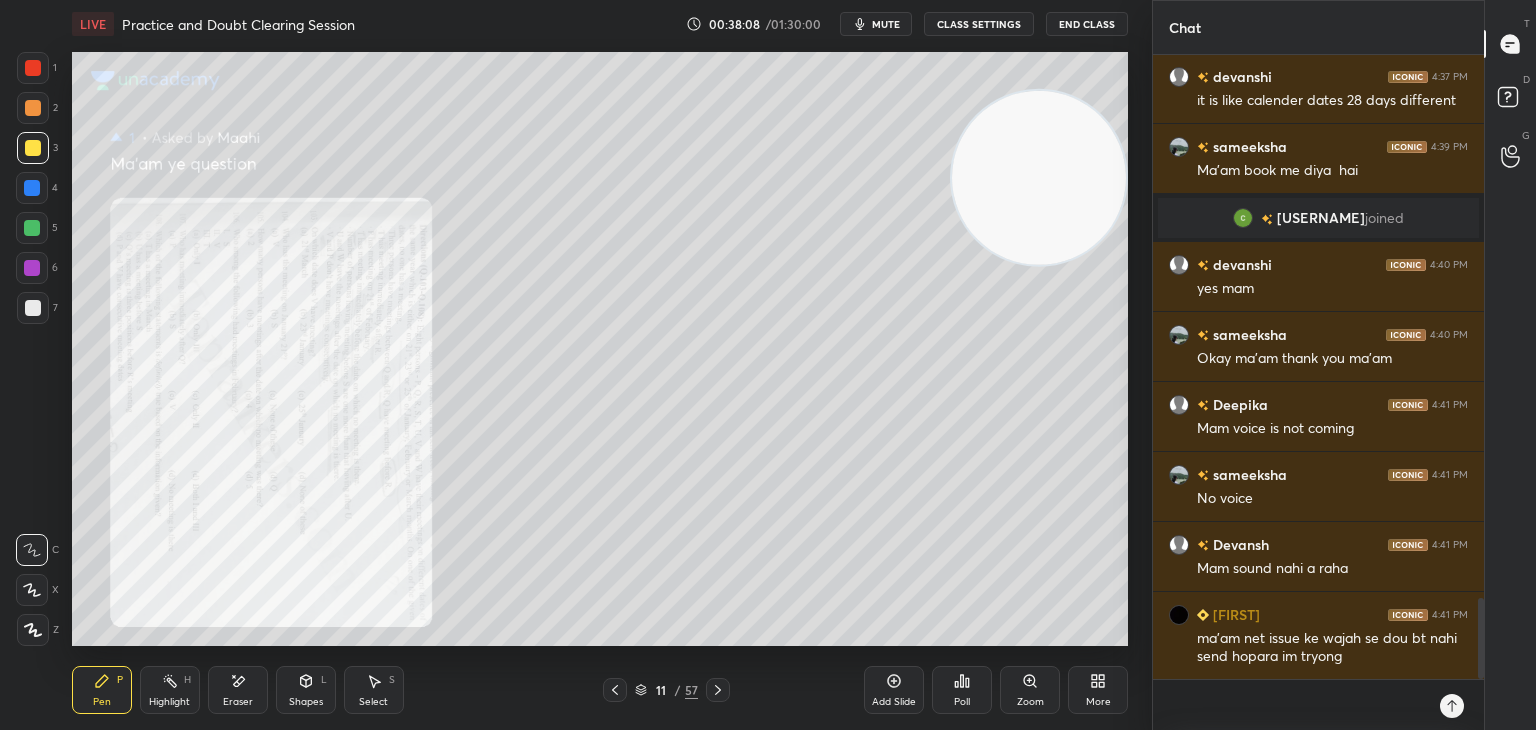 click 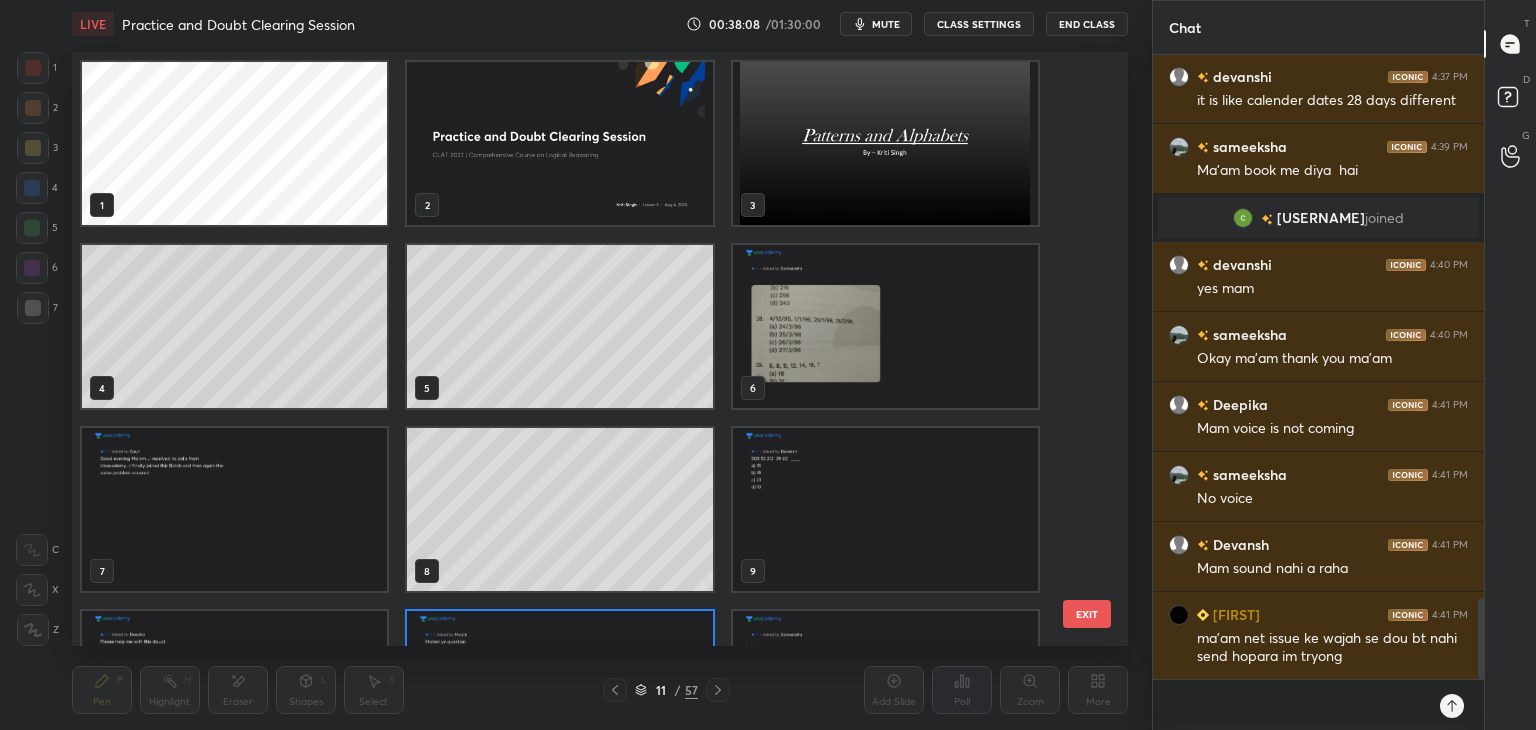 scroll, scrollTop: 138, scrollLeft: 0, axis: vertical 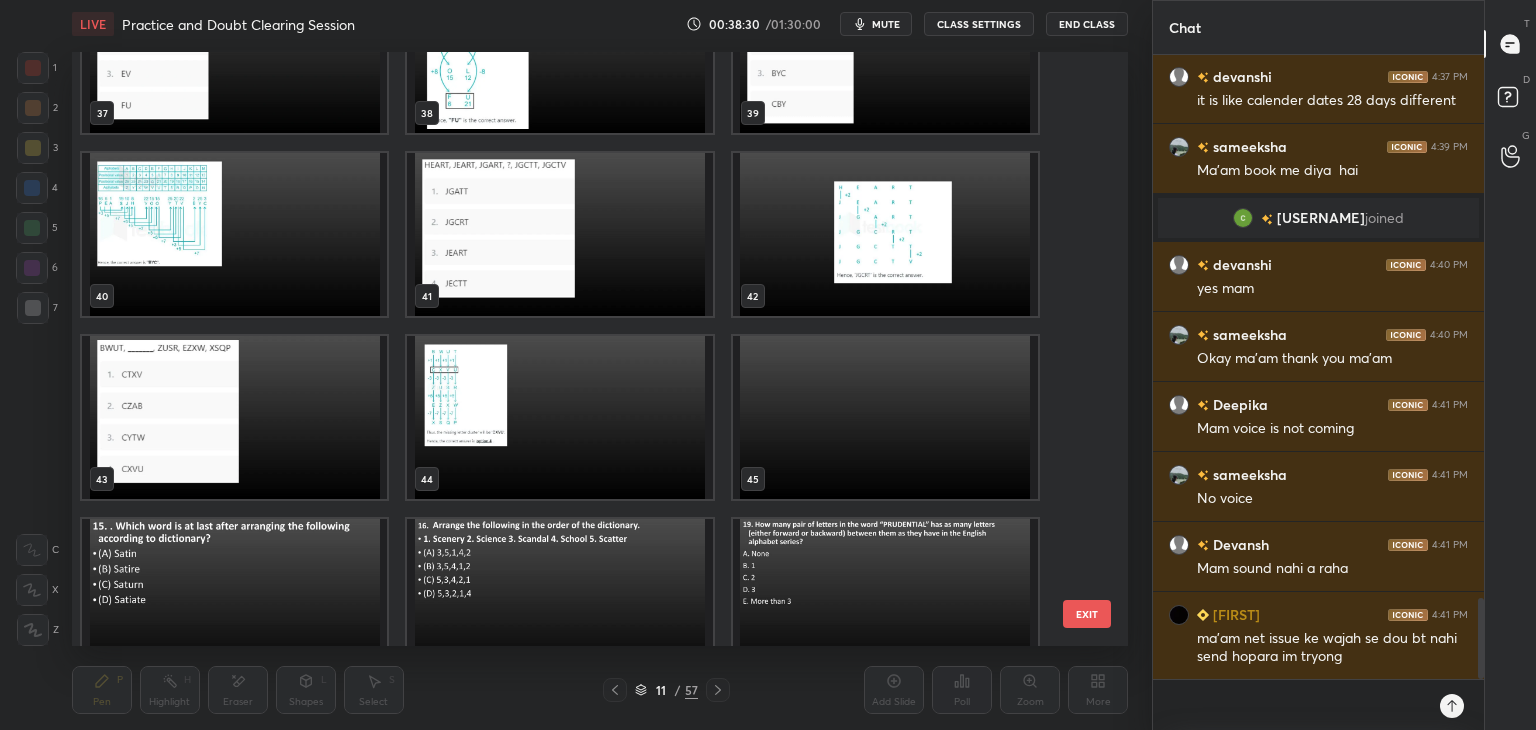 click at bounding box center (234, 417) 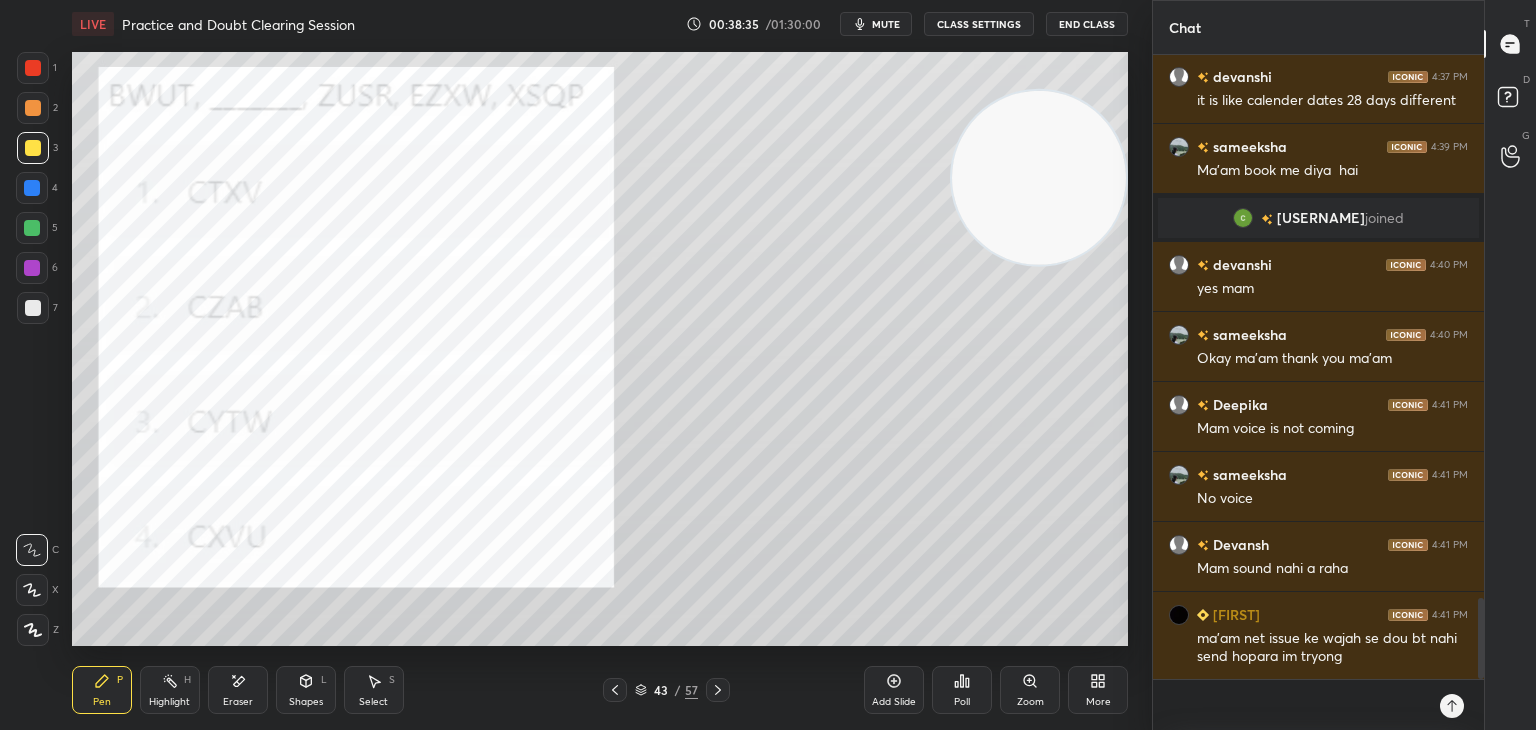click at bounding box center [33, 68] 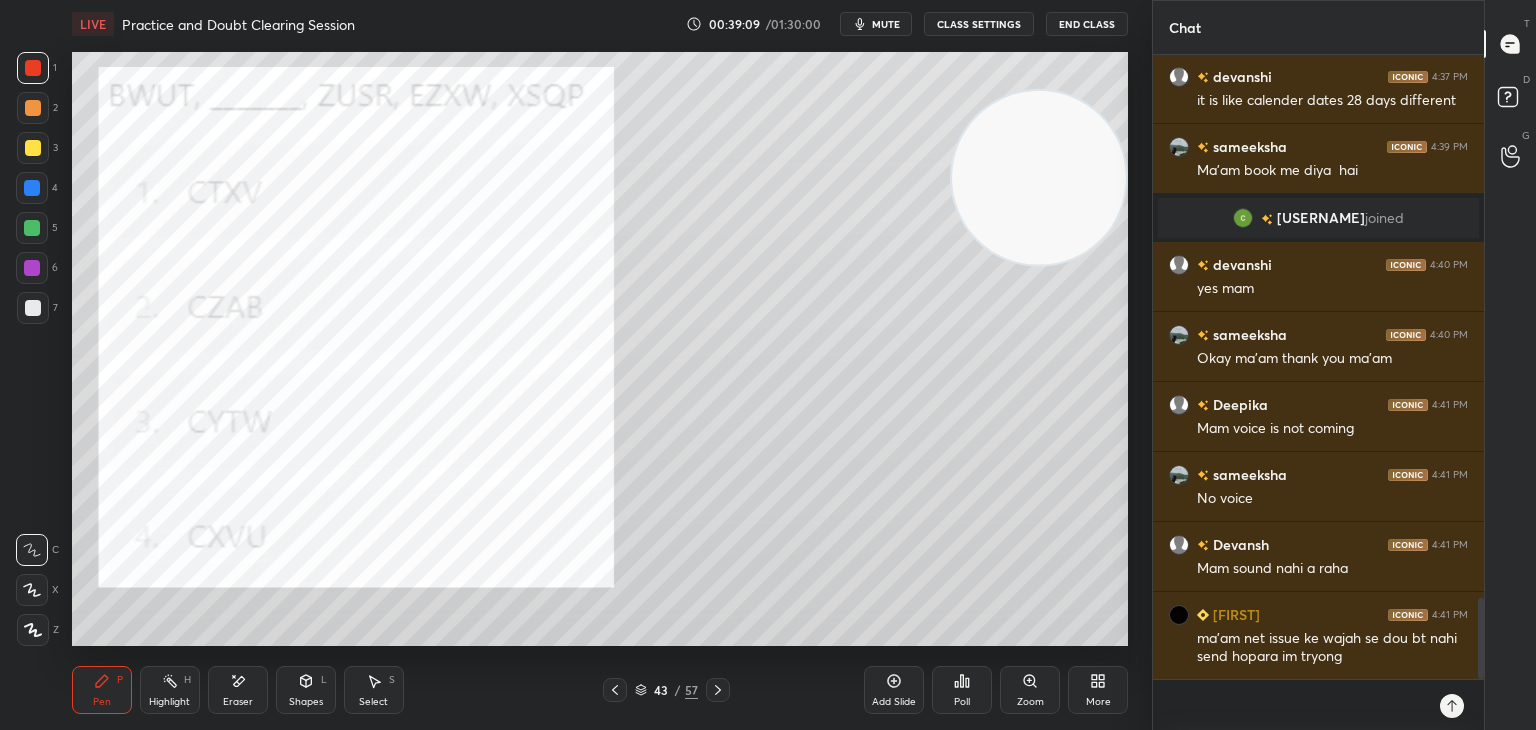 click on "mute" at bounding box center [886, 24] 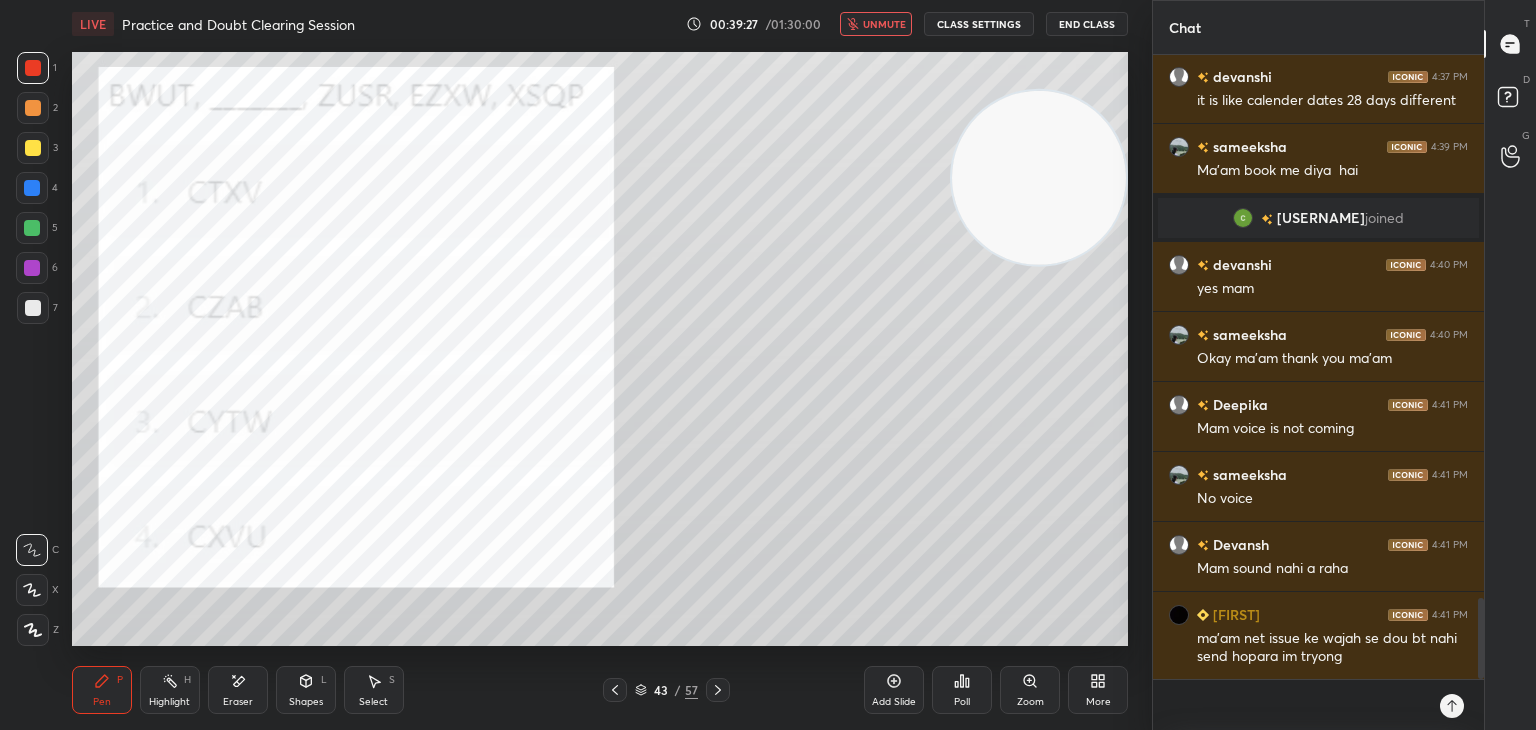 click on "unmute" at bounding box center [884, 24] 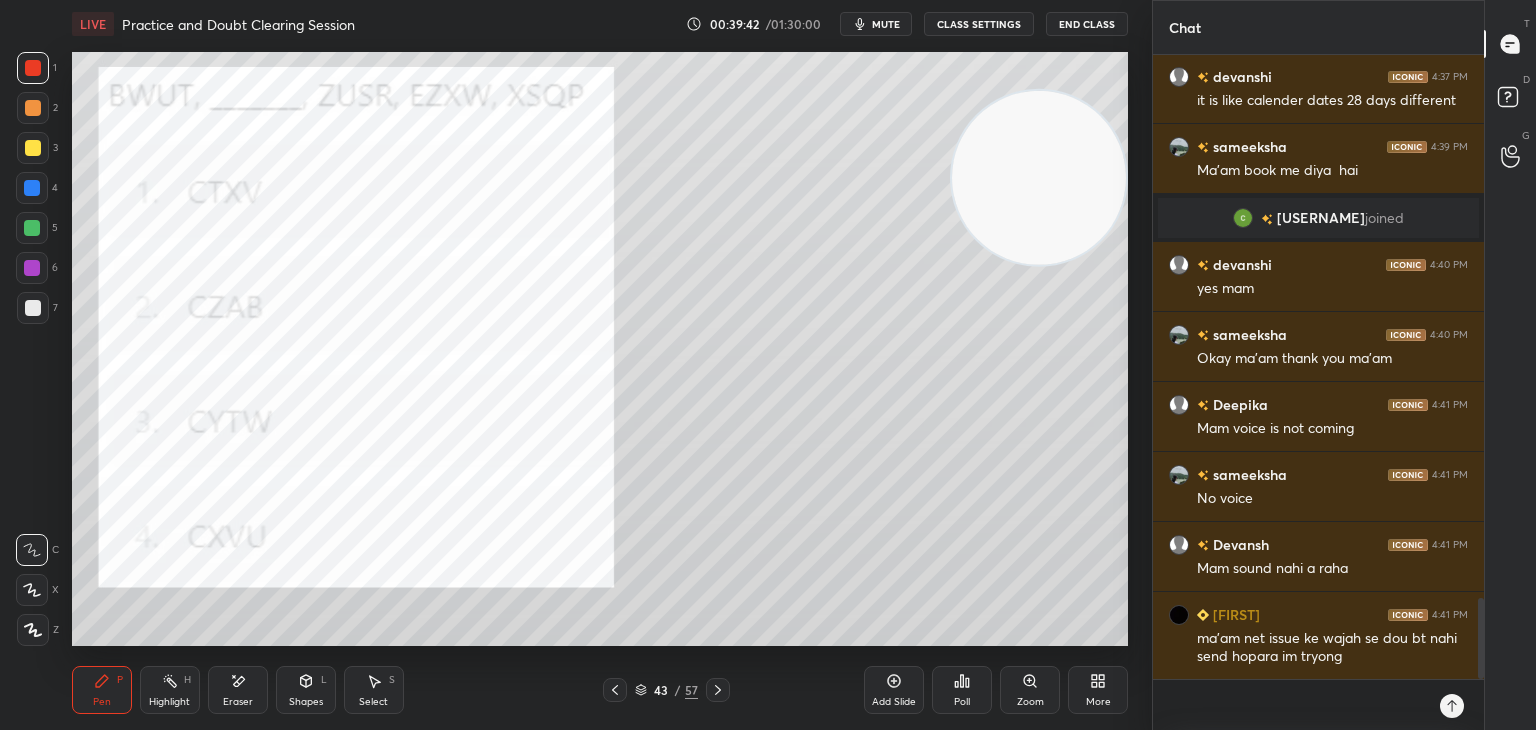 click 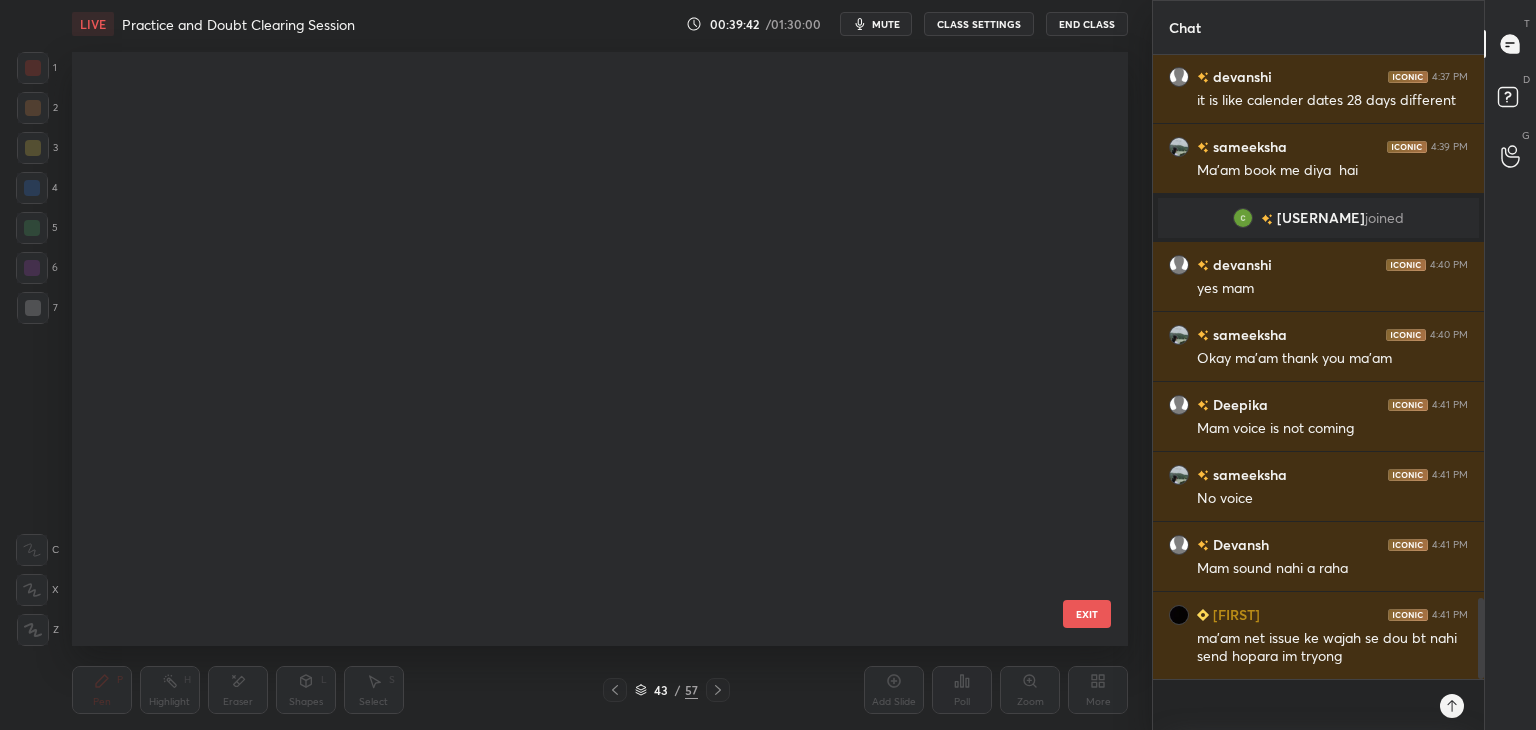 scroll, scrollTop: 2151, scrollLeft: 0, axis: vertical 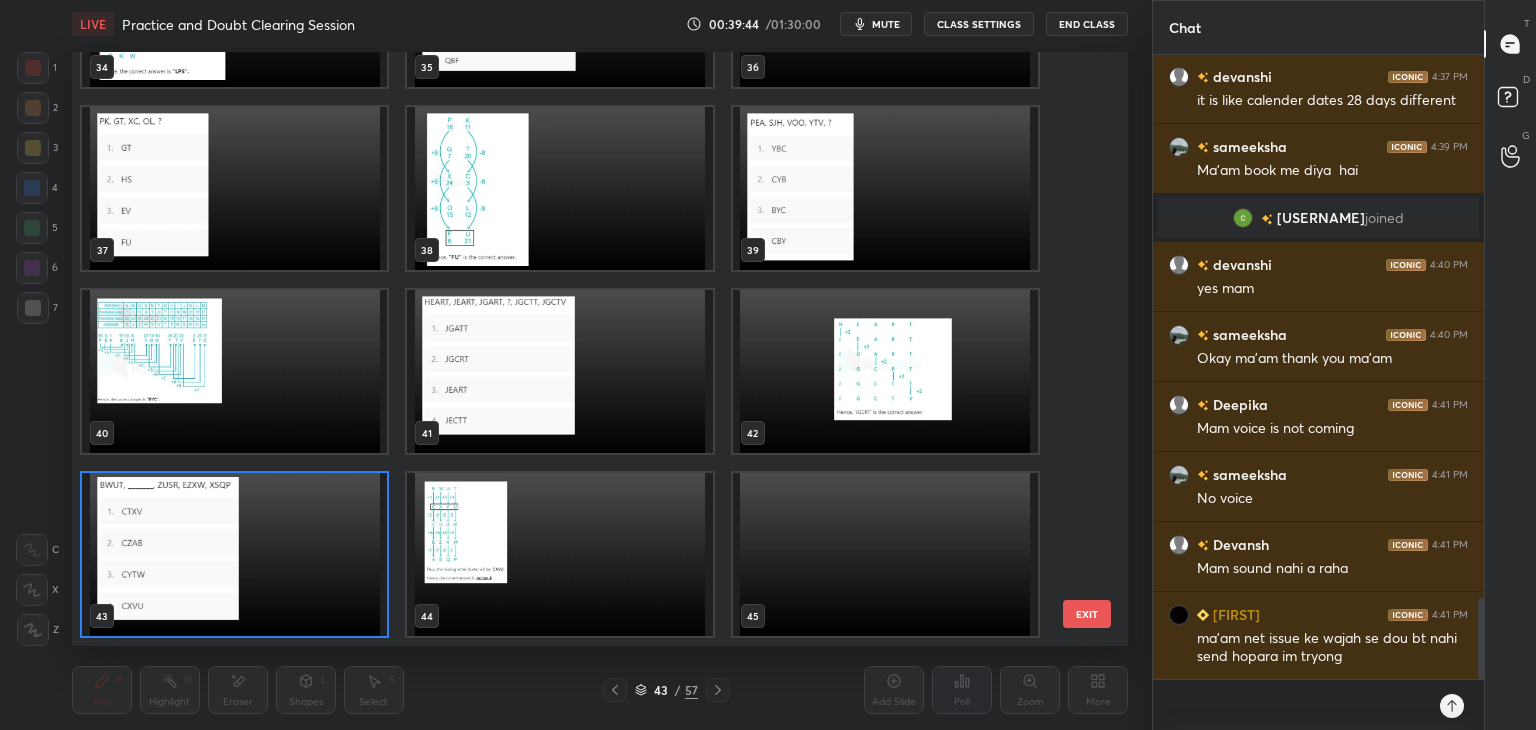 click at bounding box center [234, 554] 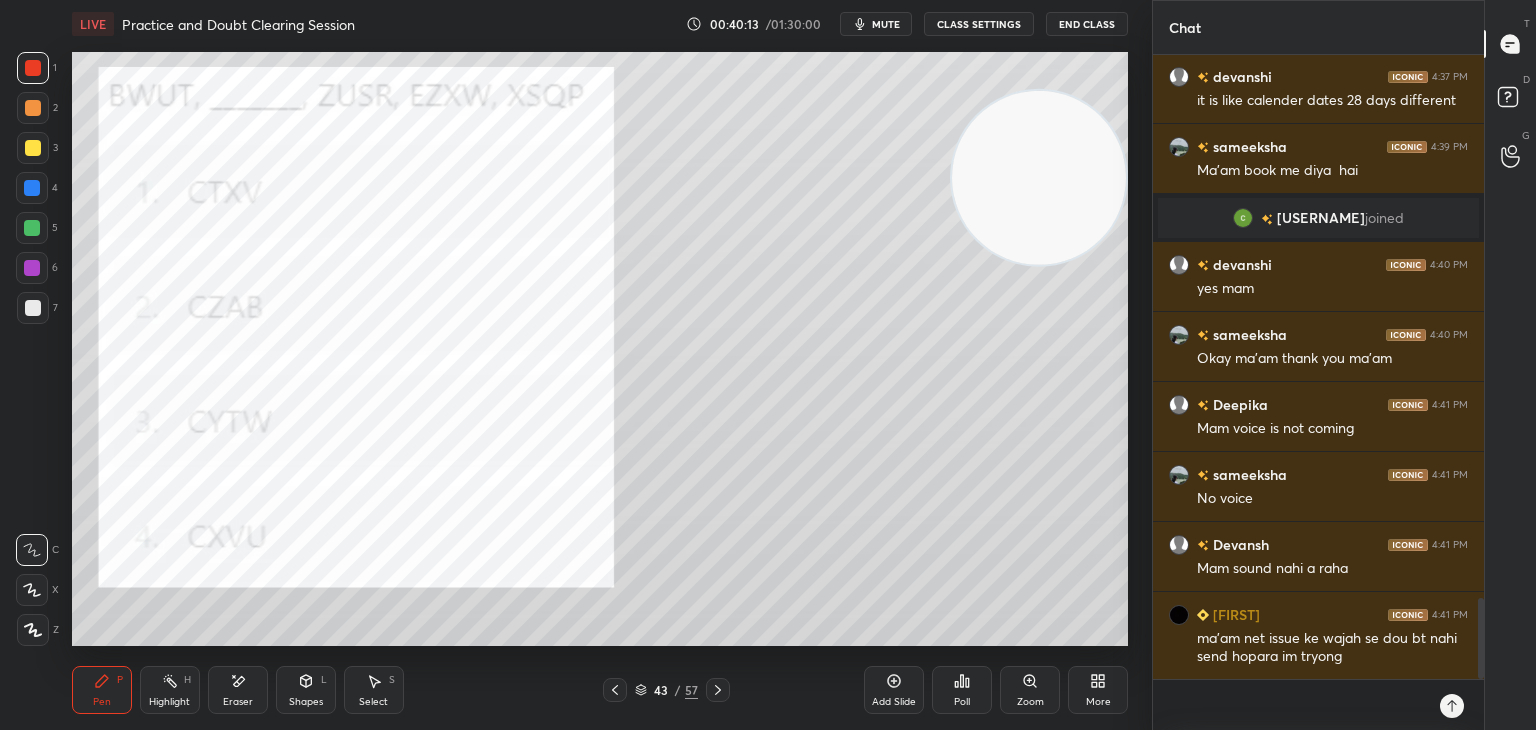 click 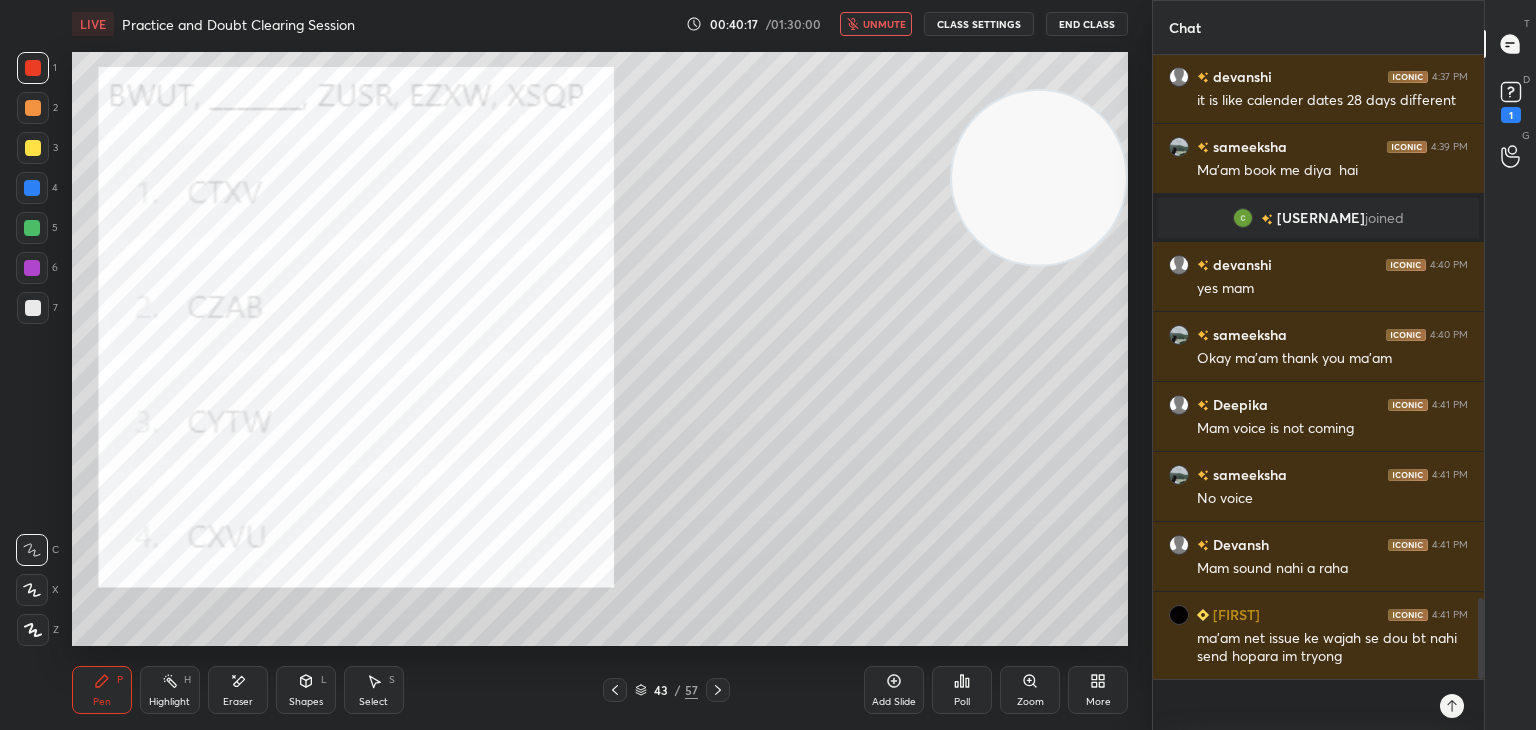 scroll, scrollTop: 4264, scrollLeft: 0, axis: vertical 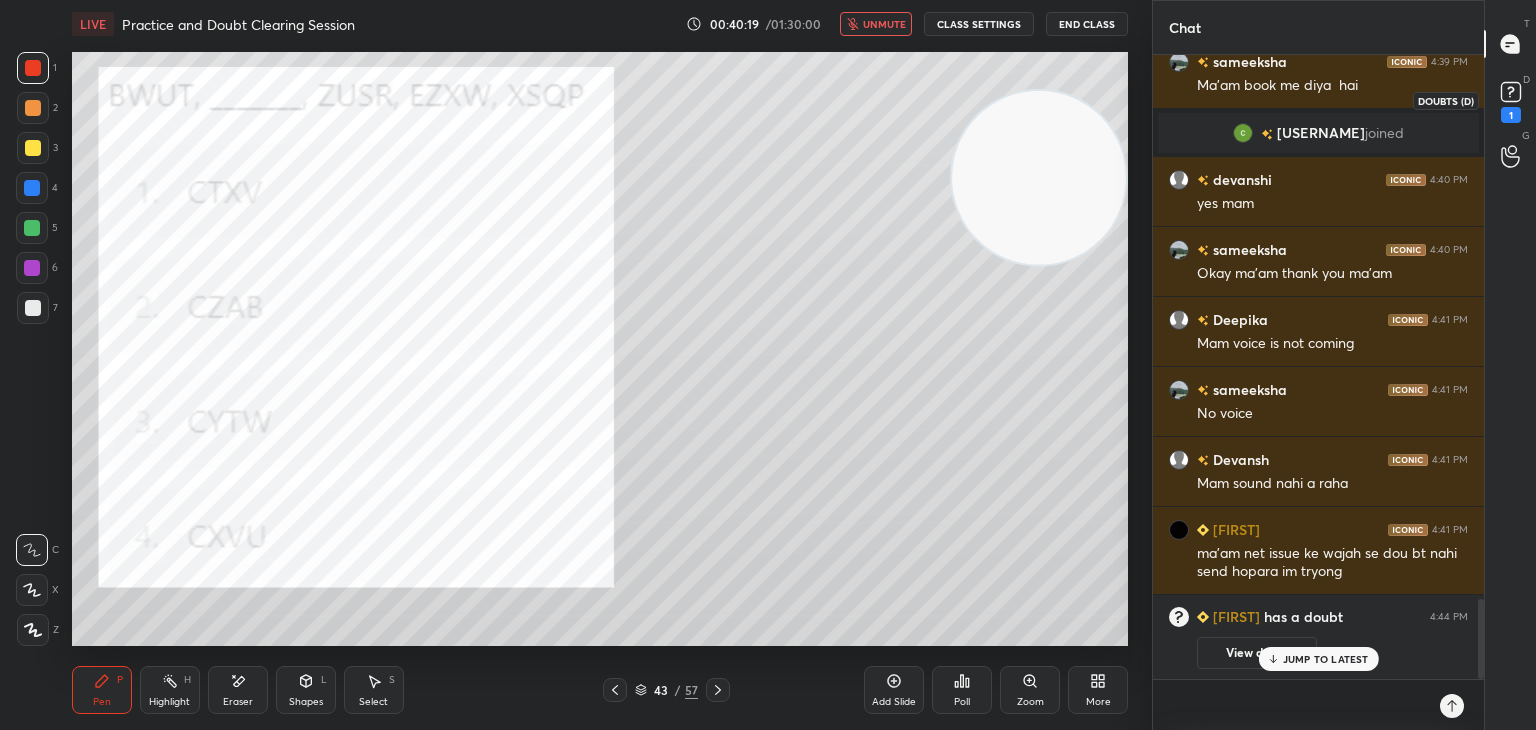 click 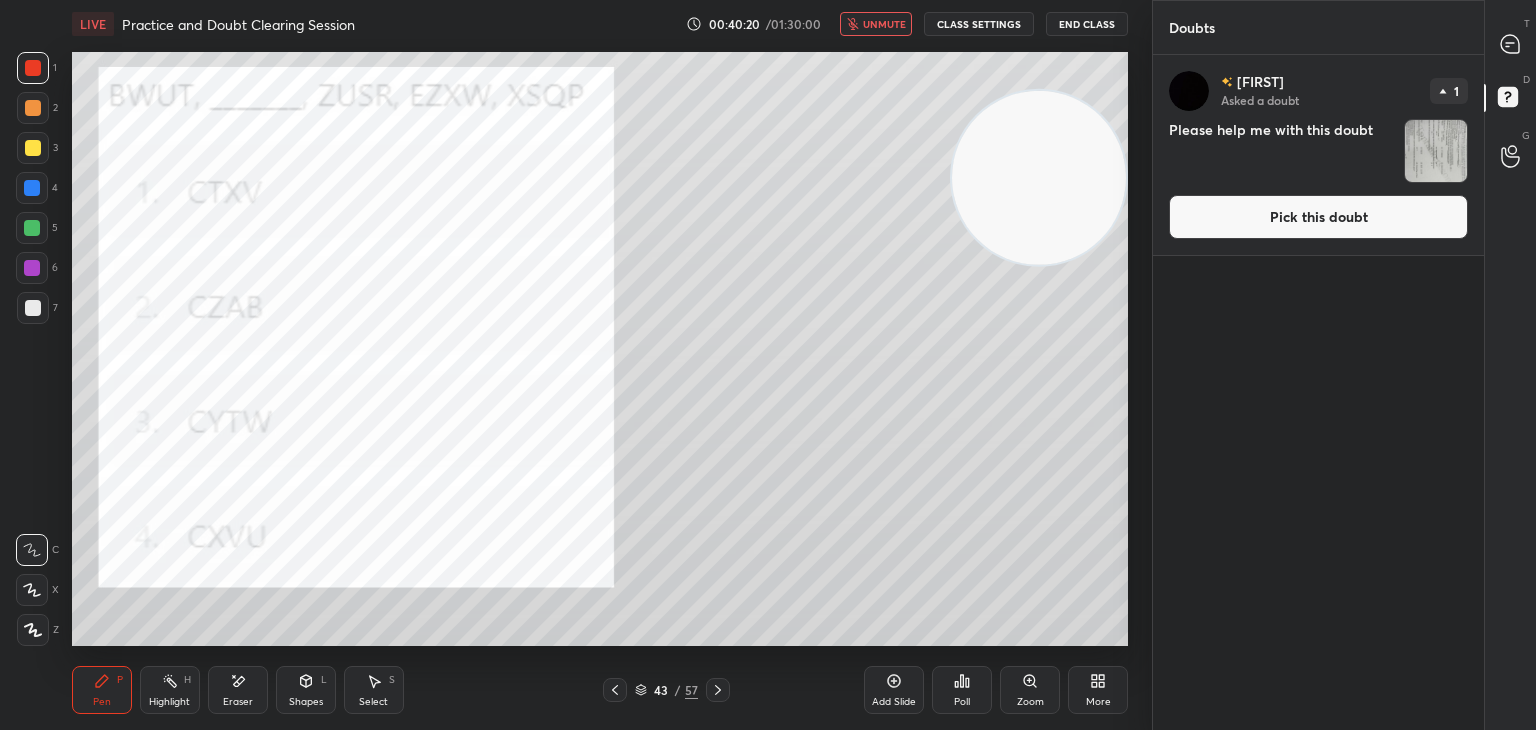 click on "Pick this doubt" at bounding box center (1318, 217) 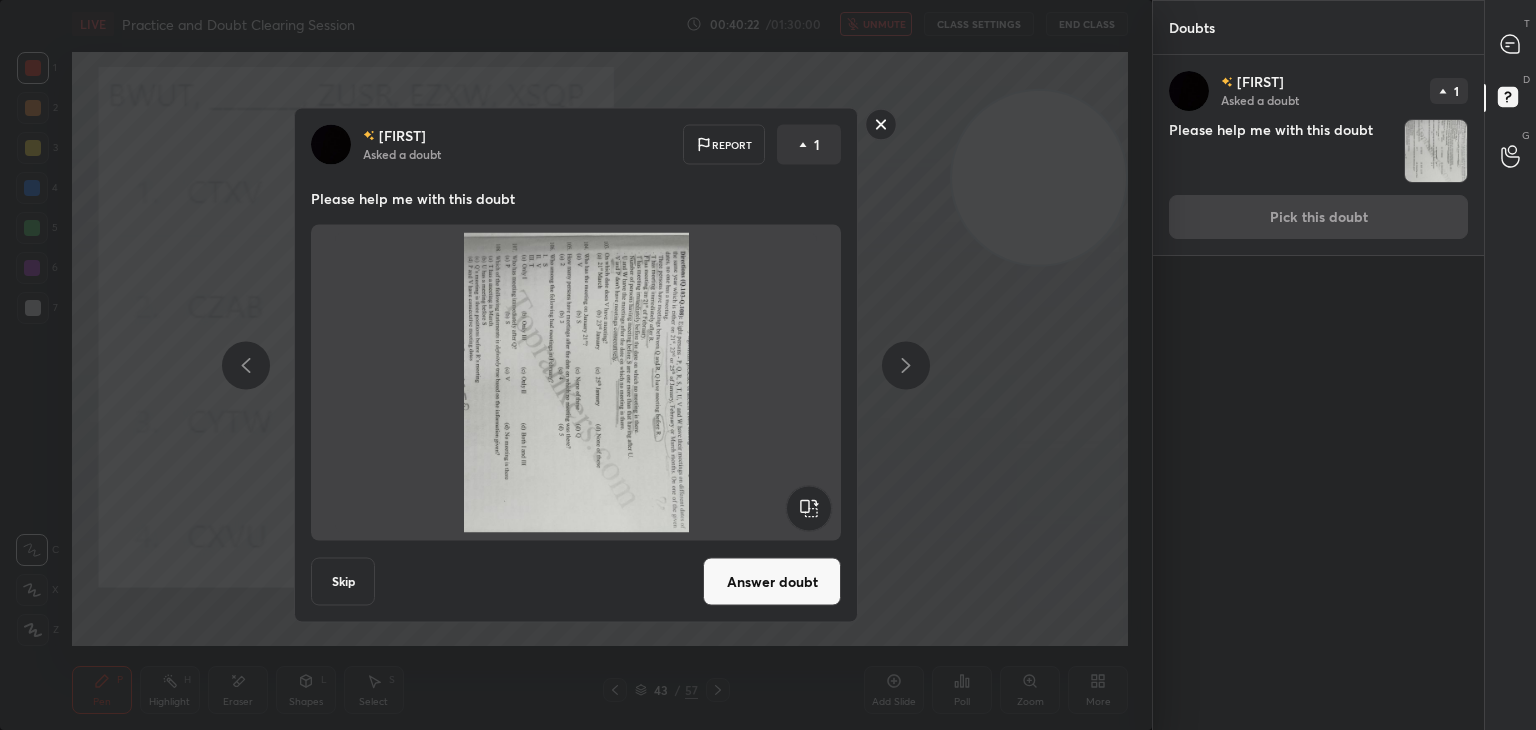 click 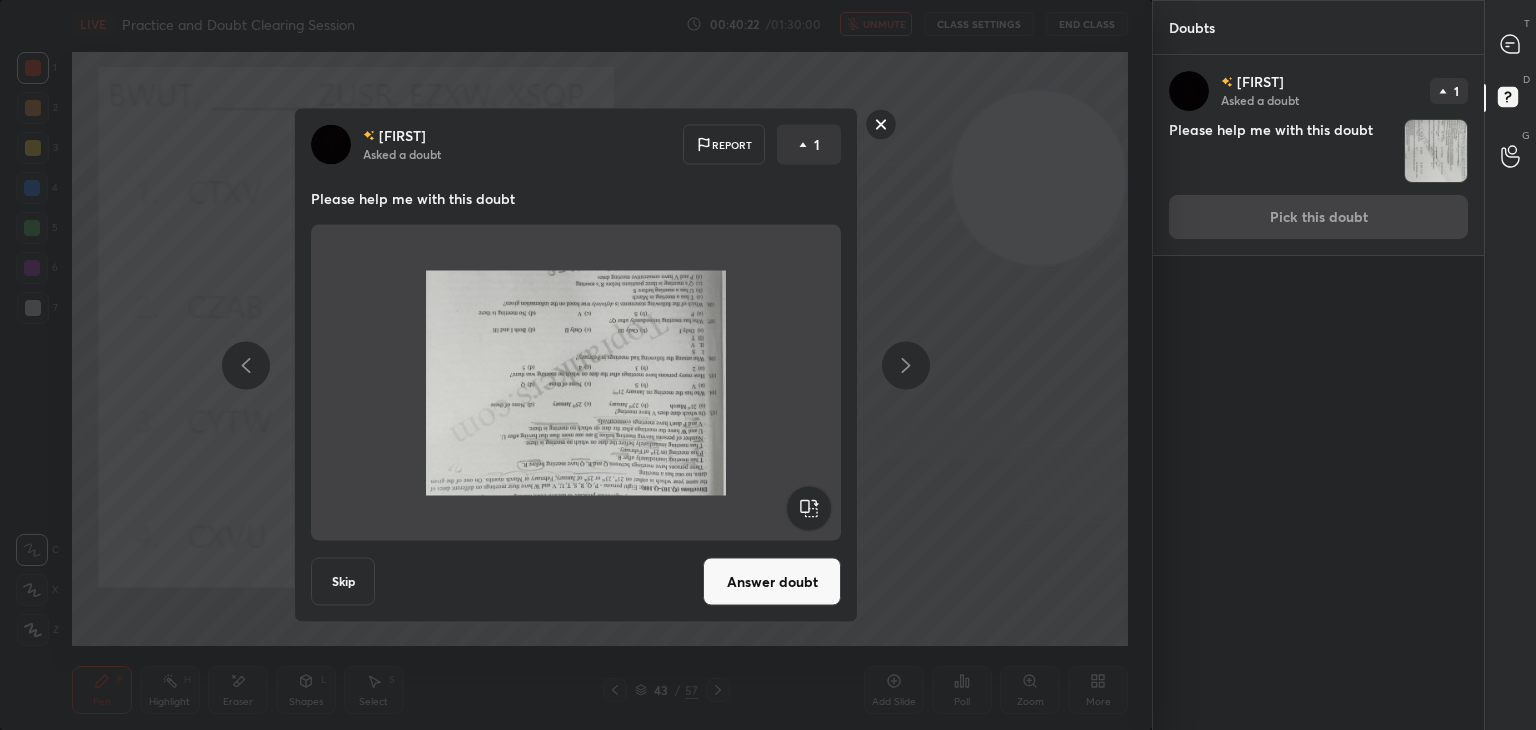 click 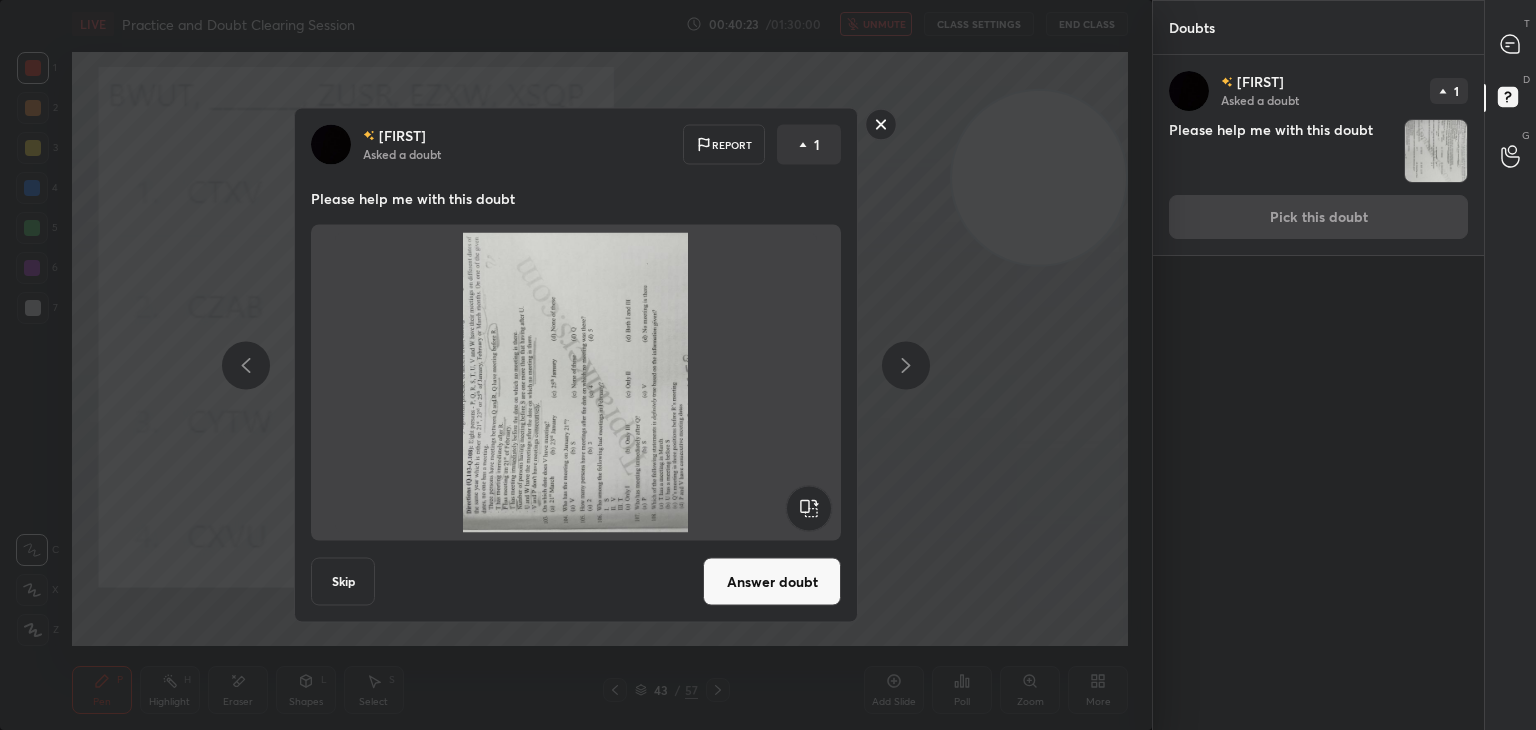 click 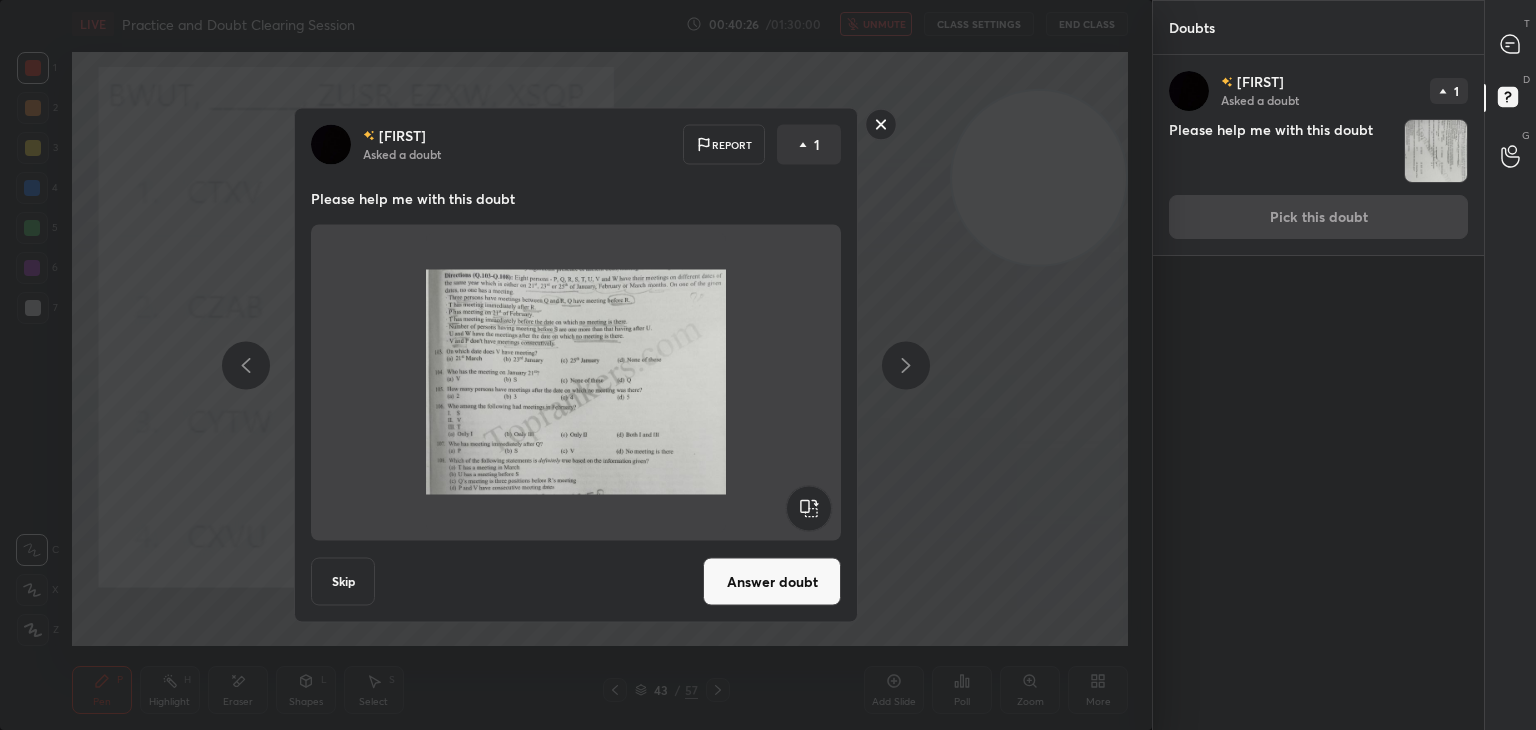 click 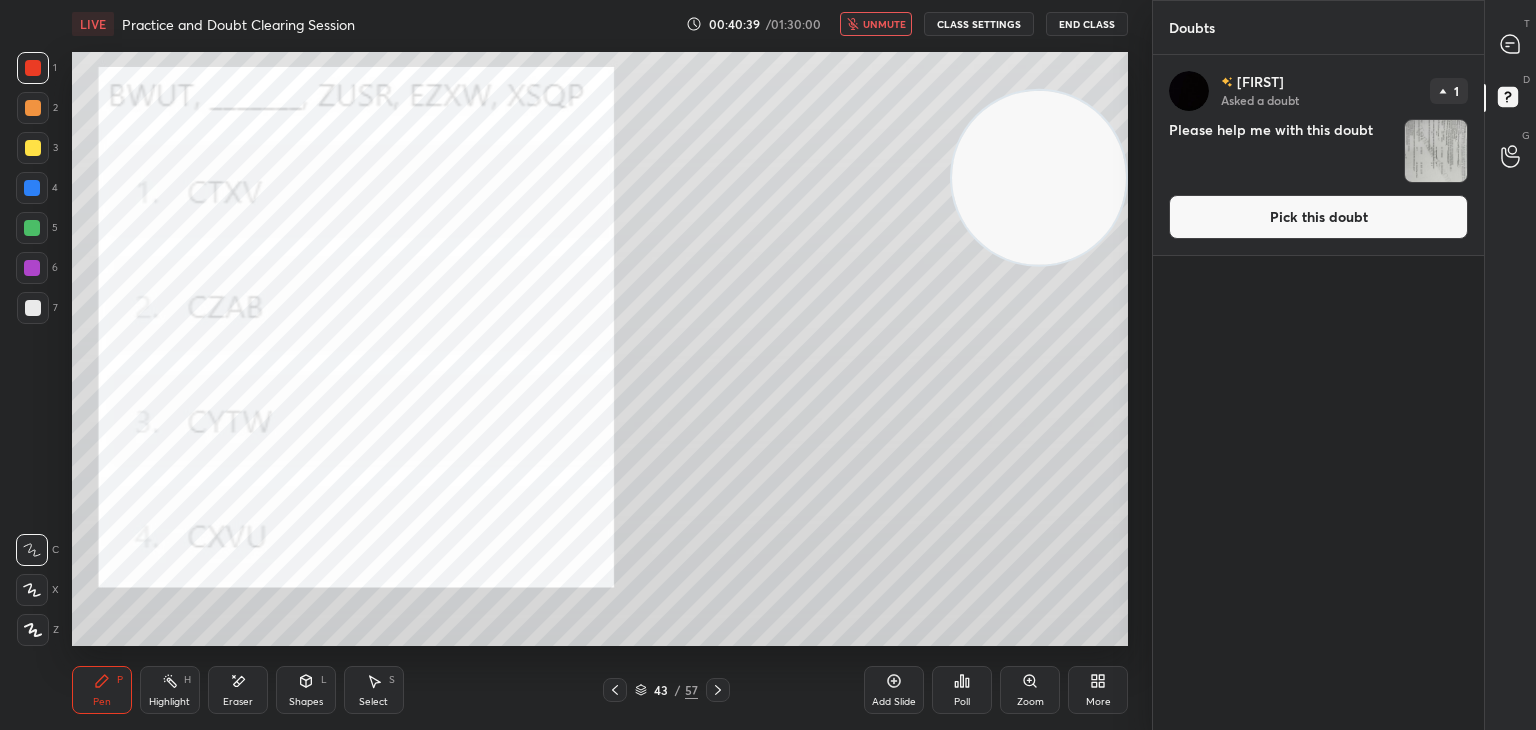 click 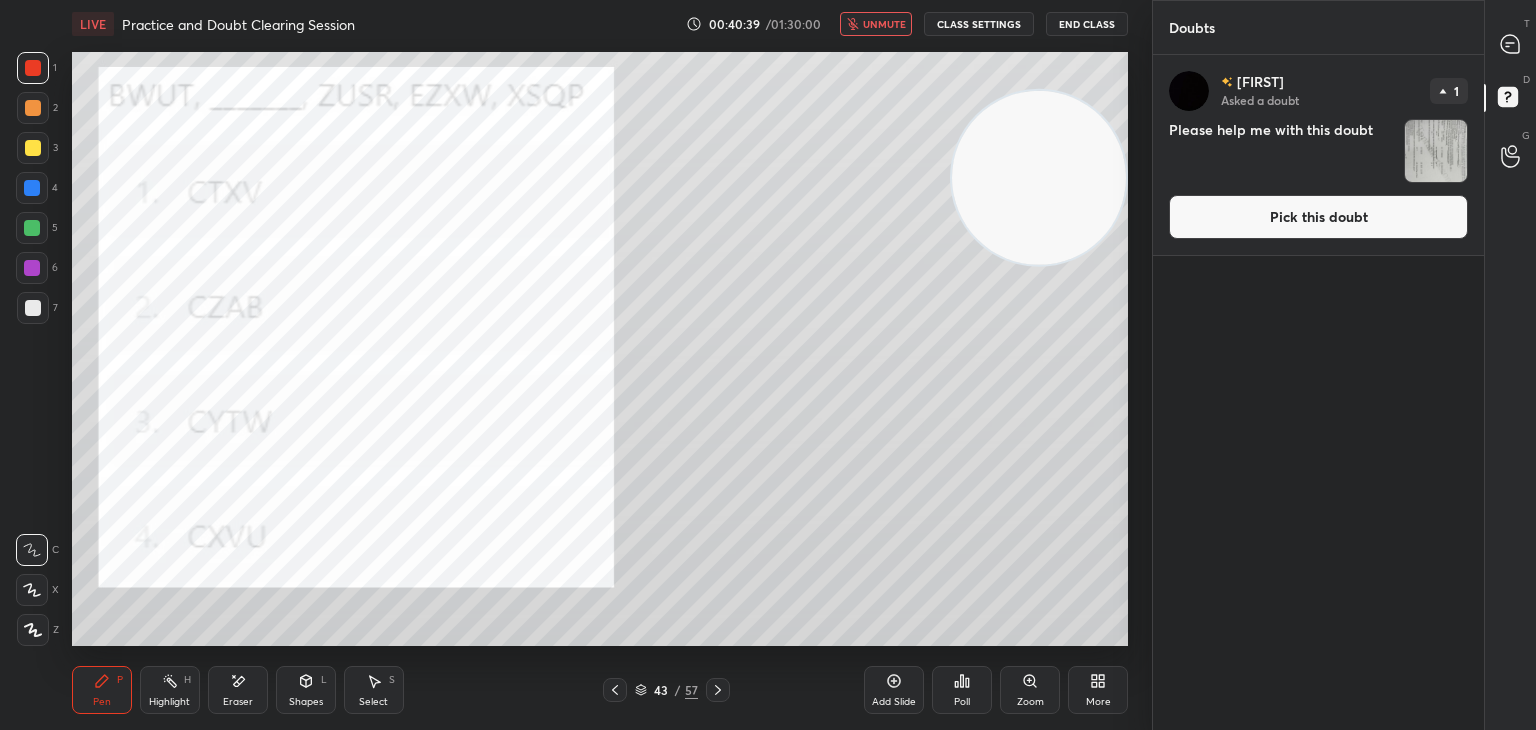 type on "x" 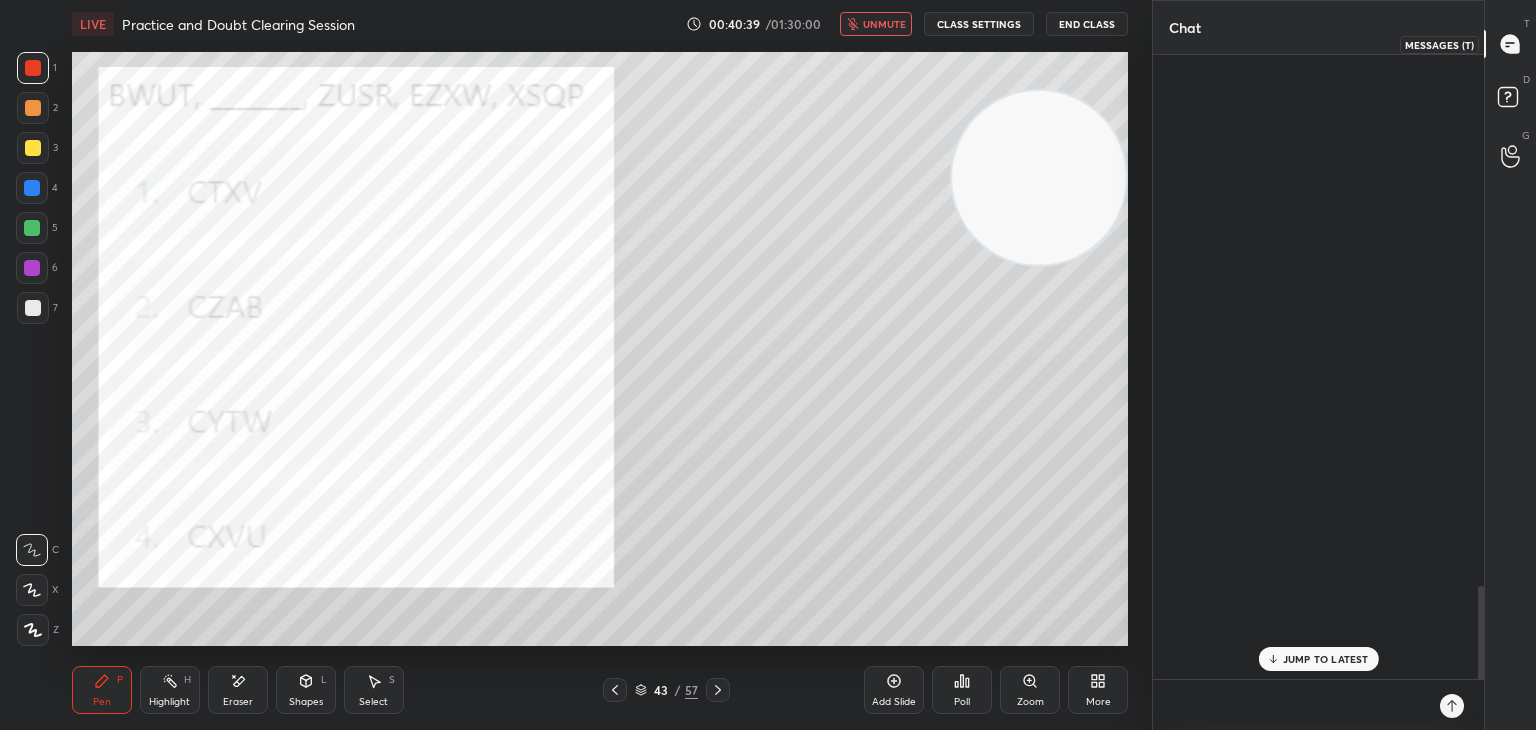 scroll, scrollTop: 3683, scrollLeft: 0, axis: vertical 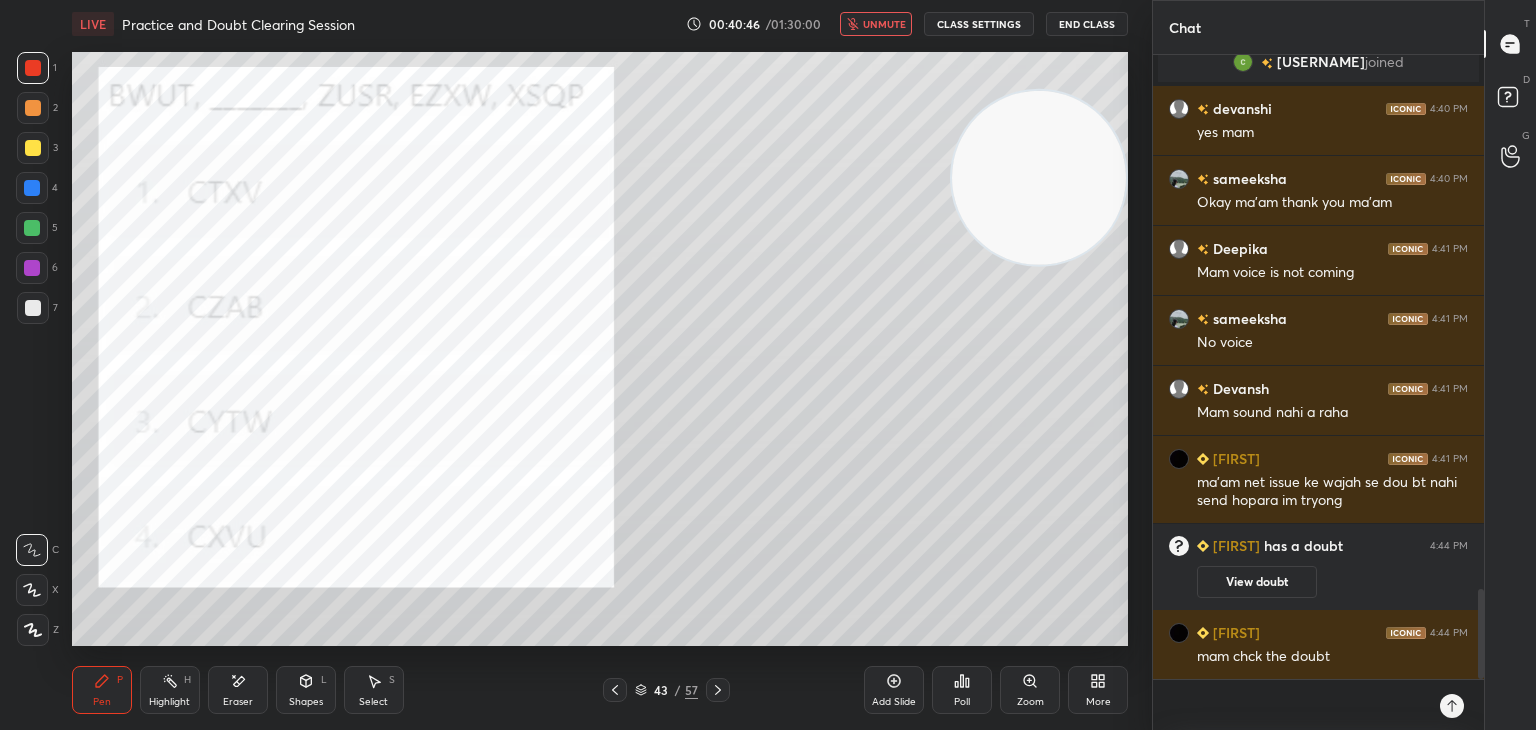 click on "unmute" at bounding box center (884, 24) 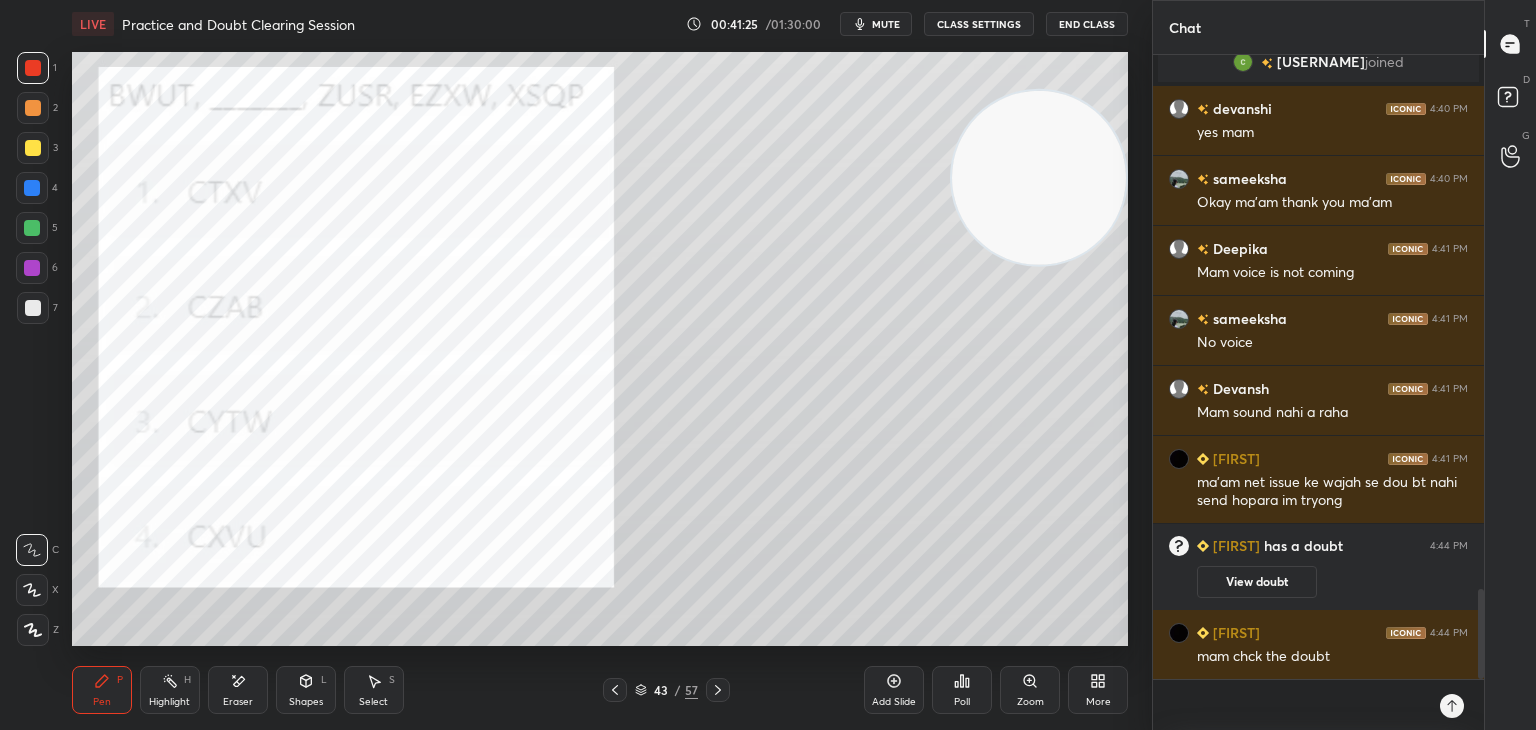 click on "Poll" at bounding box center (962, 690) 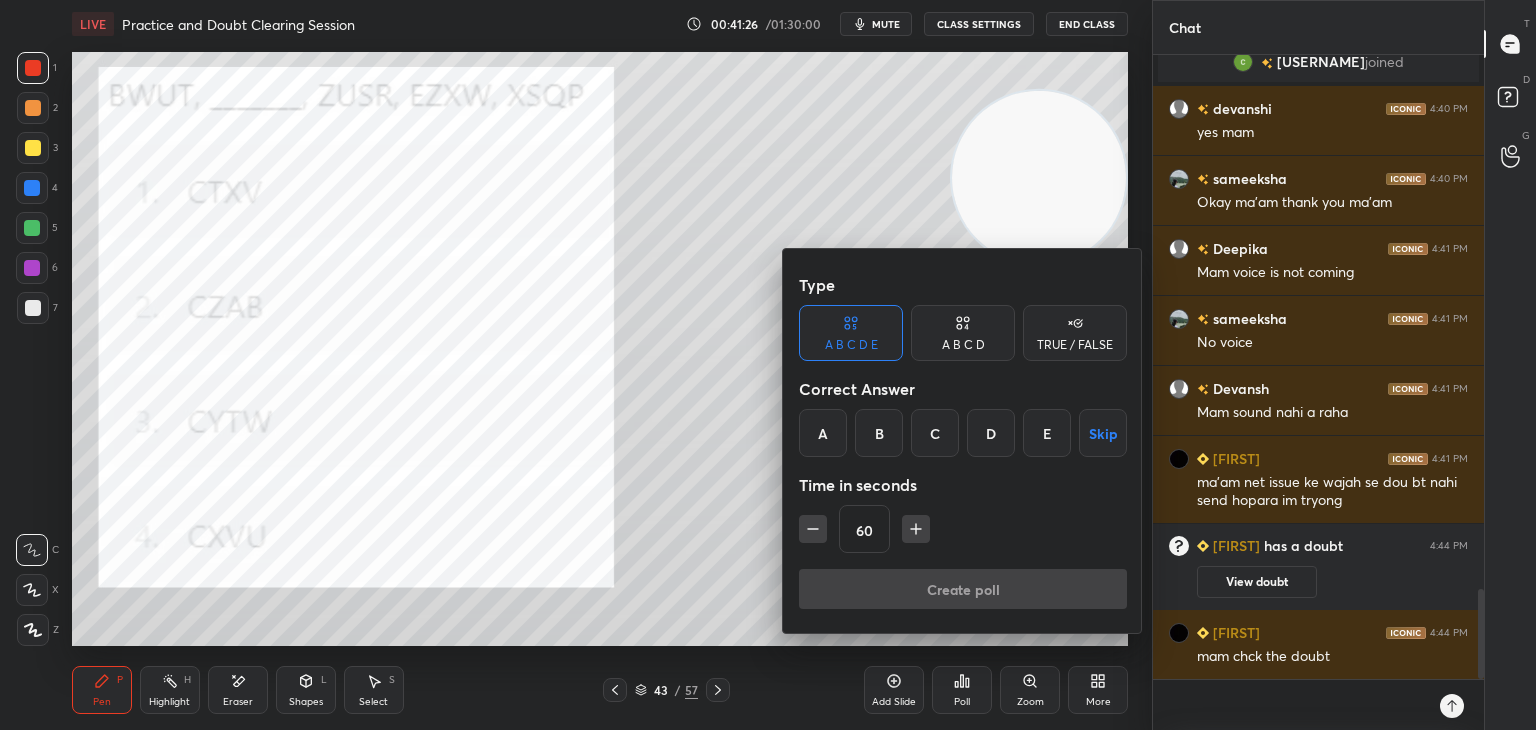 click on "A B C D" at bounding box center [963, 333] 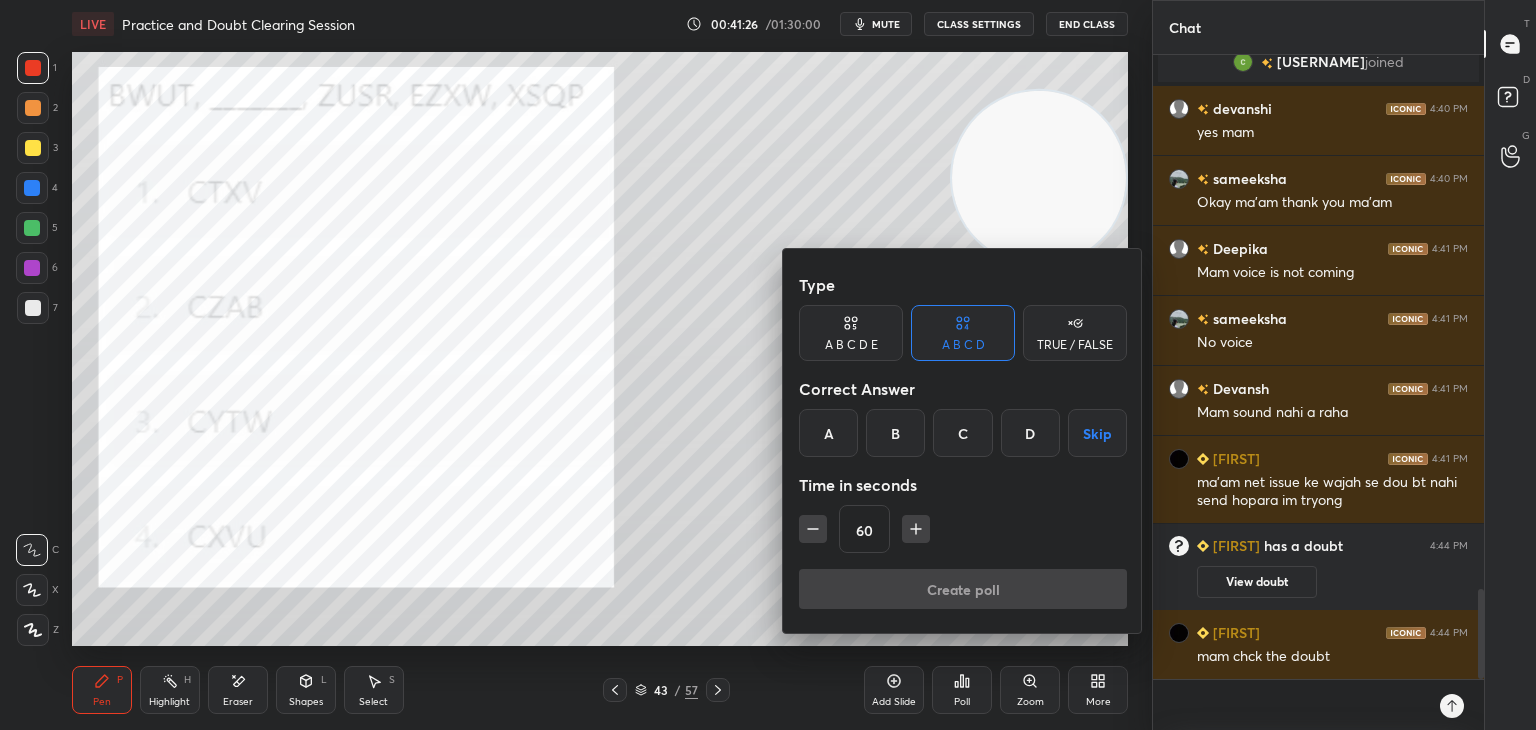 click on "D" at bounding box center (1030, 433) 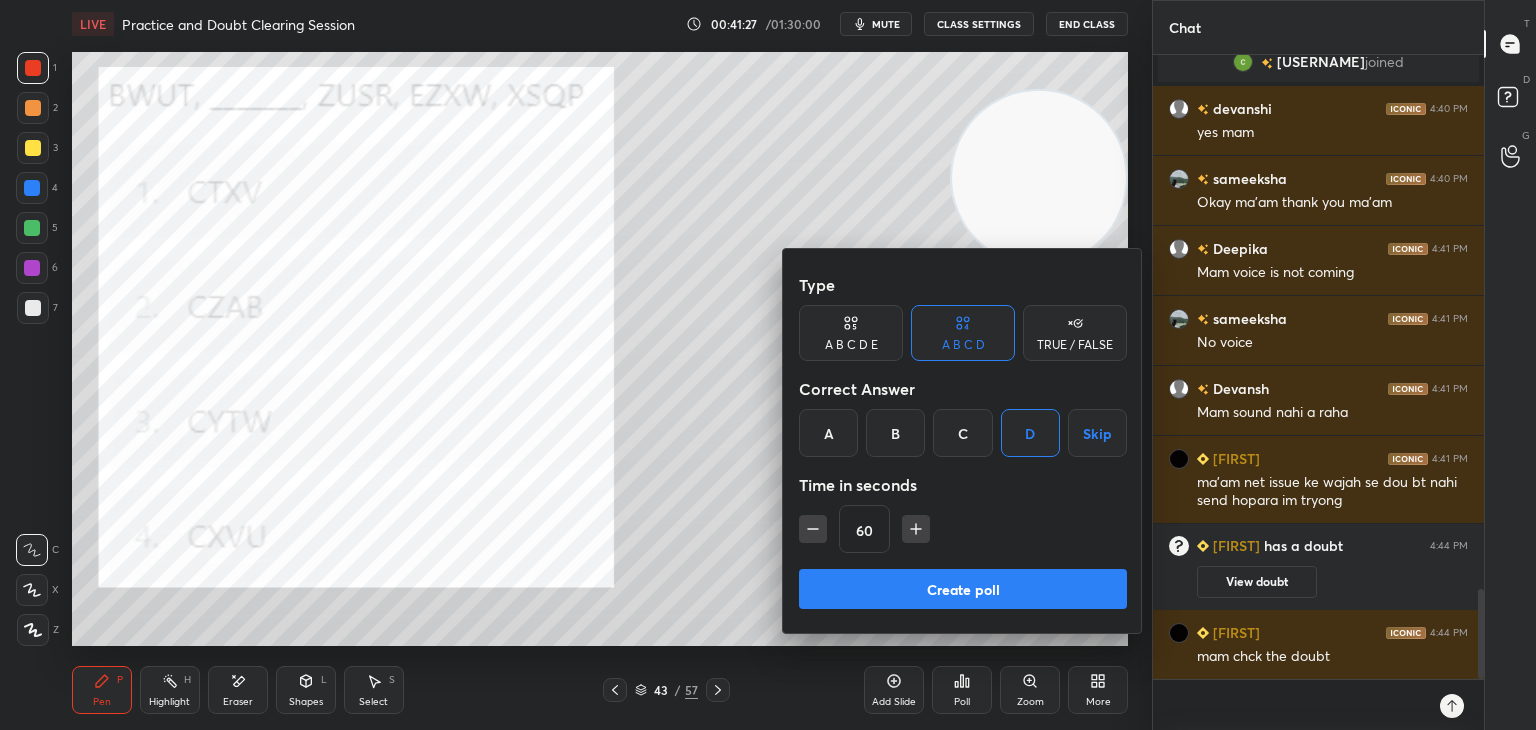 click at bounding box center (813, 529) 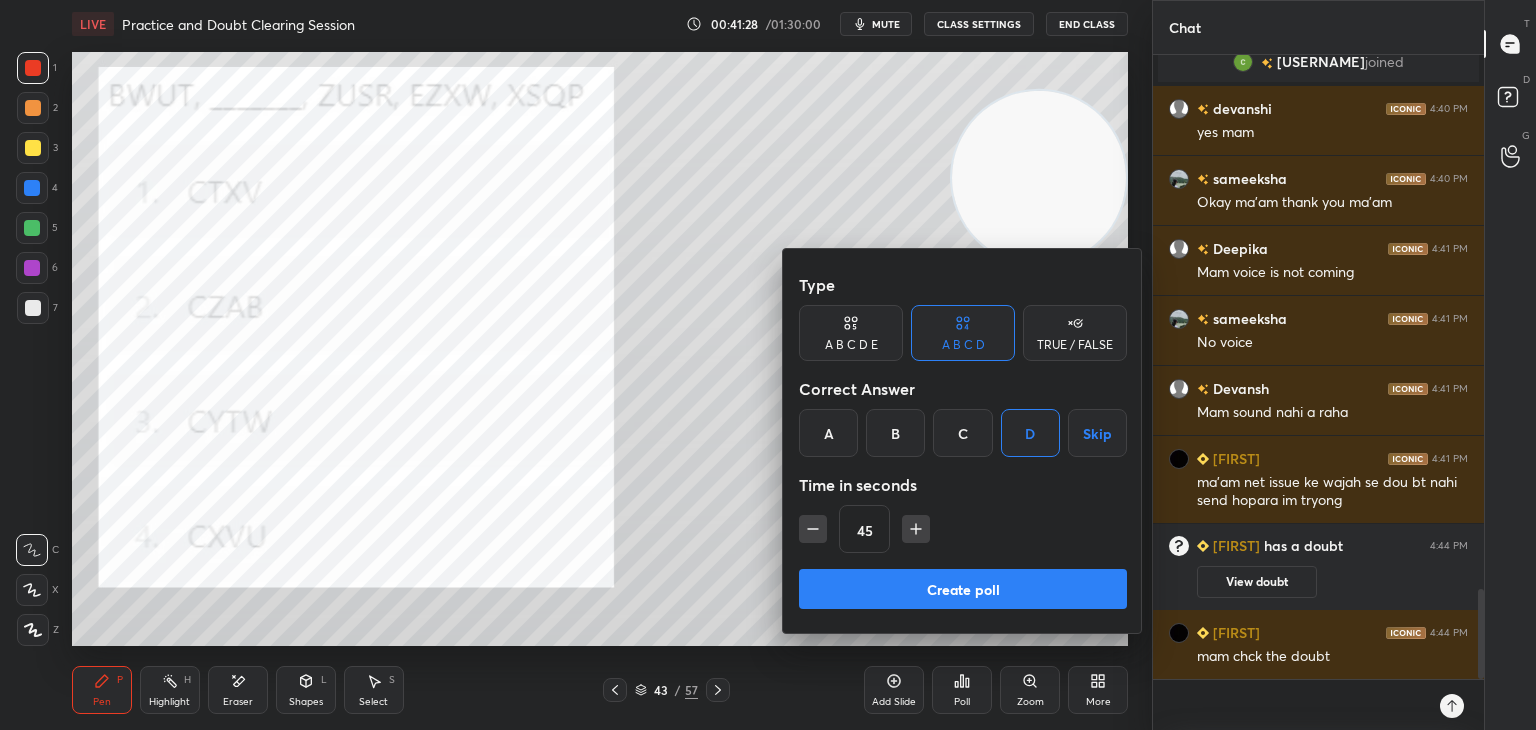 click 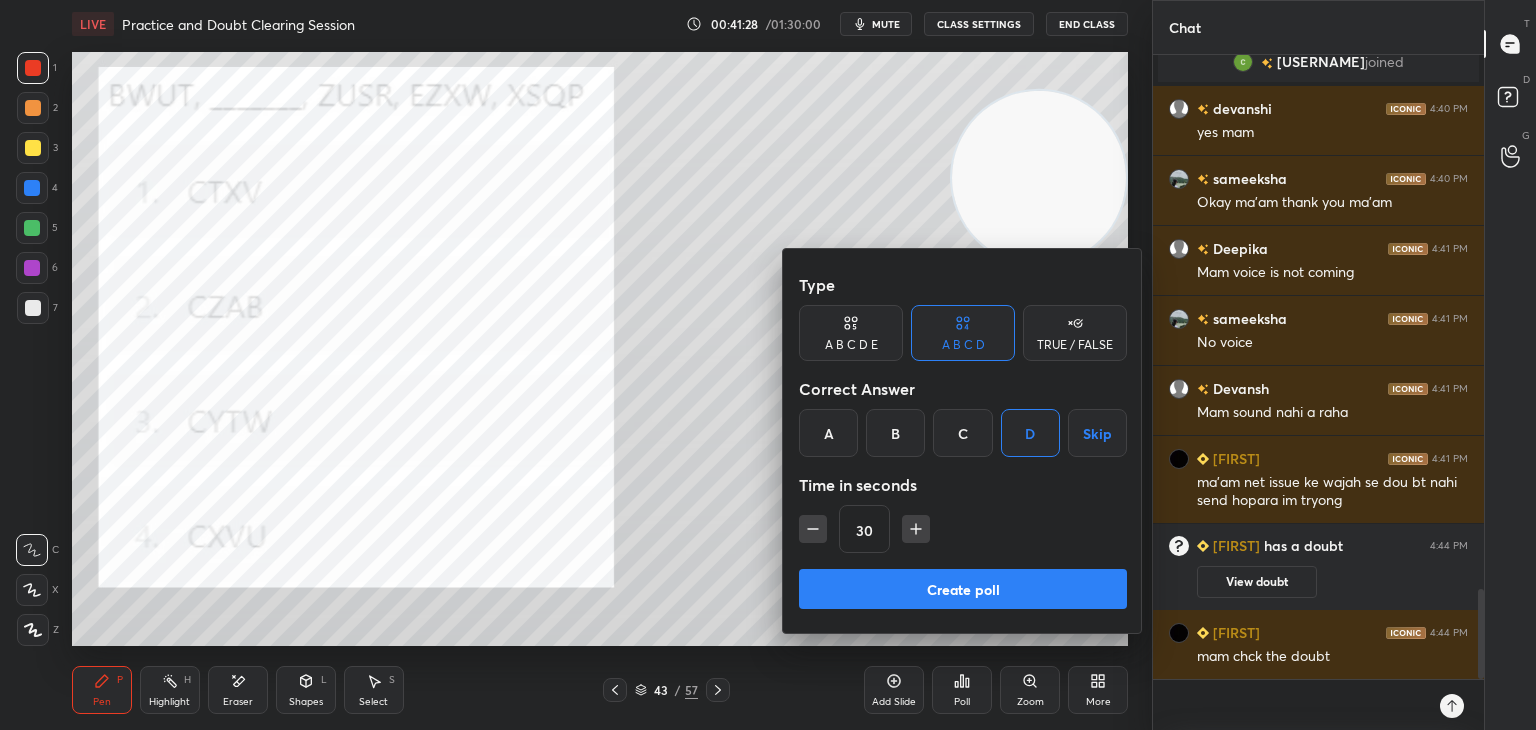 click on "Create poll" at bounding box center (963, 589) 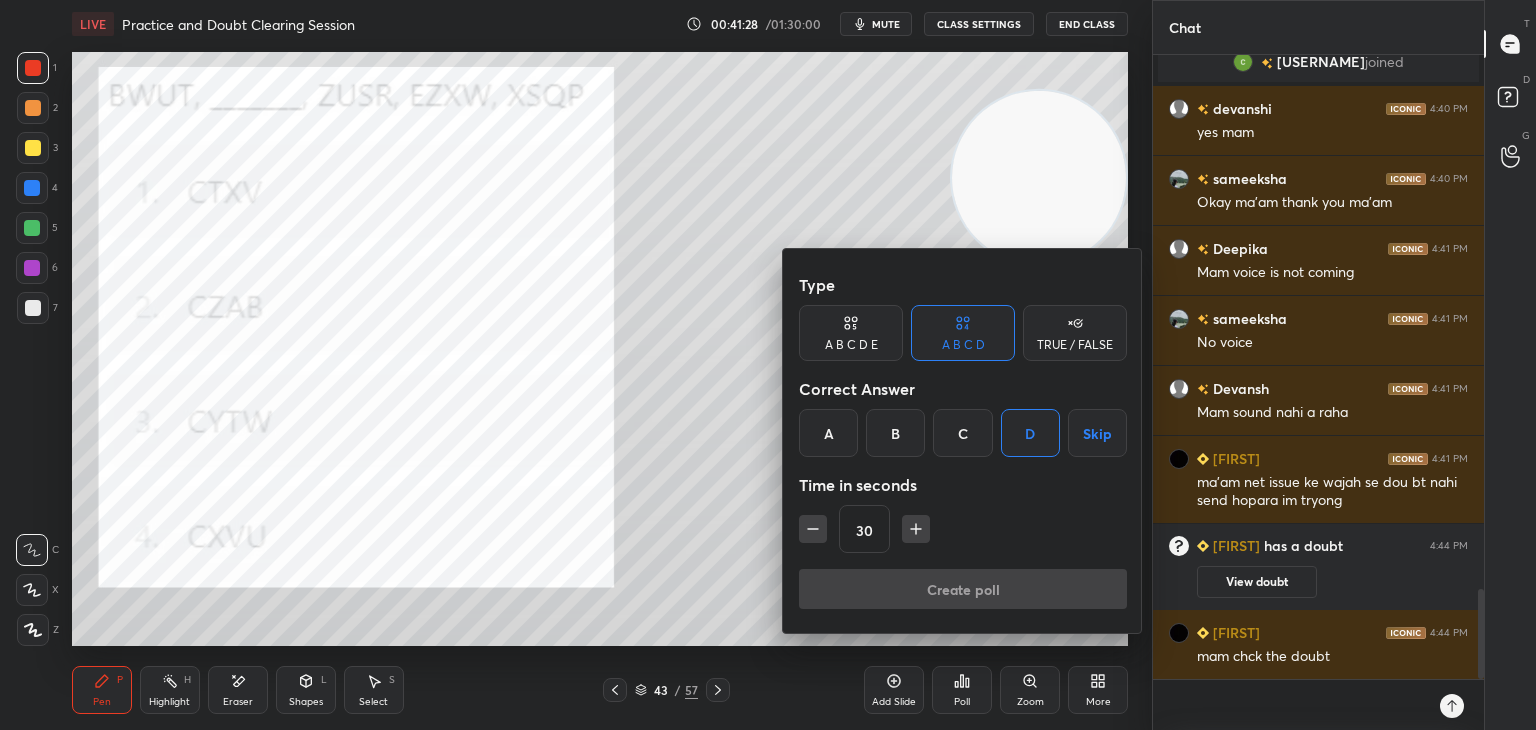 scroll, scrollTop: 598, scrollLeft: 325, axis: both 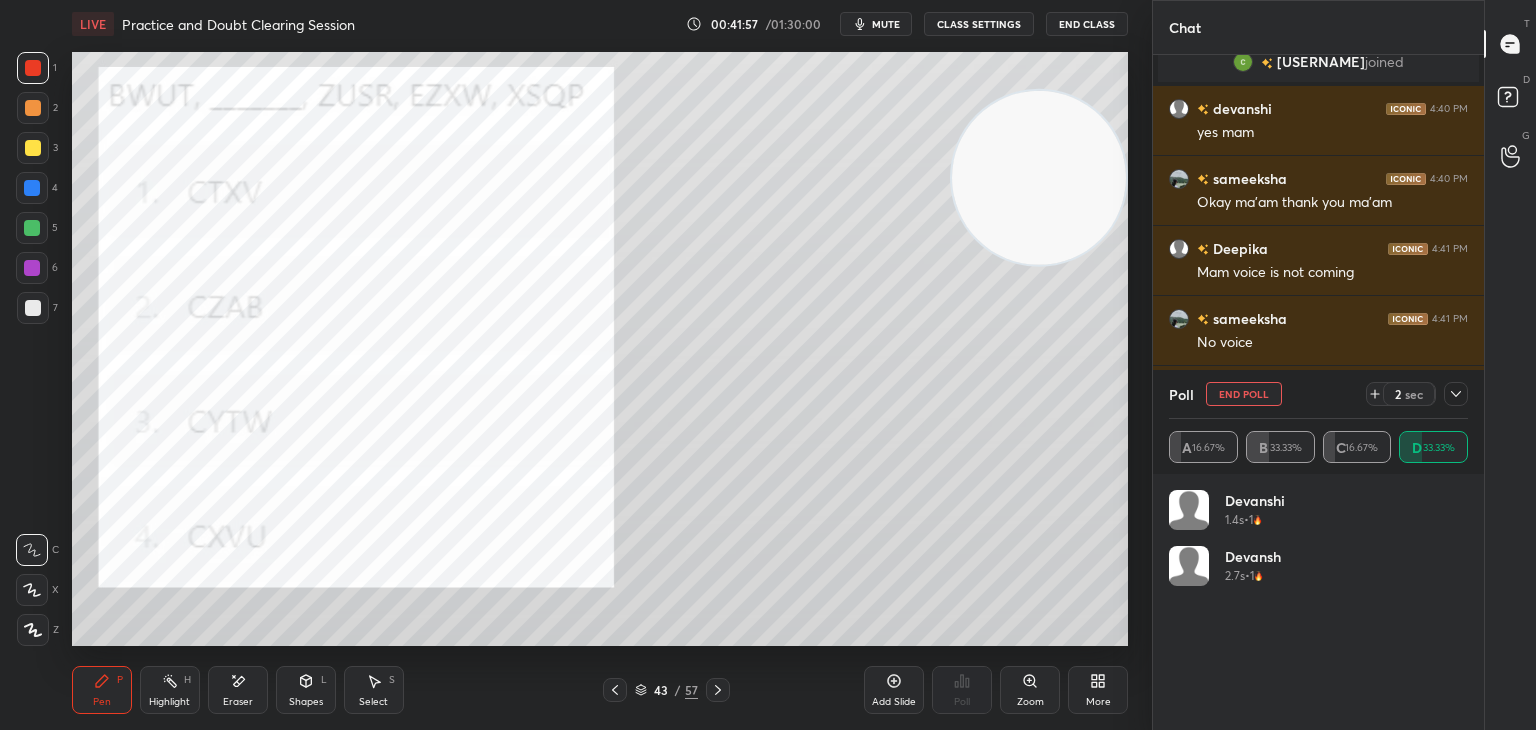 click on "End Poll" at bounding box center [1244, 394] 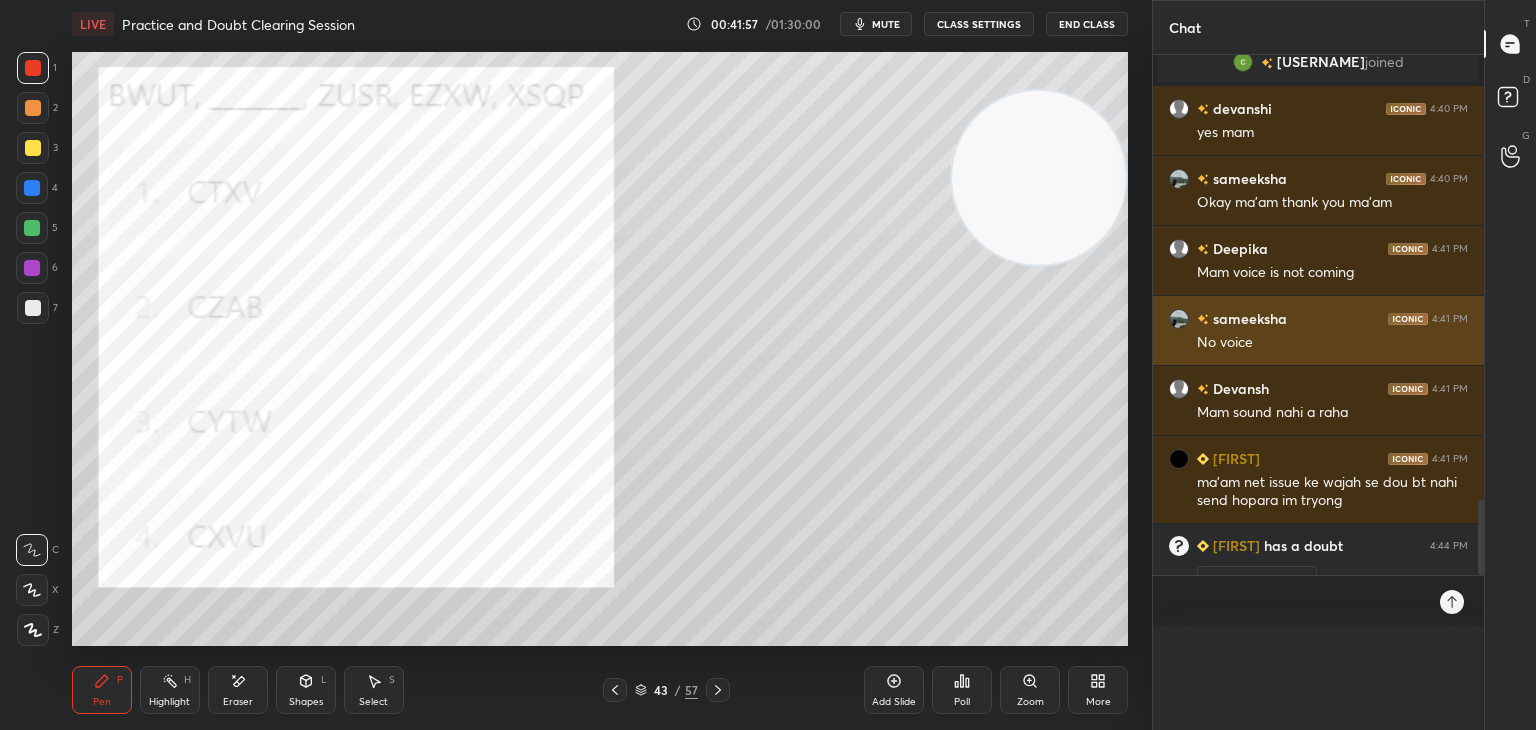 scroll, scrollTop: 151, scrollLeft: 293, axis: both 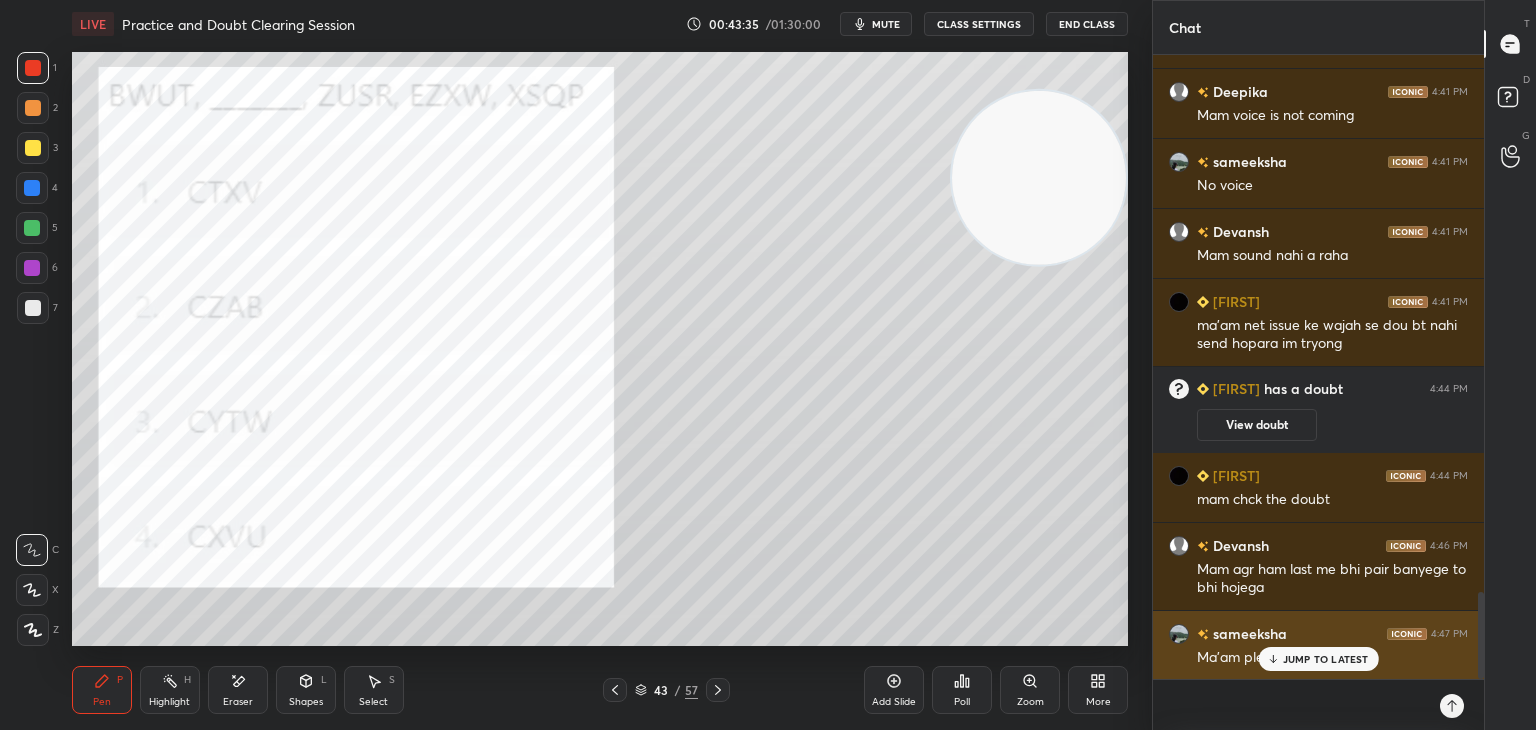 click 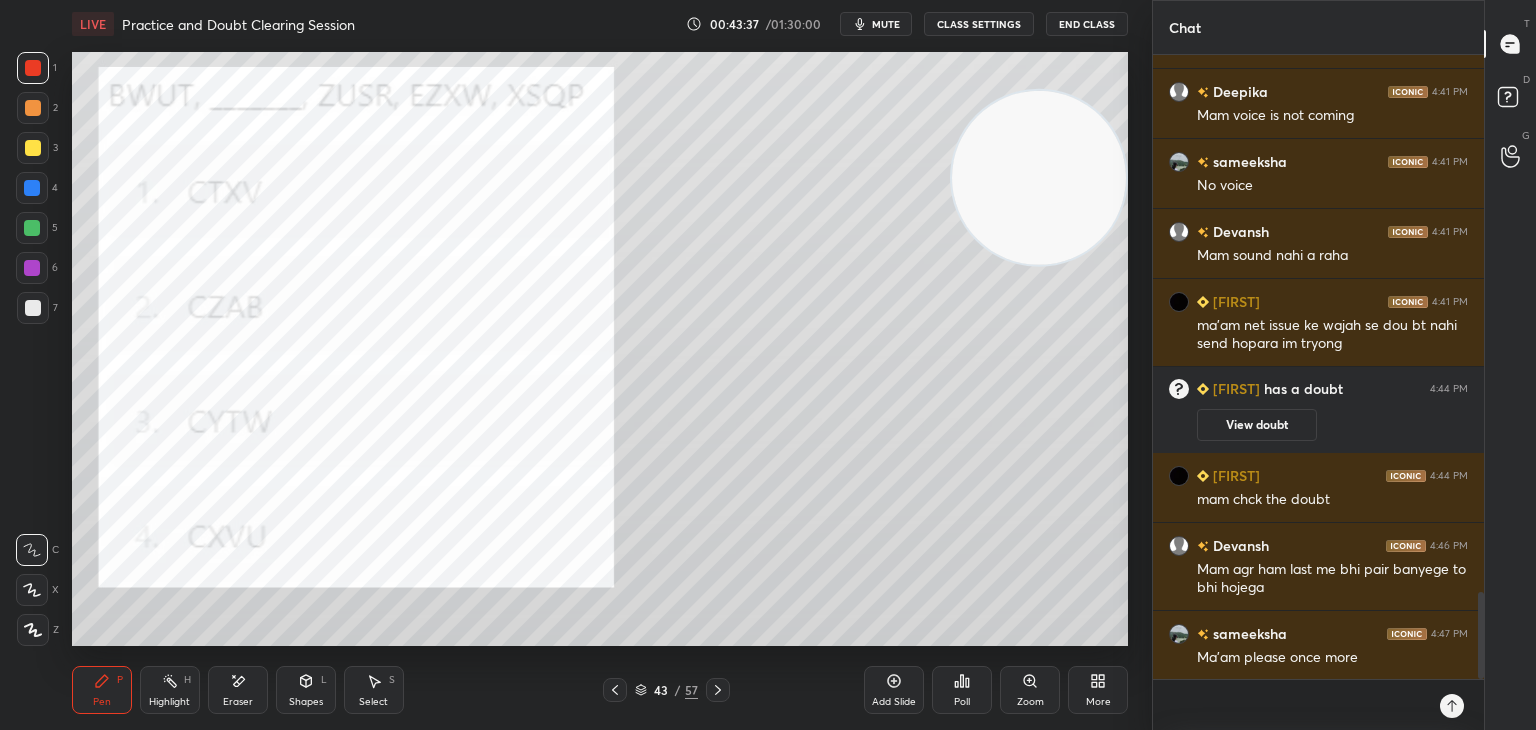 click on "Eraser" at bounding box center [238, 690] 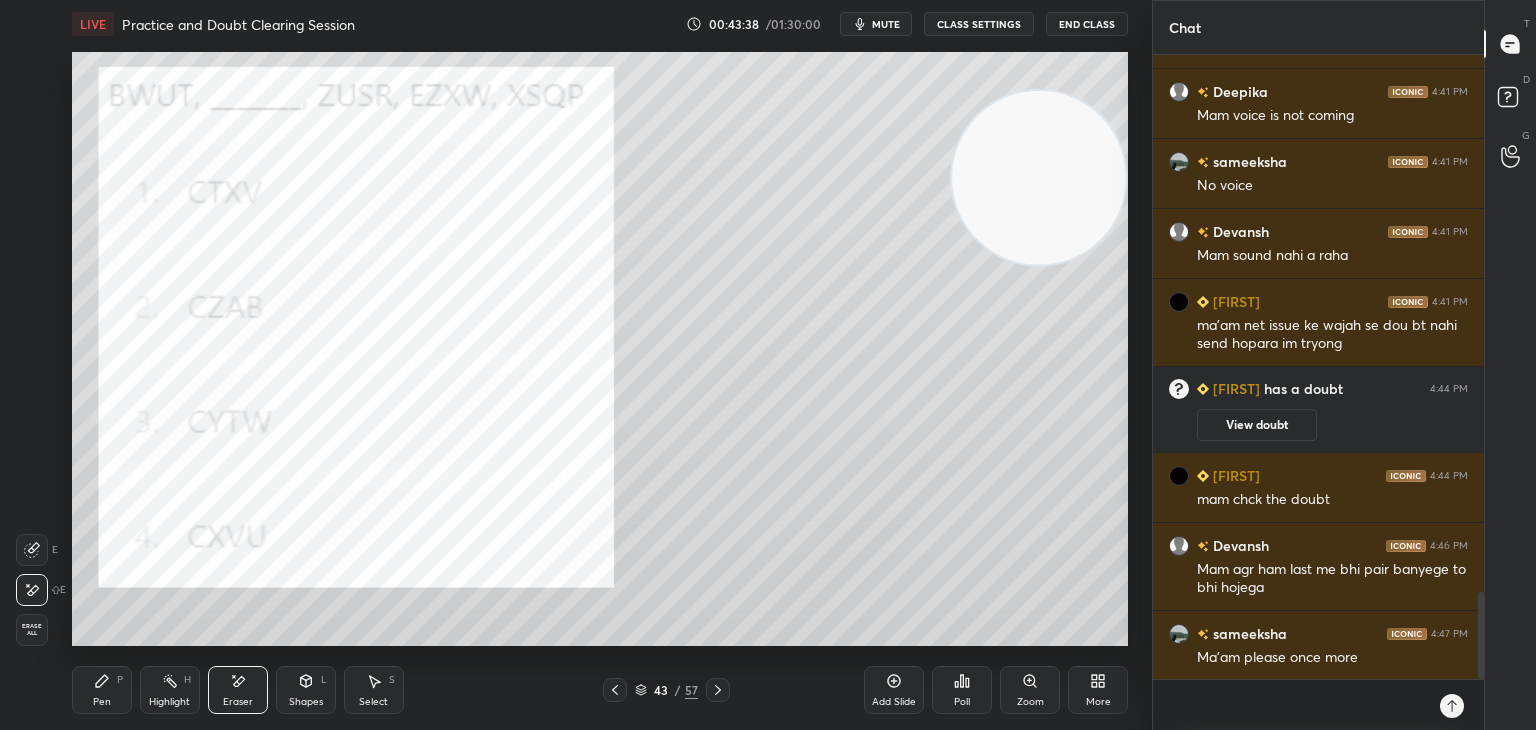click on "Erase all" at bounding box center [32, 630] 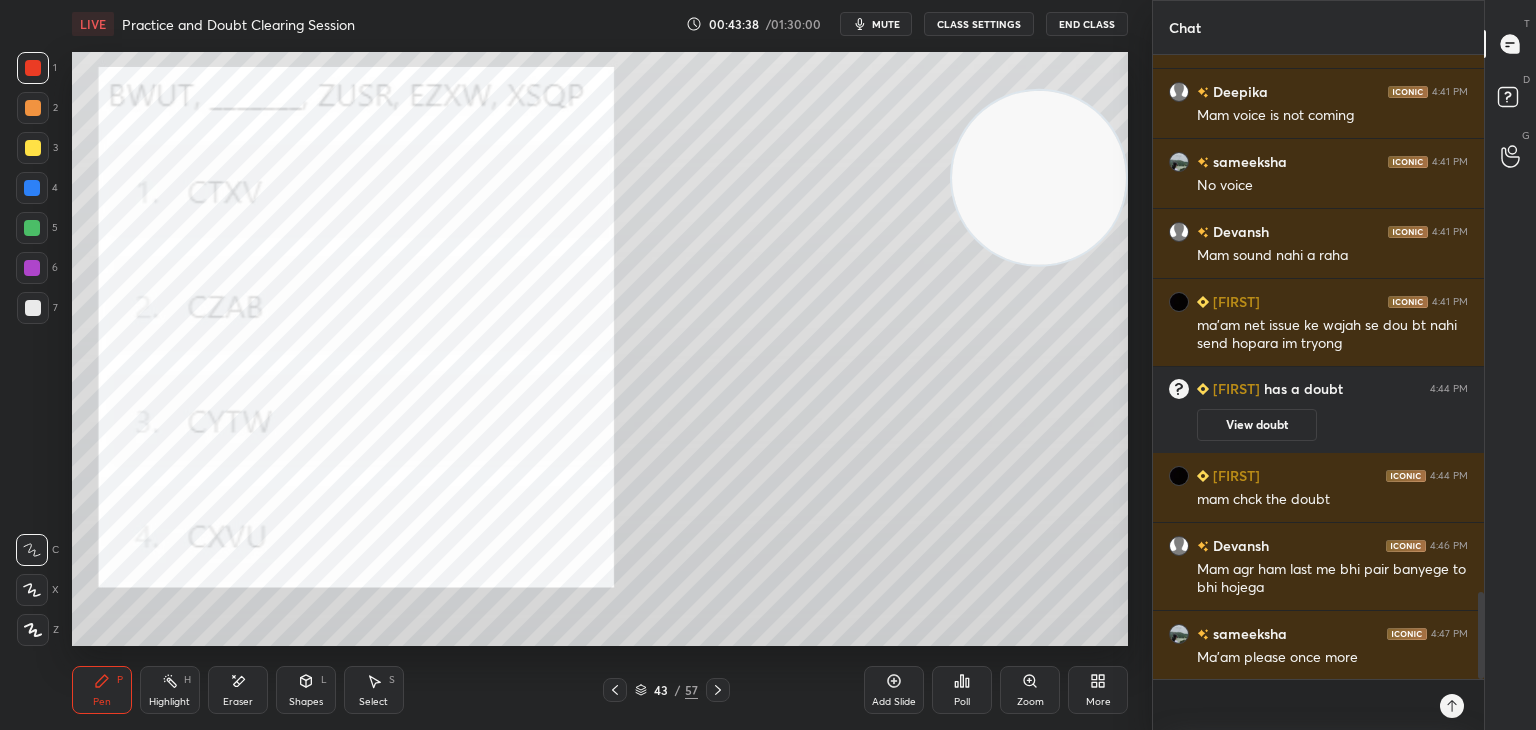 click on "Pen" at bounding box center [102, 702] 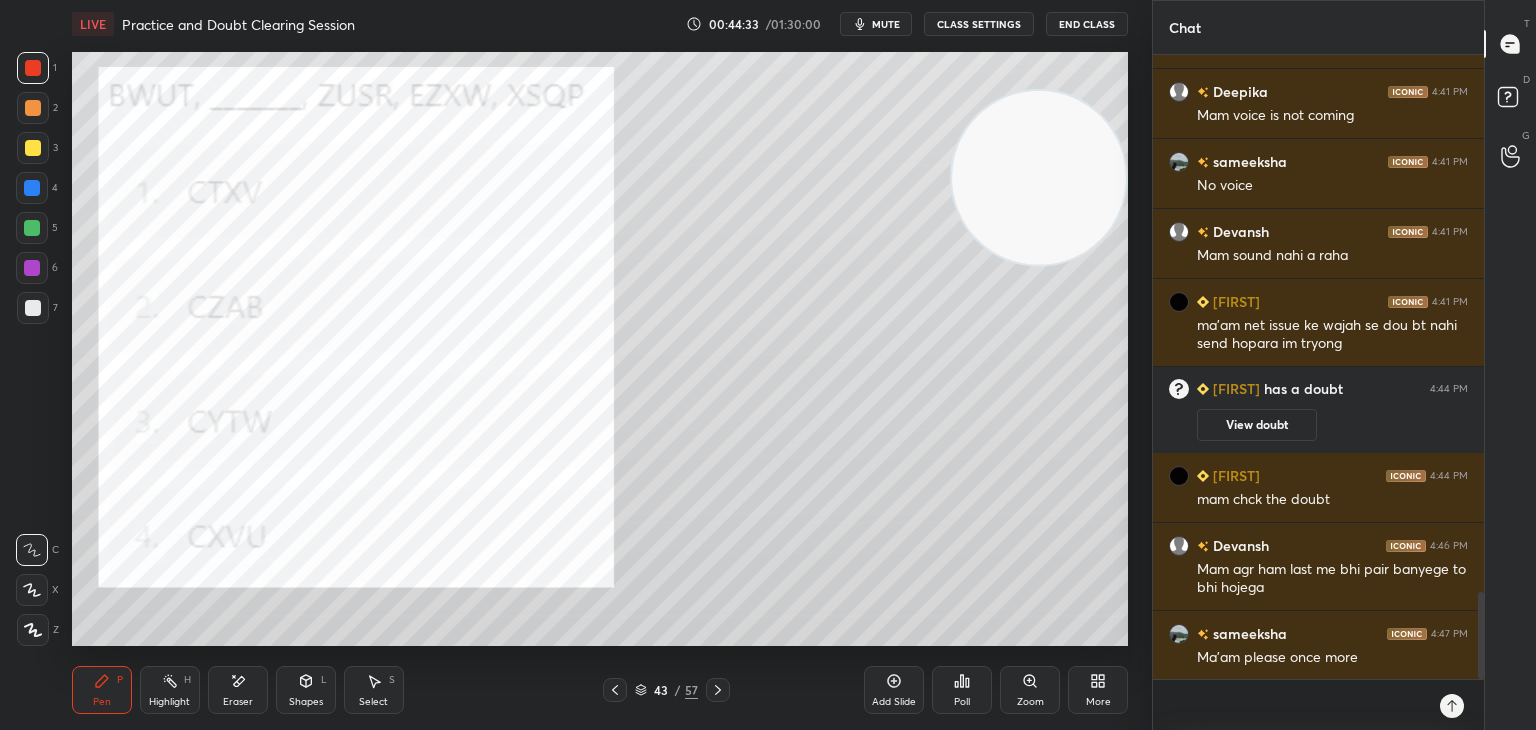 scroll, scrollTop: 3931, scrollLeft: 0, axis: vertical 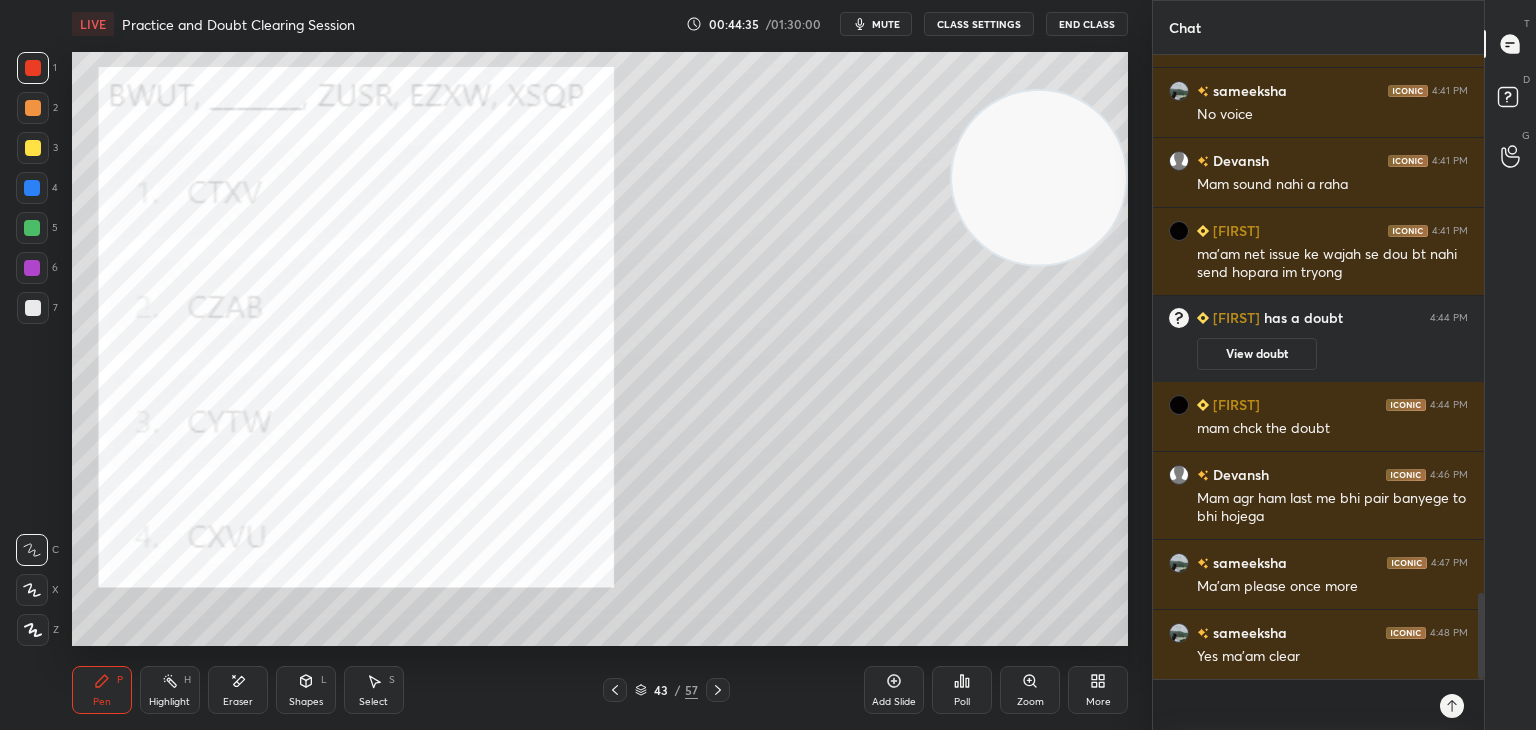 click 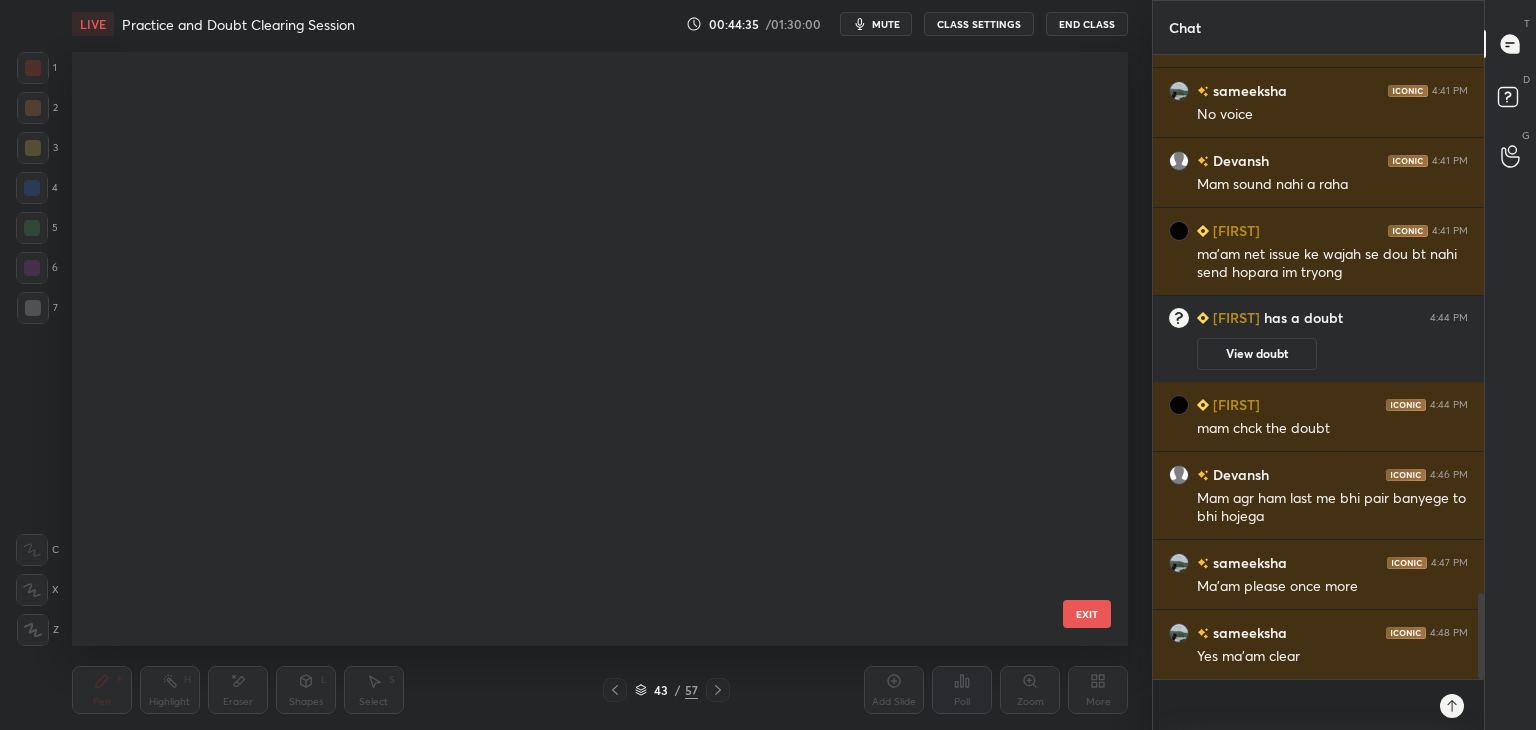 scroll, scrollTop: 2151, scrollLeft: 0, axis: vertical 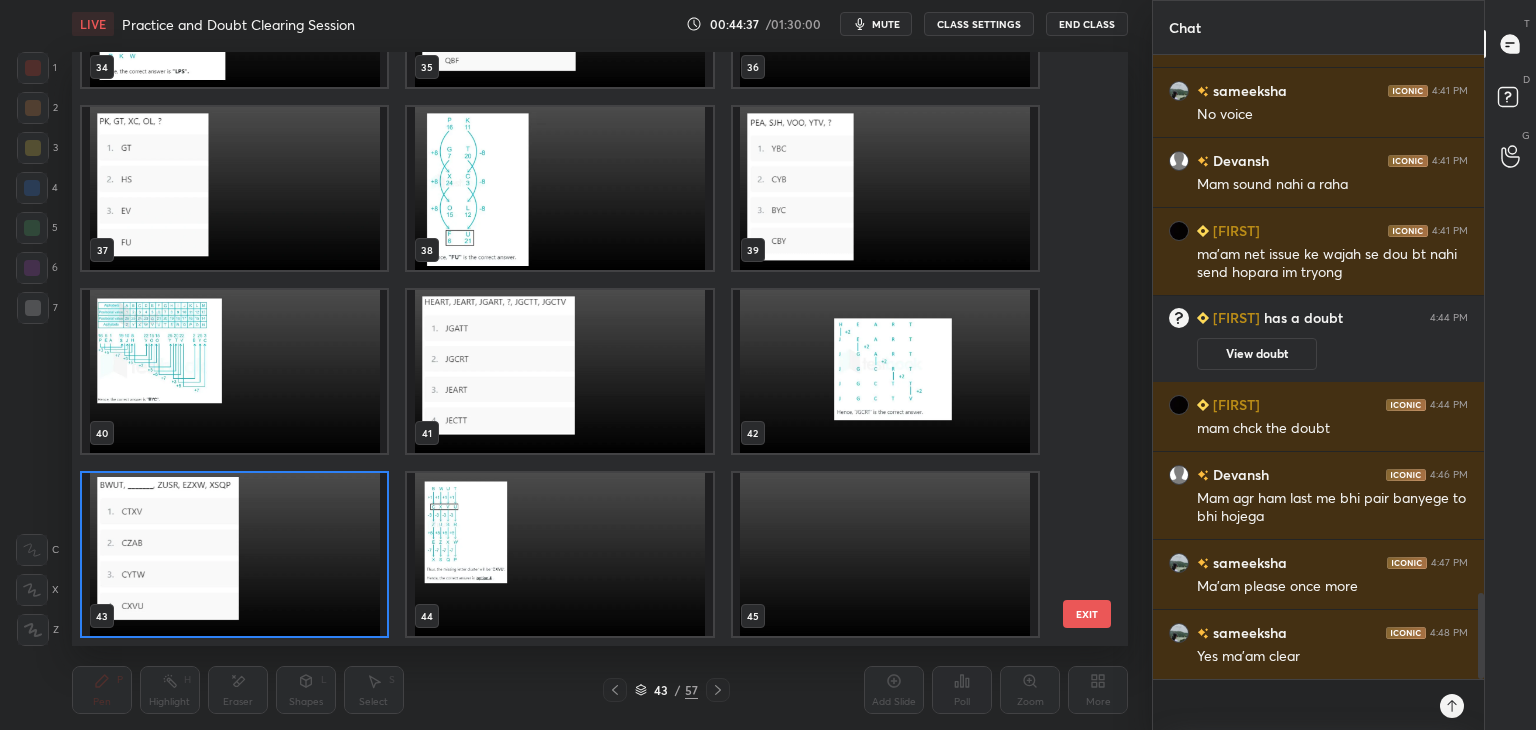 click at bounding box center (234, 554) 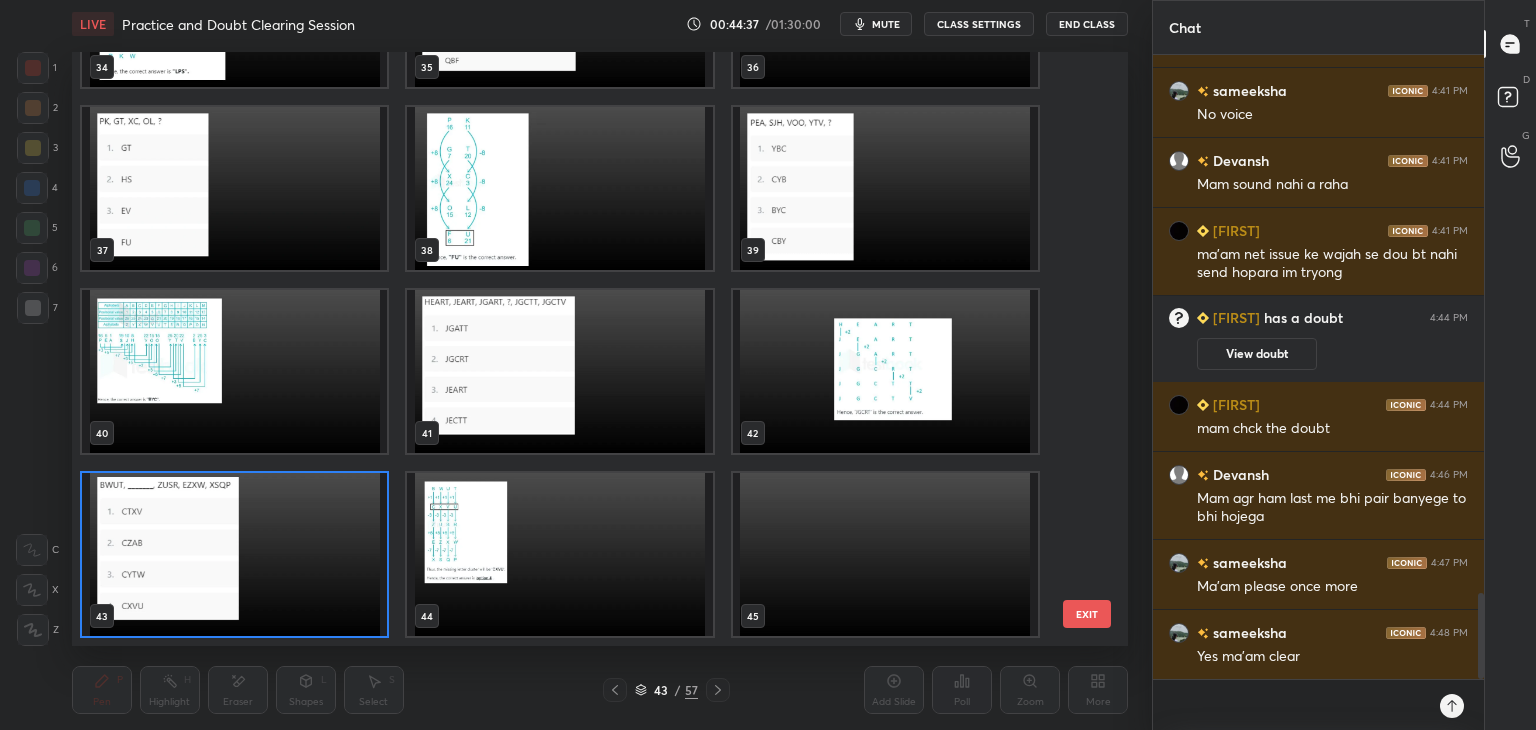 click at bounding box center (234, 554) 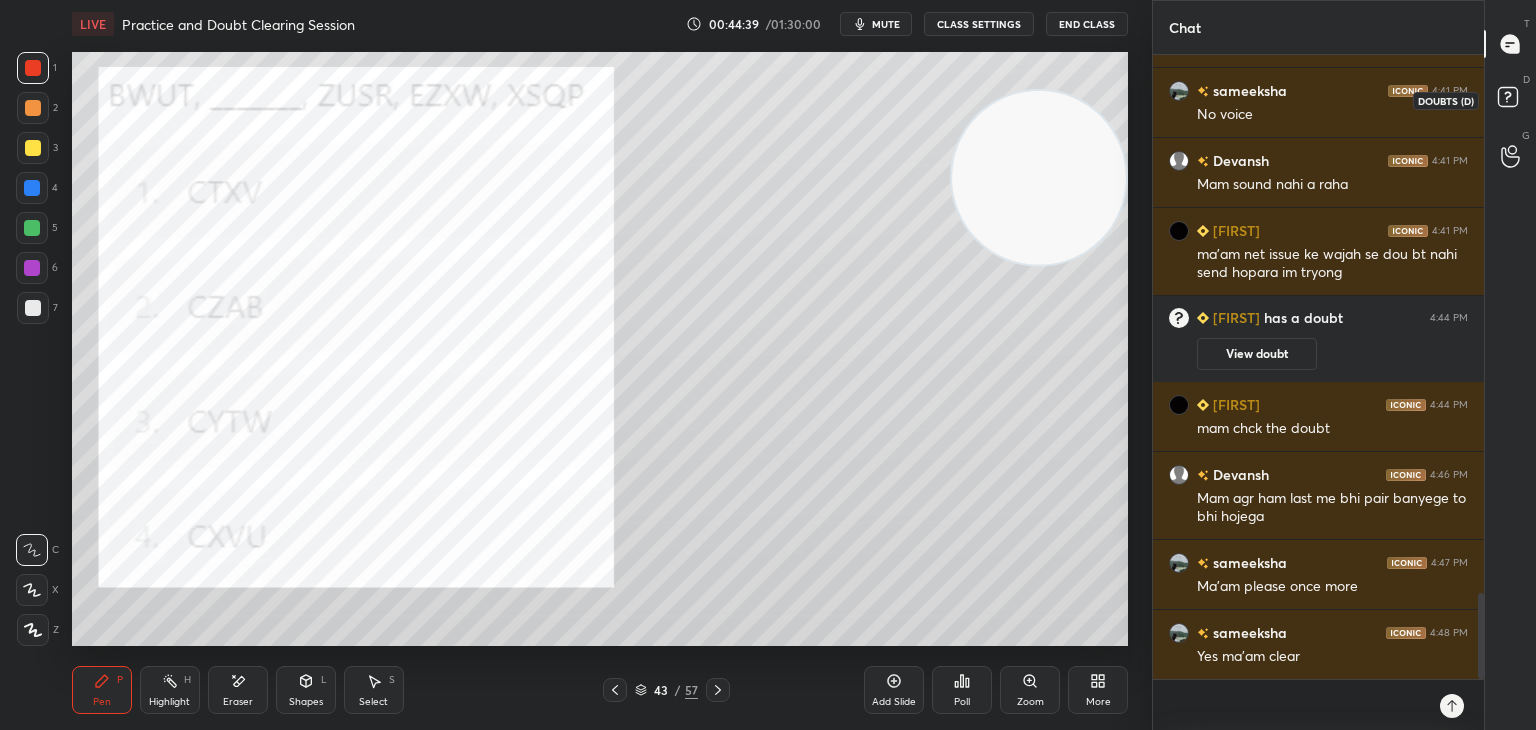 click 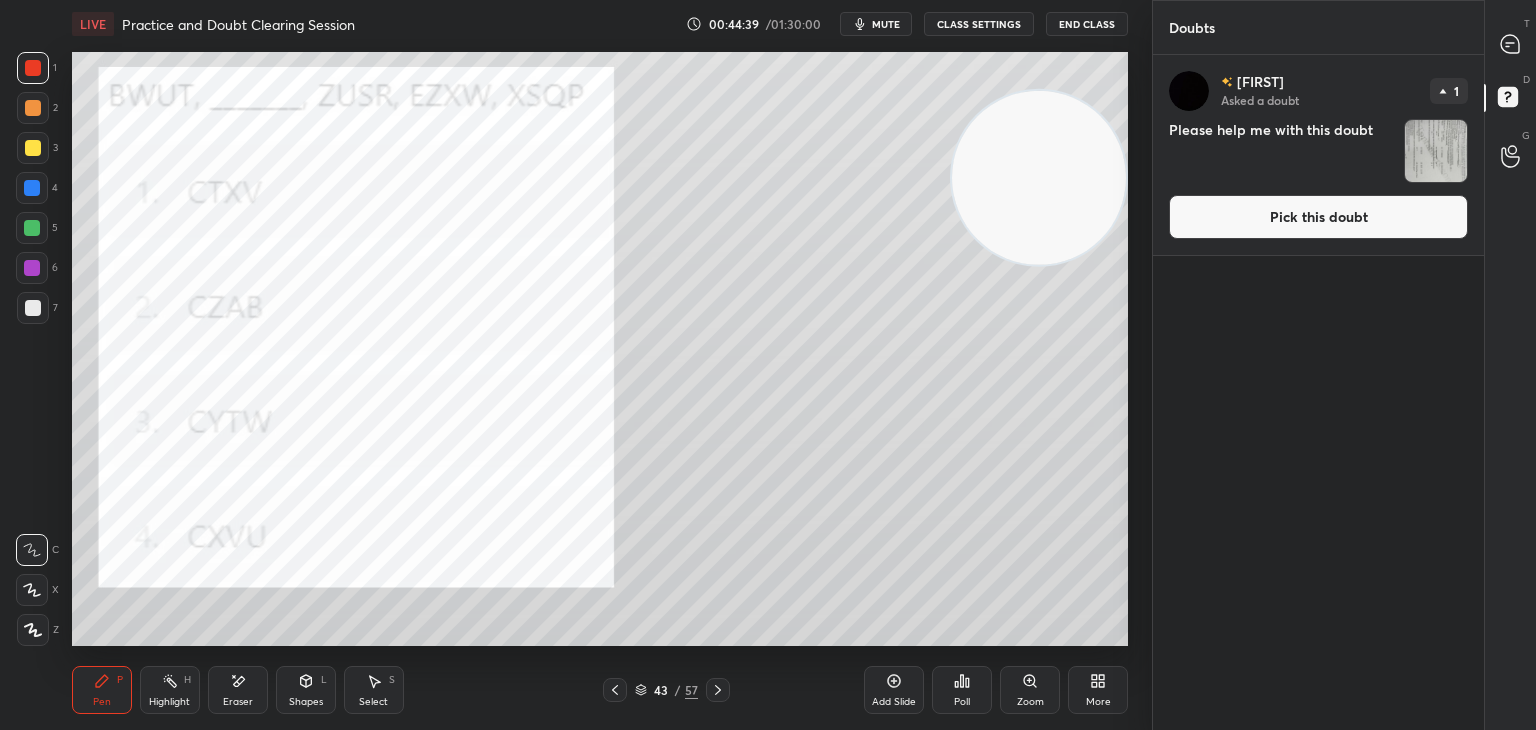 click on "Pick this doubt" at bounding box center [1318, 217] 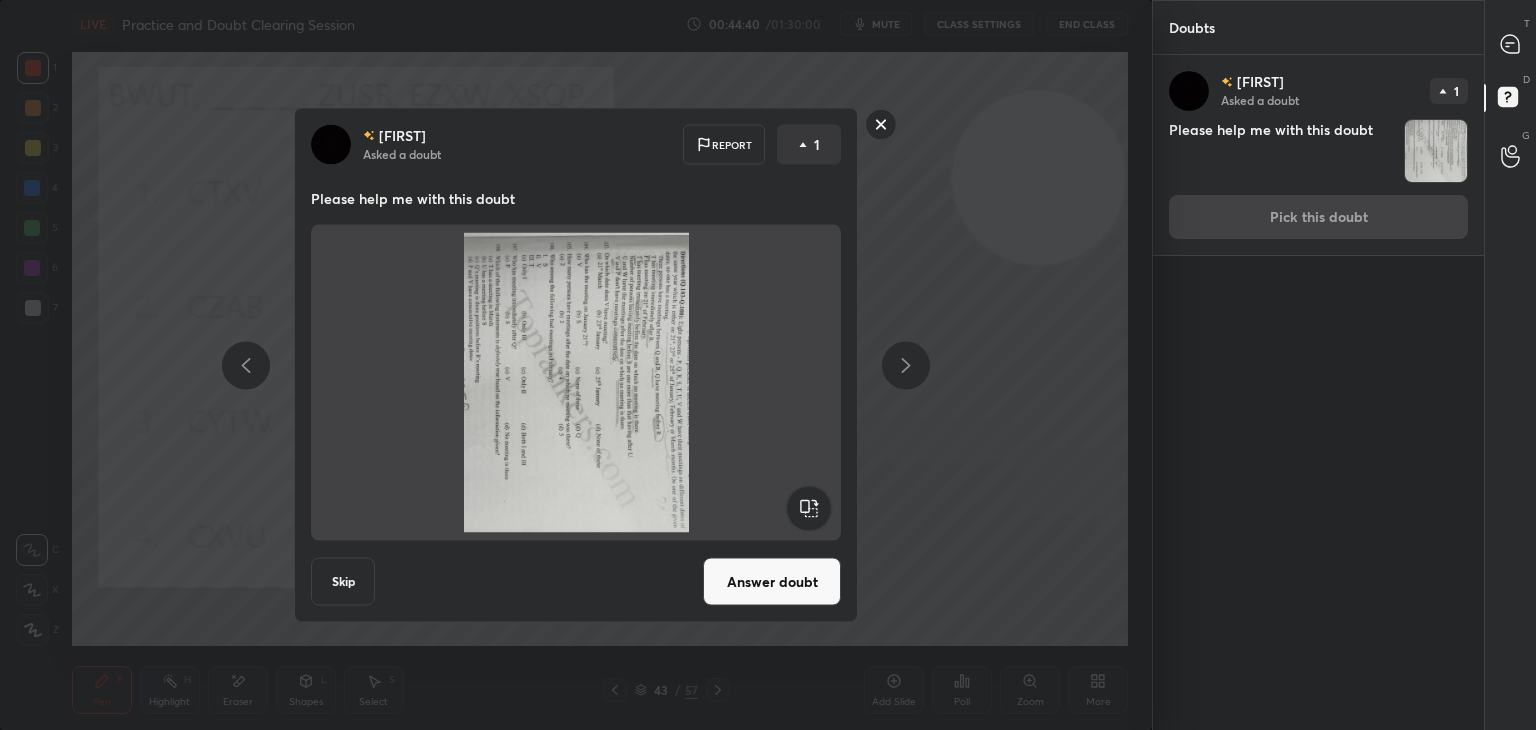 click 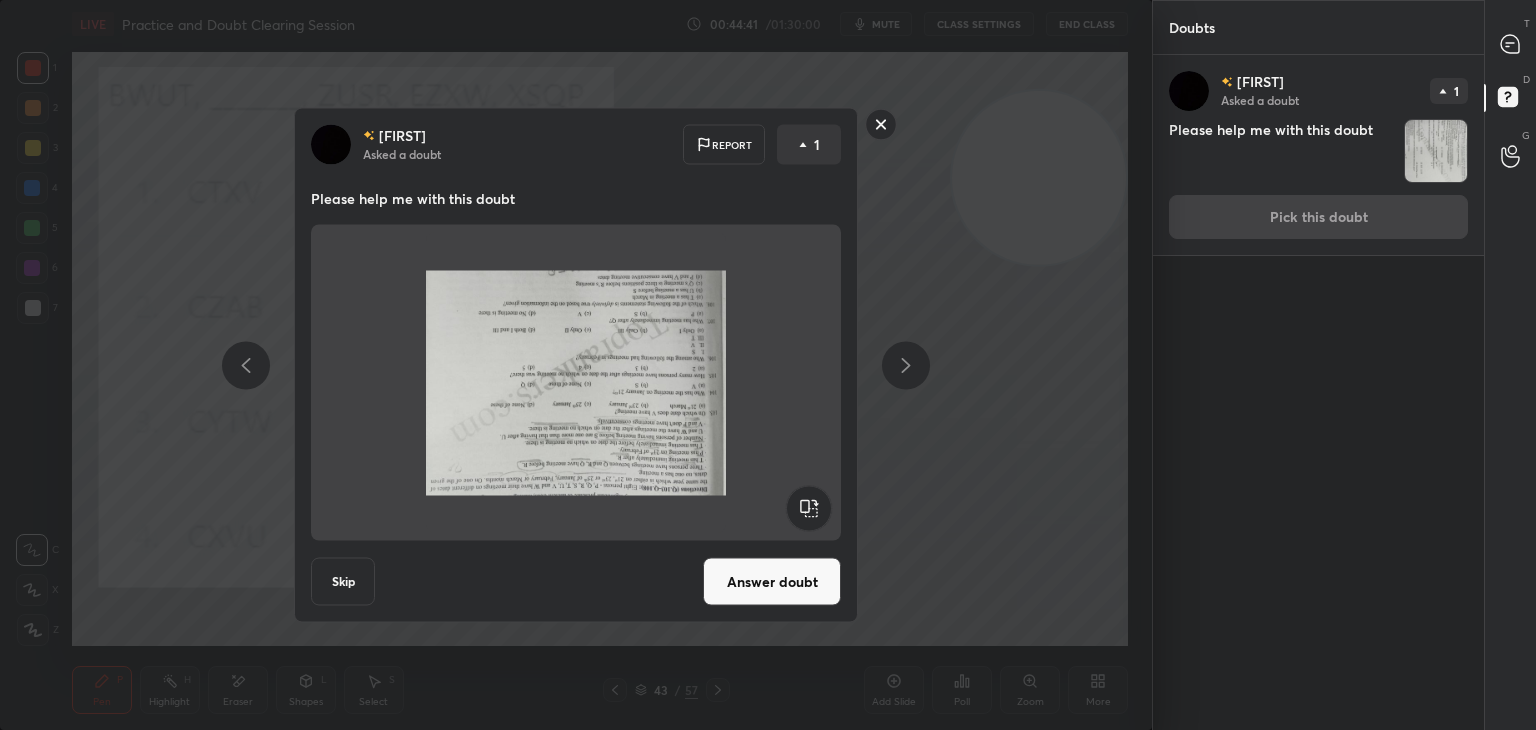 click 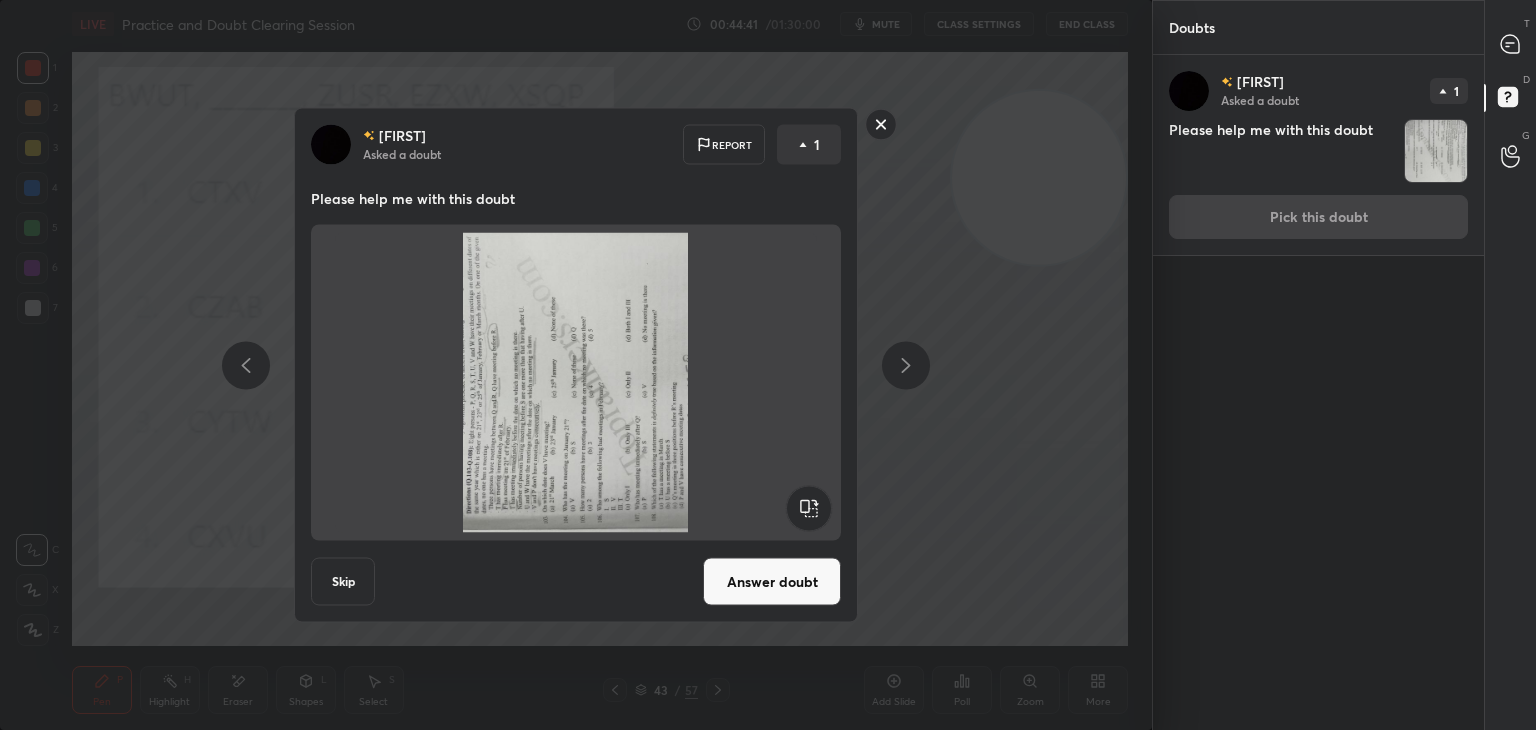 click 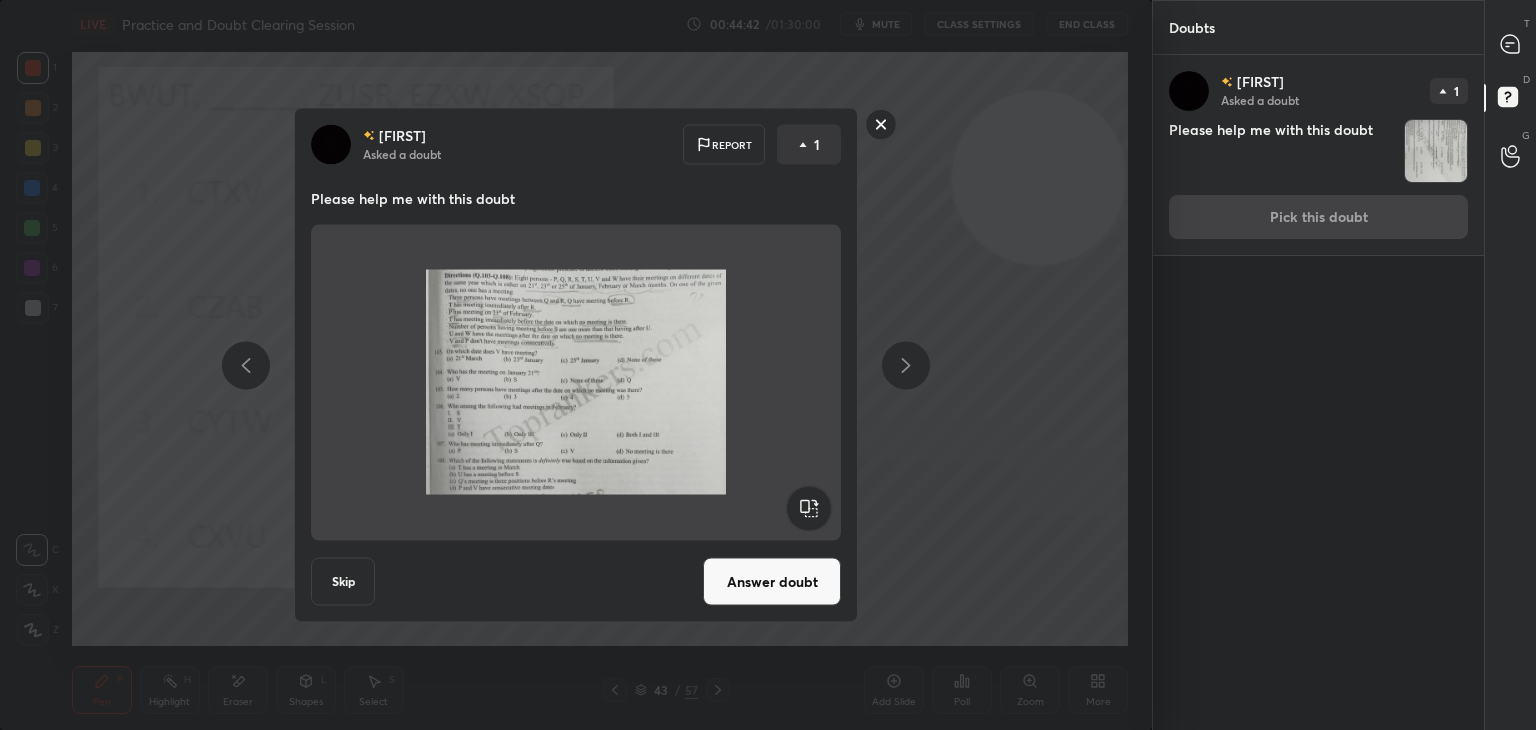 click on "Answer doubt" at bounding box center [772, 582] 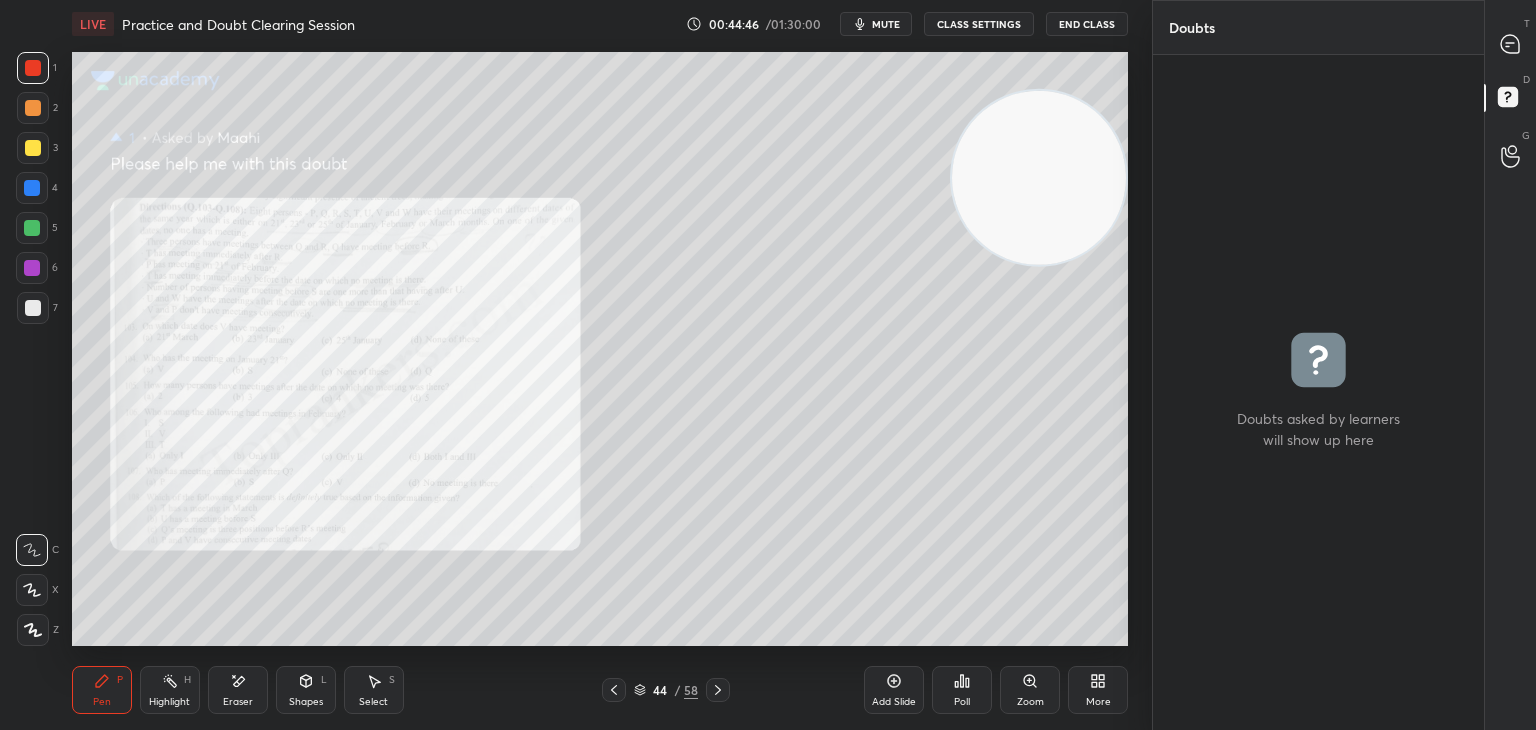 click 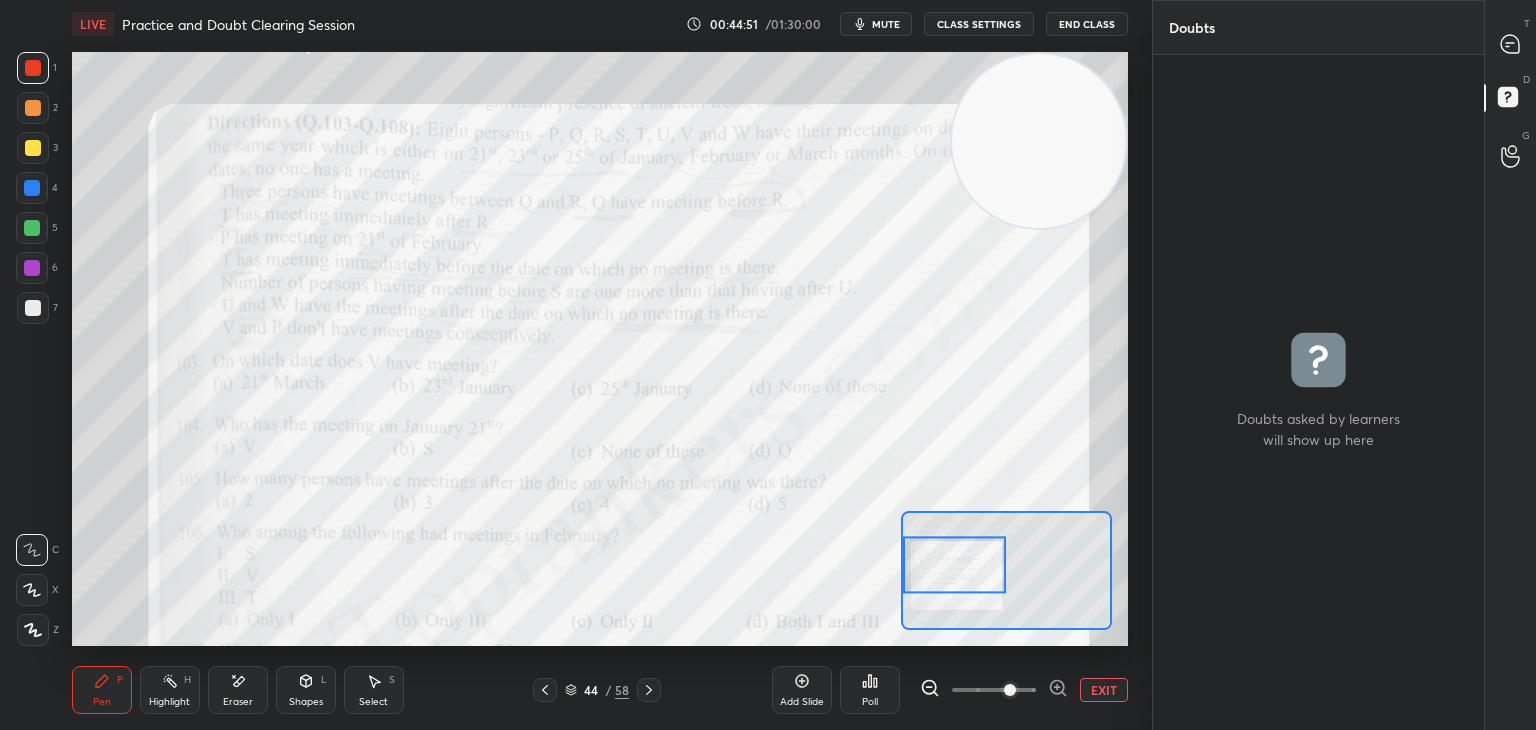 click on "T Messages (T)" at bounding box center (1510, 44) 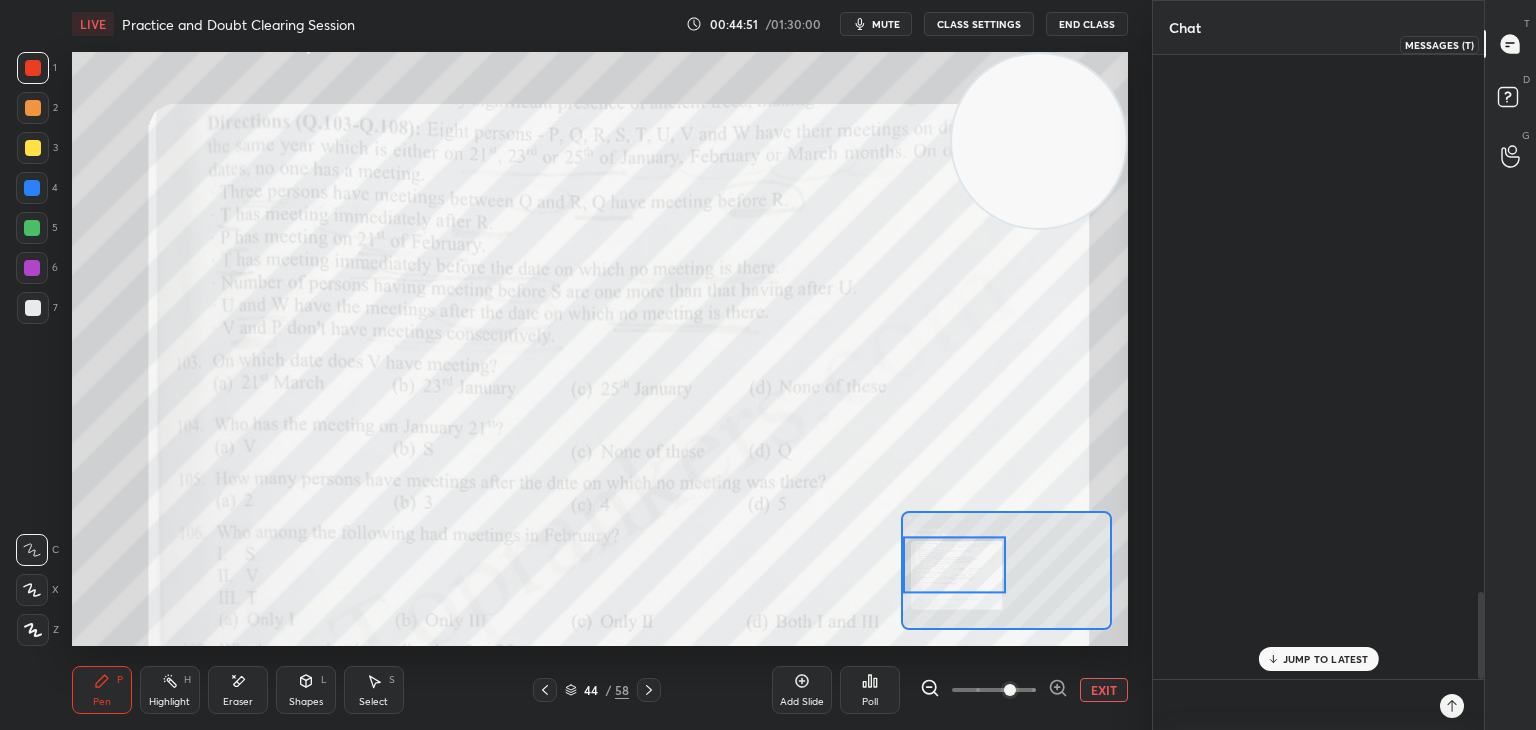 scroll, scrollTop: 3844, scrollLeft: 0, axis: vertical 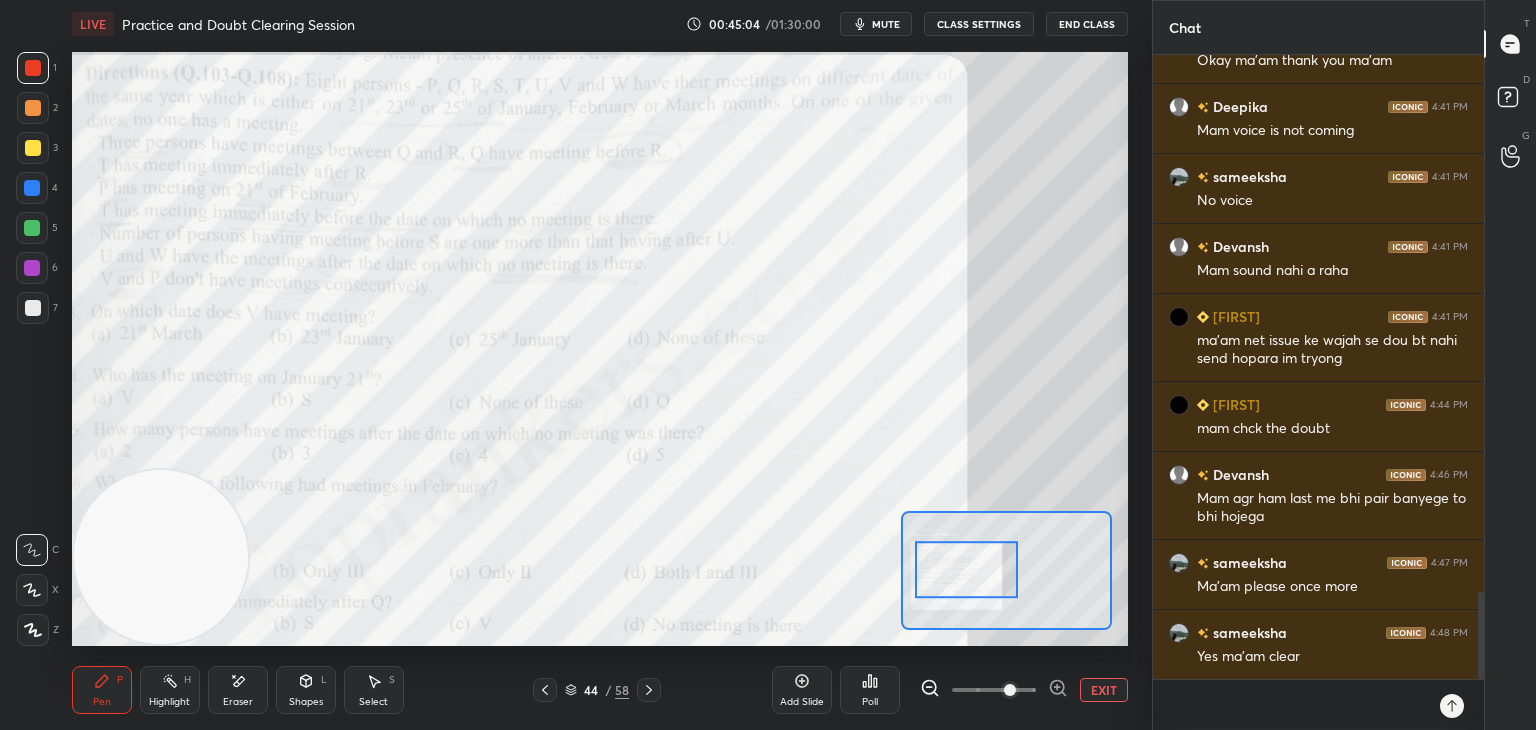 click at bounding box center [33, 108] 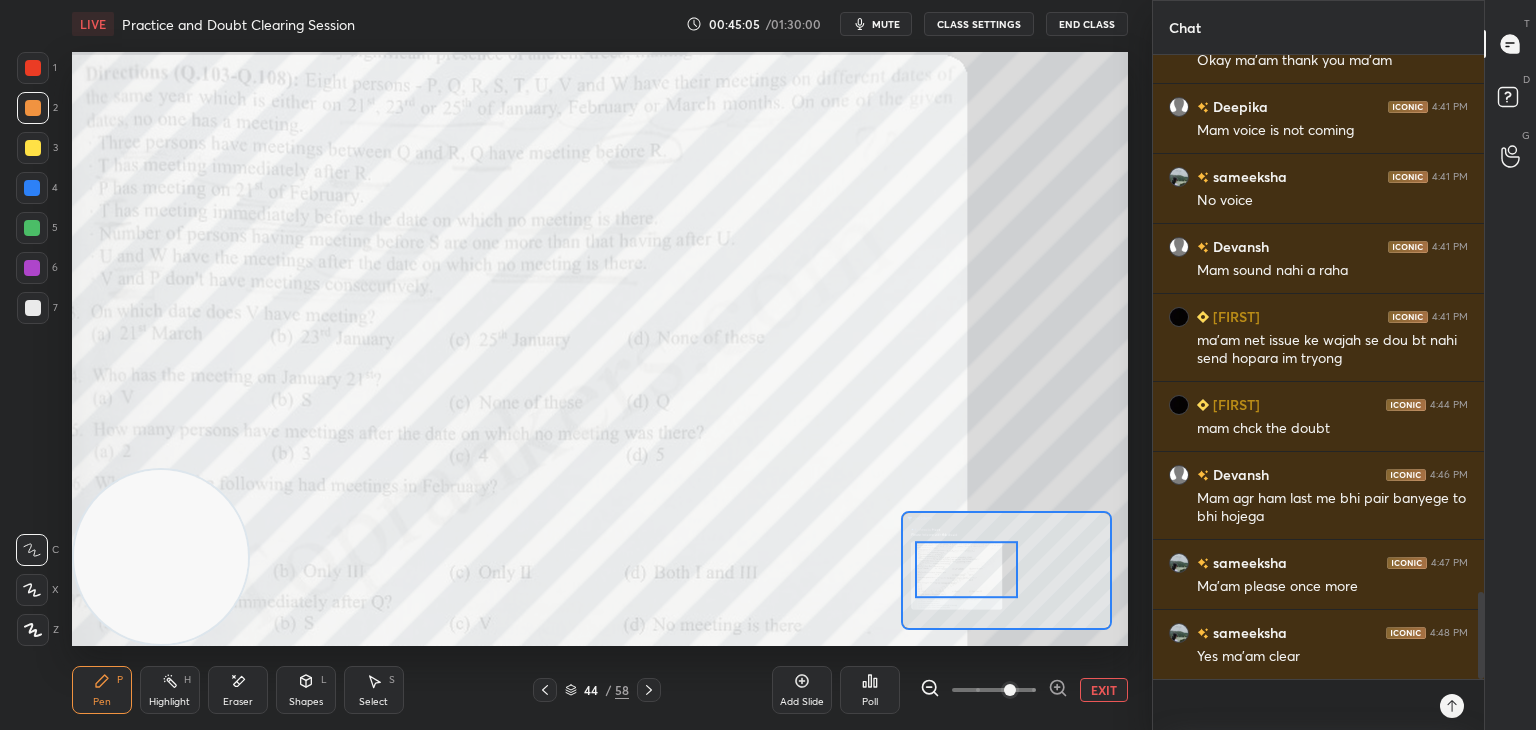 click 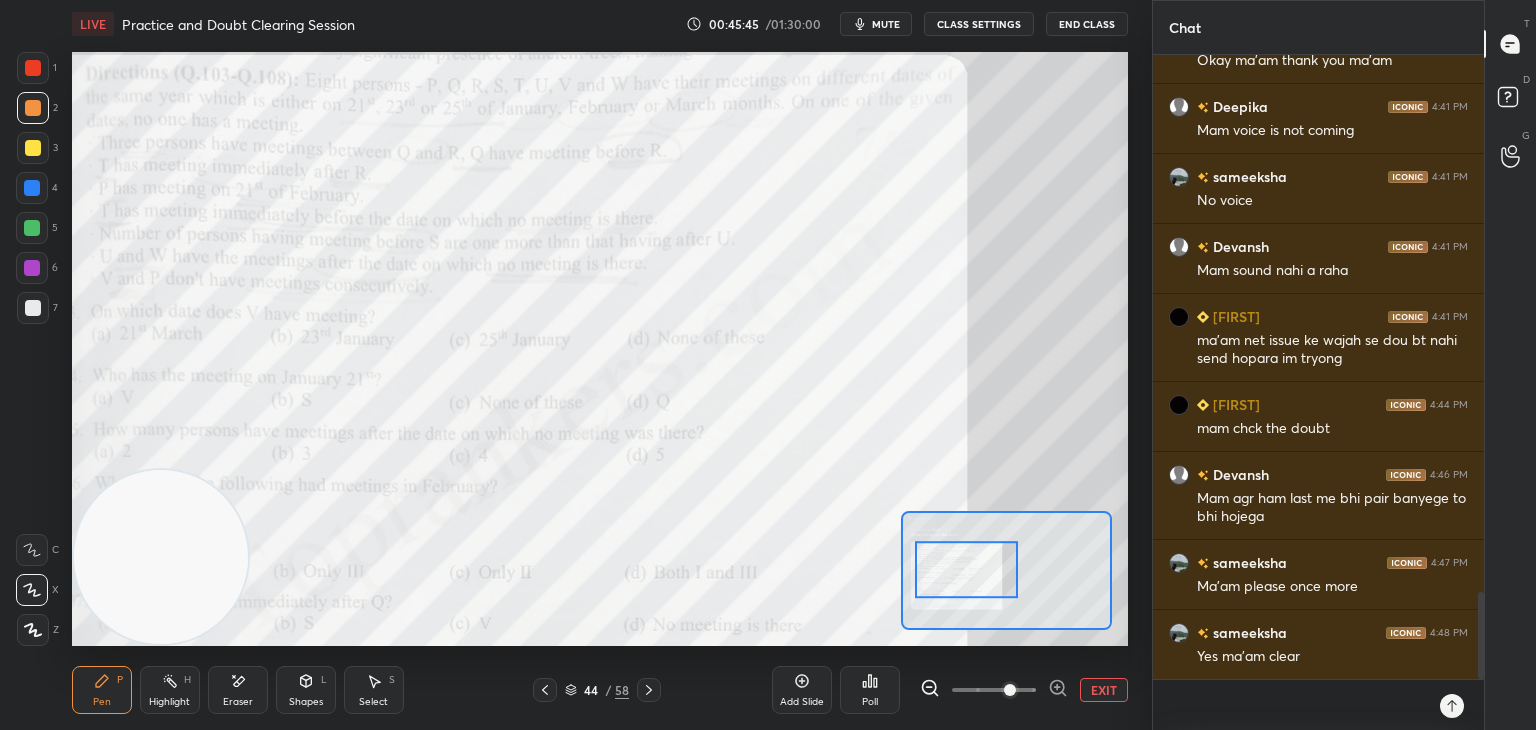 click 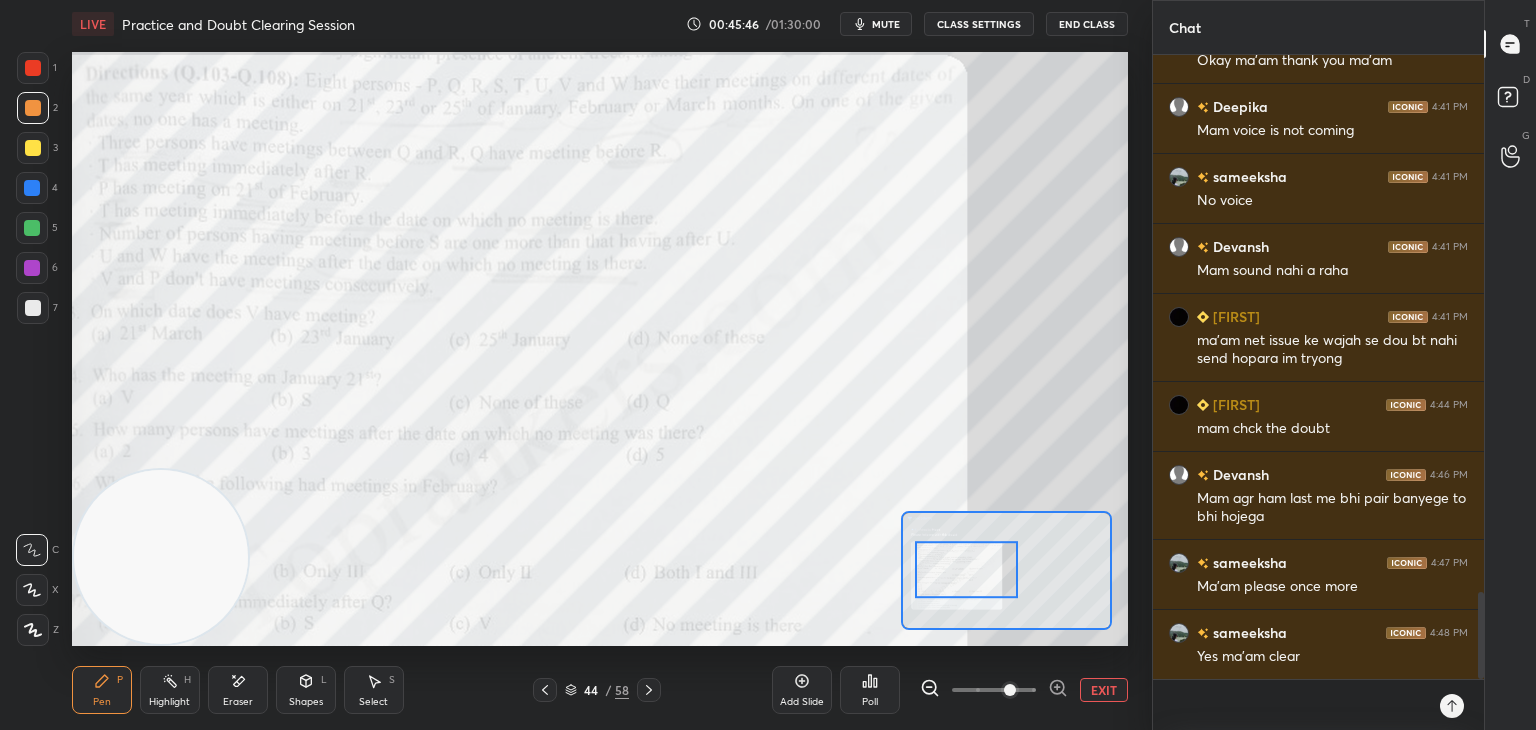 scroll, scrollTop: 3915, scrollLeft: 0, axis: vertical 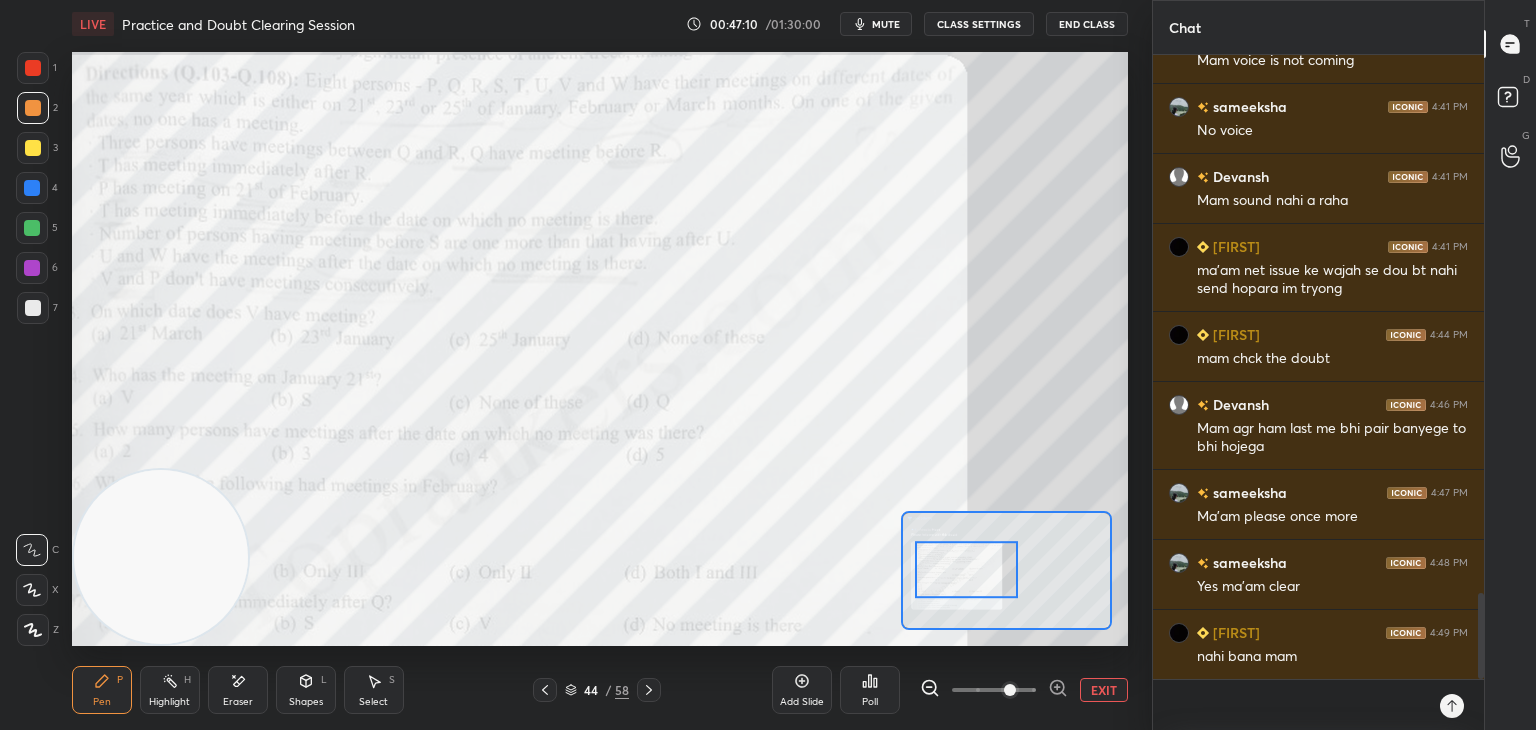 click 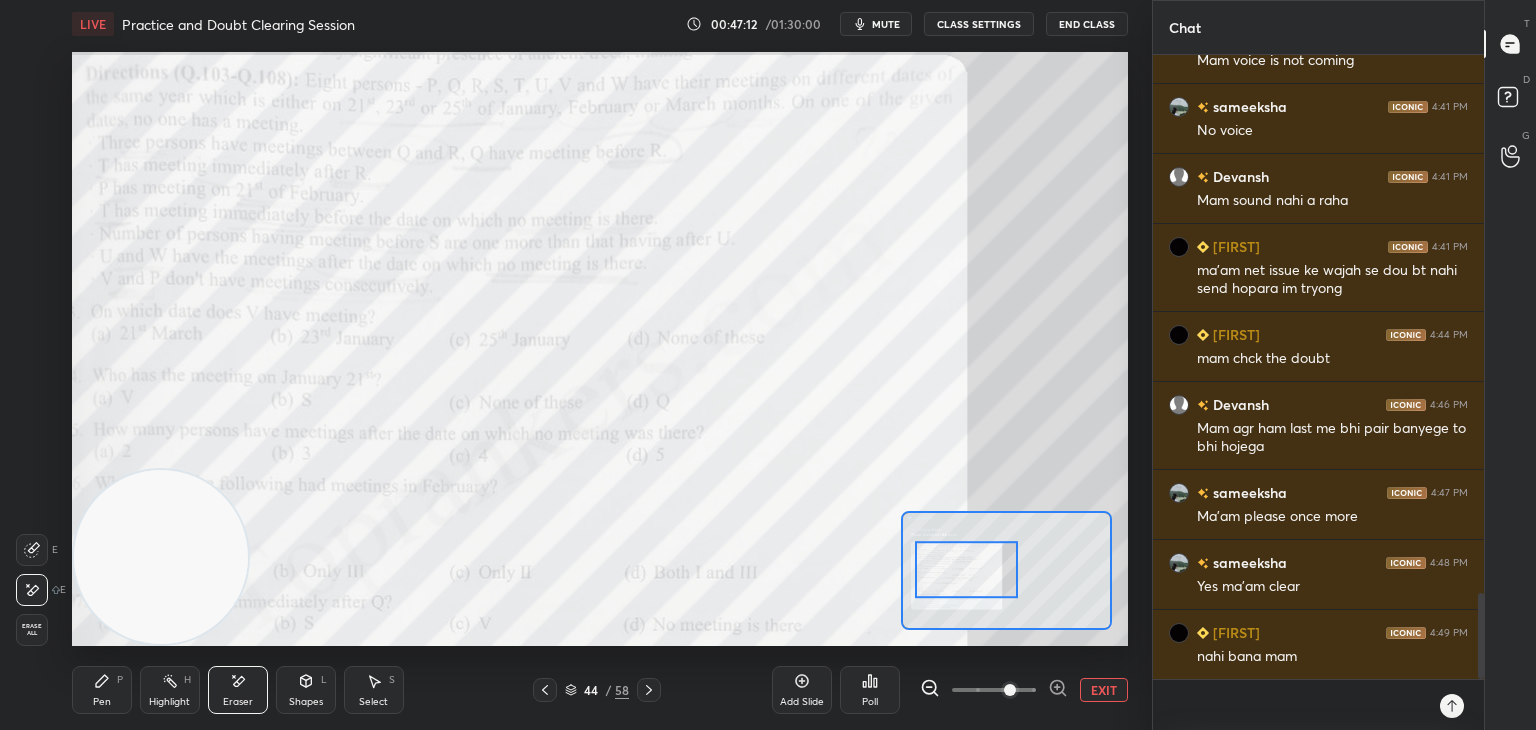 click on "Pen P" at bounding box center [102, 690] 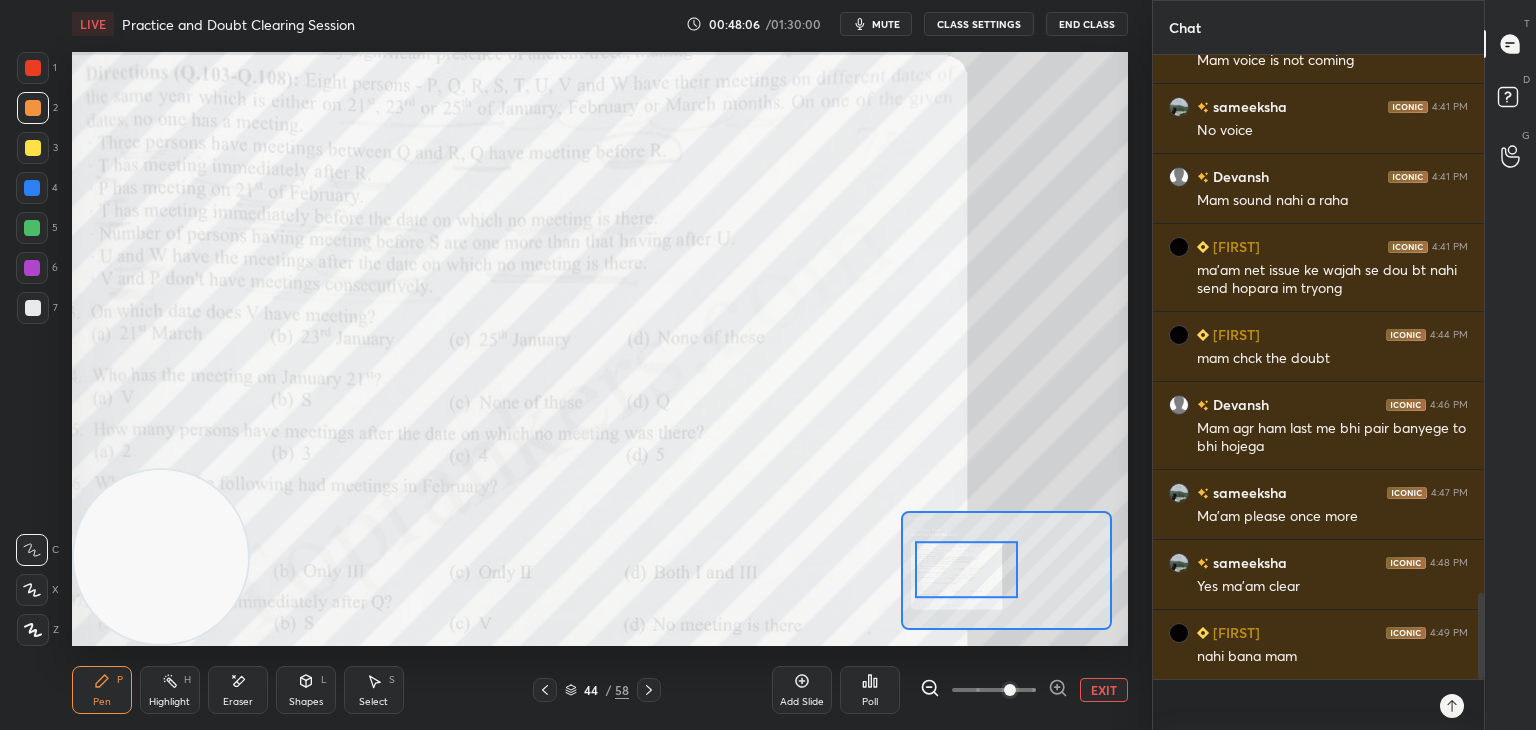 click on "Eraser" at bounding box center (238, 690) 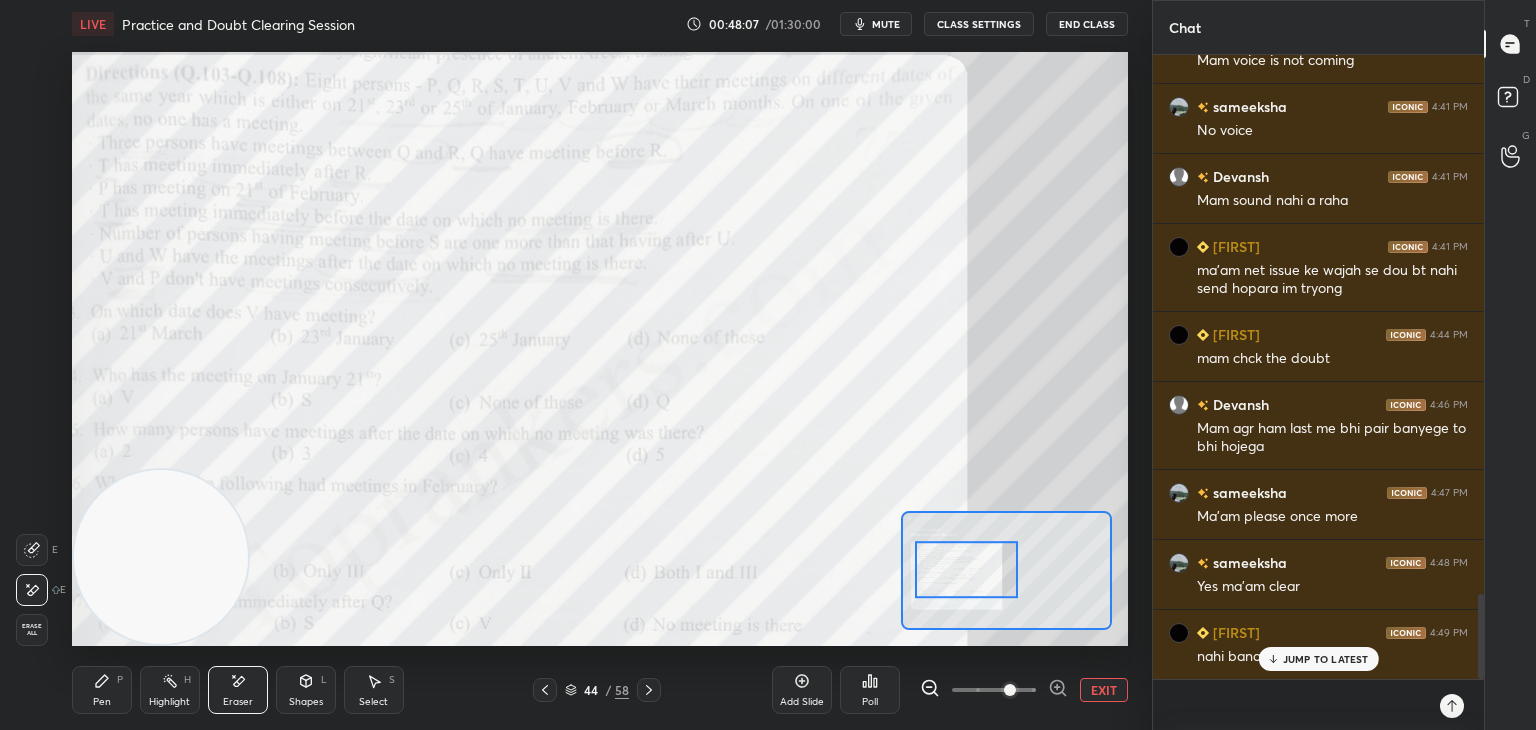 scroll, scrollTop: 3984, scrollLeft: 0, axis: vertical 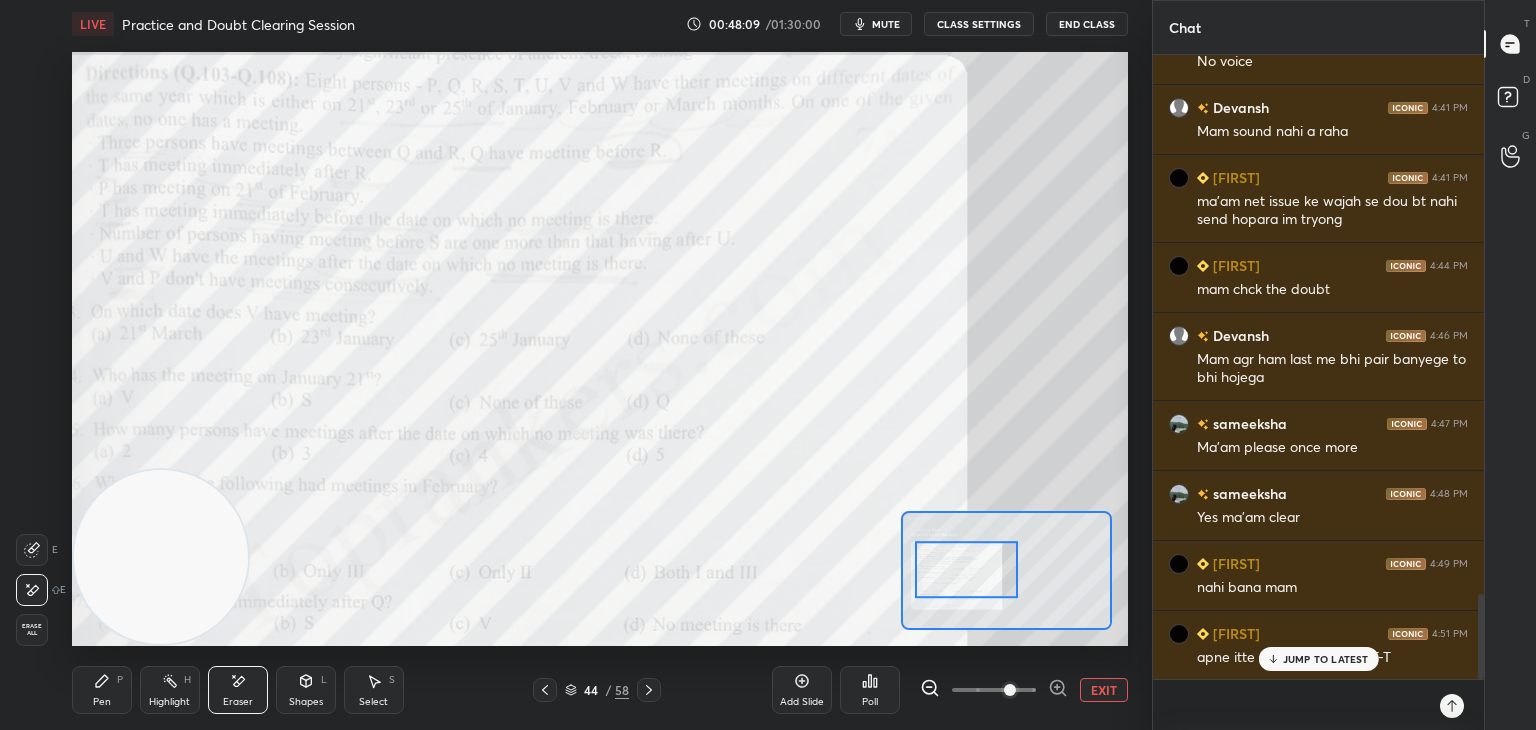 click on "Pen" at bounding box center (102, 702) 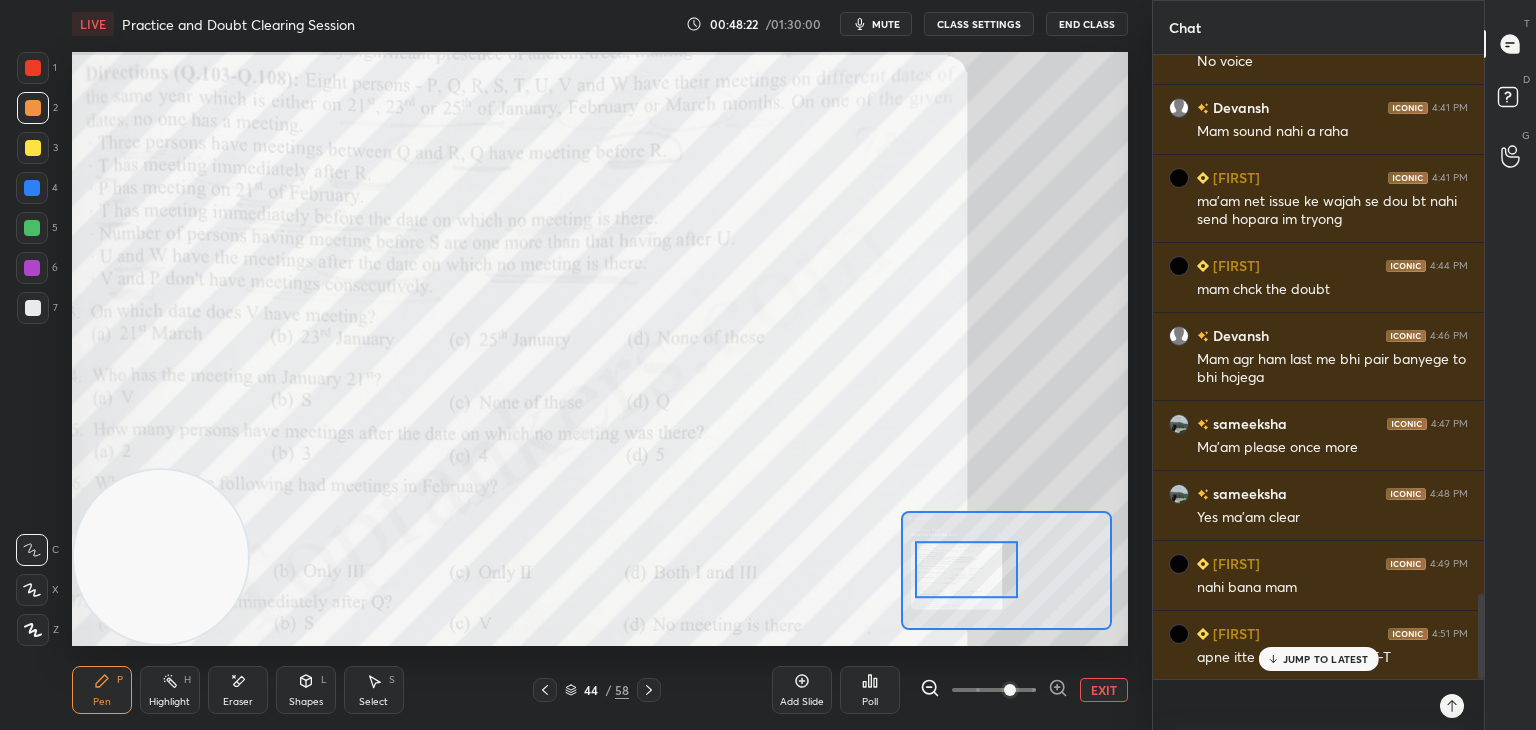 click on "JUMP TO LATEST" at bounding box center [1326, 659] 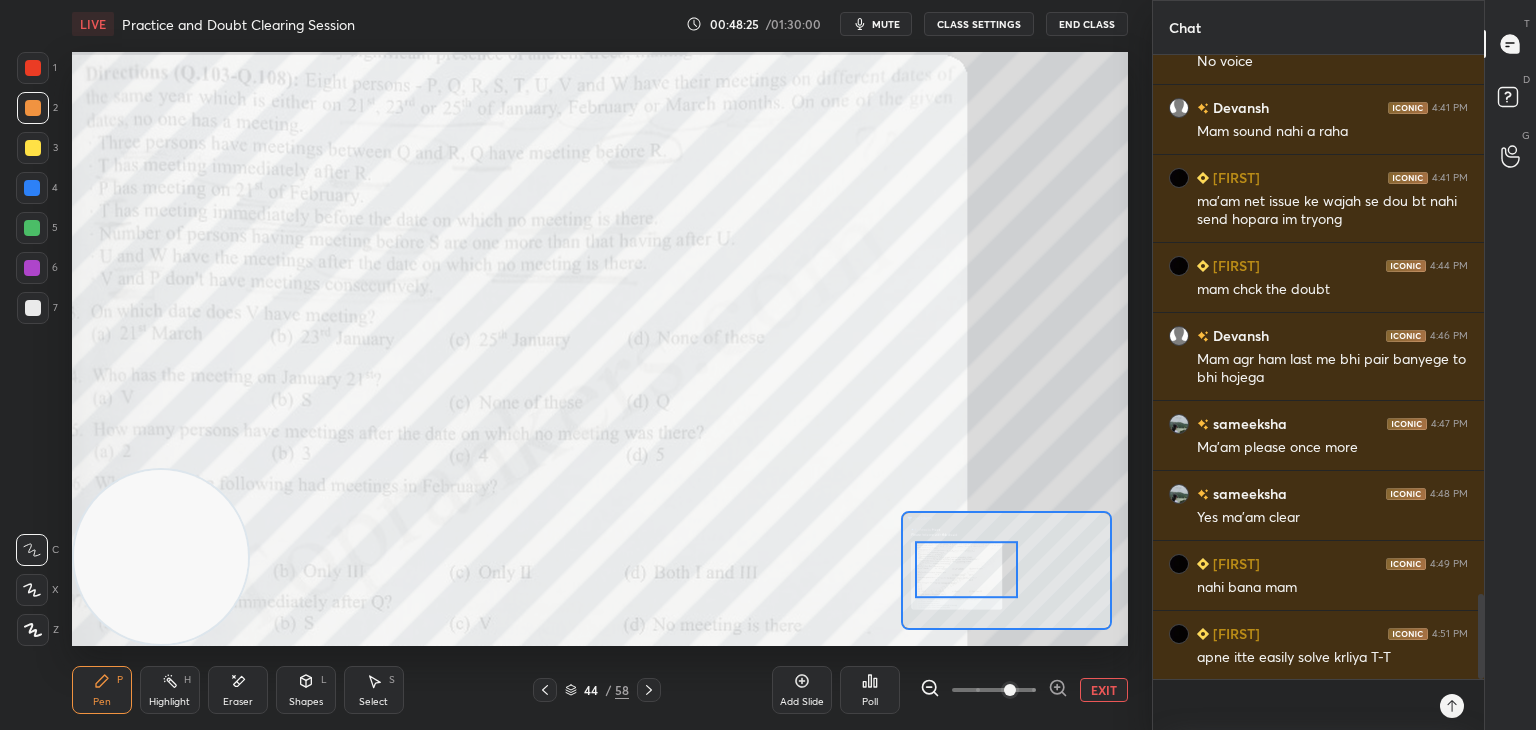click on "Setting up your live class Poll for   secs No correct answer Start poll" at bounding box center [600, 349] 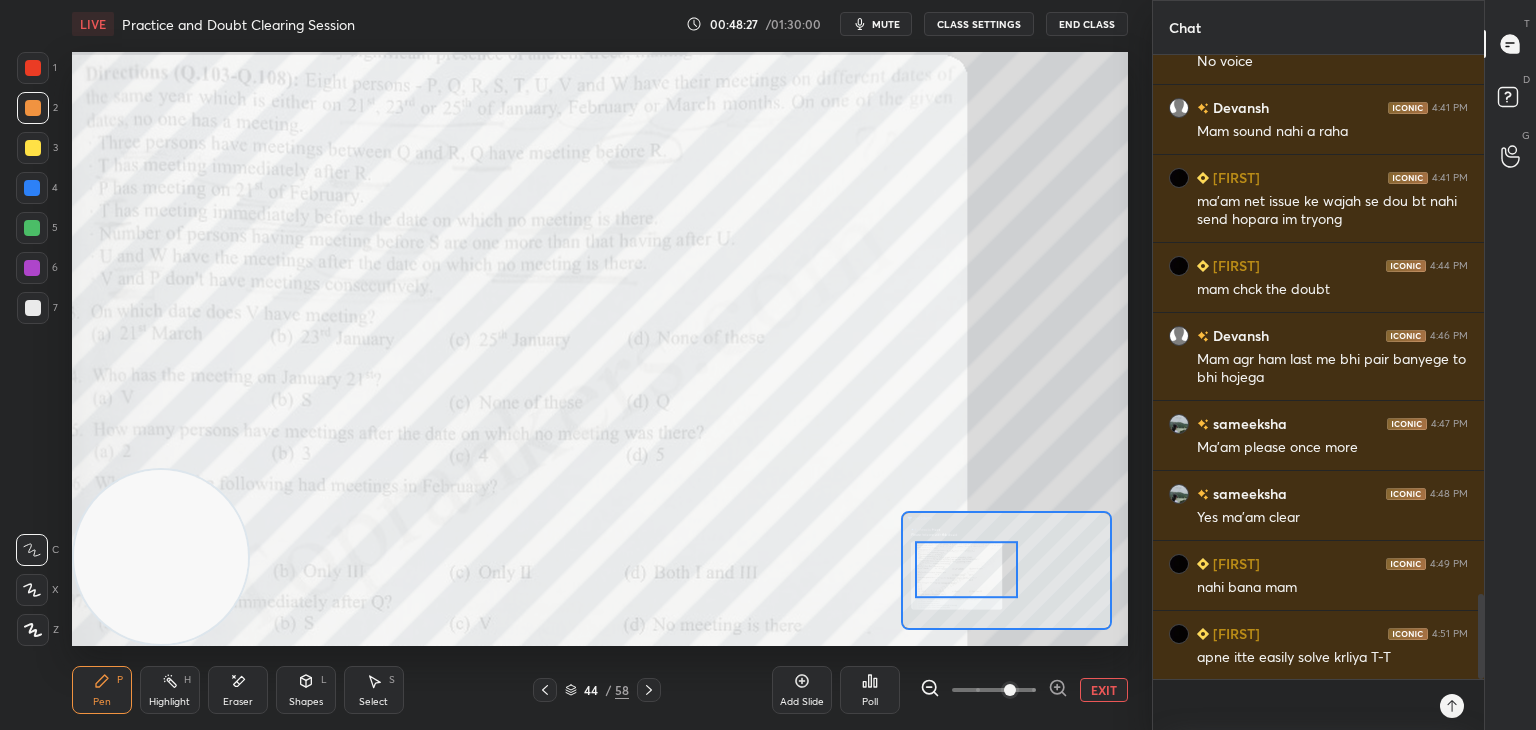 click on "Eraser" at bounding box center (238, 690) 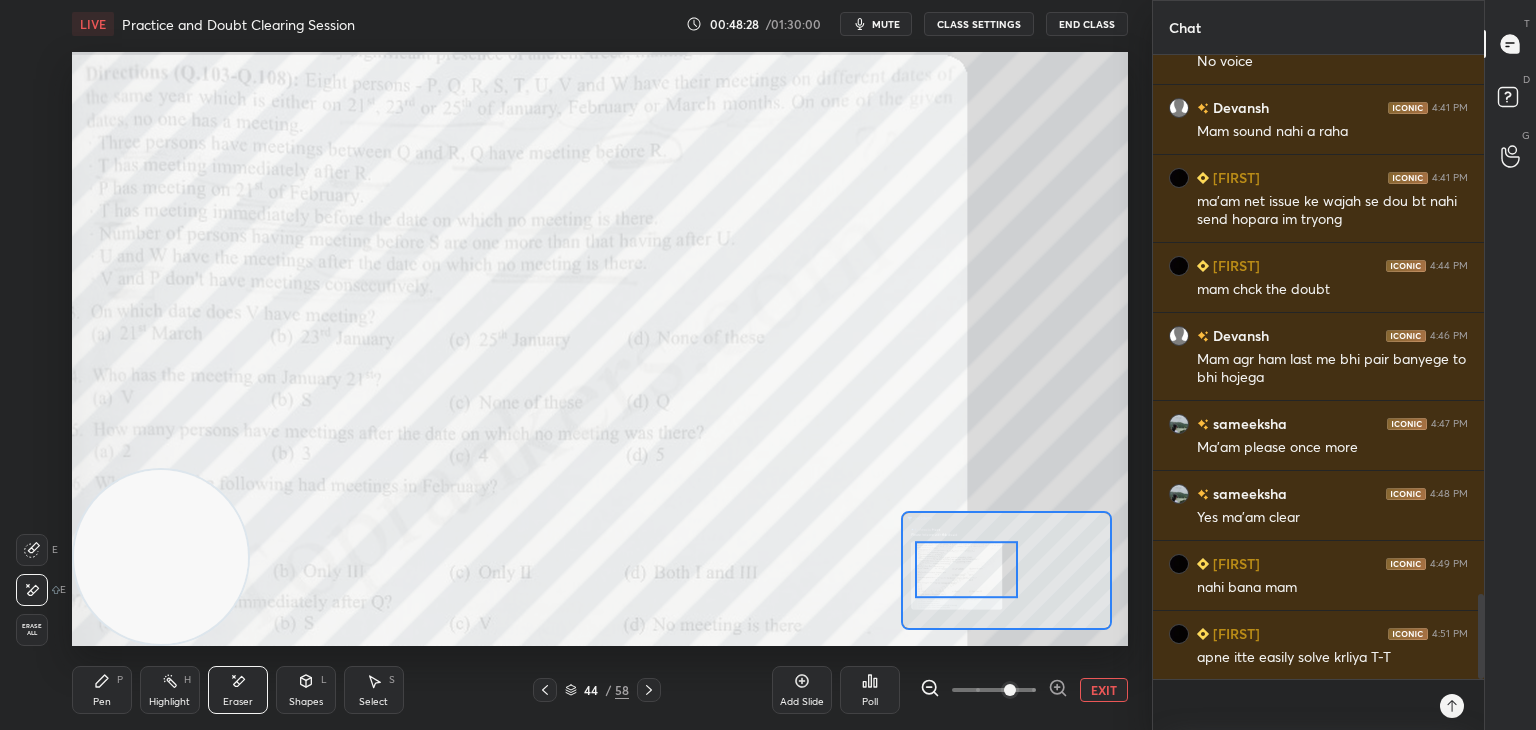click on "Erase all" at bounding box center (32, 630) 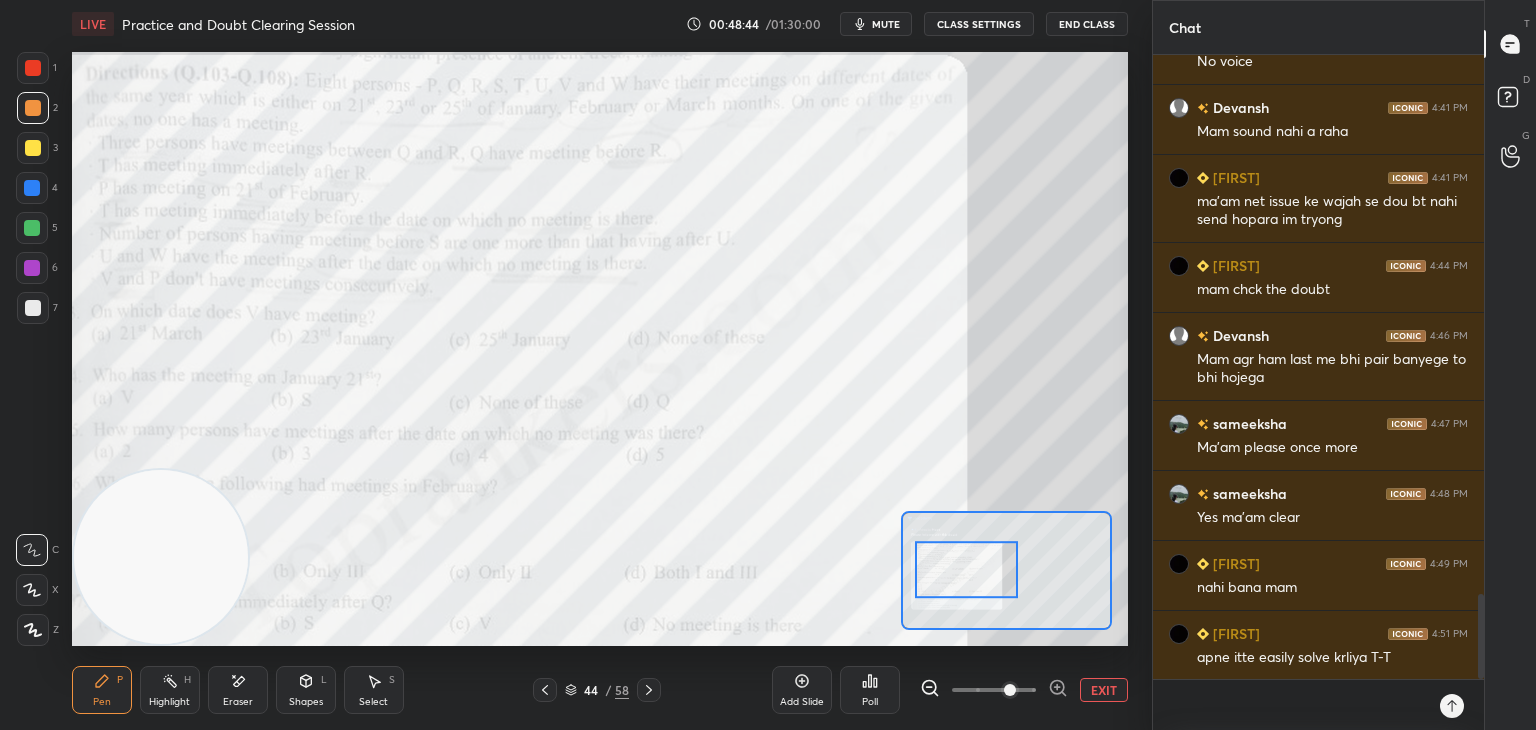 click on "Eraser" at bounding box center [238, 702] 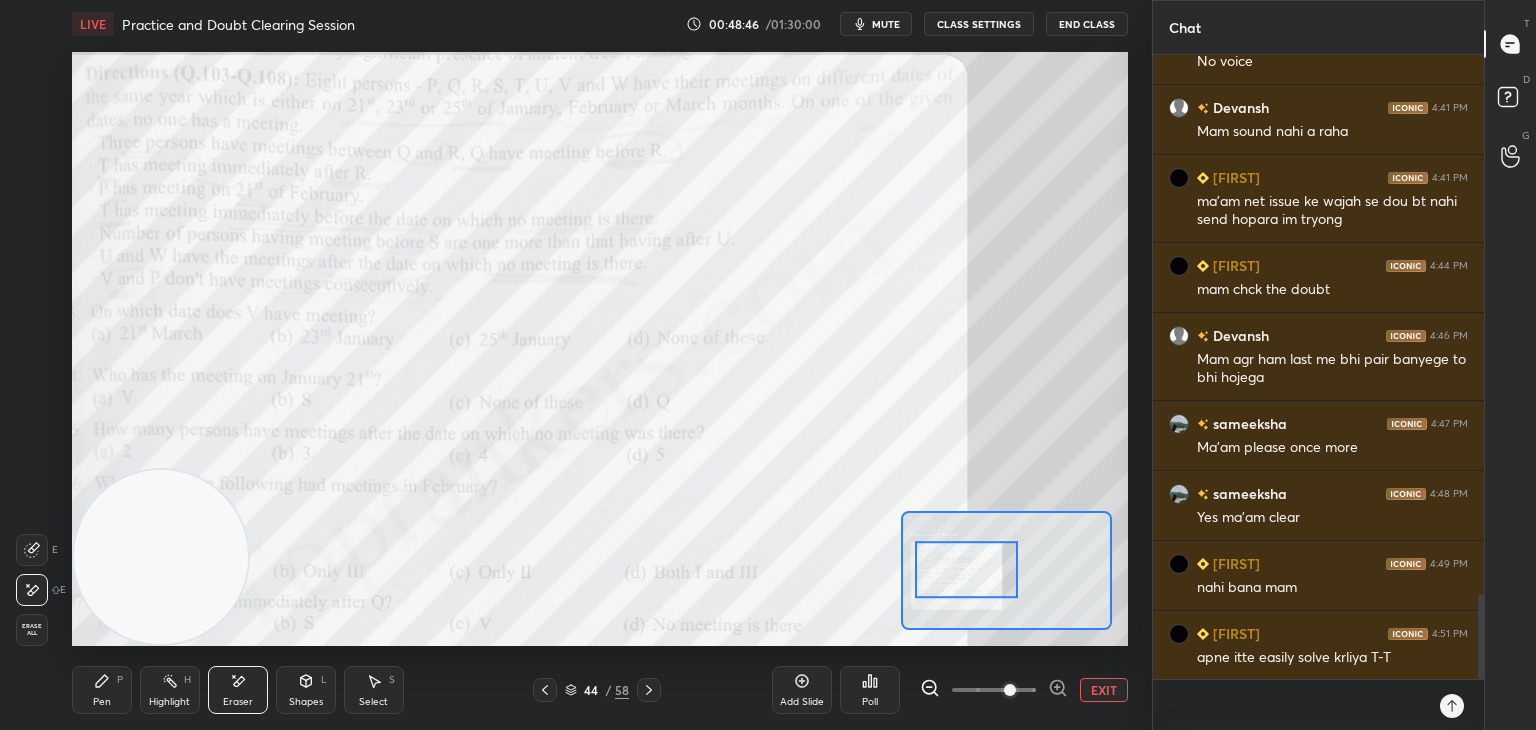 click on "Pen" at bounding box center [102, 702] 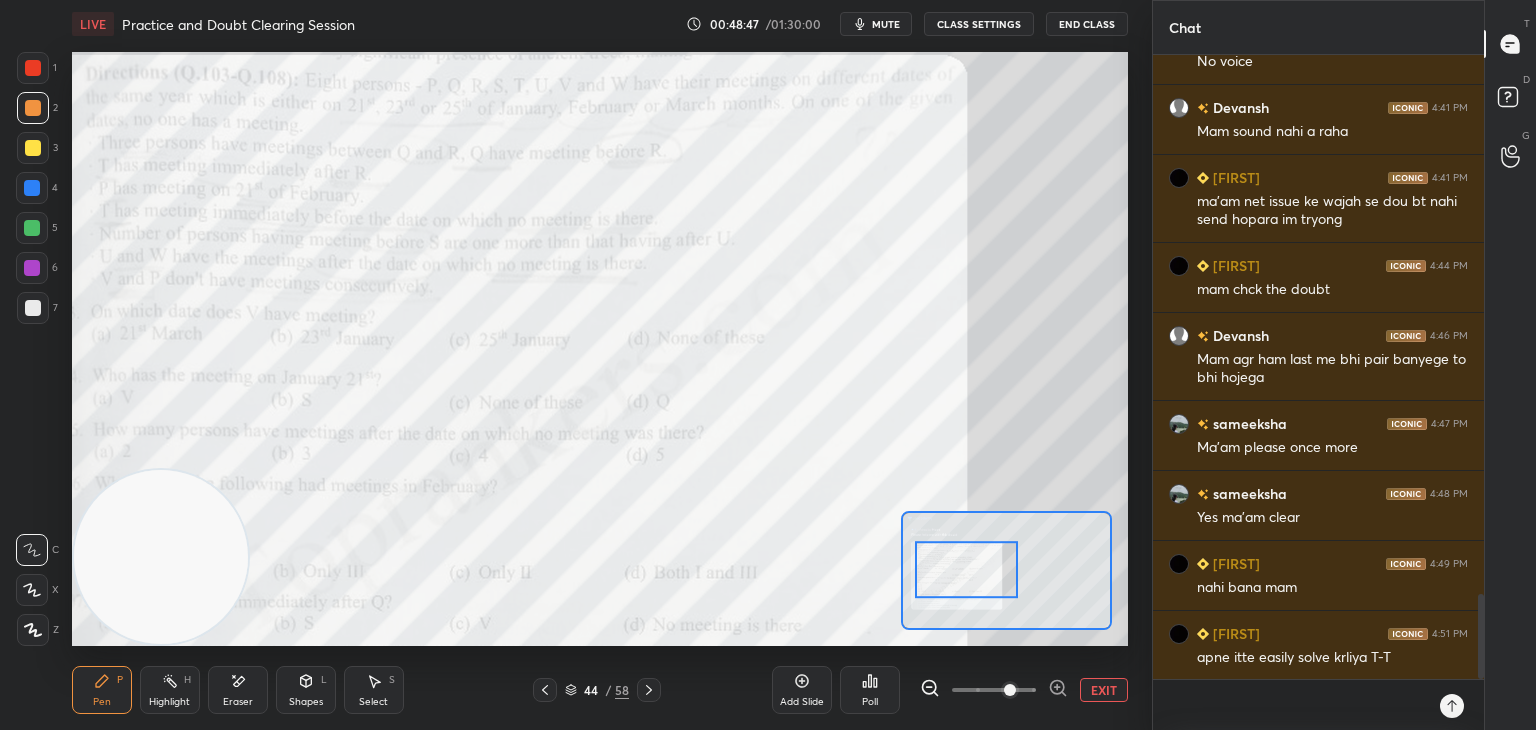click at bounding box center [33, 68] 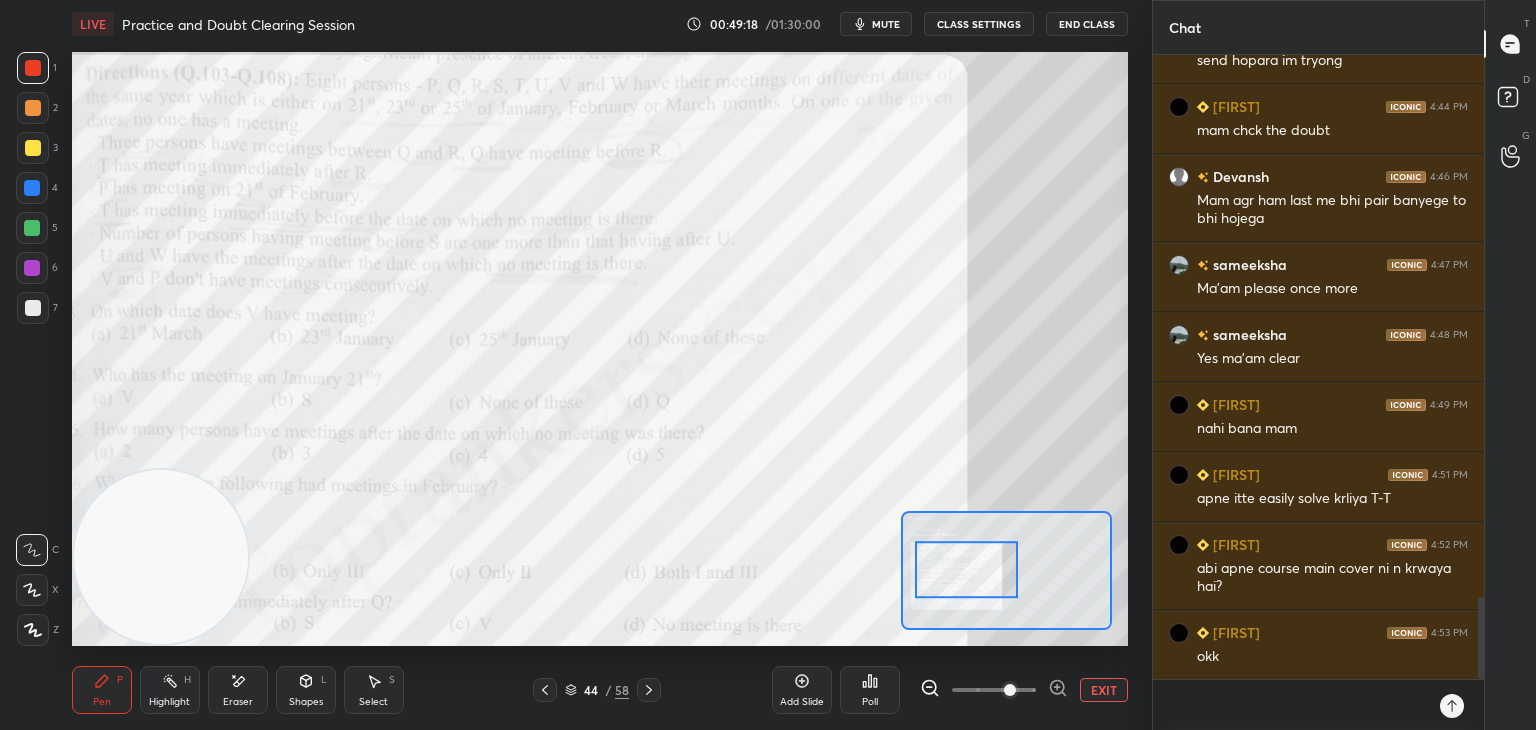 scroll, scrollTop: 4163, scrollLeft: 0, axis: vertical 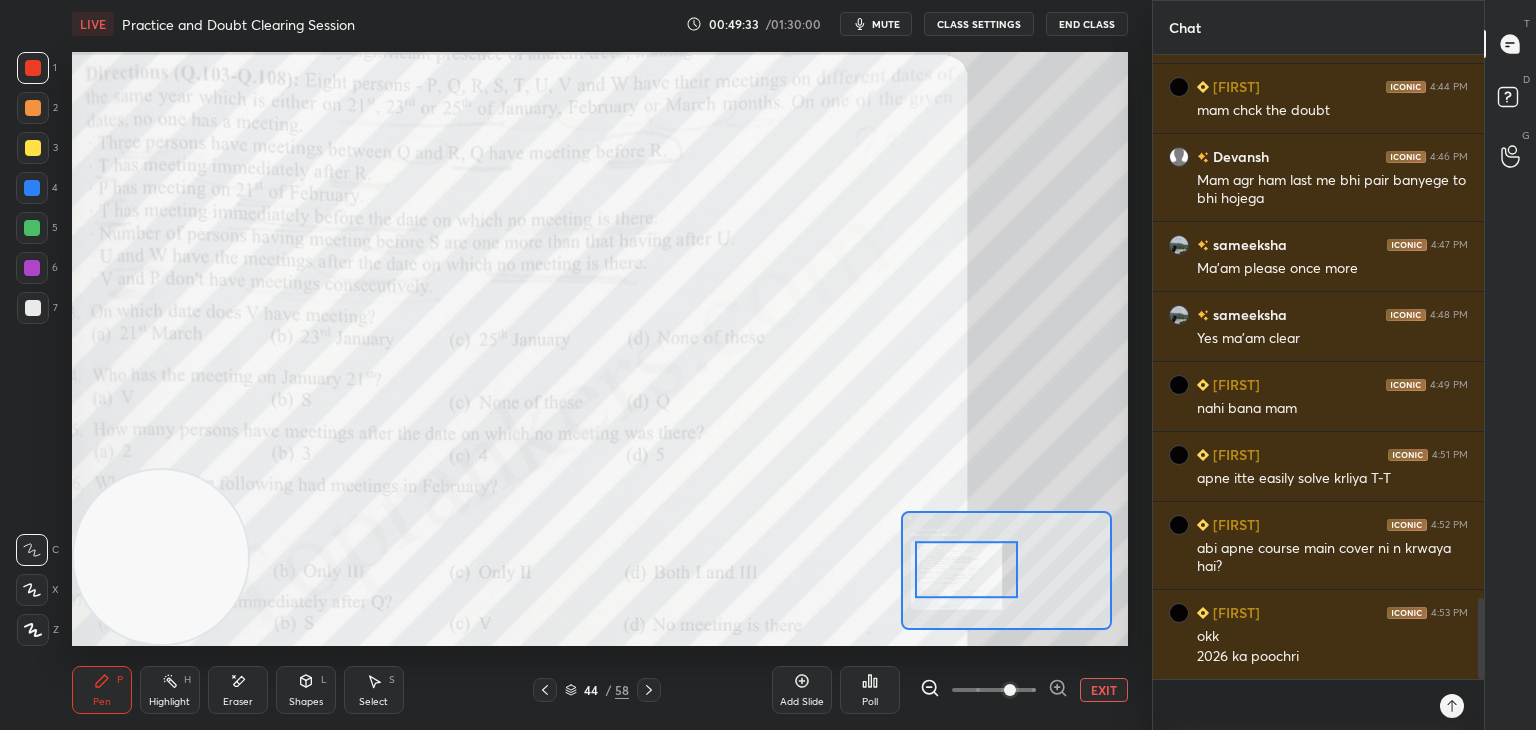 click on "Shapes" at bounding box center (306, 702) 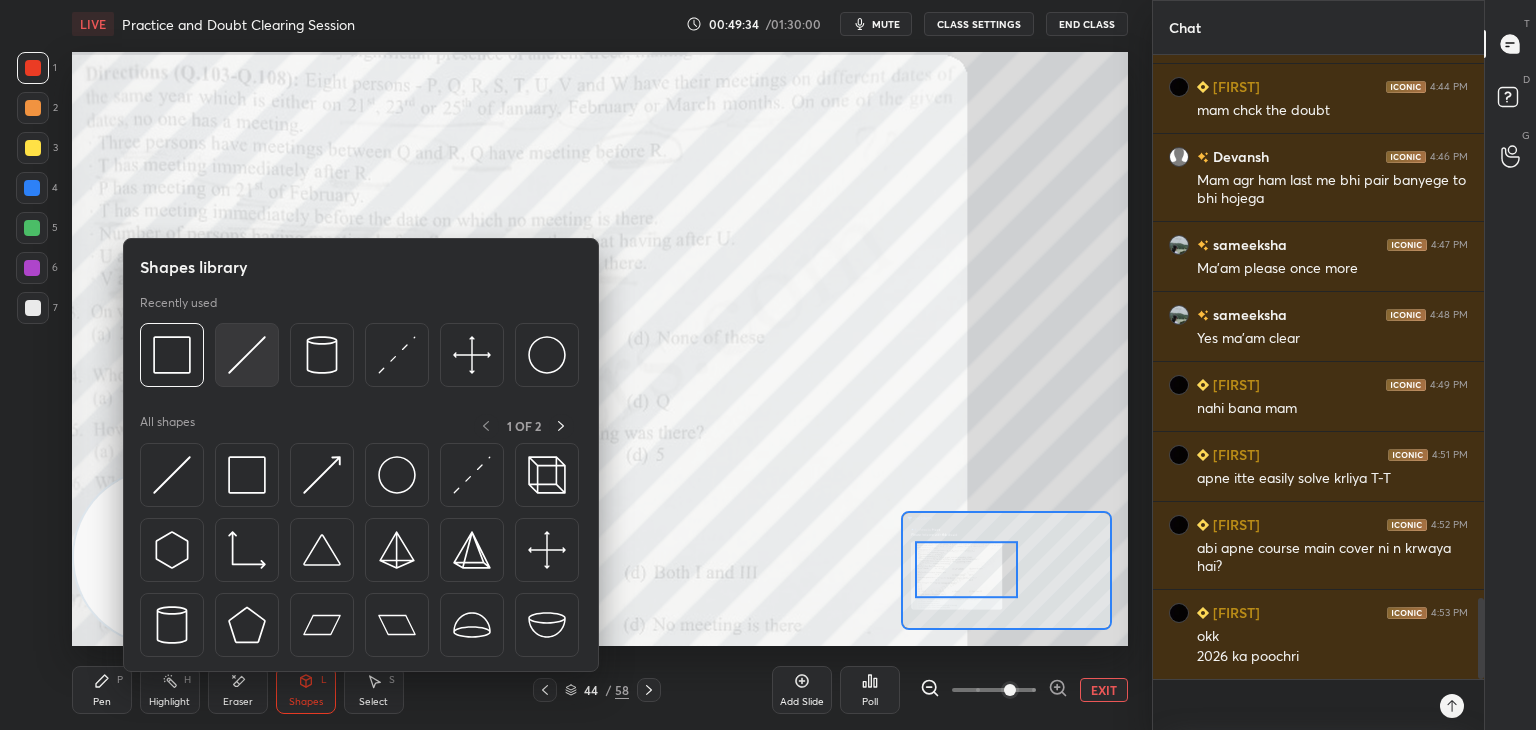 click at bounding box center (247, 355) 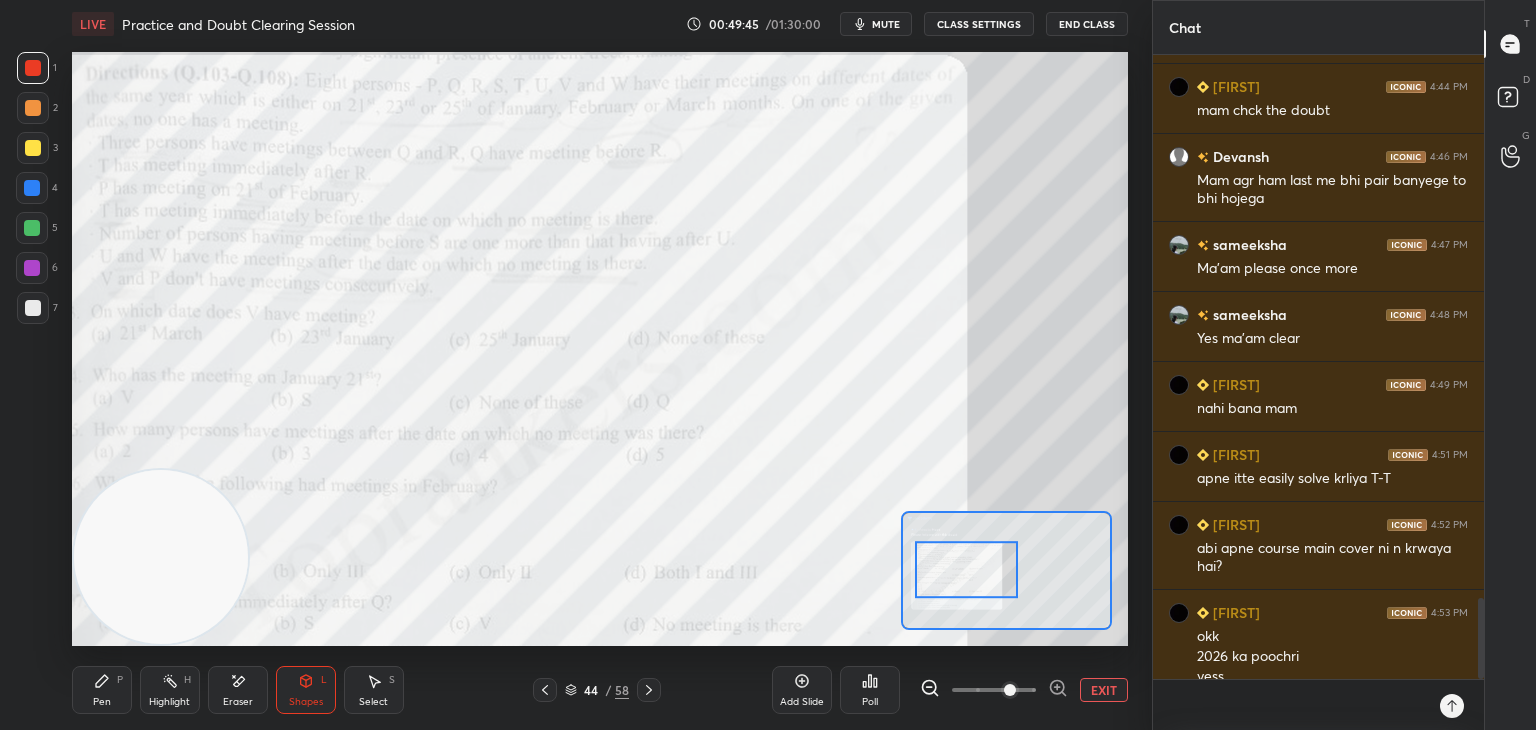 scroll, scrollTop: 4183, scrollLeft: 0, axis: vertical 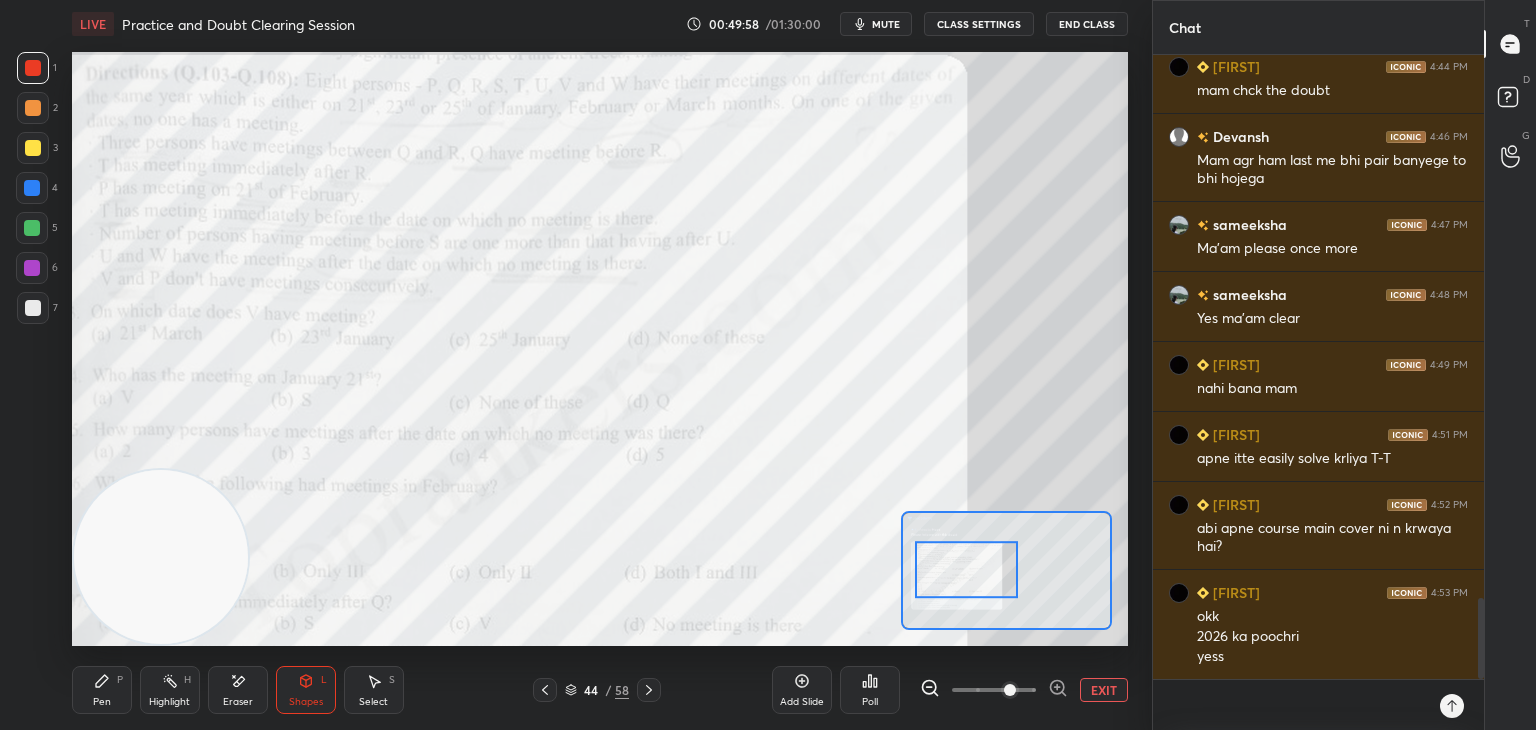 click on "Pen" at bounding box center [102, 702] 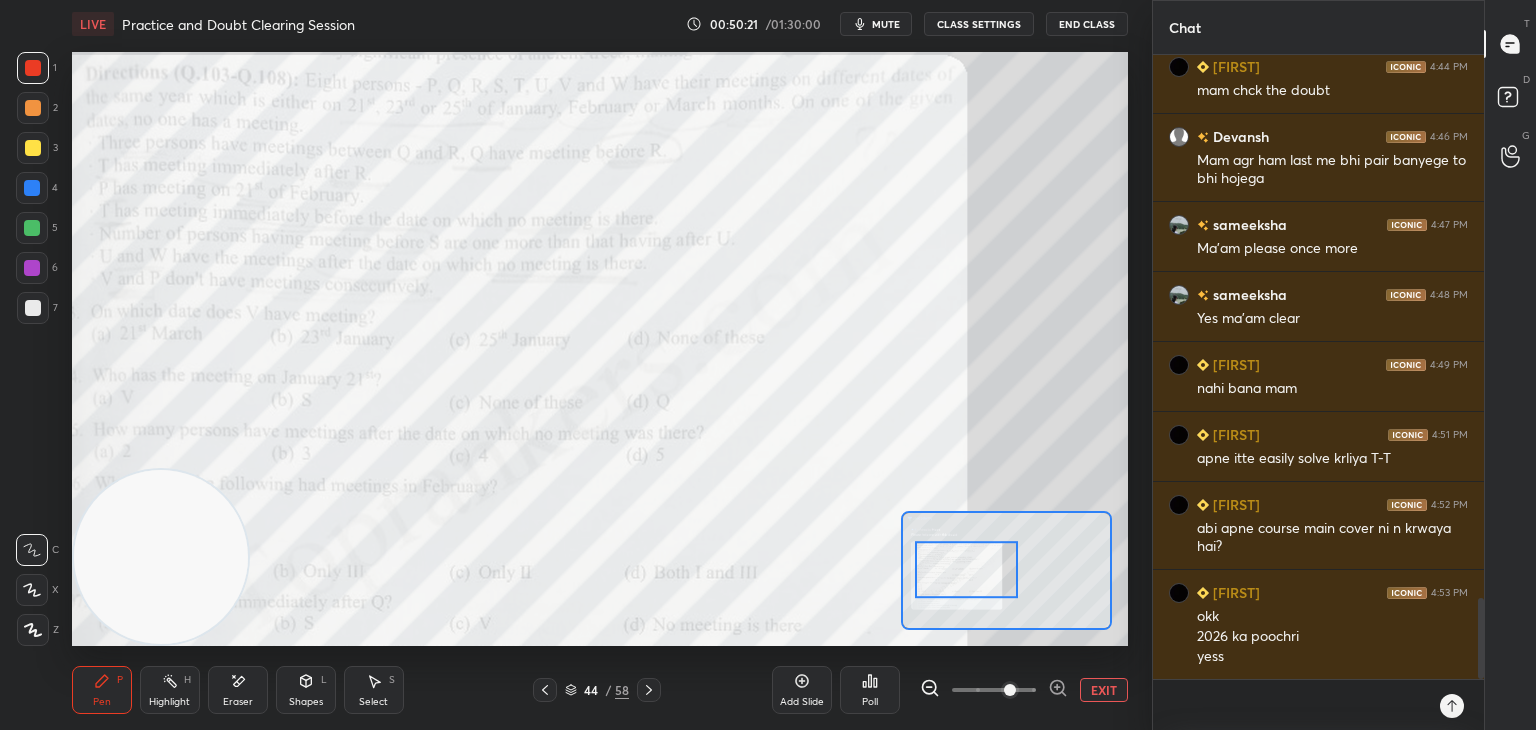 scroll, scrollTop: 4252, scrollLeft: 0, axis: vertical 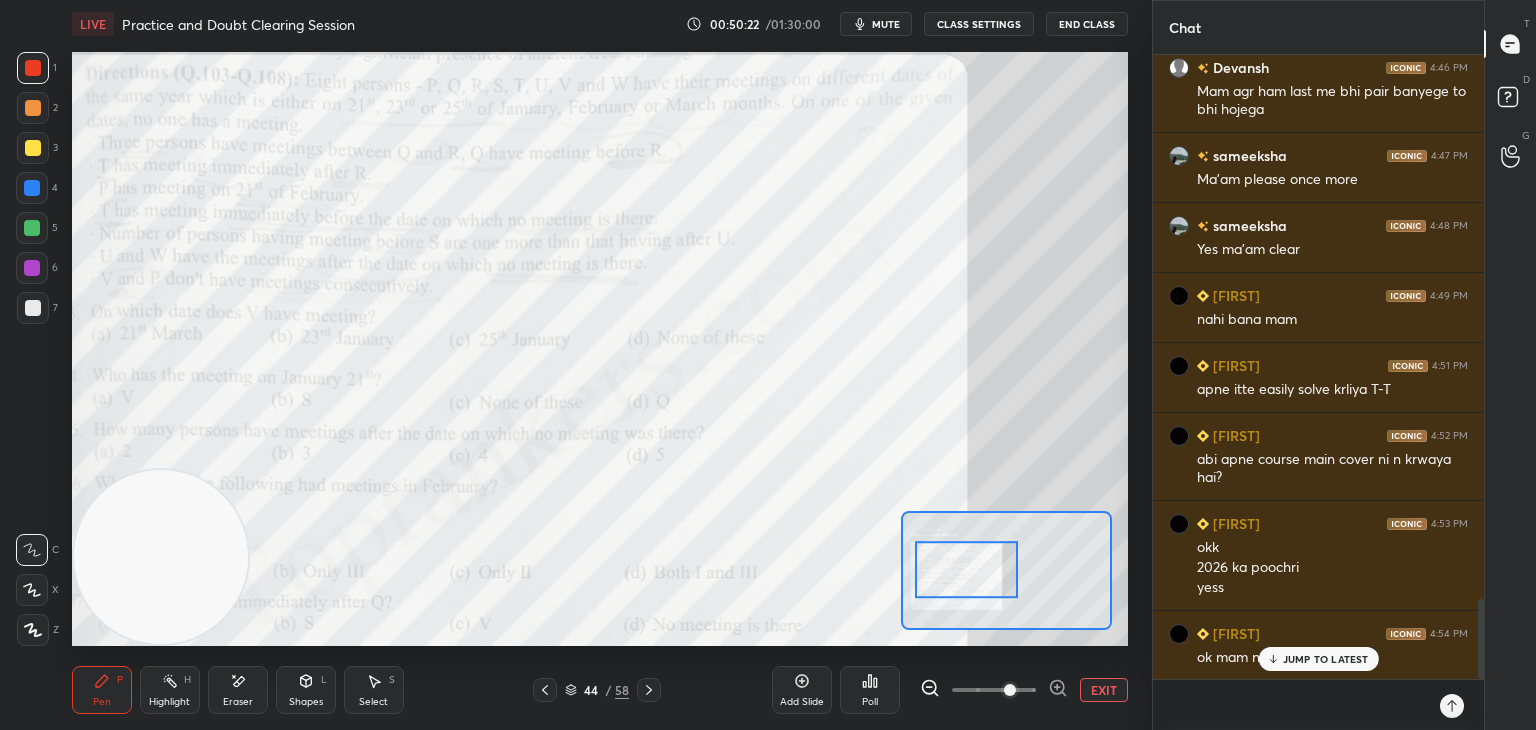click on "JUMP TO LATEST" at bounding box center [1326, 659] 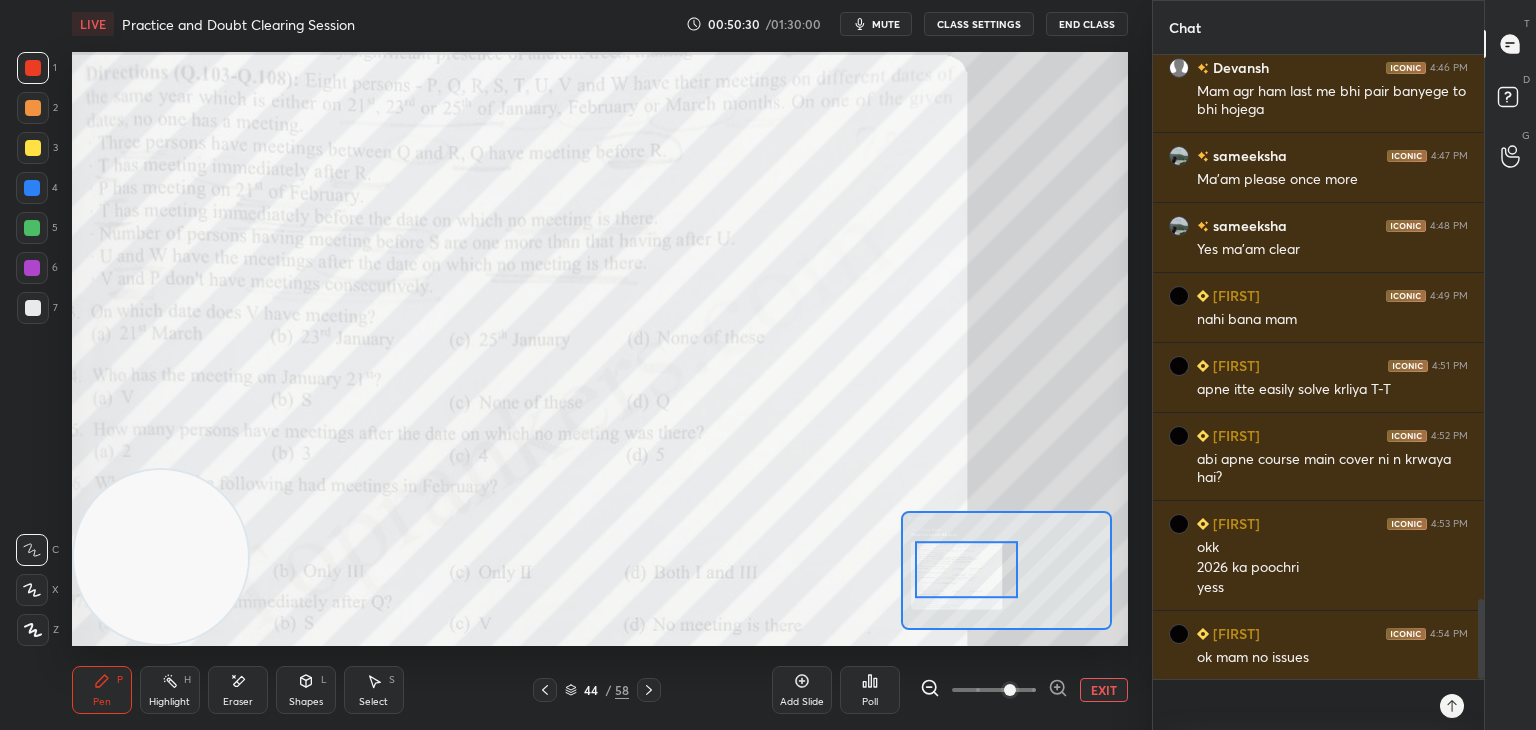 click at bounding box center [32, 188] 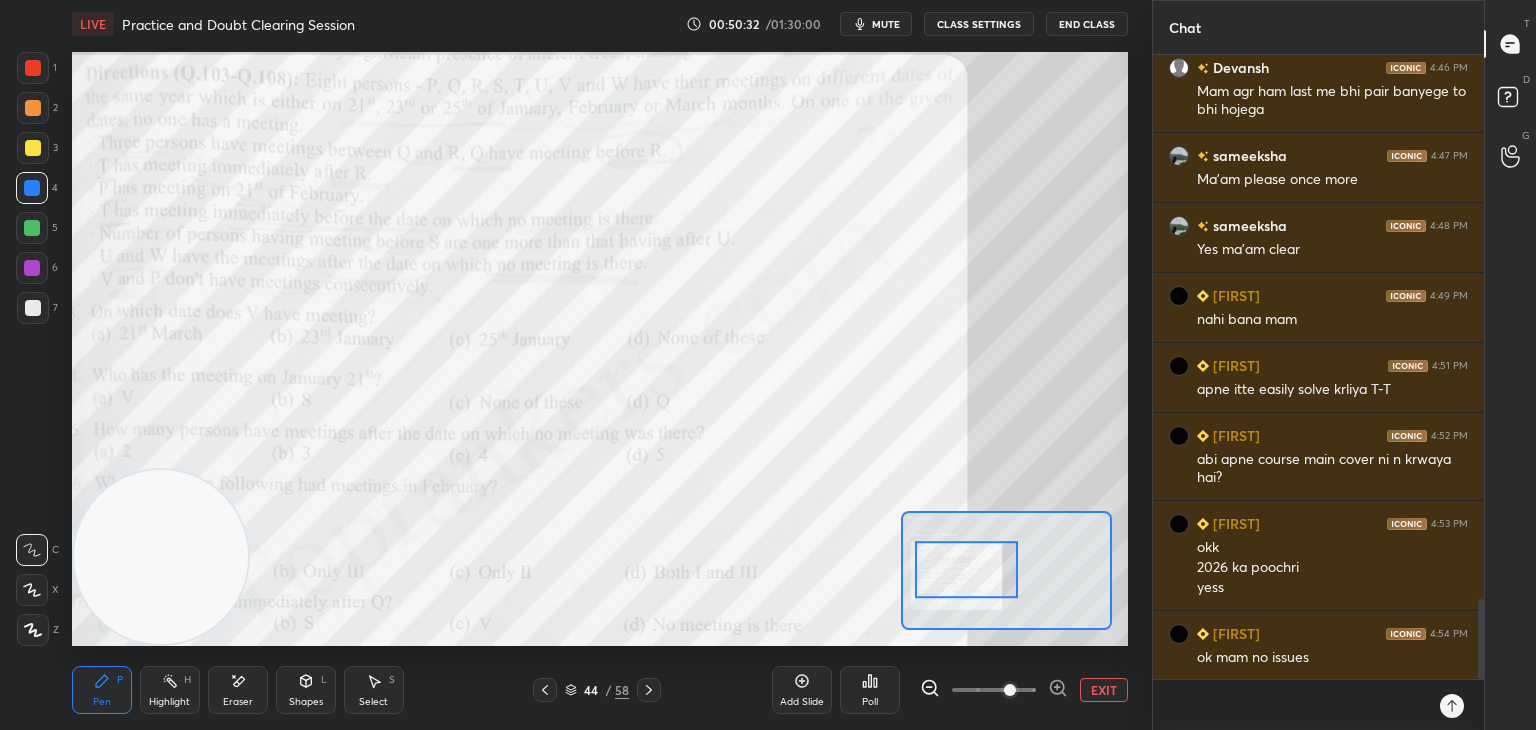 click on "Highlight" at bounding box center [169, 702] 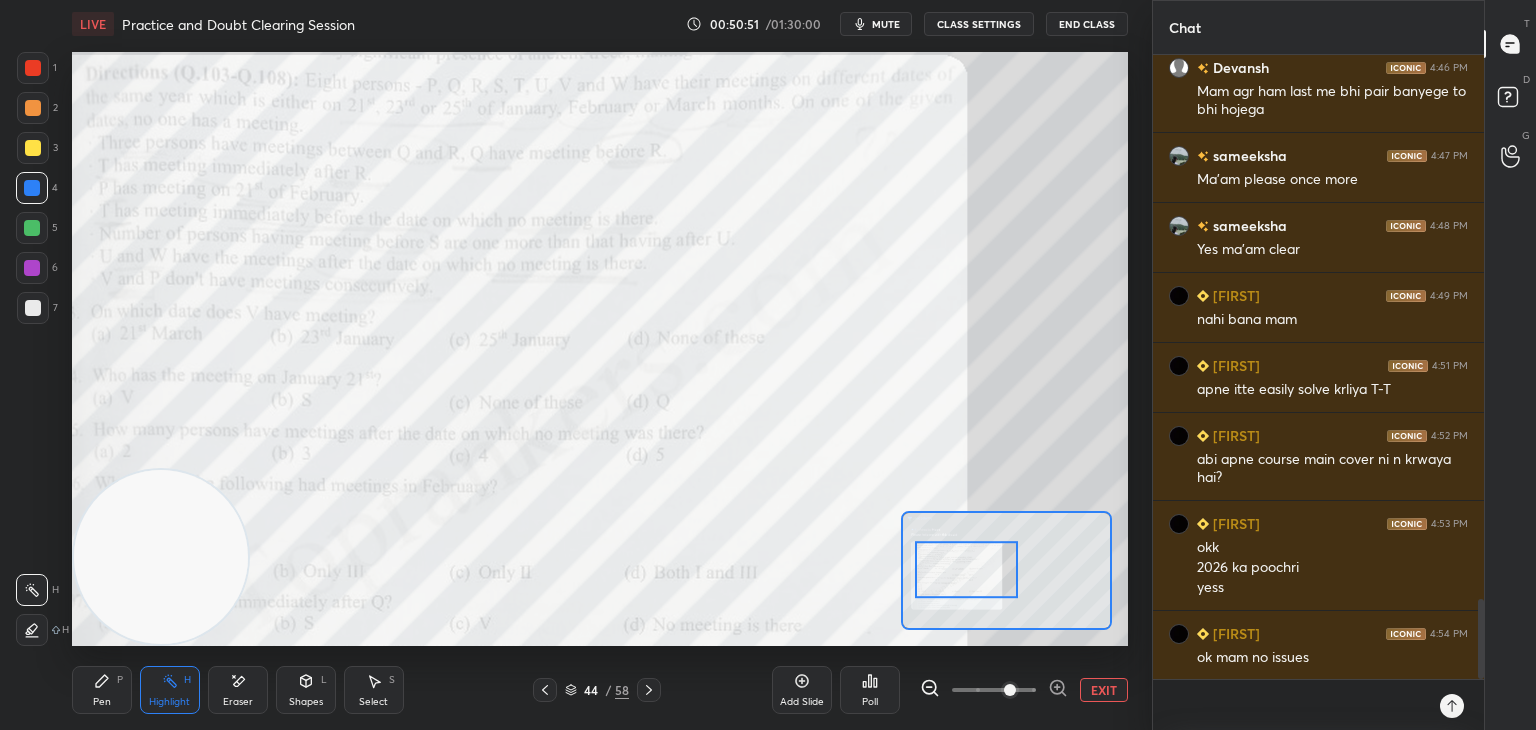 click on "Pen P" at bounding box center (102, 690) 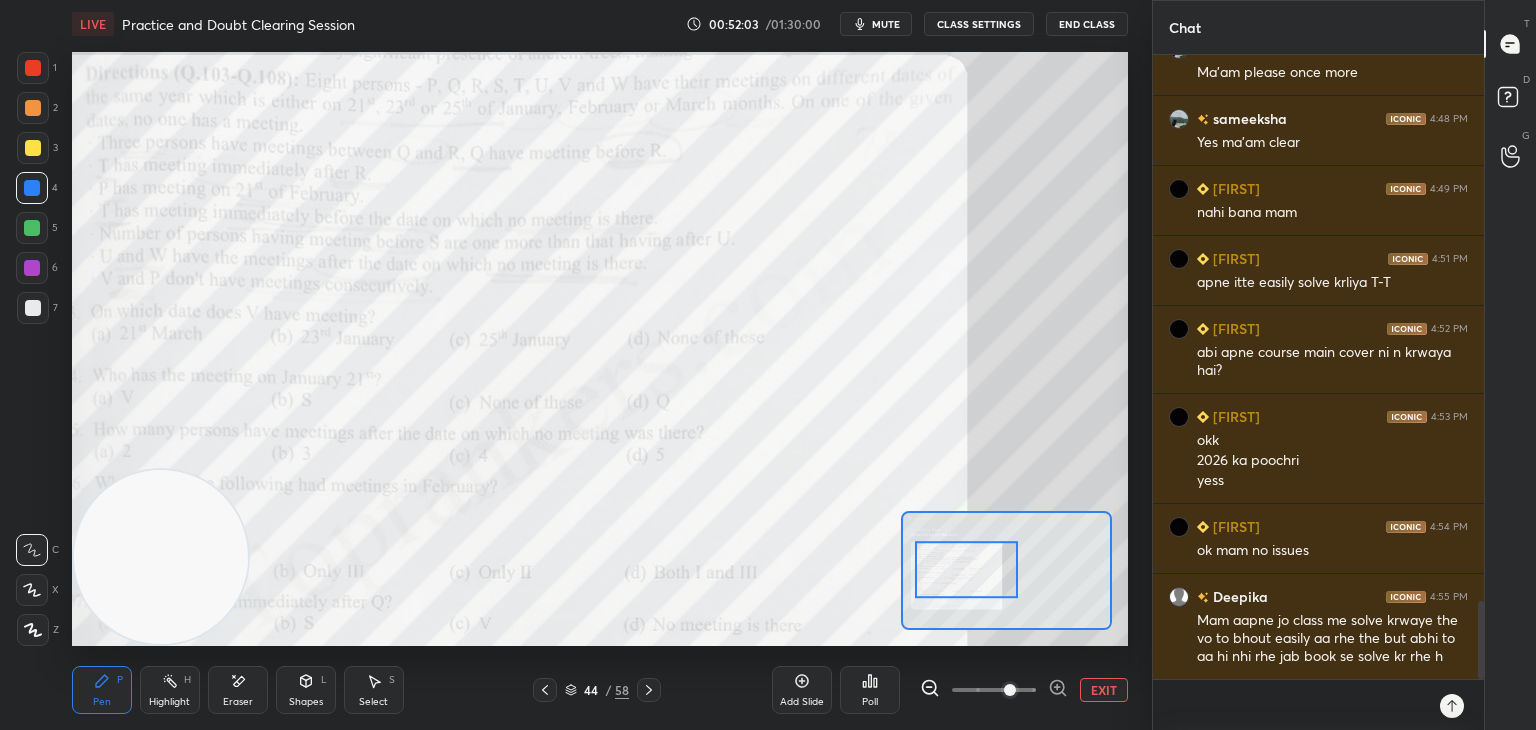 scroll, scrollTop: 4428, scrollLeft: 0, axis: vertical 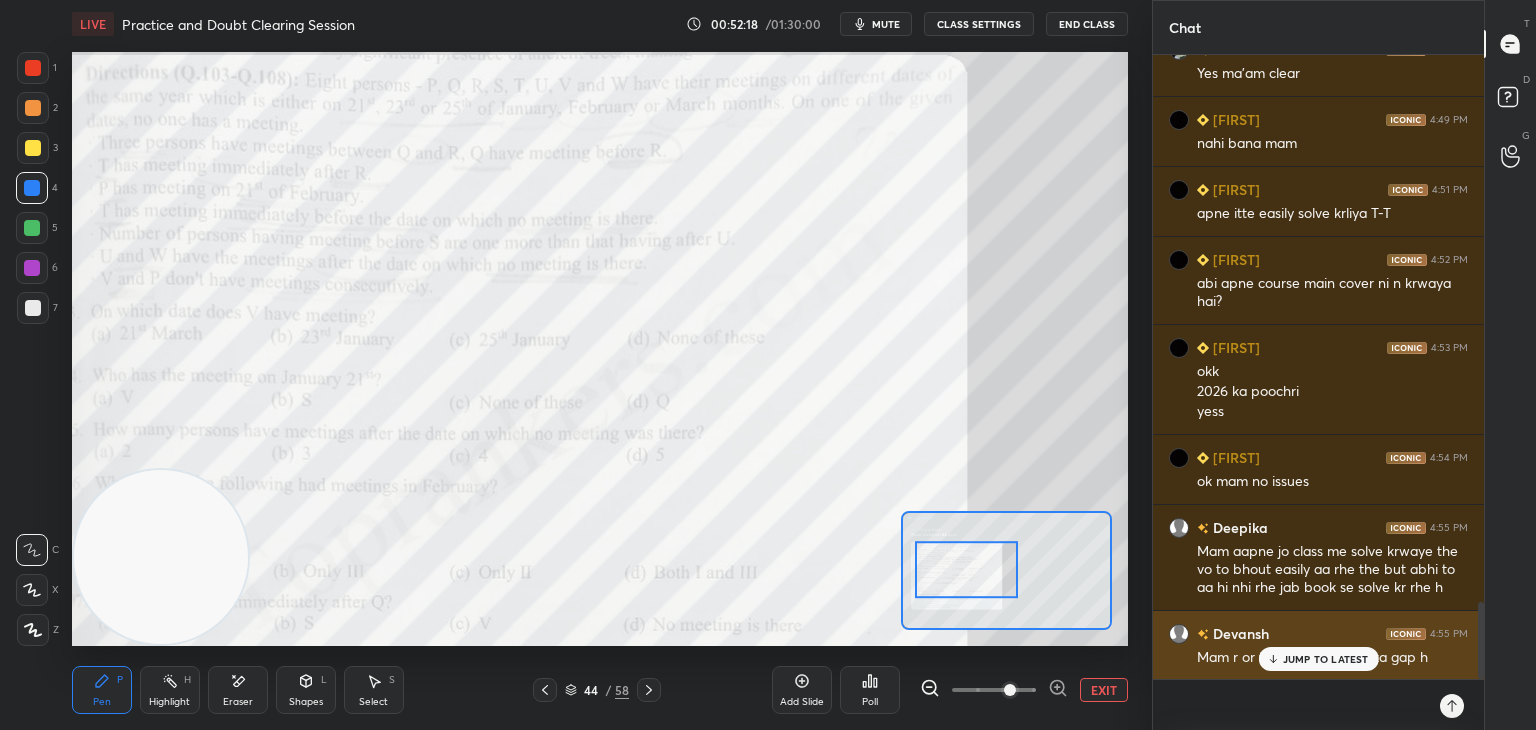 click on "JUMP TO LATEST" at bounding box center (1326, 659) 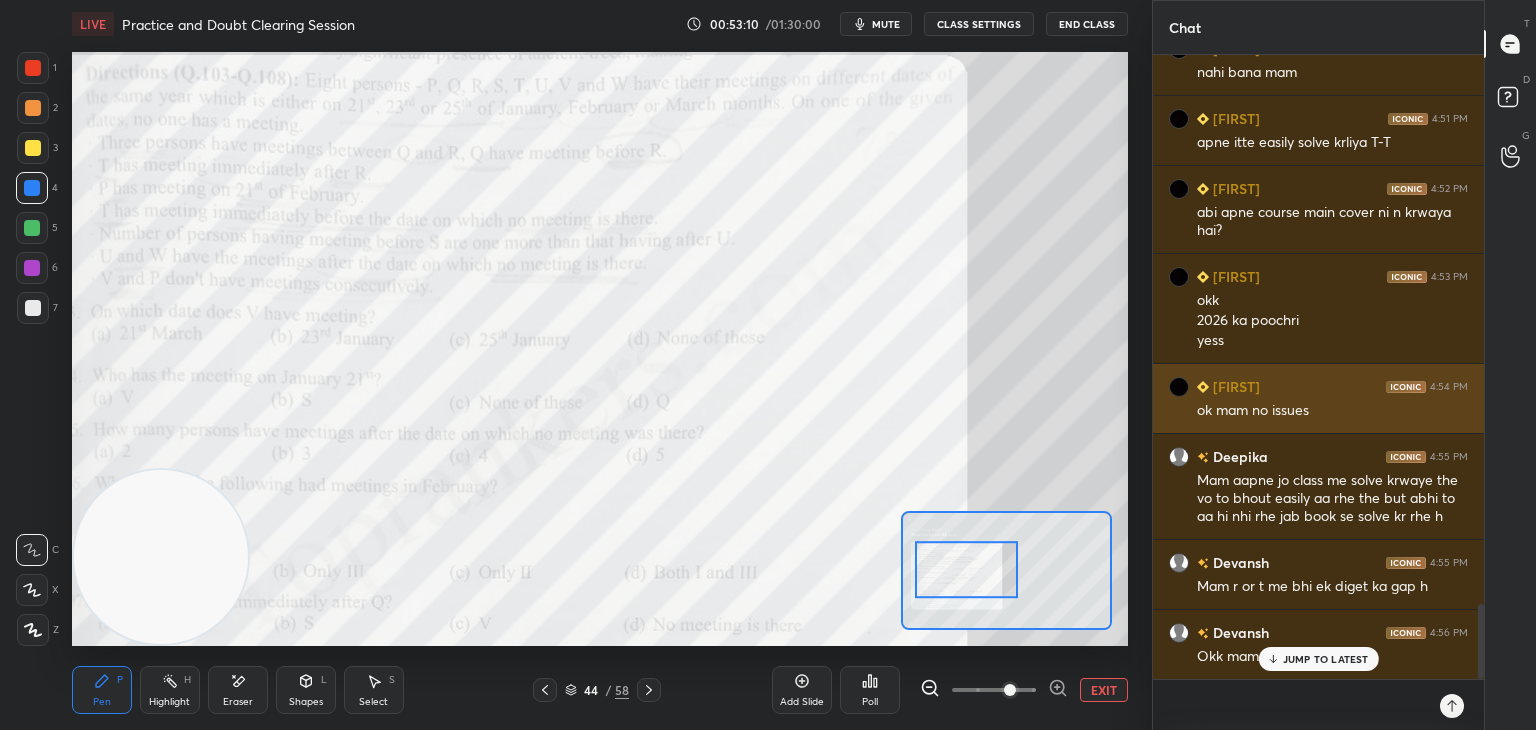 scroll, scrollTop: 4568, scrollLeft: 0, axis: vertical 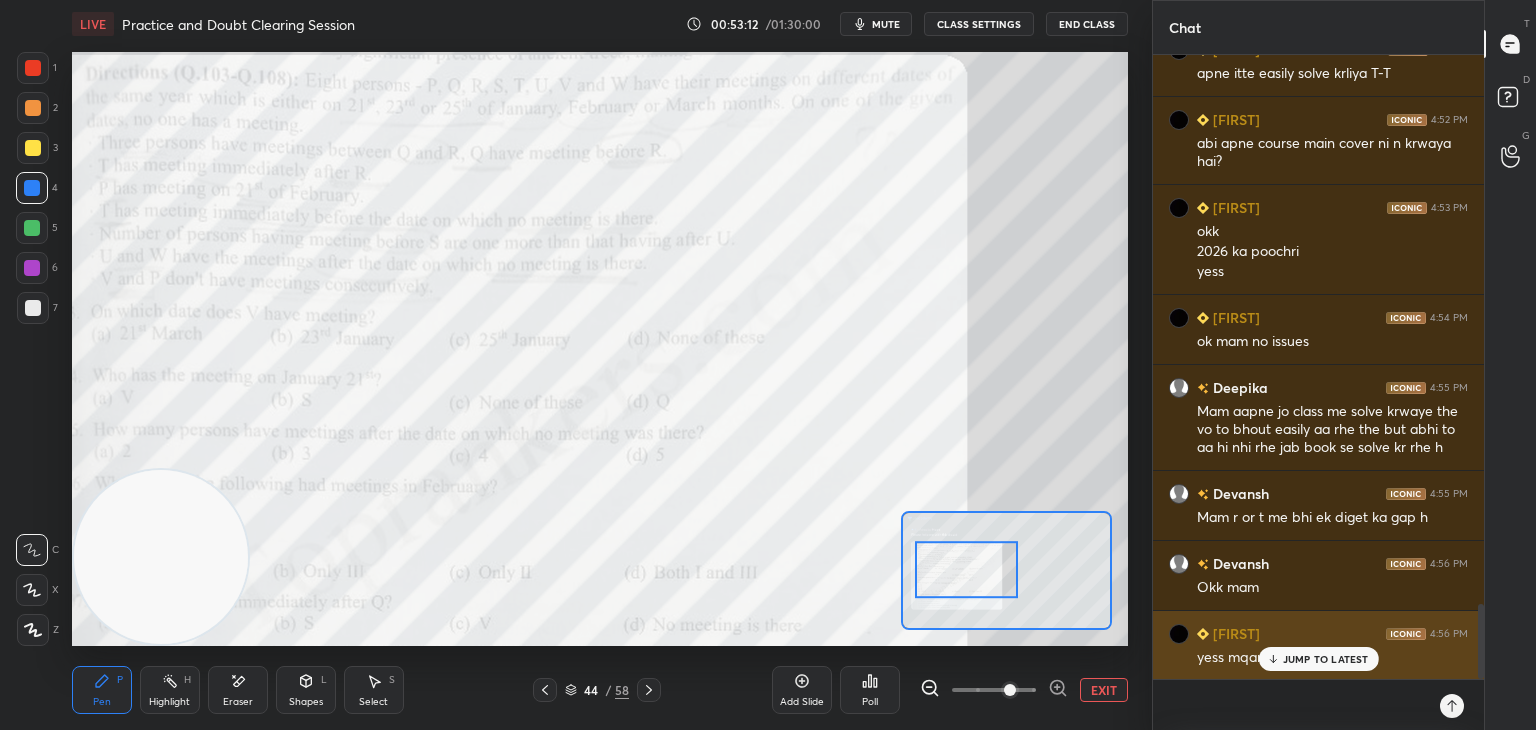 click on "JUMP TO LATEST" at bounding box center (1326, 659) 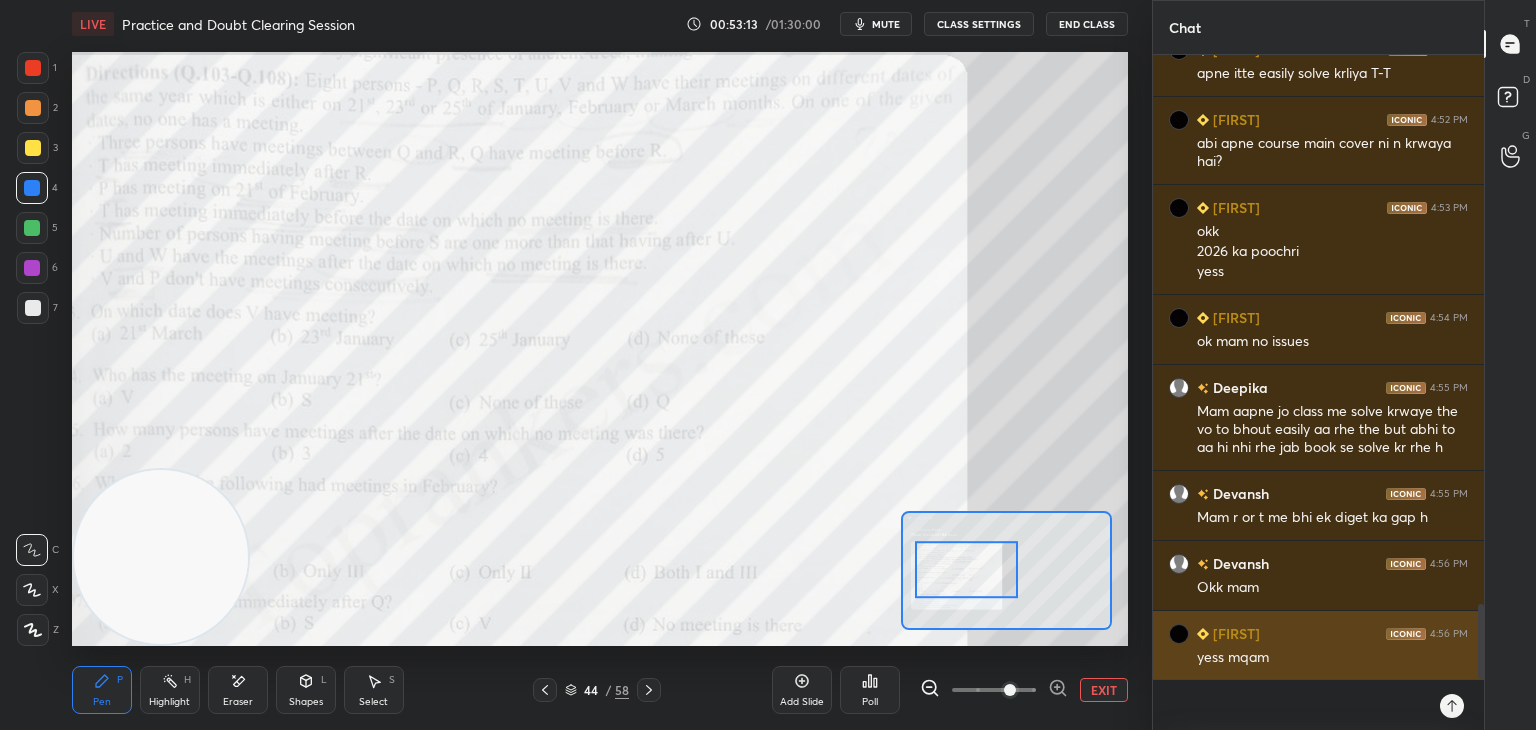scroll, scrollTop: 4639, scrollLeft: 0, axis: vertical 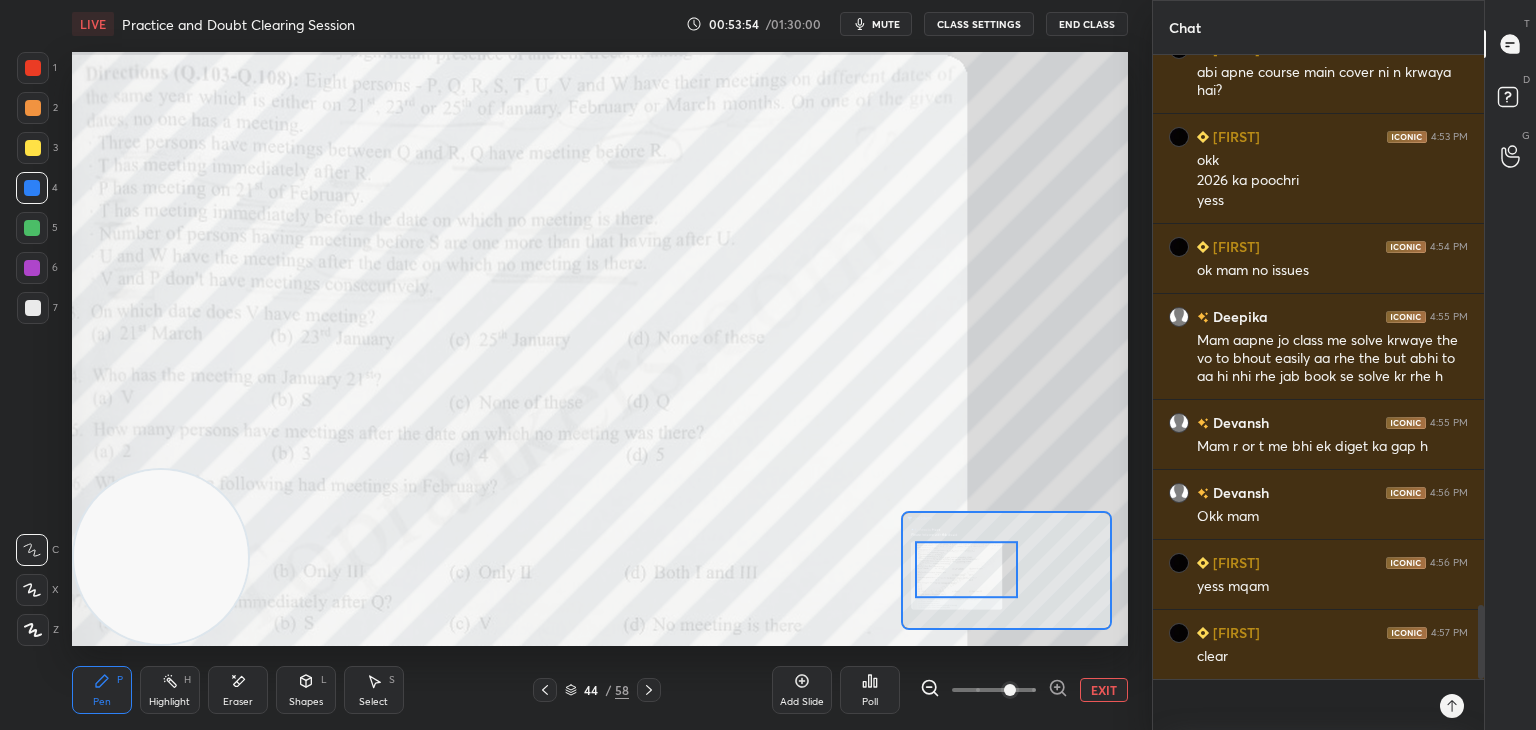 click on "Eraser" at bounding box center (238, 690) 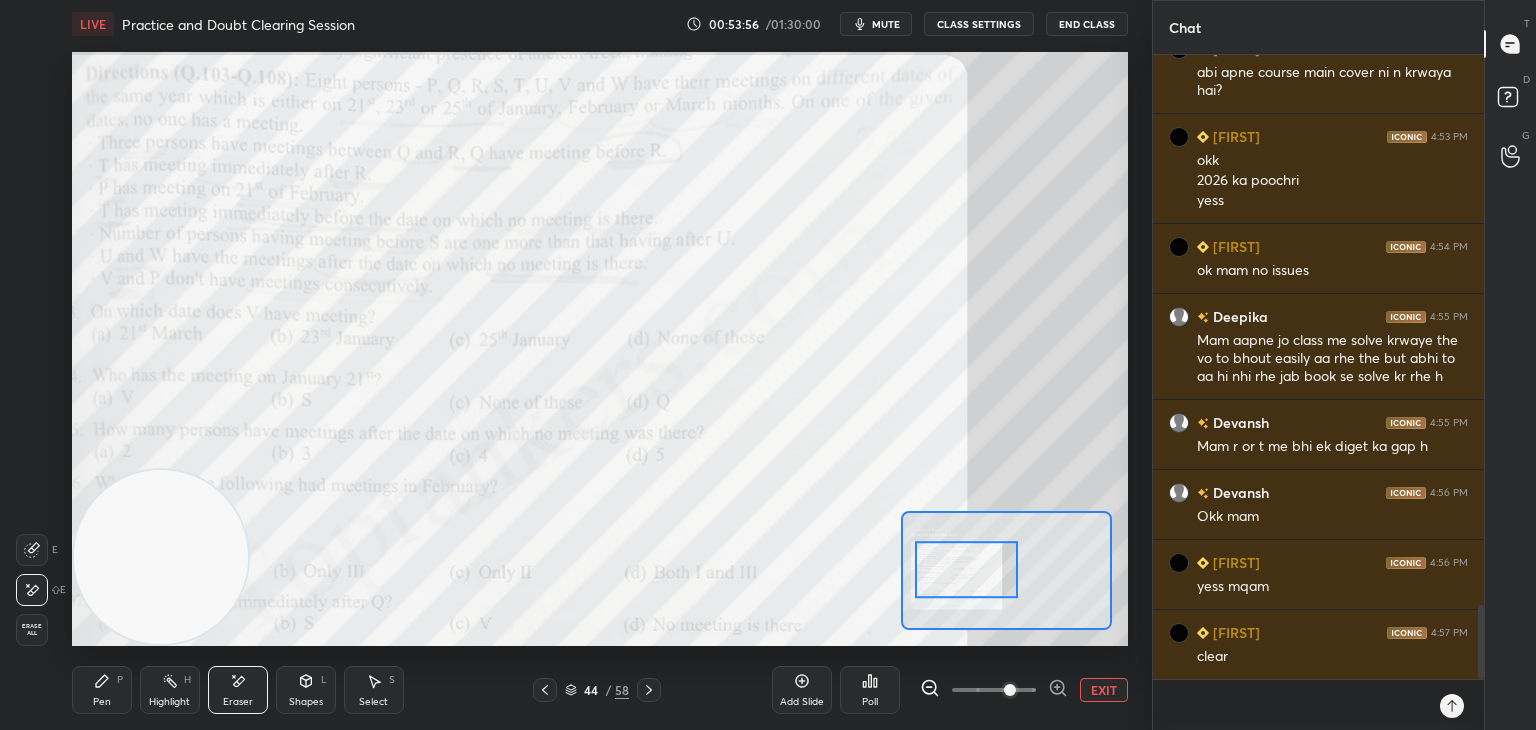 click 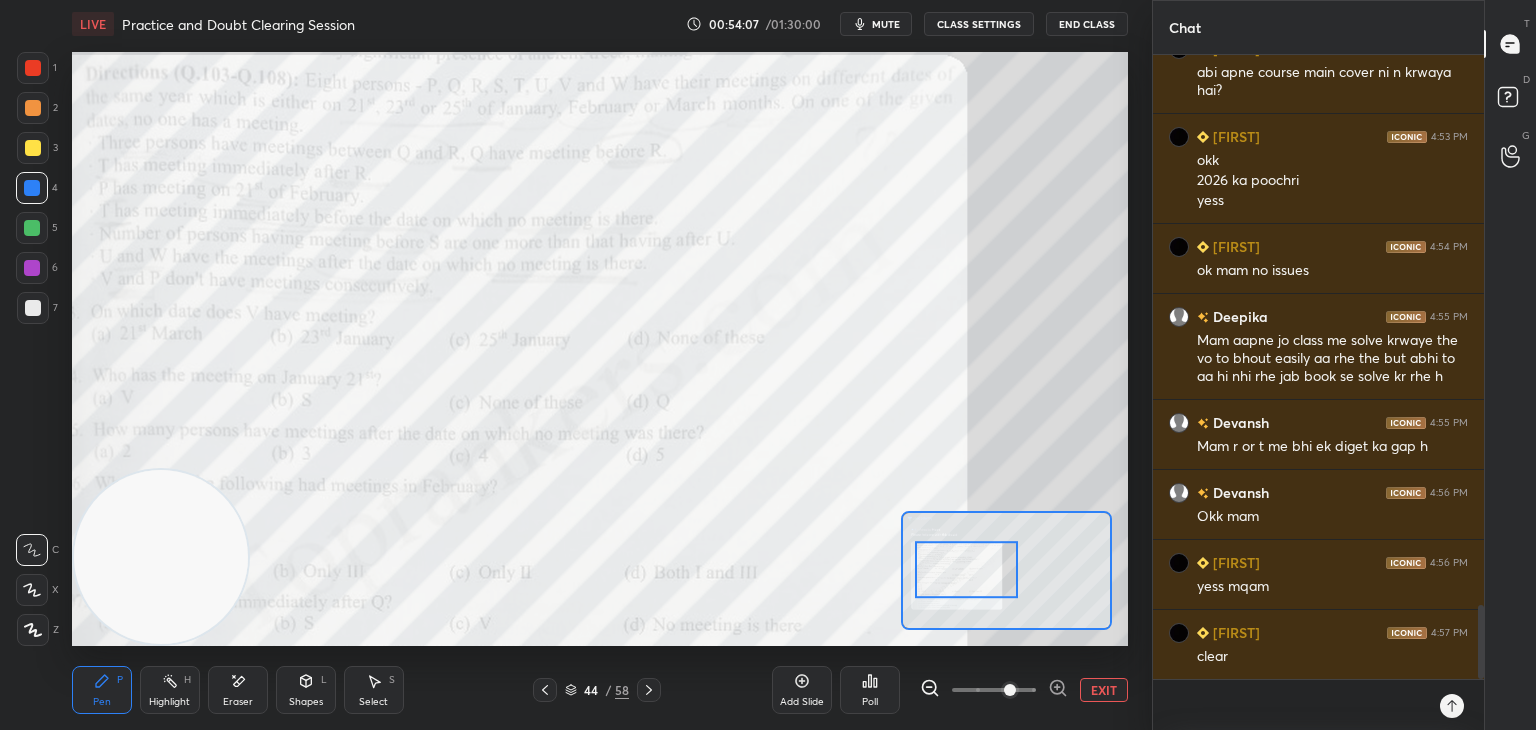scroll, scrollTop: 4659, scrollLeft: 0, axis: vertical 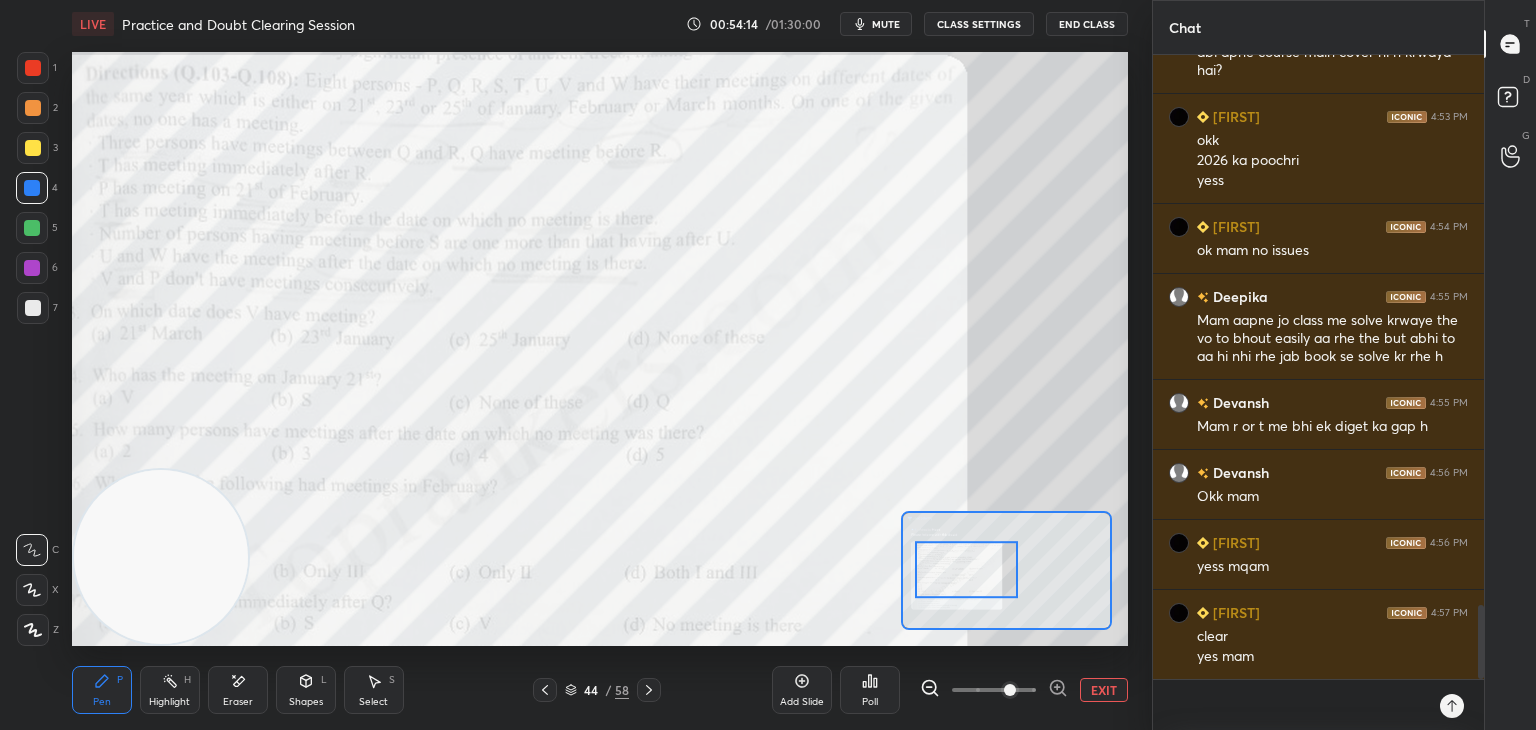 click 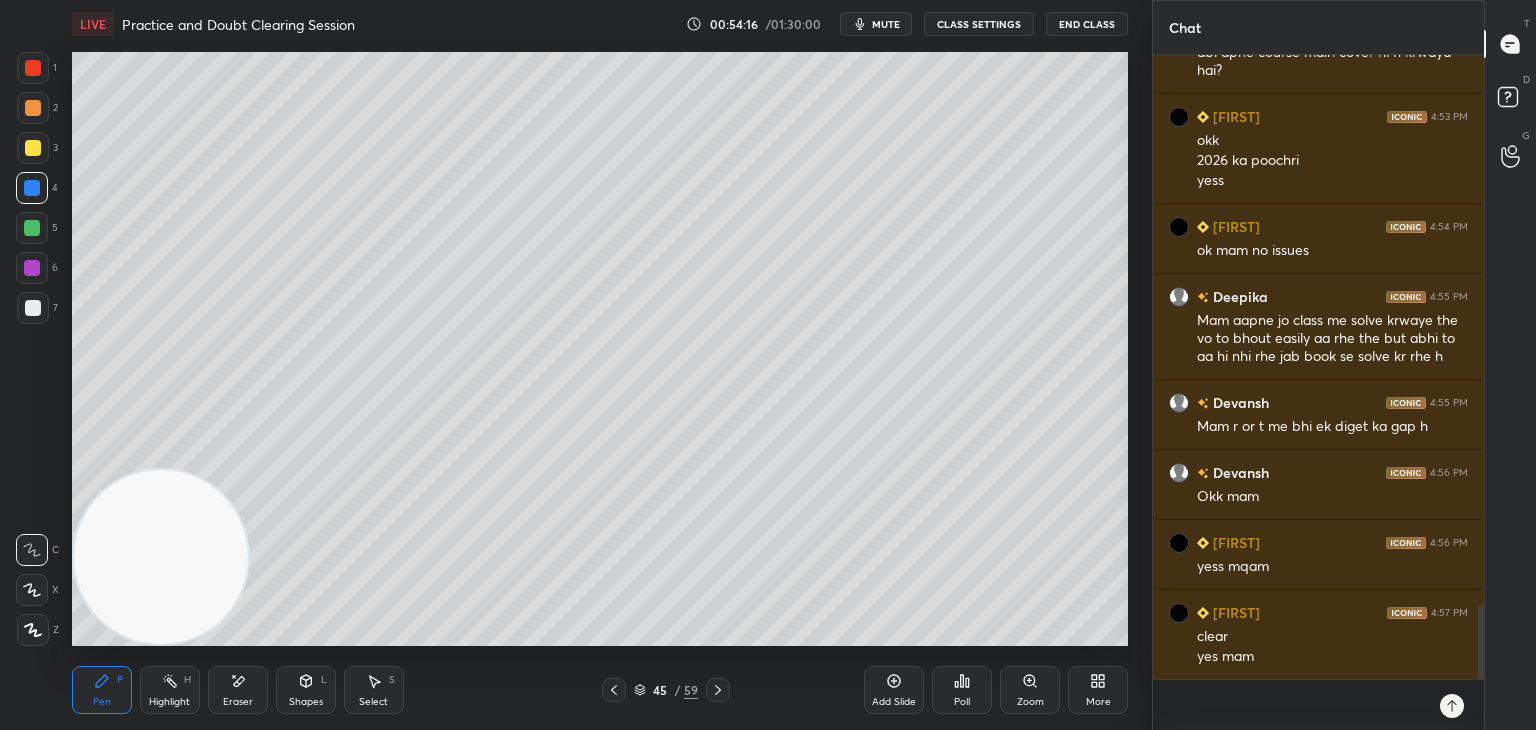 click at bounding box center [33, 308] 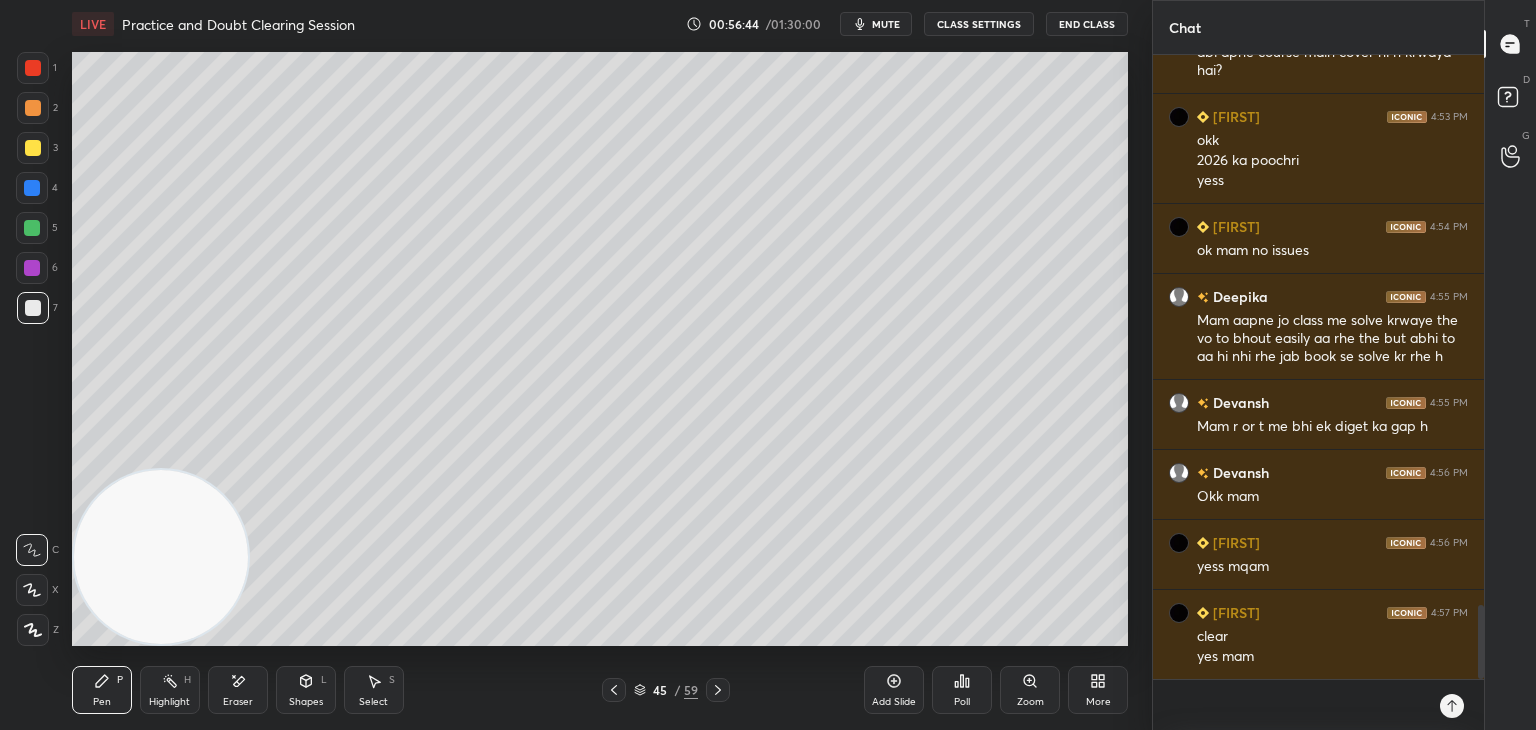 click on "45 / 59" at bounding box center [666, 690] 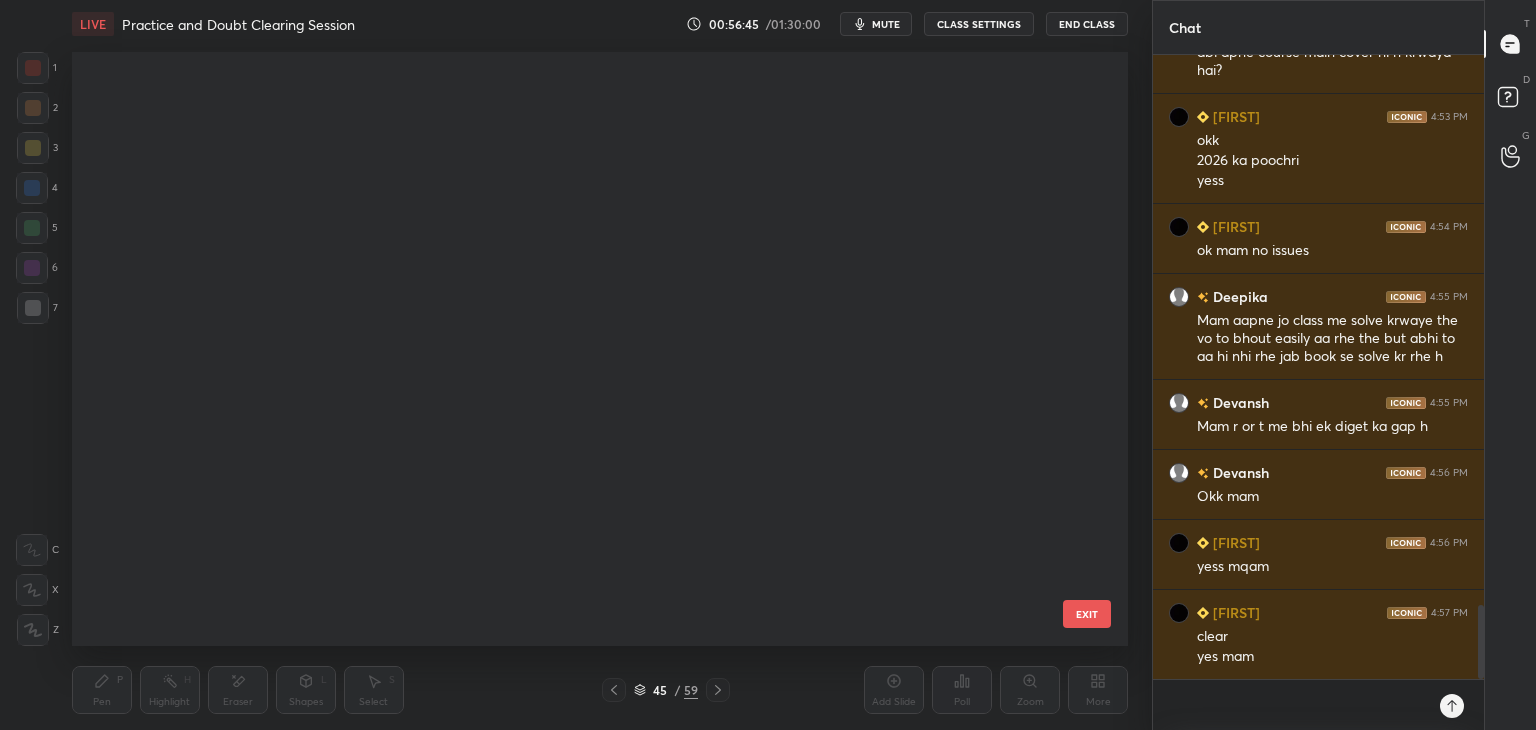 scroll, scrollTop: 2151, scrollLeft: 0, axis: vertical 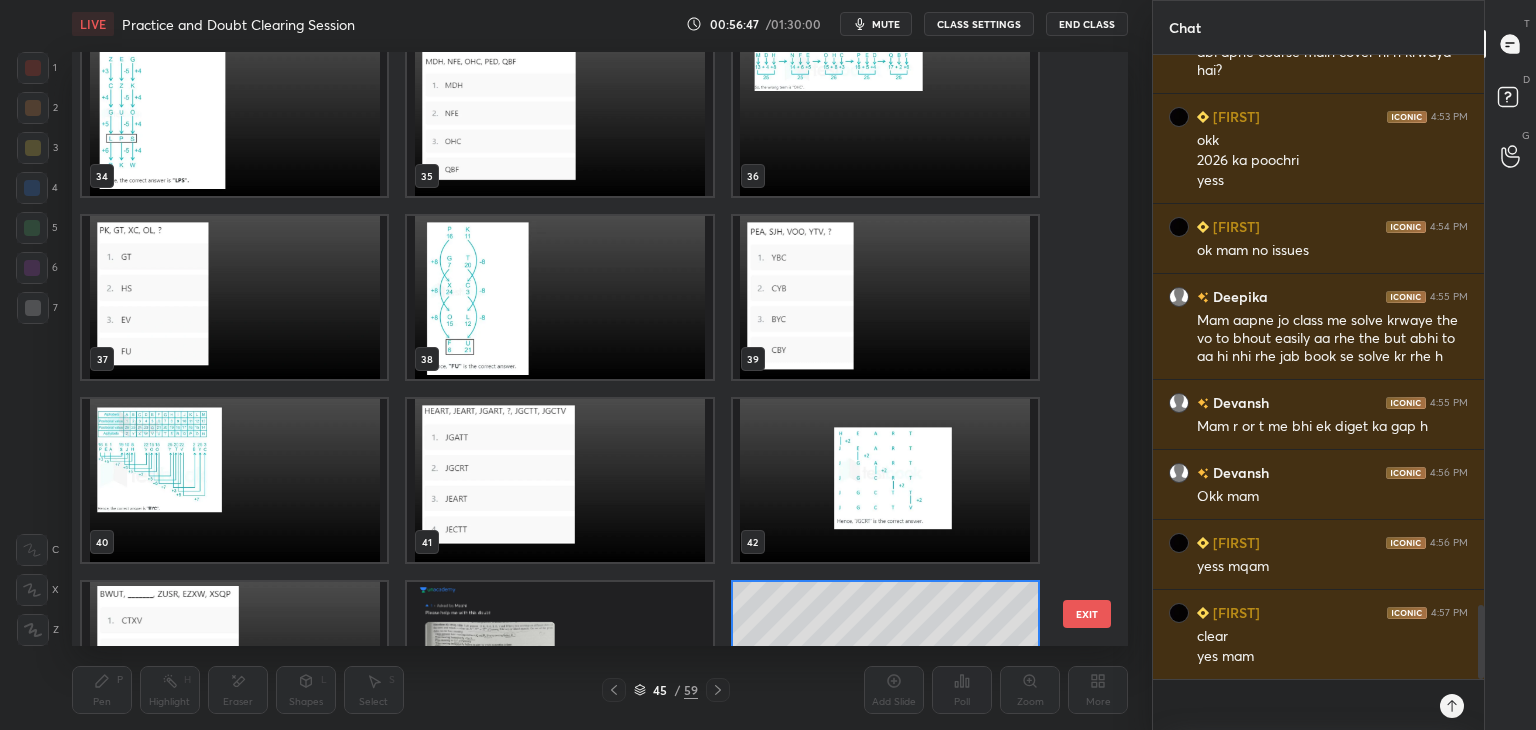 click at bounding box center (559, 480) 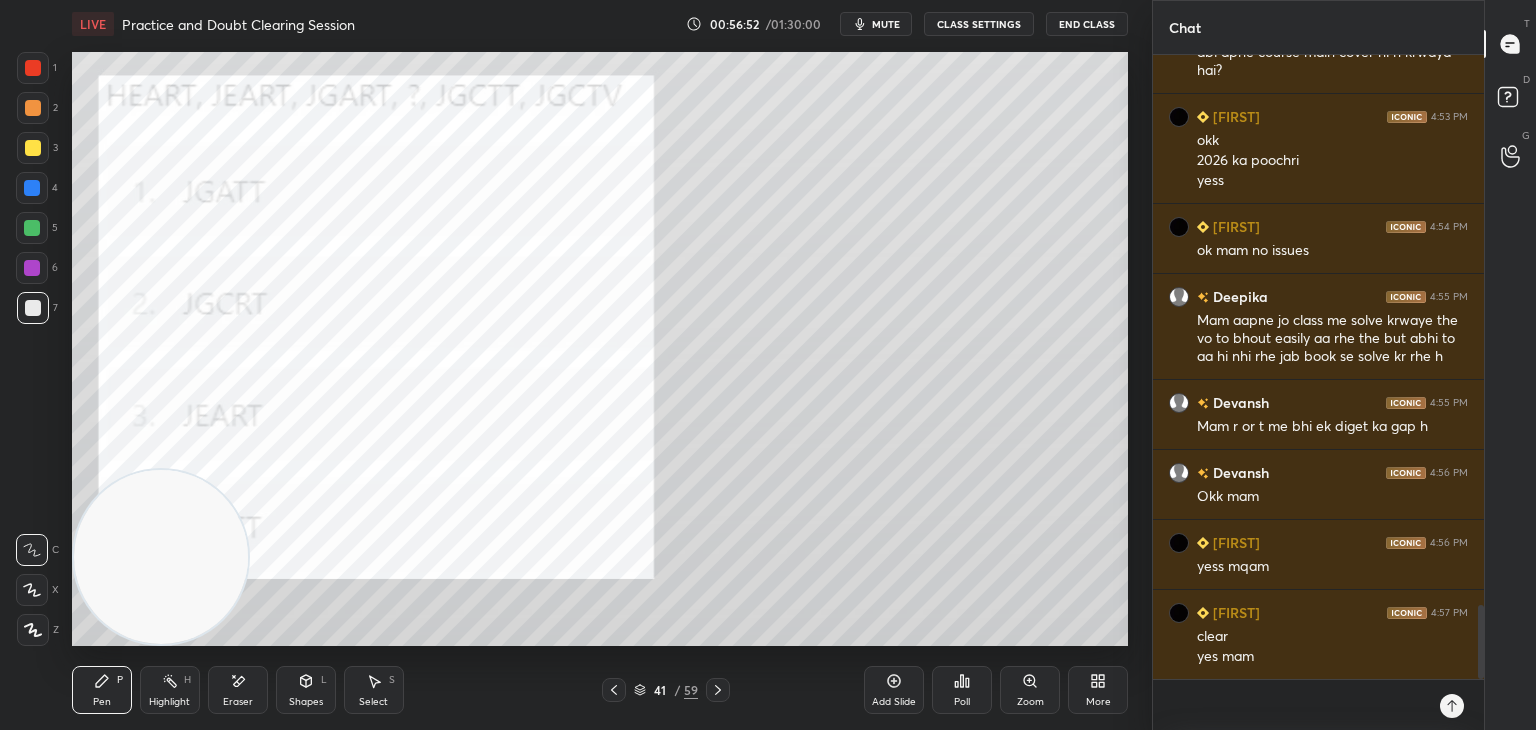 click 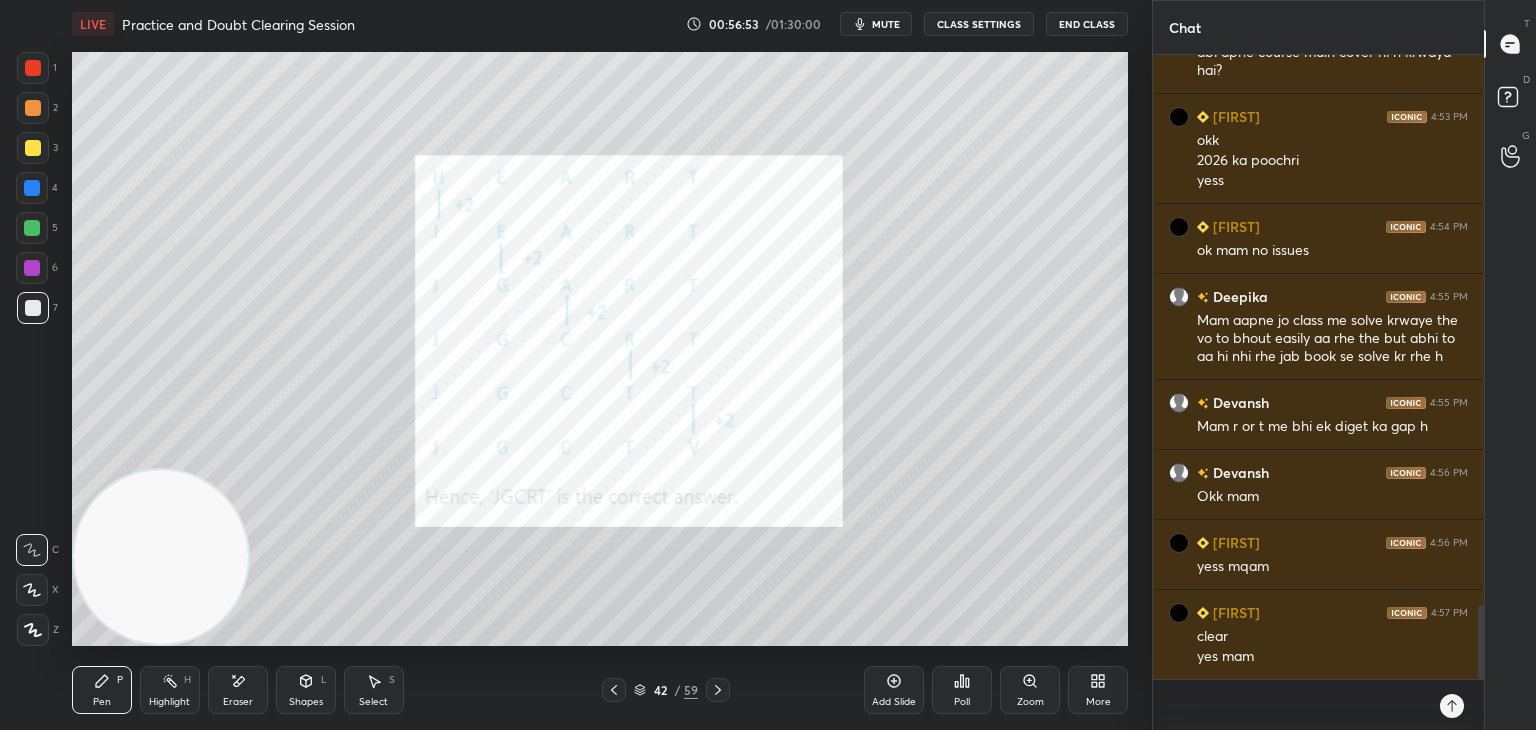 click 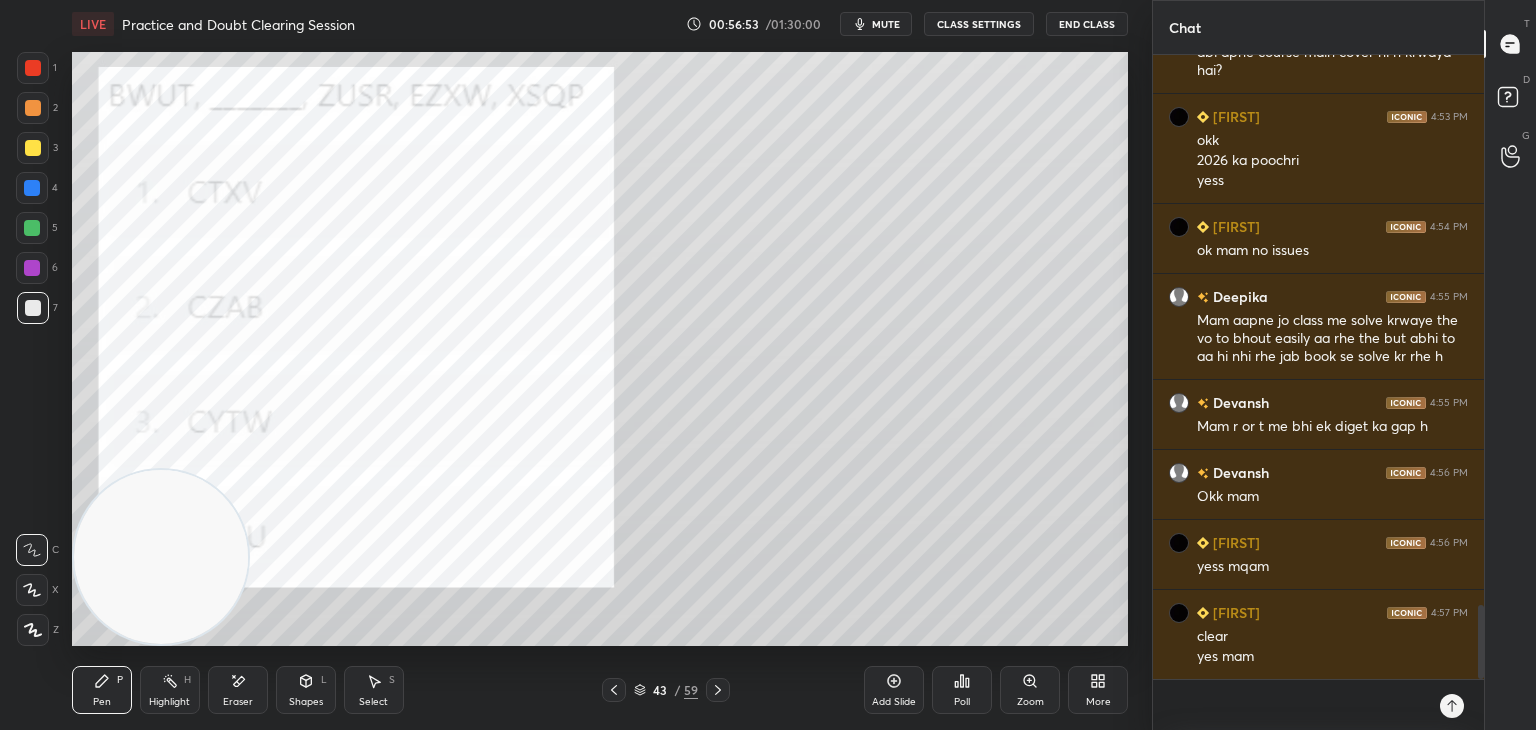 click 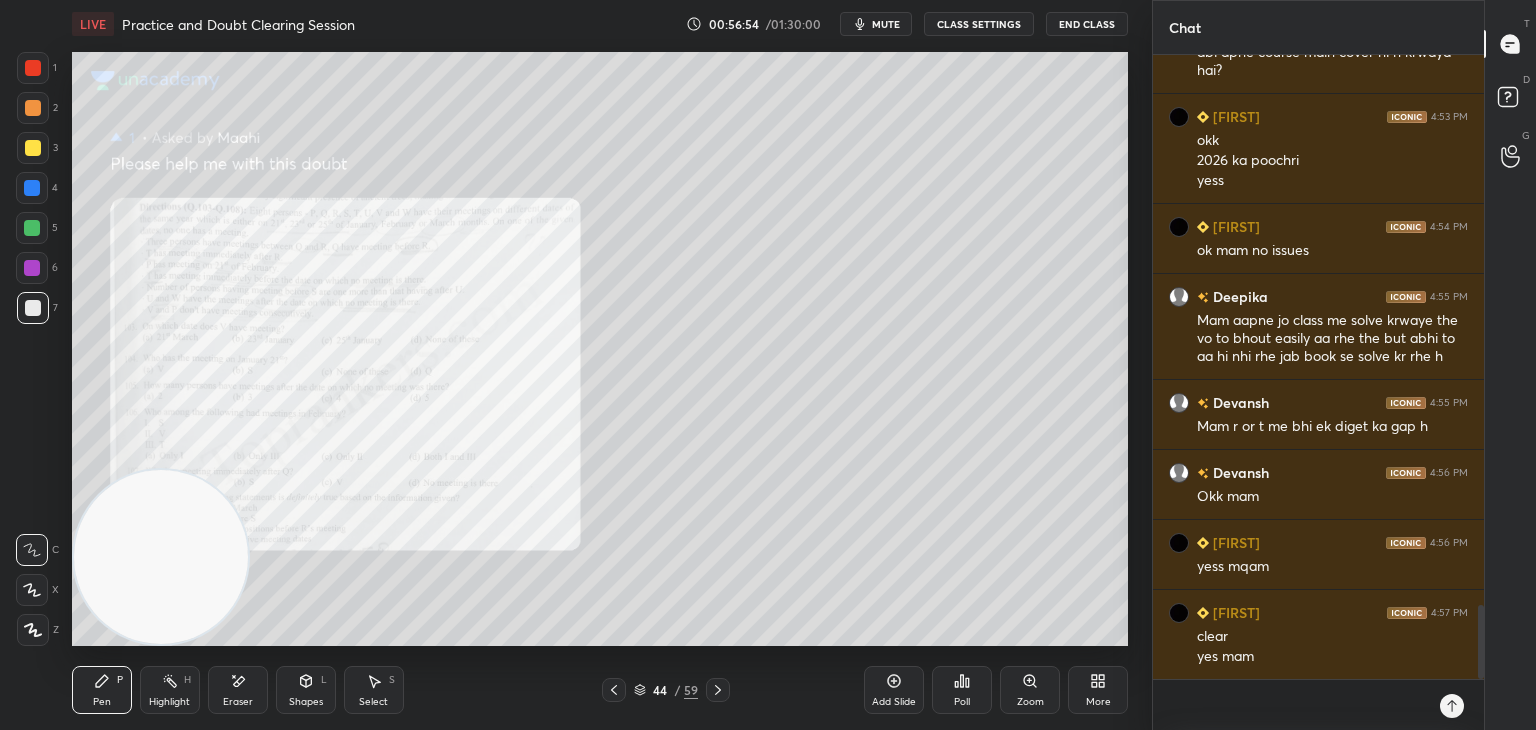 click 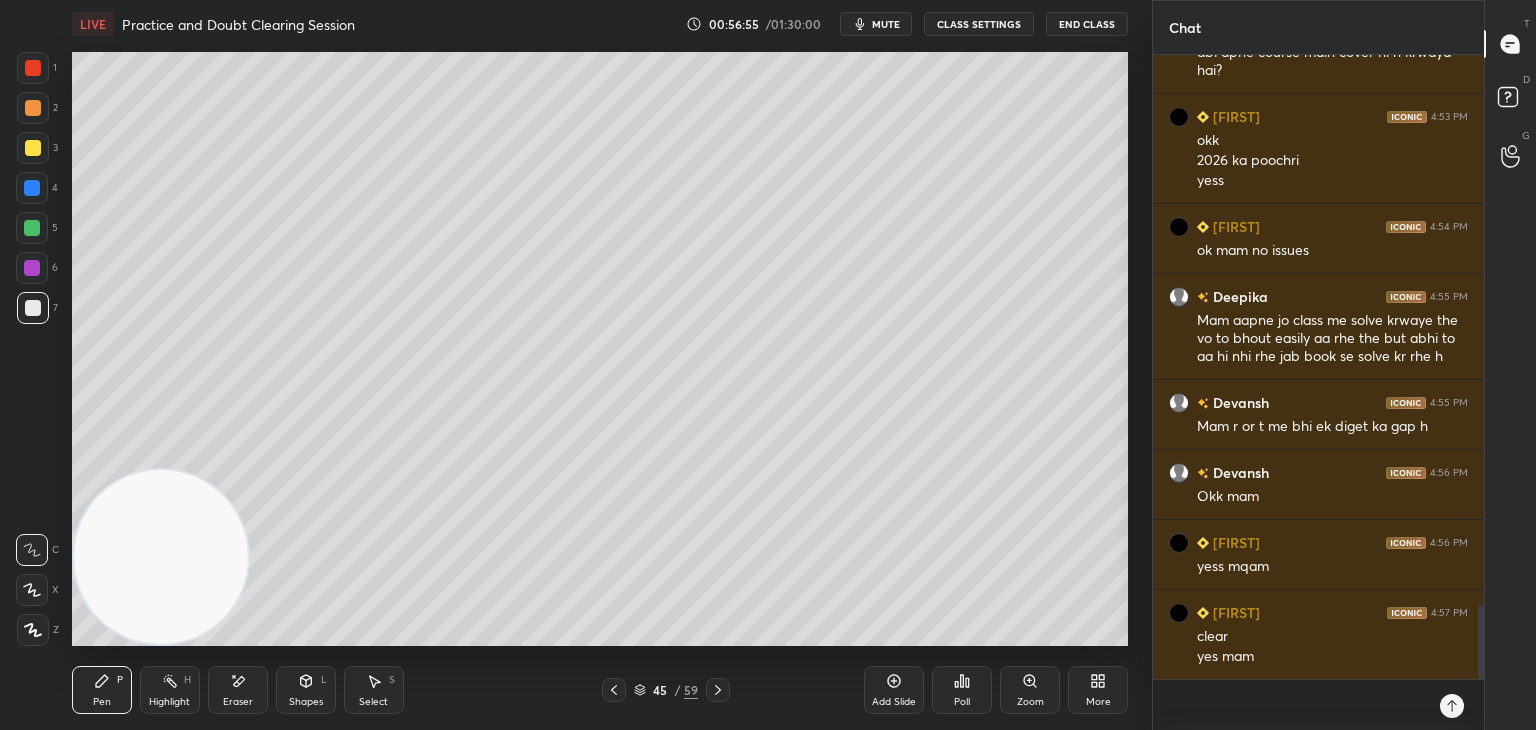 click 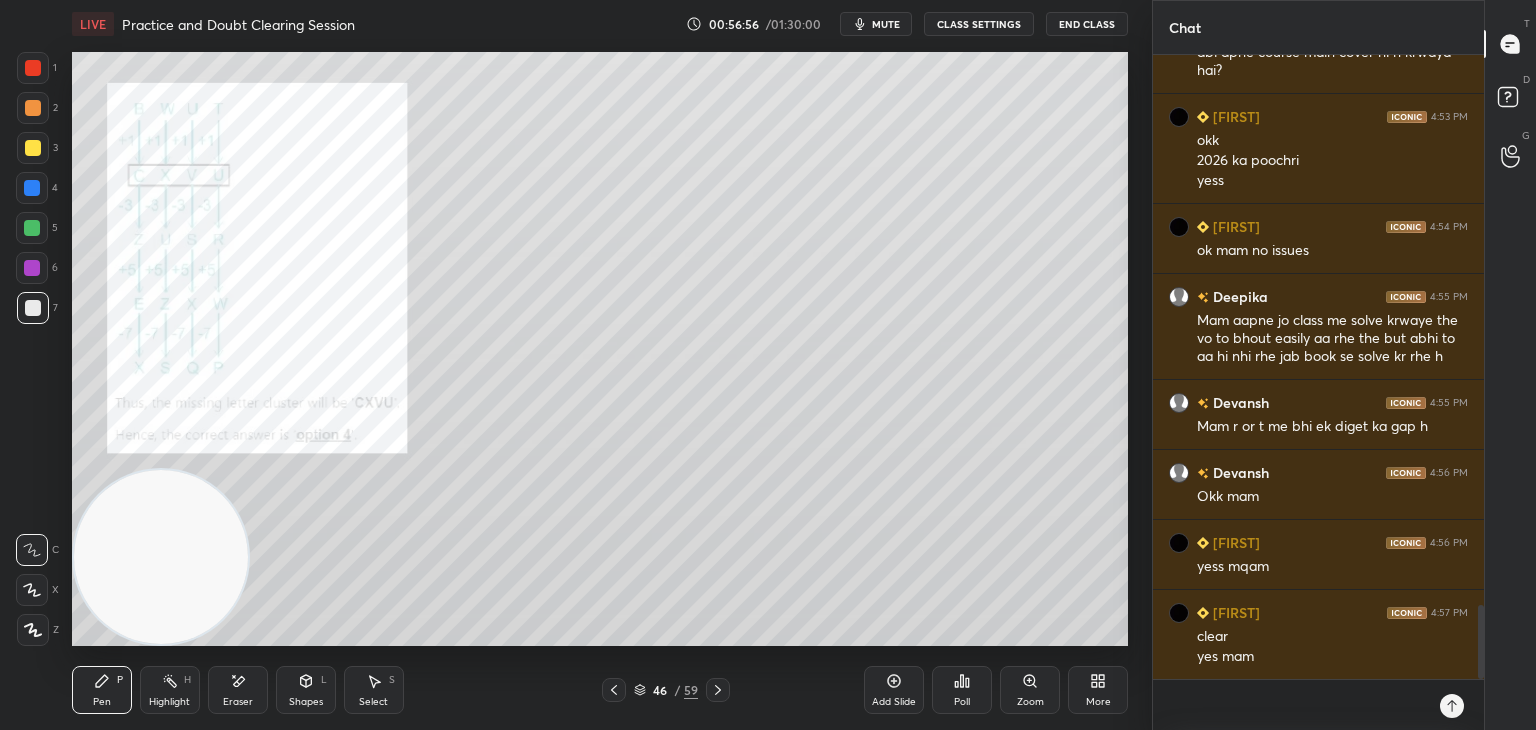 click 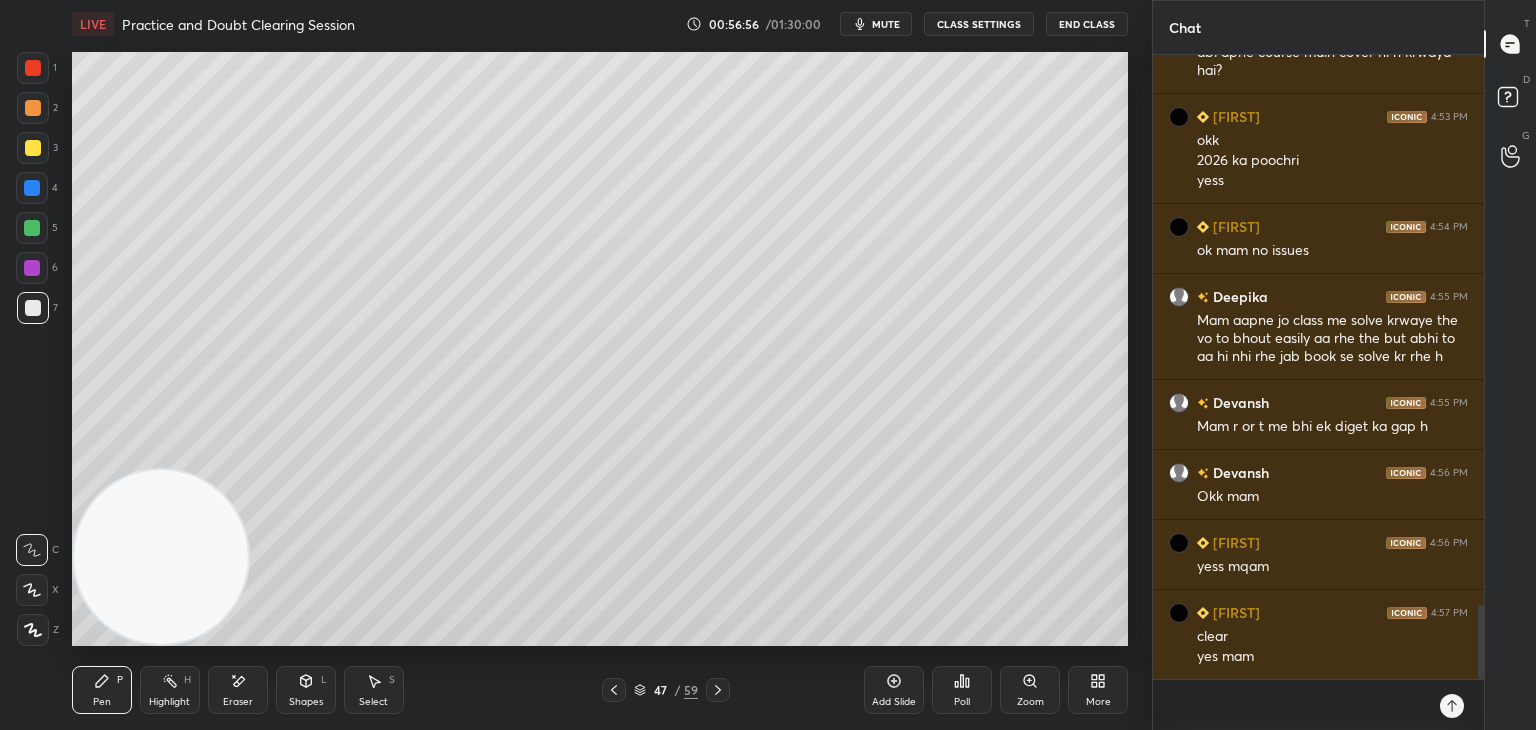 click 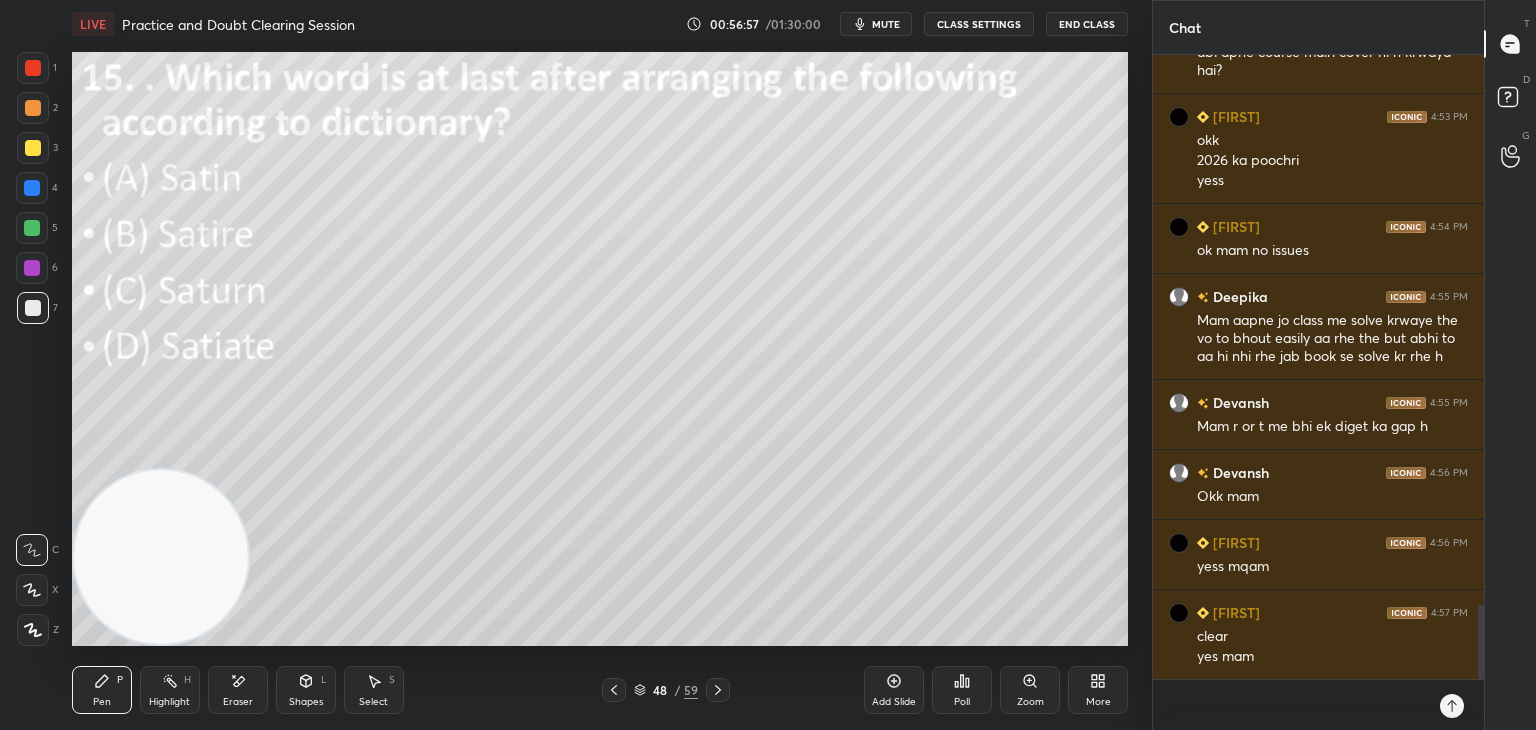 click 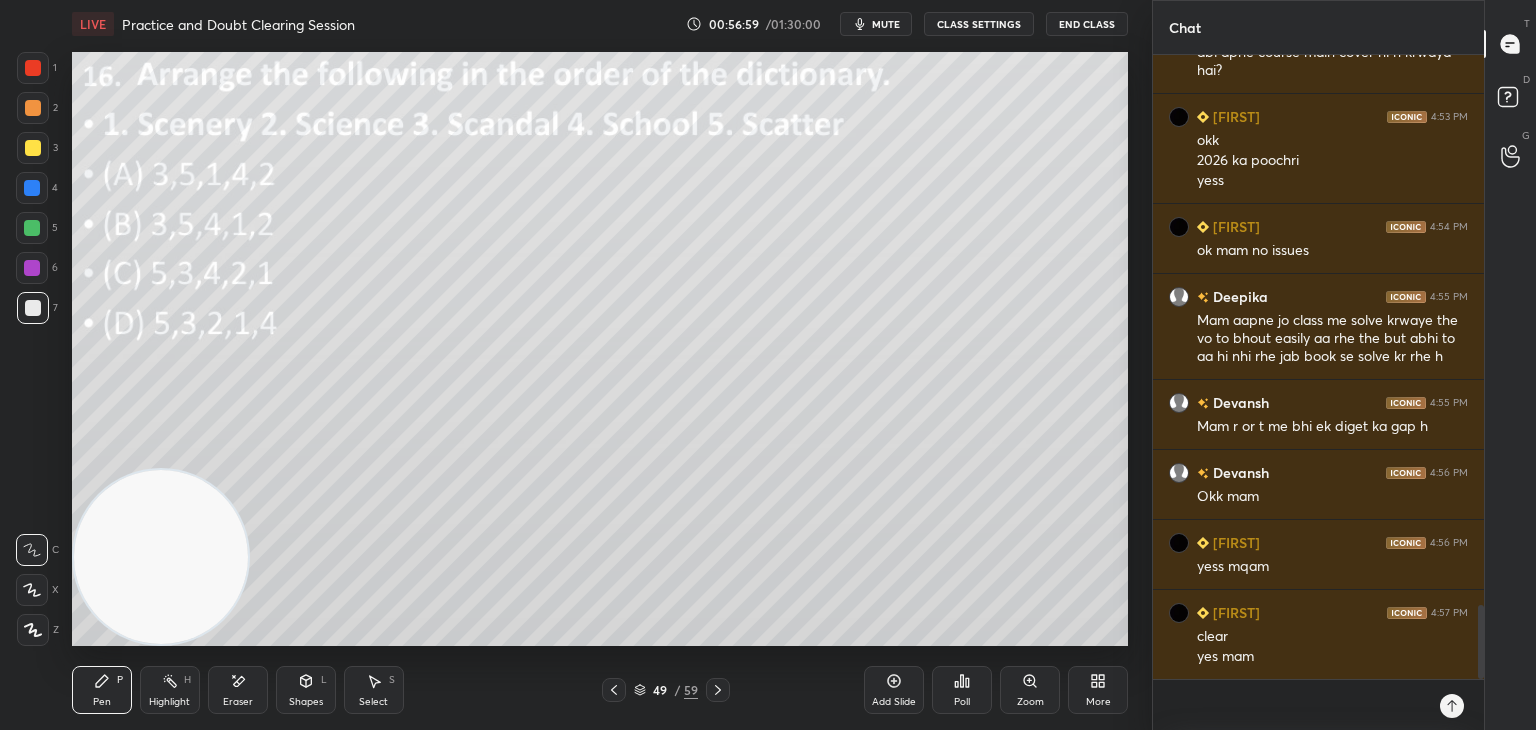 click 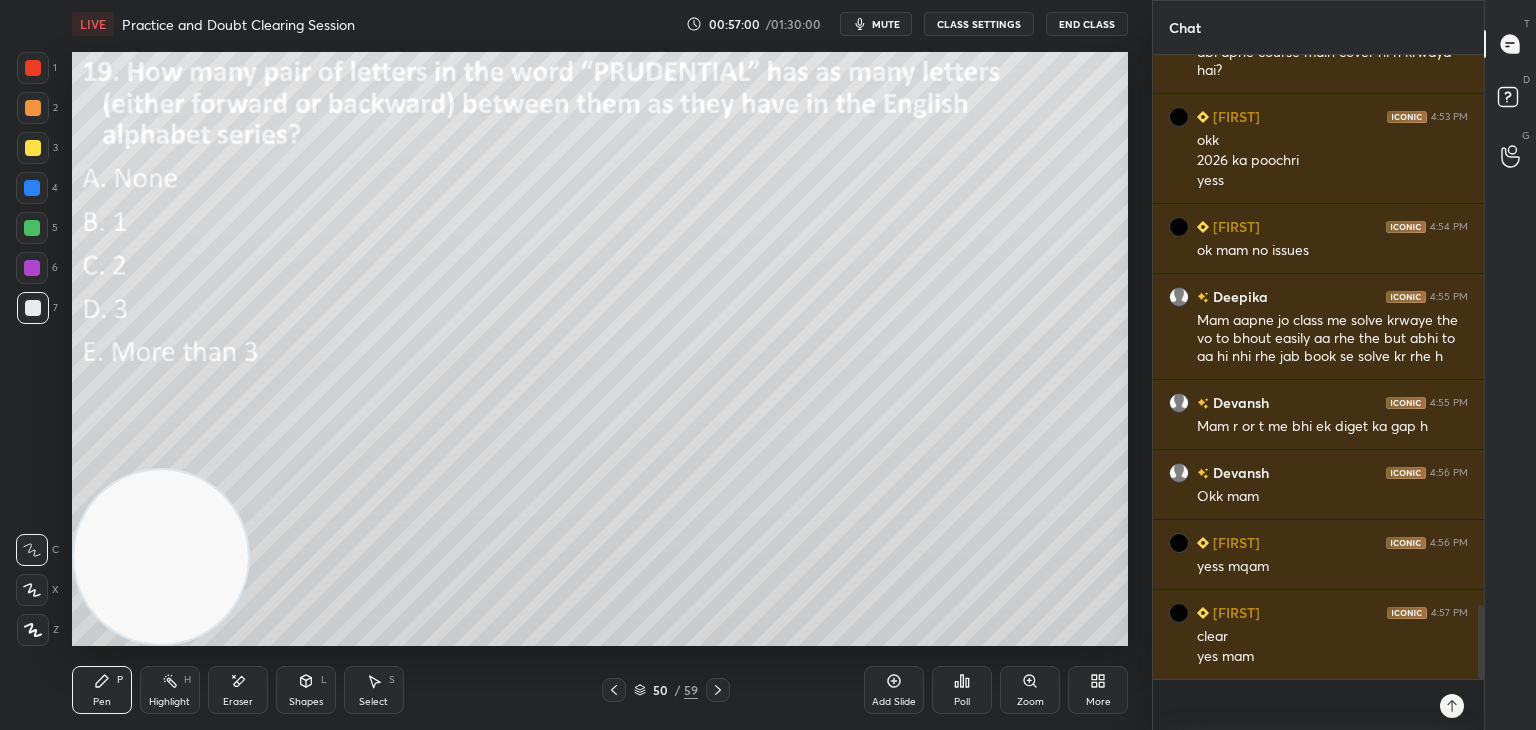 click 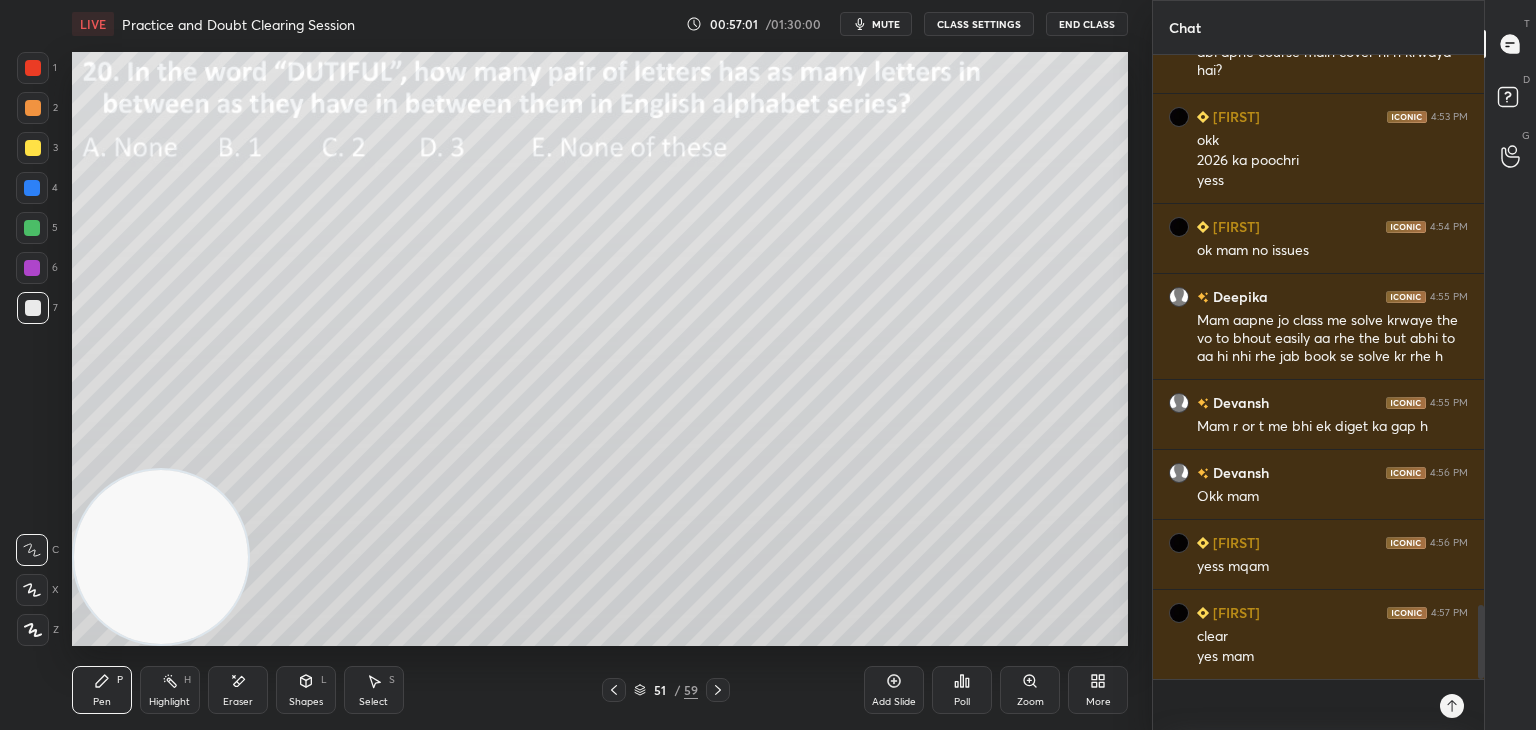 click 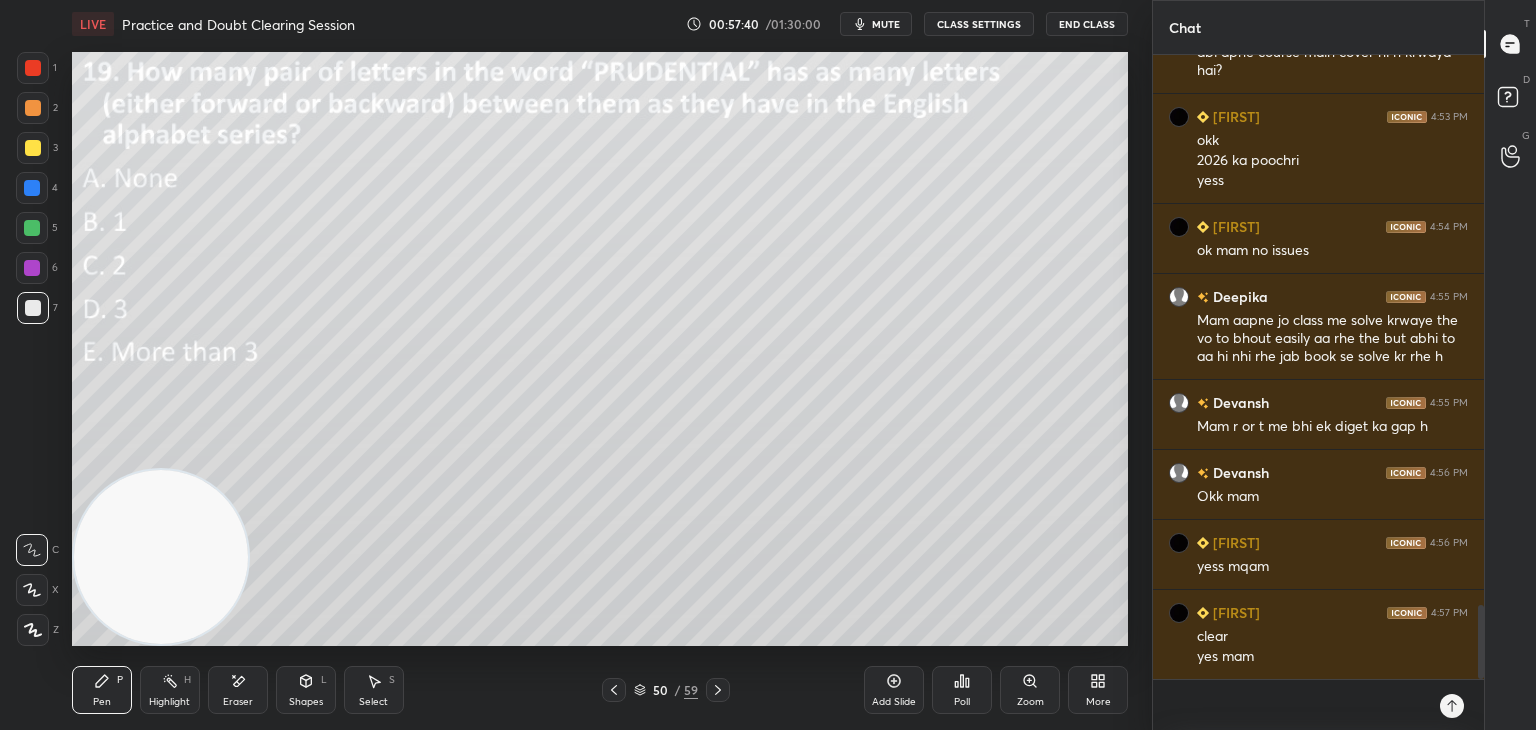 scroll, scrollTop: 4728, scrollLeft: 0, axis: vertical 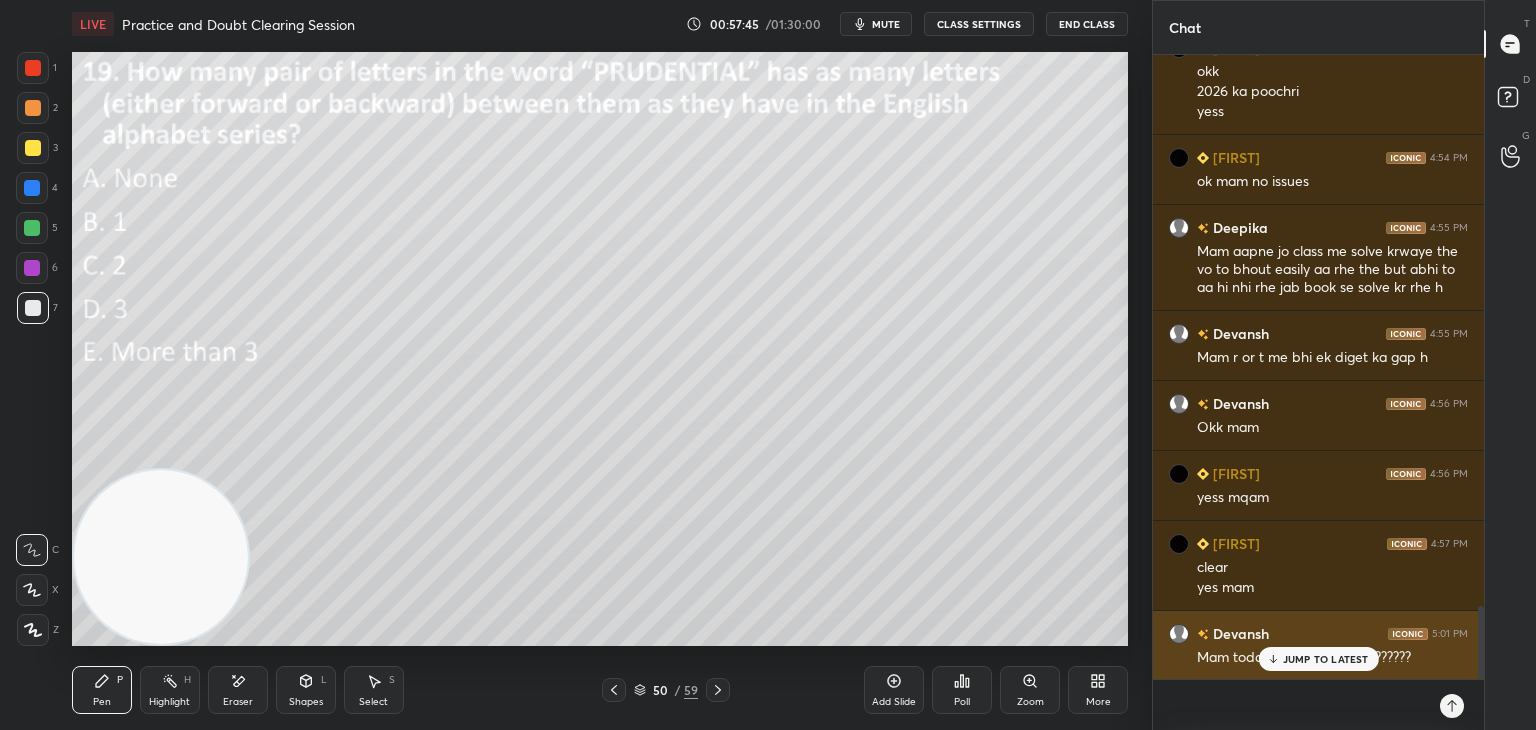 click on "JUMP TO LATEST" at bounding box center [1326, 659] 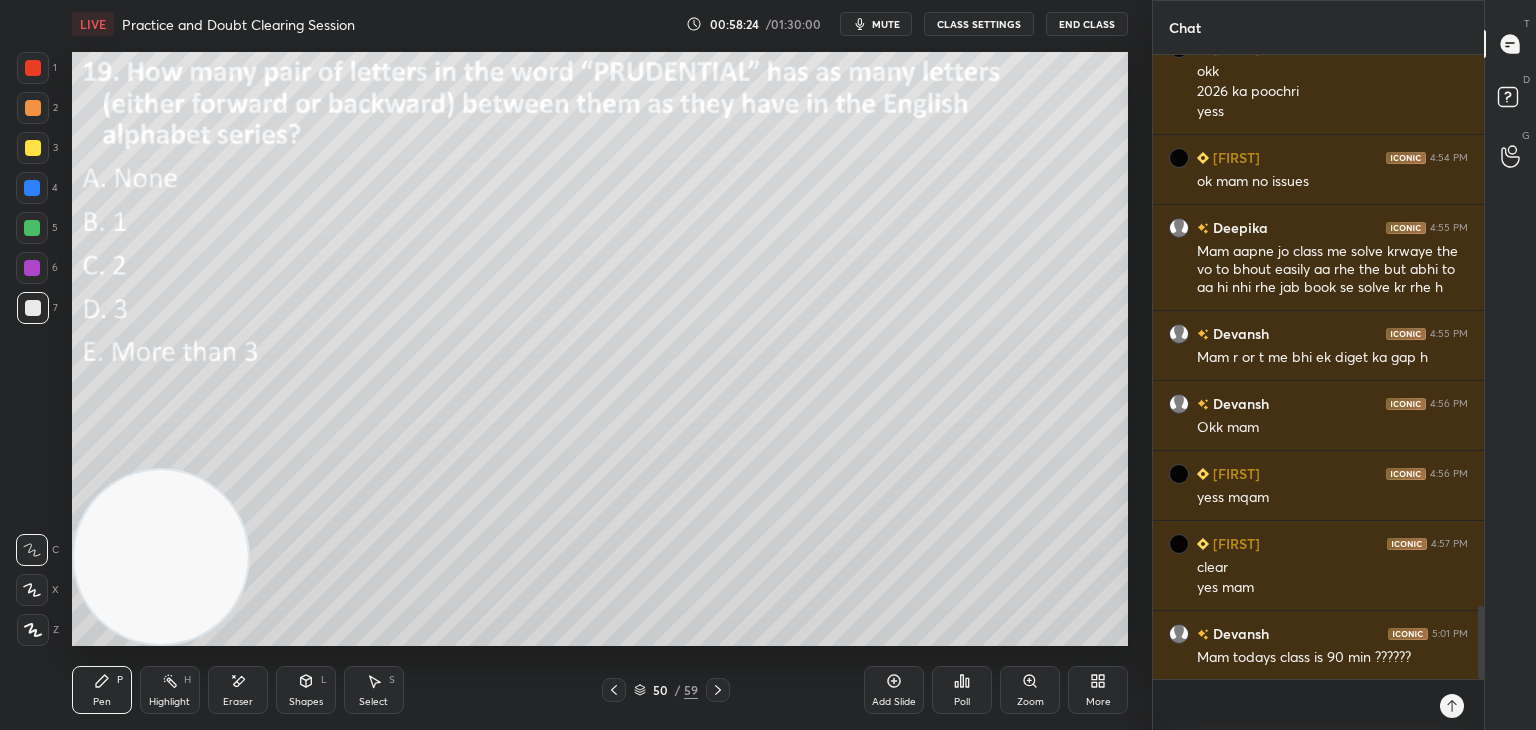scroll, scrollTop: 4816, scrollLeft: 0, axis: vertical 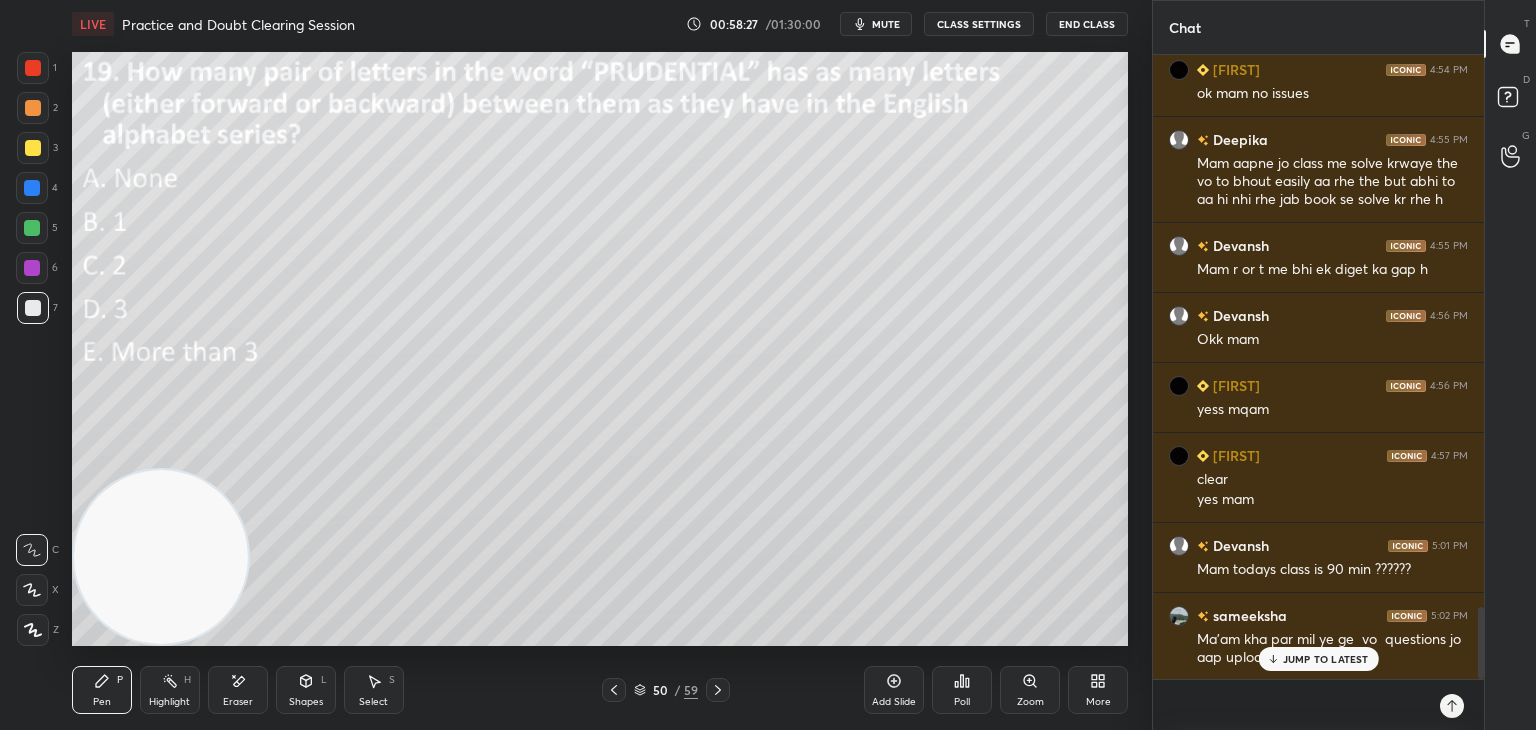 click on "JUMP TO LATEST" at bounding box center [1318, 659] 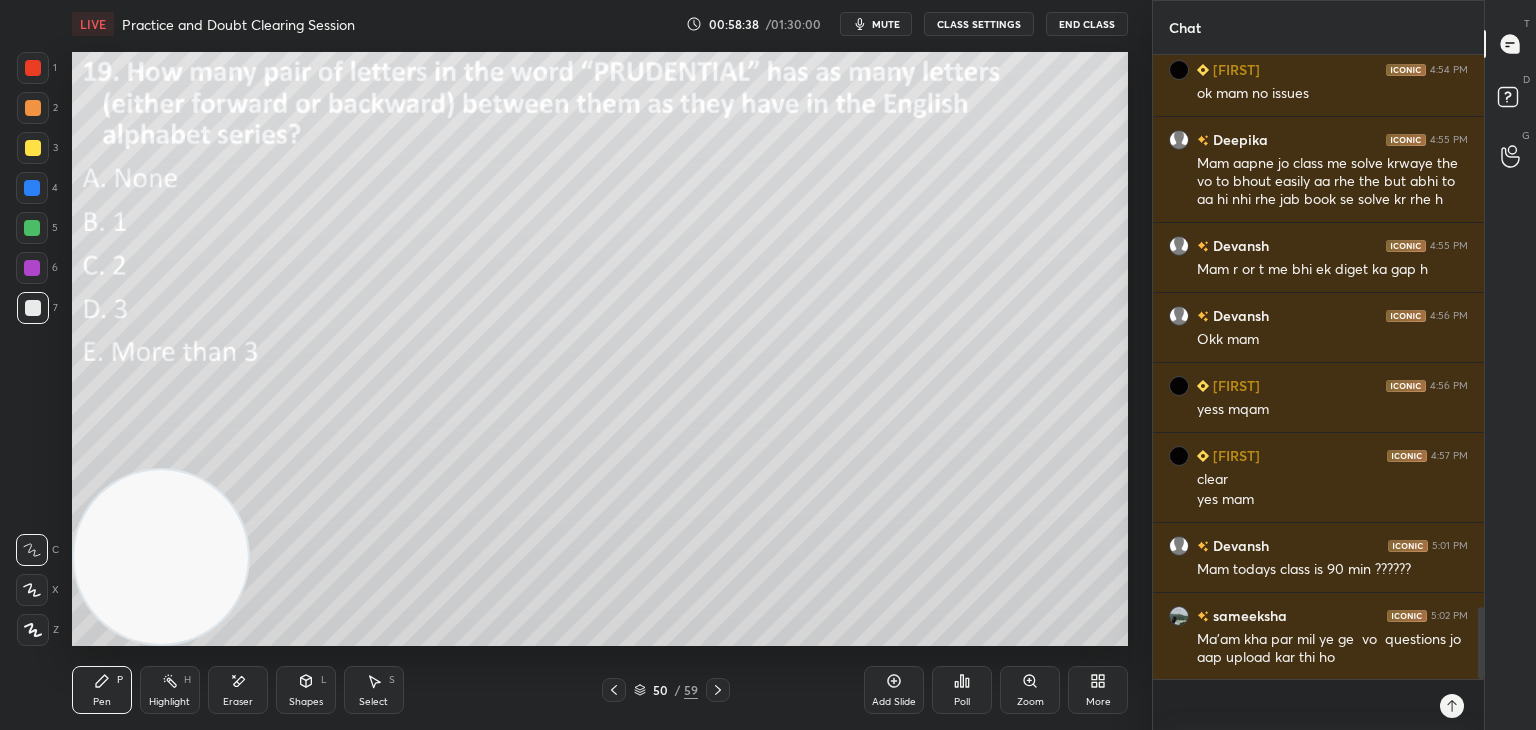click 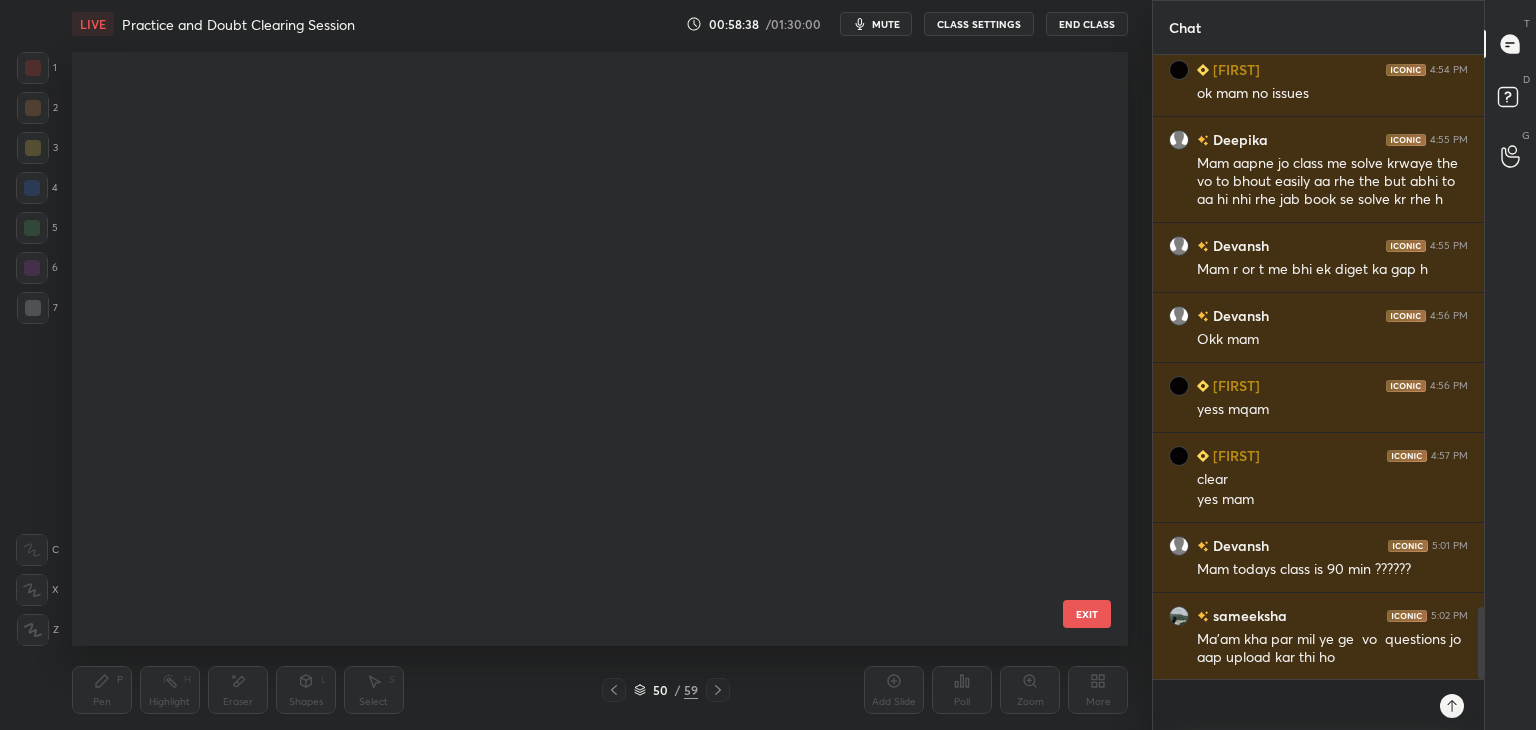 scroll, scrollTop: 2516, scrollLeft: 0, axis: vertical 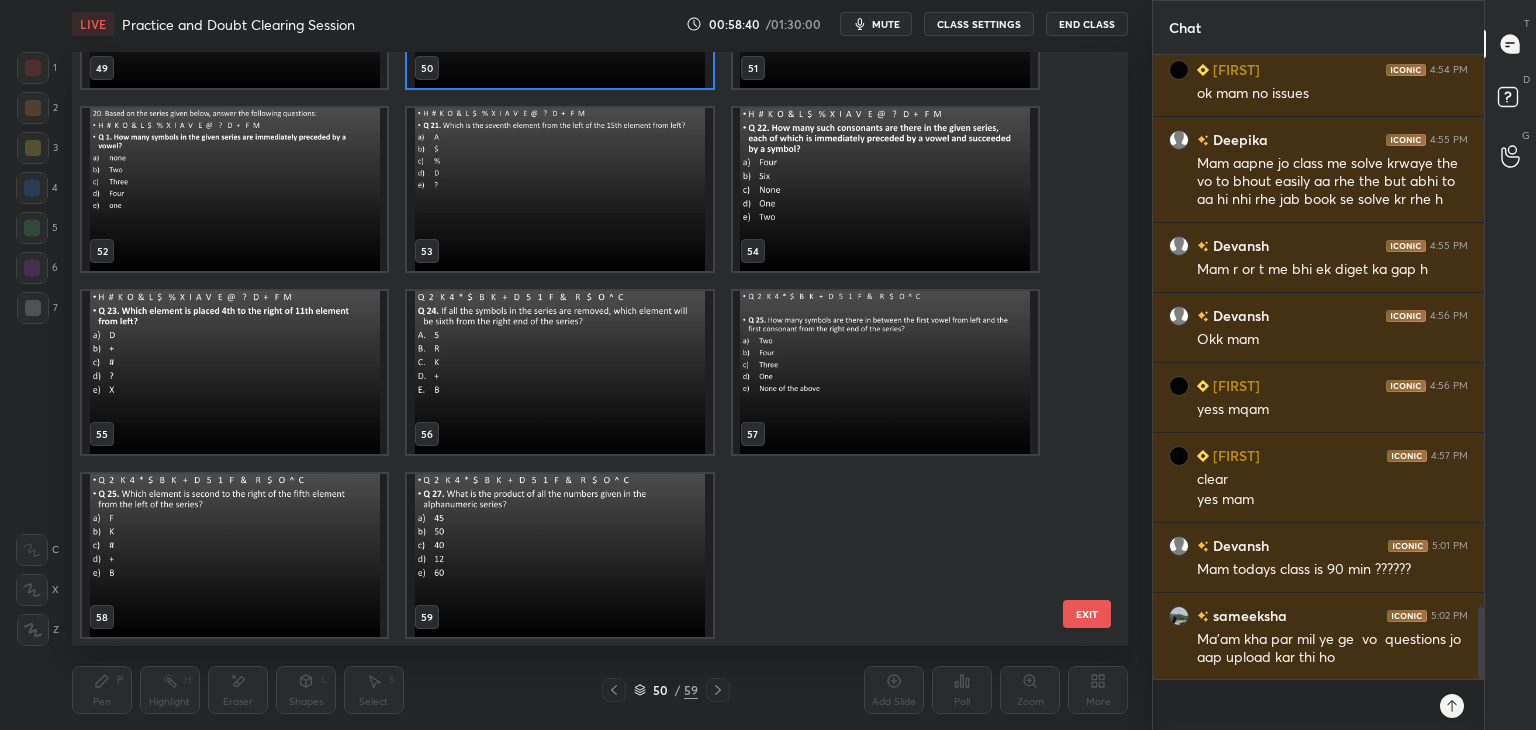 click at bounding box center [559, 555] 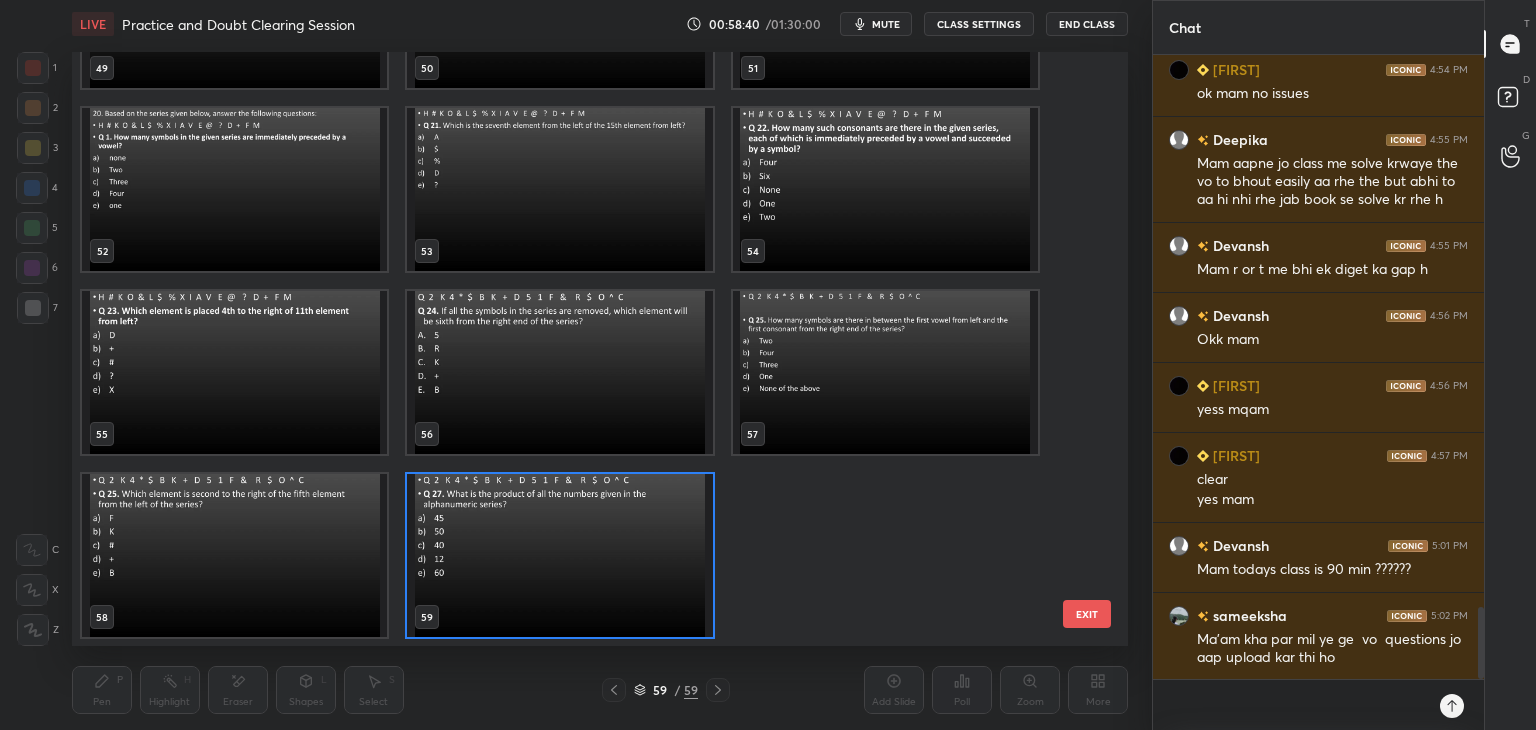 click at bounding box center (559, 555) 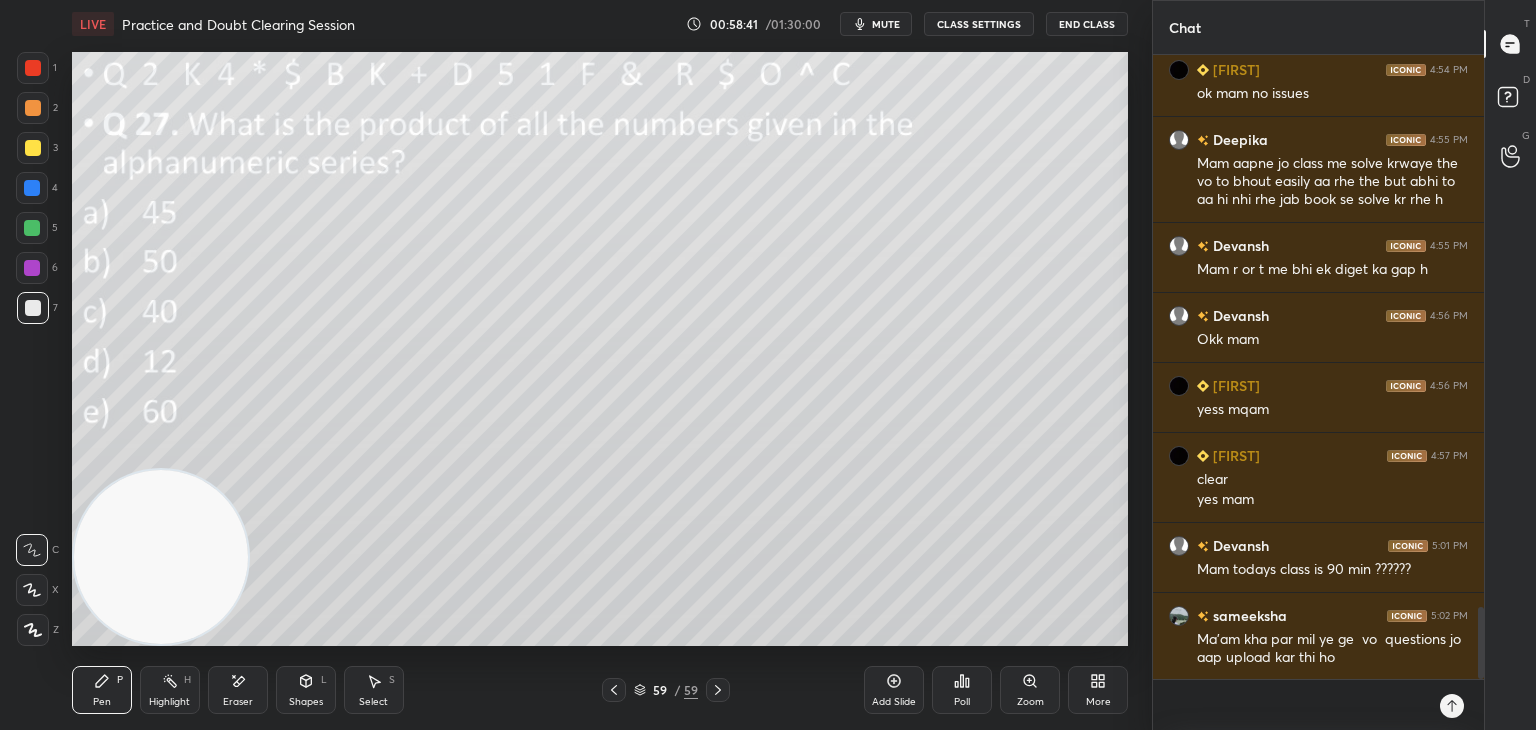 click 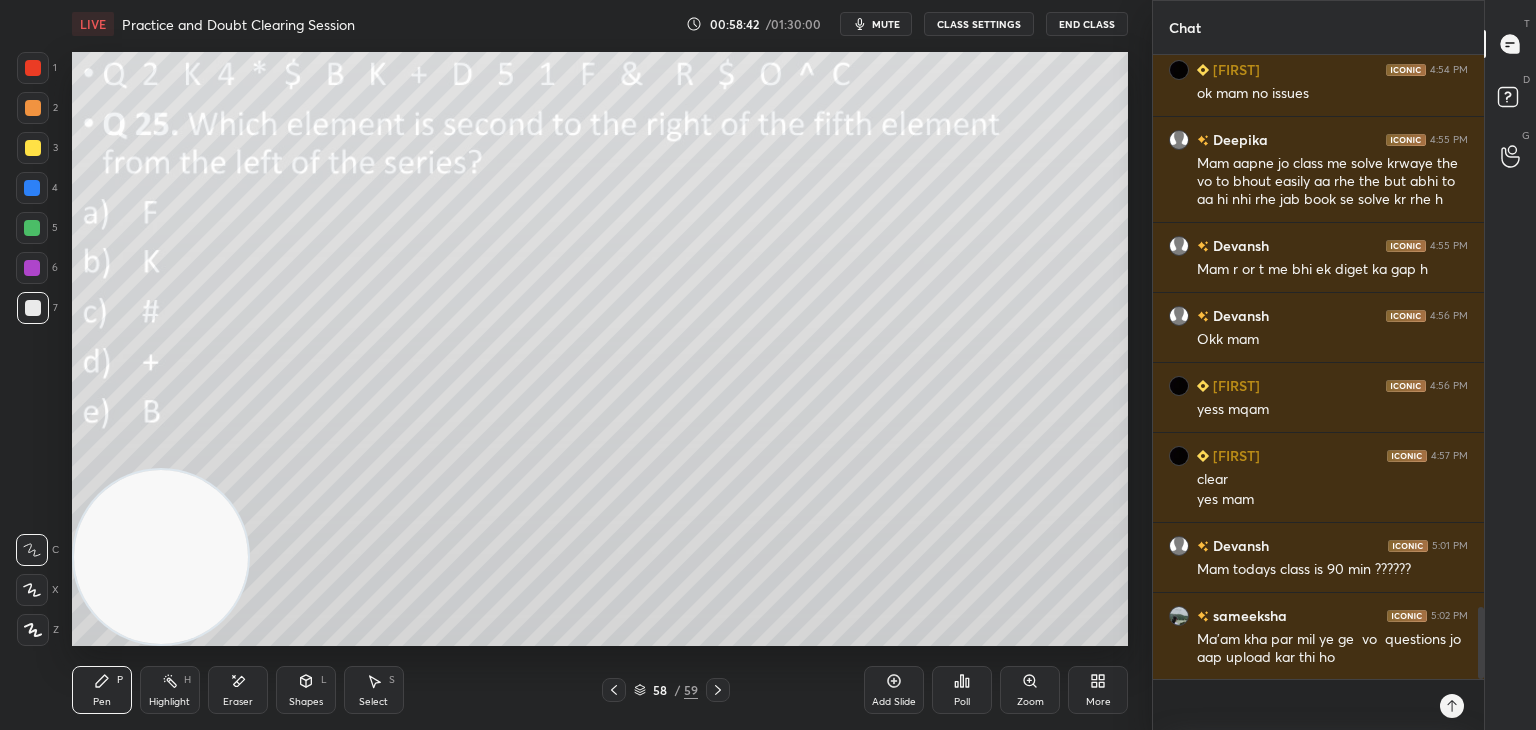 click at bounding box center [614, 690] 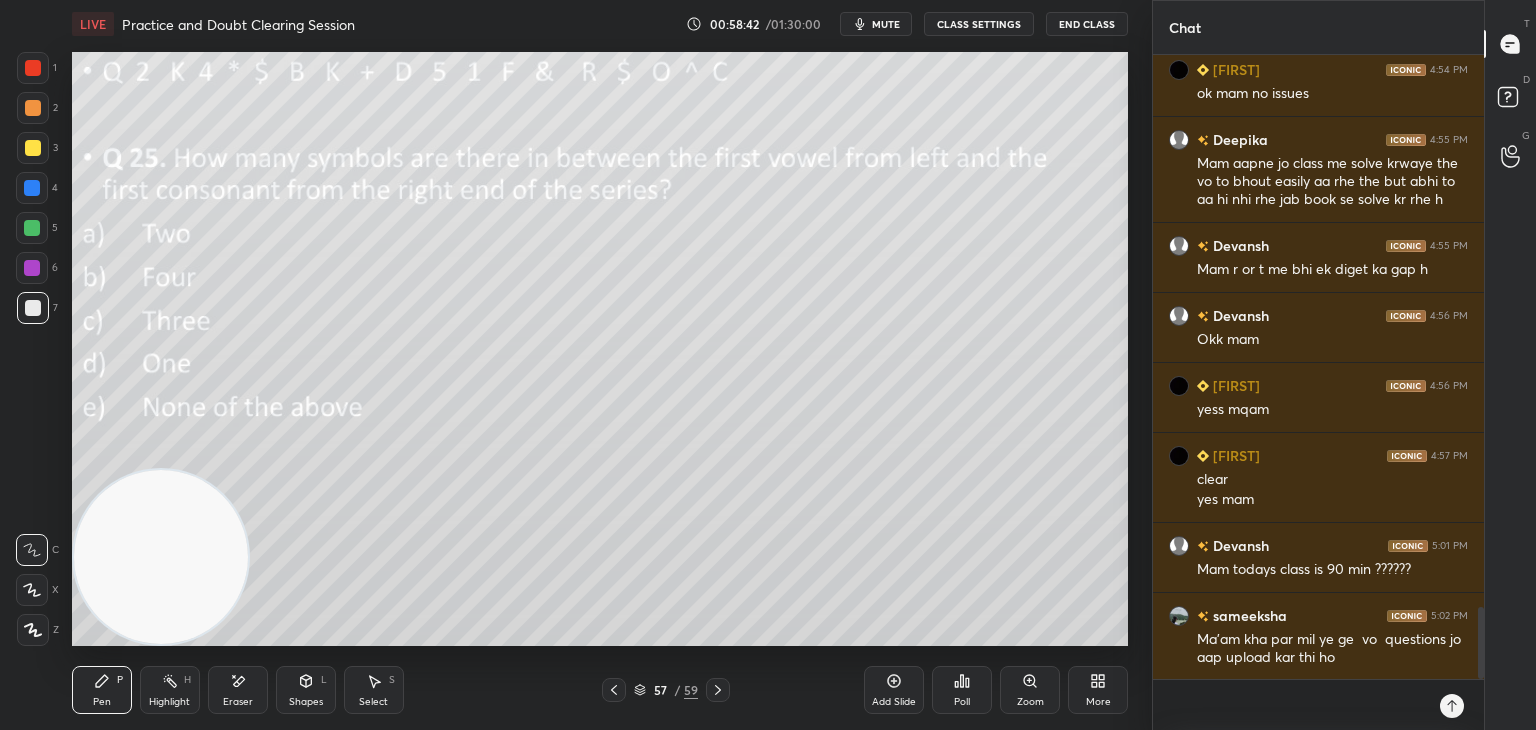 click 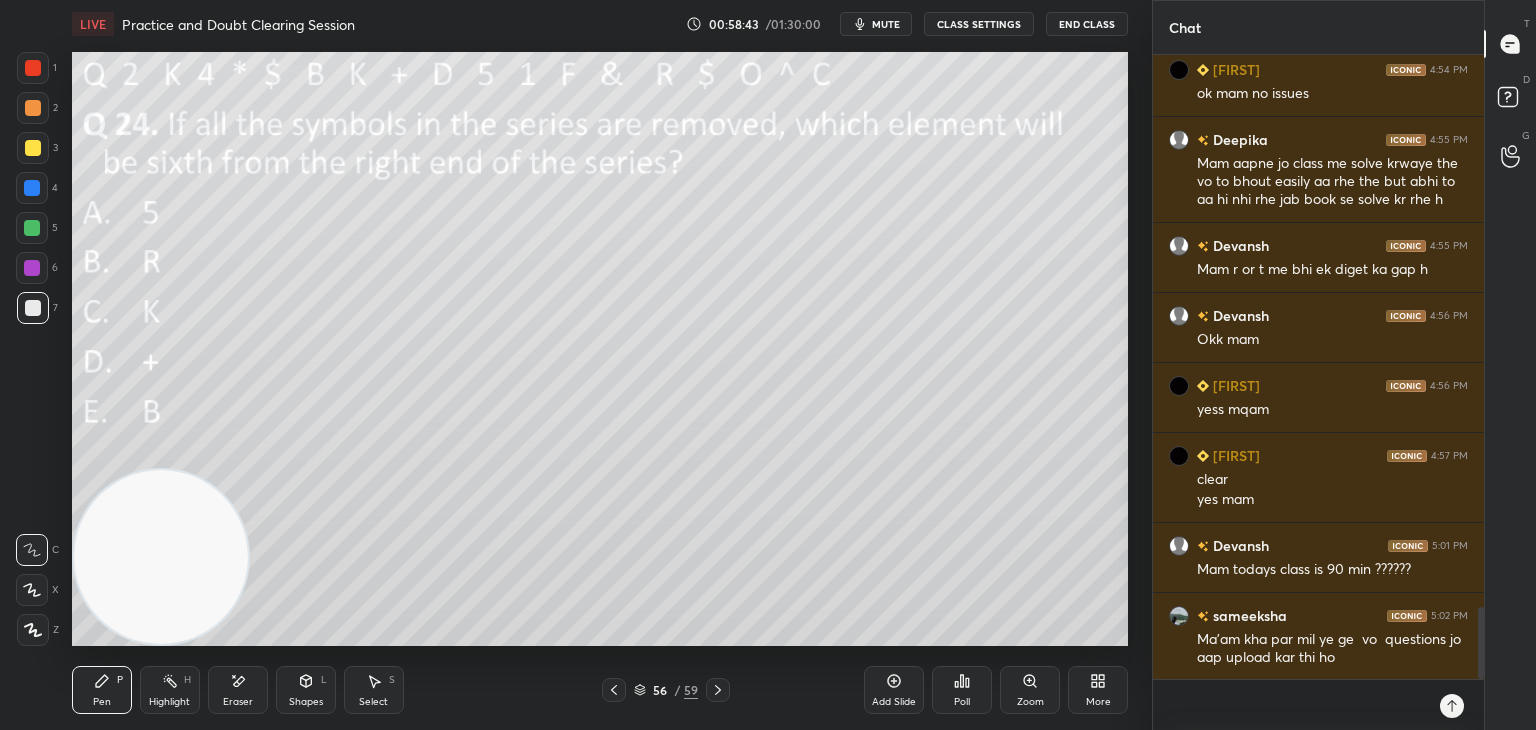 click 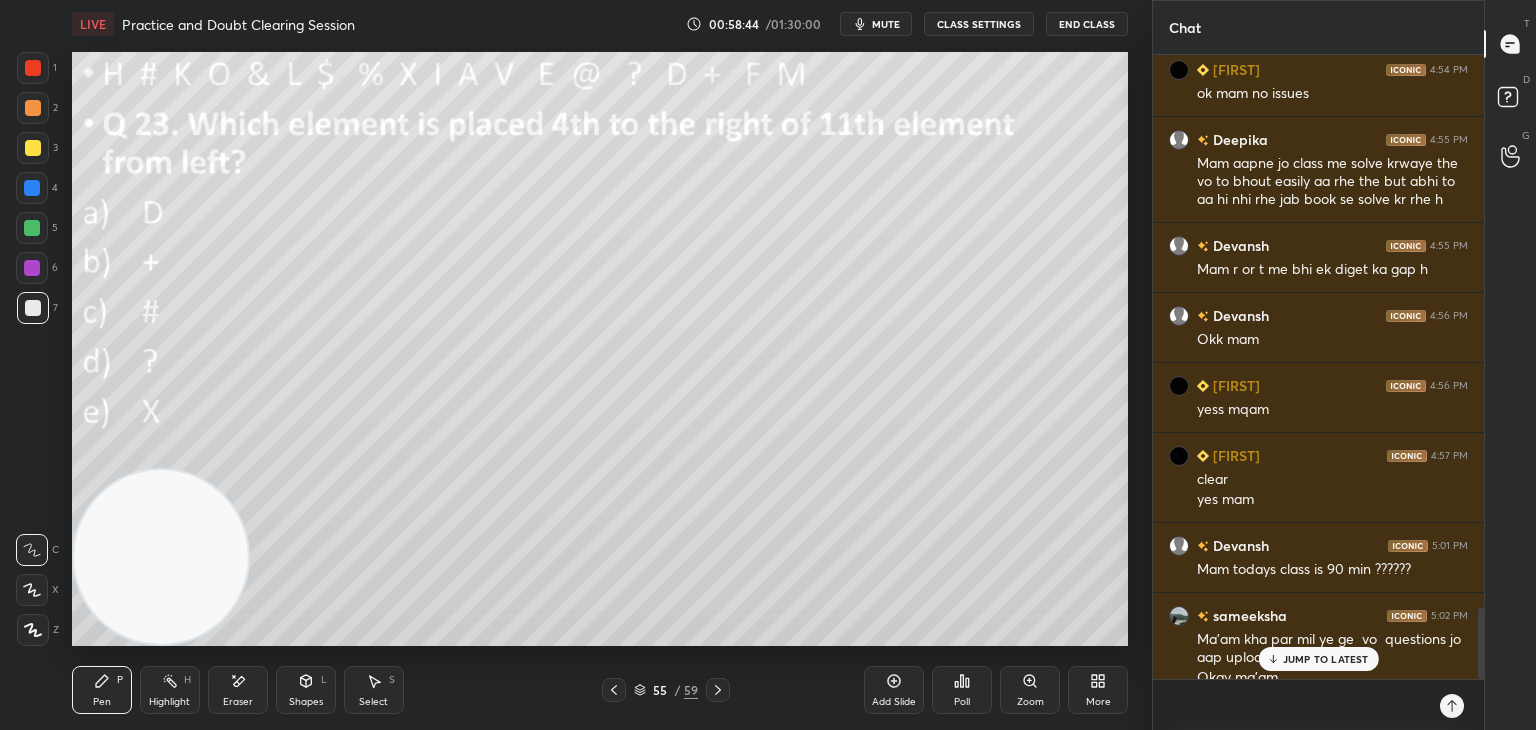 scroll, scrollTop: 4836, scrollLeft: 0, axis: vertical 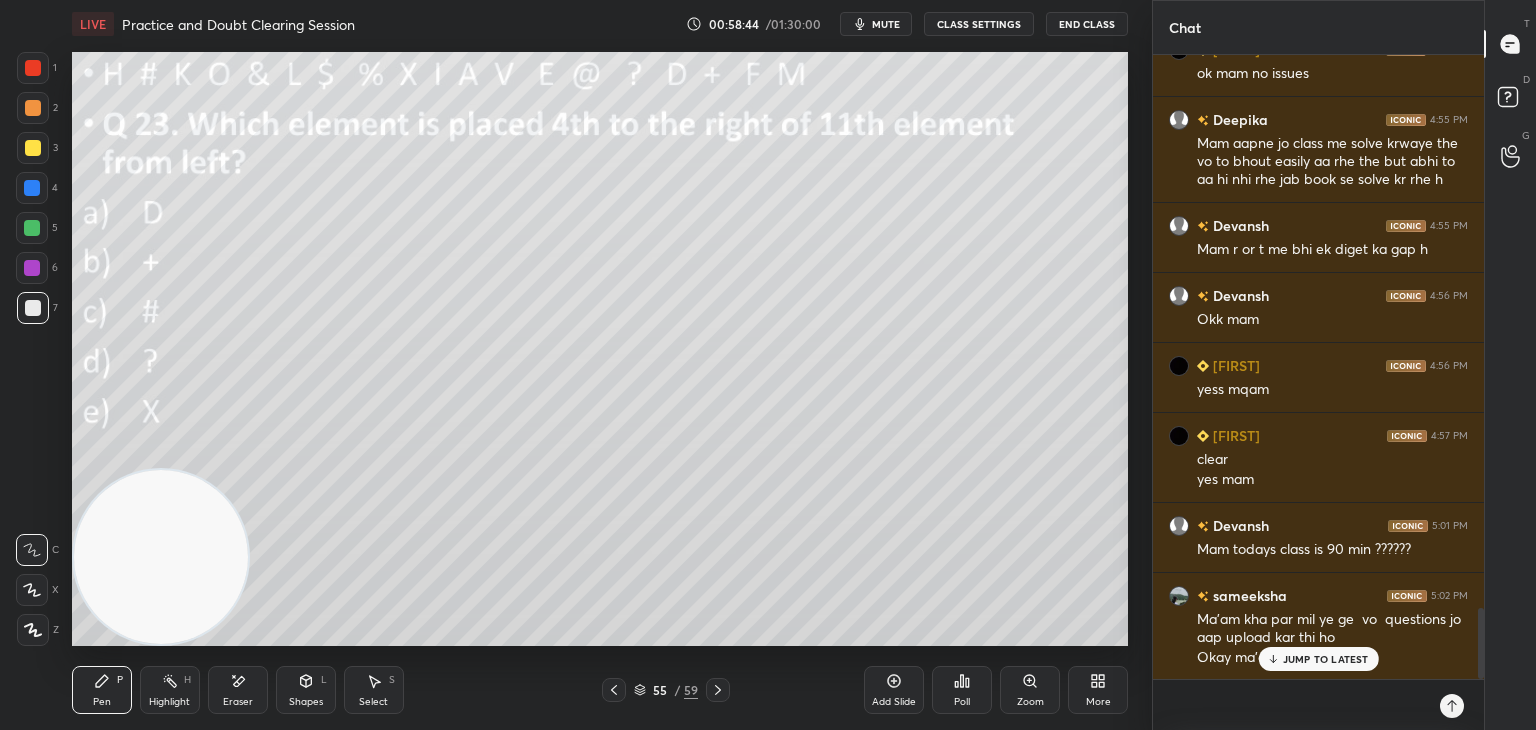 click at bounding box center (614, 690) 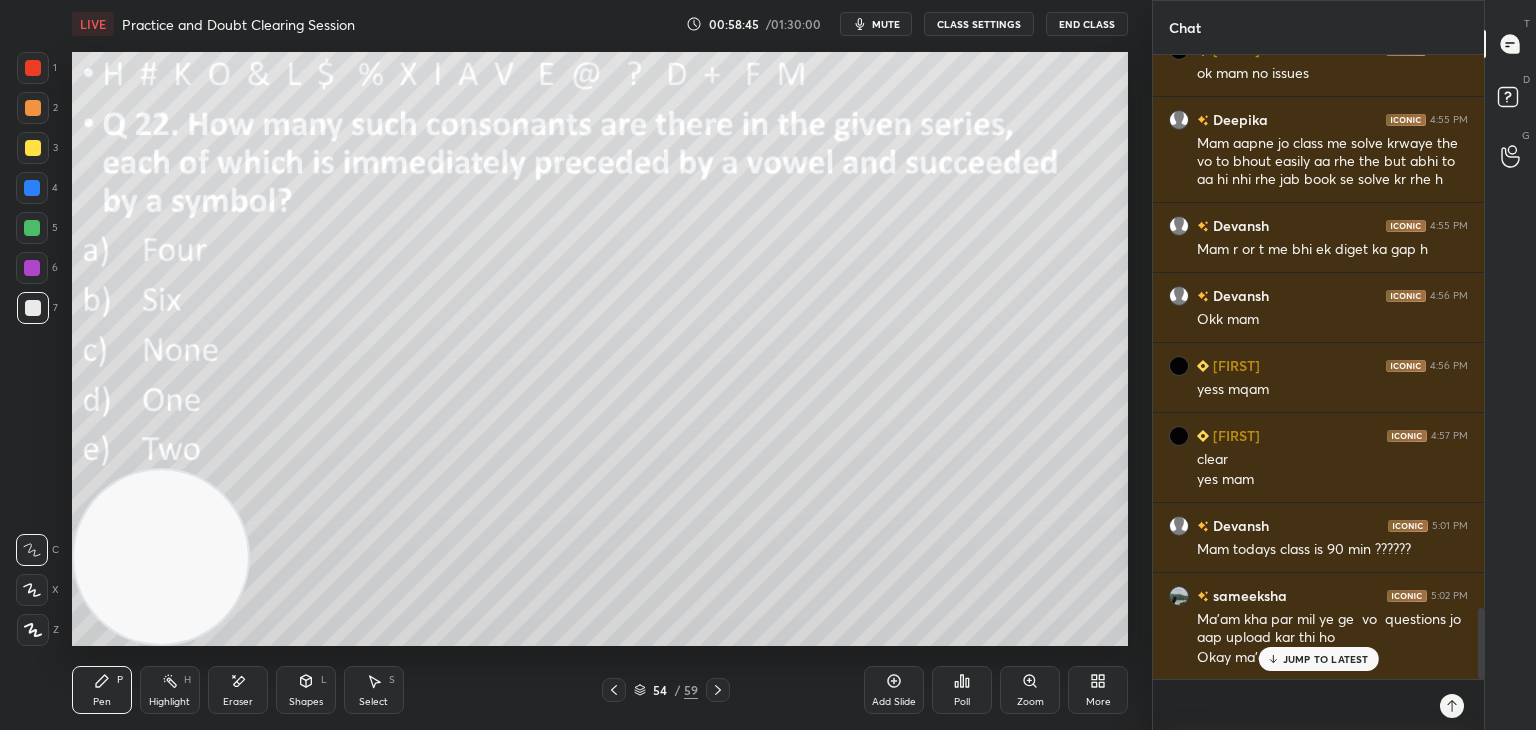 click on "Pen P Highlight H Eraser Shapes L Select S 54 / 59 Add Slide Poll Zoom More" at bounding box center [600, 690] 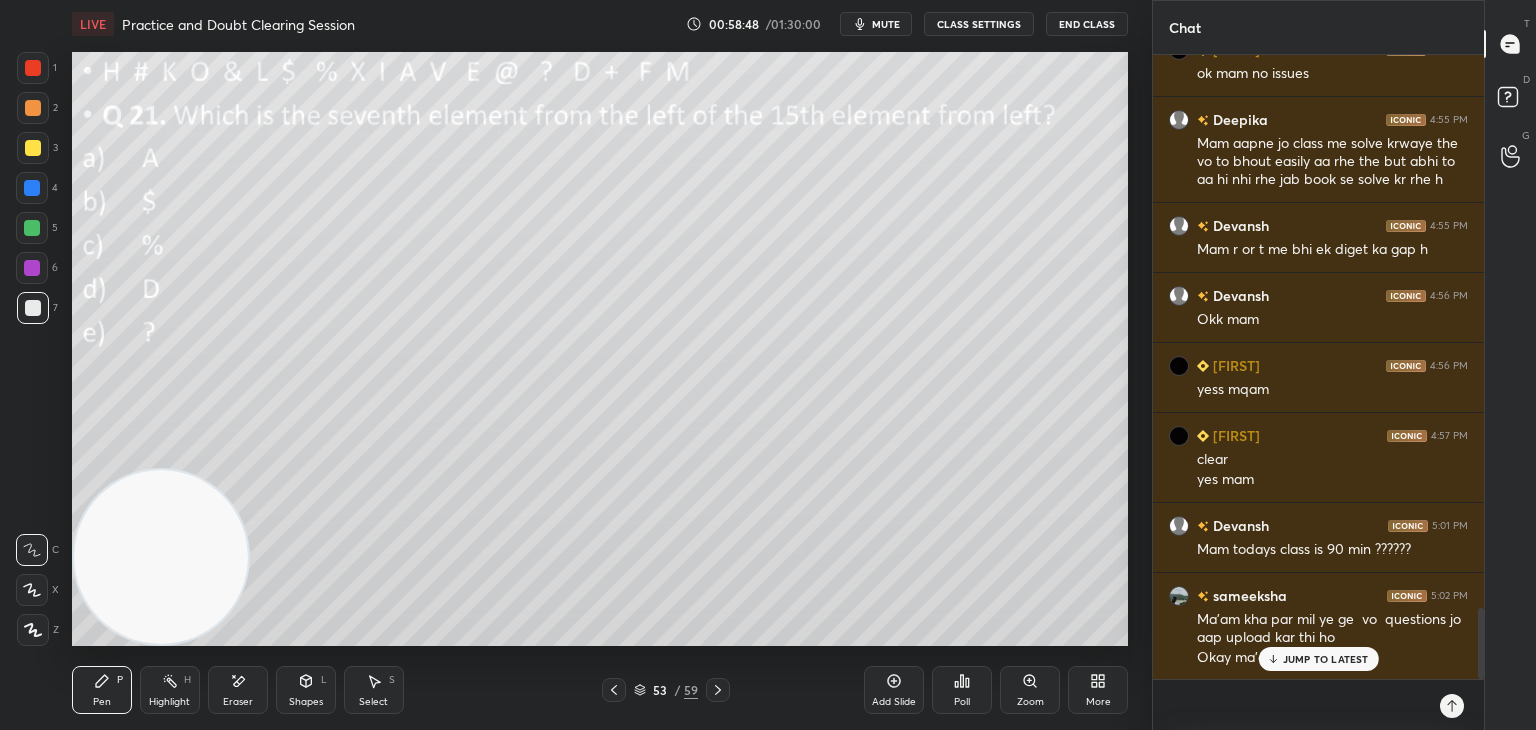 click 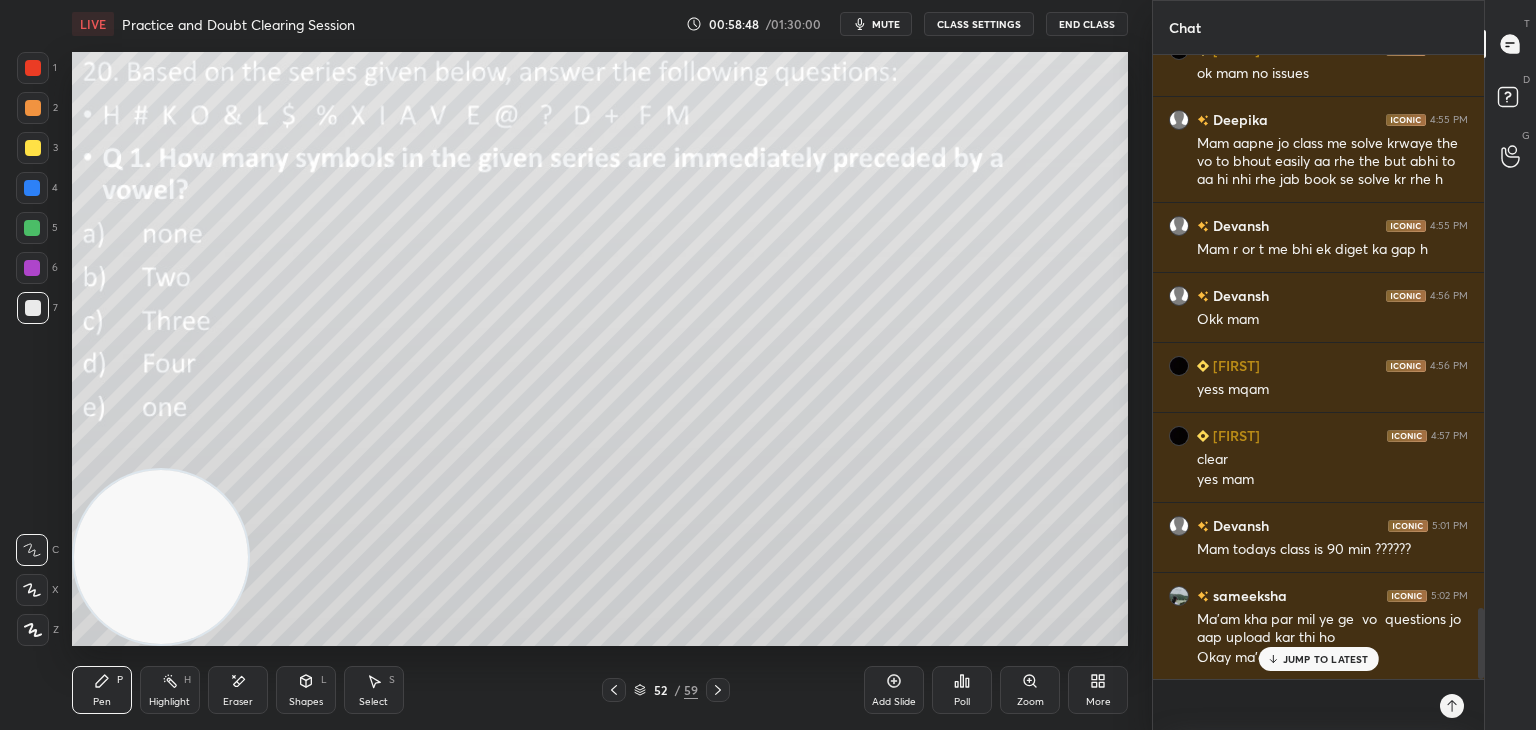 click 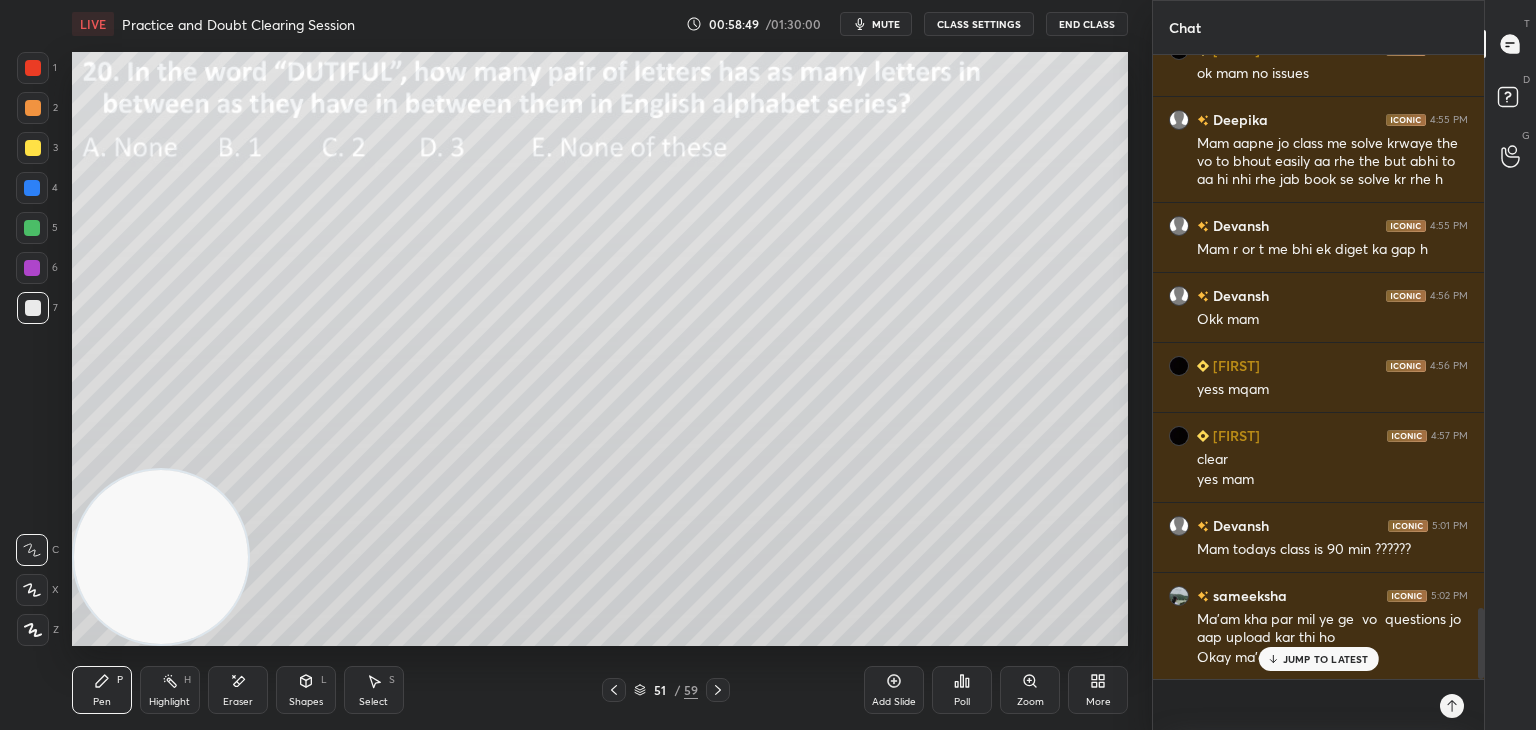 click 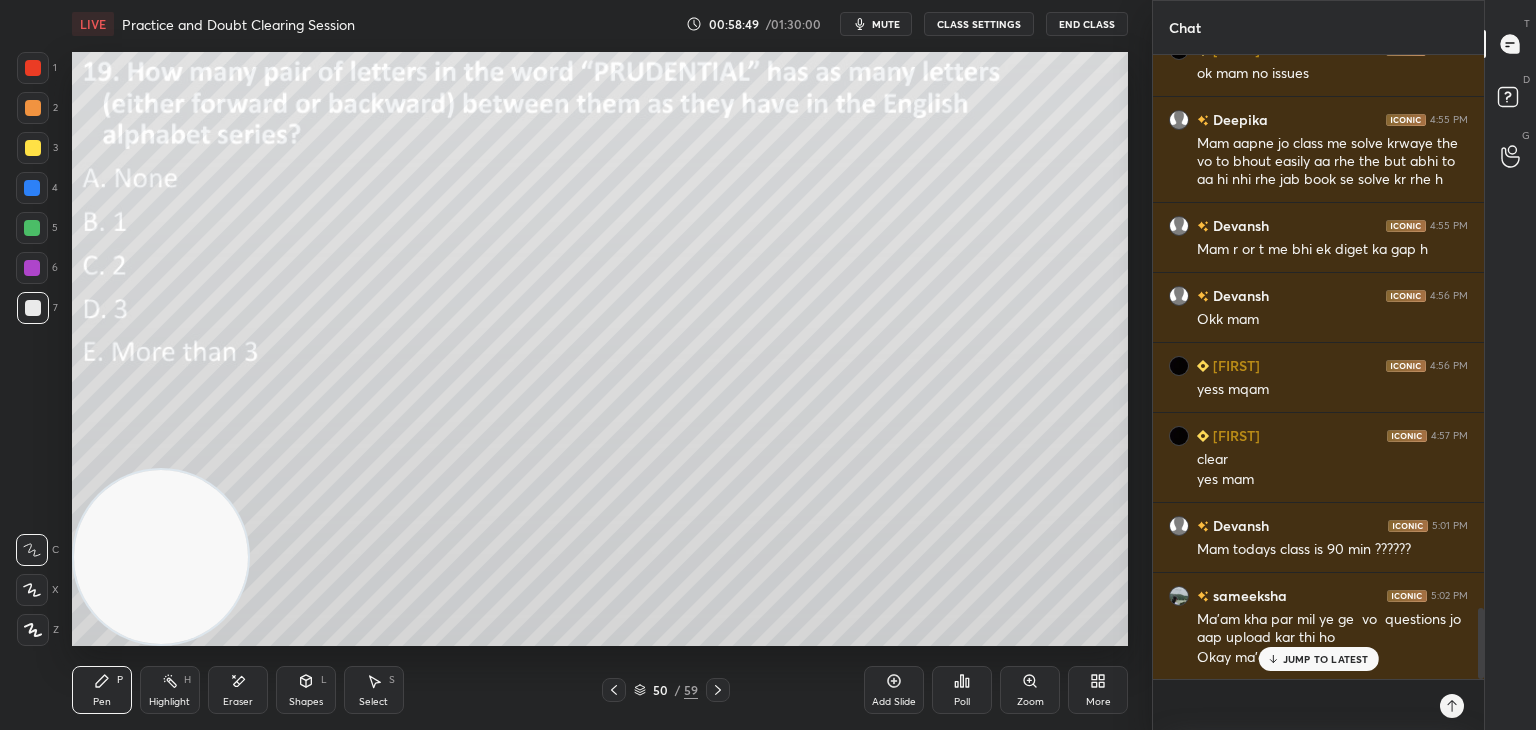 click 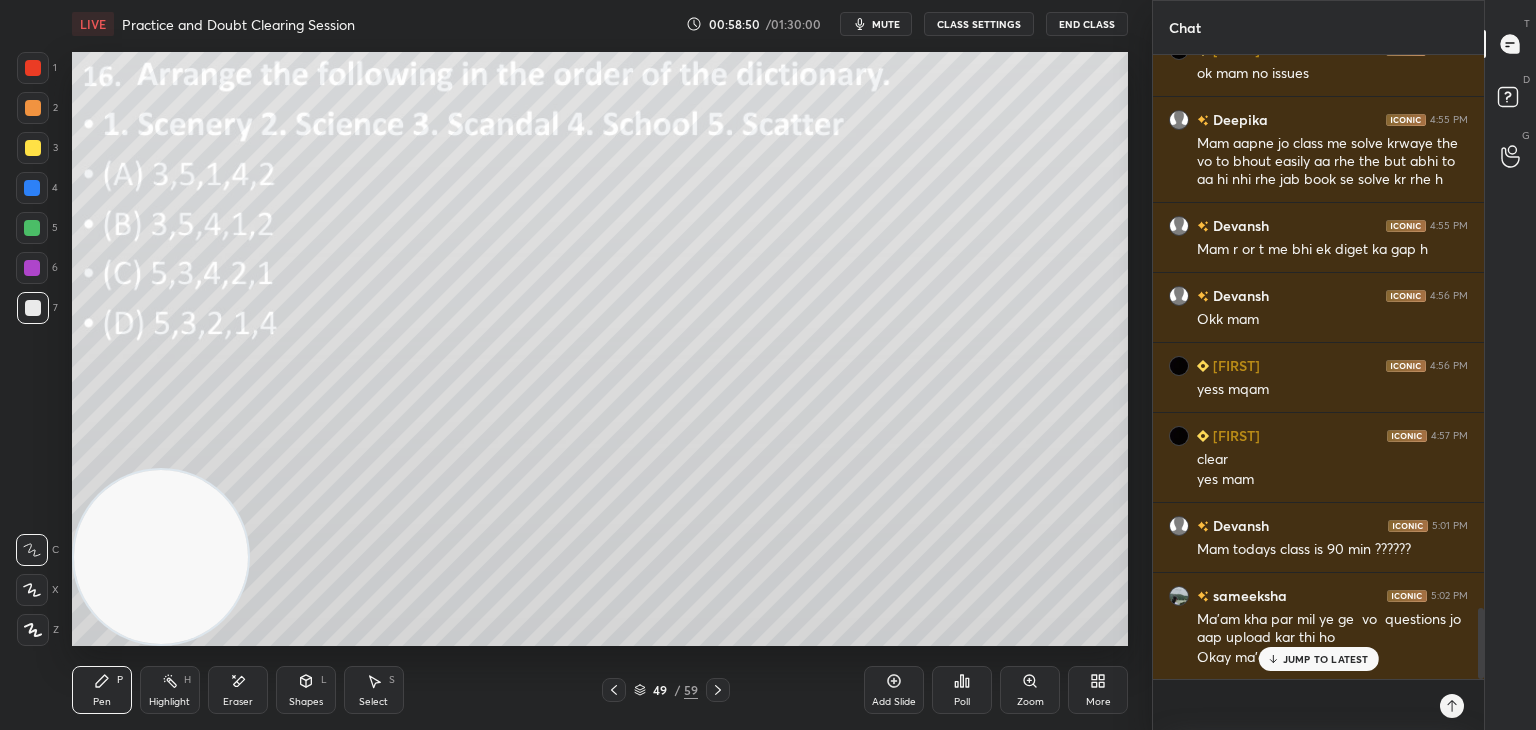 click 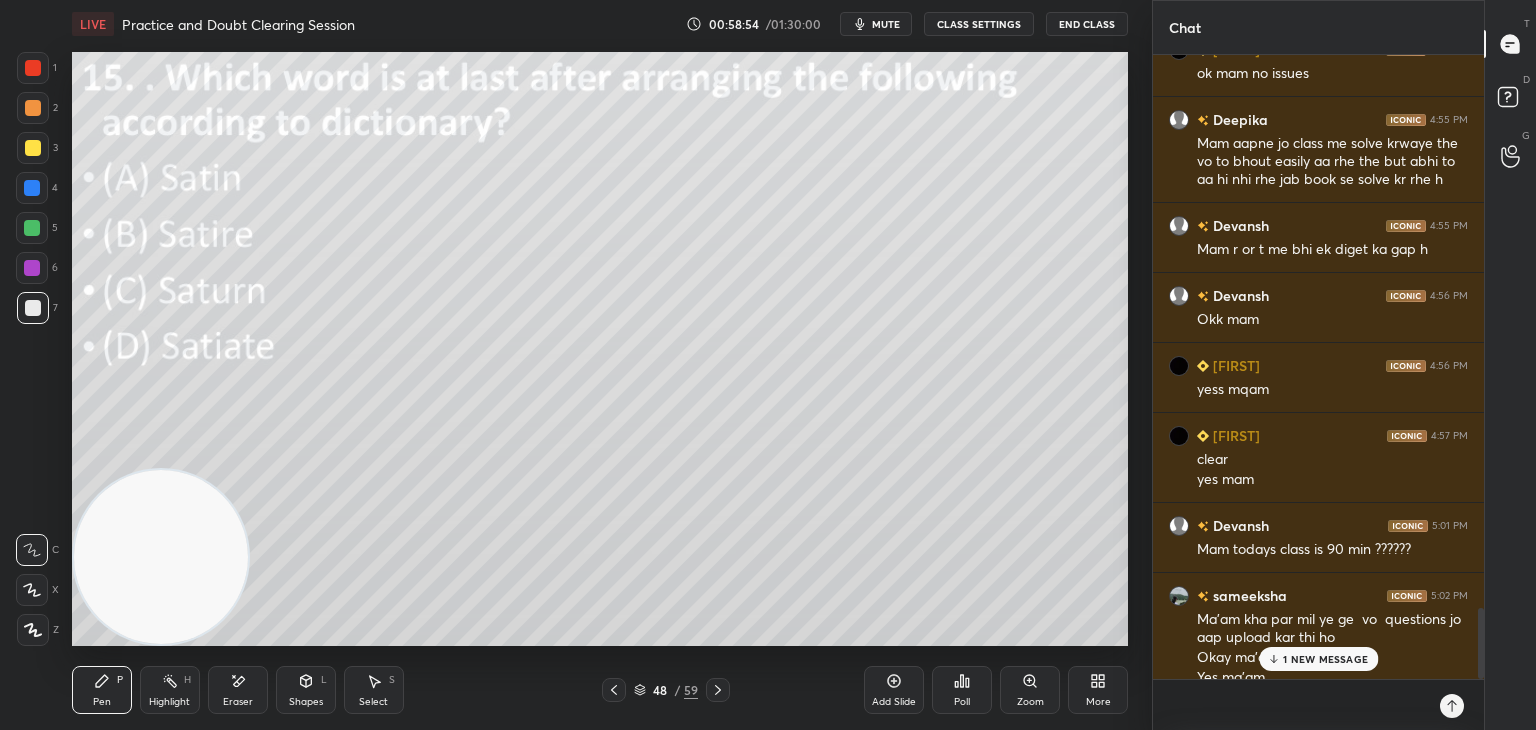scroll, scrollTop: 4856, scrollLeft: 0, axis: vertical 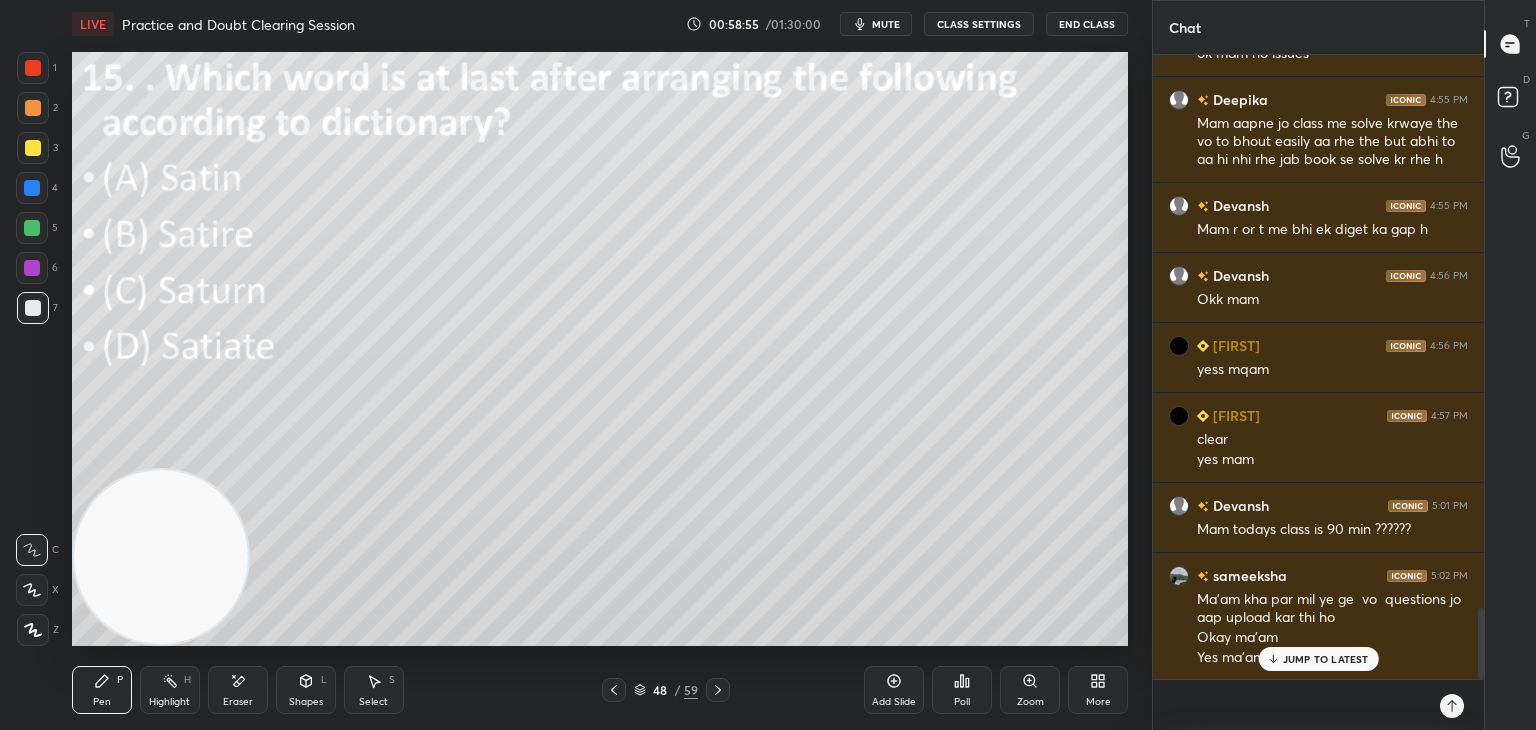 click 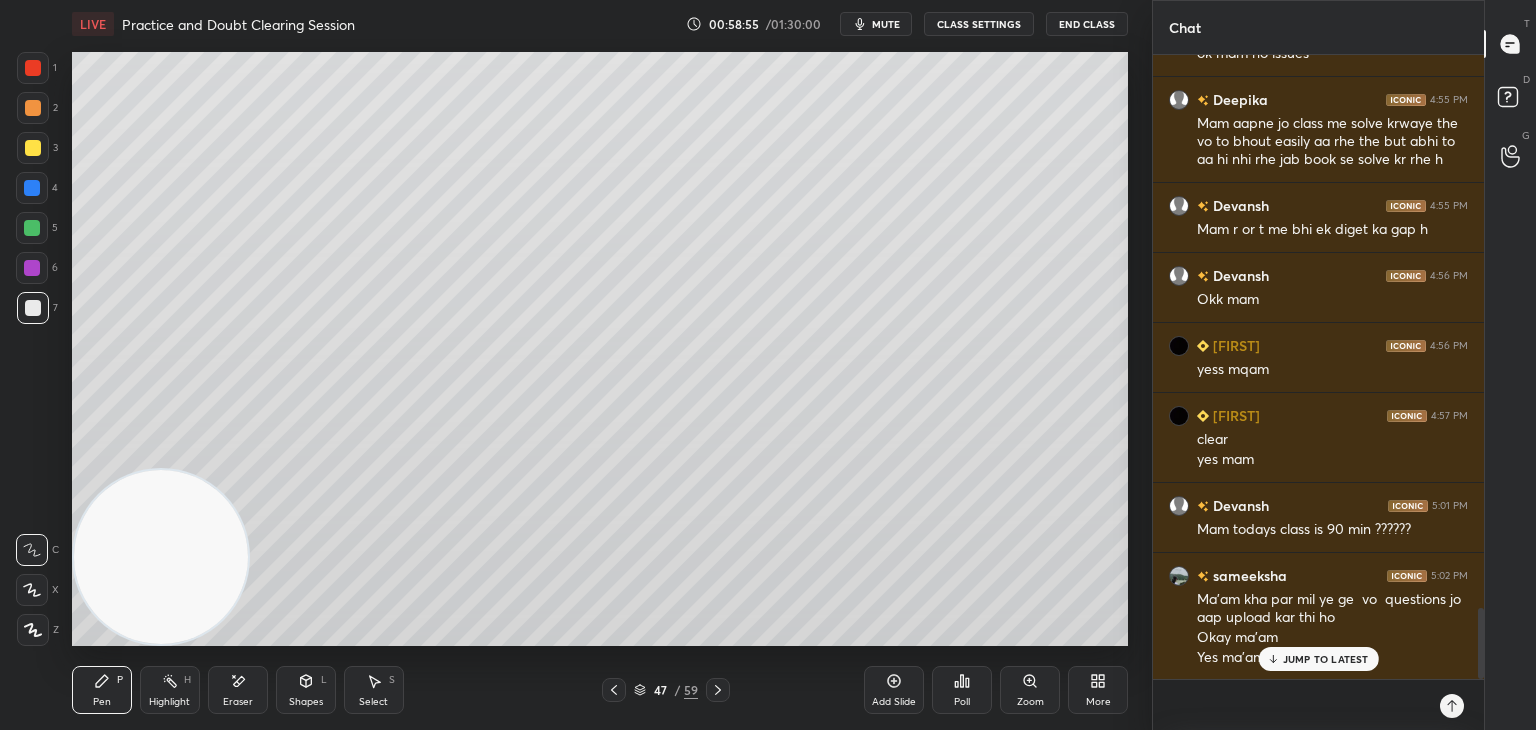 click 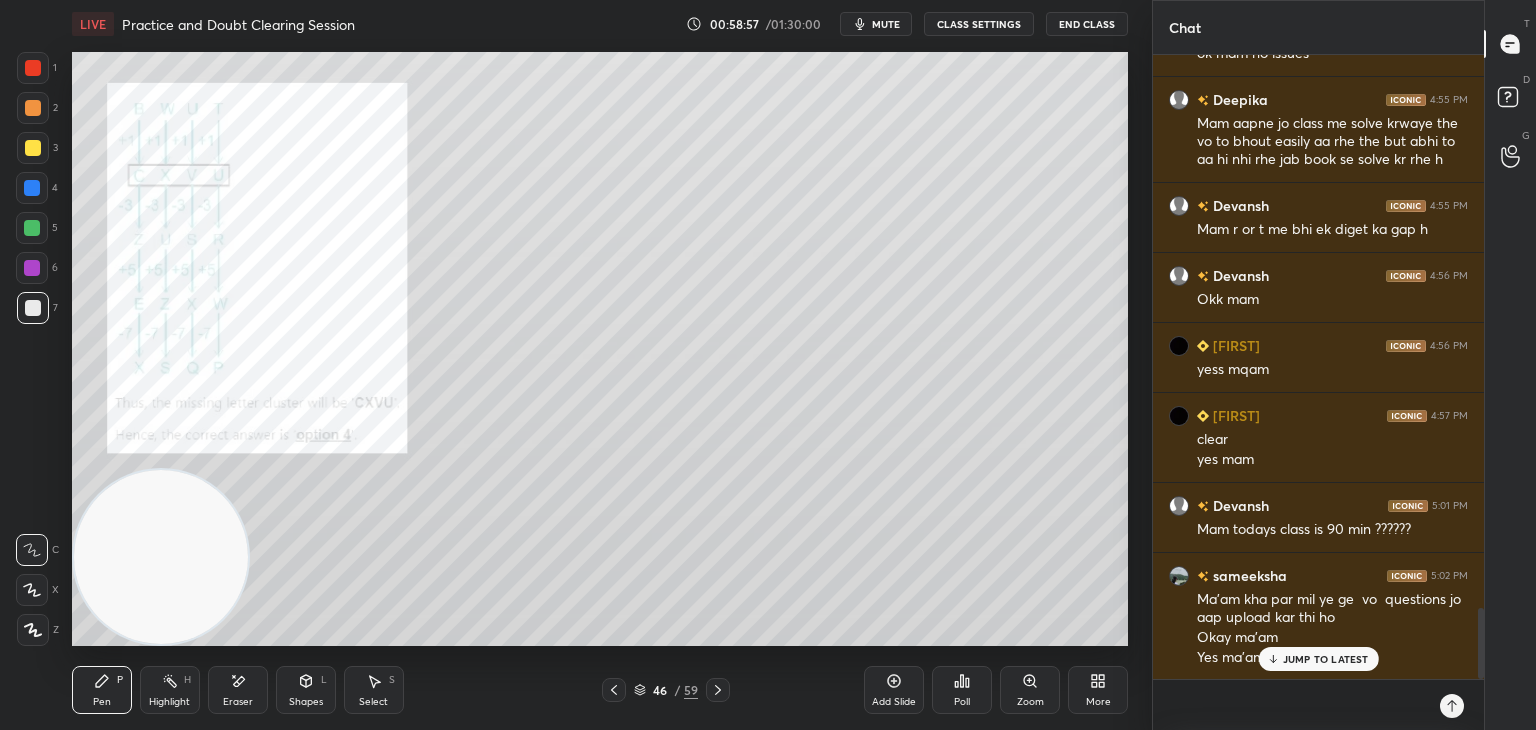 click 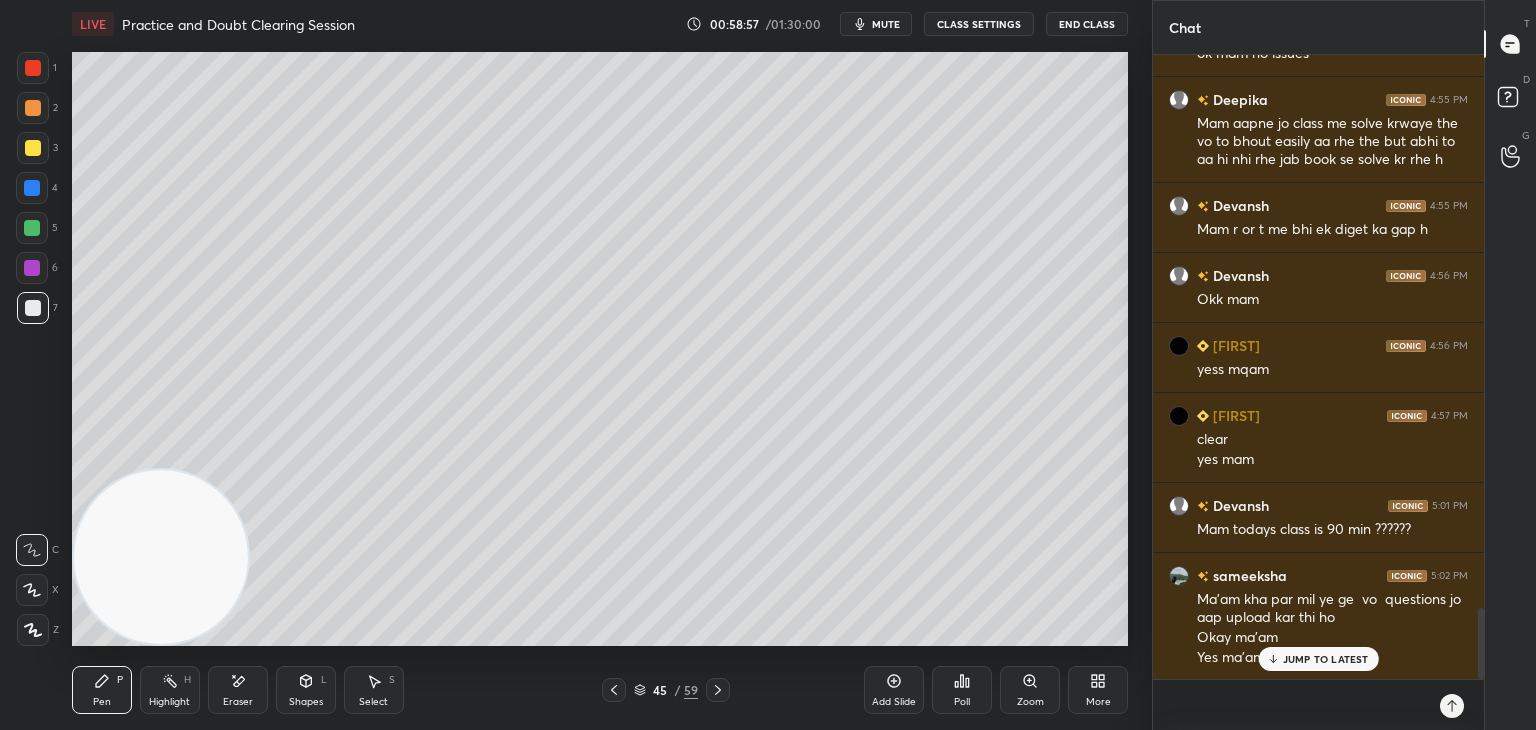 click 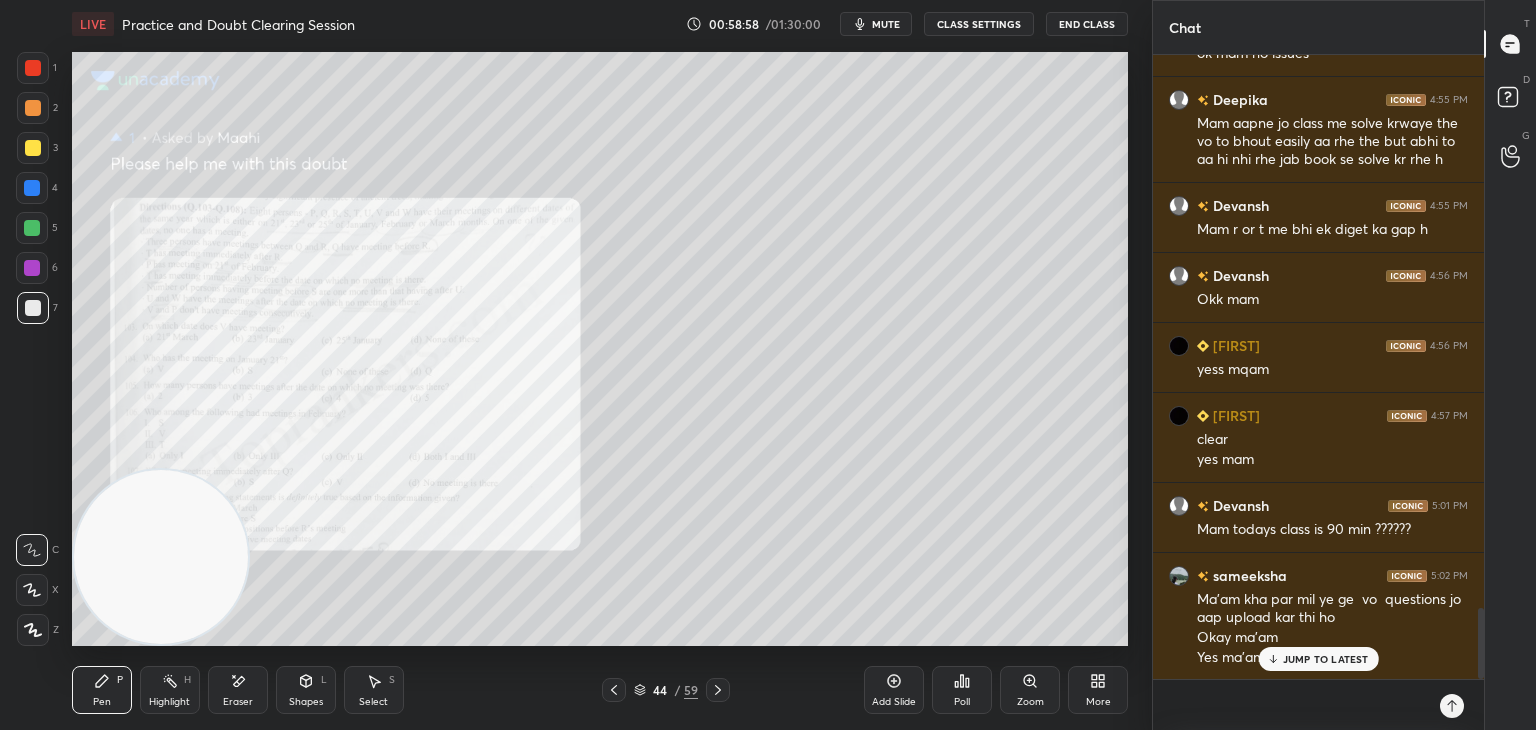 click 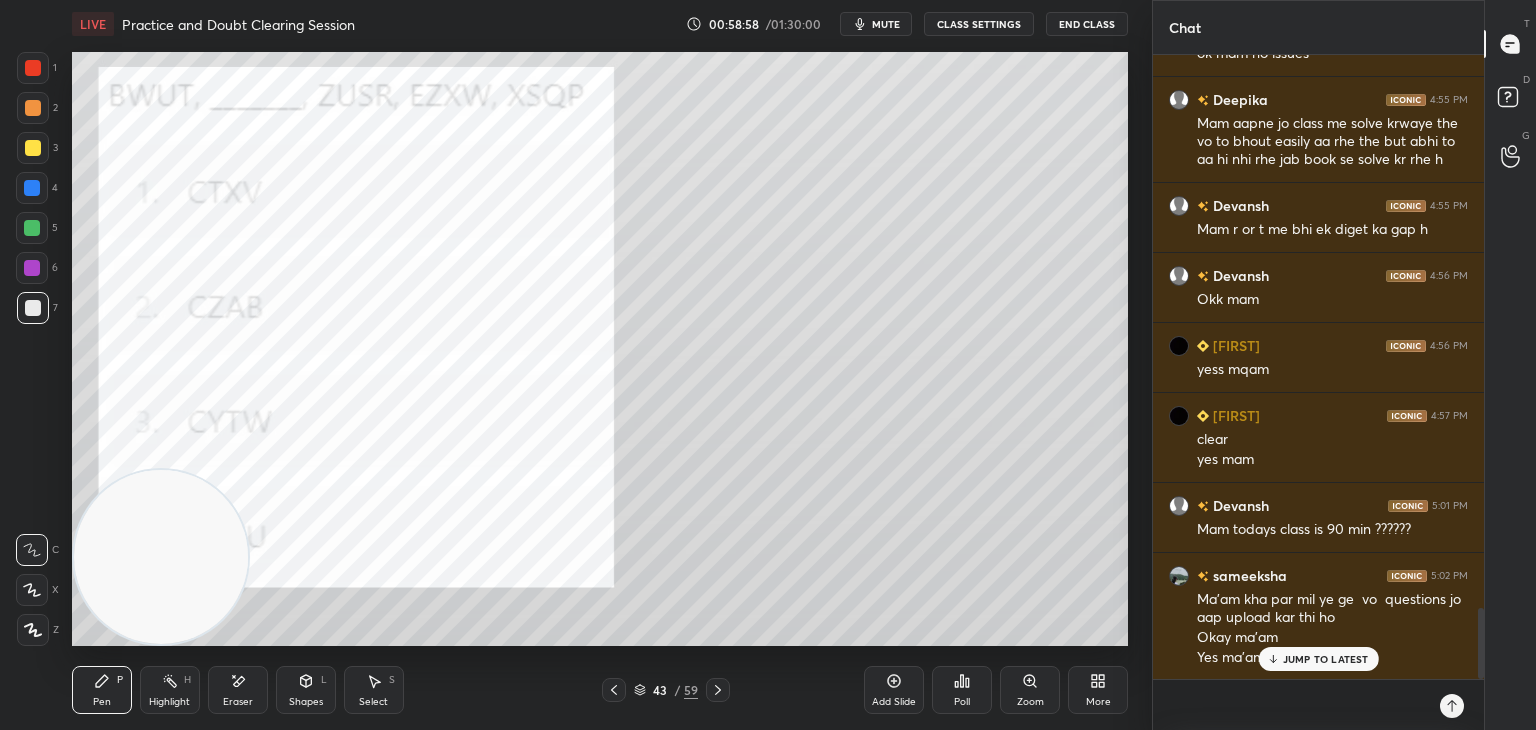 click 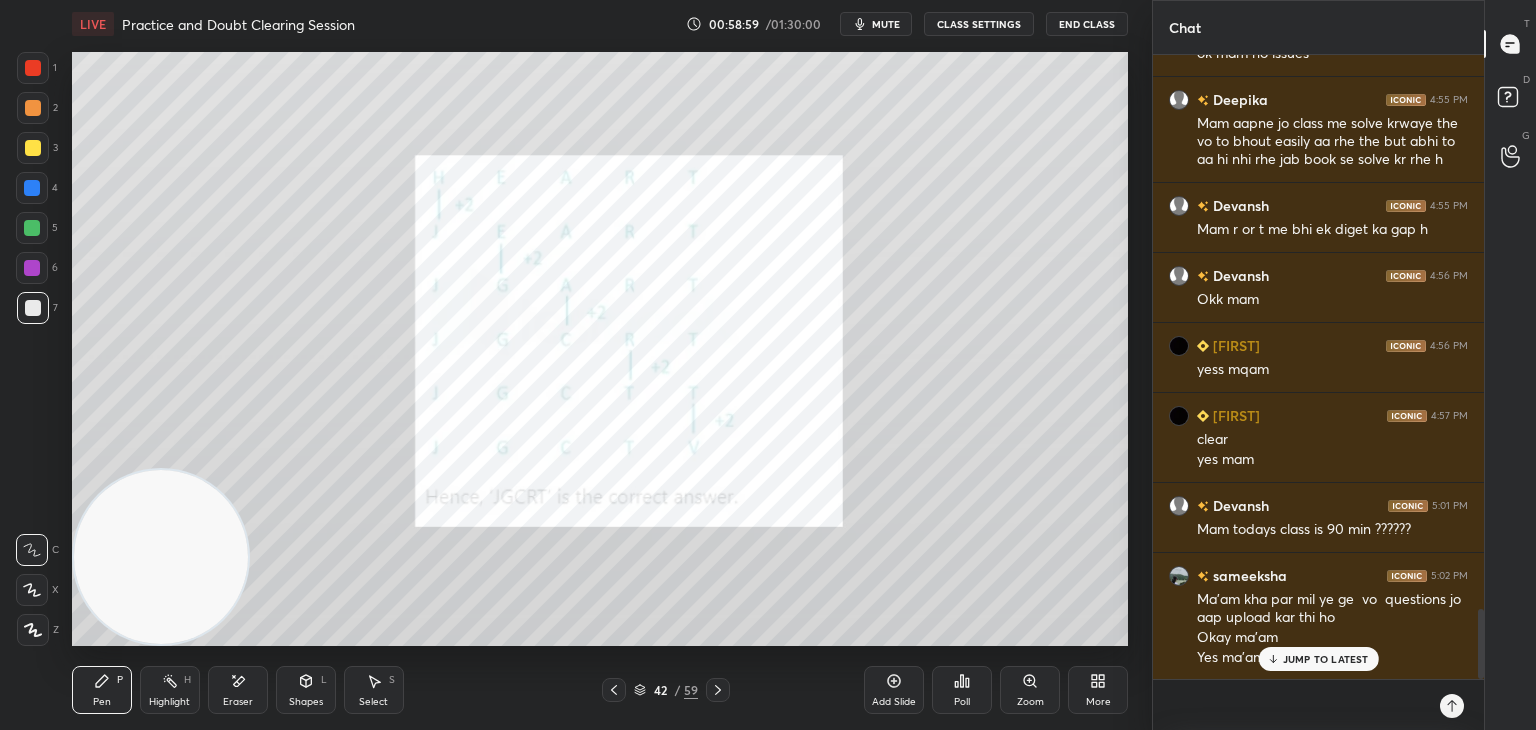 scroll, scrollTop: 4980, scrollLeft: 0, axis: vertical 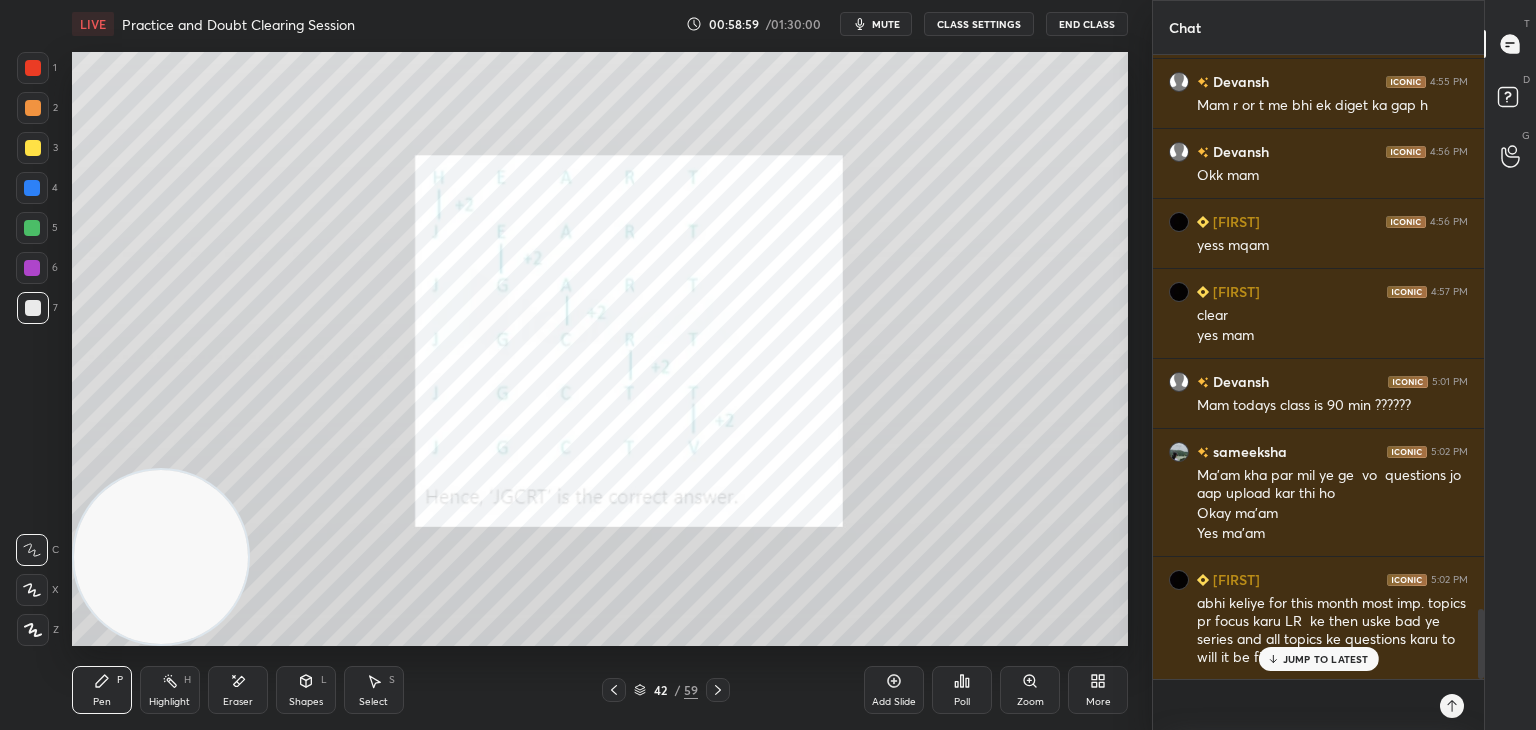 click at bounding box center [614, 690] 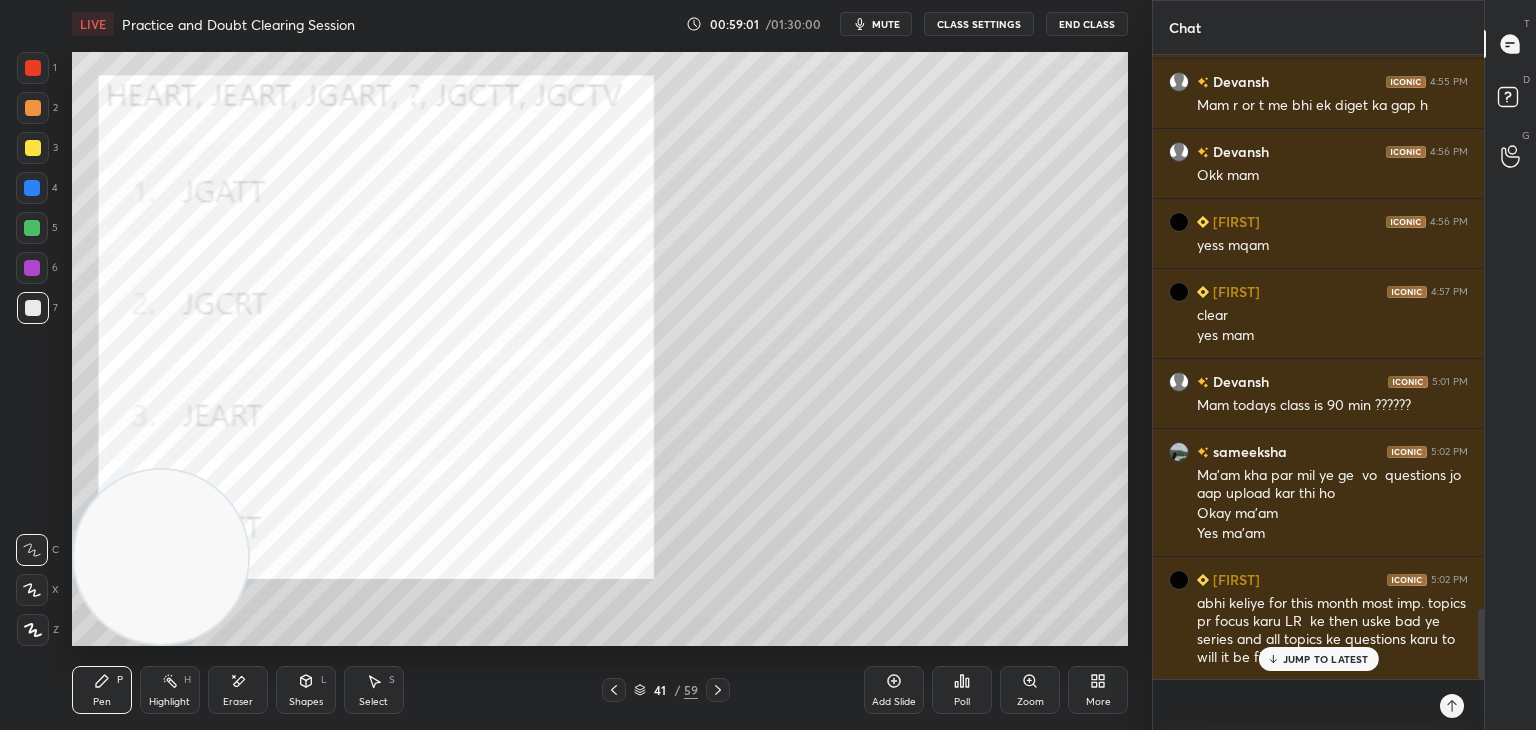 click on "JUMP TO LATEST" at bounding box center (1326, 659) 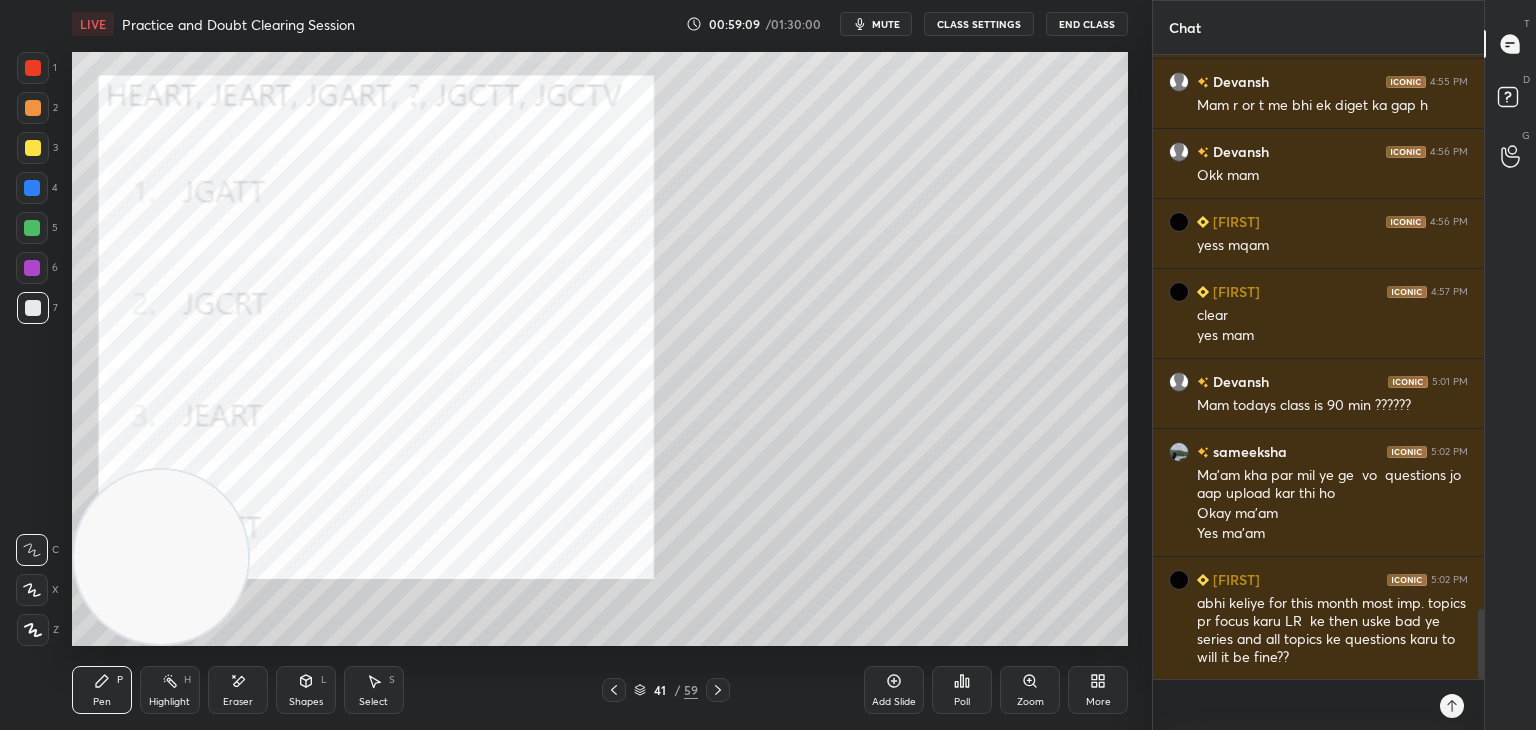 click at bounding box center (33, 68) 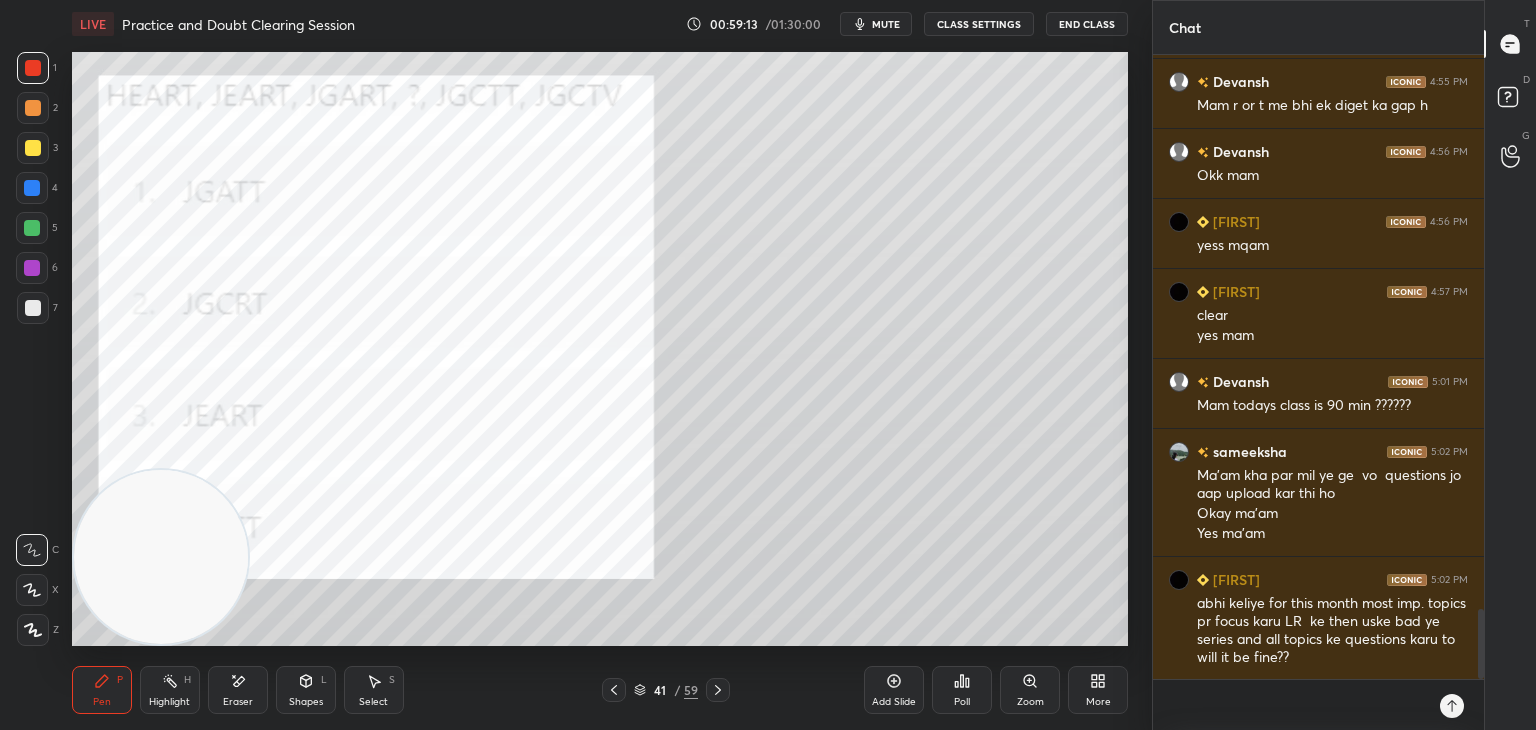 scroll, scrollTop: 5051, scrollLeft: 0, axis: vertical 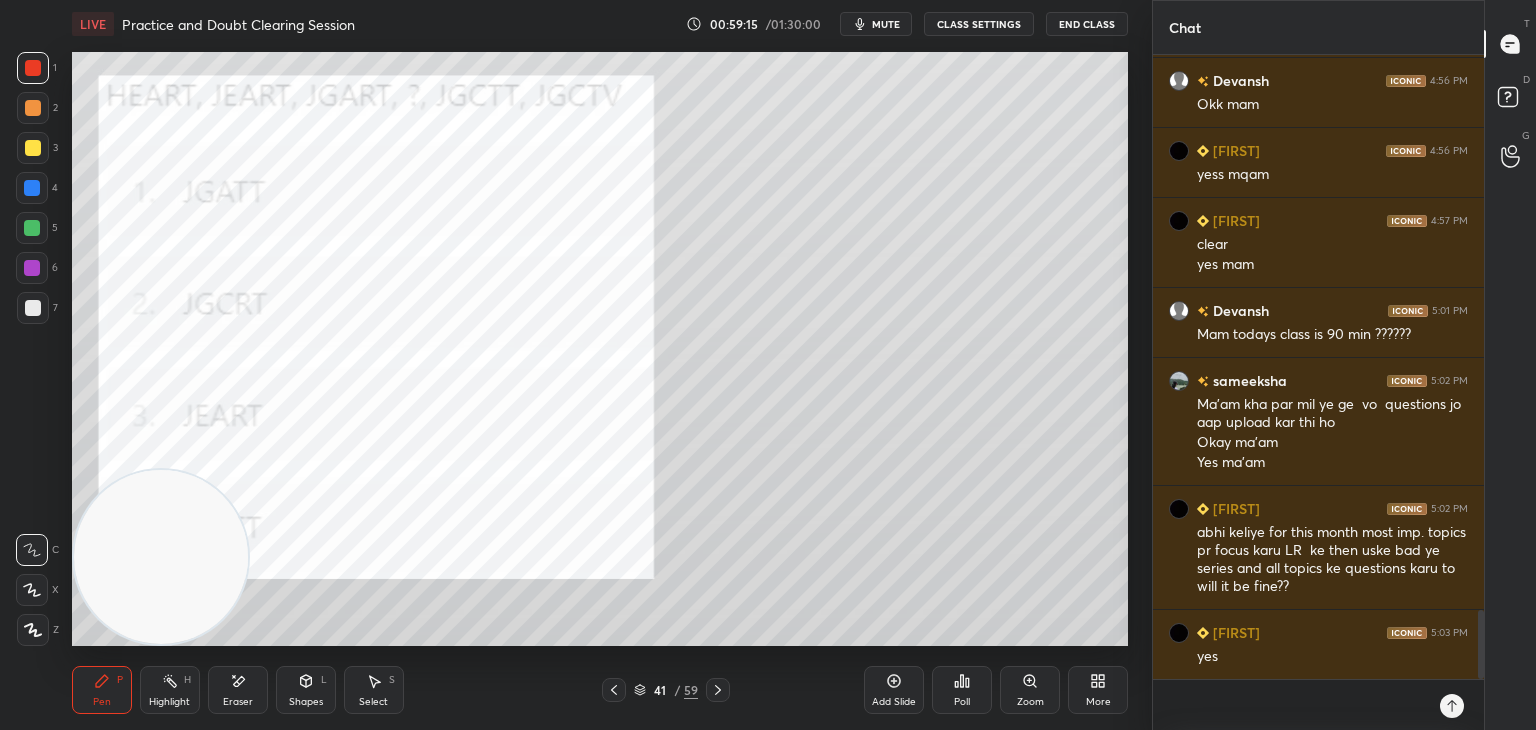 click at bounding box center (33, 308) 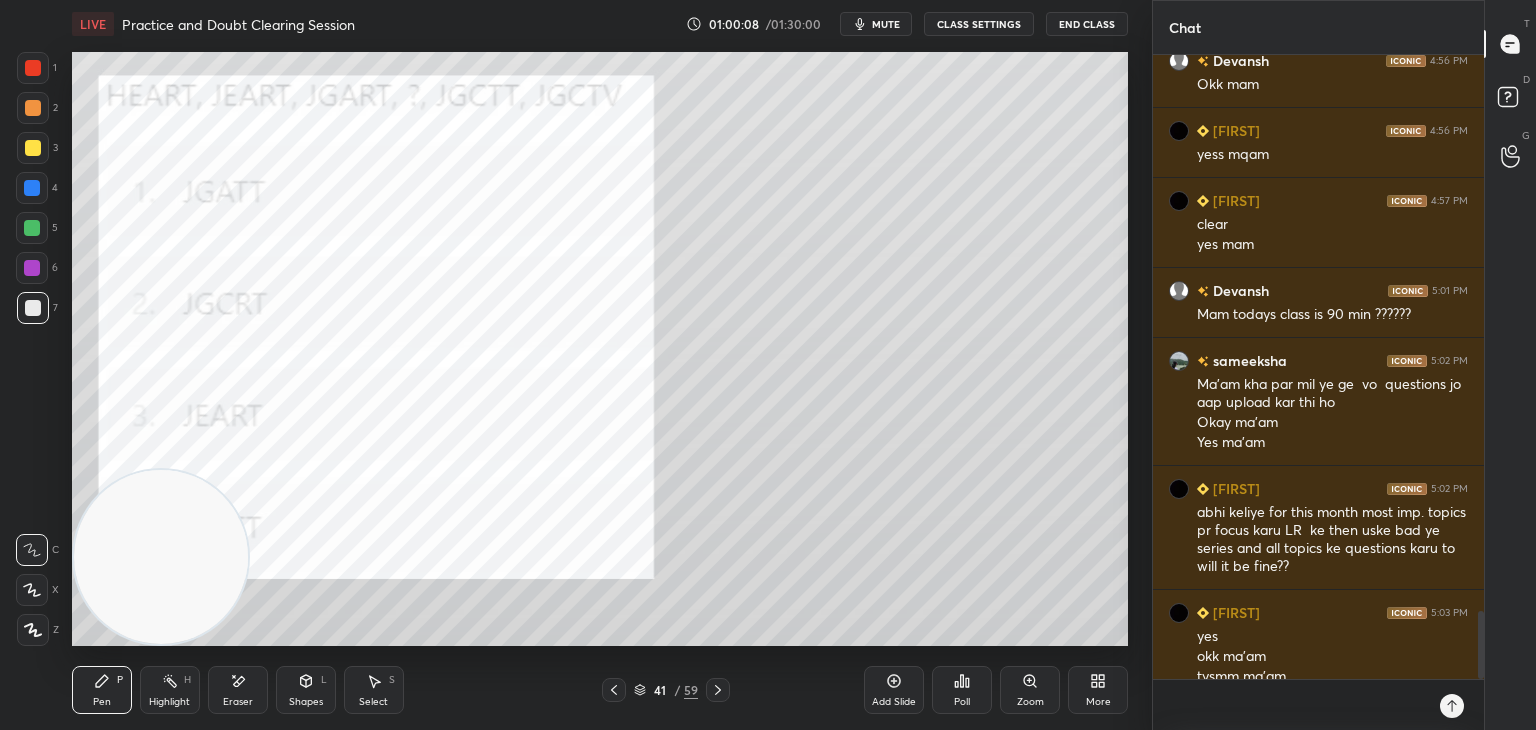 scroll, scrollTop: 5091, scrollLeft: 0, axis: vertical 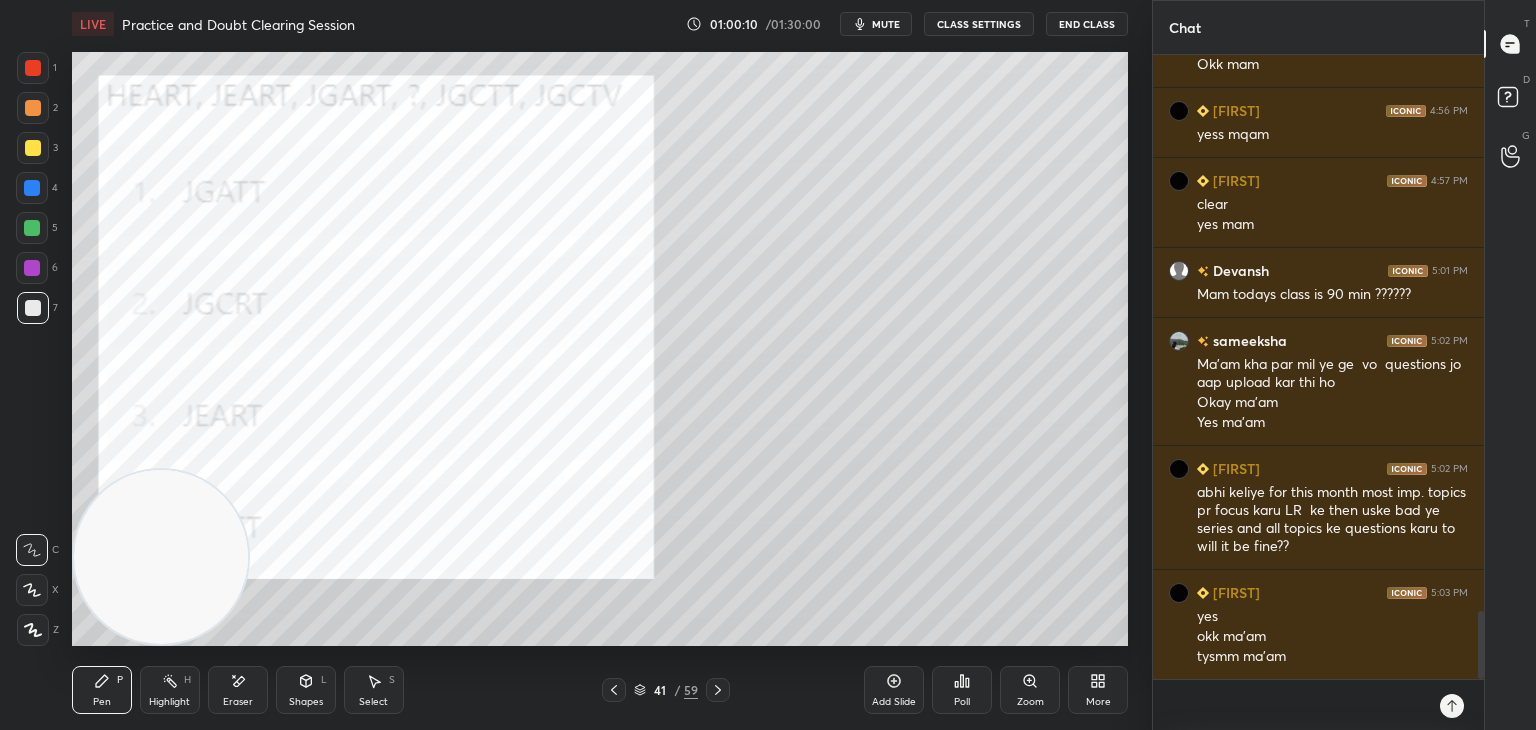 click on "Poll" at bounding box center (962, 702) 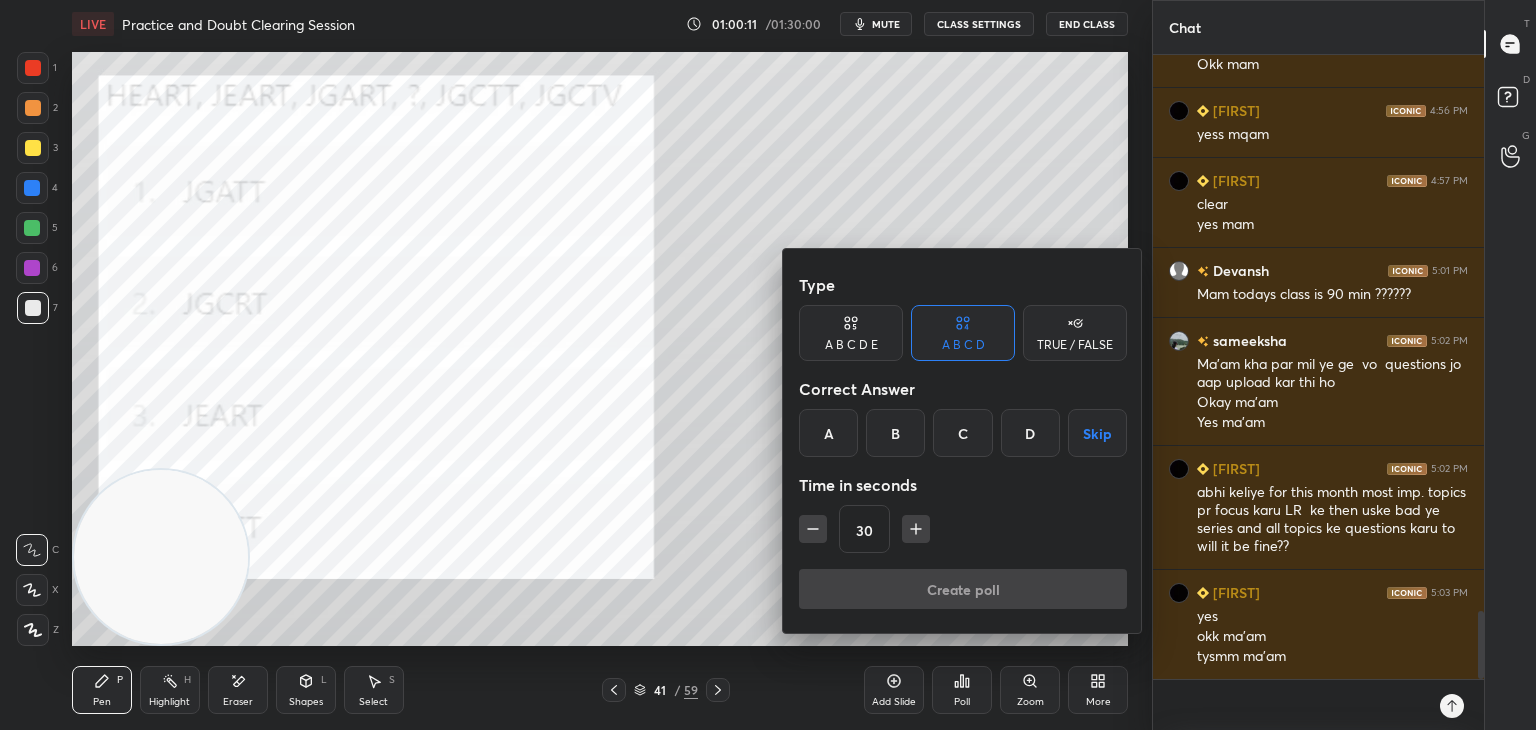 click at bounding box center [768, 365] 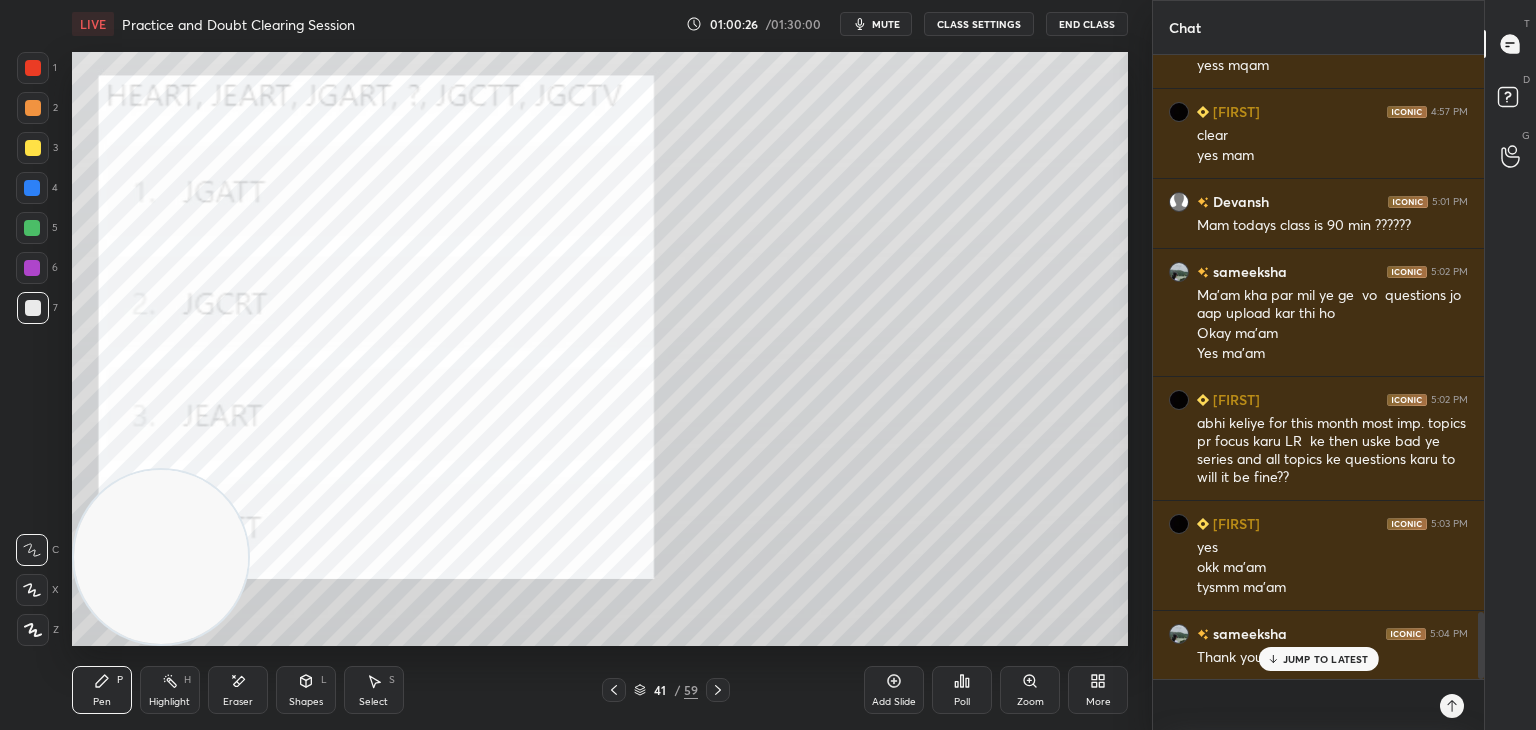 scroll, scrollTop: 5161, scrollLeft: 0, axis: vertical 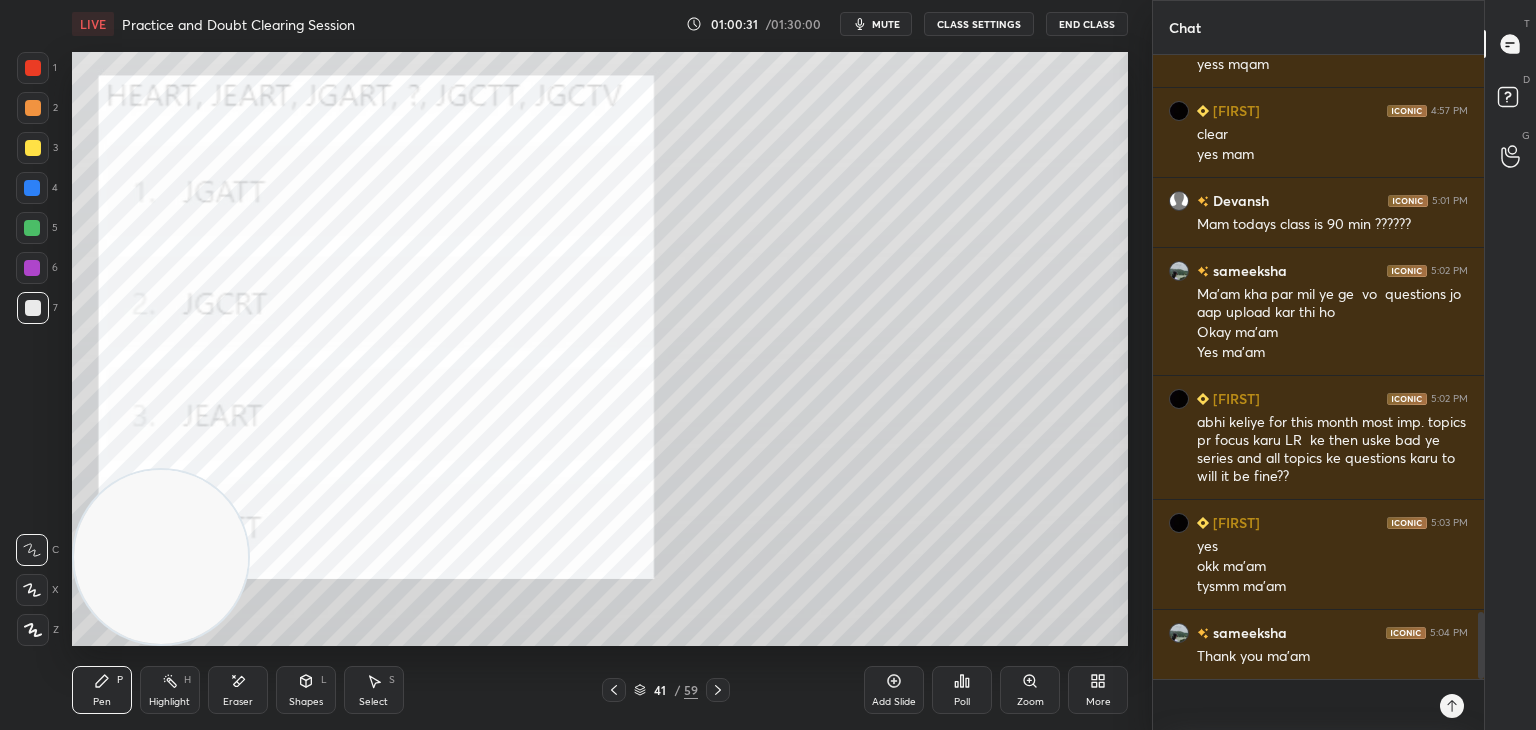 click on "End Class" at bounding box center (1087, 24) 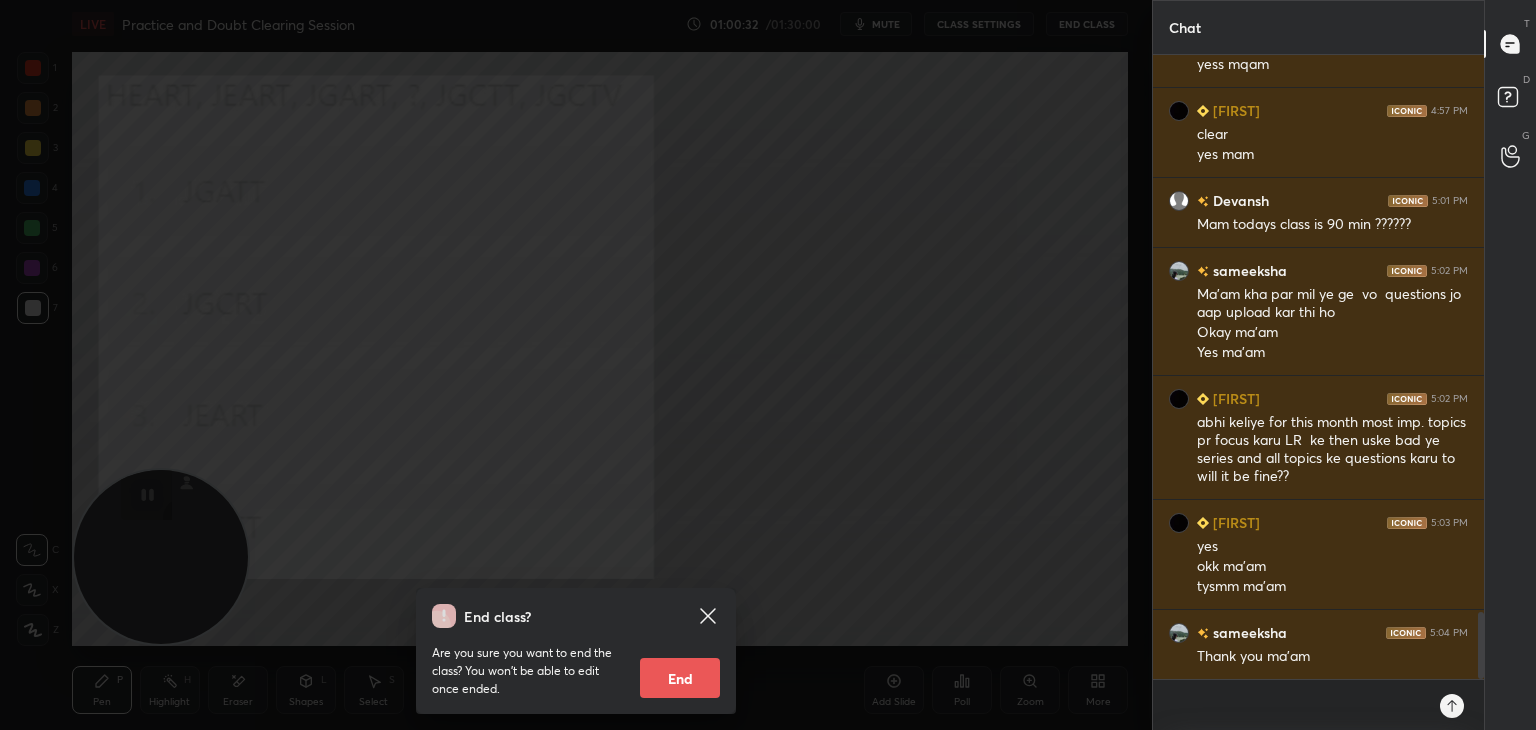 click on "End" at bounding box center (680, 678) 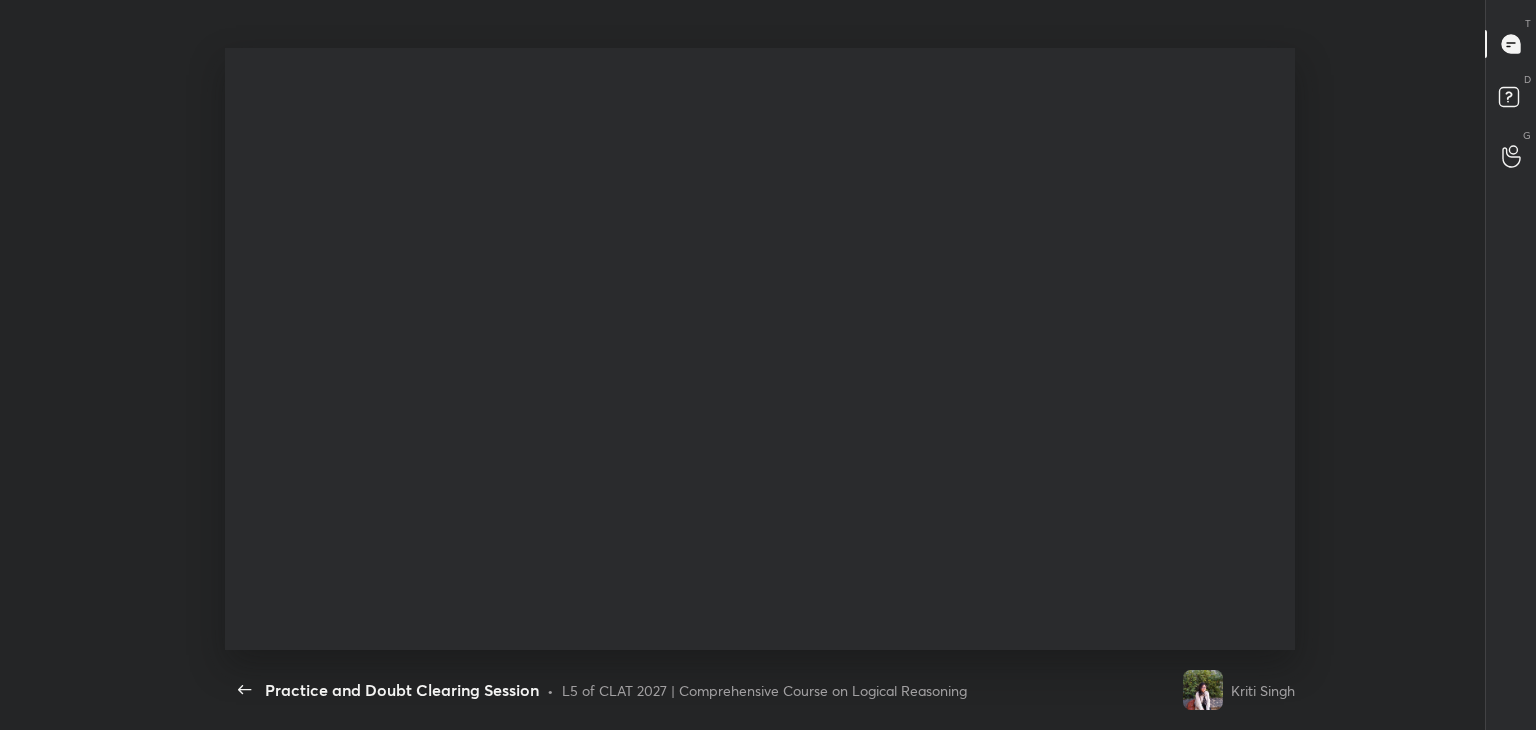 scroll, scrollTop: 99397, scrollLeft: 98850, axis: both 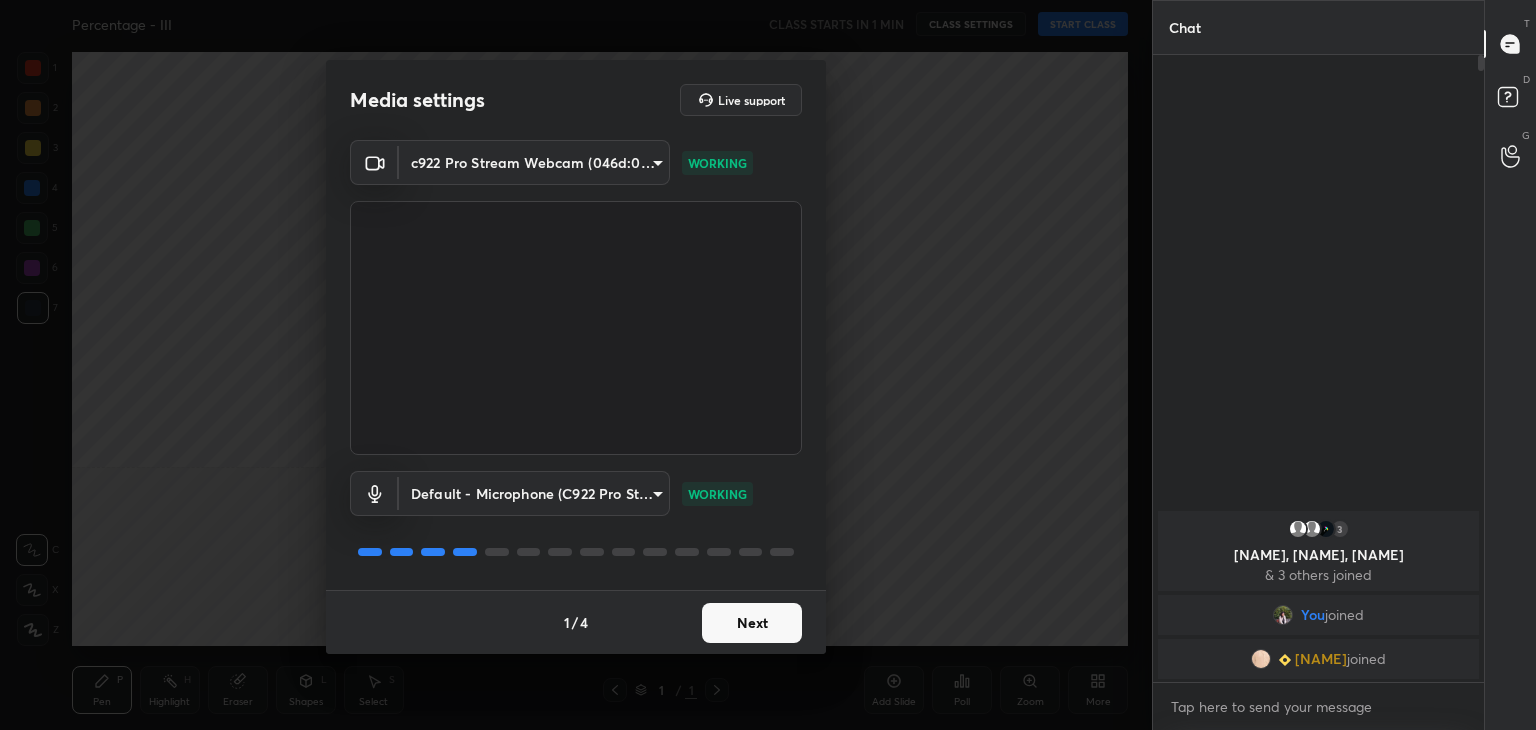 click on "Next" at bounding box center [752, 623] 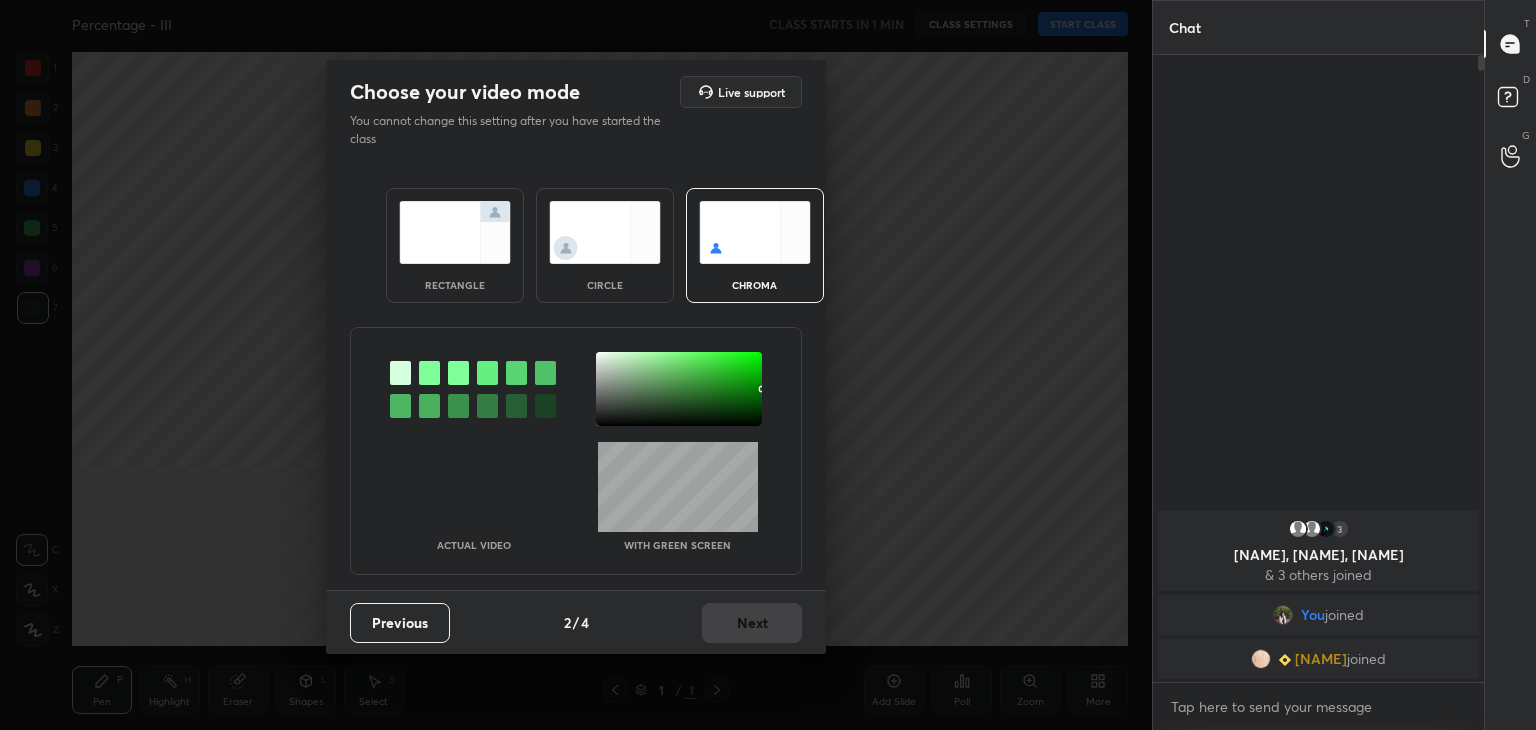 click at bounding box center (605, 232) 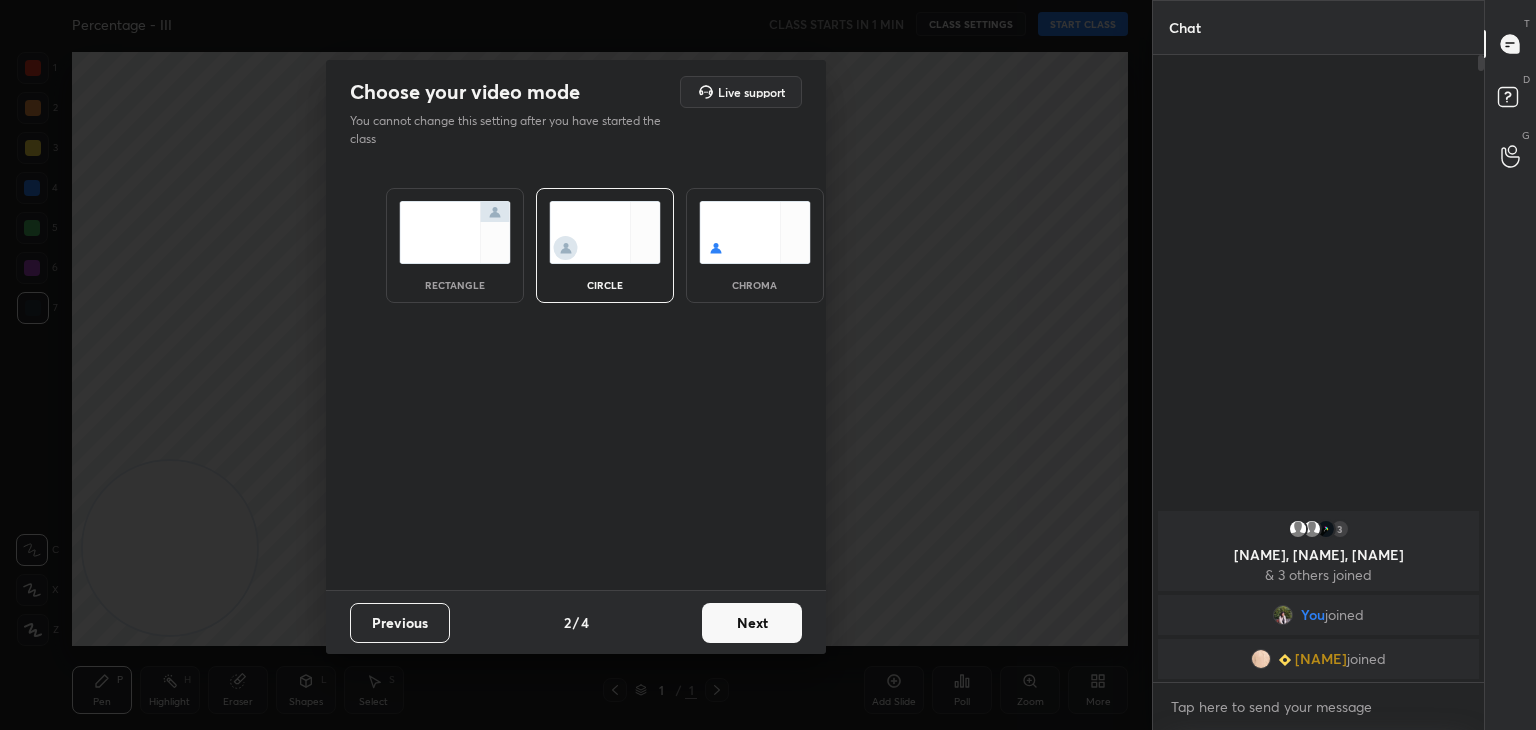 click on "Next" at bounding box center [752, 623] 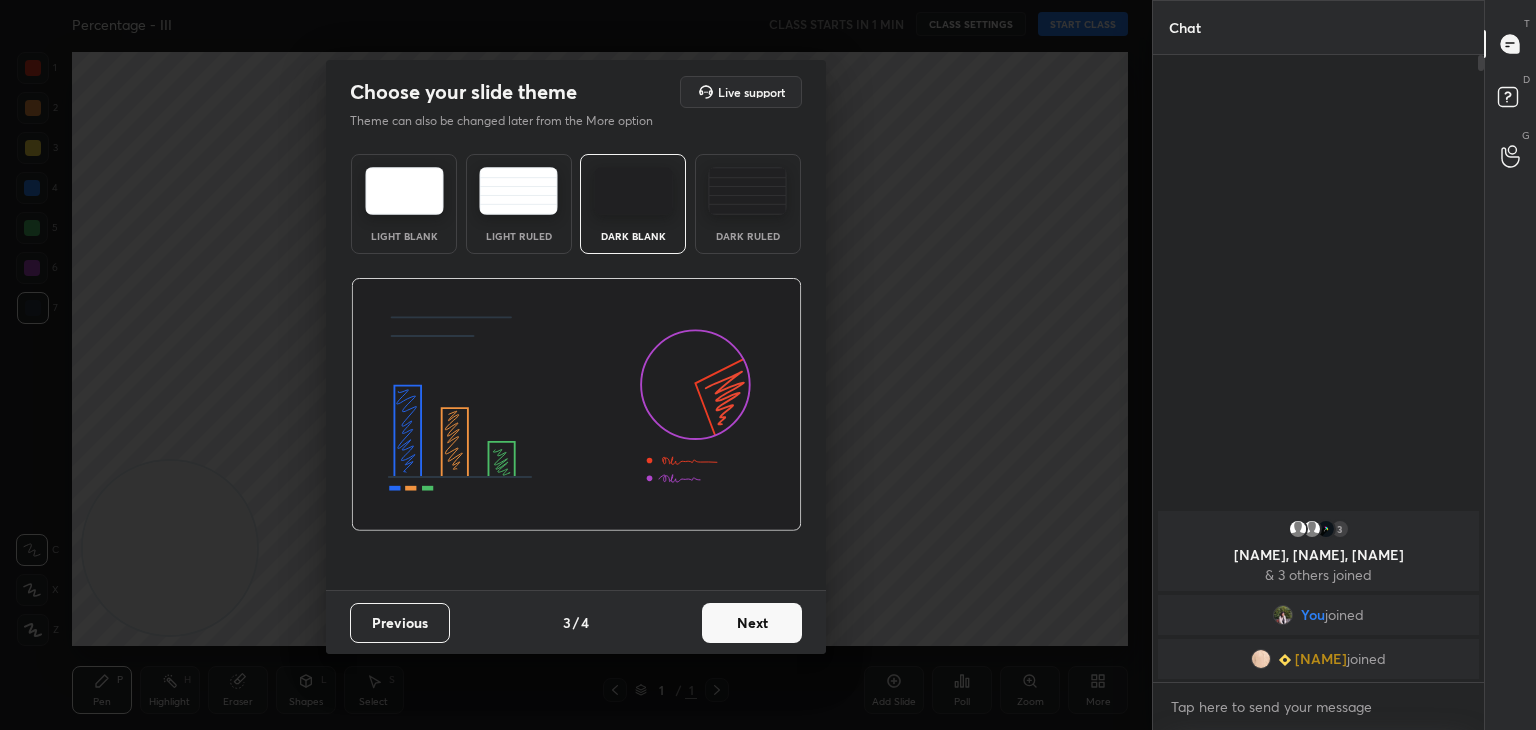 click on "Next" at bounding box center (752, 623) 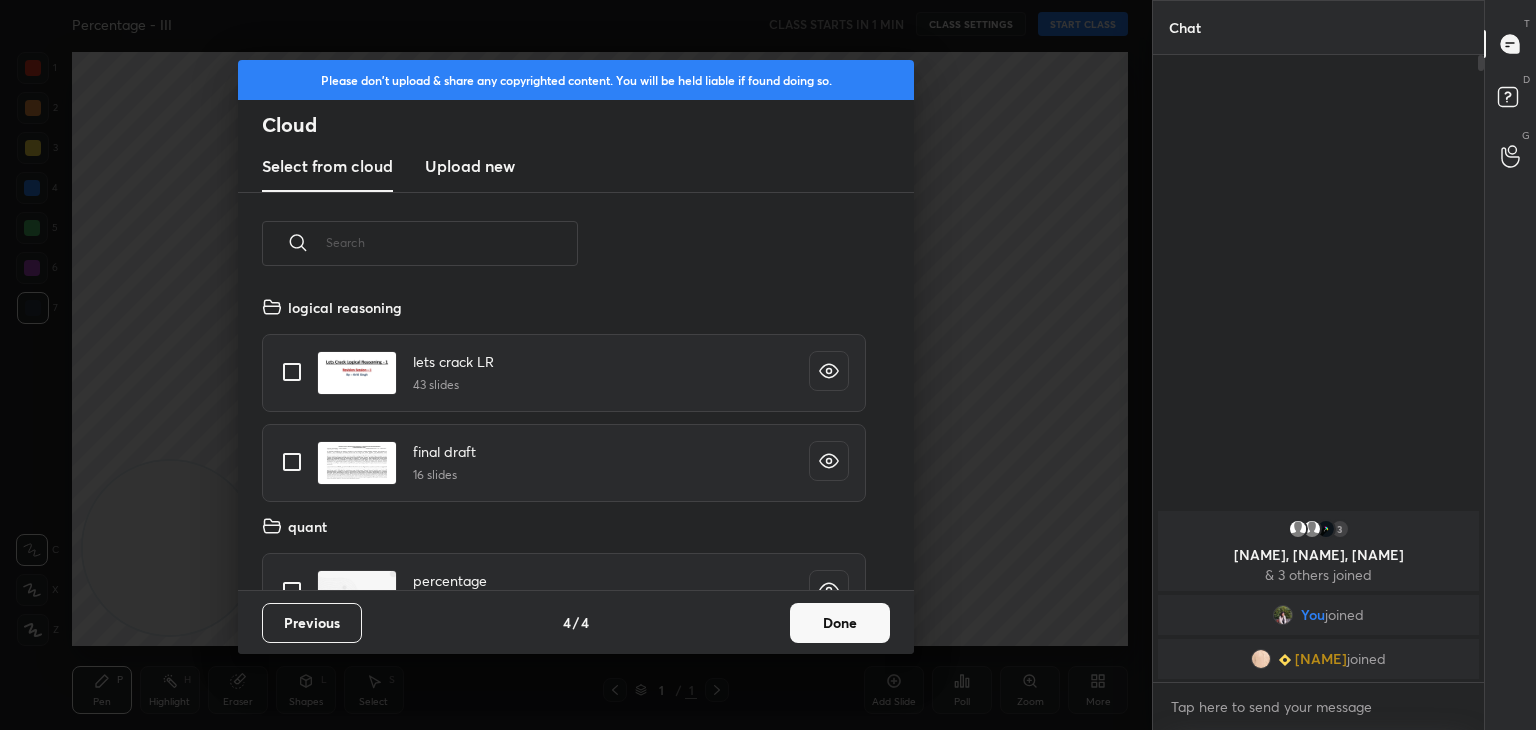 scroll, scrollTop: 6, scrollLeft: 10, axis: both 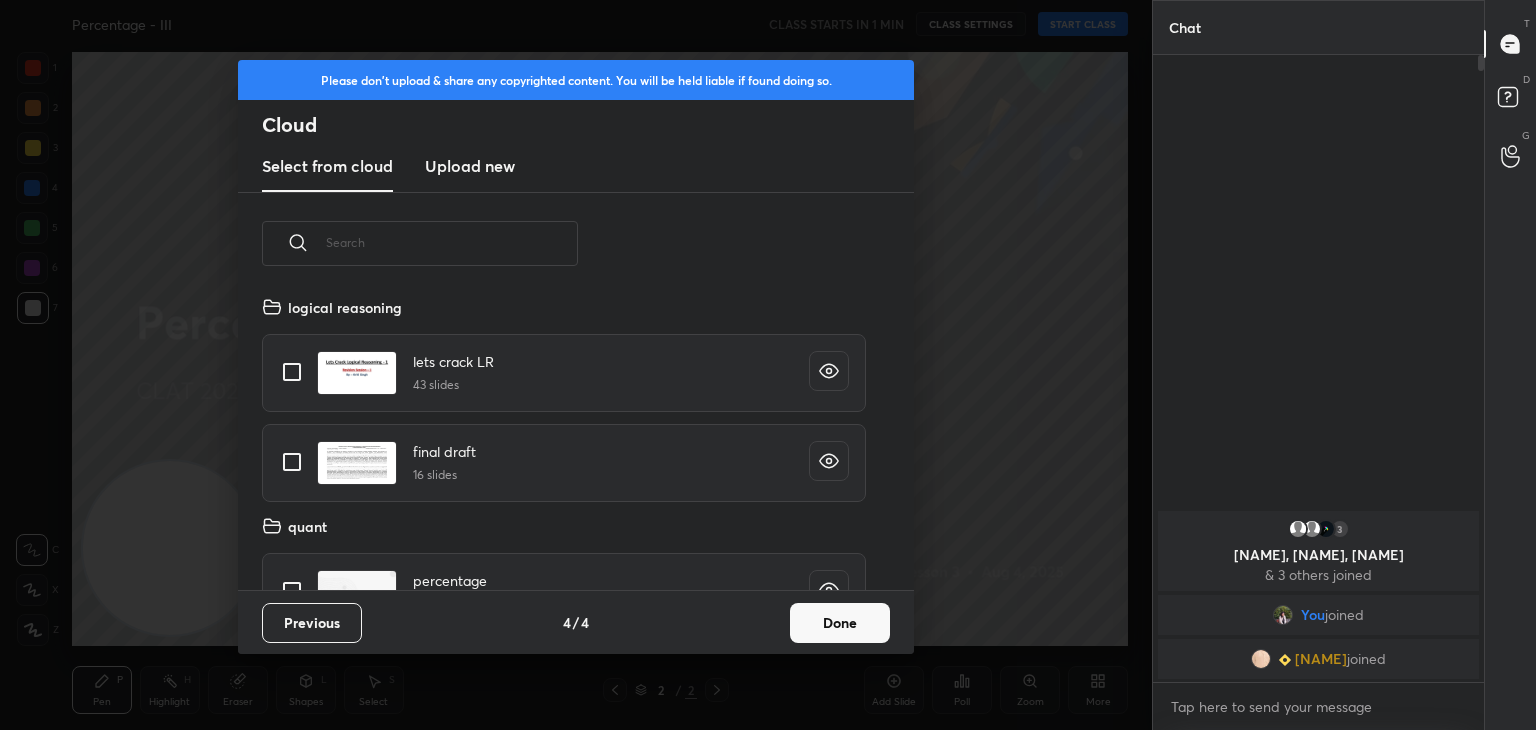 click on "Done" at bounding box center [840, 623] 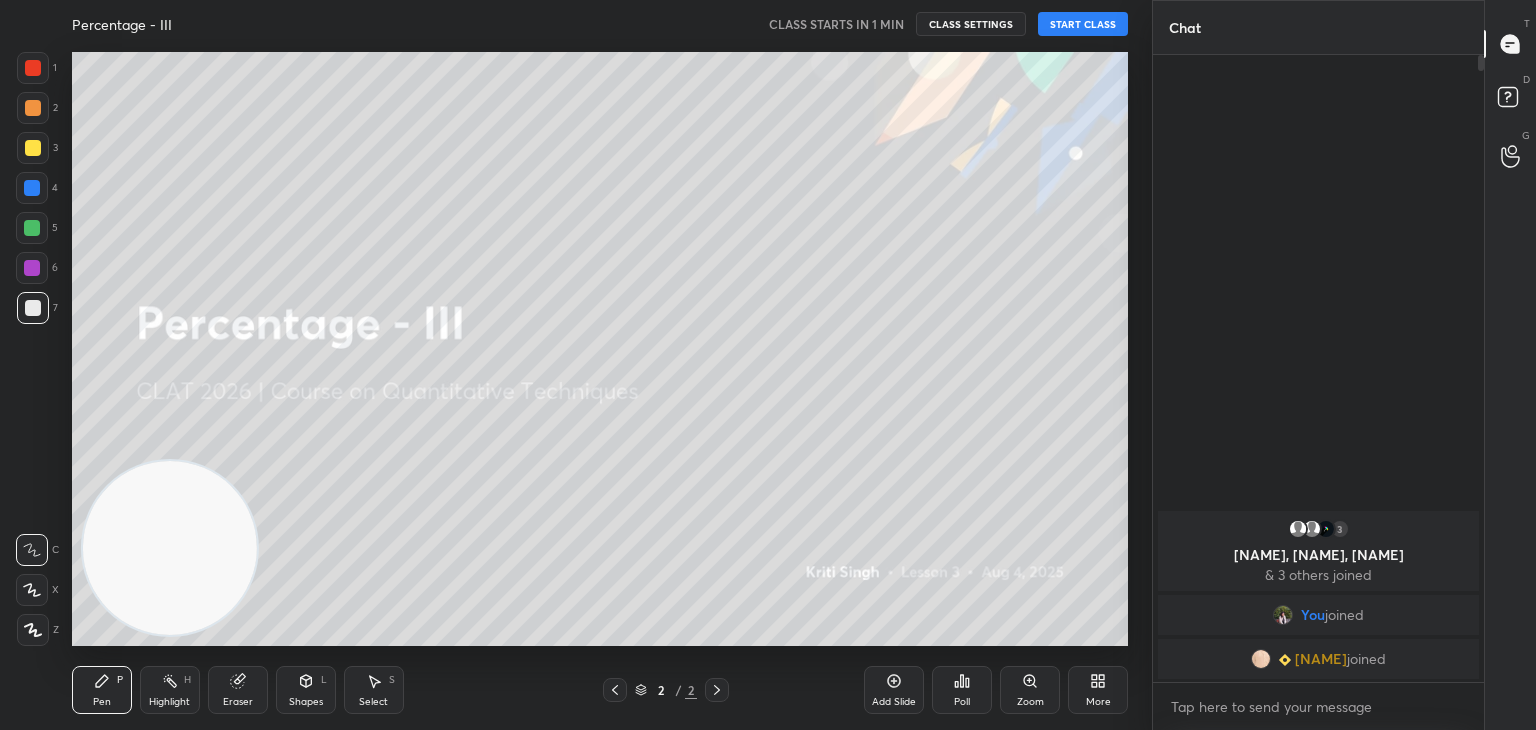 click on "START CLASS" at bounding box center (1083, 24) 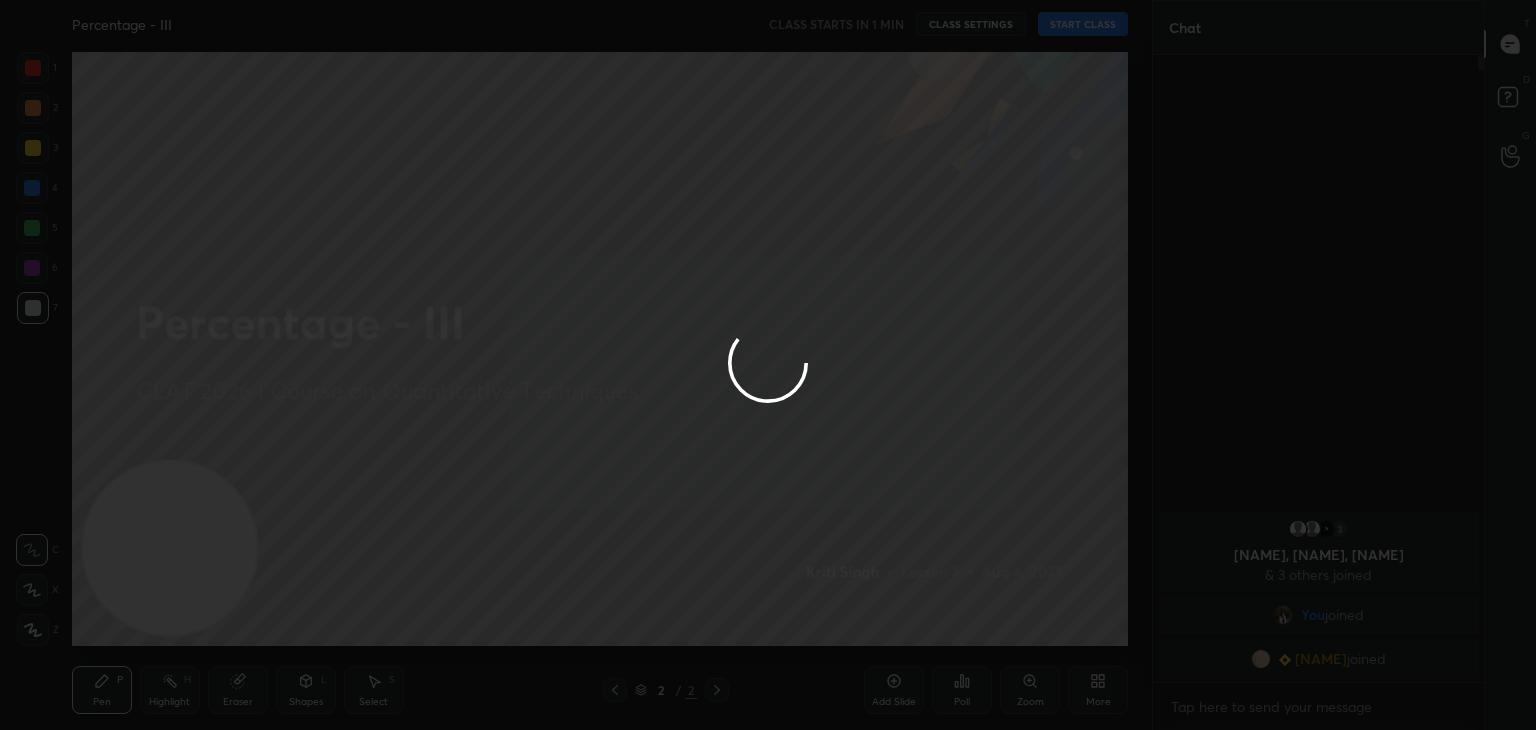 type on "x" 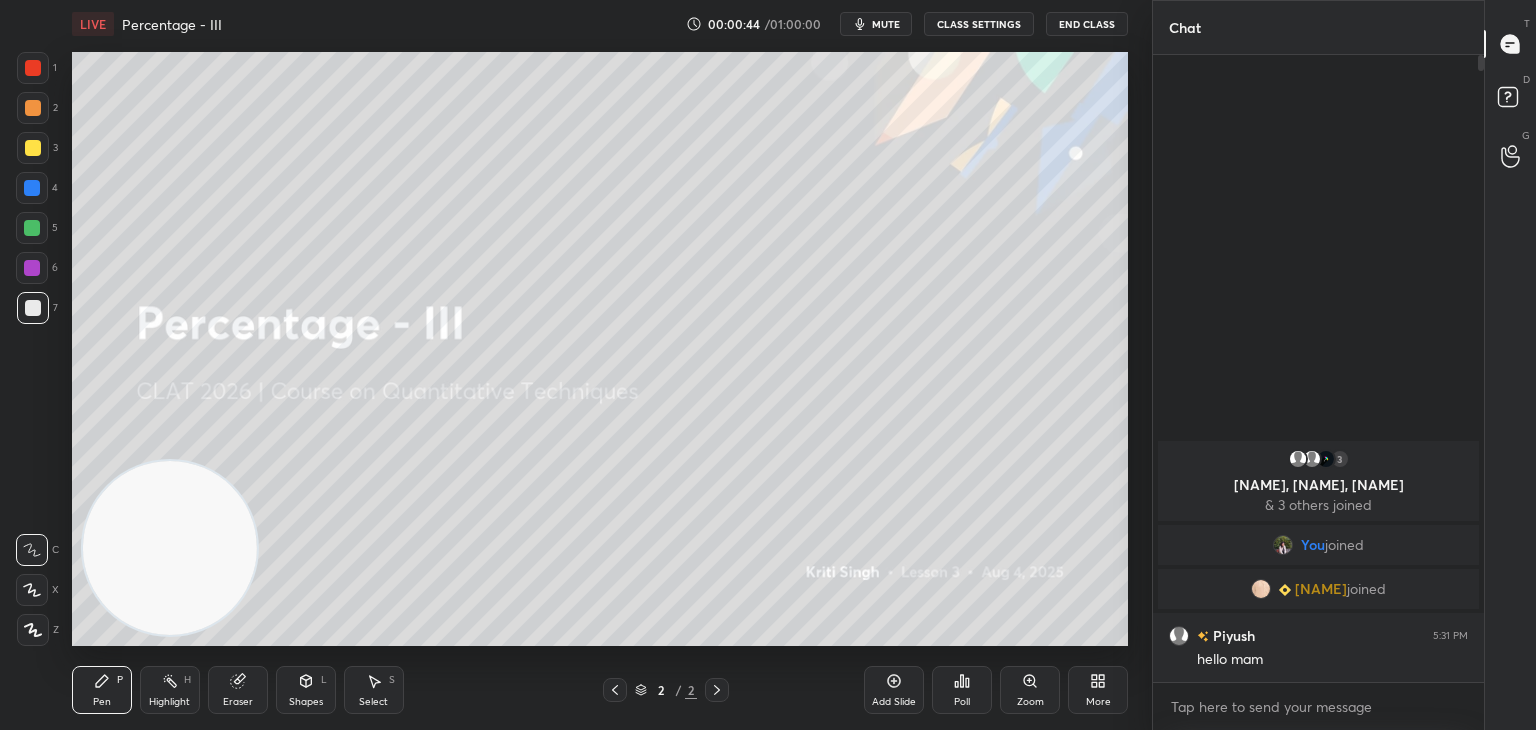 click on "More" at bounding box center [1098, 690] 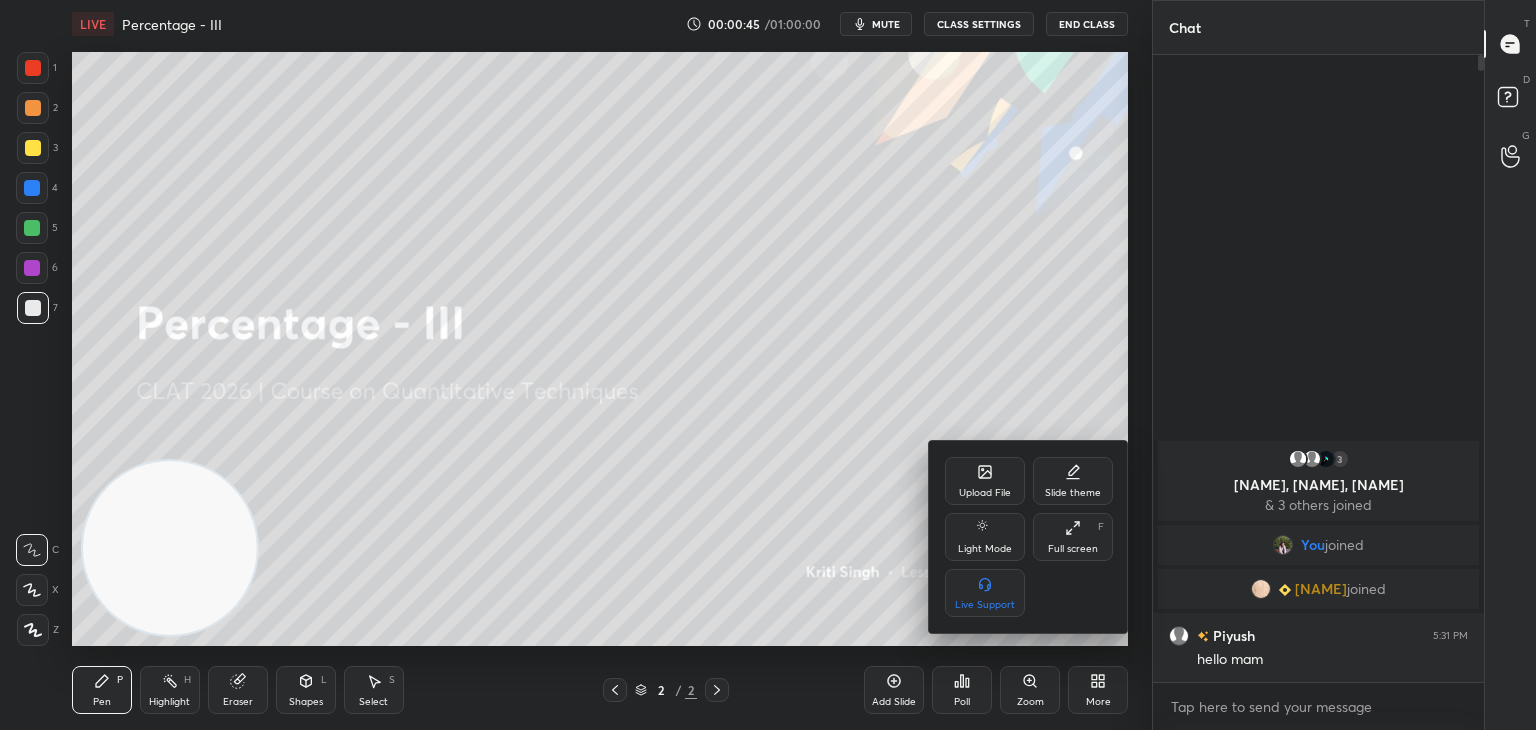 click on "Upload File" at bounding box center (985, 481) 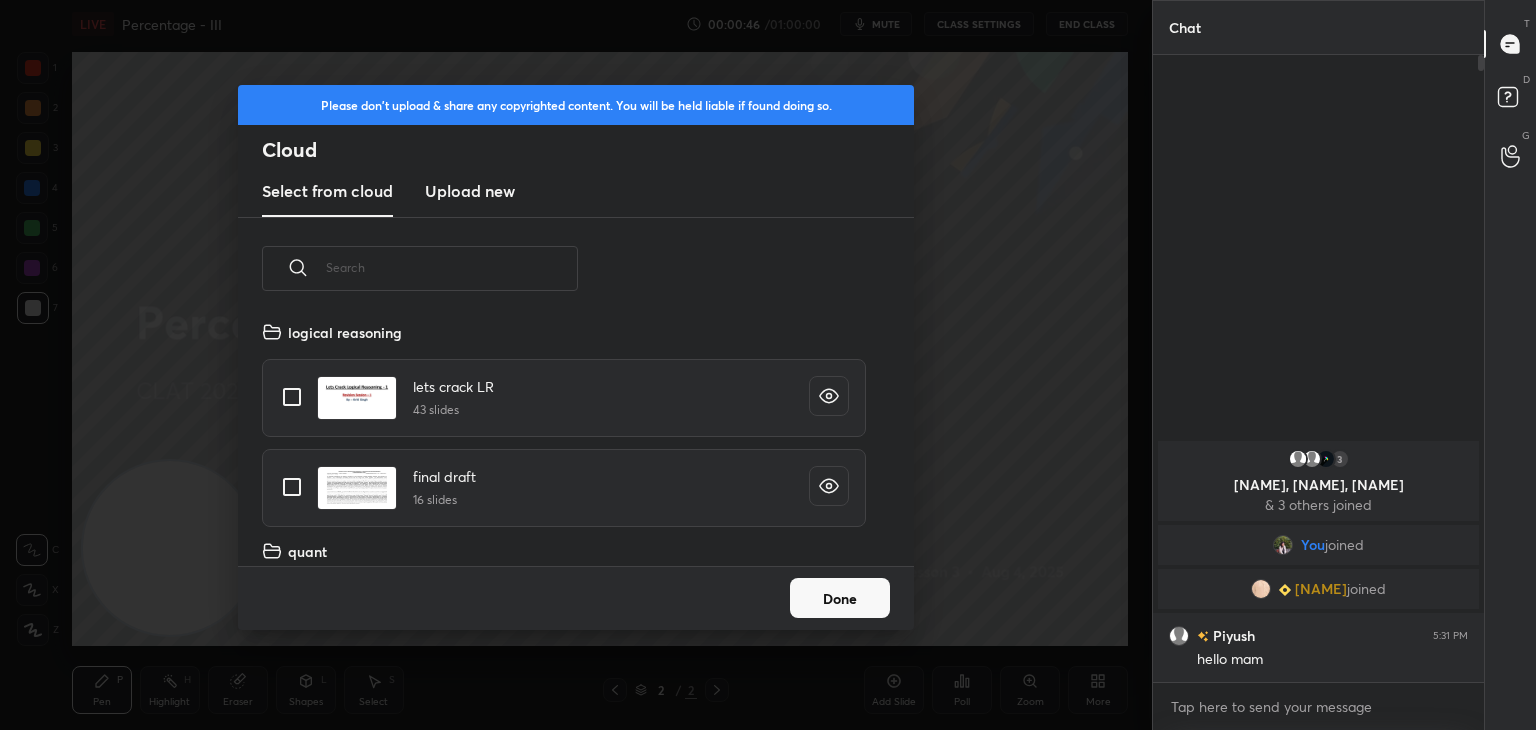scroll, scrollTop: 5, scrollLeft: 10, axis: both 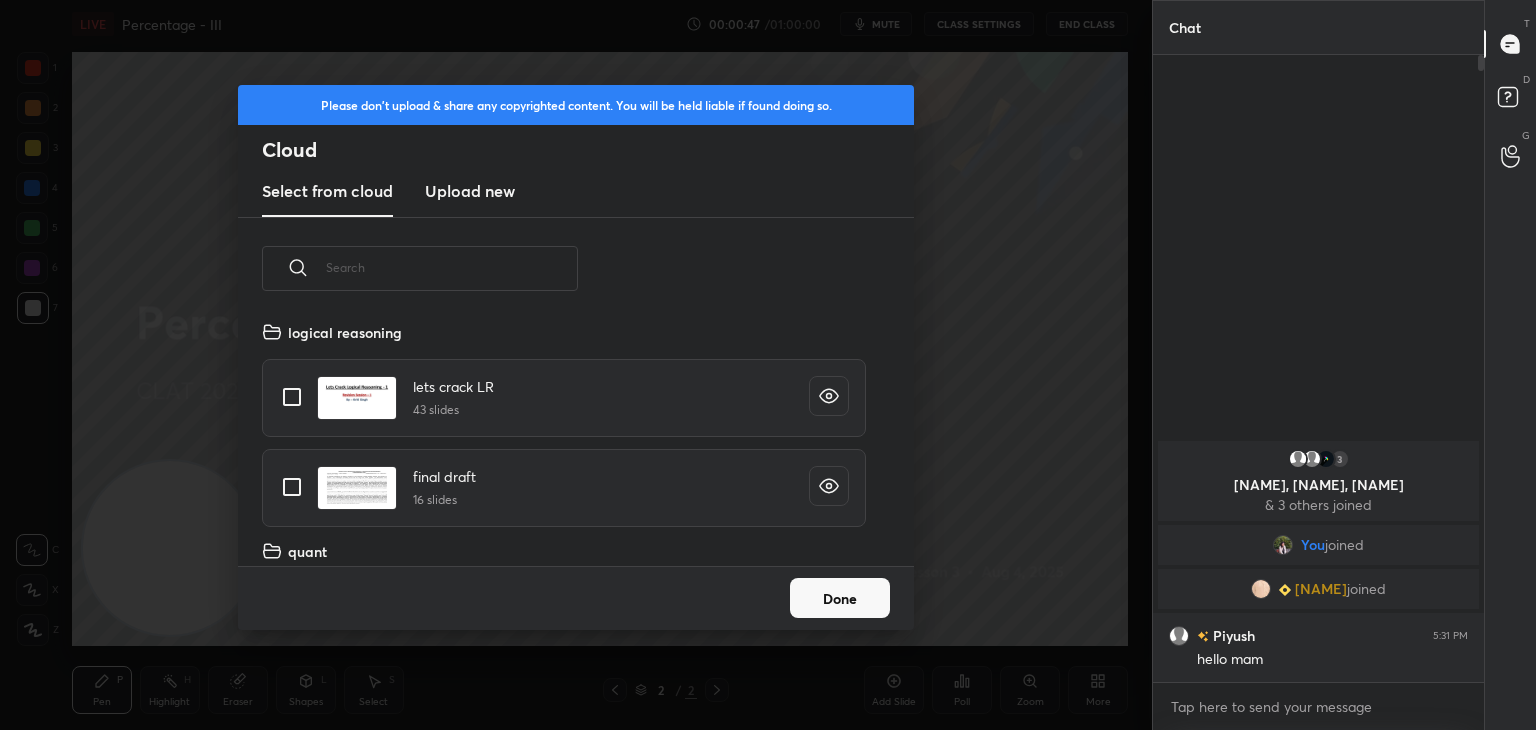 click on "Upload new" at bounding box center (470, 191) 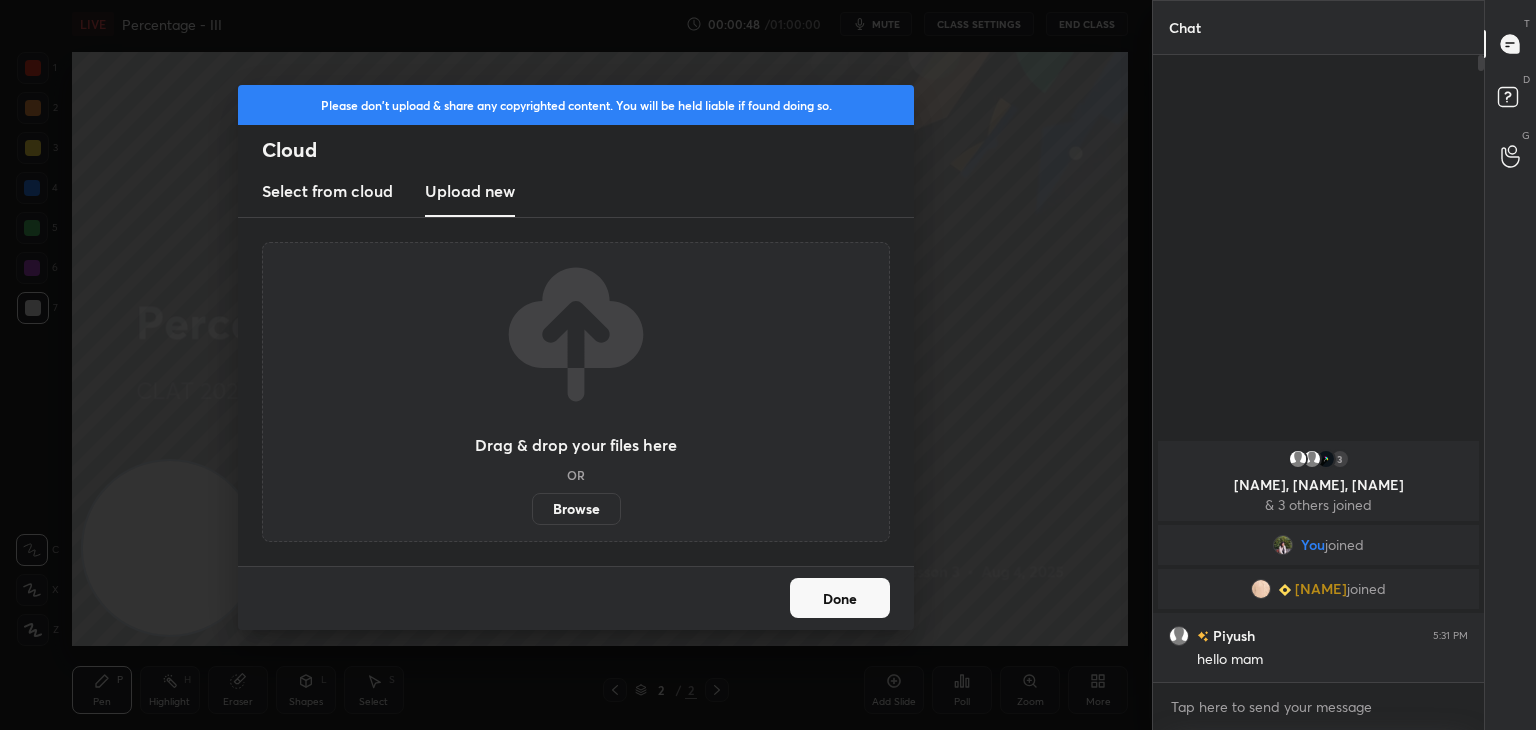 click on "Browse" at bounding box center [576, 509] 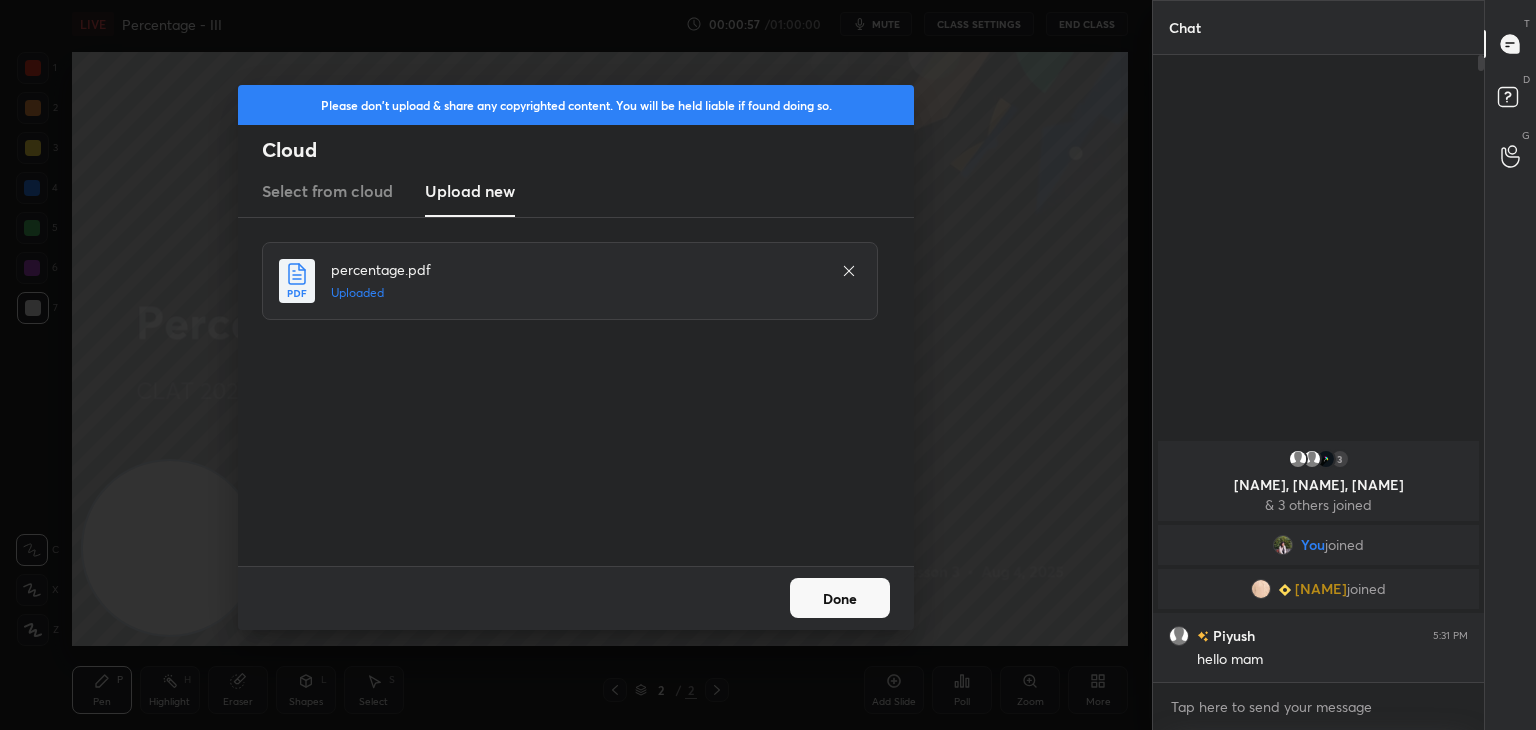 click on "Done" at bounding box center (840, 598) 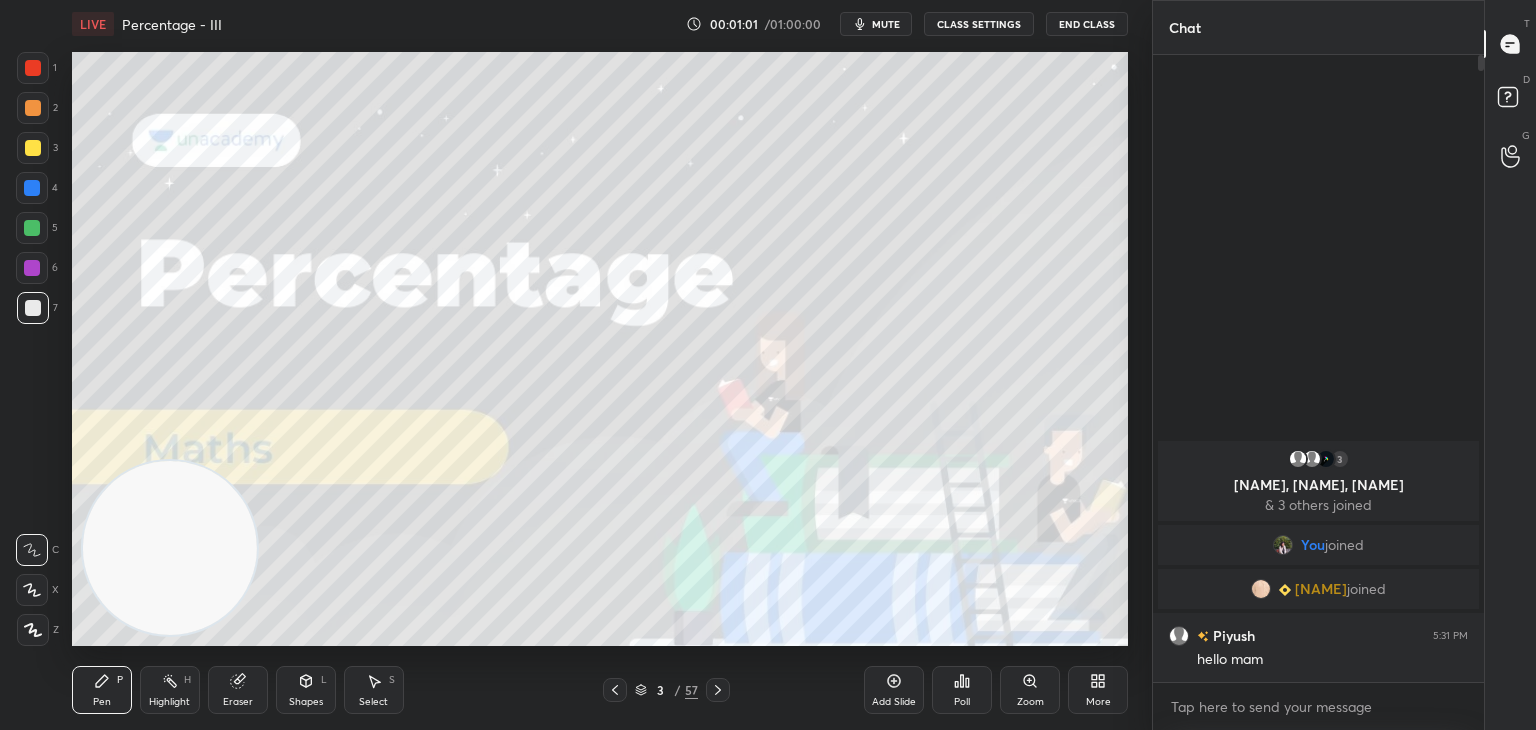 click 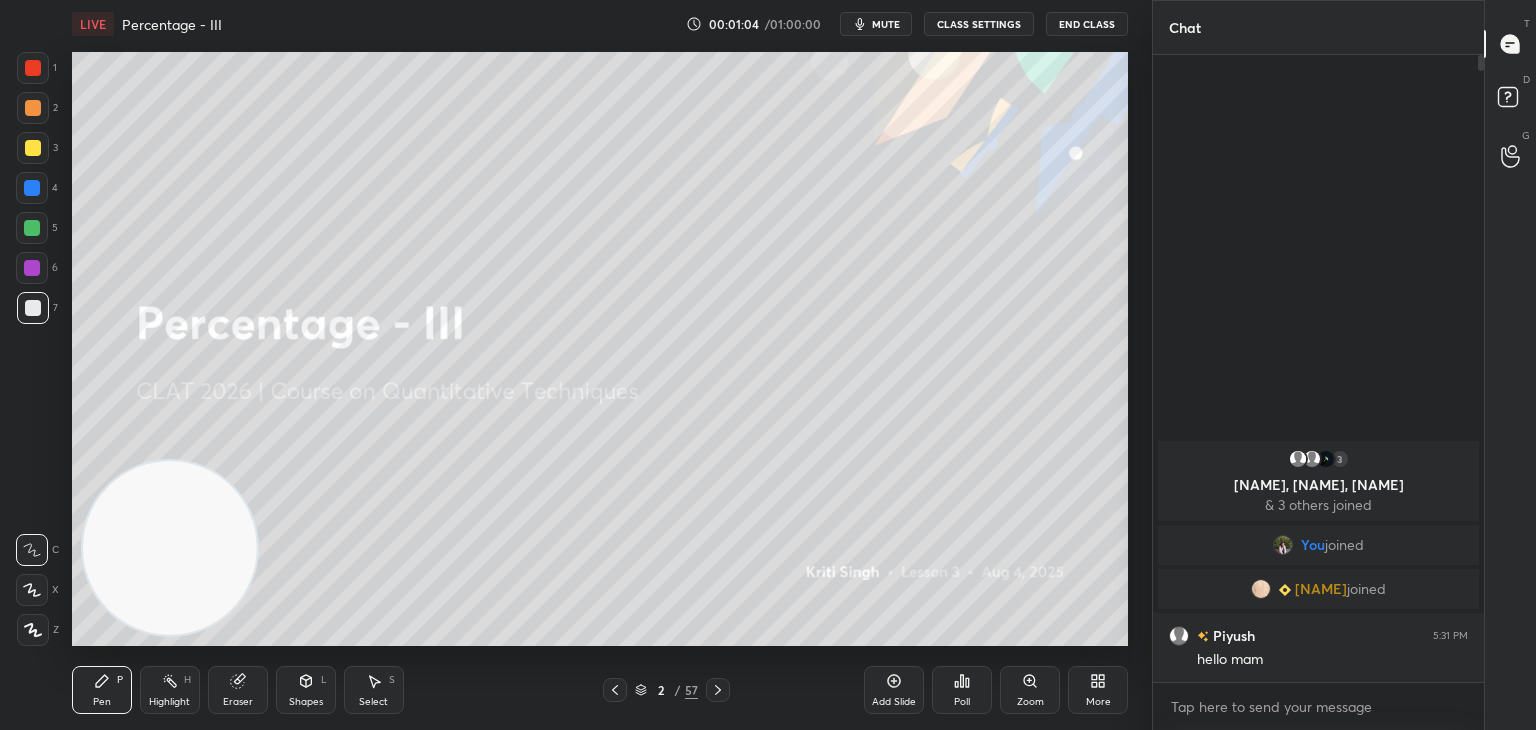 click on "mute" at bounding box center (876, 24) 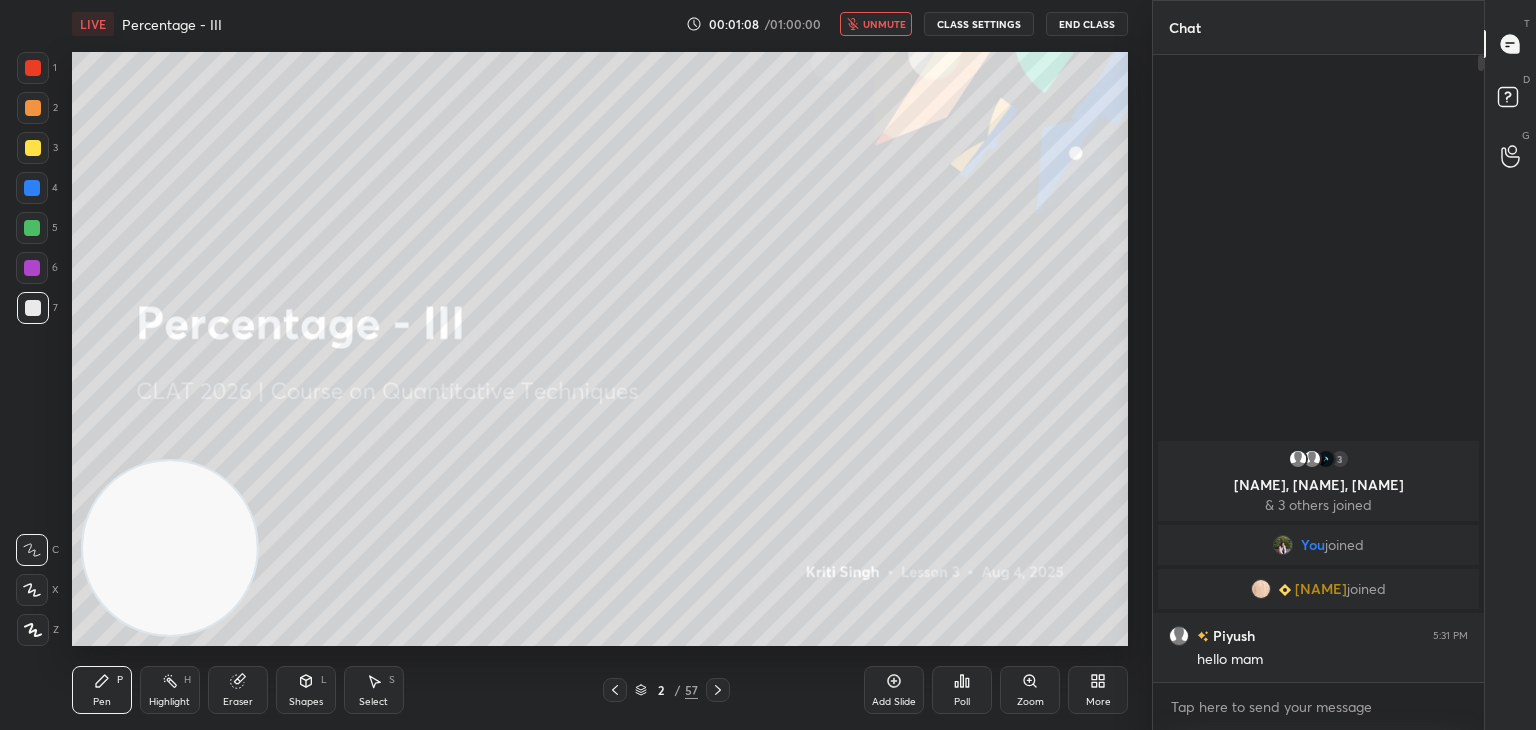 click 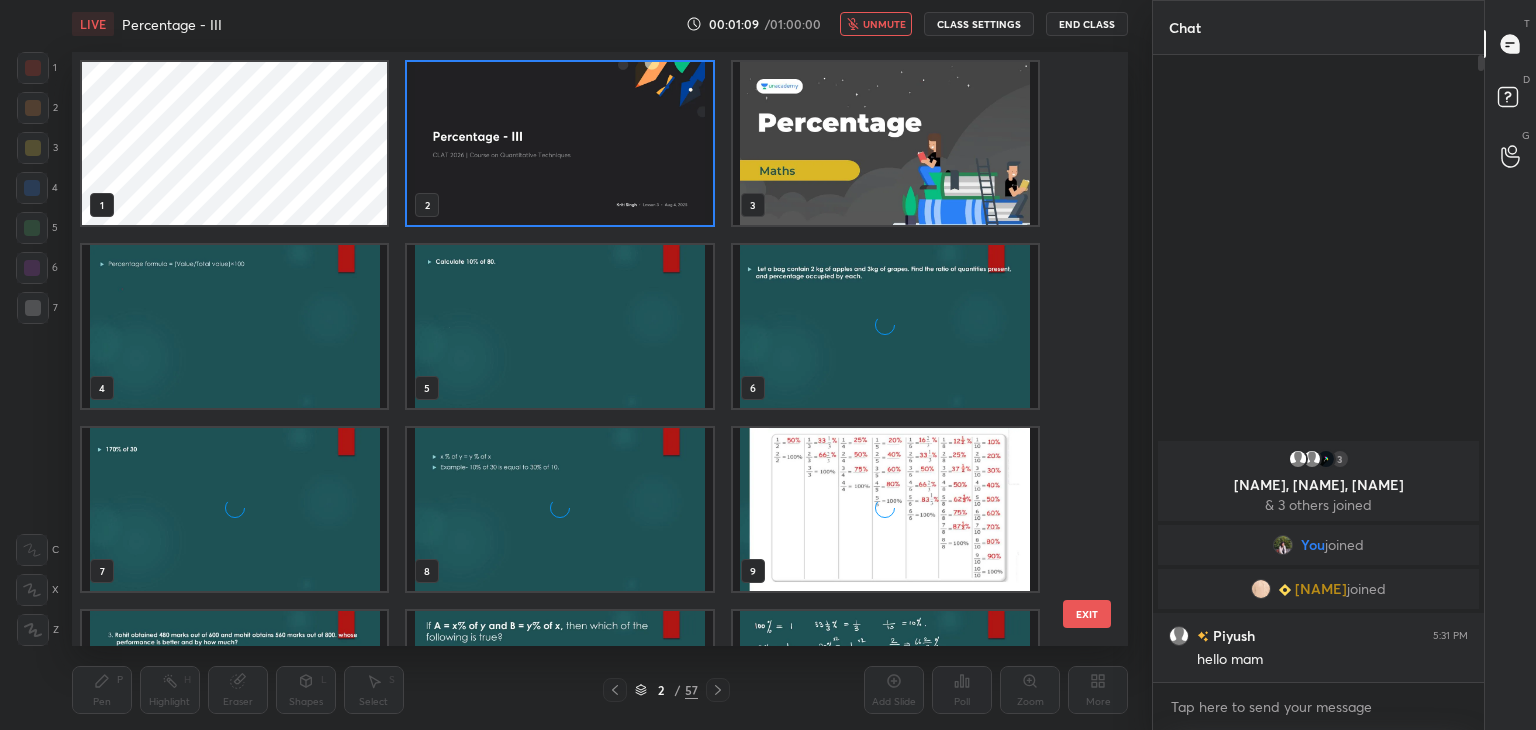 scroll, scrollTop: 6, scrollLeft: 10, axis: both 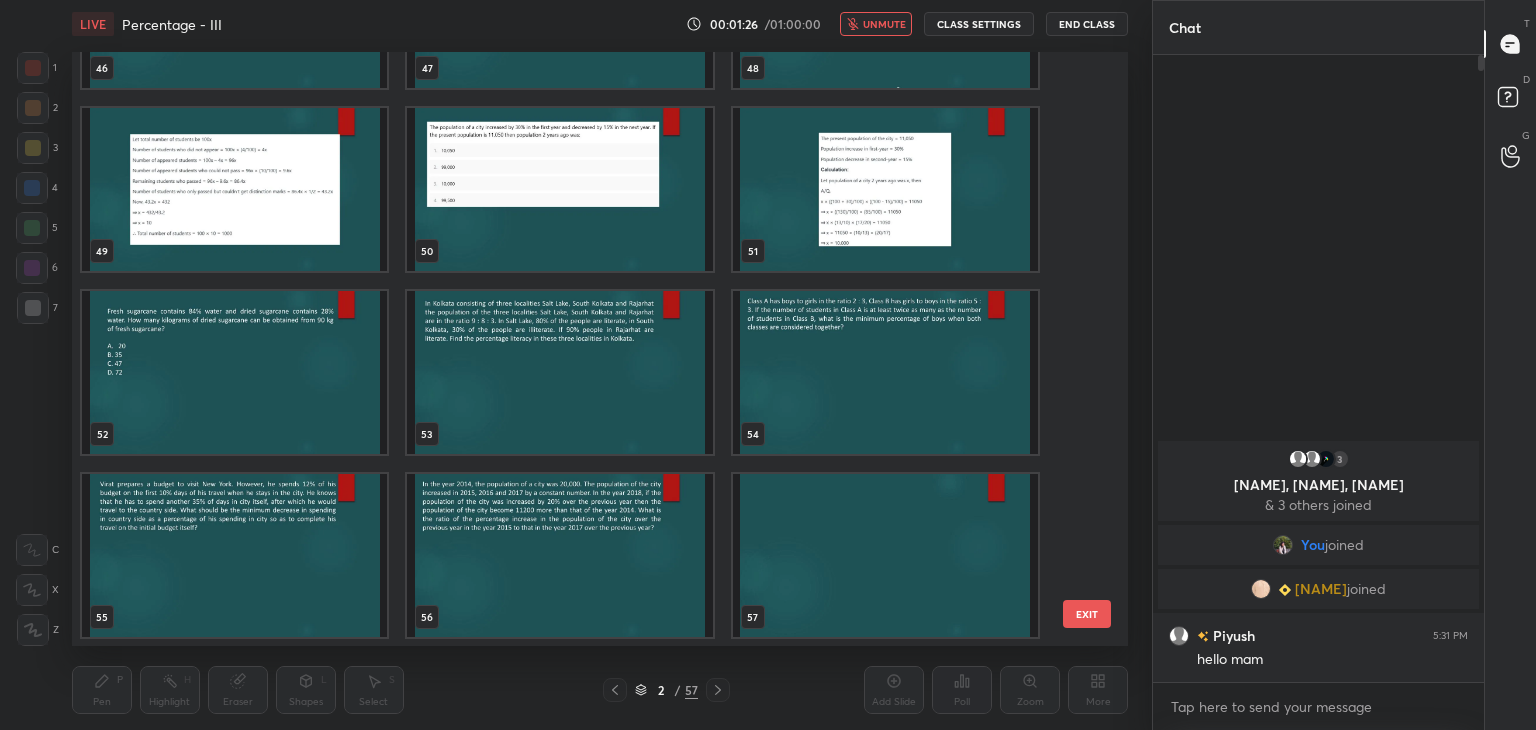 click at bounding box center (885, 555) 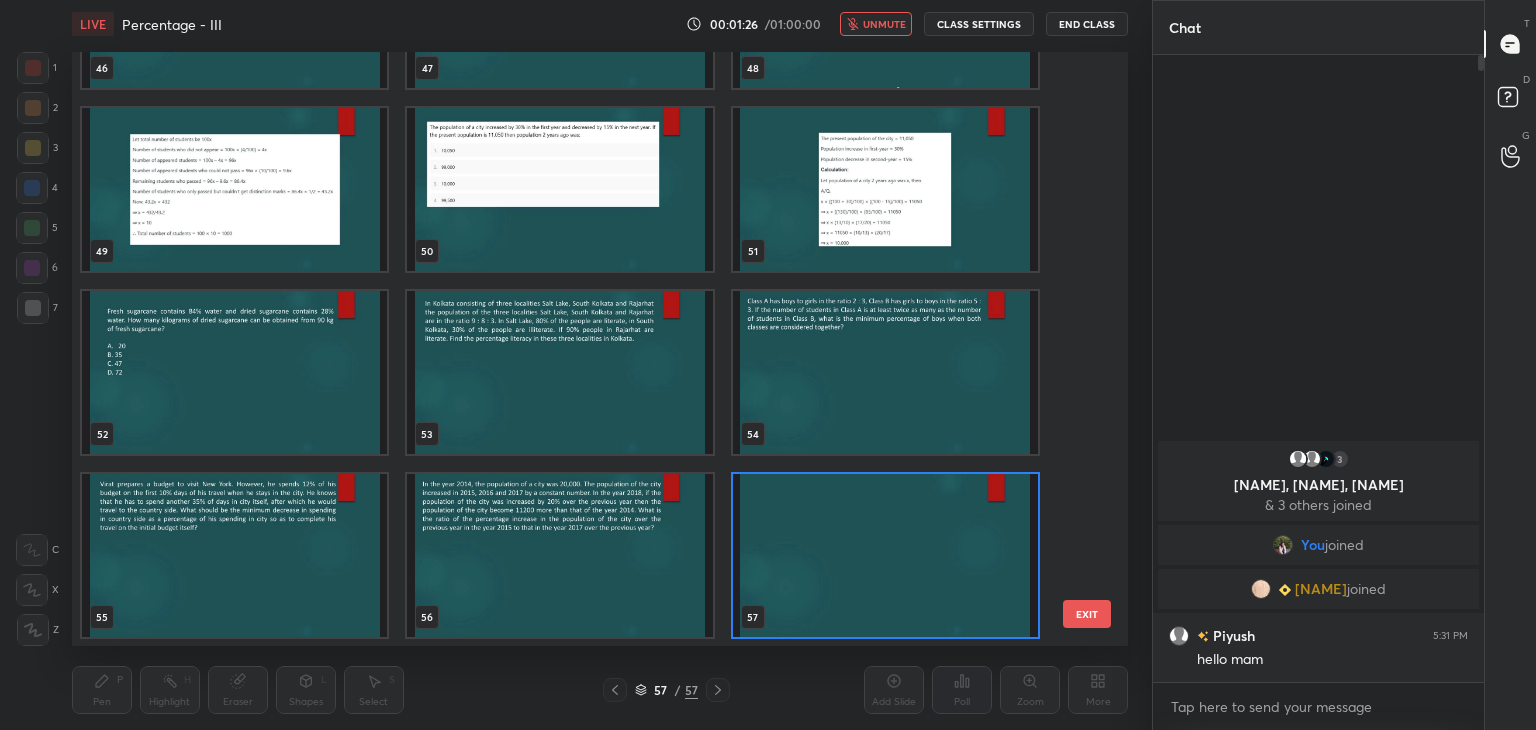 click at bounding box center (885, 555) 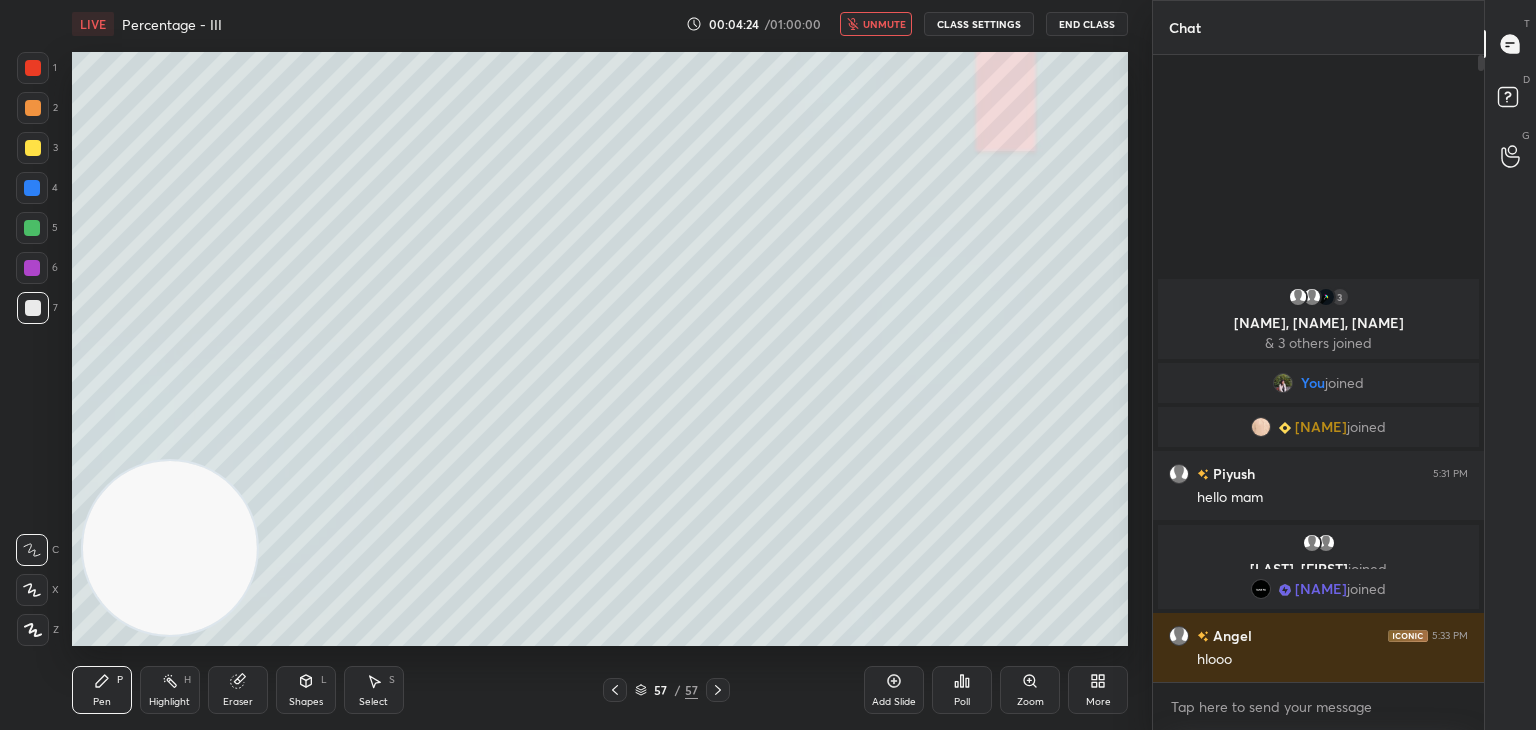 click on "unmute" at bounding box center (884, 24) 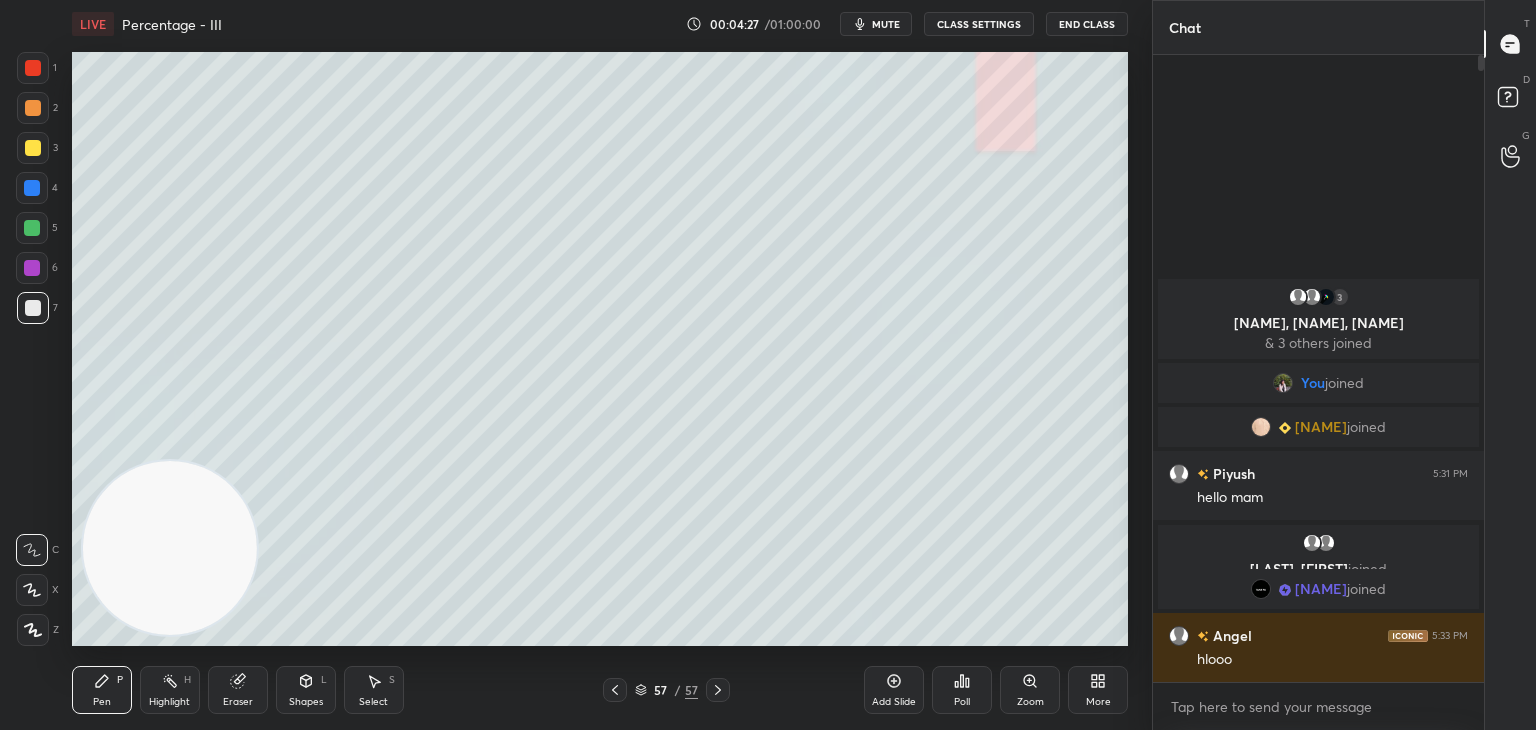 click on "More" at bounding box center [1098, 690] 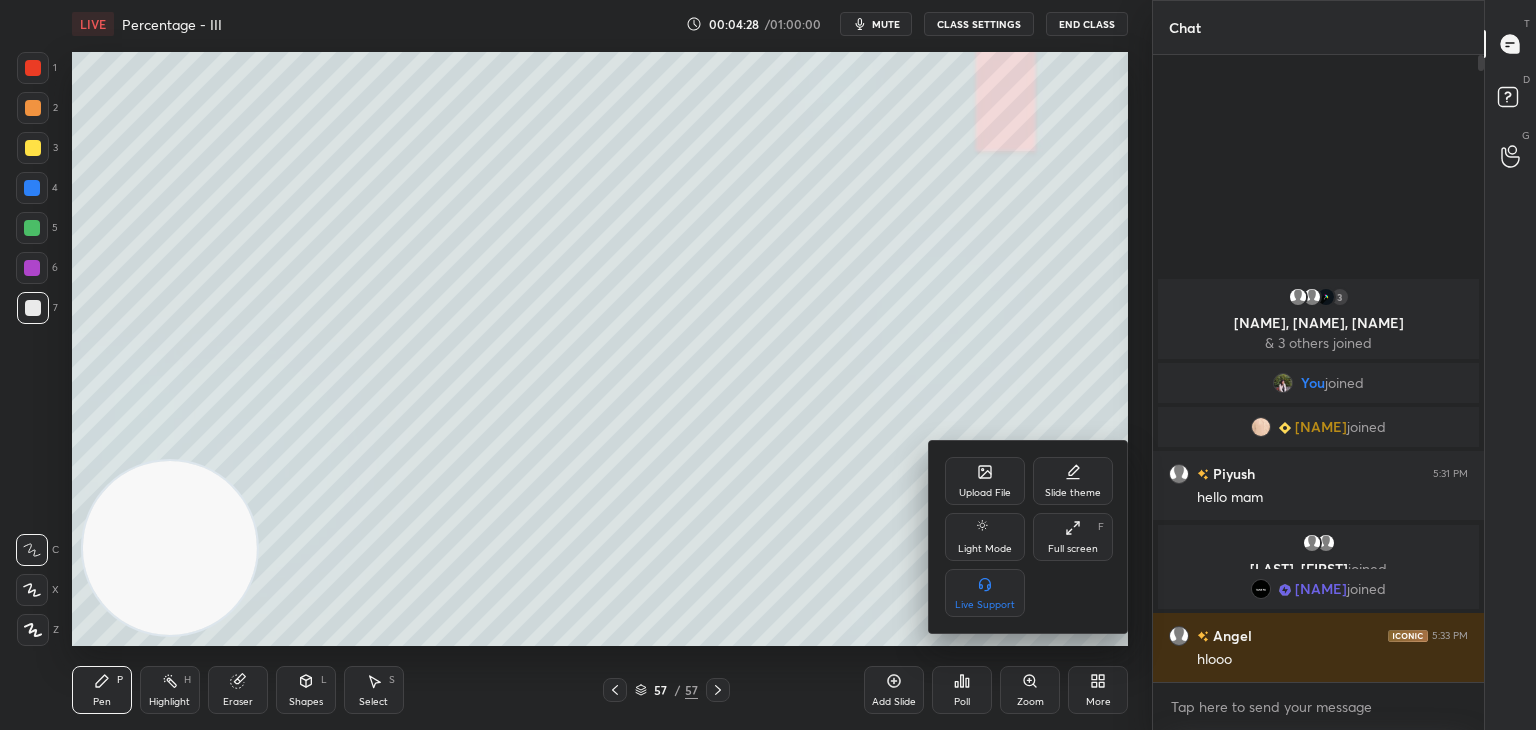 click 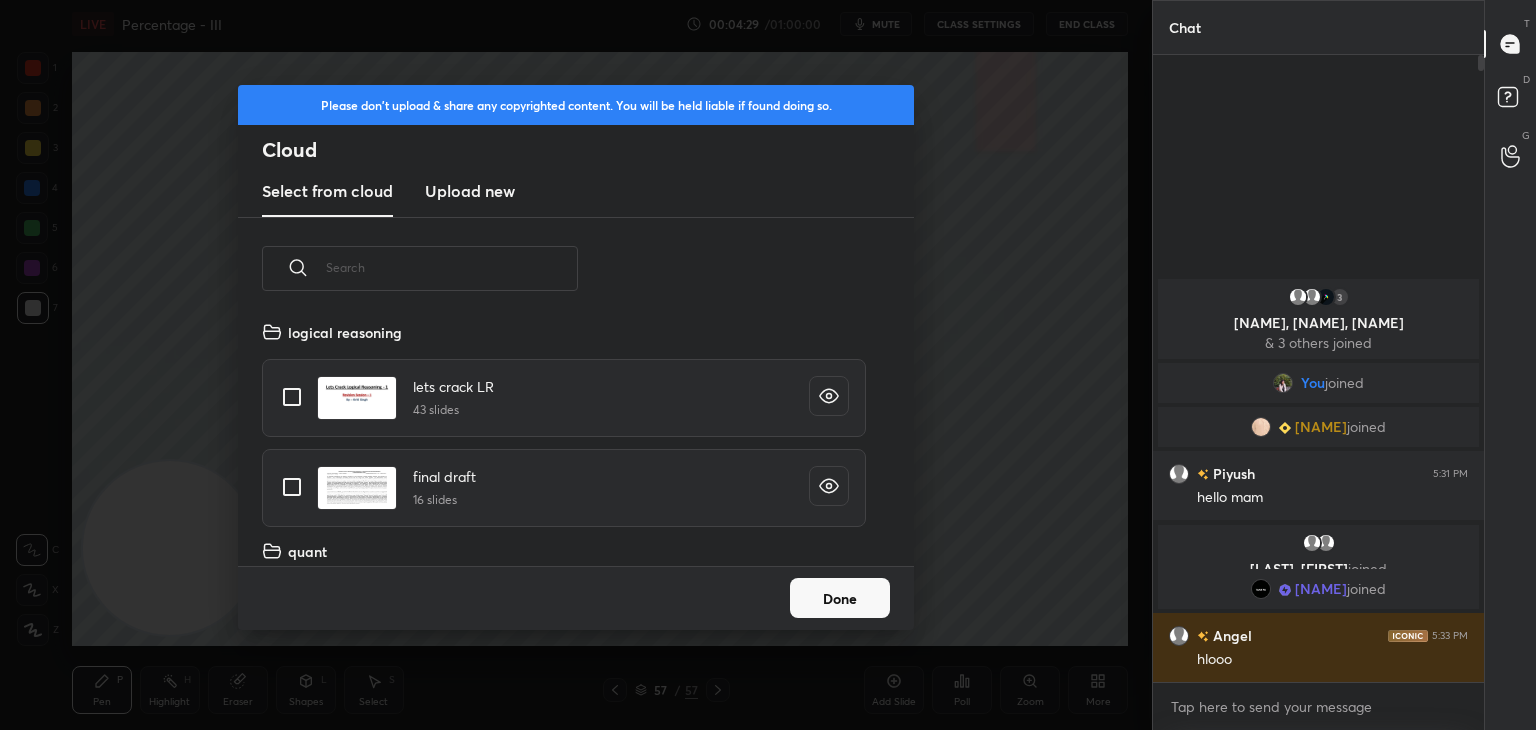 scroll, scrollTop: 5, scrollLeft: 10, axis: both 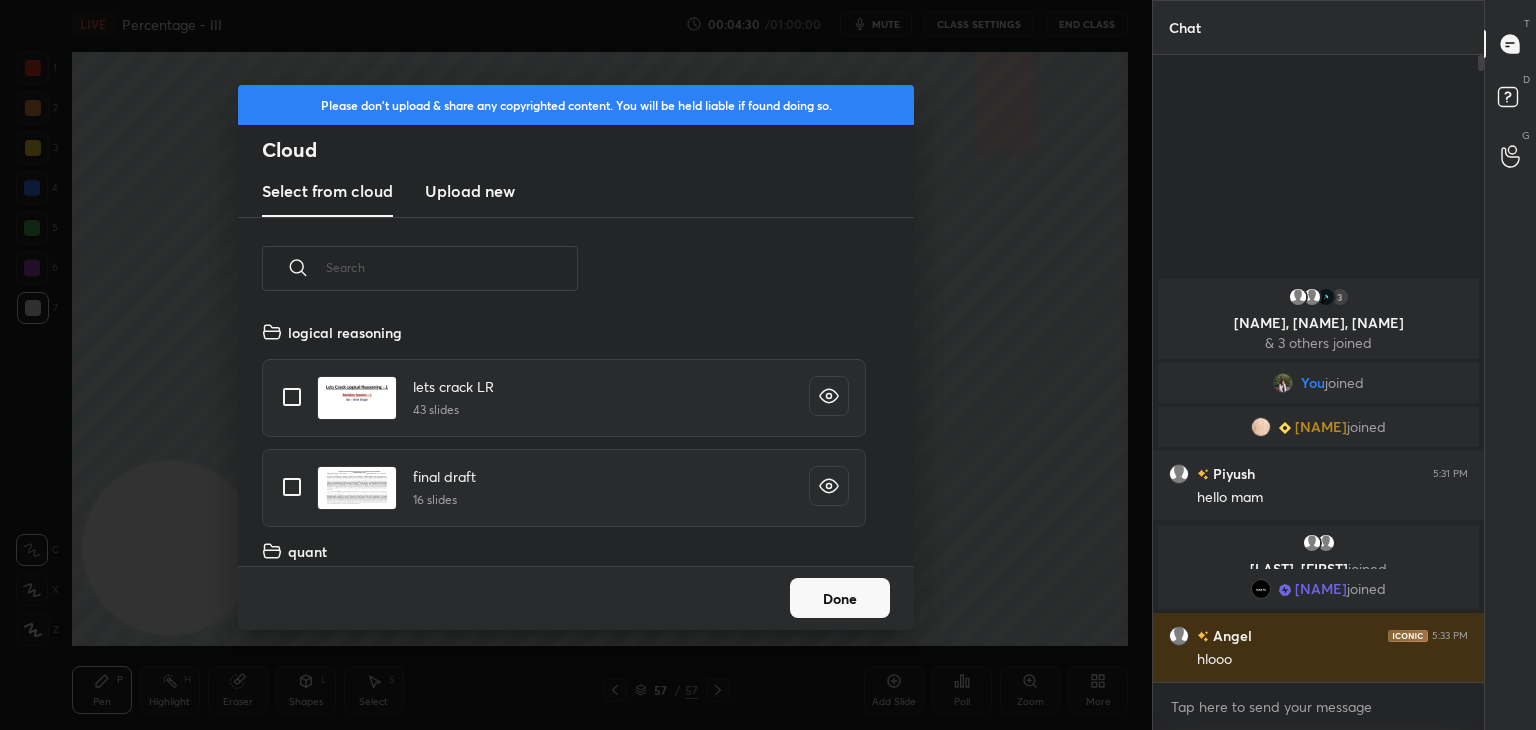 click on "Upload new" at bounding box center (470, 191) 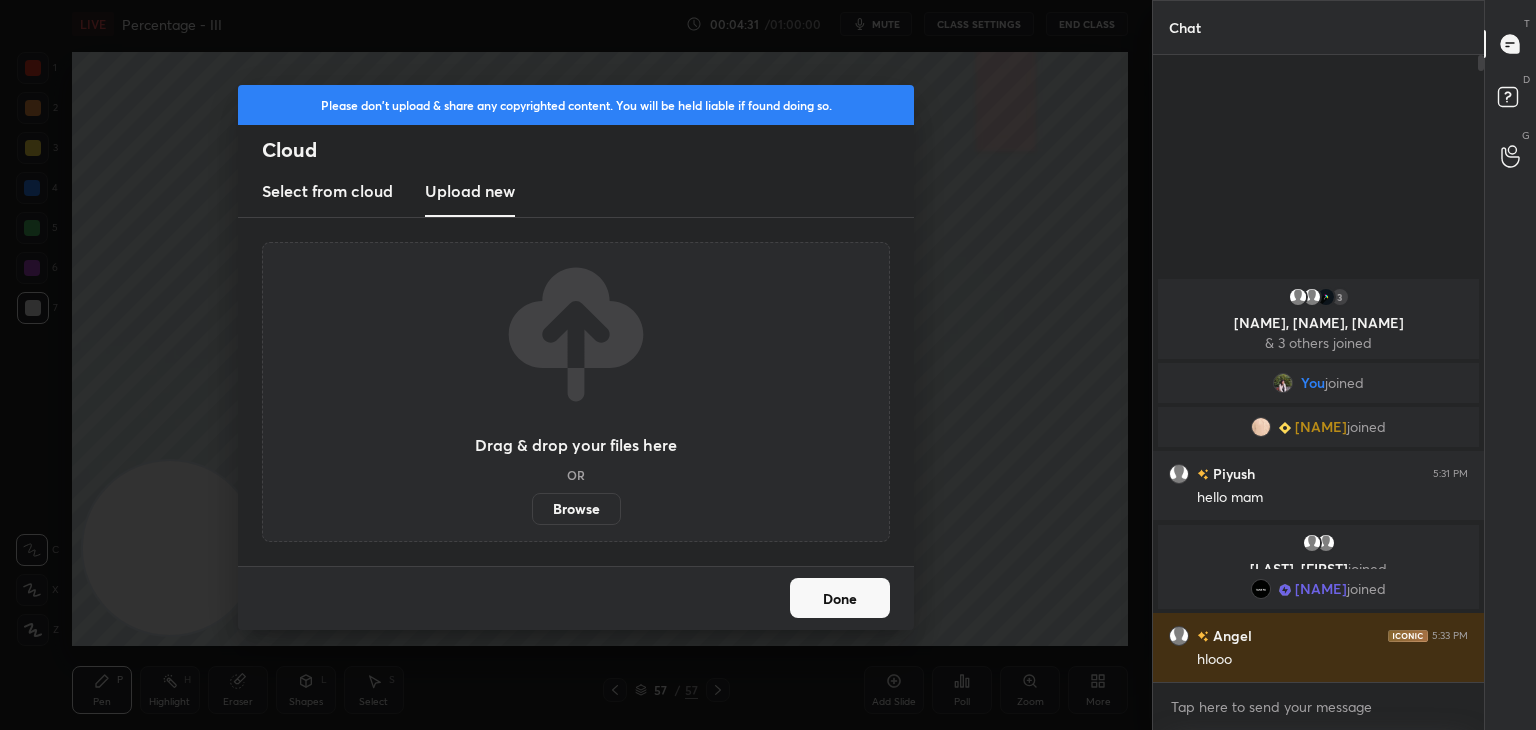 click on "Browse" at bounding box center (576, 509) 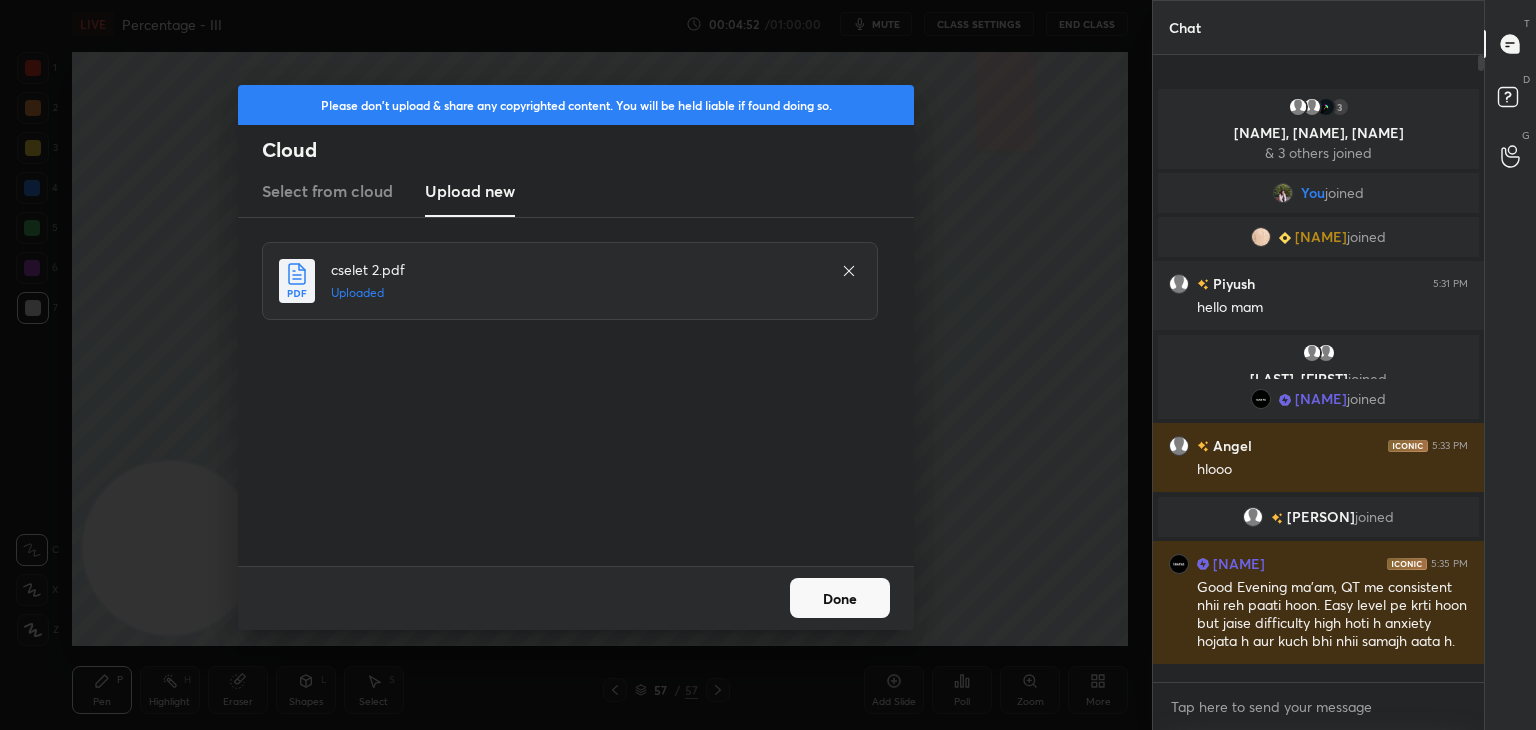 click on "Done" at bounding box center [576, 598] 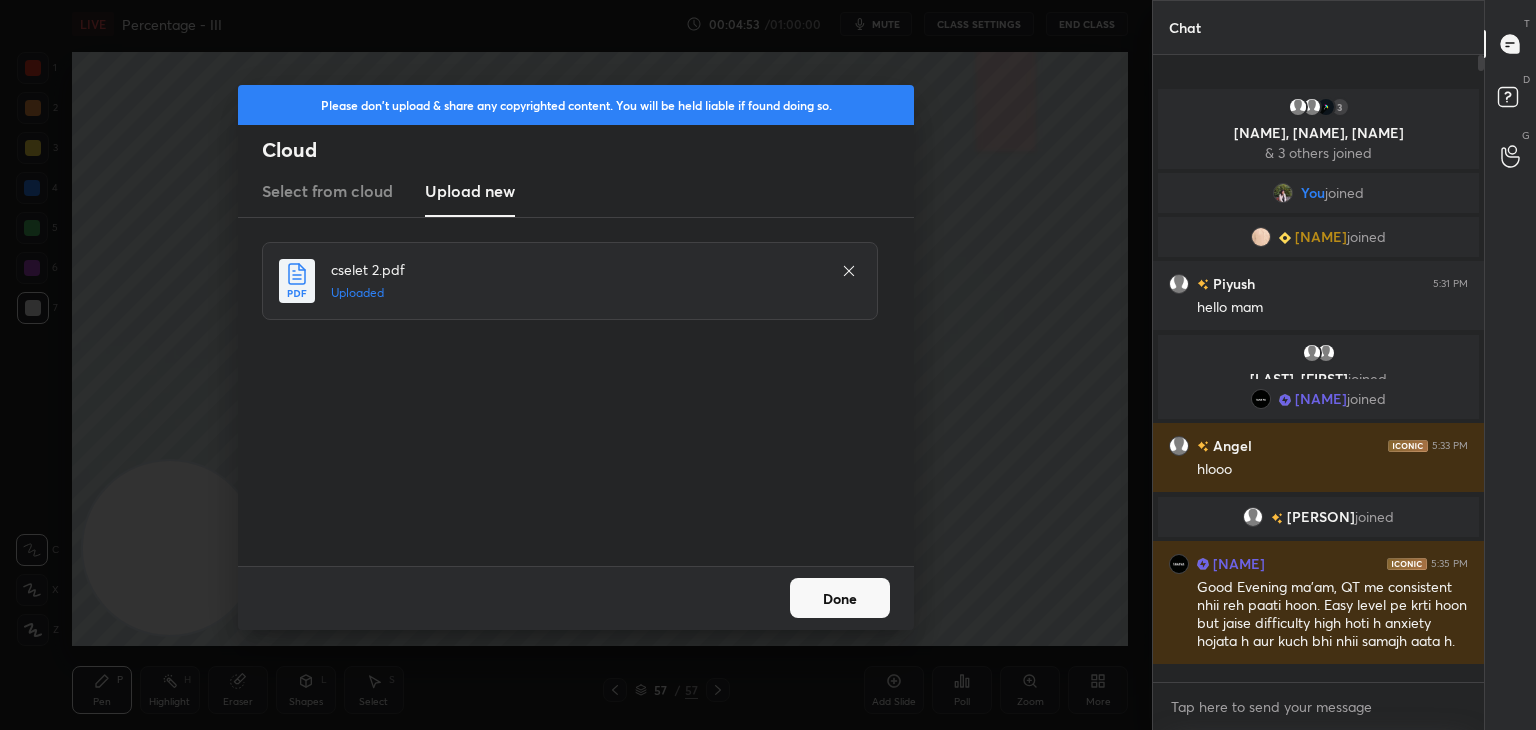 click on "Done" at bounding box center (840, 598) 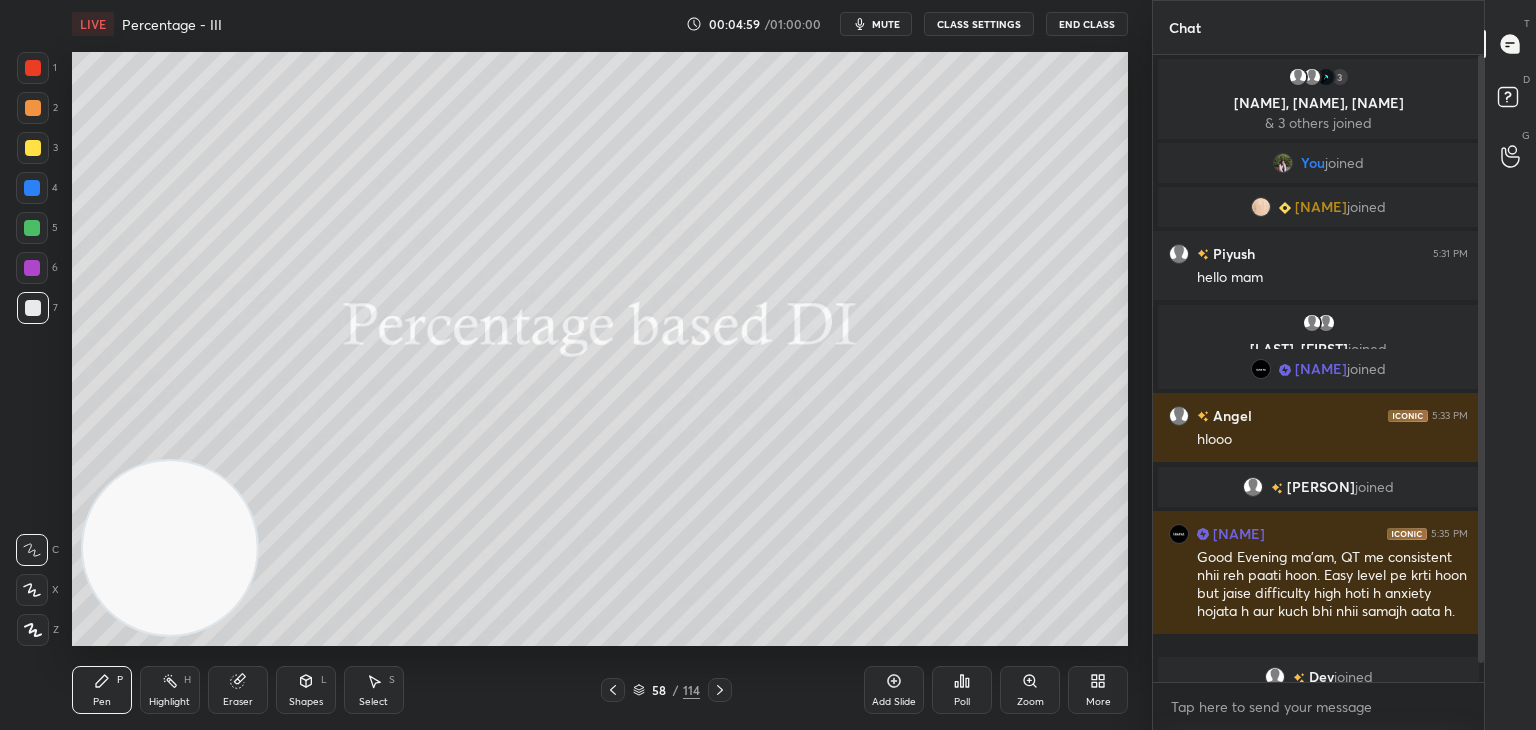 scroll, scrollTop: 18, scrollLeft: 0, axis: vertical 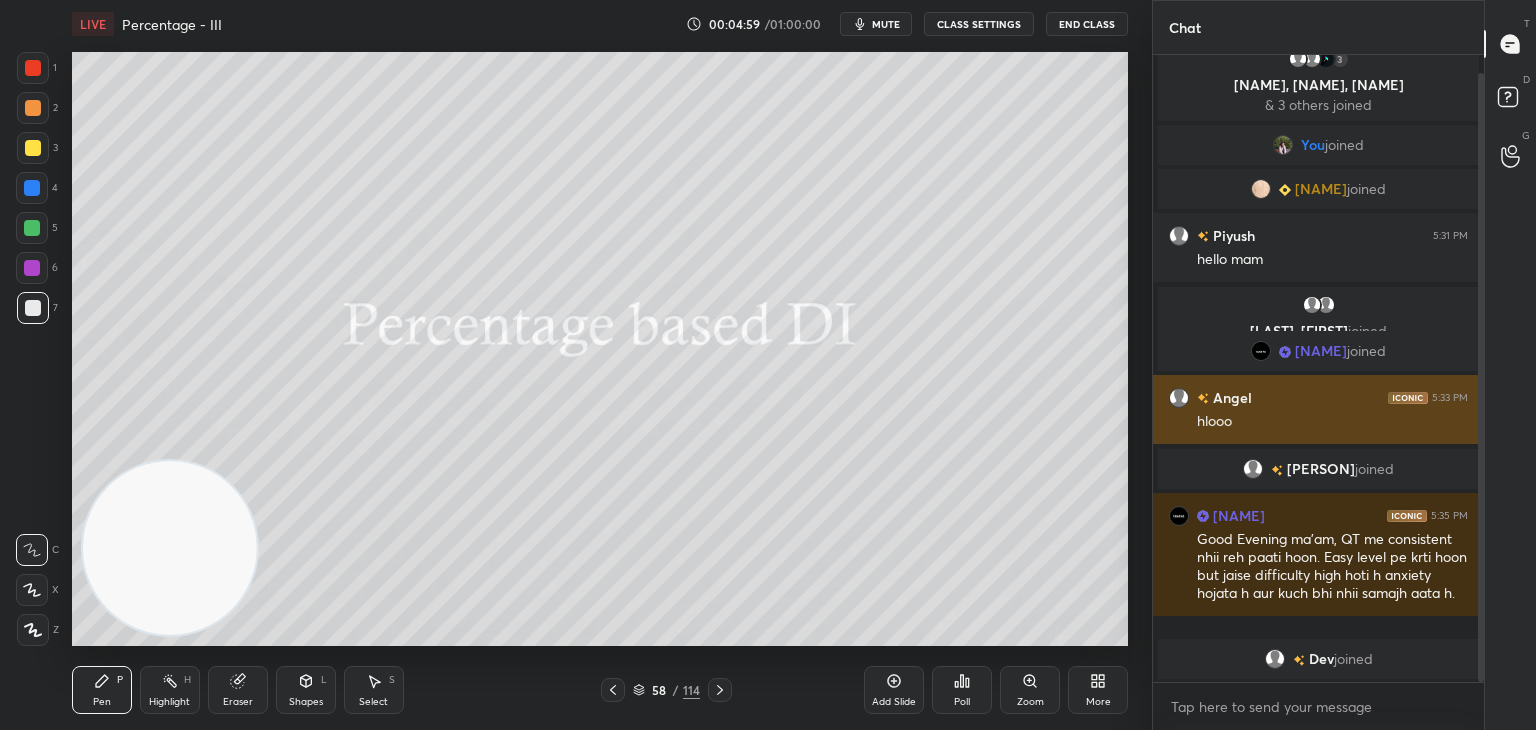 drag, startPoint x: 1480, startPoint y: 154, endPoint x: 1460, endPoint y: 392, distance: 238.83885 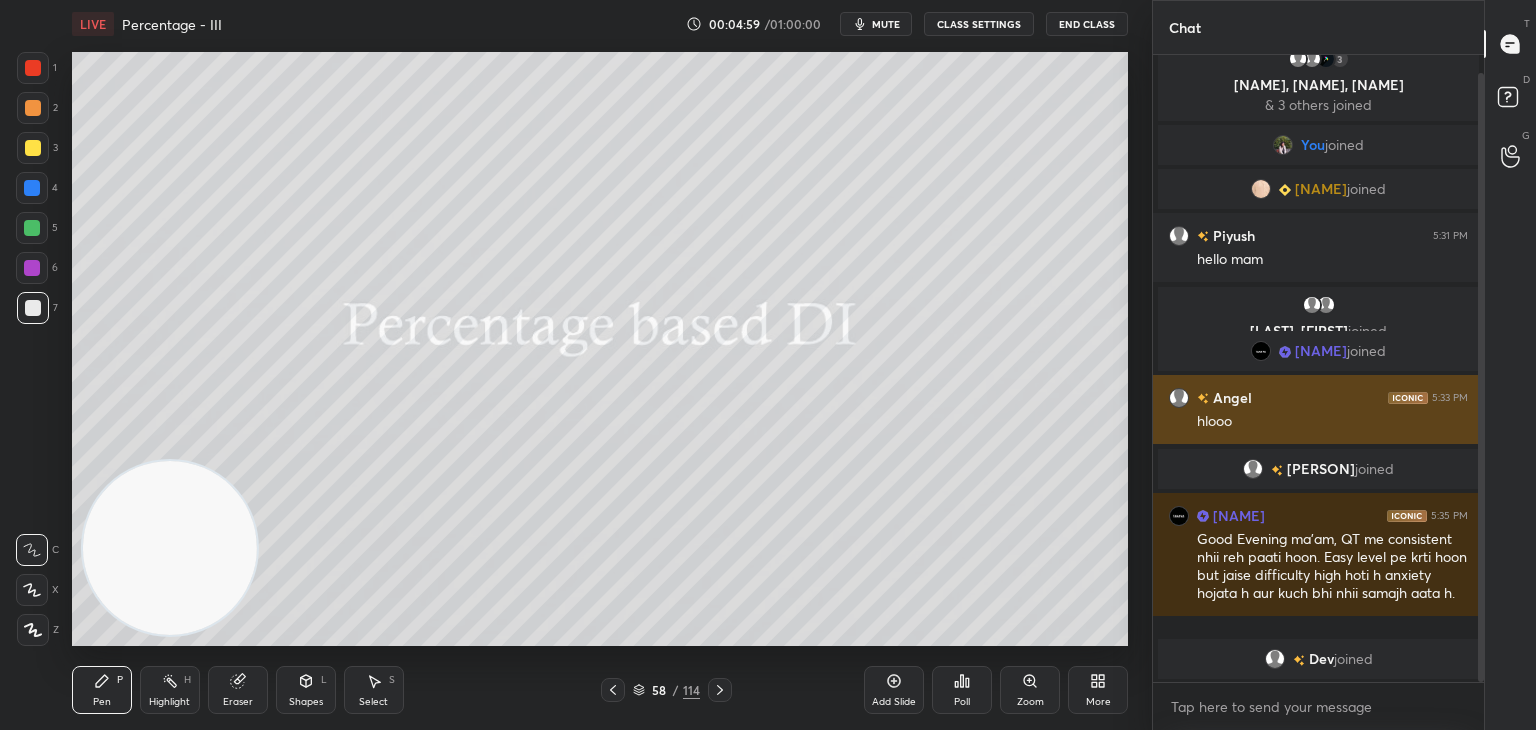 click on "3 Piyush, Arya, yuvaan &  3 others  joined You  joined soaham  joined Piyush 5:31 PM hello mam sayed, Angel  joined Tanaya  joined Angel 5:33 PM hlooo Malikpreet  joined Tanaya 5:35 PM Good Evening ma'am, QT me consistent nhii reh paati hoon. Easy level pe krti hoon but jaise difficulty high hoti h anxiety hojata h aur kuch bhi nhii samajh aata h. Dev  joined JUMP TO LATEST" at bounding box center (1318, 368) 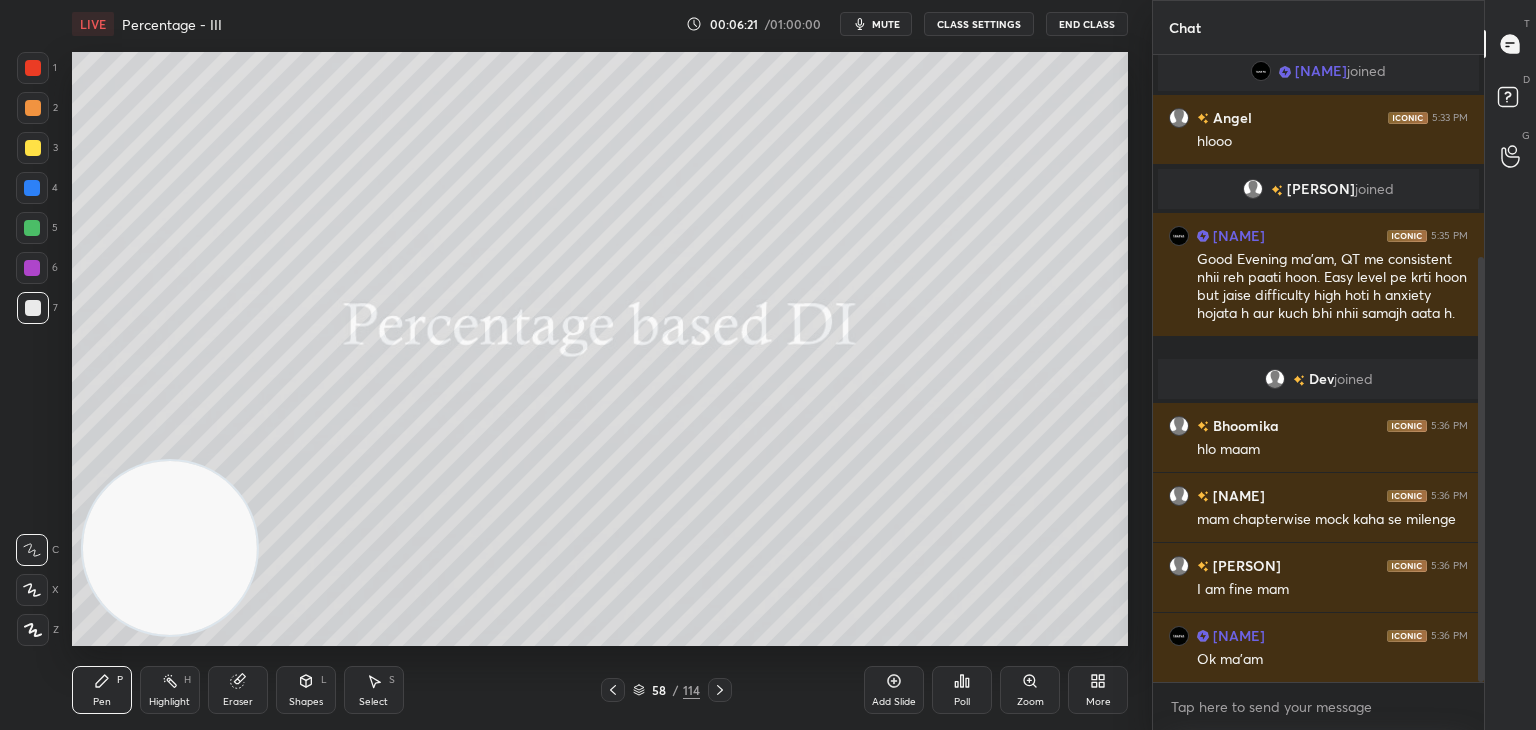 scroll, scrollTop: 368, scrollLeft: 0, axis: vertical 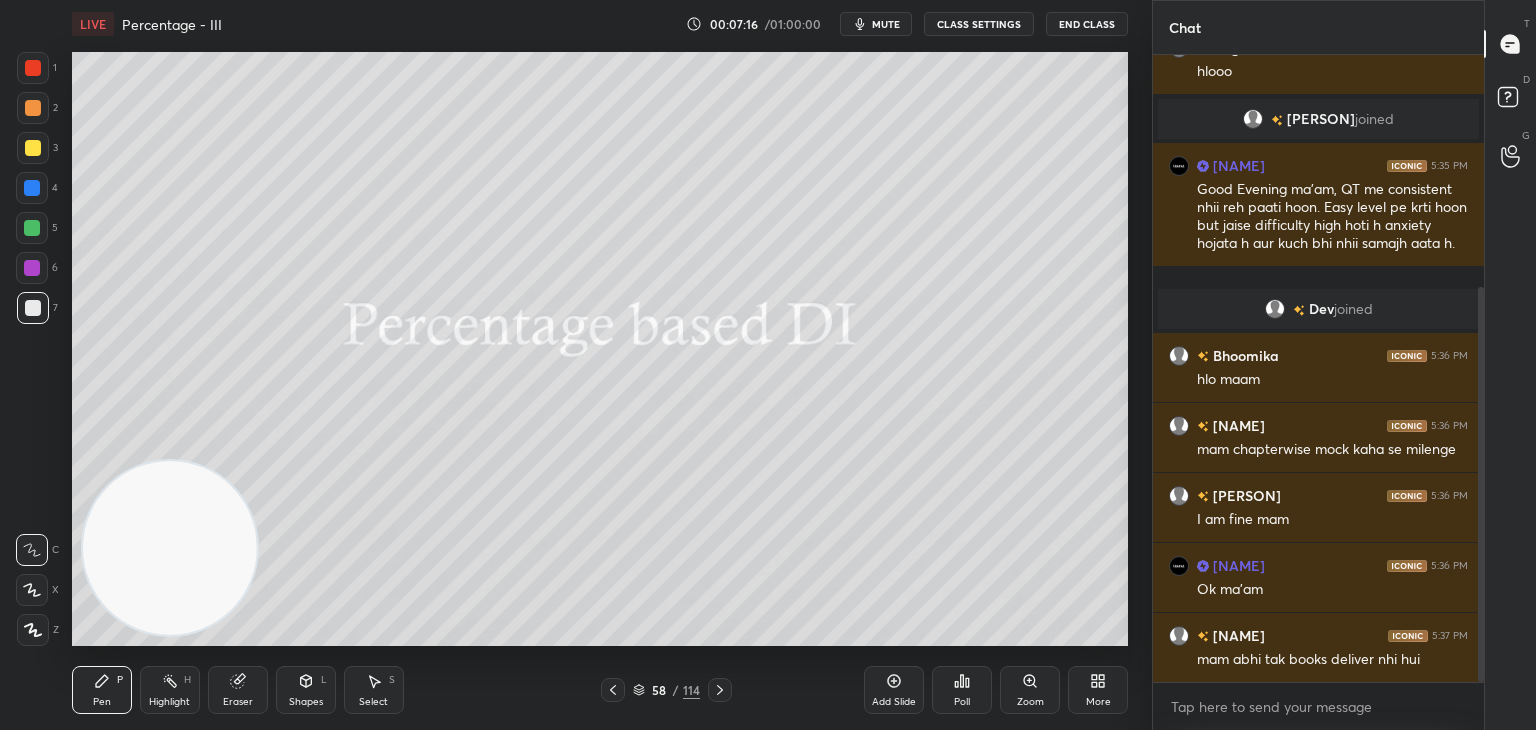click on "3" at bounding box center [37, 152] 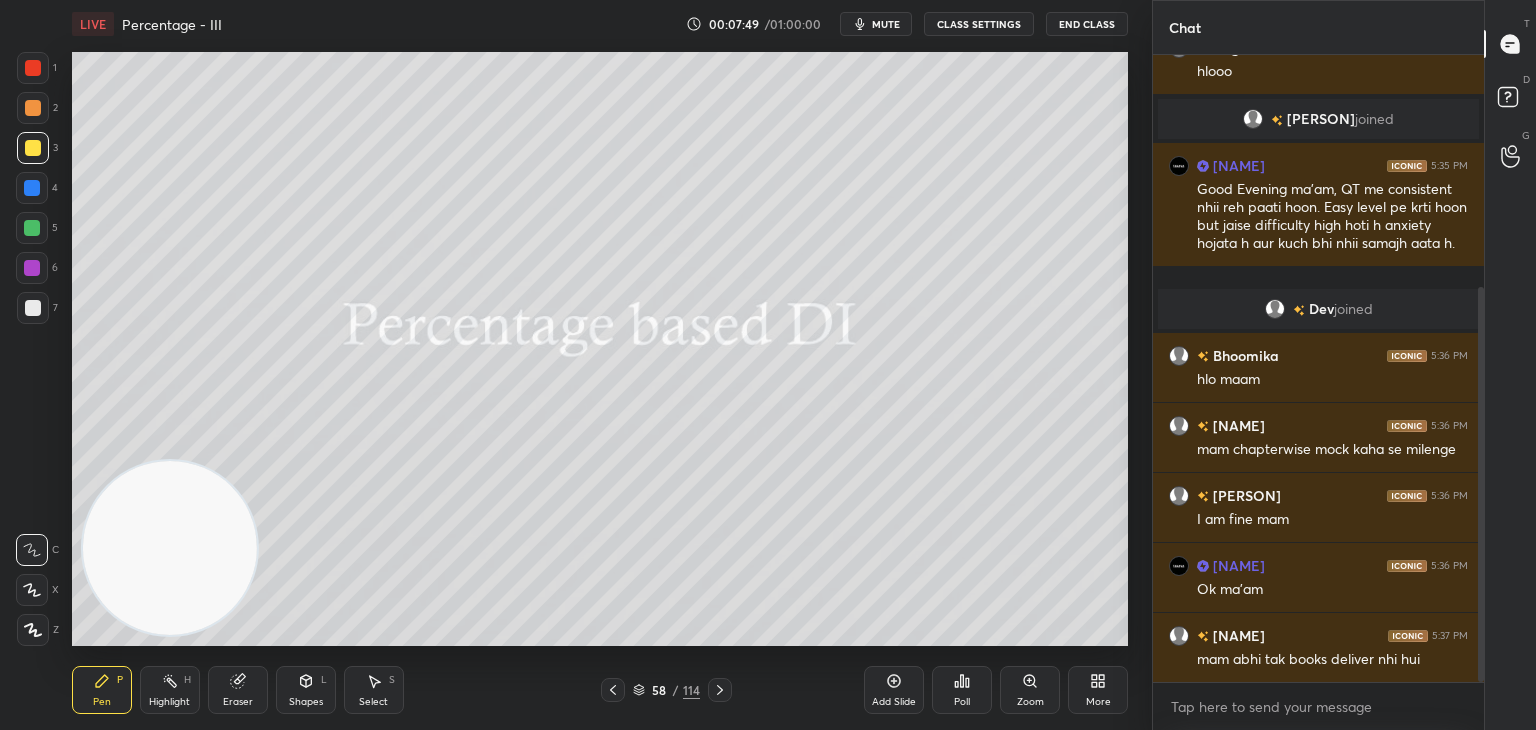 click 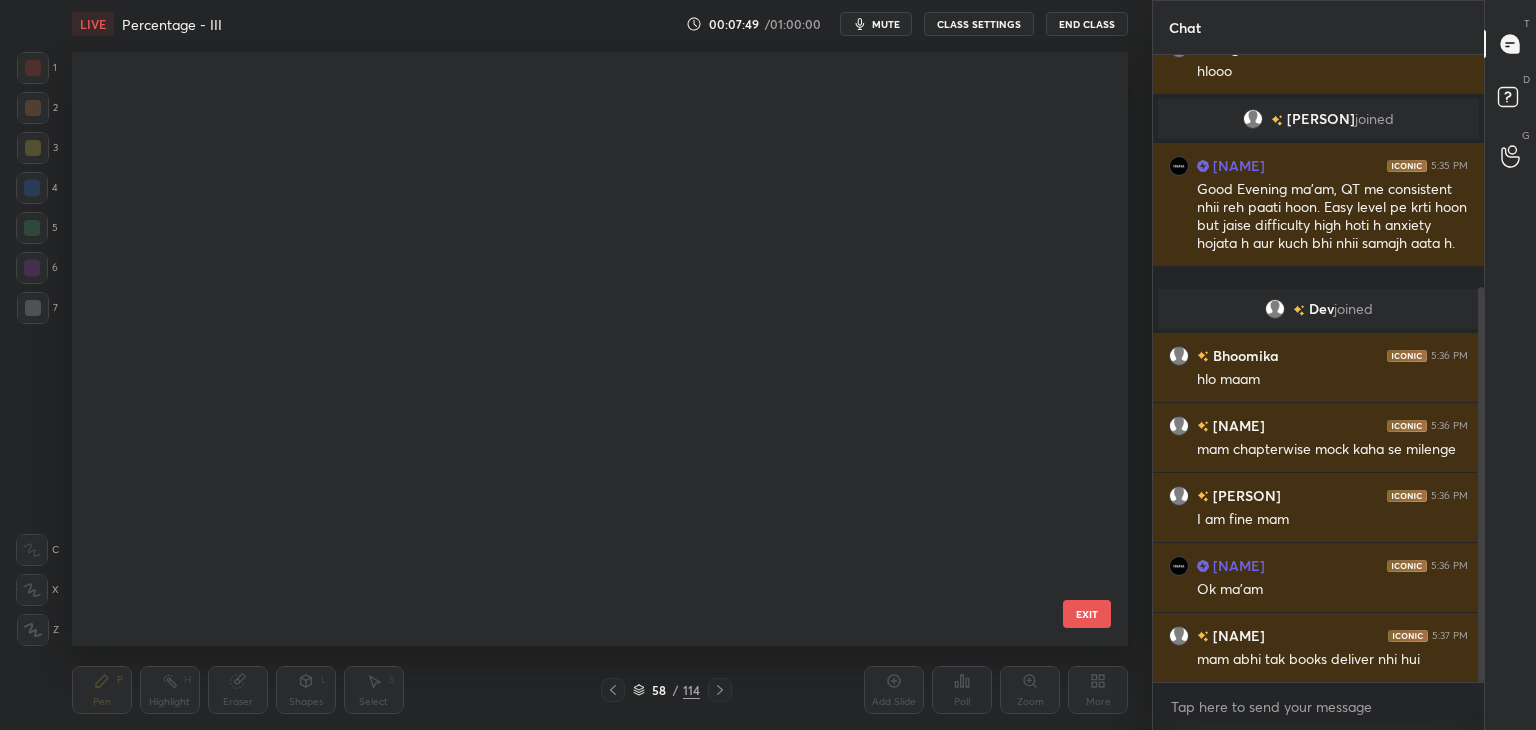 scroll, scrollTop: 3066, scrollLeft: 0, axis: vertical 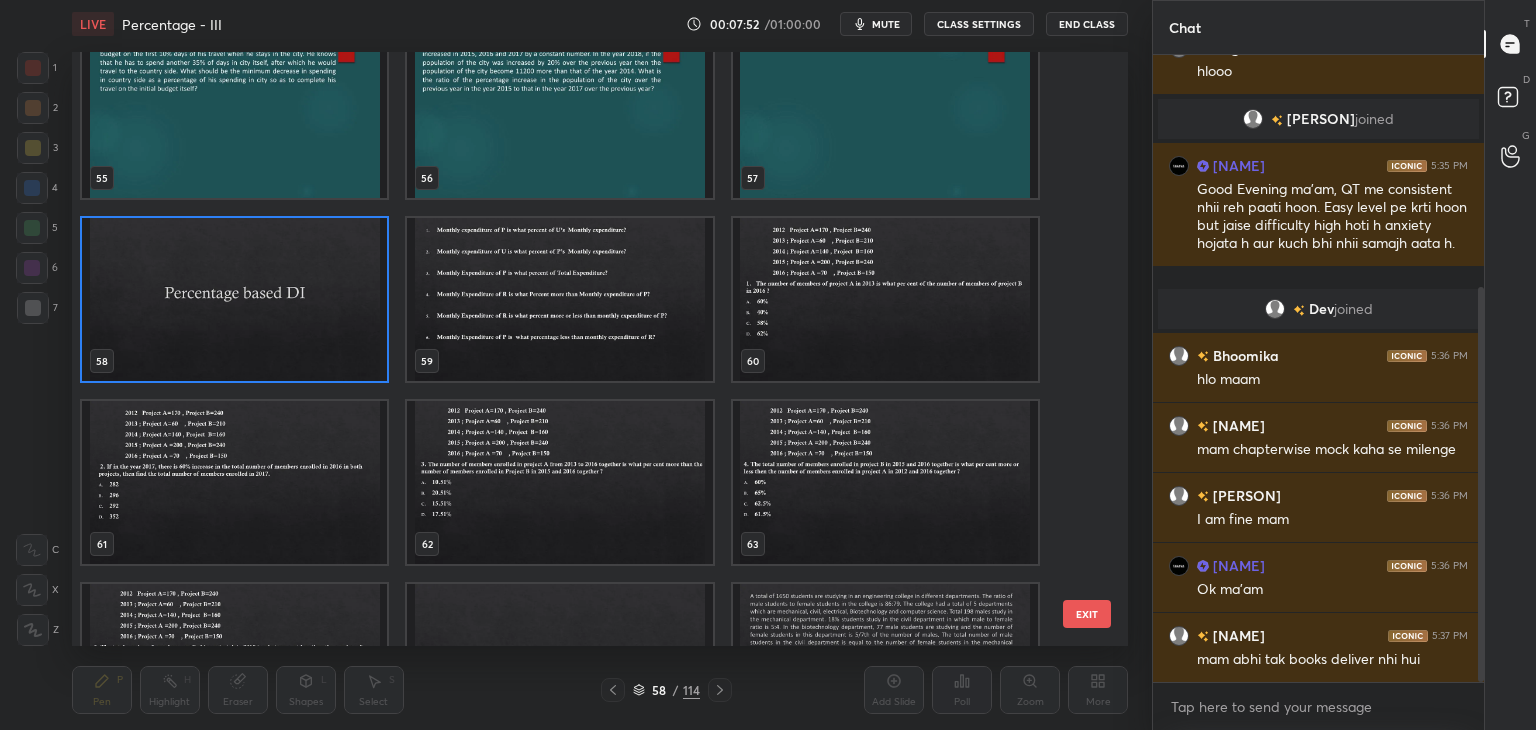 click at bounding box center [559, 299] 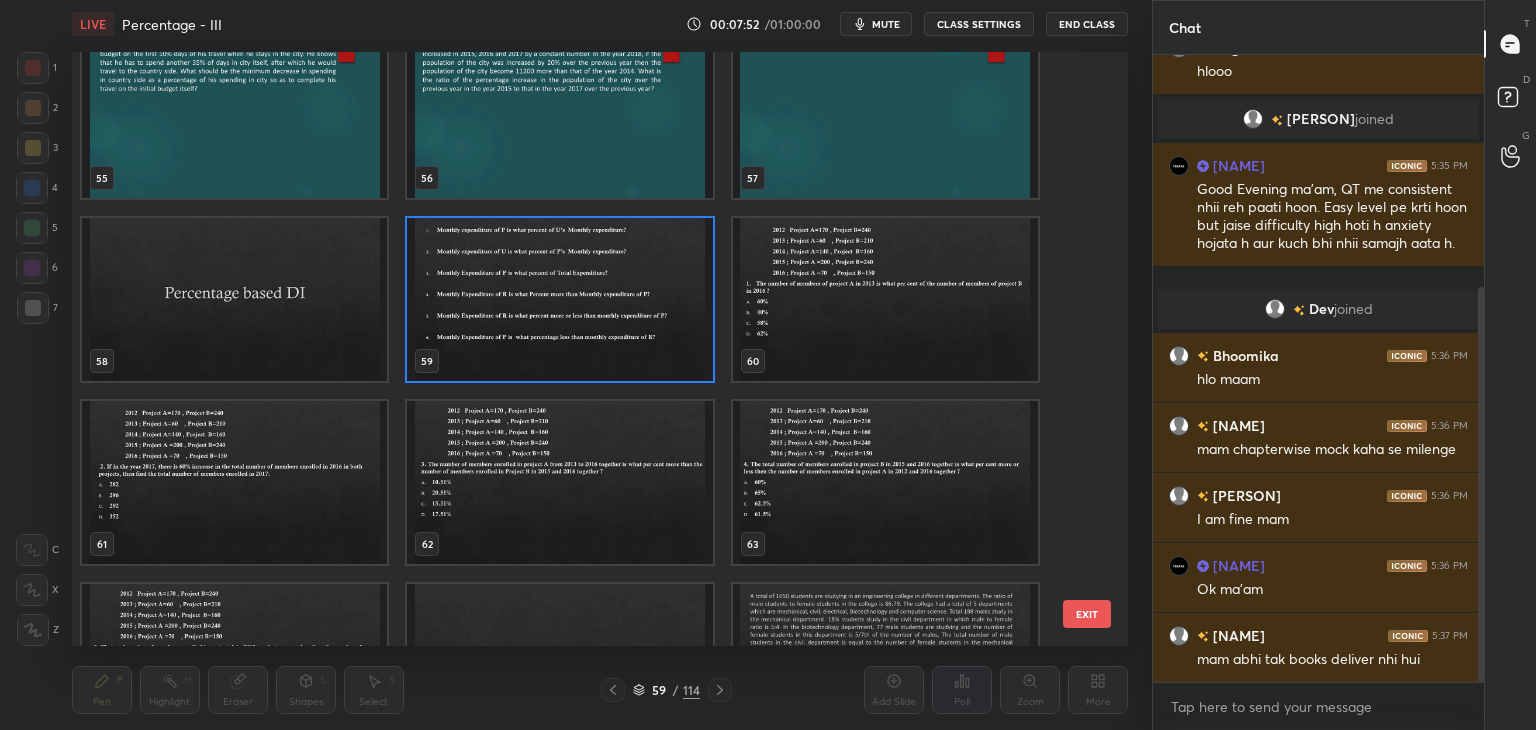 click at bounding box center (559, 299) 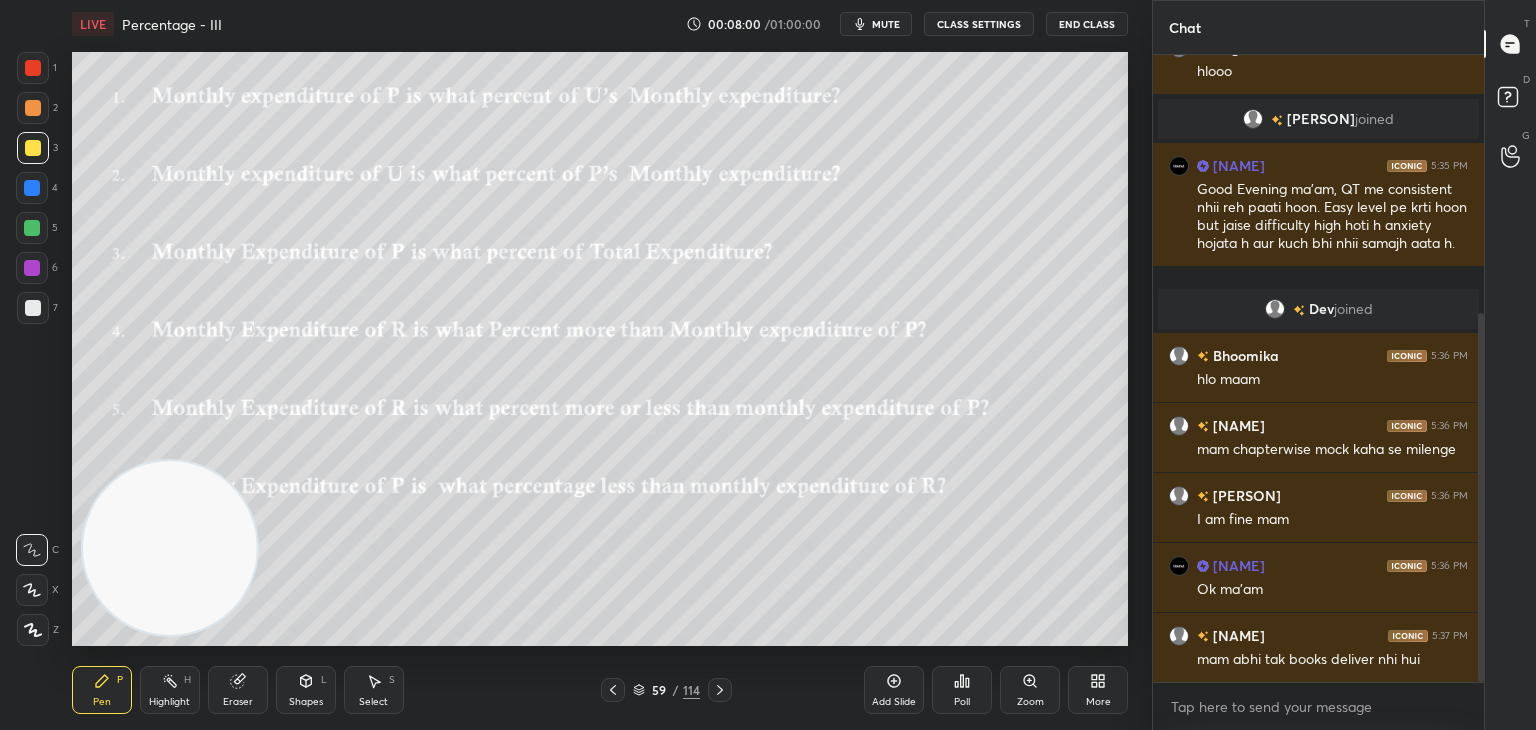 scroll, scrollTop: 438, scrollLeft: 0, axis: vertical 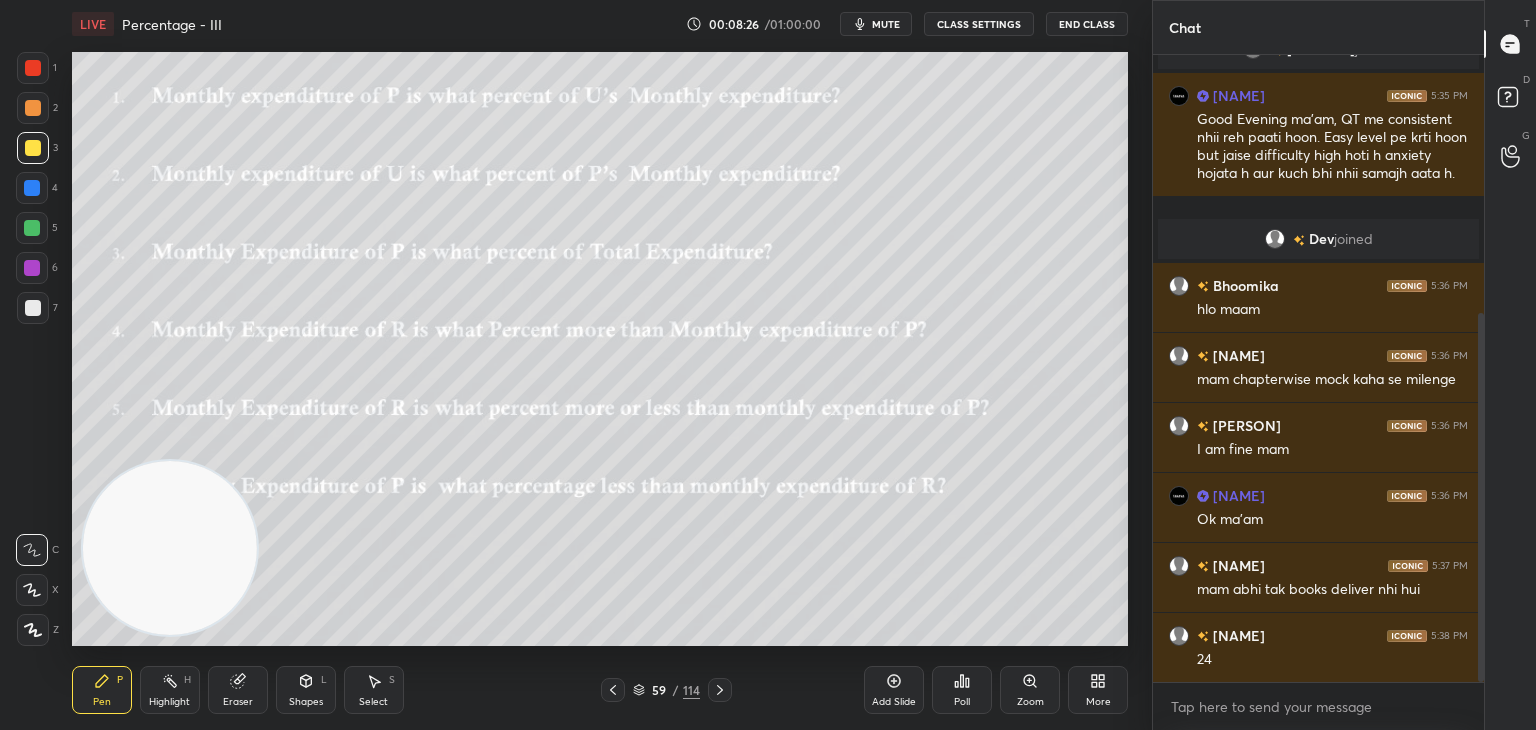 click 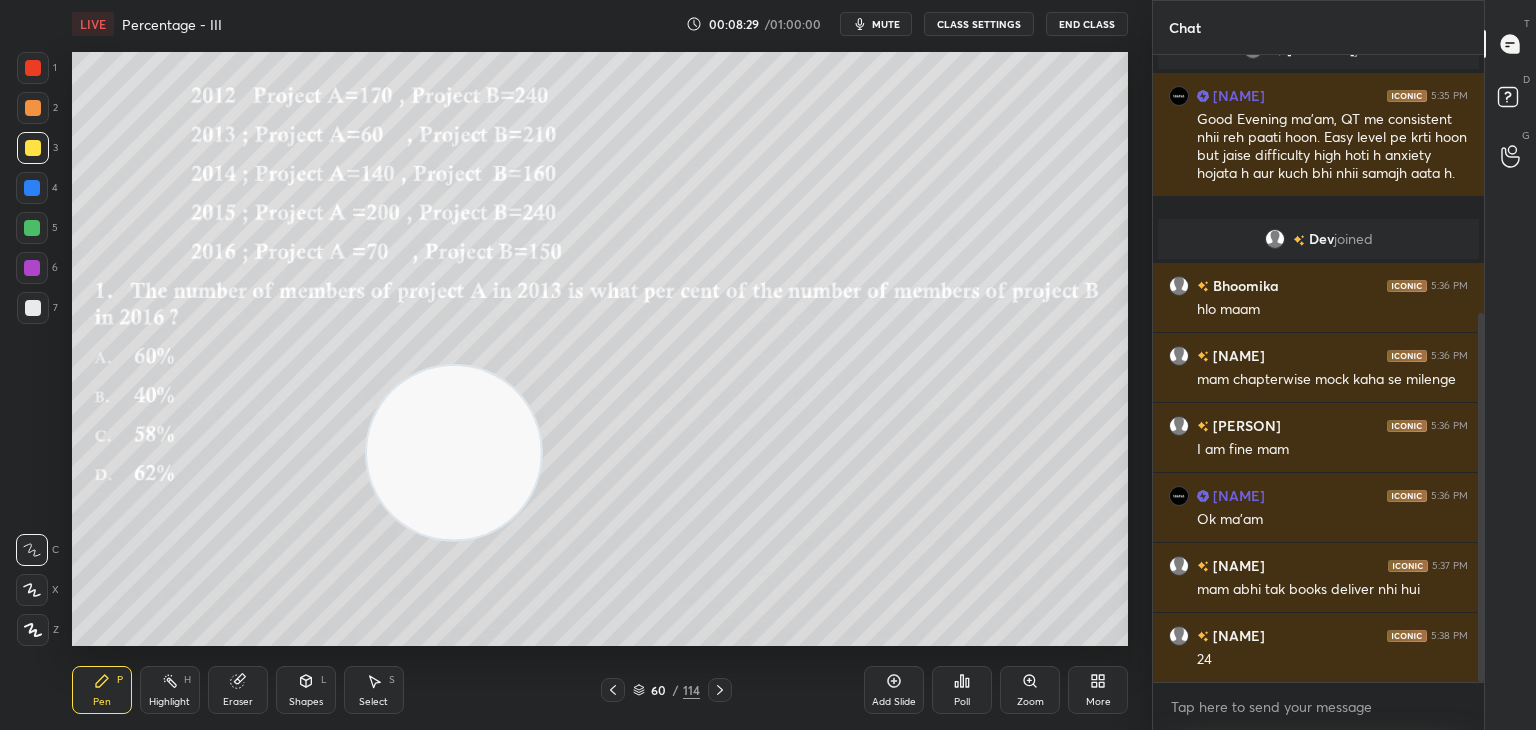 click 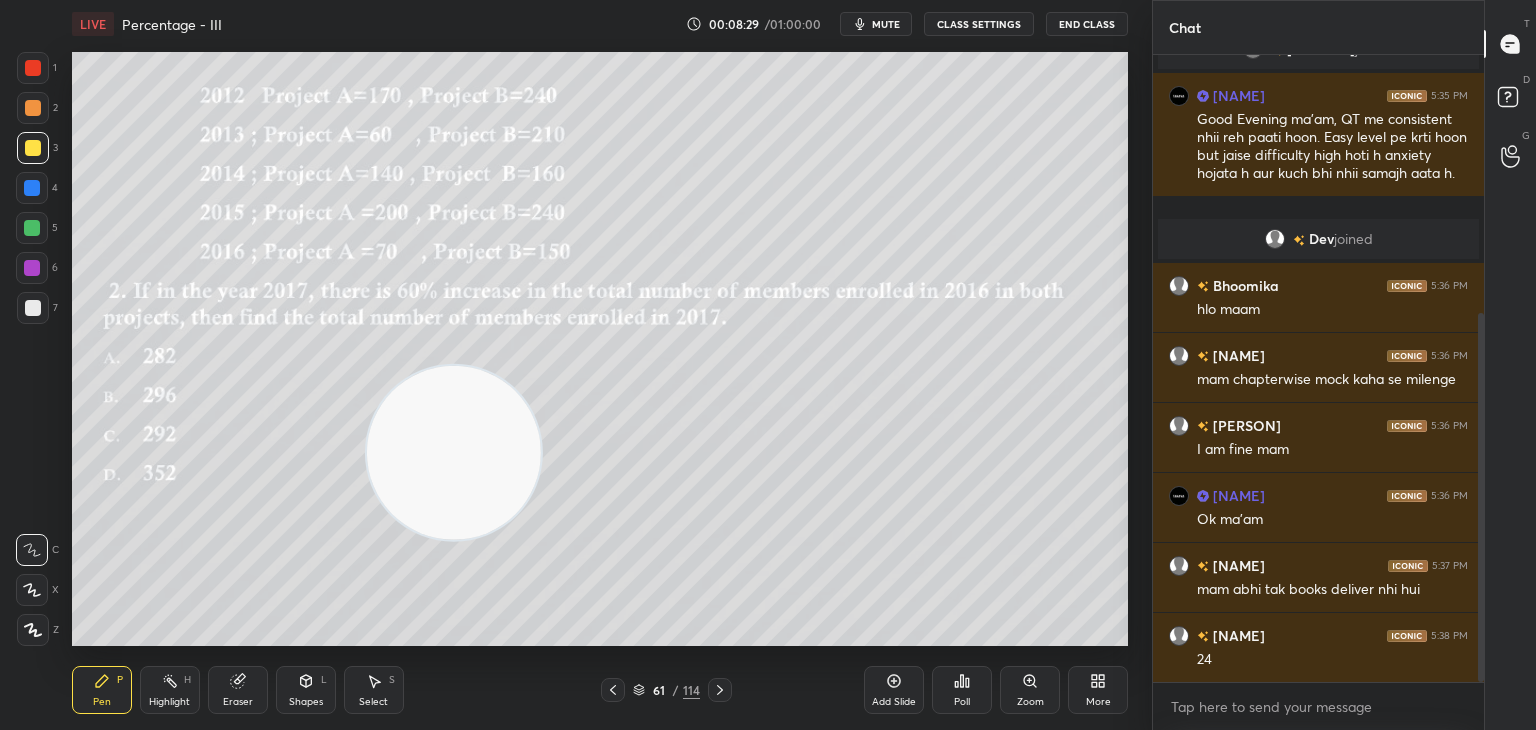click 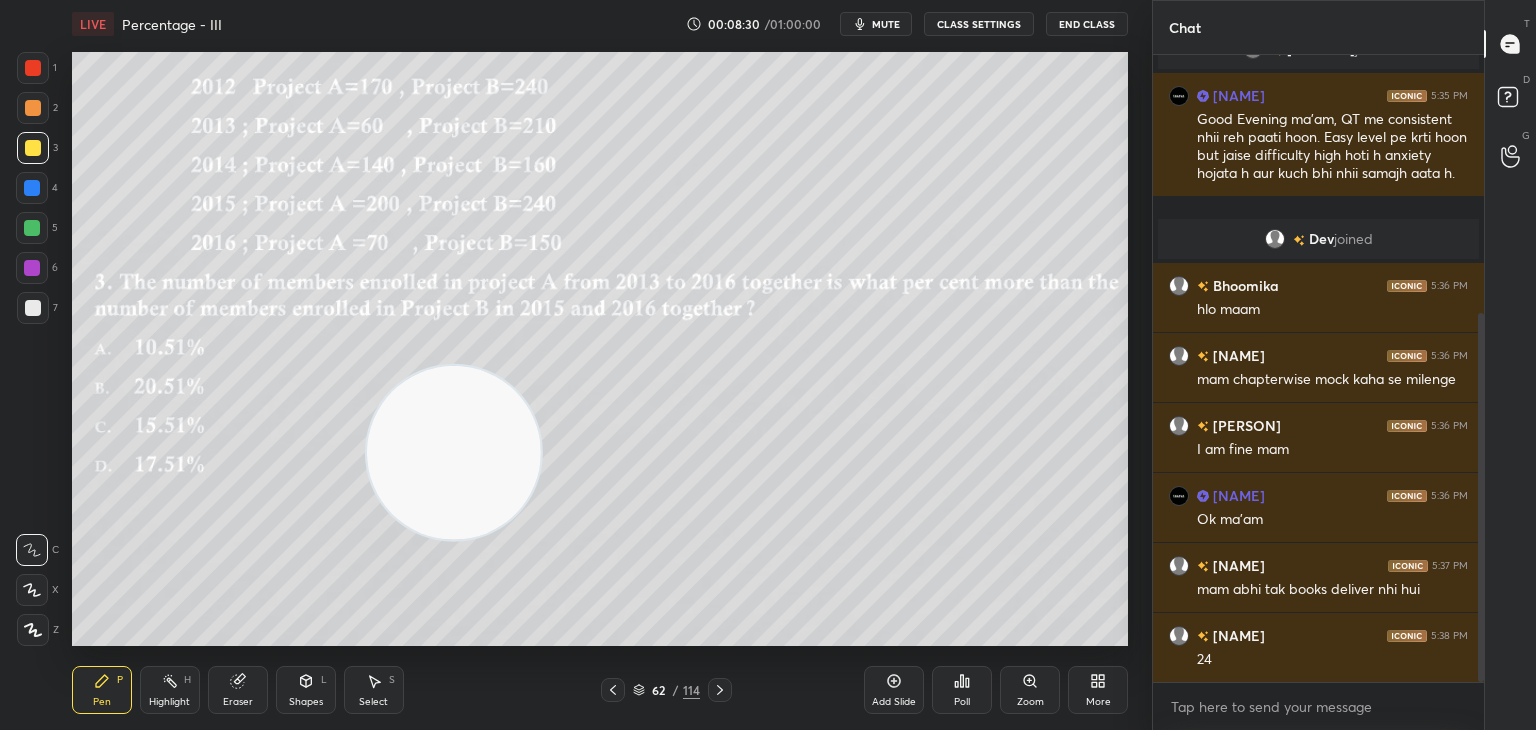 click 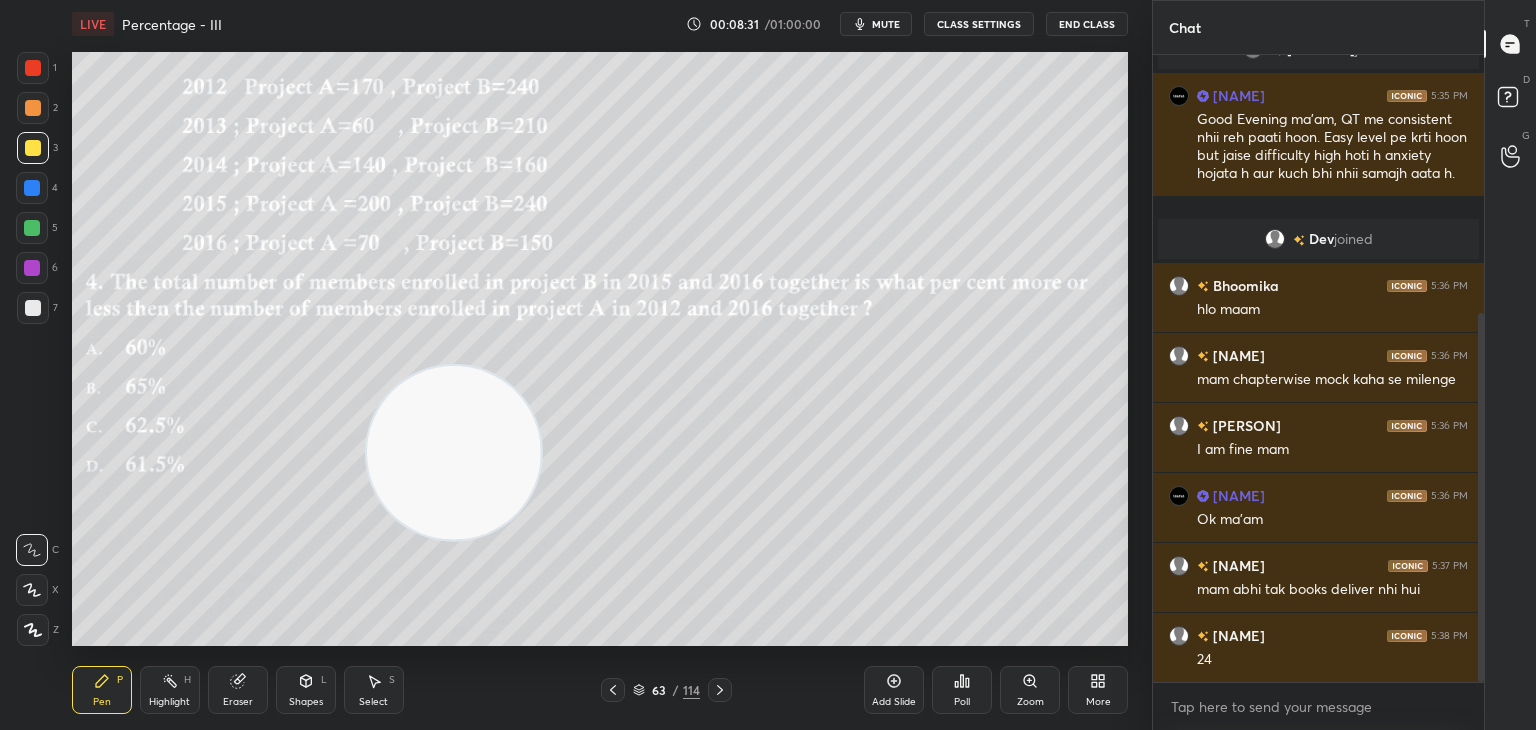 click 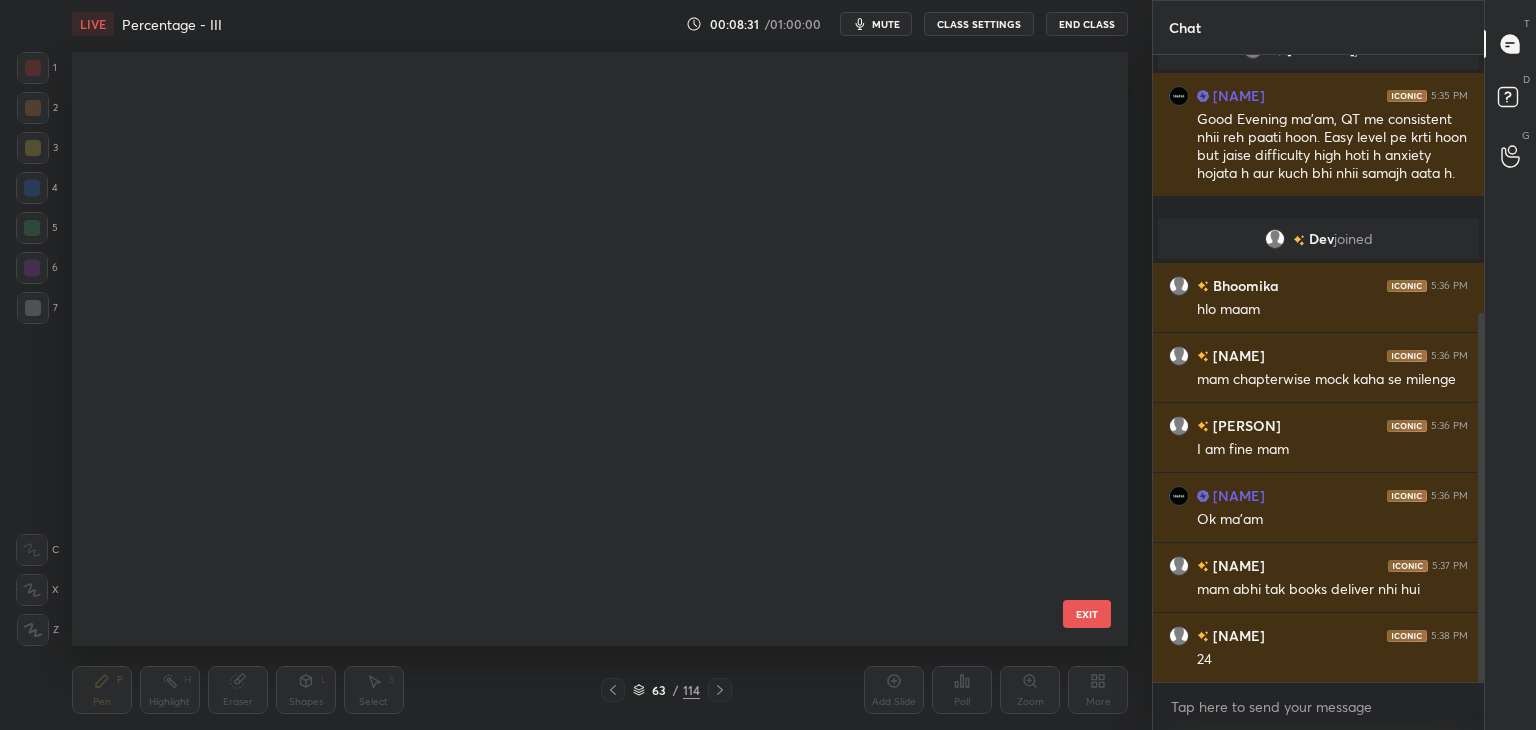 scroll, scrollTop: 3248, scrollLeft: 0, axis: vertical 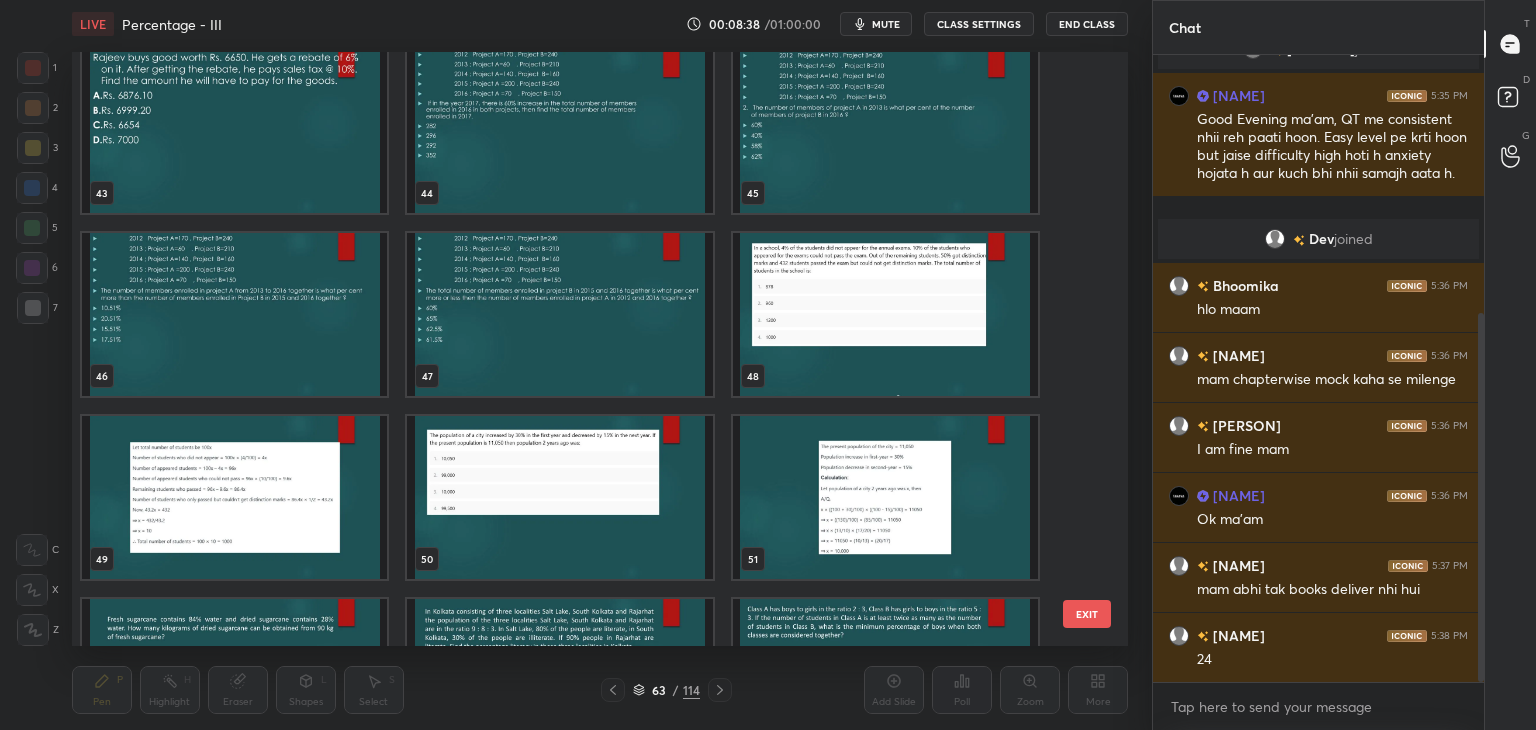 click at bounding box center (885, 314) 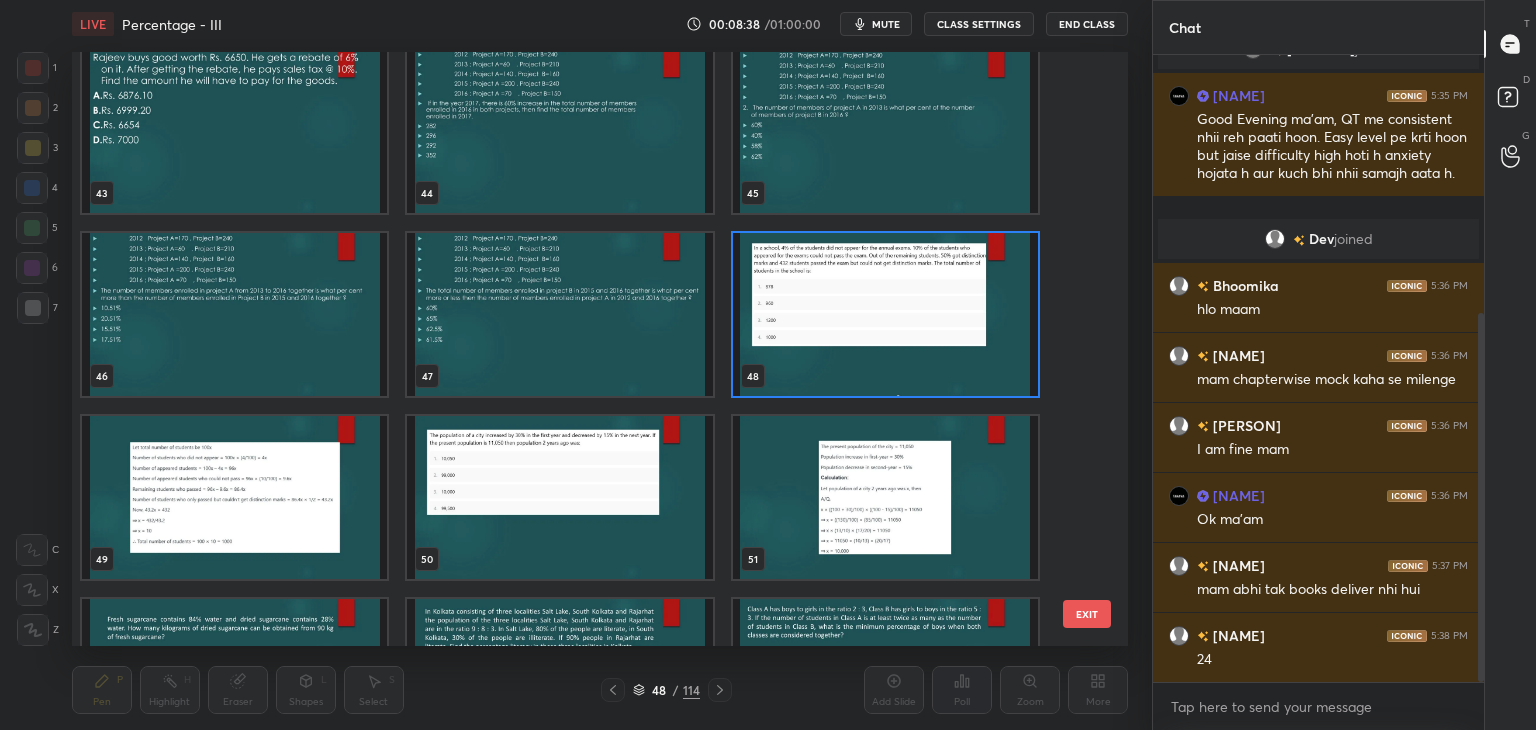 click at bounding box center (885, 314) 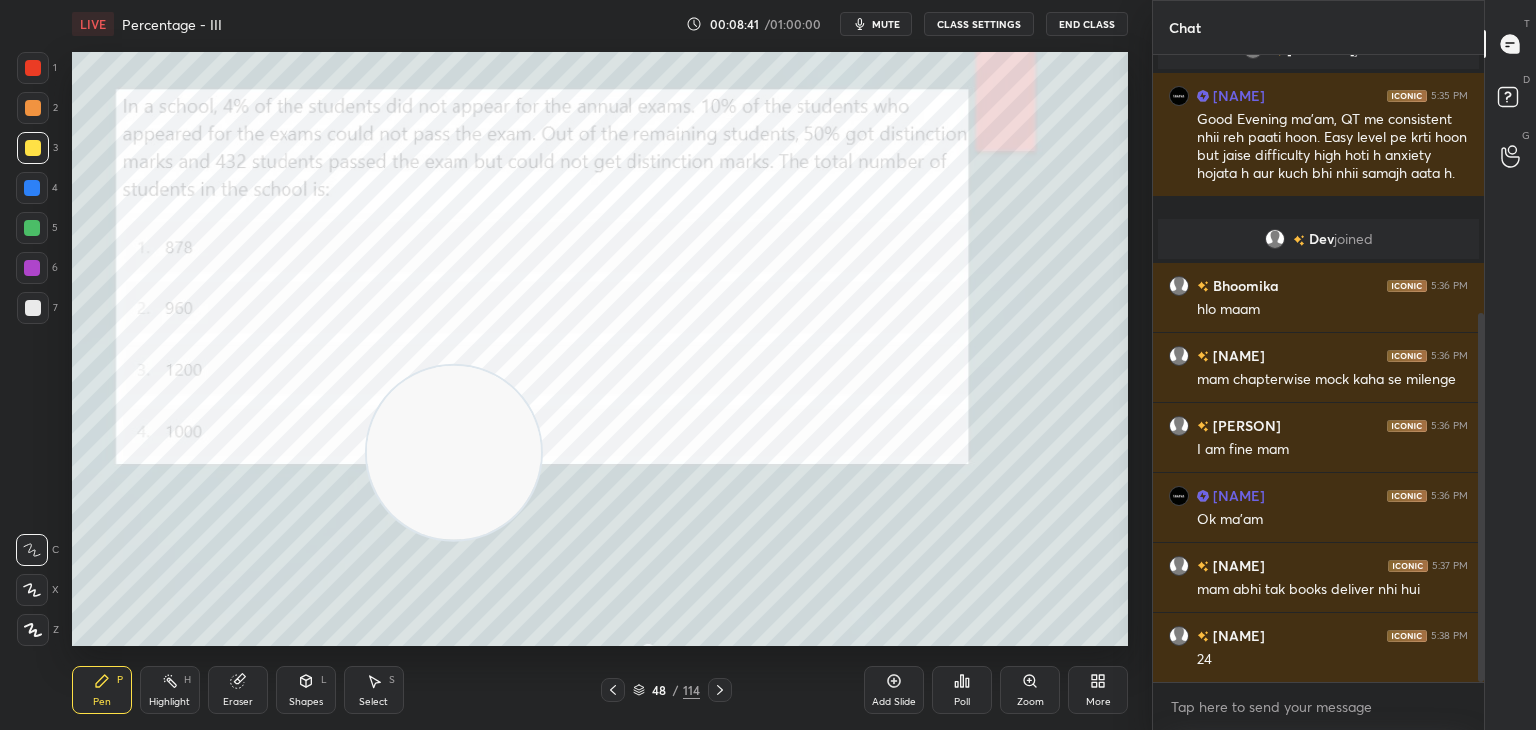 click 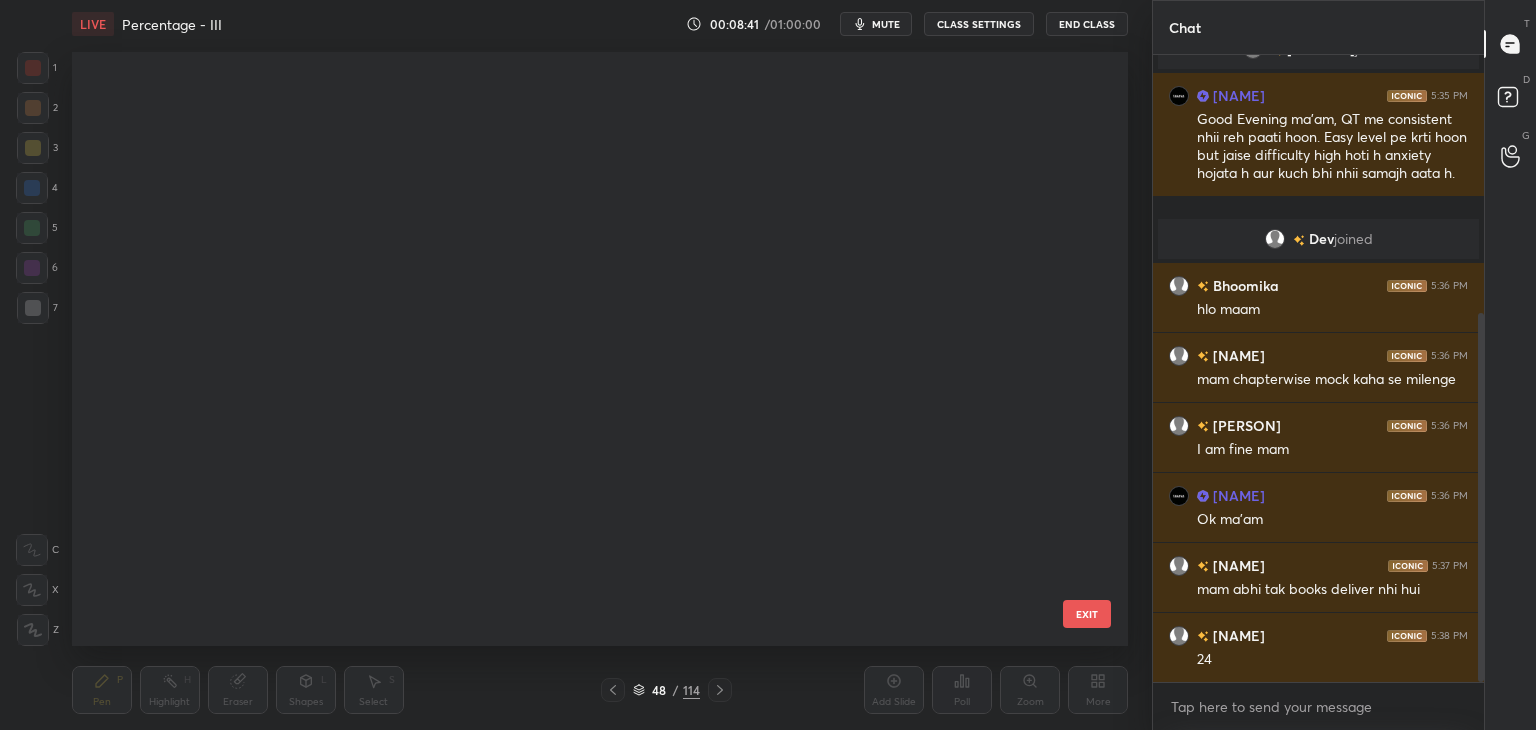scroll, scrollTop: 2334, scrollLeft: 0, axis: vertical 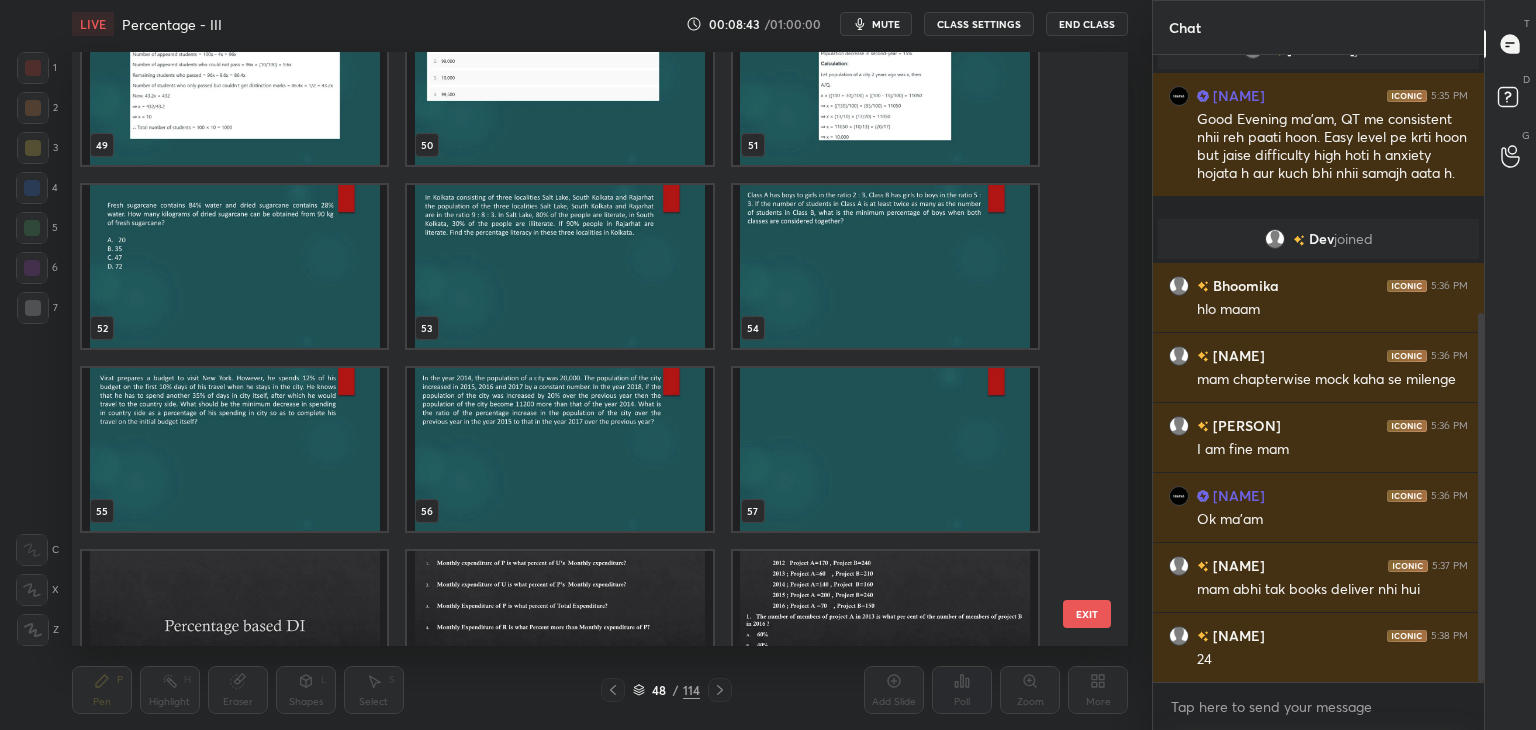 click at bounding box center (234, 449) 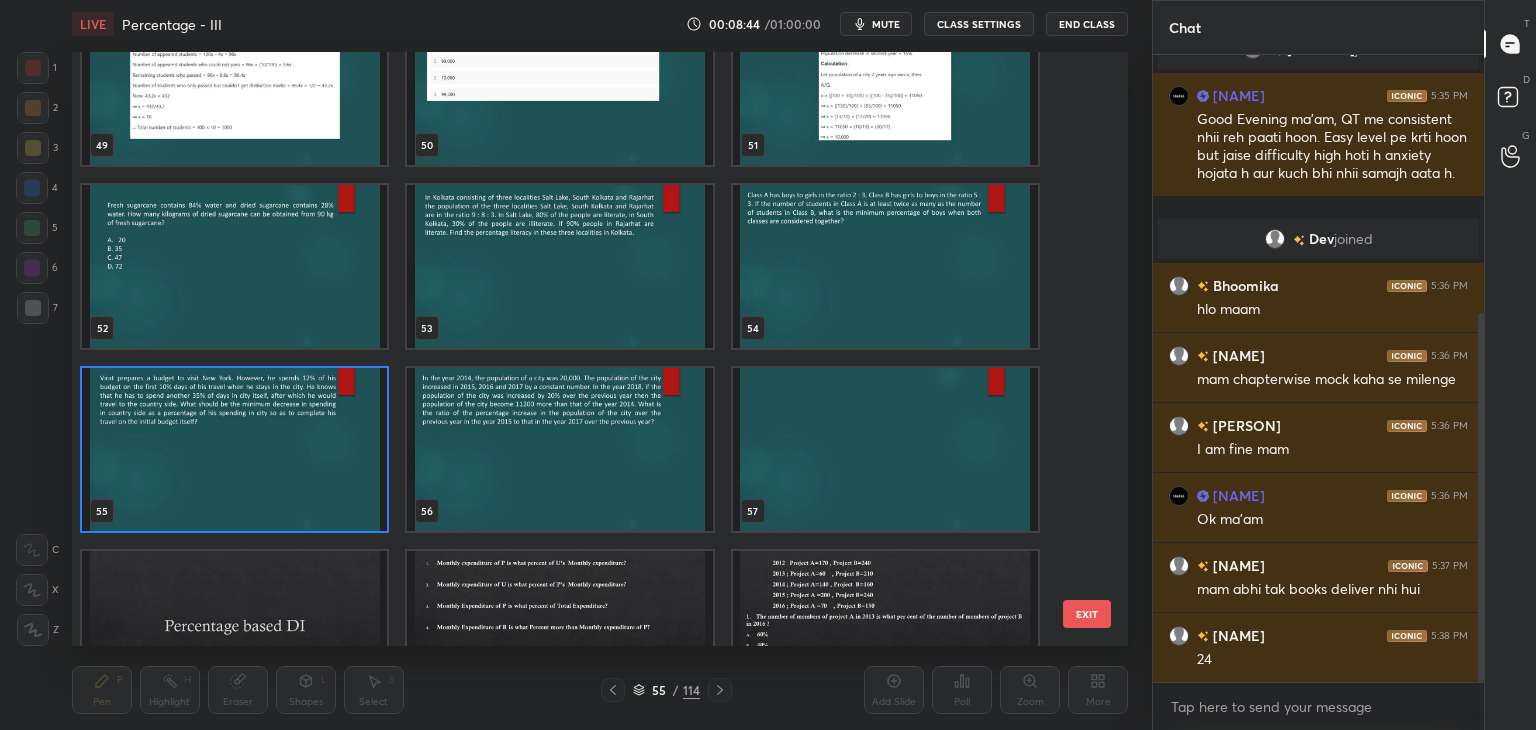 click at bounding box center (234, 449) 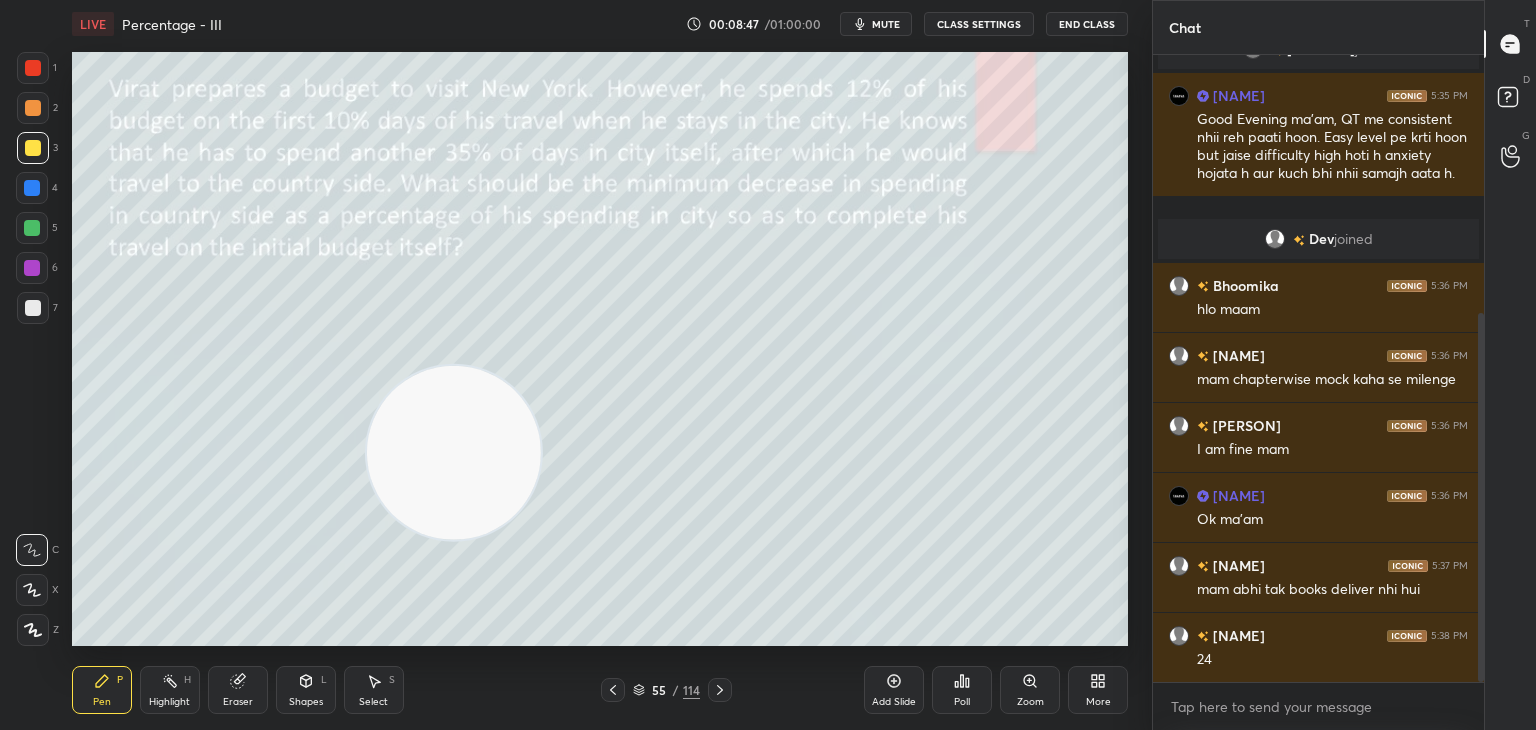 click 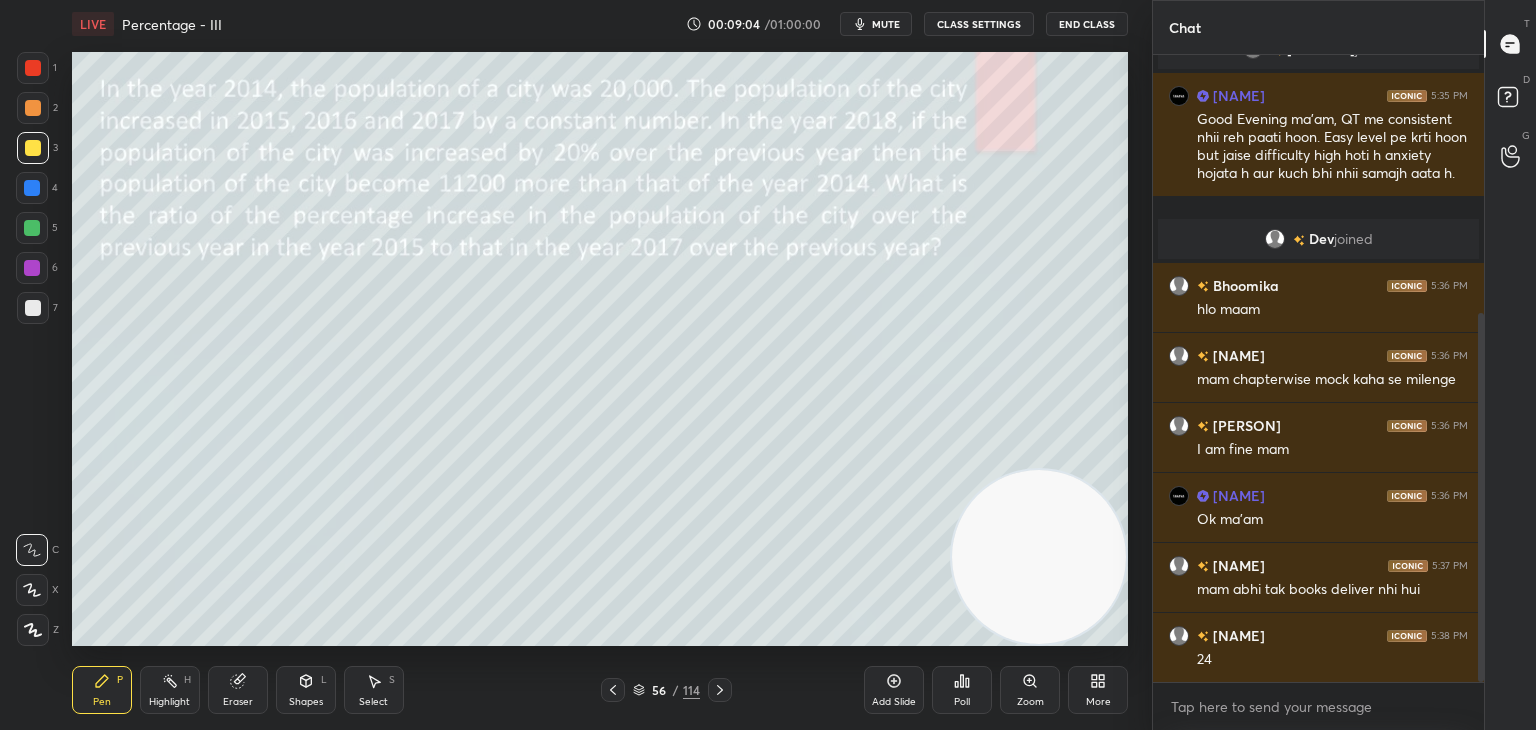 click on "Pen P Highlight H Eraser Shapes L Select S" at bounding box center [270, 690] 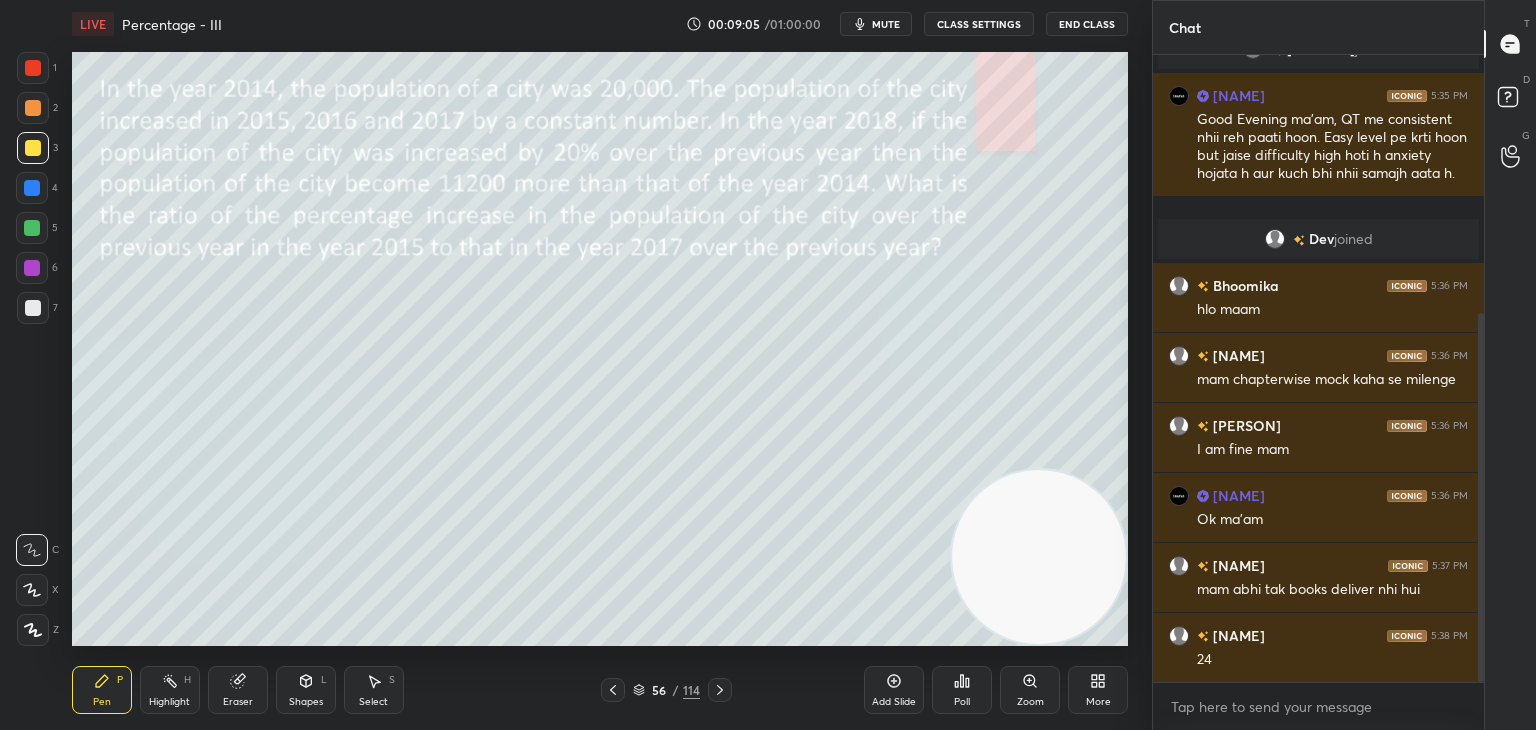 click on "Eraser" at bounding box center (238, 702) 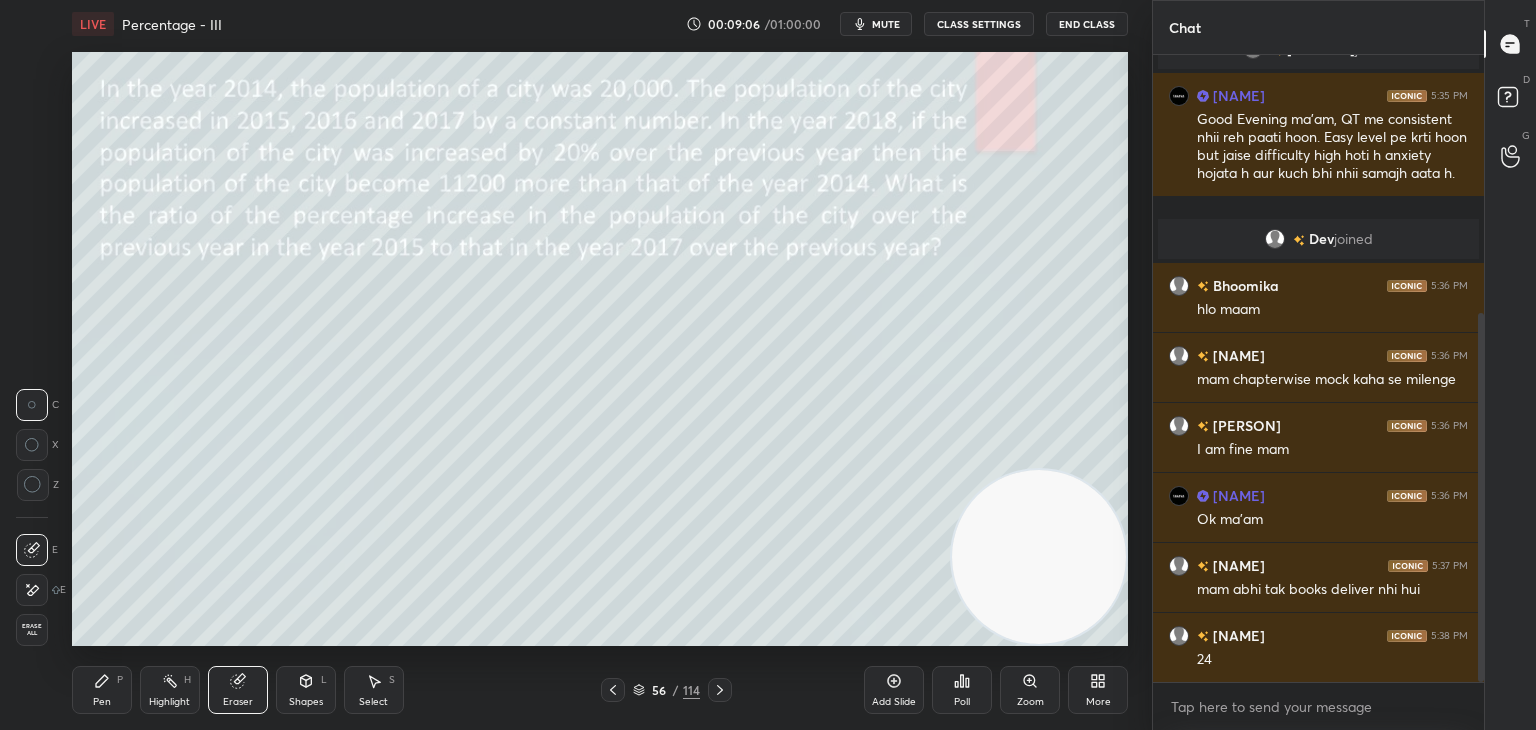 click on "Erase all" at bounding box center [32, 630] 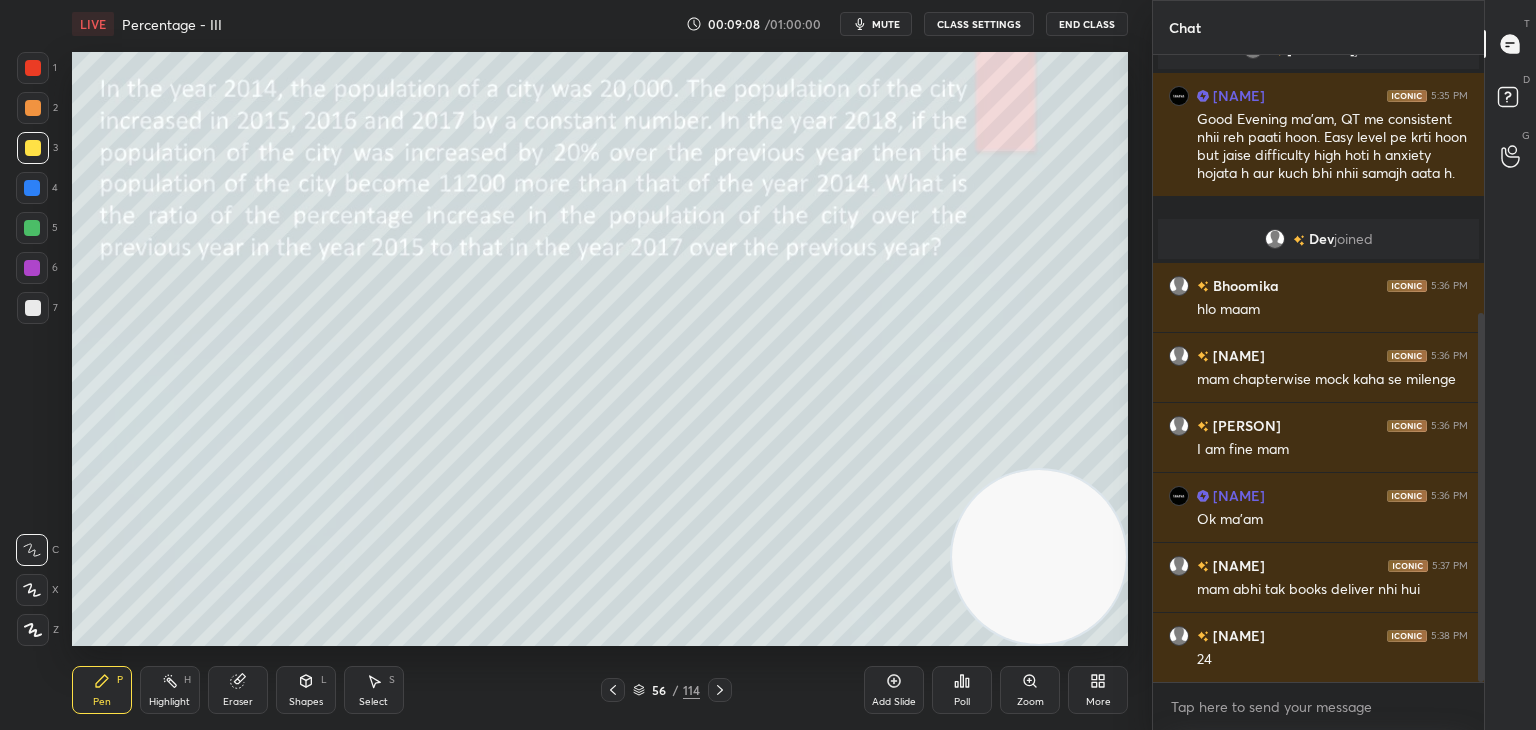 click at bounding box center (33, 108) 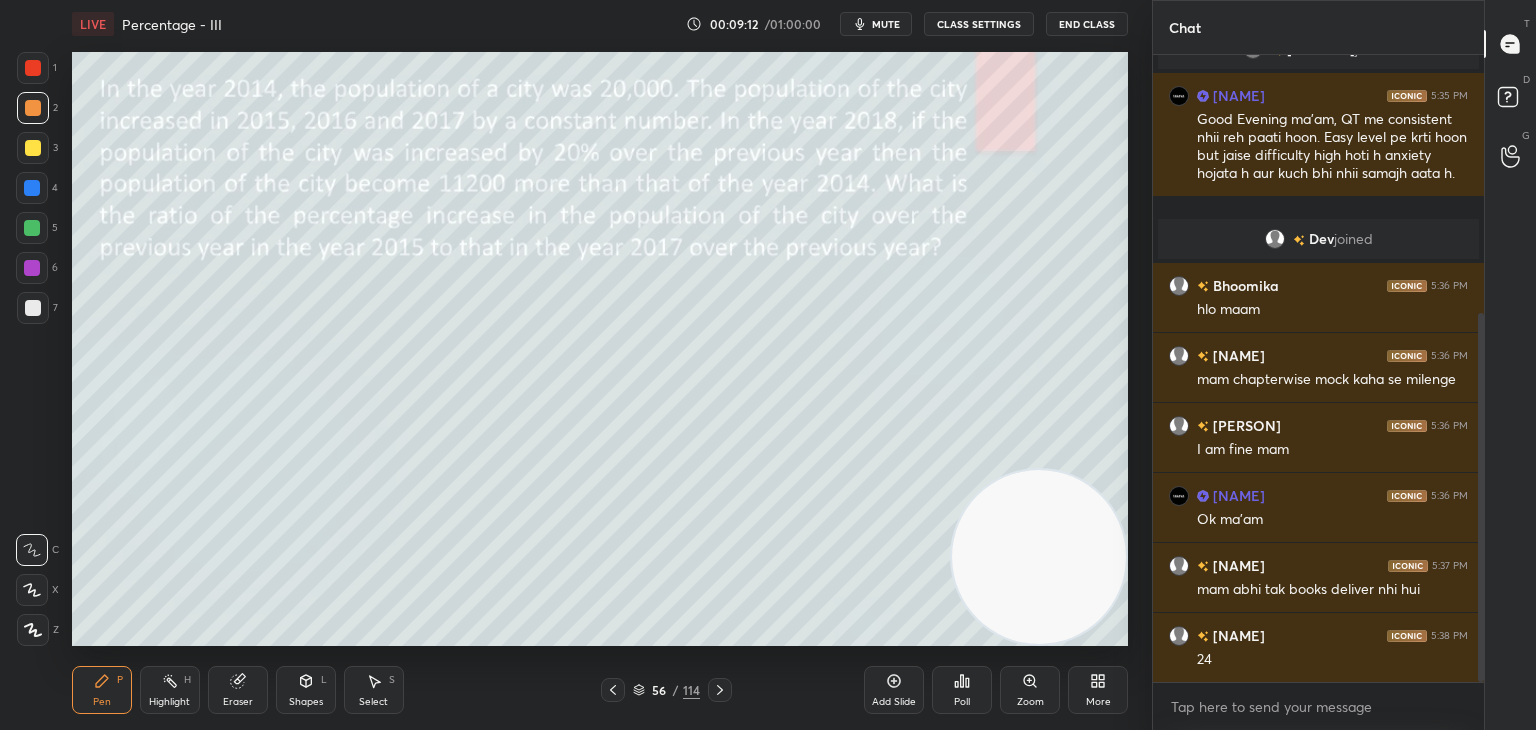 click on "mute" at bounding box center [886, 24] 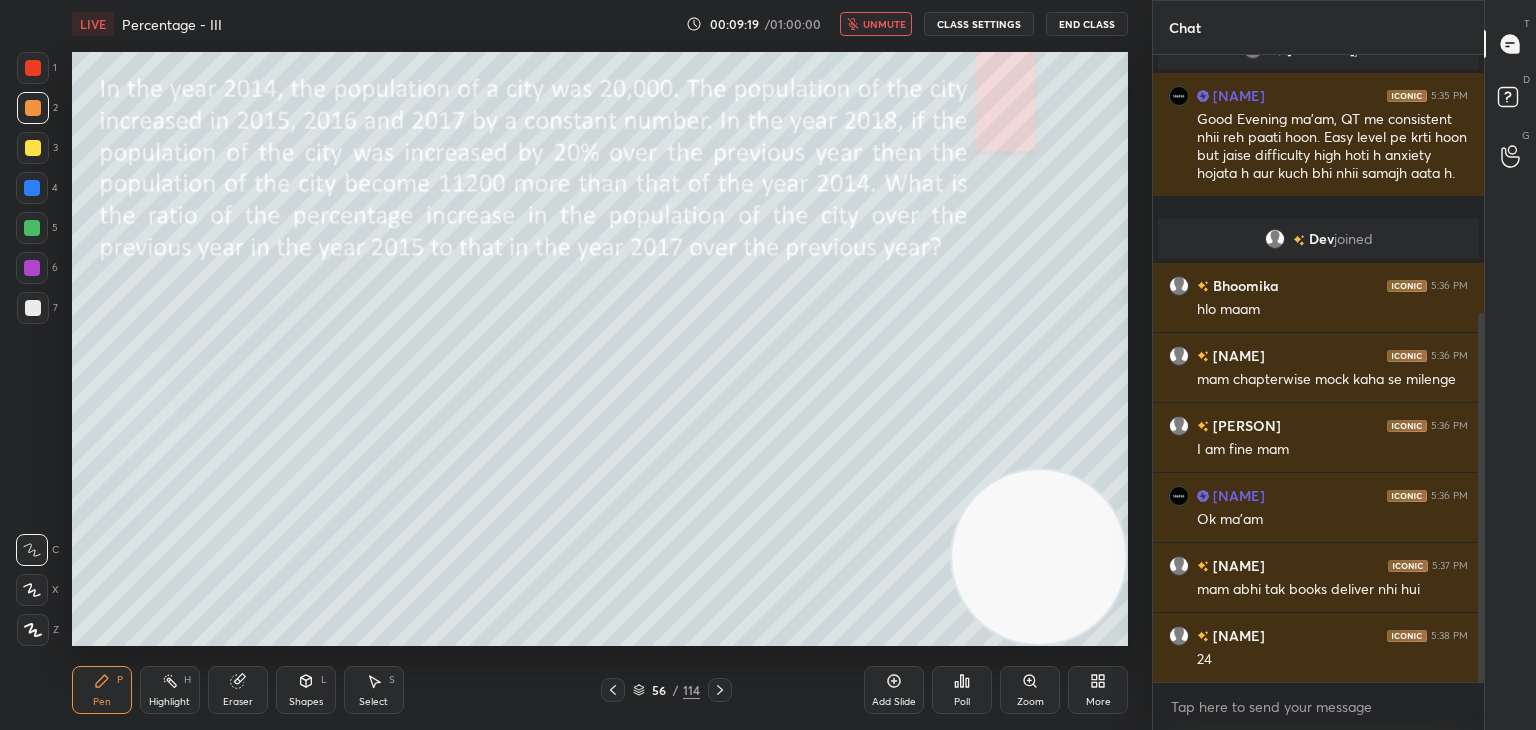 scroll, scrollTop: 510, scrollLeft: 0, axis: vertical 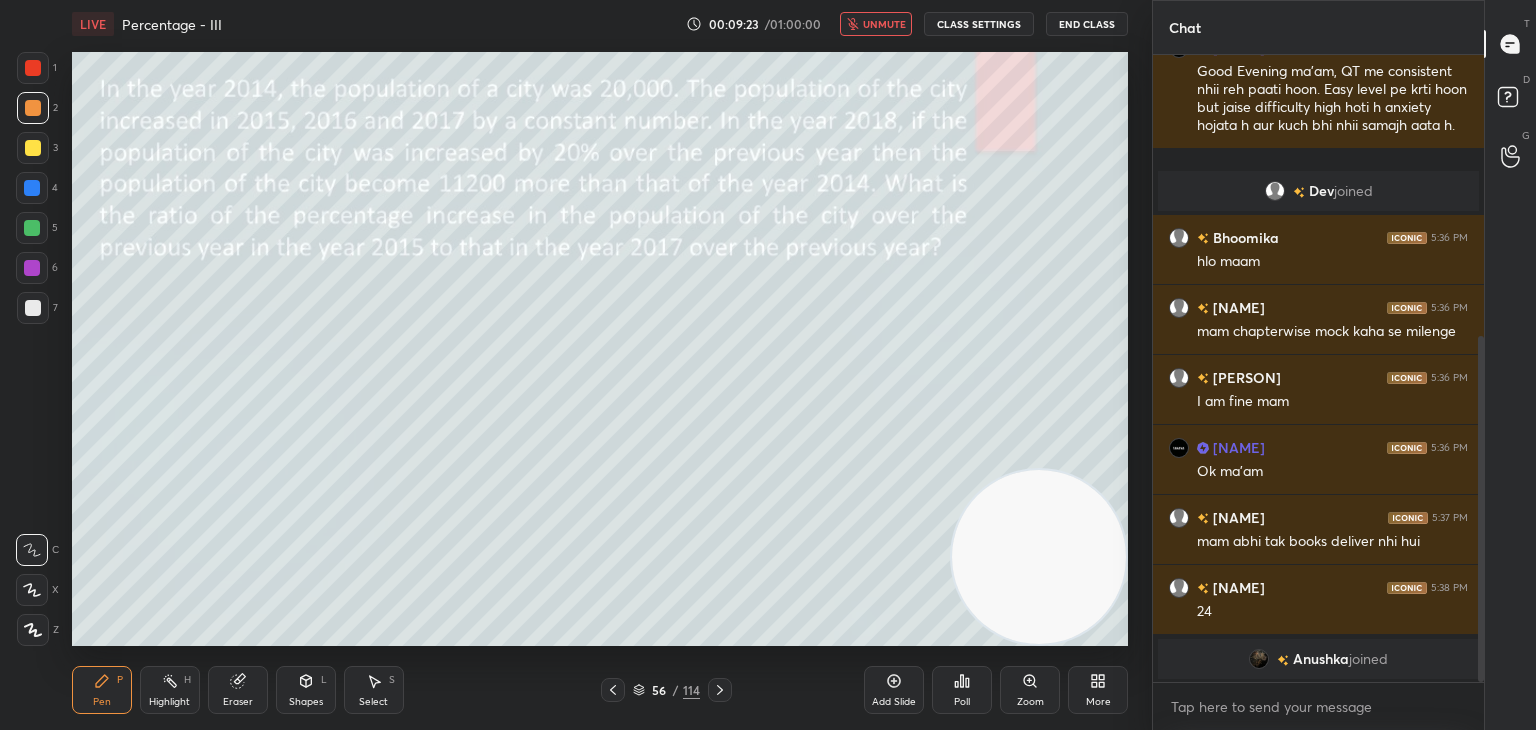 click on "unmute" at bounding box center (884, 24) 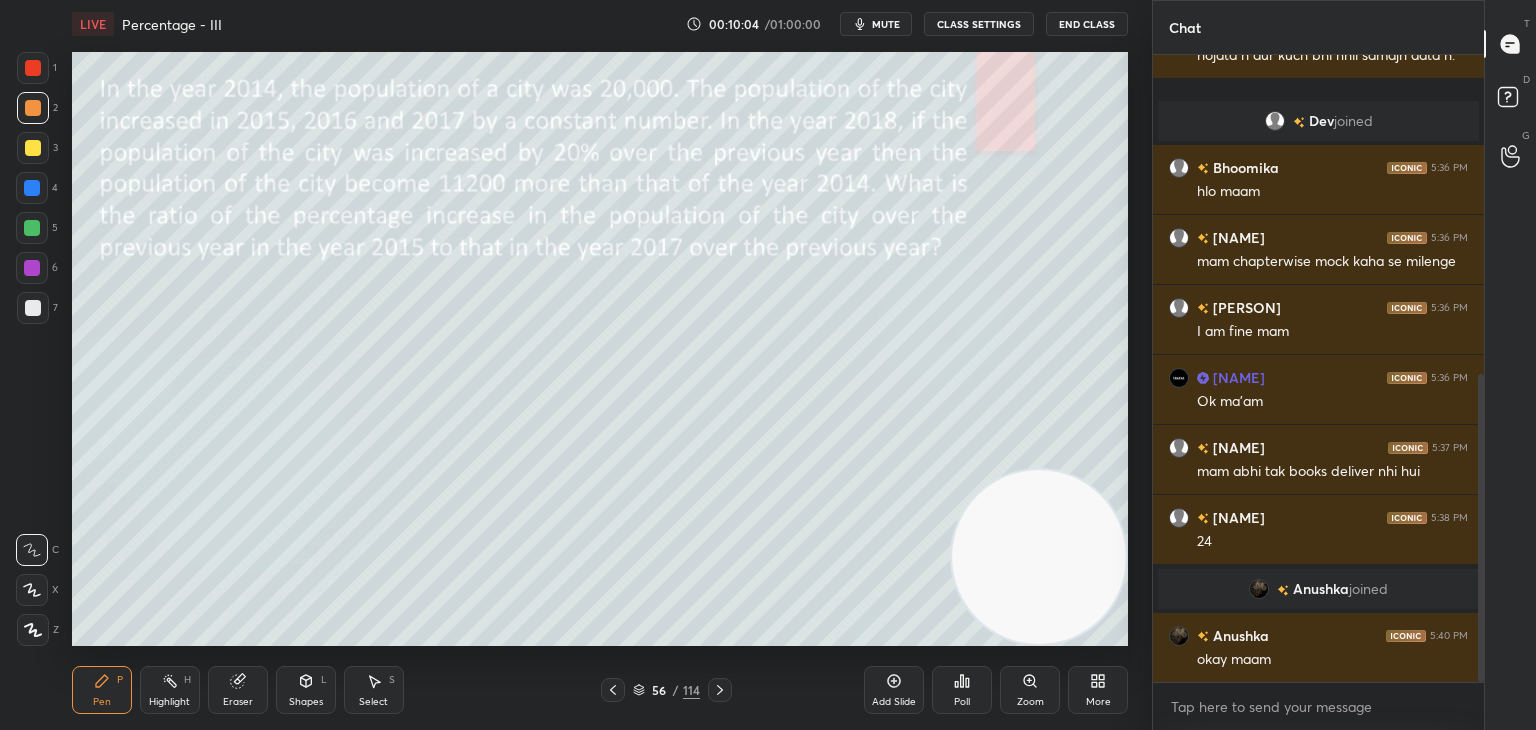 scroll, scrollTop: 650, scrollLeft: 0, axis: vertical 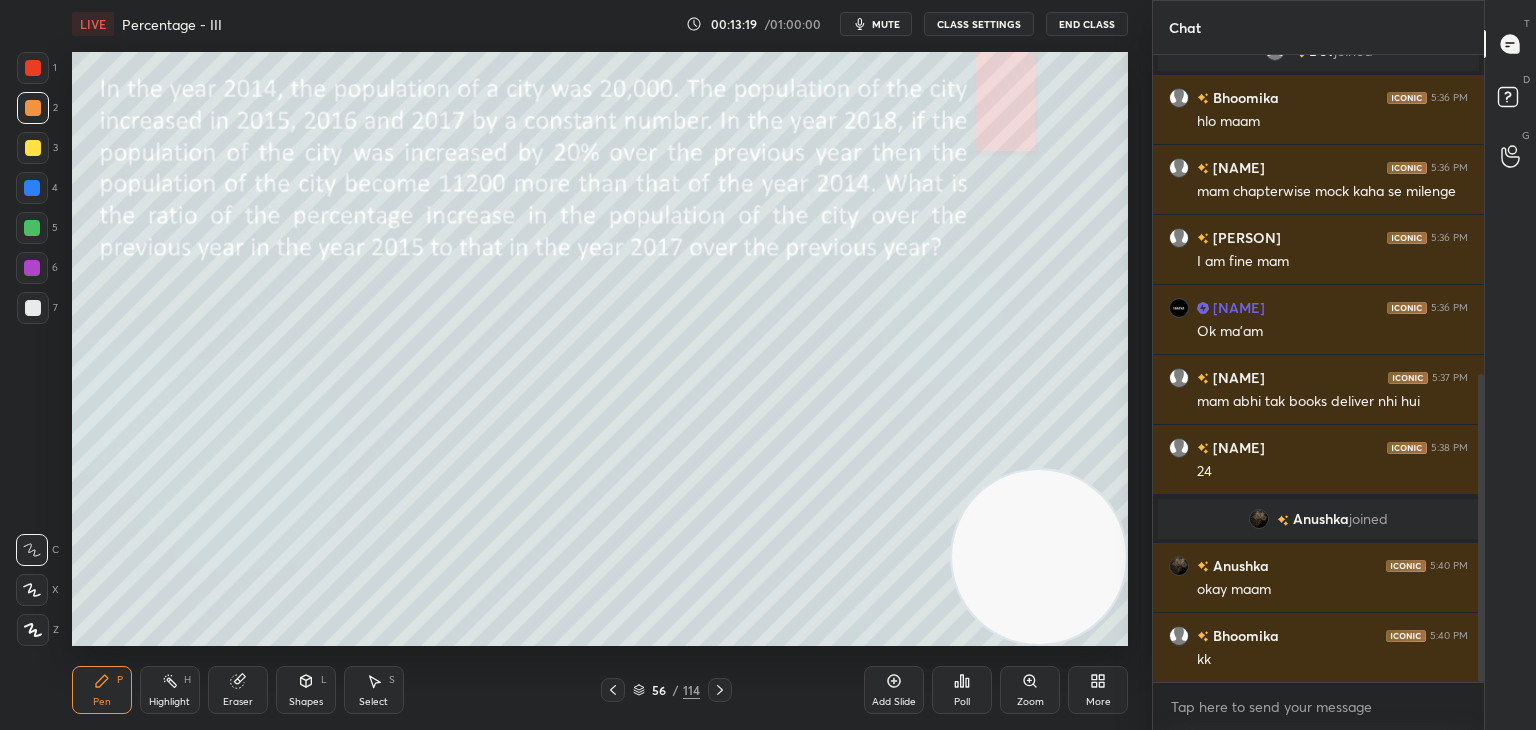 click at bounding box center [33, 308] 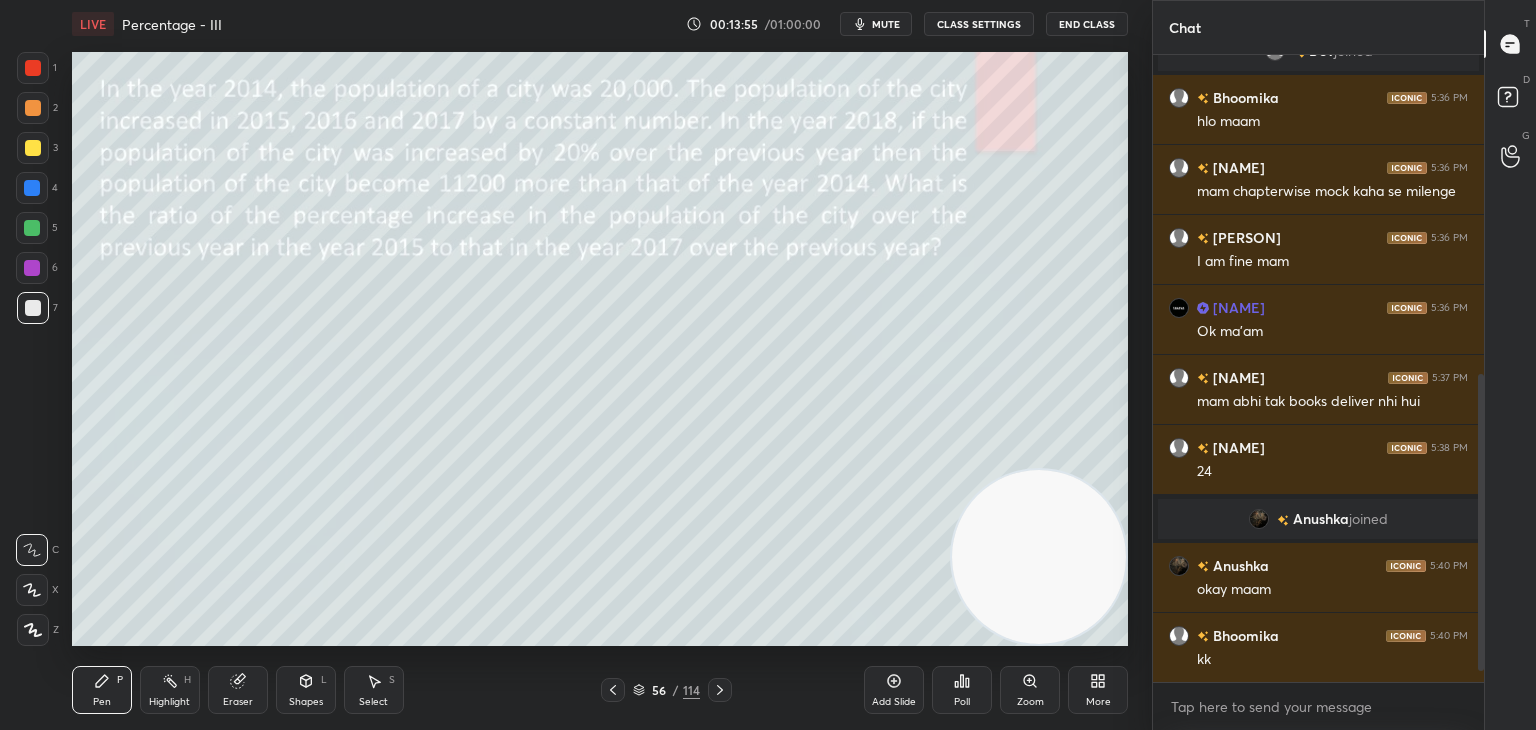 scroll, scrollTop: 720, scrollLeft: 0, axis: vertical 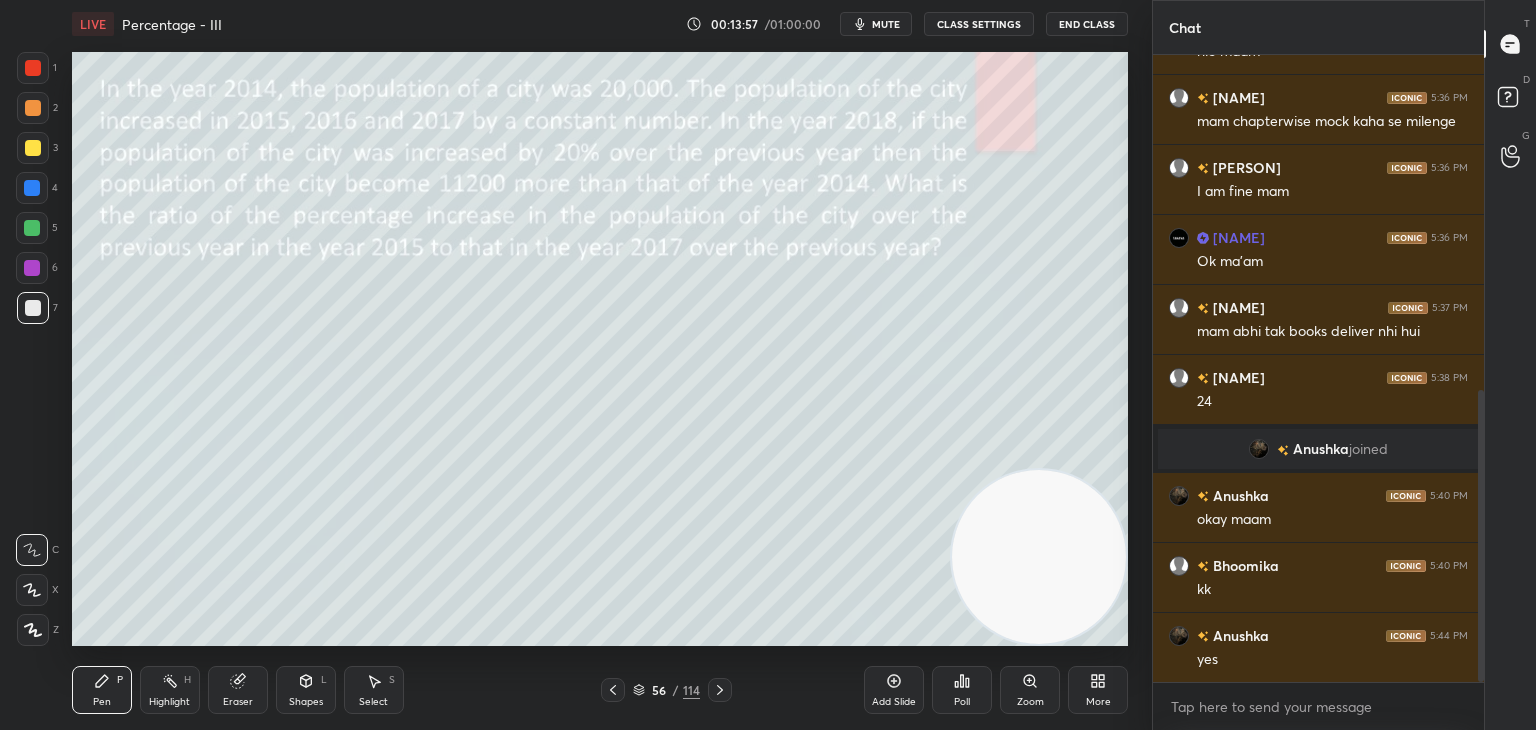 click 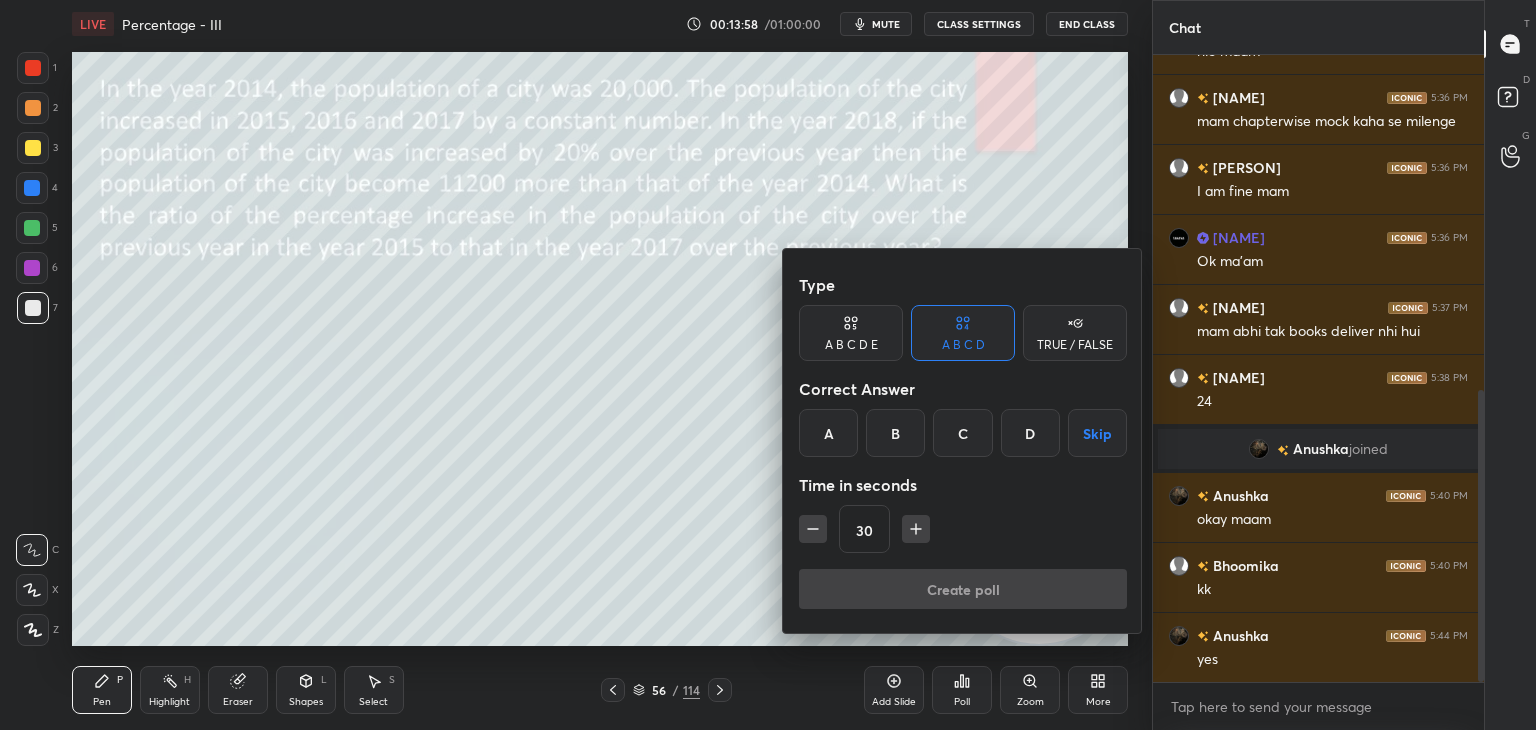 click on "B" at bounding box center (895, 433) 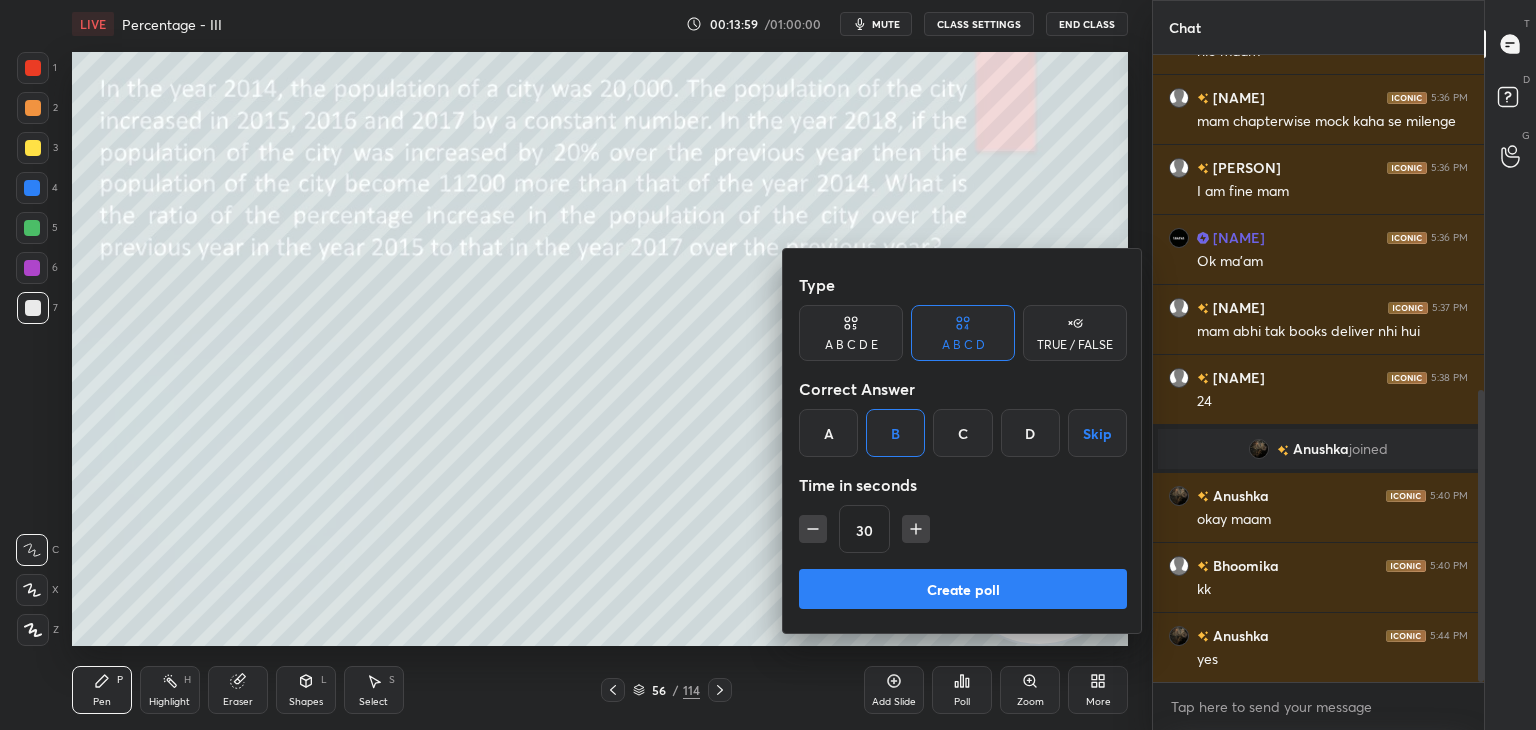 click at bounding box center [916, 529] 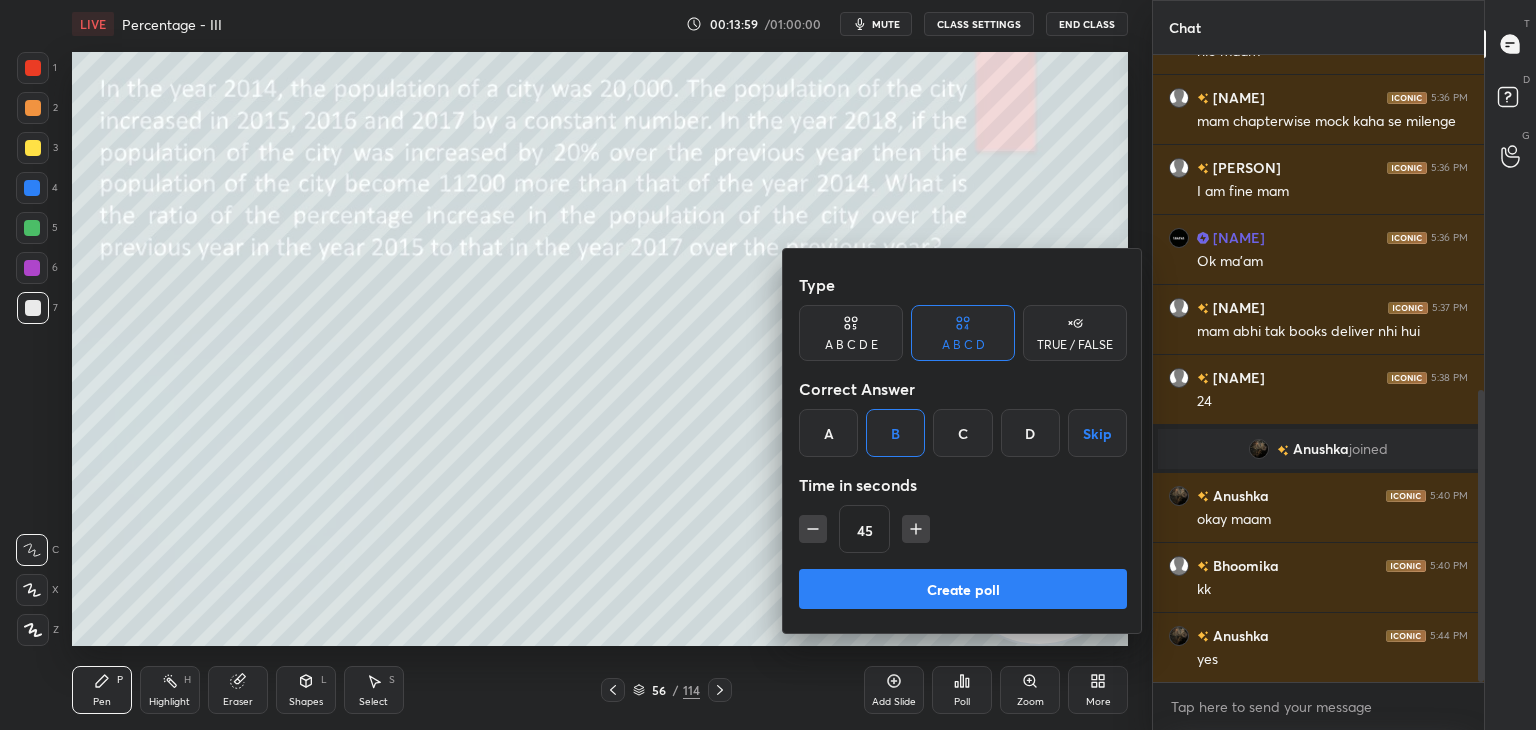 click 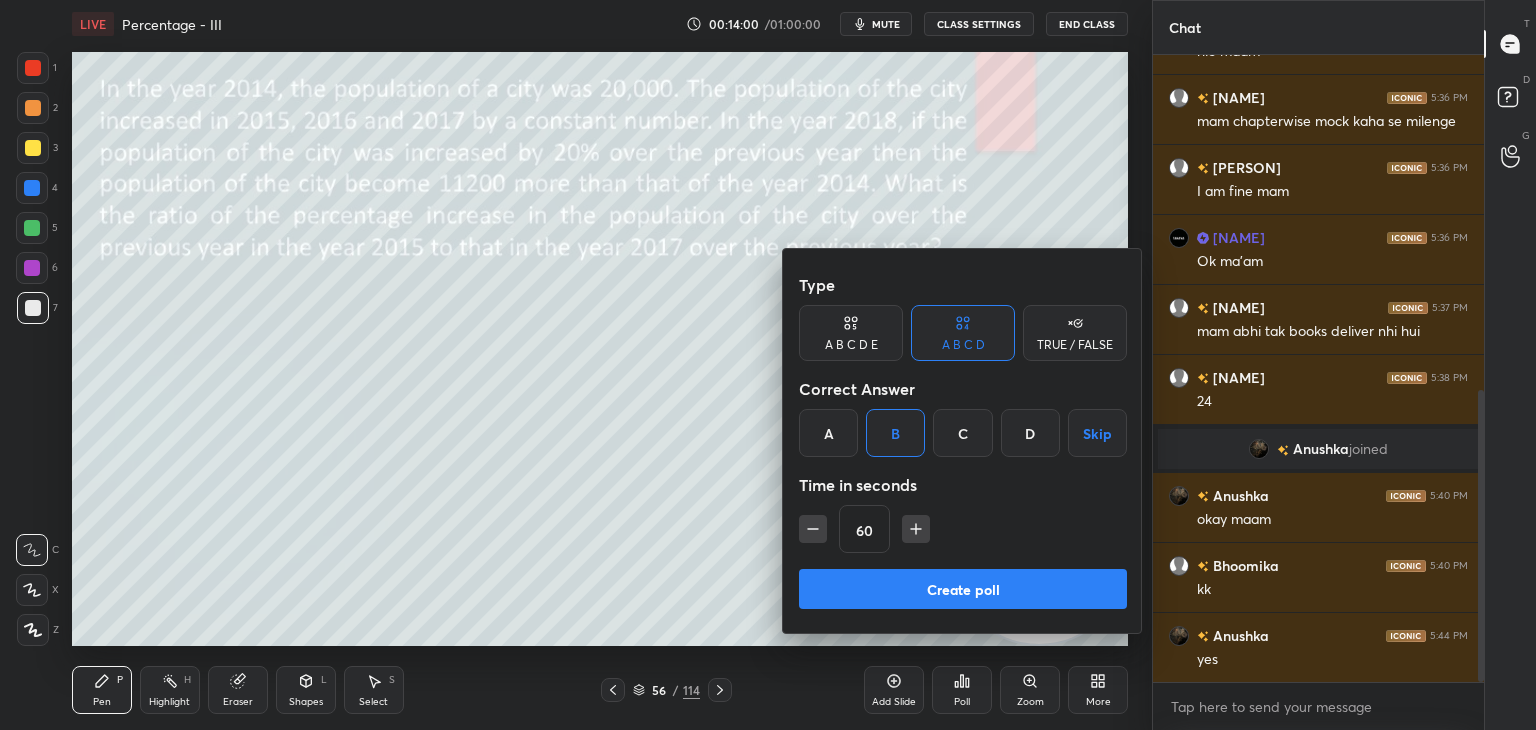 click on "Create poll" at bounding box center [963, 589] 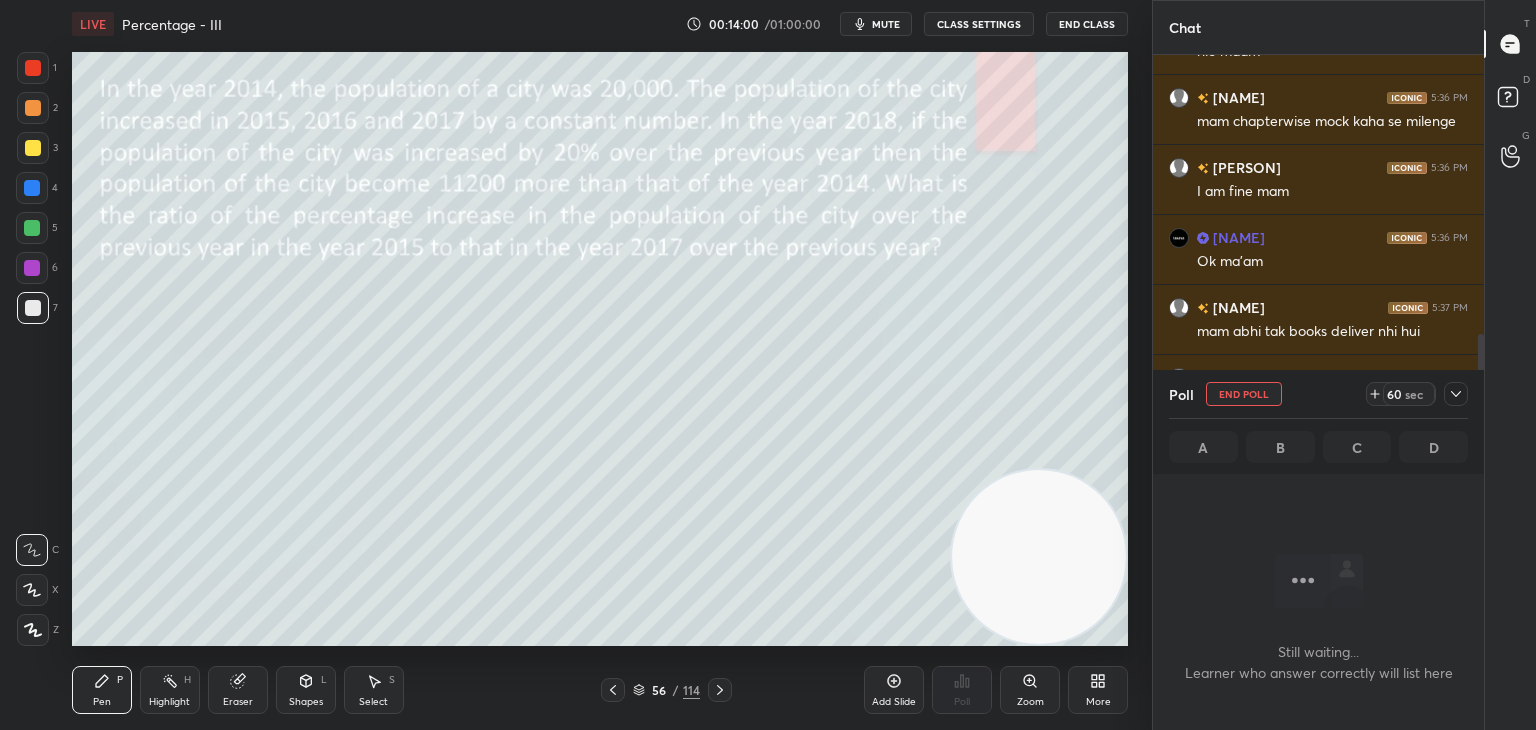 scroll, scrollTop: 560, scrollLeft: 325, axis: both 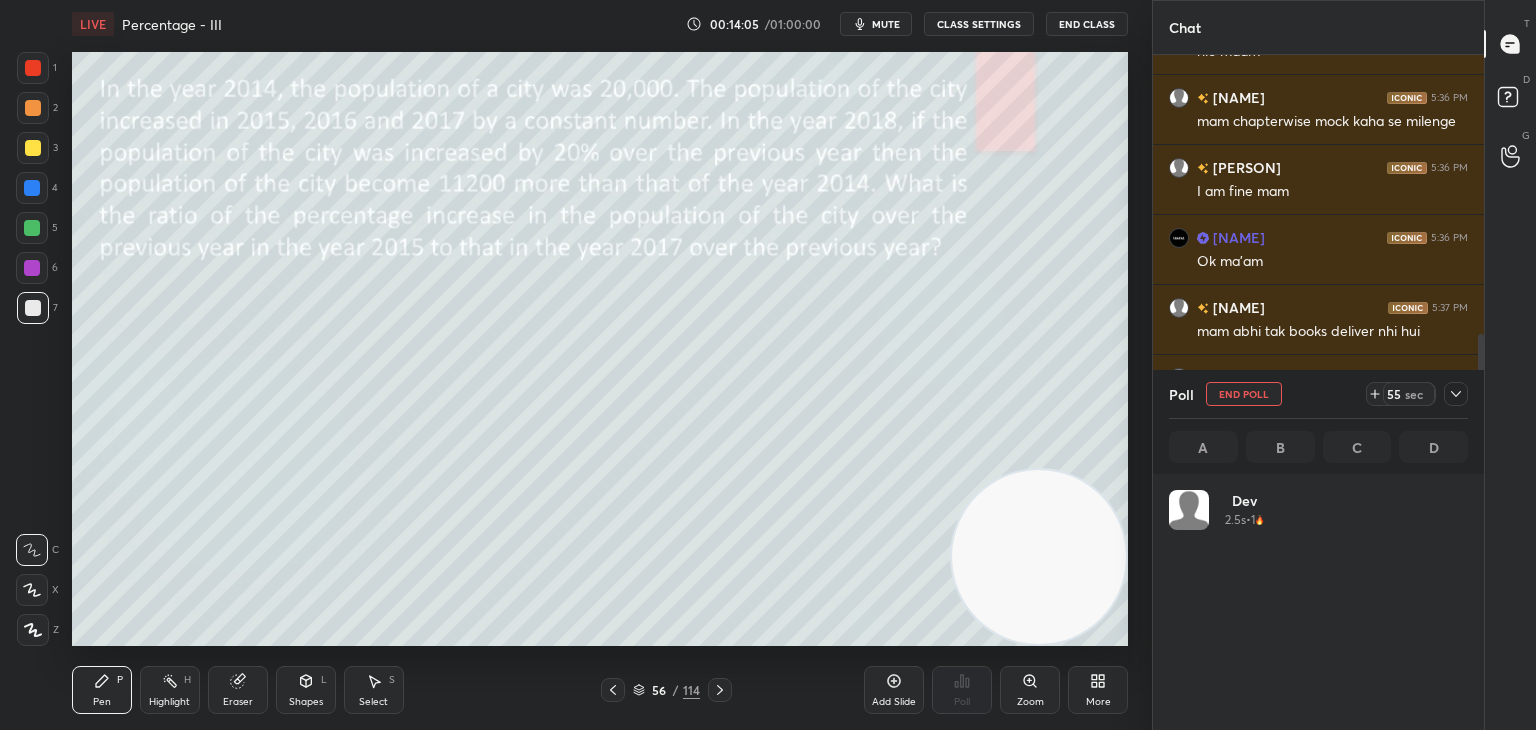click 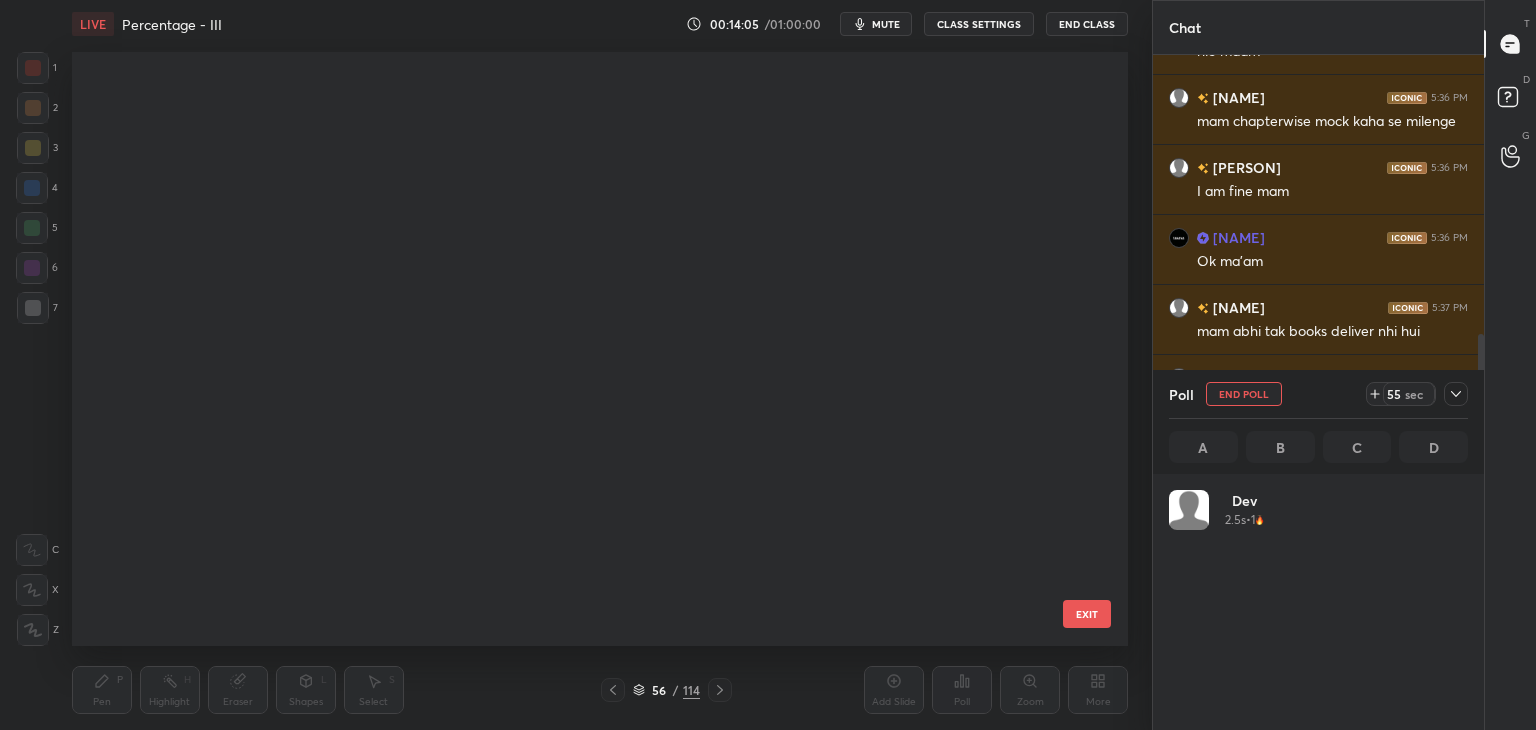scroll, scrollTop: 2883, scrollLeft: 0, axis: vertical 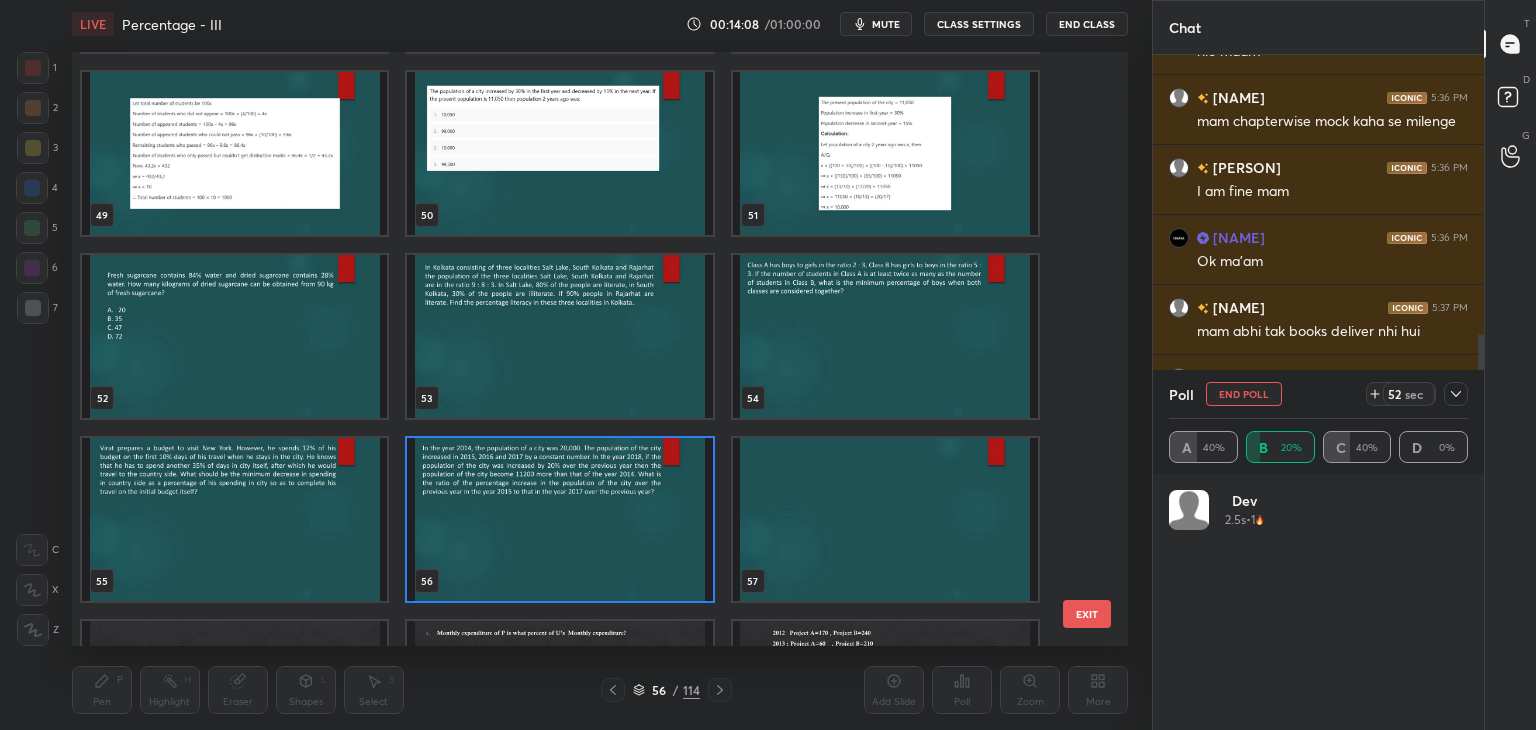 click at bounding box center (559, 519) 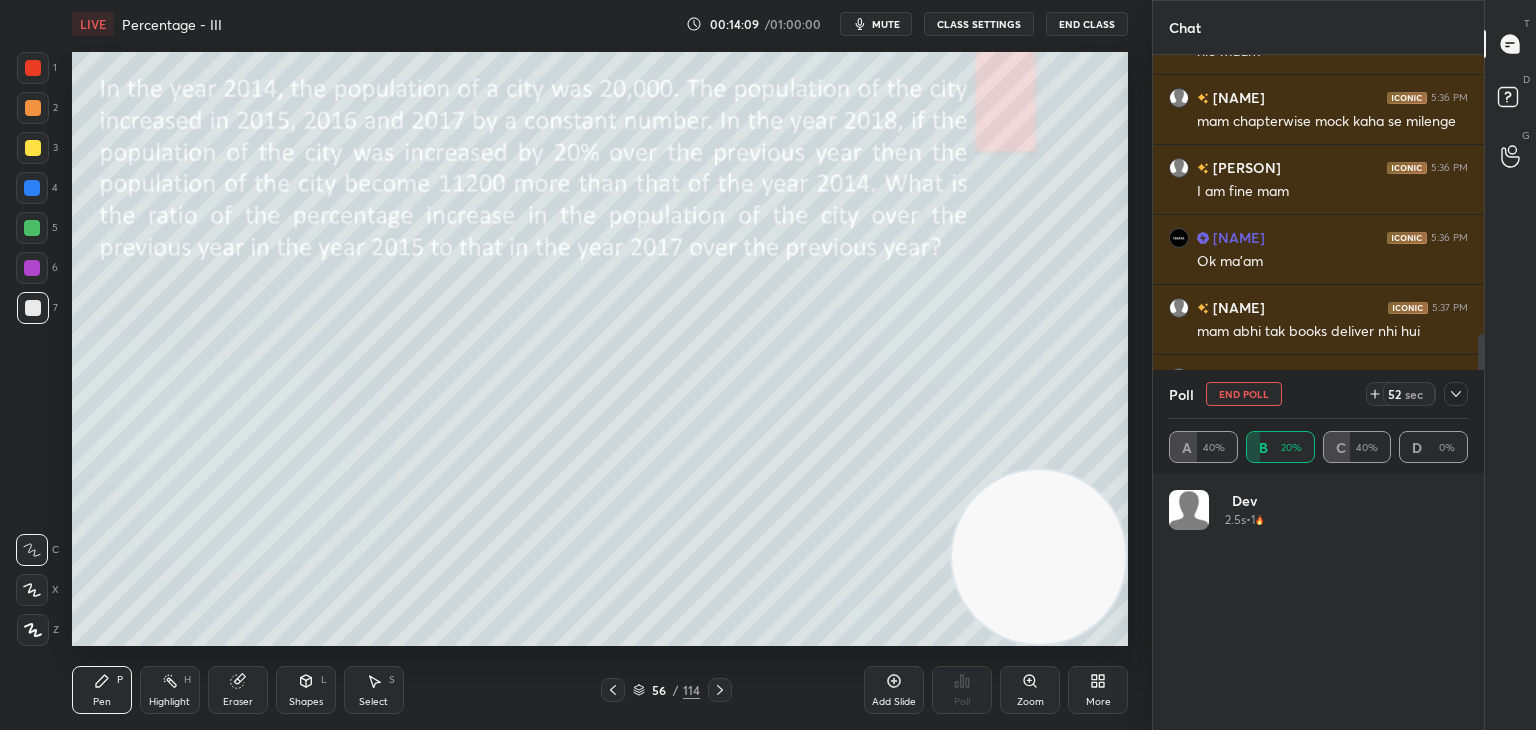 click at bounding box center [559, 519] 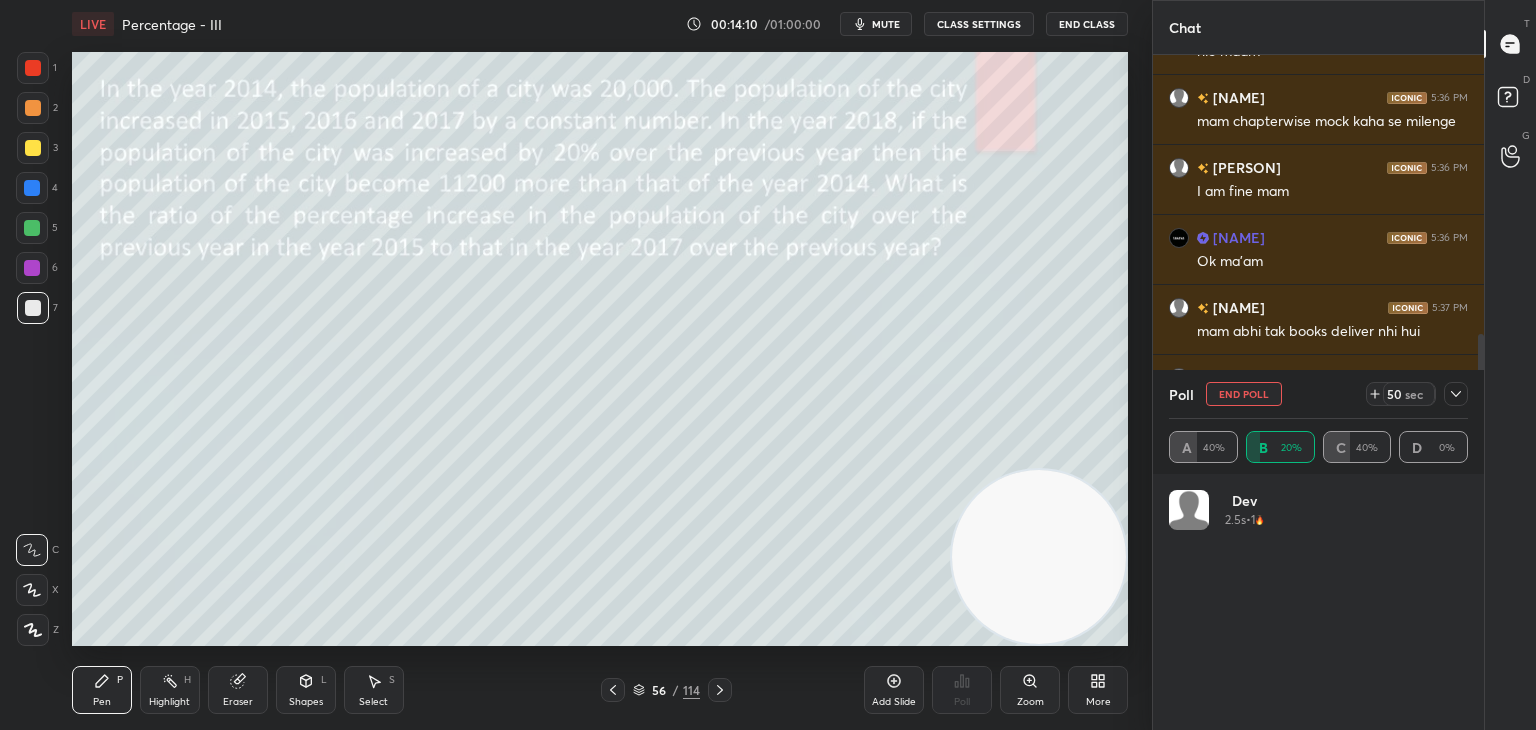 click on "mute" at bounding box center [886, 24] 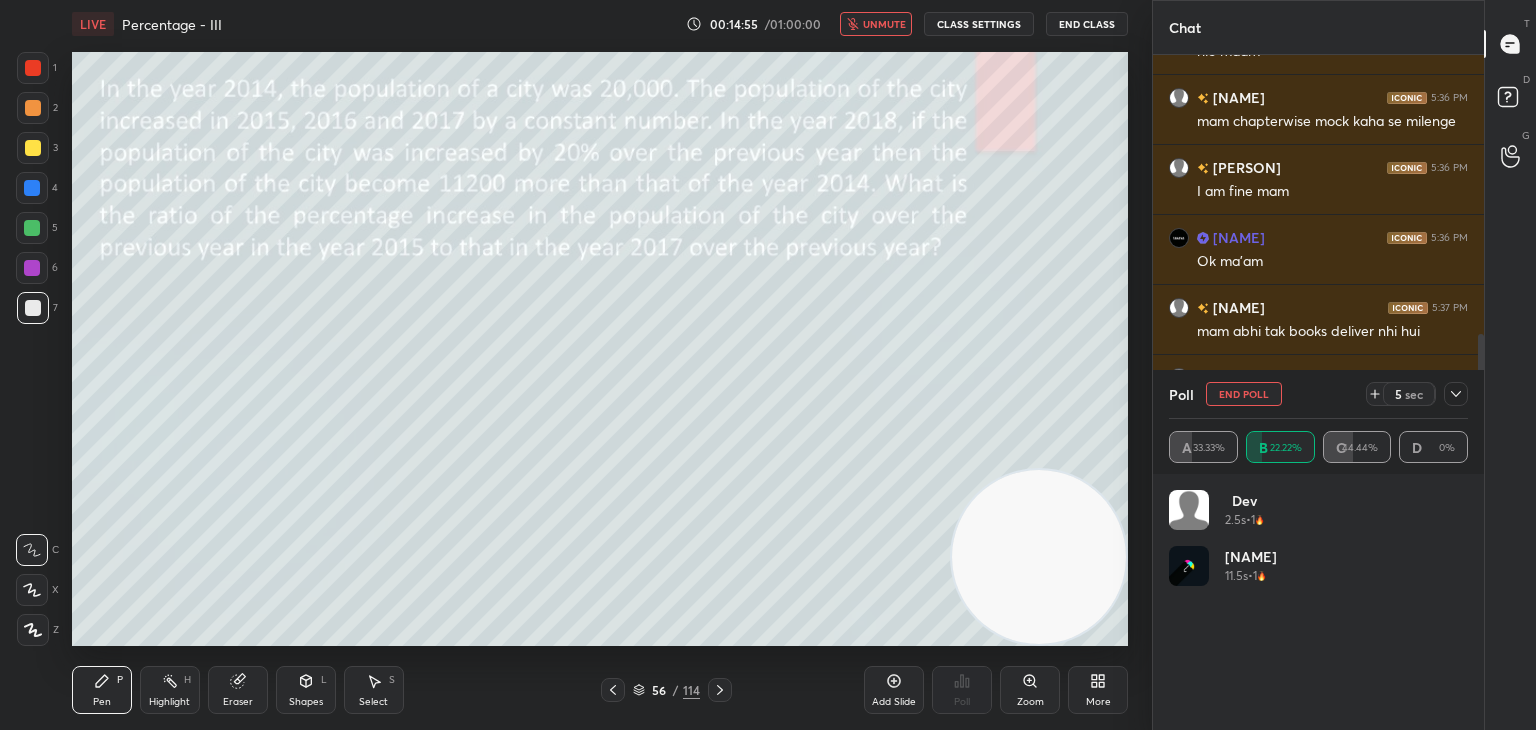 click on "unmute" at bounding box center (884, 24) 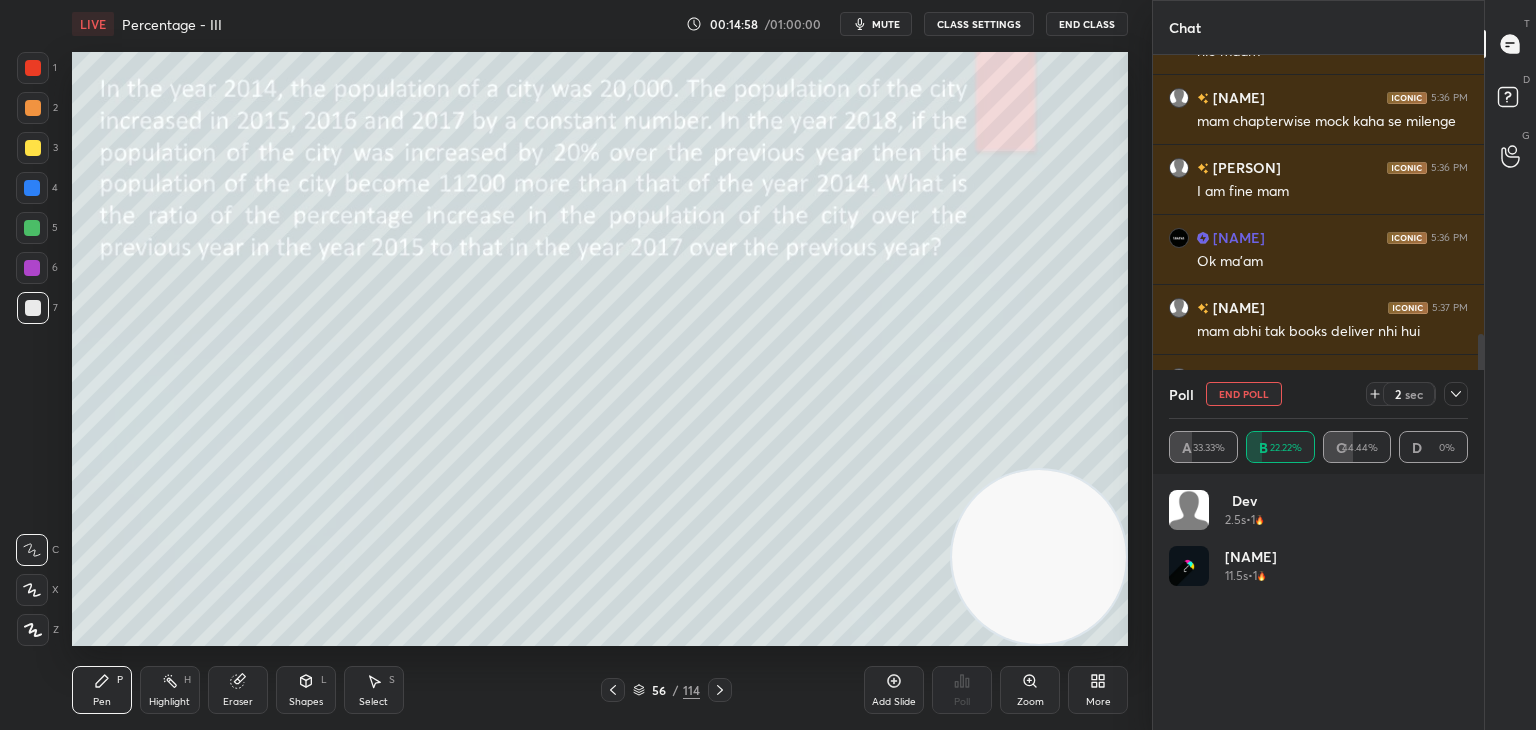 click on "End Poll" at bounding box center [1244, 394] 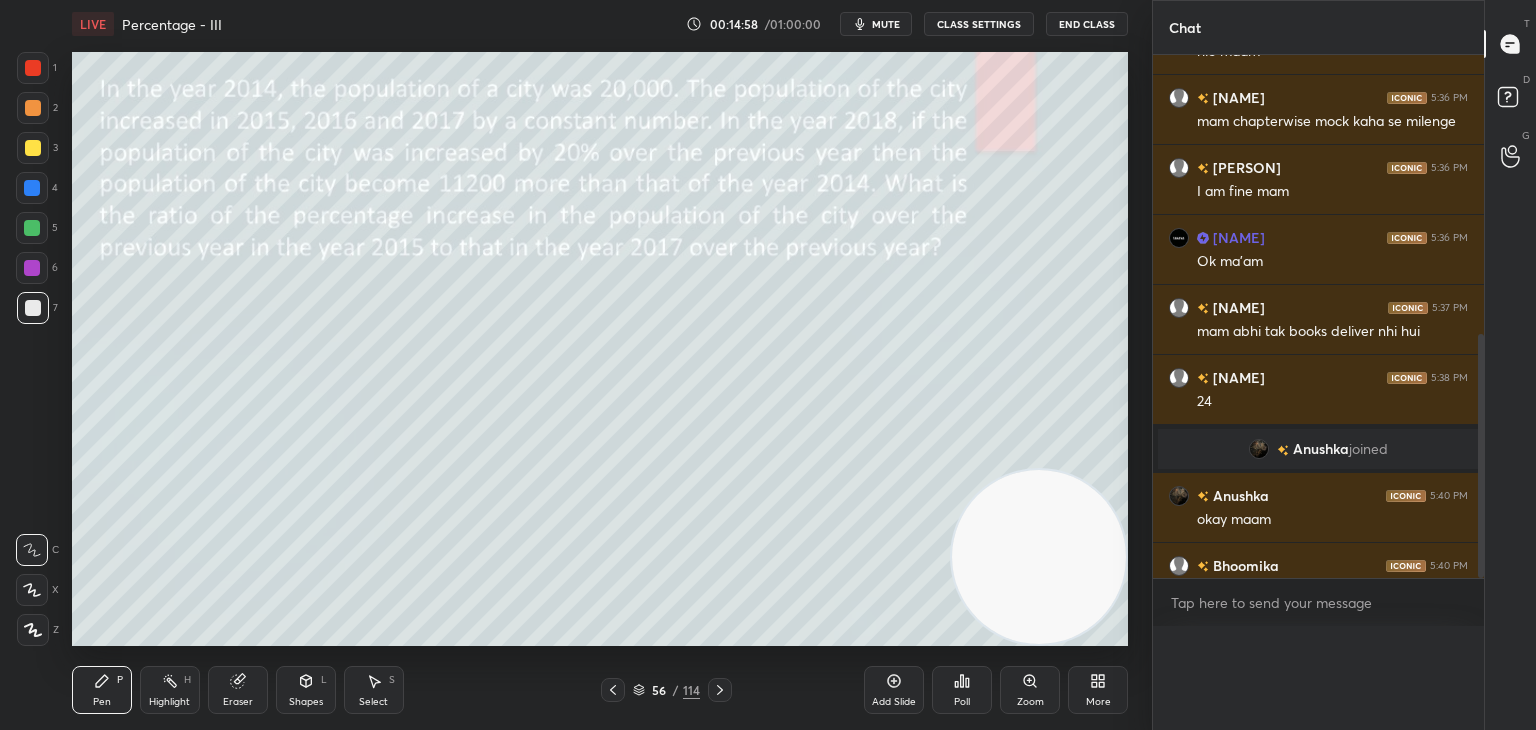 scroll, scrollTop: 6, scrollLeft: 6, axis: both 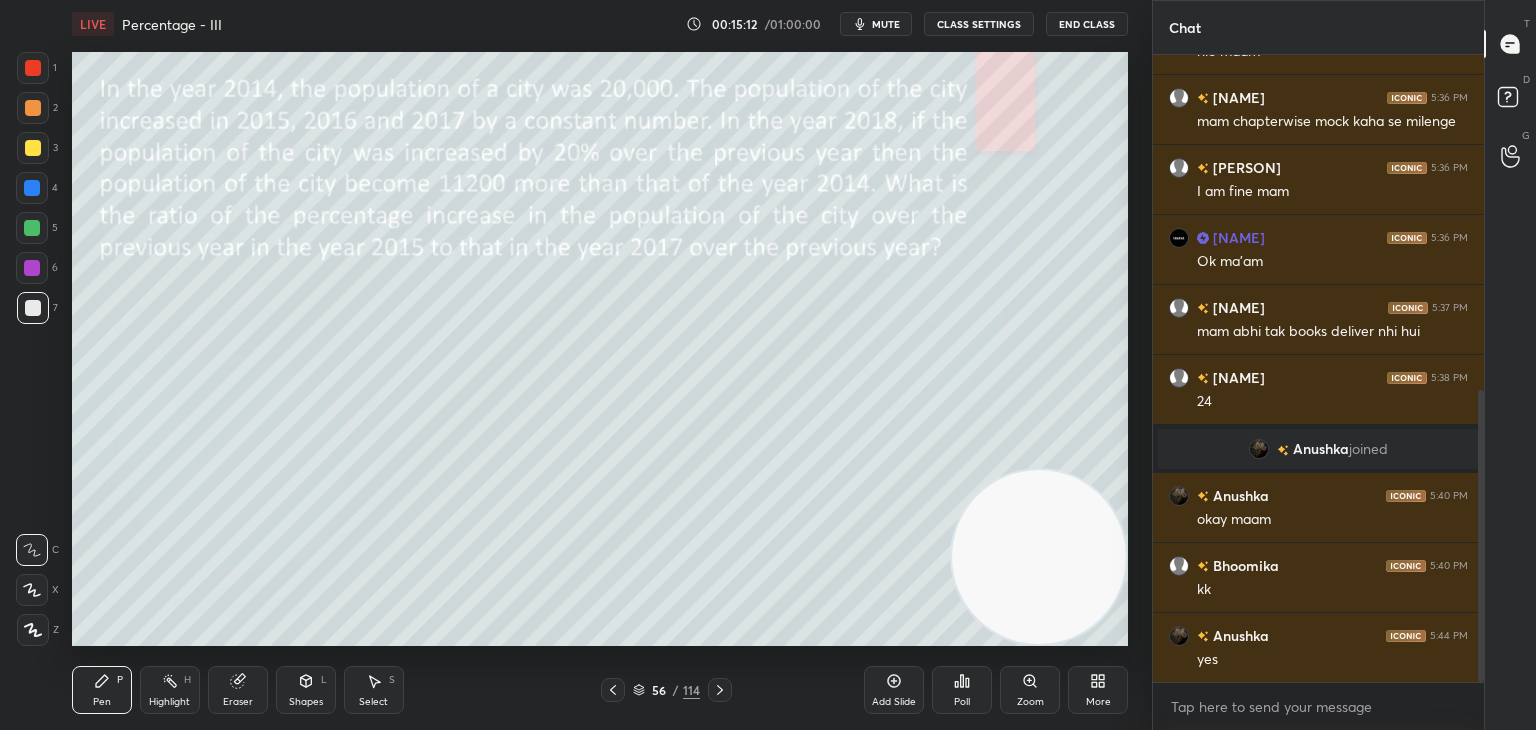 click on "Eraser" at bounding box center [238, 702] 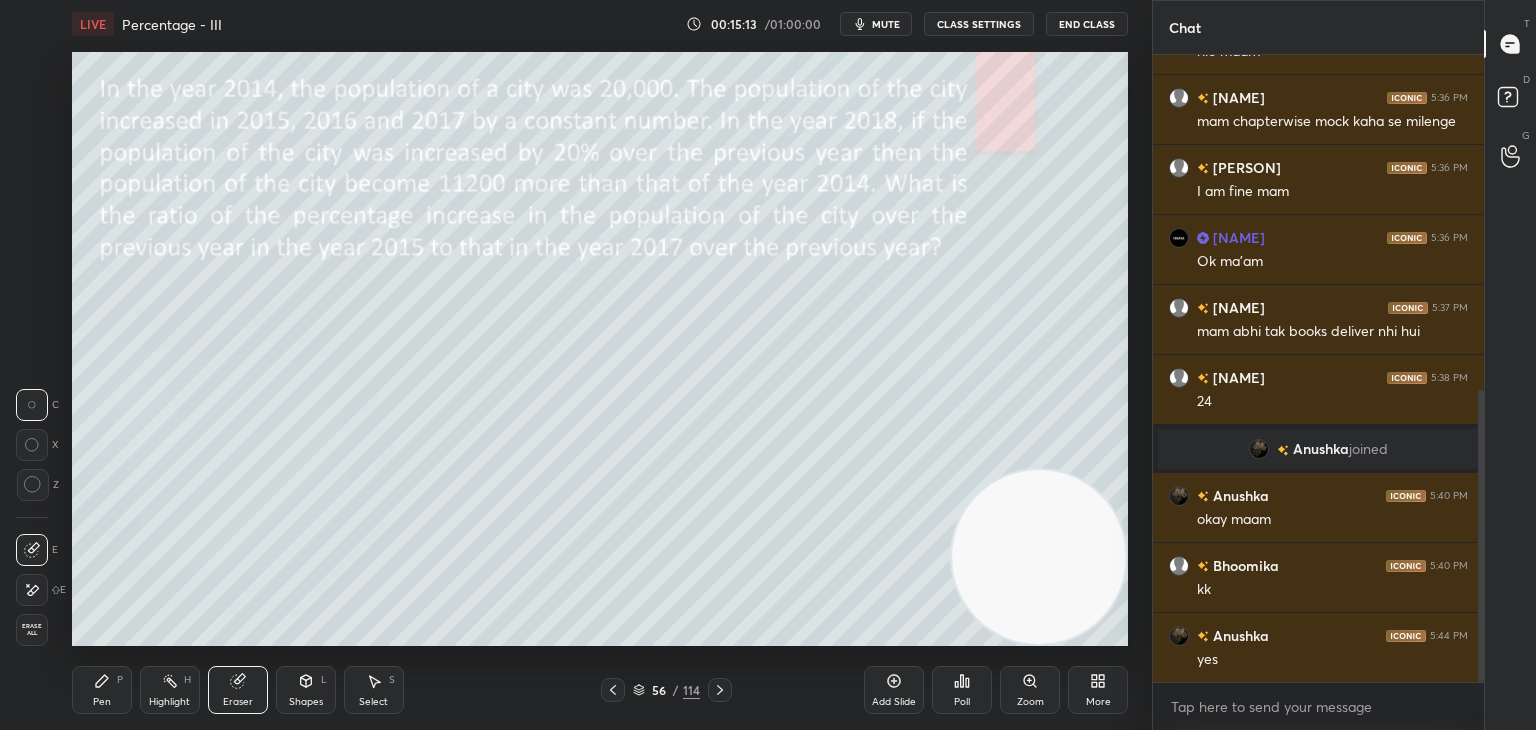 click on "Erase all" at bounding box center [32, 630] 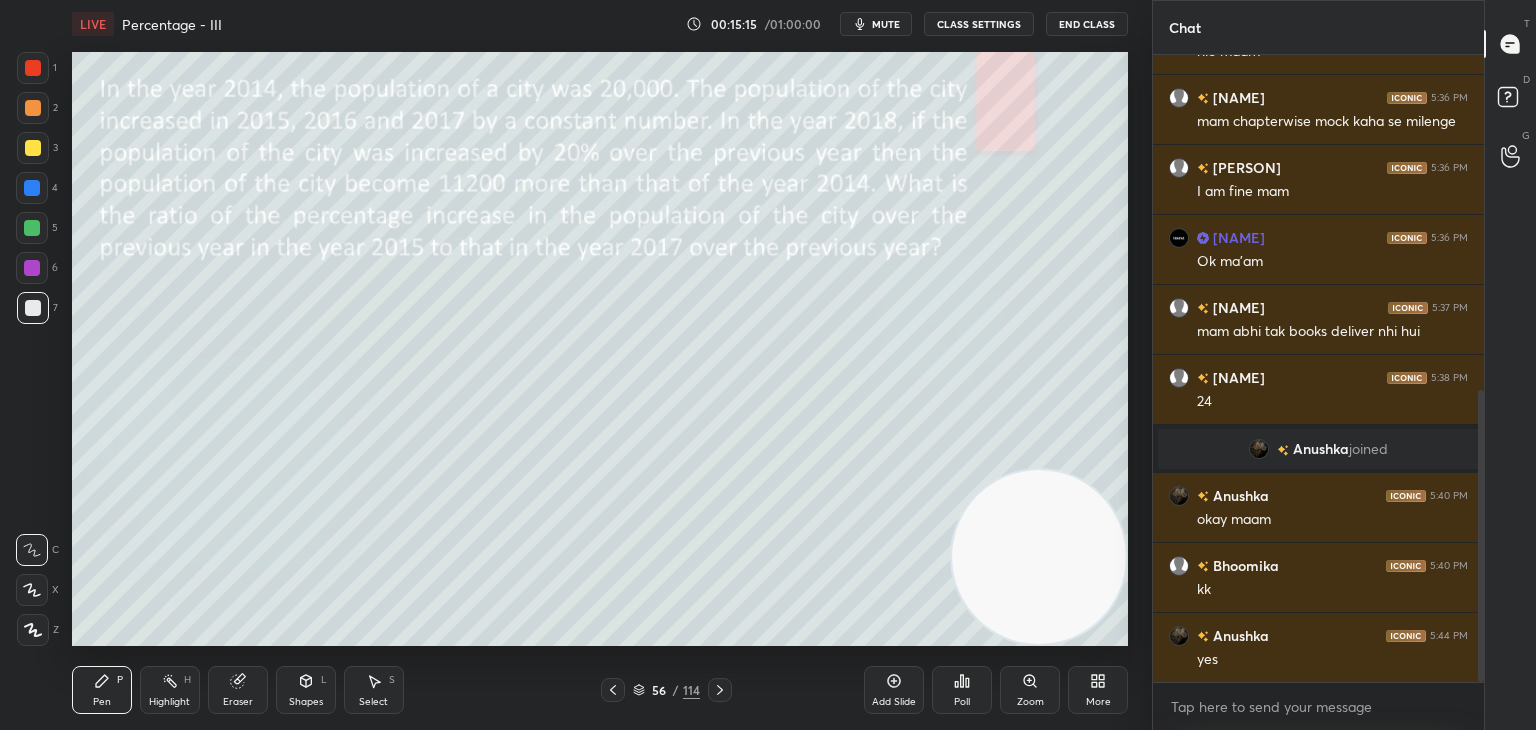 click at bounding box center [32, 590] 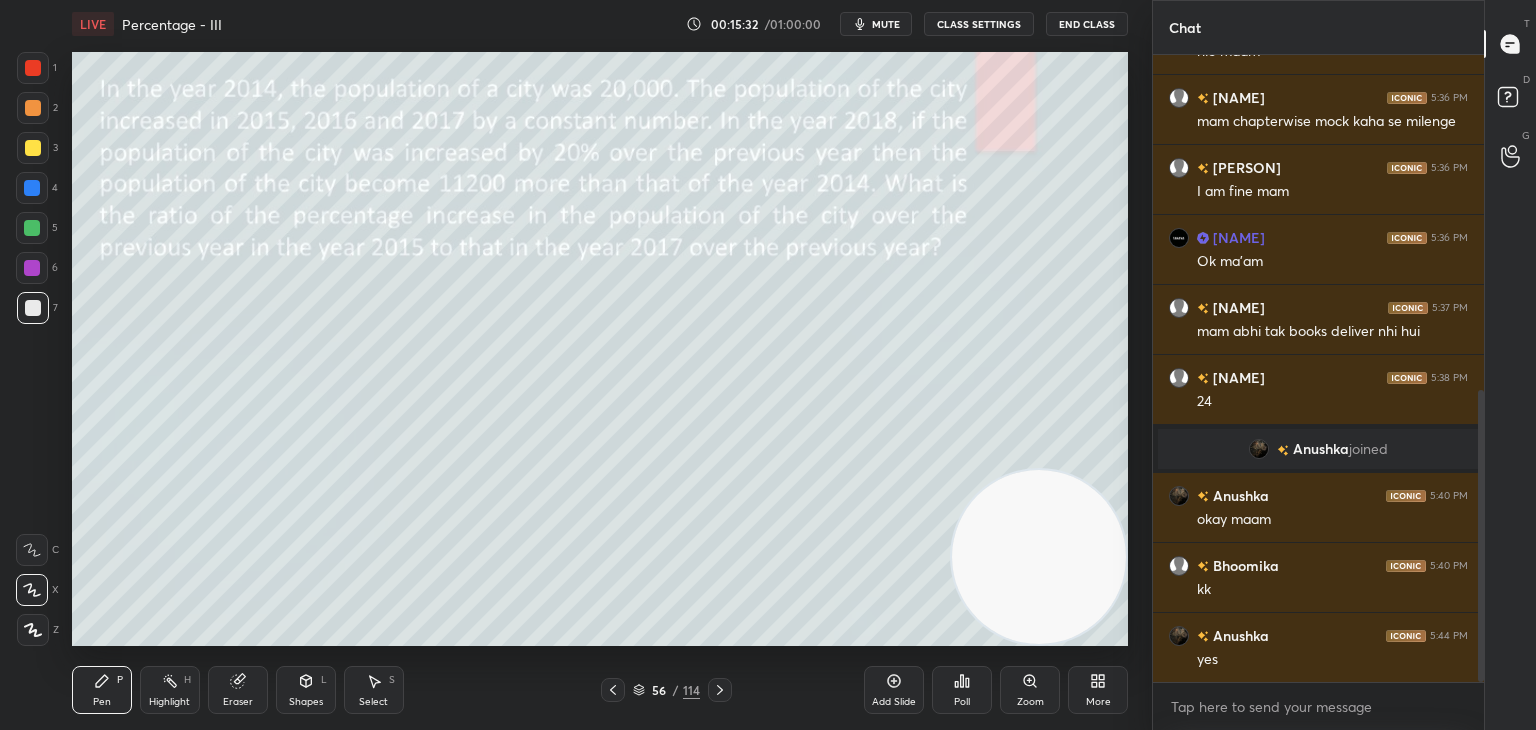 click at bounding box center [33, 148] 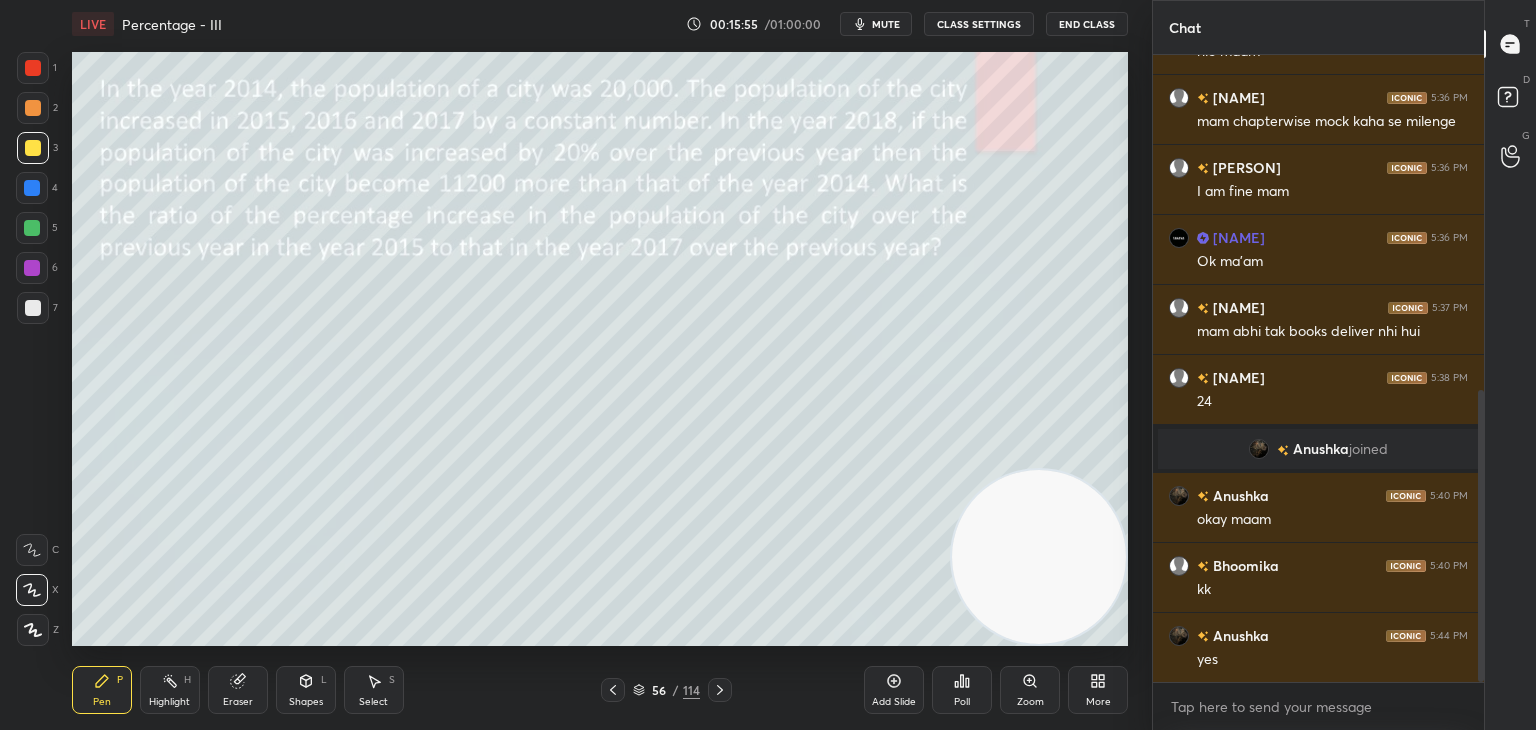click on "Eraser" at bounding box center [238, 702] 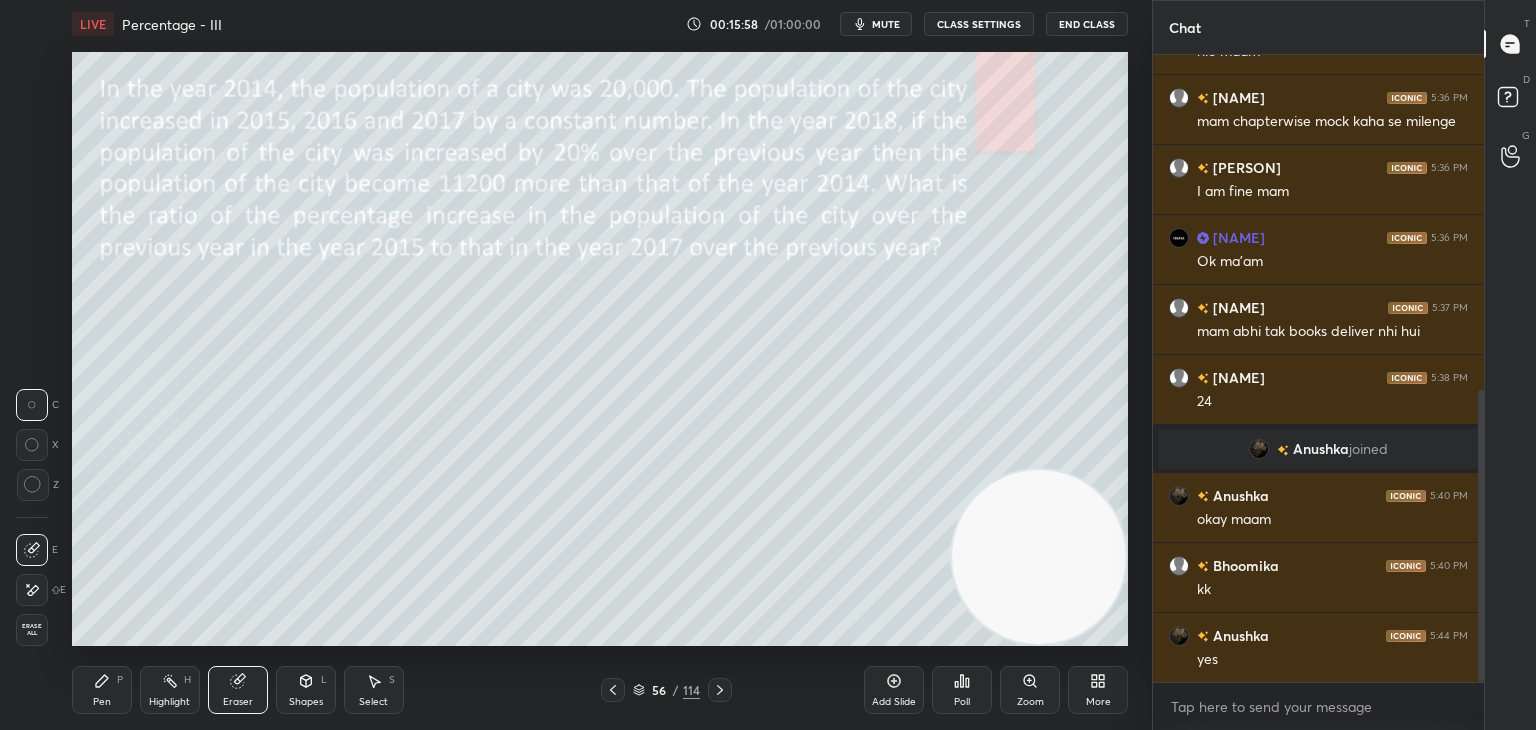 click on "Pen" at bounding box center [102, 702] 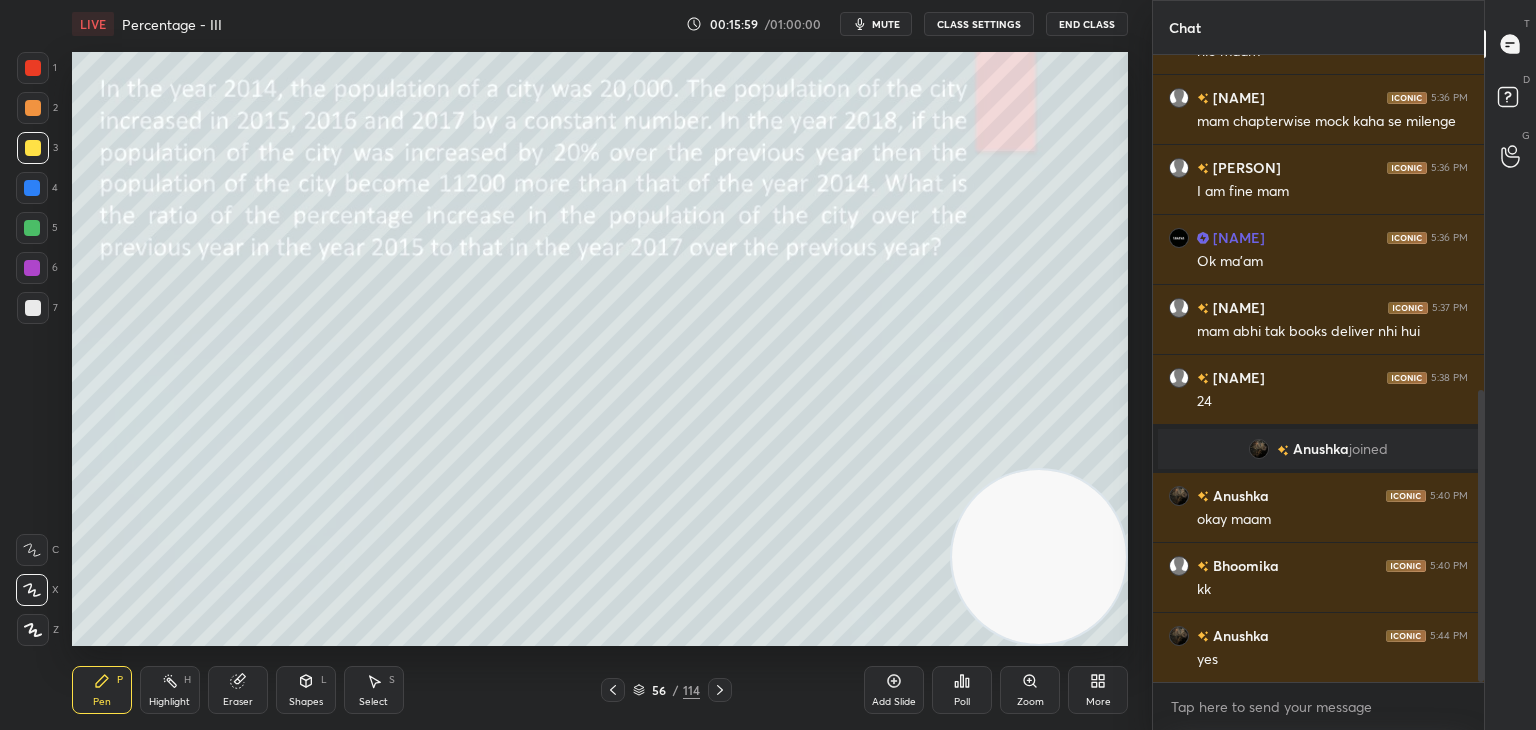 click at bounding box center (33, 308) 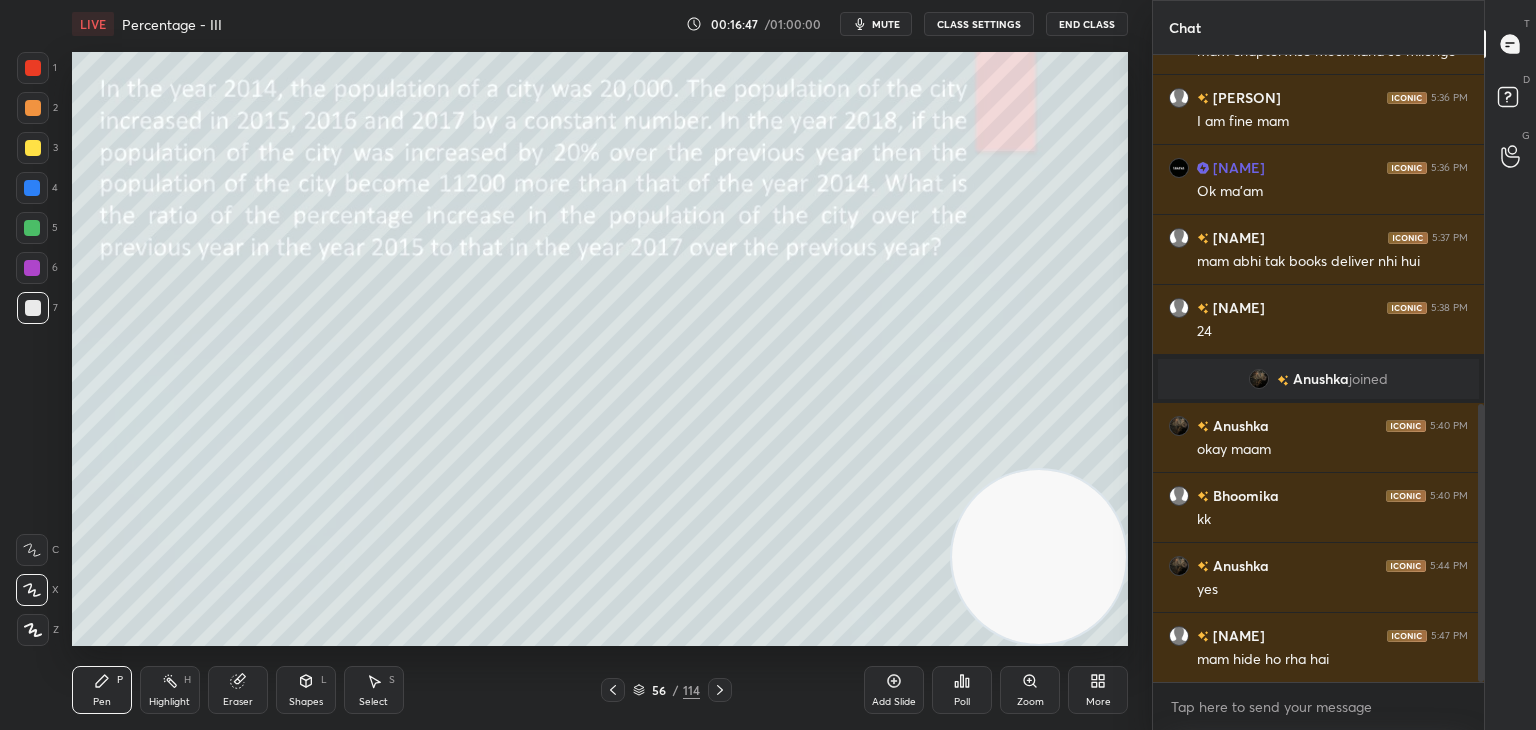 scroll, scrollTop: 860, scrollLeft: 0, axis: vertical 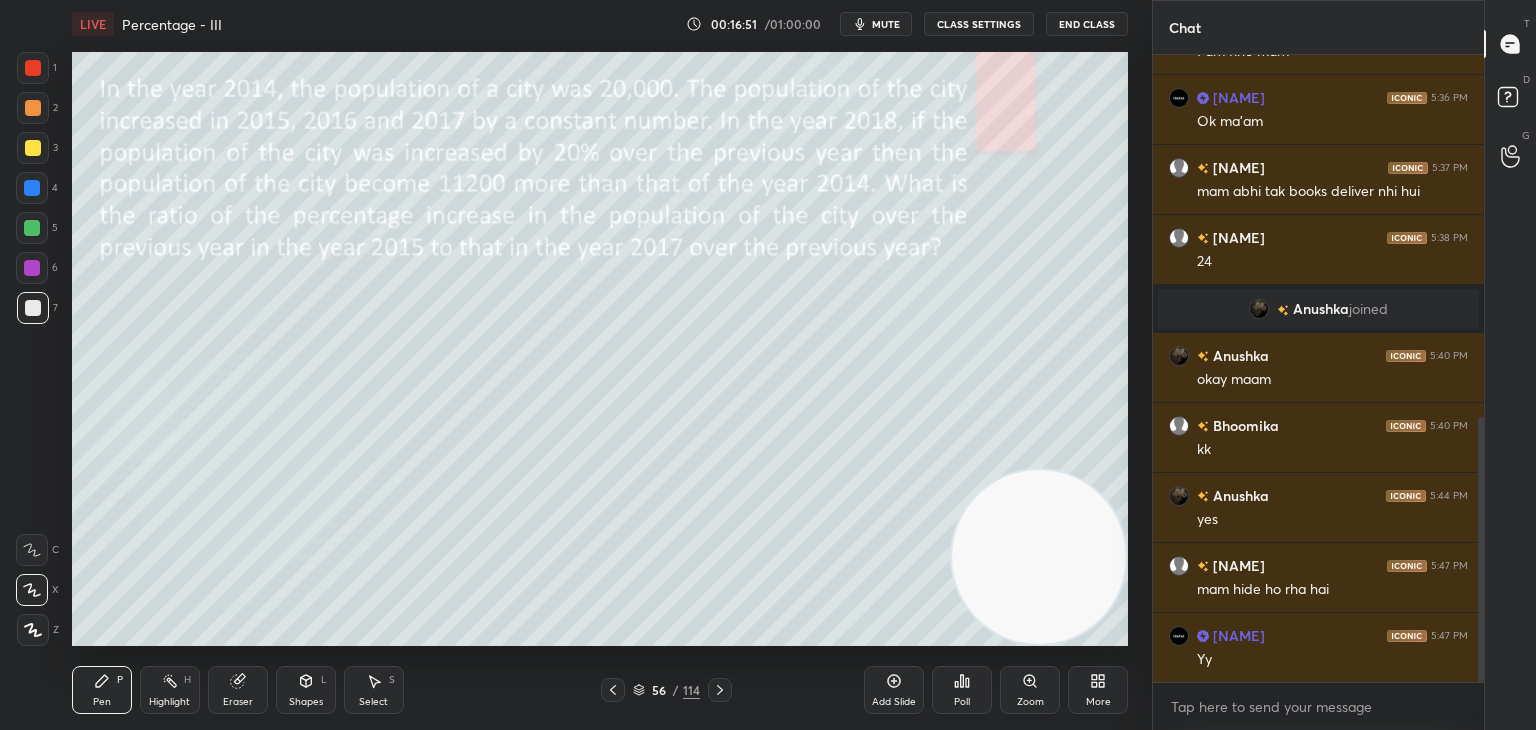 click on "Select S" at bounding box center [374, 690] 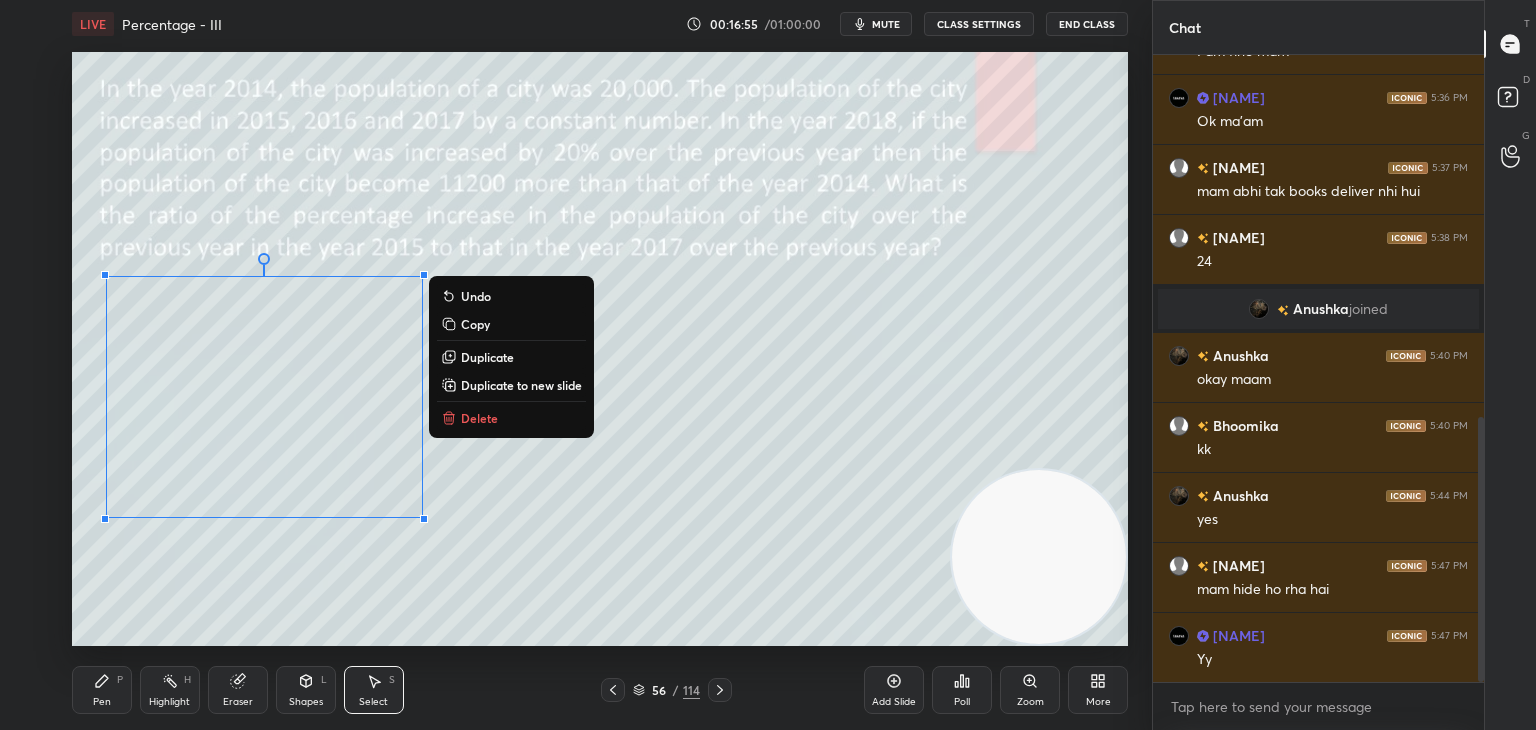 click on "0 ° Undo Copy Duplicate Duplicate to new slide Delete" at bounding box center (600, 349) 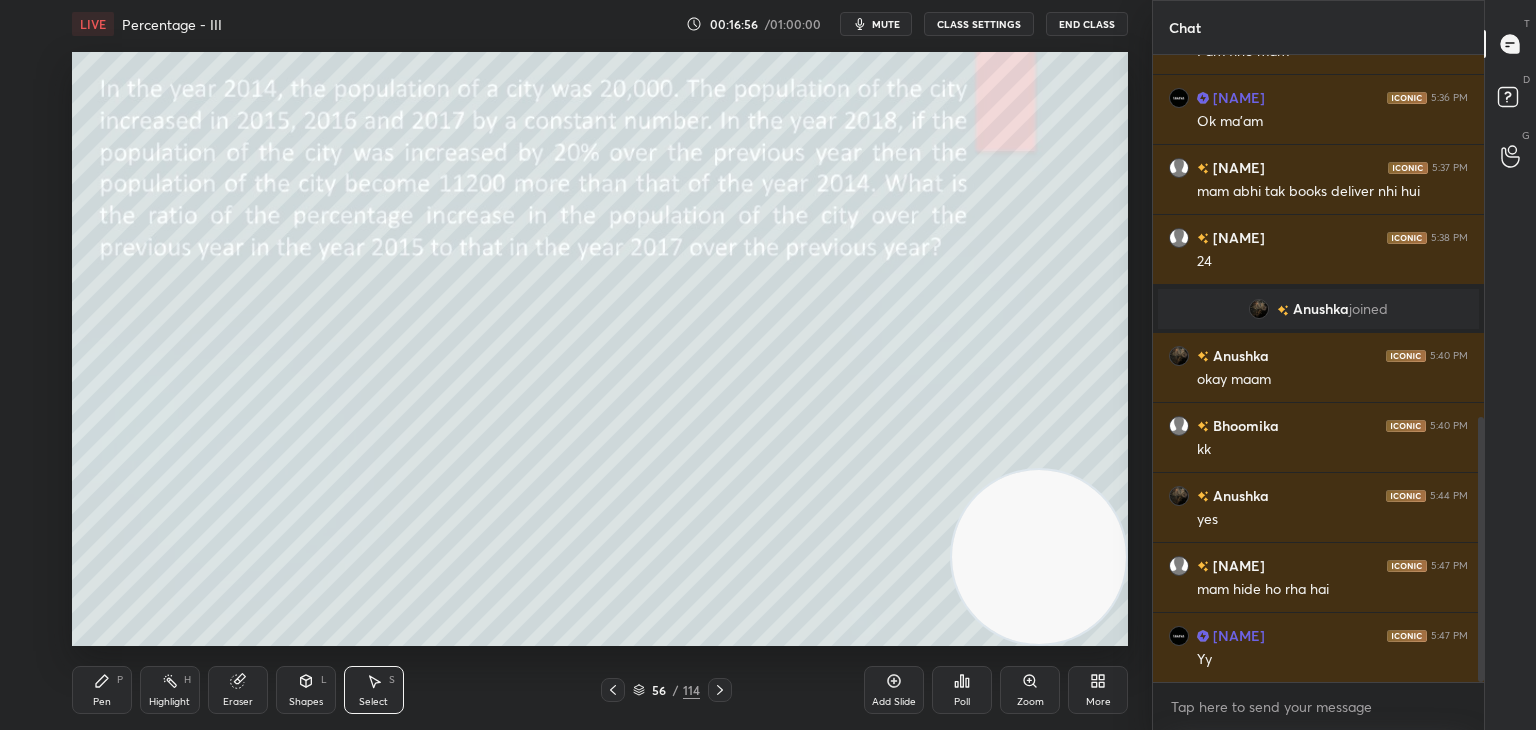 click on "Pen P" at bounding box center [102, 690] 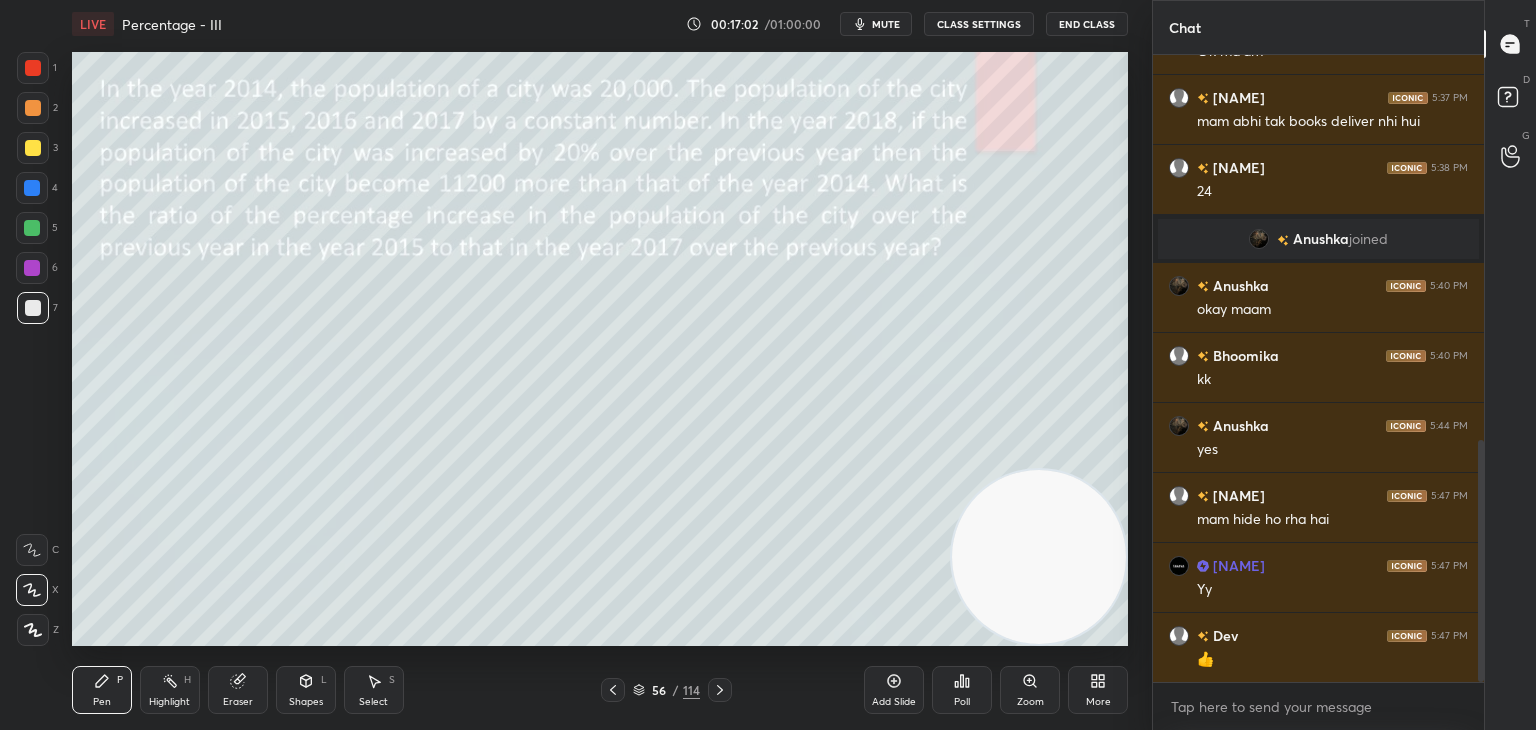 scroll, scrollTop: 1000, scrollLeft: 0, axis: vertical 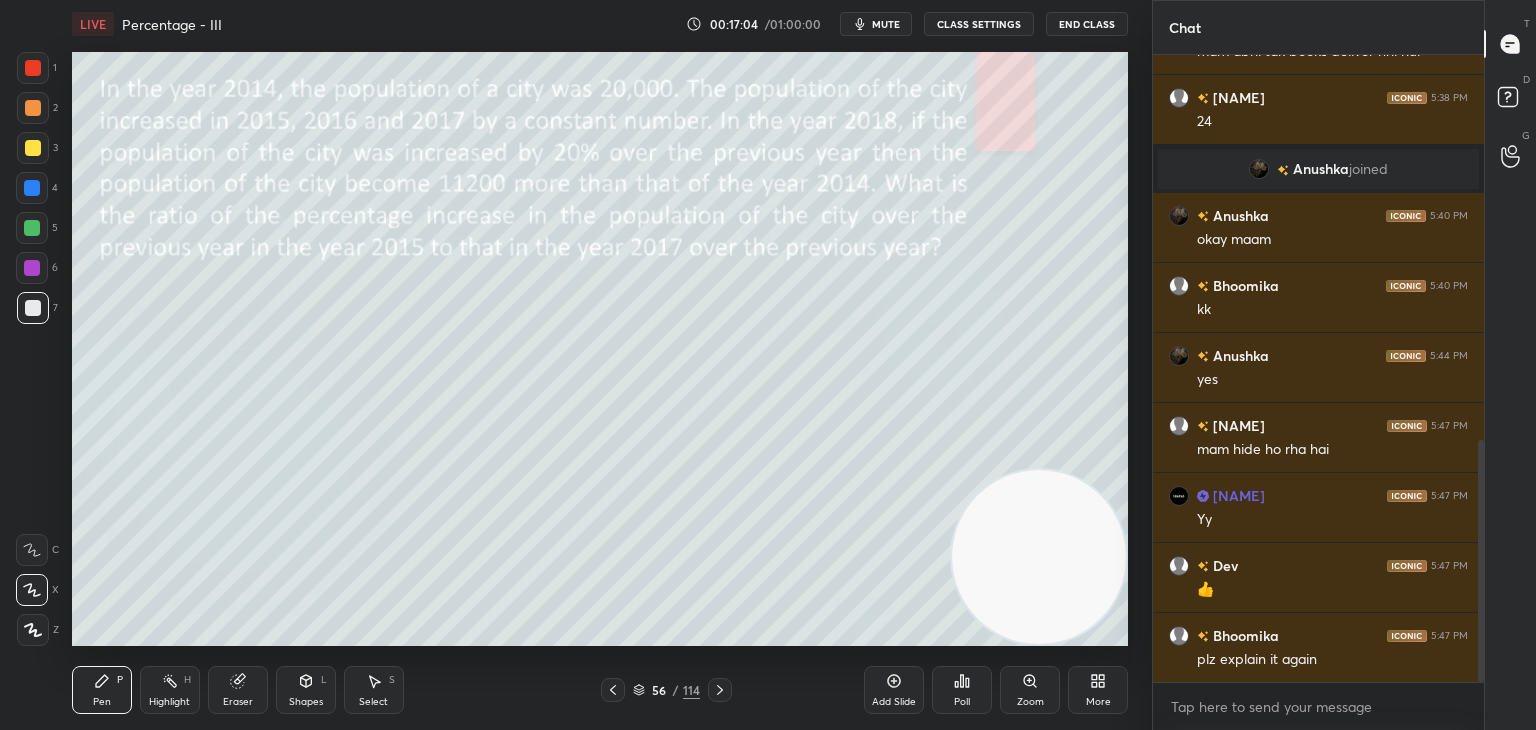 click 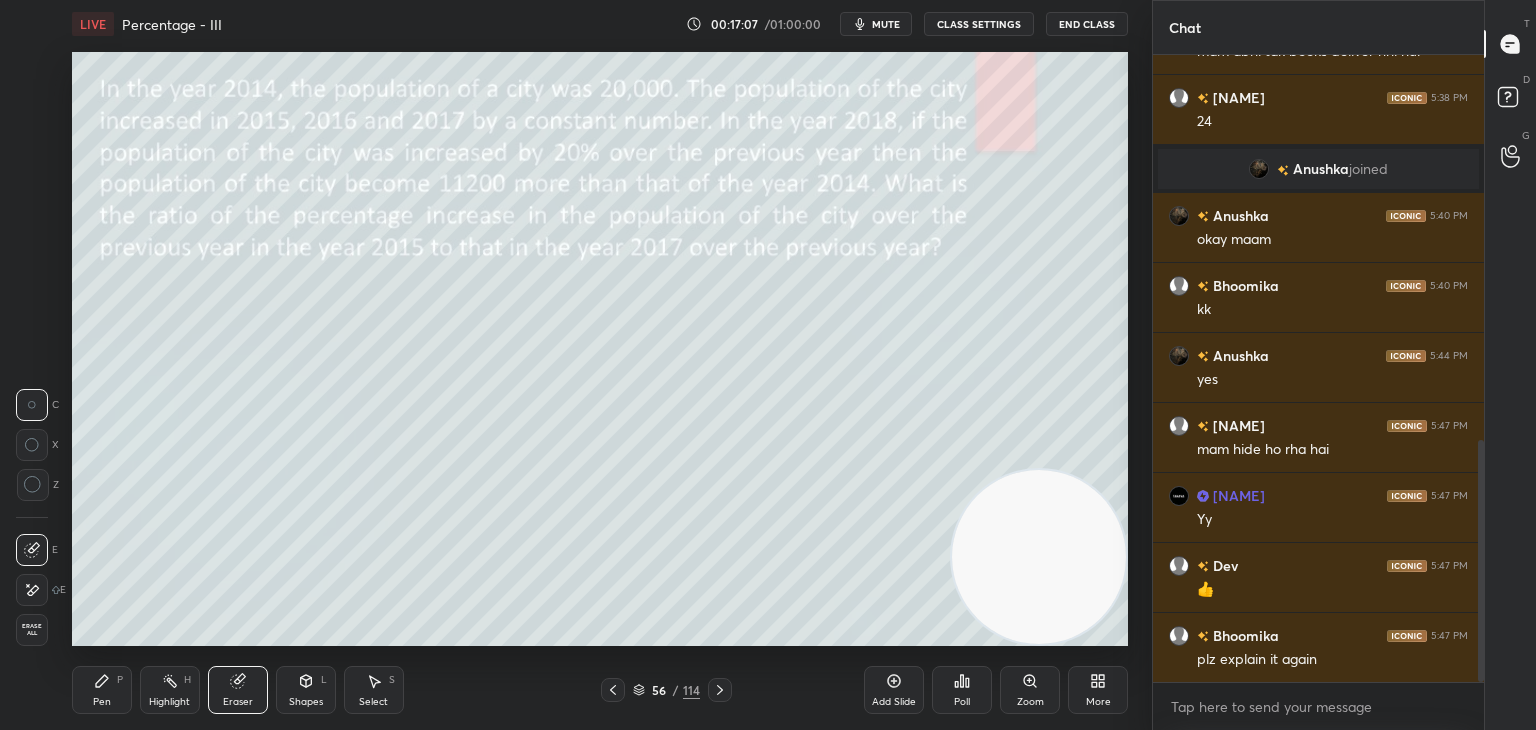 click 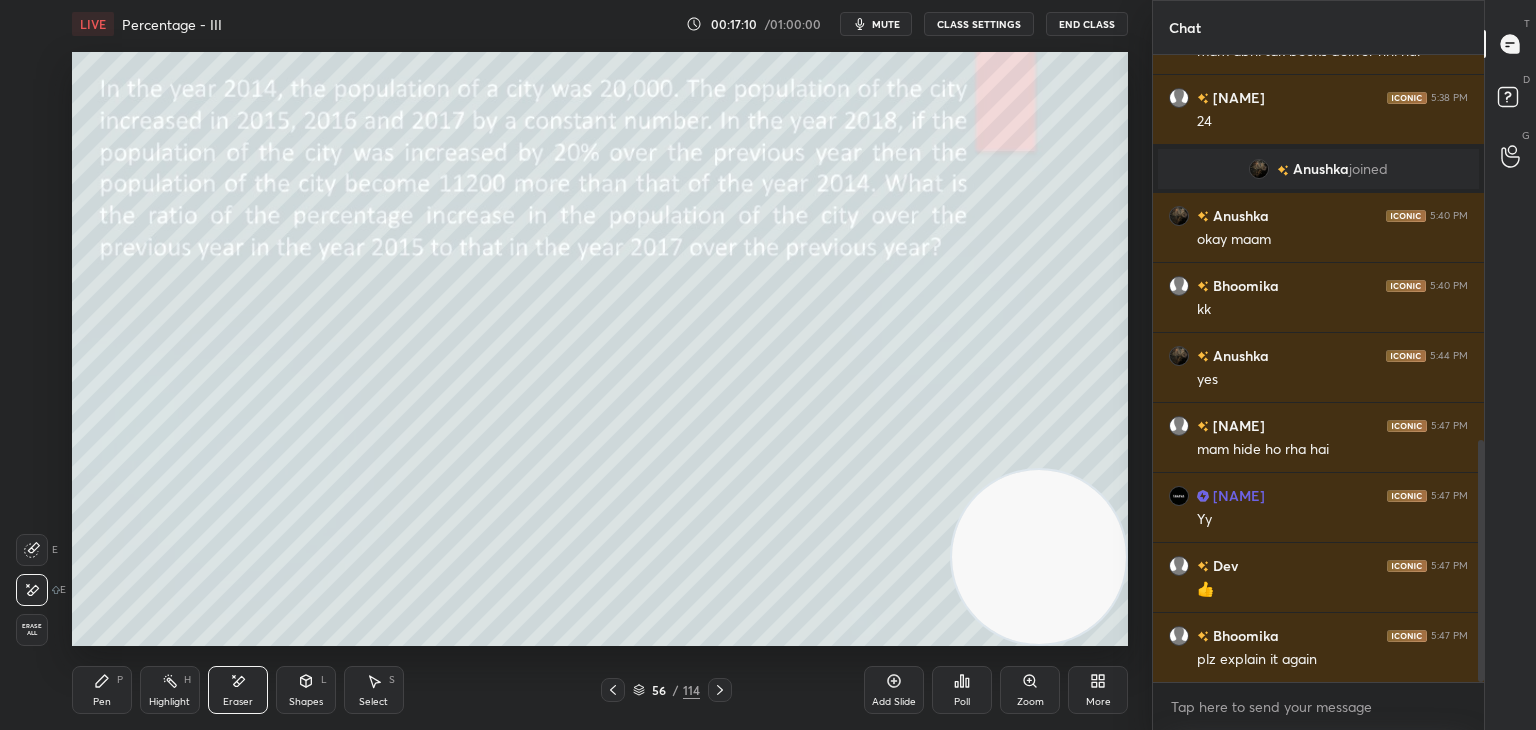 click on "Pen P" at bounding box center [102, 690] 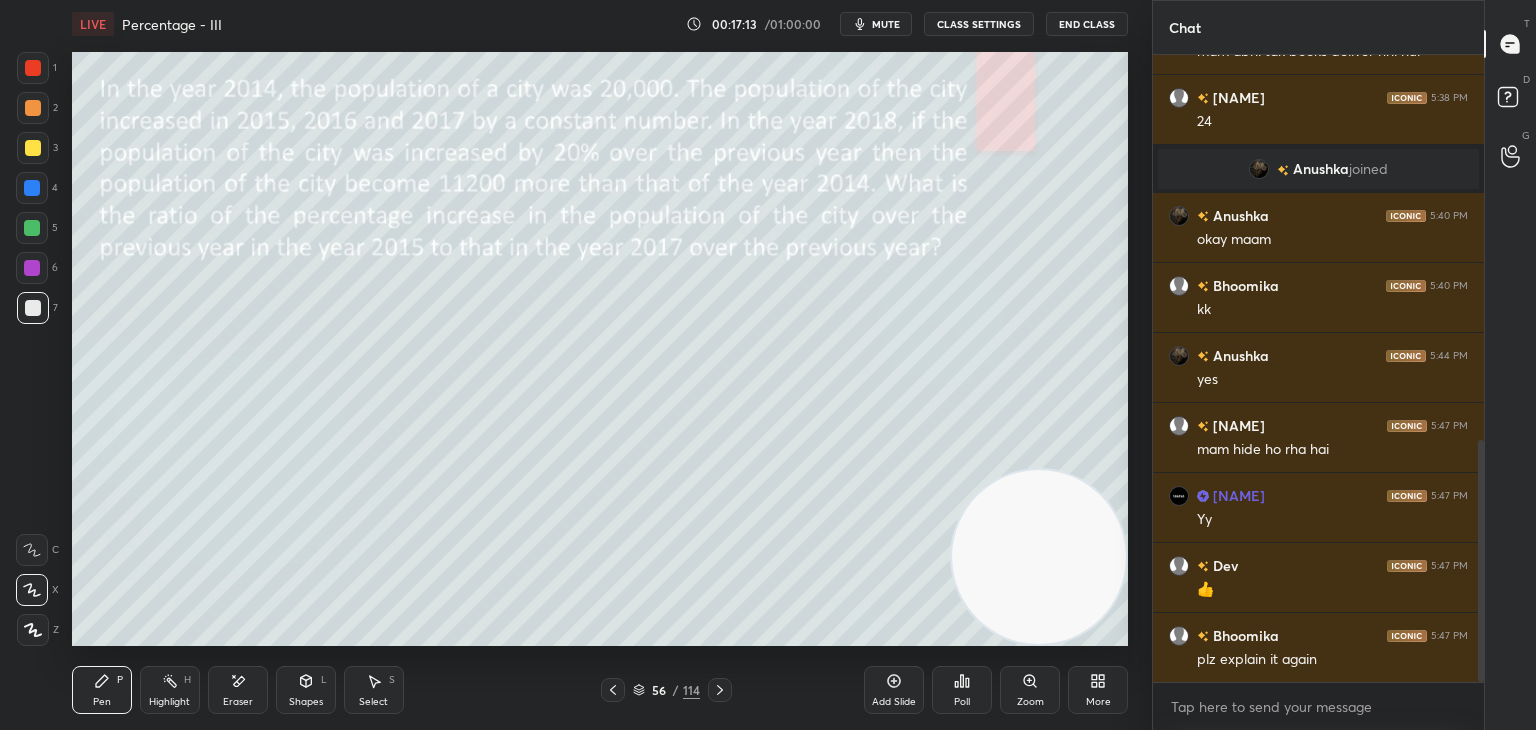 scroll, scrollTop: 1048, scrollLeft: 0, axis: vertical 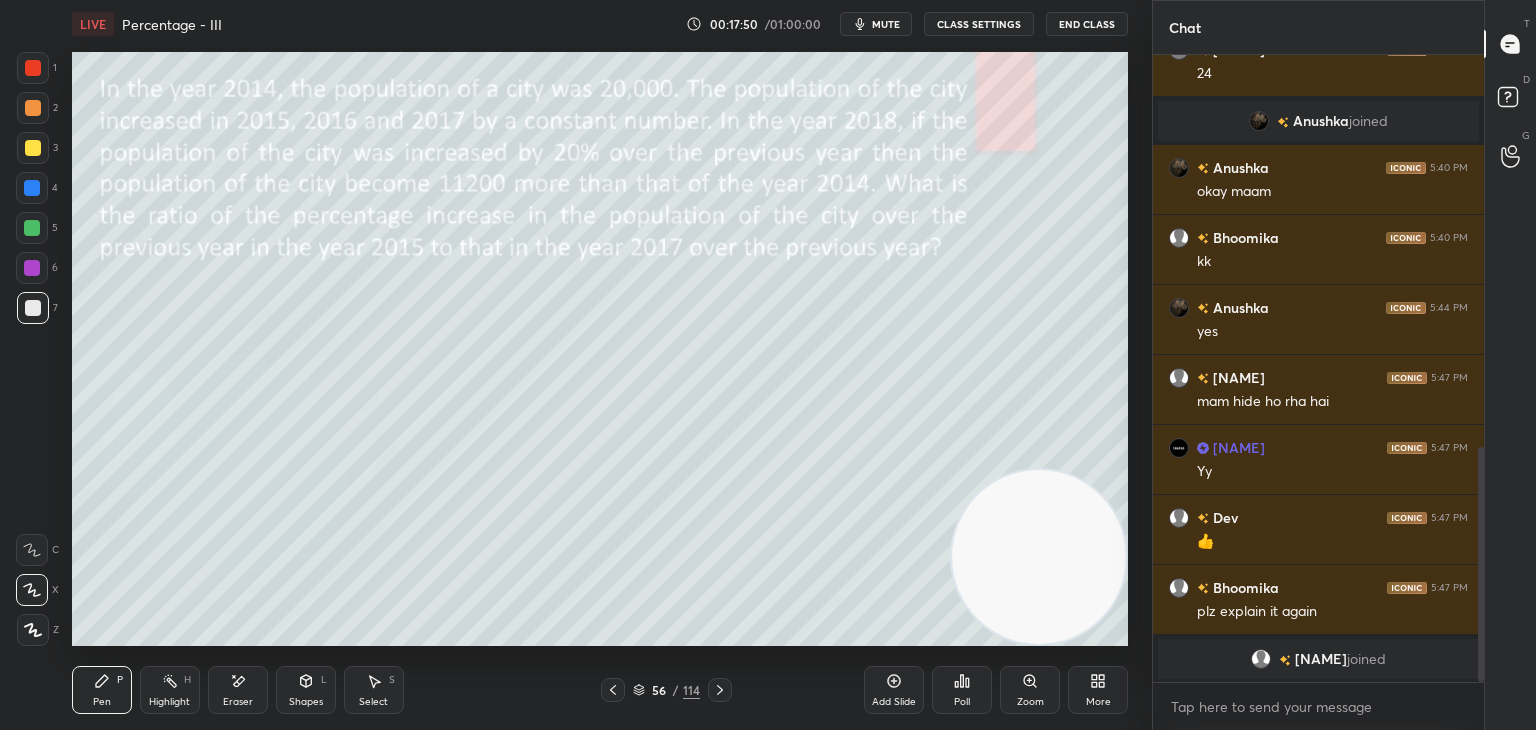 click at bounding box center (33, 68) 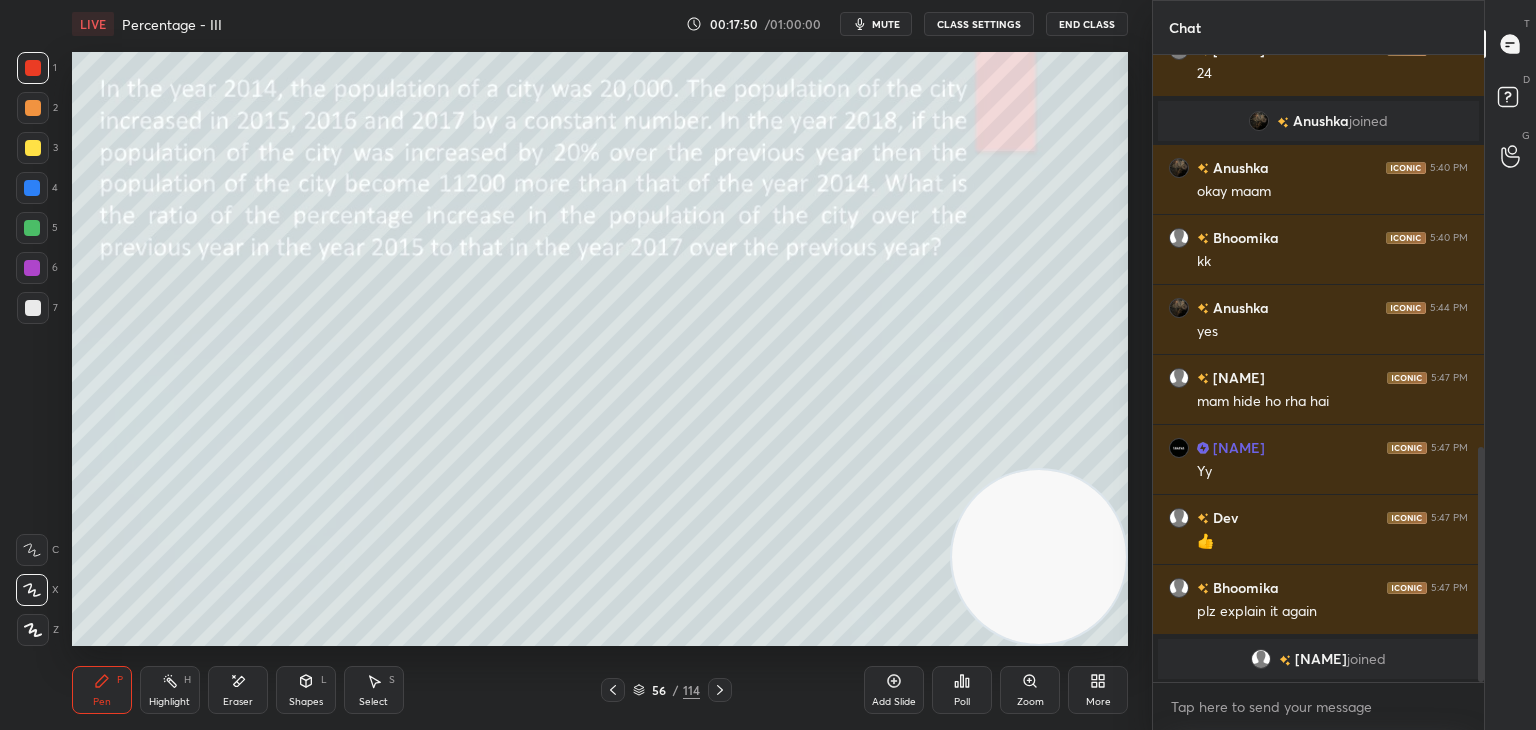 scroll, scrollTop: 1092, scrollLeft: 0, axis: vertical 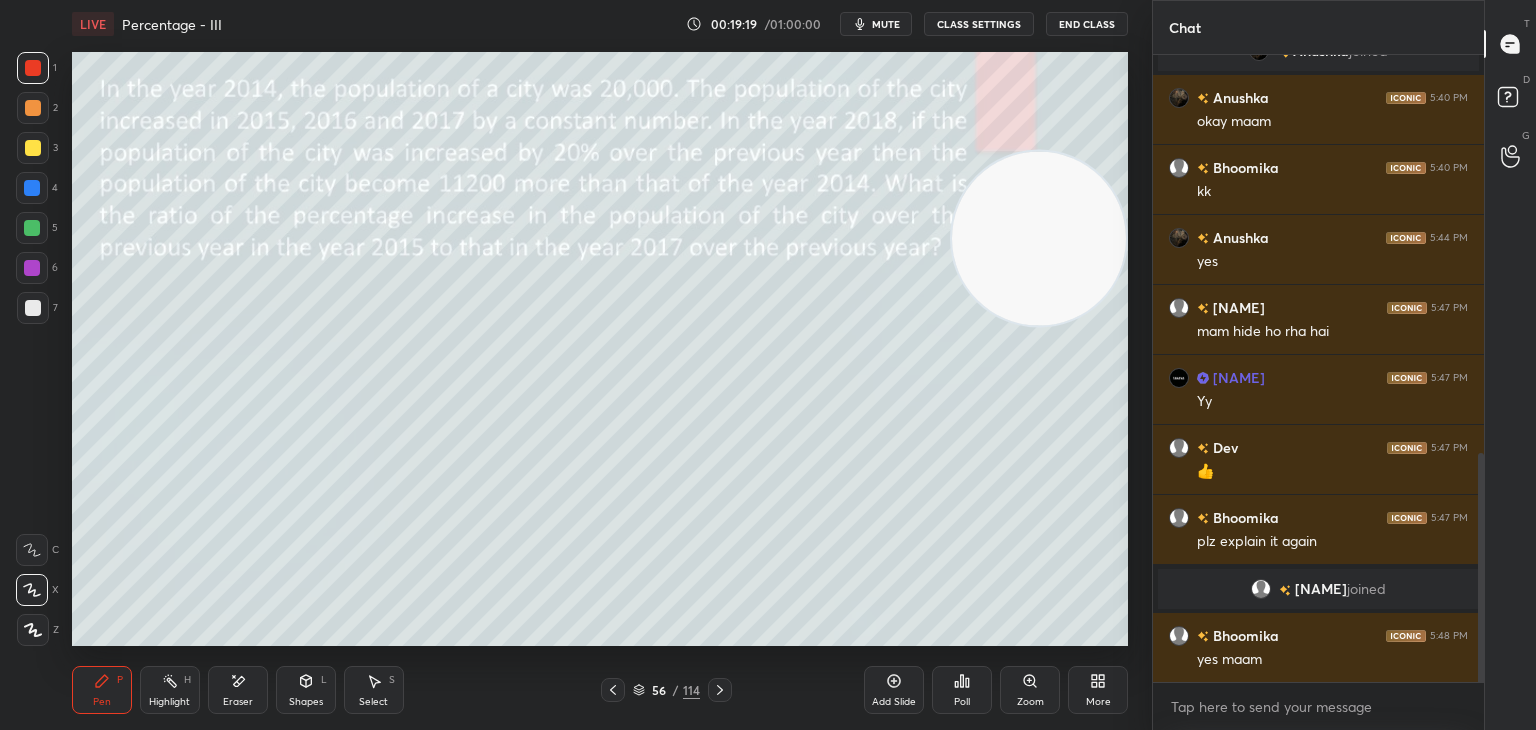 click at bounding box center (32, 188) 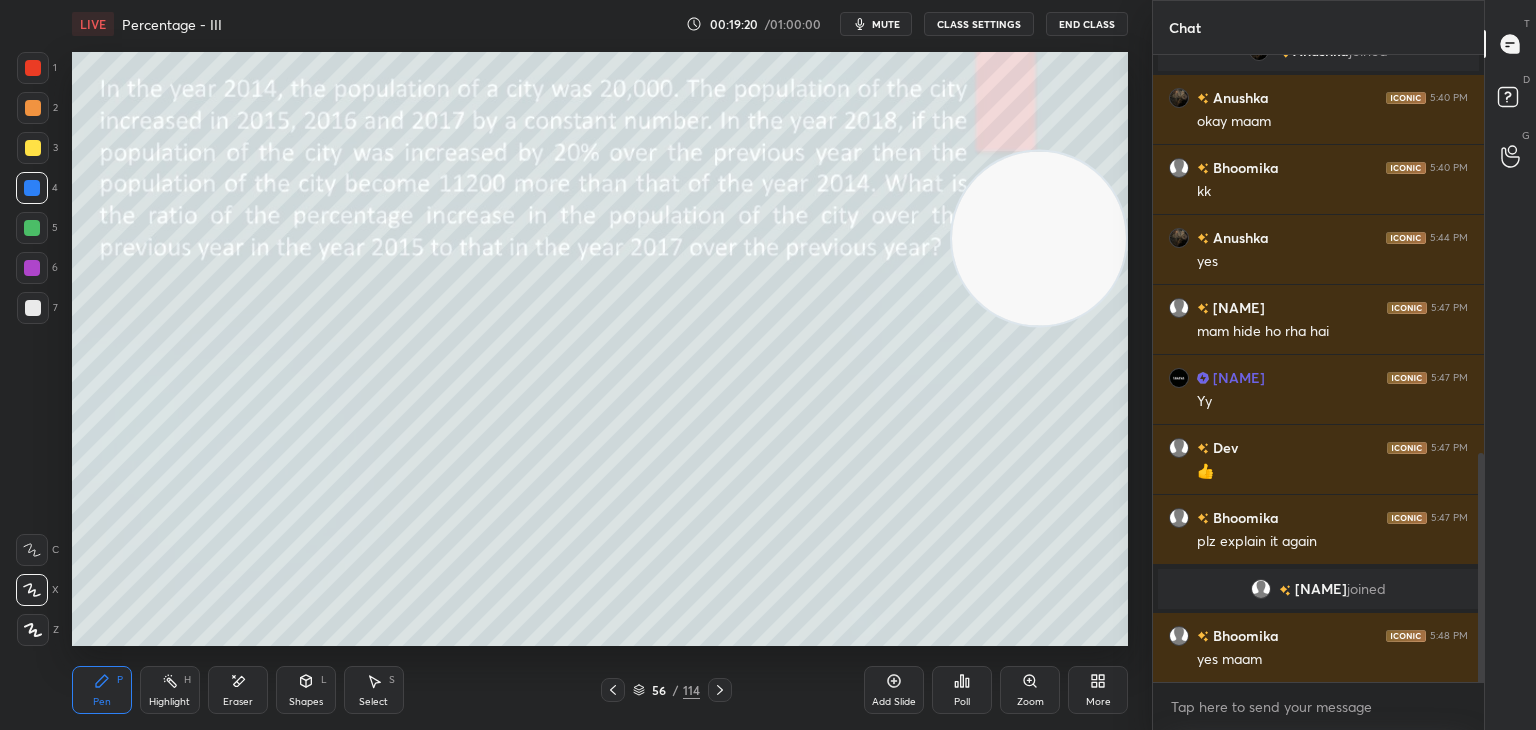 click at bounding box center (32, 228) 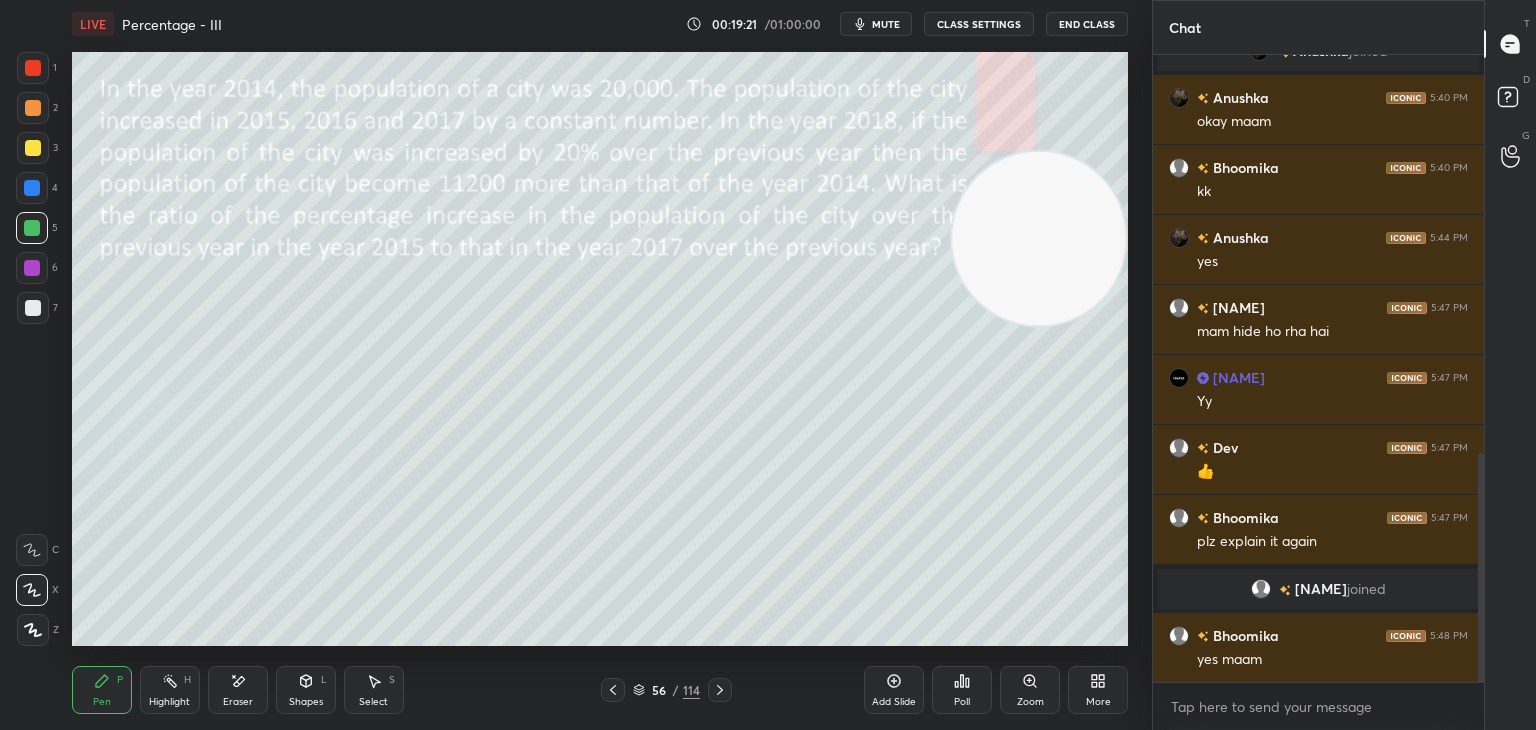 click at bounding box center [33, 308] 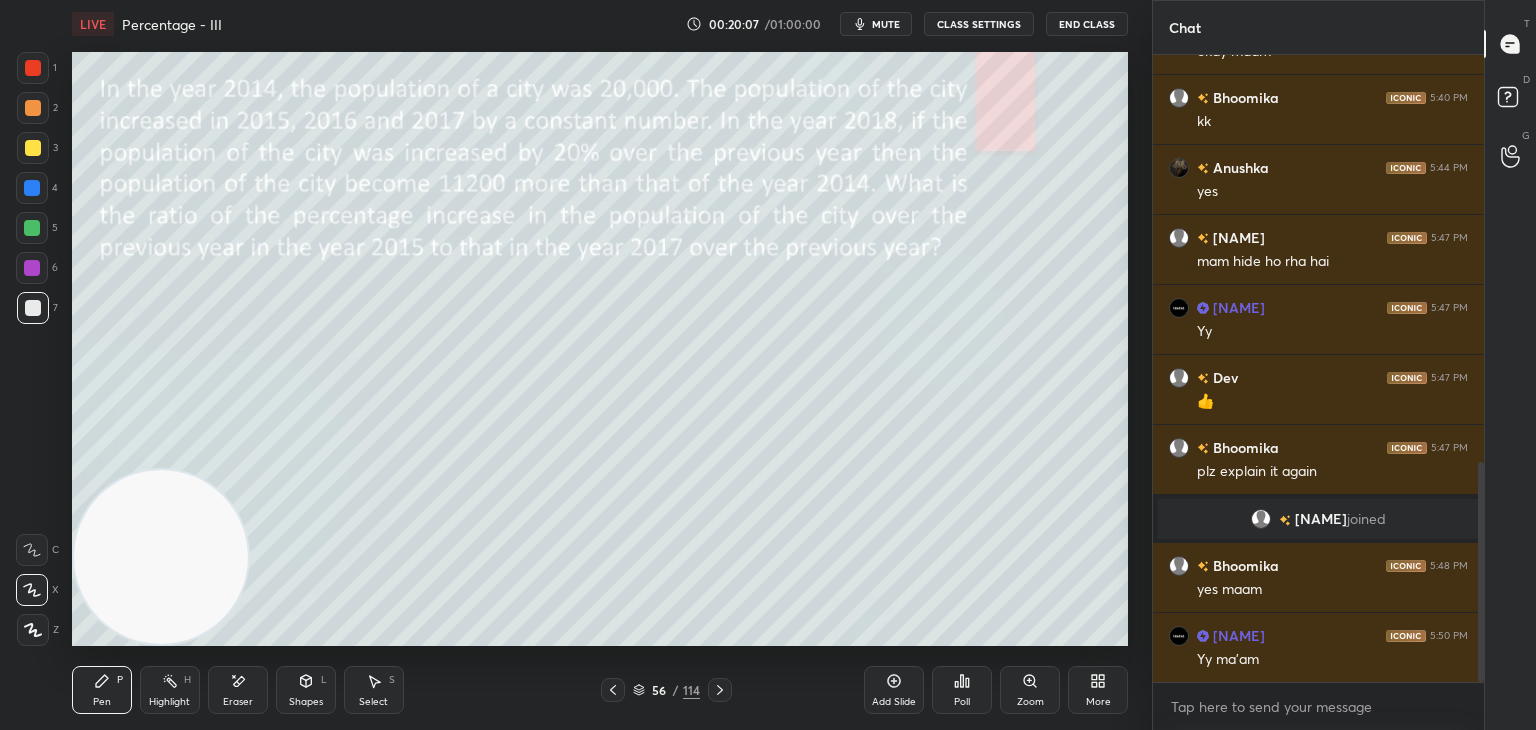 scroll, scrollTop: 1232, scrollLeft: 0, axis: vertical 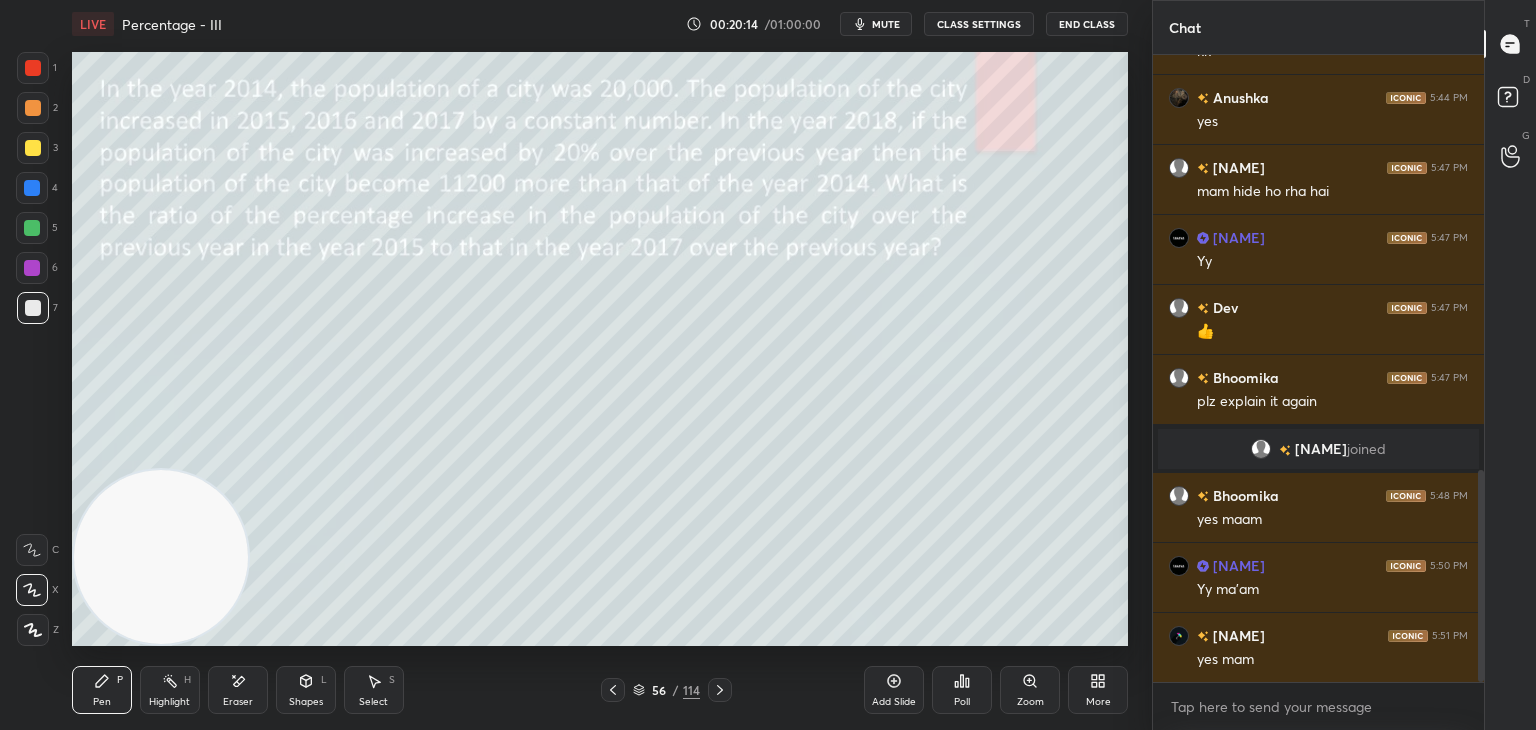 click on "Select" at bounding box center (373, 702) 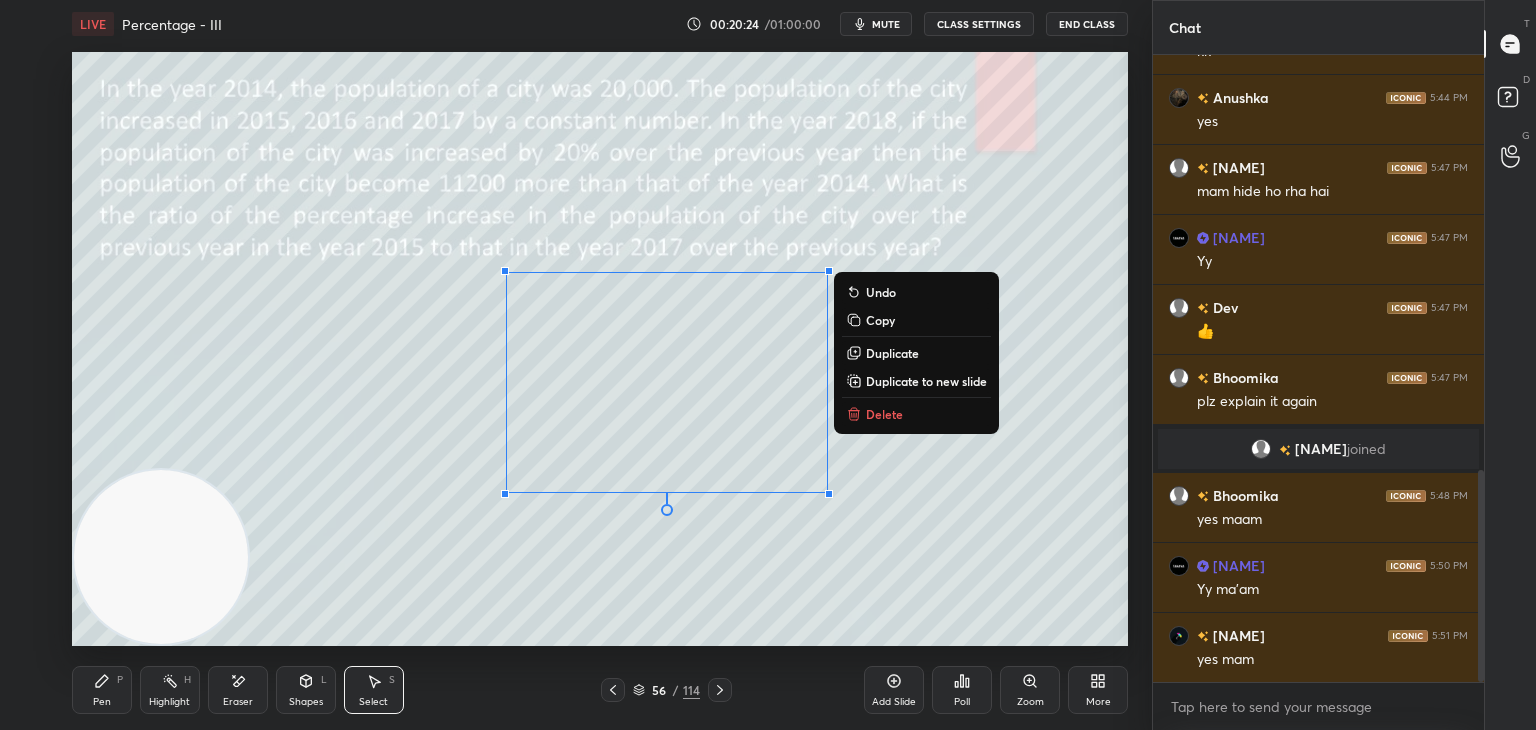 click on "0 ° Undo Copy Duplicate Duplicate to new slide Delete" at bounding box center (600, 349) 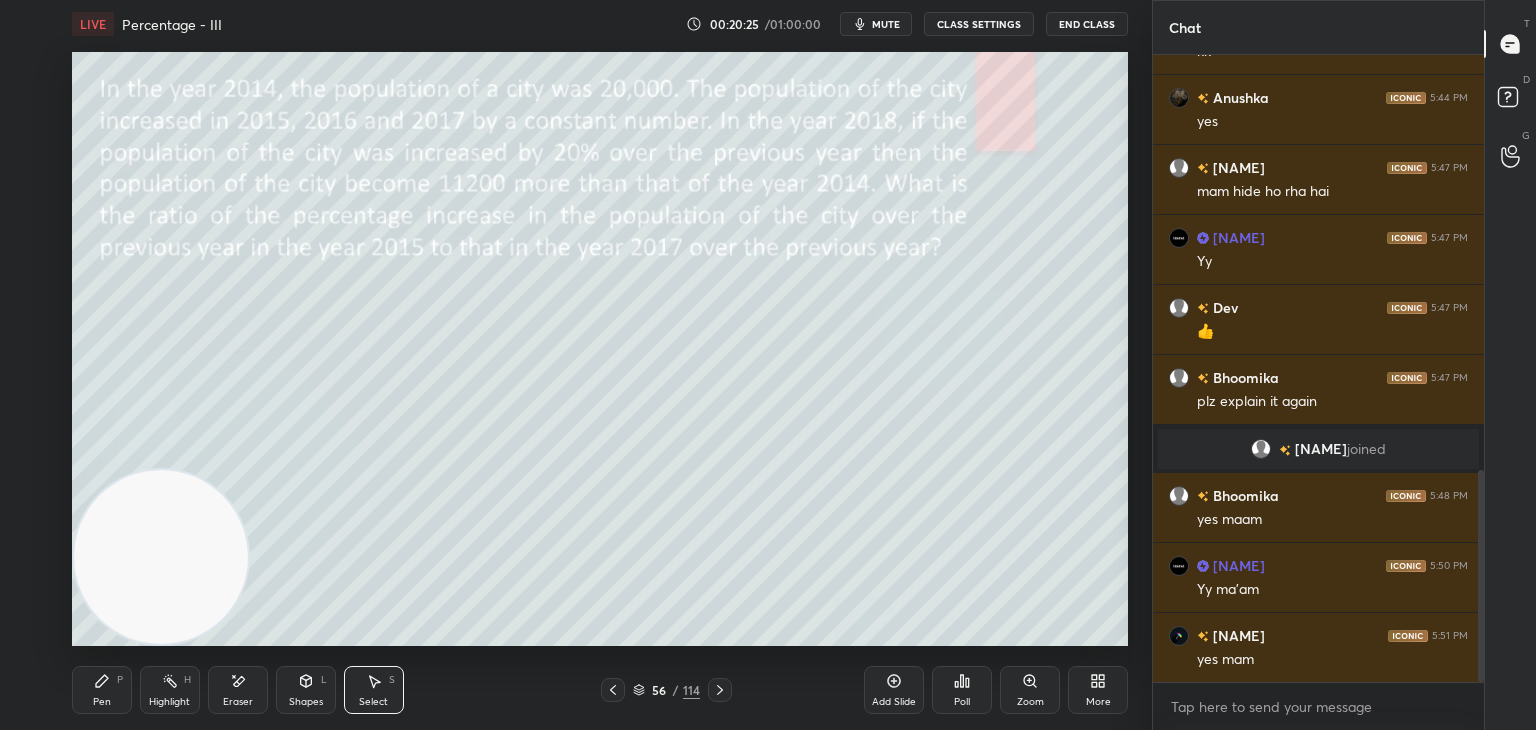 click on "Eraser" at bounding box center [238, 702] 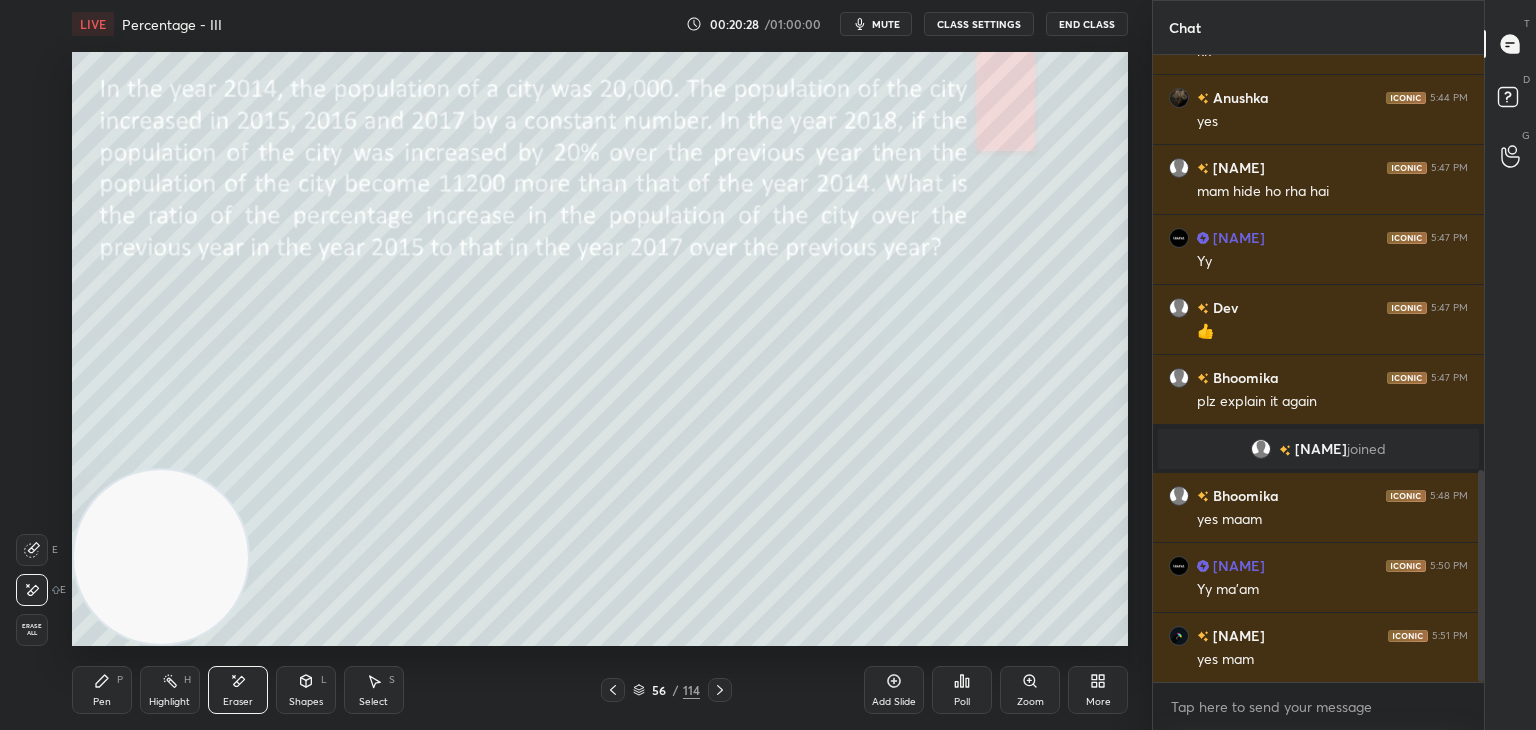 click 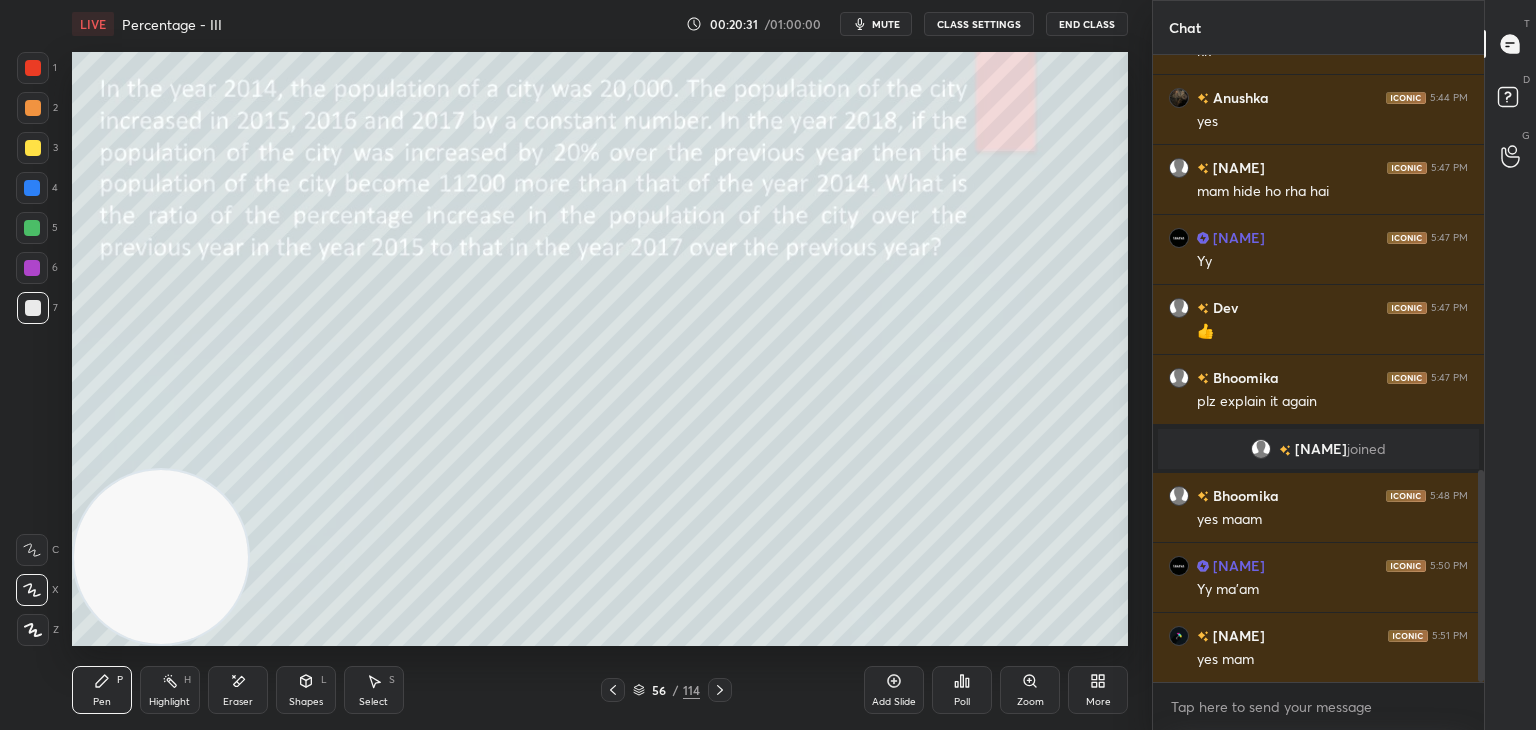 click on "Eraser" at bounding box center [238, 702] 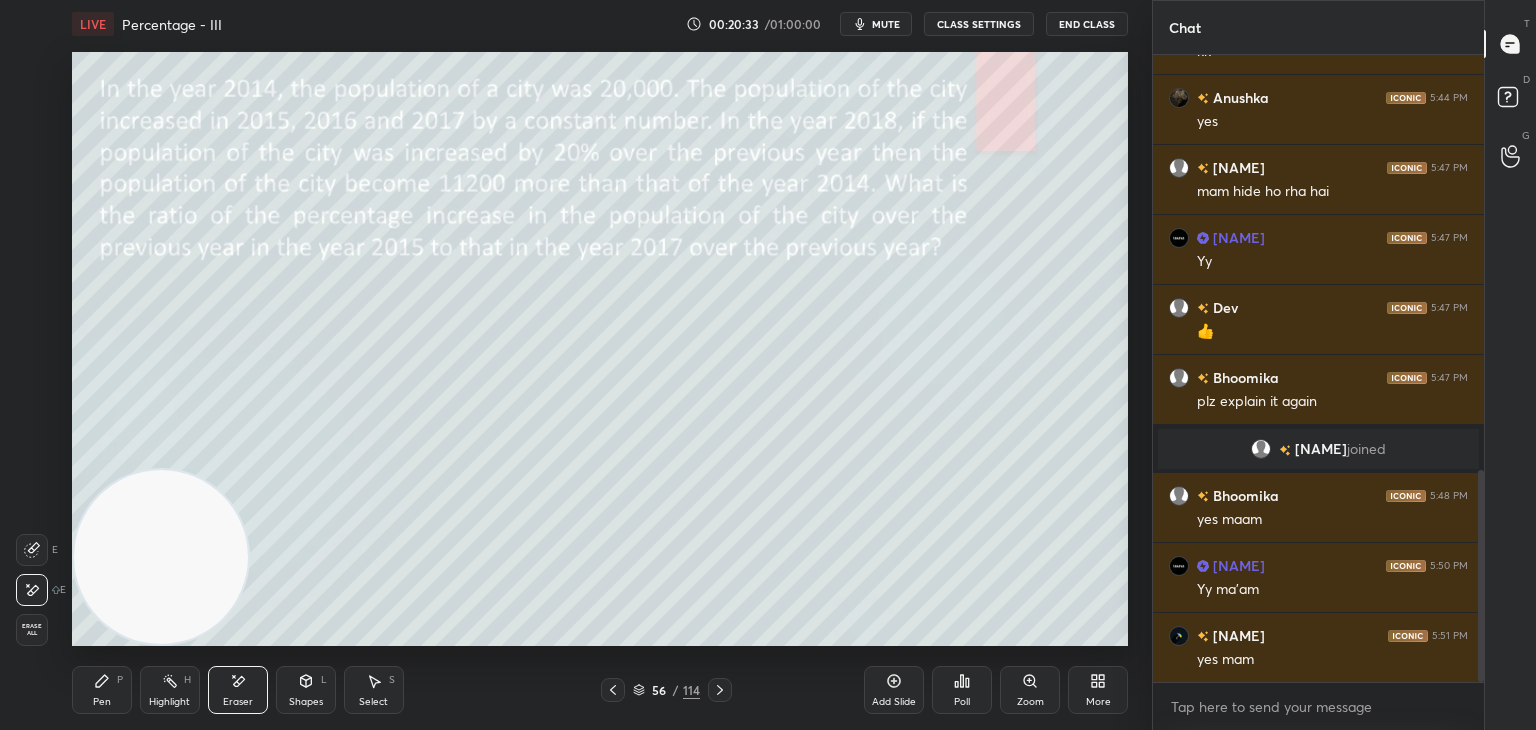 click on "Pen P" at bounding box center [102, 690] 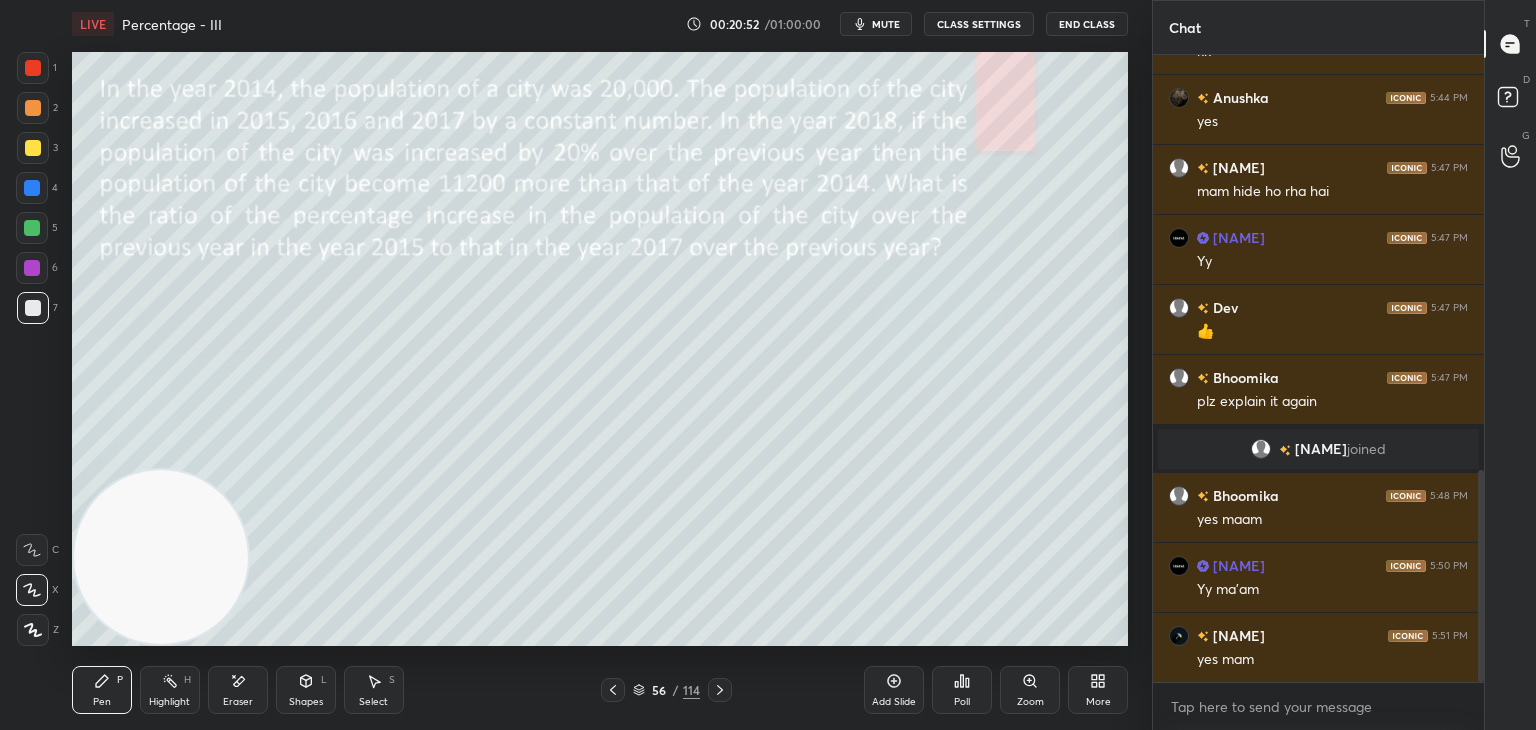 scroll, scrollTop: 1280, scrollLeft: 0, axis: vertical 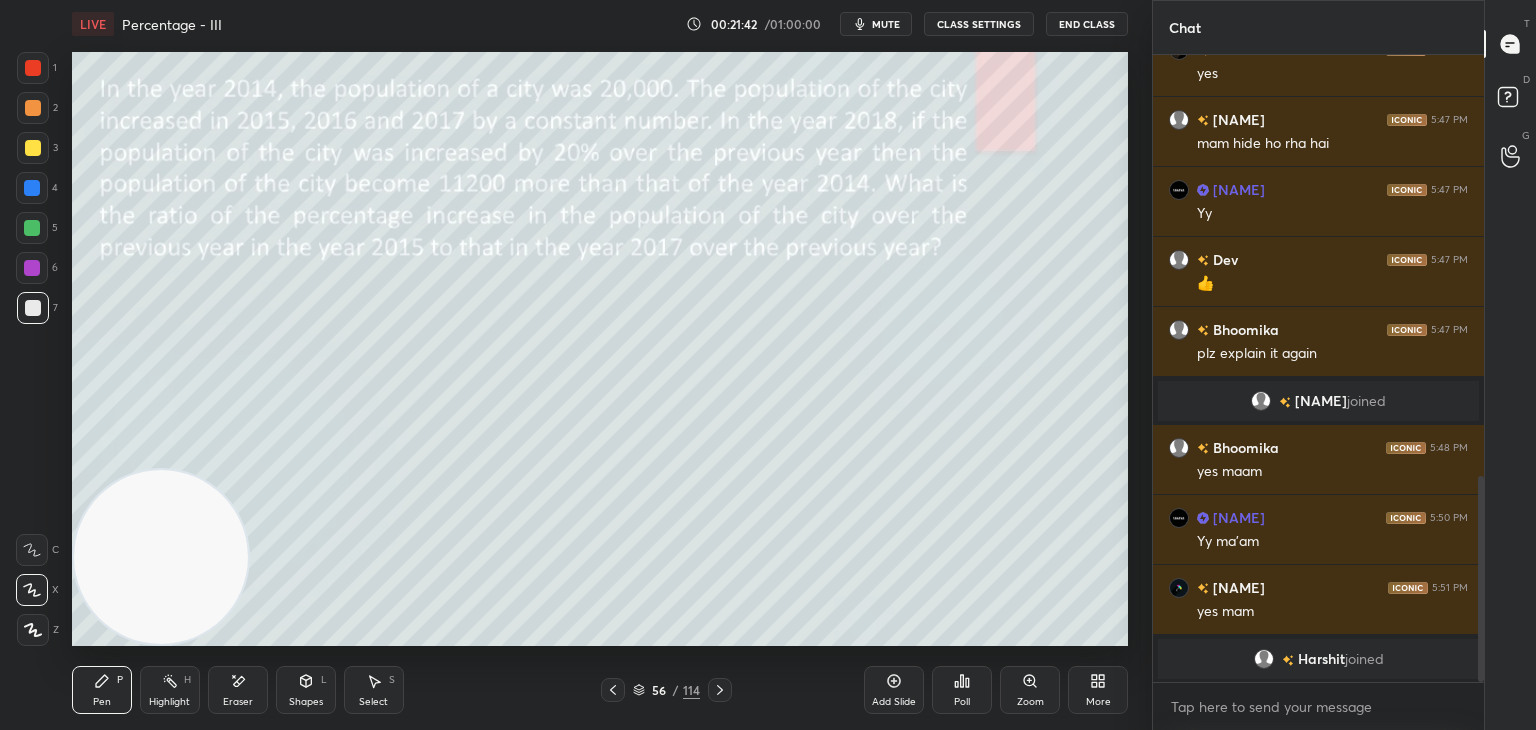 click on "Eraser" at bounding box center (238, 690) 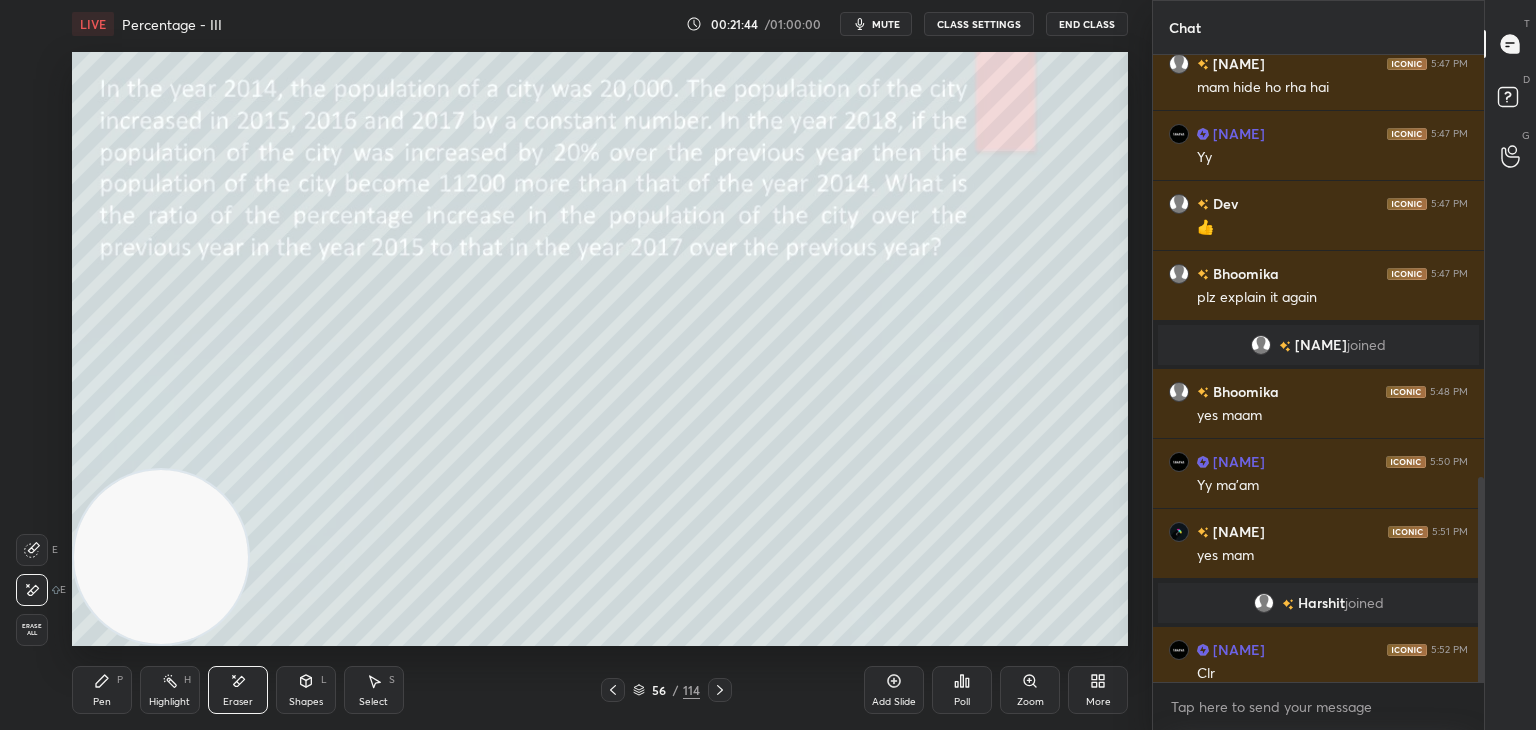 scroll, scrollTop: 1294, scrollLeft: 0, axis: vertical 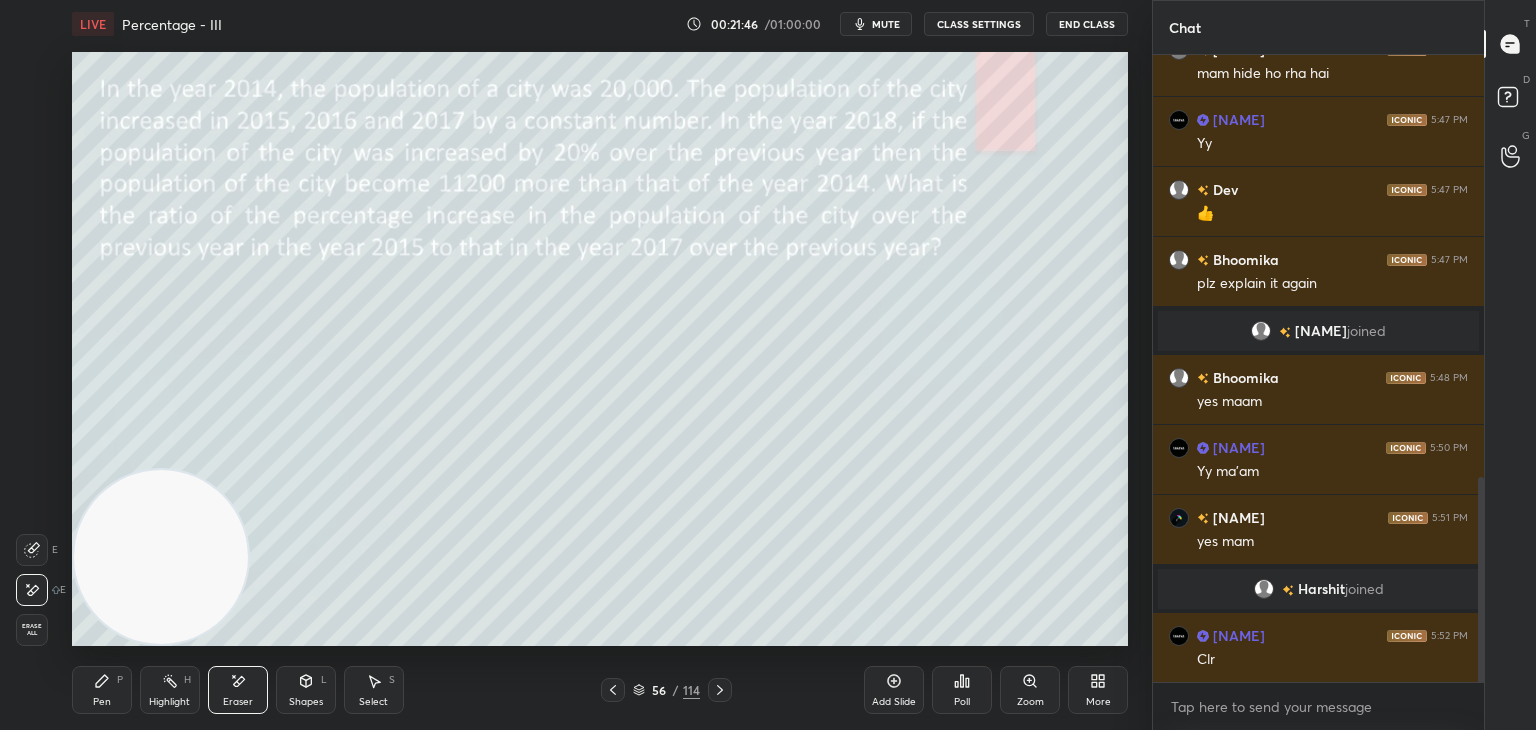 click on "P" at bounding box center [120, 680] 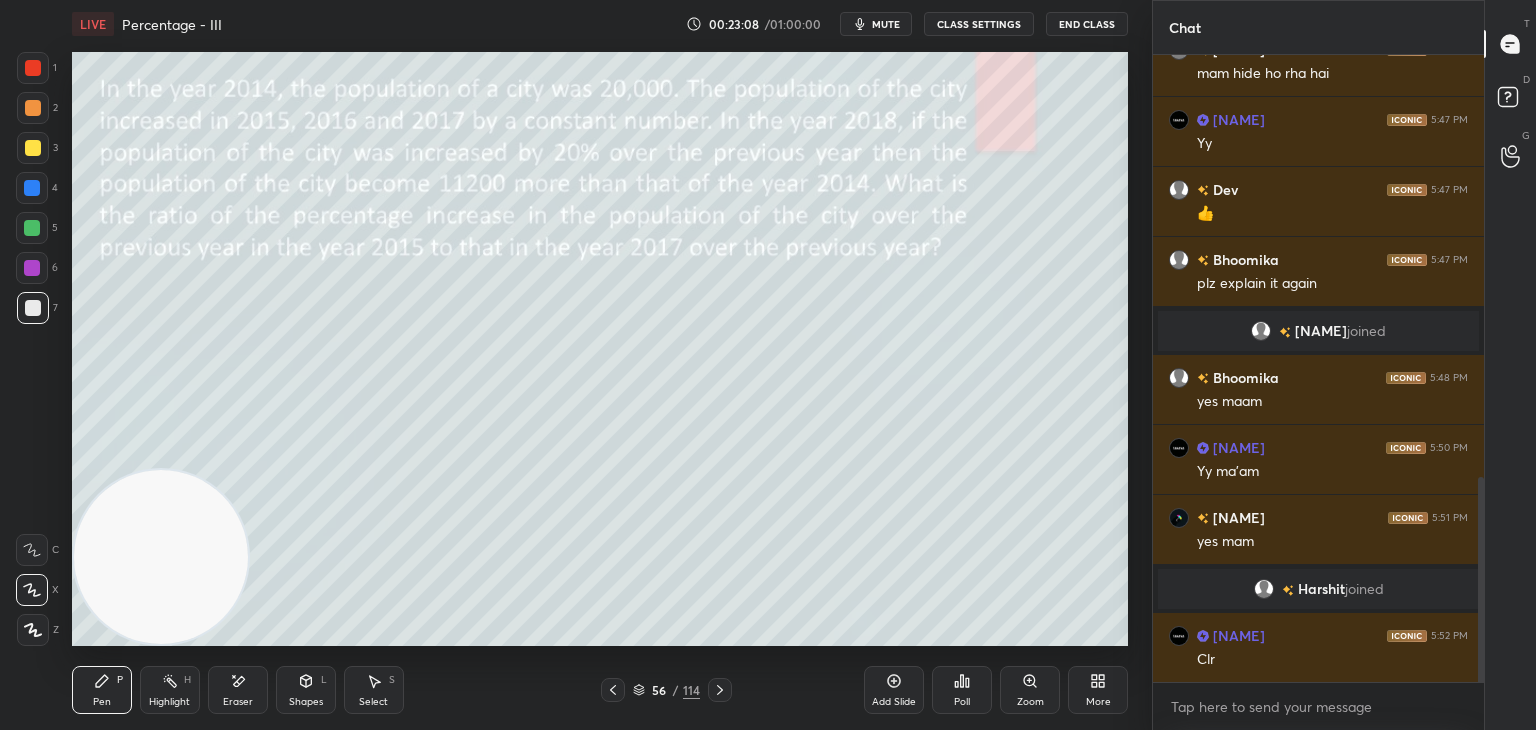 click on "Pen P Highlight H Eraser Shapes L Select S 56 / 114 Add Slide Poll Zoom More" at bounding box center [600, 690] 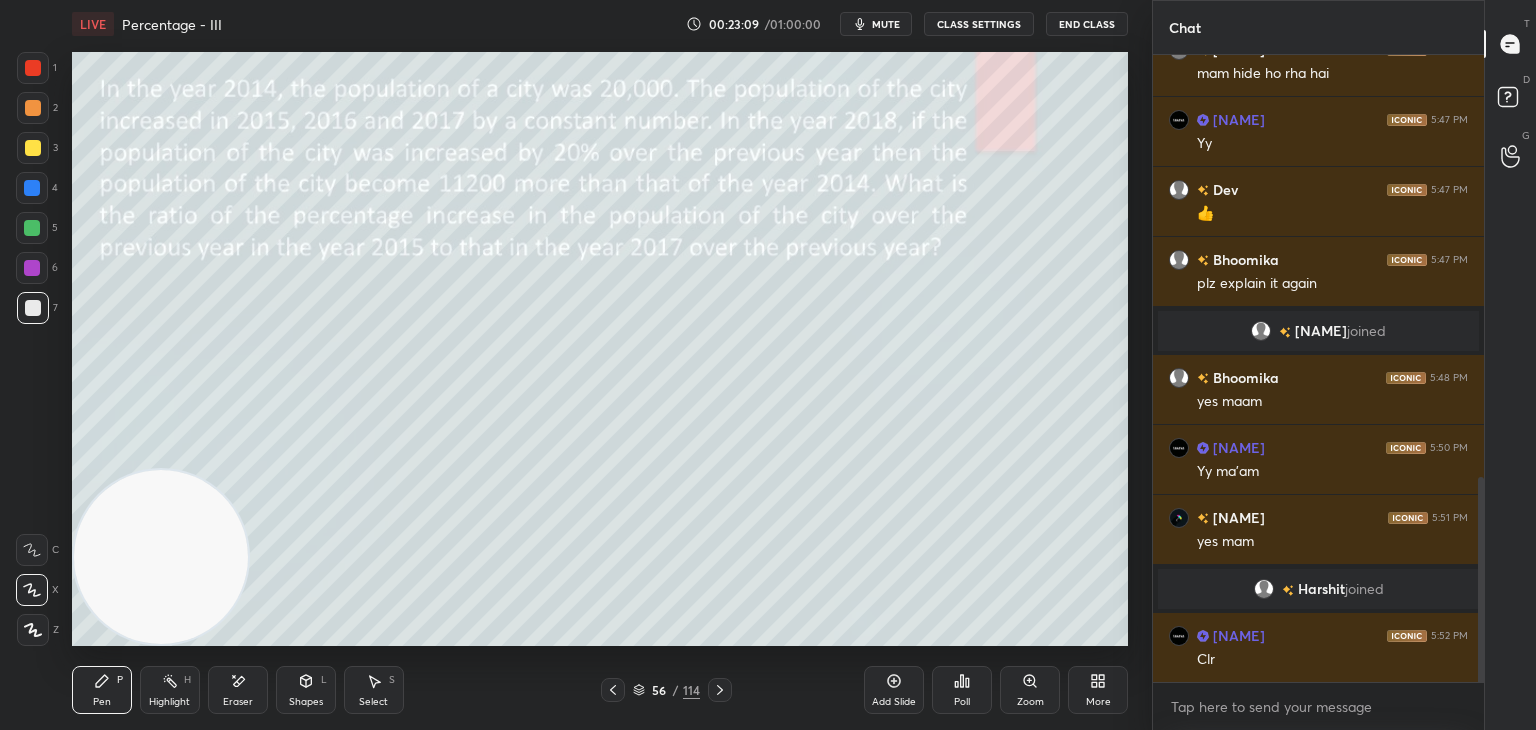 click 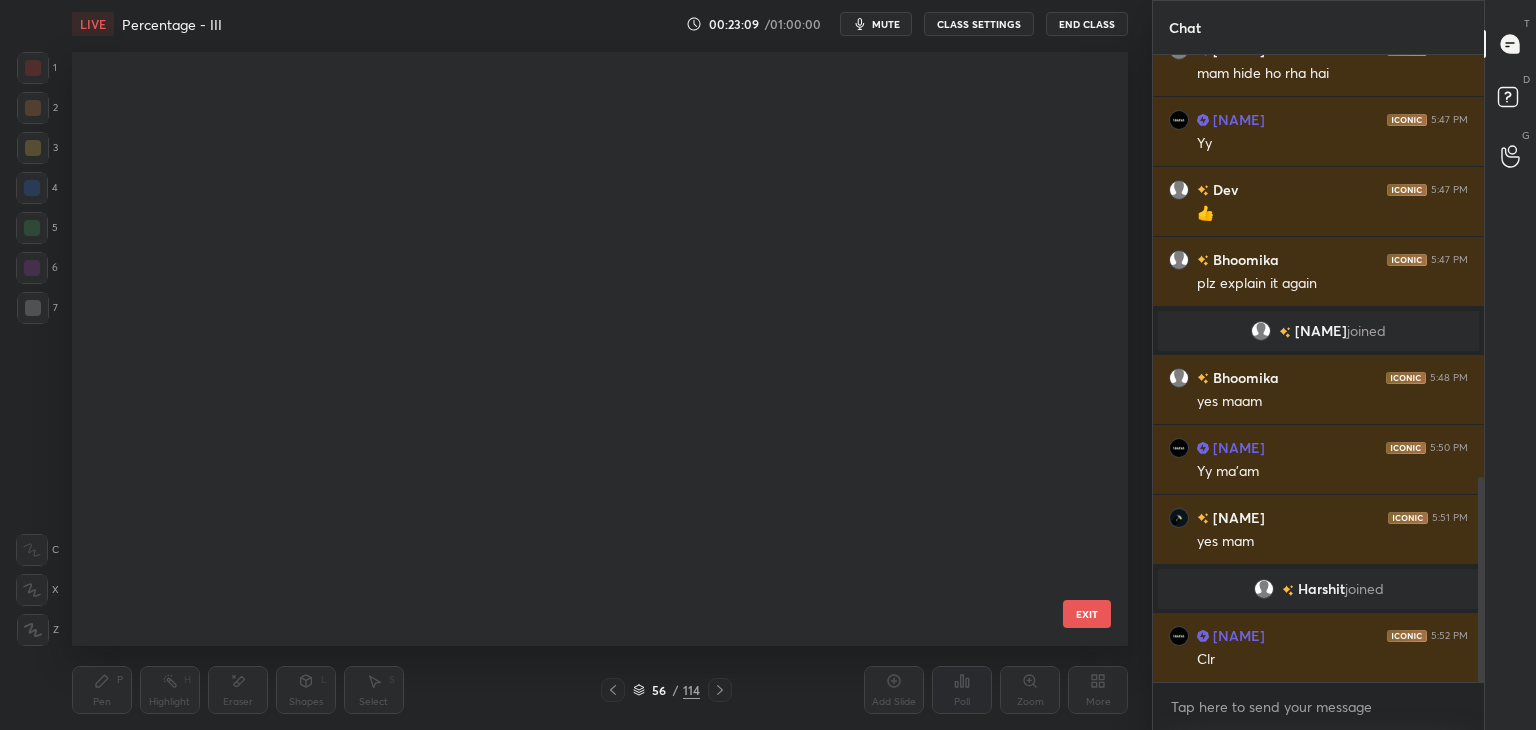 scroll, scrollTop: 2883, scrollLeft: 0, axis: vertical 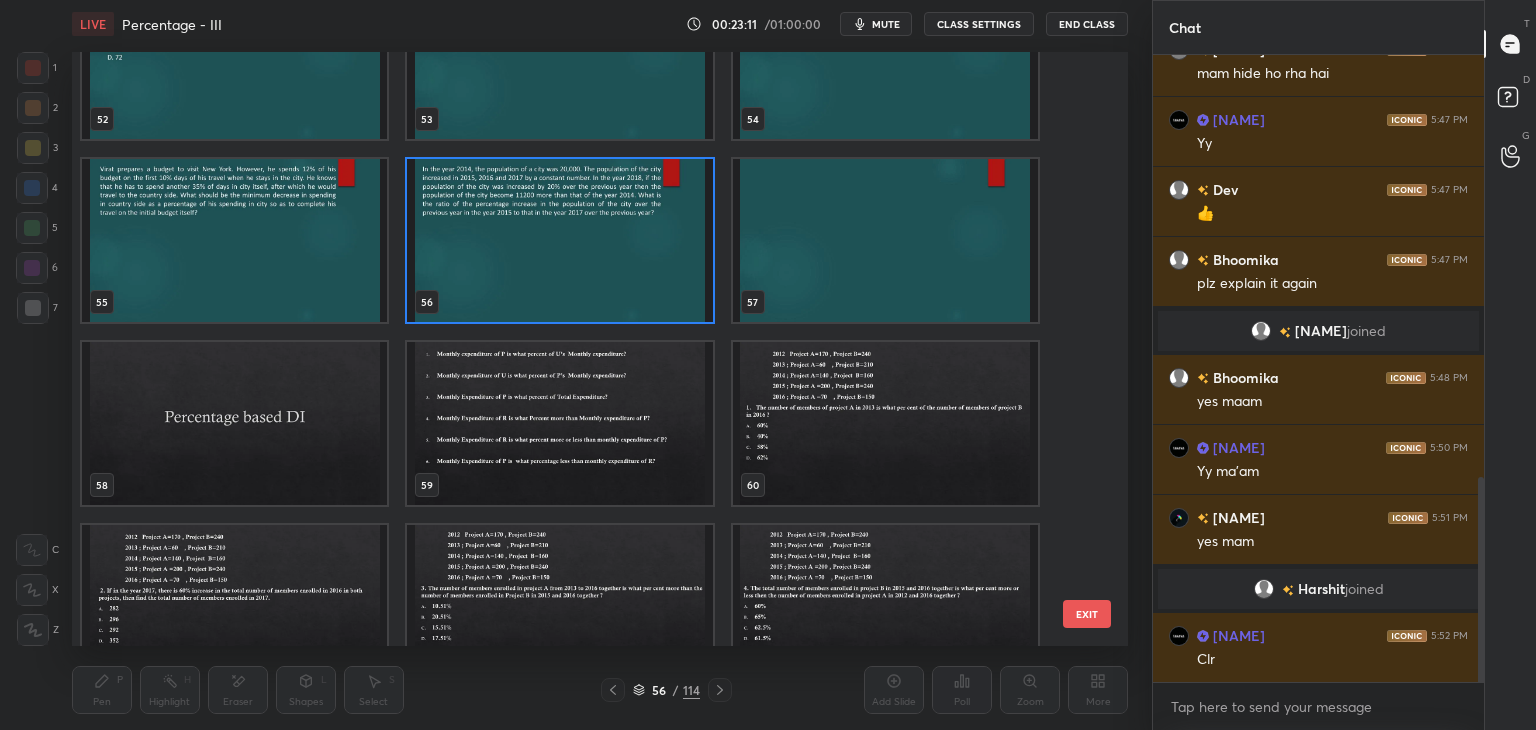 click at bounding box center [234, 240] 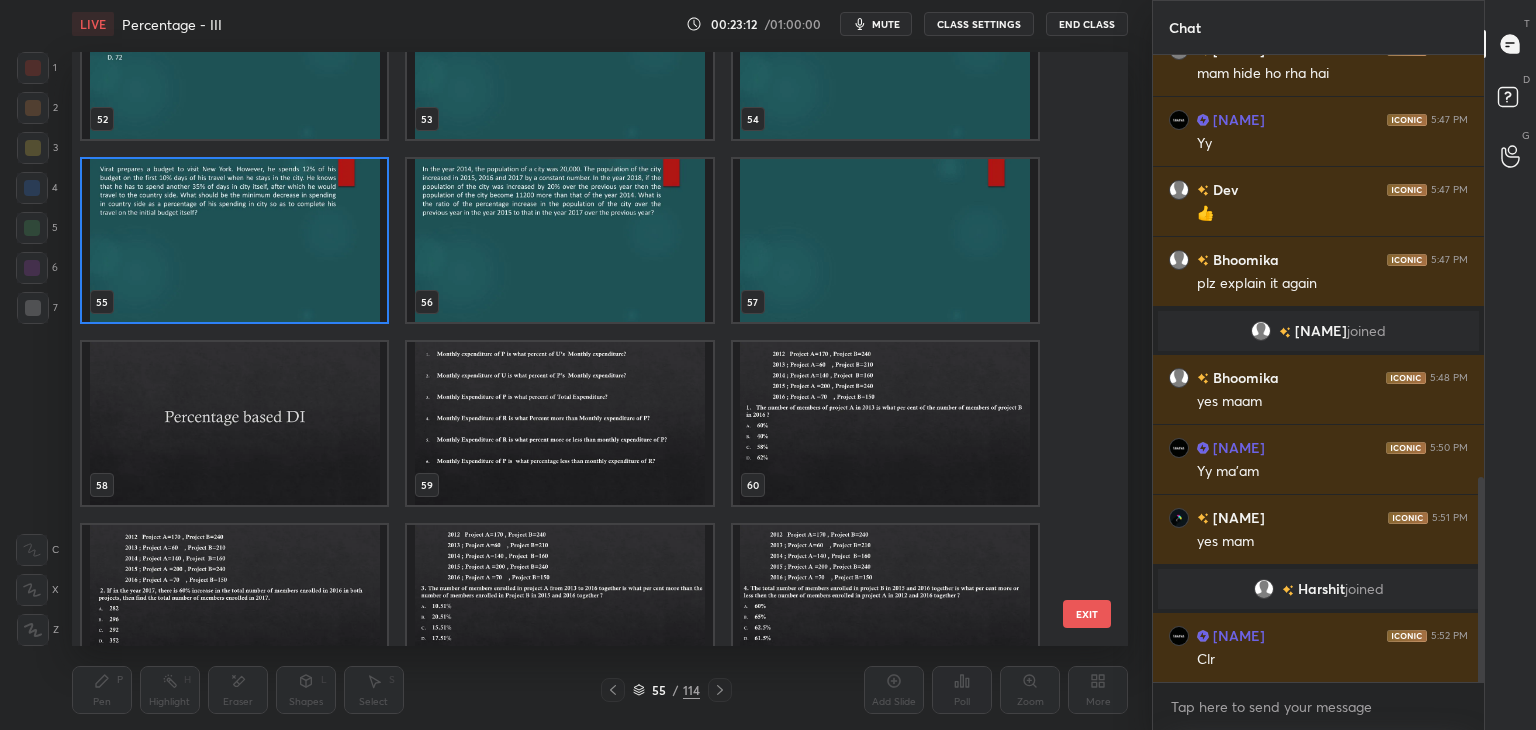 click at bounding box center (234, 240) 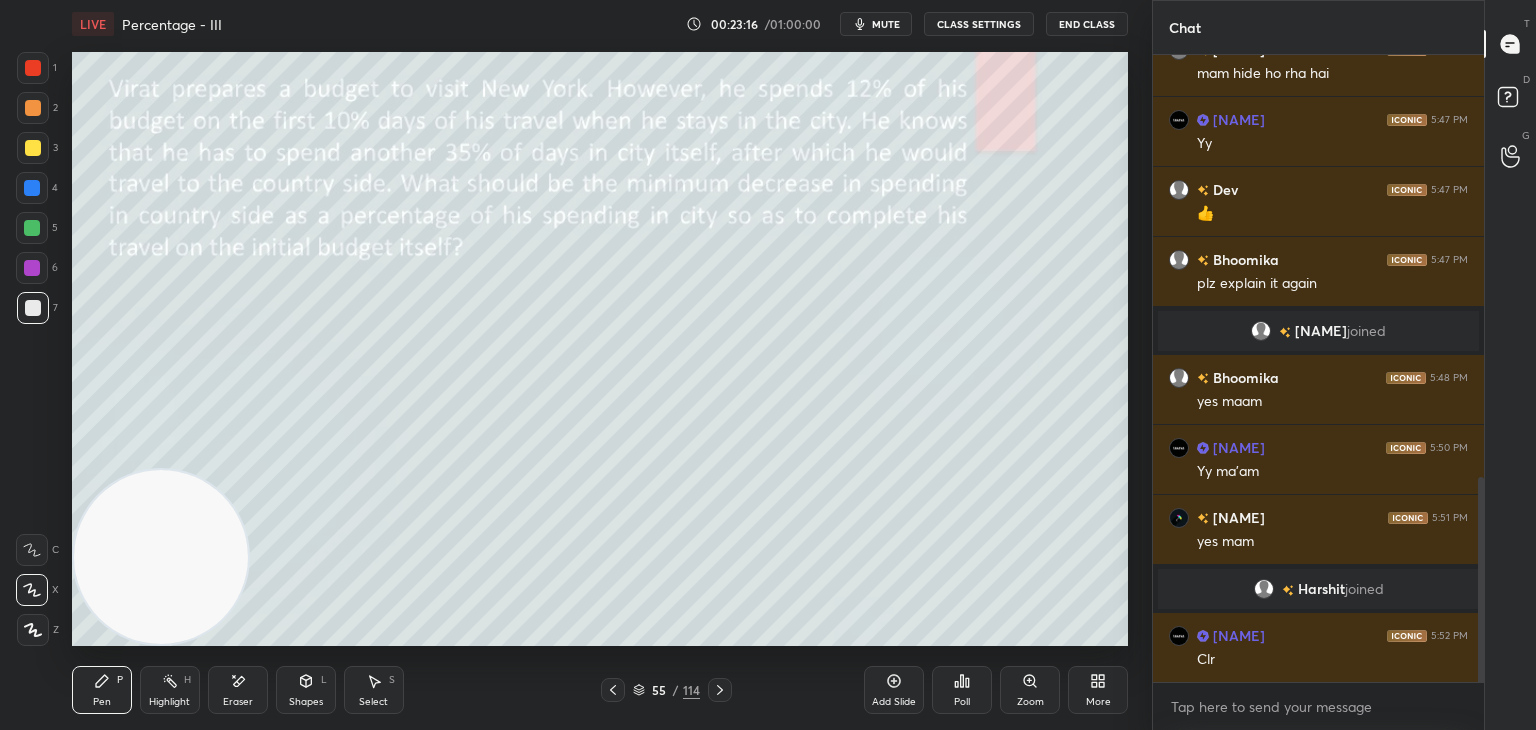 click on "55 / 114" at bounding box center (666, 690) 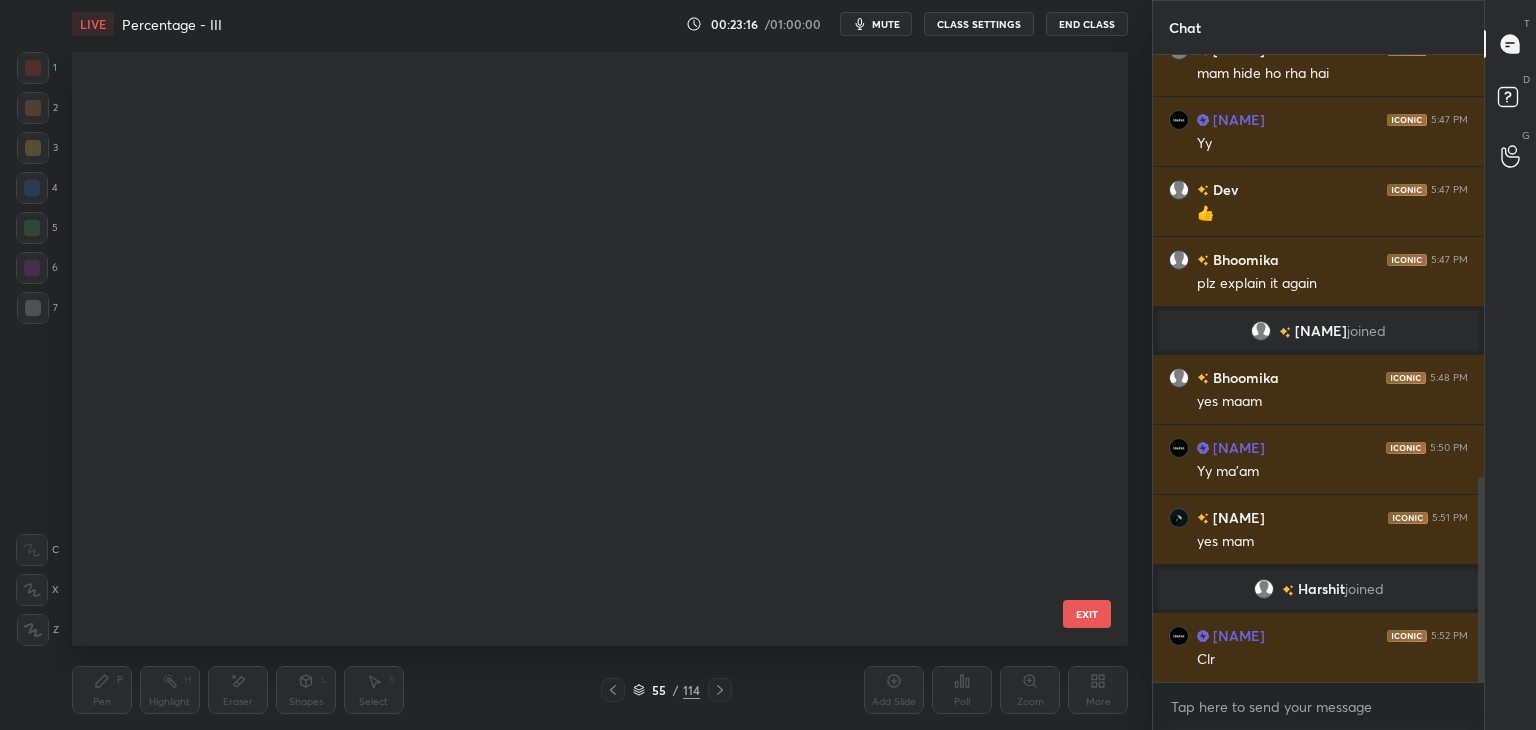 scroll, scrollTop: 2883, scrollLeft: 0, axis: vertical 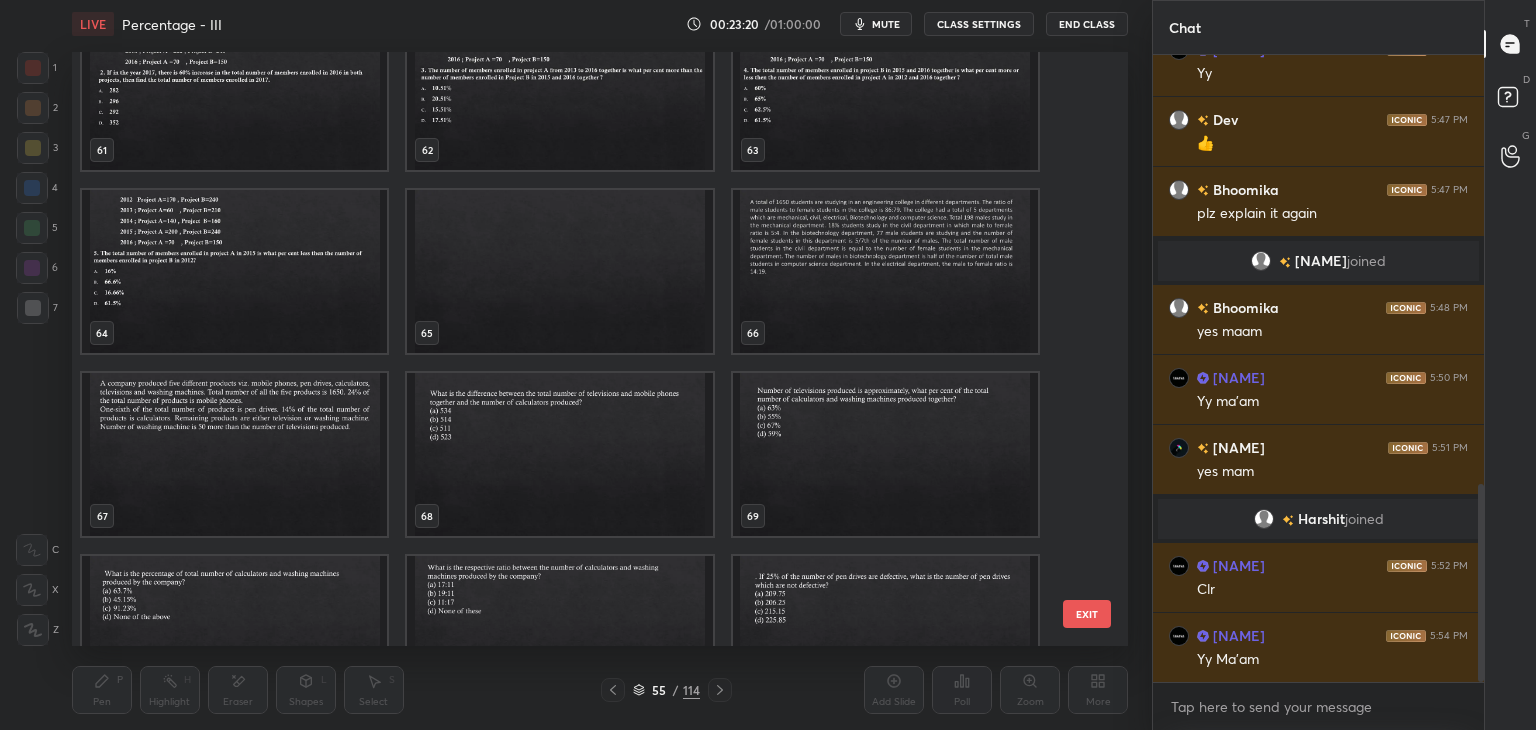 click at bounding box center (234, 454) 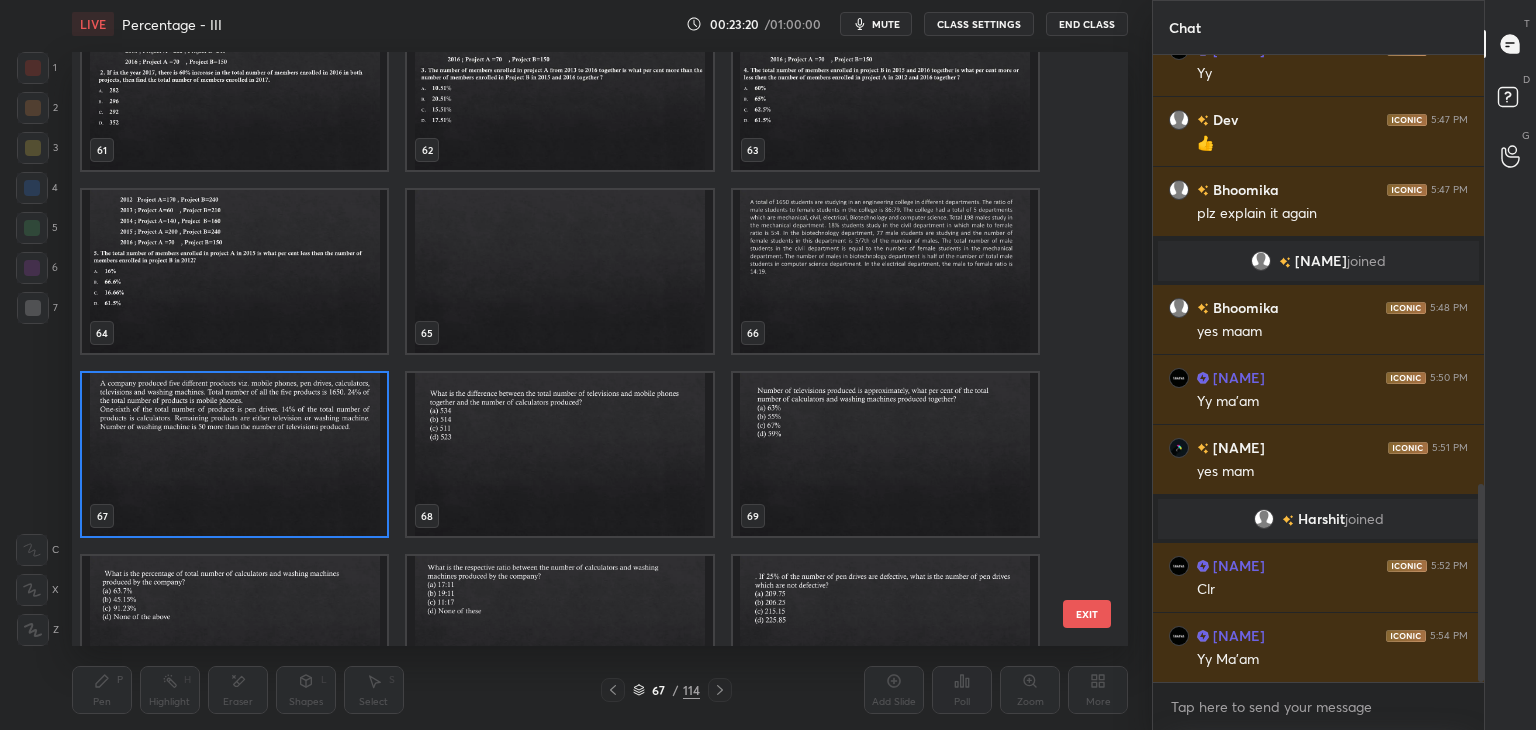 click at bounding box center (234, 454) 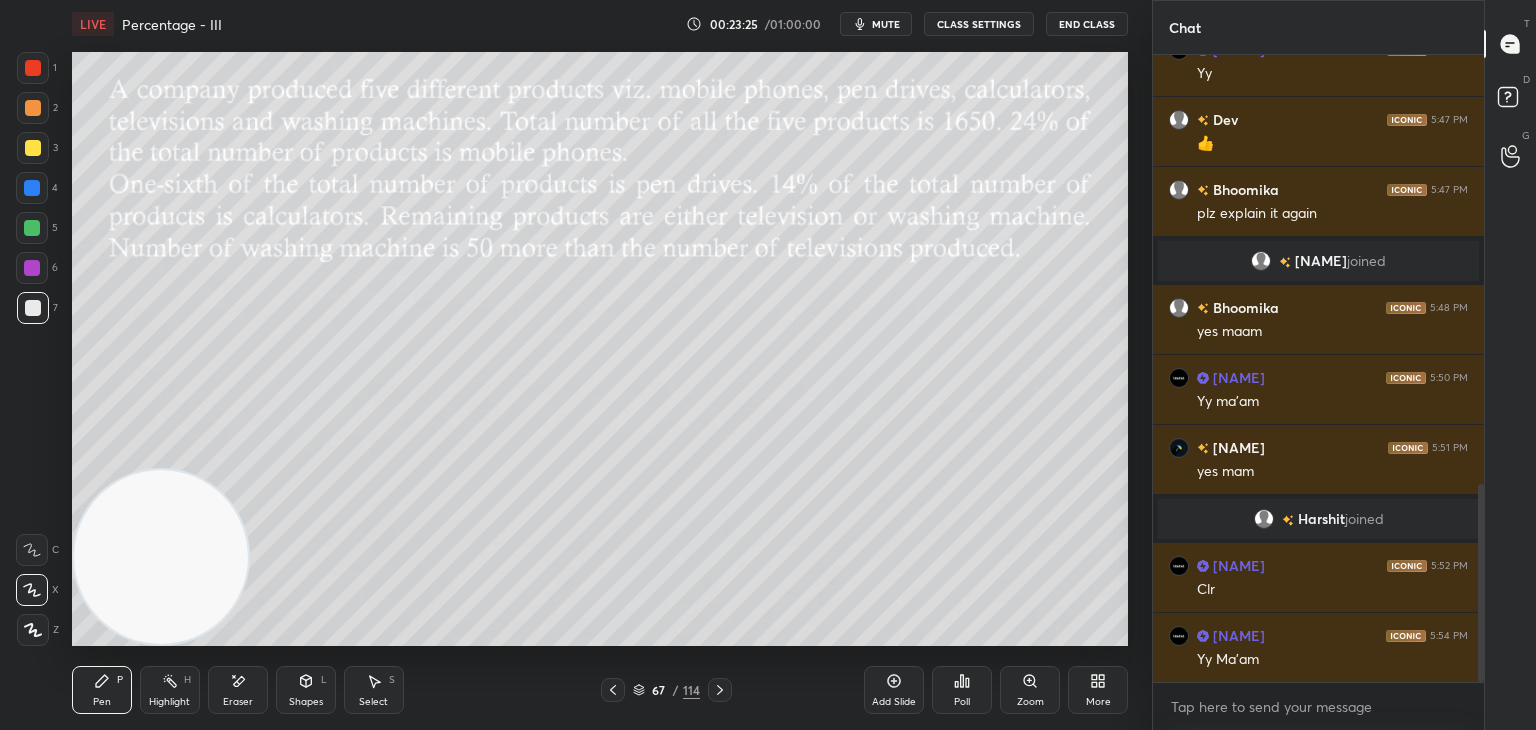 click 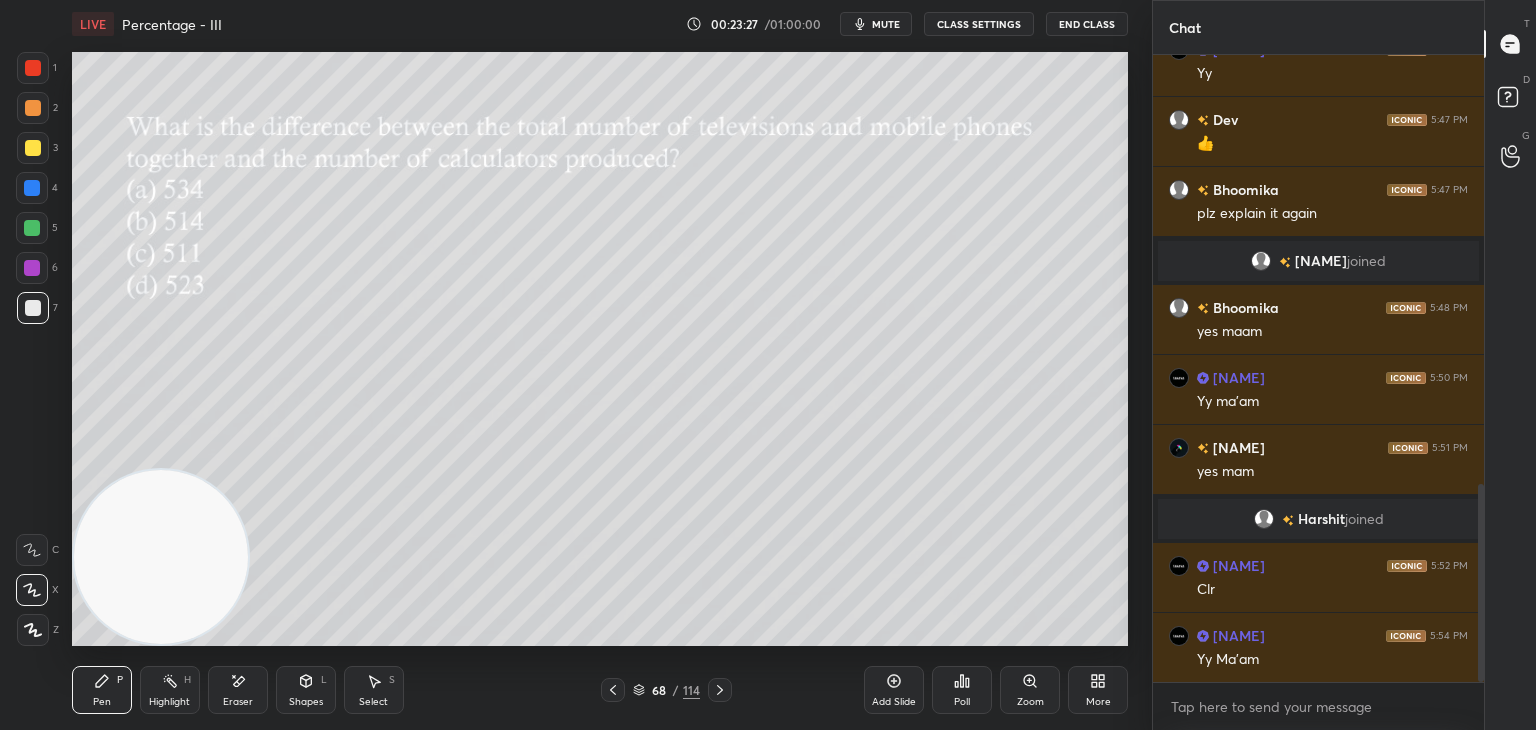 click 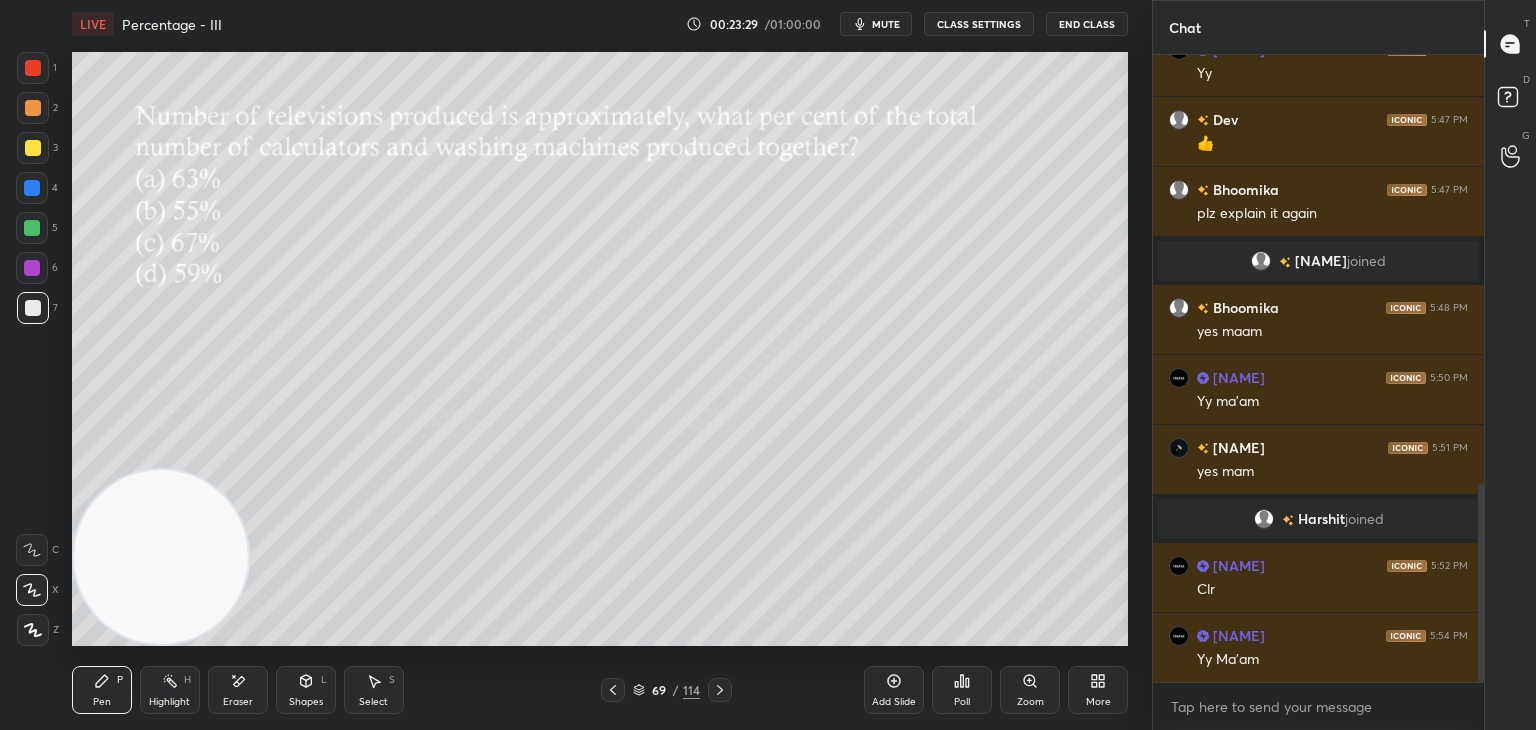 click 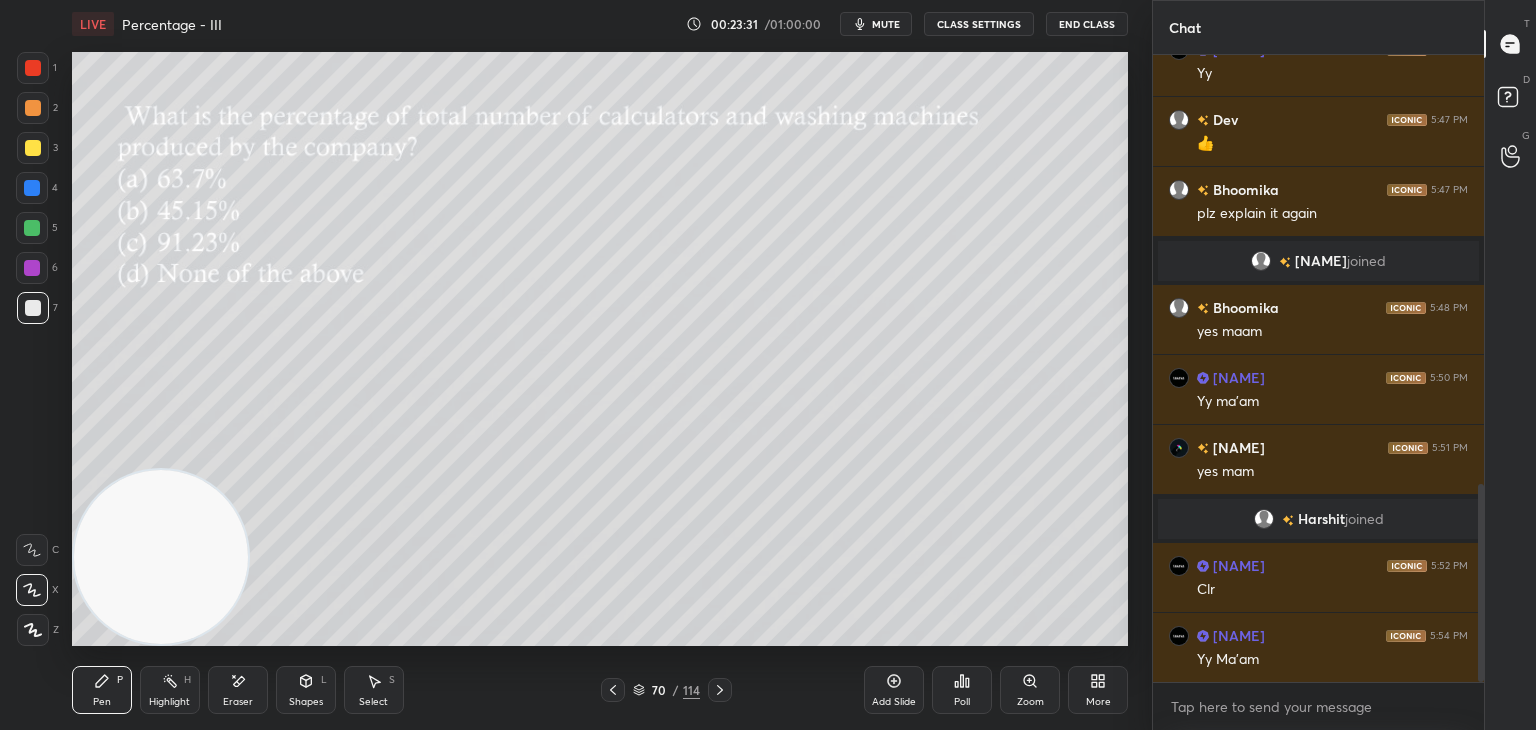 click 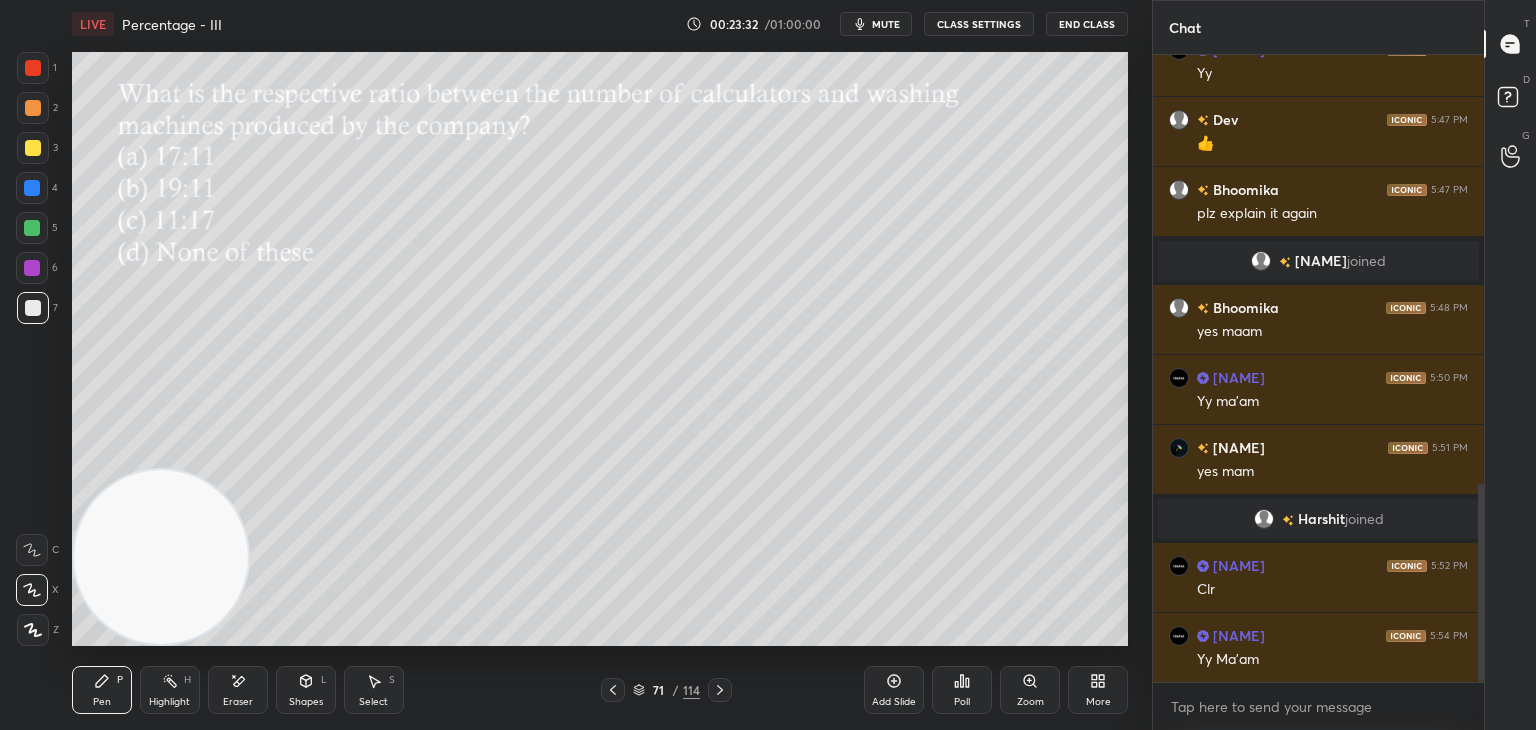 click 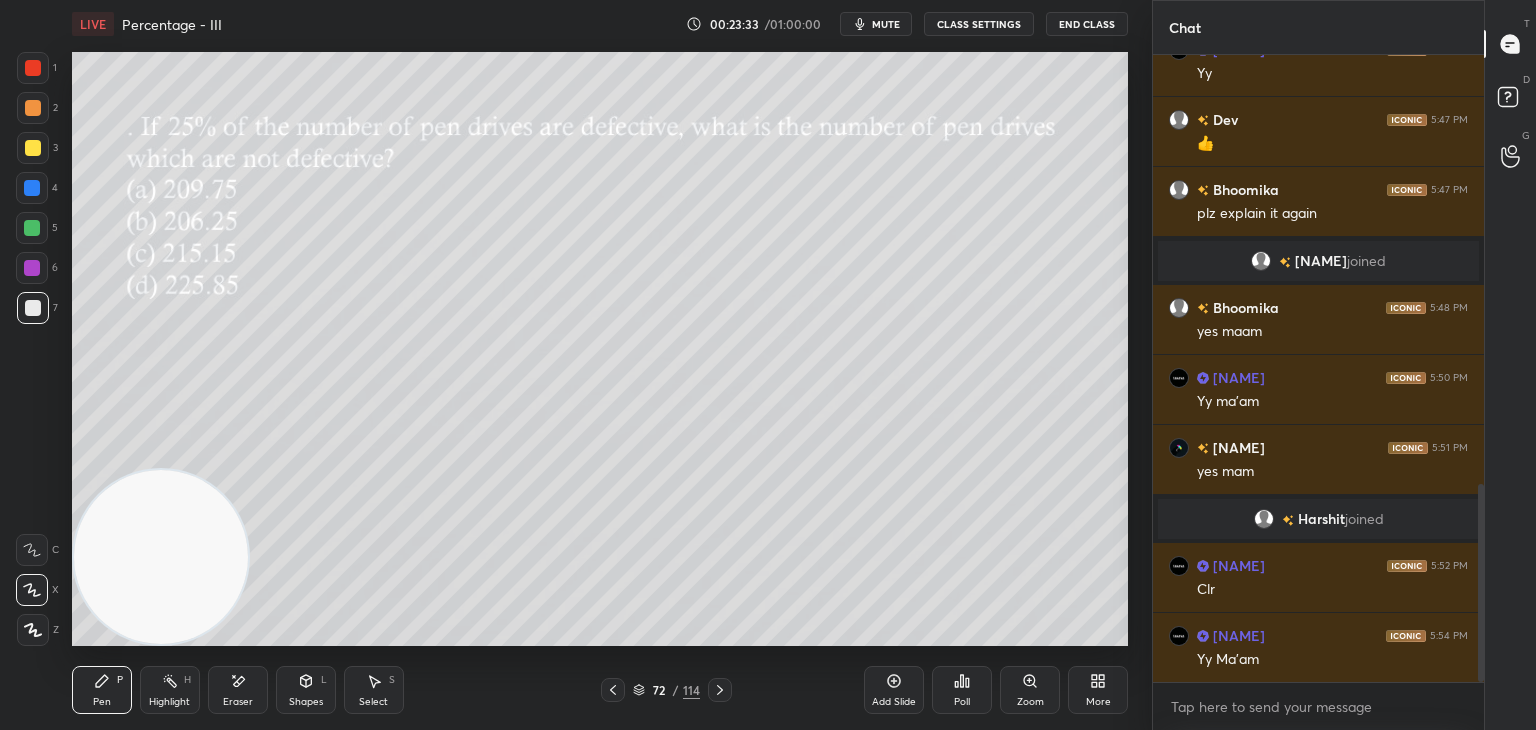 click 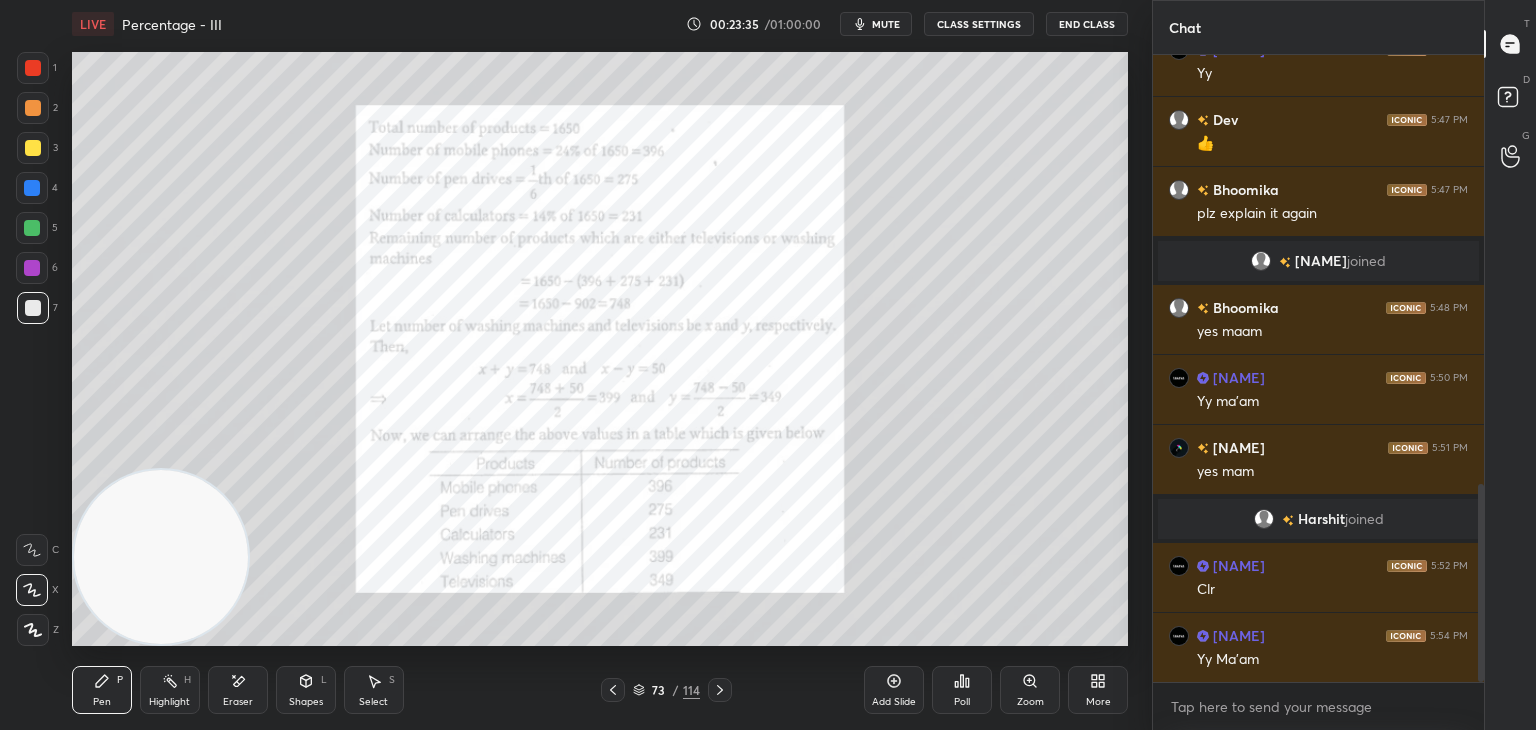 click 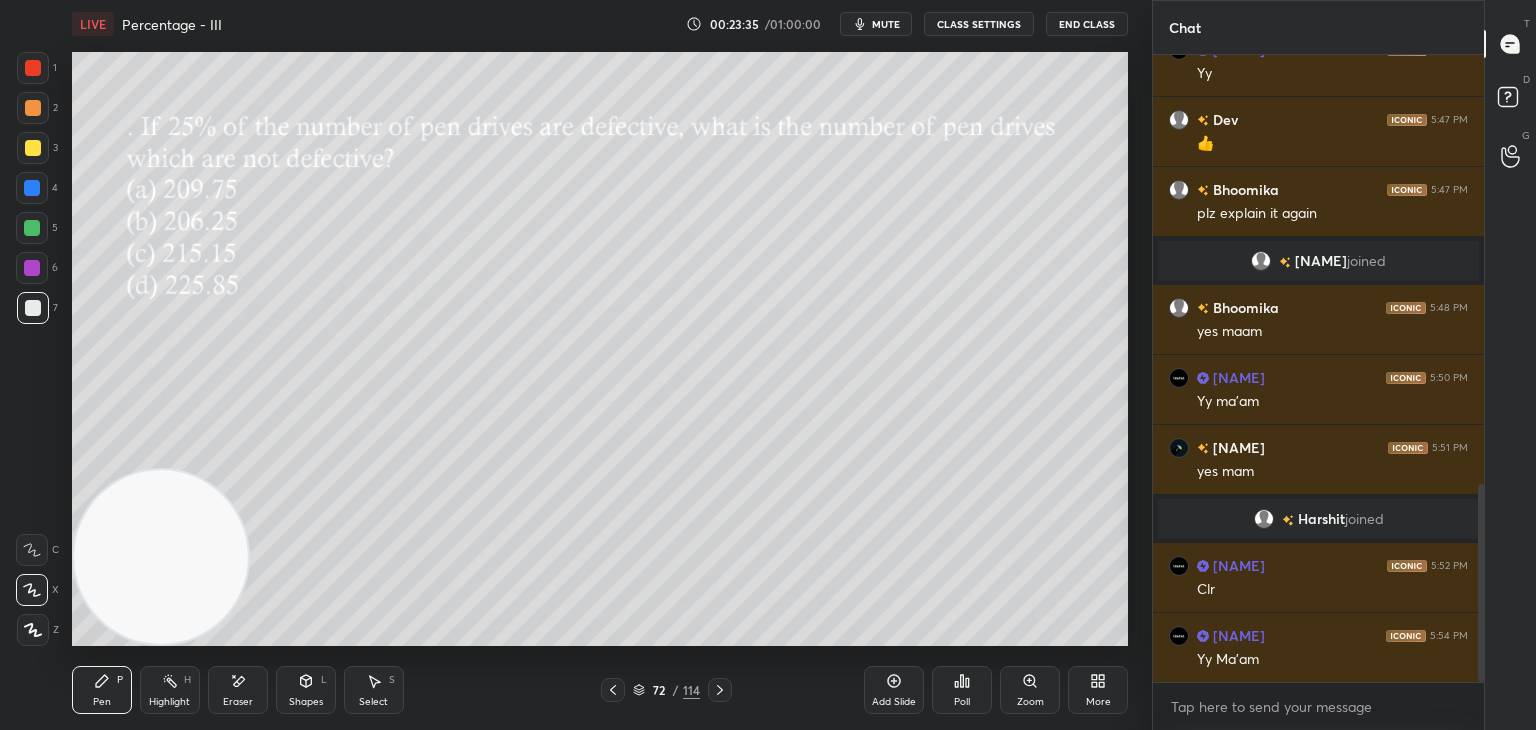 click 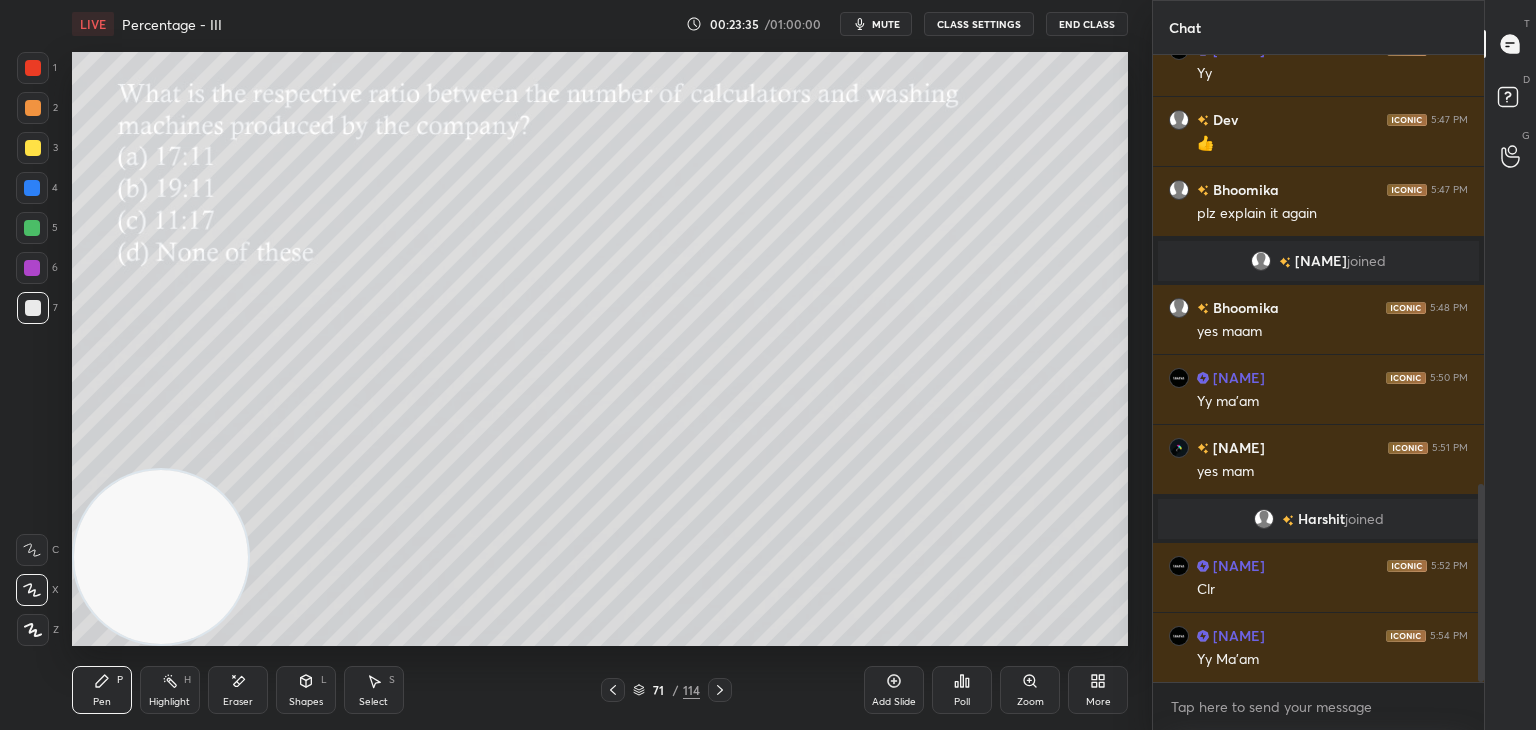 click 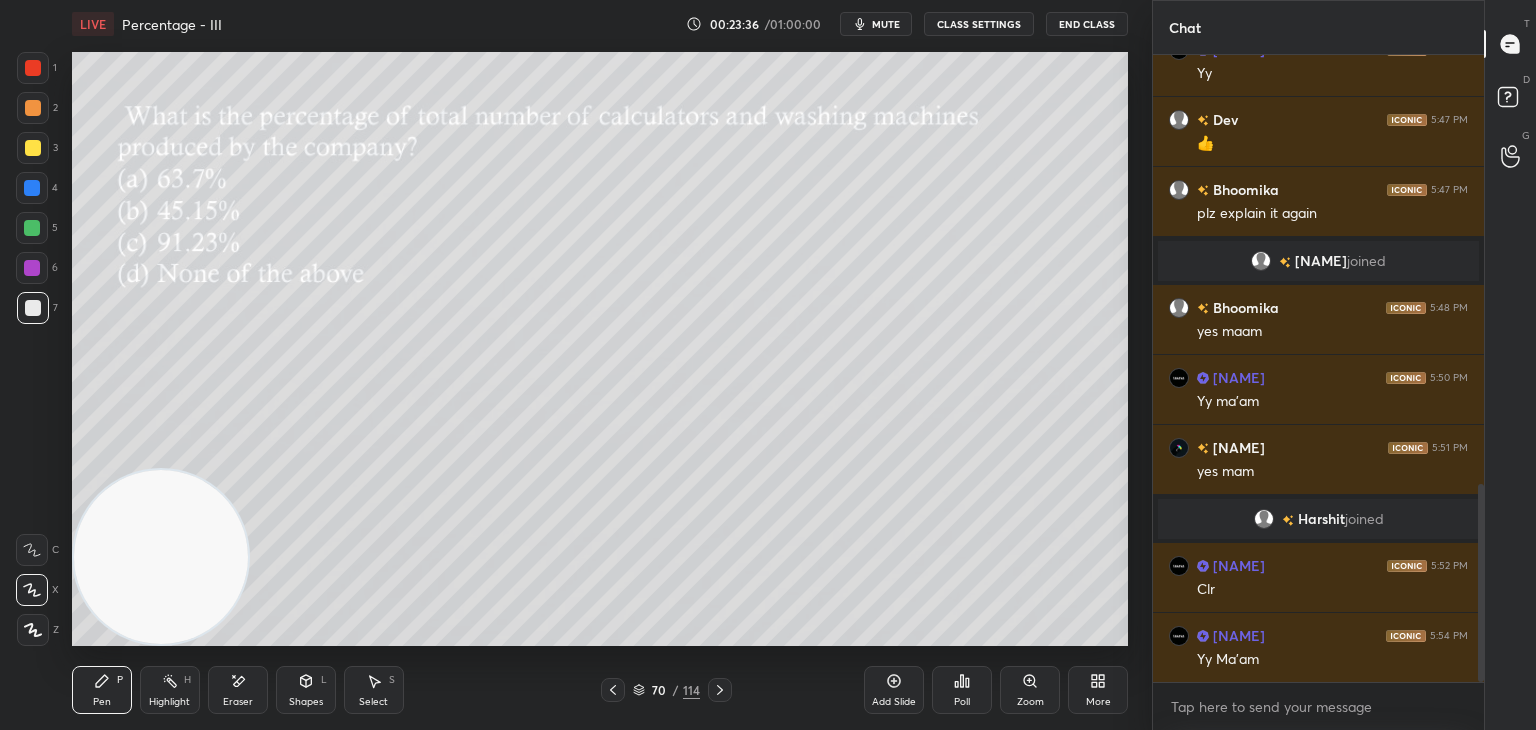 click 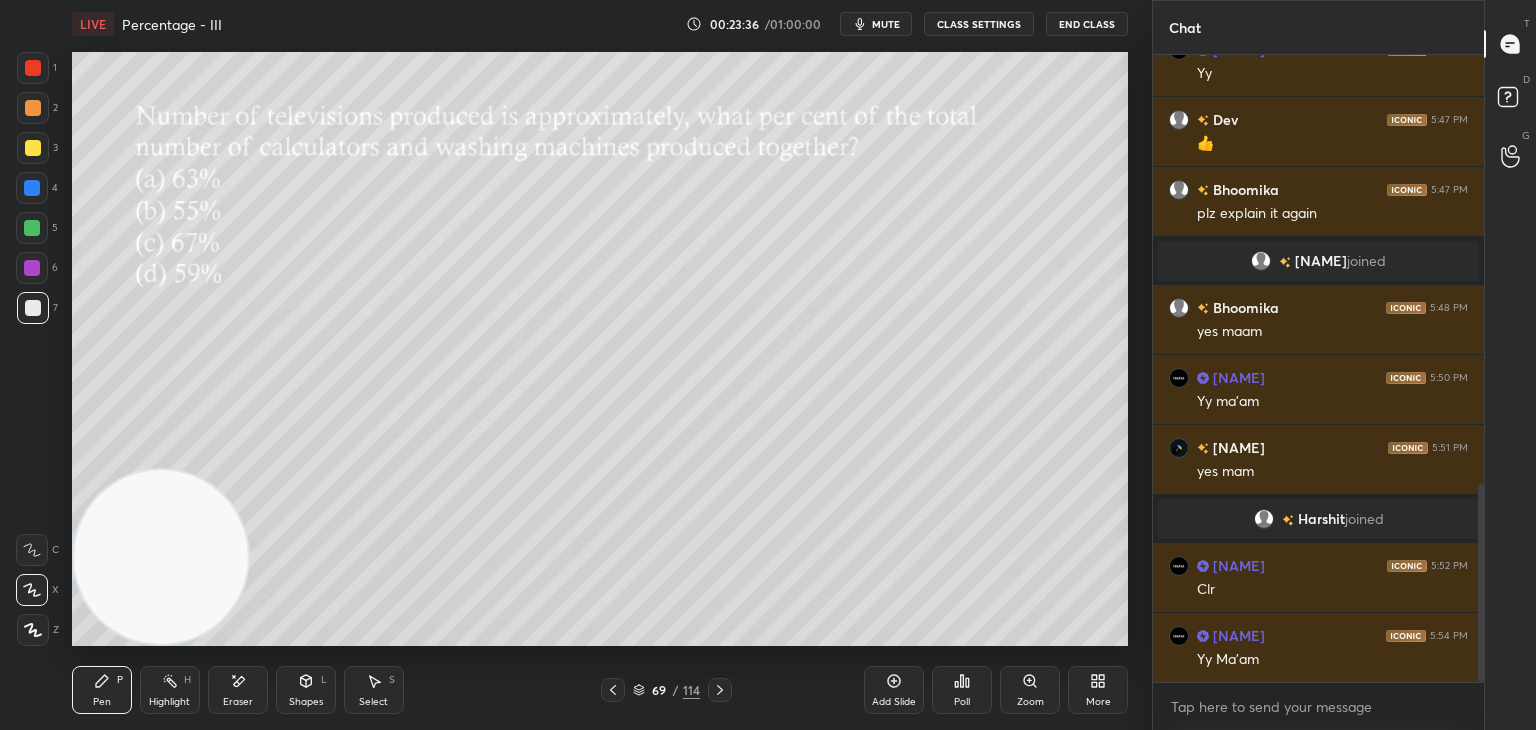 click at bounding box center (613, 690) 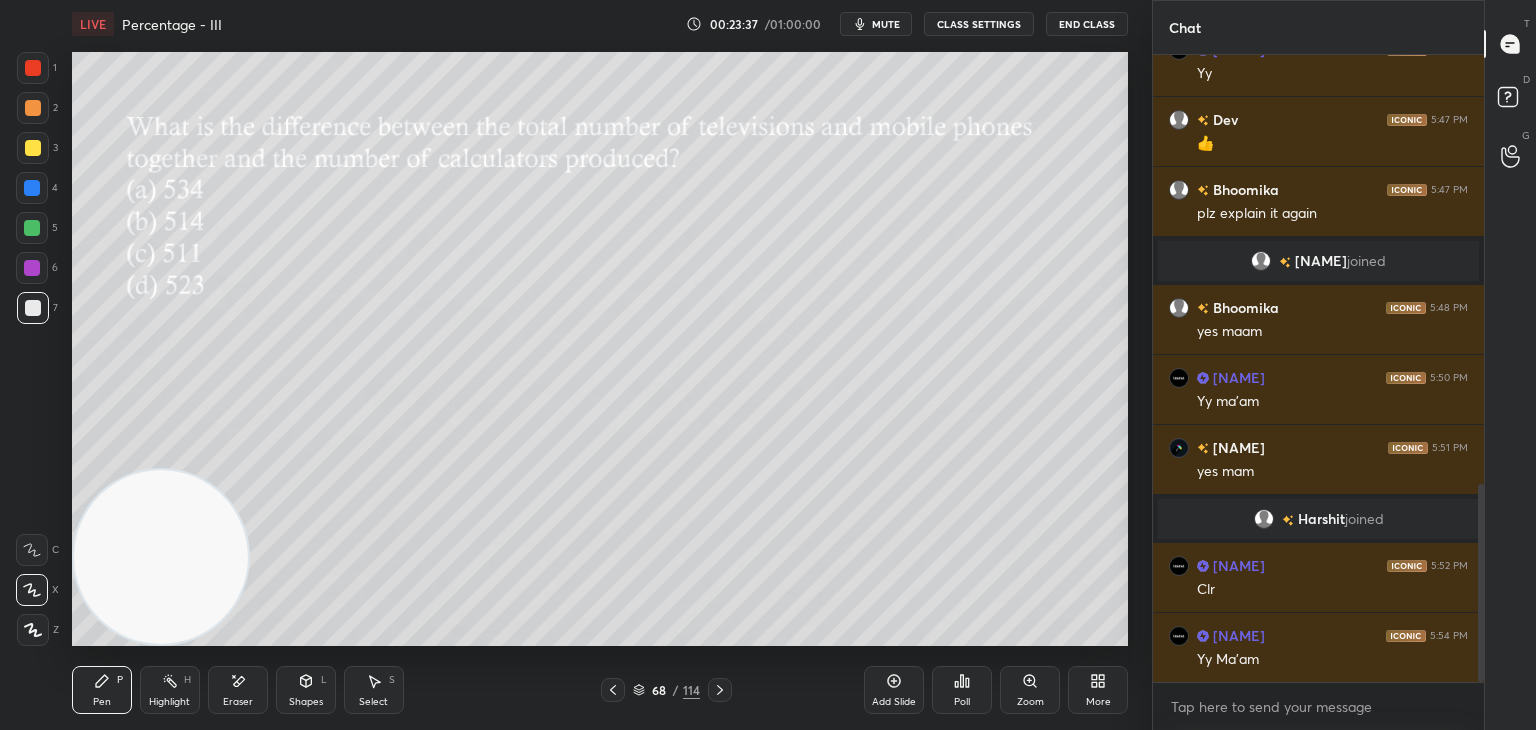 click at bounding box center (613, 690) 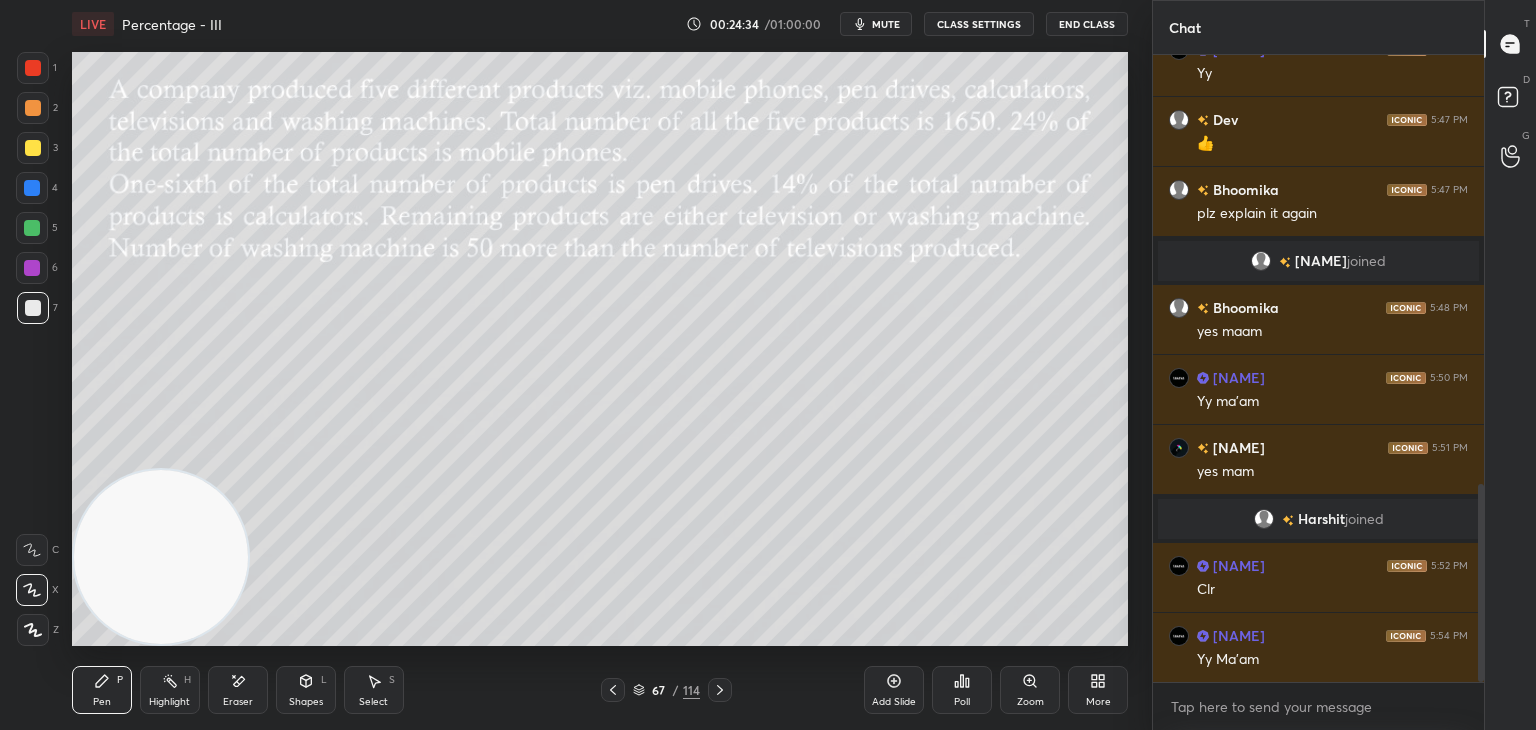 click on "mute" at bounding box center [886, 24] 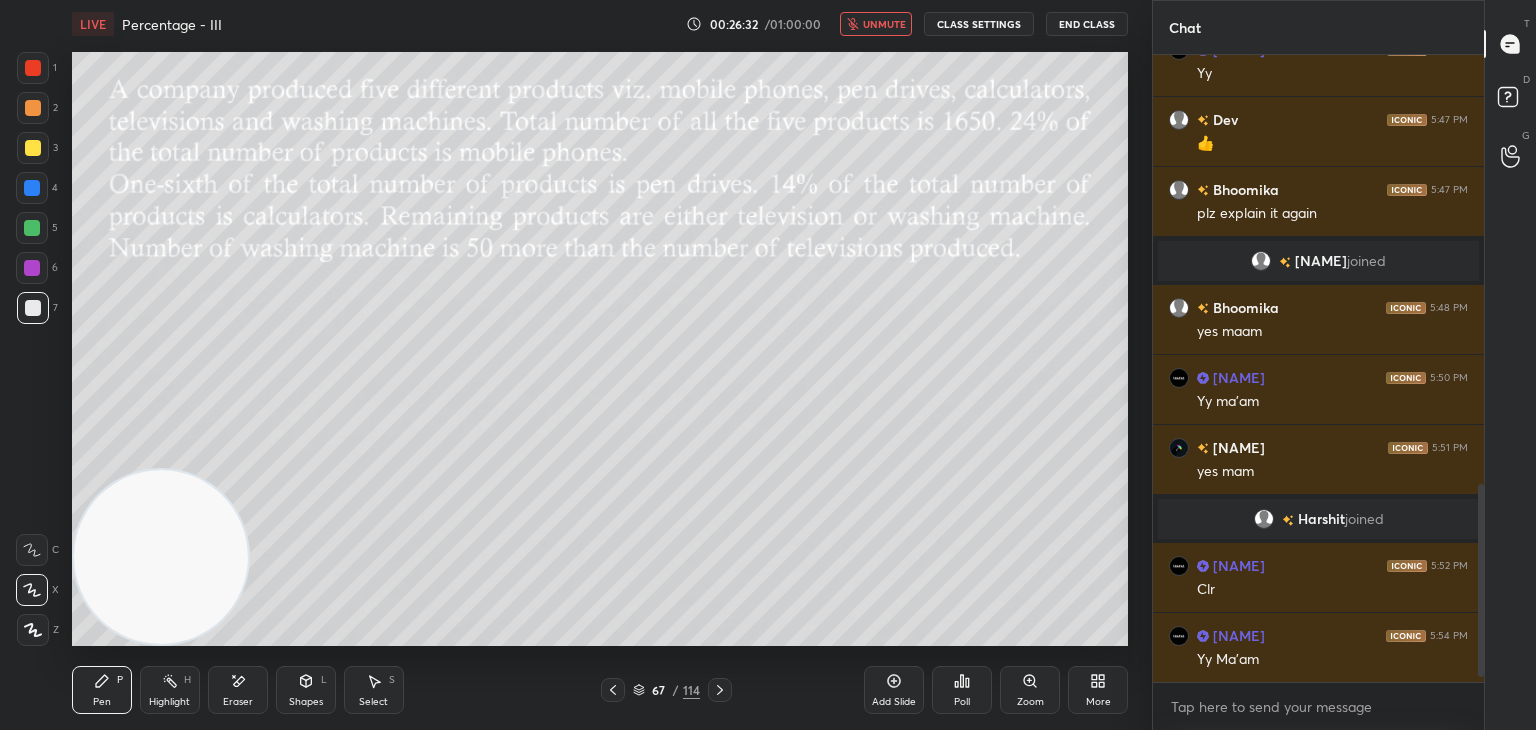 scroll, scrollTop: 1434, scrollLeft: 0, axis: vertical 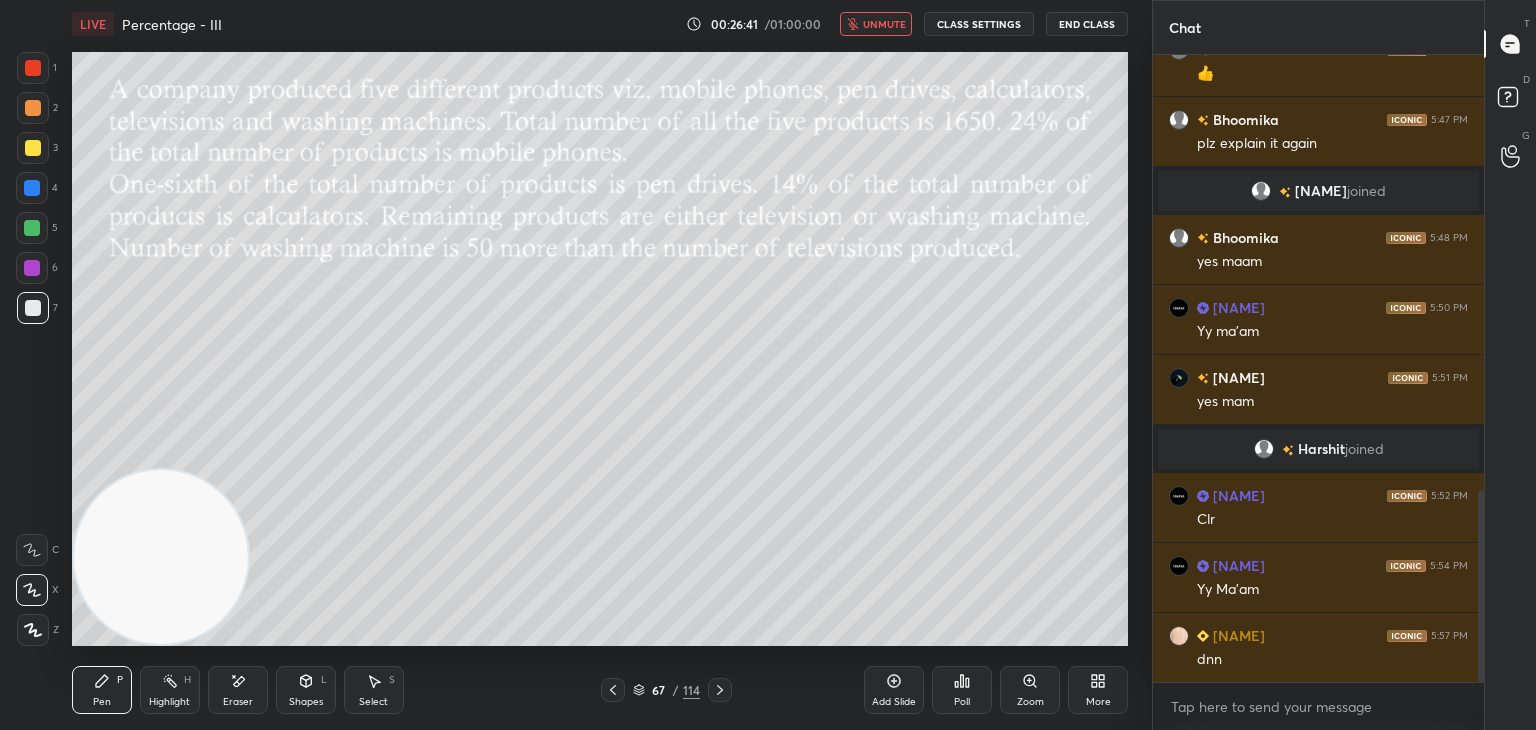click on "unmute" at bounding box center (876, 24) 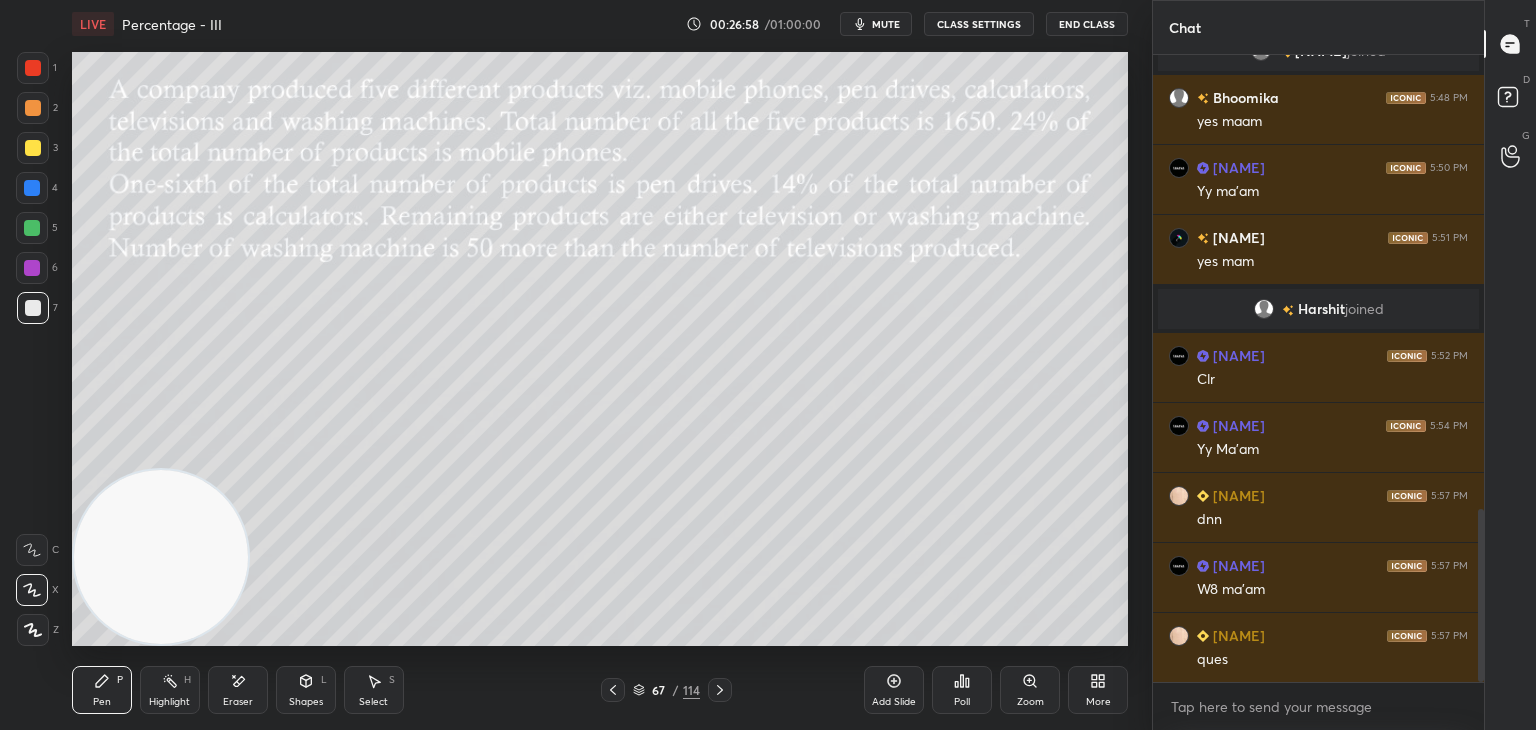 scroll, scrollTop: 1644, scrollLeft: 0, axis: vertical 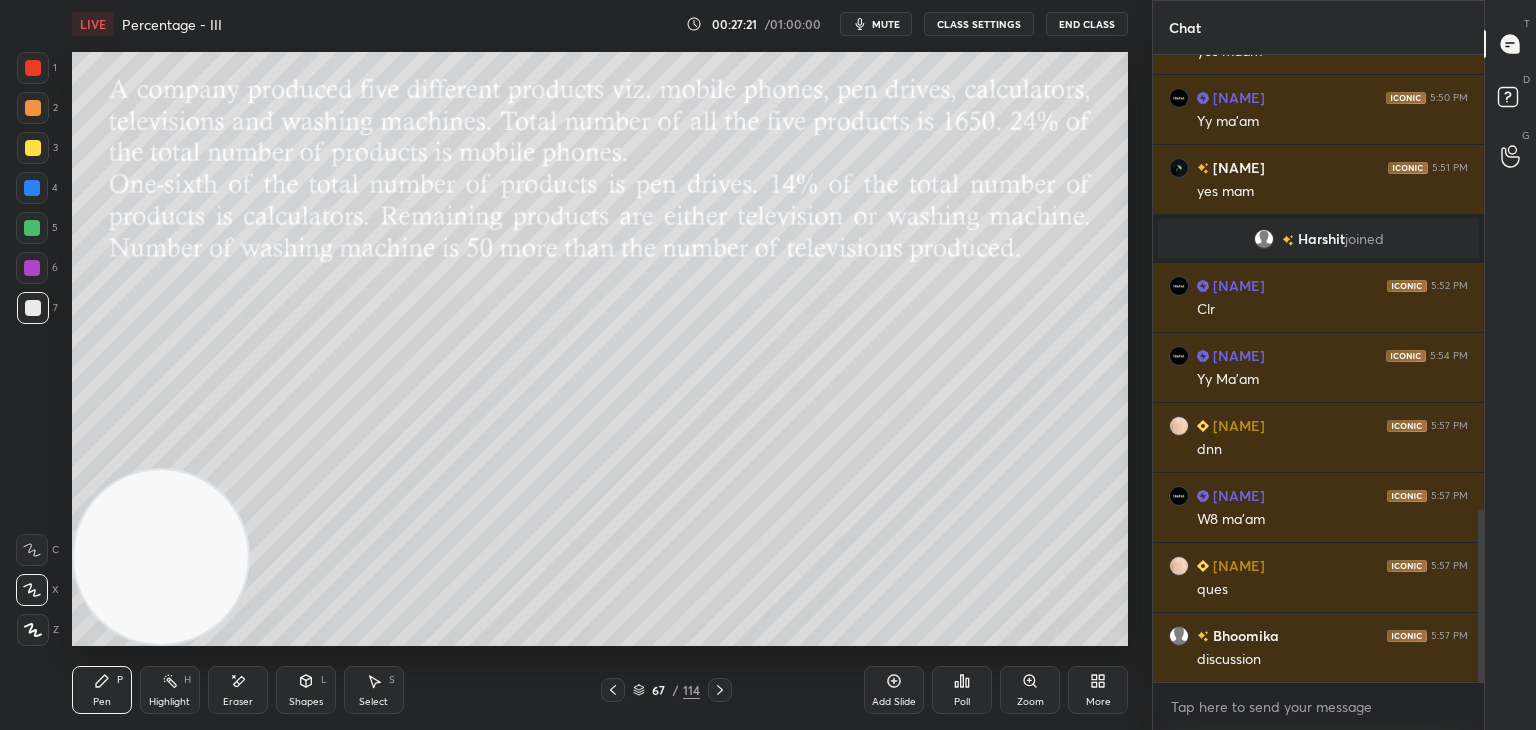 click on "mute" at bounding box center (876, 24) 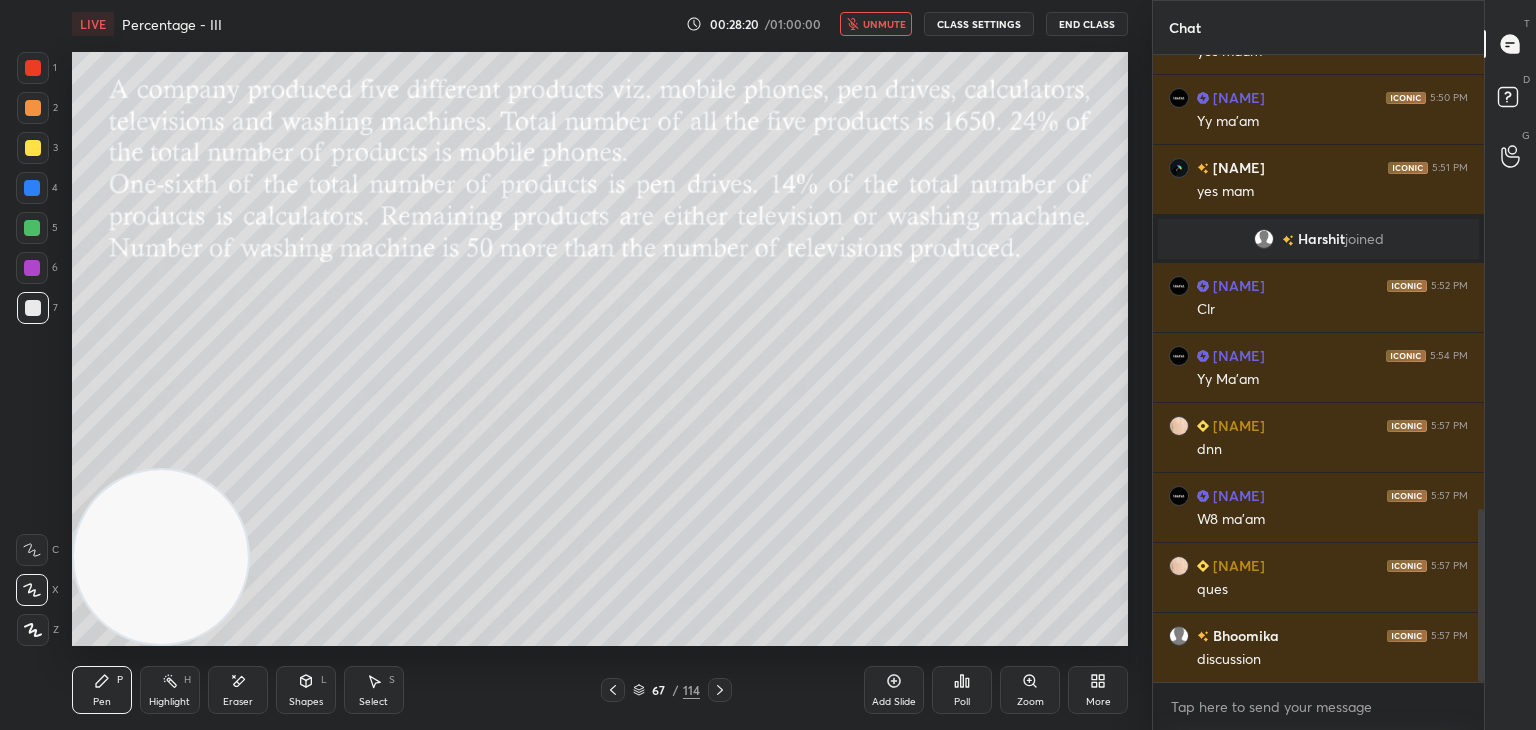 click on "unmute" at bounding box center (884, 24) 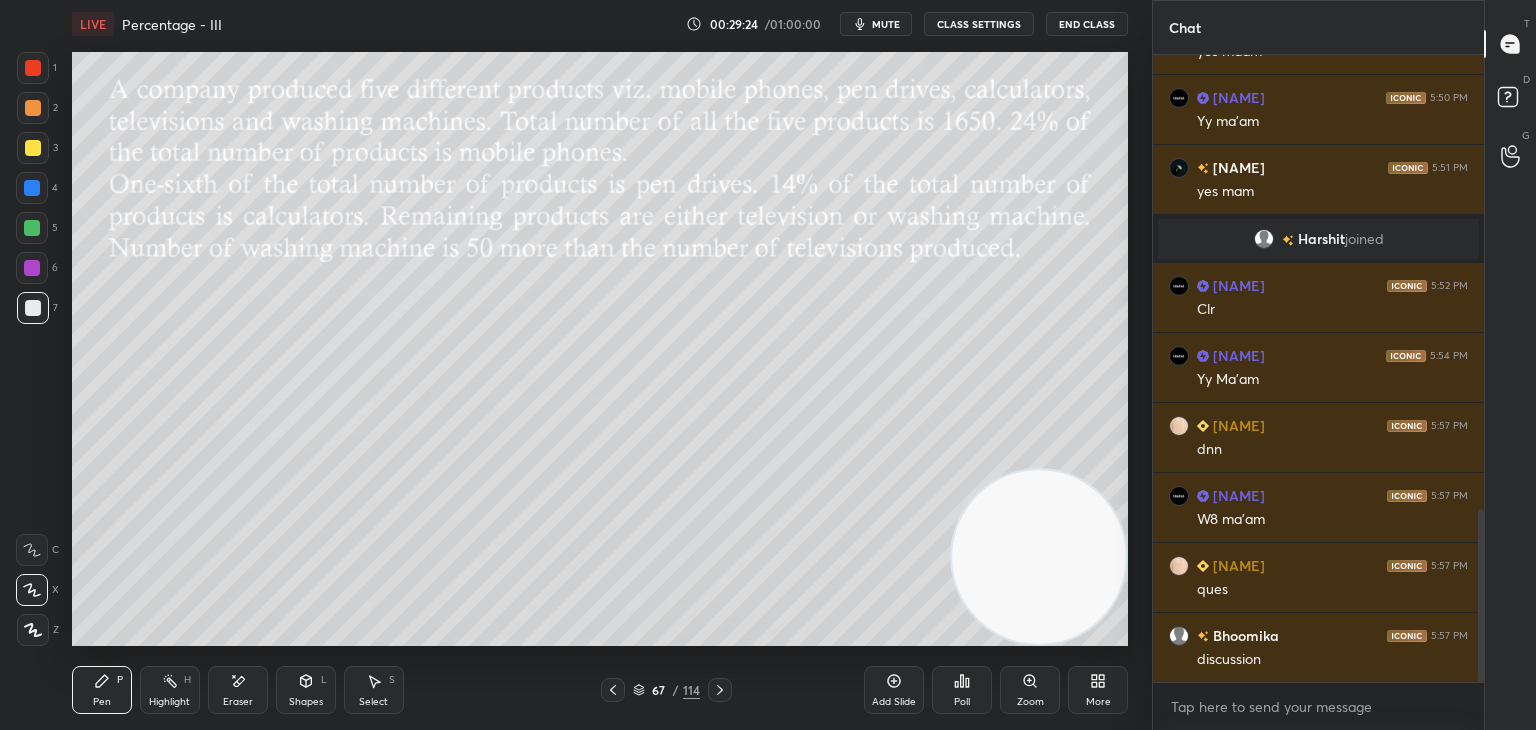 click on "Eraser" at bounding box center (238, 702) 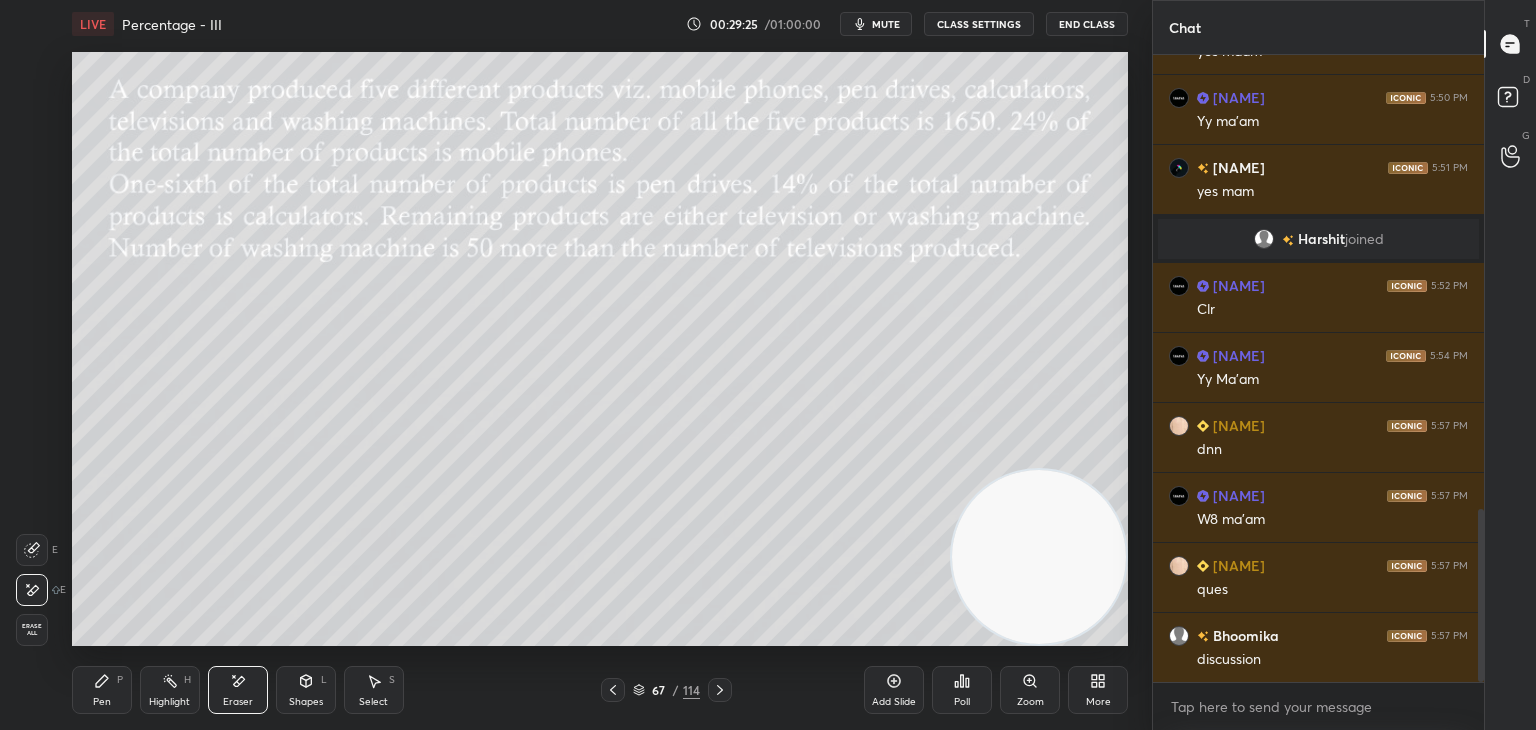 click on "Pen" at bounding box center (102, 702) 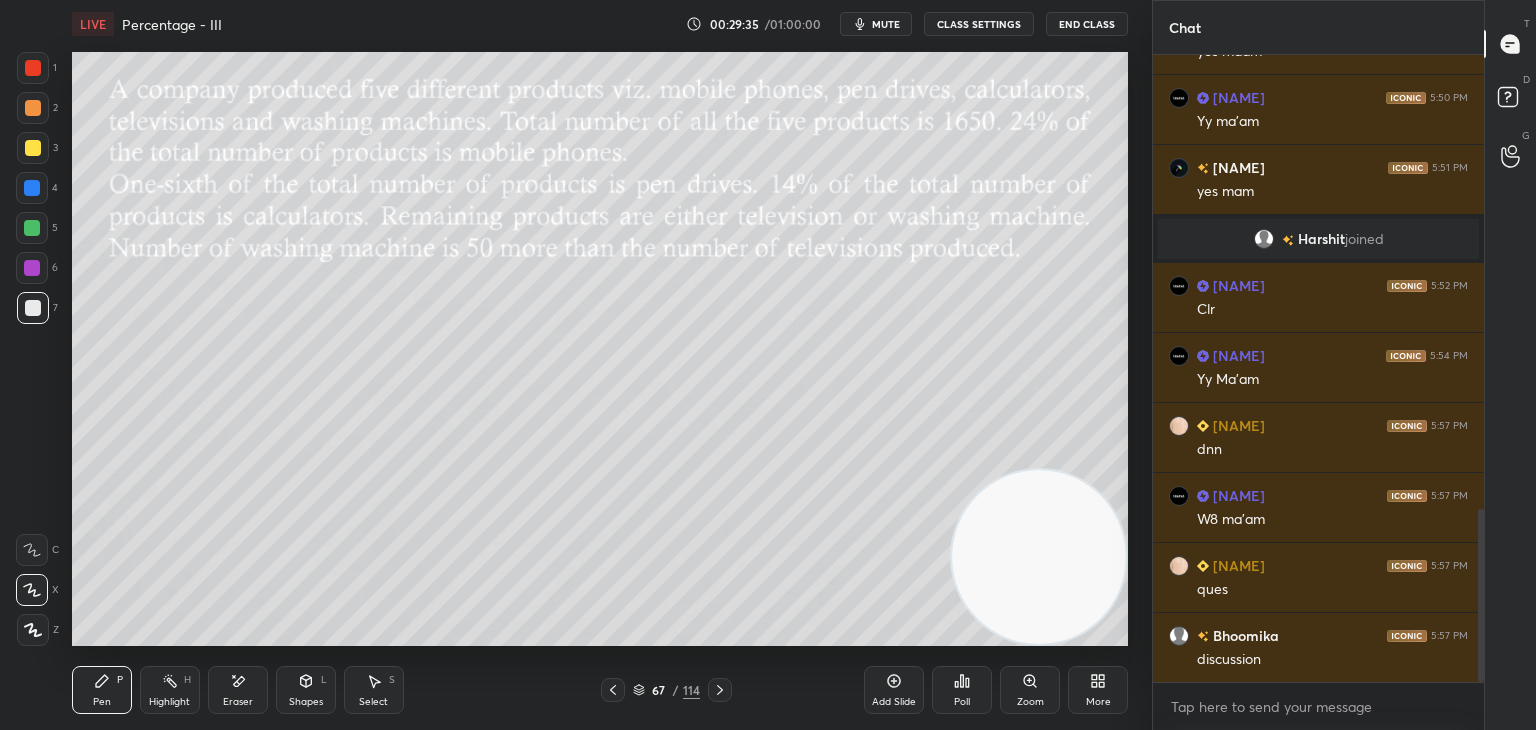 click 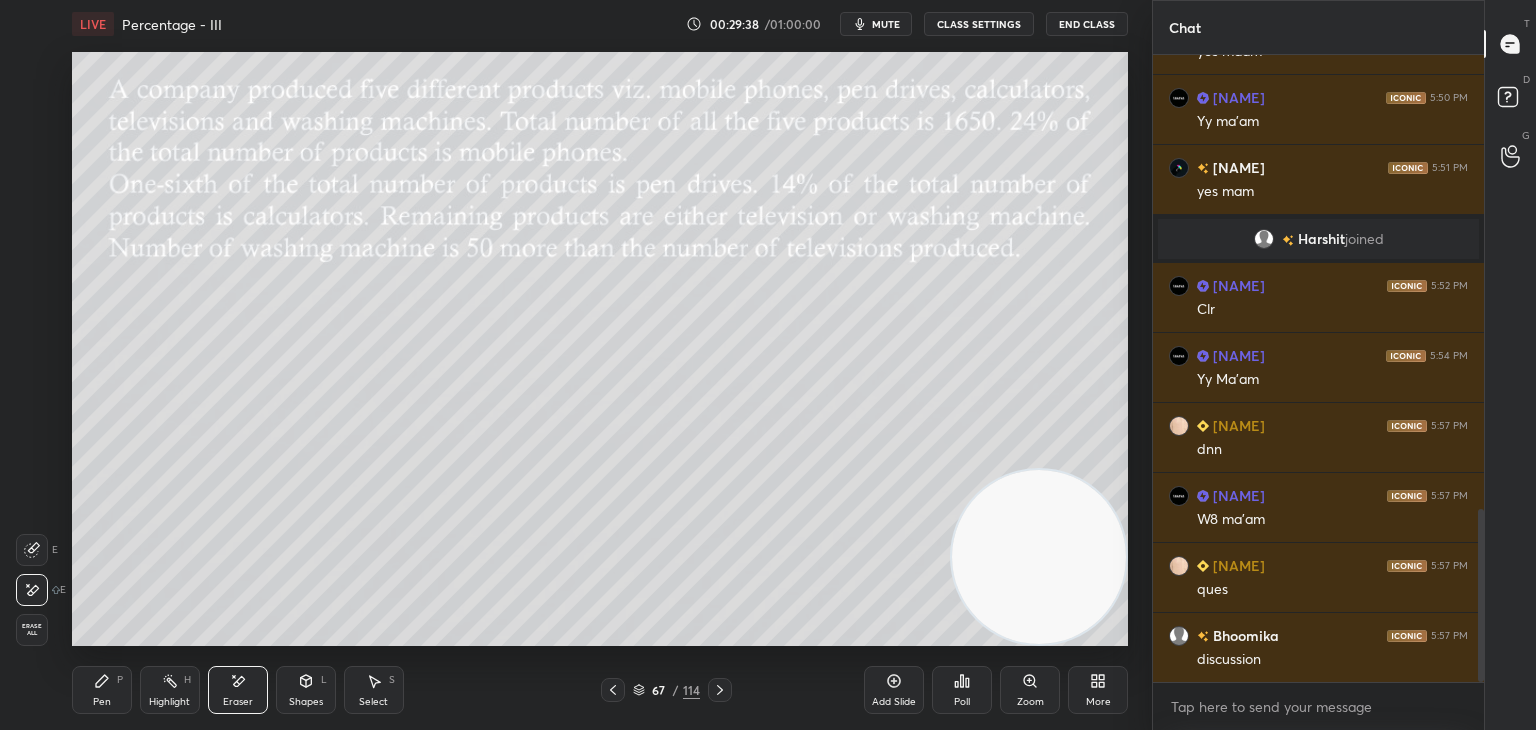 click on "Pen" at bounding box center [102, 702] 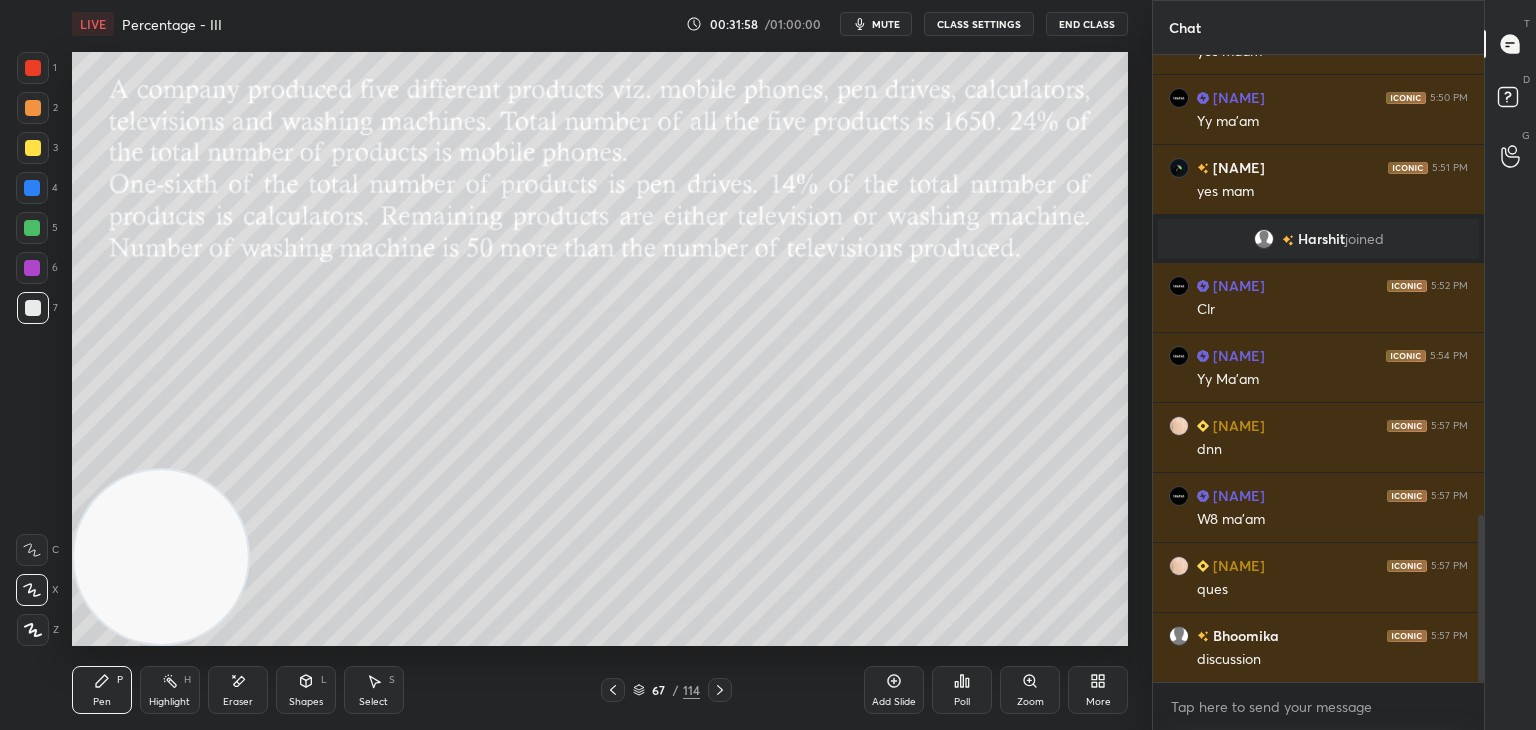 scroll, scrollTop: 1732, scrollLeft: 0, axis: vertical 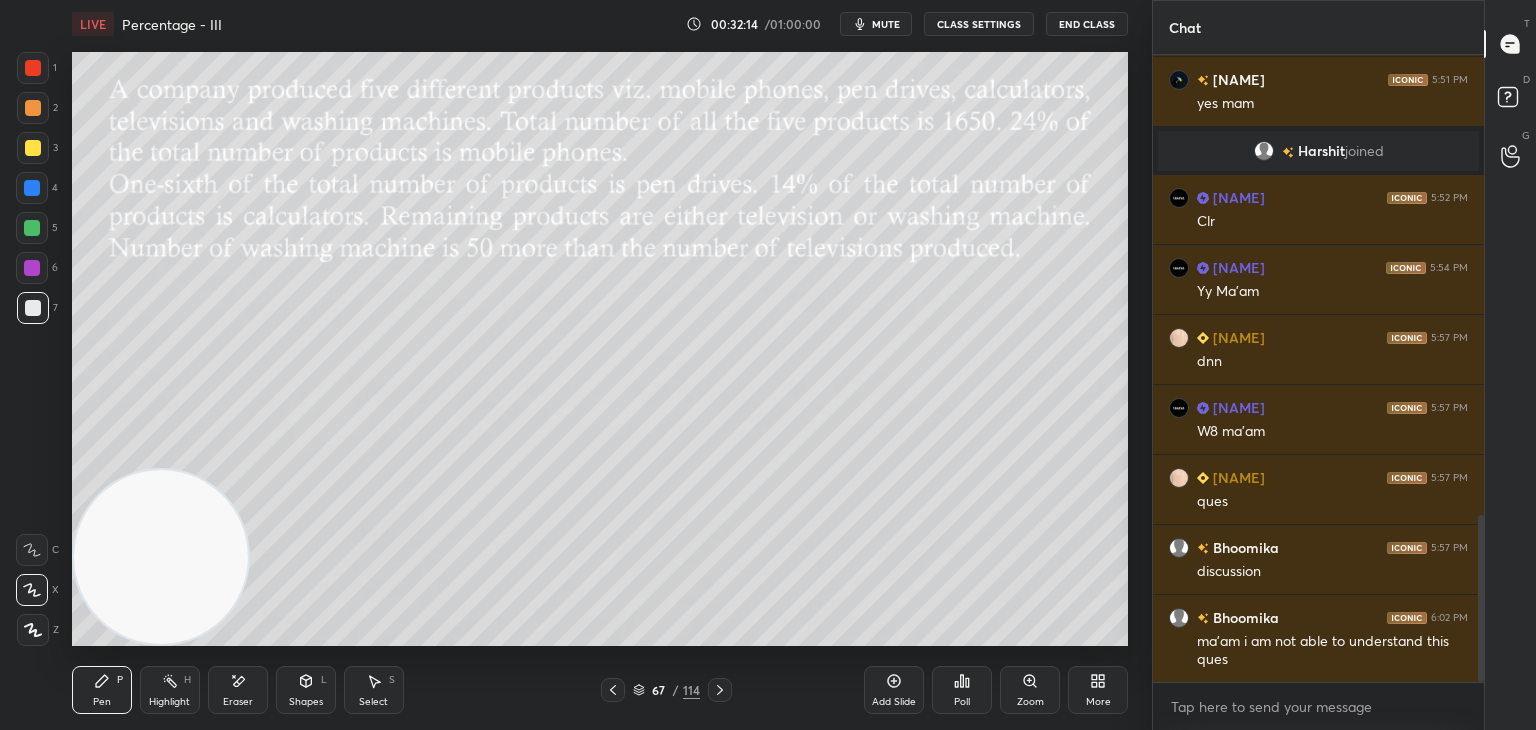 click 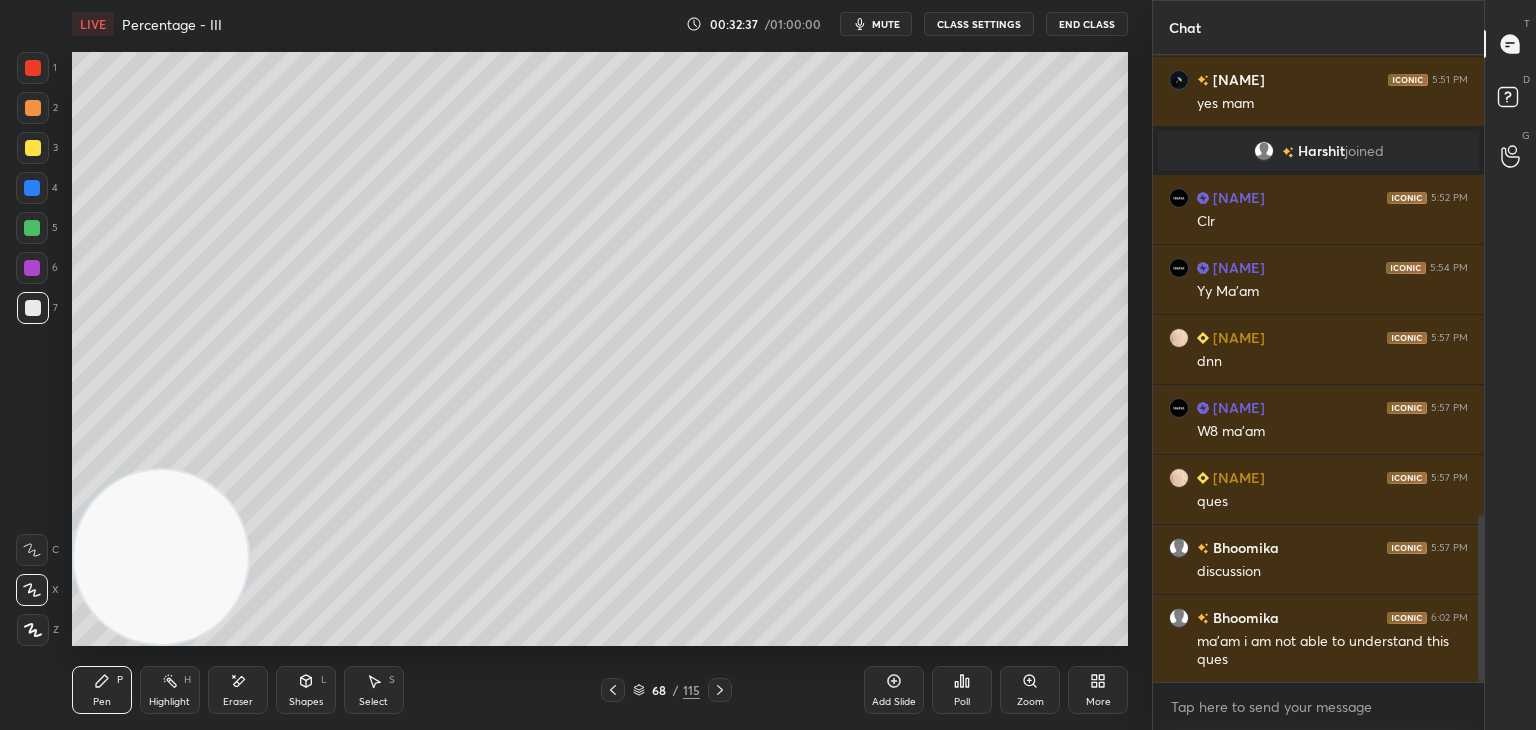 click at bounding box center [613, 690] 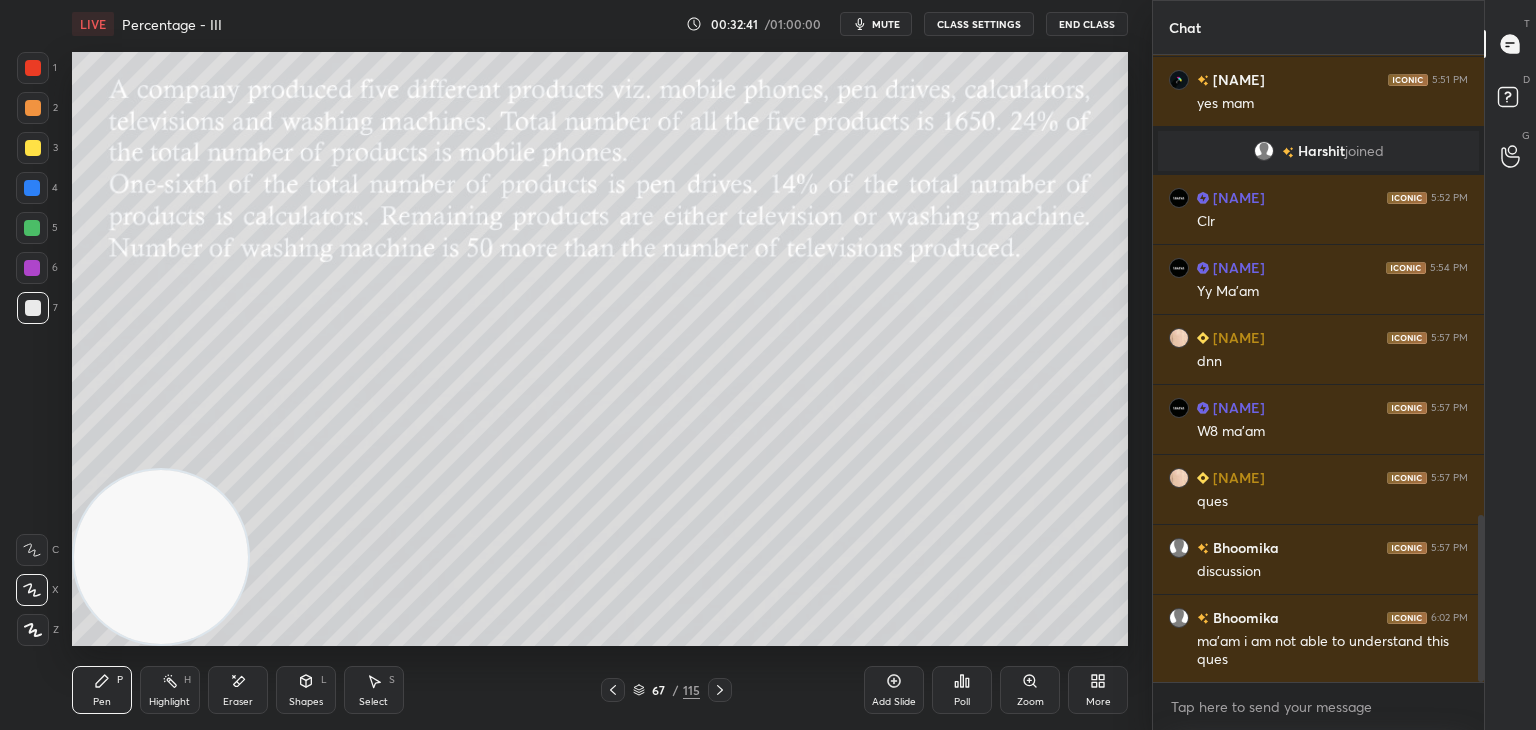 click 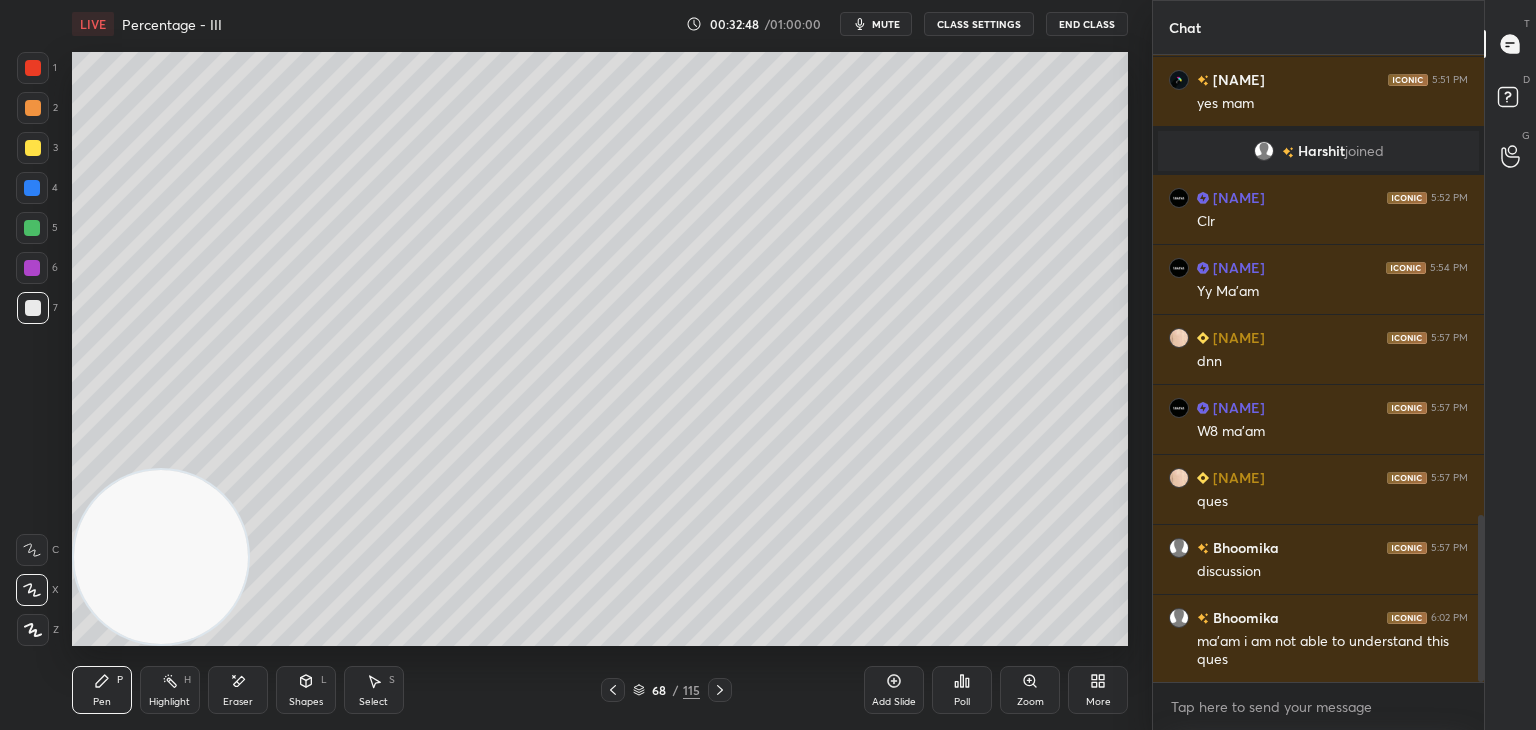 click 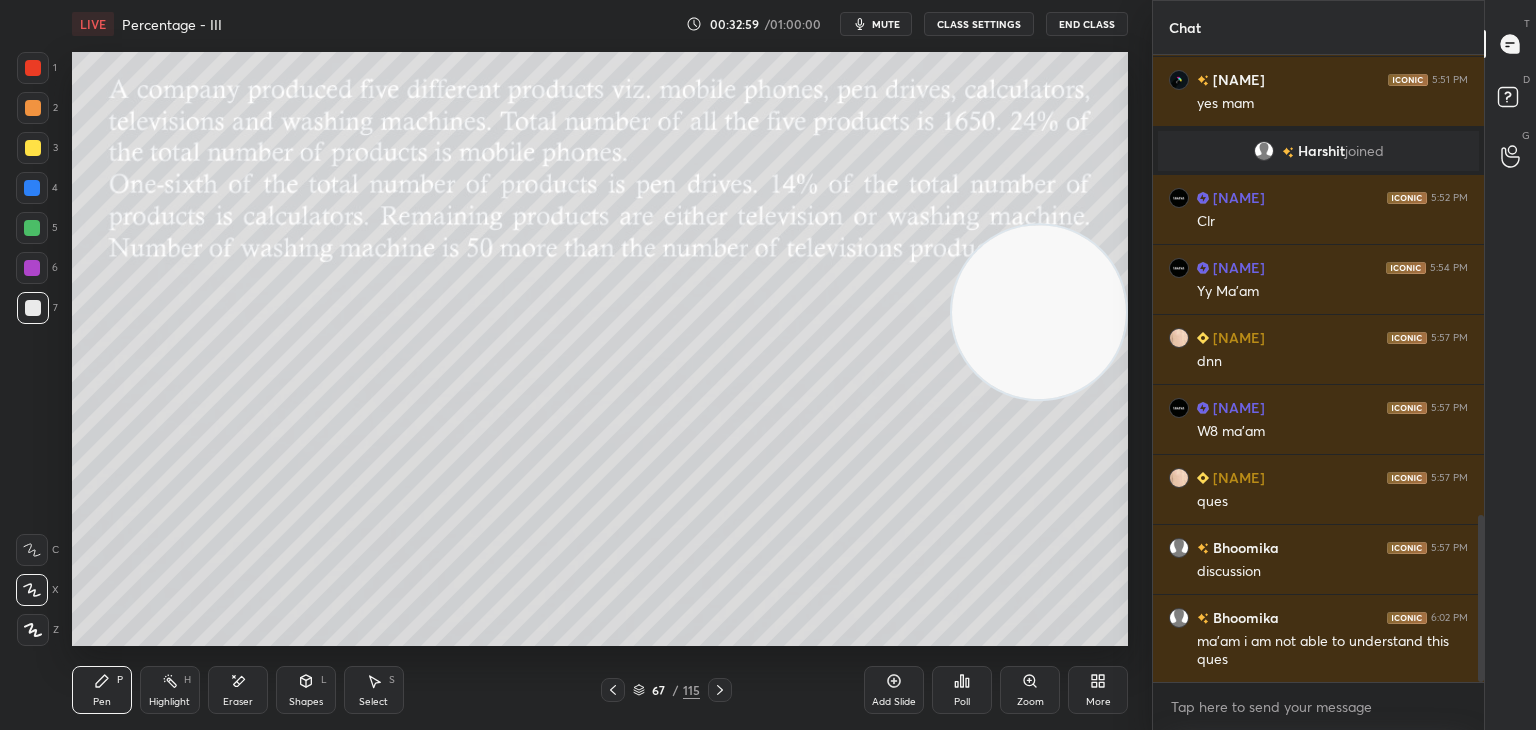 click at bounding box center [33, 148] 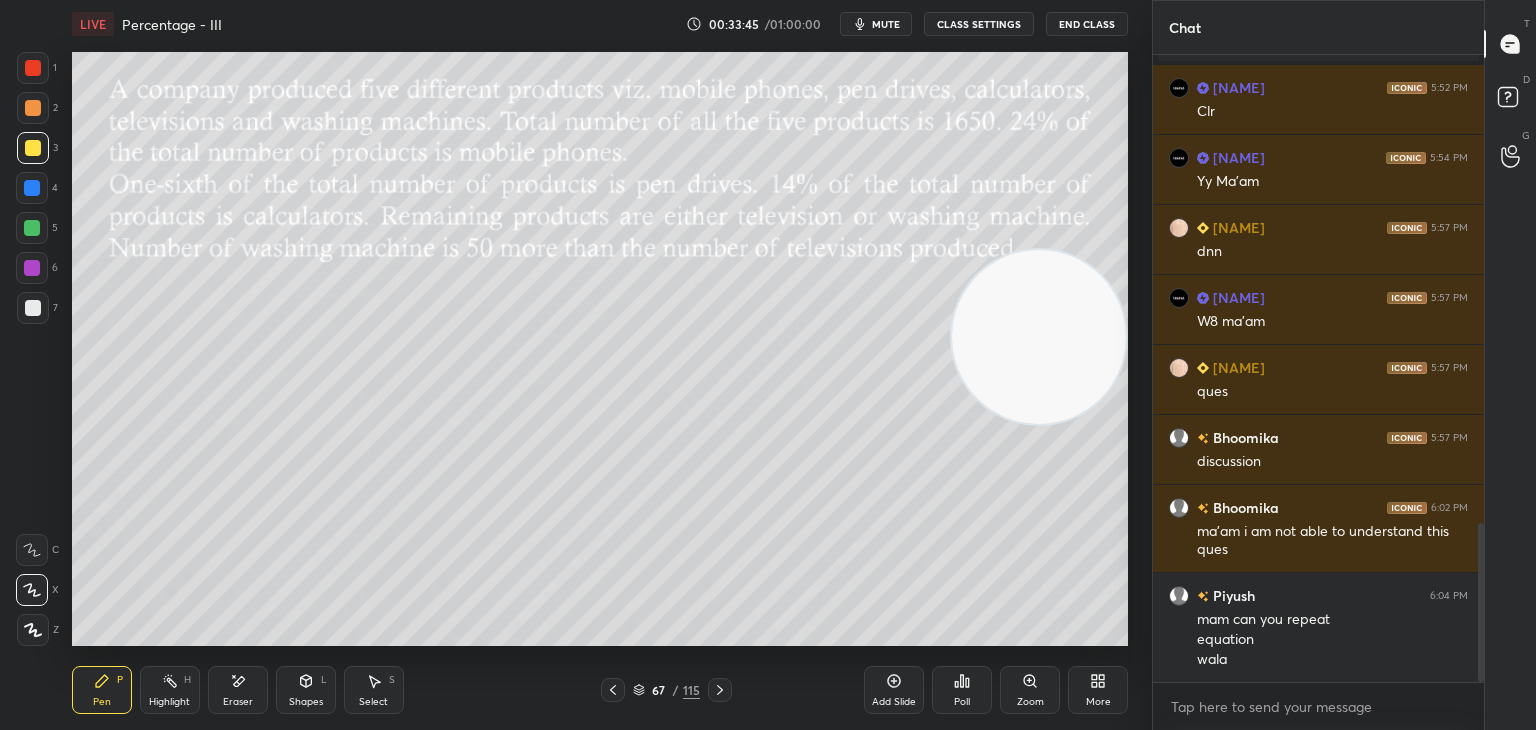scroll, scrollTop: 1912, scrollLeft: 0, axis: vertical 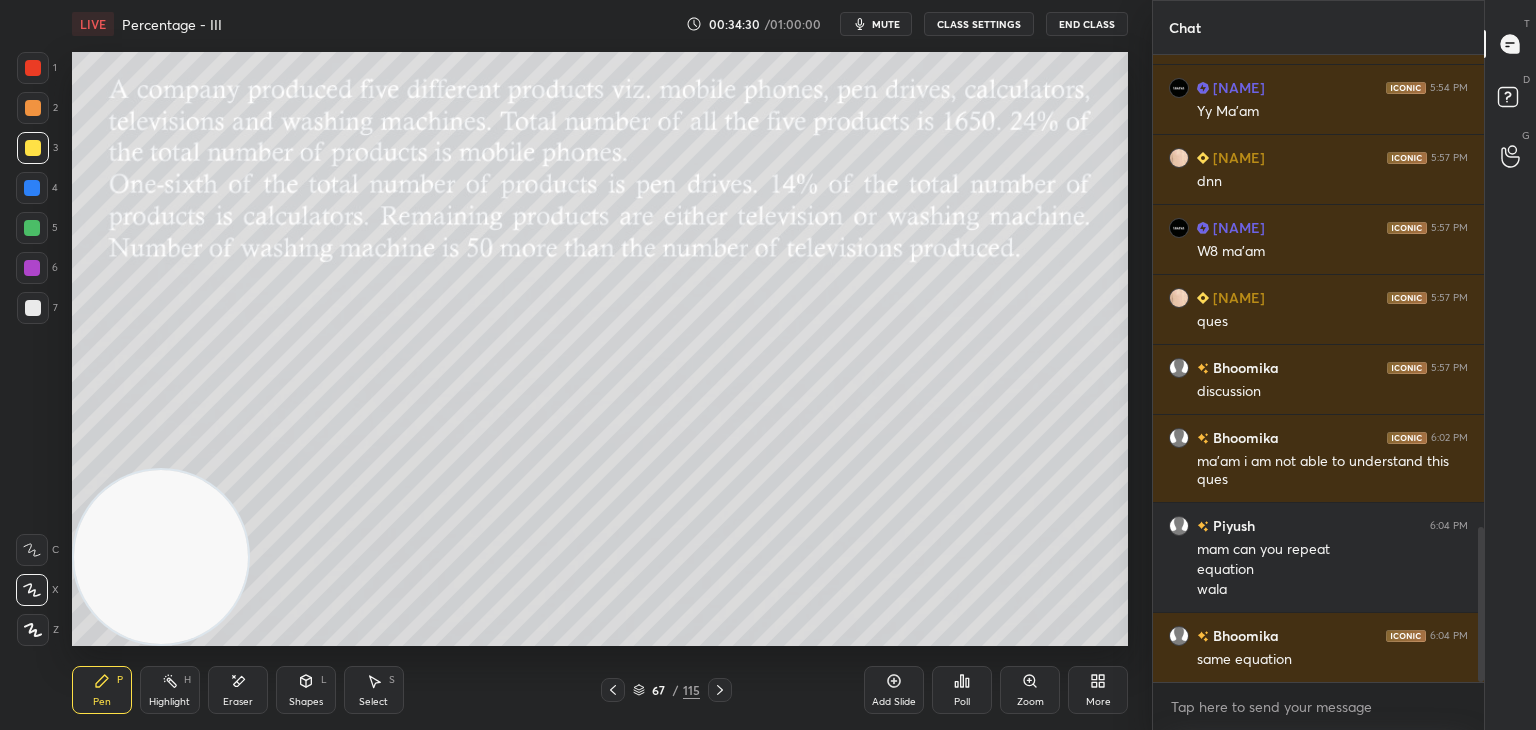 click on "Eraser" at bounding box center (238, 690) 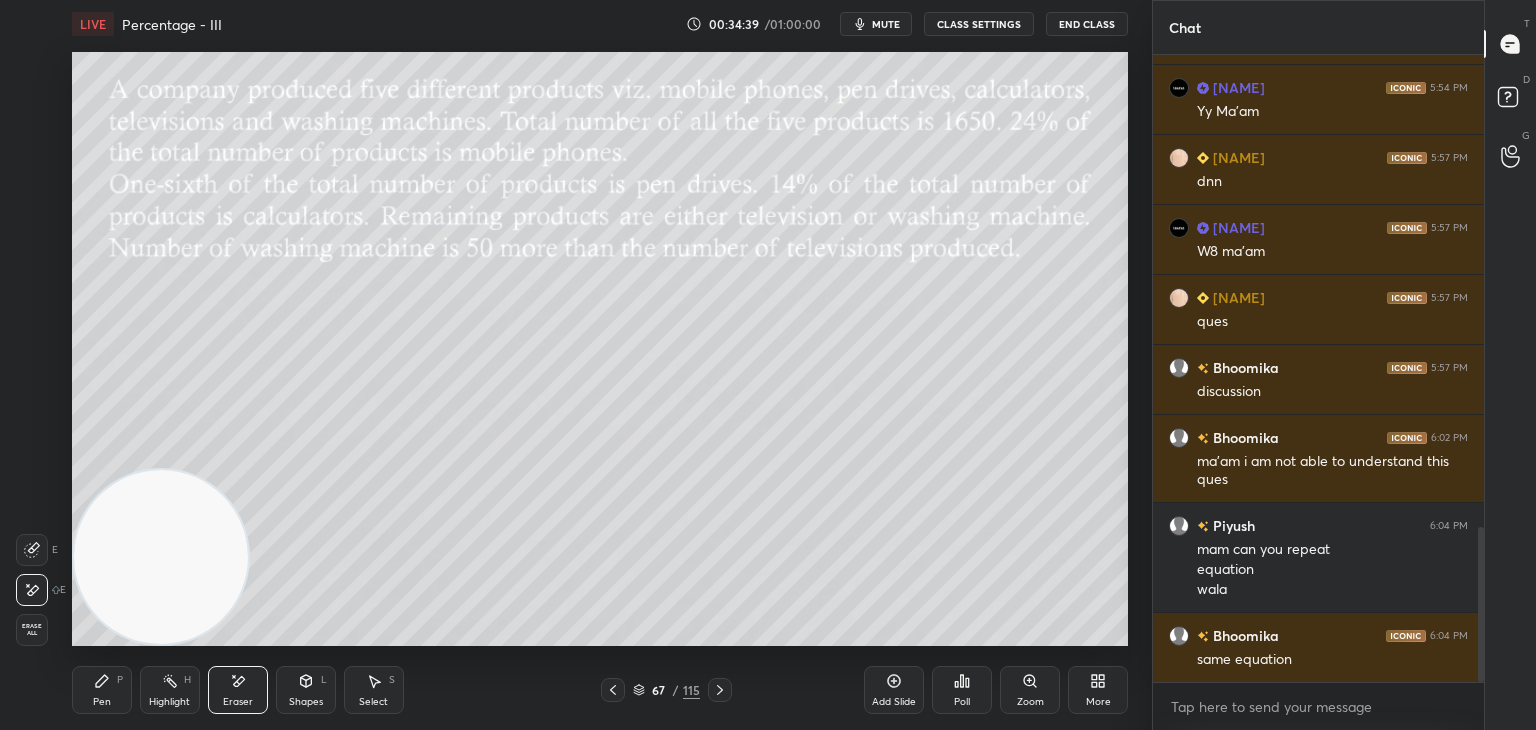 click on "Pen P" at bounding box center (102, 690) 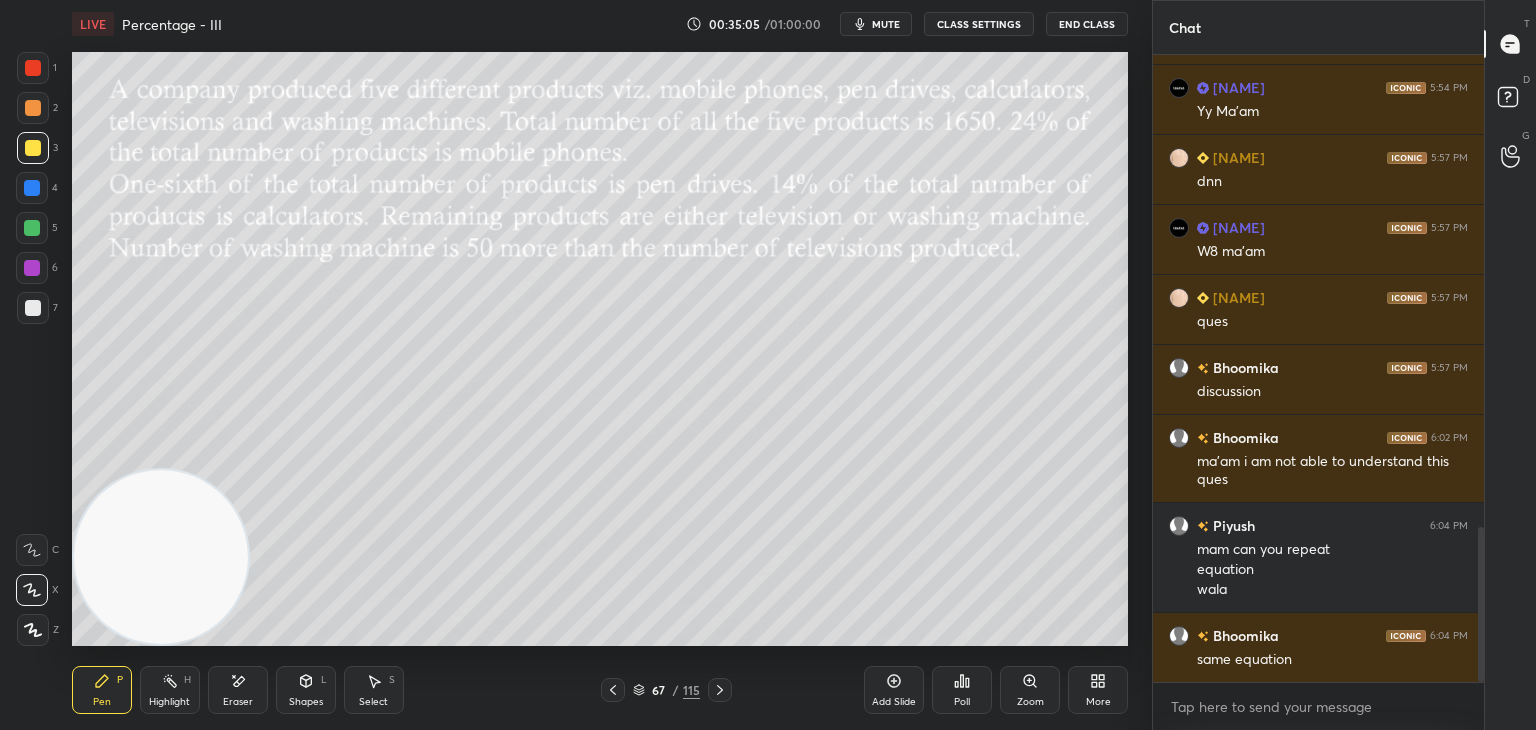 click 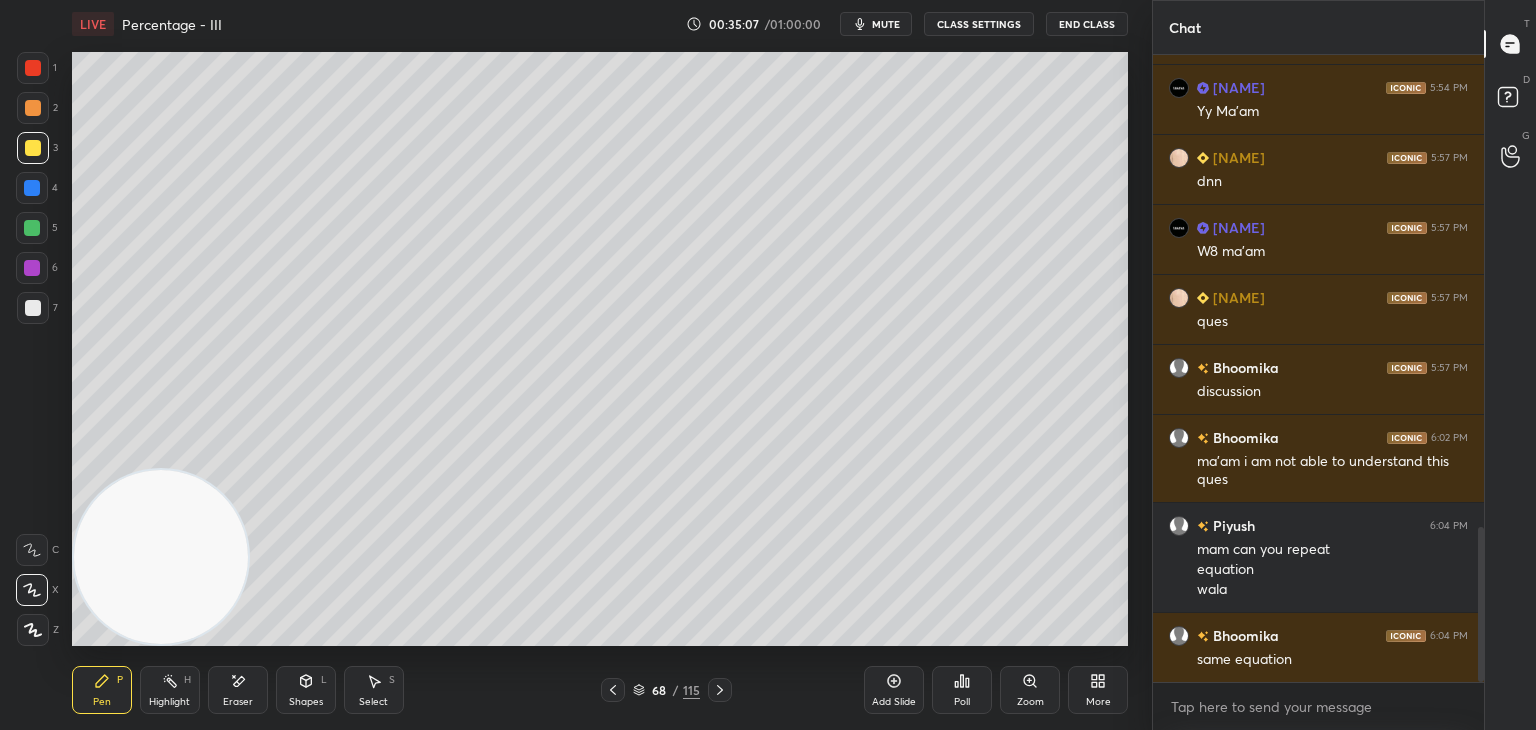 click 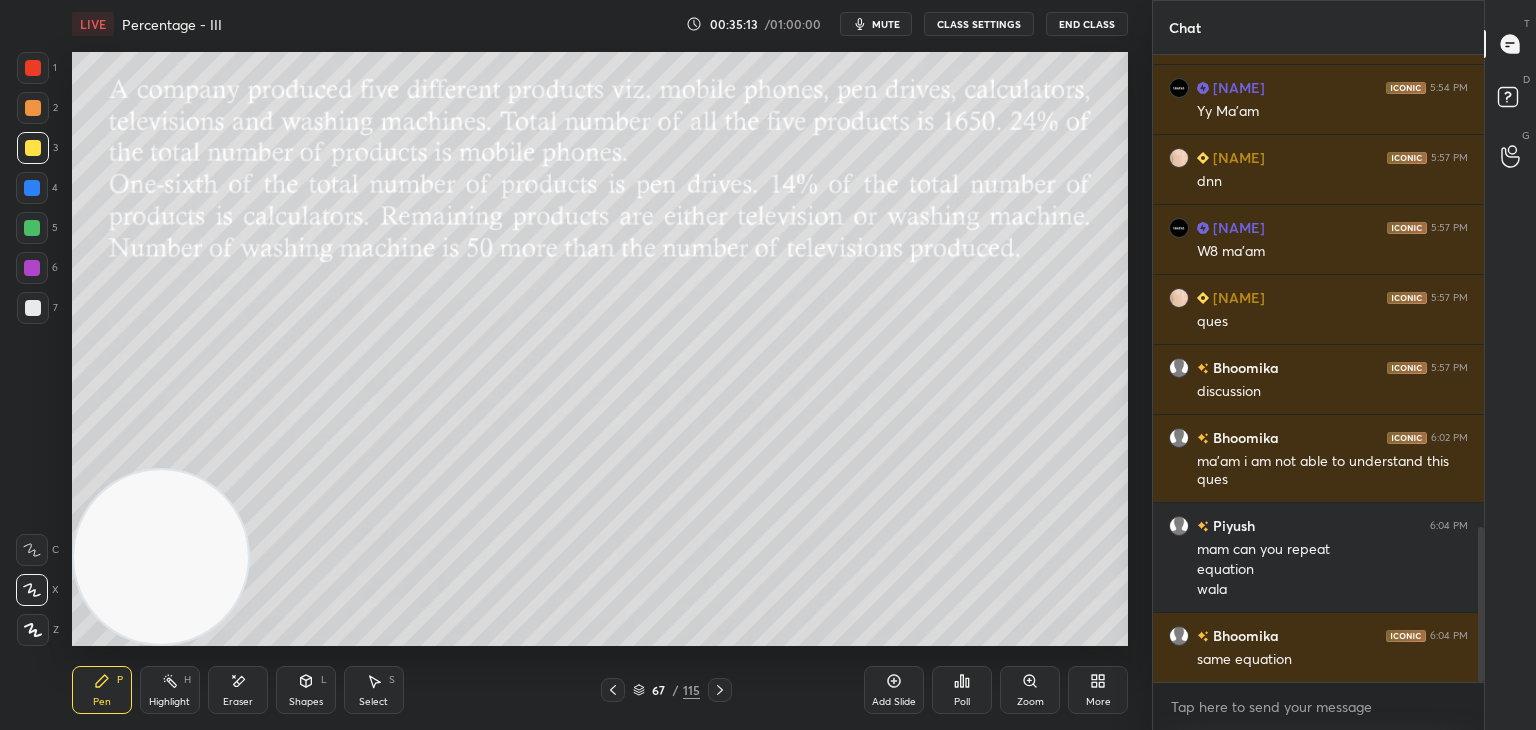 click 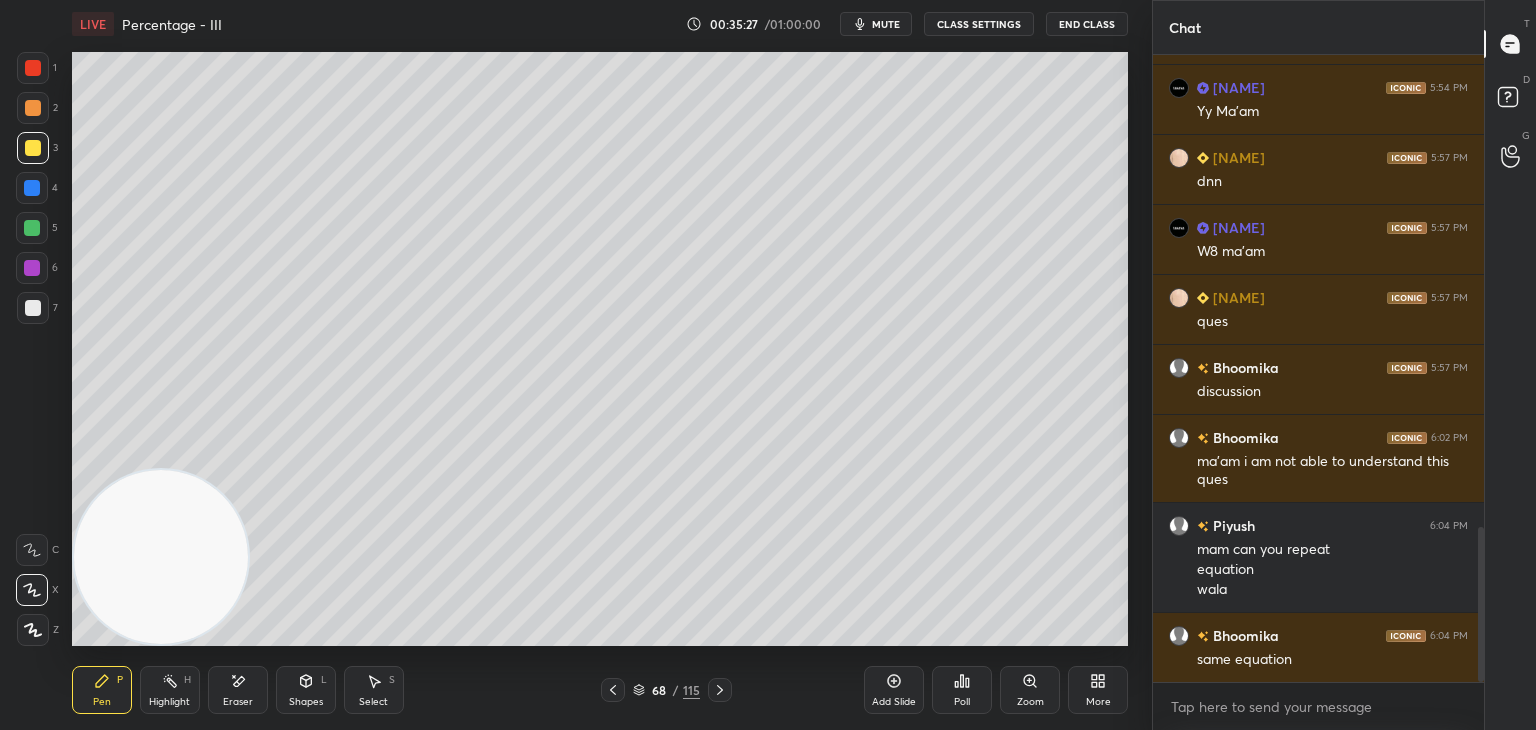 click 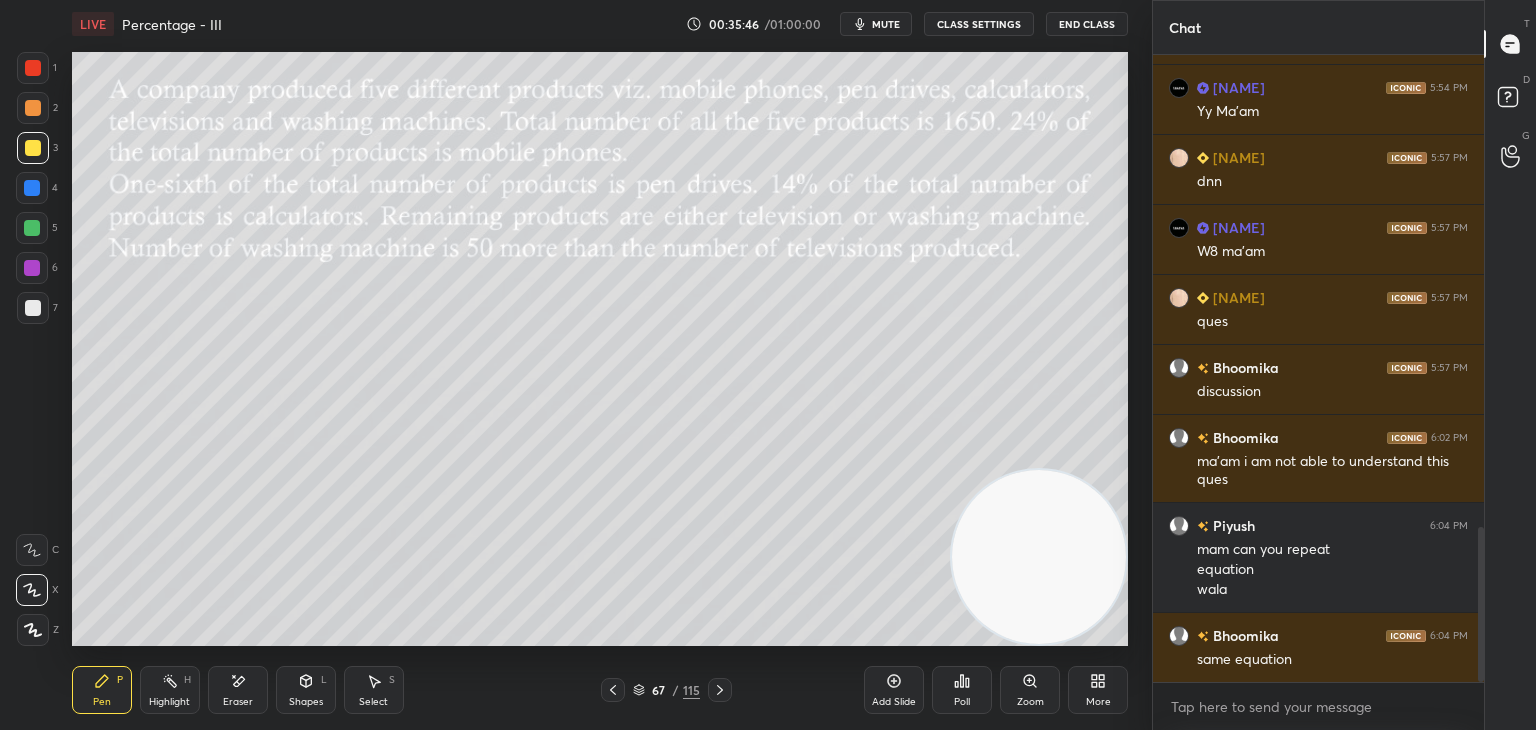 click 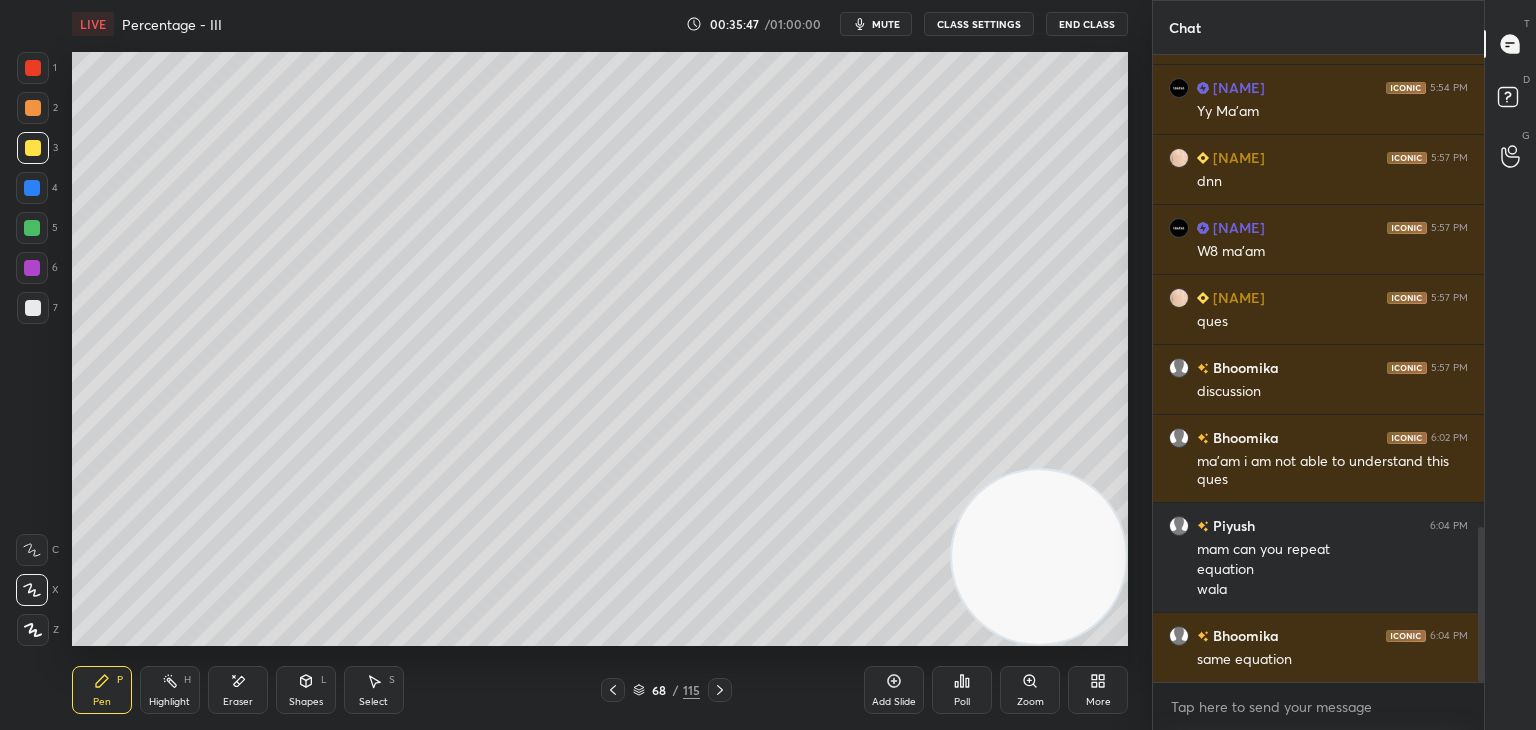click 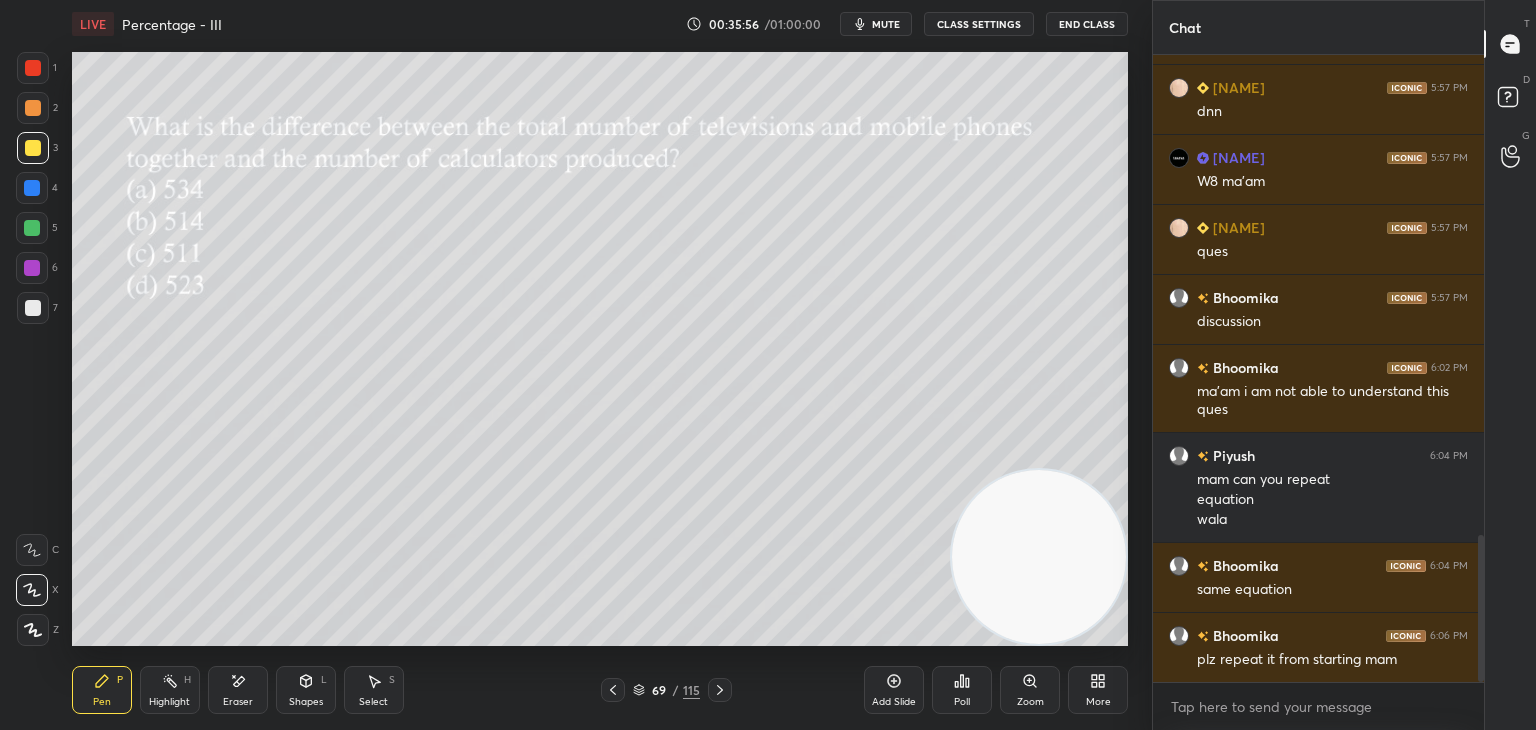 scroll, scrollTop: 2052, scrollLeft: 0, axis: vertical 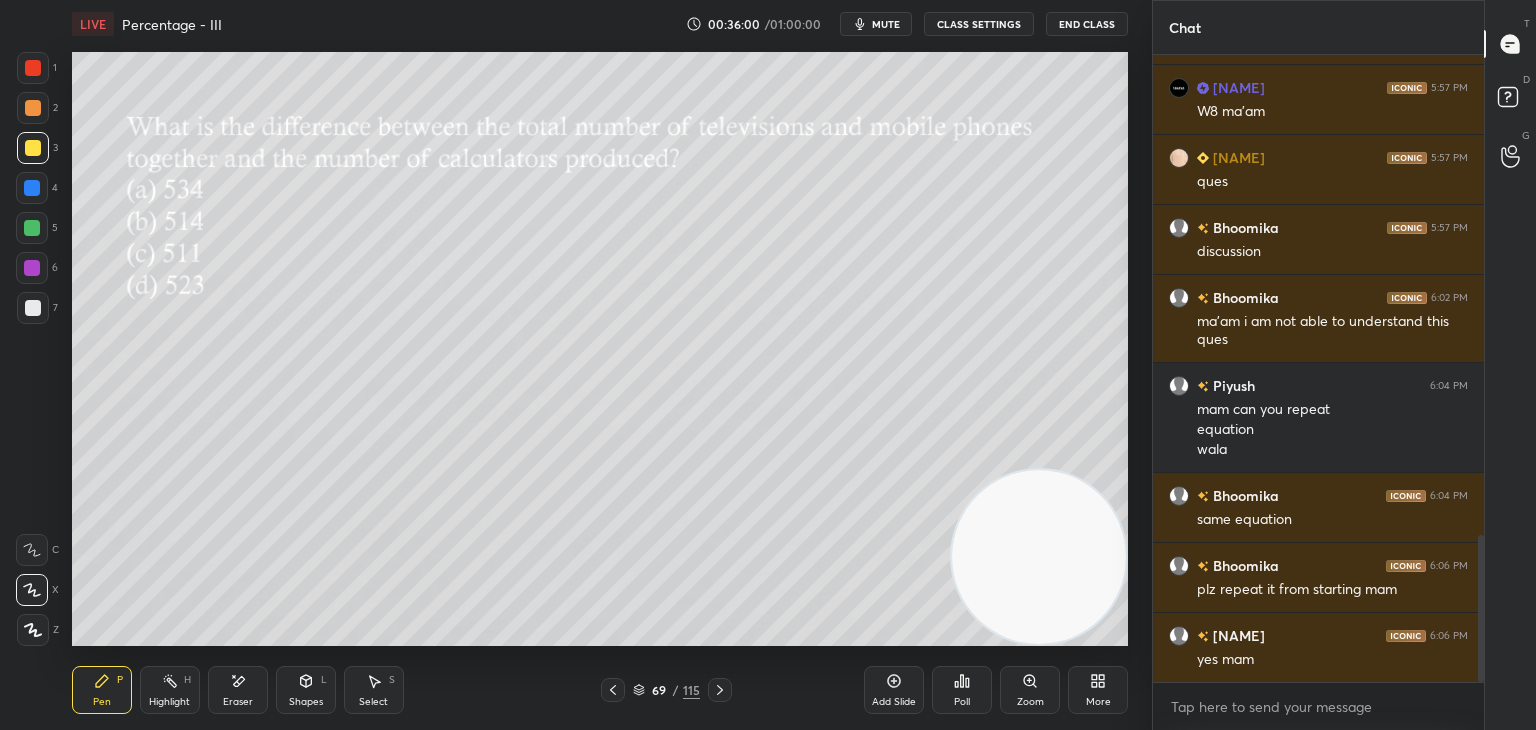 click on "Pen P Highlight H Eraser Shapes L Select S 69 / 115 Add Slide Poll Zoom More" at bounding box center [600, 690] 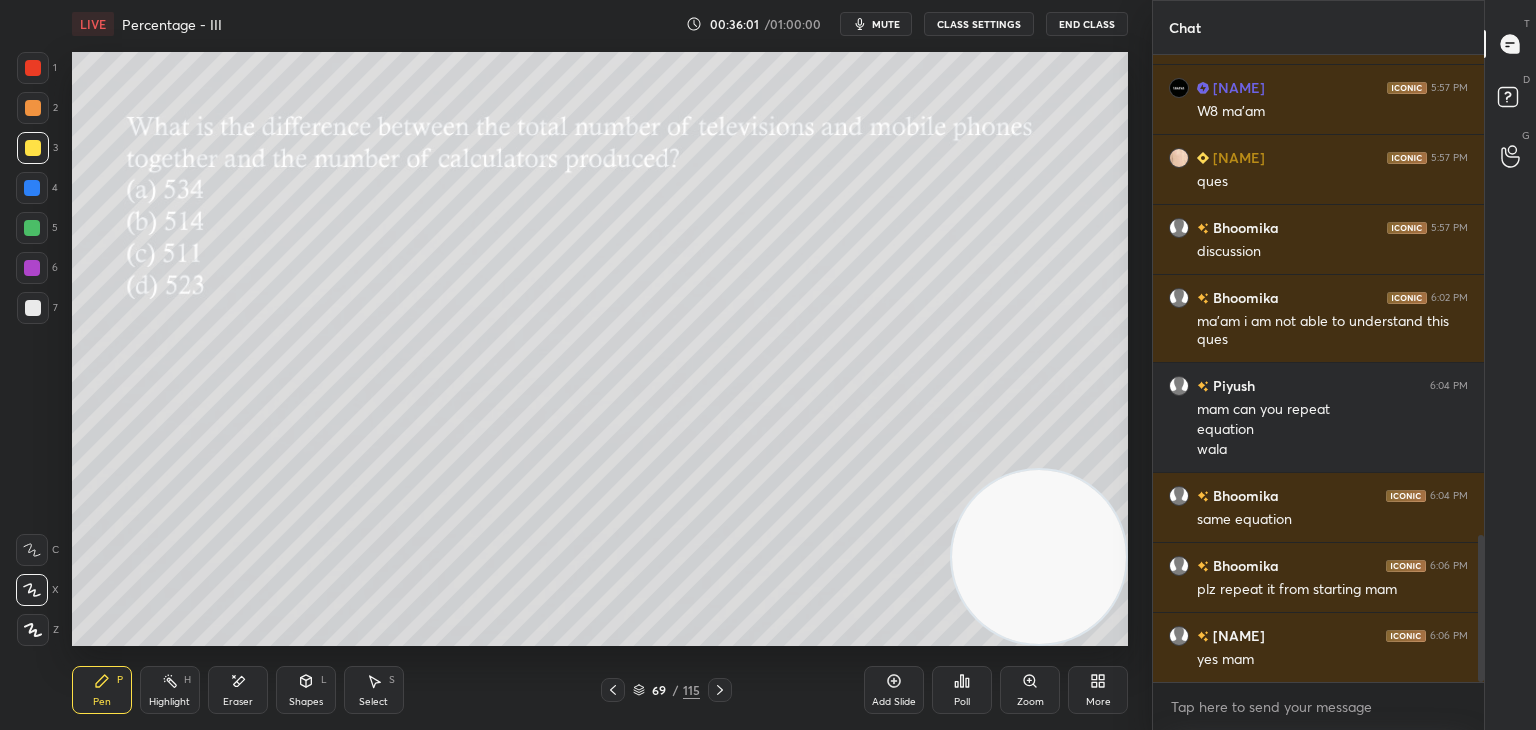 click 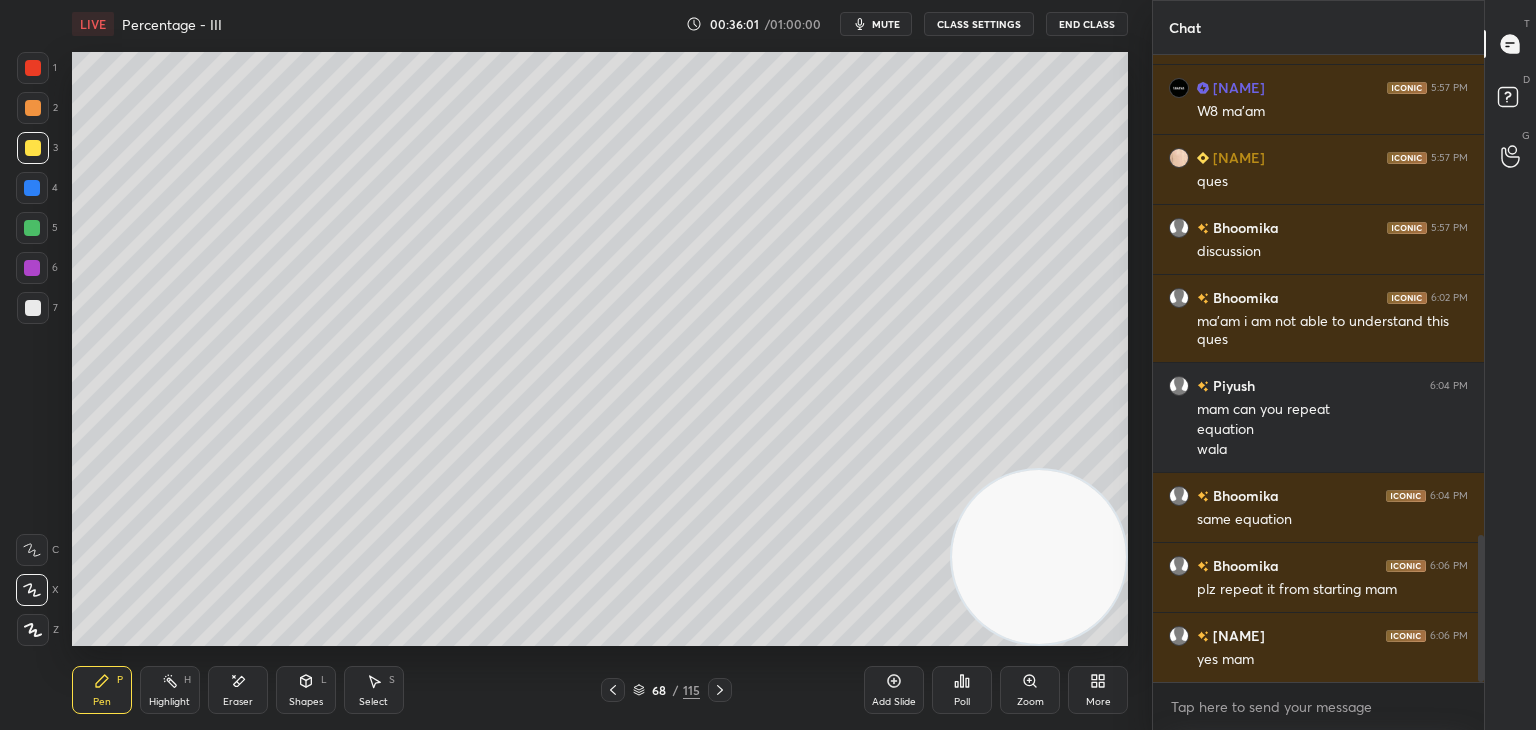 click 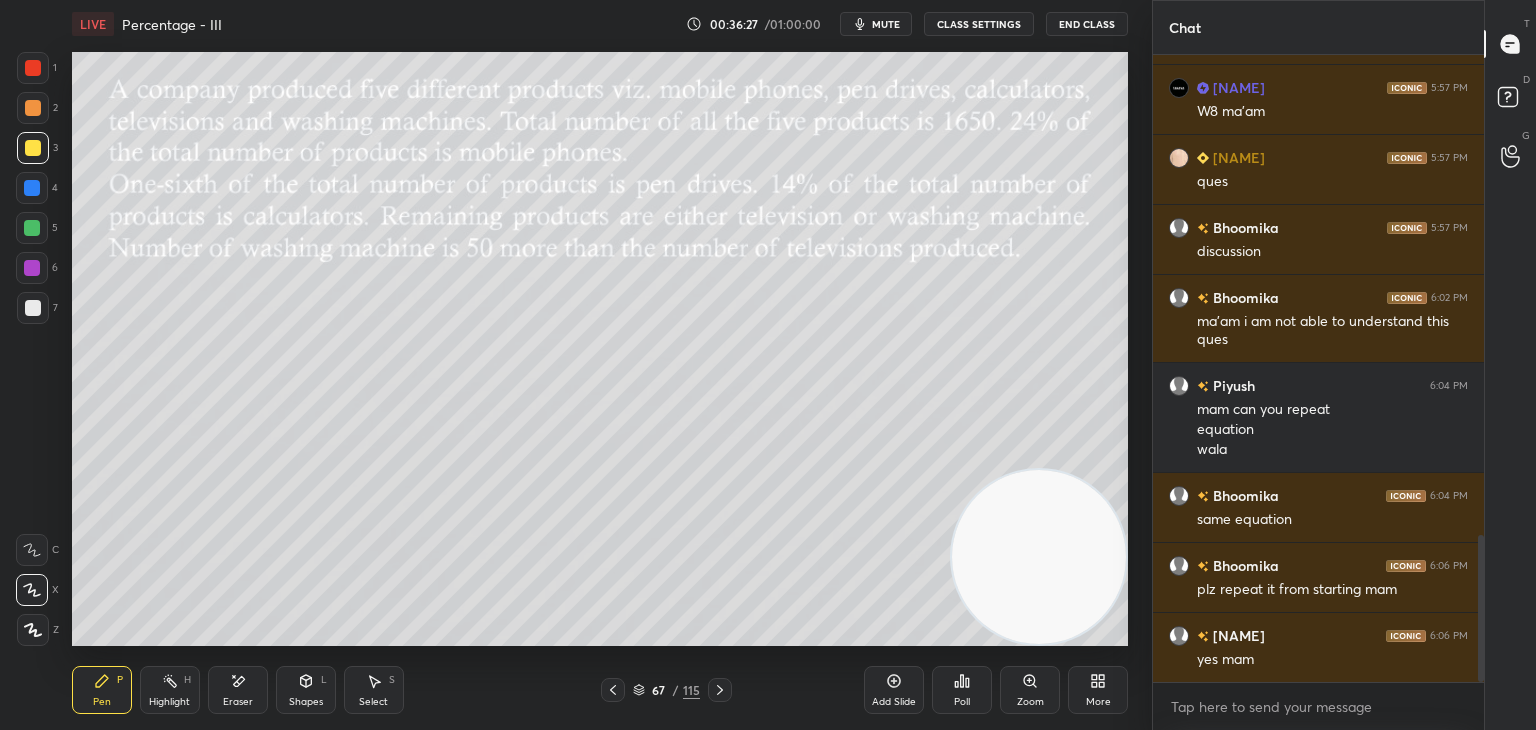 click at bounding box center (33, 108) 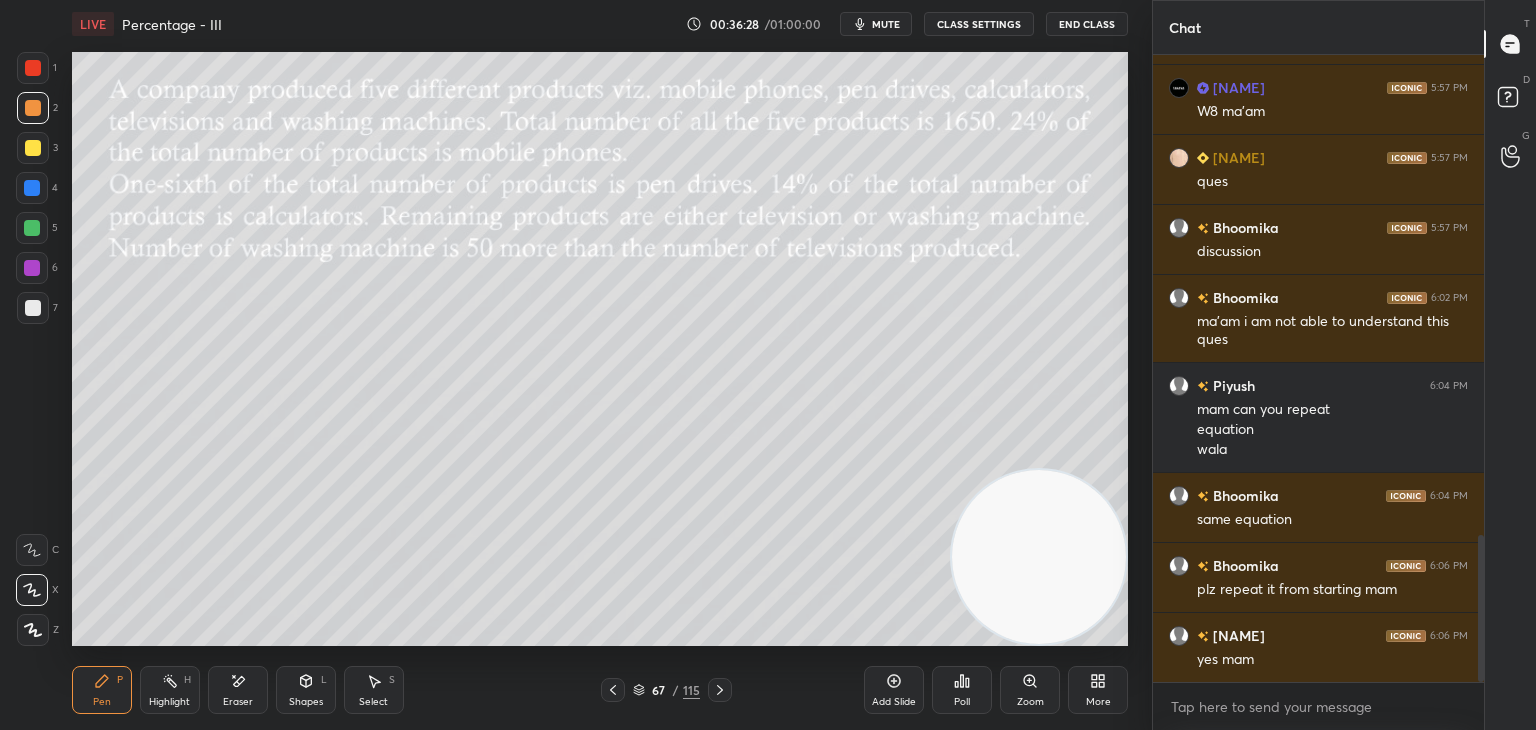 click at bounding box center [33, 308] 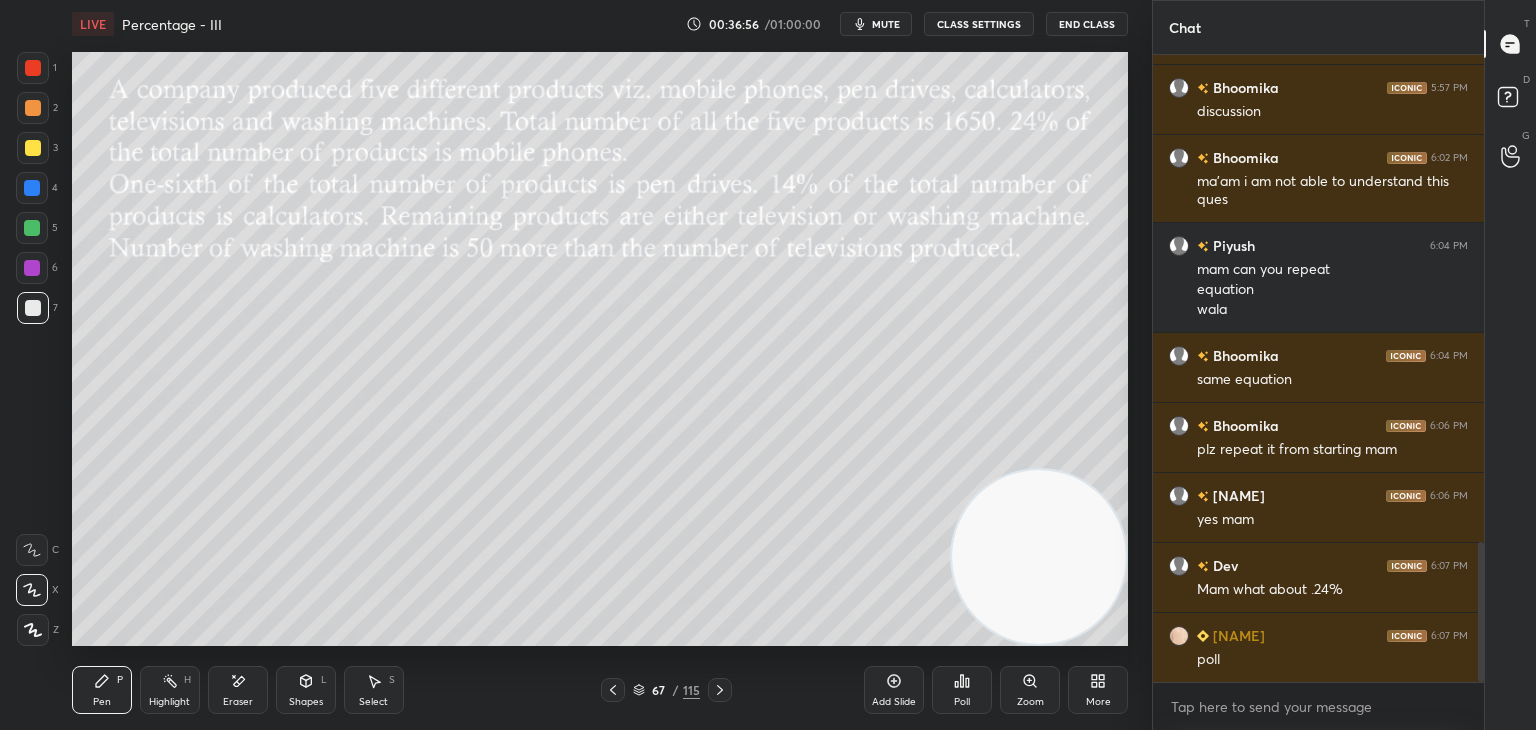scroll, scrollTop: 2262, scrollLeft: 0, axis: vertical 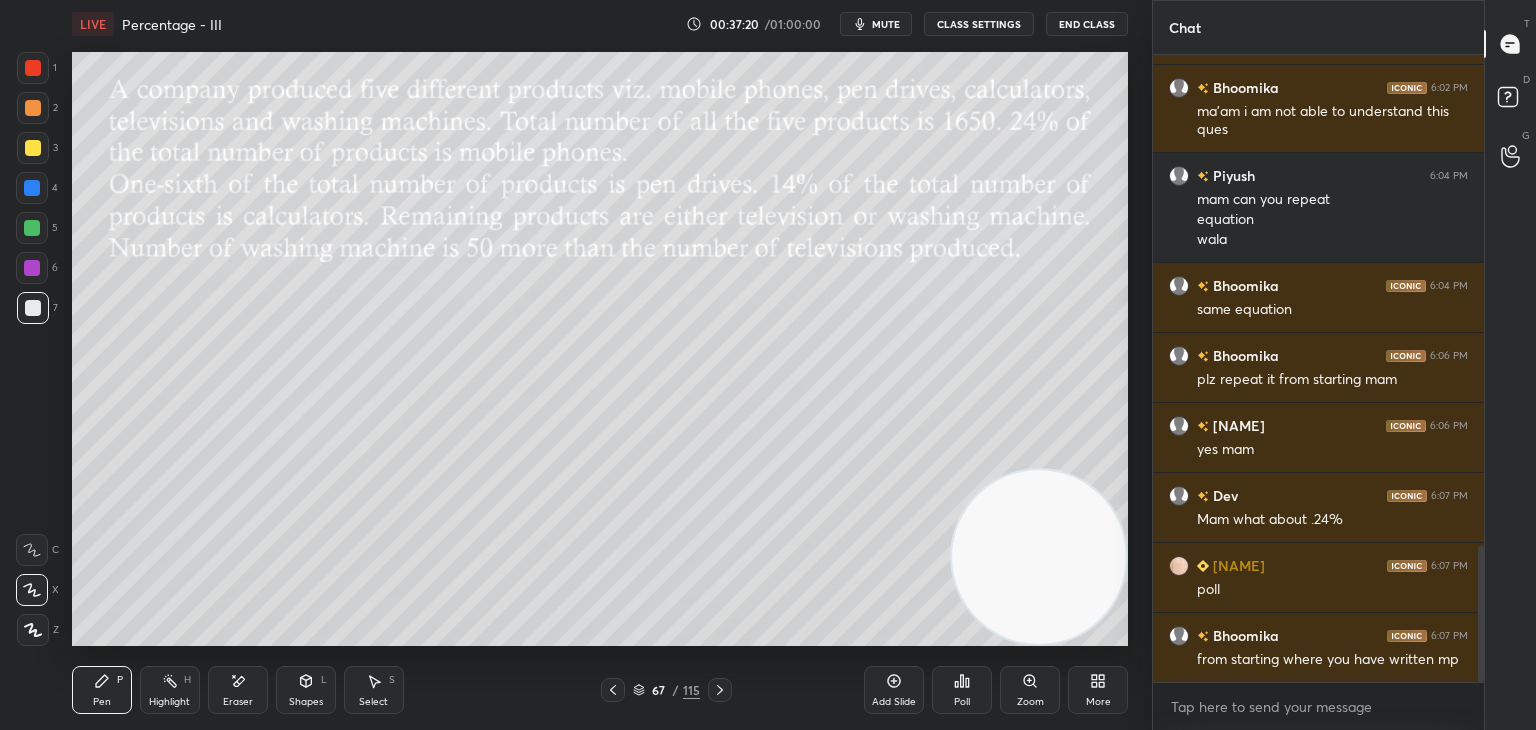 click on "Highlight" at bounding box center [169, 702] 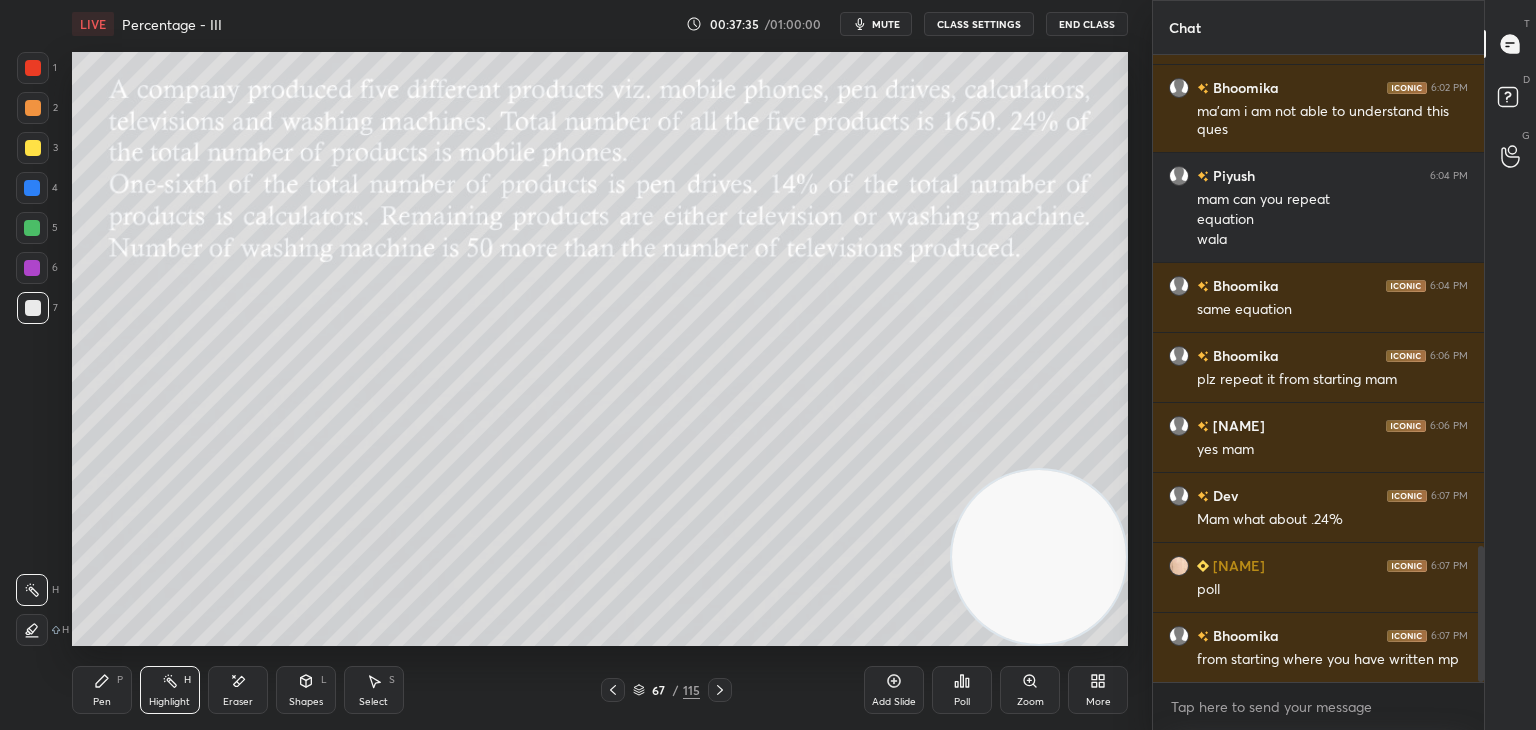 click on "Eraser" at bounding box center (238, 690) 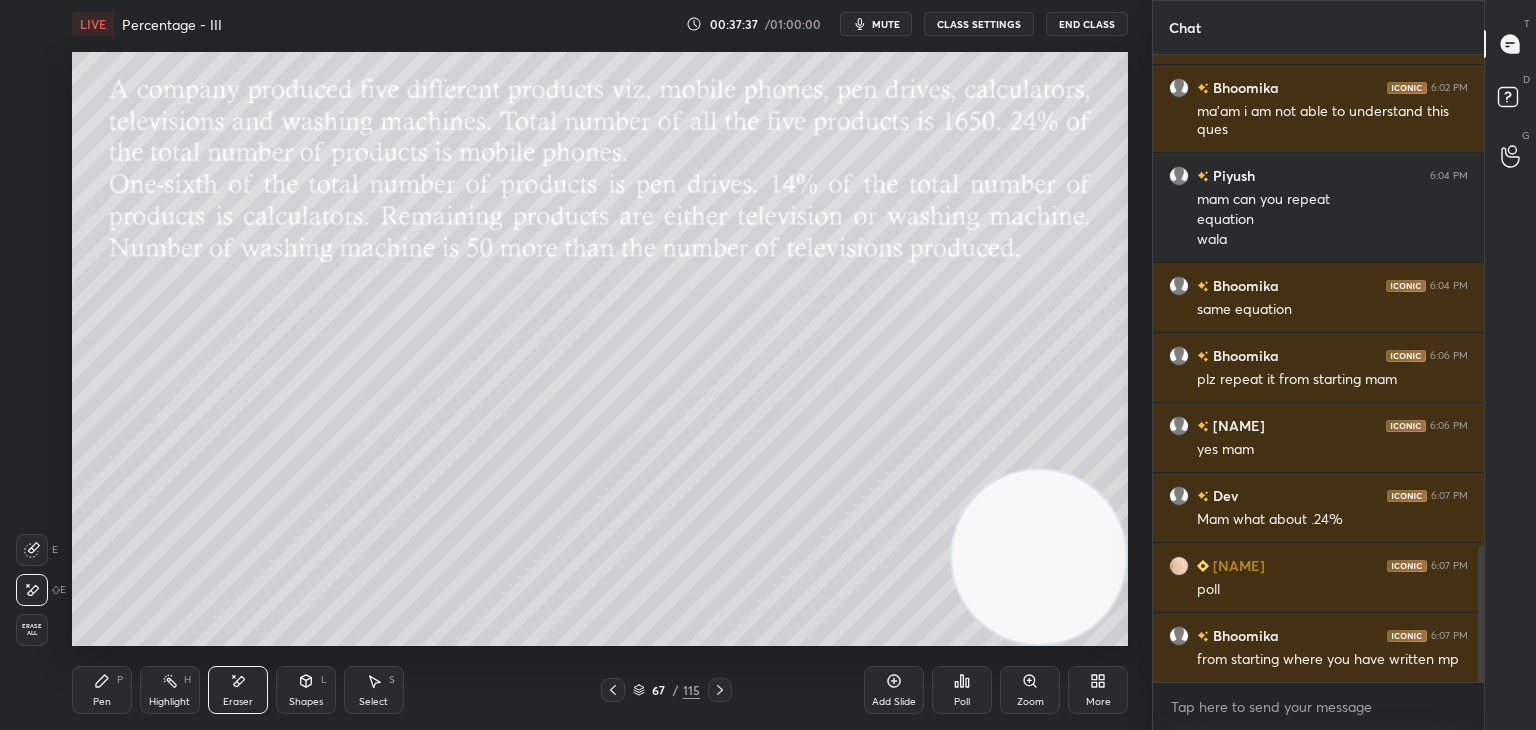 click on "Pen" at bounding box center [102, 702] 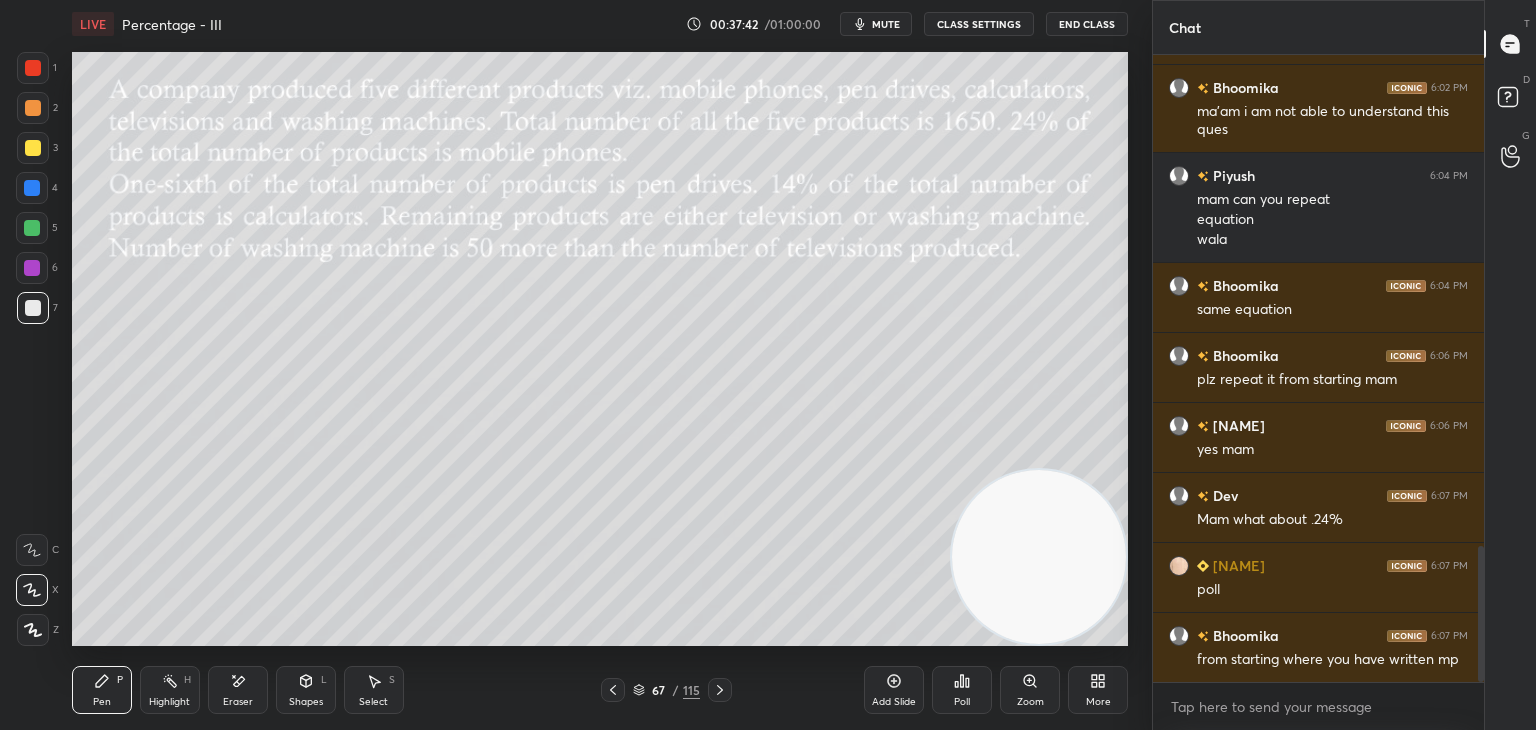 click 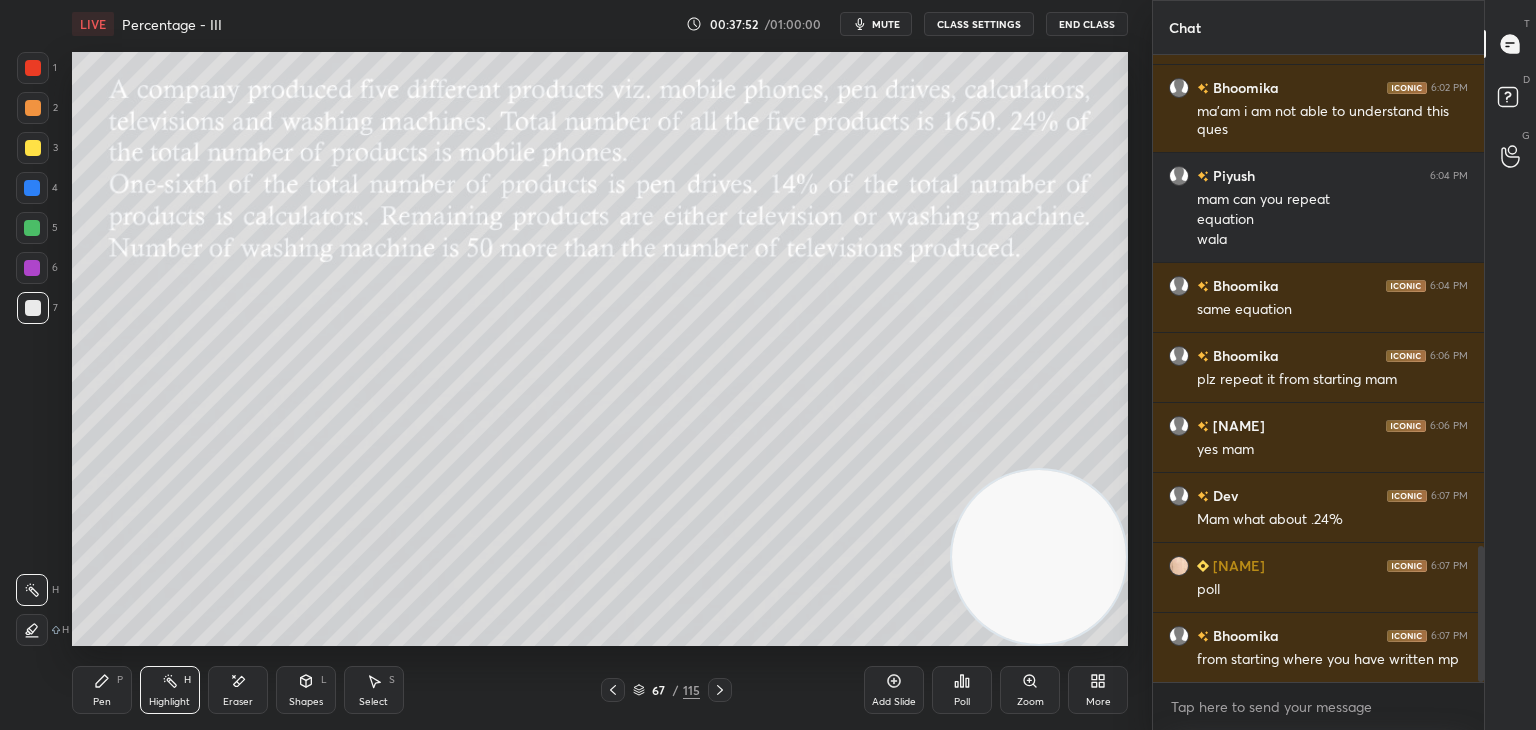 click 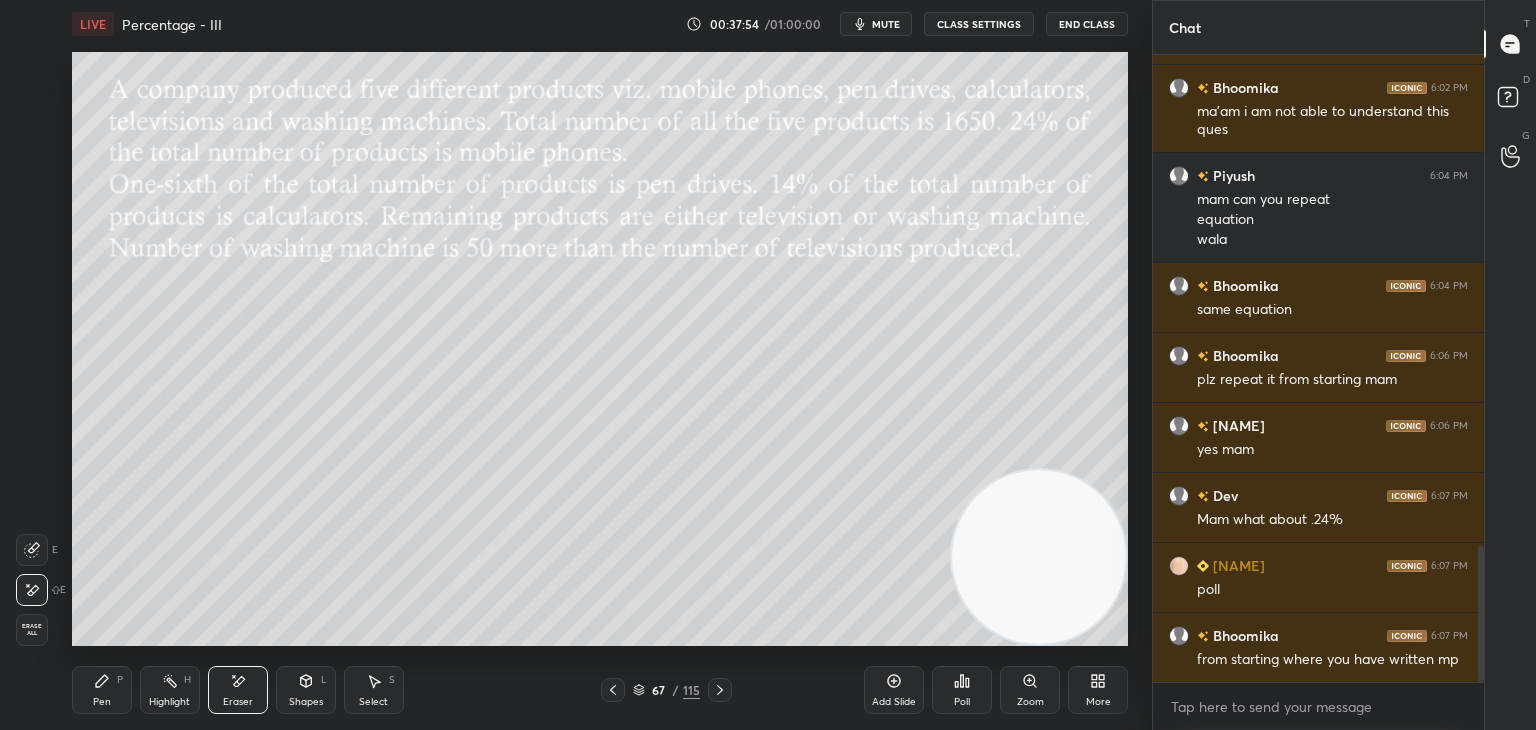 click on "Pen P" at bounding box center (102, 690) 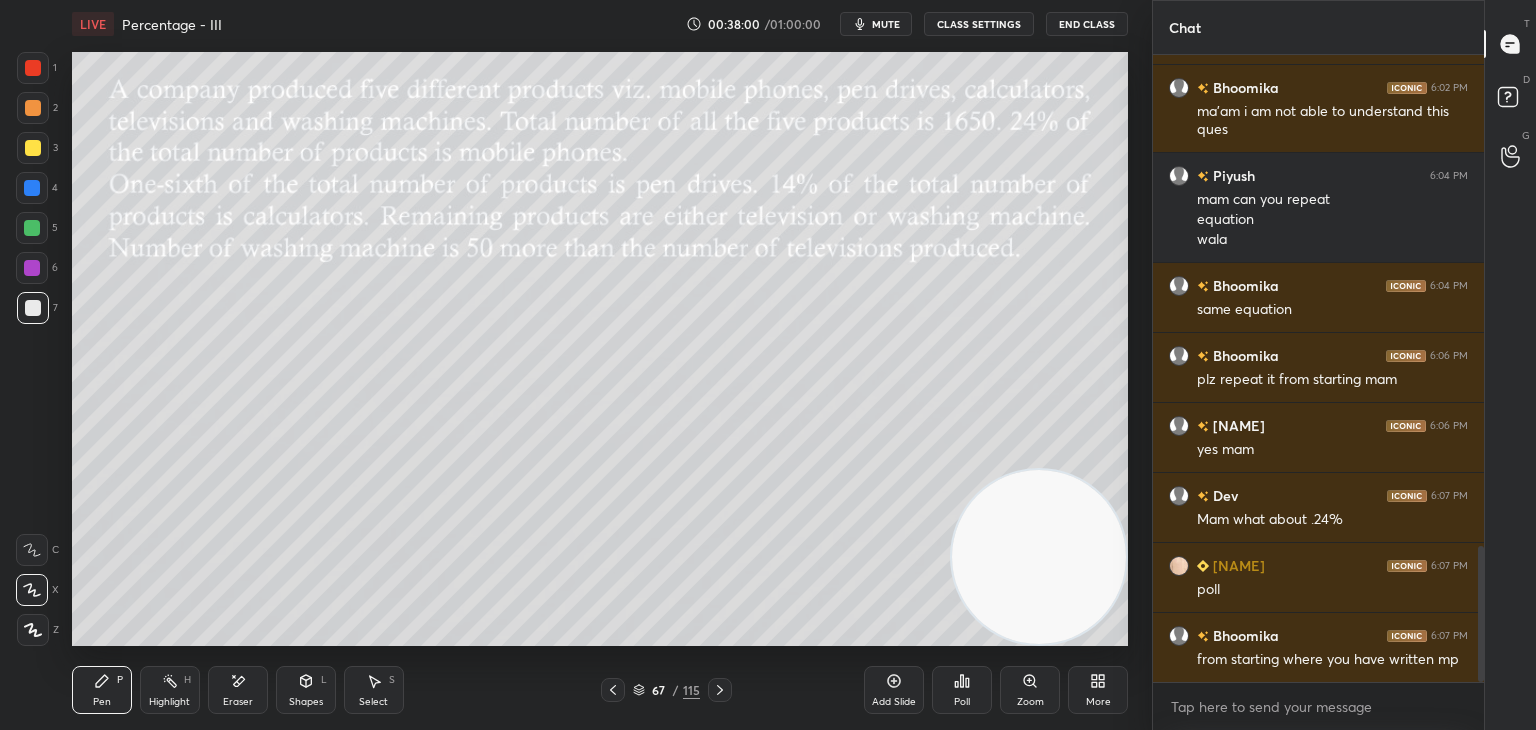 click on "Highlight H" at bounding box center (170, 690) 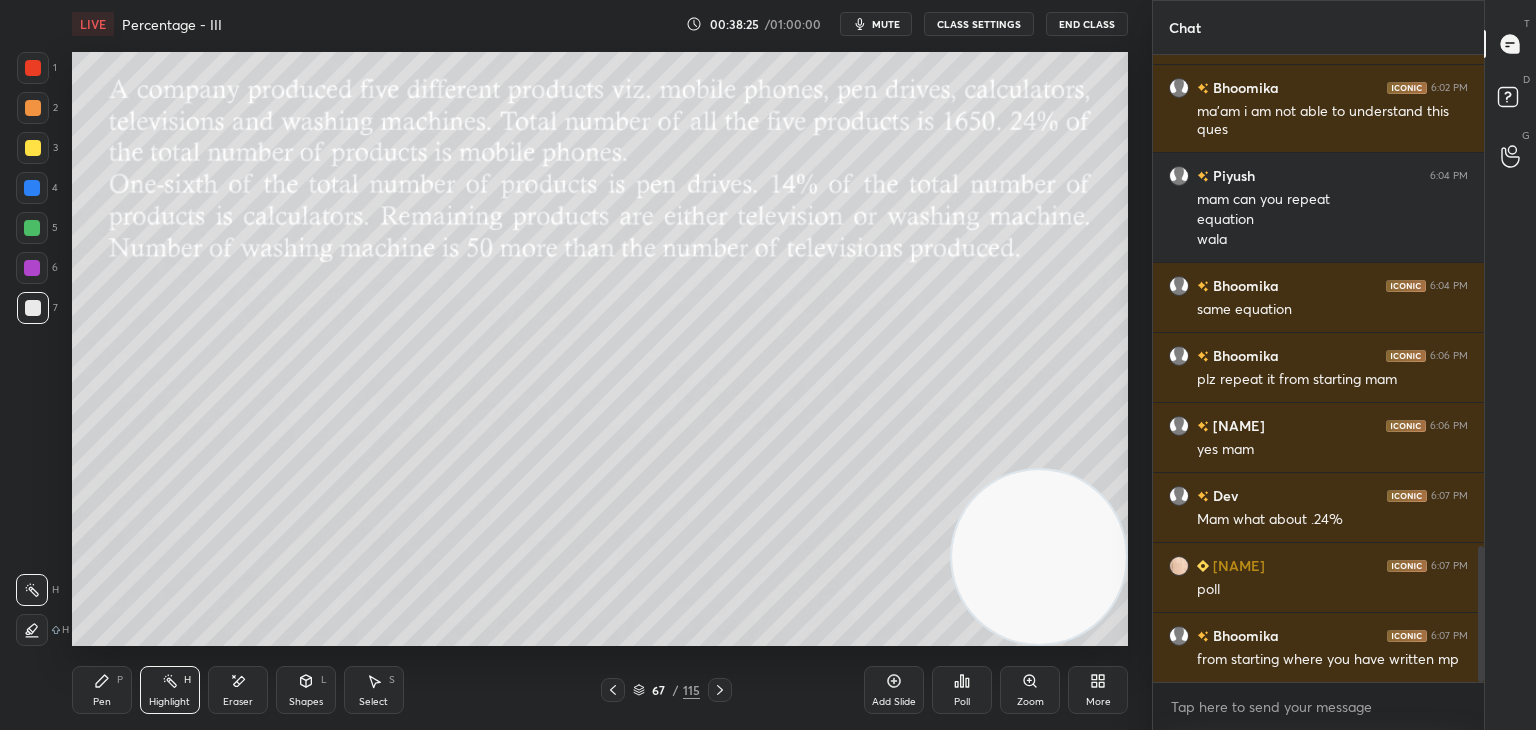 click 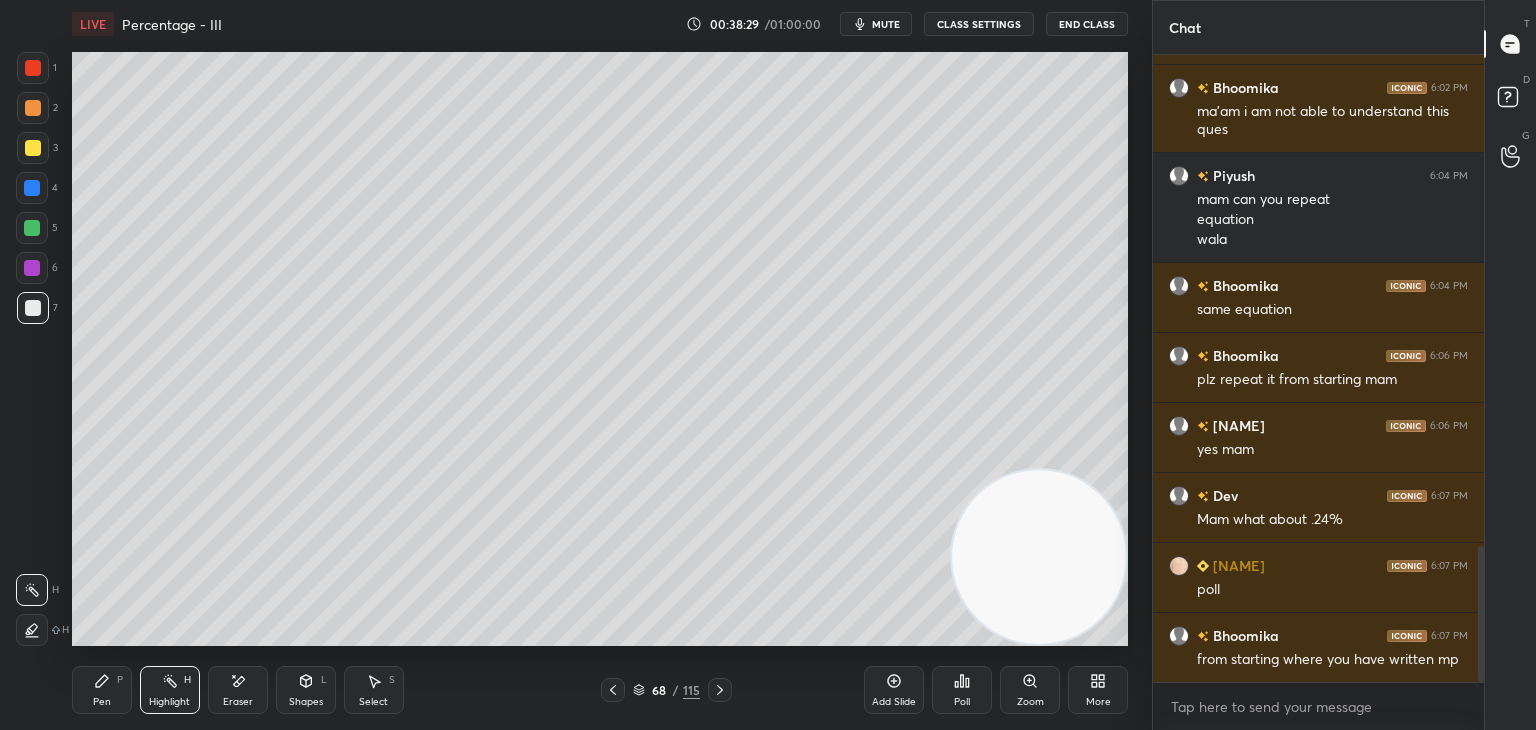 click at bounding box center (613, 690) 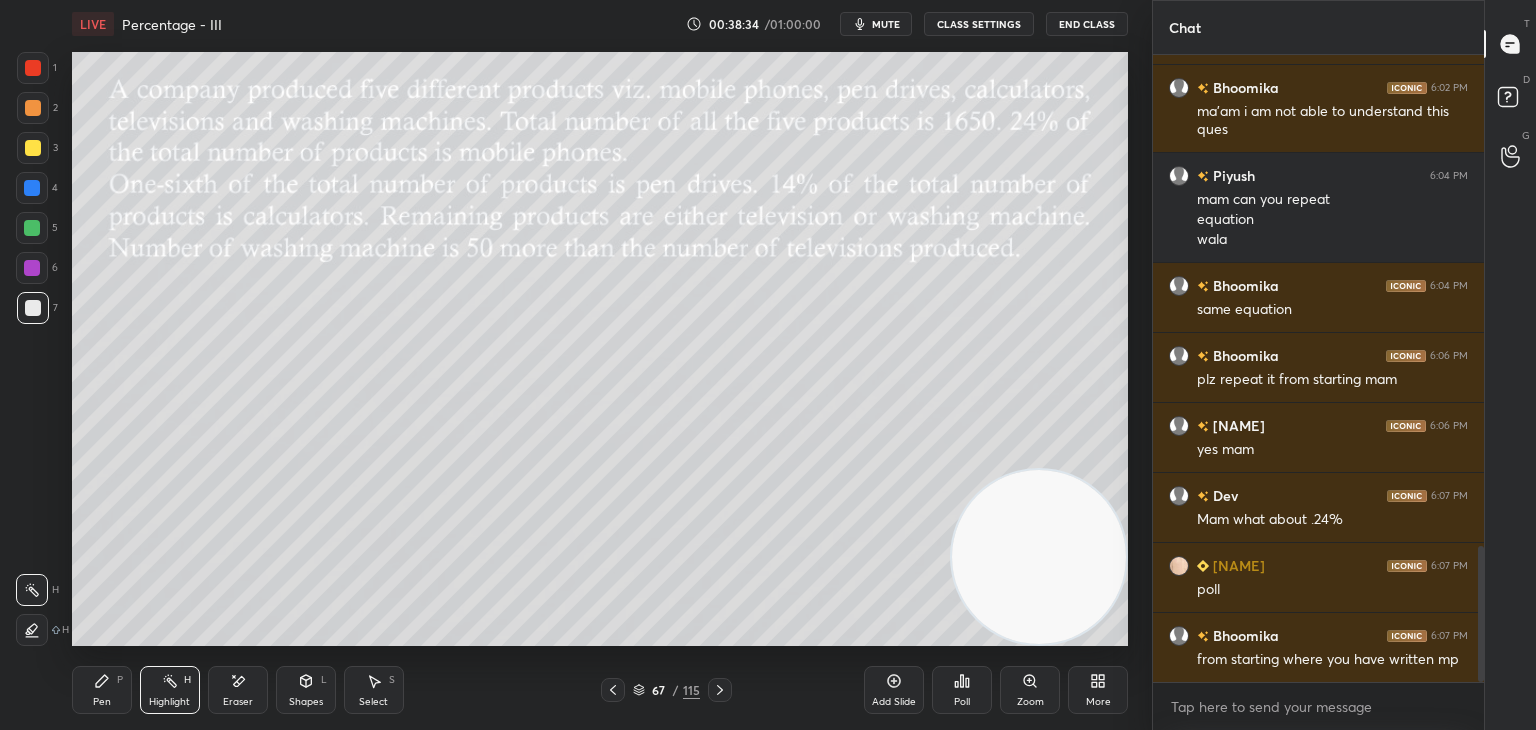 click 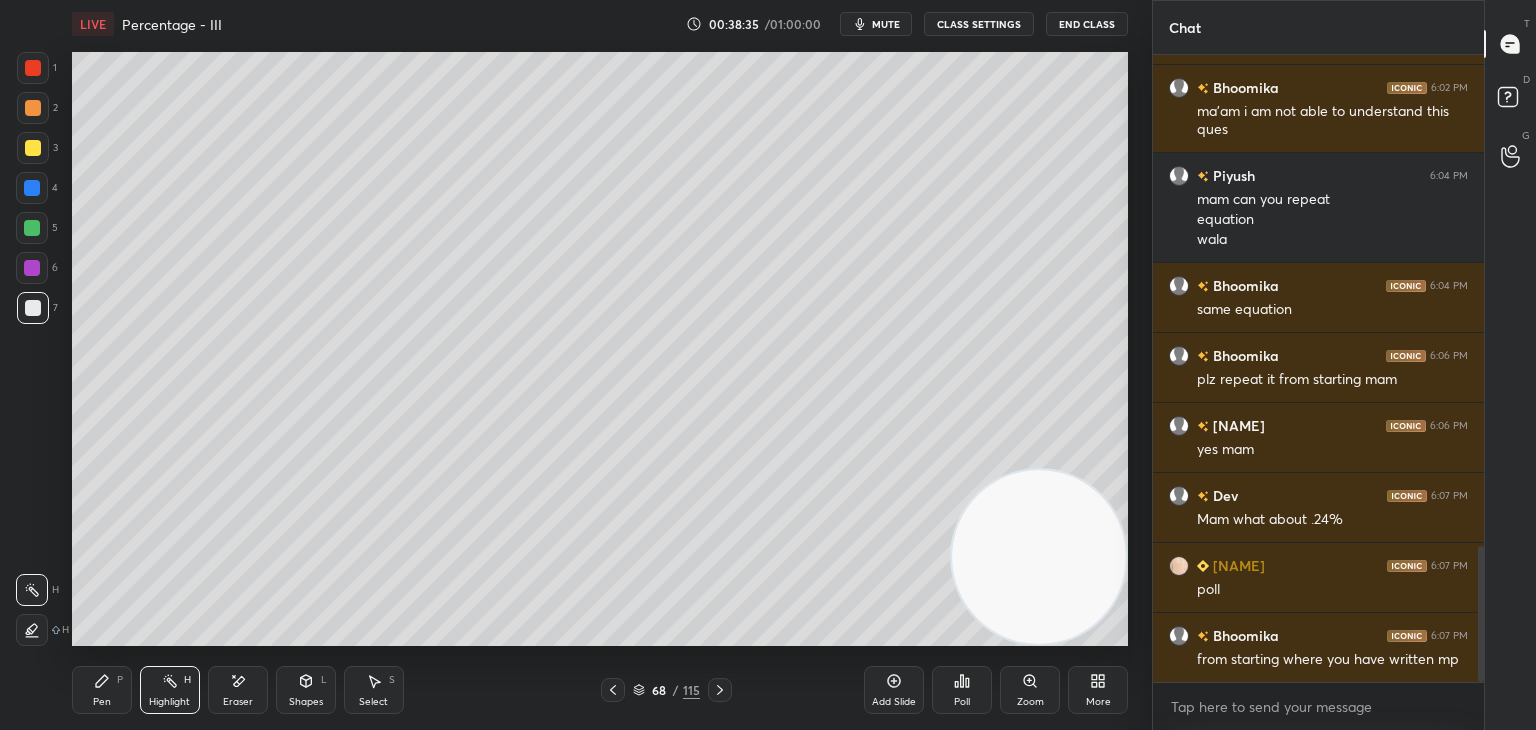 click 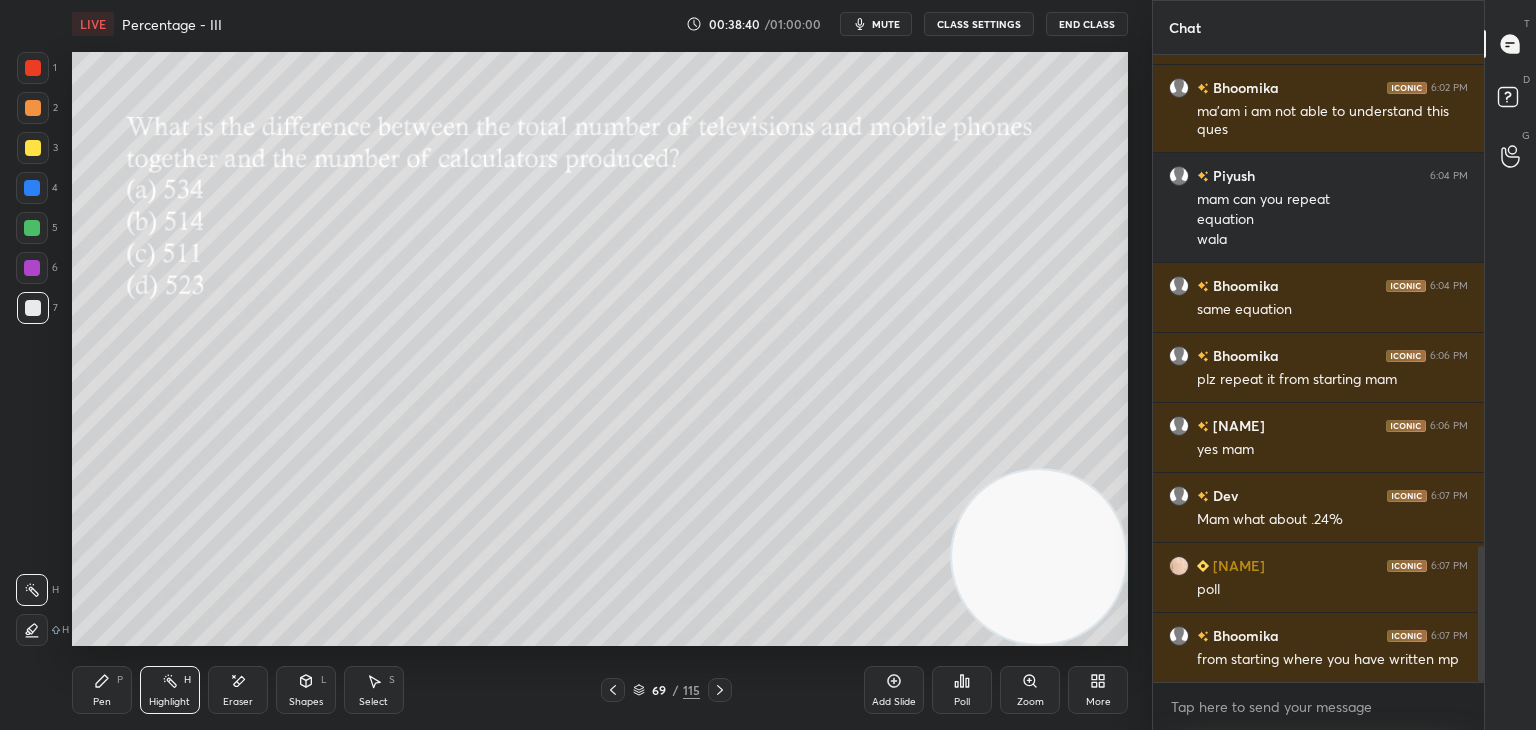 click at bounding box center [33, 148] 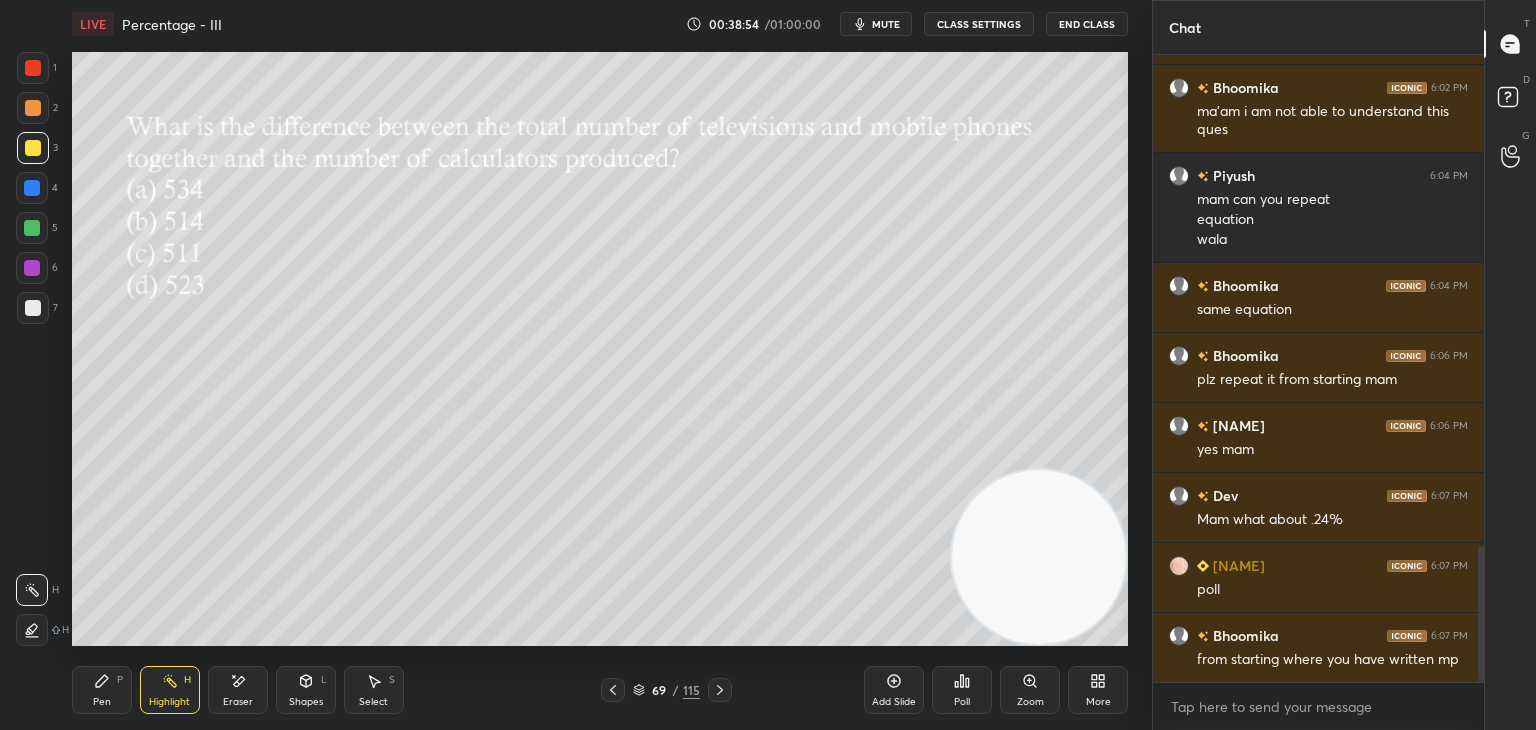 click on "Pen P" at bounding box center [102, 690] 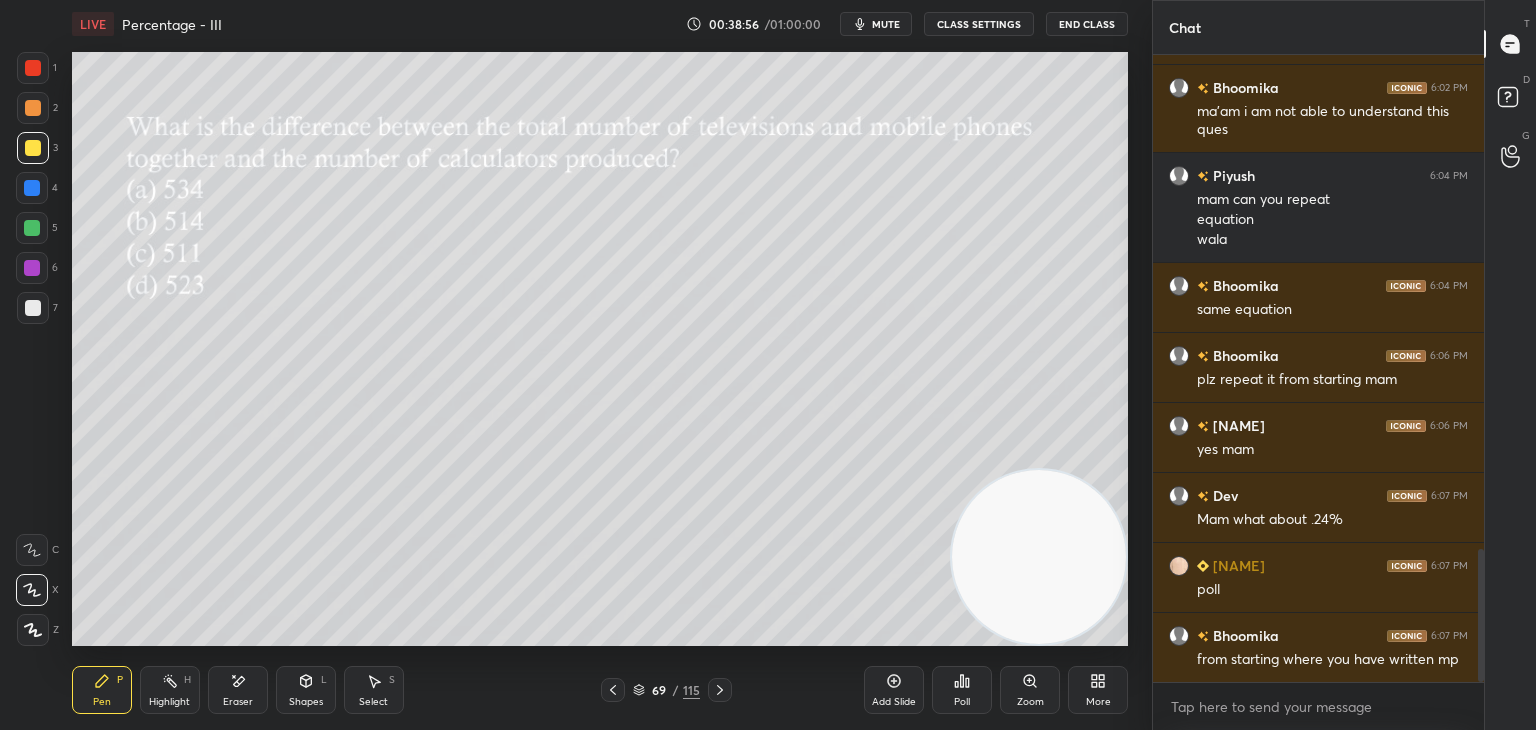 scroll, scrollTop: 2332, scrollLeft: 0, axis: vertical 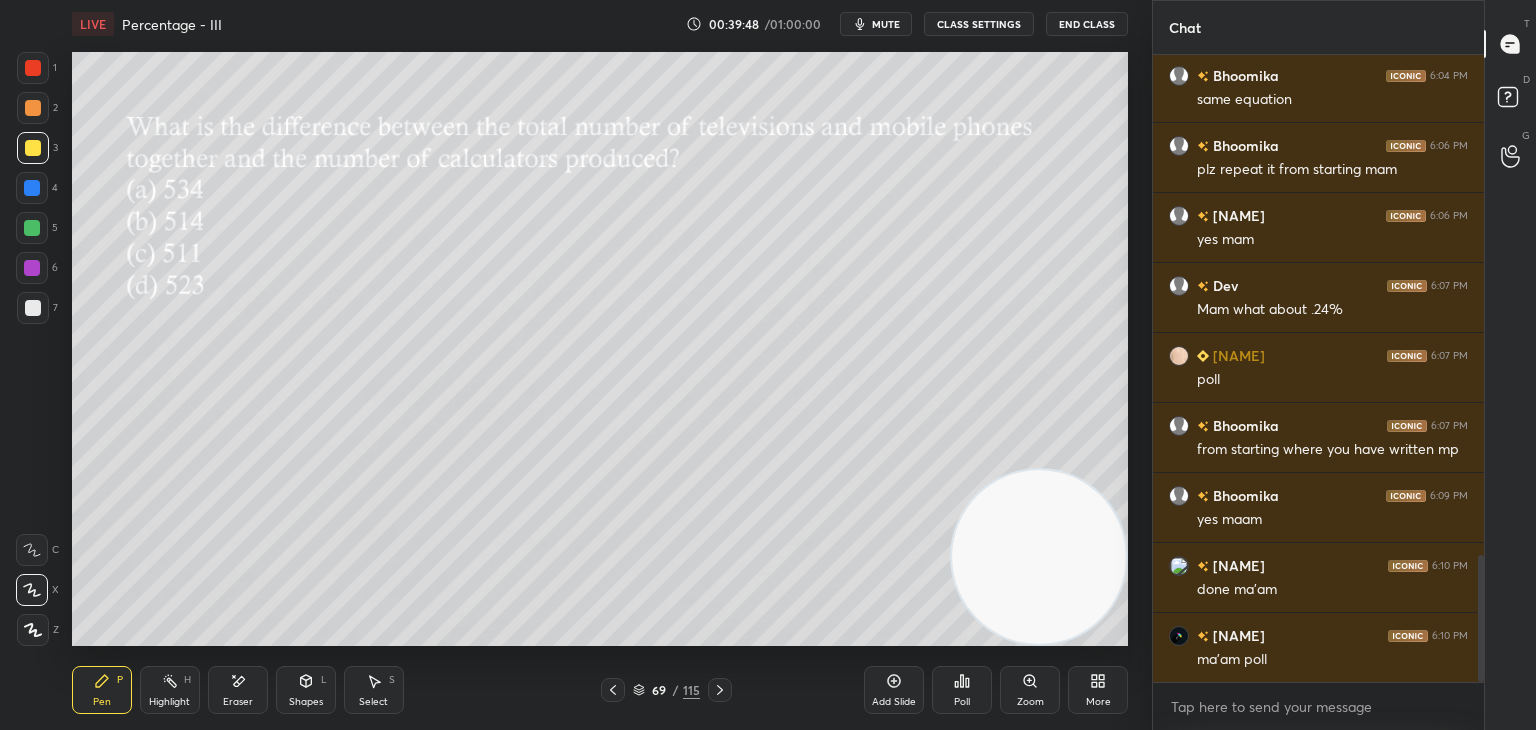 click on "Poll" at bounding box center (962, 690) 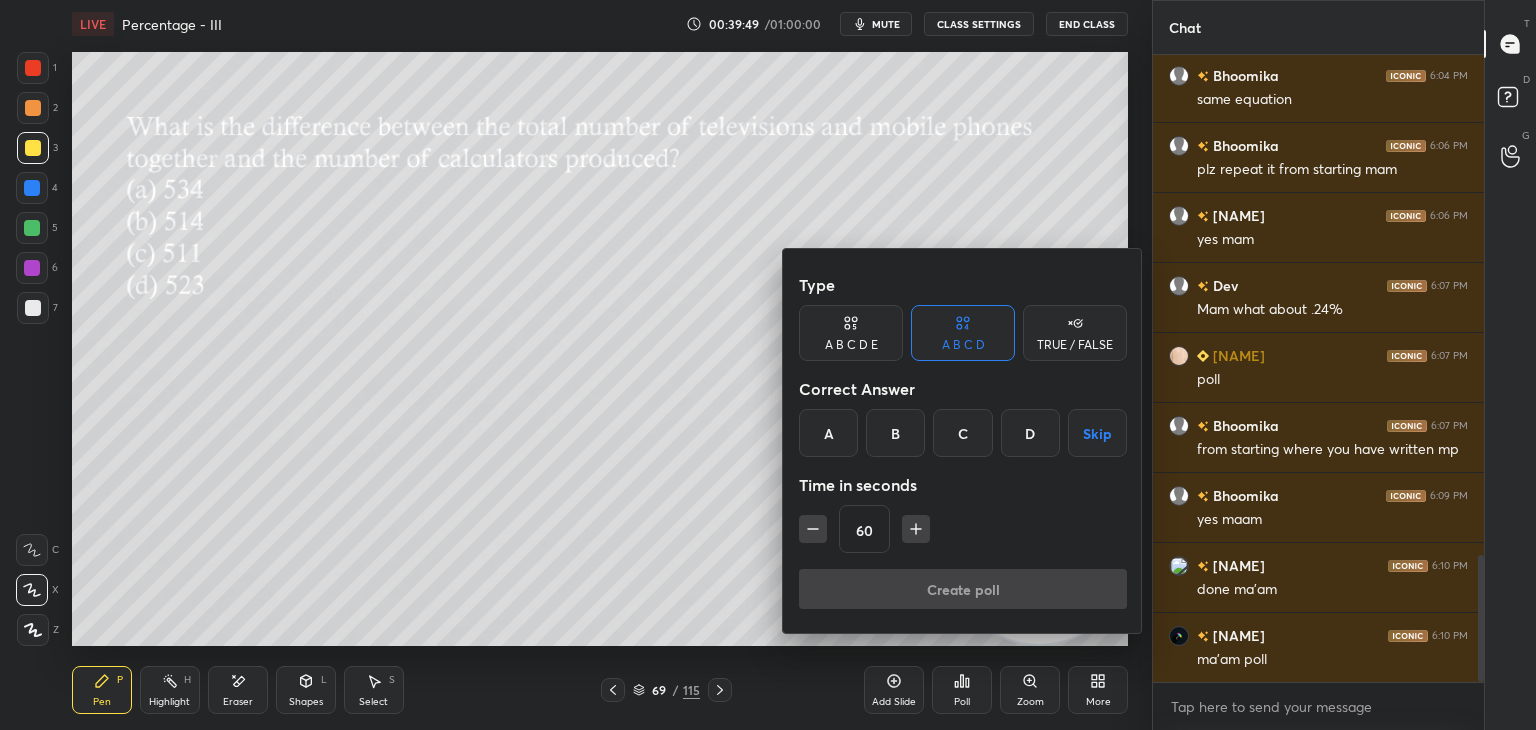 click on "B" at bounding box center (895, 433) 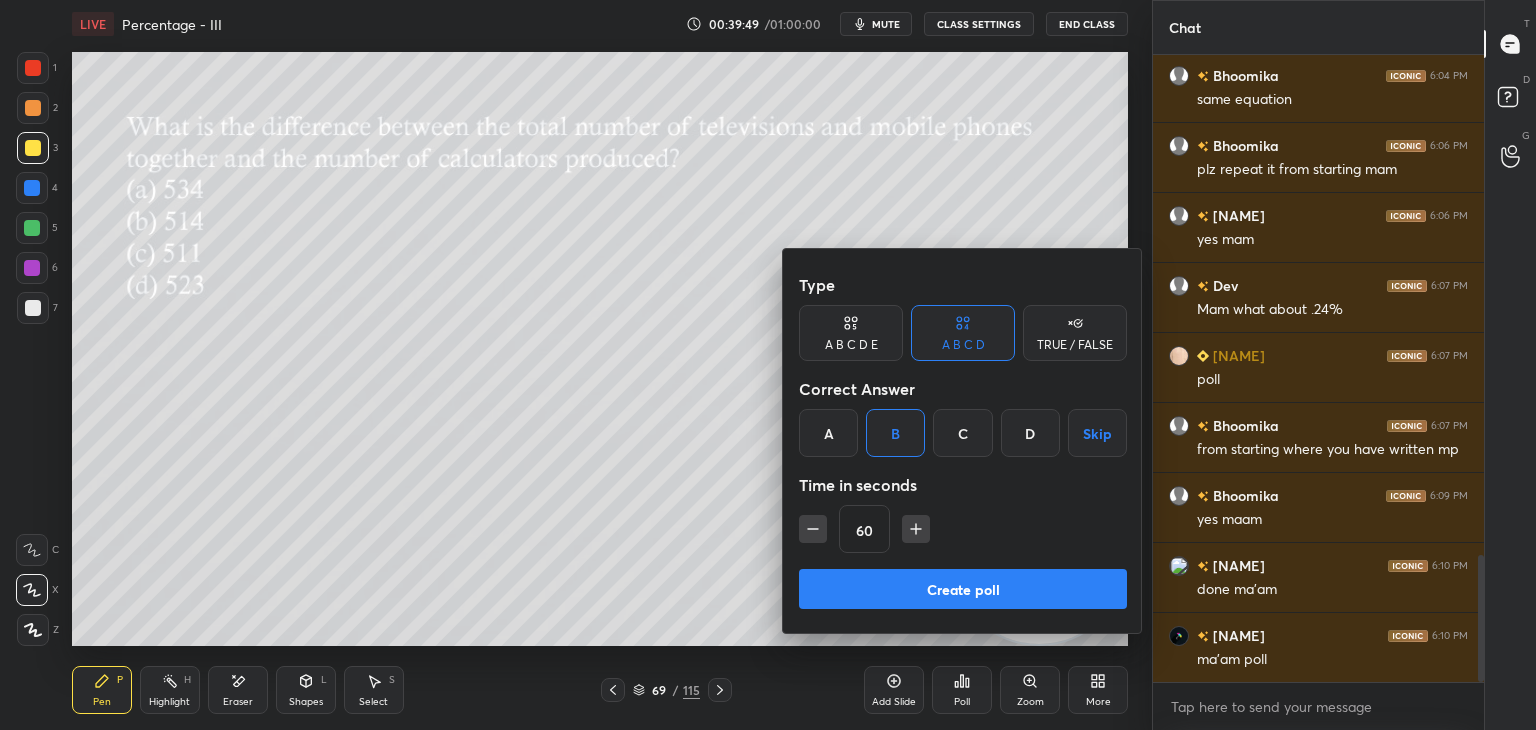 click 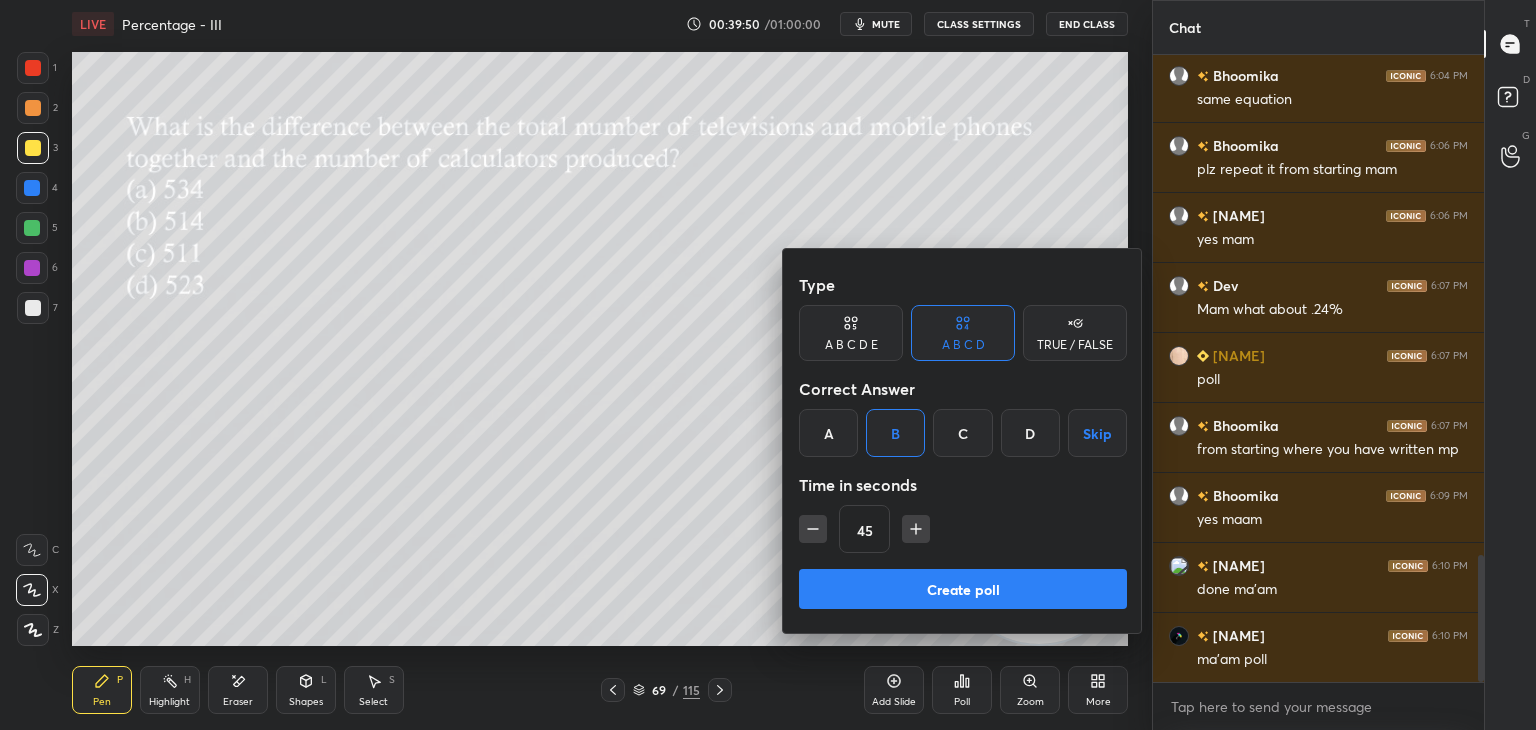 click 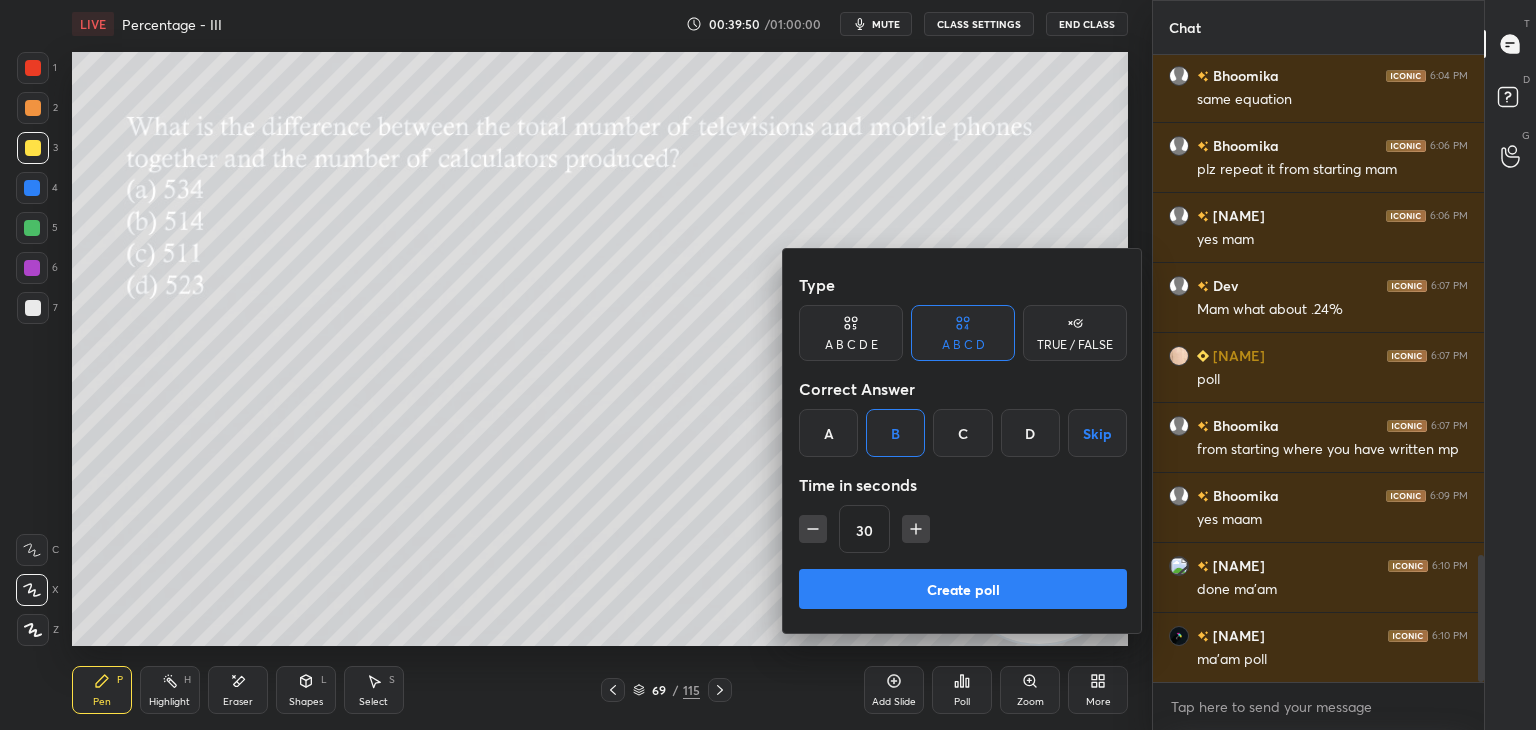 click at bounding box center (813, 529) 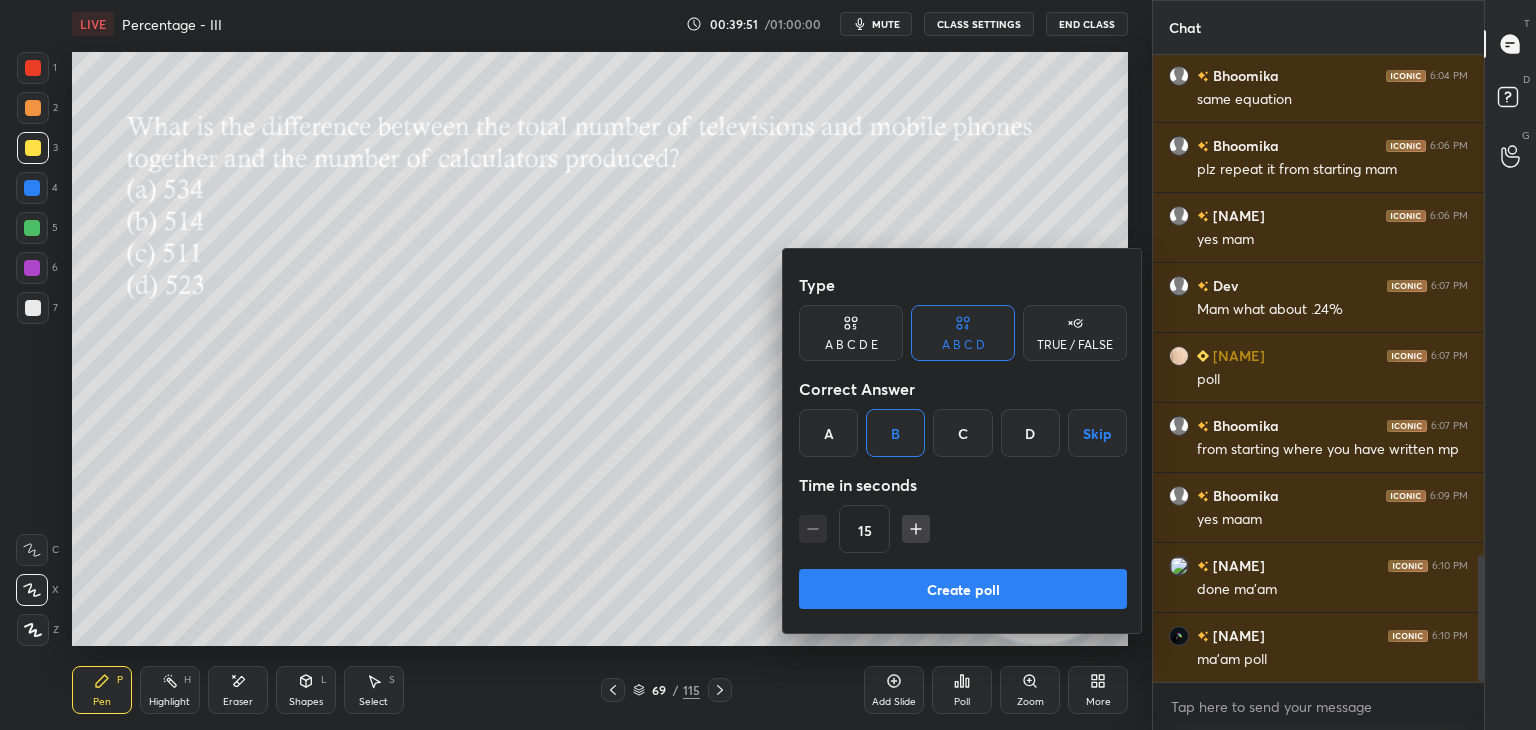 click on "Create poll" at bounding box center [963, 589] 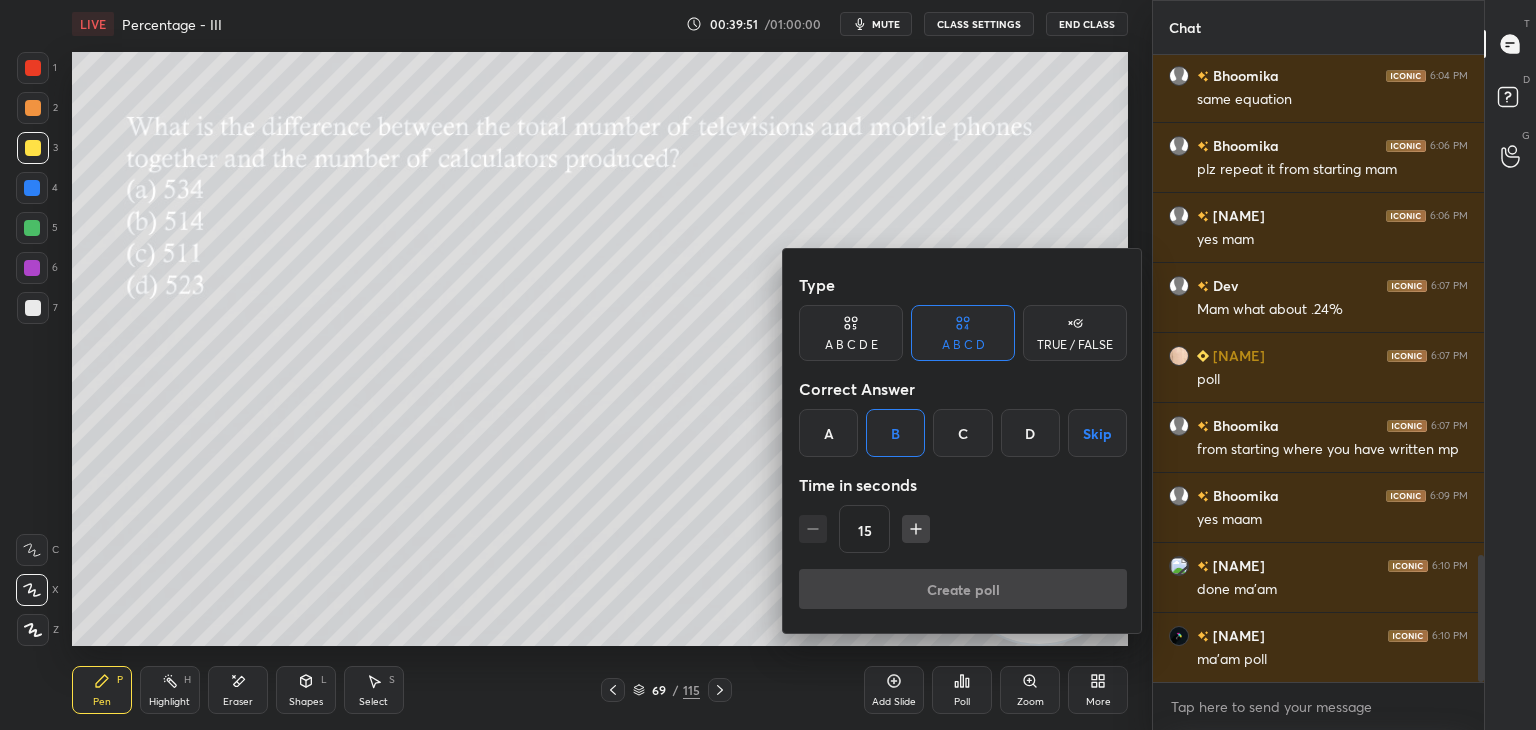 scroll, scrollTop: 602, scrollLeft: 325, axis: both 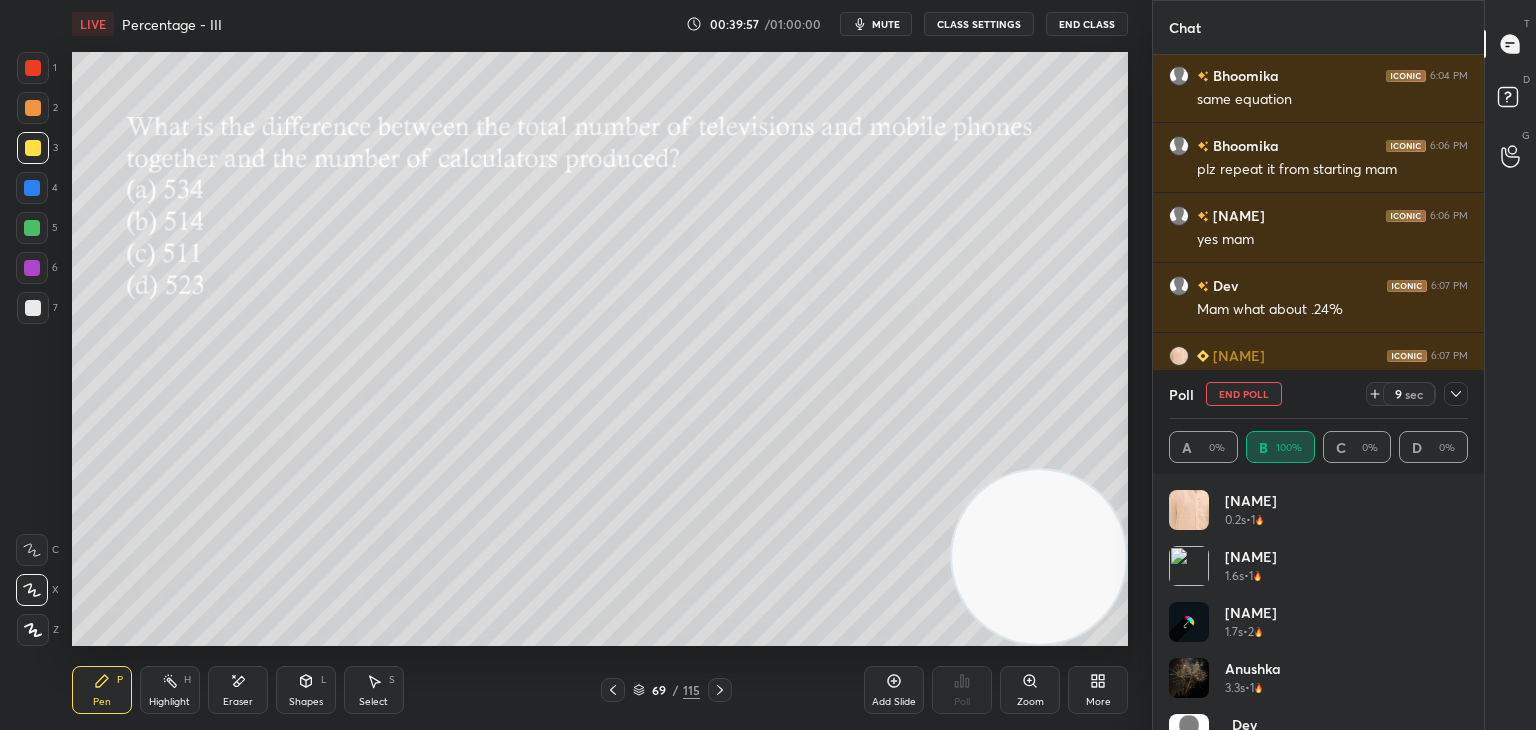 click 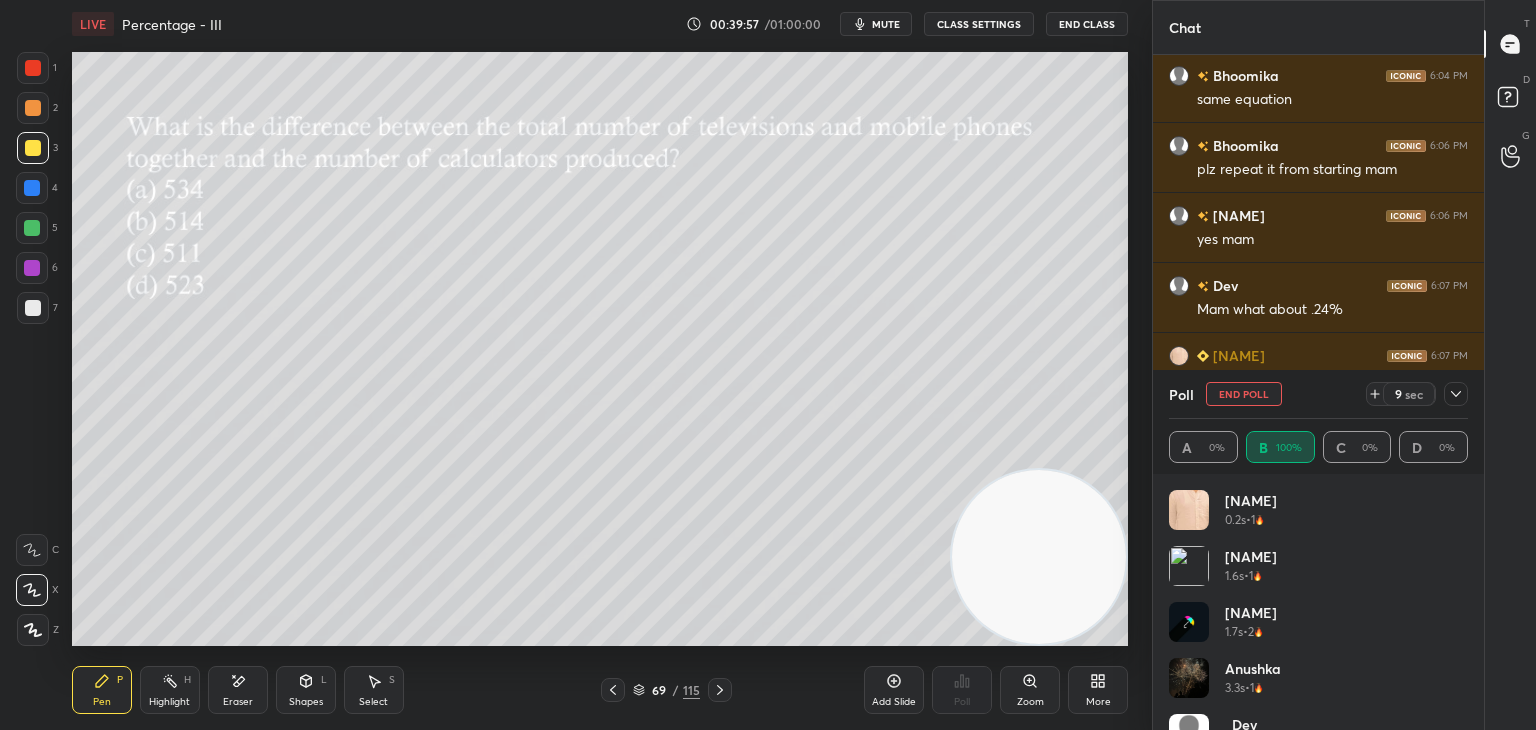 scroll, scrollTop: 203, scrollLeft: 293, axis: both 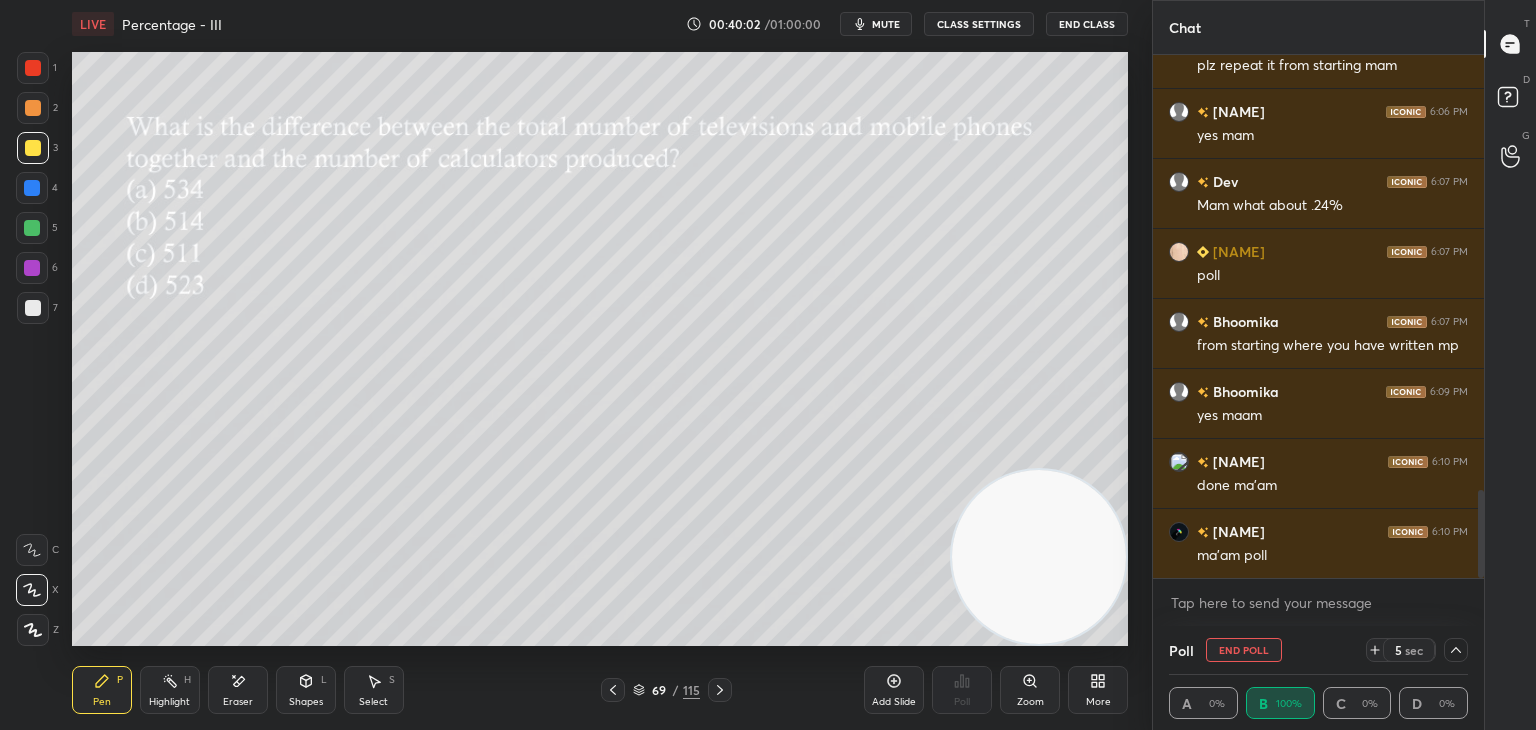 click 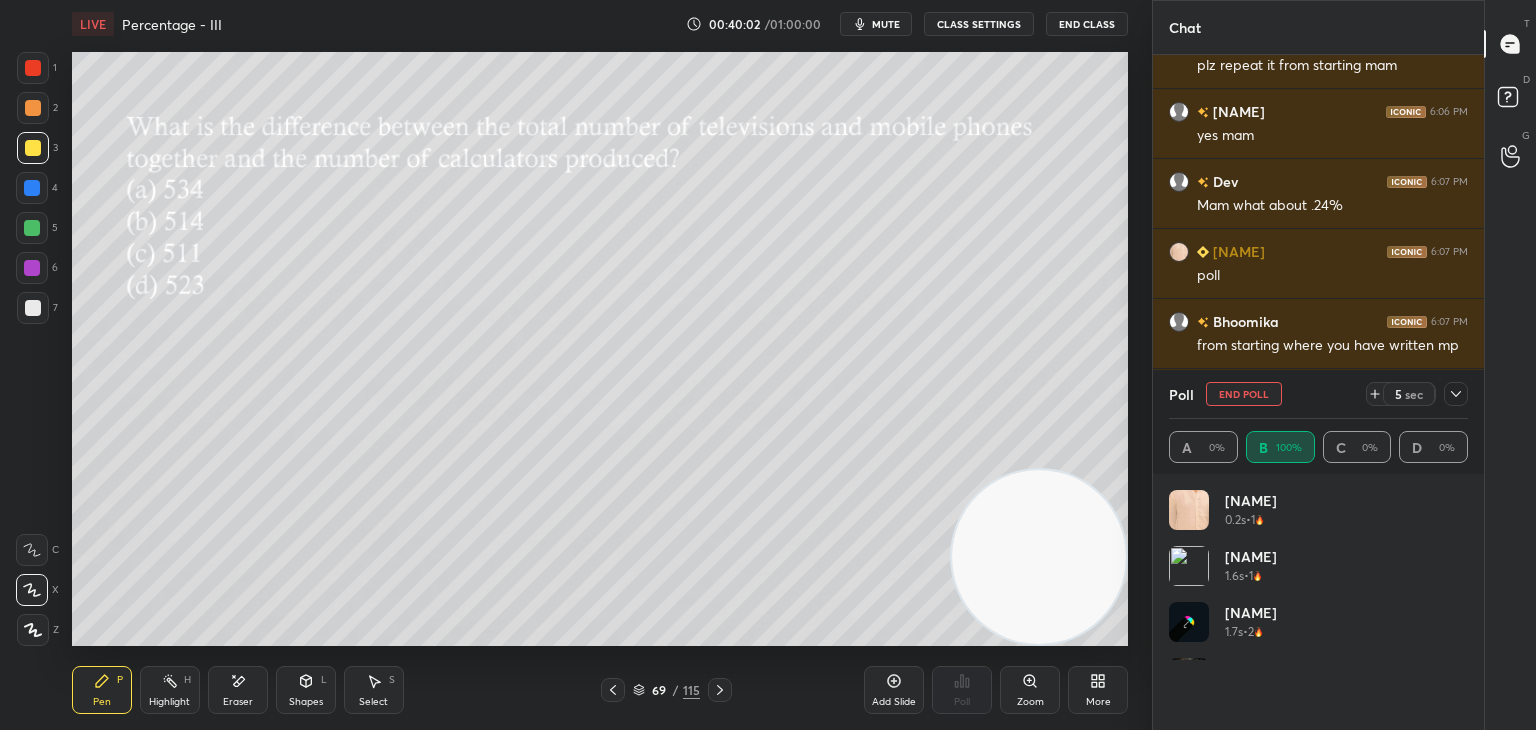 scroll, scrollTop: 7, scrollLeft: 6, axis: both 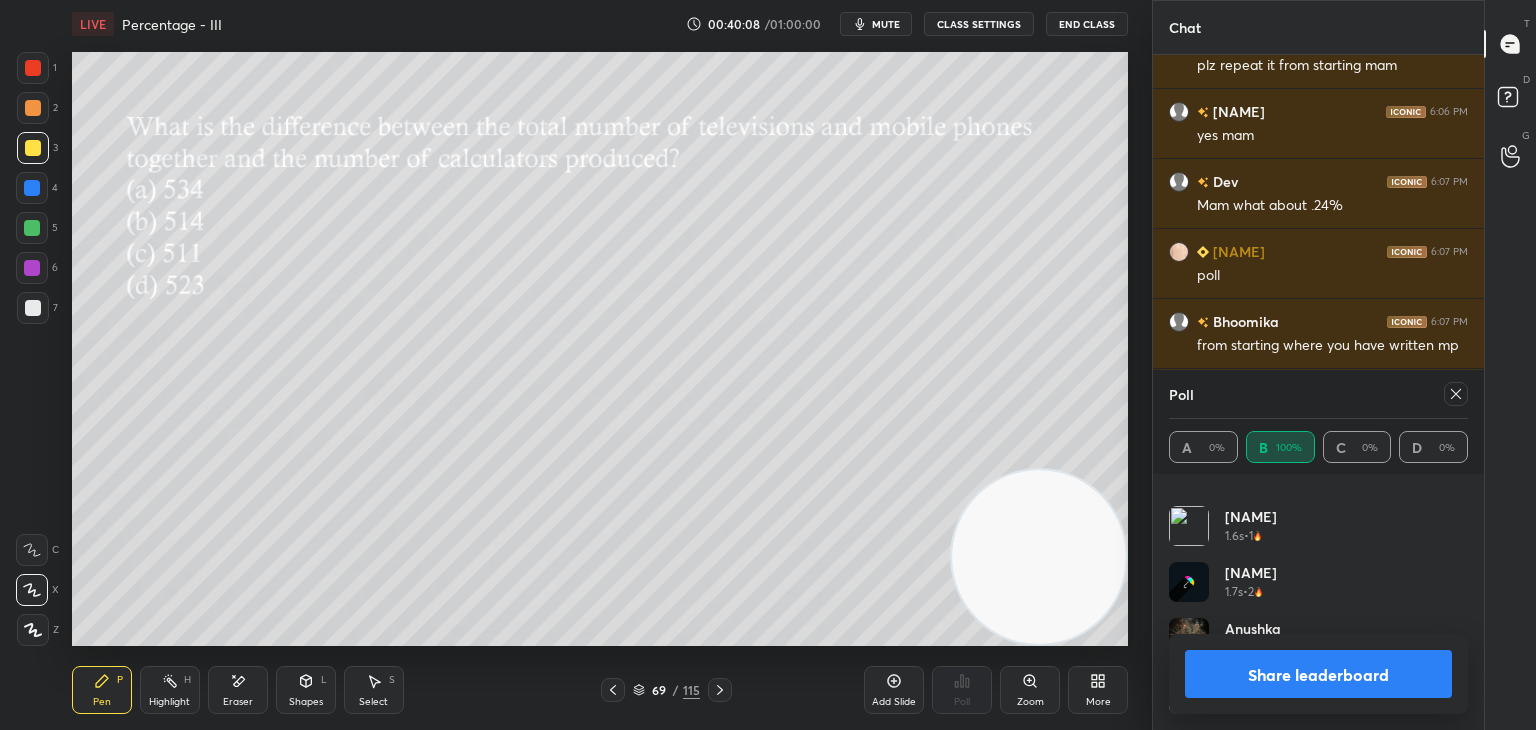 click 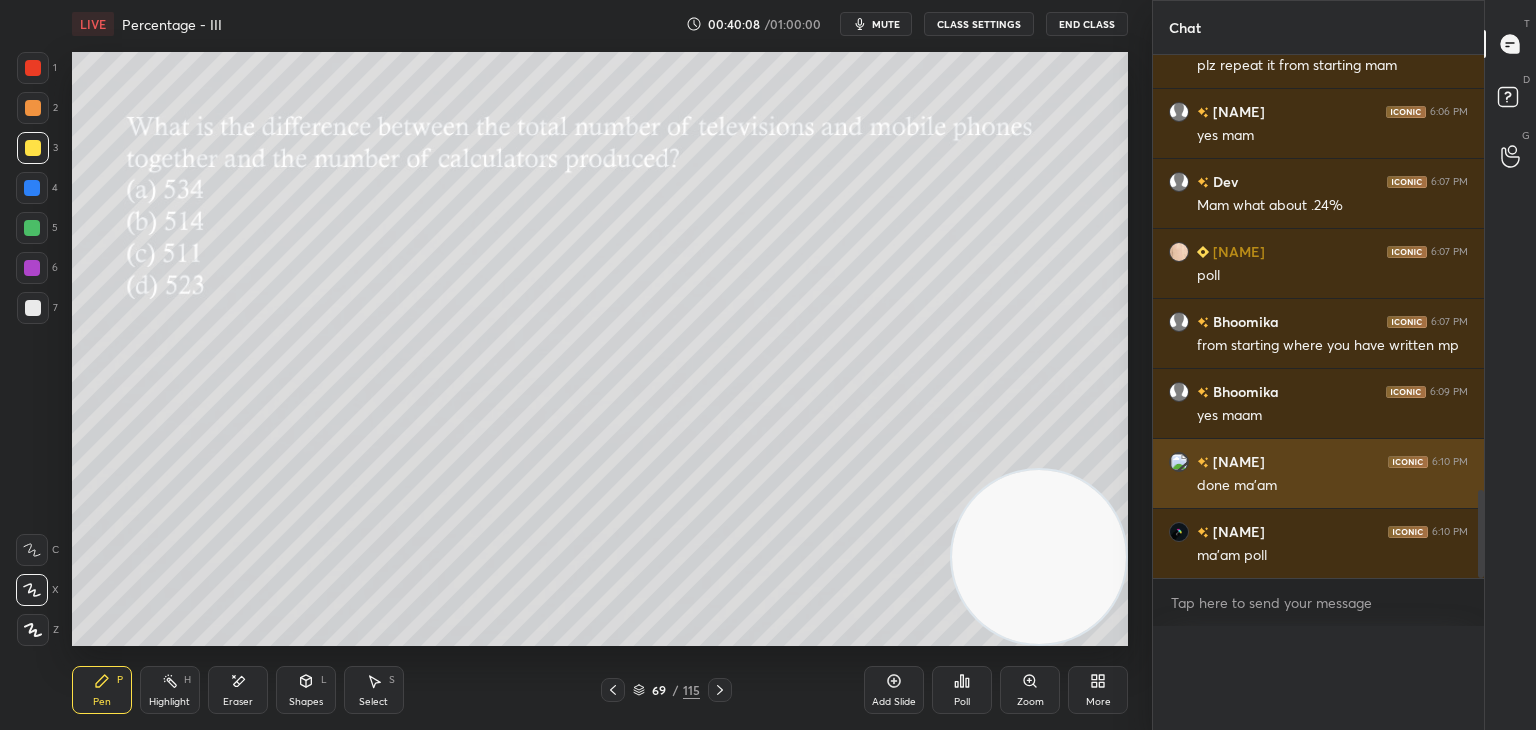 scroll, scrollTop: 7, scrollLeft: 6, axis: both 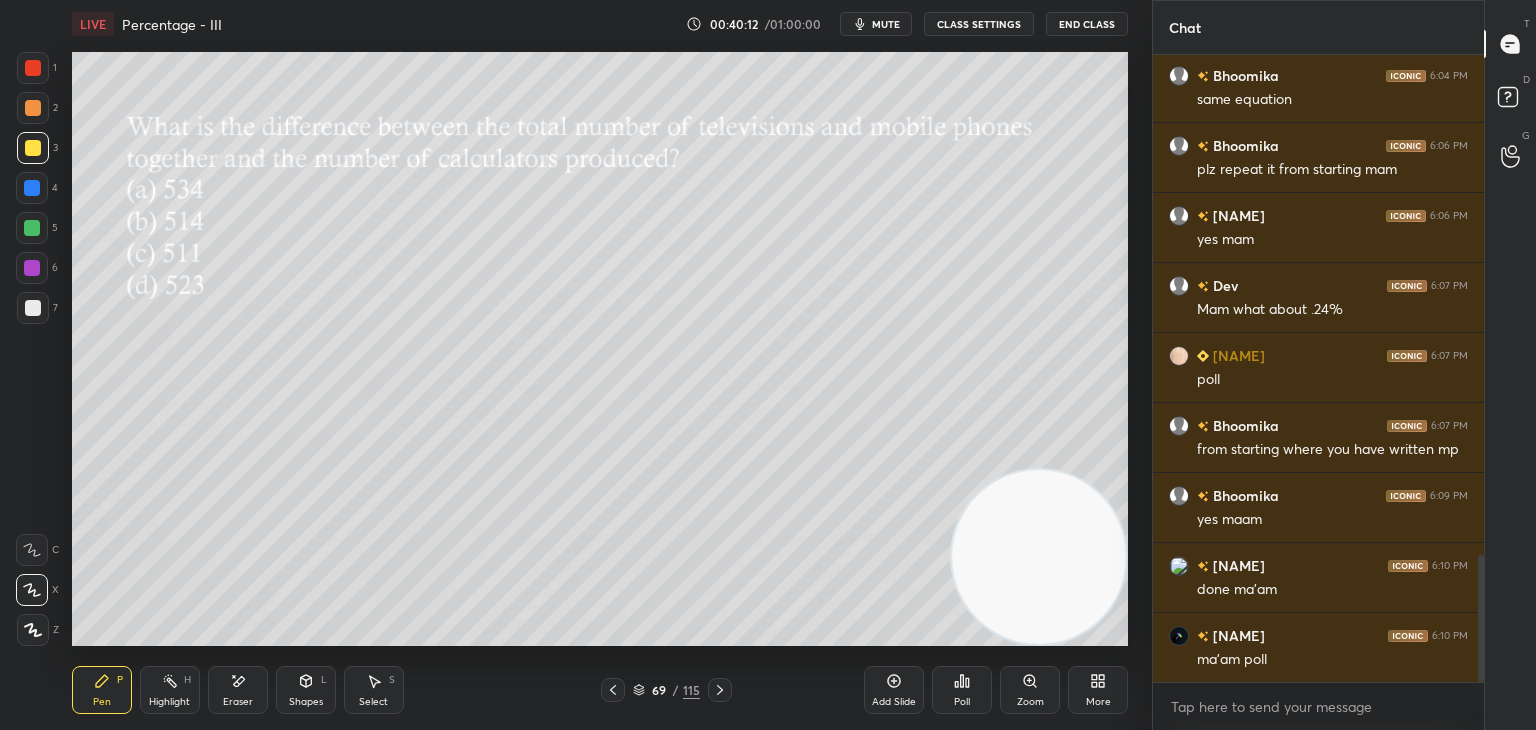 click 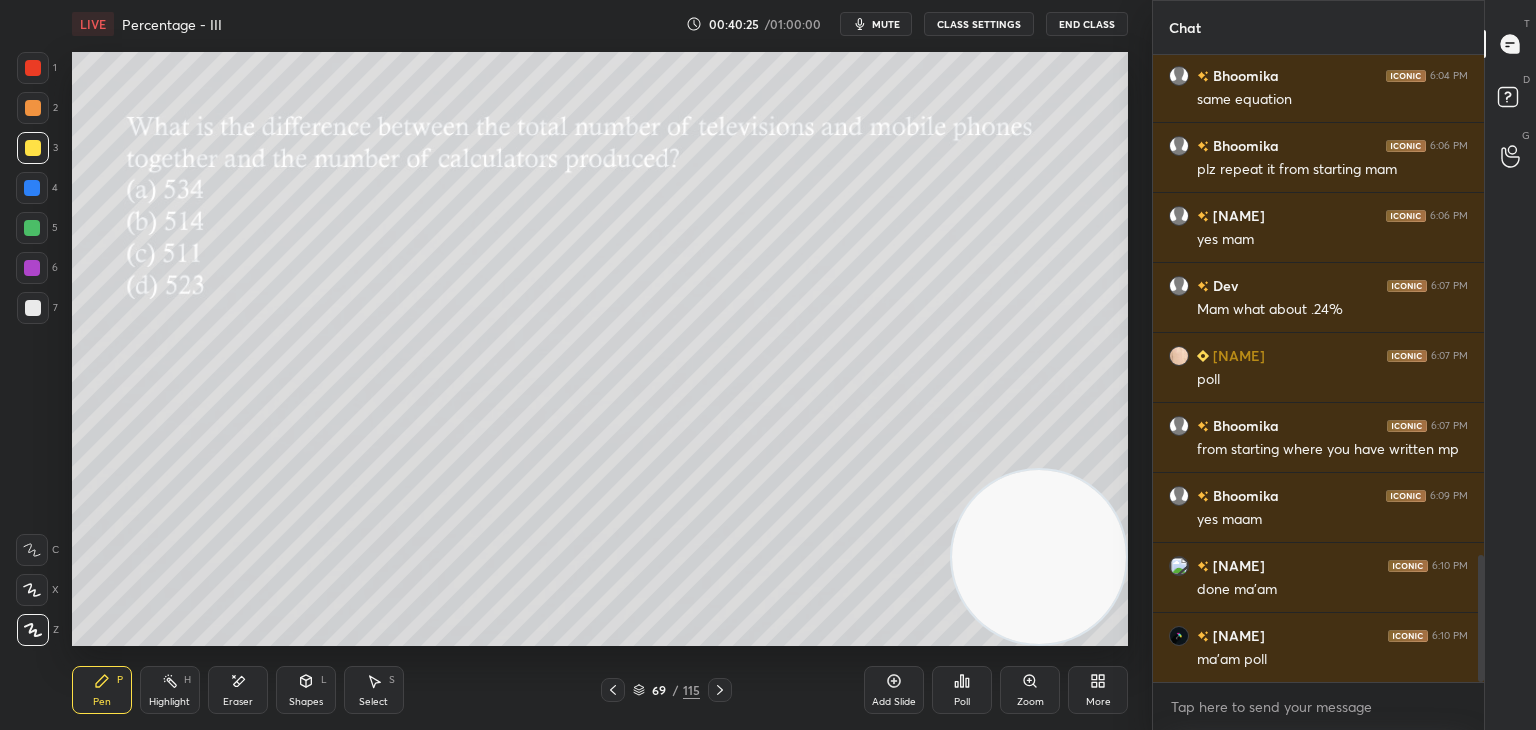 click at bounding box center [613, 690] 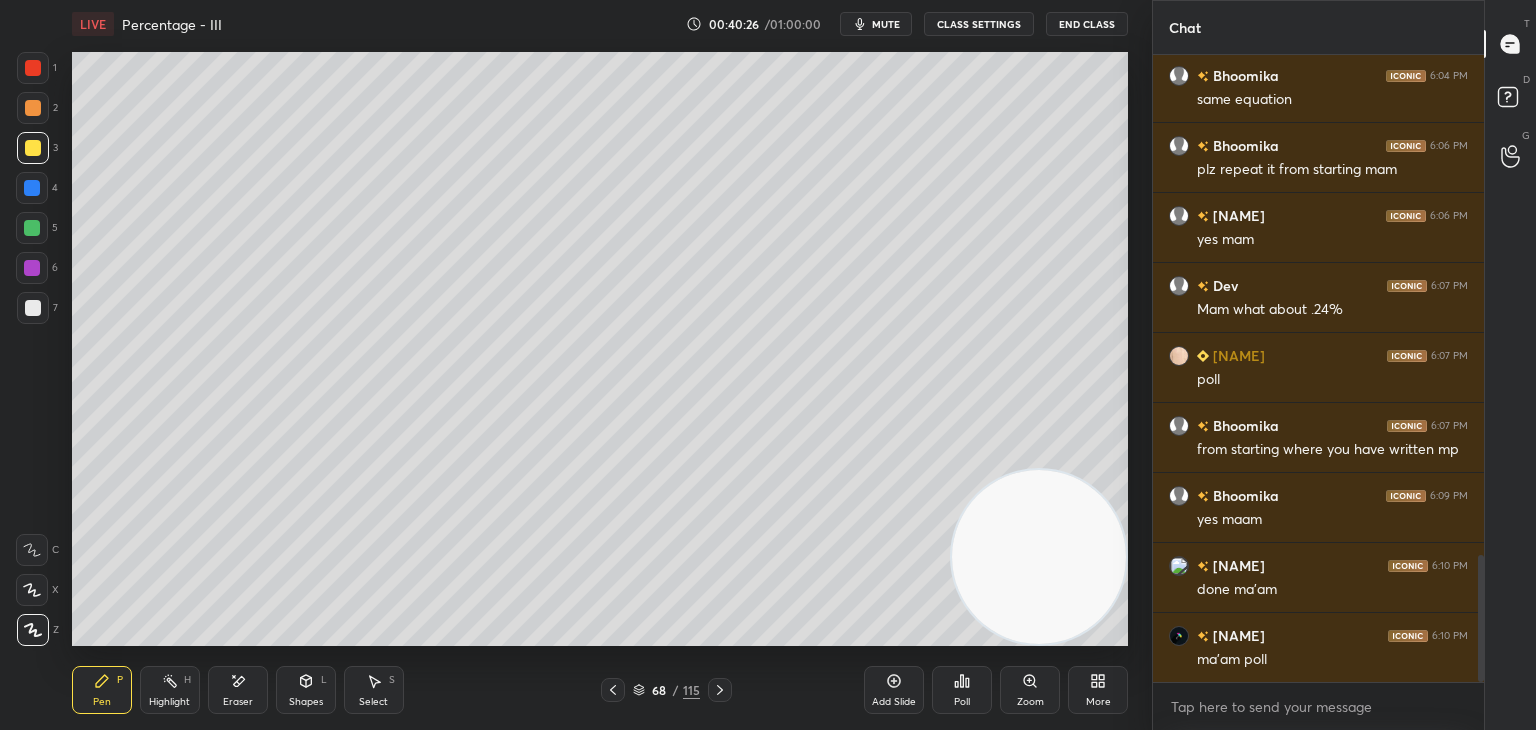 click 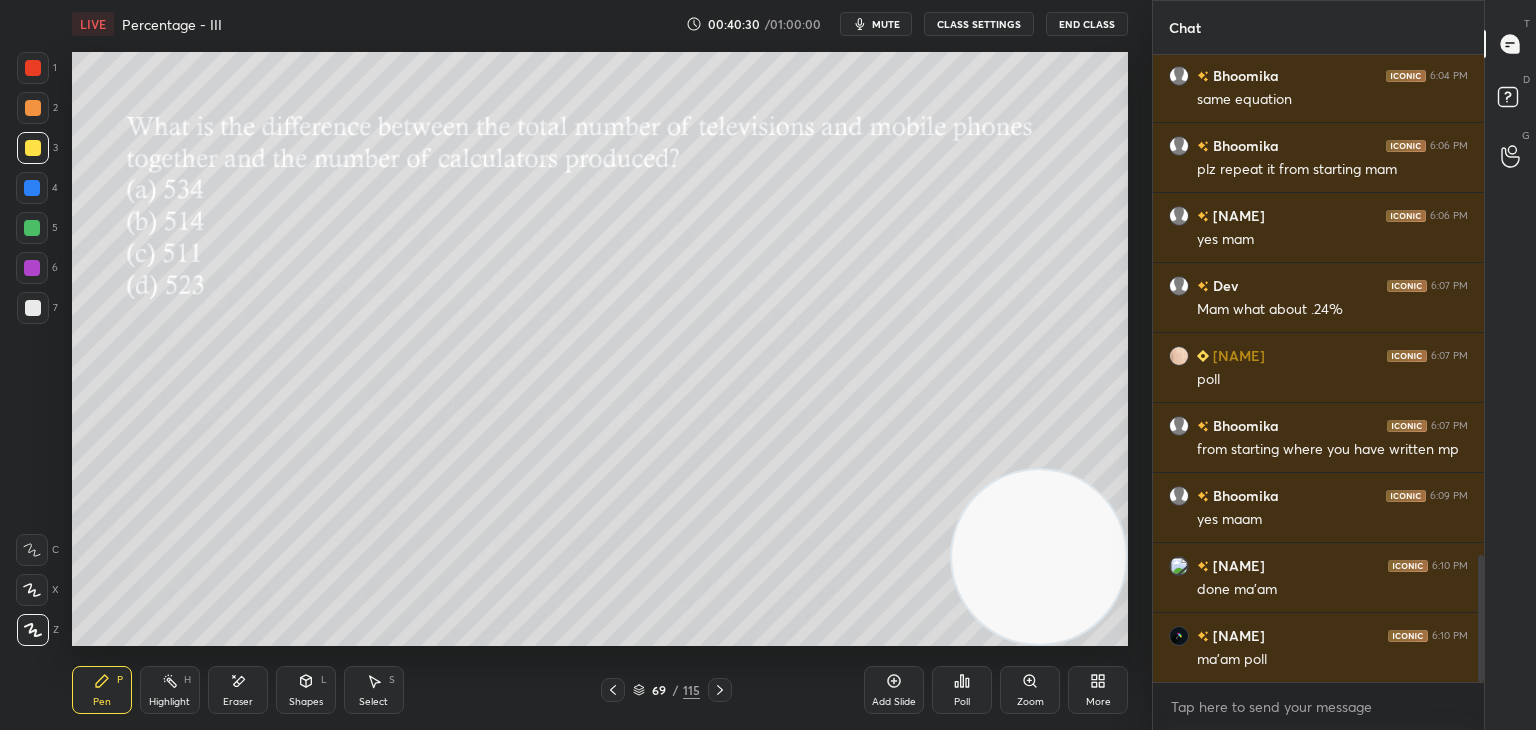 click 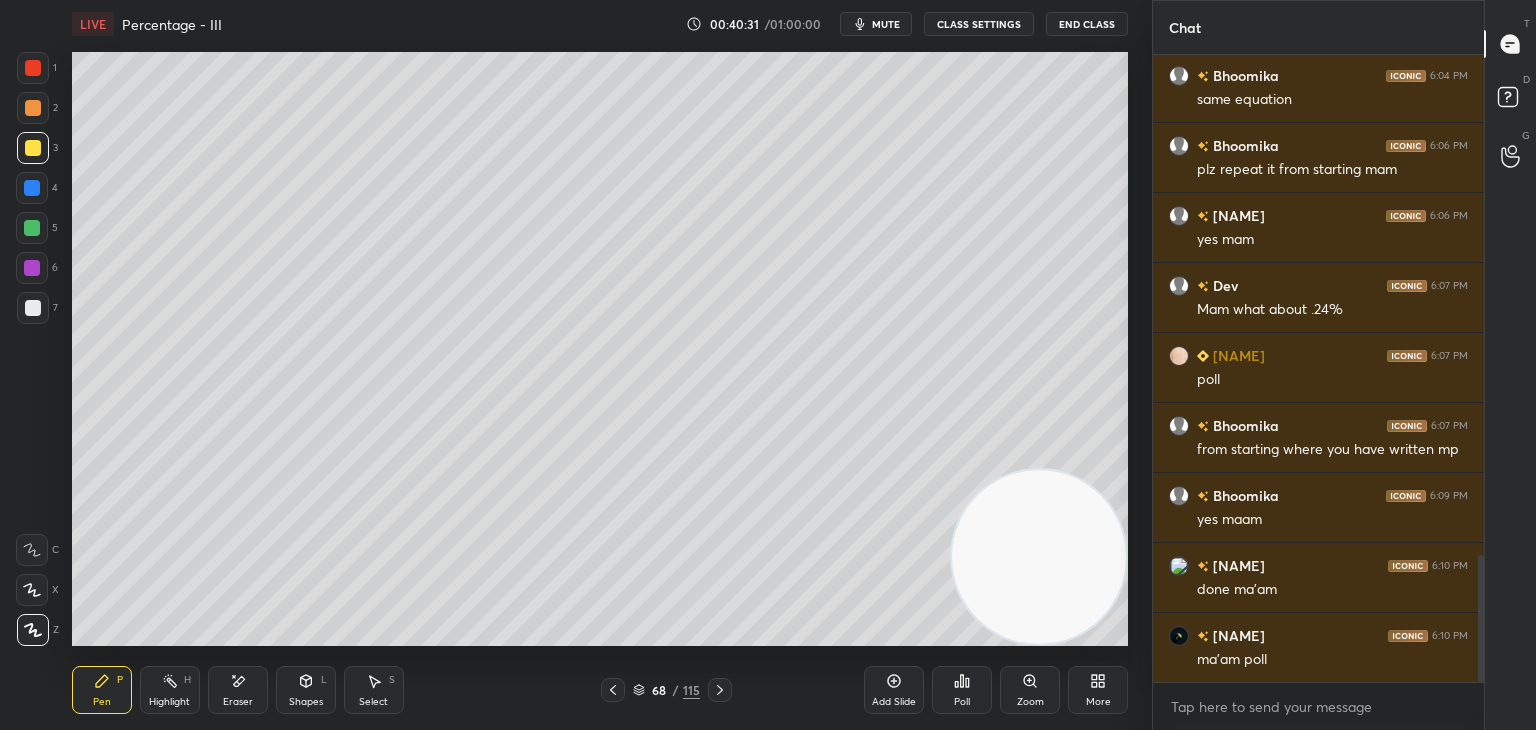 click at bounding box center [613, 690] 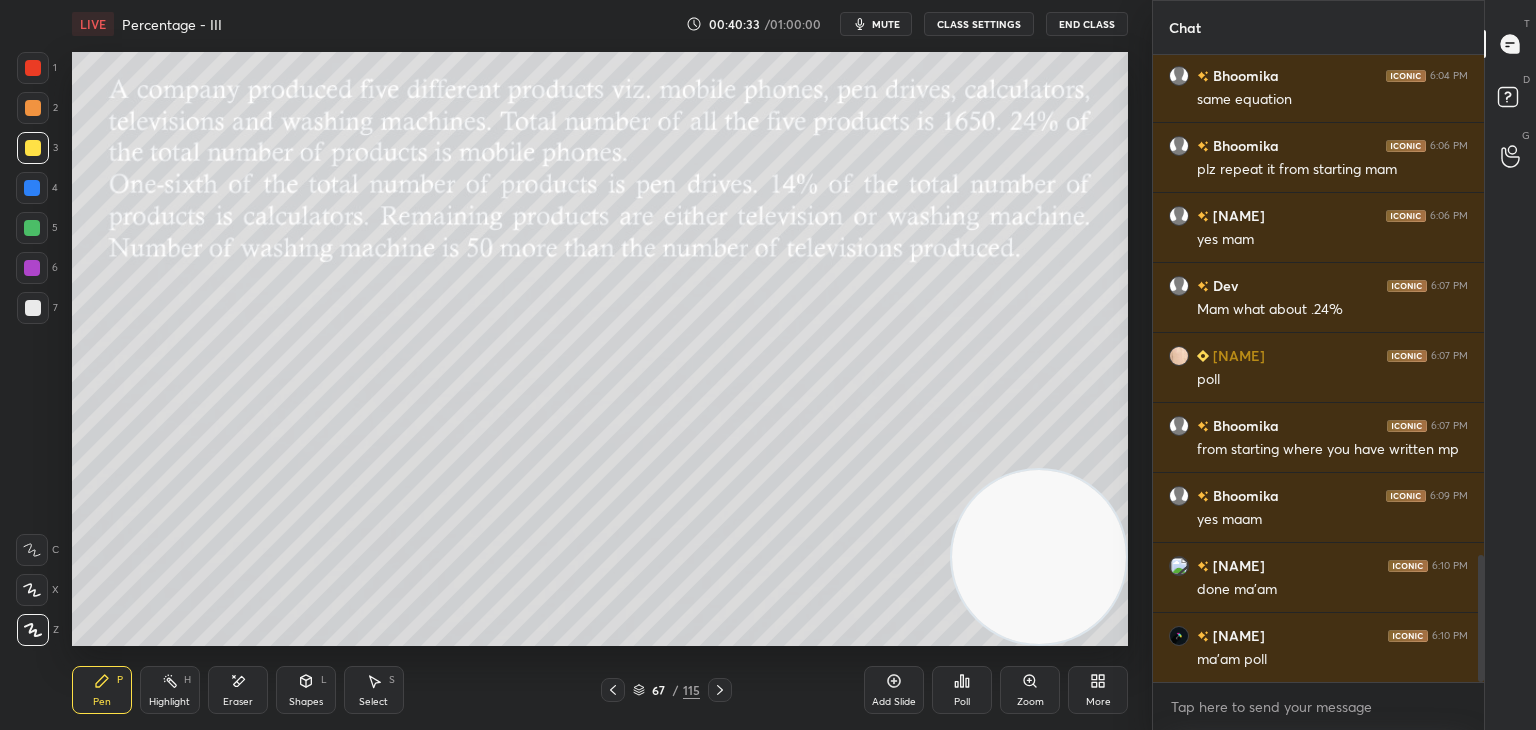 click 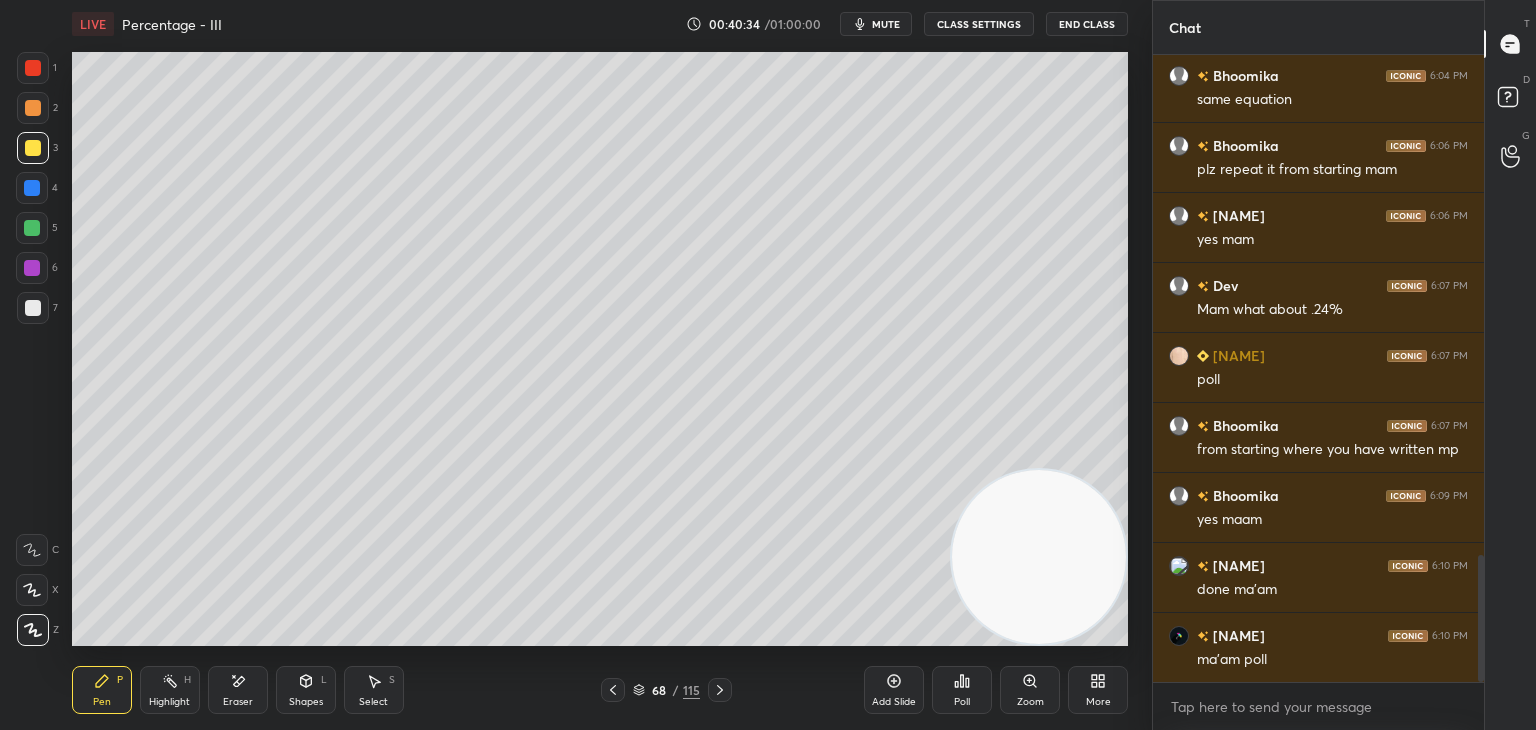click 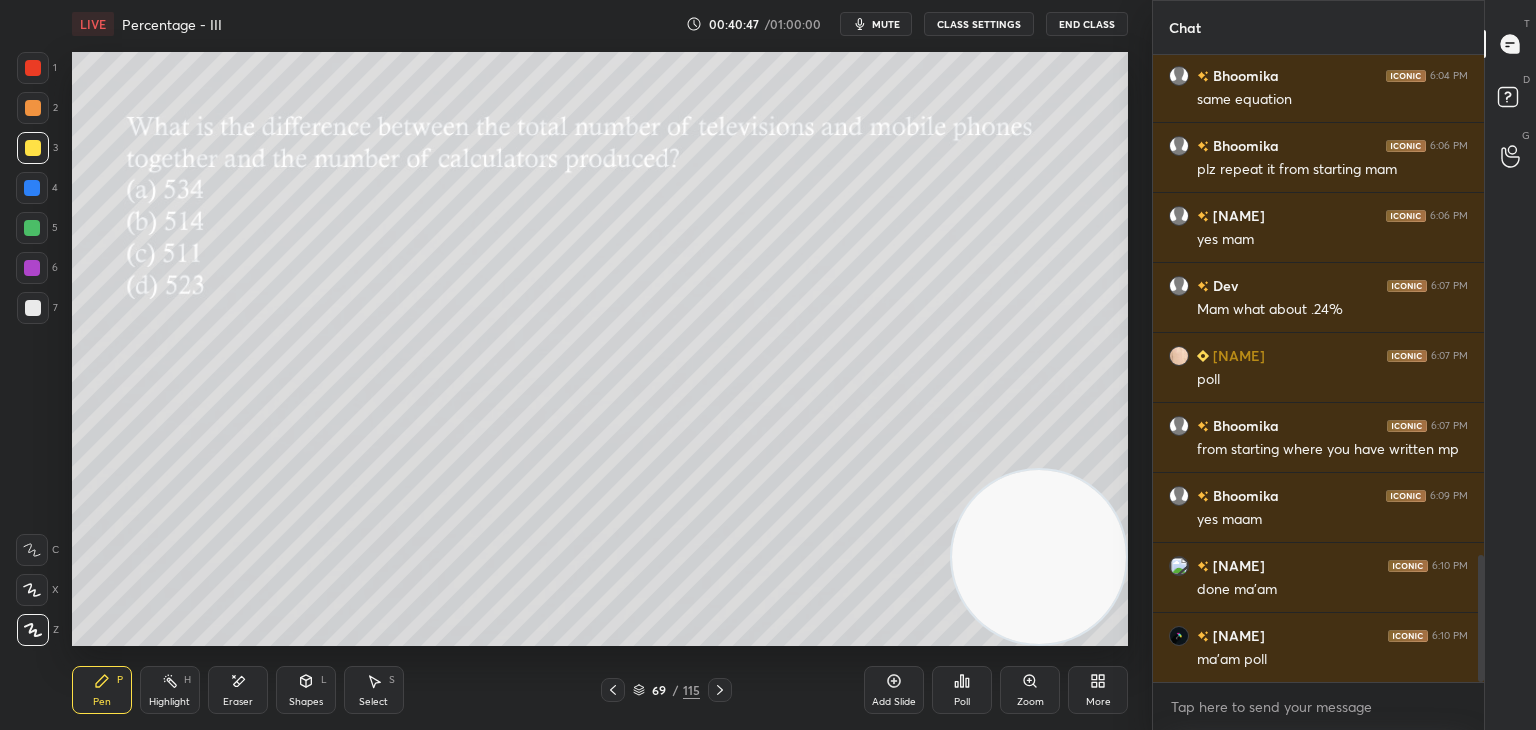 click 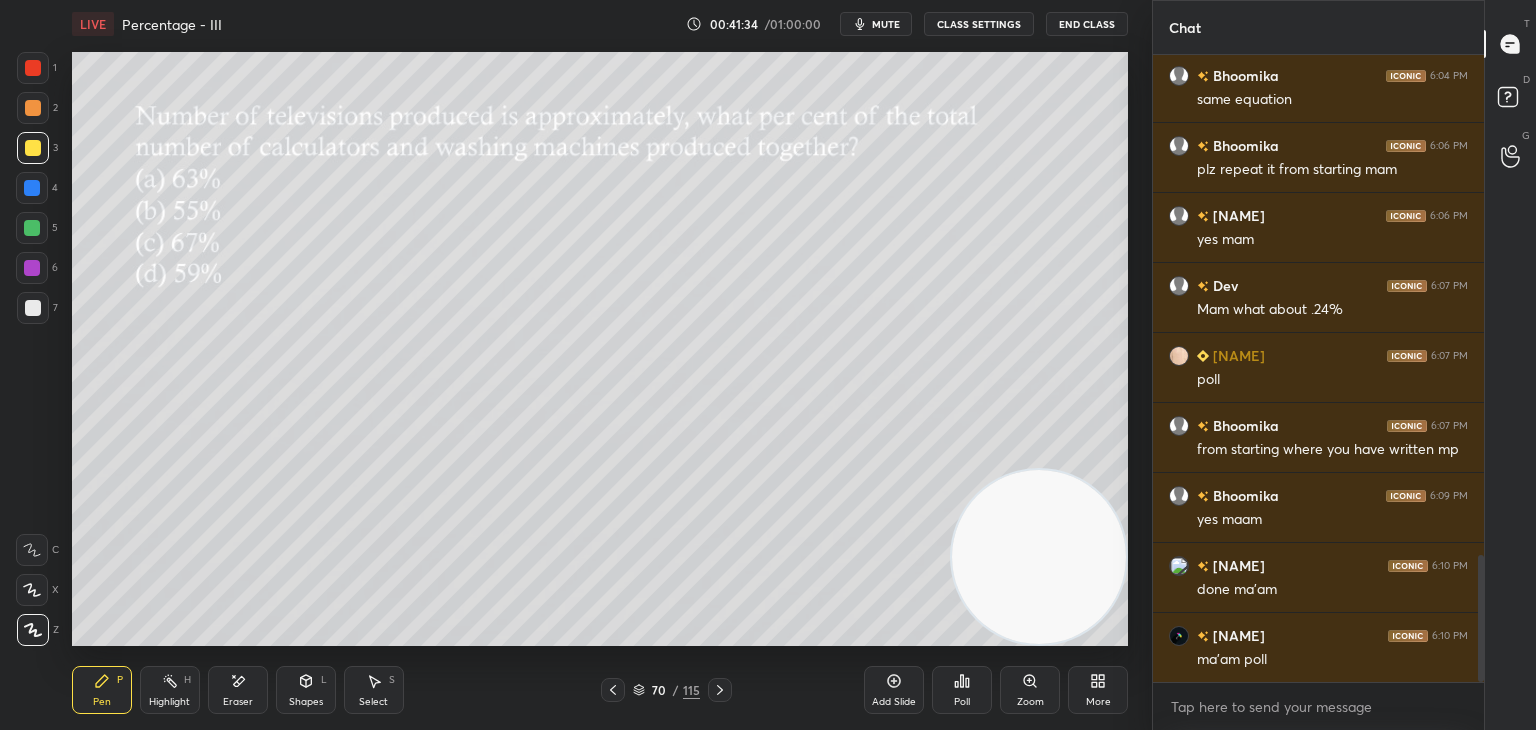 click on "Poll" at bounding box center (962, 690) 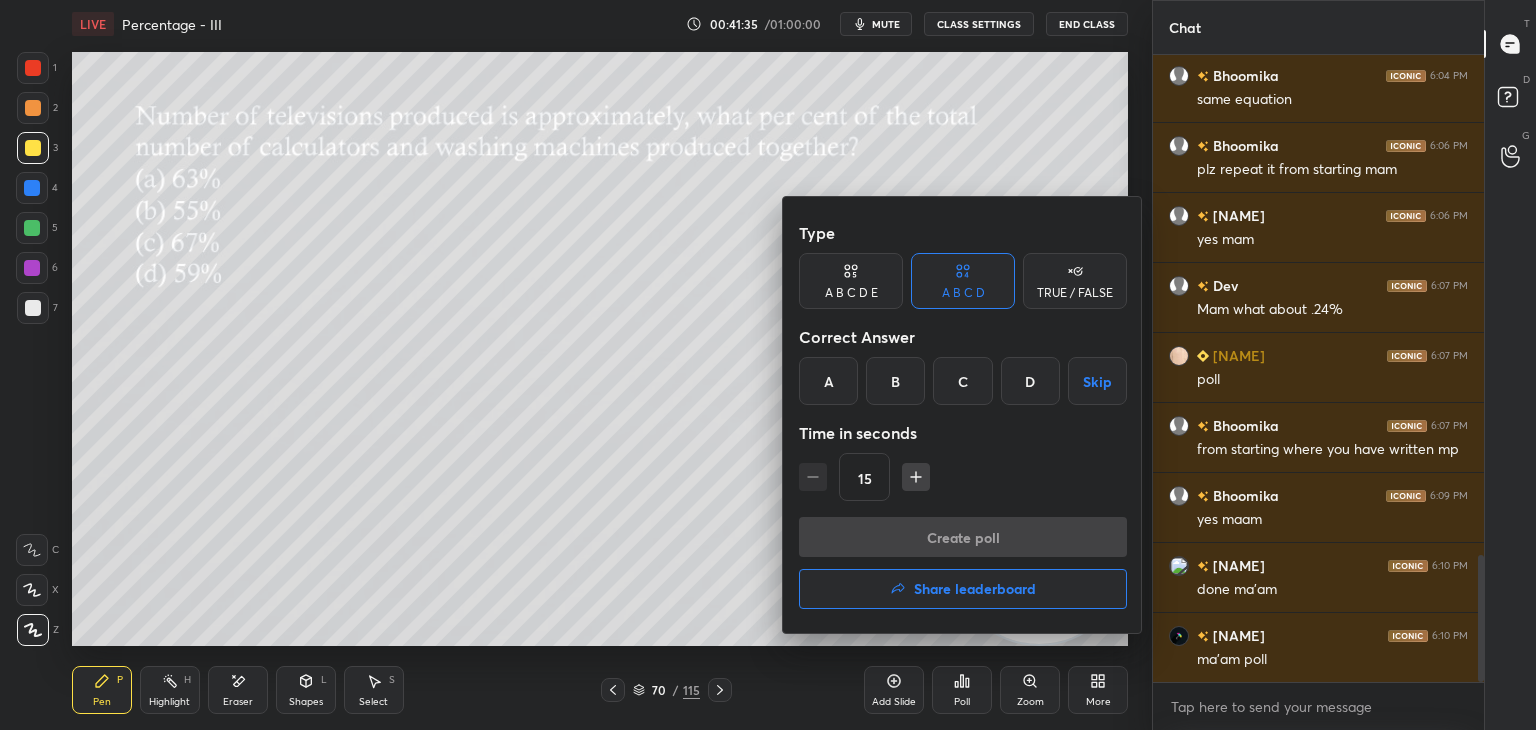 click on "B" at bounding box center [895, 381] 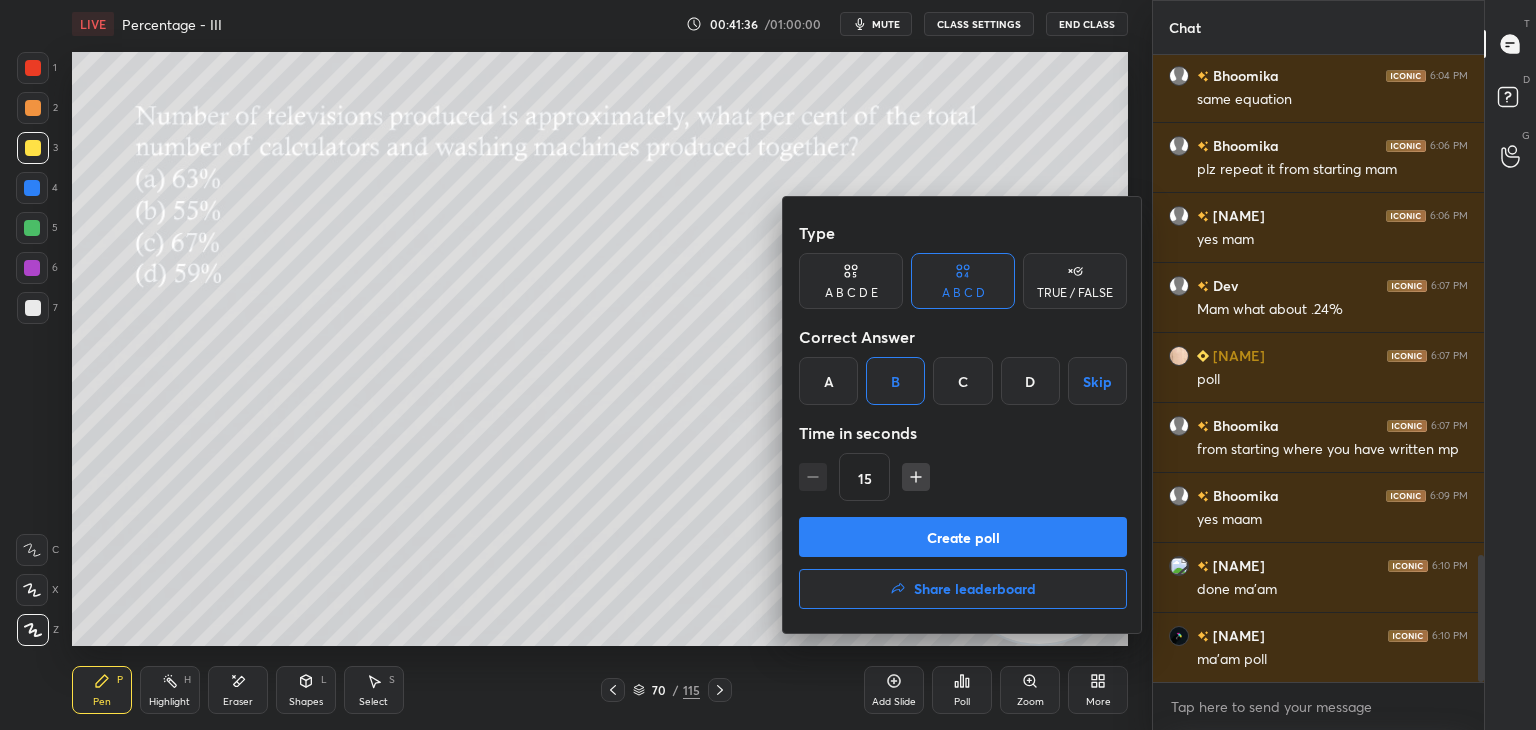 click 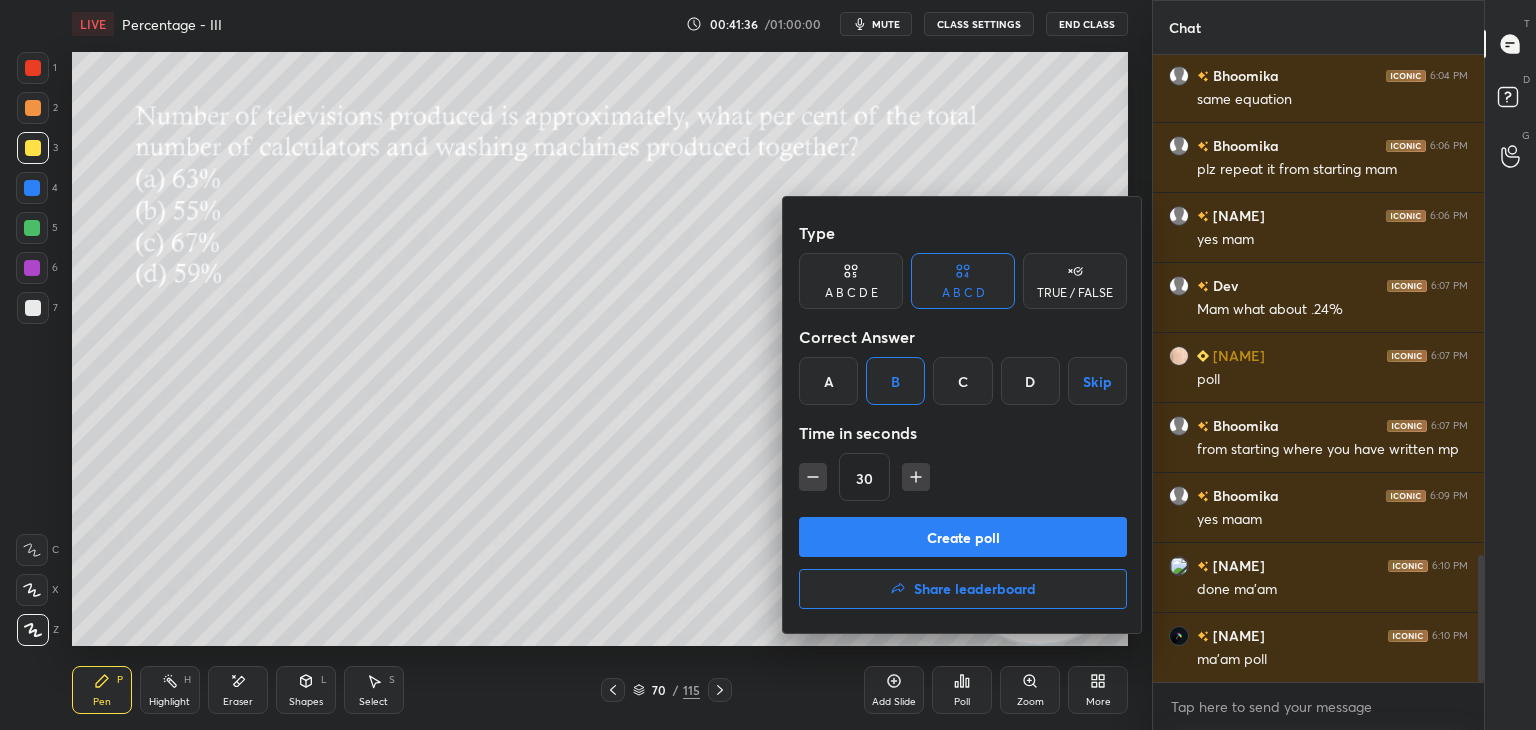 click 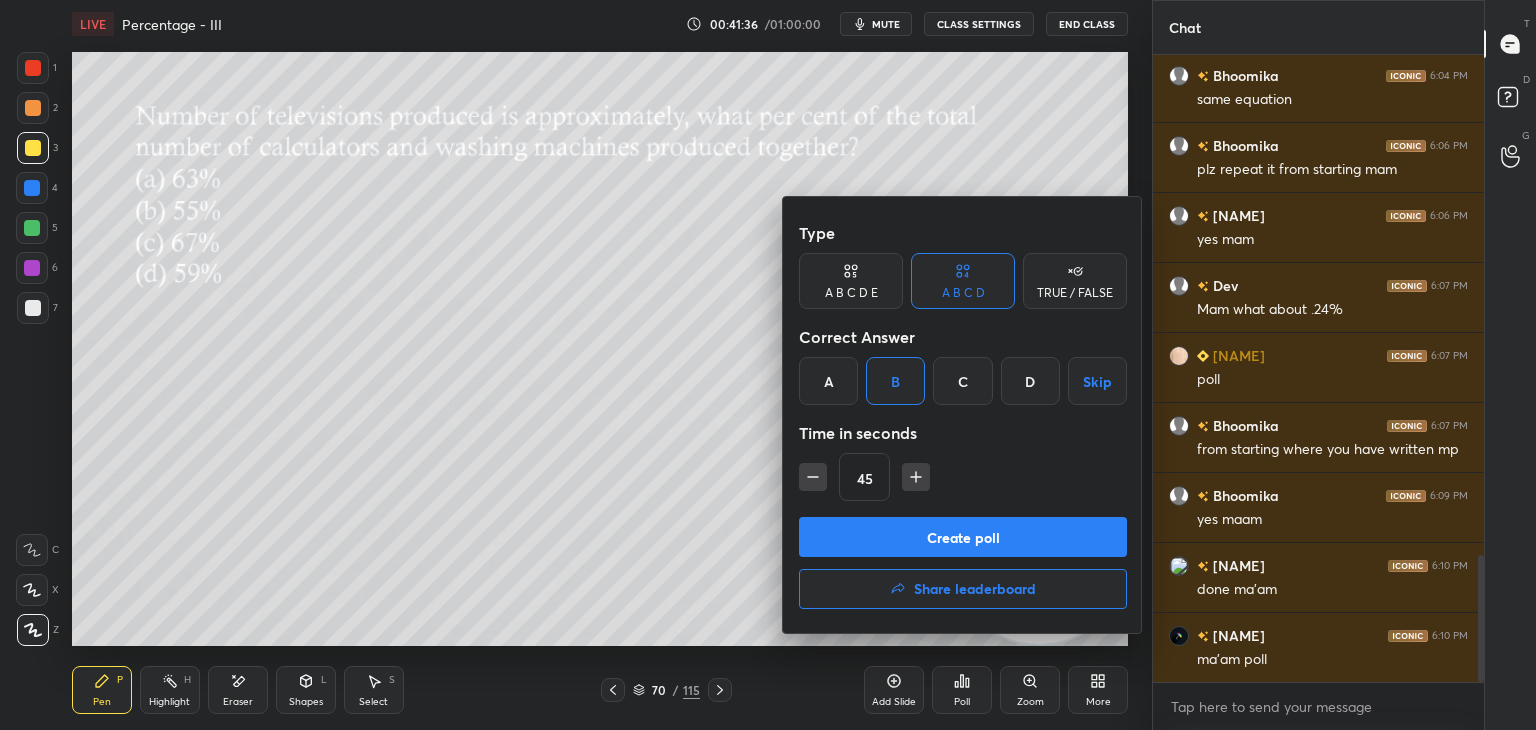 click on "Create poll" at bounding box center (963, 537) 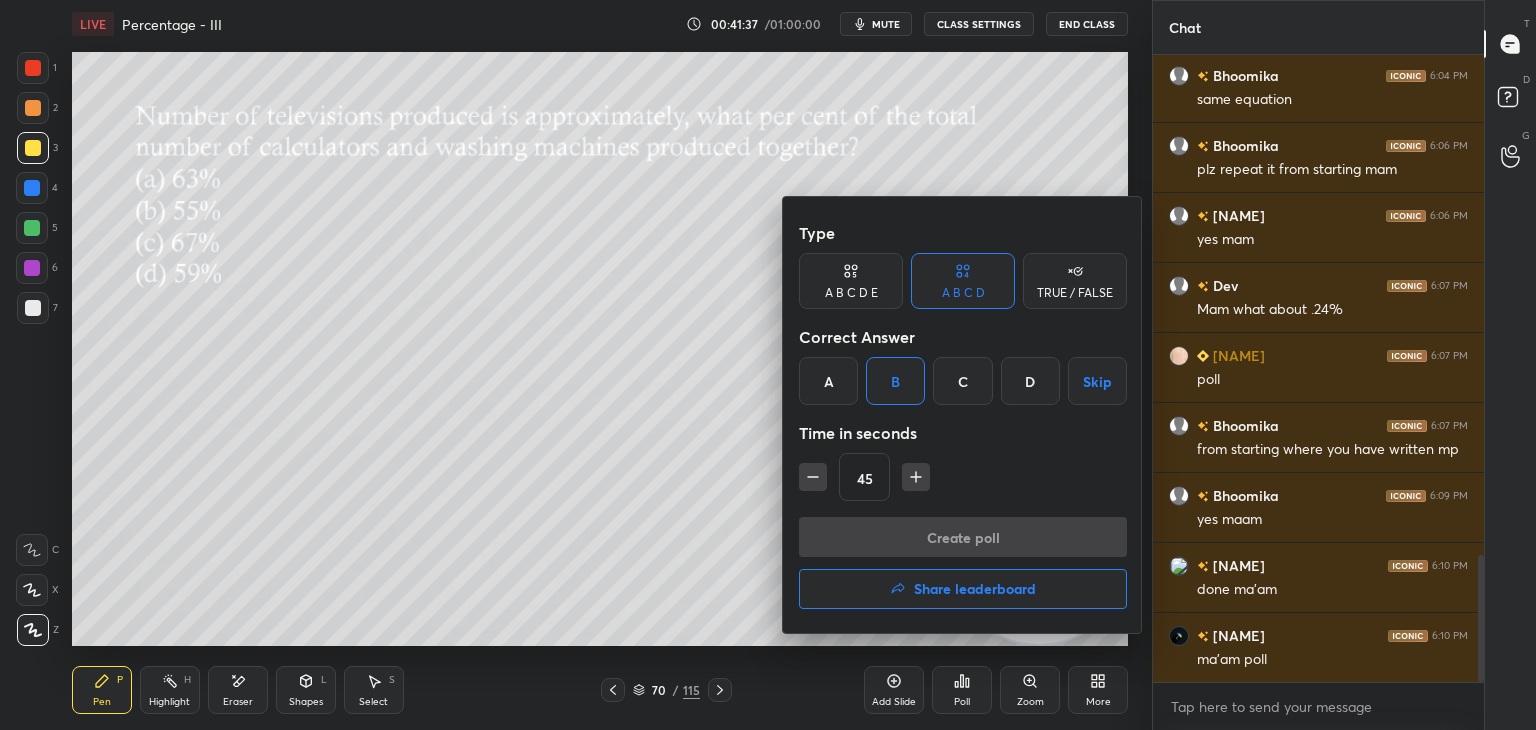 scroll, scrollTop: 555, scrollLeft: 325, axis: both 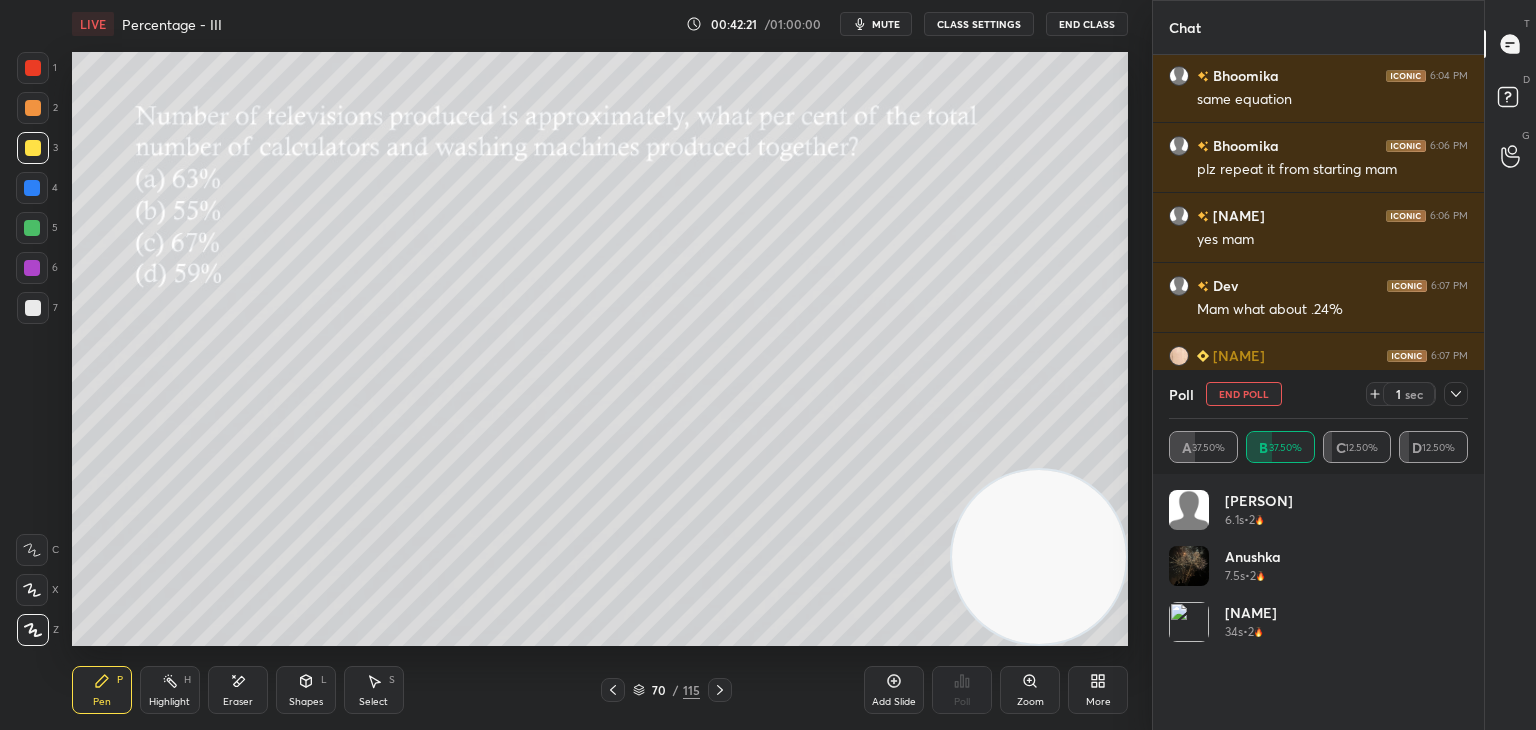 click on "End Poll" at bounding box center (1244, 394) 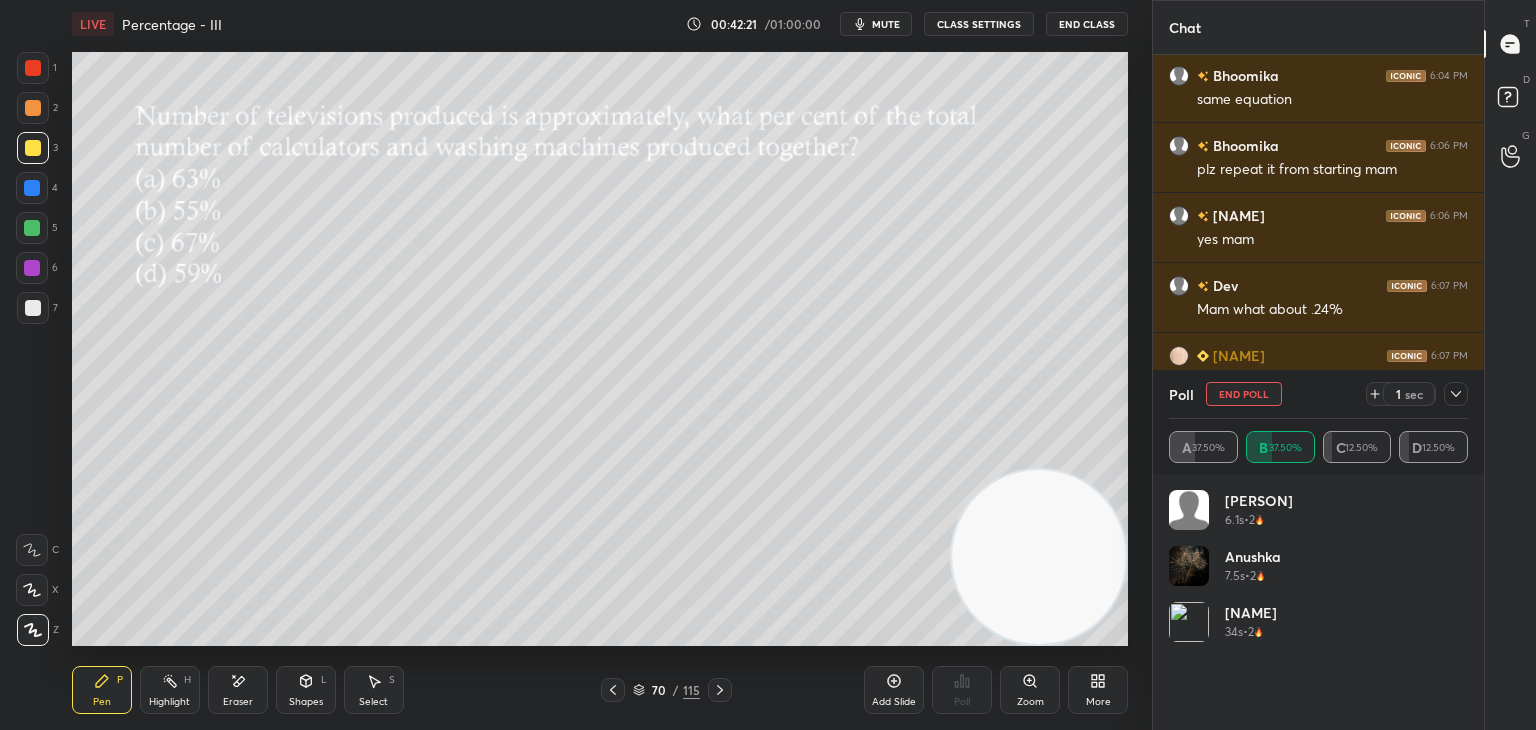 scroll, scrollTop: 0, scrollLeft: 0, axis: both 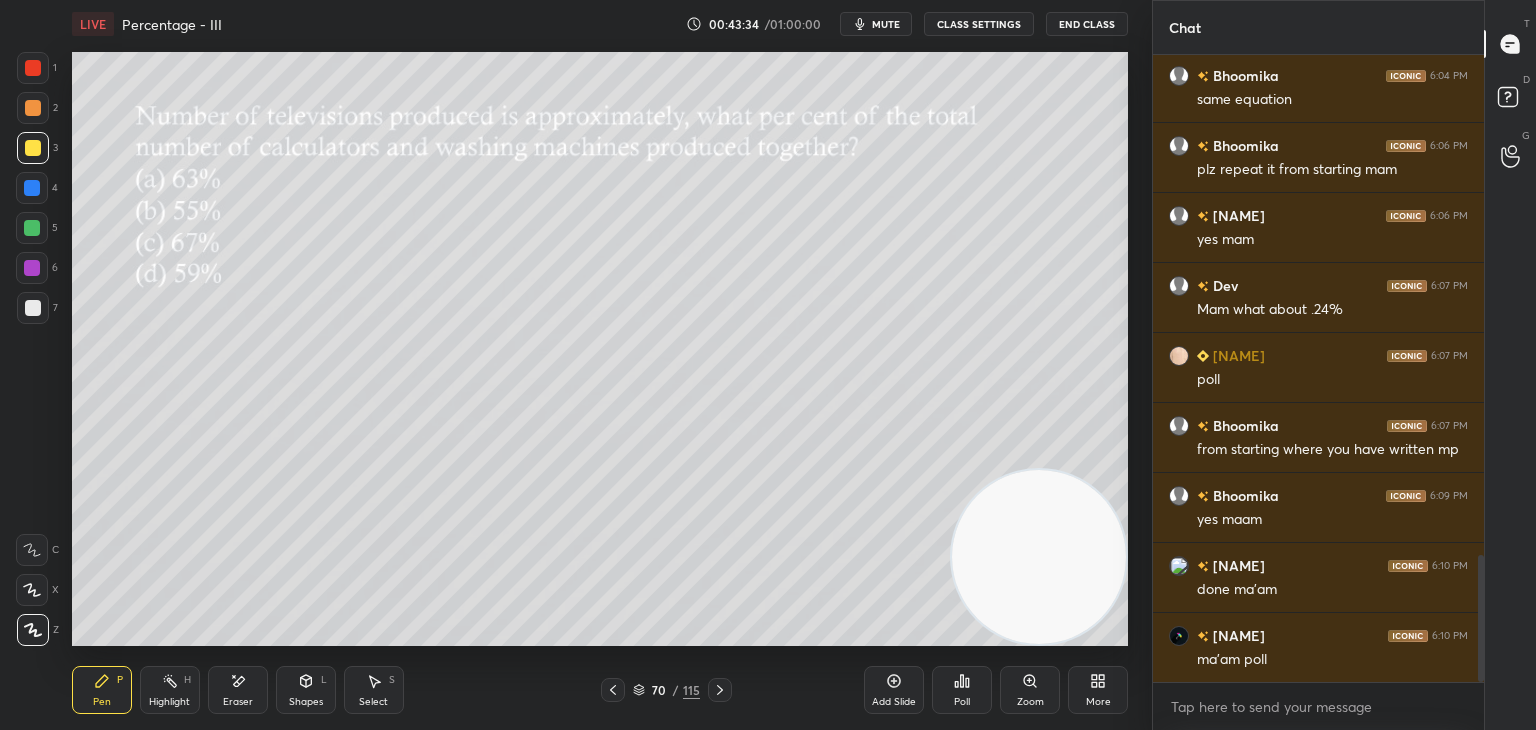 click 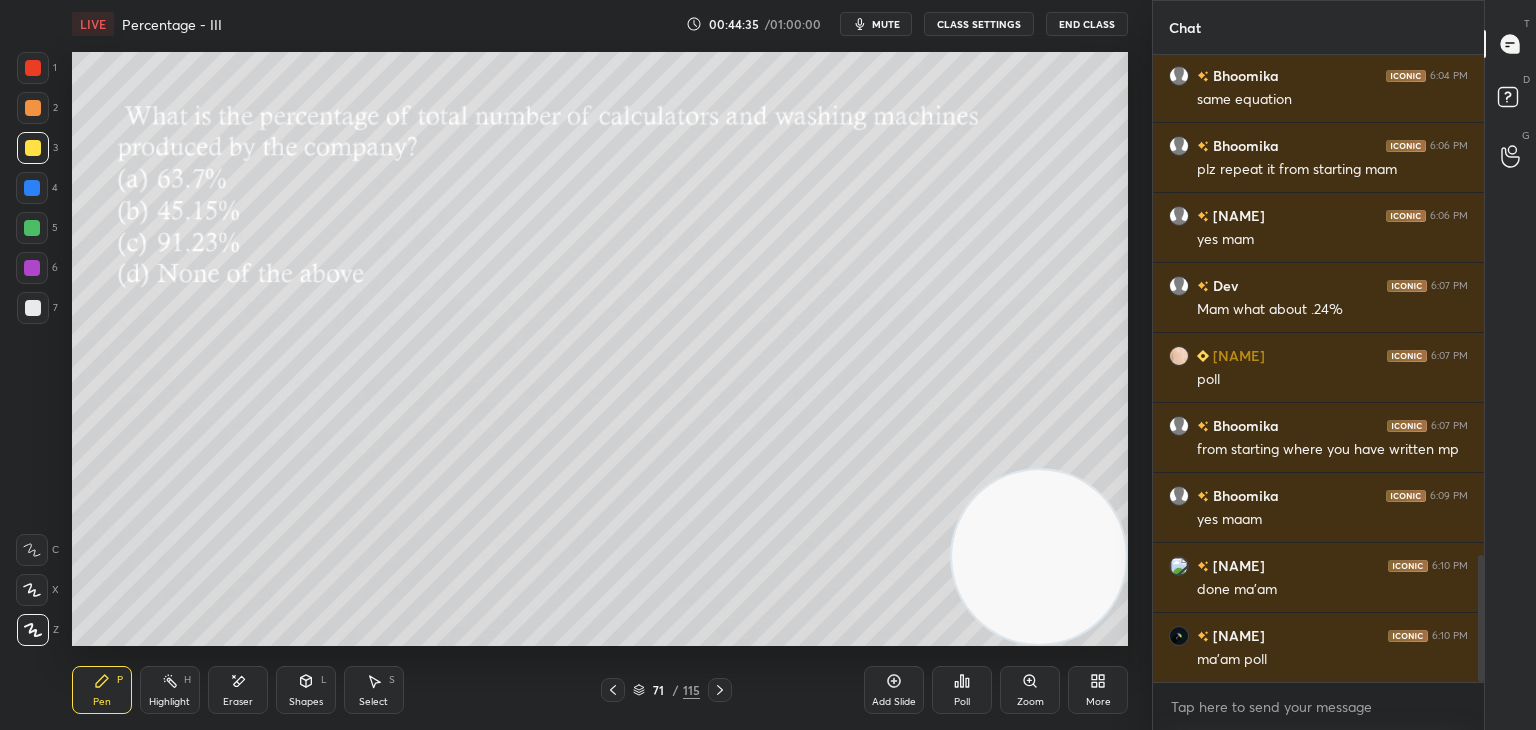 scroll, scrollTop: 2542, scrollLeft: 0, axis: vertical 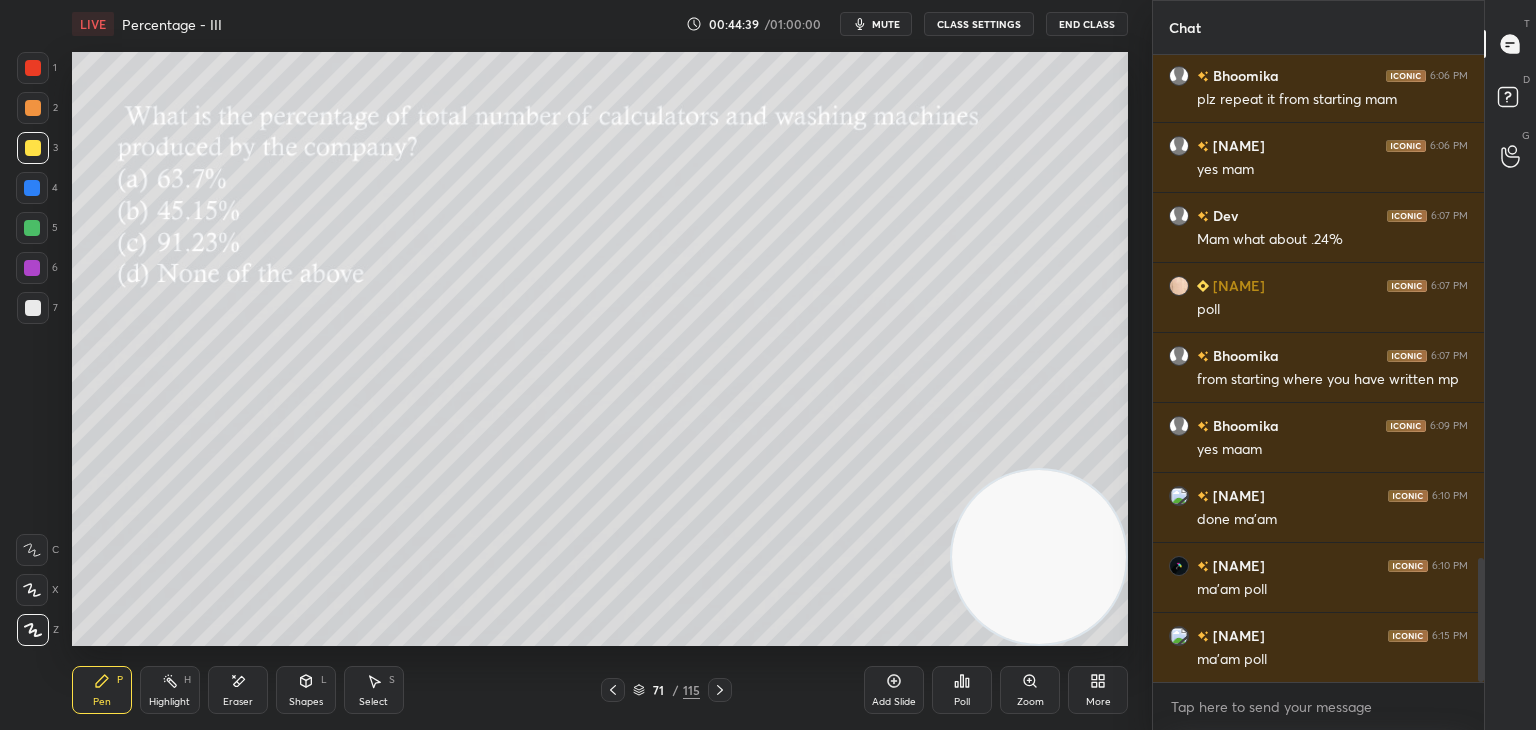 click on "Poll" at bounding box center (962, 690) 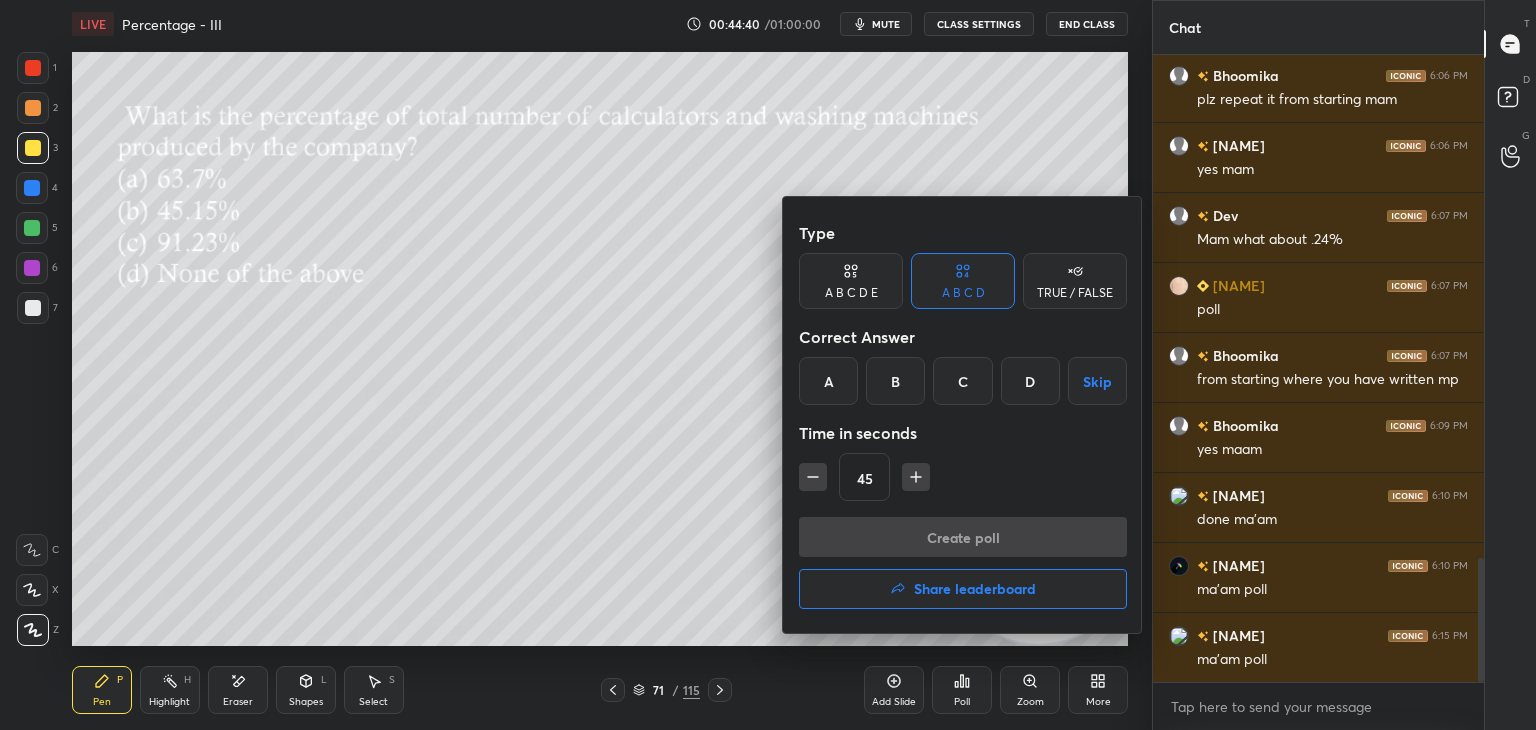 click on "D" at bounding box center [1030, 381] 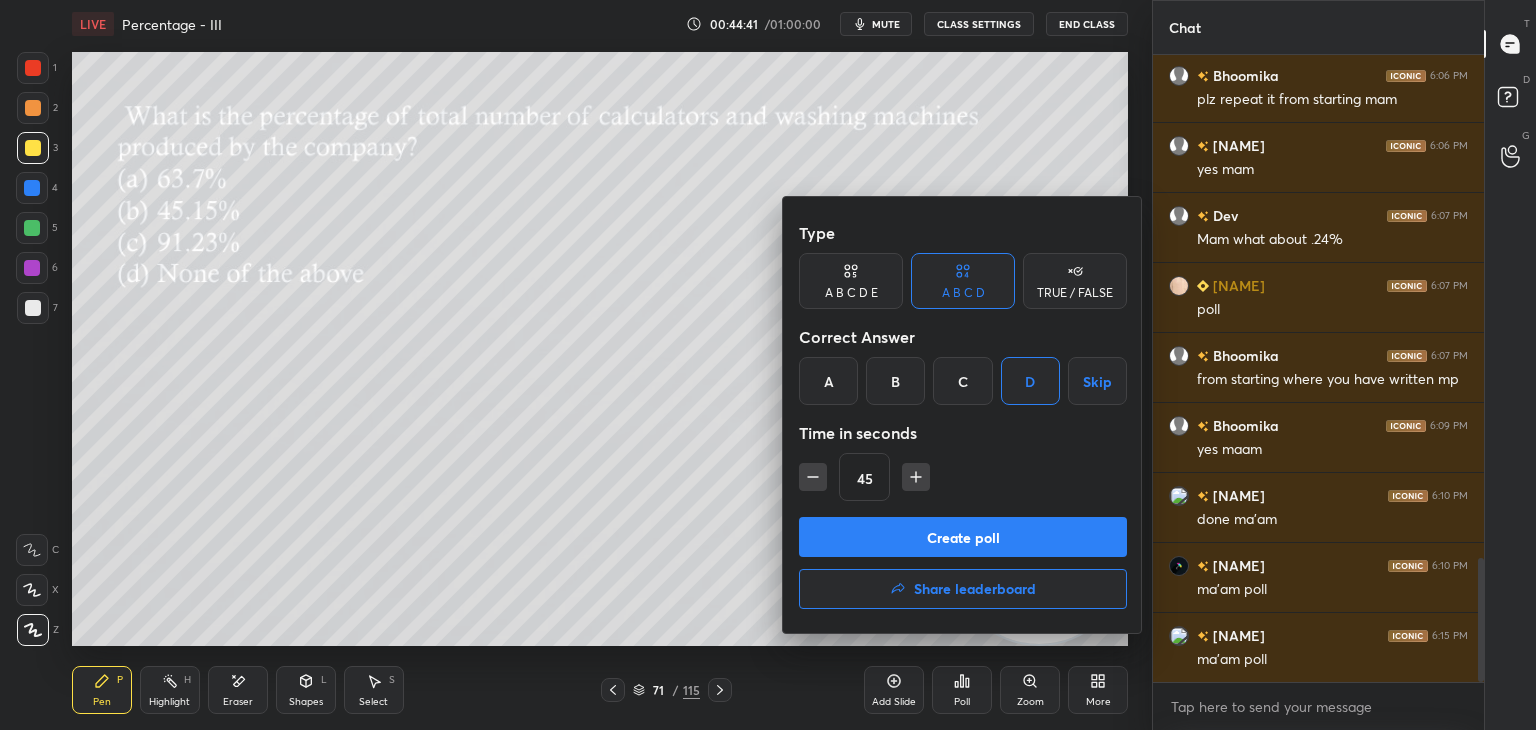 click on "Create poll" at bounding box center [963, 537] 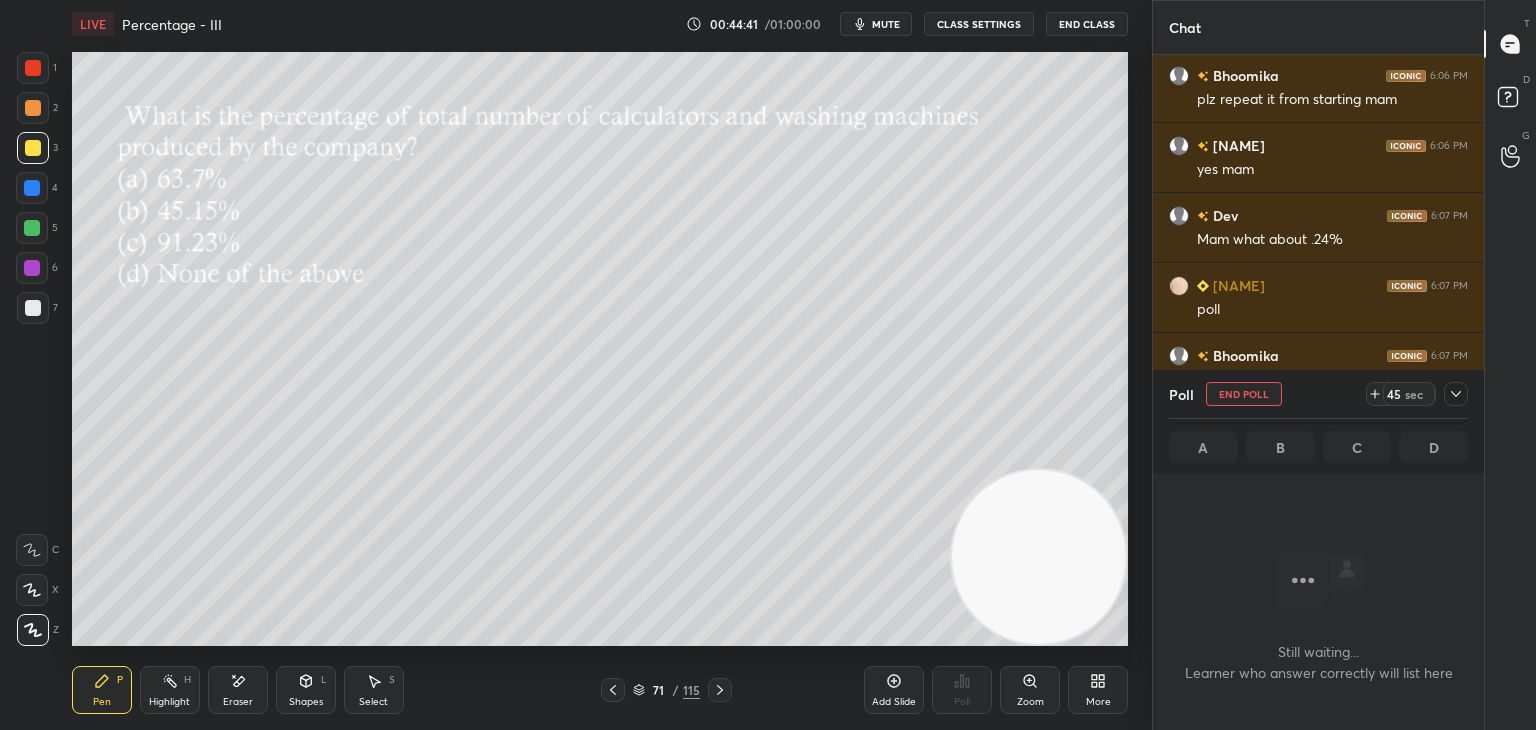 scroll, scrollTop: 556, scrollLeft: 325, axis: both 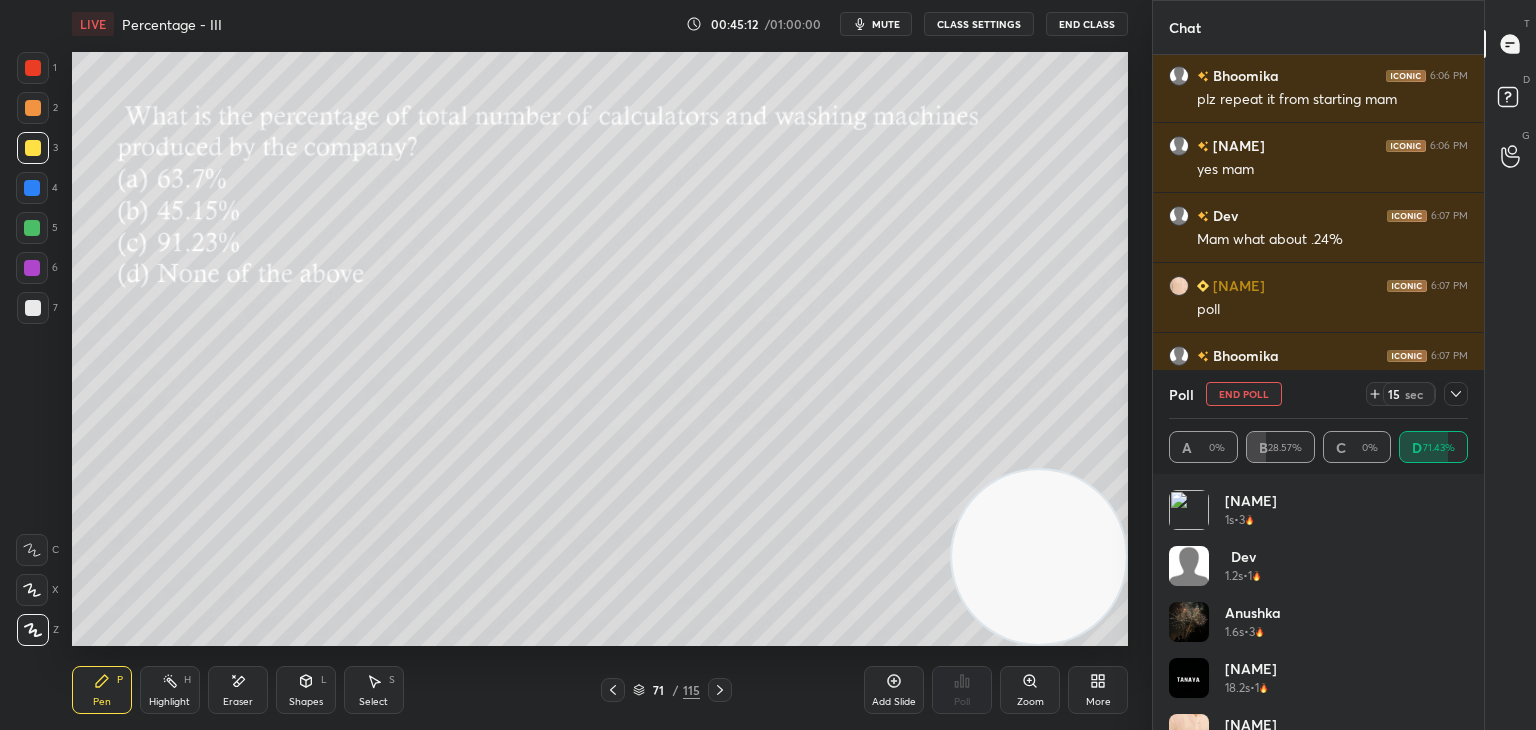 click on "End Poll" at bounding box center [1244, 394] 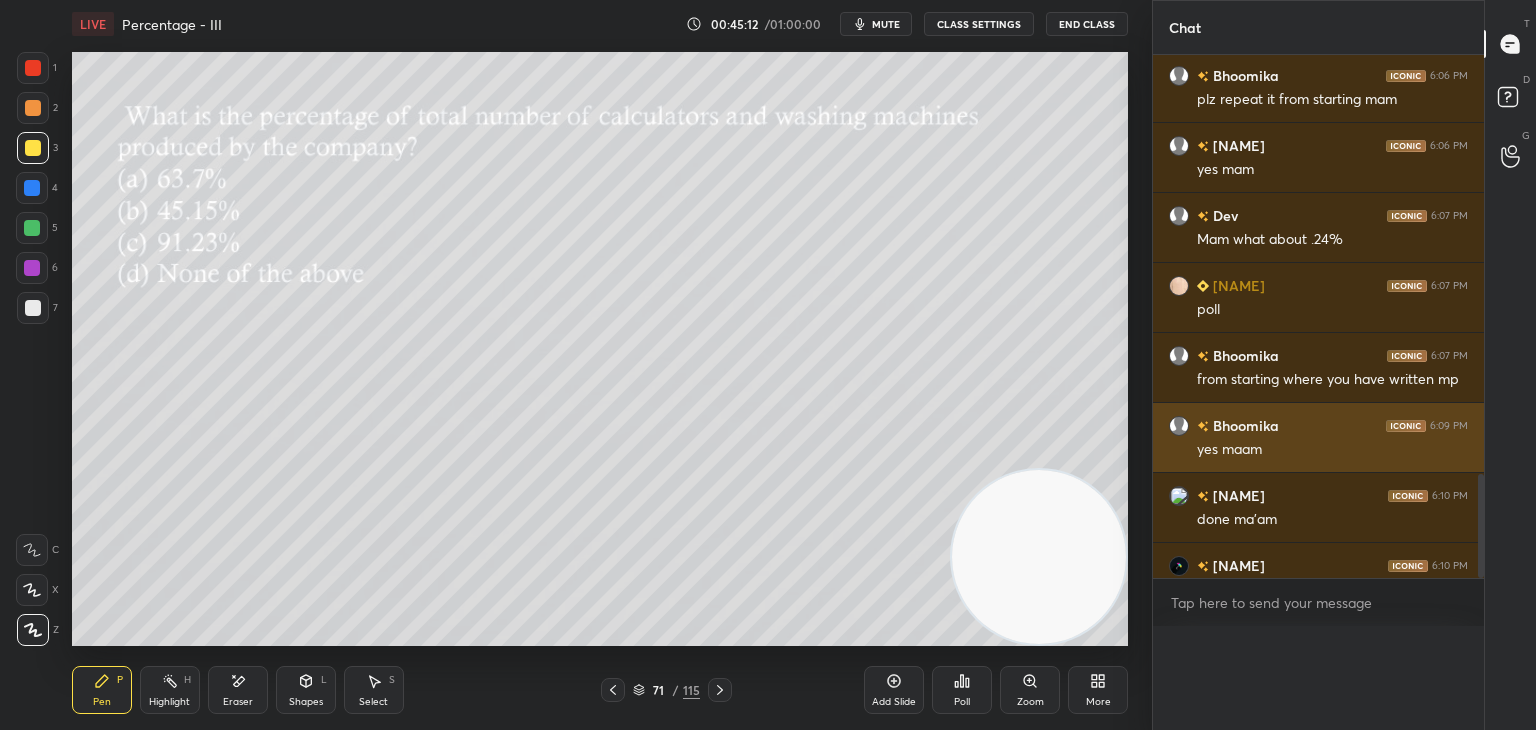 scroll, scrollTop: 0, scrollLeft: 6, axis: horizontal 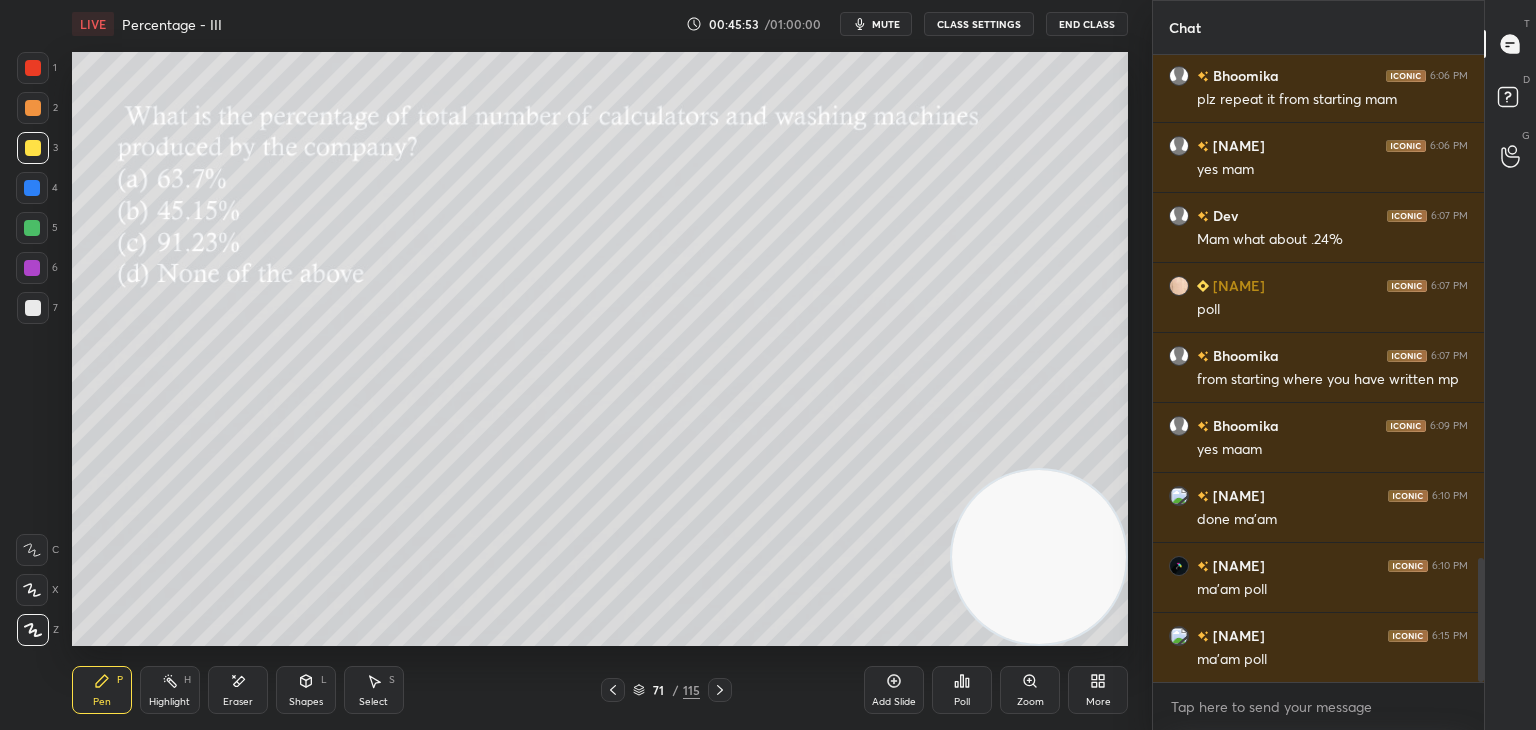click 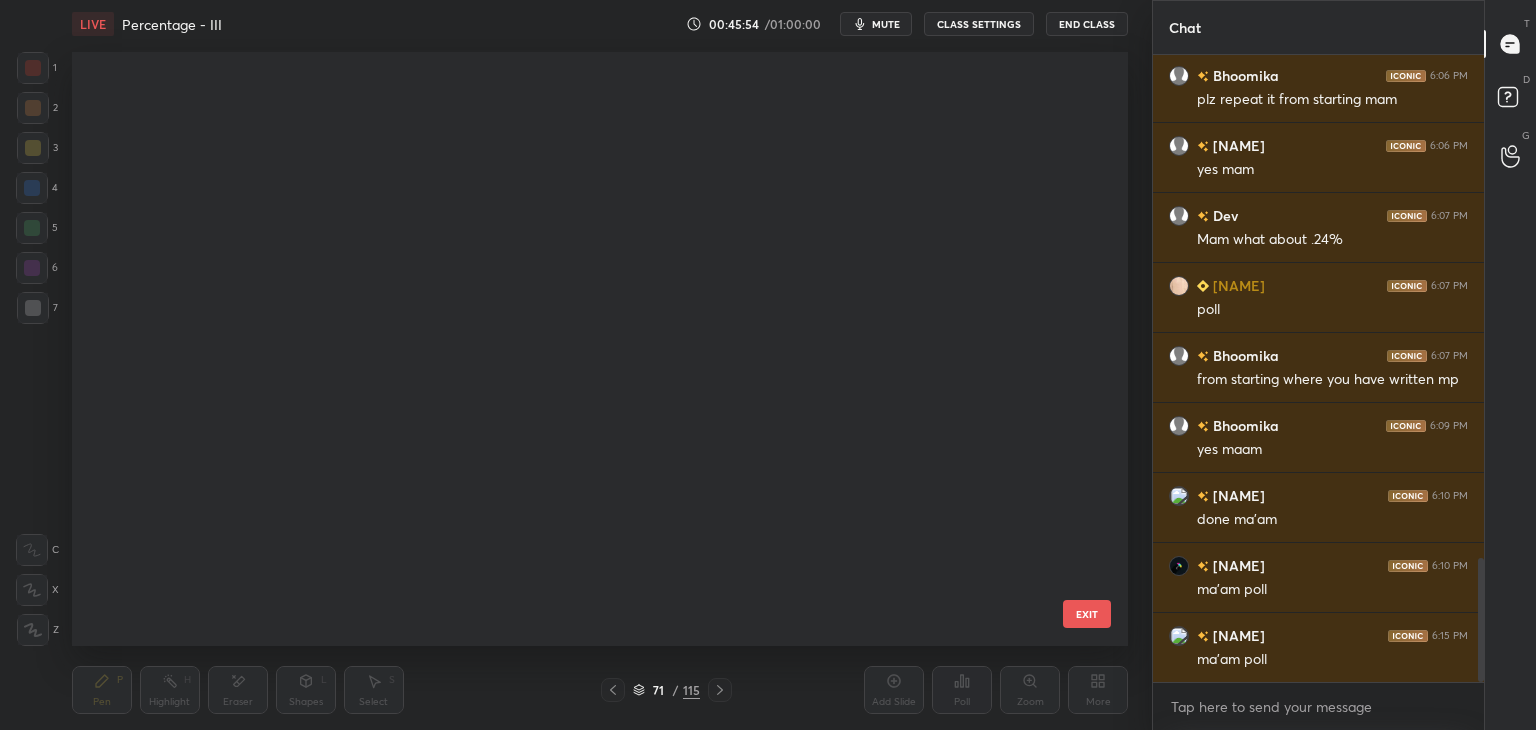 scroll, scrollTop: 3798, scrollLeft: 0, axis: vertical 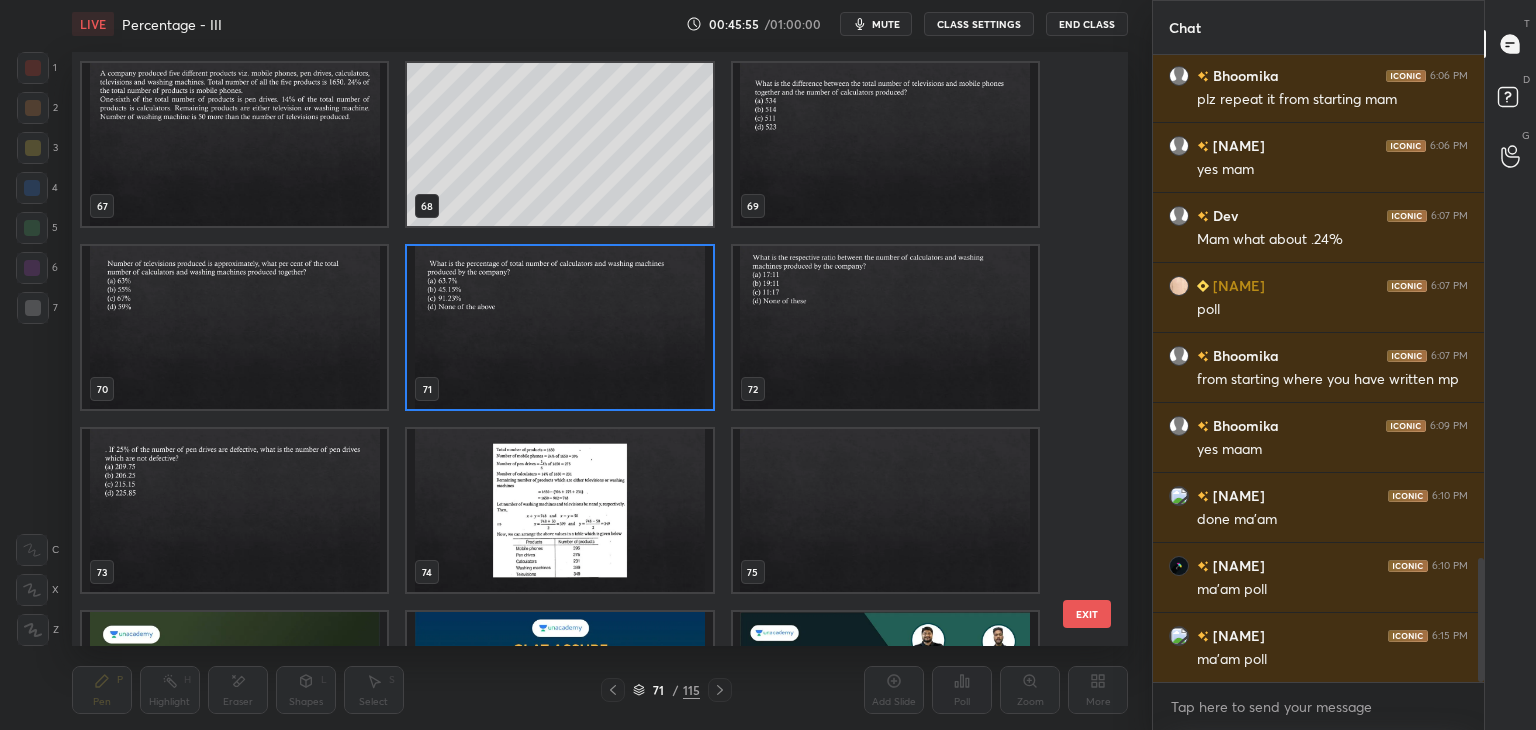click at bounding box center (885, 327) 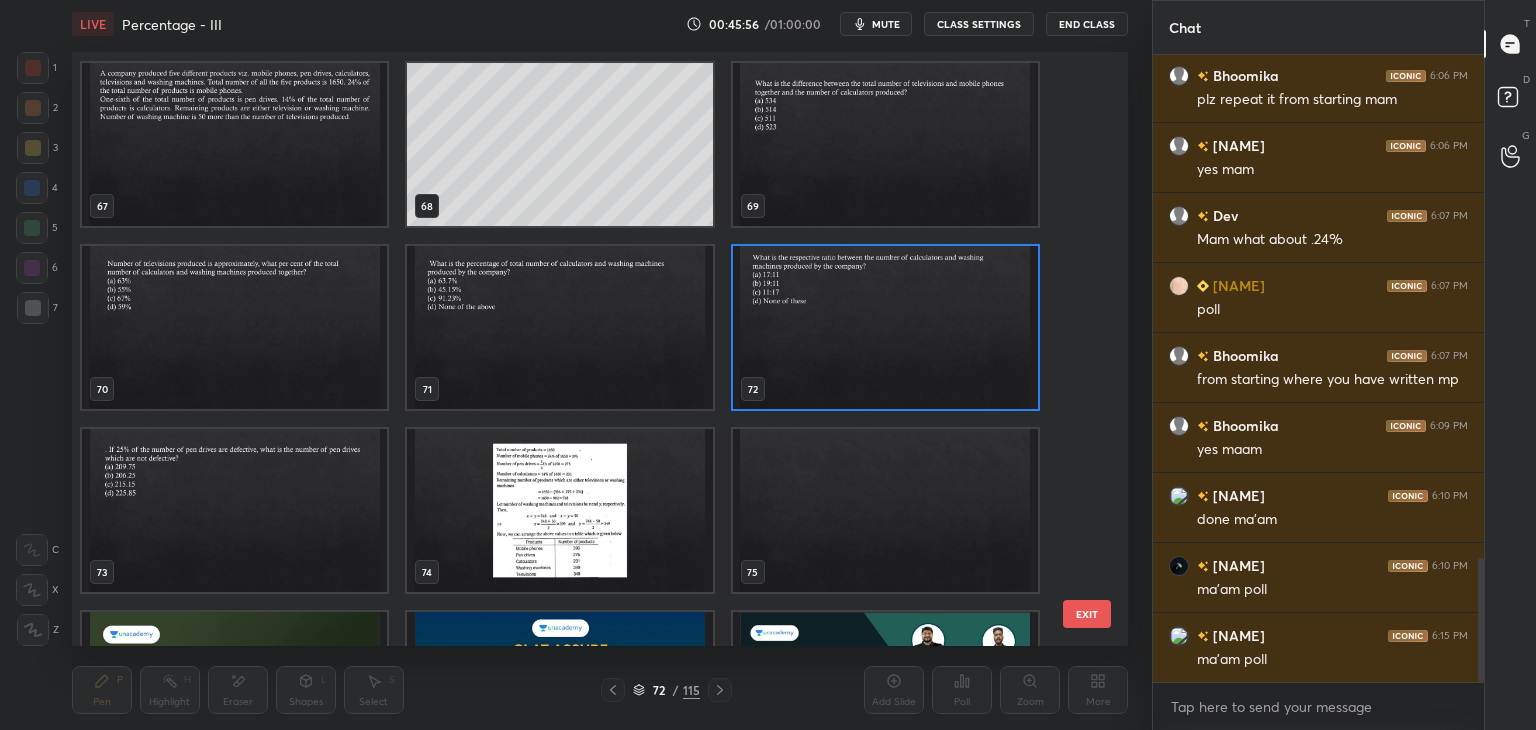 click at bounding box center [885, 327] 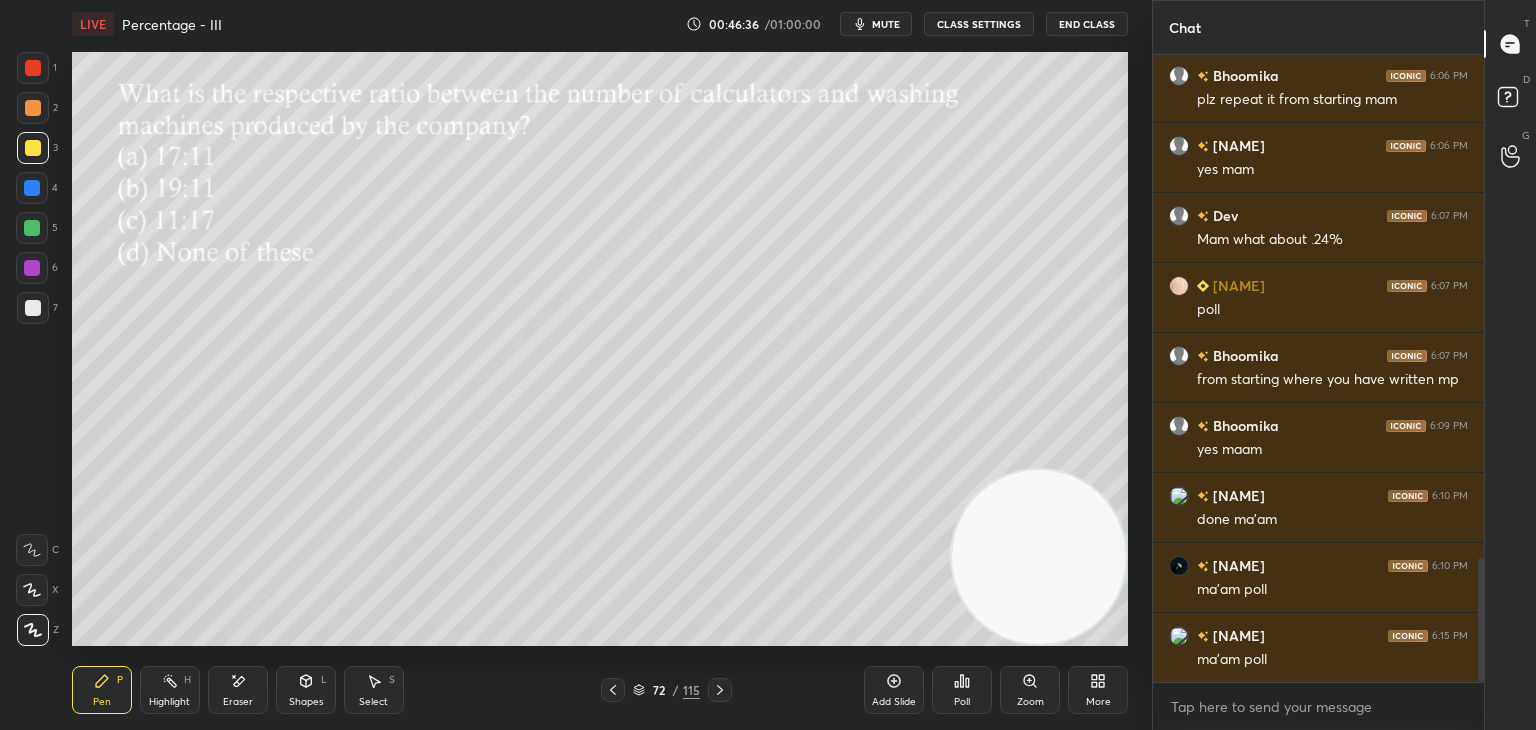 click on "Poll" at bounding box center [962, 690] 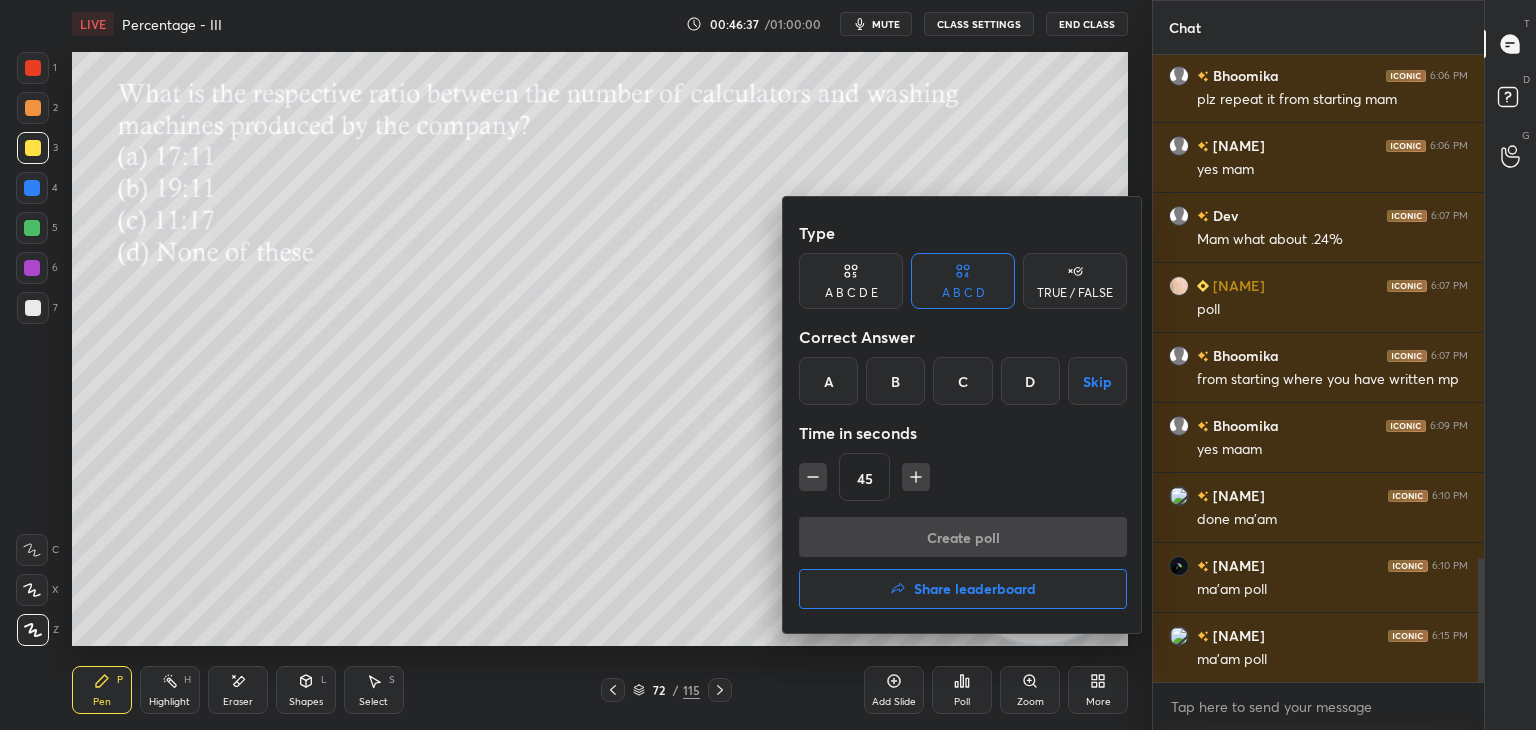 click on "C" at bounding box center (962, 381) 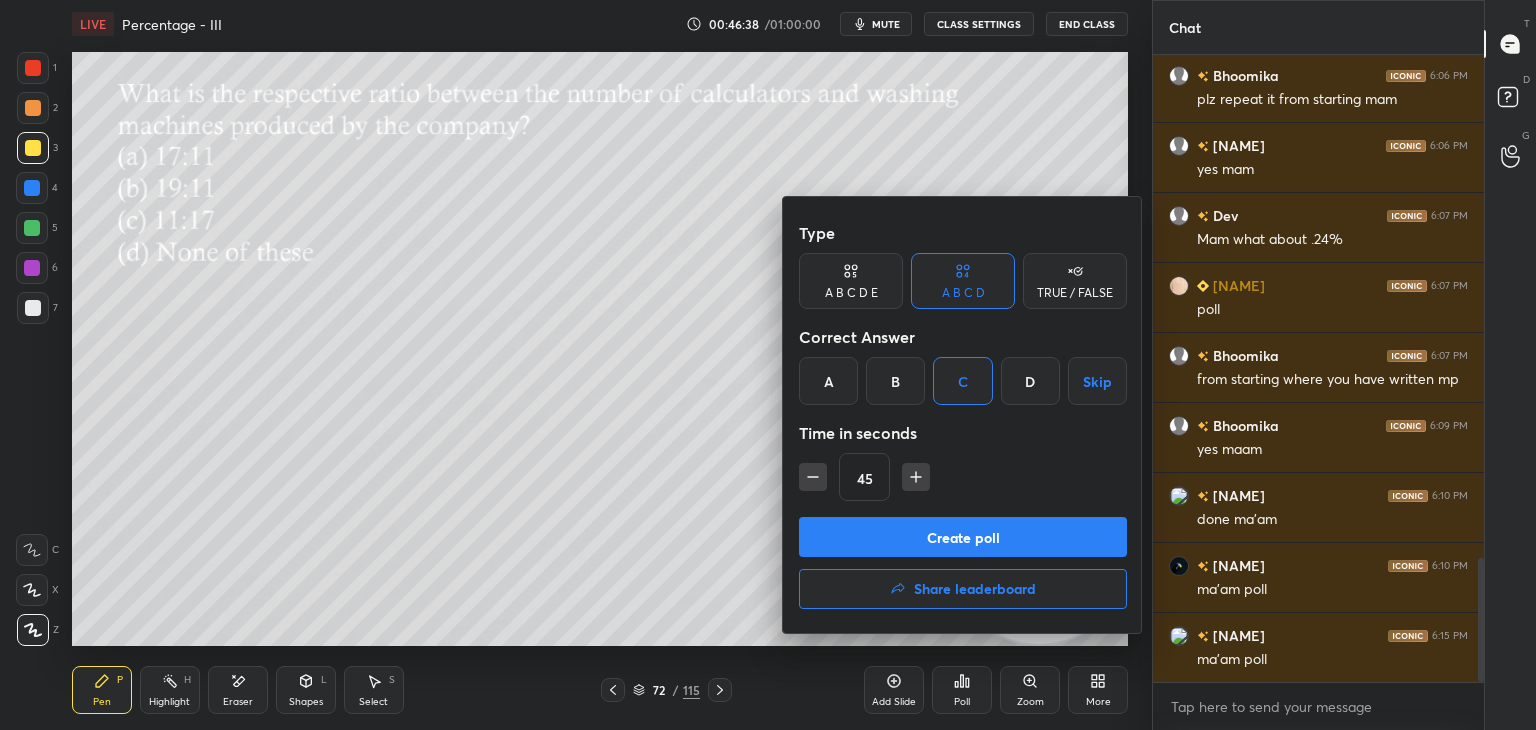 click at bounding box center [916, 477] 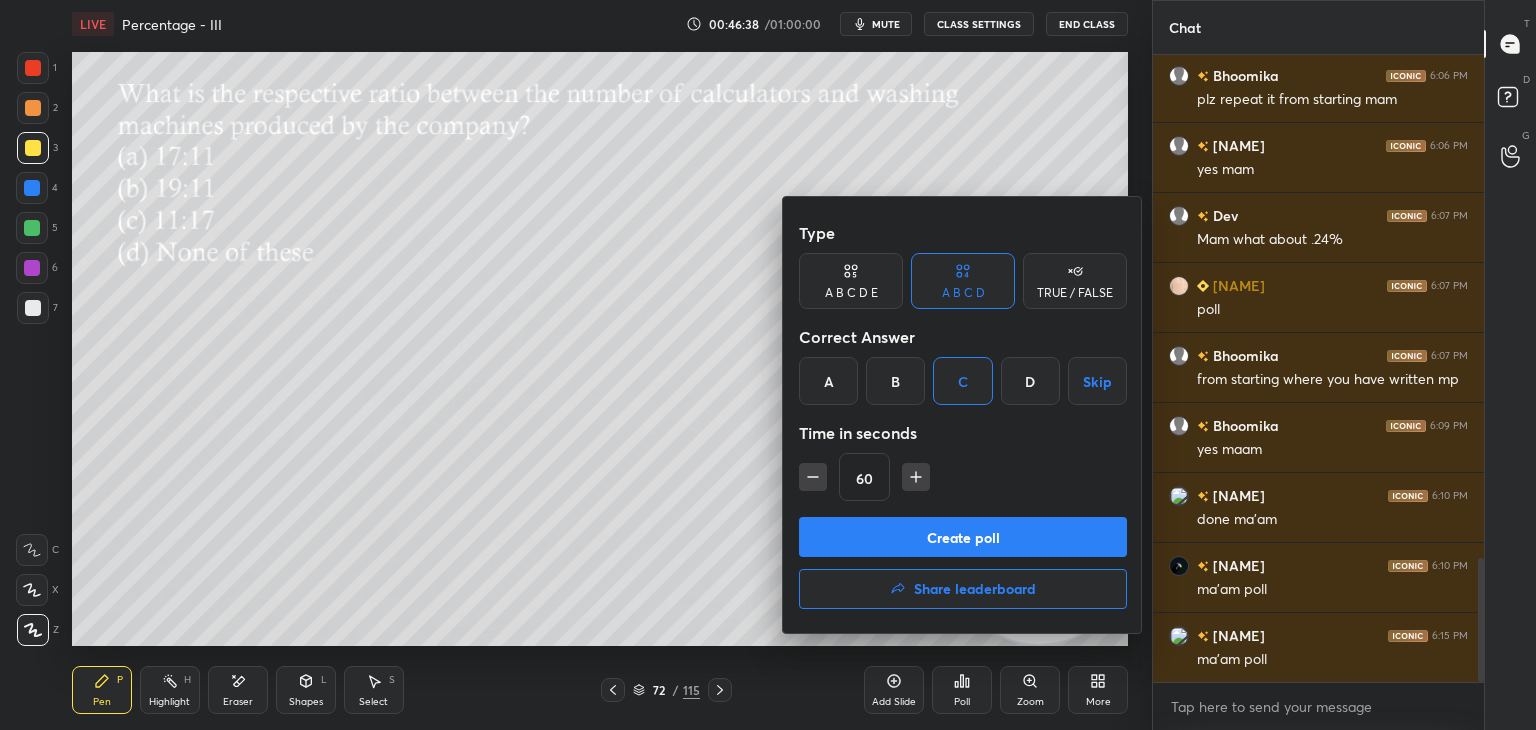 click on "Create poll" at bounding box center [963, 537] 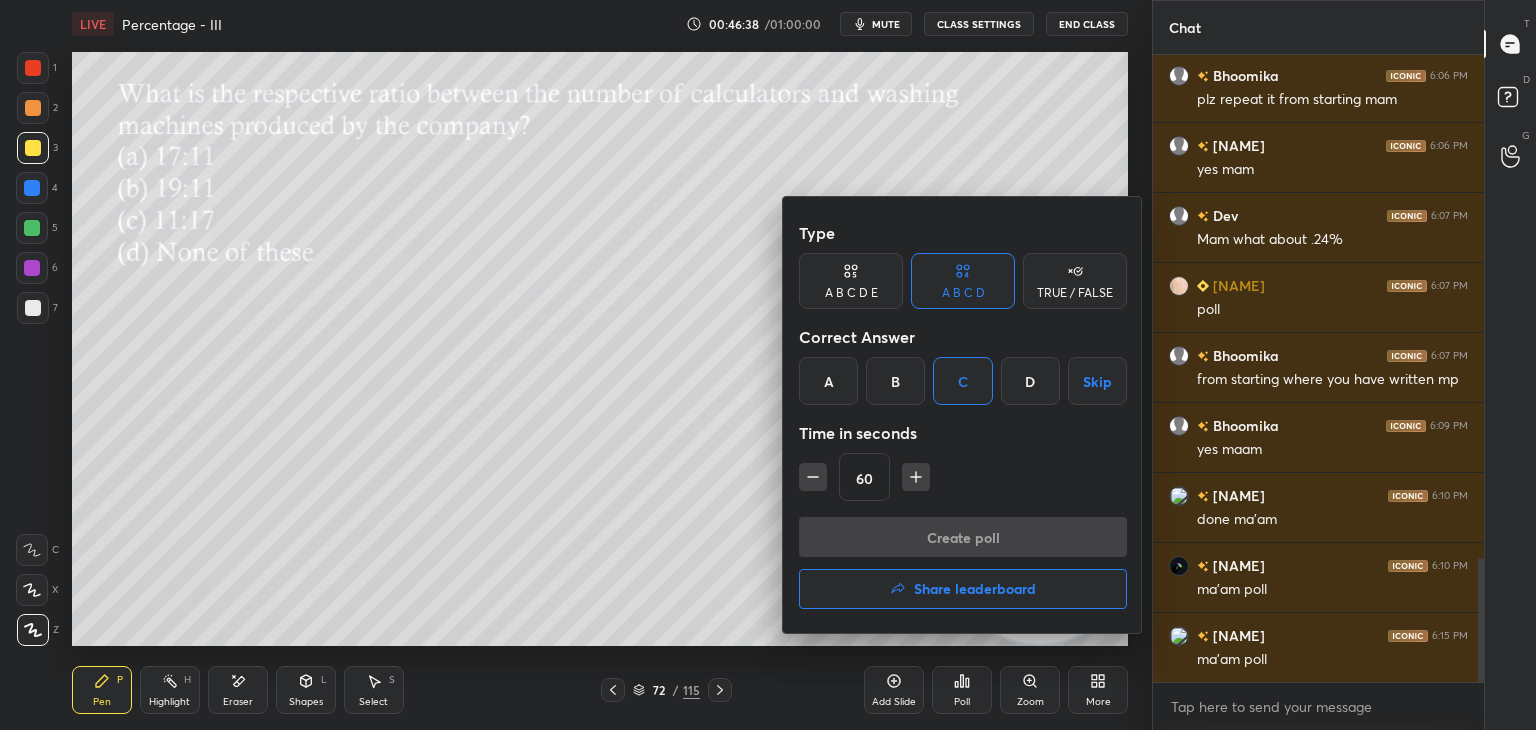 scroll, scrollTop: 602, scrollLeft: 325, axis: both 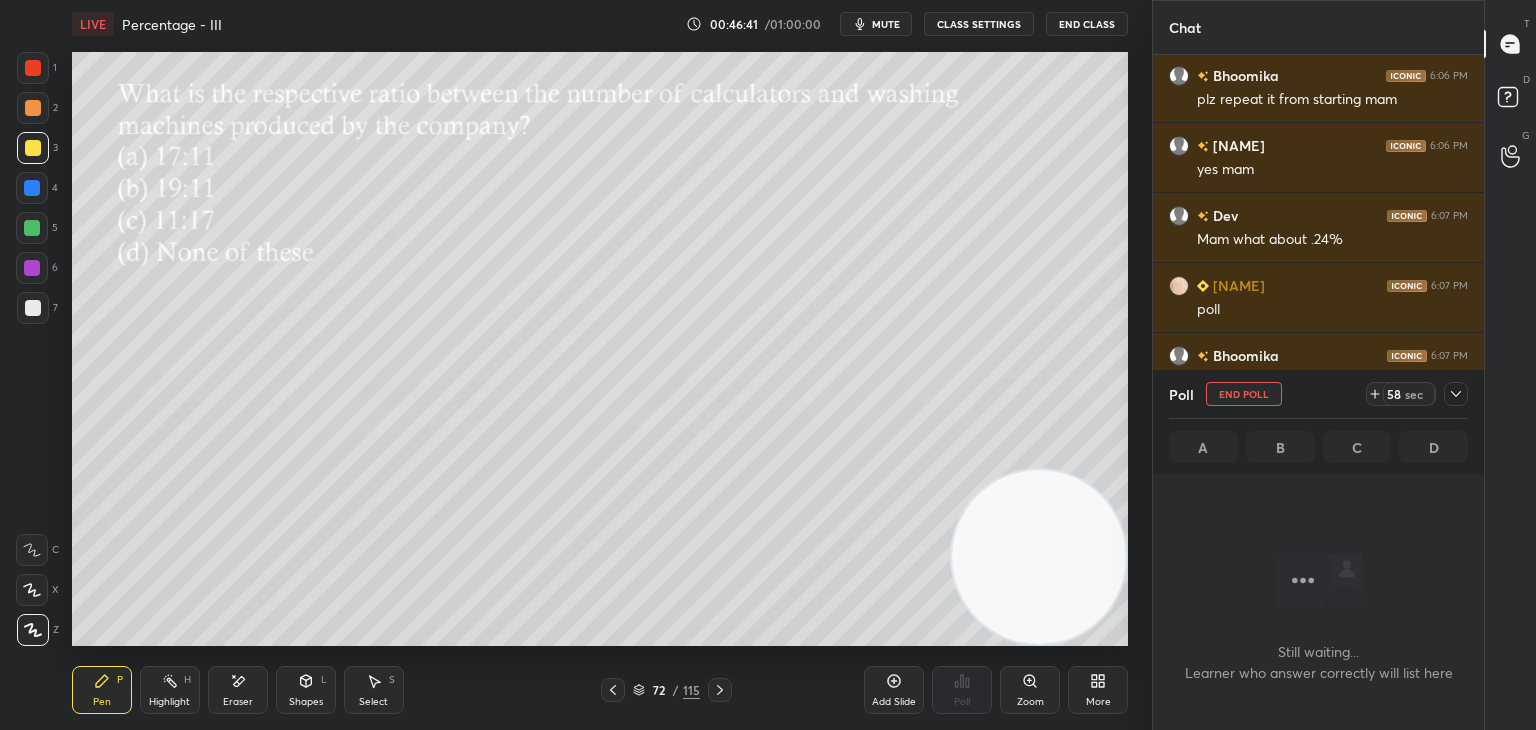 click on "mute" at bounding box center (876, 24) 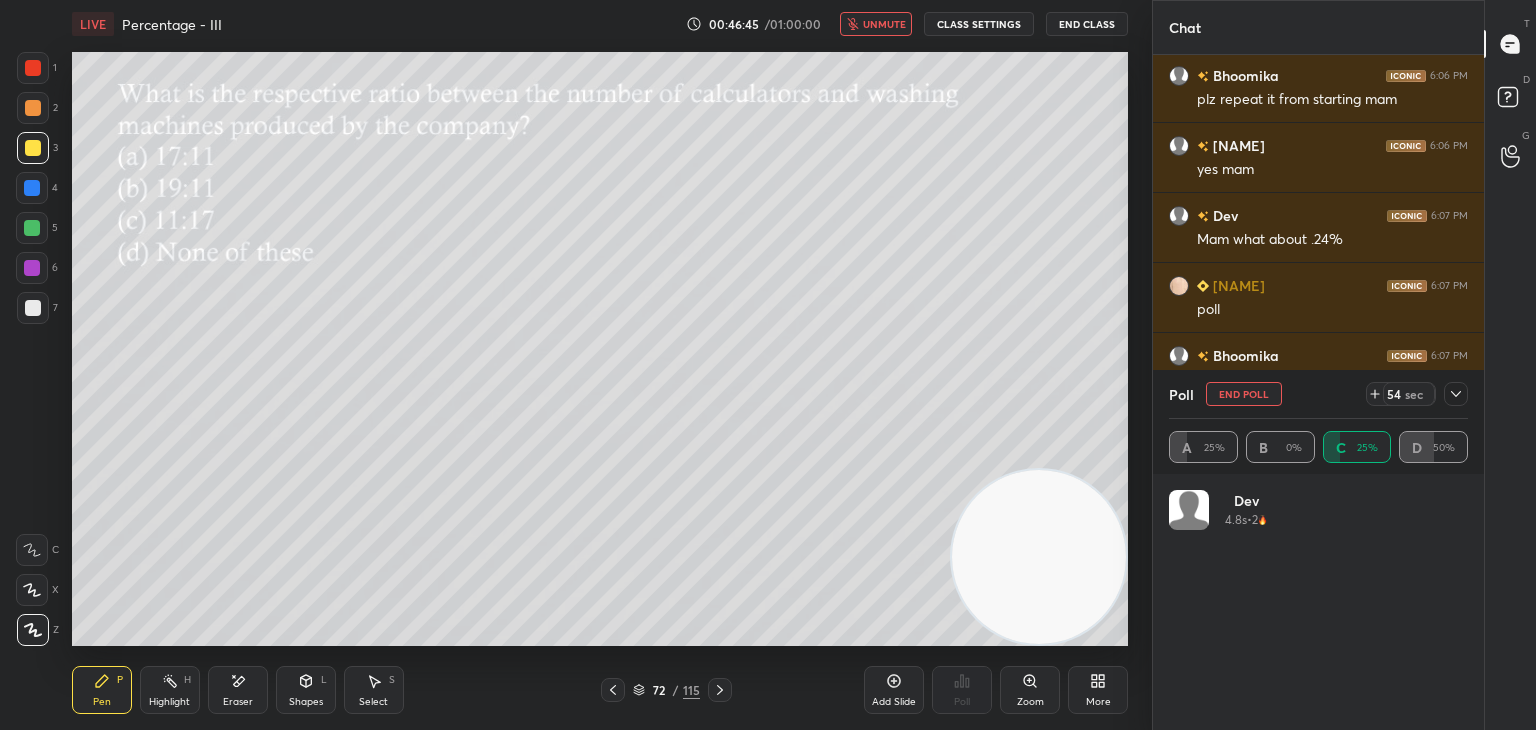 scroll, scrollTop: 234, scrollLeft: 293, axis: both 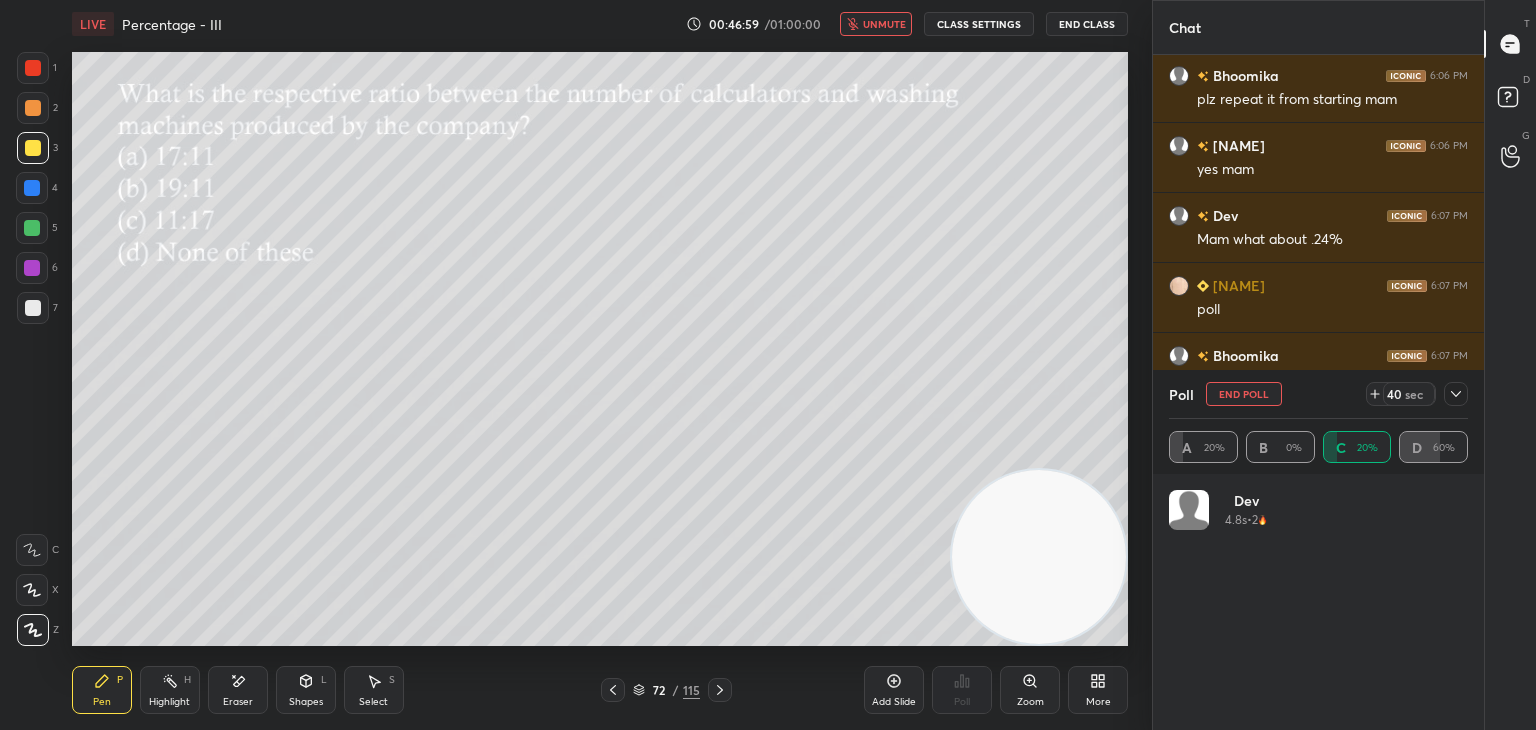 click 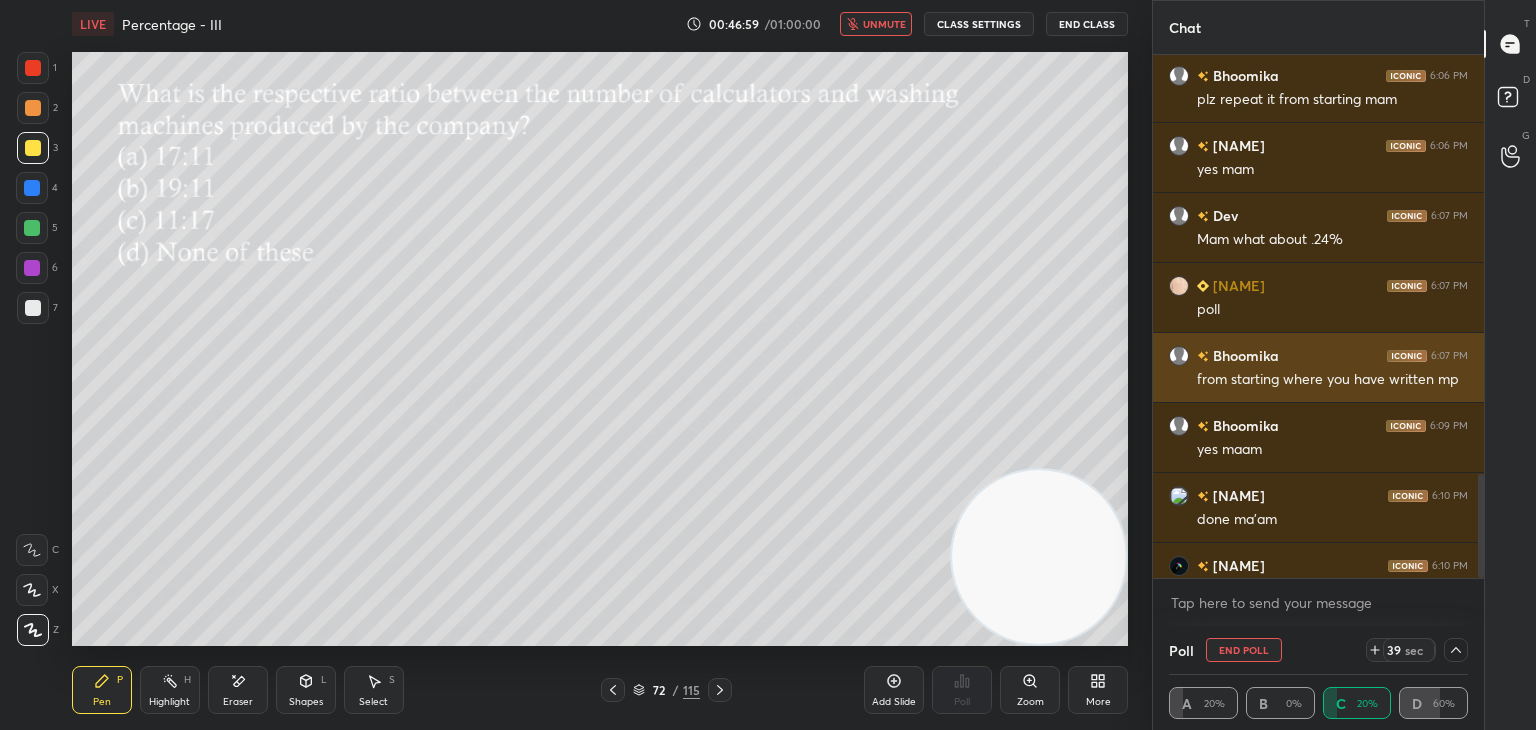 scroll, scrollTop: 184, scrollLeft: 293, axis: both 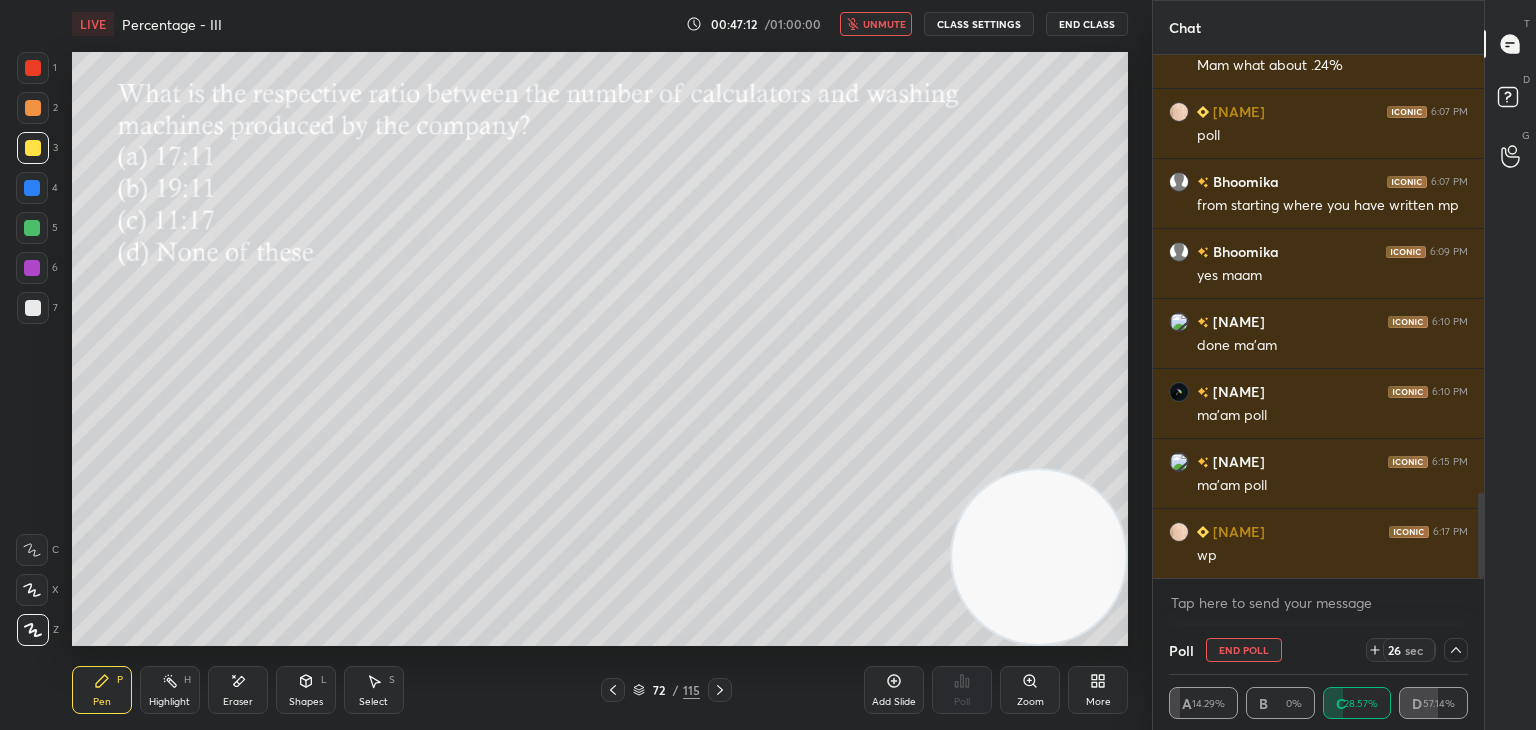 click on "unmute" at bounding box center (884, 24) 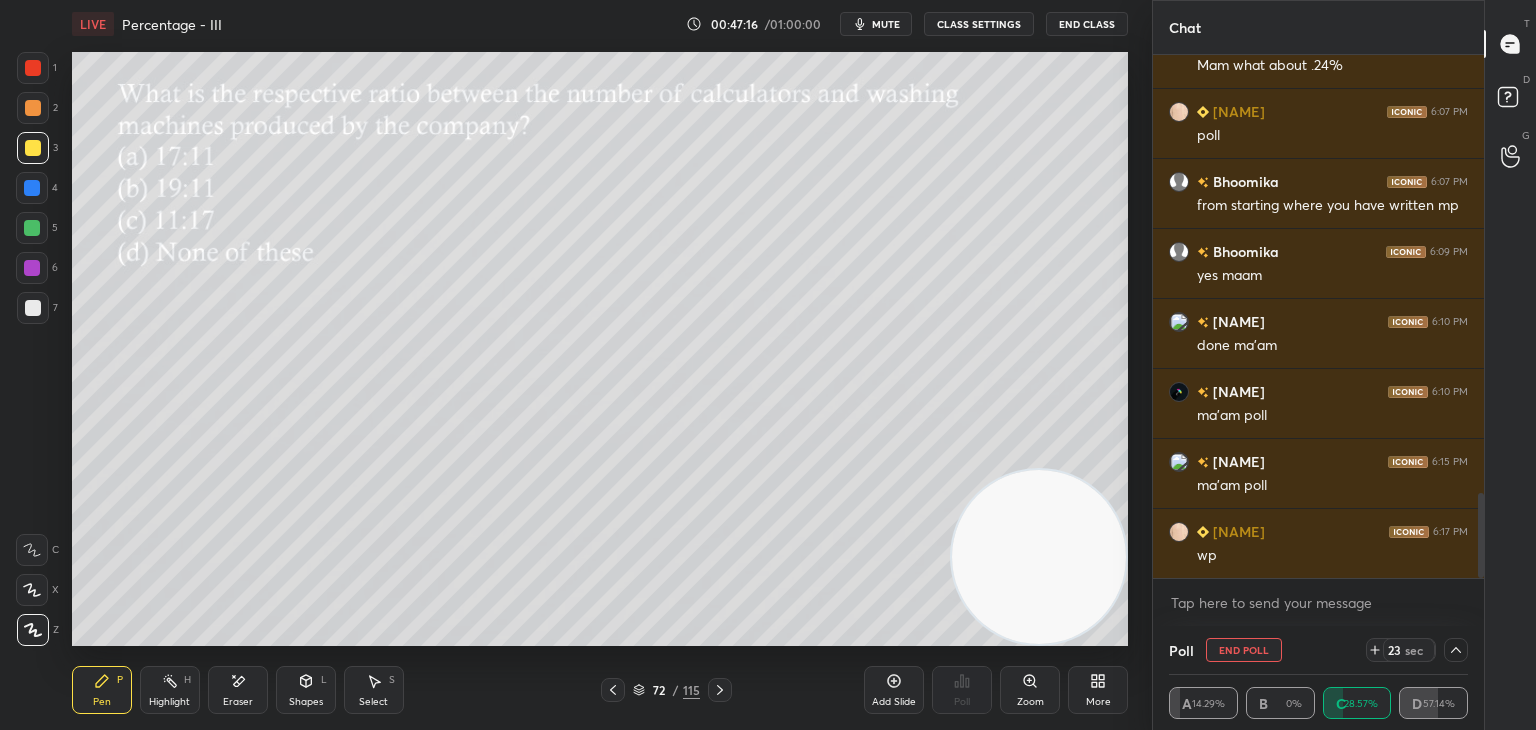 click on "End Poll" at bounding box center (1244, 650) 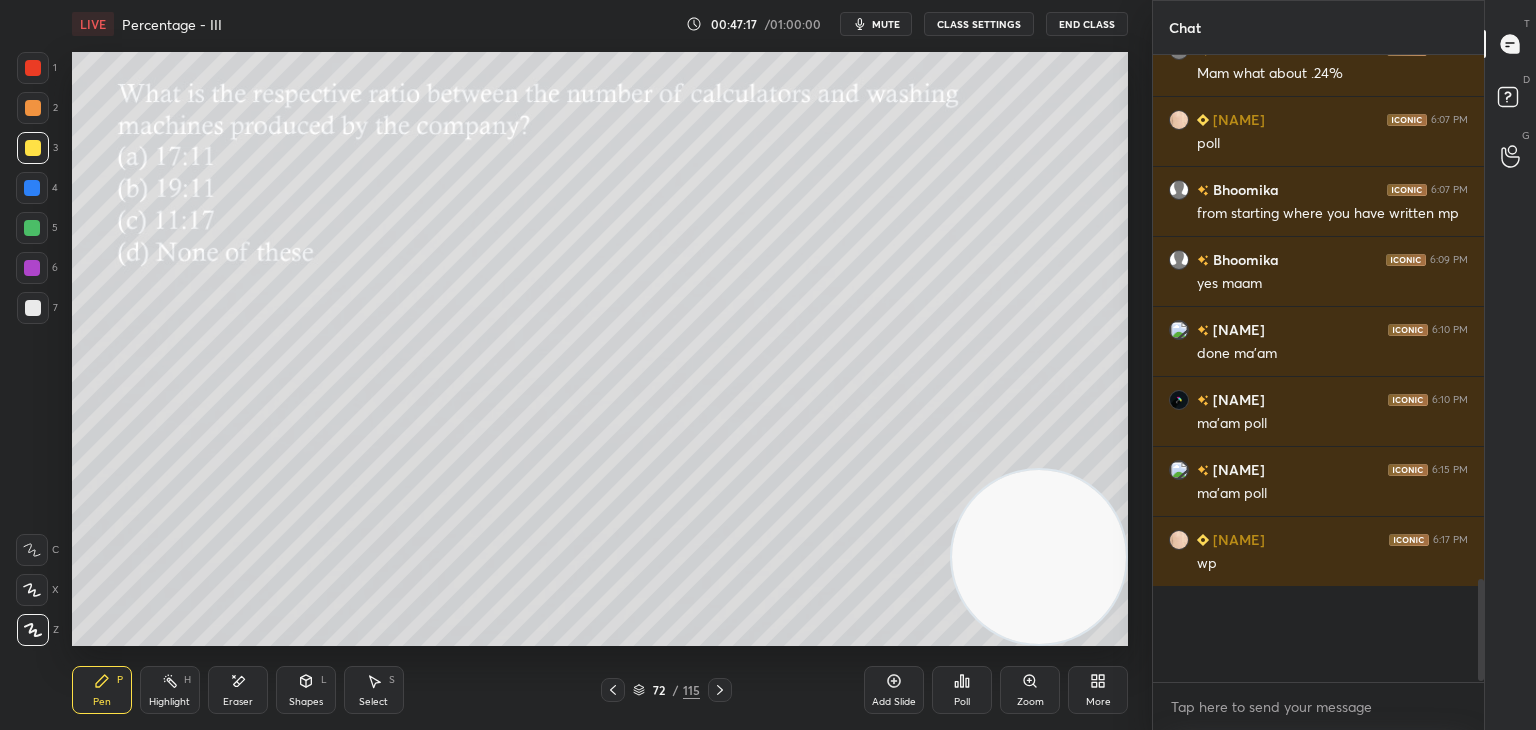 scroll, scrollTop: 580, scrollLeft: 325, axis: both 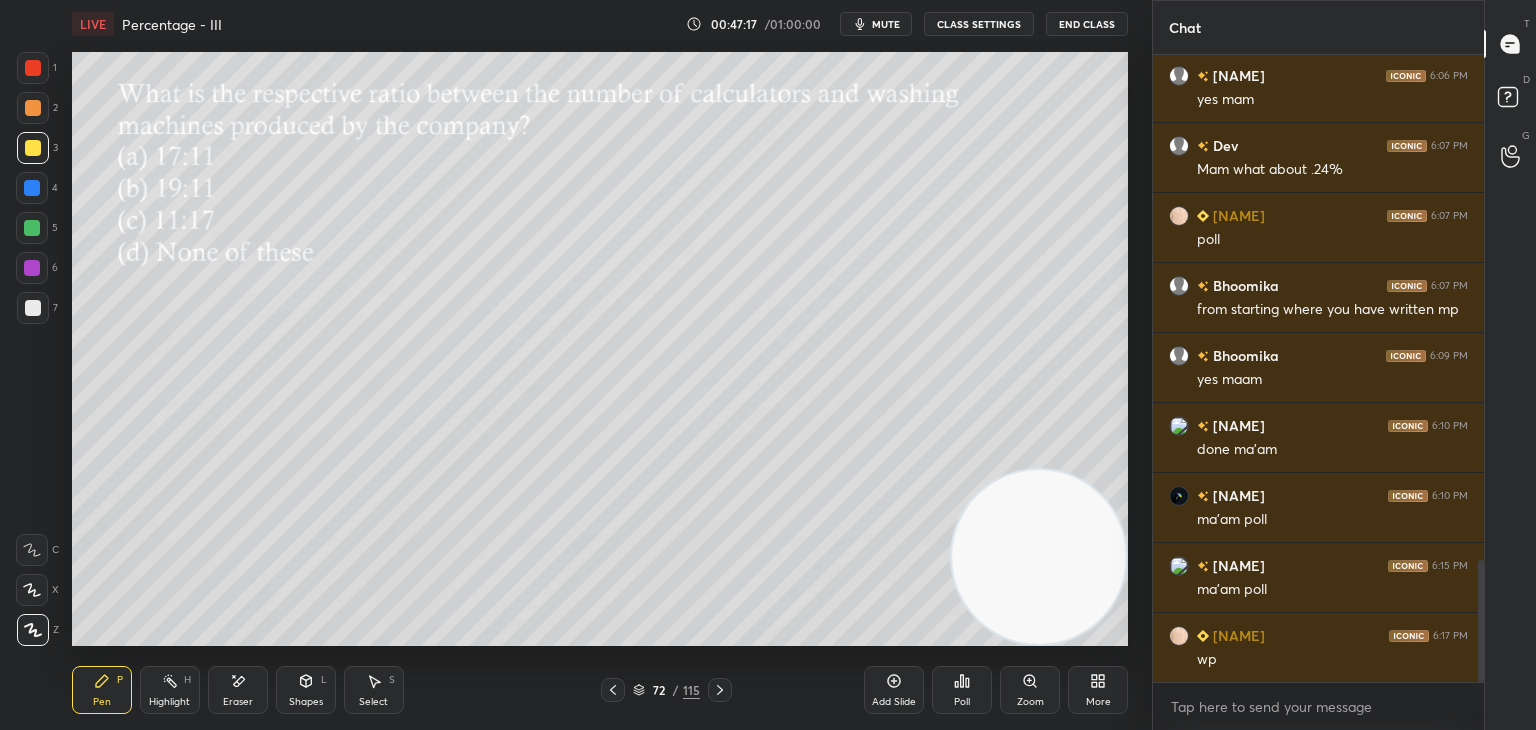 click on "Poll" at bounding box center (962, 690) 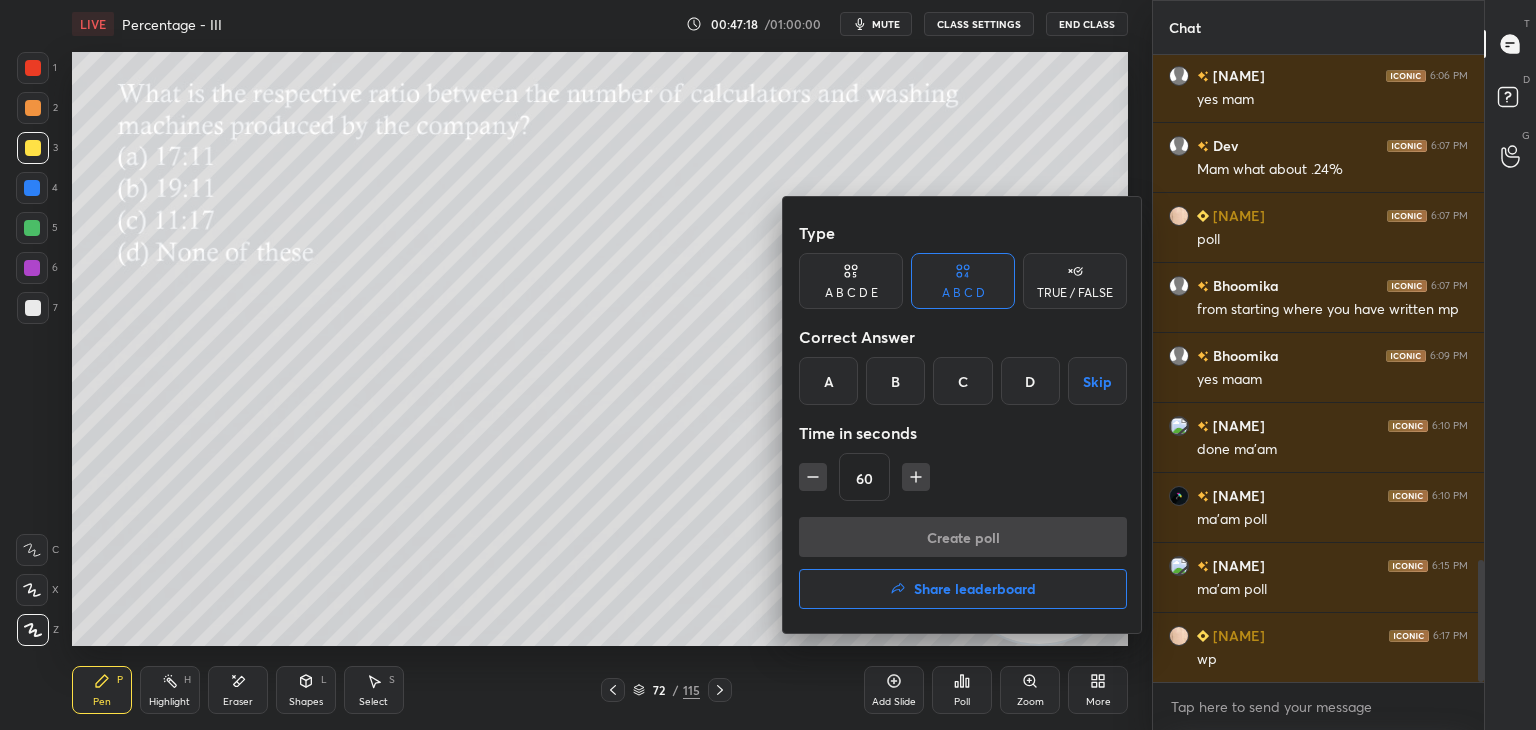 click on "D" at bounding box center [1030, 381] 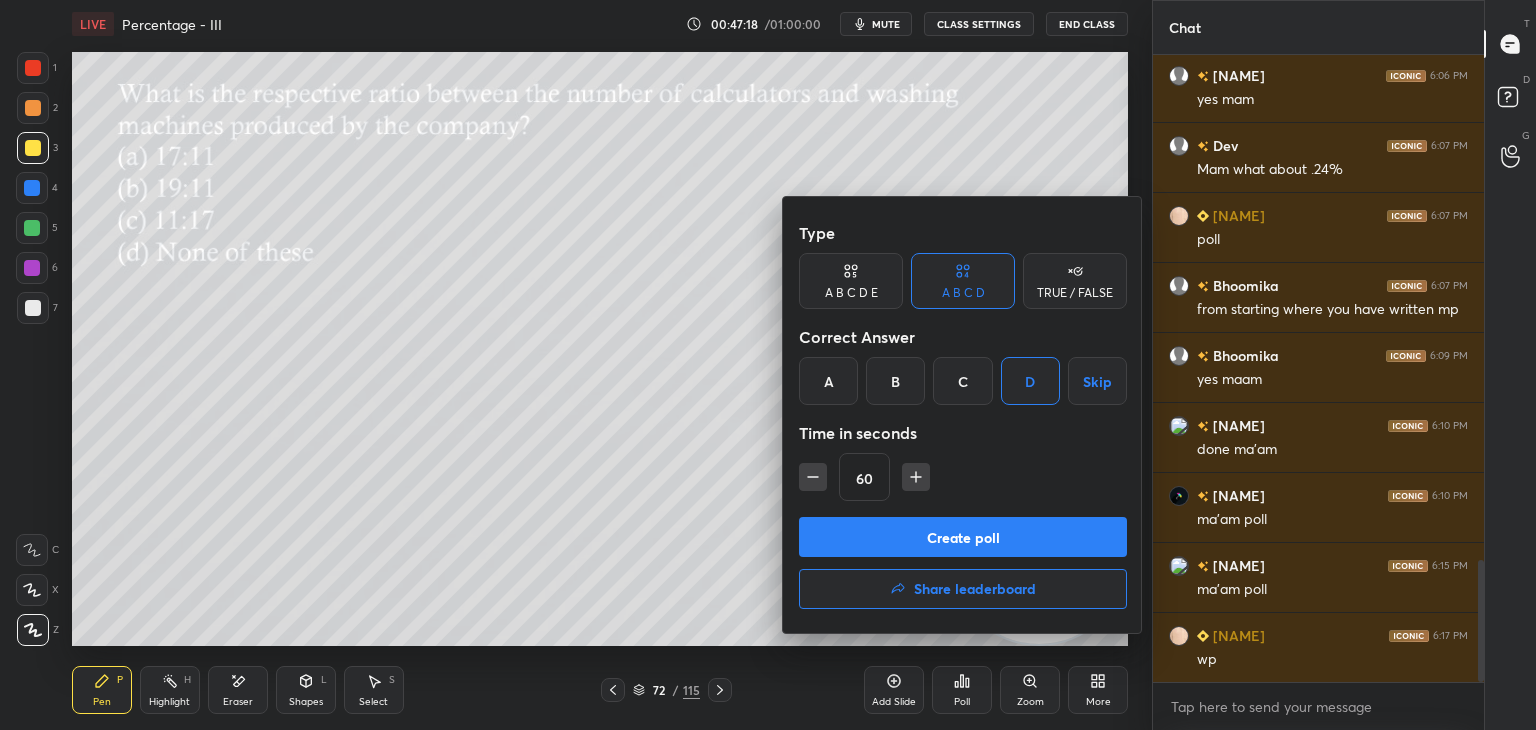 click on "Type A B C D E A B C D TRUE / FALSE Correct Answer A B C D Skip Time in seconds 60" at bounding box center [963, 365] 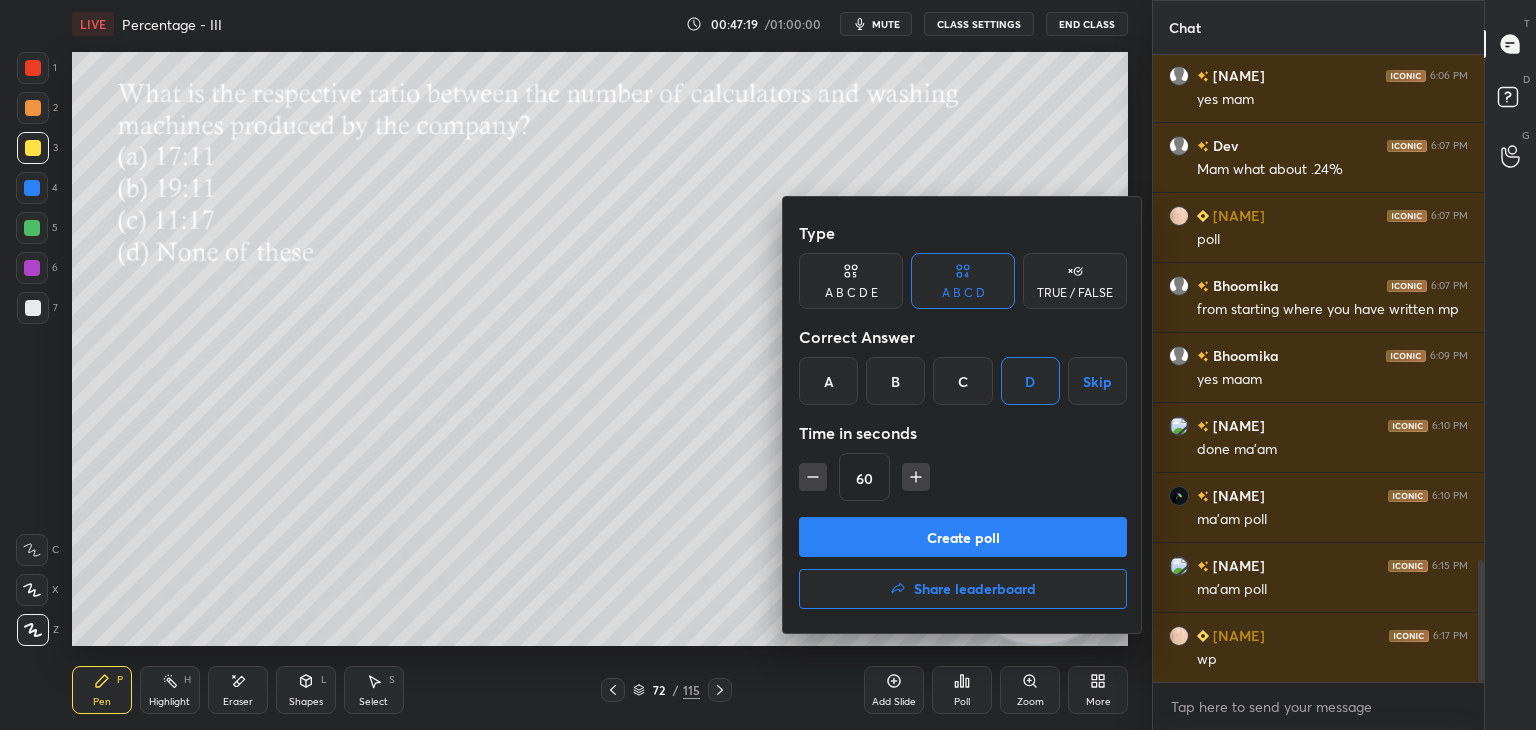 click on "Create poll" at bounding box center (963, 537) 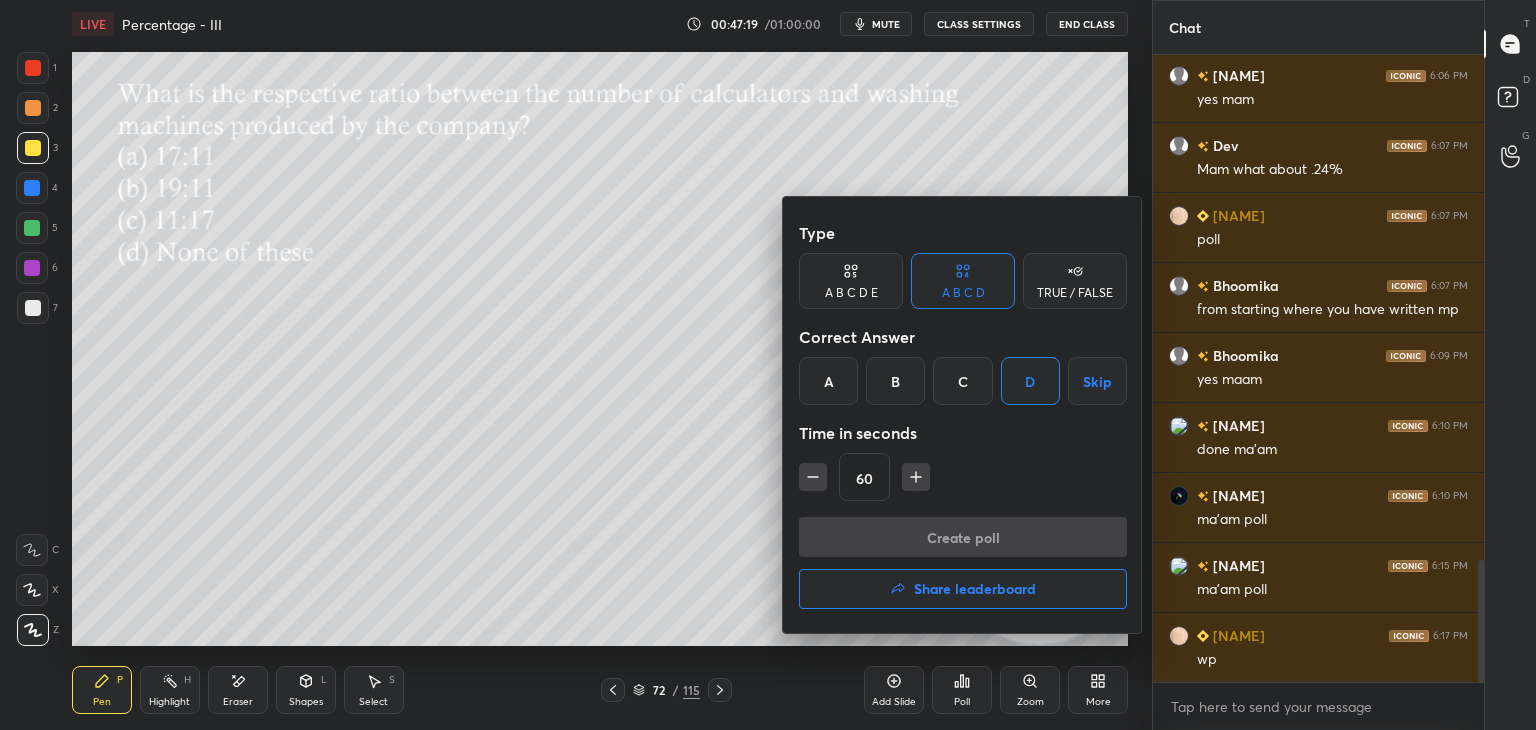 scroll, scrollTop: 602, scrollLeft: 325, axis: both 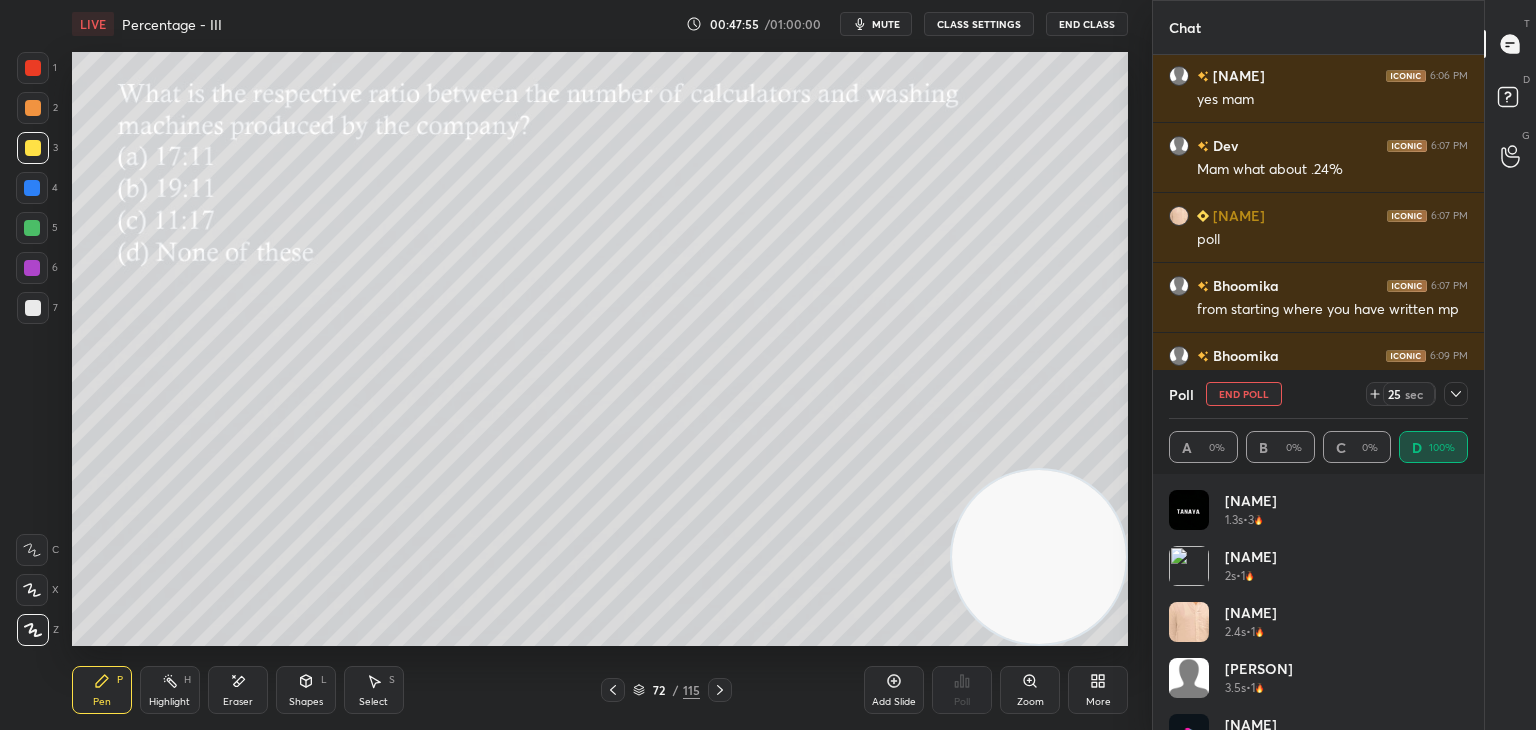 click on "End Poll" at bounding box center [1244, 394] 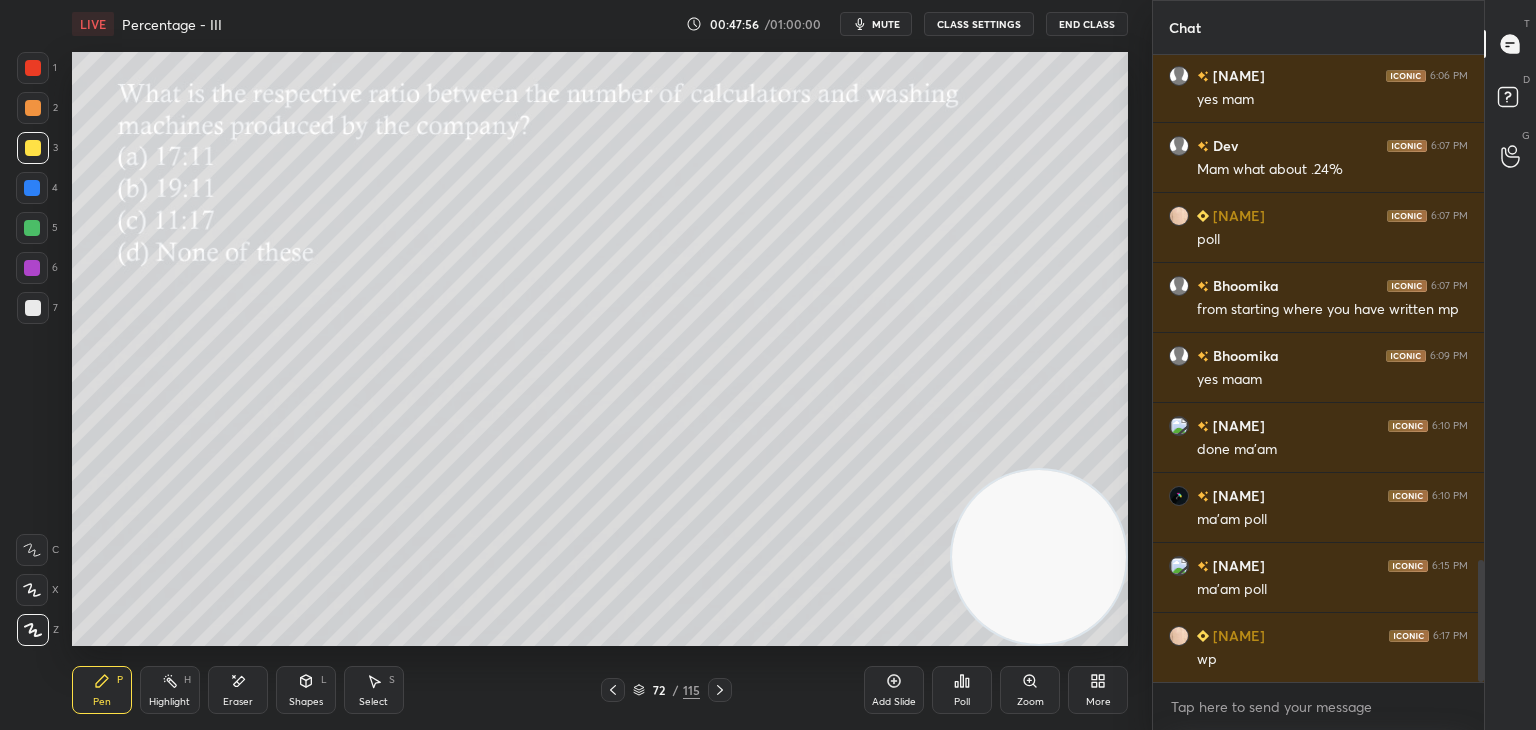 click 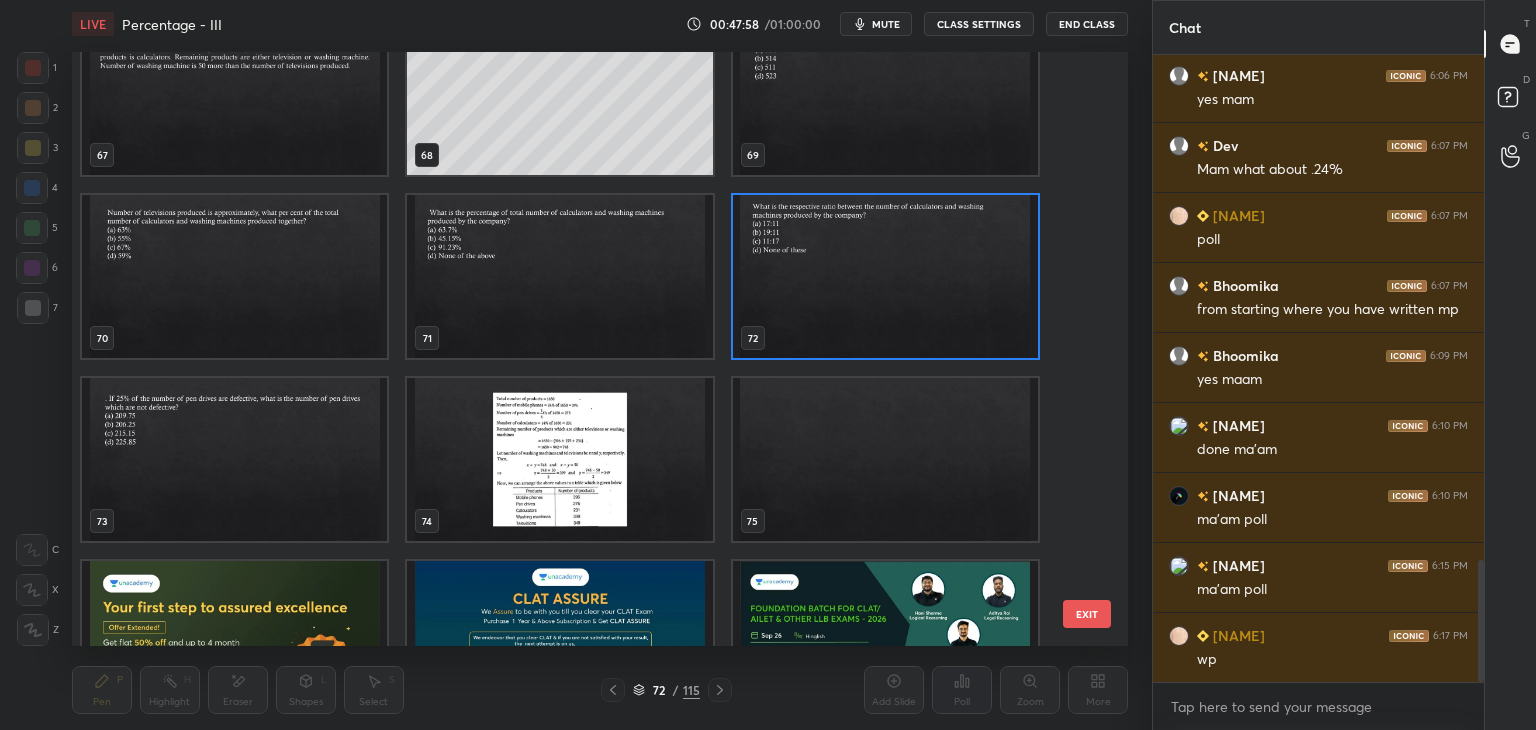 click at bounding box center (234, 459) 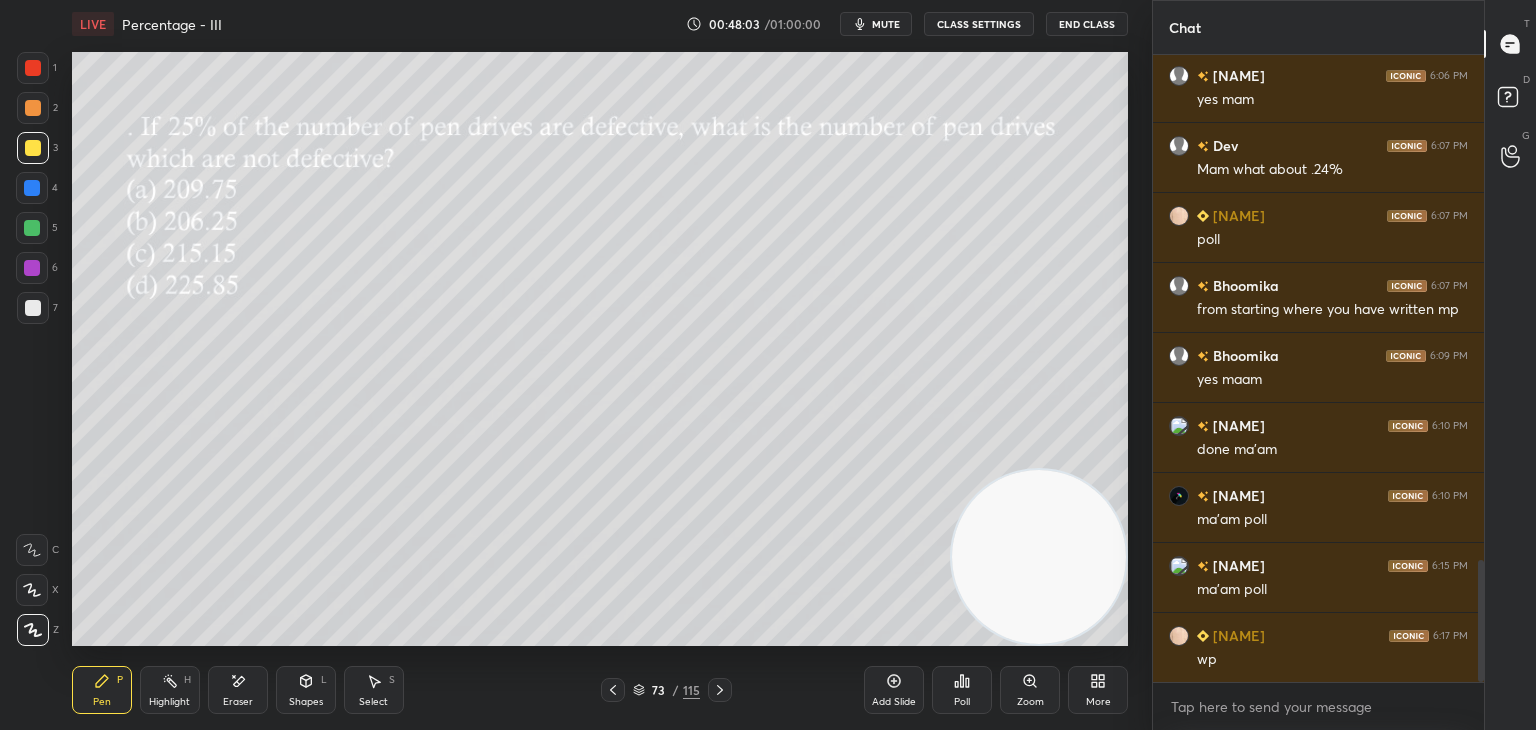 click at bounding box center (33, 108) 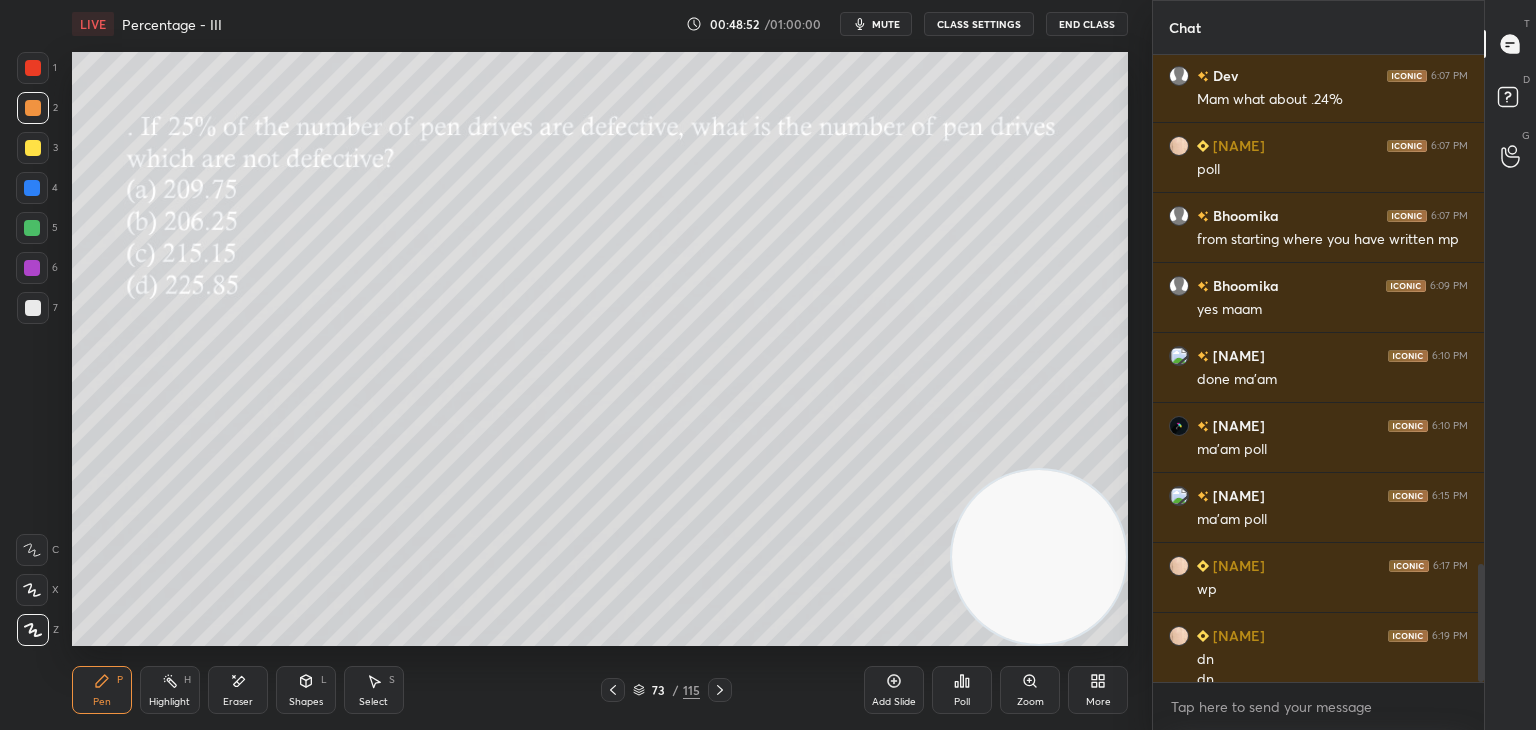 scroll, scrollTop: 2702, scrollLeft: 0, axis: vertical 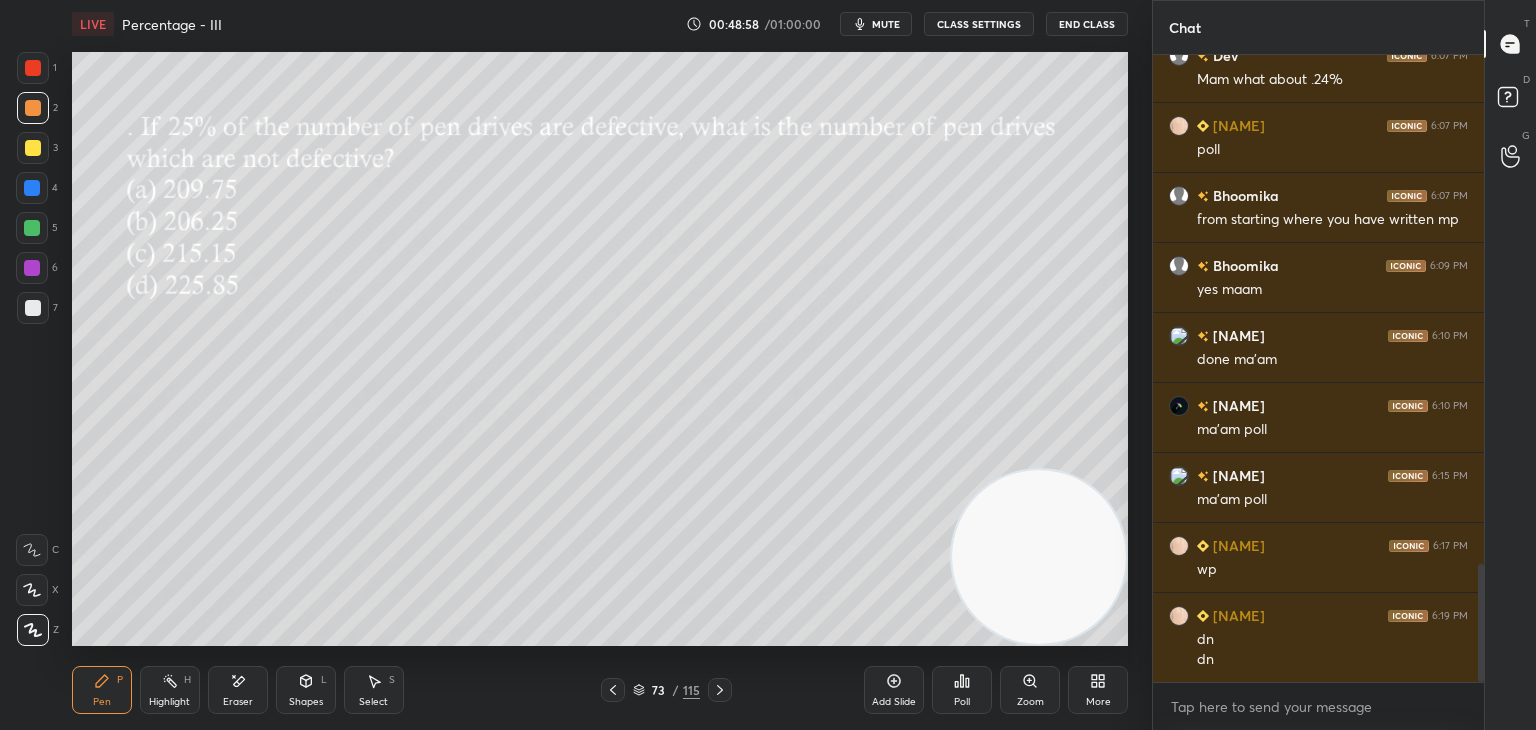 click on "Poll" at bounding box center [962, 690] 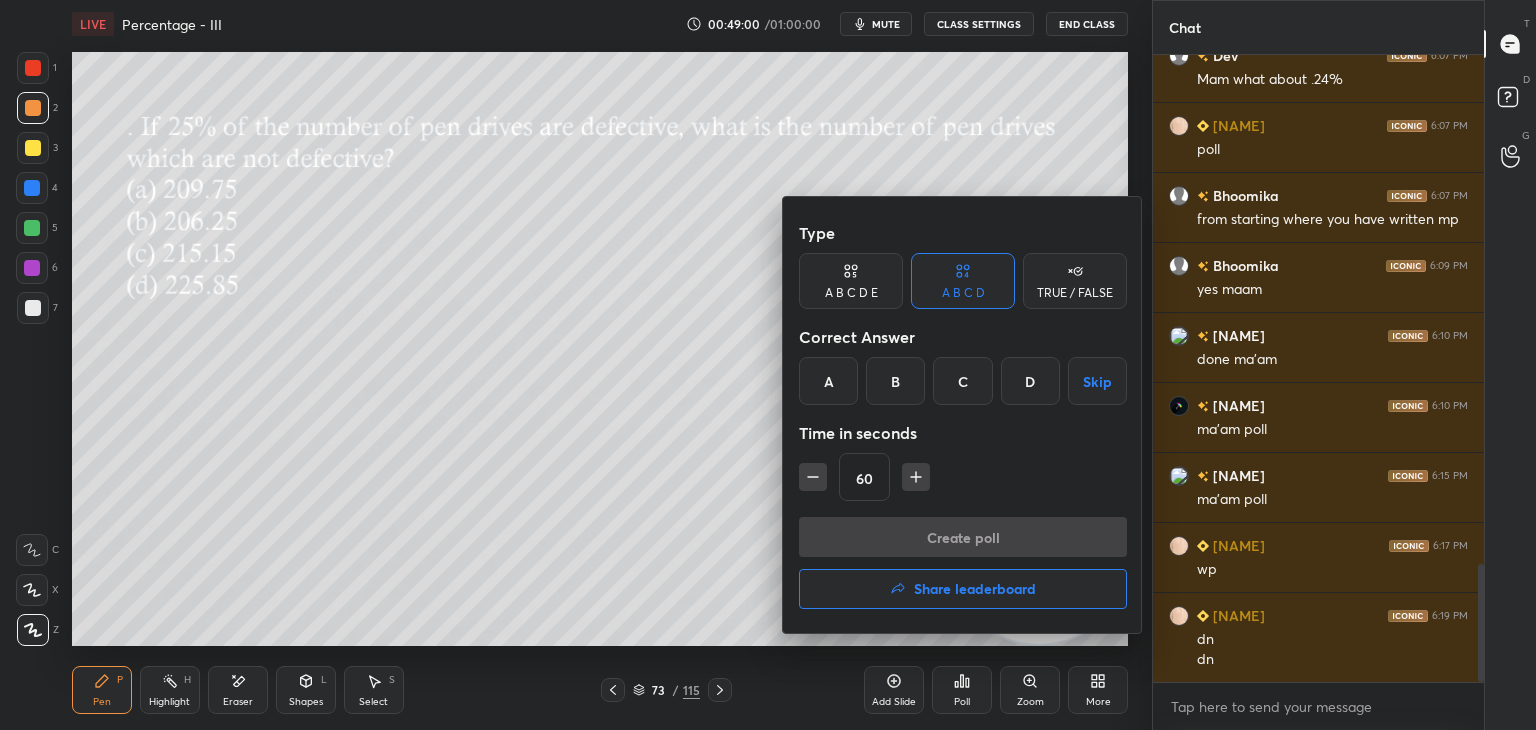 click on "A" at bounding box center [828, 381] 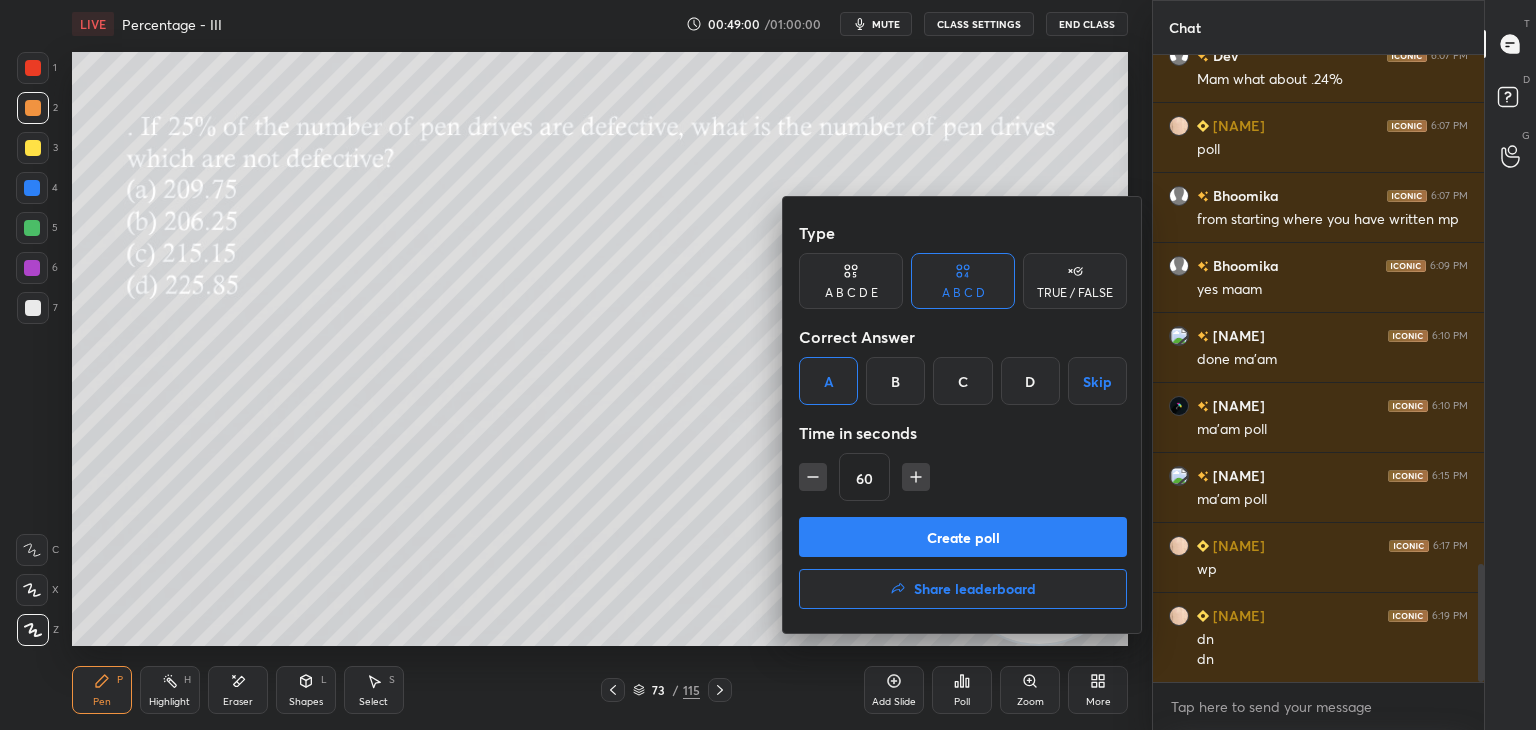 click on "Create poll" at bounding box center (963, 537) 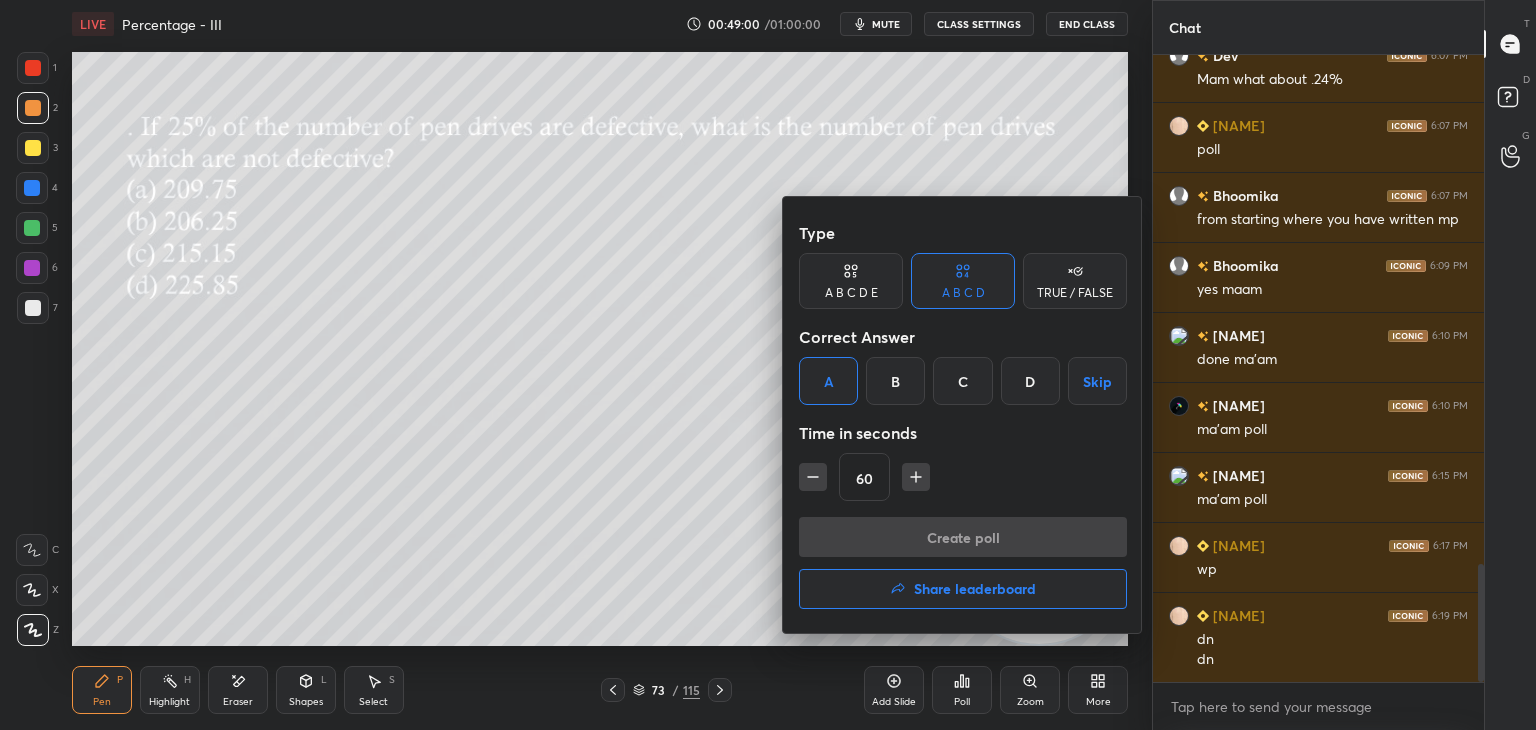 scroll, scrollTop: 602, scrollLeft: 325, axis: both 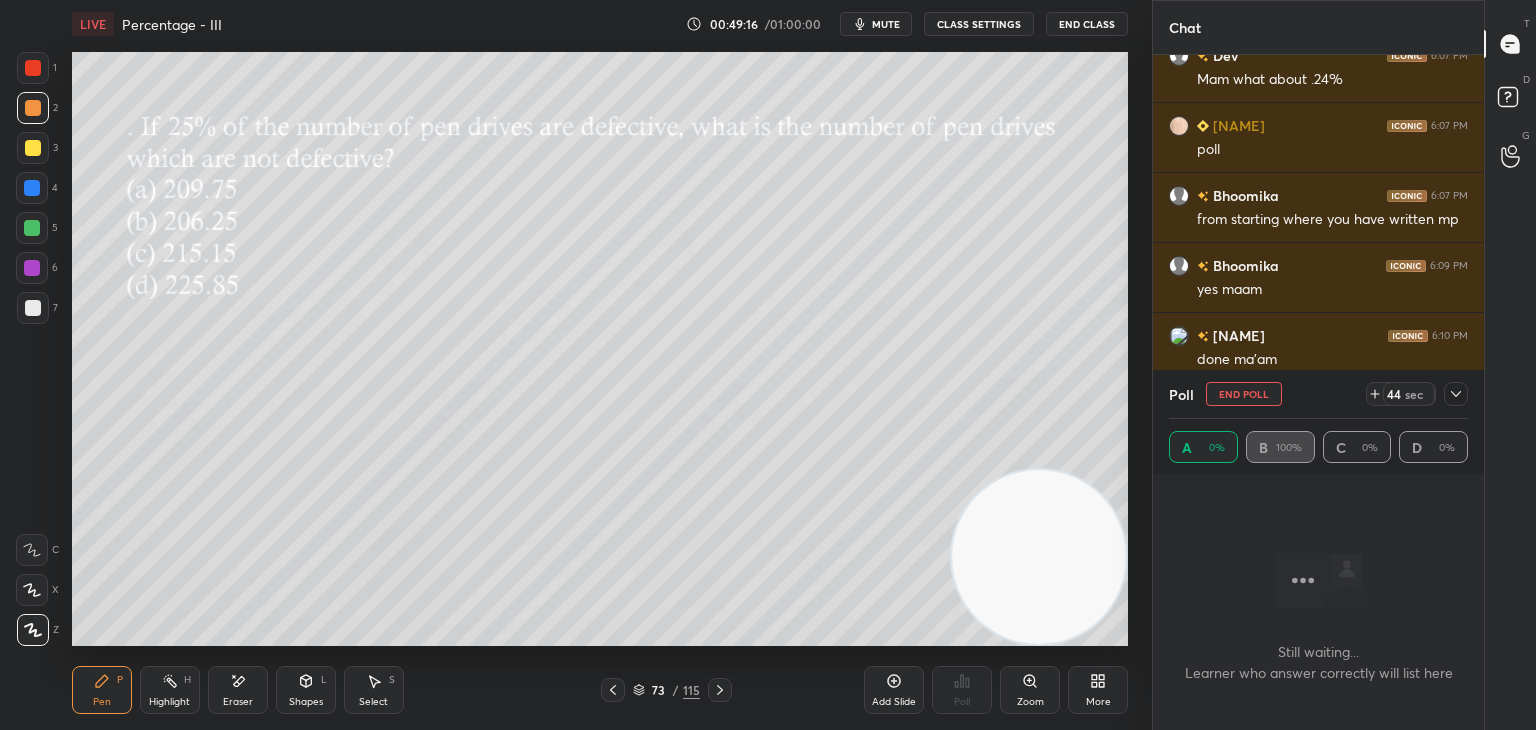 click at bounding box center (1456, 394) 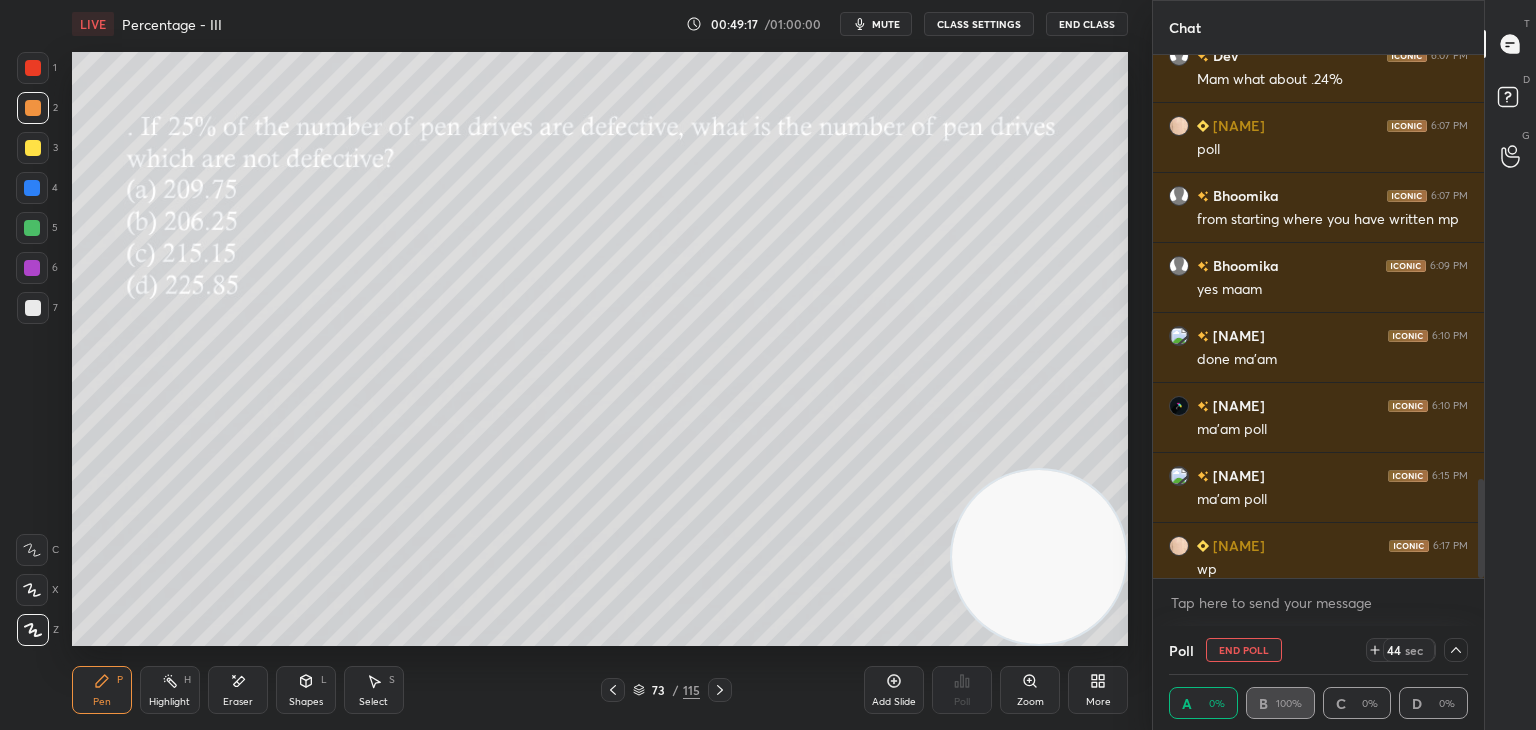 scroll, scrollTop: 2806, scrollLeft: 0, axis: vertical 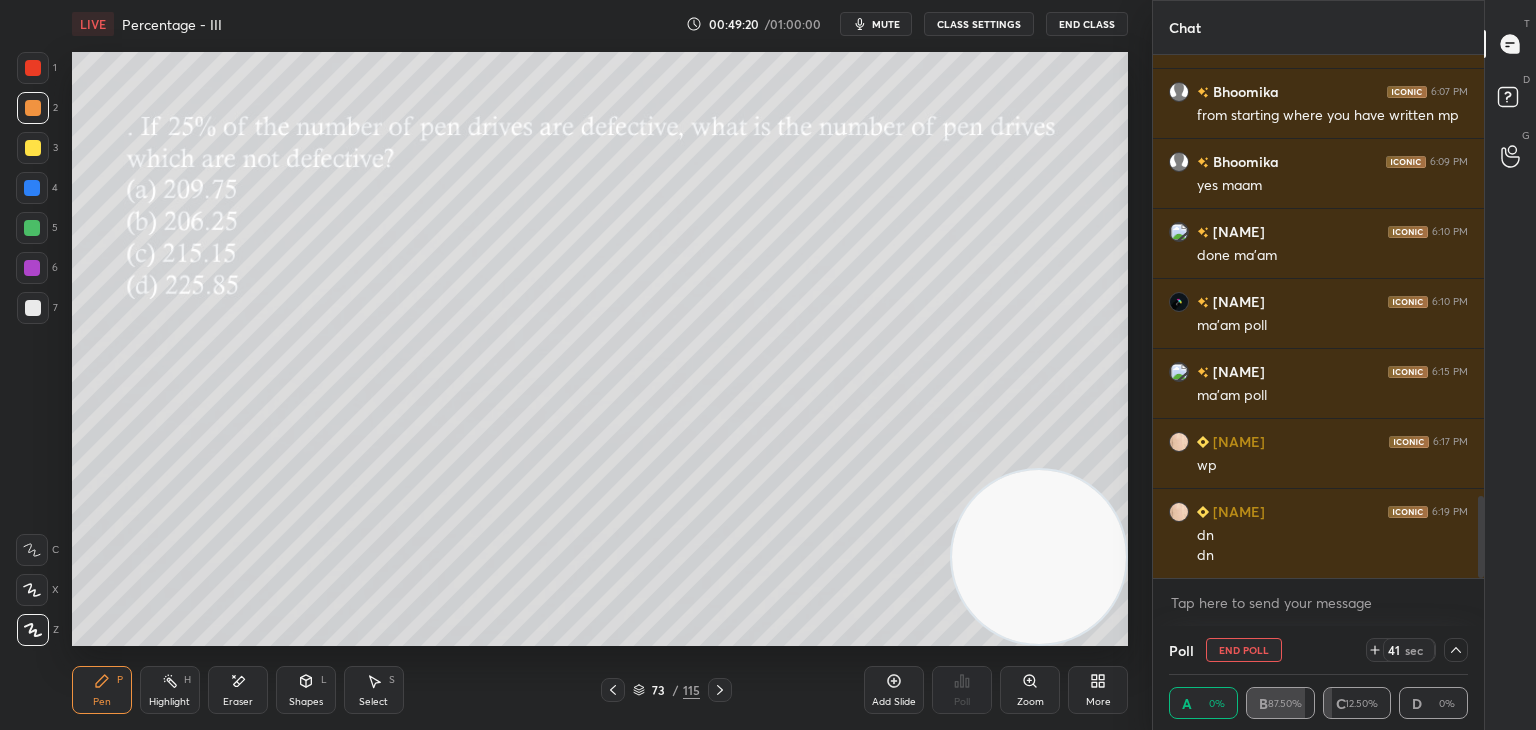 click on "End Poll" at bounding box center (1244, 650) 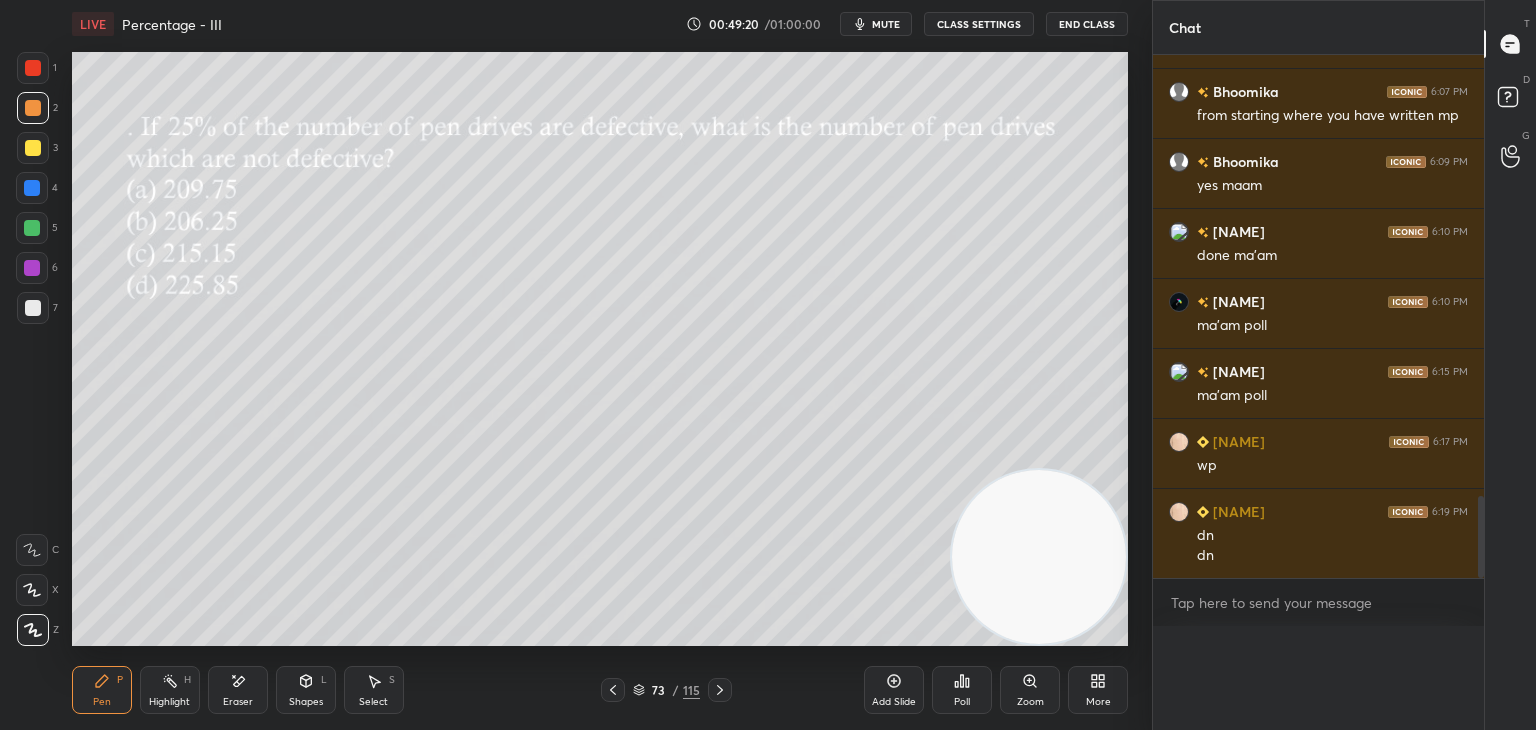 scroll, scrollTop: 541, scrollLeft: 325, axis: both 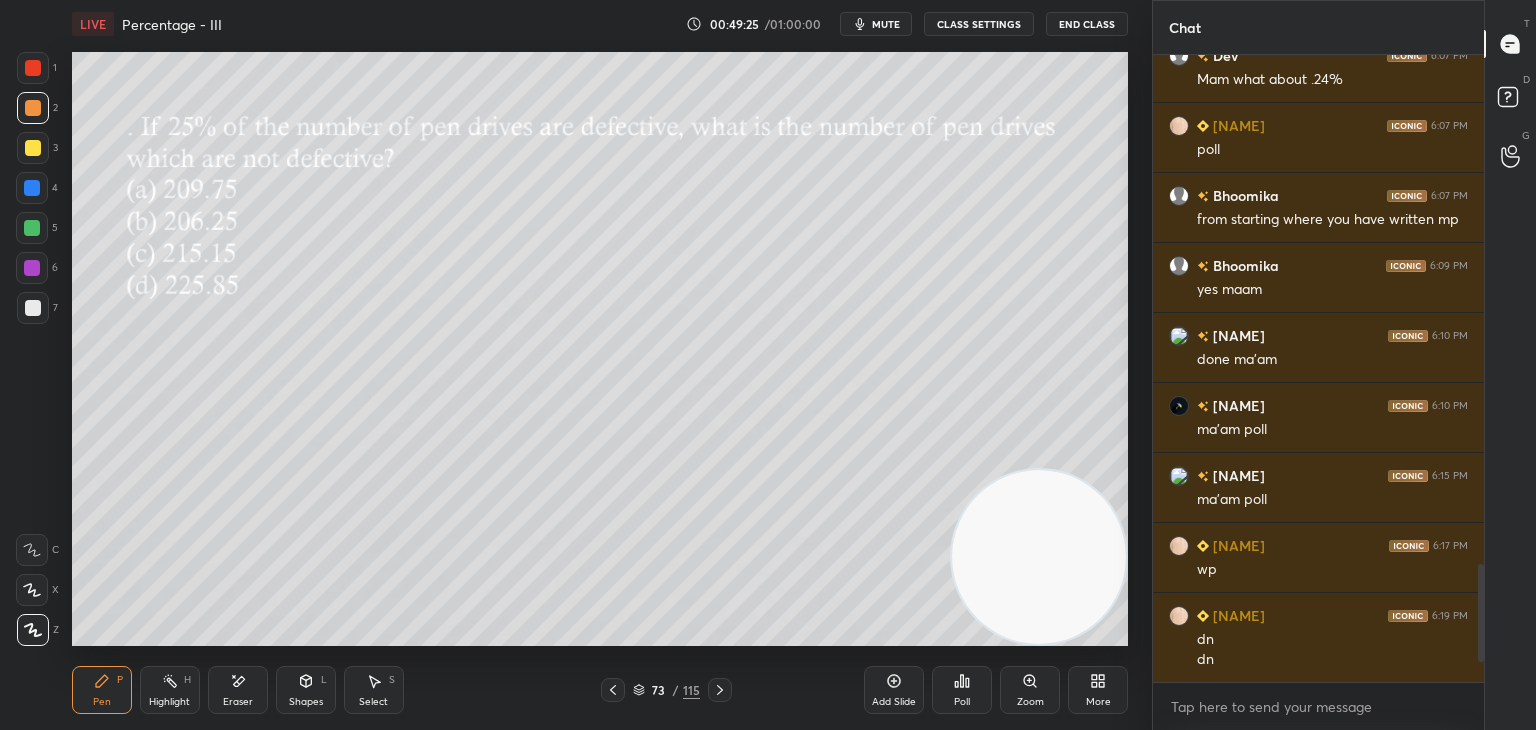 click 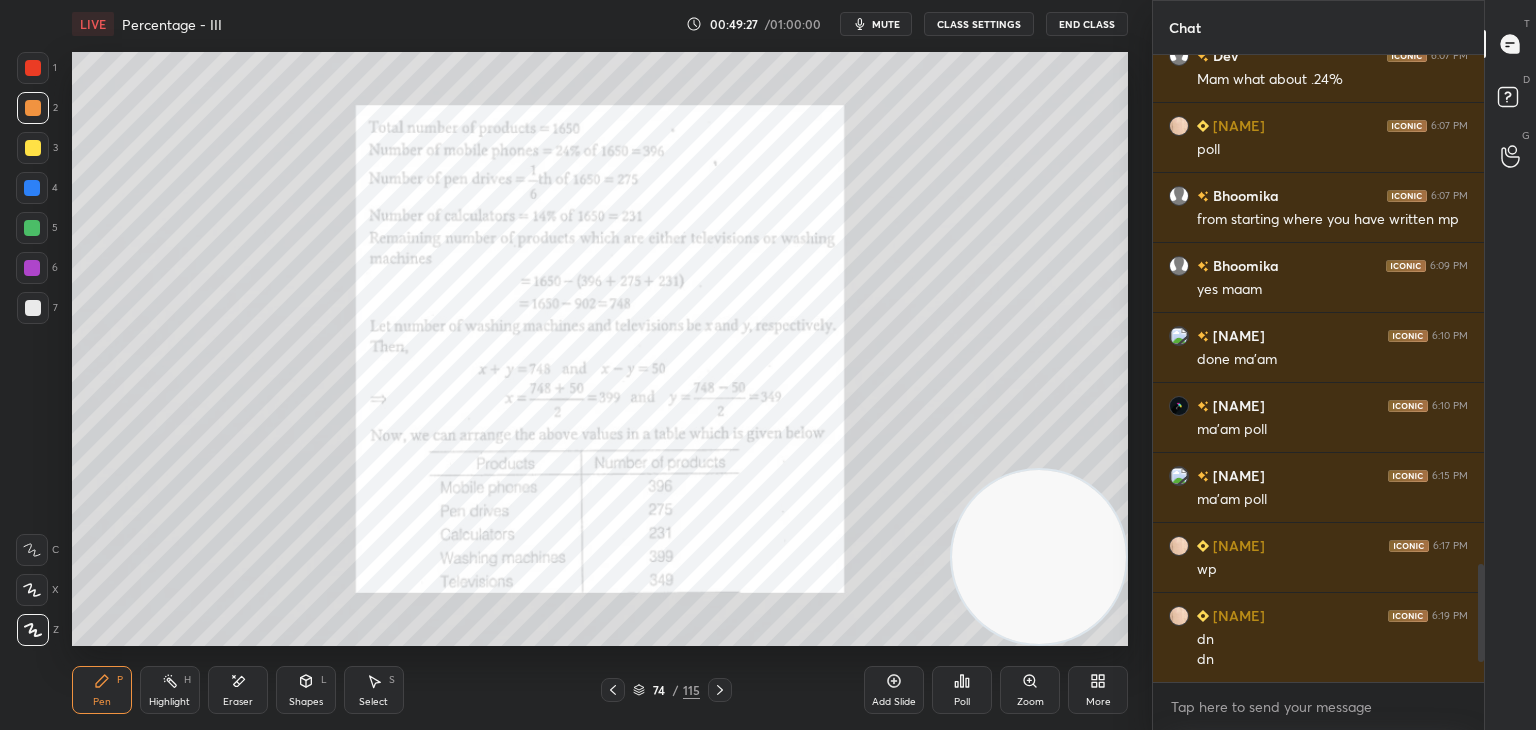 click at bounding box center (613, 690) 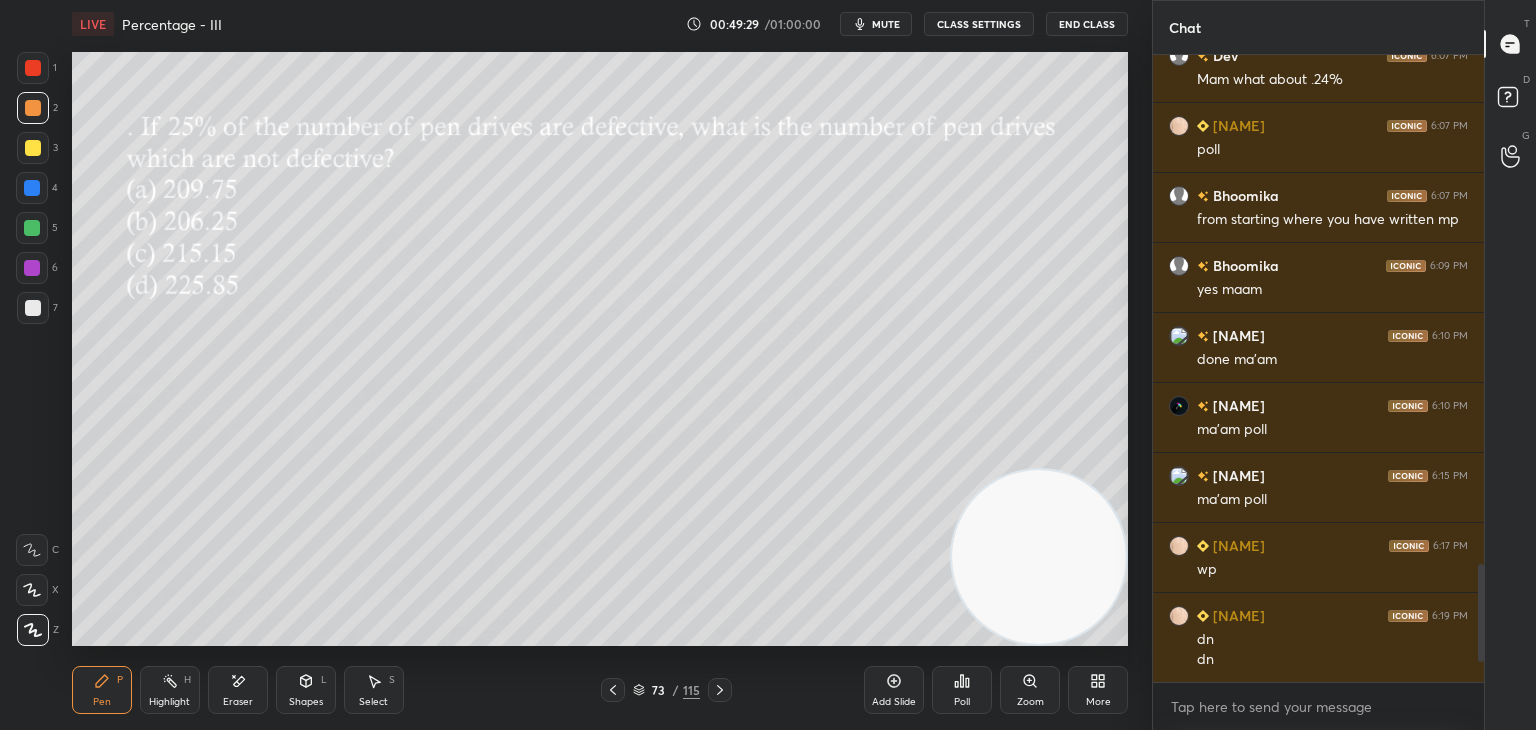 click at bounding box center [33, 148] 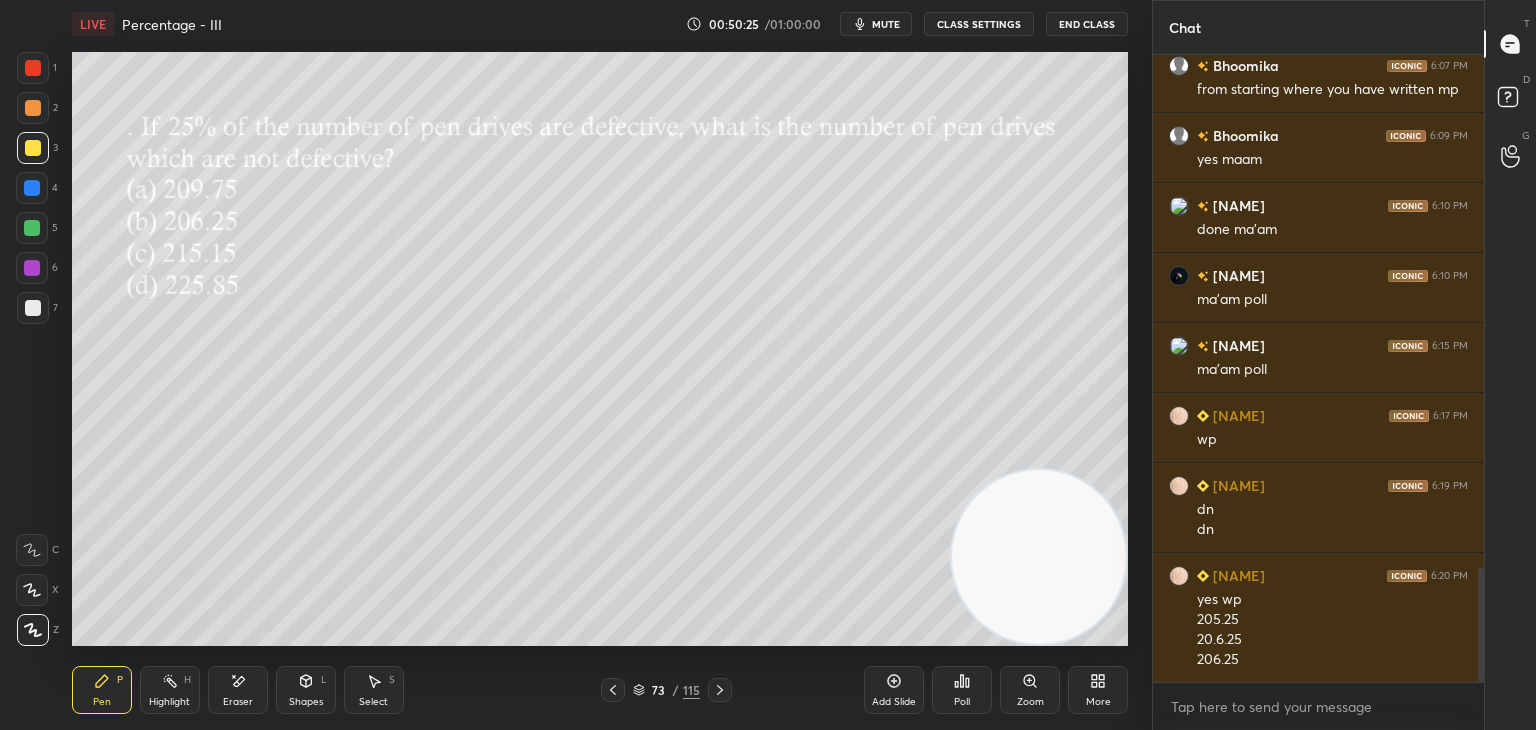 click on "Poll" at bounding box center [962, 690] 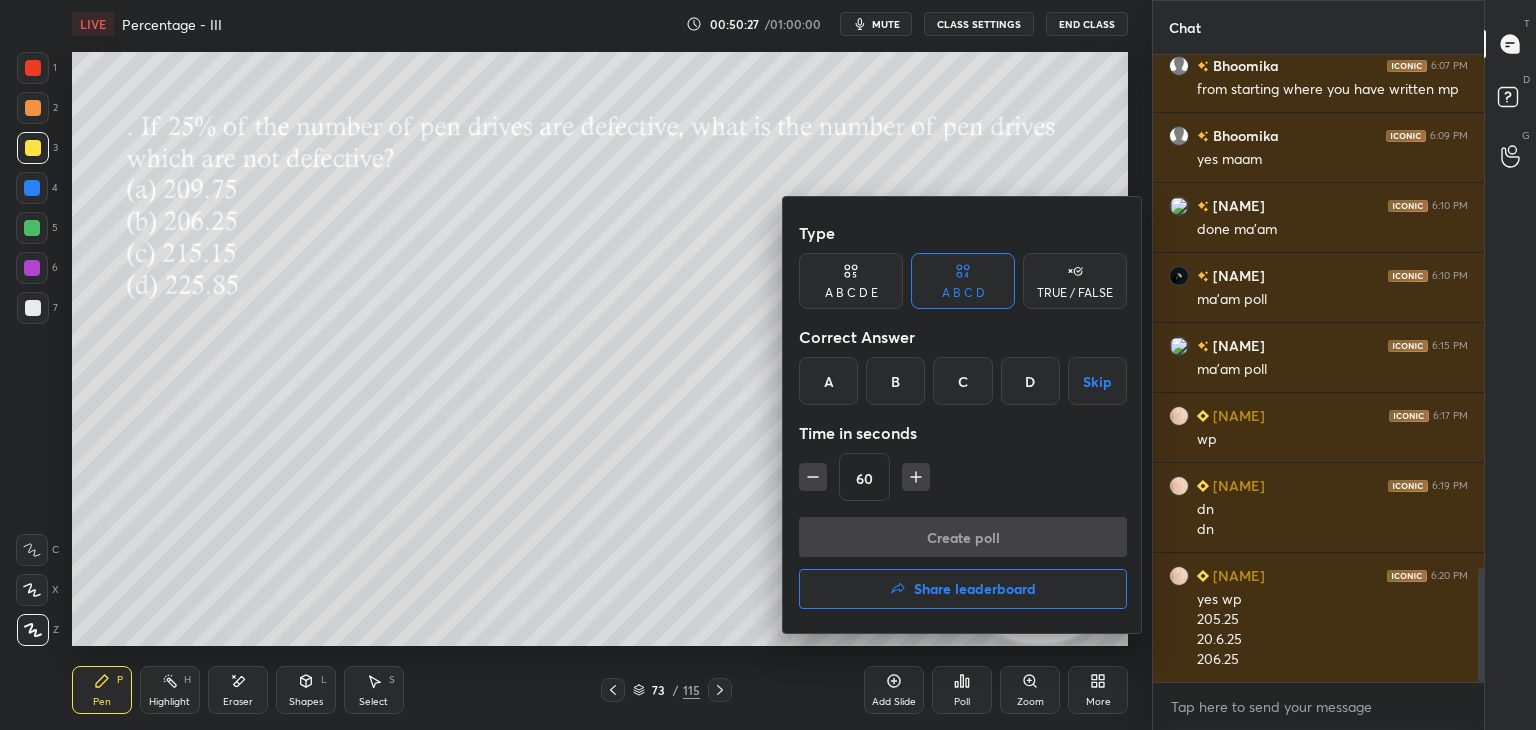 click on "B" at bounding box center [895, 381] 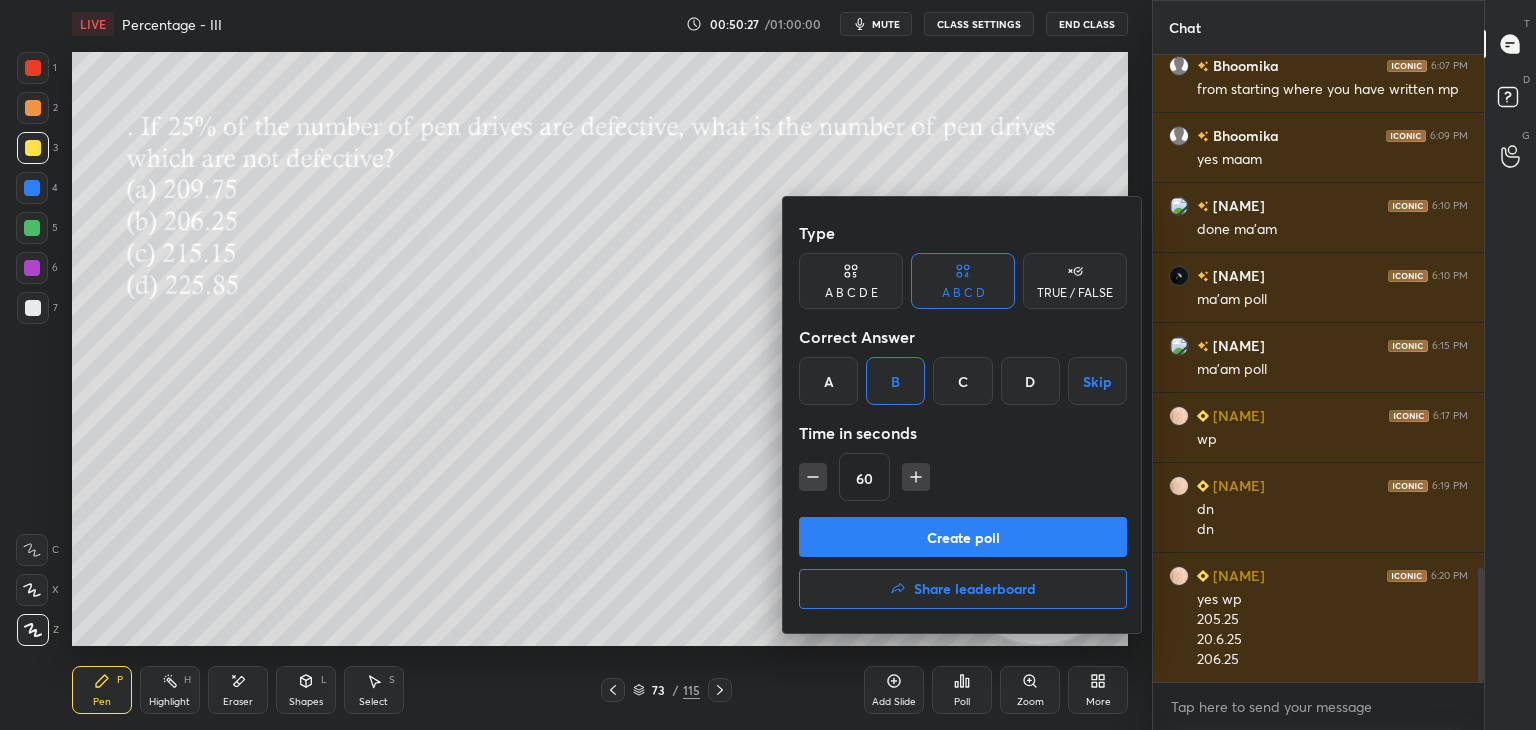 click on "Create poll" at bounding box center (963, 537) 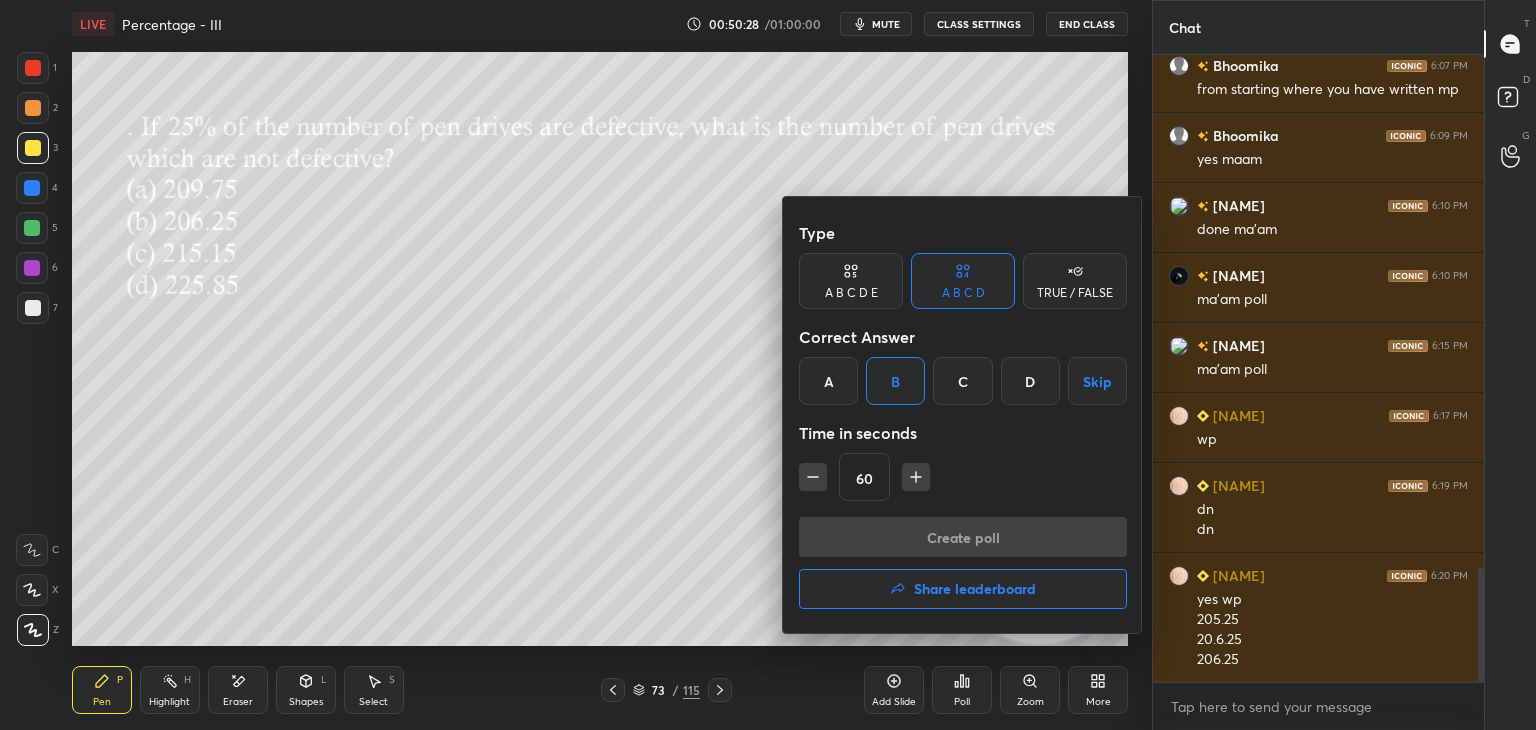 scroll, scrollTop: 602, scrollLeft: 325, axis: both 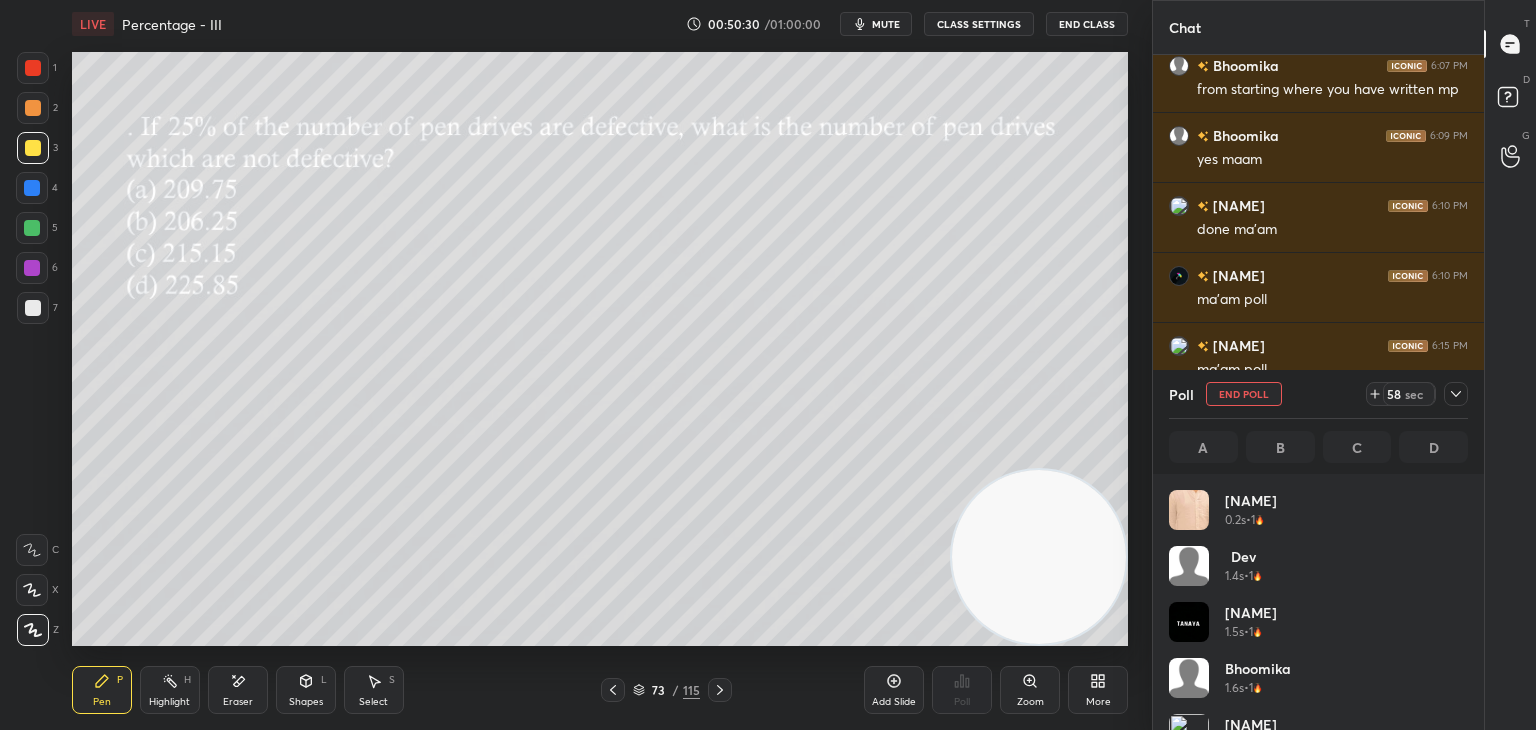 click at bounding box center (33, 108) 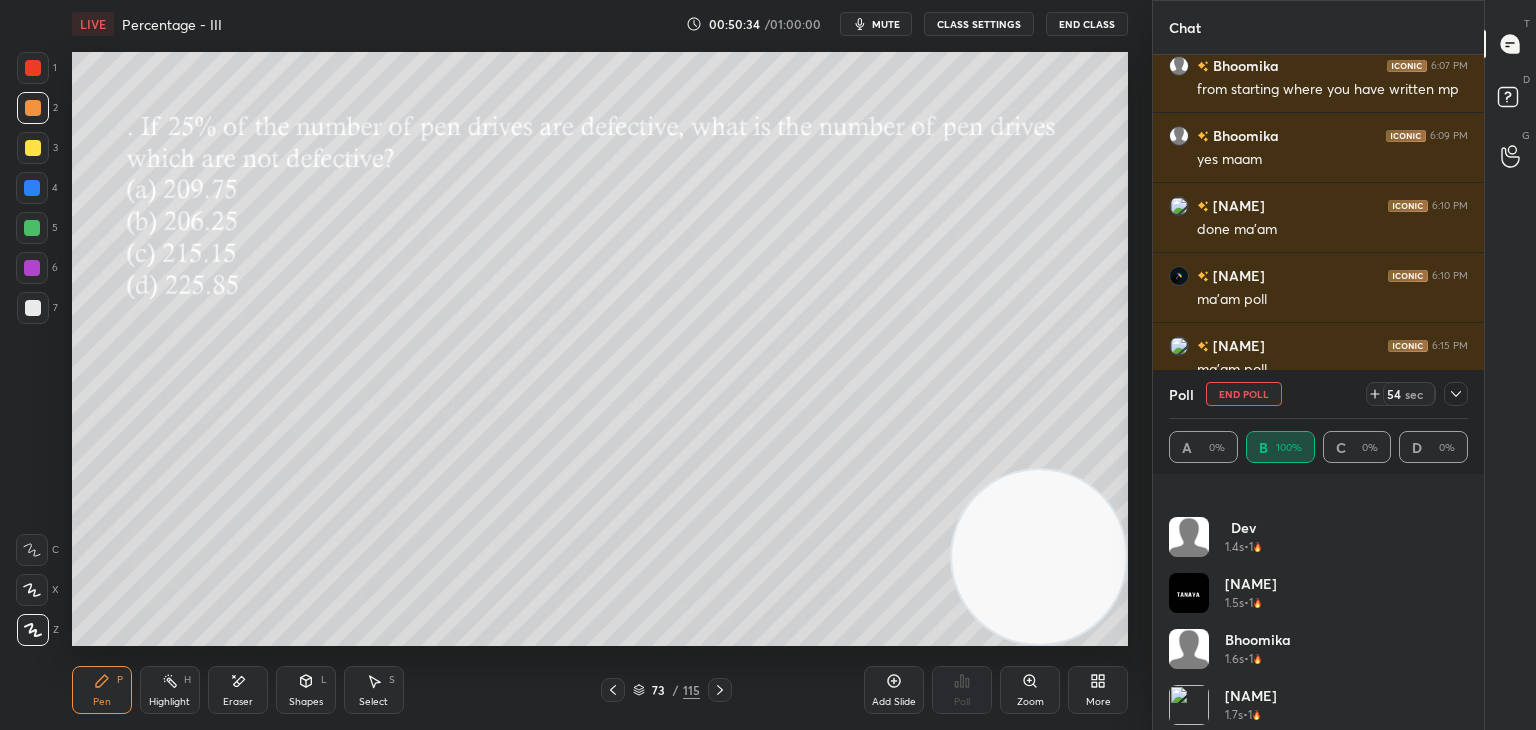 scroll, scrollTop: 0, scrollLeft: 0, axis: both 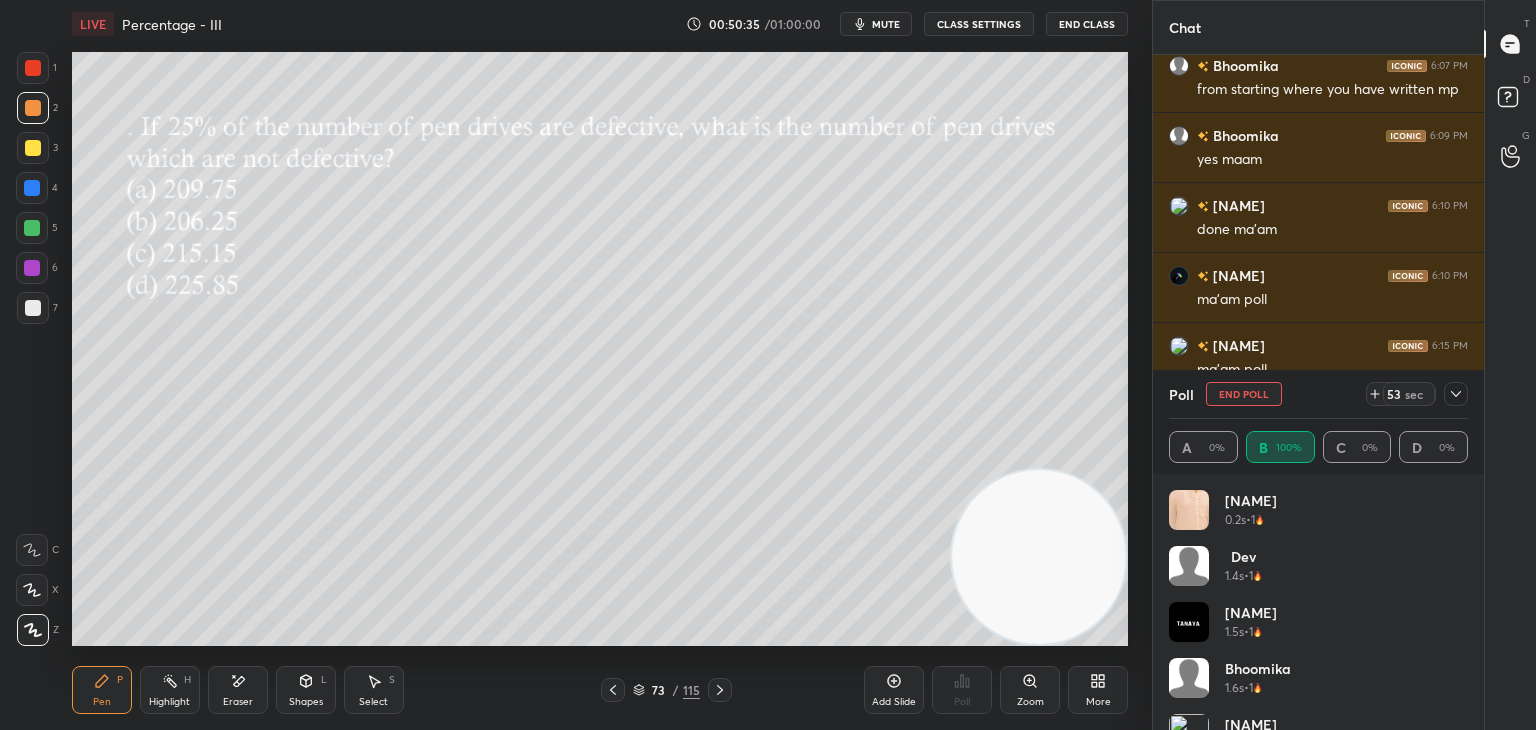 click on "End Poll" at bounding box center (1244, 394) 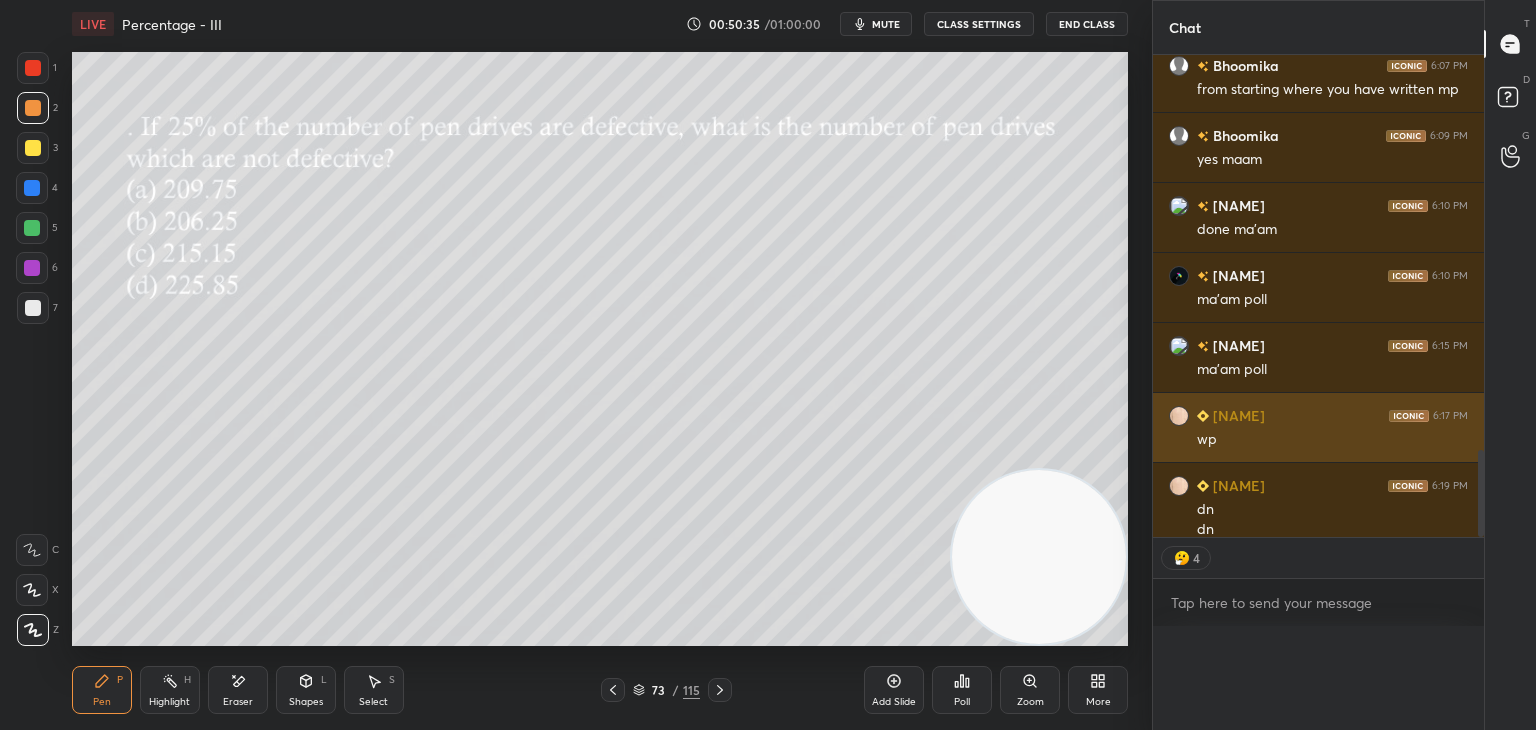 scroll, scrollTop: 0, scrollLeft: 0, axis: both 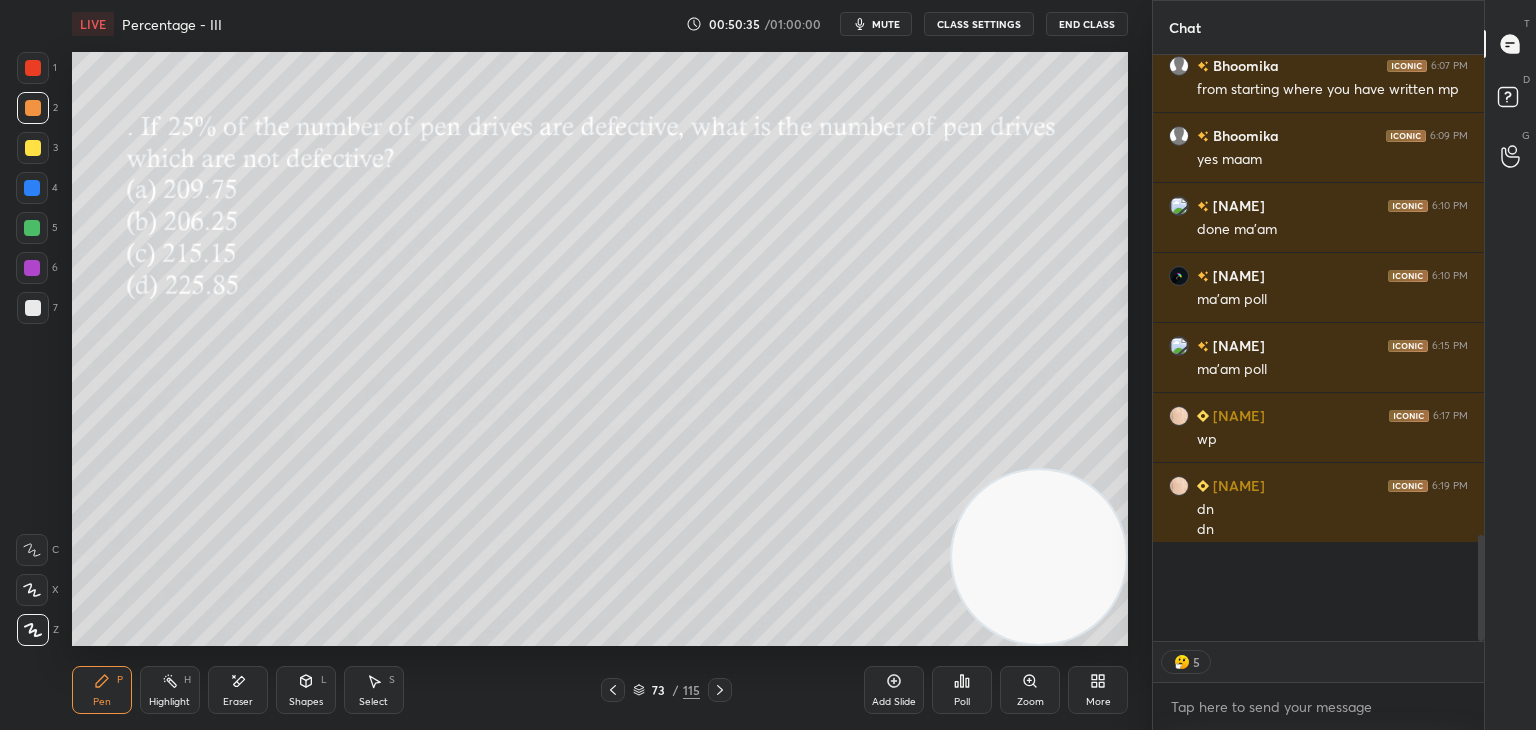 type on "x" 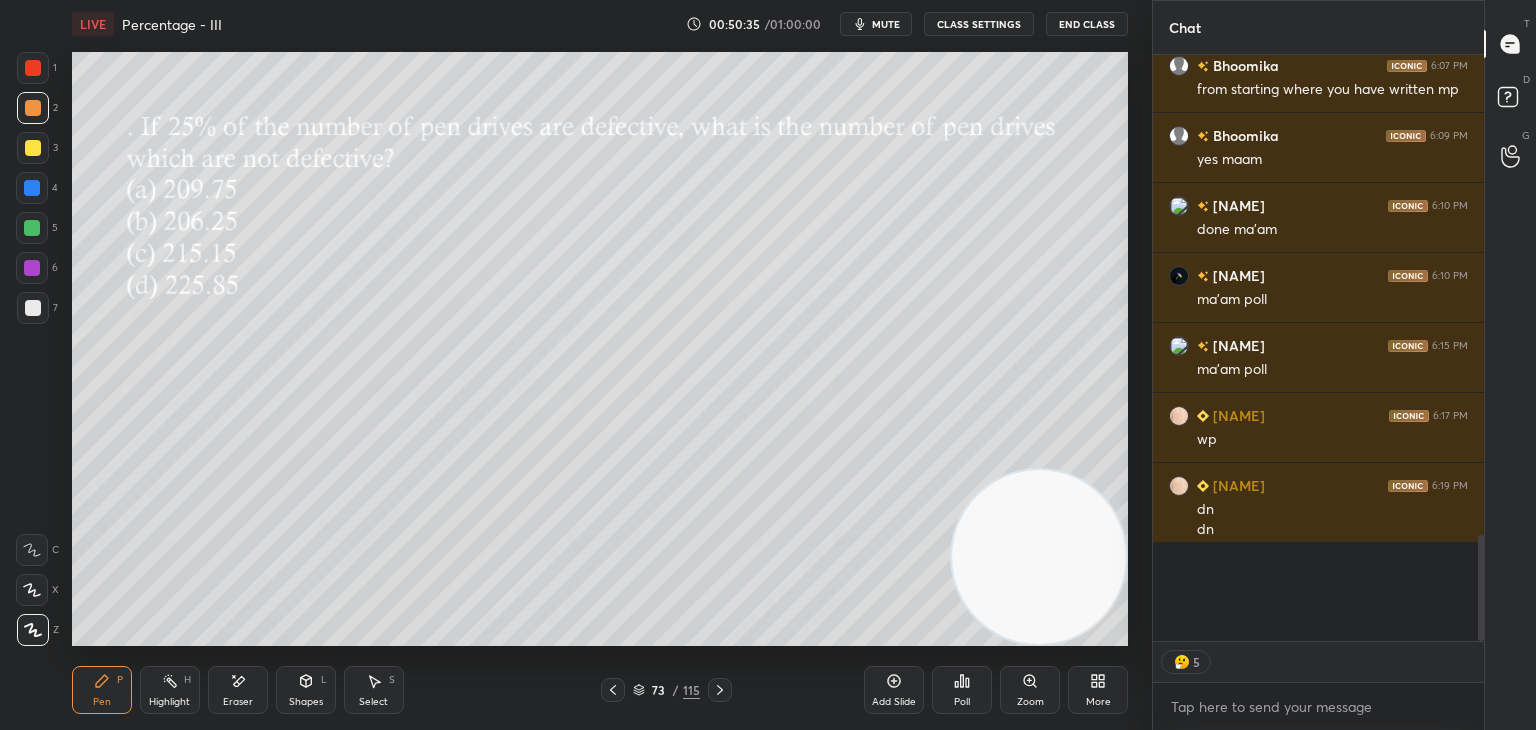 scroll, scrollTop: 7, scrollLeft: 6, axis: both 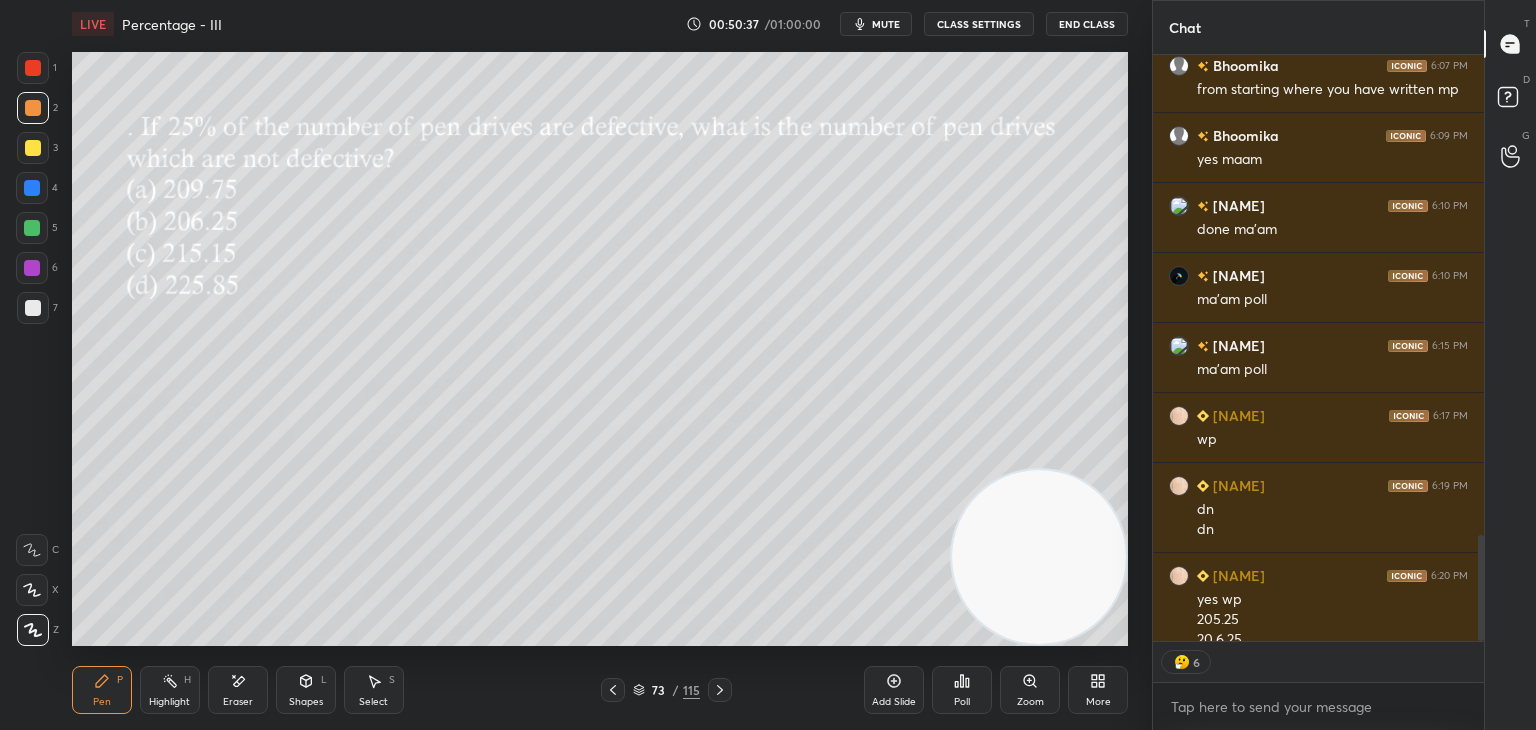 click on "CLASS SETTINGS" at bounding box center [979, 24] 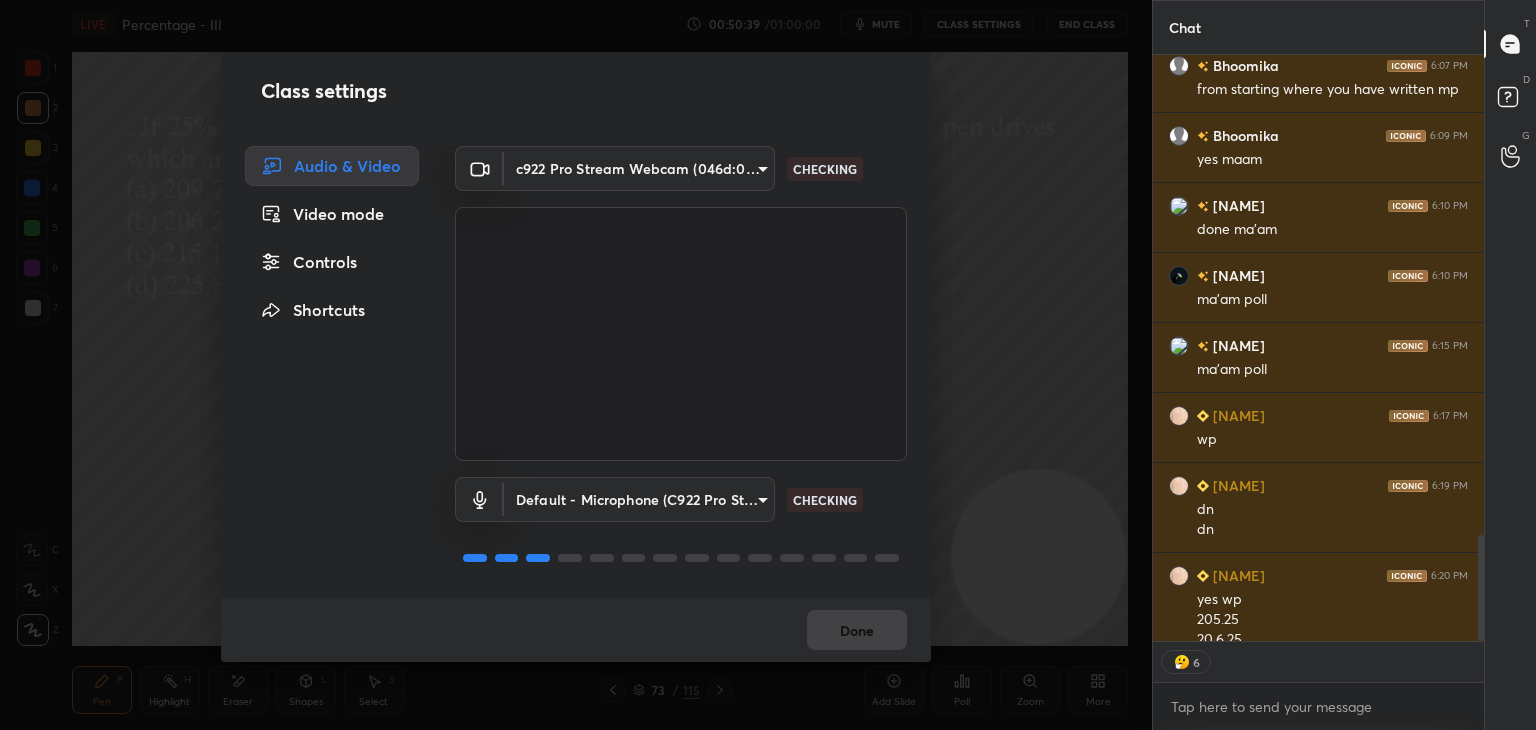 click on "Controls" at bounding box center [332, 262] 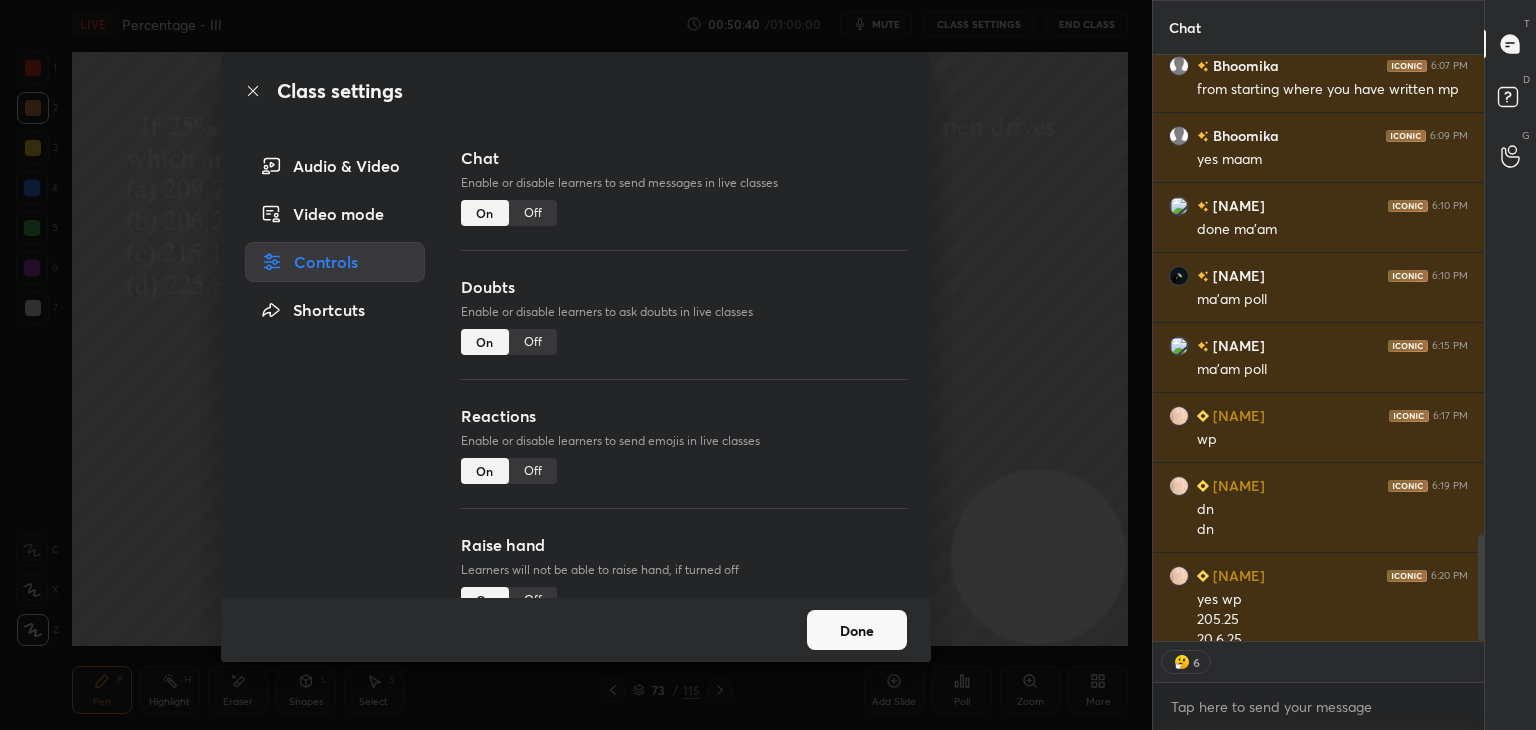 click on "Off" at bounding box center (533, 471) 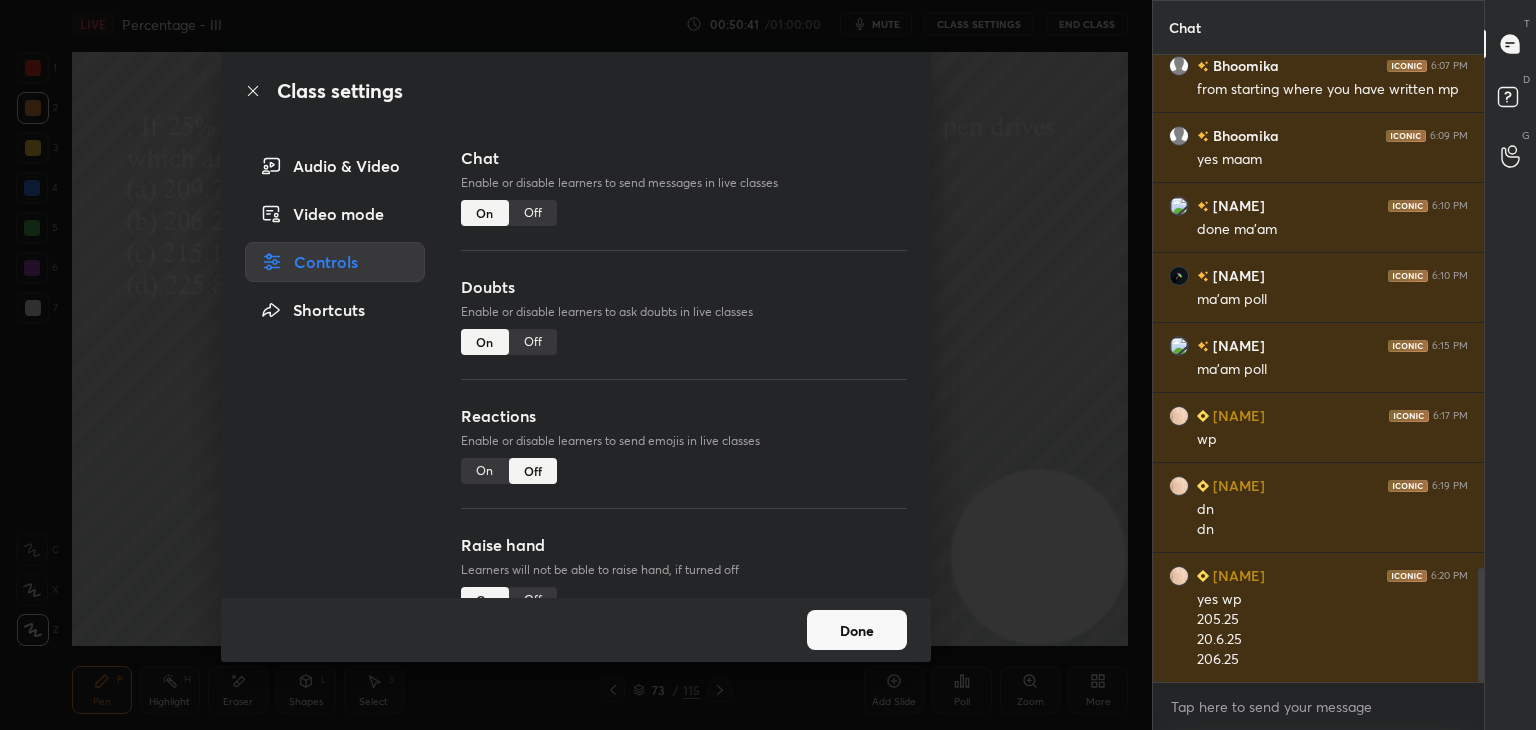 click on "Done" at bounding box center (857, 630) 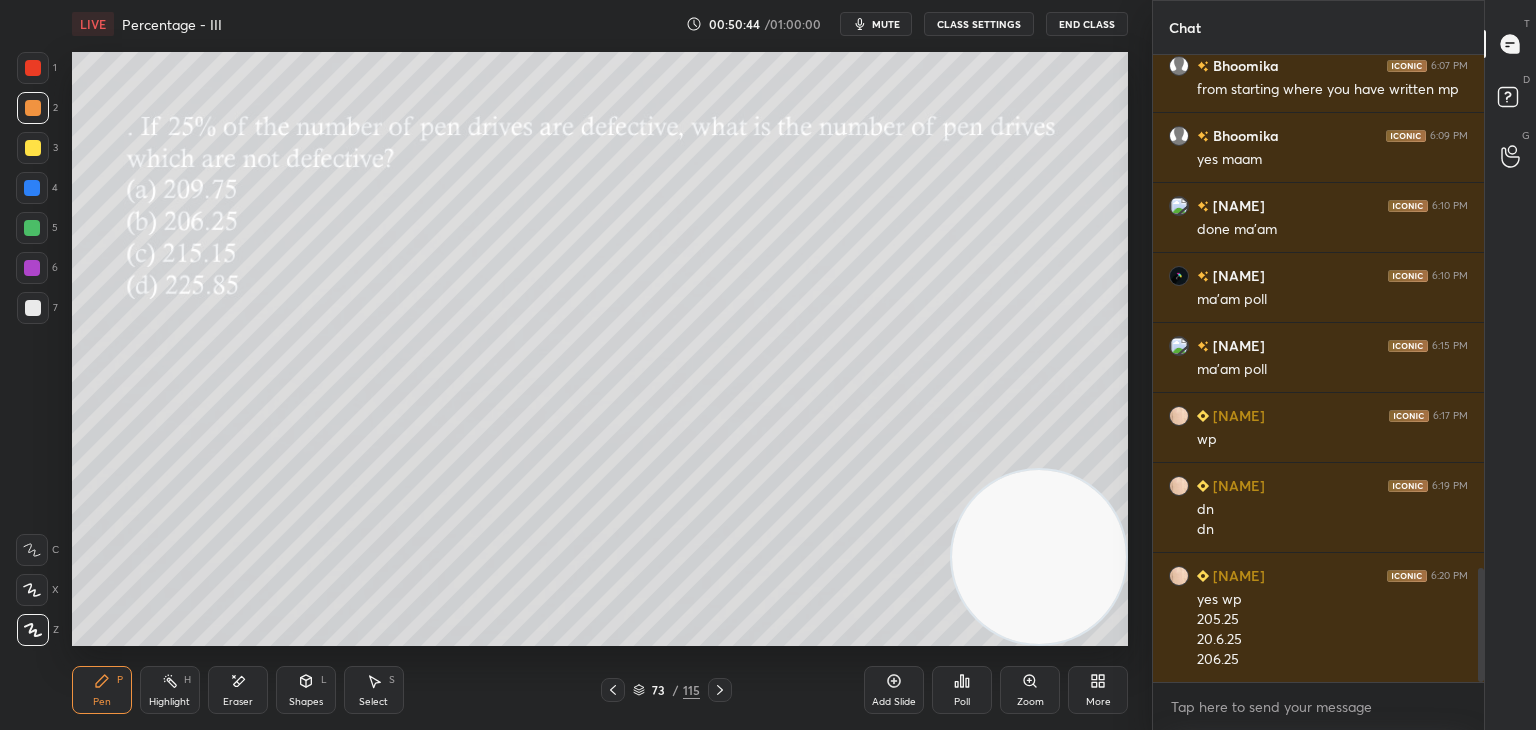 click on "73 / 115" at bounding box center [666, 690] 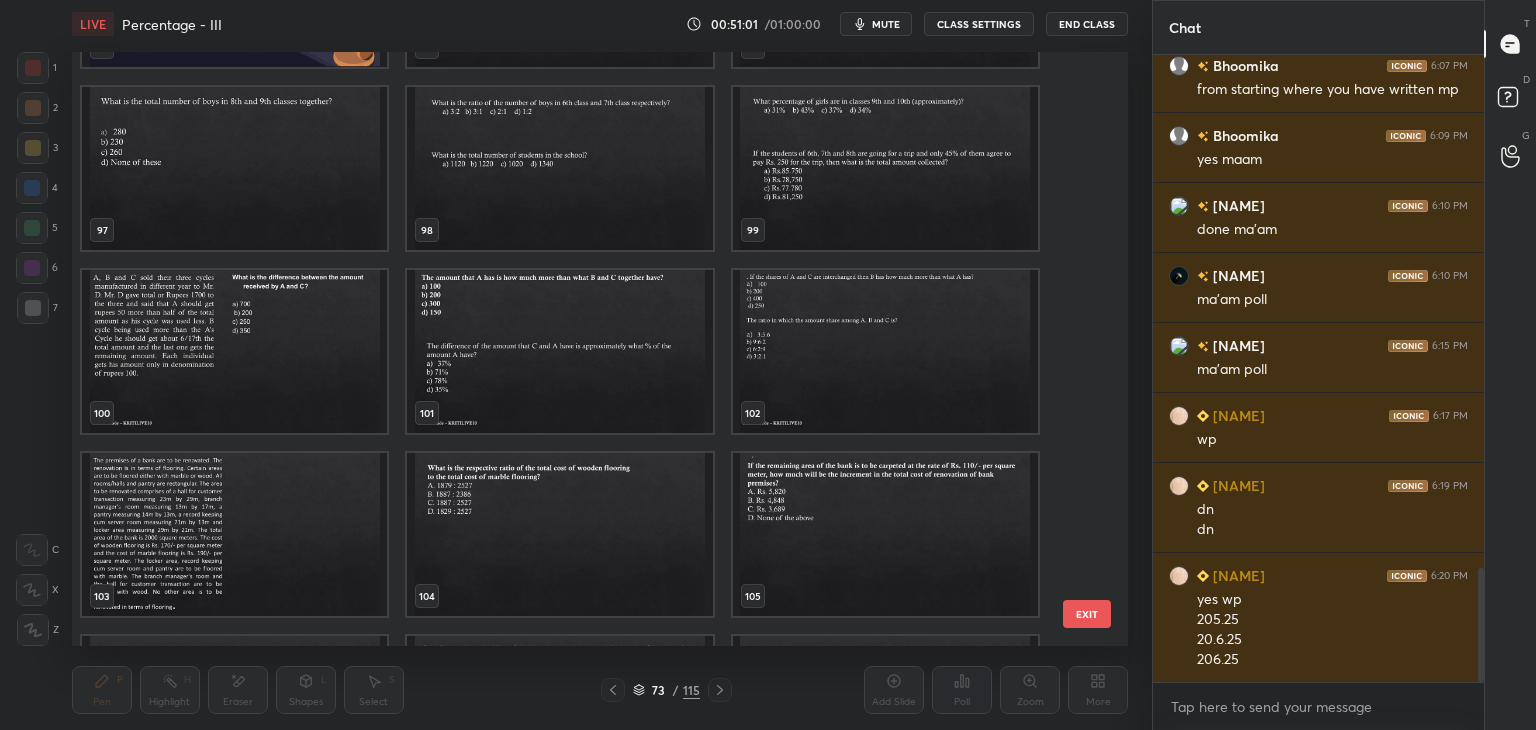 click at bounding box center [234, 351] 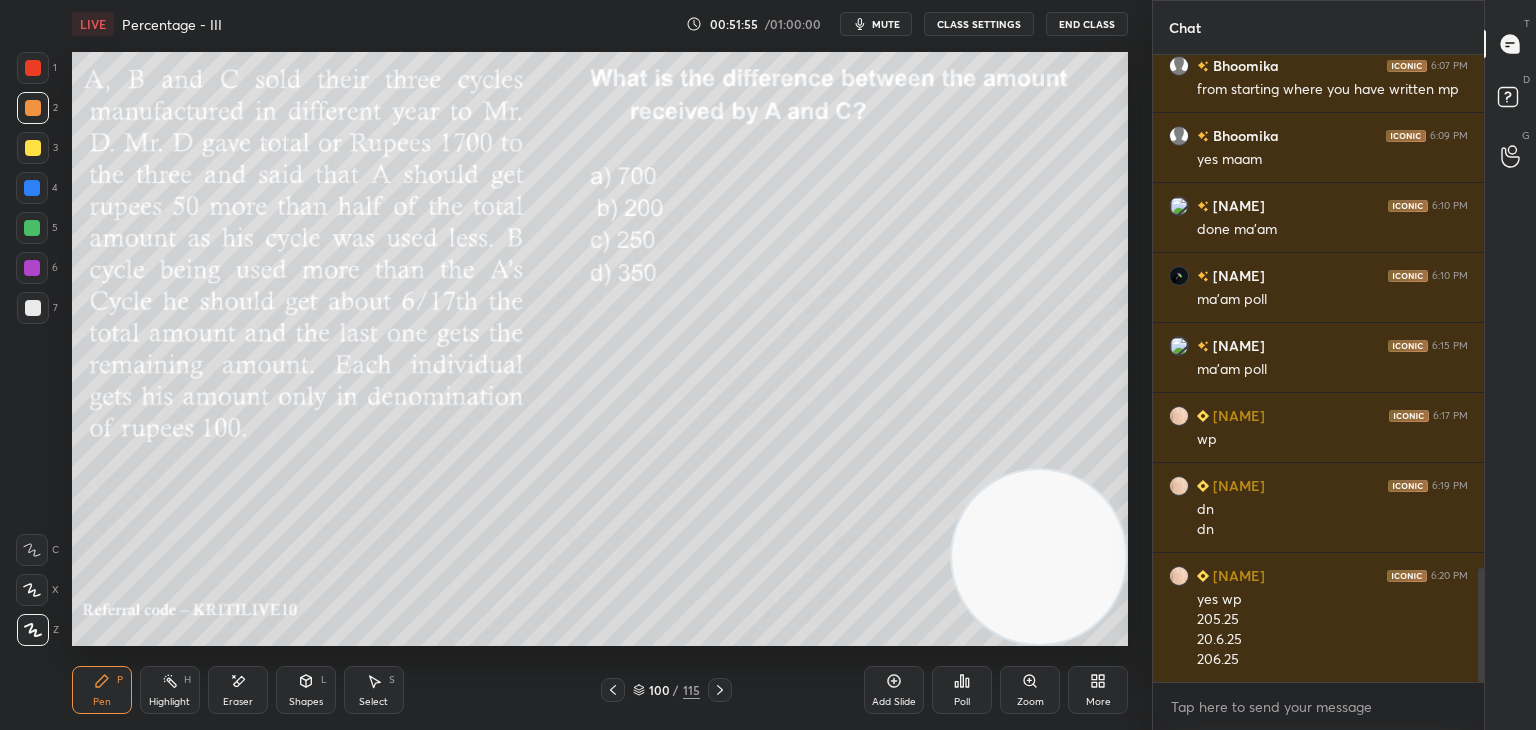 click on "mute" at bounding box center [886, 24] 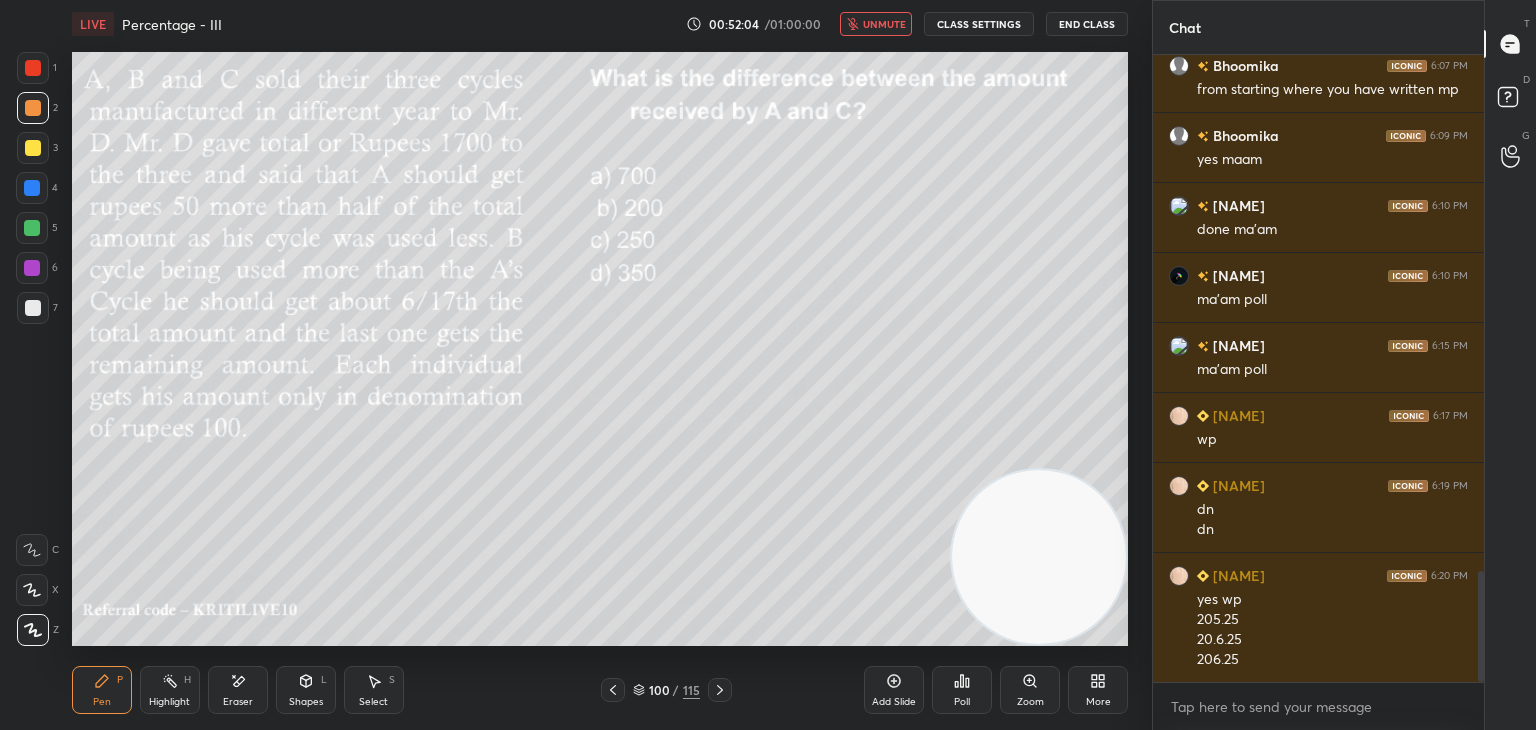 scroll, scrollTop: 2902, scrollLeft: 0, axis: vertical 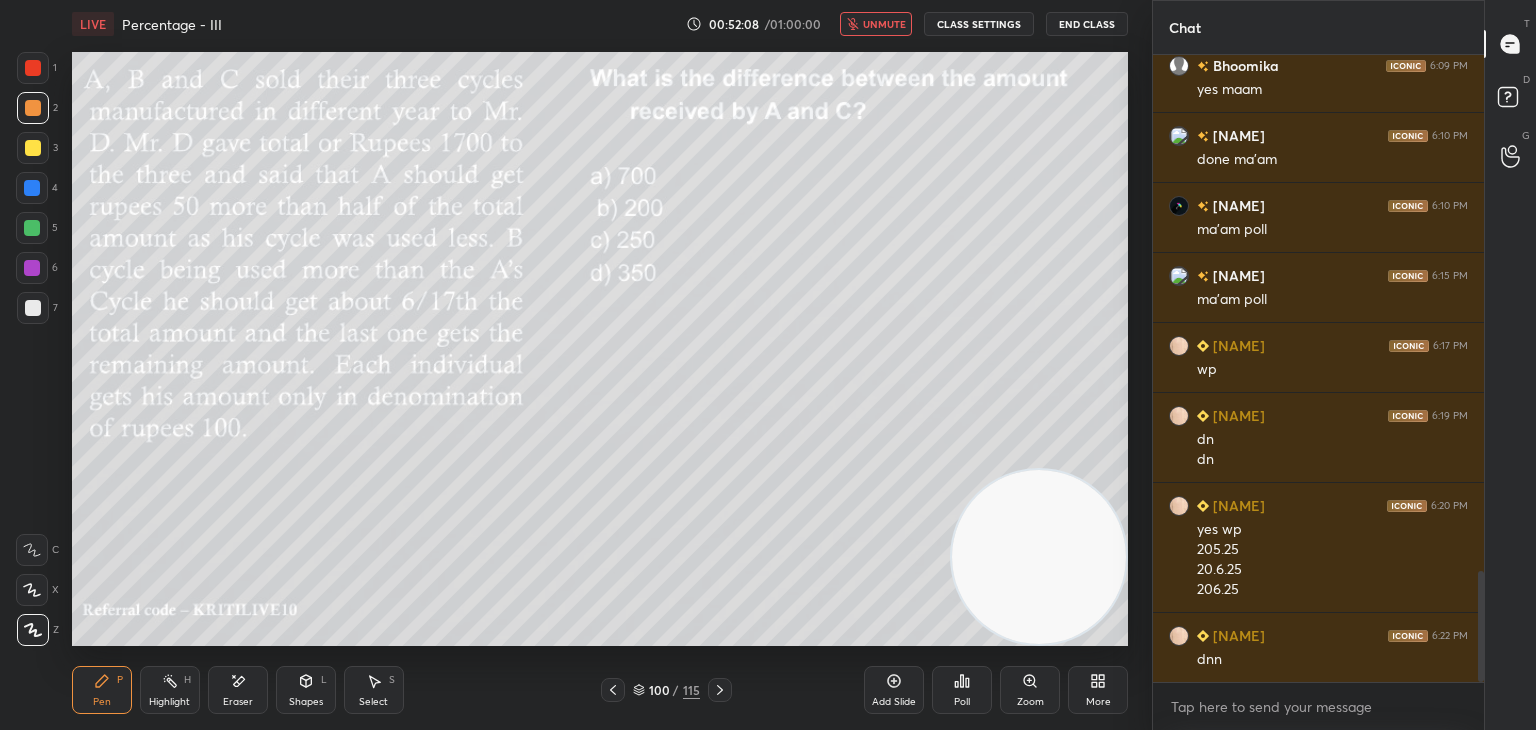 click on "Eraser" at bounding box center (238, 690) 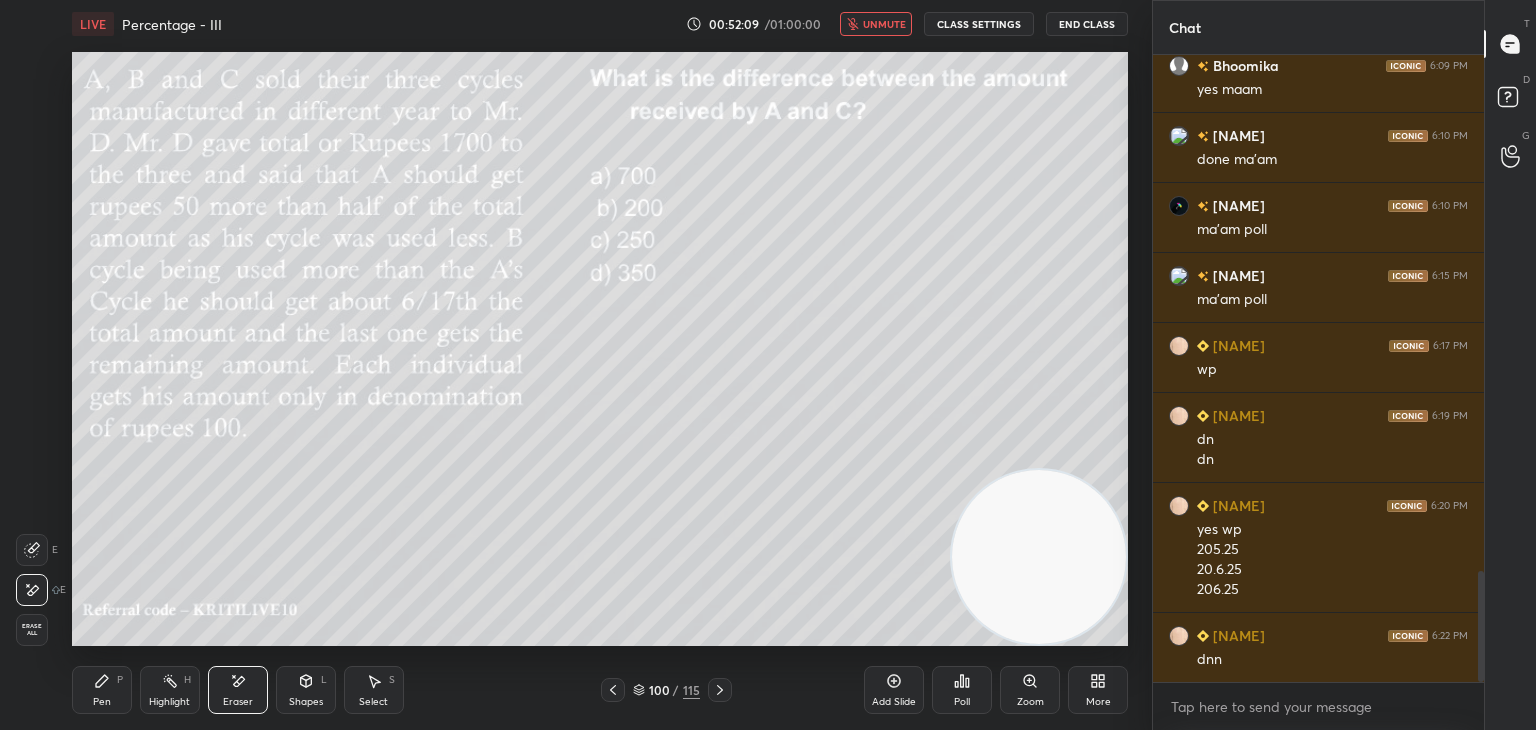 click on "Erase all" at bounding box center (32, 630) 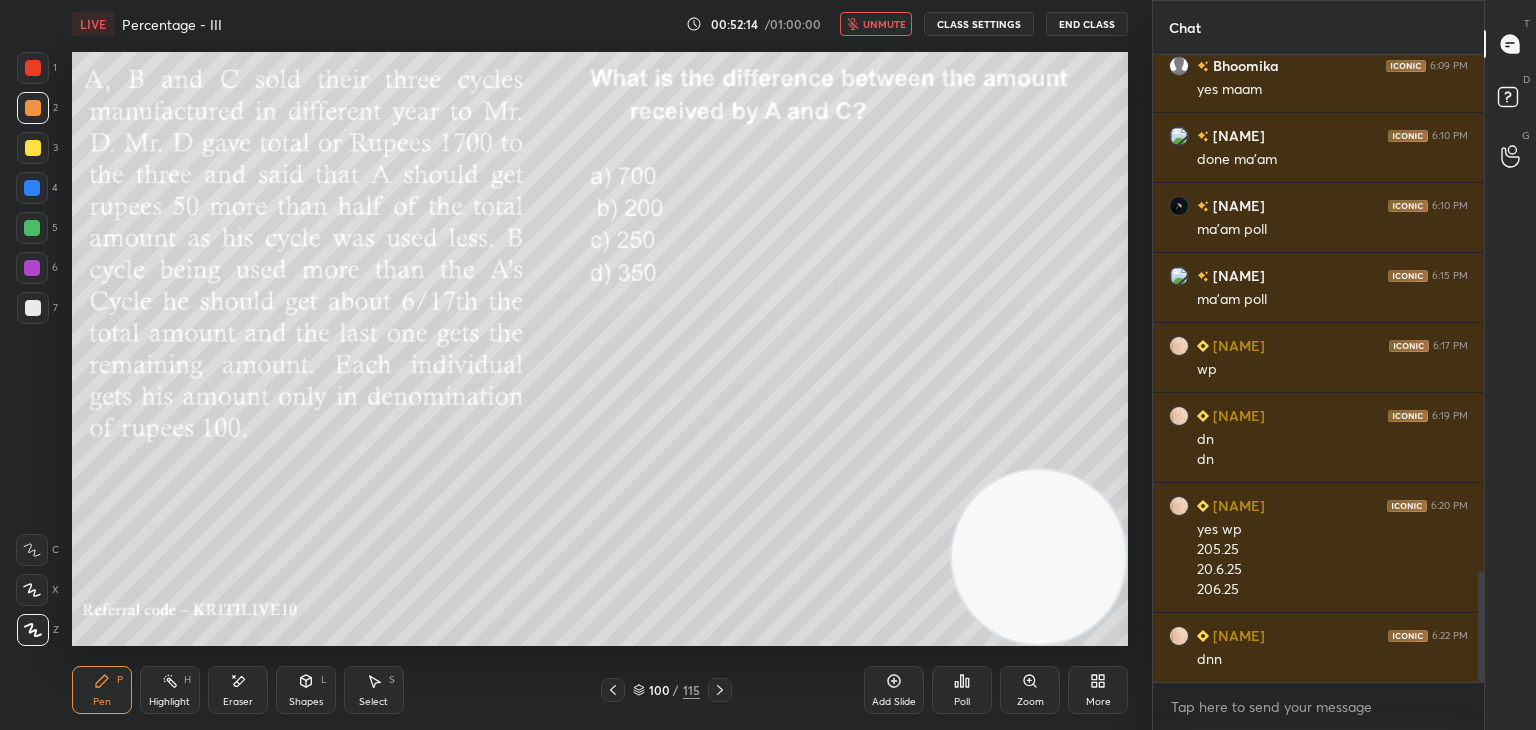 scroll, scrollTop: 2972, scrollLeft: 0, axis: vertical 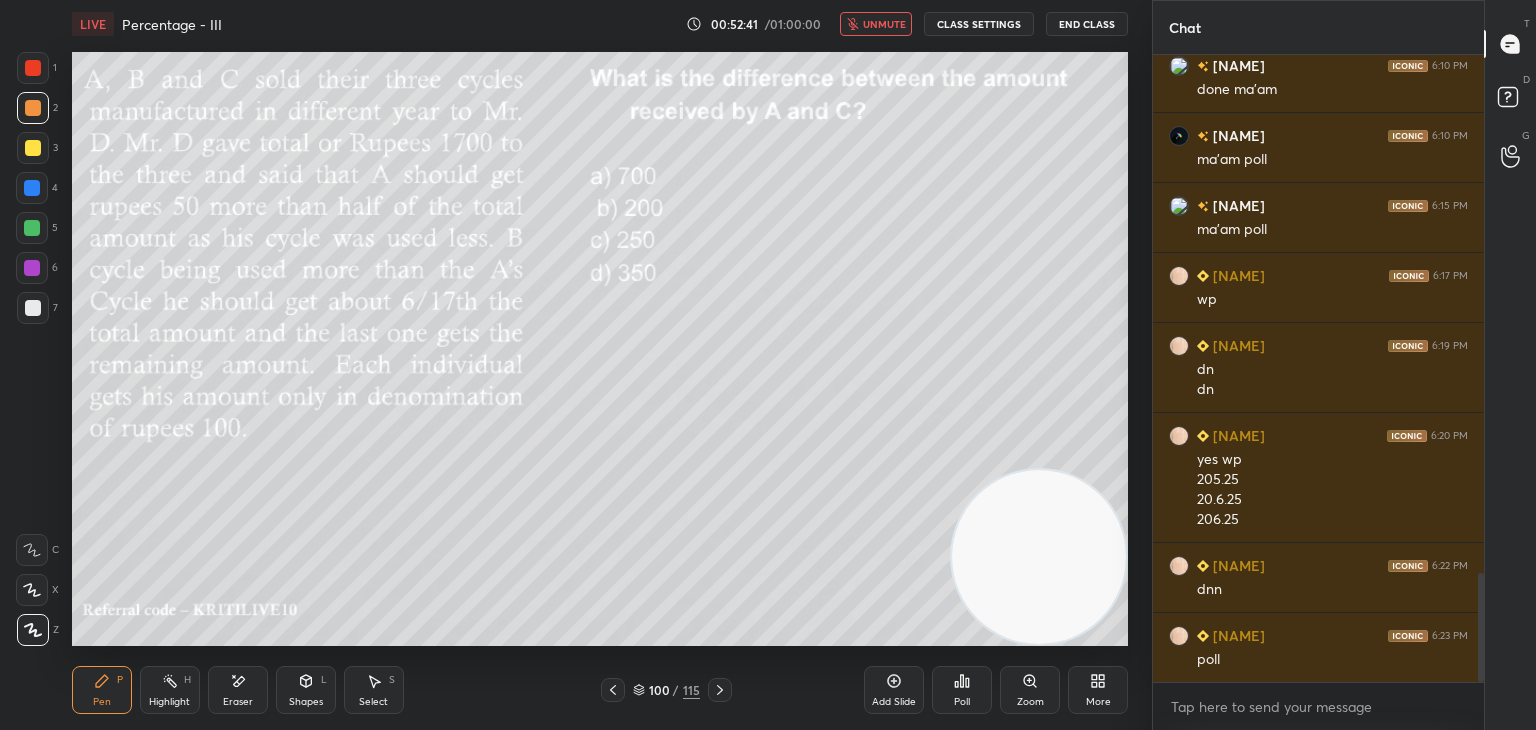 click on "unmute" at bounding box center [884, 24] 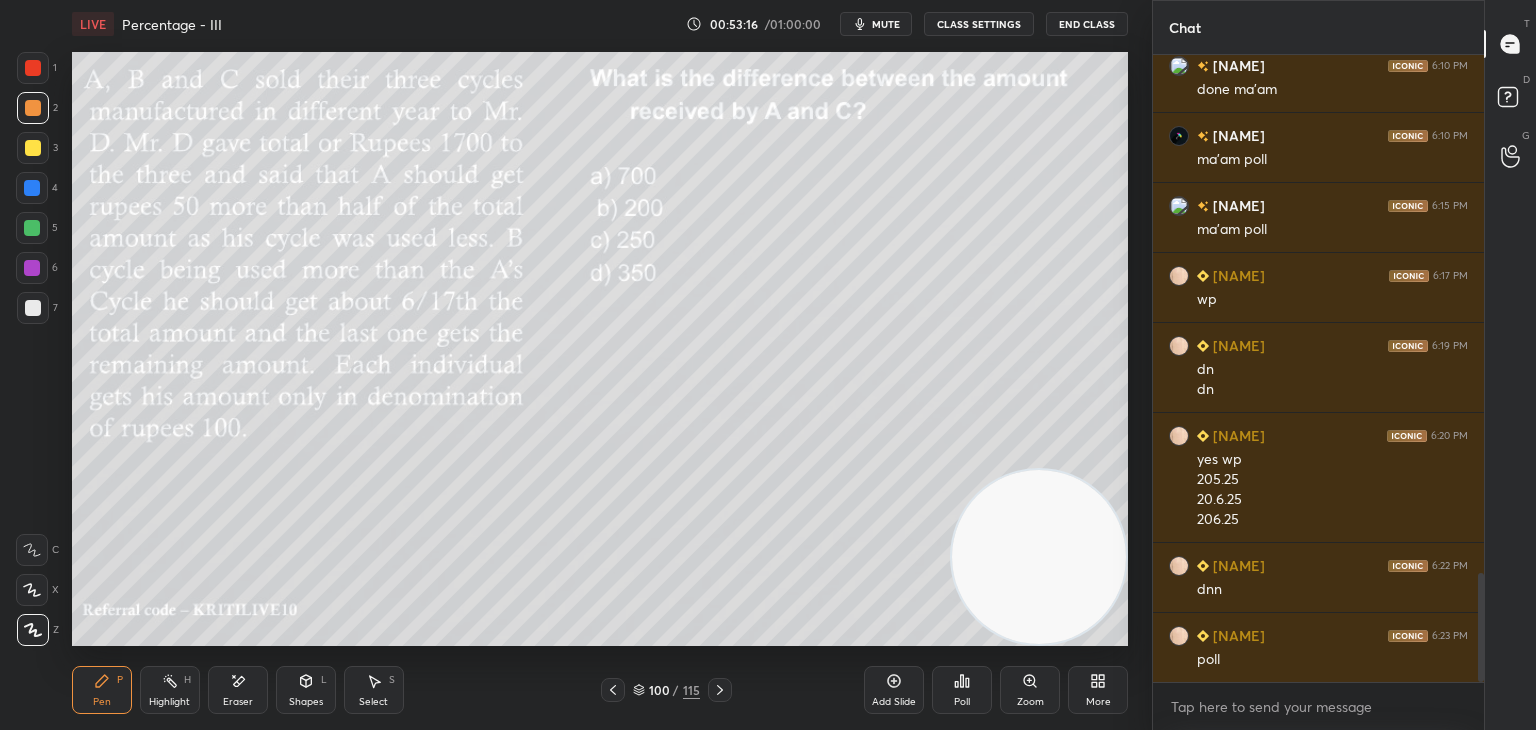 click on "Poll" at bounding box center [962, 690] 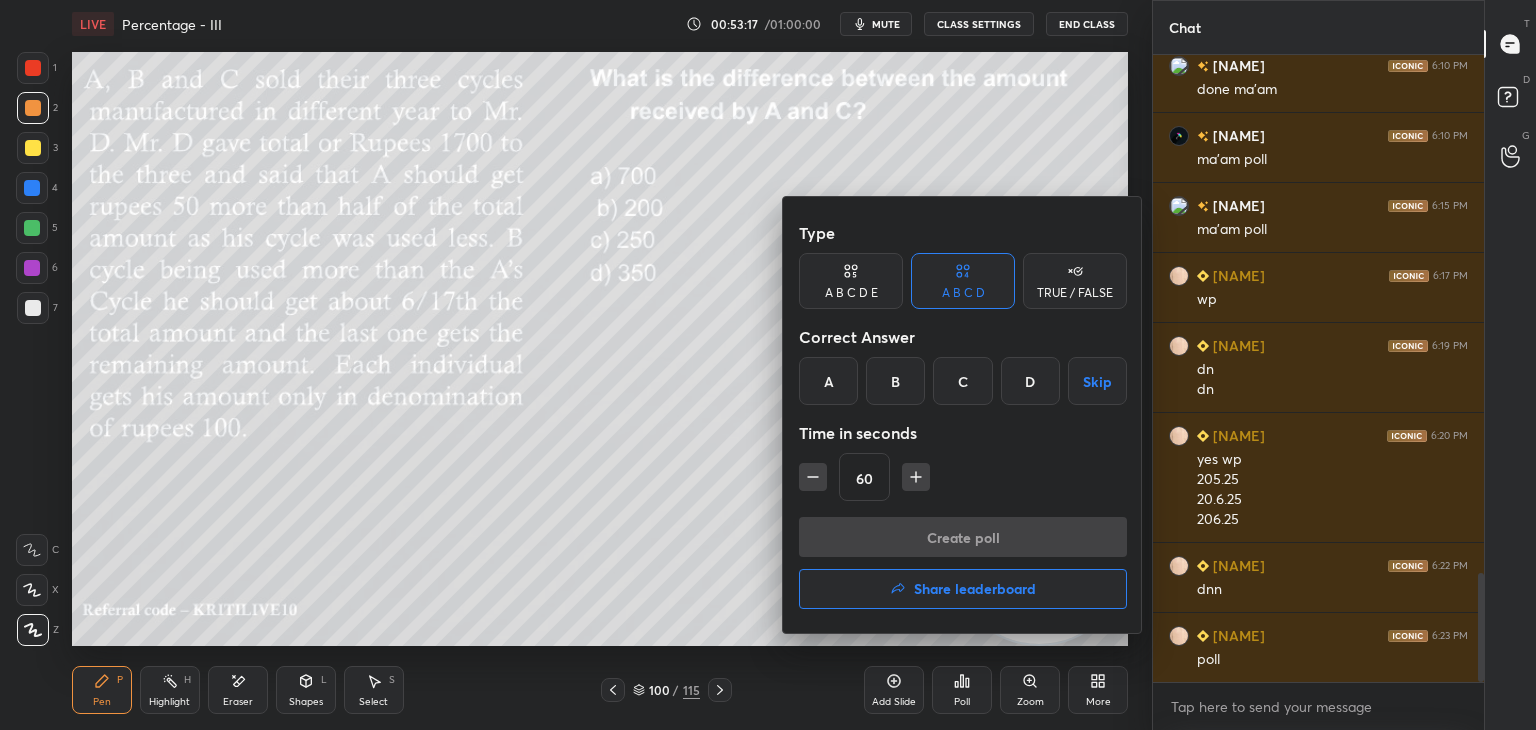 click on "A" at bounding box center (828, 381) 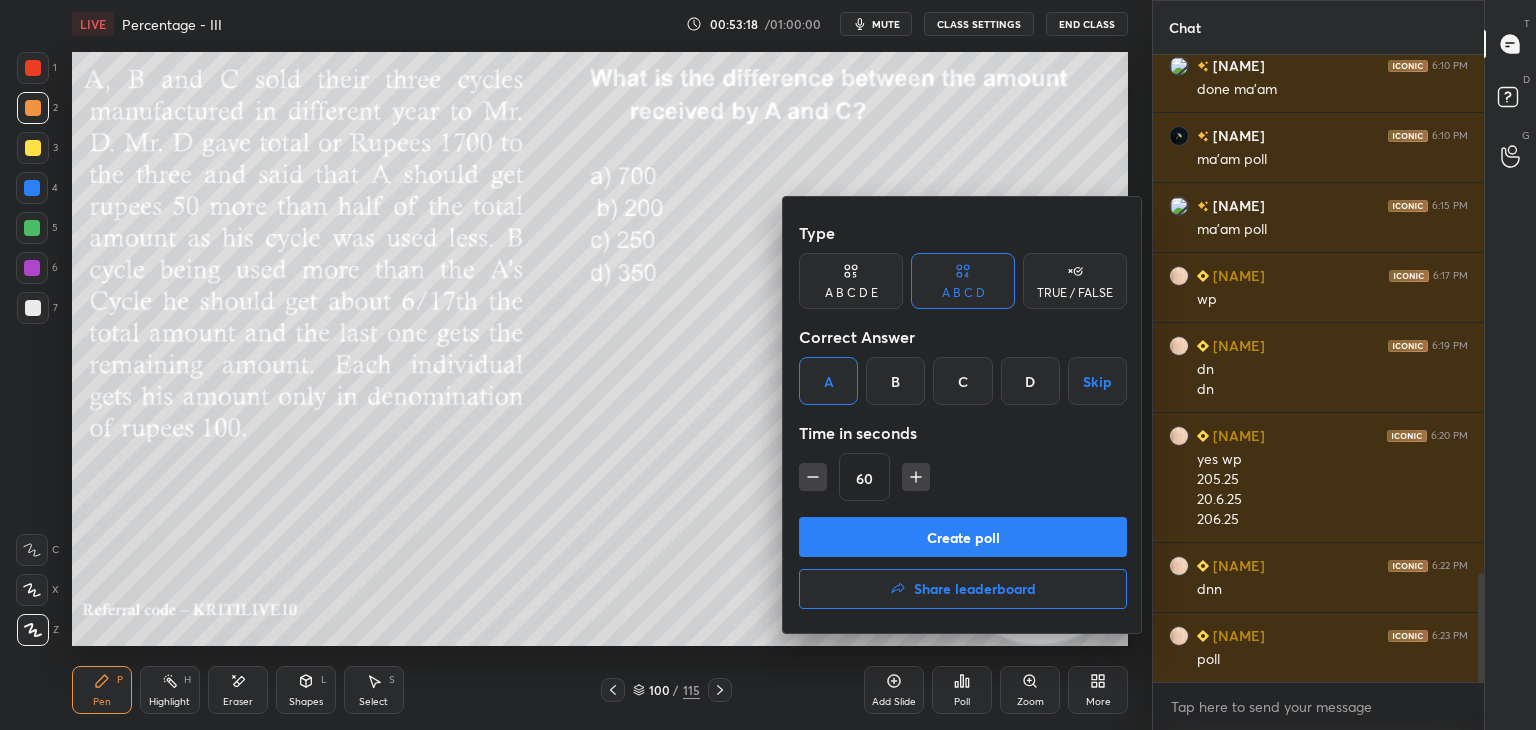 click 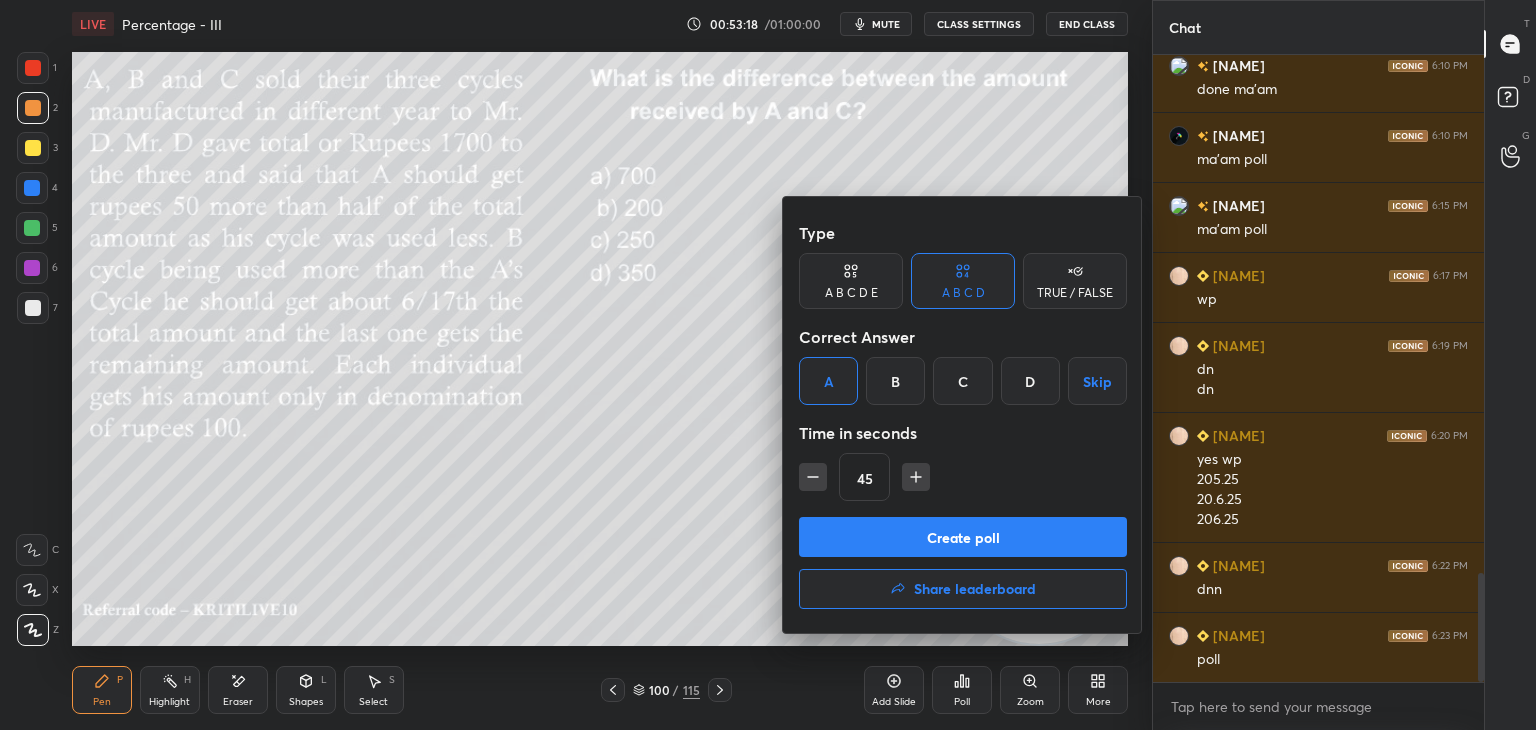 click on "Create poll" at bounding box center (963, 537) 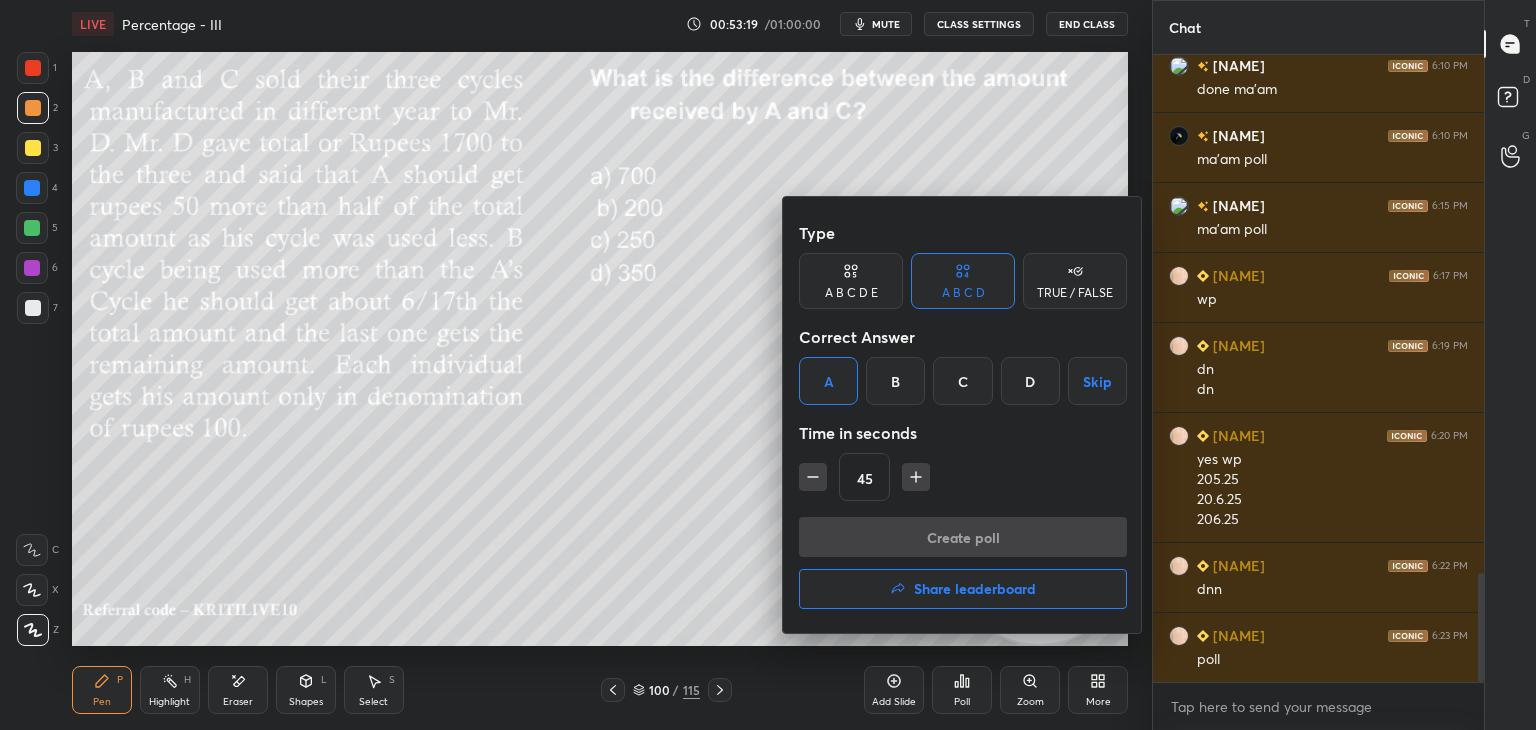 scroll, scrollTop: 601, scrollLeft: 325, axis: both 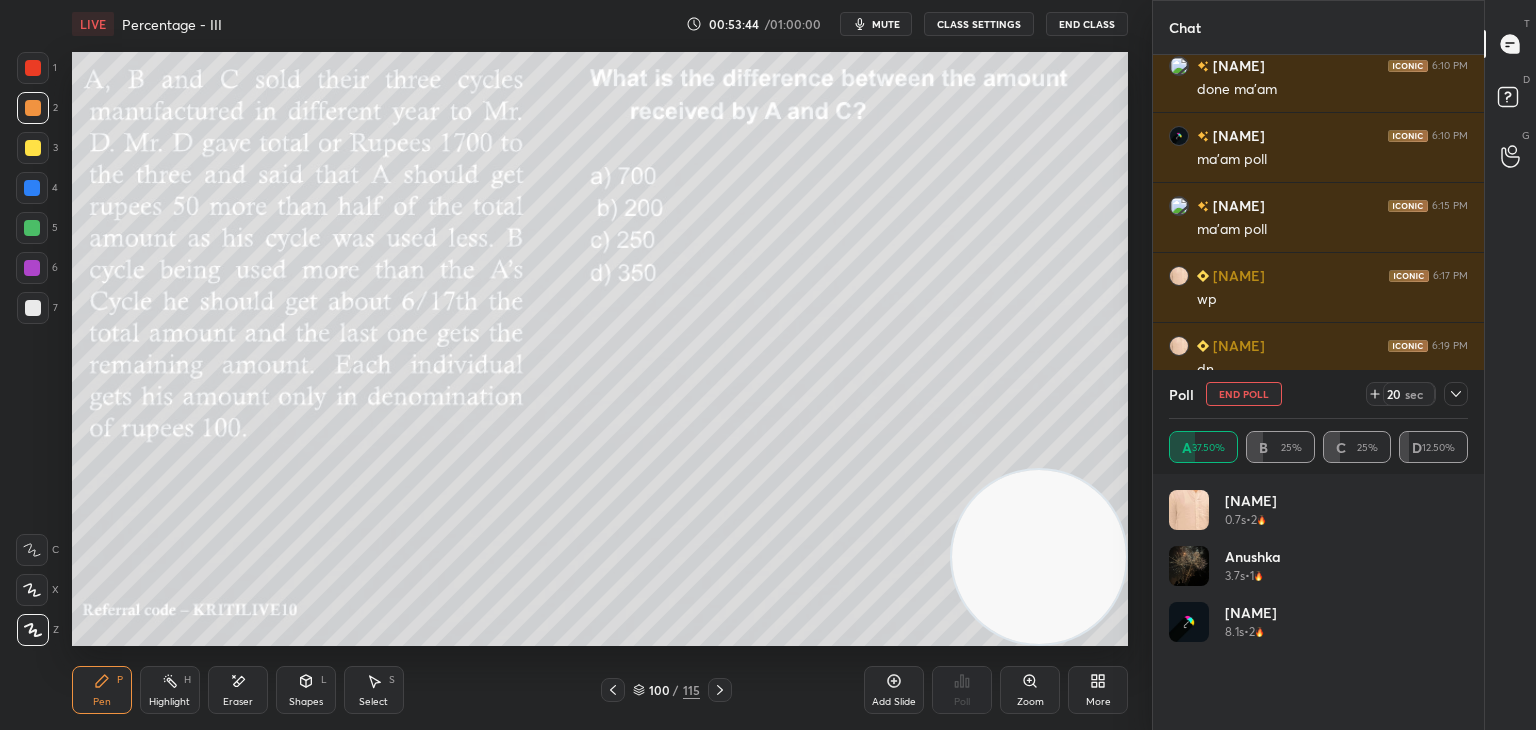 click 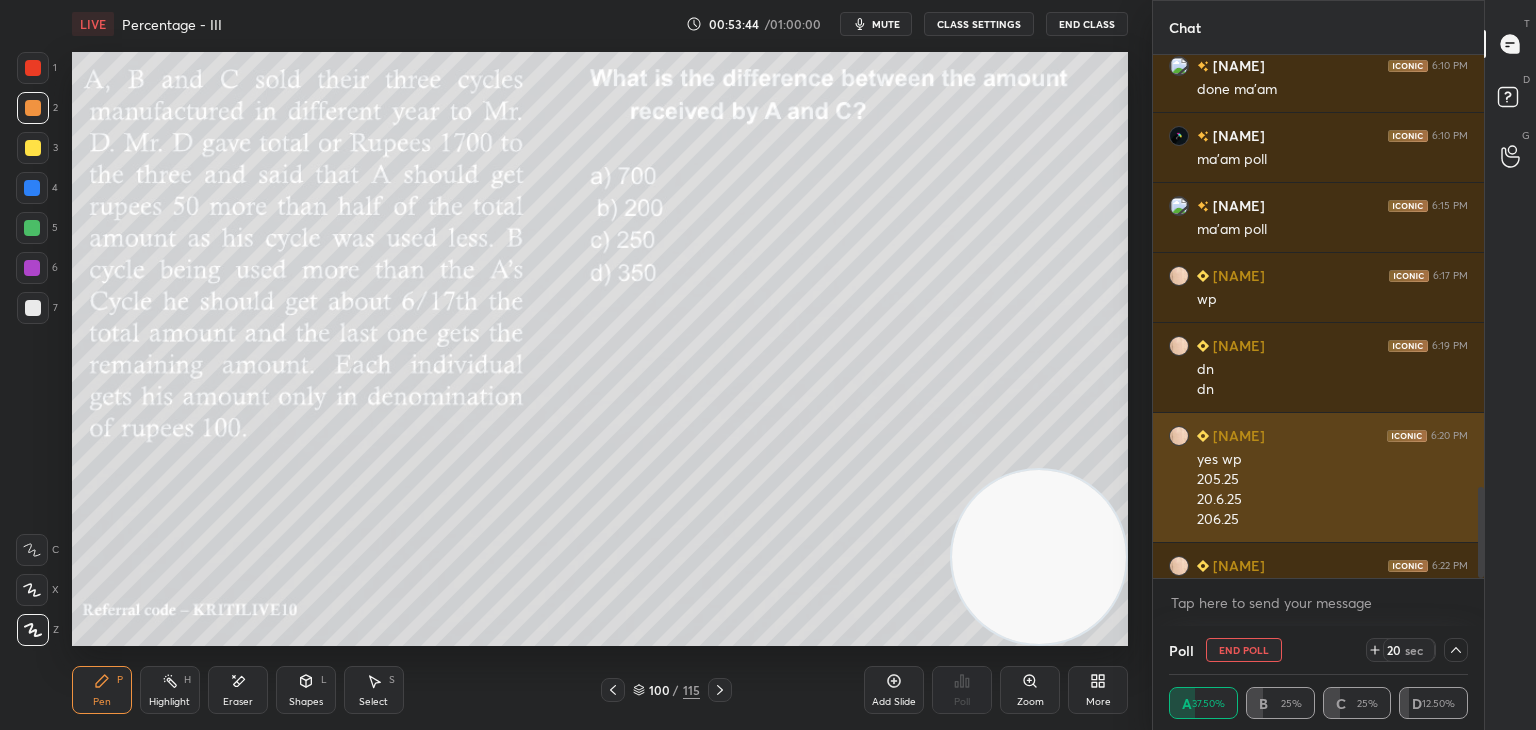 scroll, scrollTop: 0, scrollLeft: 0, axis: both 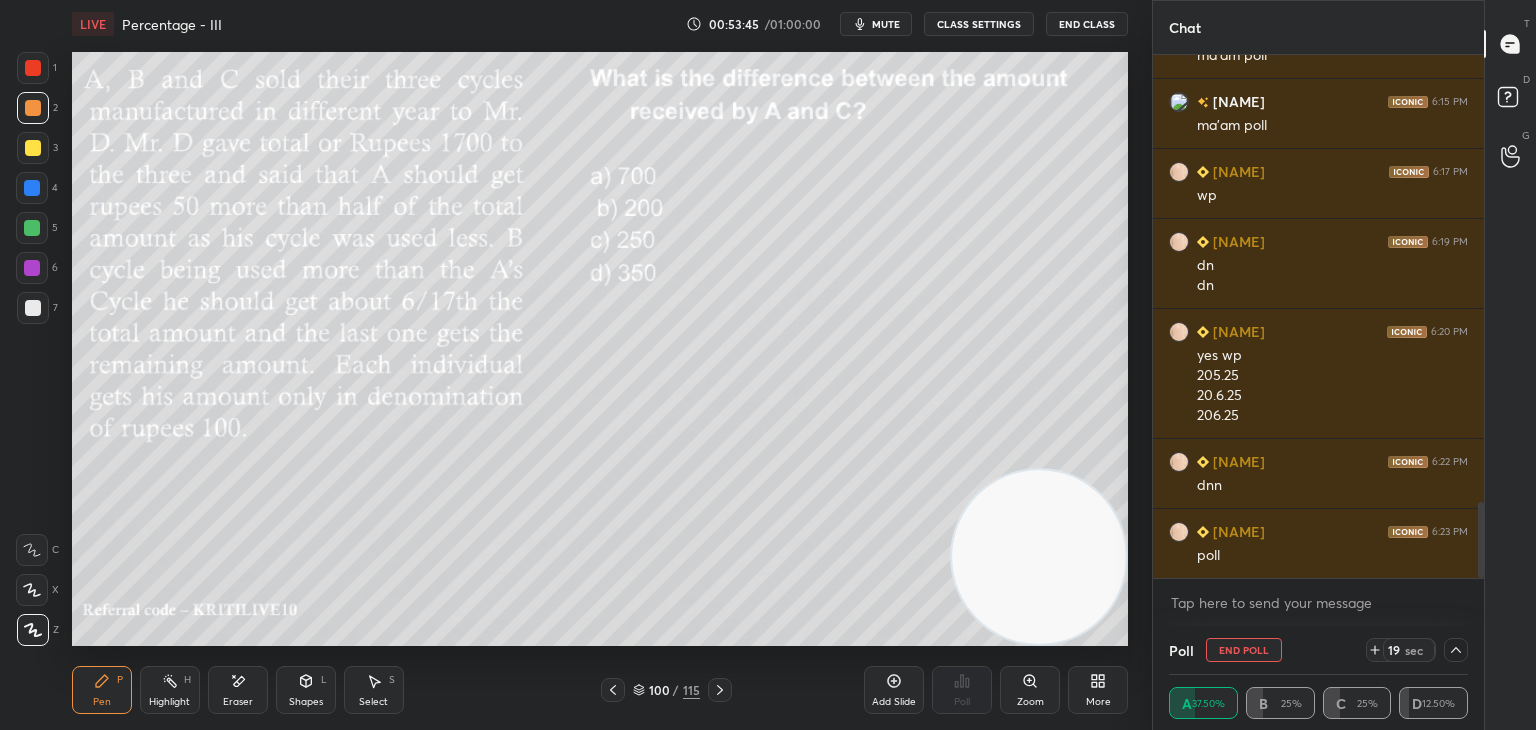 click 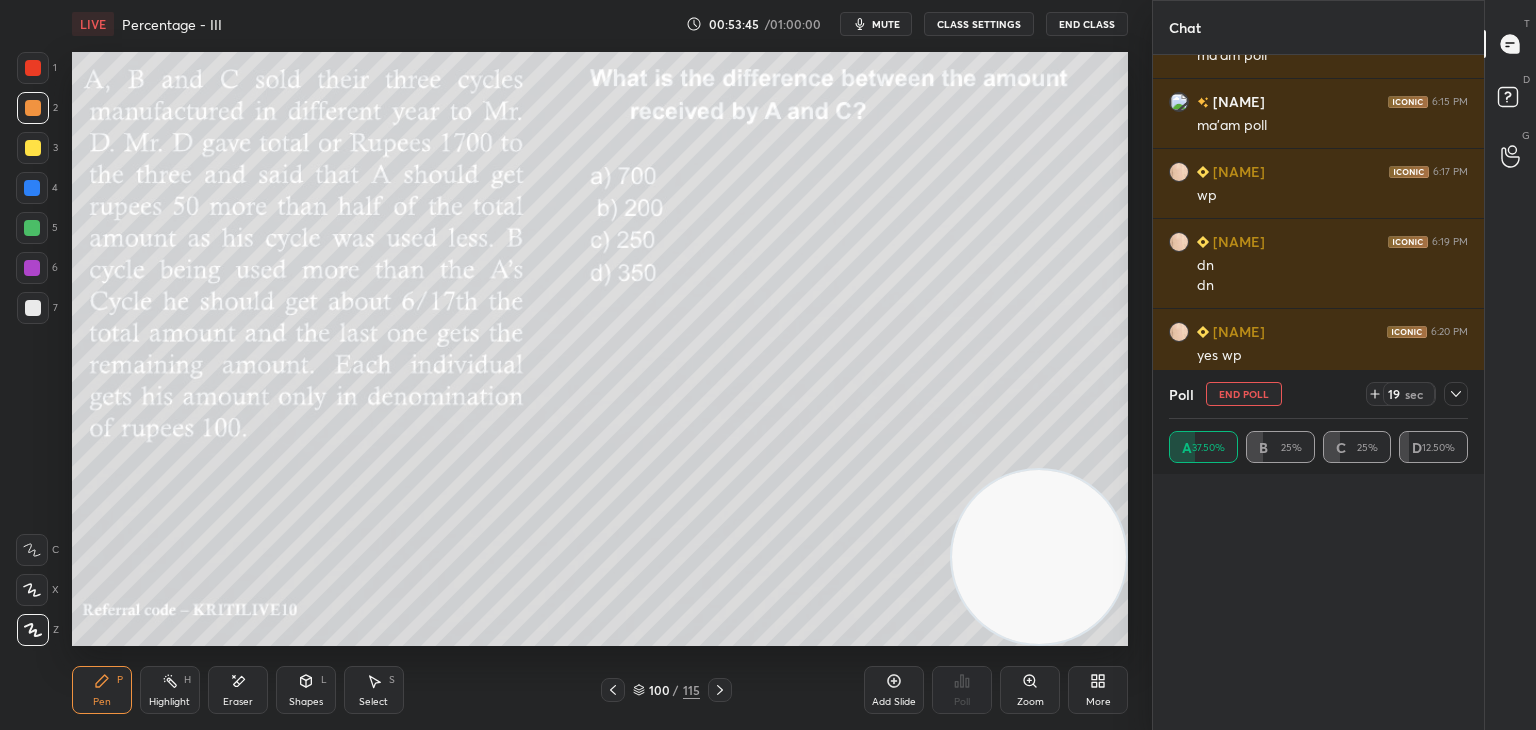 scroll, scrollTop: 0, scrollLeft: 0, axis: both 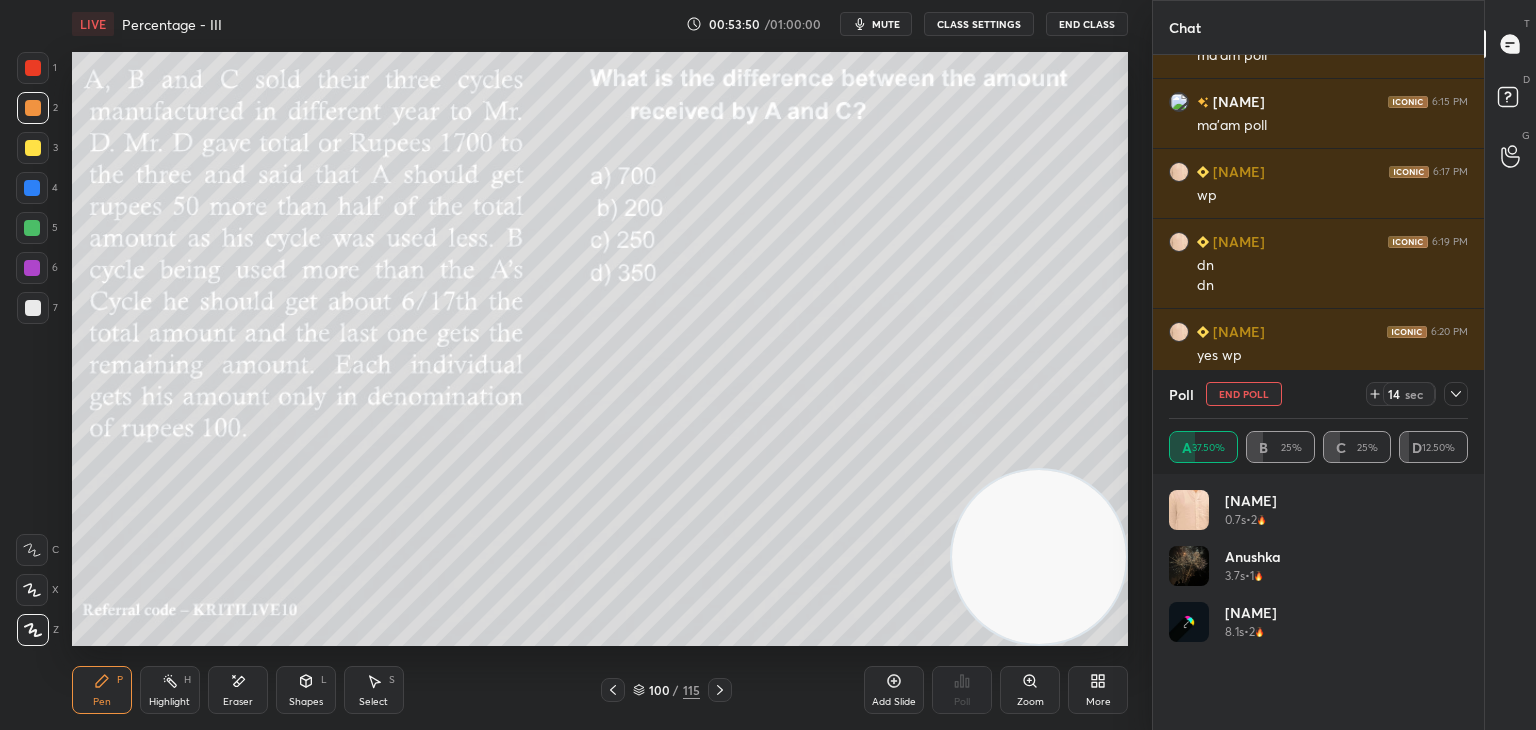 click on "End Poll" at bounding box center [1244, 394] 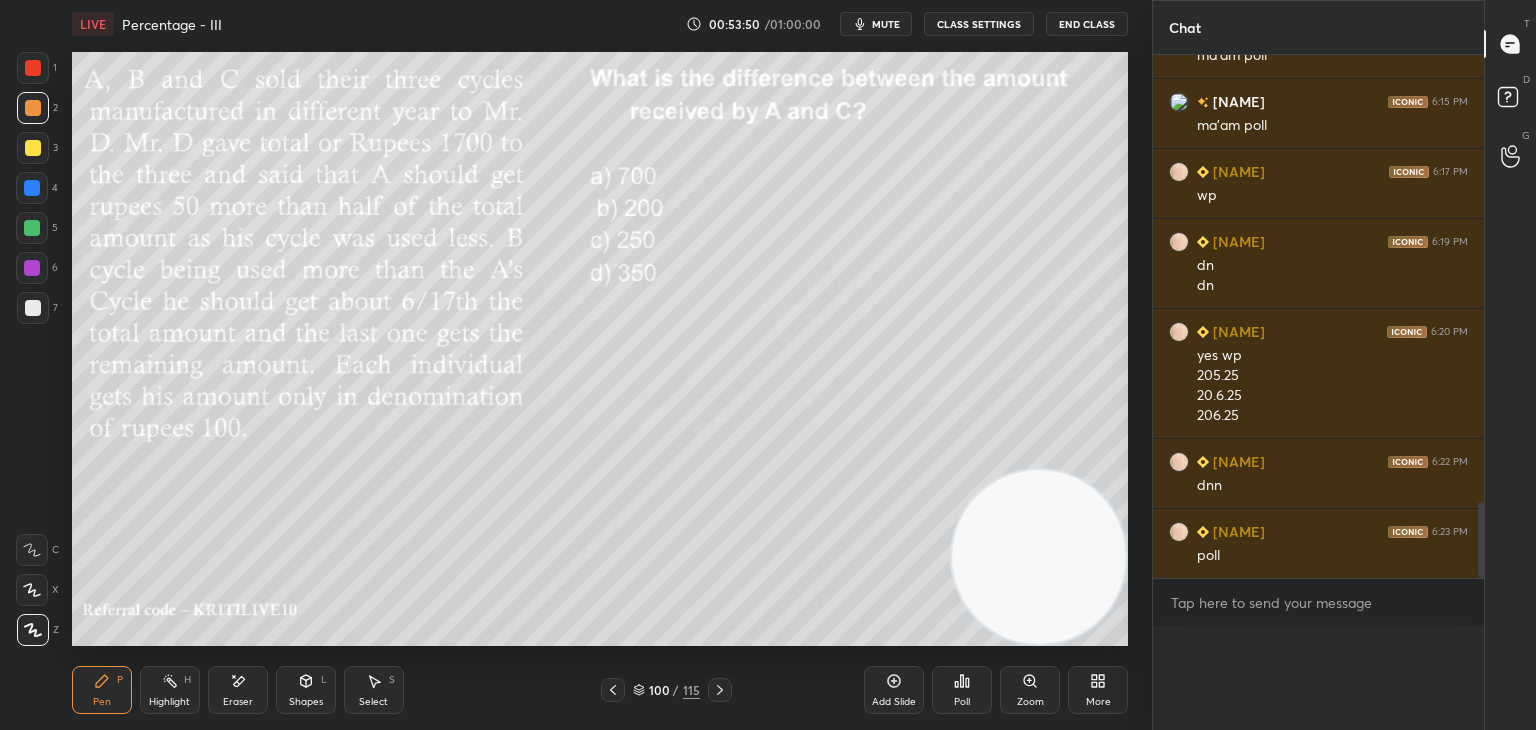 scroll, scrollTop: 0, scrollLeft: 6, axis: horizontal 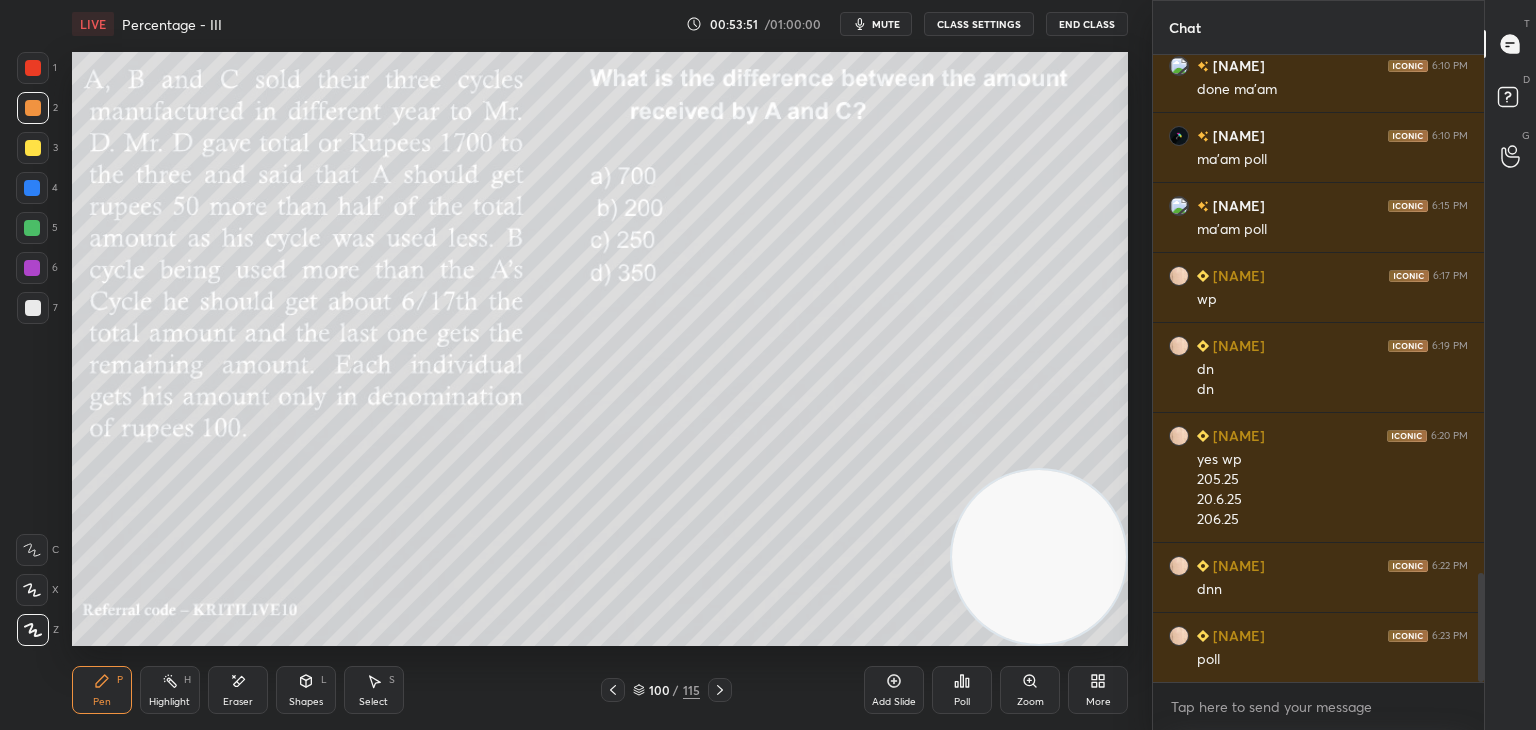 click 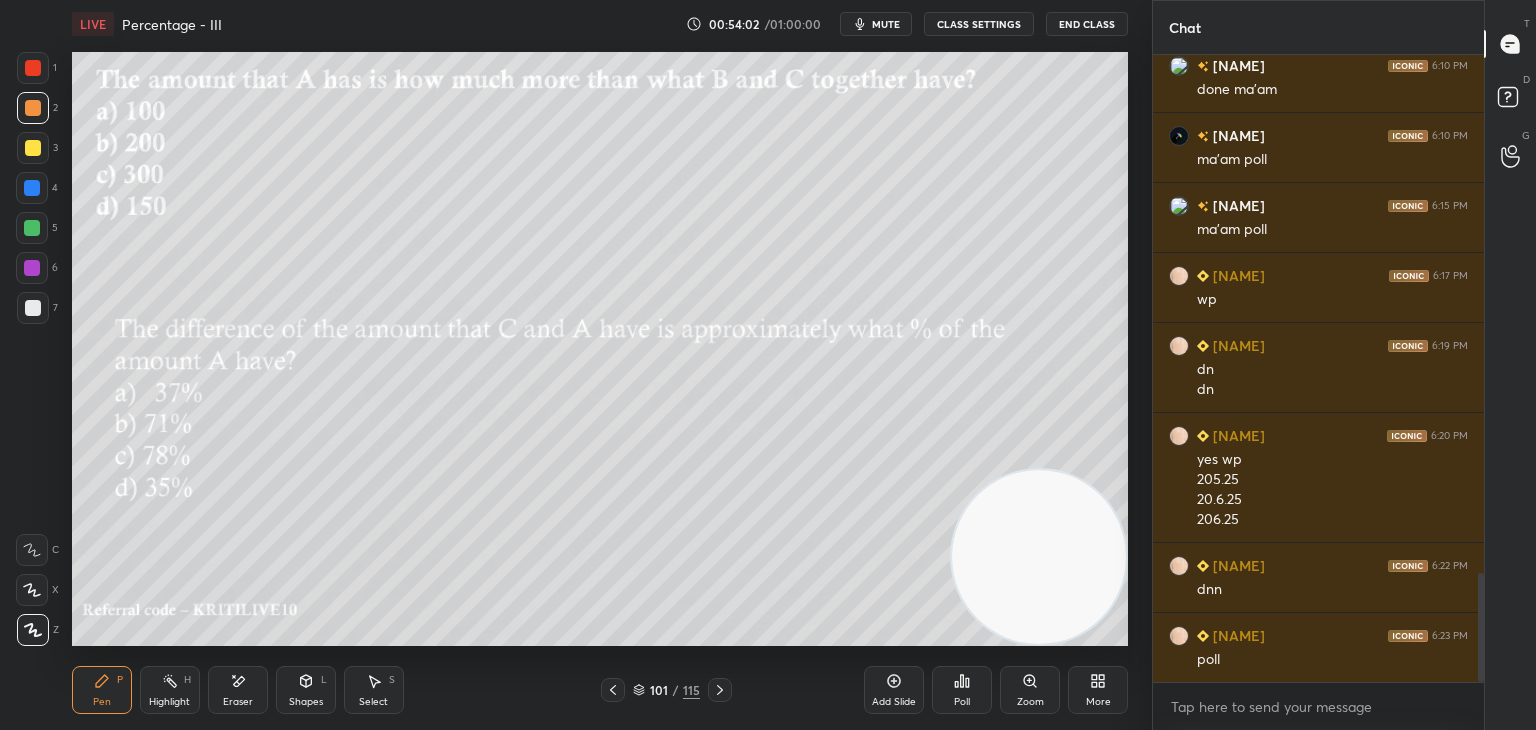 click on "Zoom" at bounding box center [1030, 690] 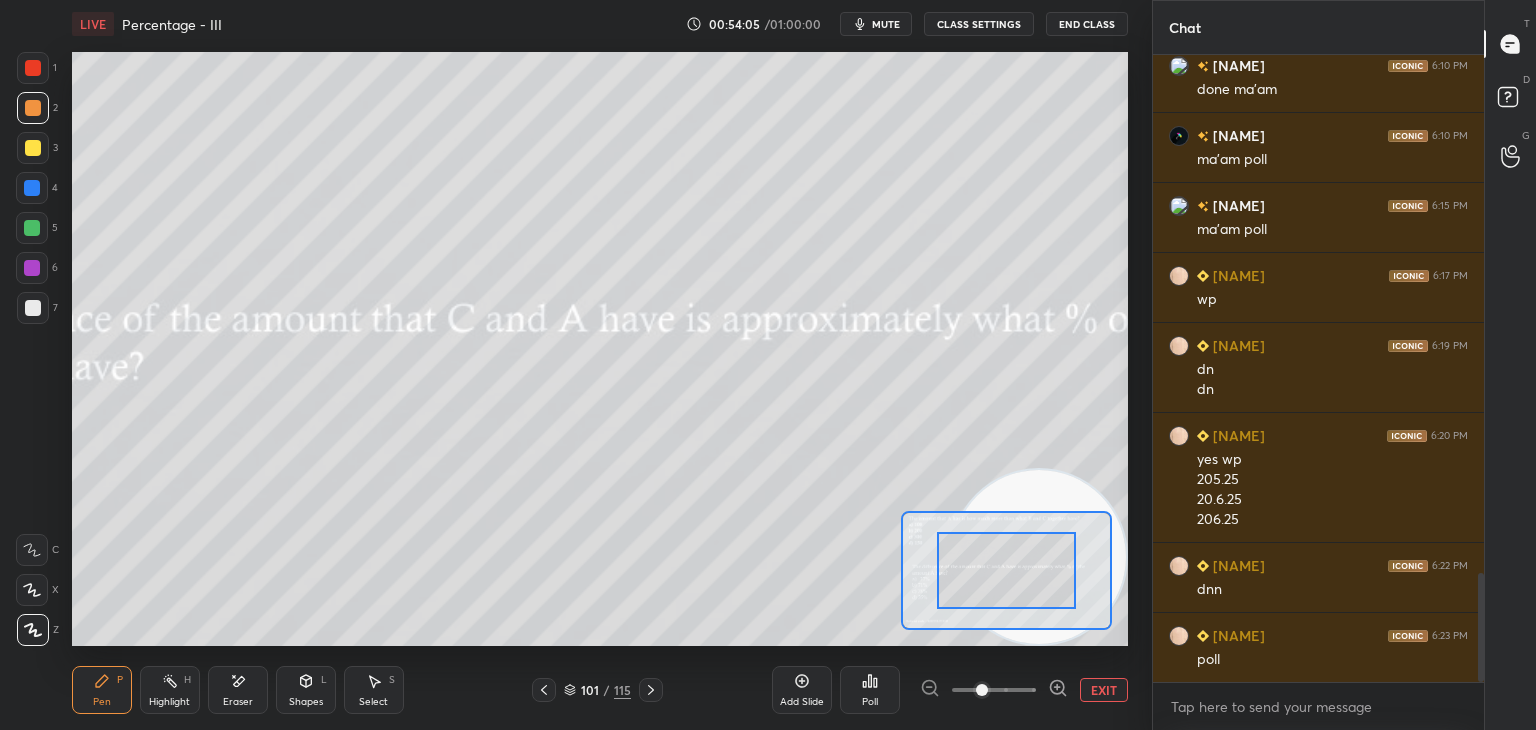 click on "EXIT" at bounding box center [1104, 690] 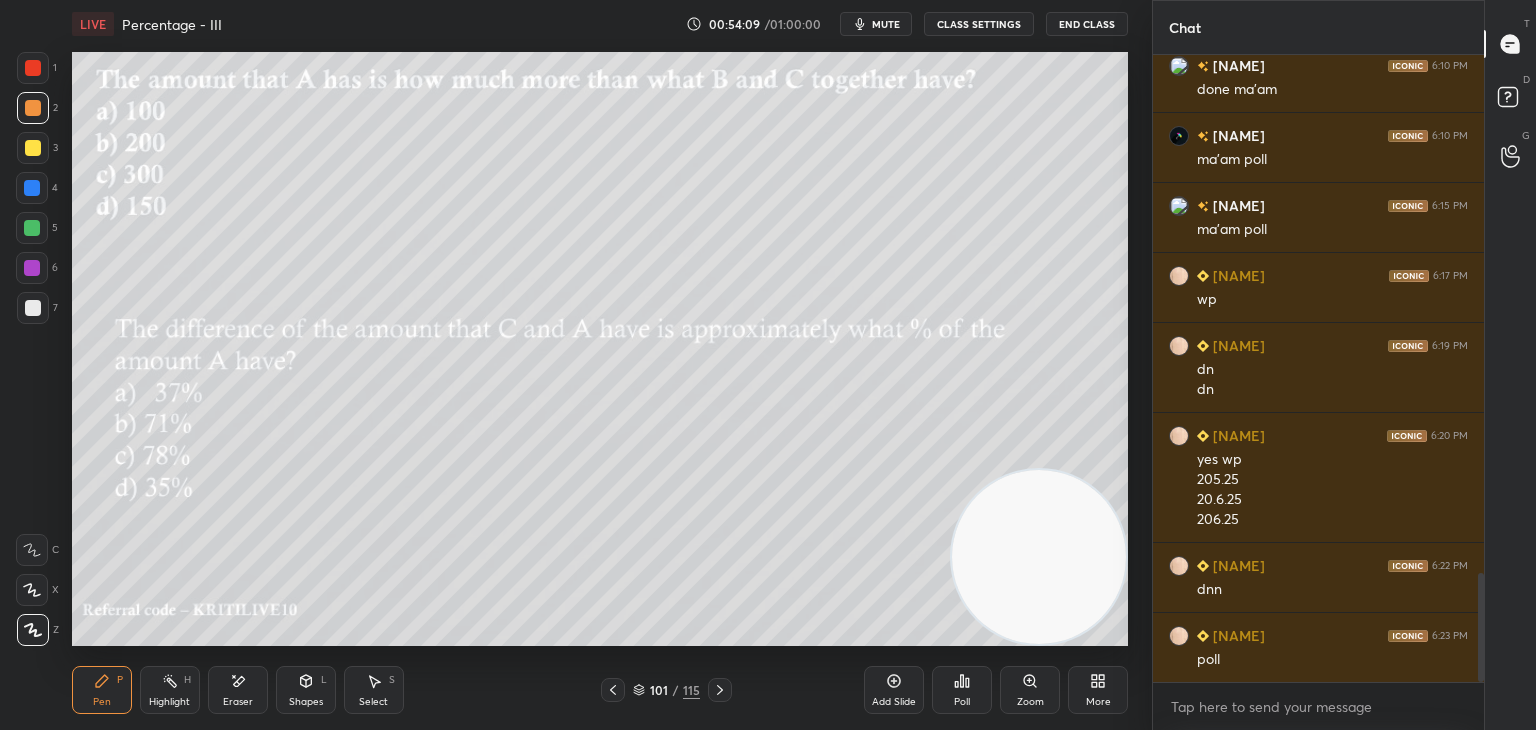 click on "Poll" at bounding box center [962, 690] 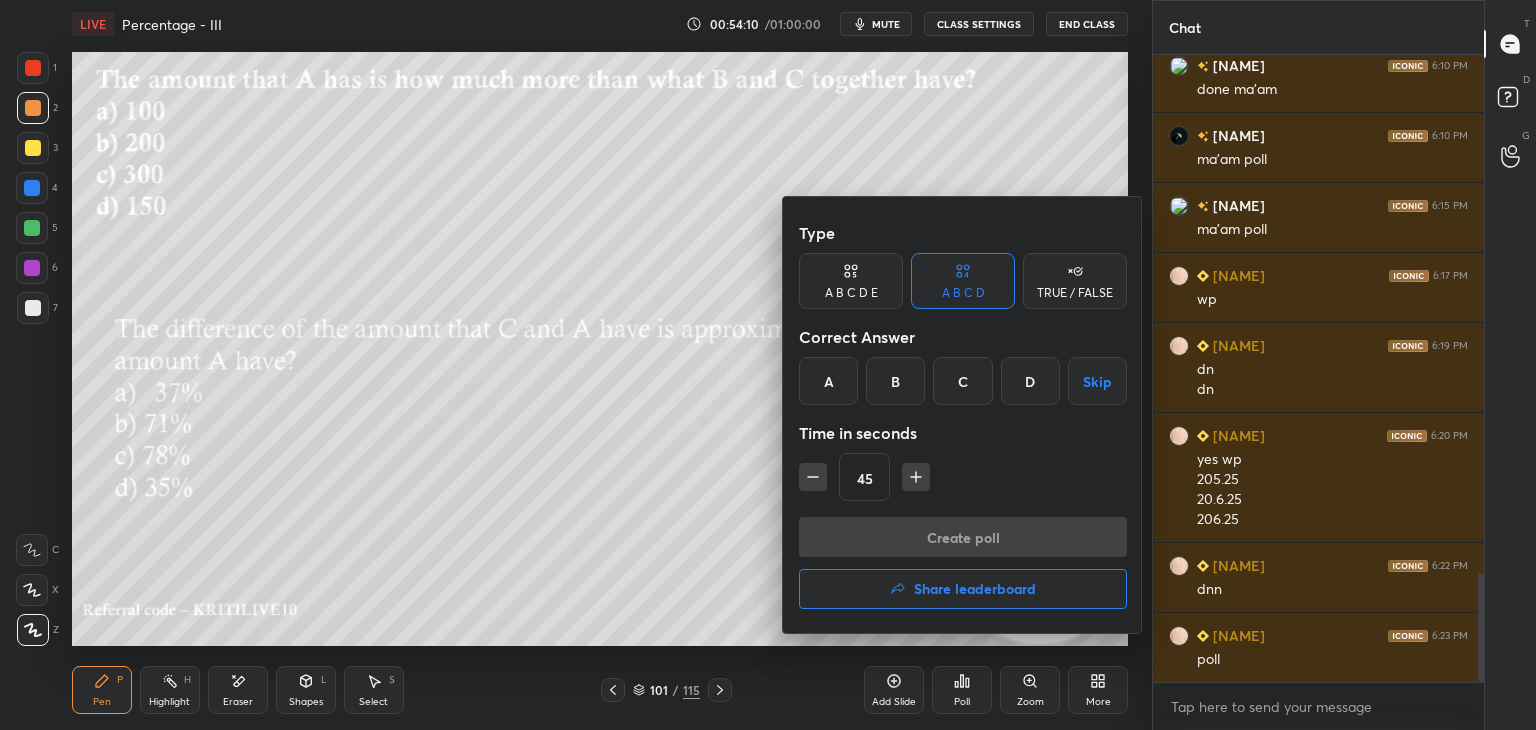 click on "A" at bounding box center [828, 381] 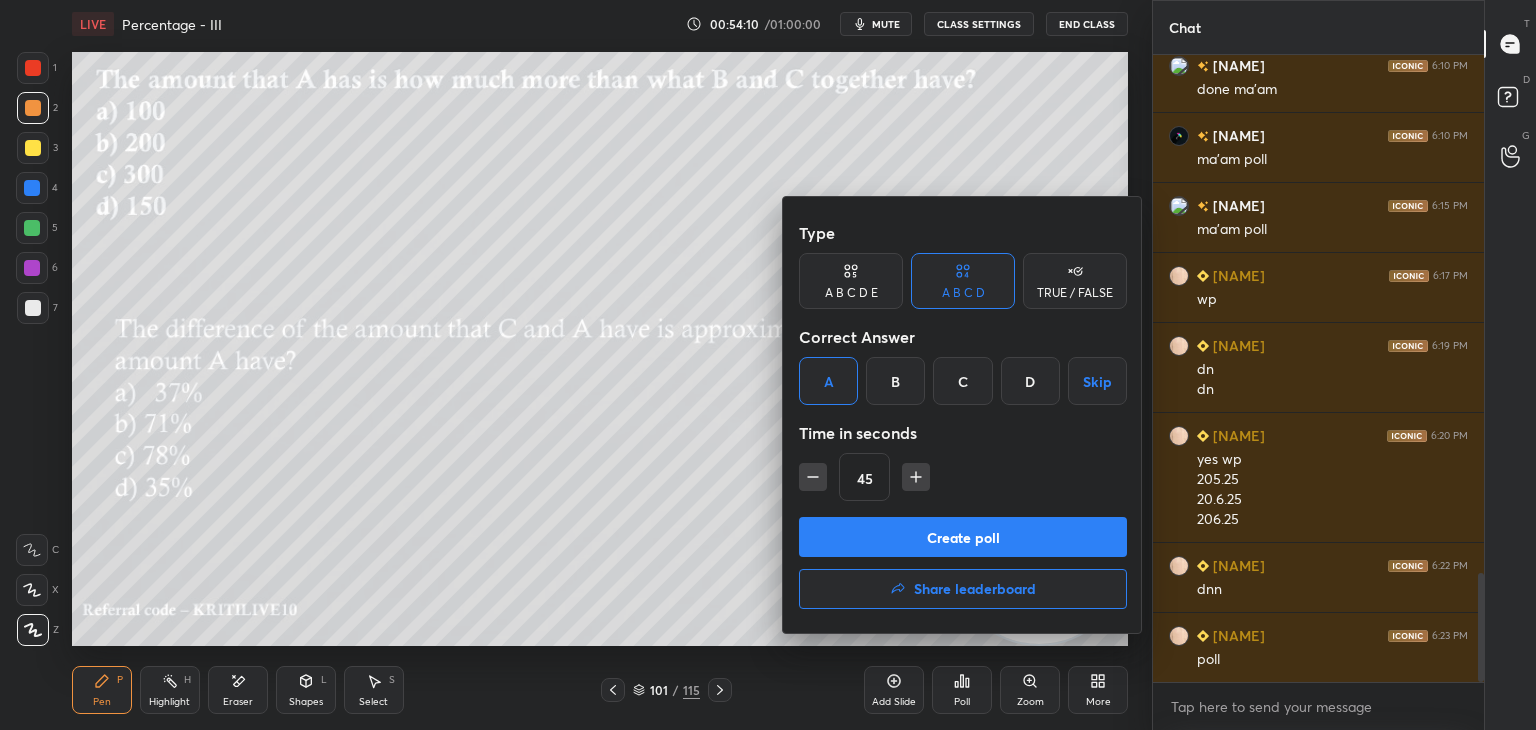 click on "Create poll" at bounding box center [963, 537] 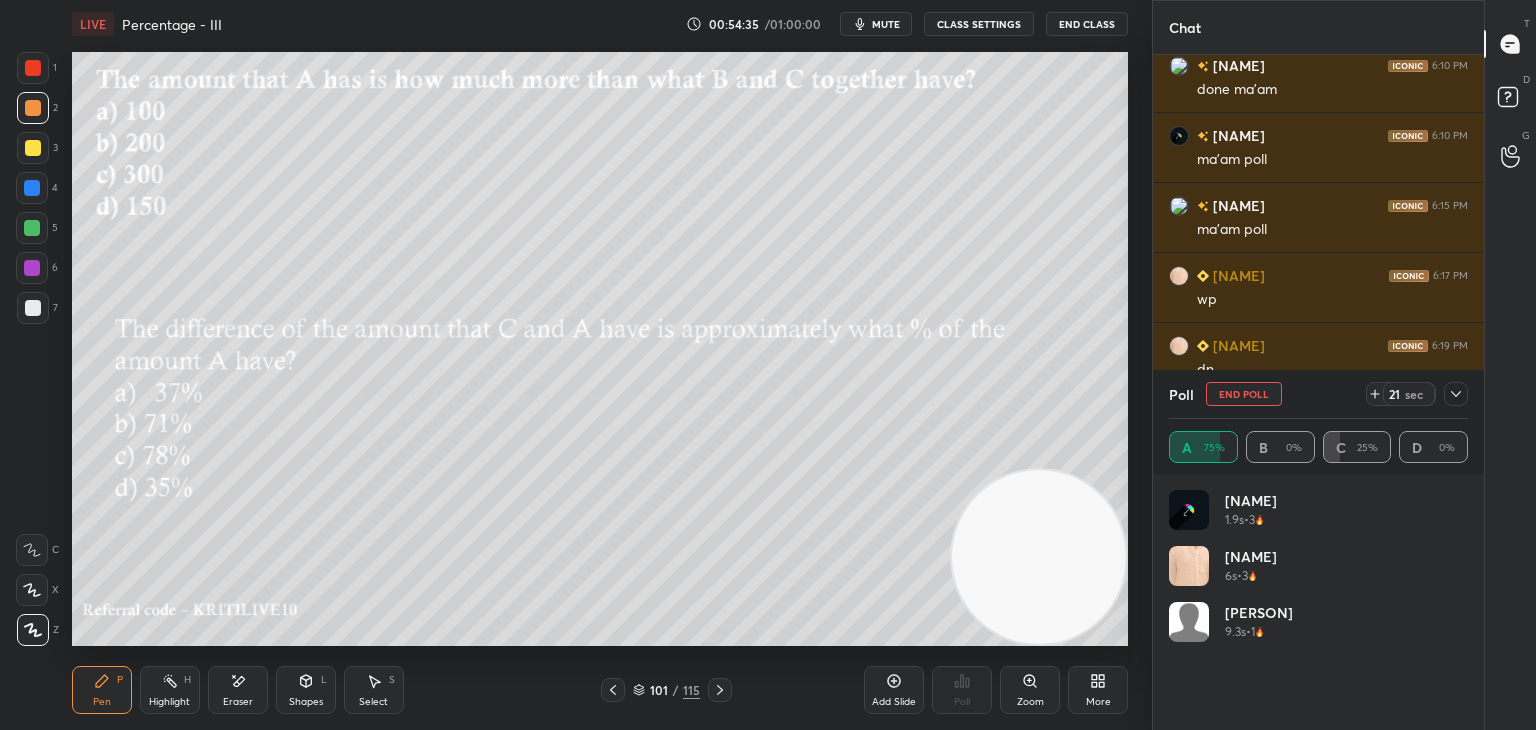 click 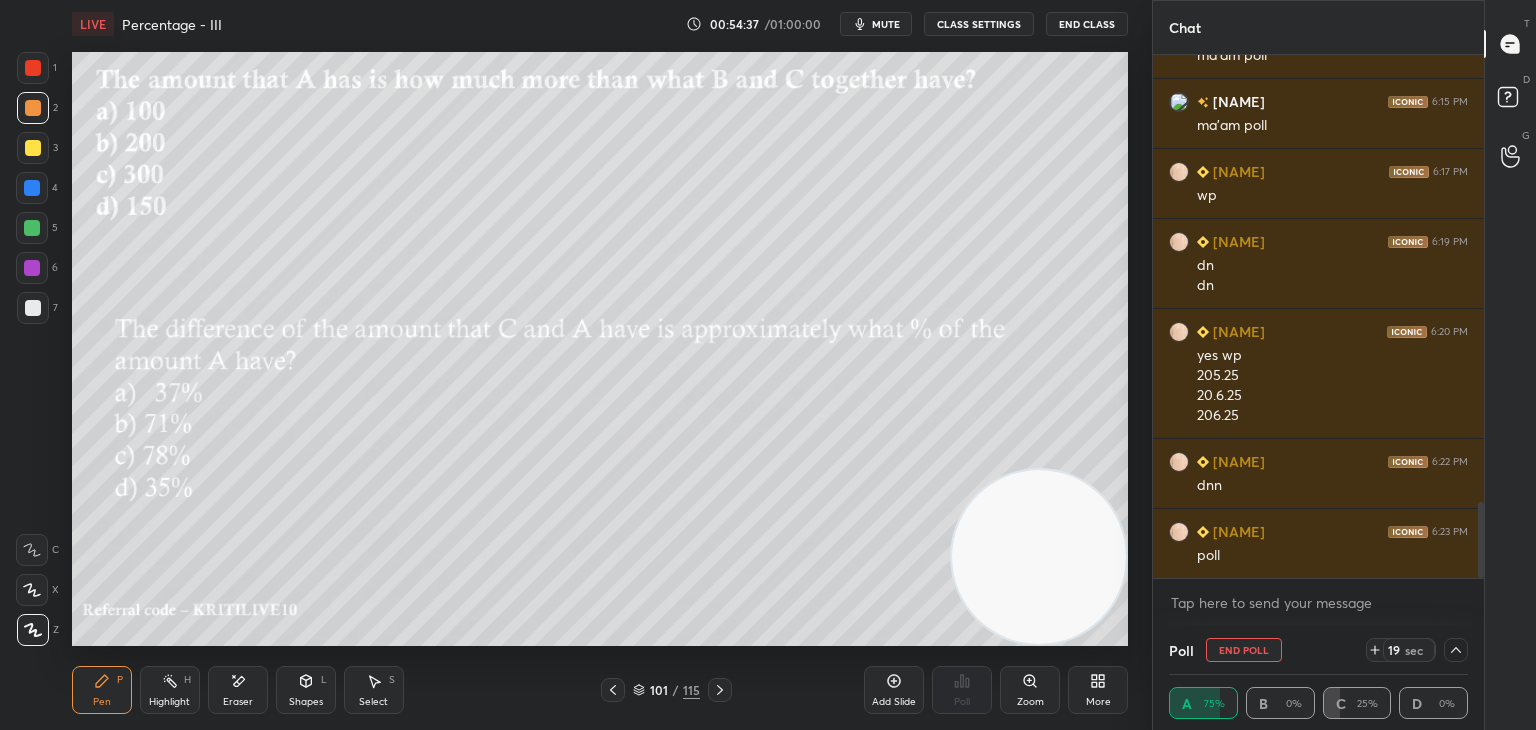 click 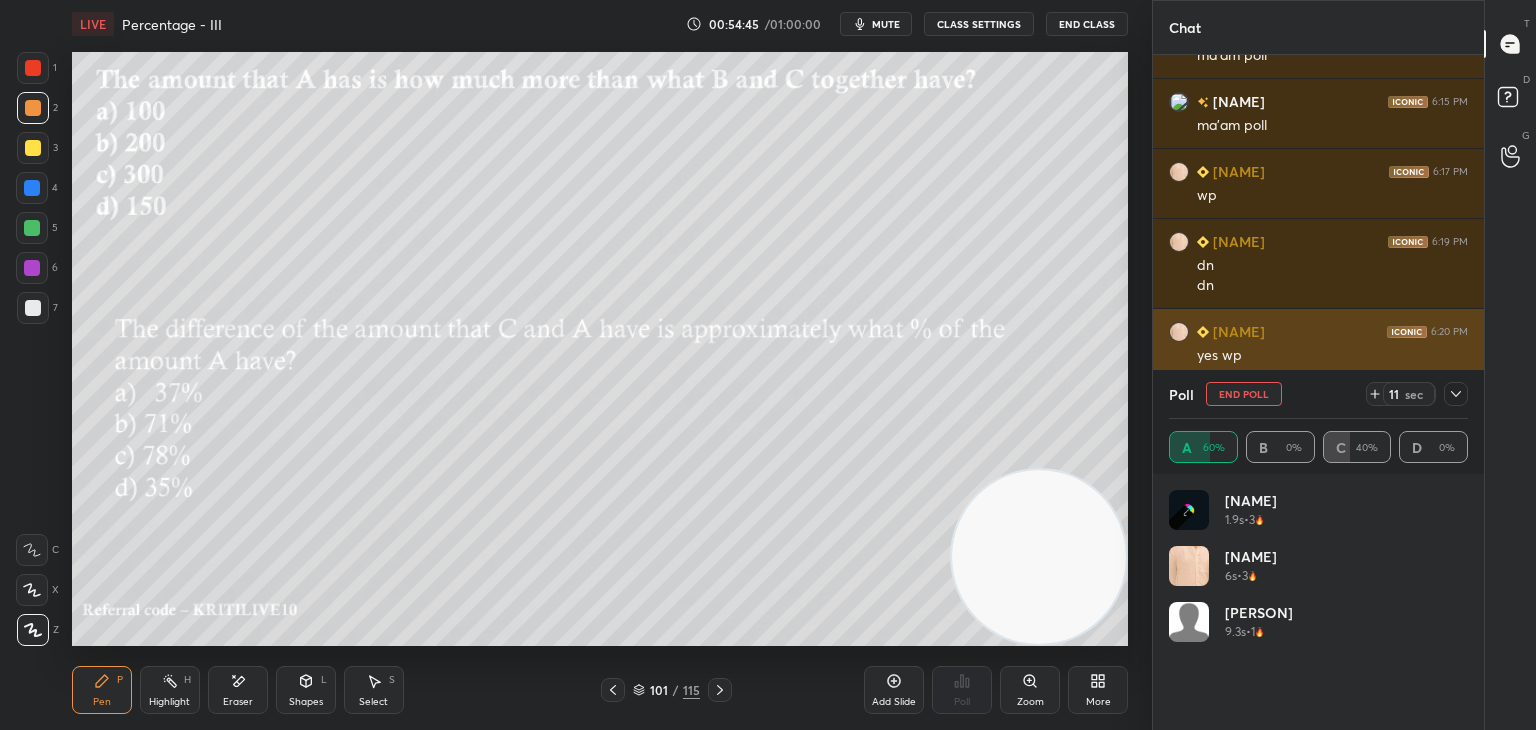 click on "End Poll" at bounding box center [1244, 394] 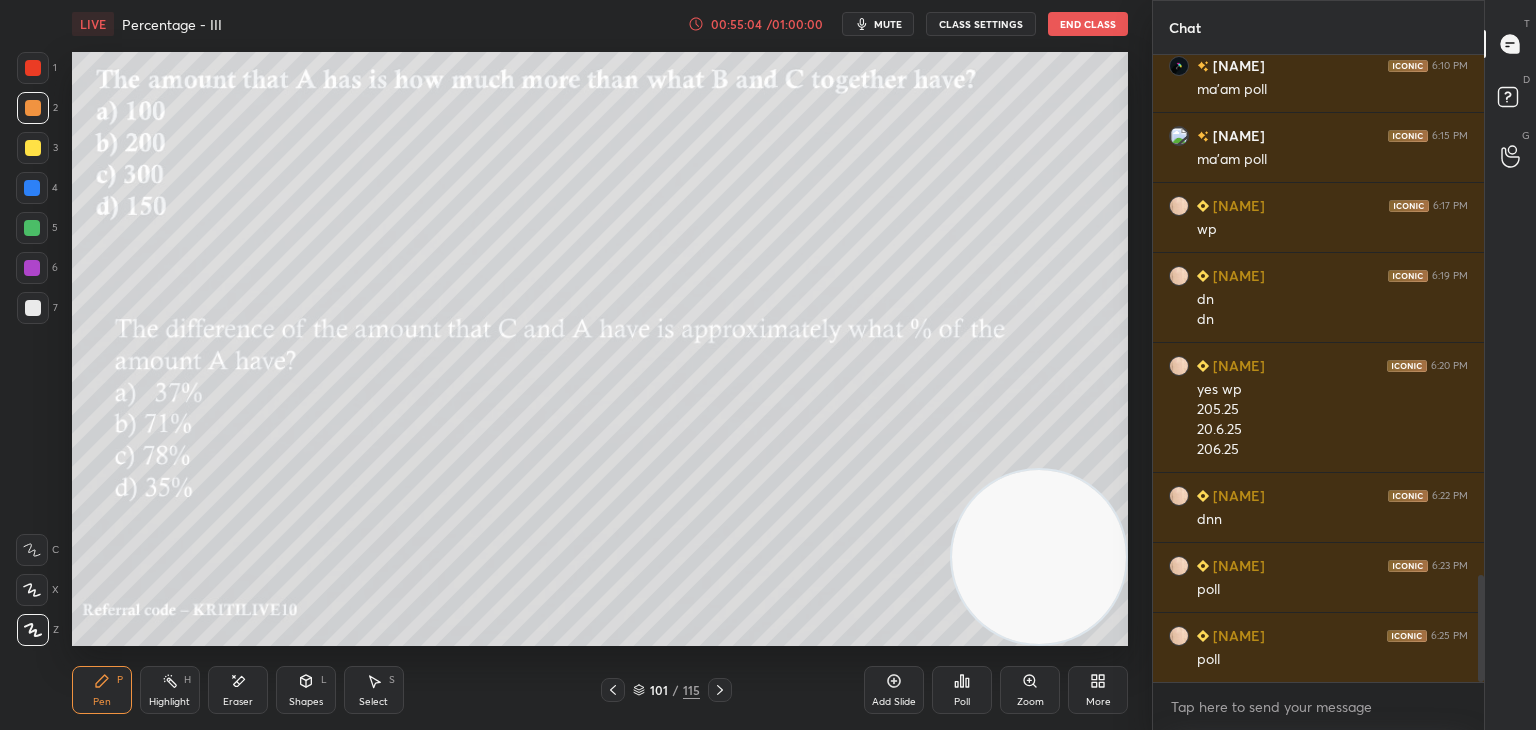 click 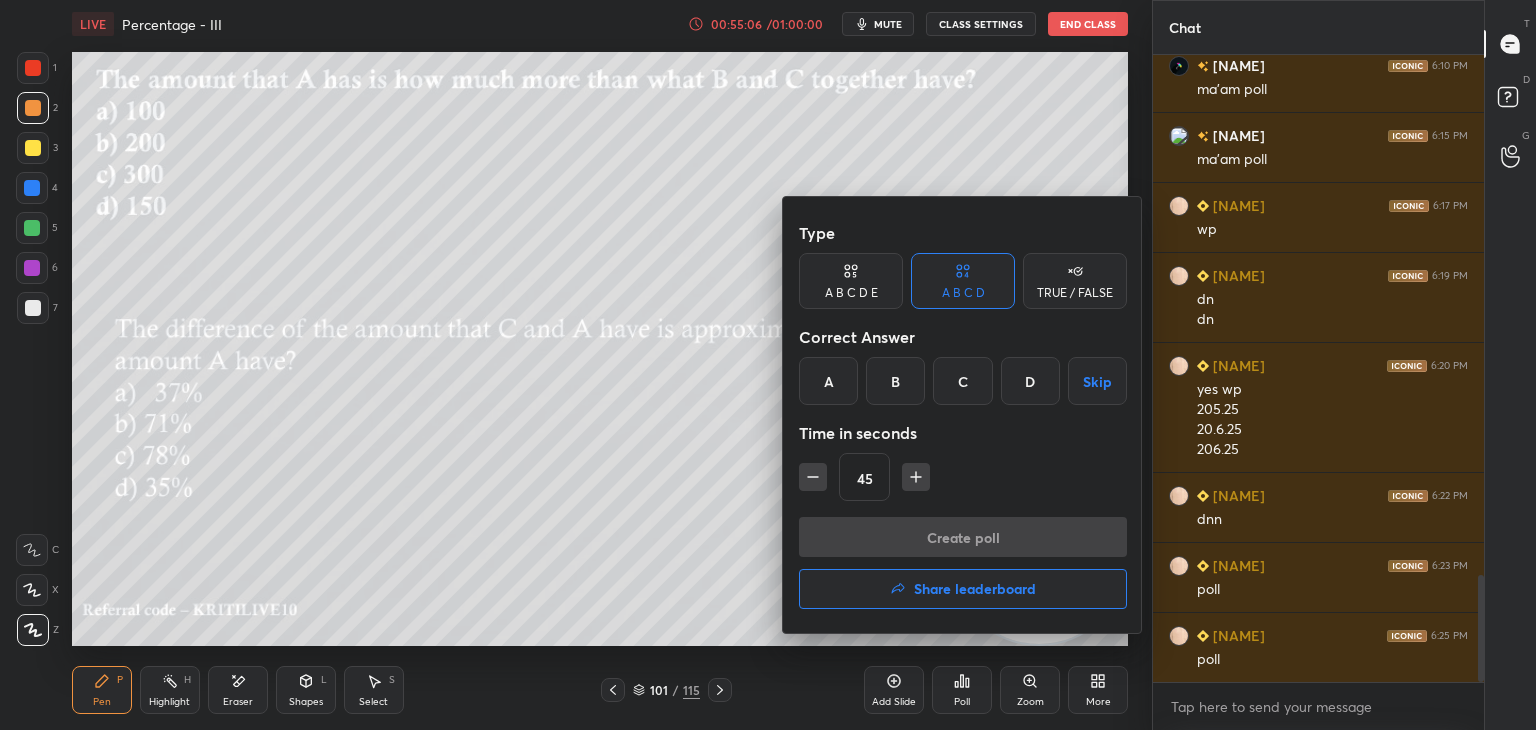 click on "C" at bounding box center (962, 381) 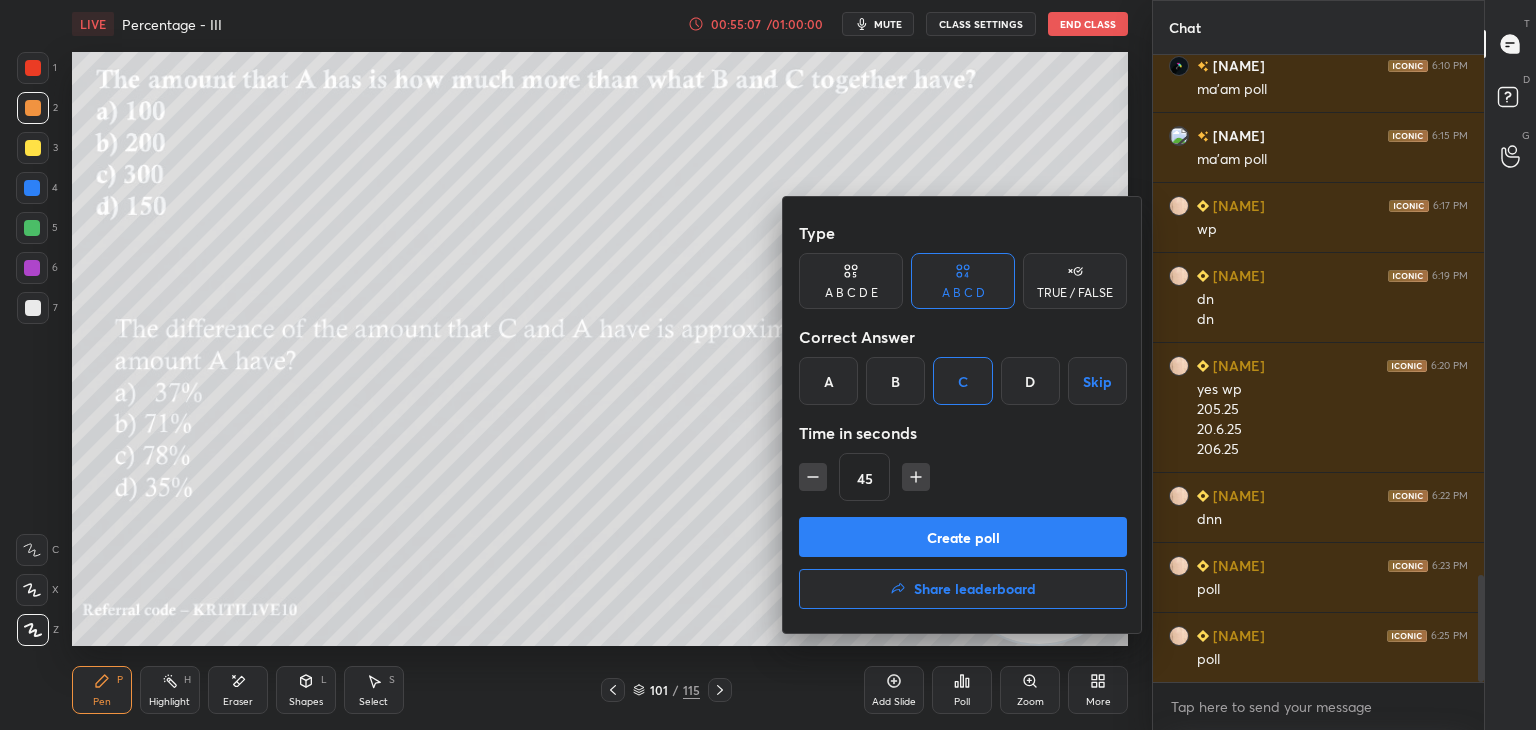 click on "Create poll" at bounding box center [963, 537] 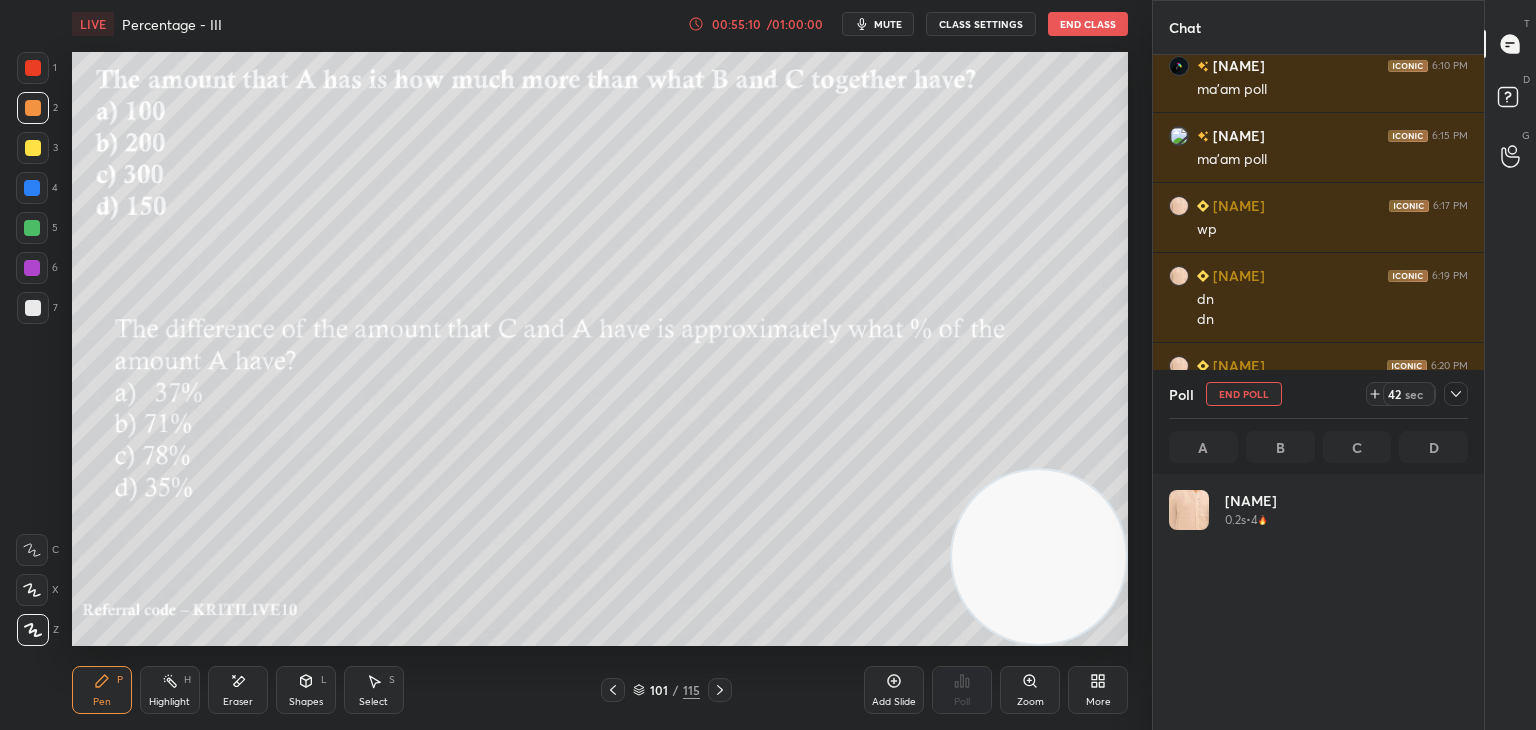click on "mute" at bounding box center (888, 24) 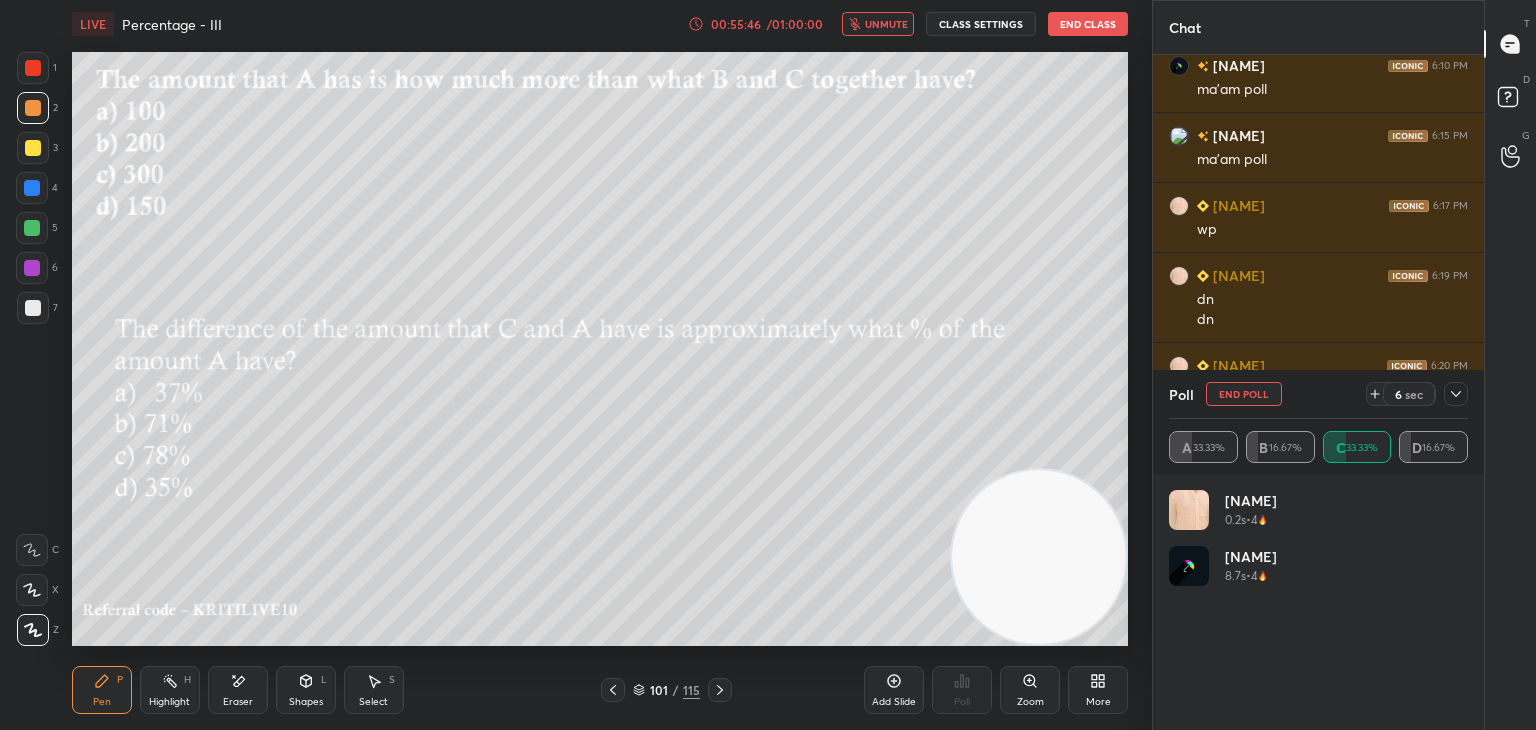 click on "unmute" at bounding box center (886, 24) 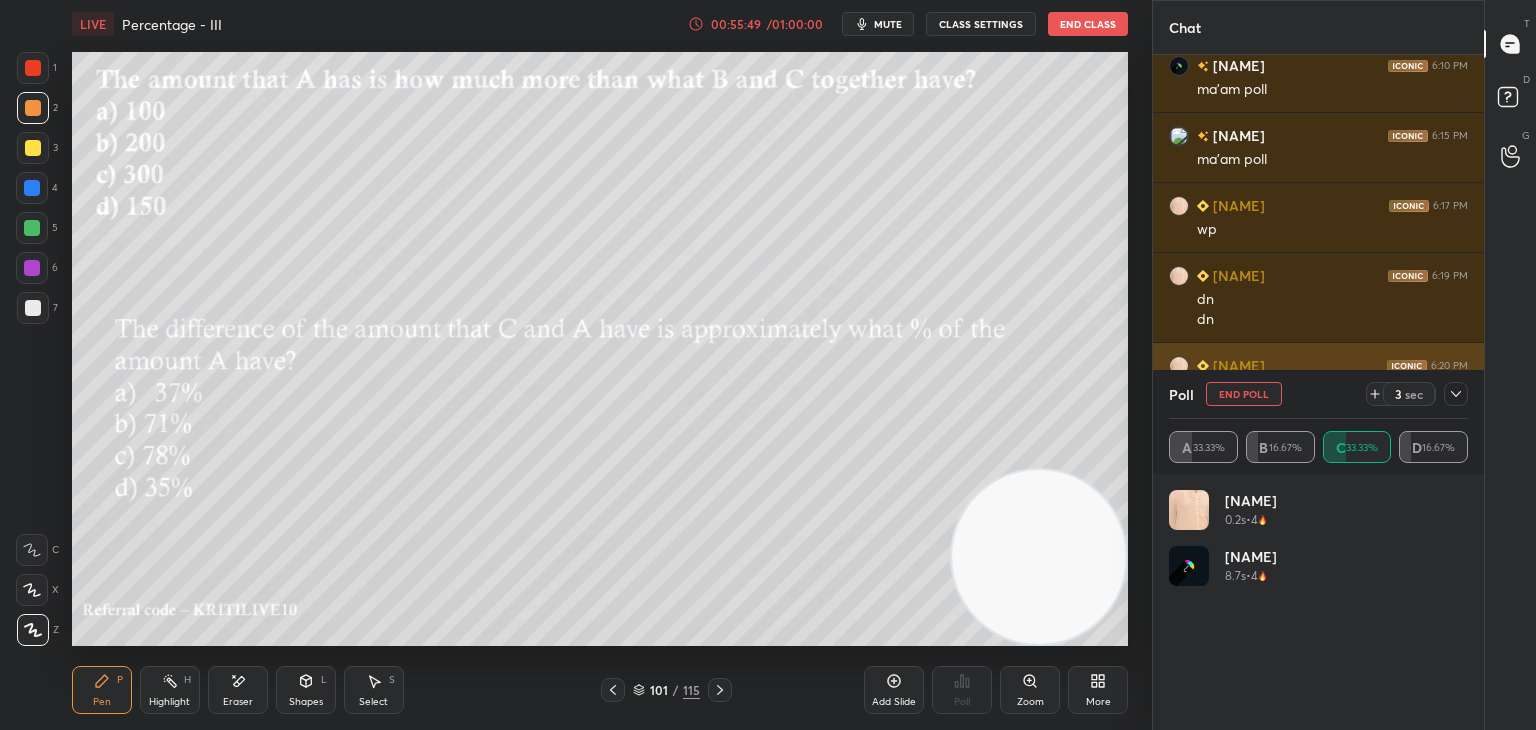 click on "End Poll" at bounding box center (1244, 394) 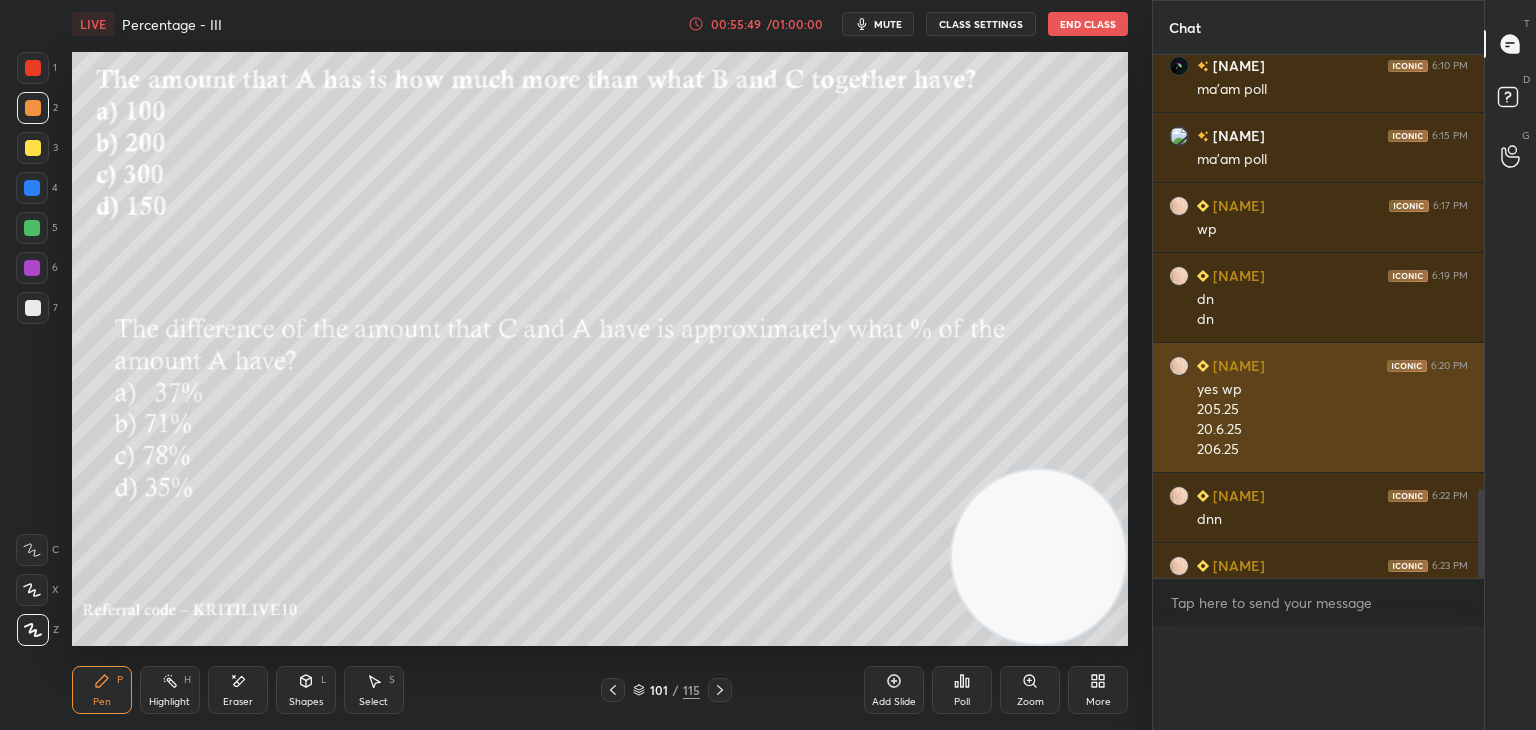 scroll, scrollTop: 0, scrollLeft: 6, axis: horizontal 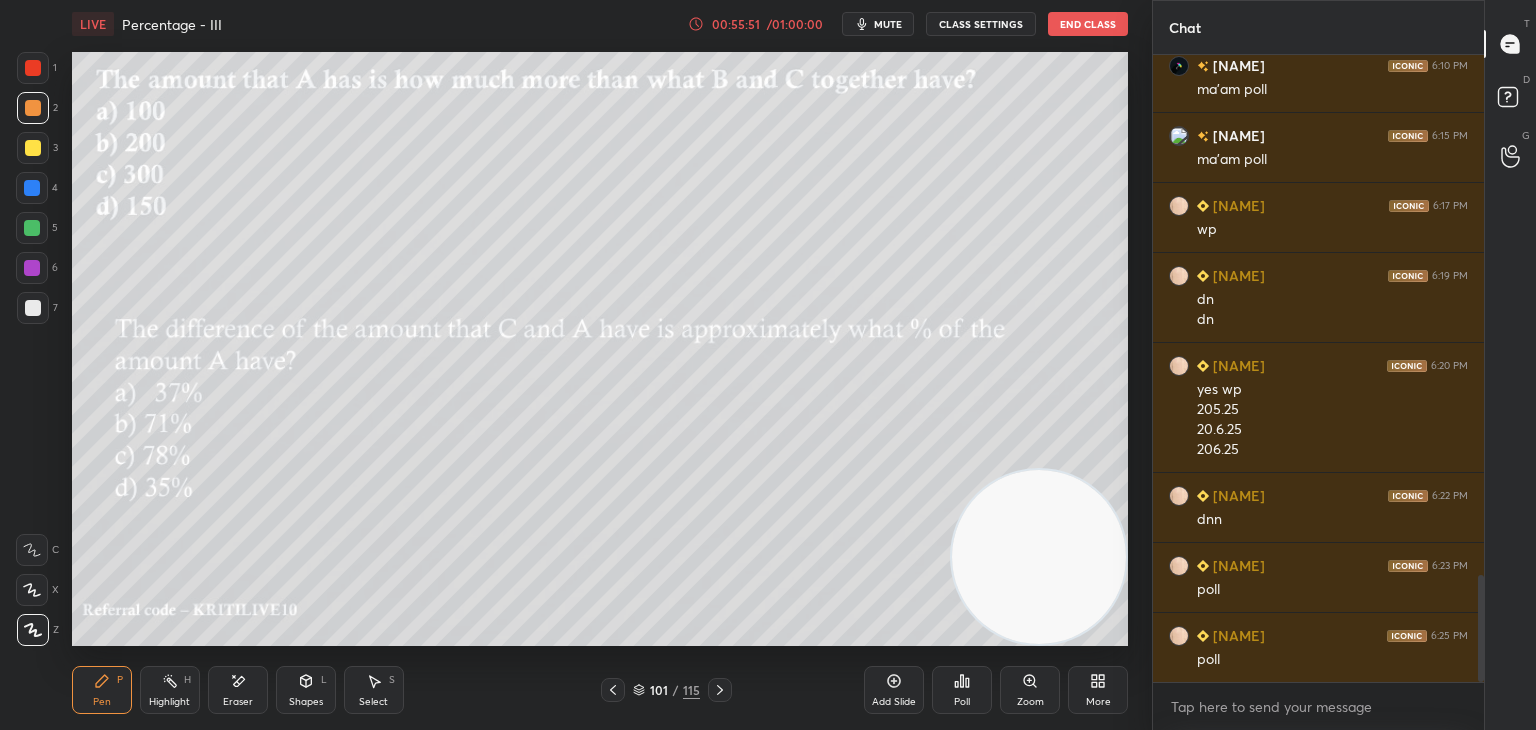 click 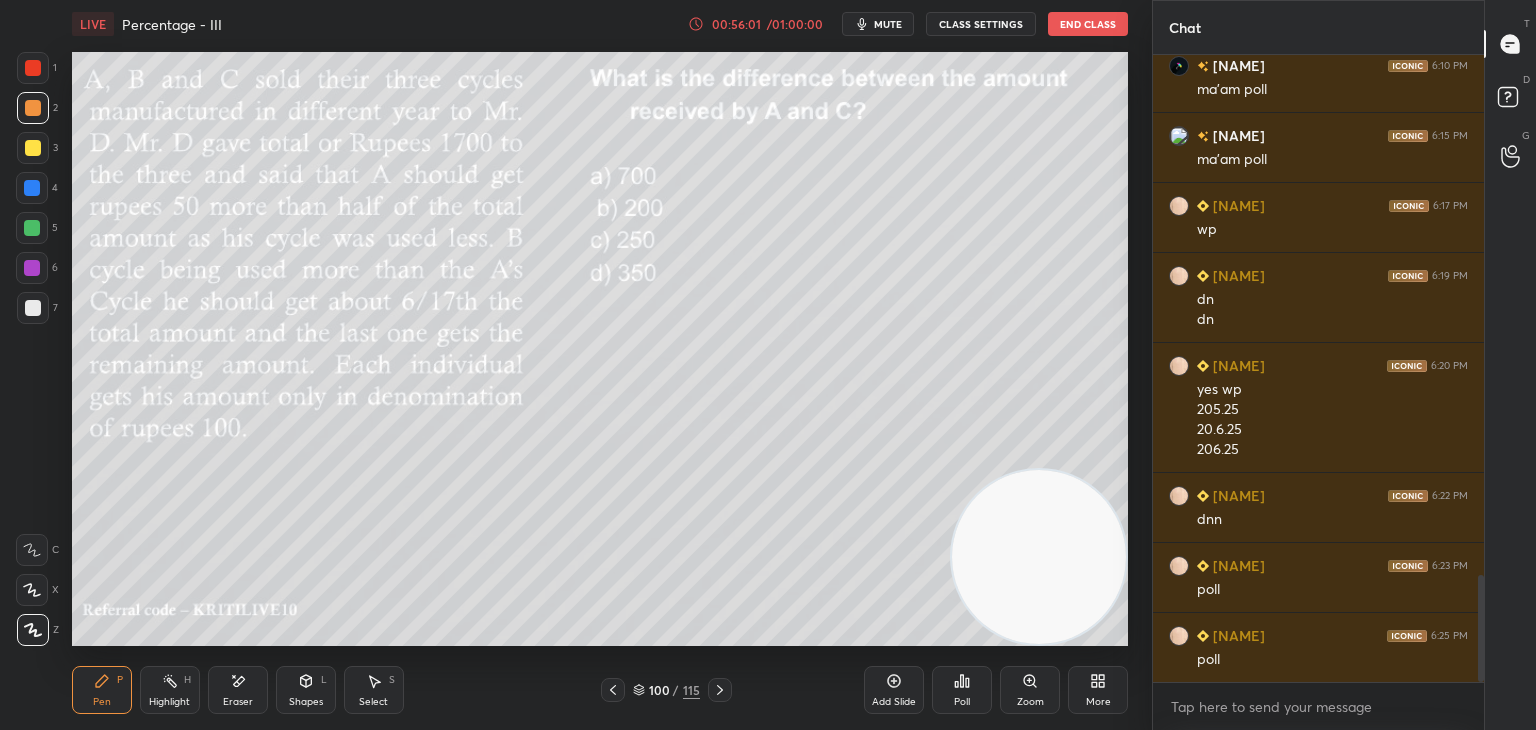 click 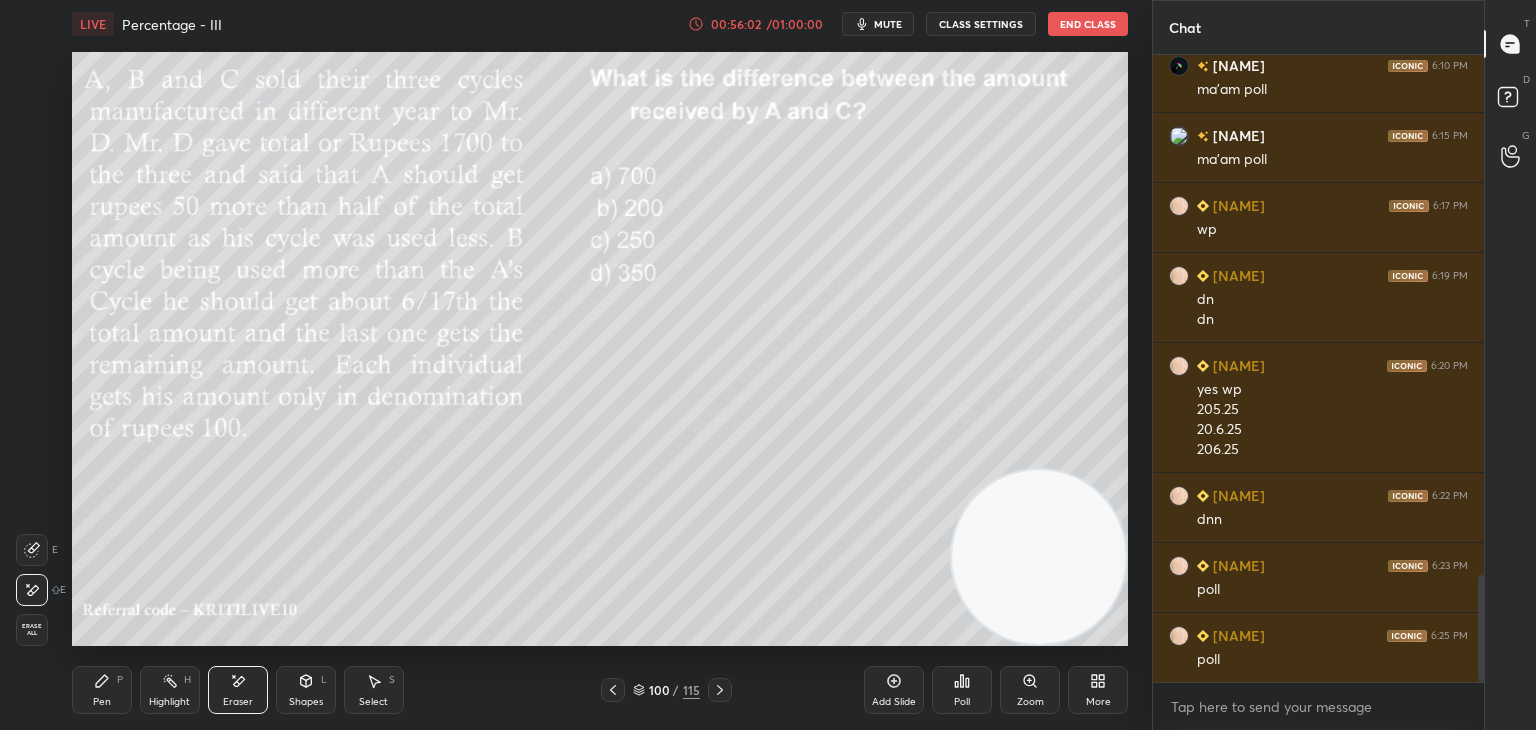 click 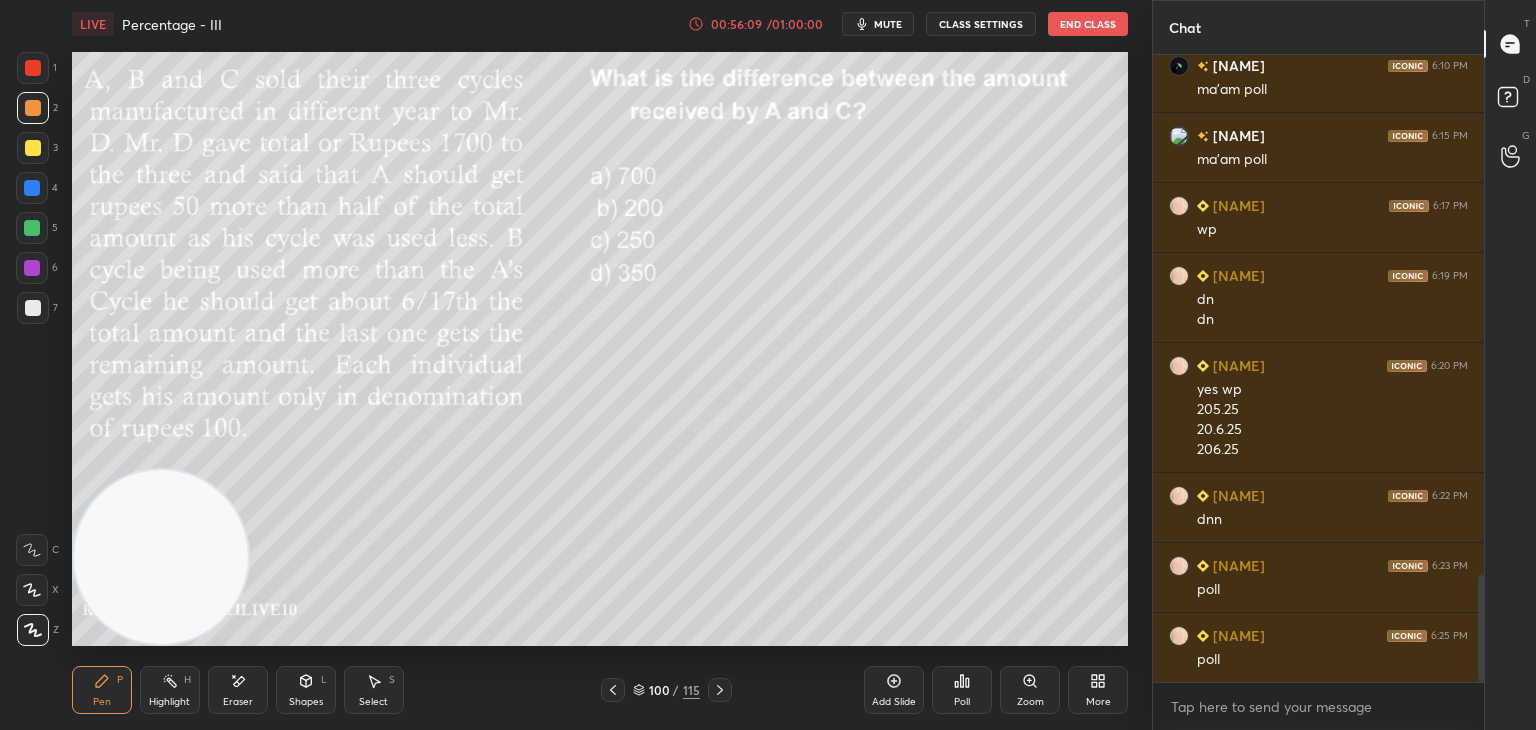 click at bounding box center (33, 148) 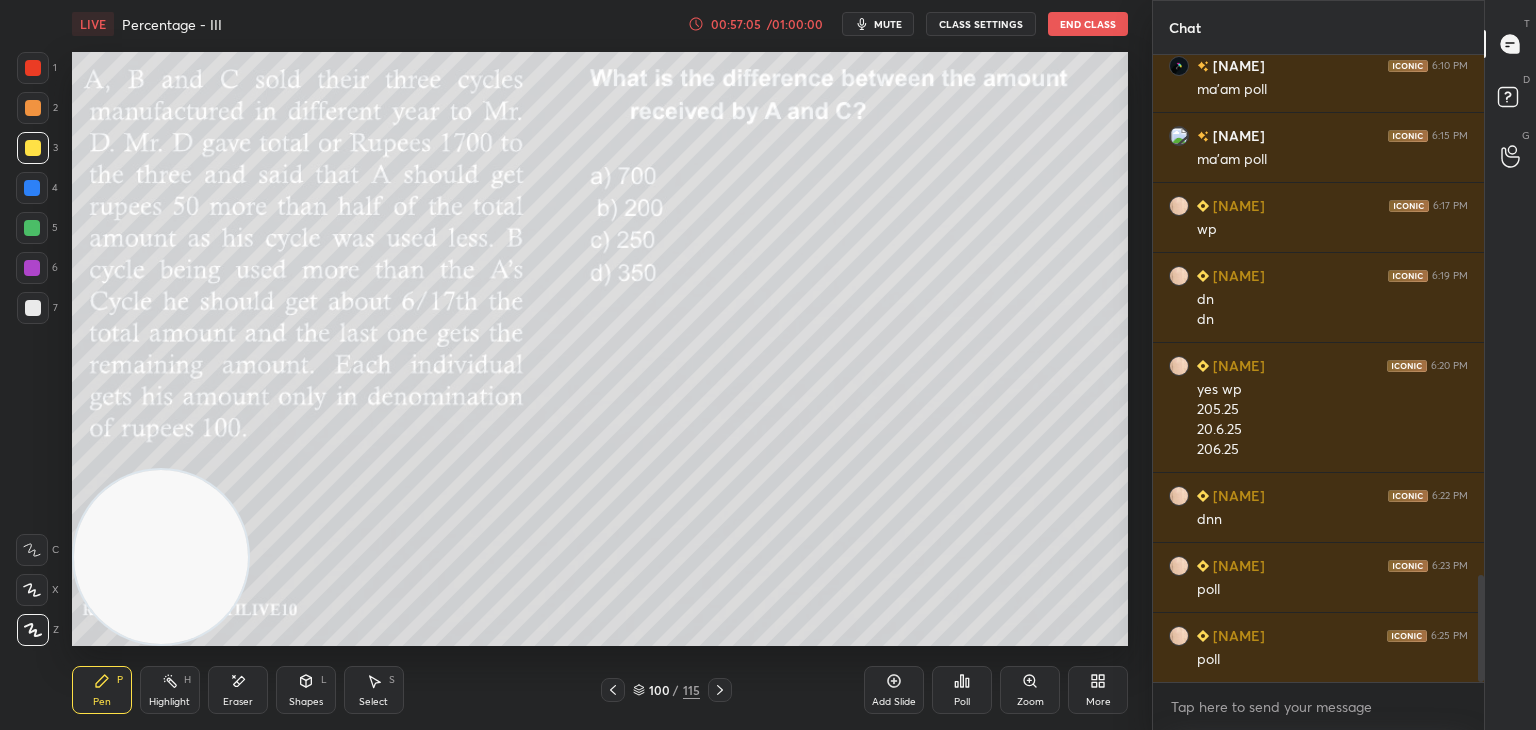 click 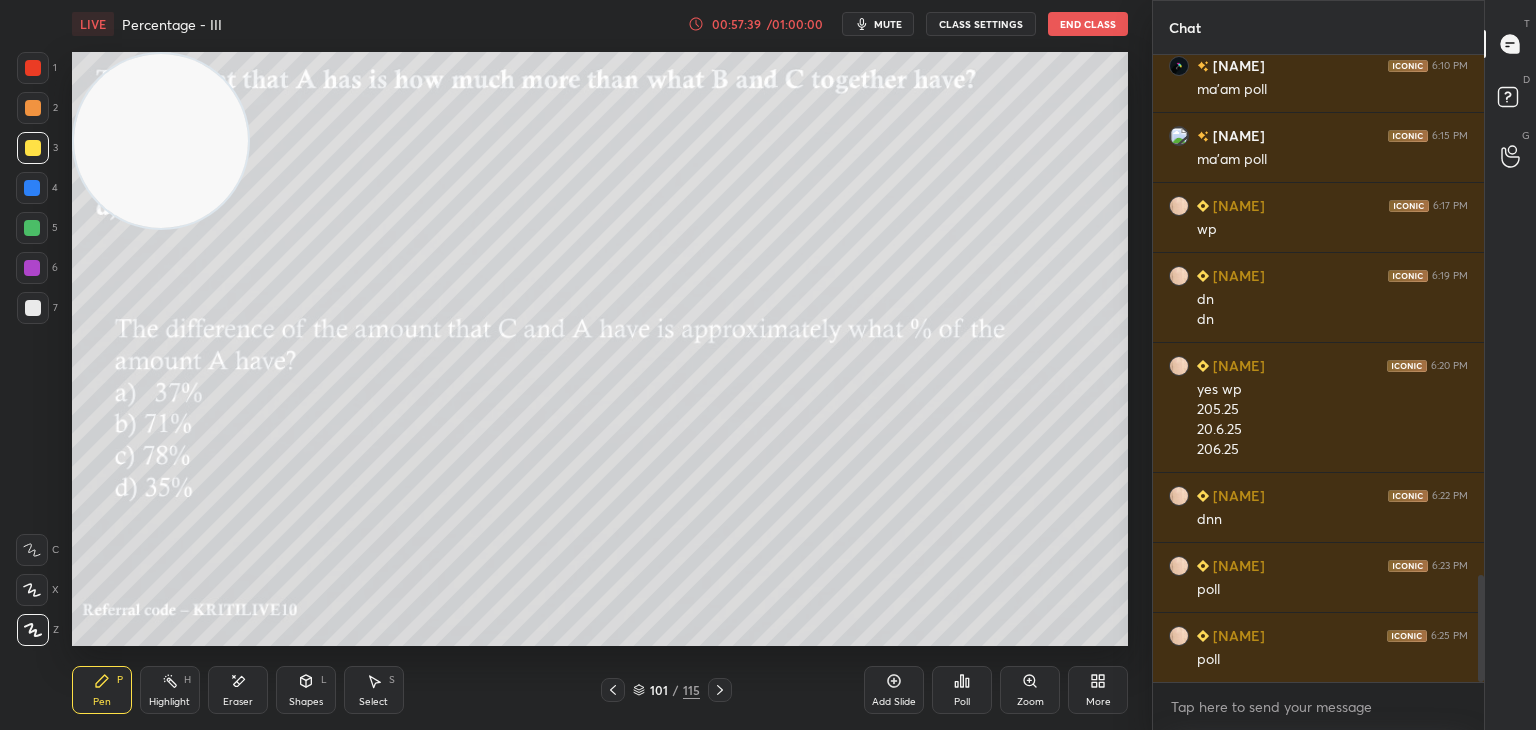 click at bounding box center [613, 690] 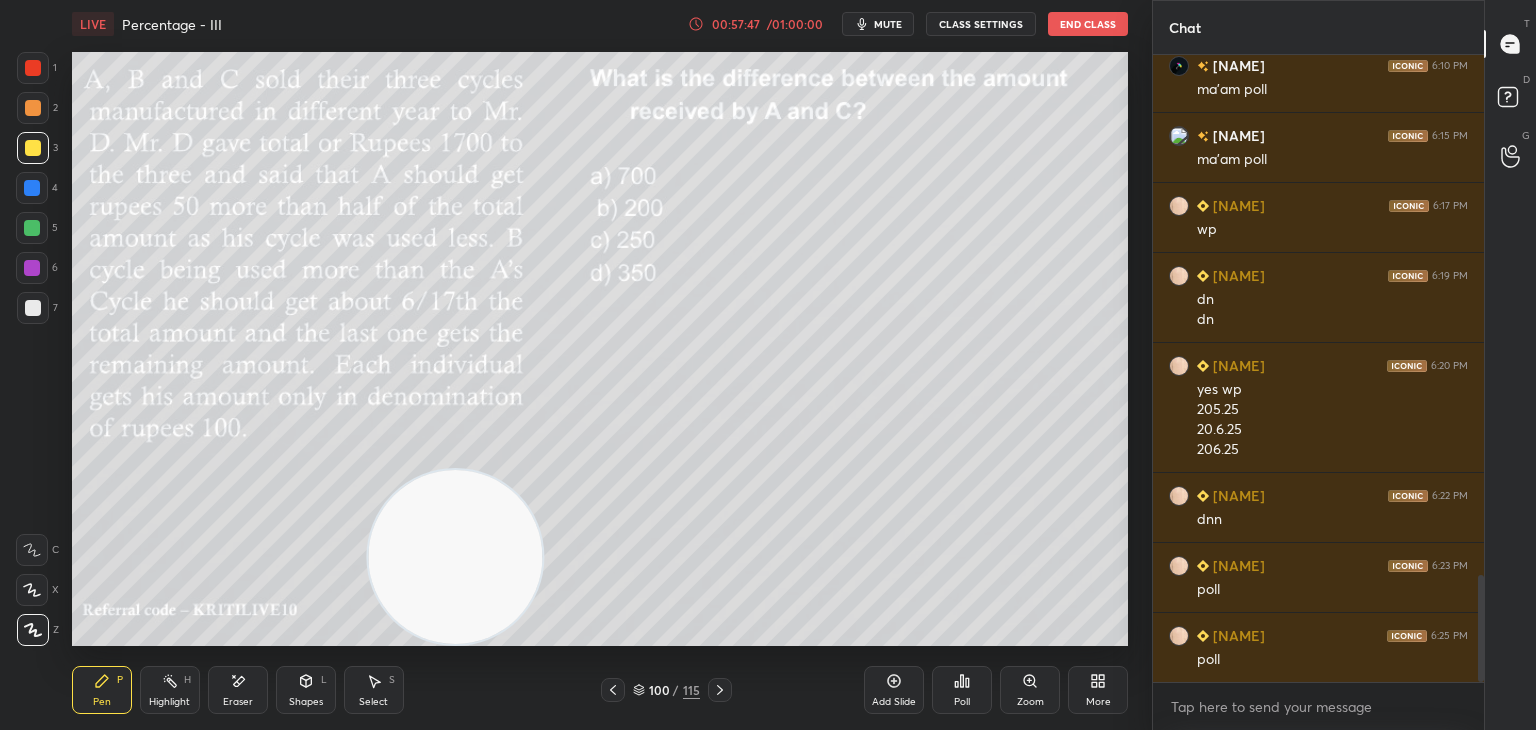 click on "Poll" at bounding box center (962, 690) 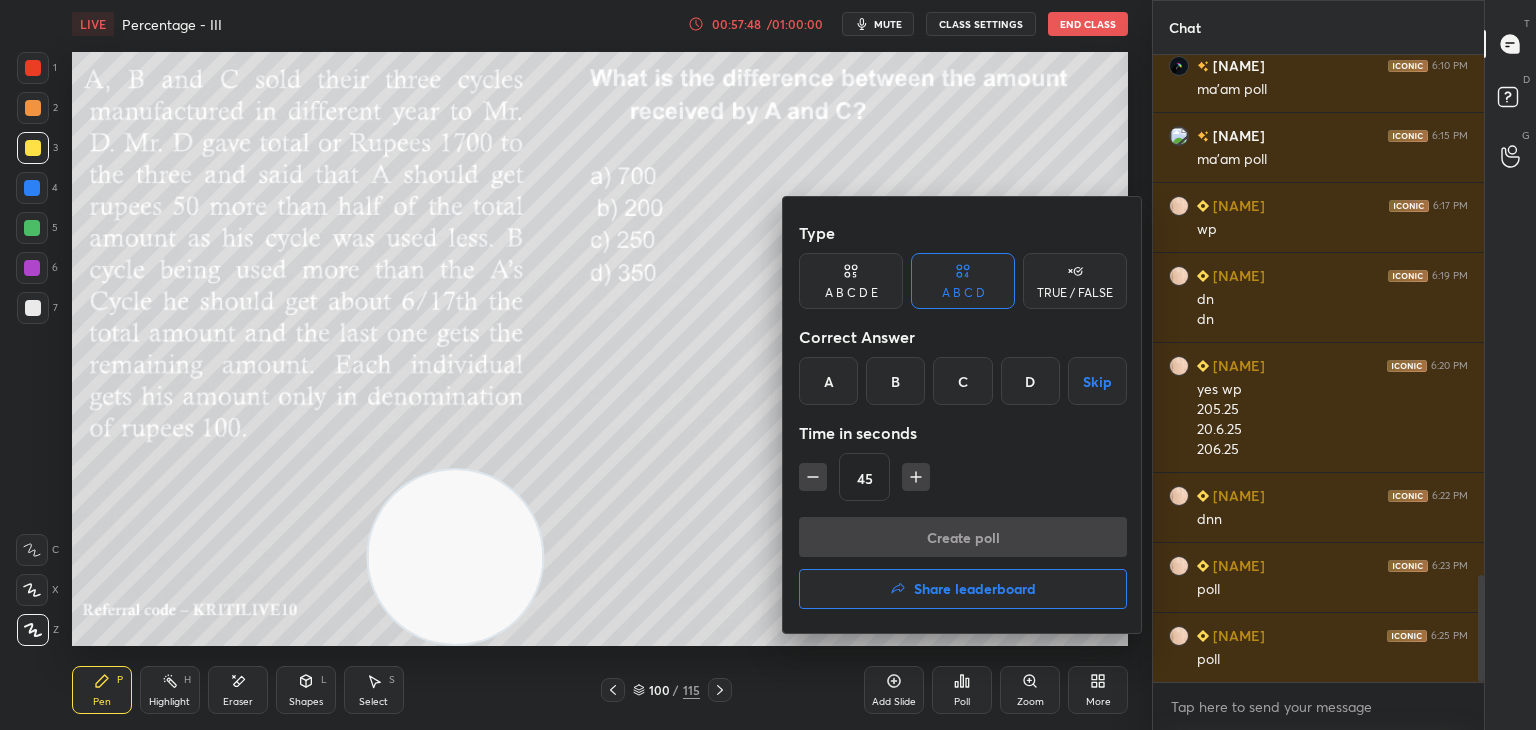 click on "Share leaderboard" at bounding box center [975, 589] 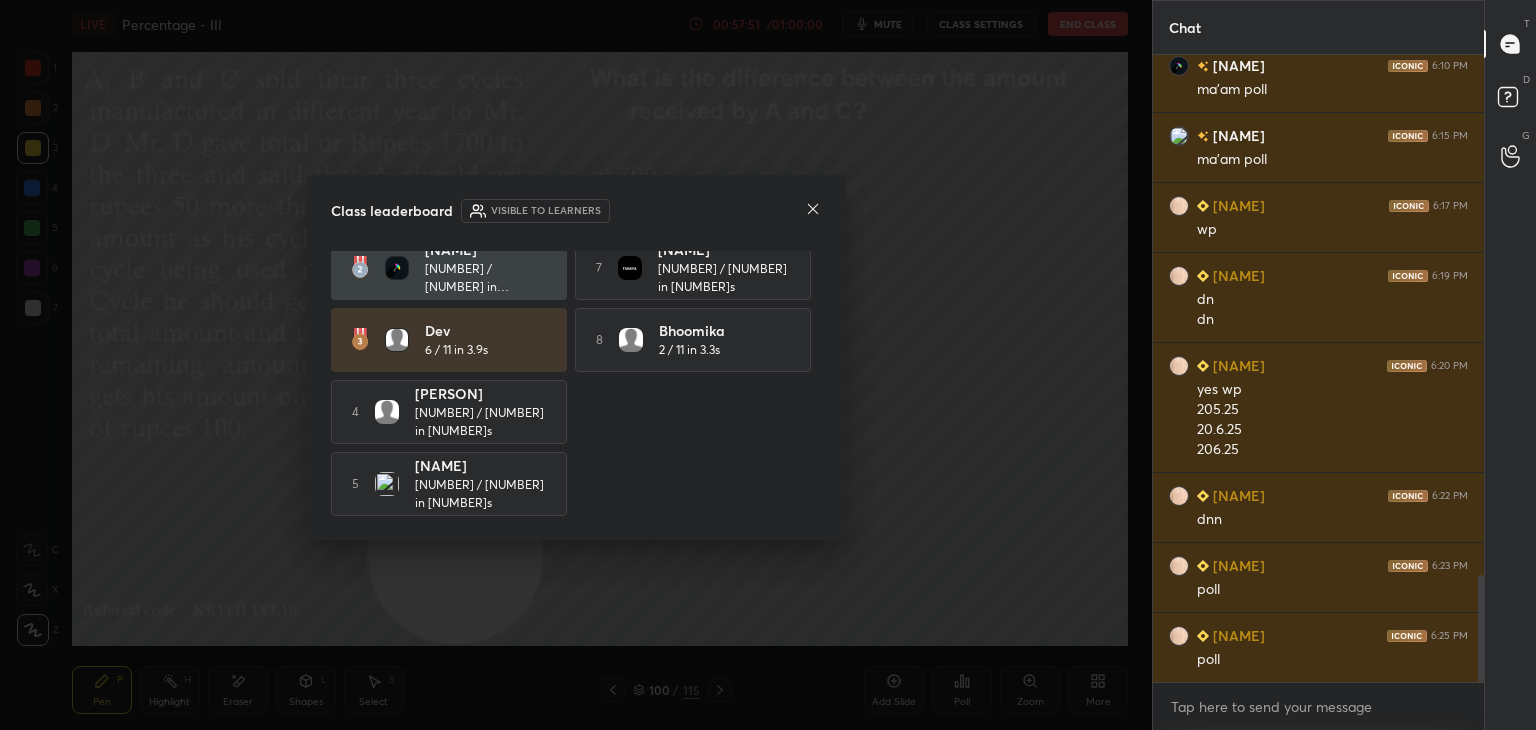 scroll, scrollTop: 0, scrollLeft: 0, axis: both 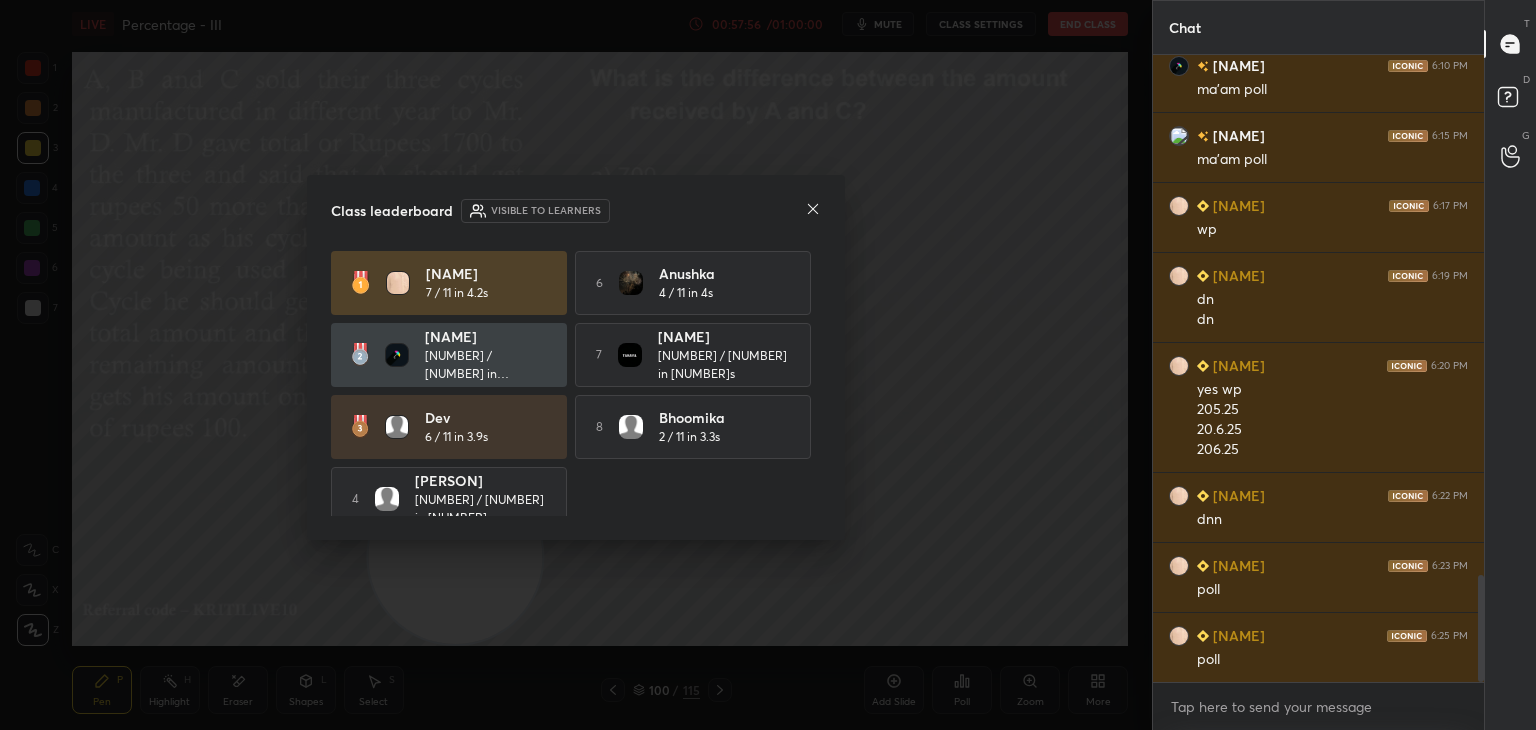 click 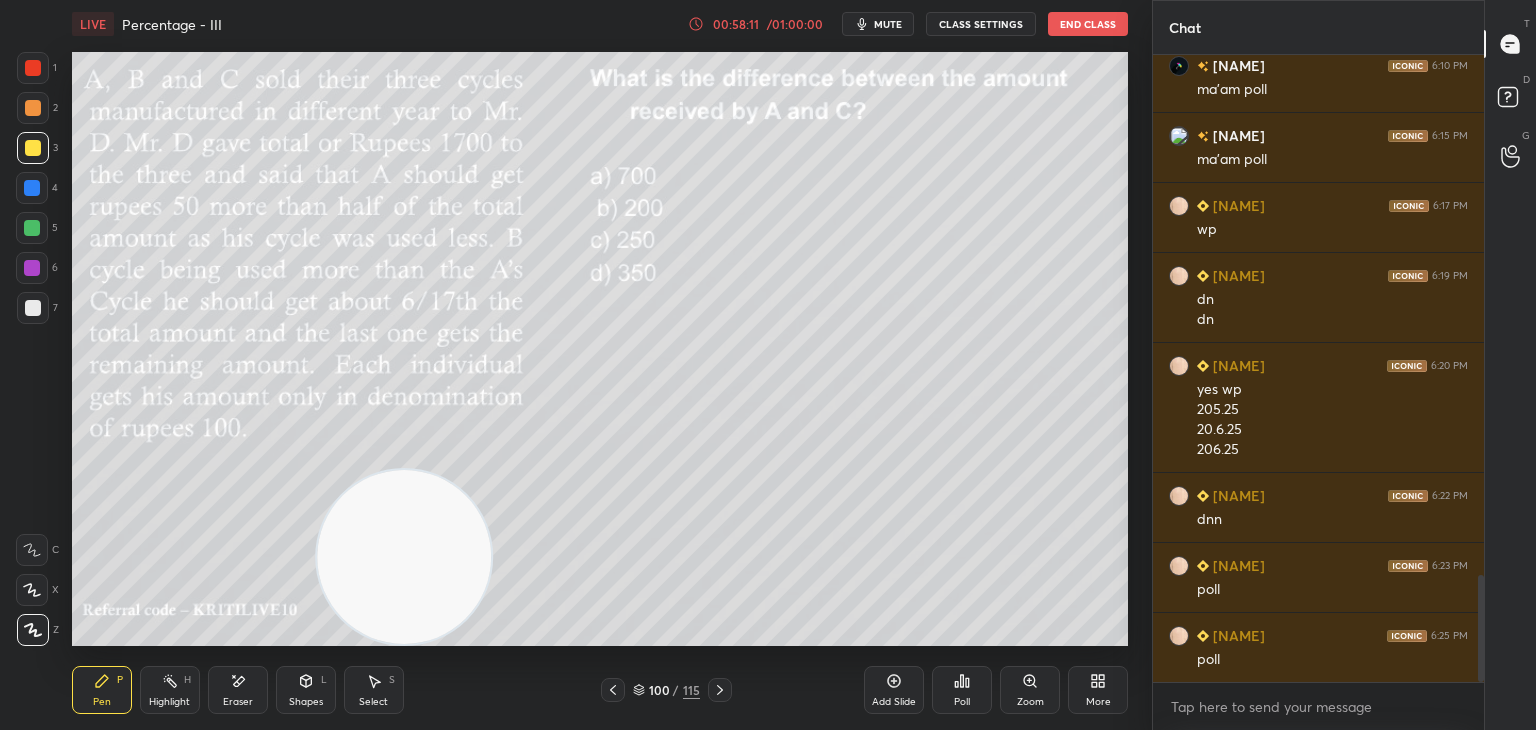 click at bounding box center [404, 557] 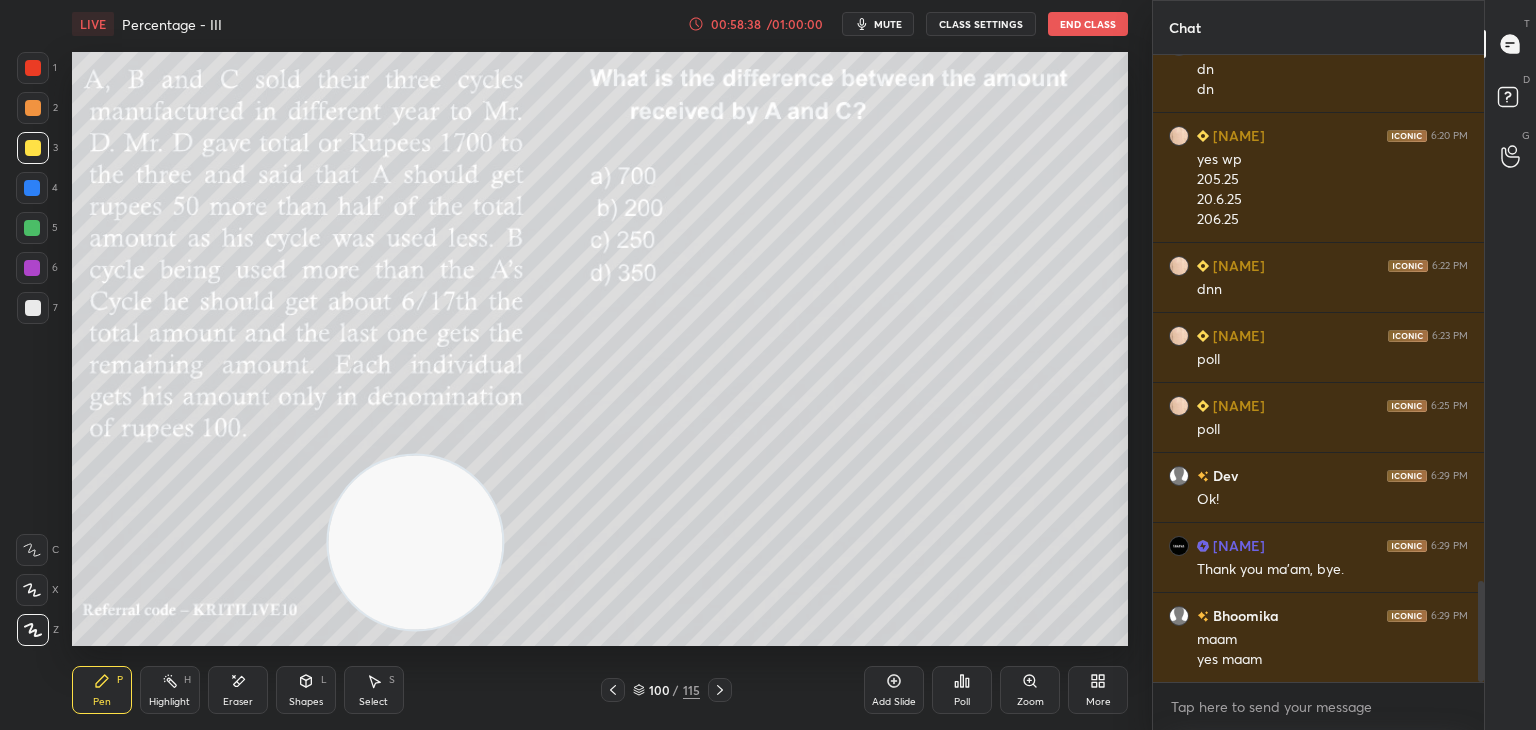 scroll, scrollTop: 3292, scrollLeft: 0, axis: vertical 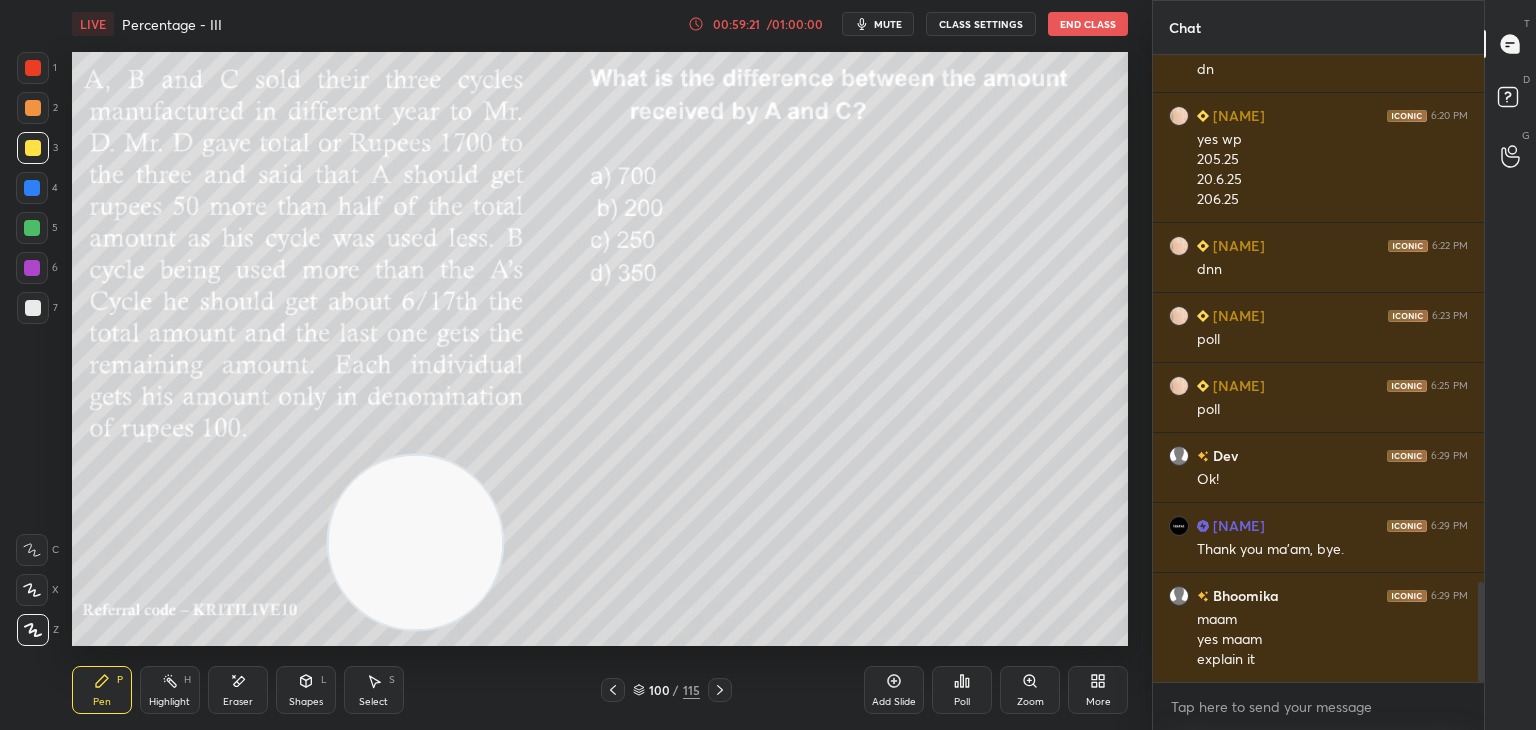 click 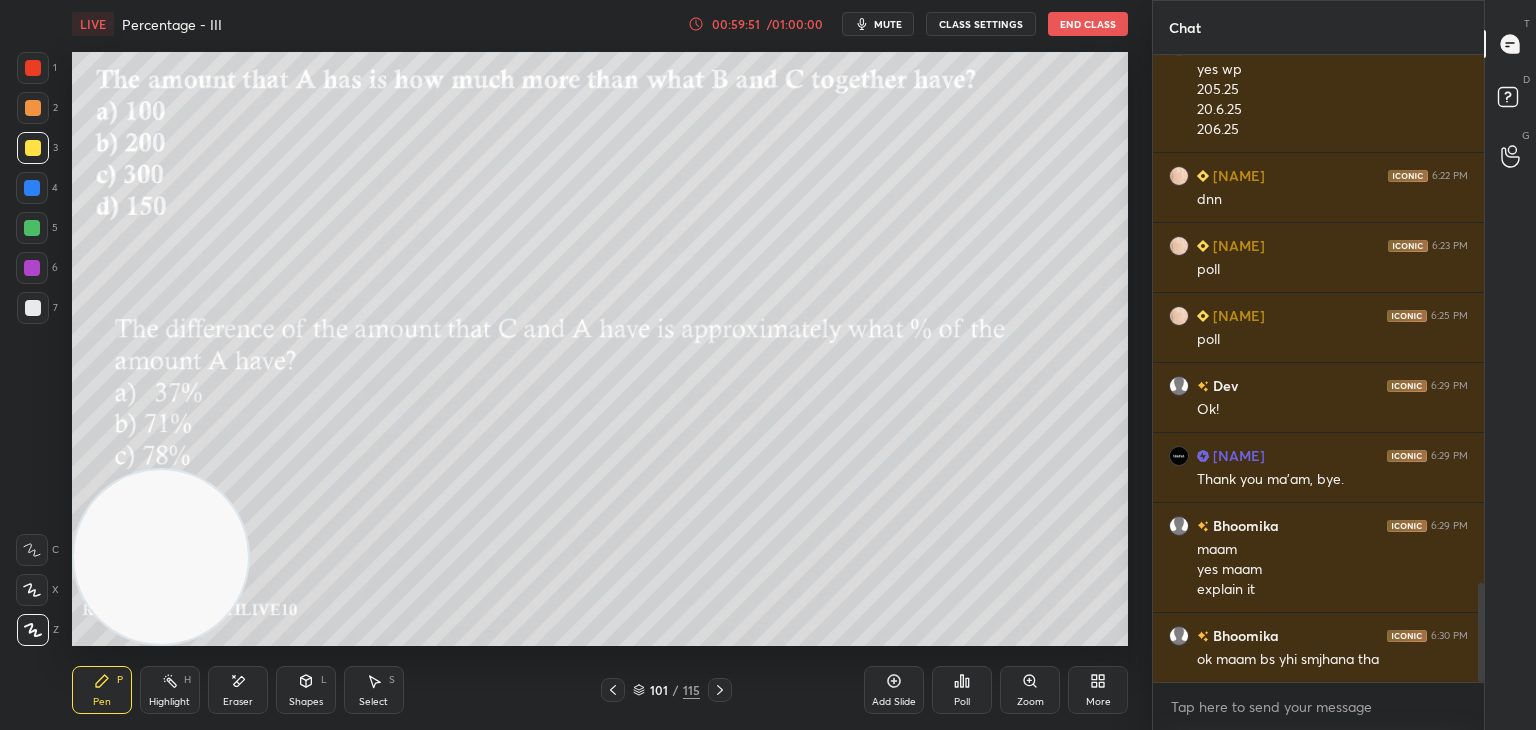 scroll, scrollTop: 3382, scrollLeft: 0, axis: vertical 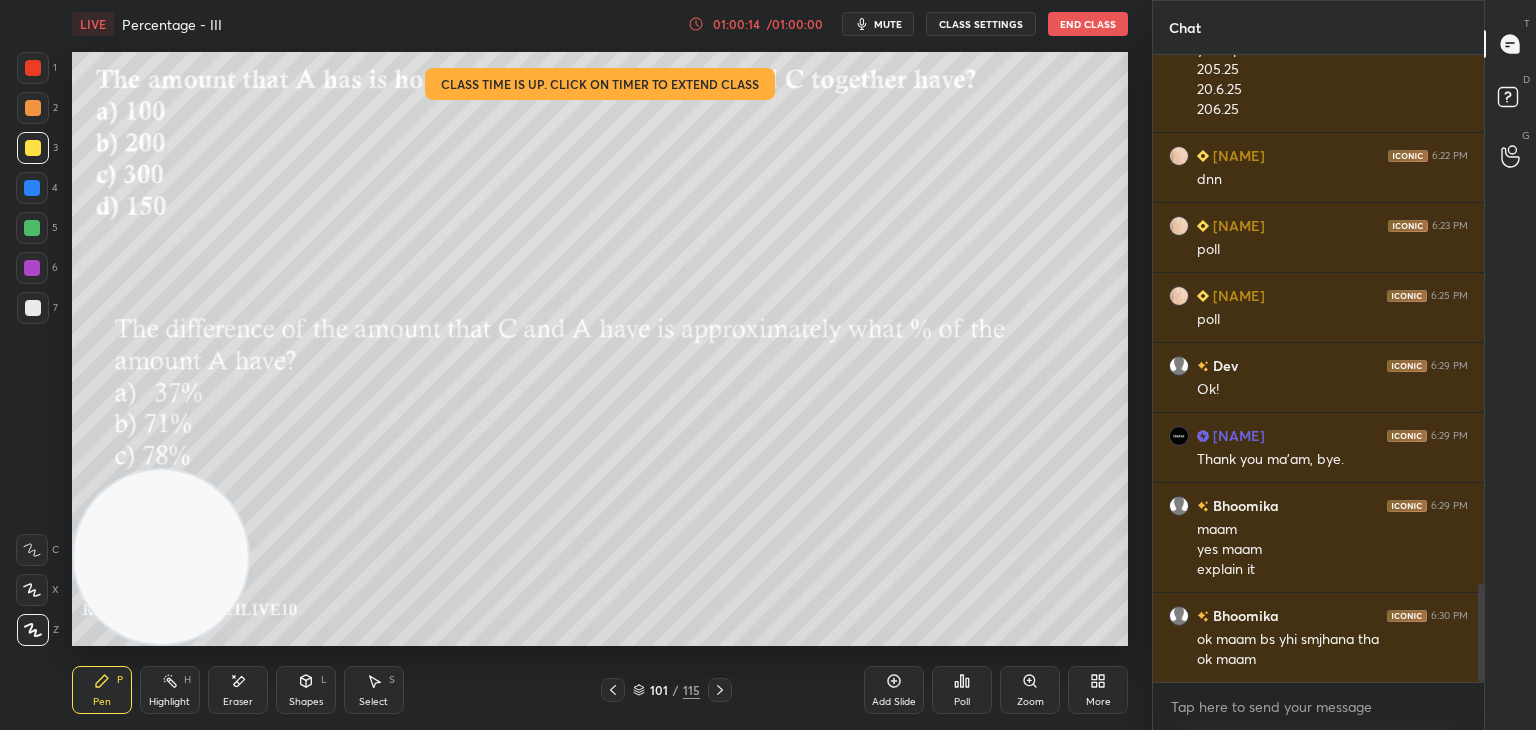 click on "End Class" at bounding box center (1088, 24) 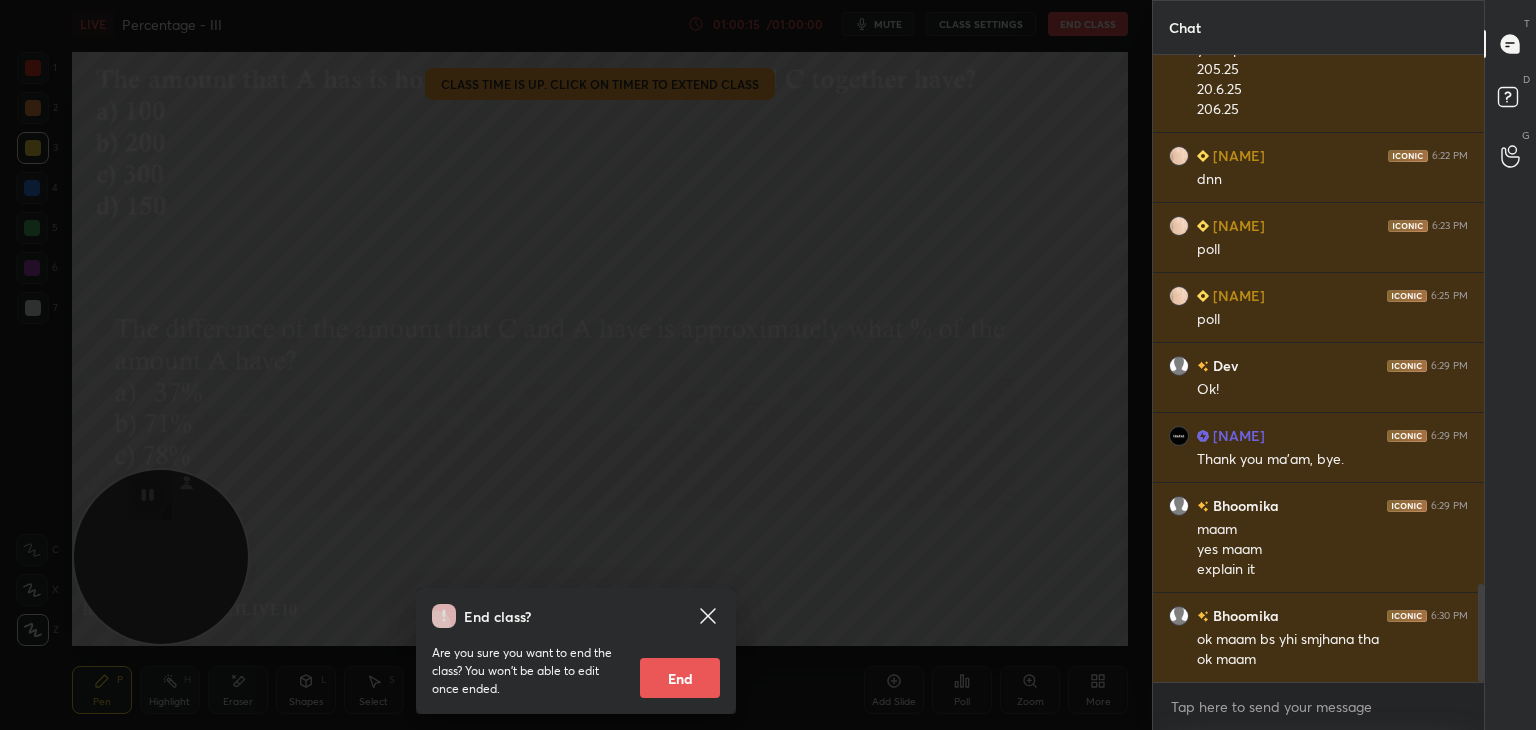 click on "End" at bounding box center [680, 678] 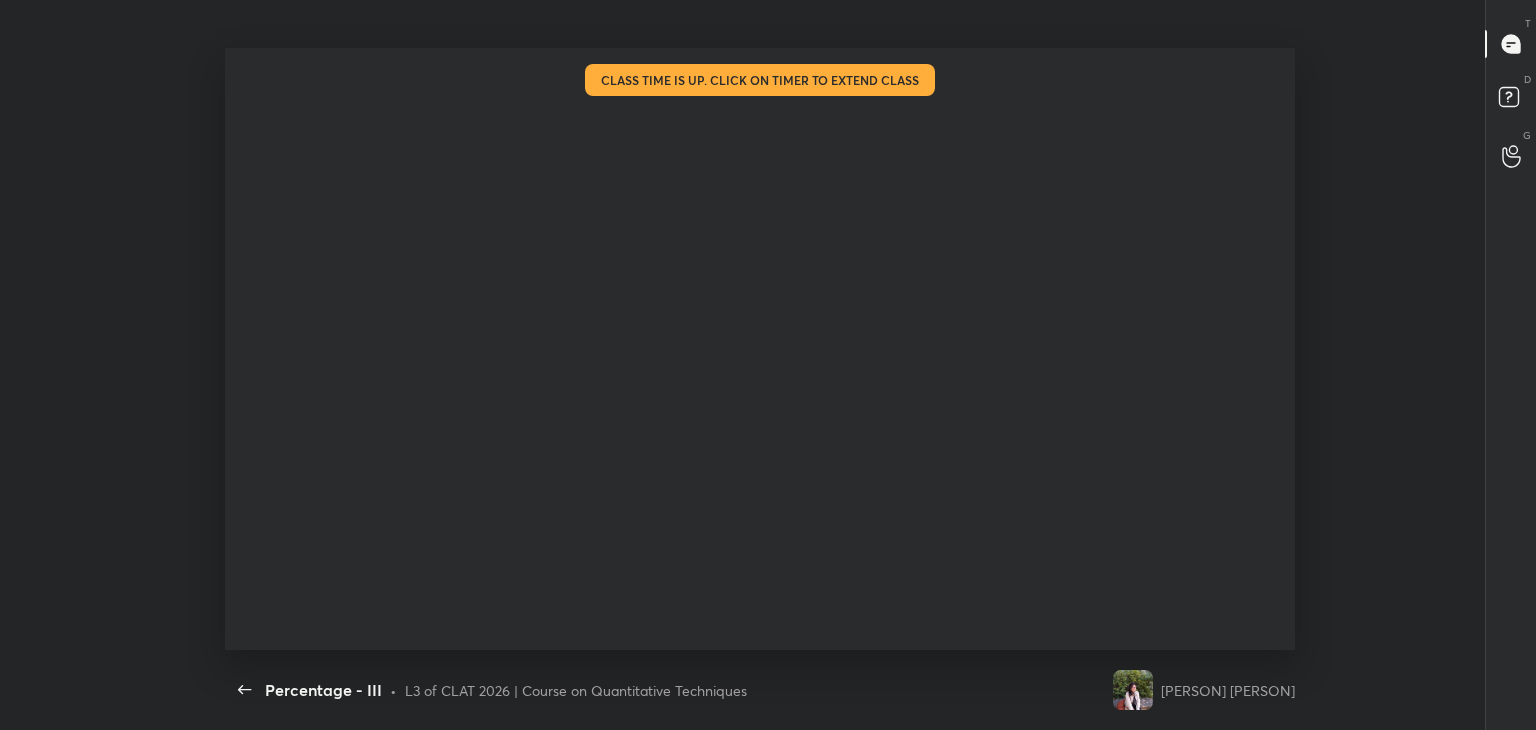 scroll, scrollTop: 99397, scrollLeft: 98756, axis: both 